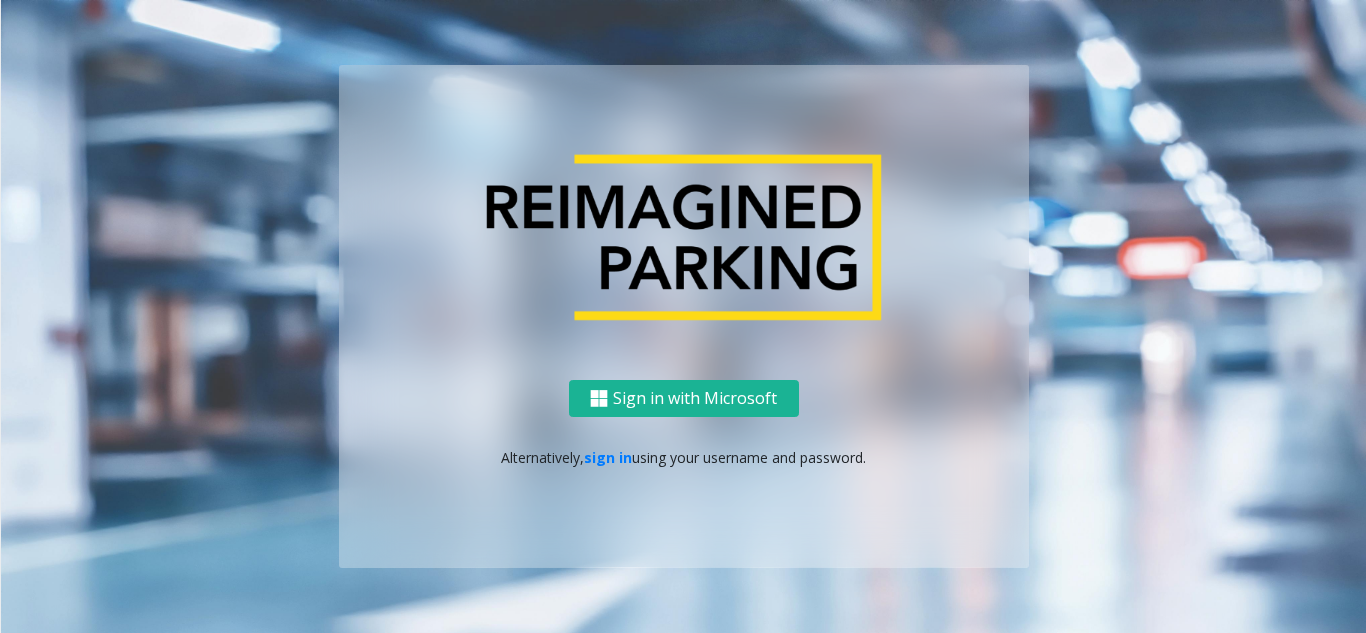 scroll, scrollTop: 0, scrollLeft: 0, axis: both 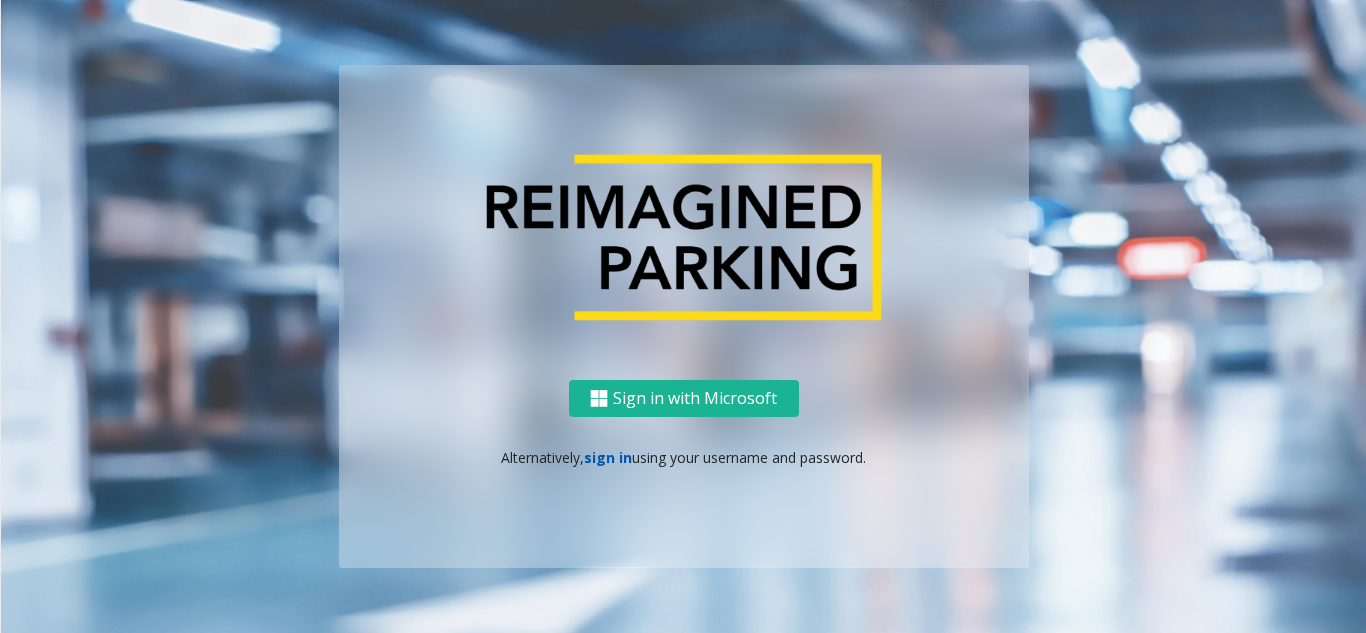 click on "sign in" 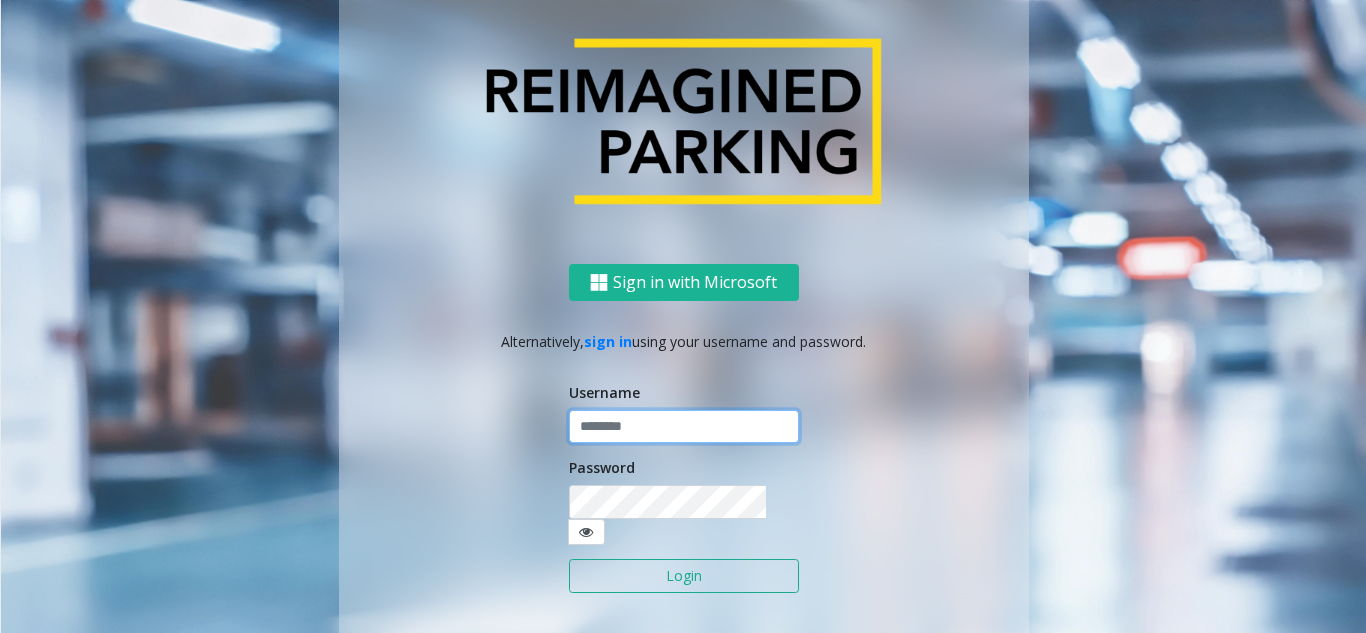 click 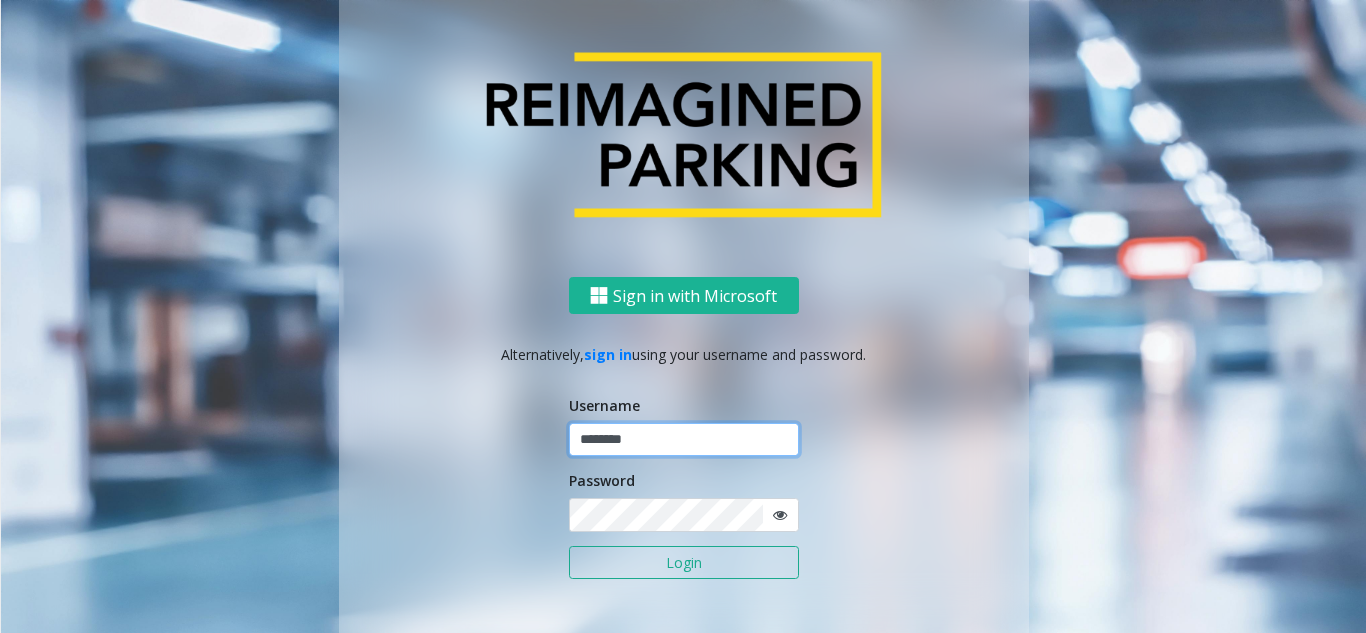 type on "********" 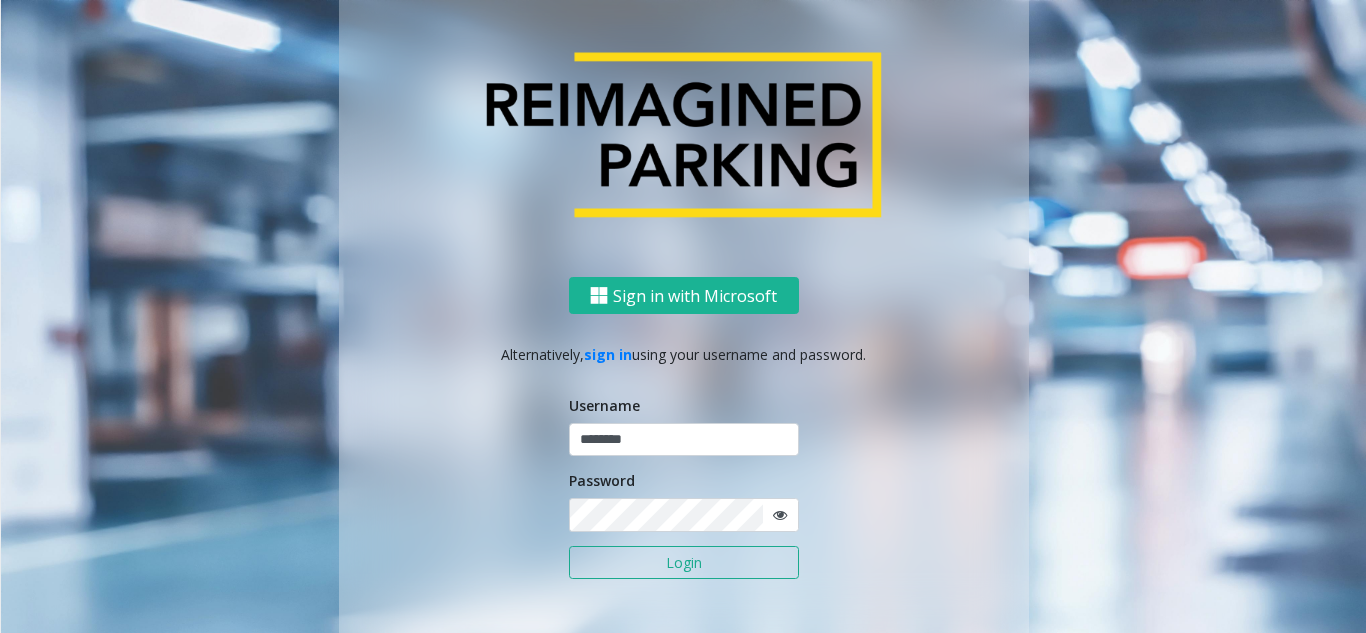 click 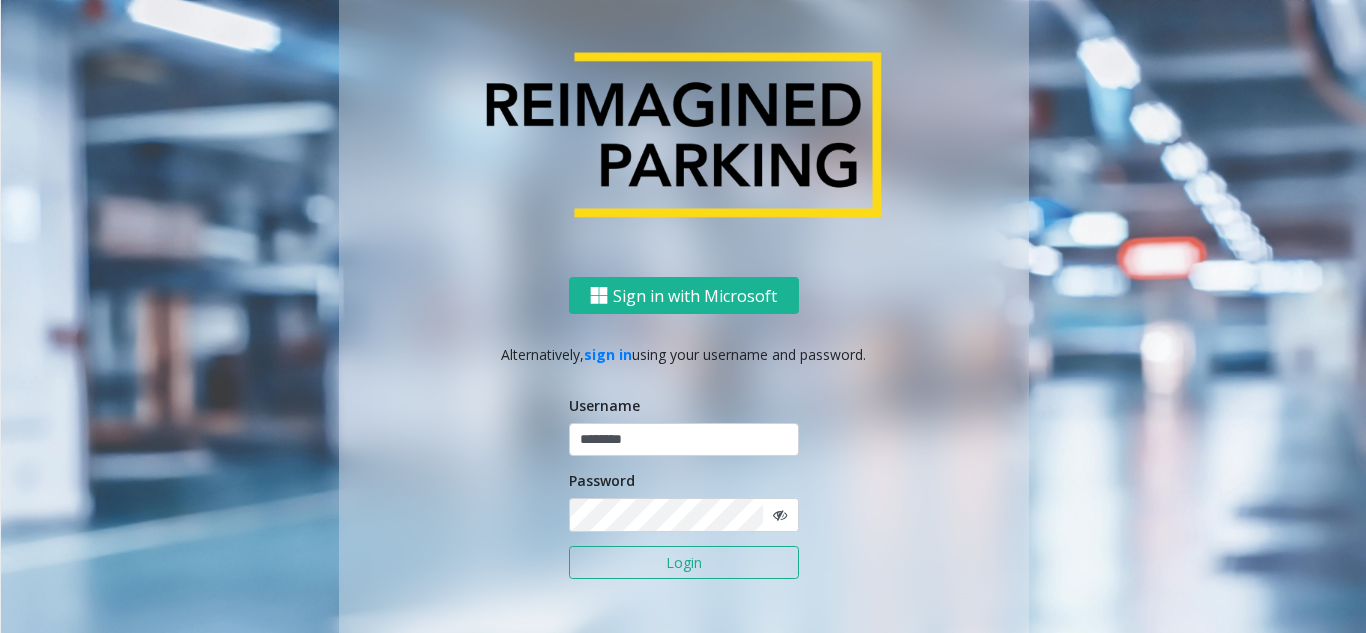 click on "Login" 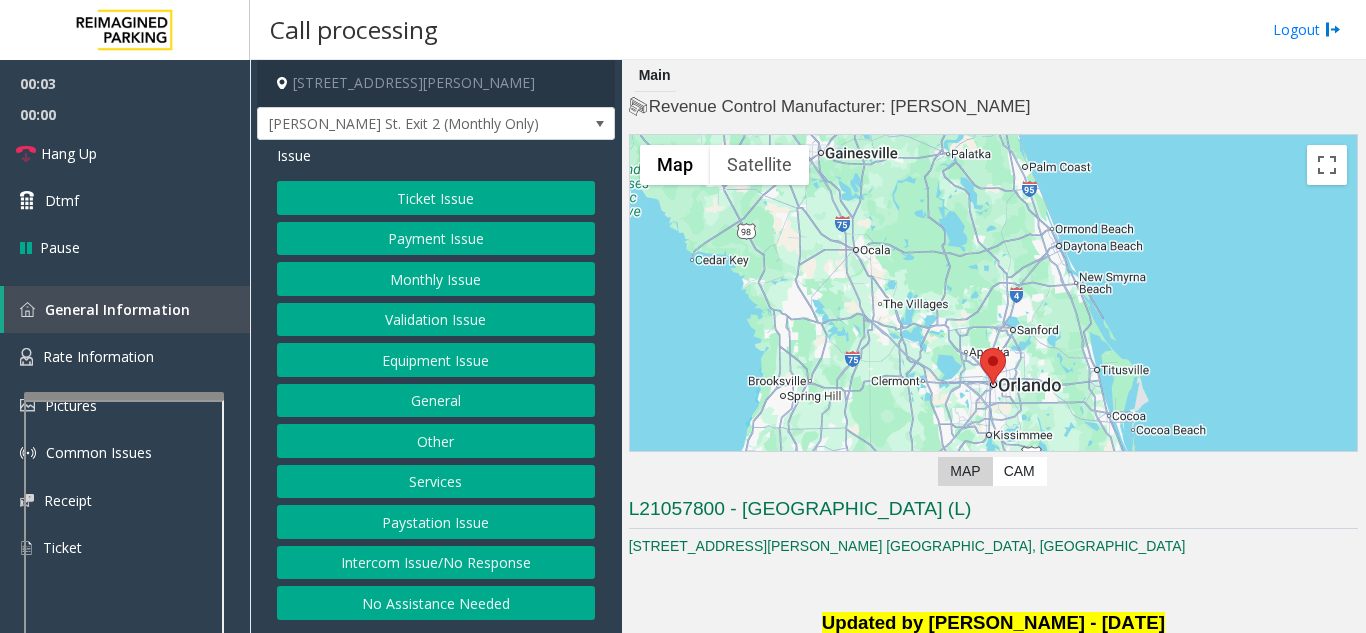 click at bounding box center [124, 396] 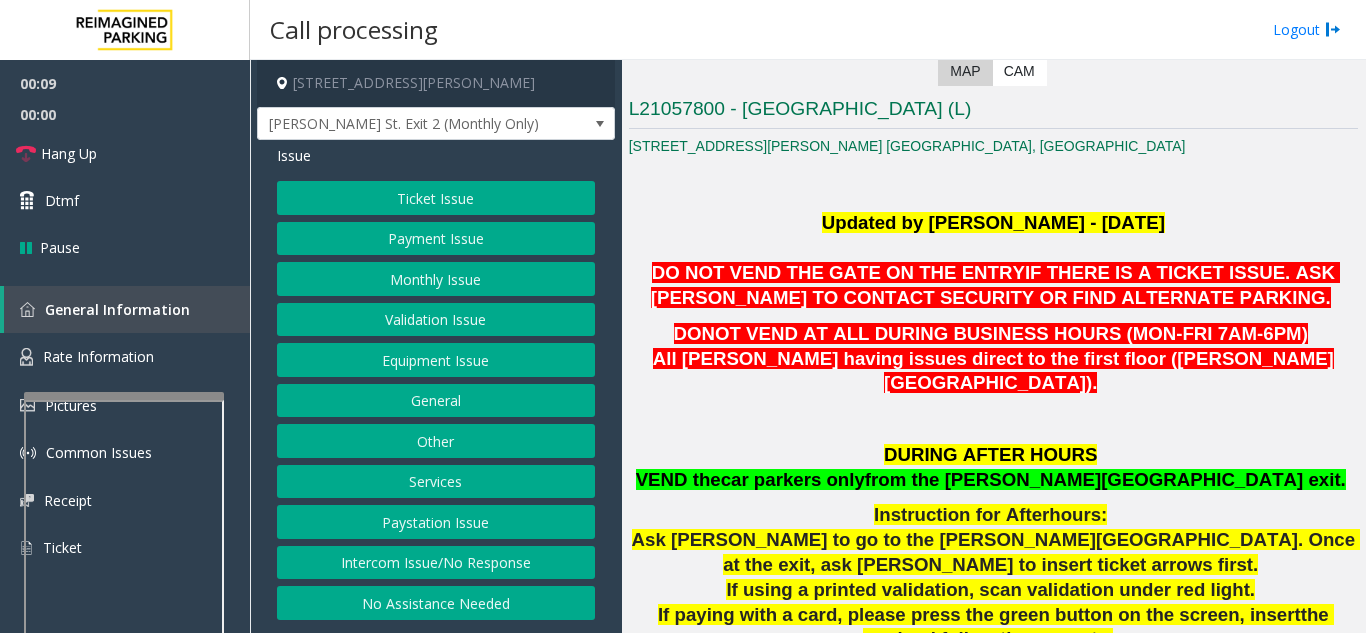 scroll, scrollTop: 500, scrollLeft: 0, axis: vertical 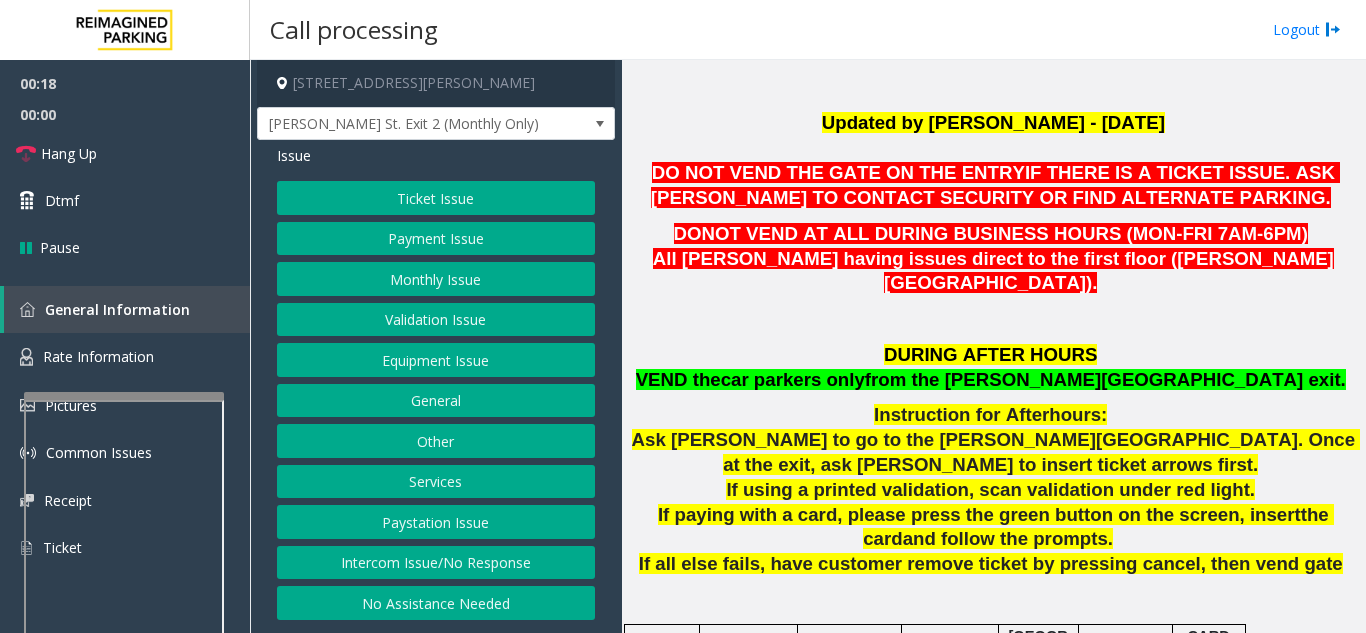 click on "Equipment Issue" 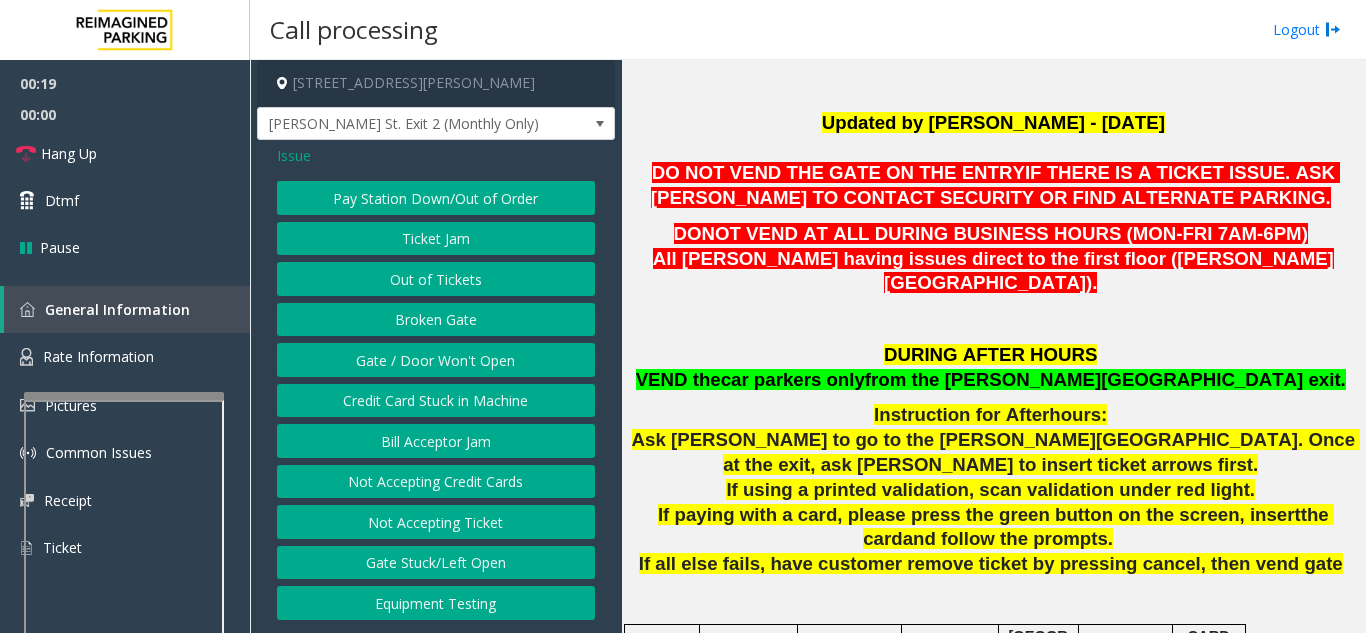 click on "Gate / Door Won't Open" 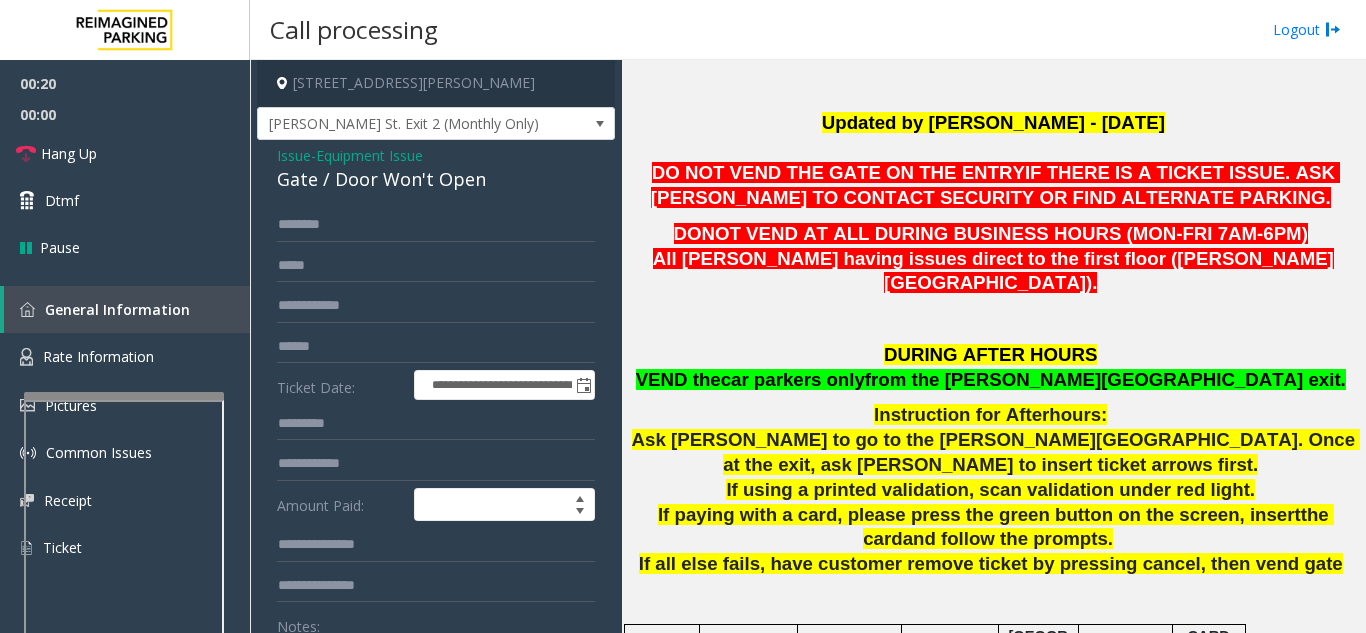 scroll, scrollTop: 100, scrollLeft: 0, axis: vertical 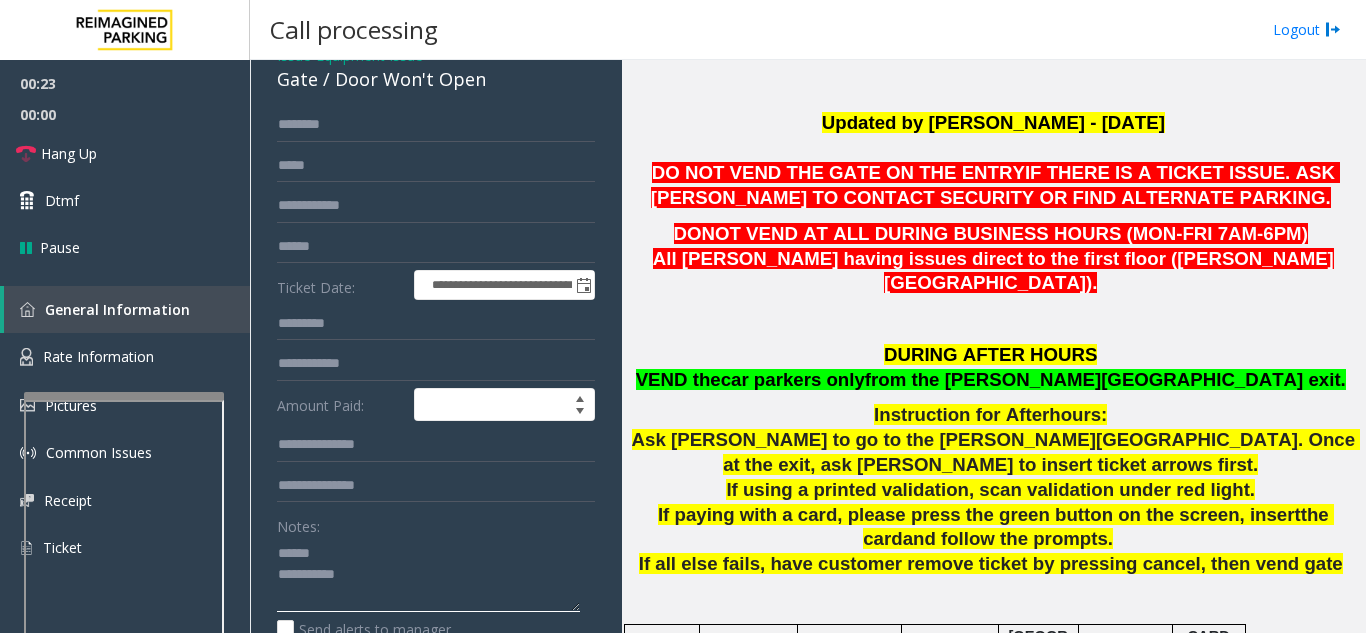 click 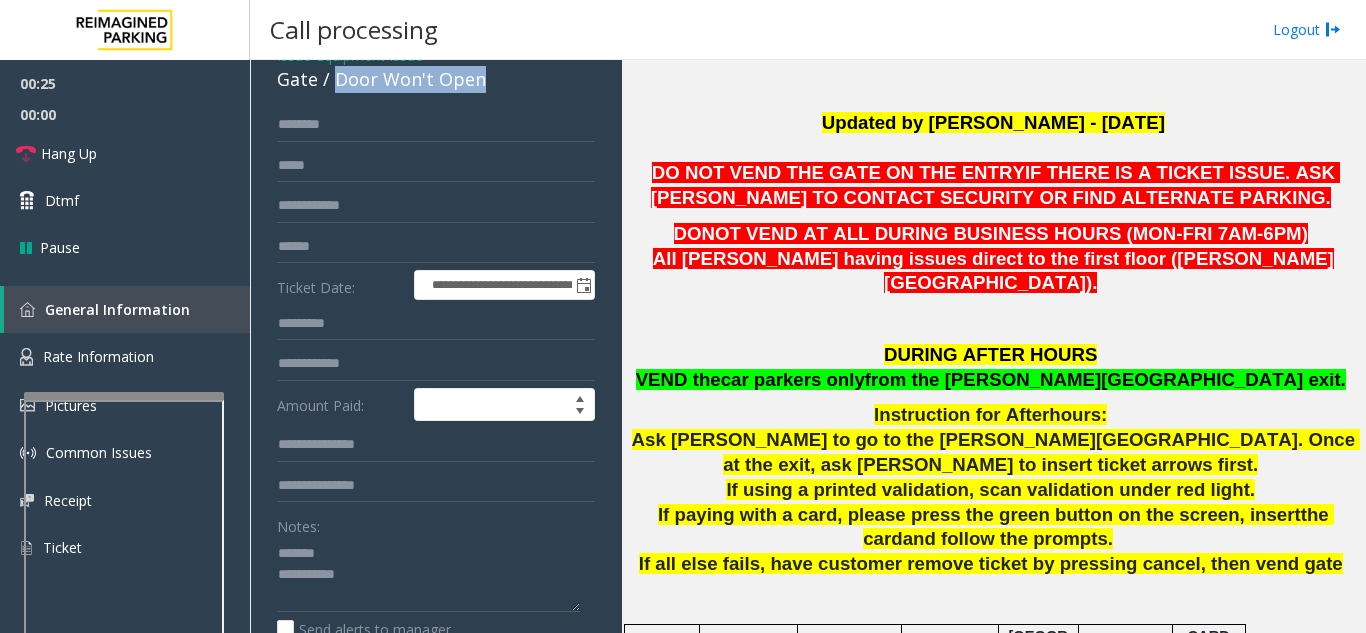 drag, startPoint x: 336, startPoint y: 84, endPoint x: 488, endPoint y: 88, distance: 152.05263 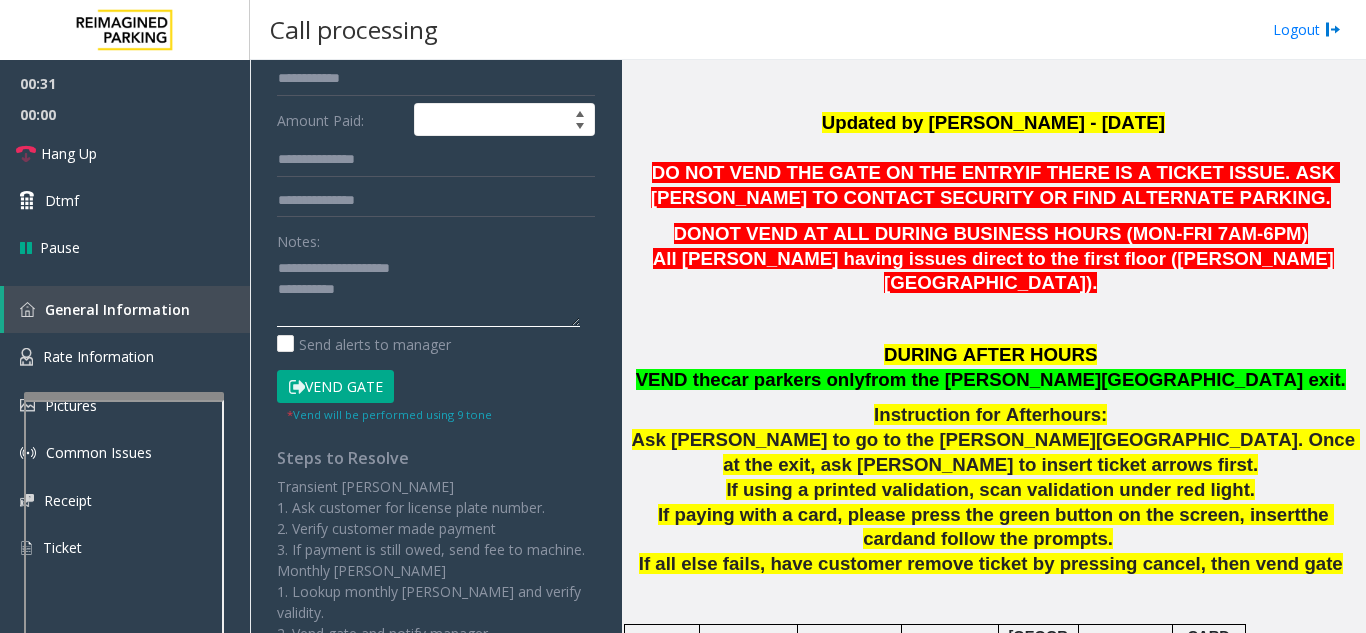 scroll, scrollTop: 400, scrollLeft: 0, axis: vertical 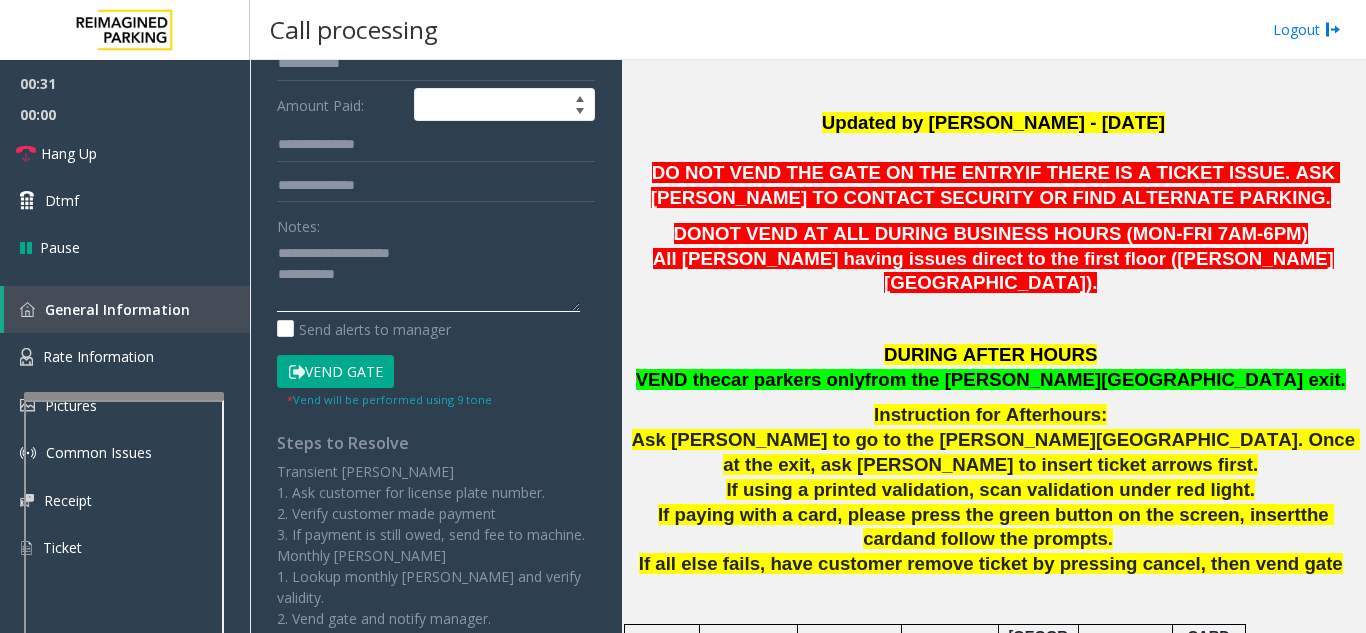 click 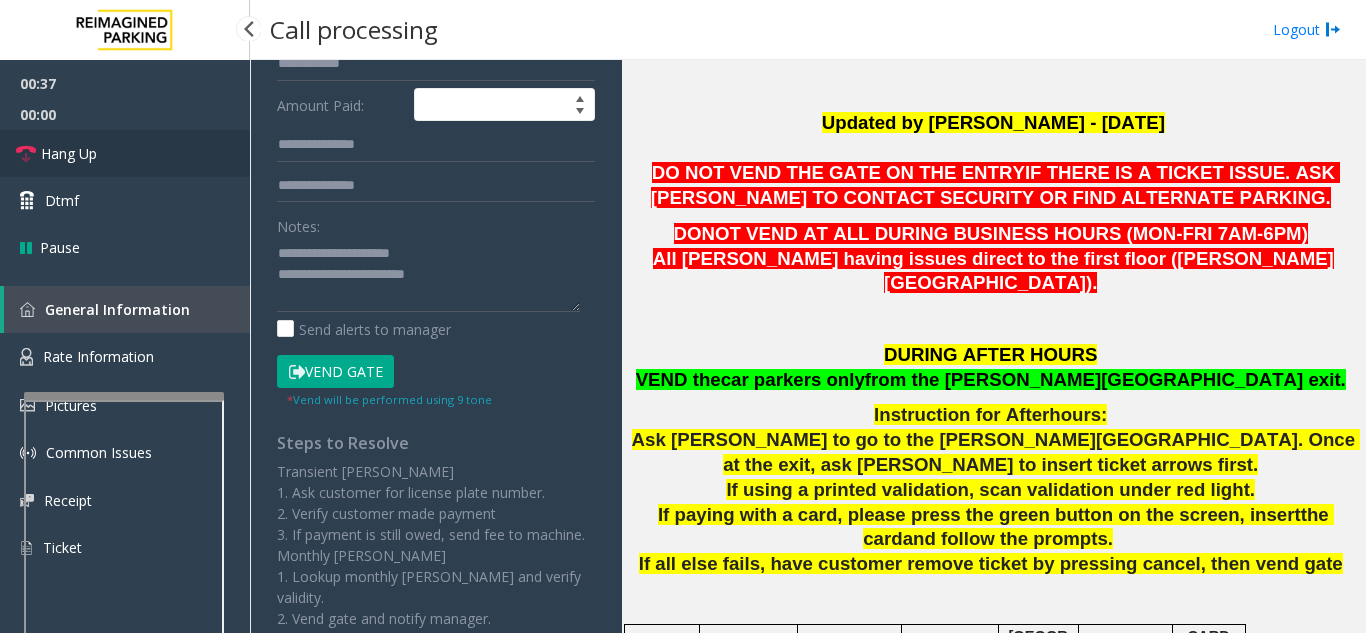 click on "Hang Up" at bounding box center (125, 153) 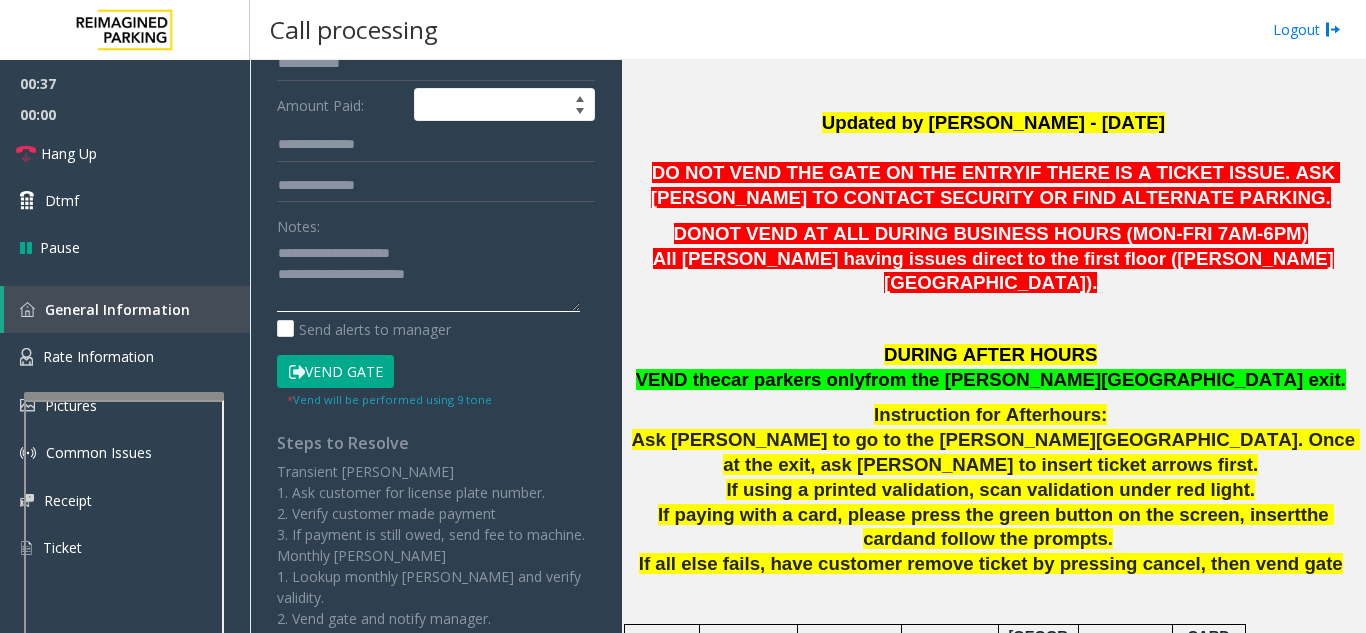 click 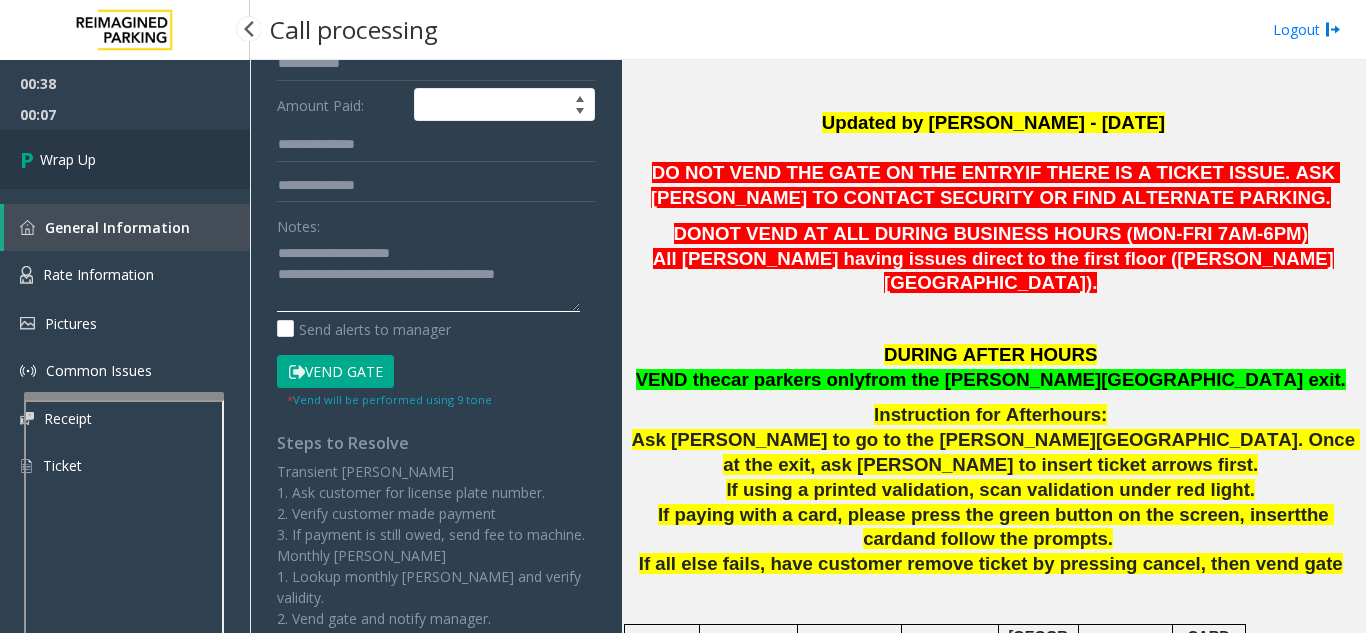 type on "**********" 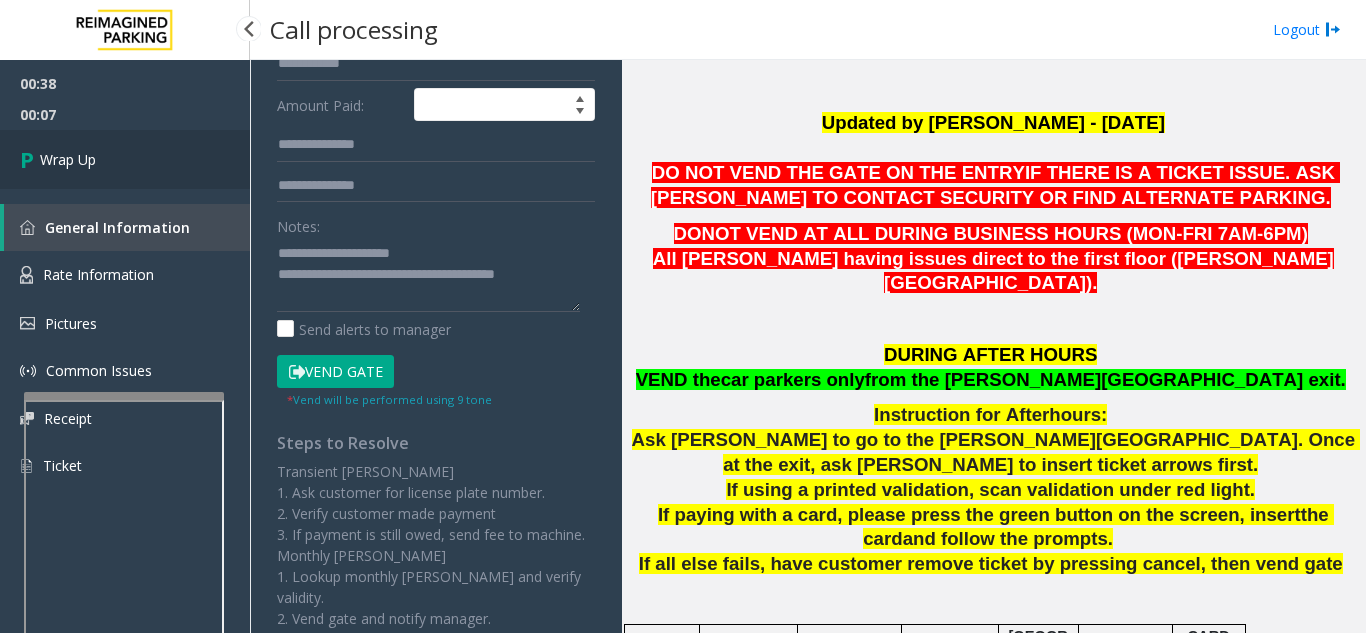 click on "Wrap Up" at bounding box center (125, 159) 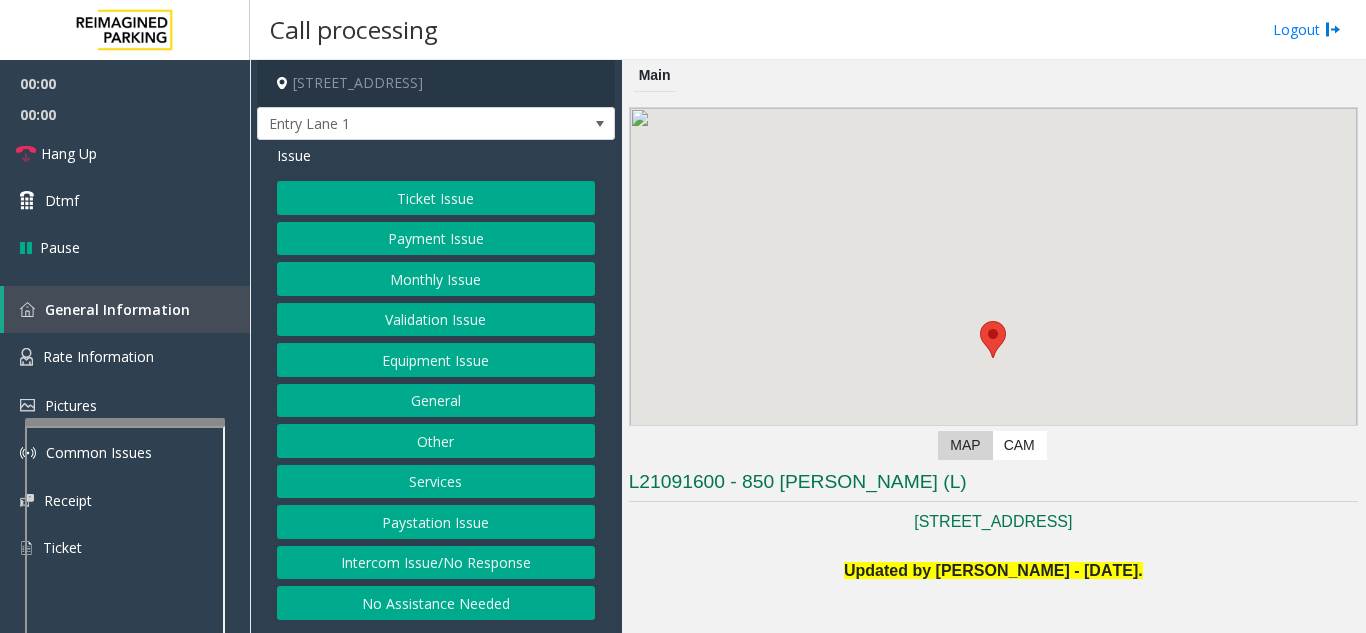 click at bounding box center (125, 422) 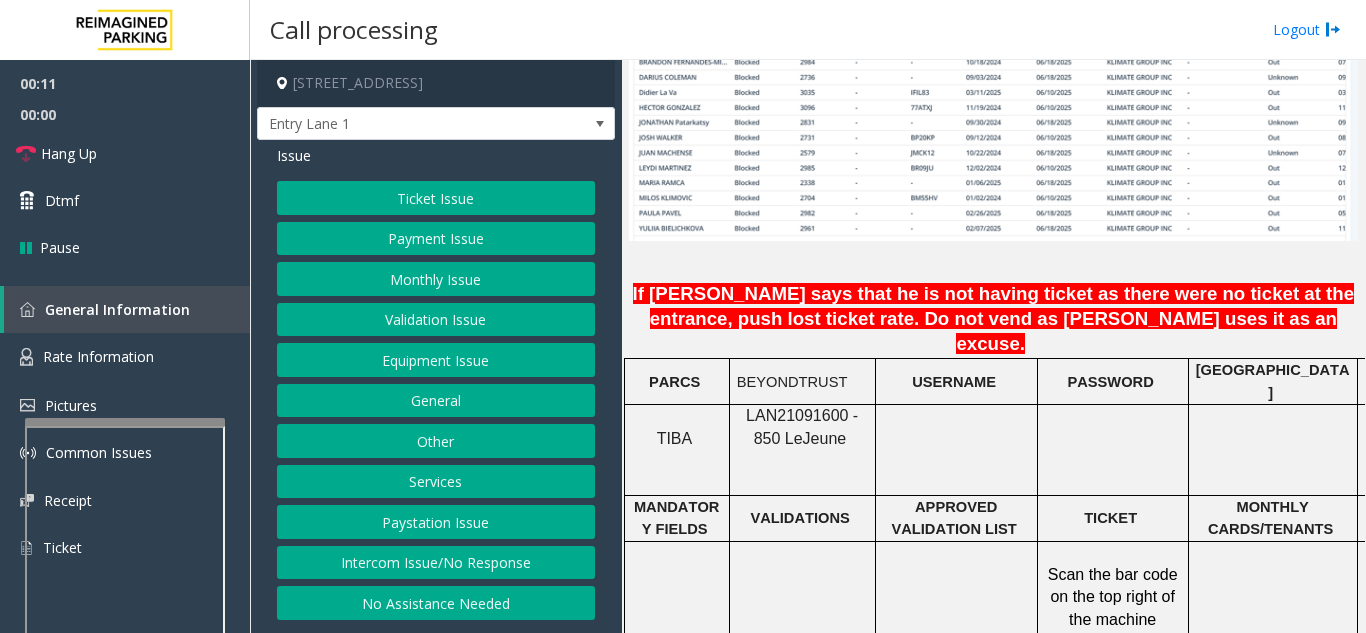 scroll, scrollTop: 1500, scrollLeft: 0, axis: vertical 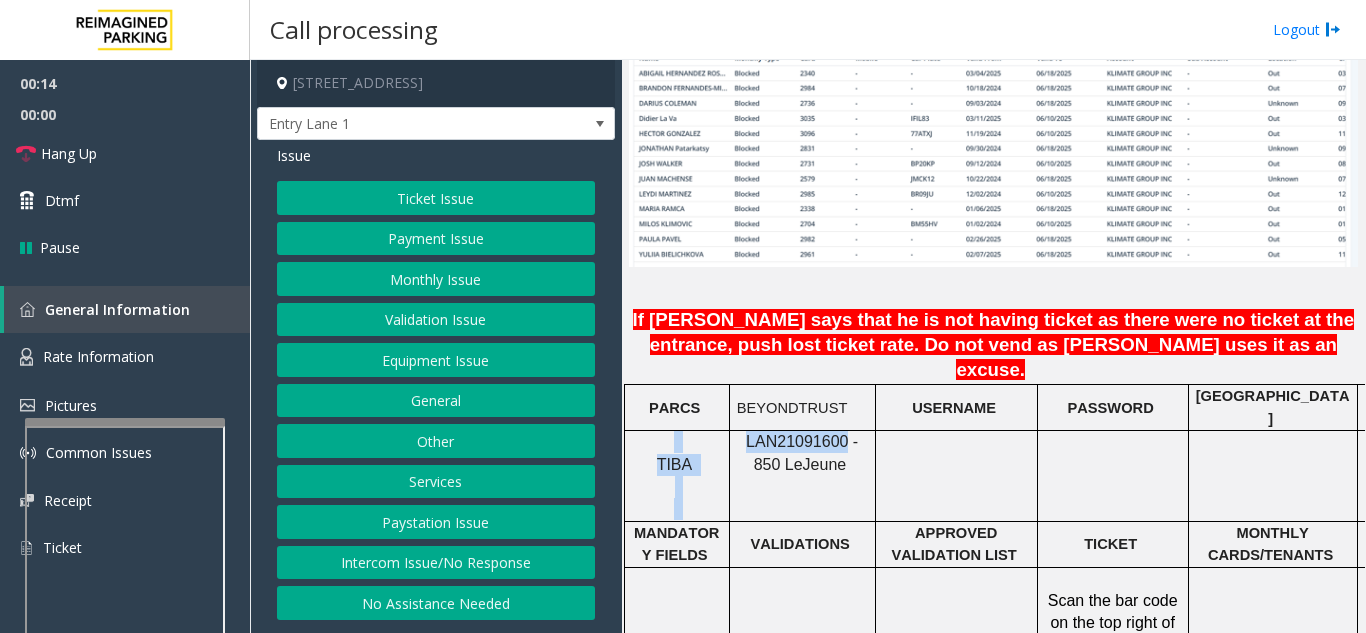 drag, startPoint x: 830, startPoint y: 383, endPoint x: 726, endPoint y: 388, distance: 104.120125 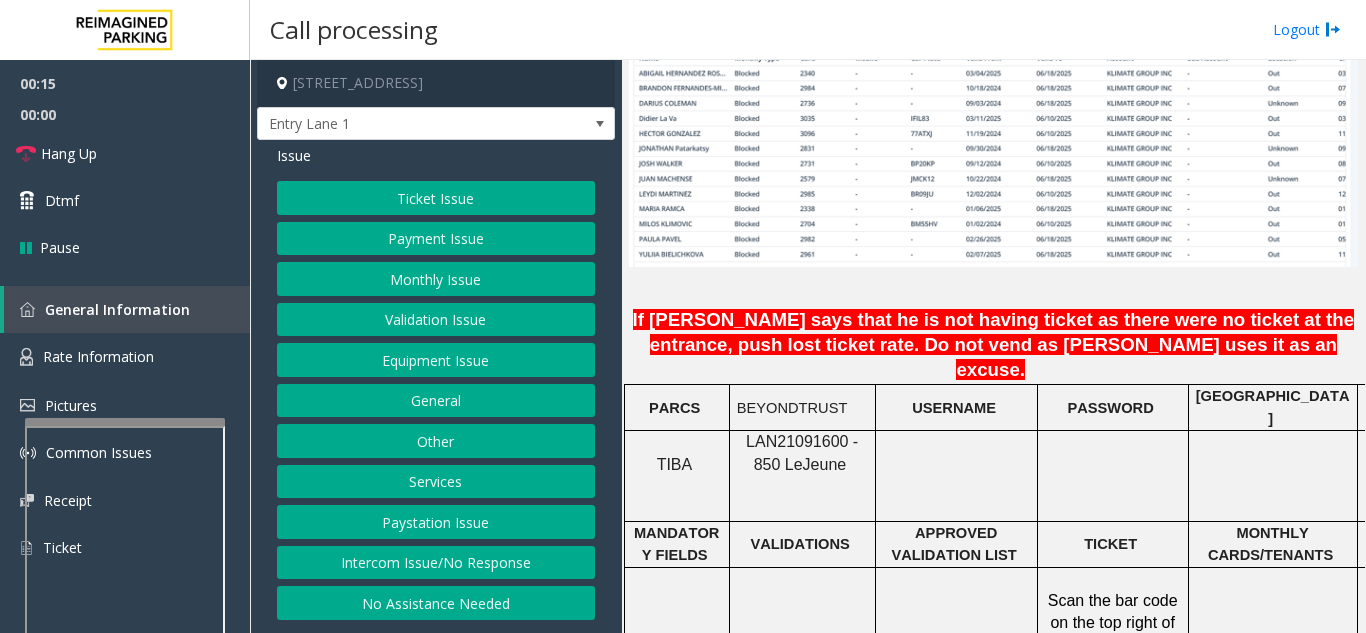 click 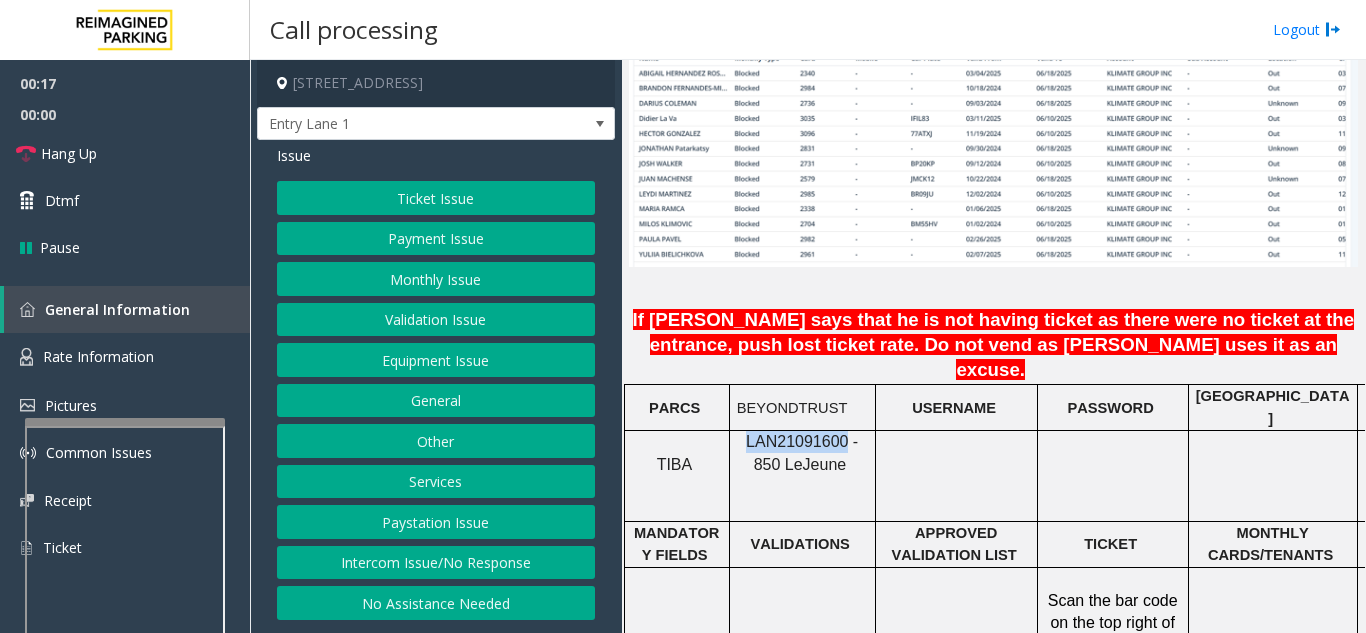drag, startPoint x: 826, startPoint y: 381, endPoint x: 732, endPoint y: 383, distance: 94.02127 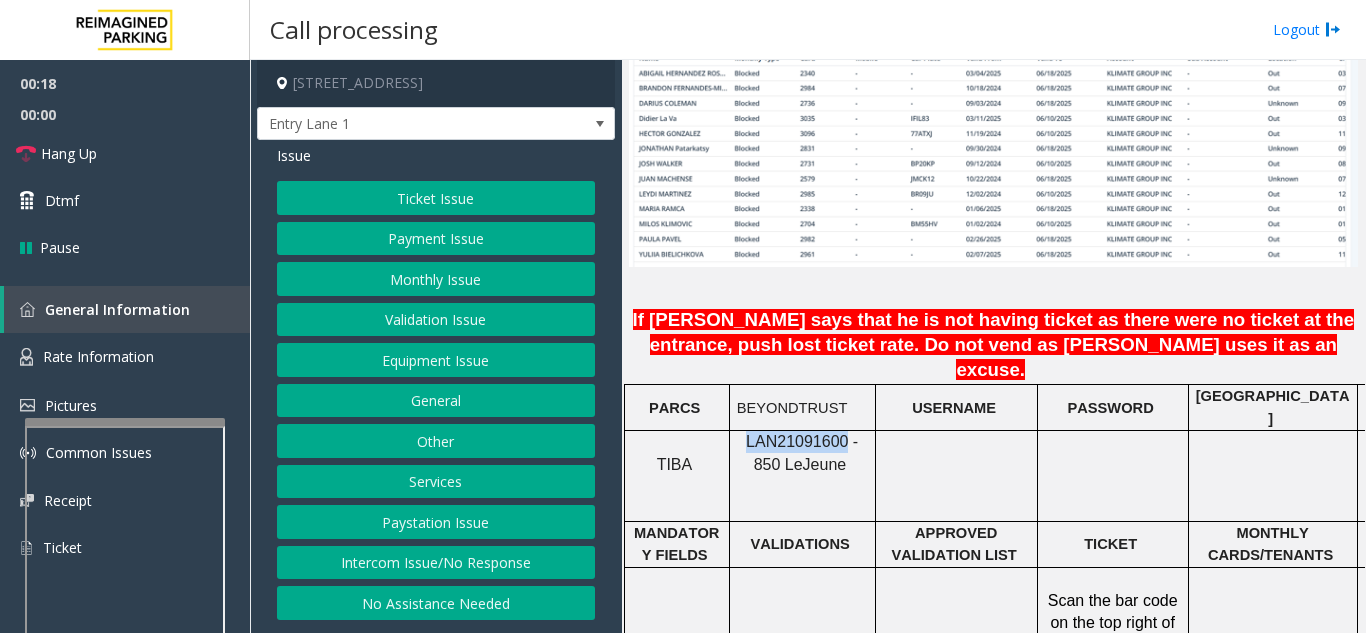 copy on "LAN21091600" 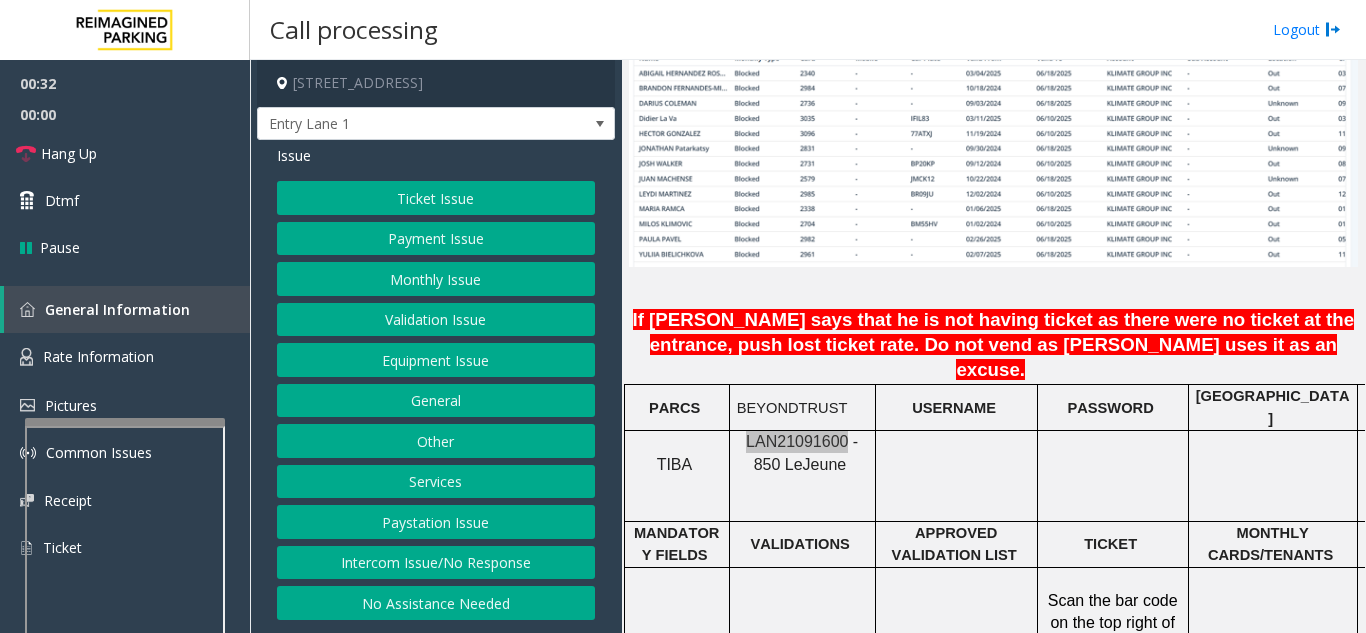 scroll, scrollTop: 1200, scrollLeft: 0, axis: vertical 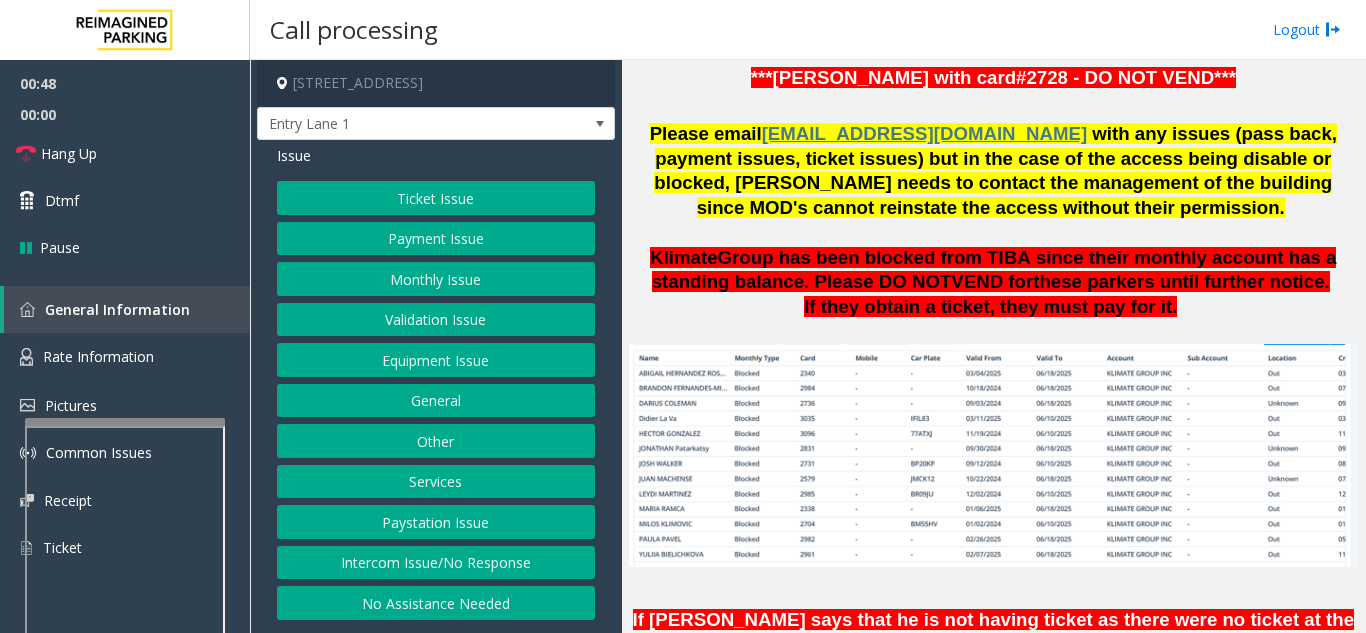 click on "Equipment Issue" 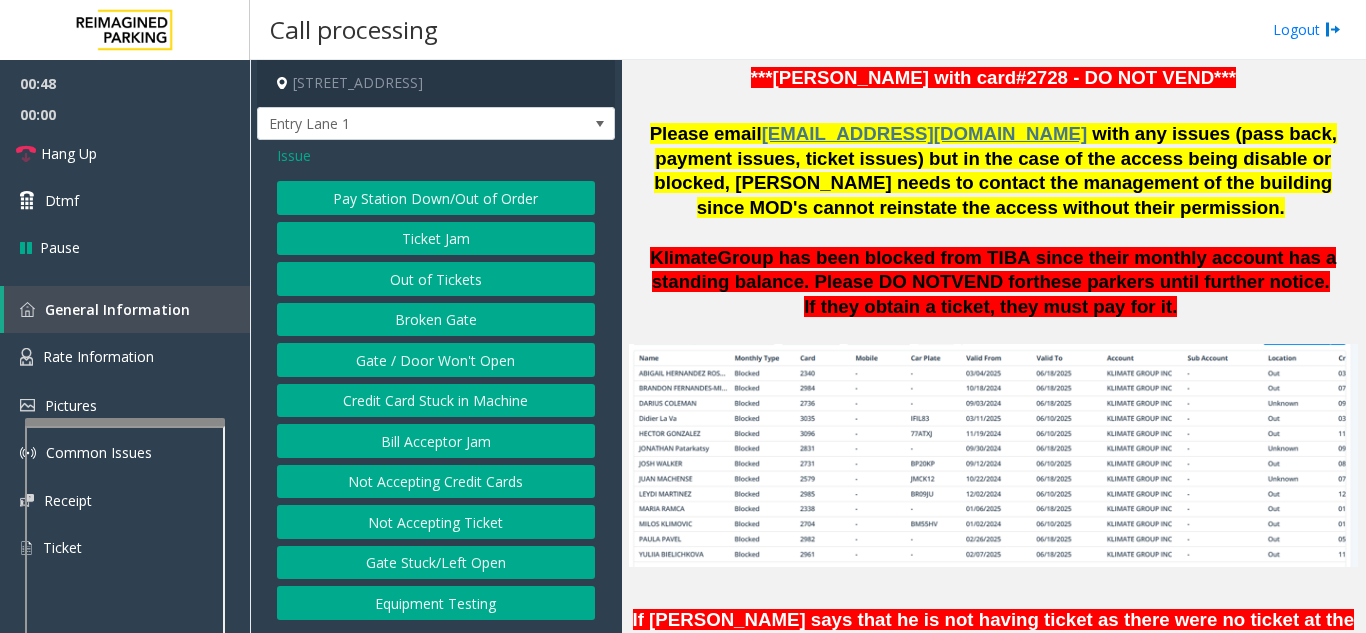 click on "Gate / Door Won't Open" 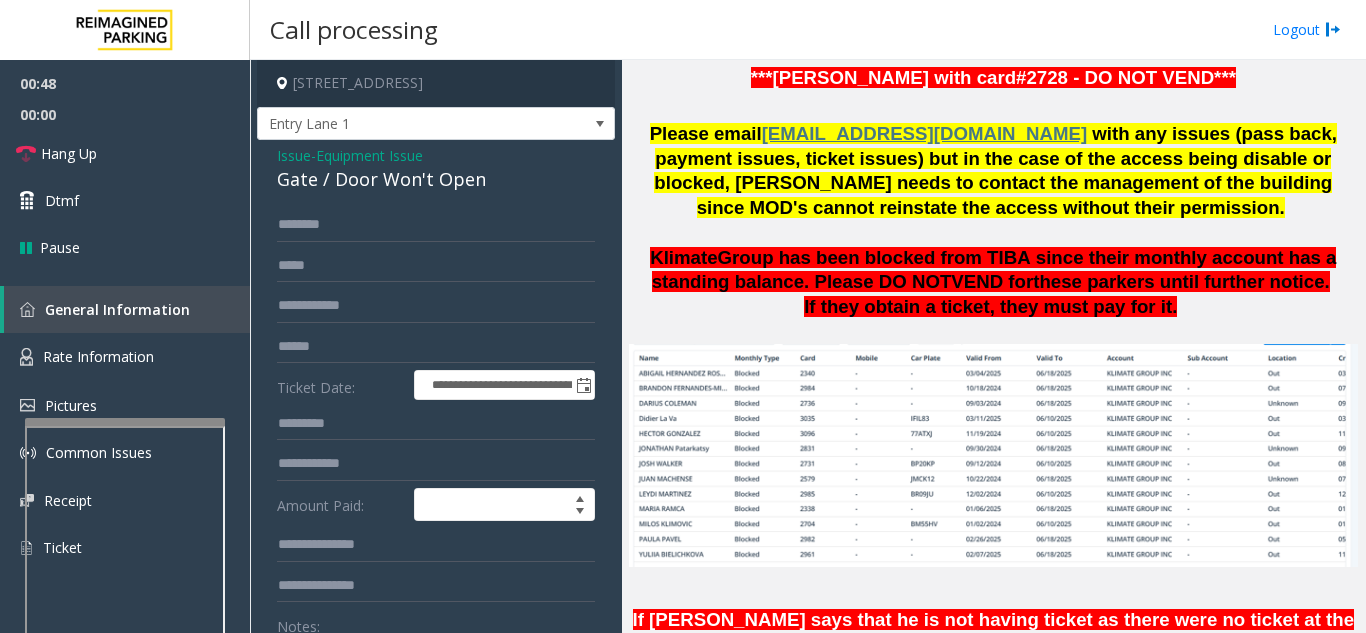 scroll, scrollTop: 100, scrollLeft: 0, axis: vertical 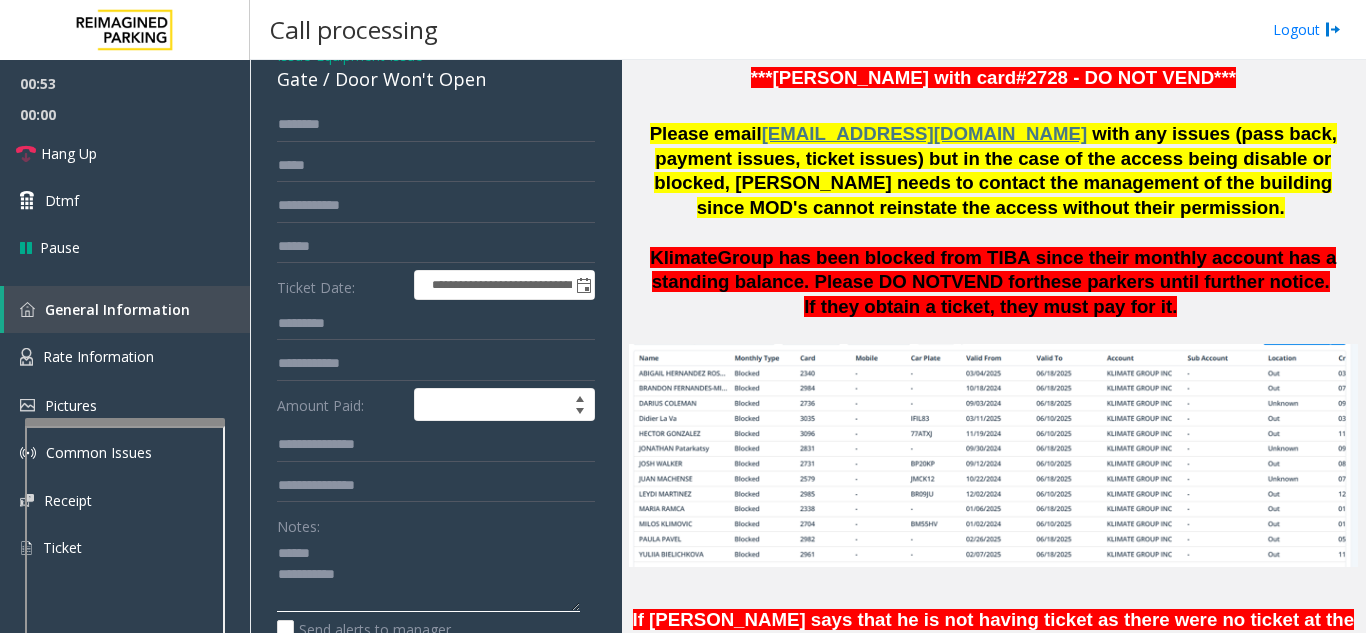 click 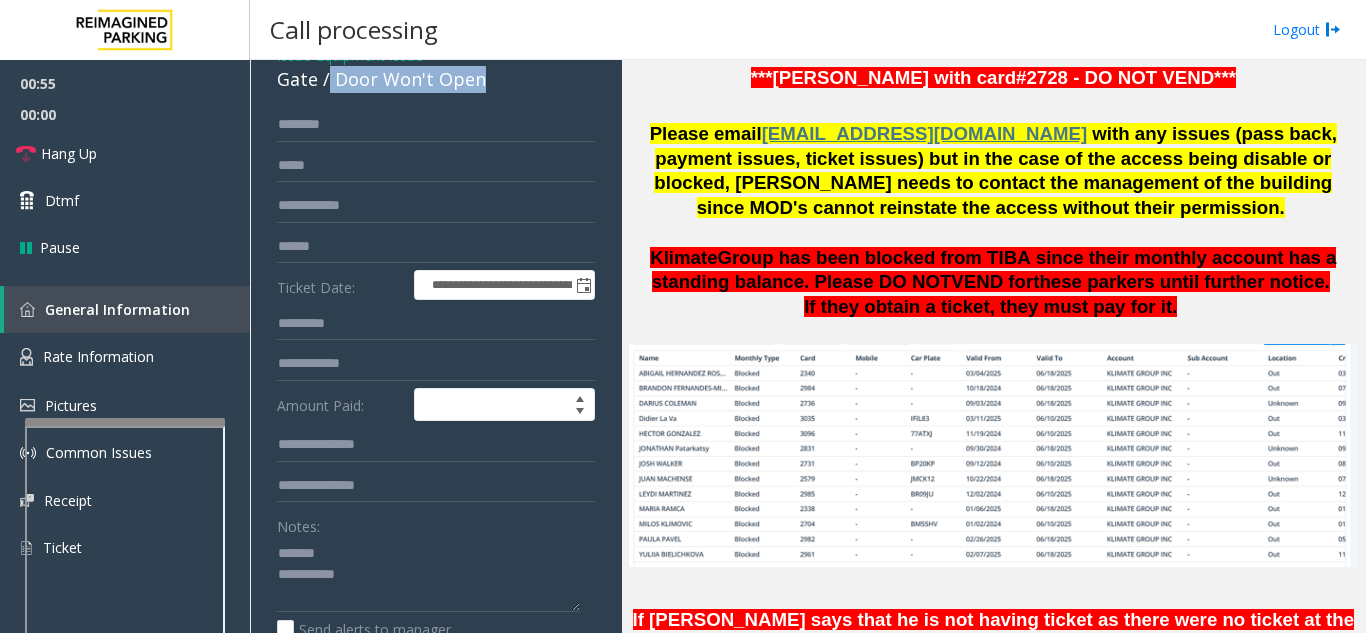 drag, startPoint x: 330, startPoint y: 80, endPoint x: 477, endPoint y: 94, distance: 147.66516 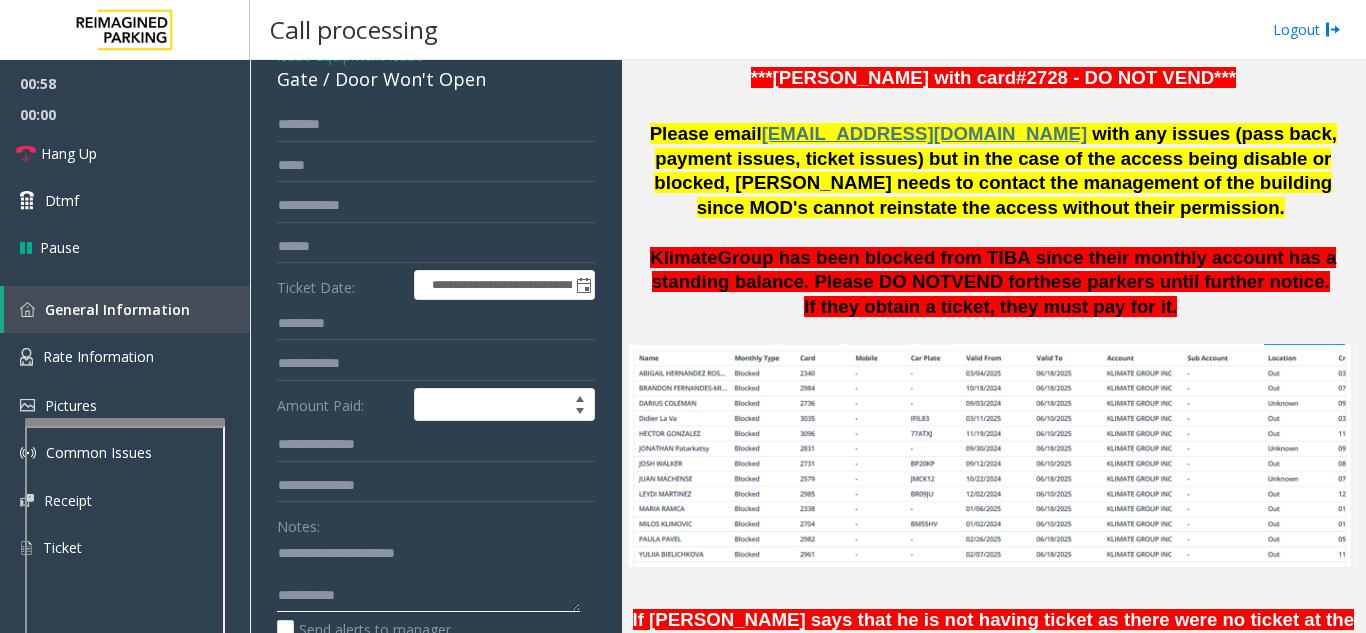 click 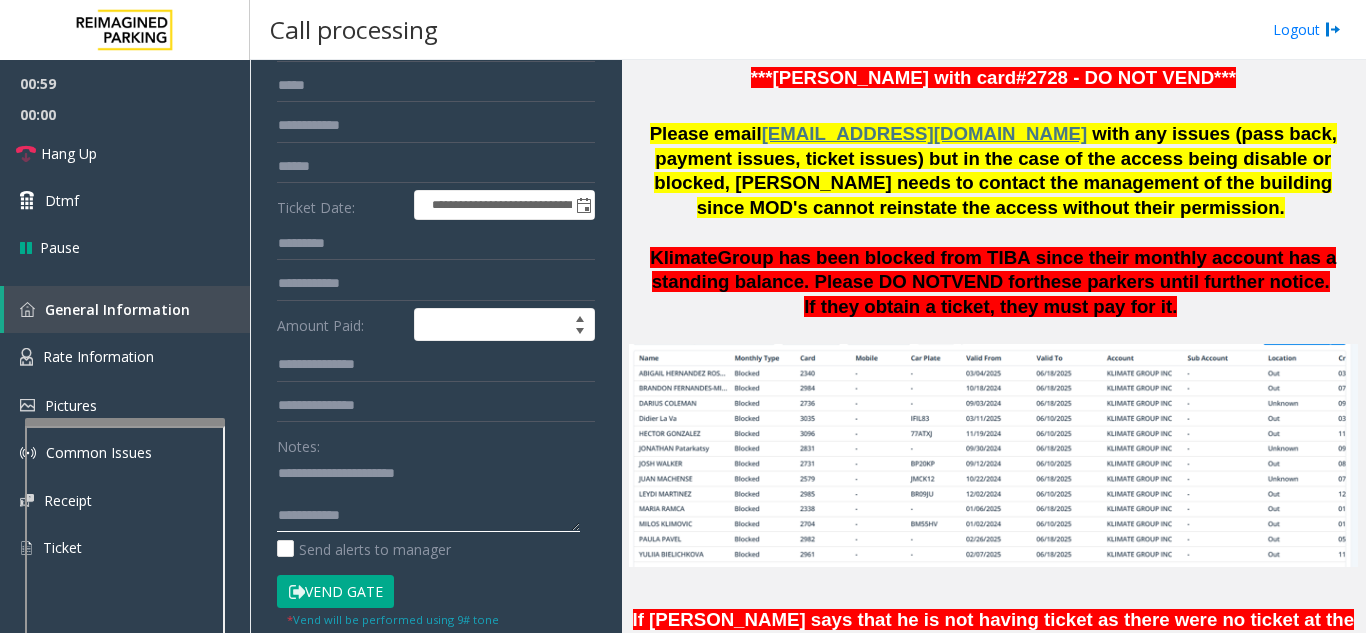 scroll, scrollTop: 300, scrollLeft: 0, axis: vertical 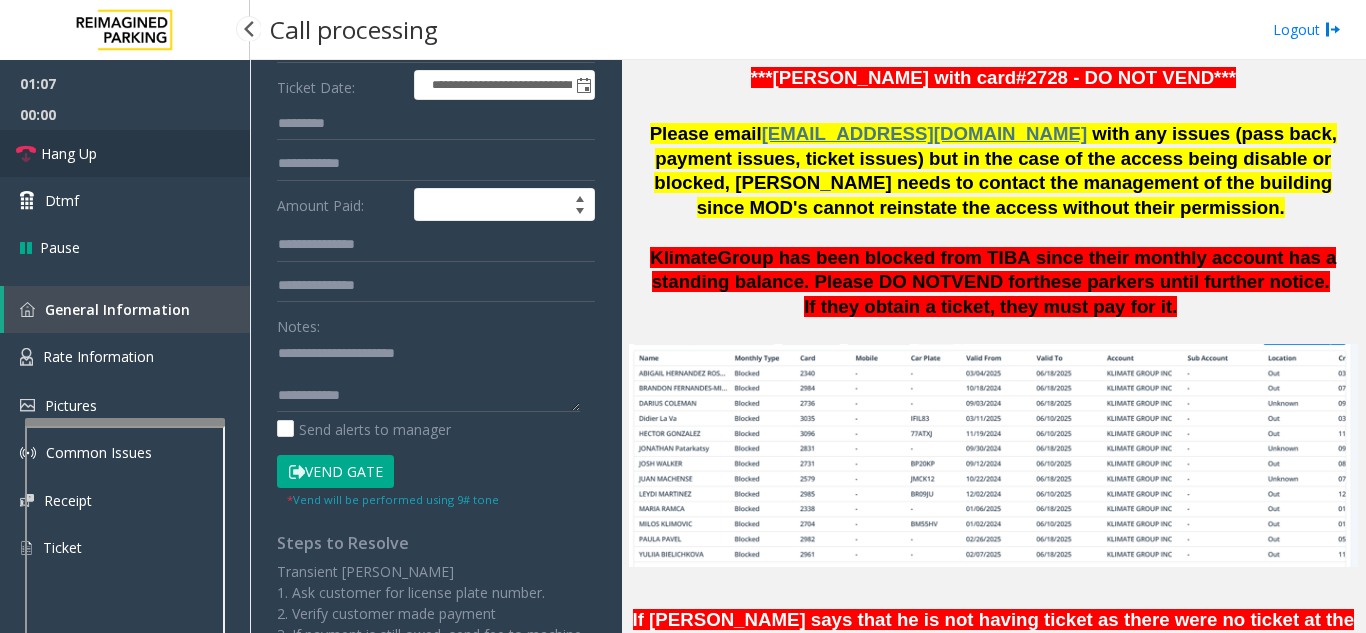 click on "Hang Up" at bounding box center [125, 153] 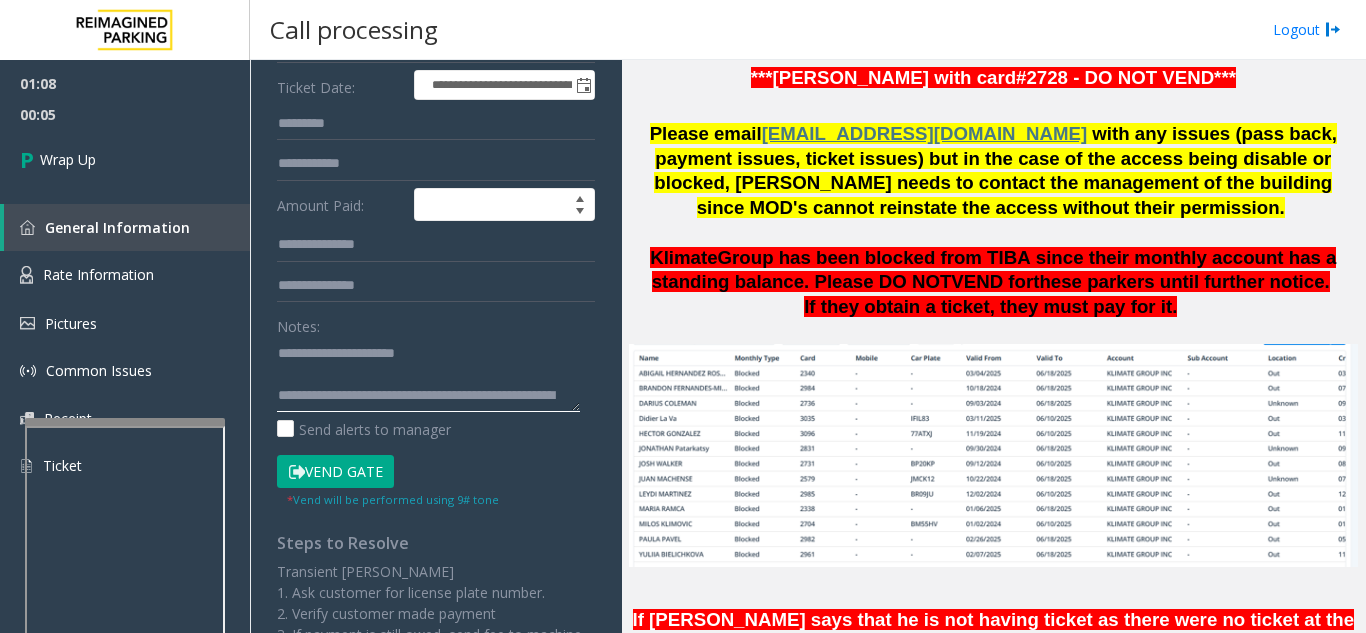 click 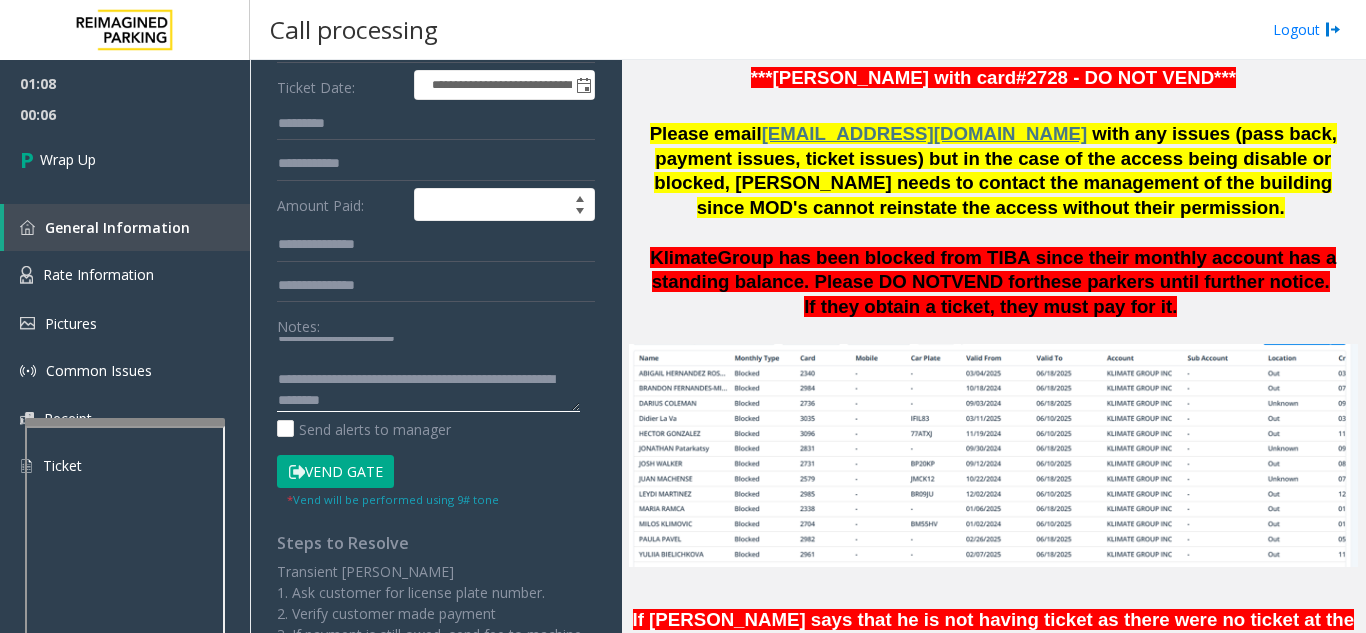 scroll, scrollTop: 21, scrollLeft: 0, axis: vertical 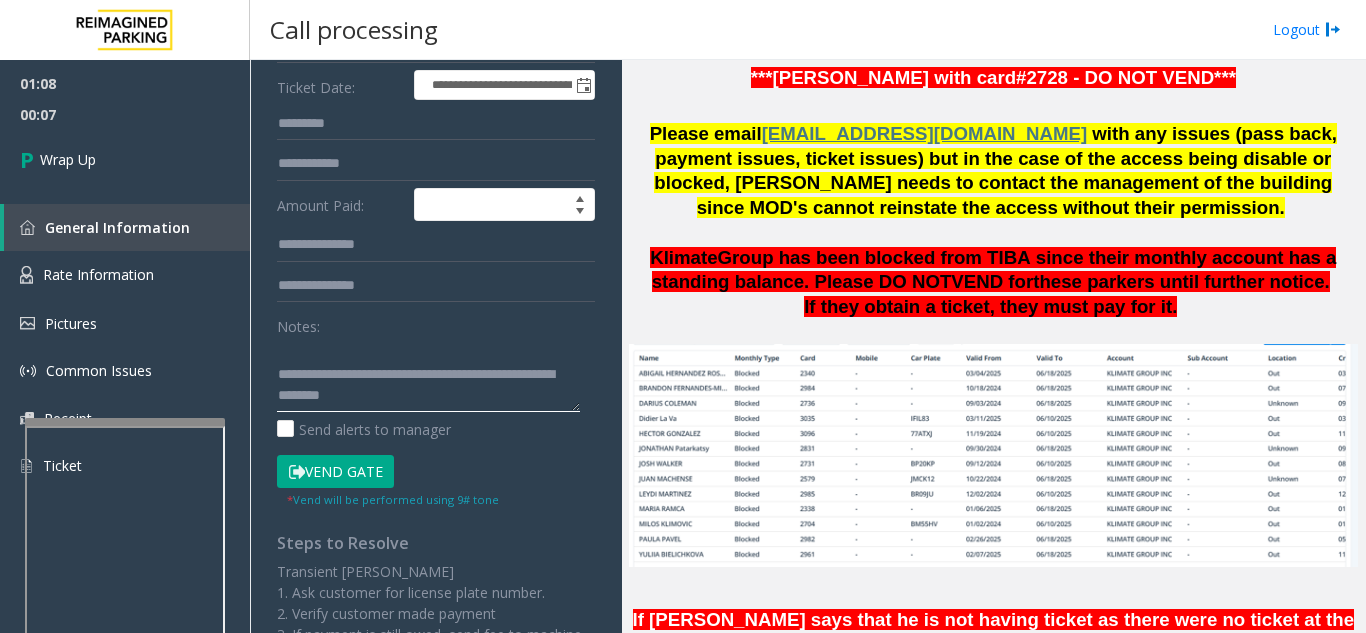 click 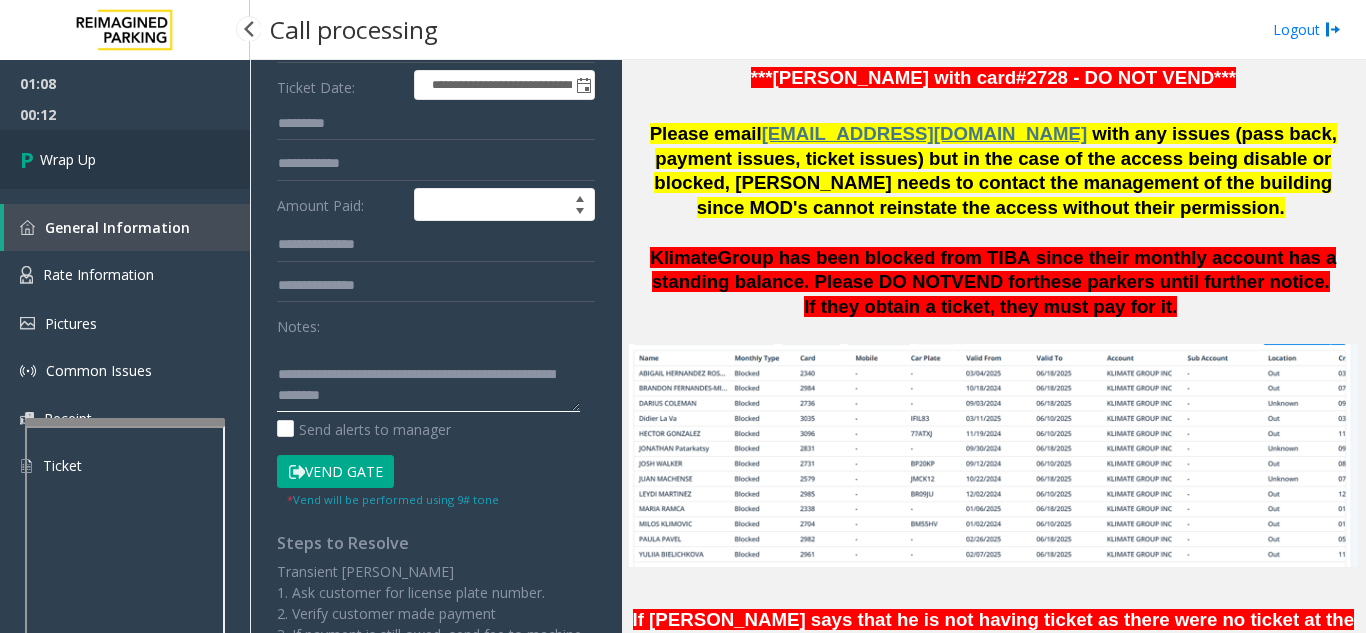 type on "**********" 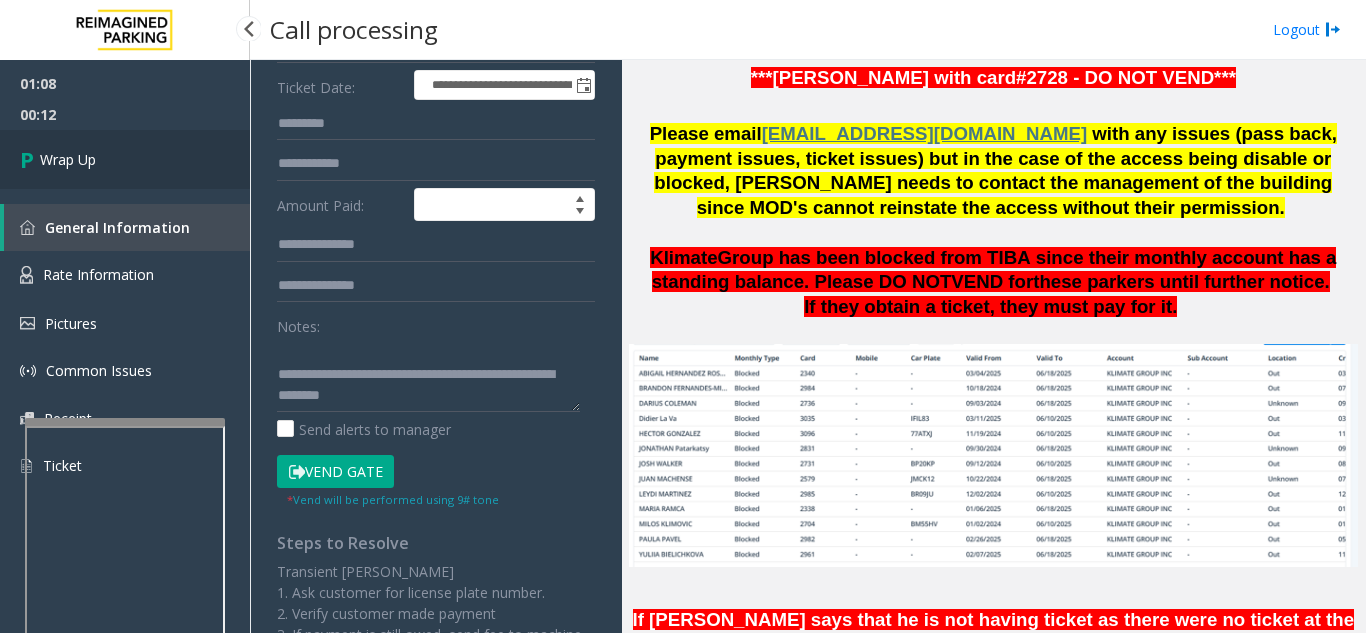 click on "Wrap Up" at bounding box center (125, 159) 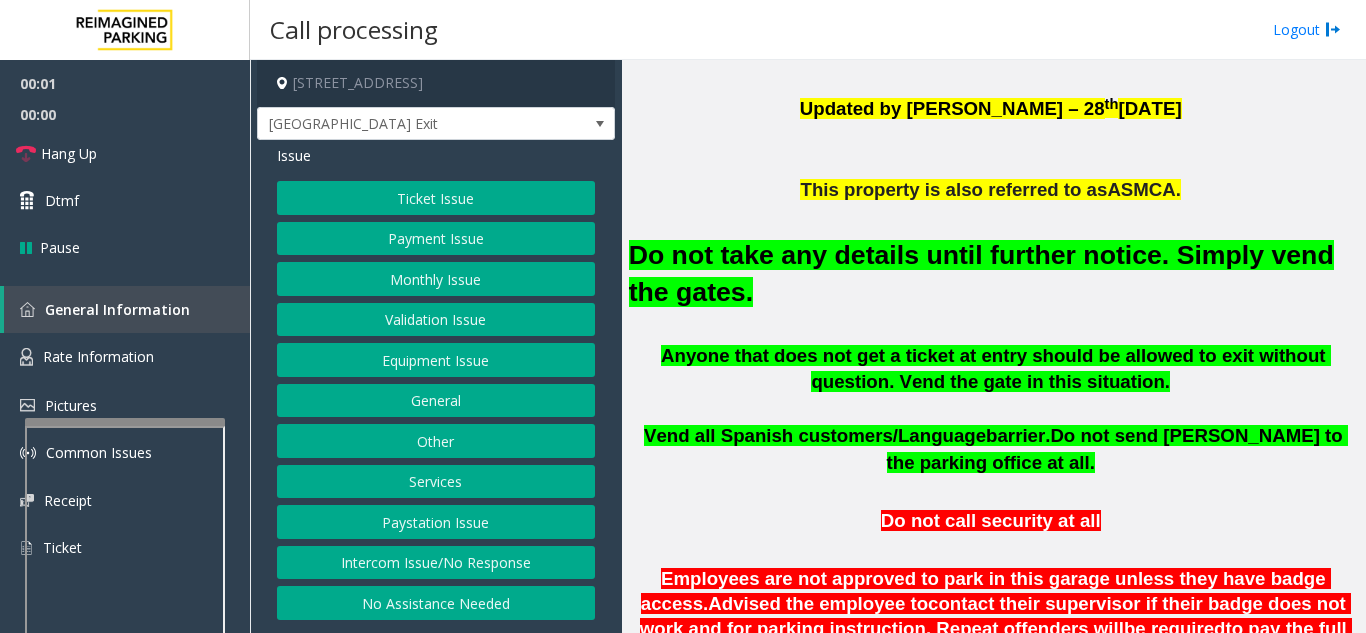 scroll, scrollTop: 600, scrollLeft: 0, axis: vertical 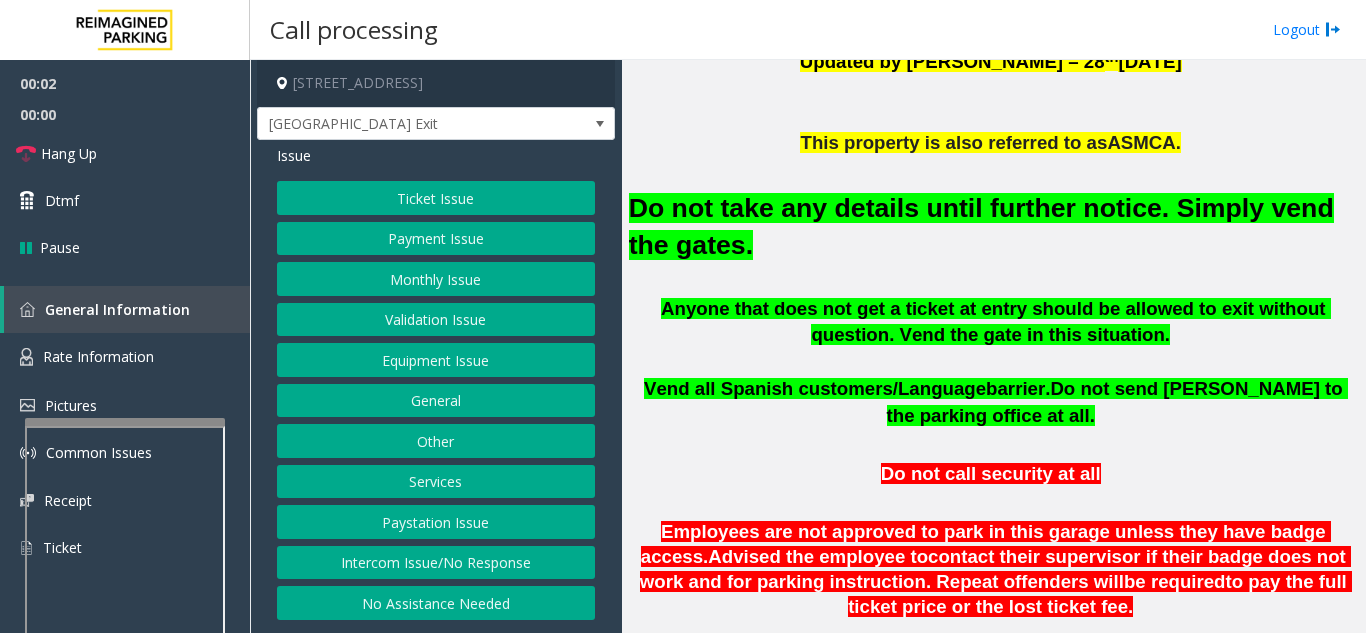 click on "Equipment Issue" 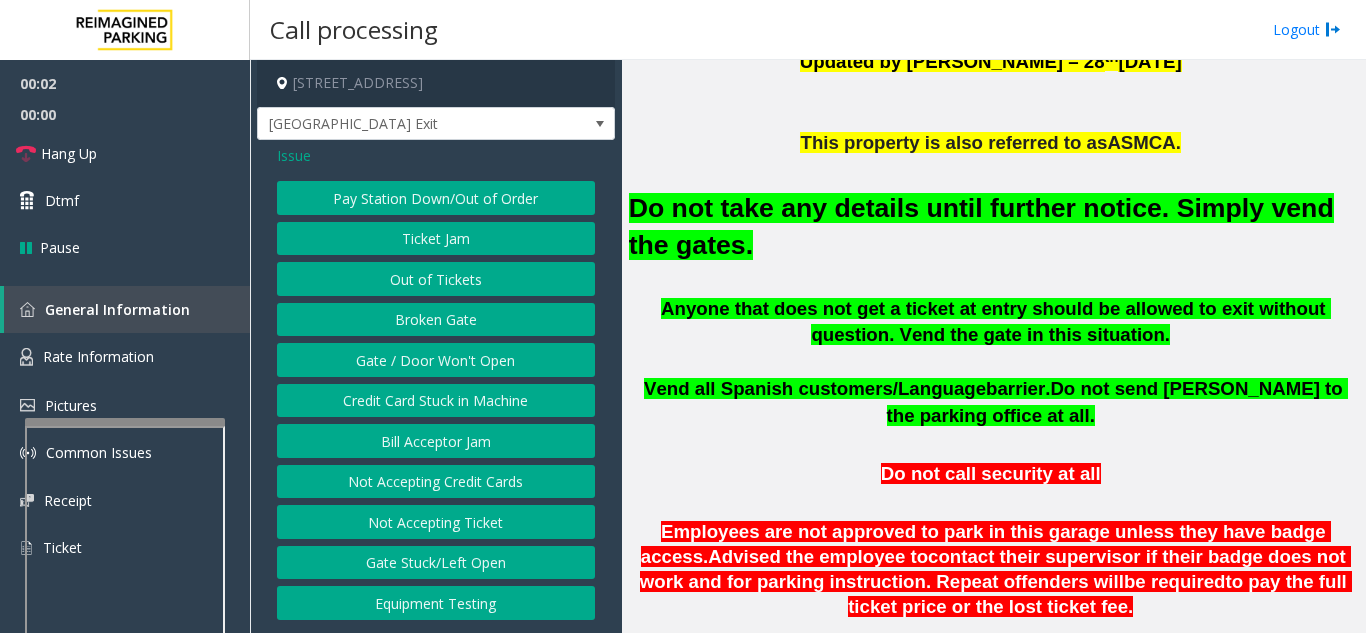 click on "Gate / Door Won't Open" 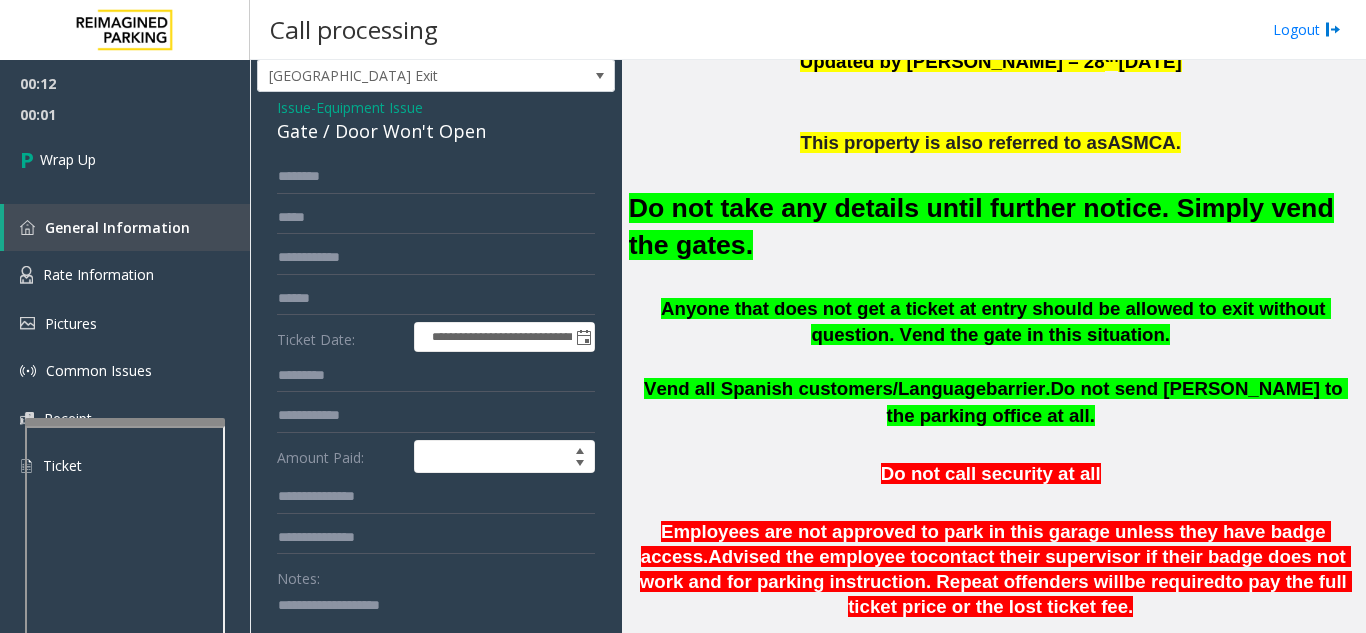 scroll, scrollTop: 0, scrollLeft: 0, axis: both 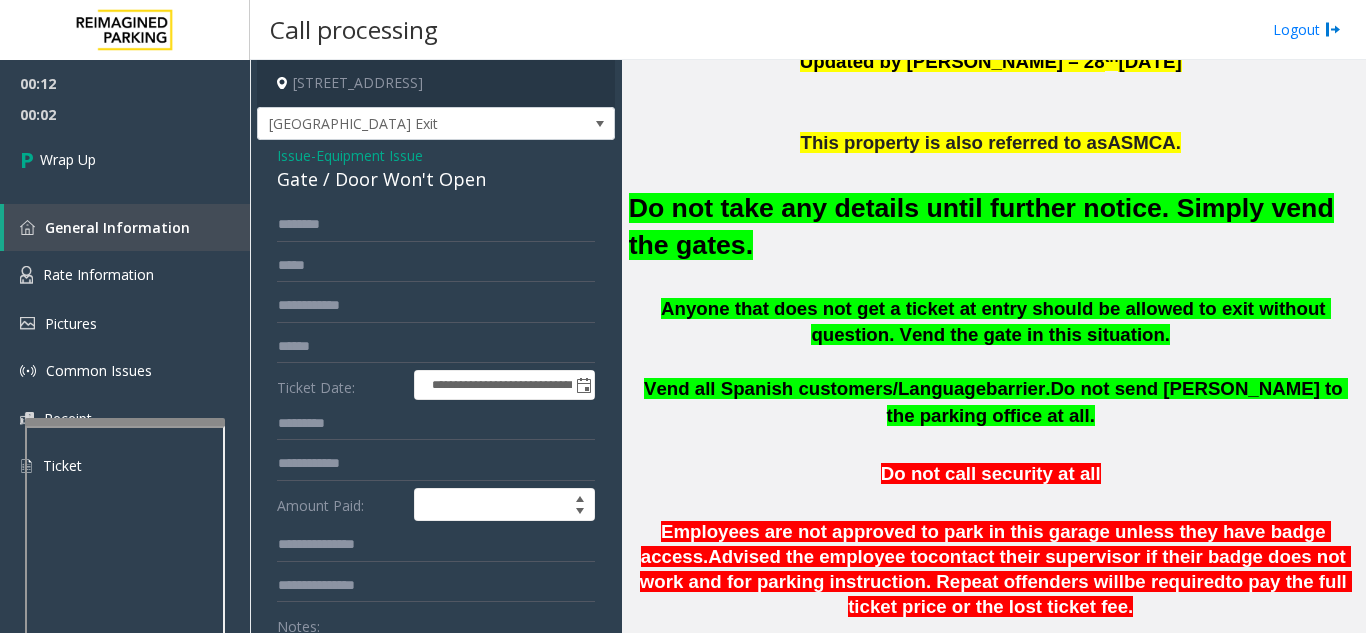 click on "Issue" 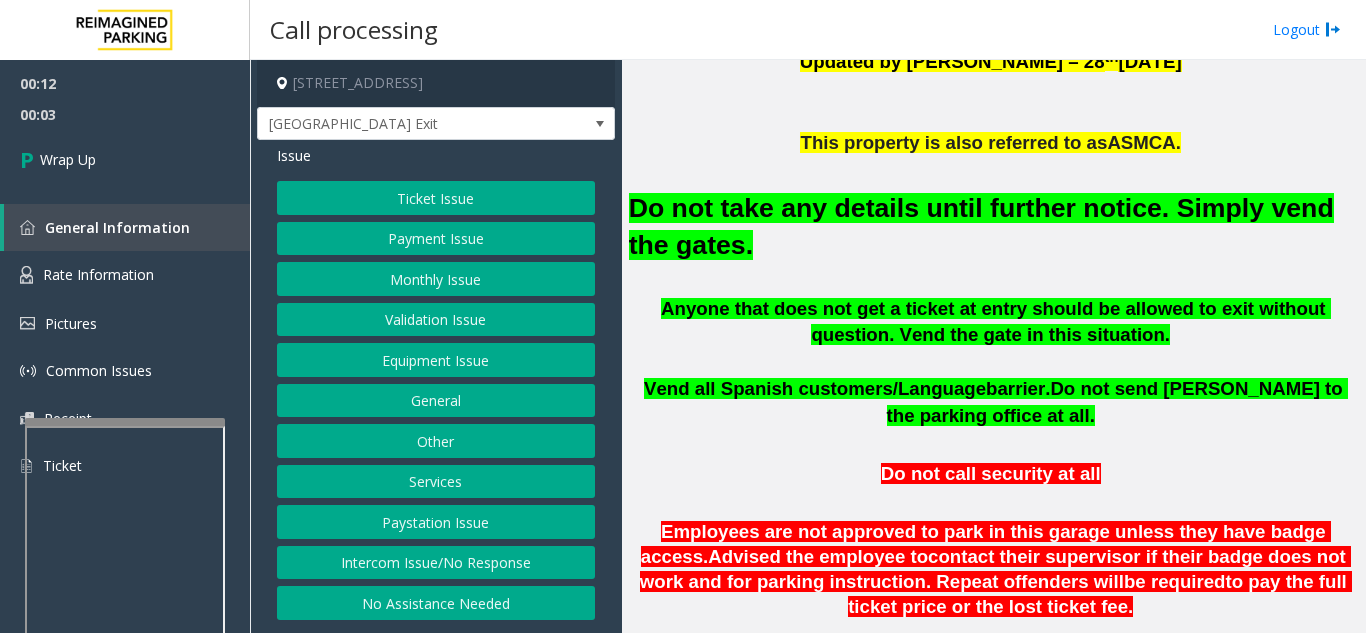 click on "Intercom Issue/No Response" 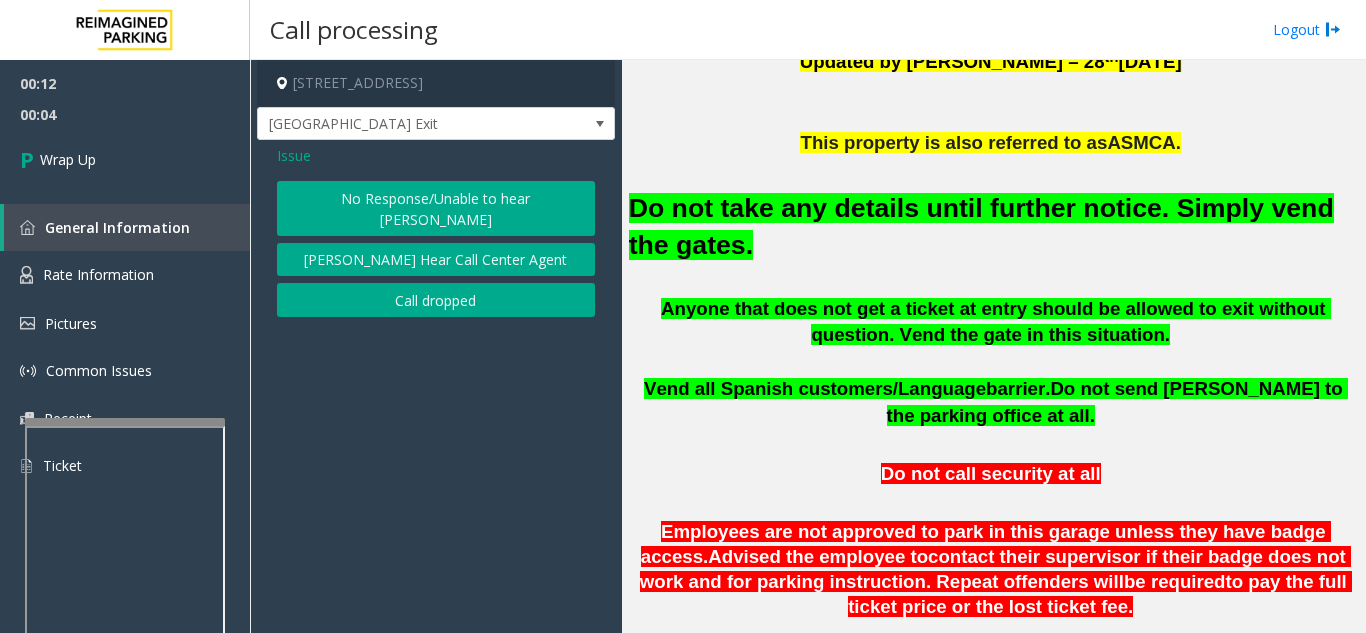 click on "[STREET_ADDRESS][GEOGRAPHIC_DATA] Exit Issue  No Response/Unable to hear [PERSON_NAME] Cannot Hear Call Center Agent   Call dropped" 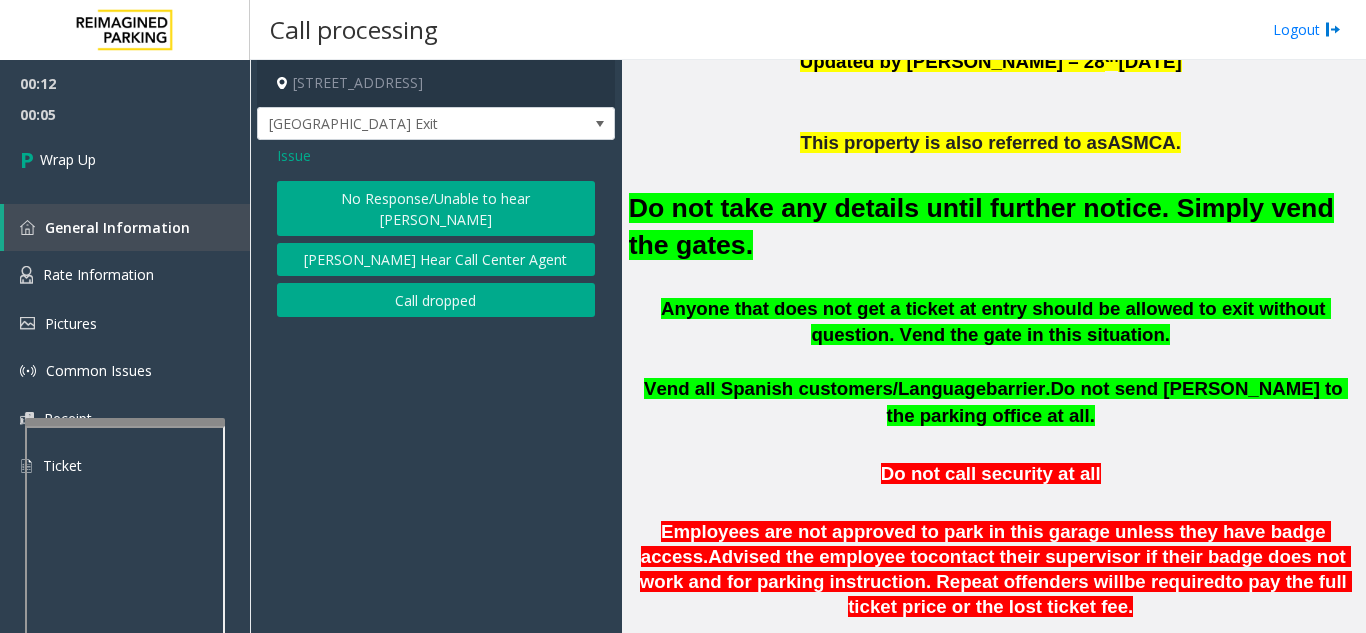 click on "Call dropped" 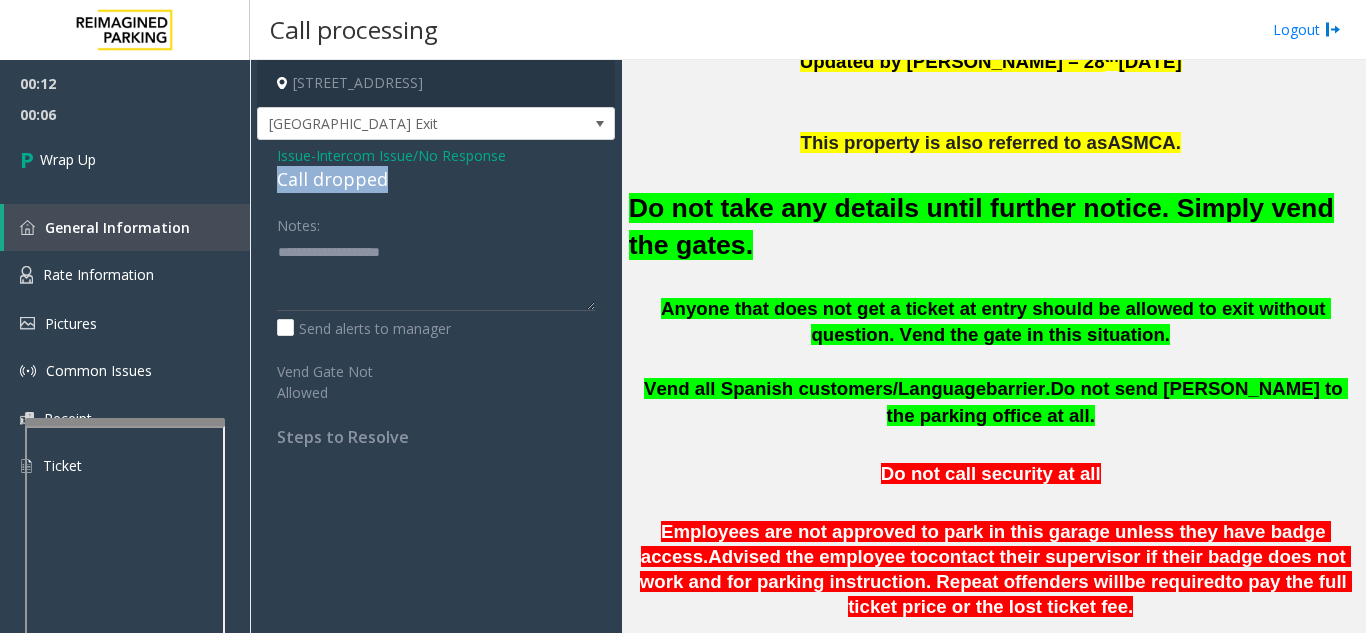 drag, startPoint x: 270, startPoint y: 183, endPoint x: 400, endPoint y: 179, distance: 130.06152 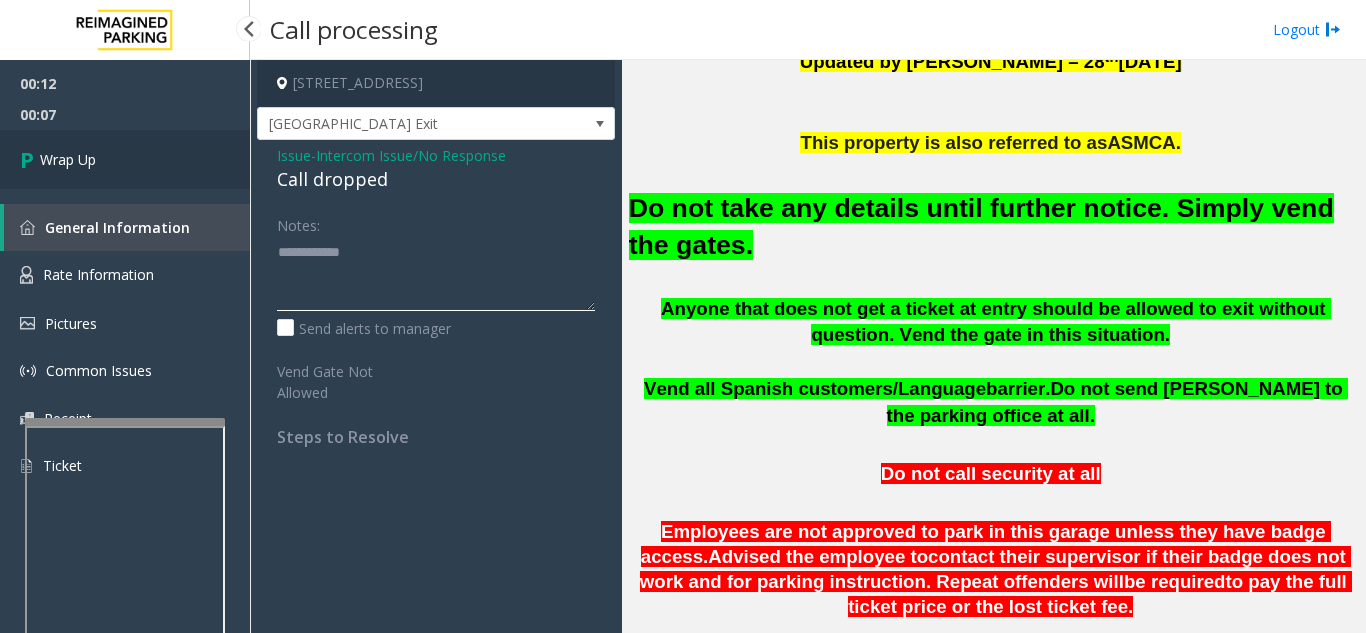 type on "**********" 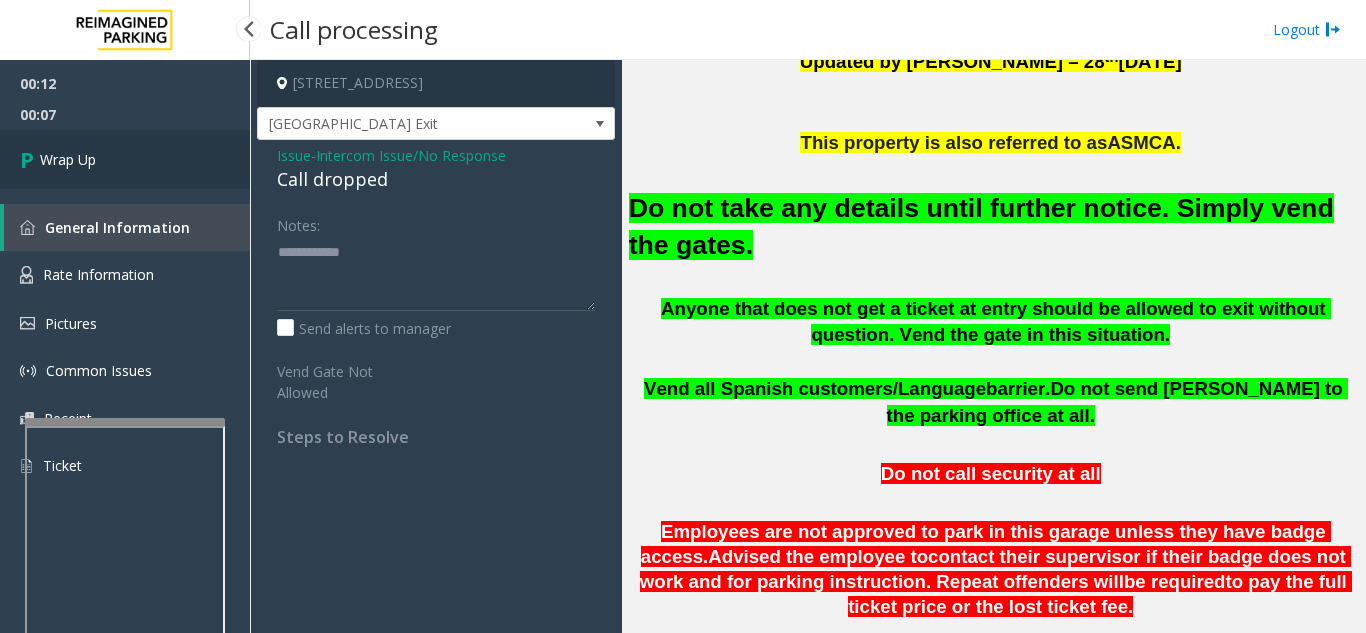 click on "Wrap Up" at bounding box center (125, 159) 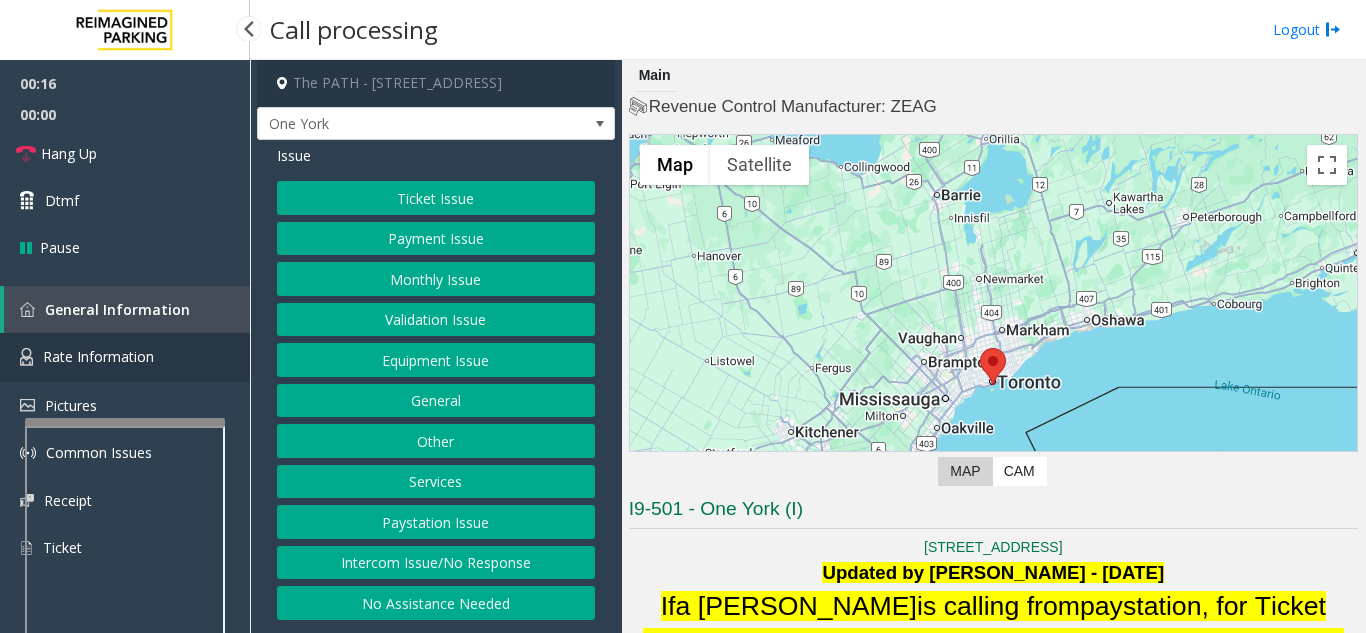 click on "Rate Information" at bounding box center [98, 356] 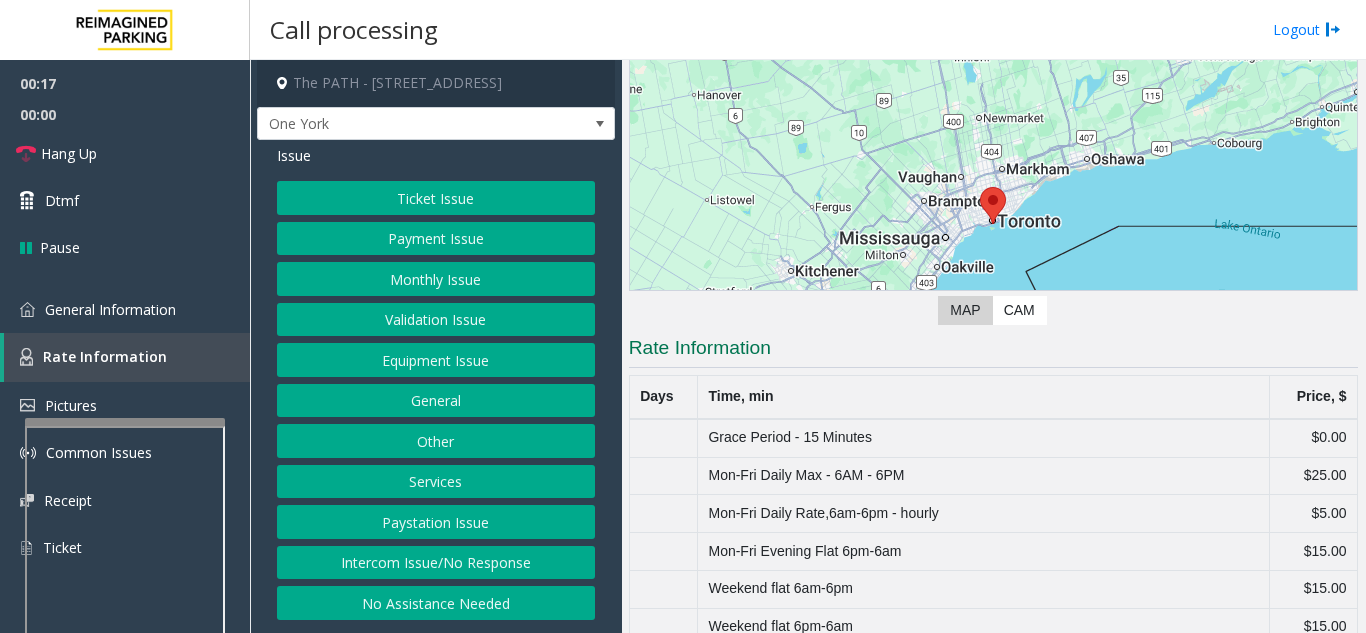 scroll, scrollTop: 200, scrollLeft: 0, axis: vertical 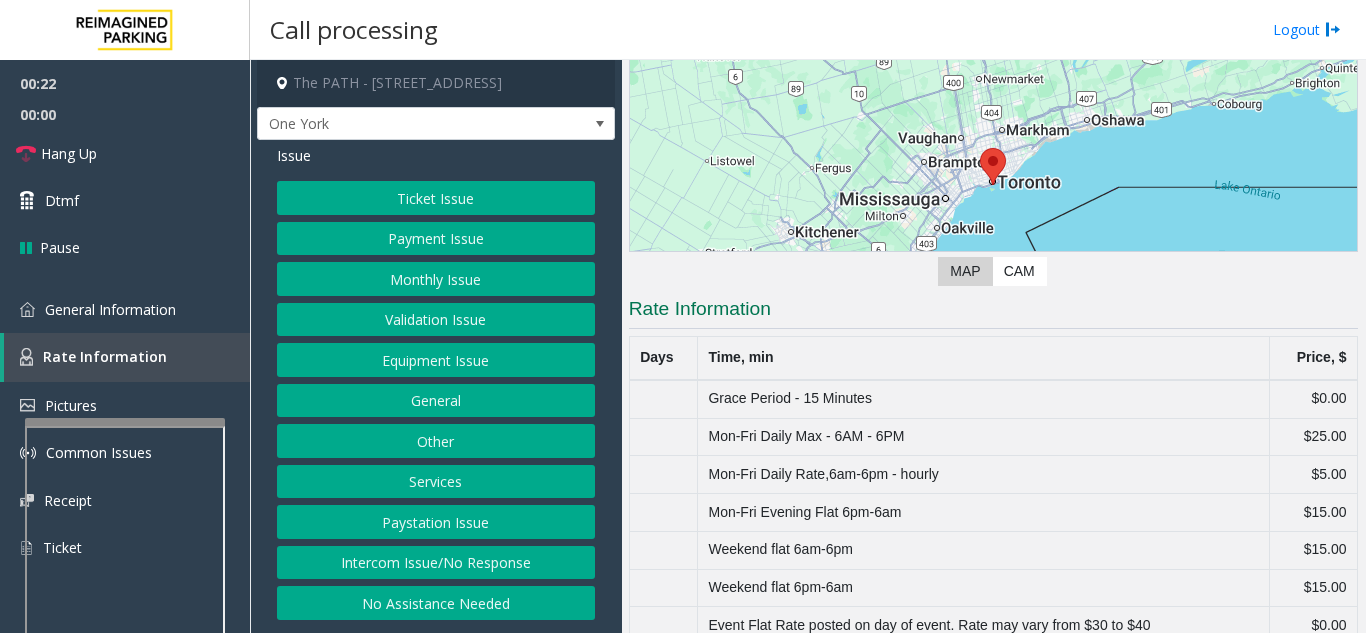 click on "Equipment Issue" 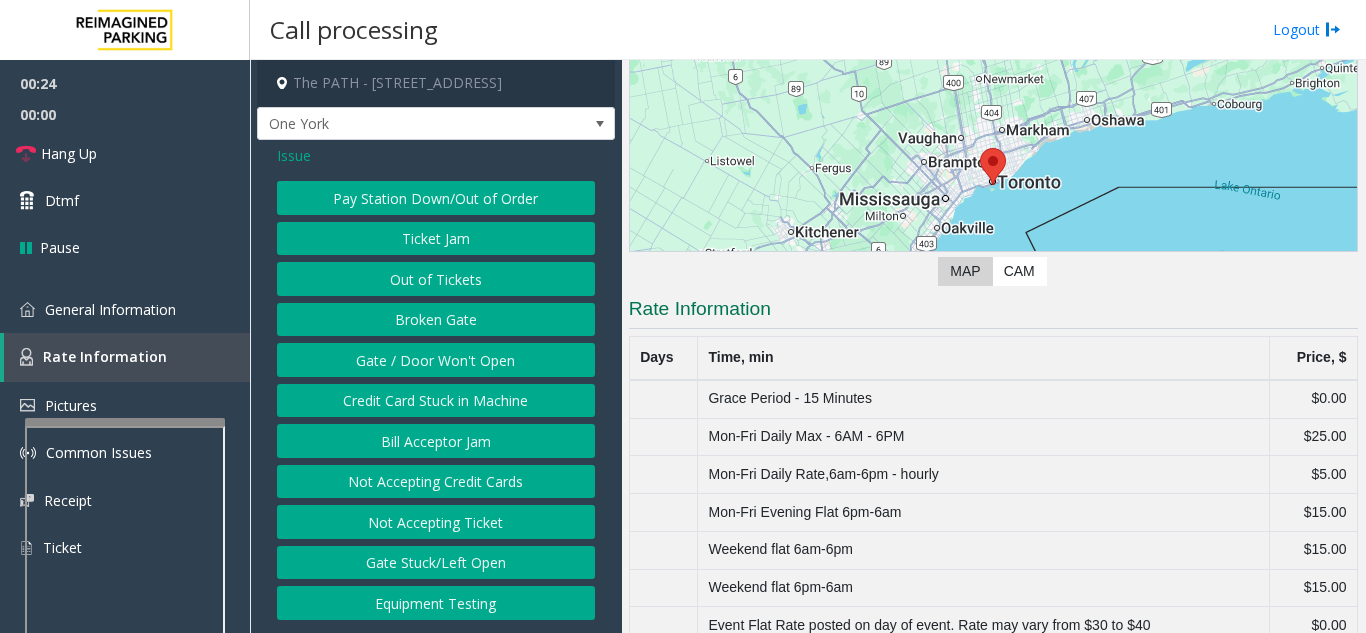 click on "Gate / Door Won't Open" 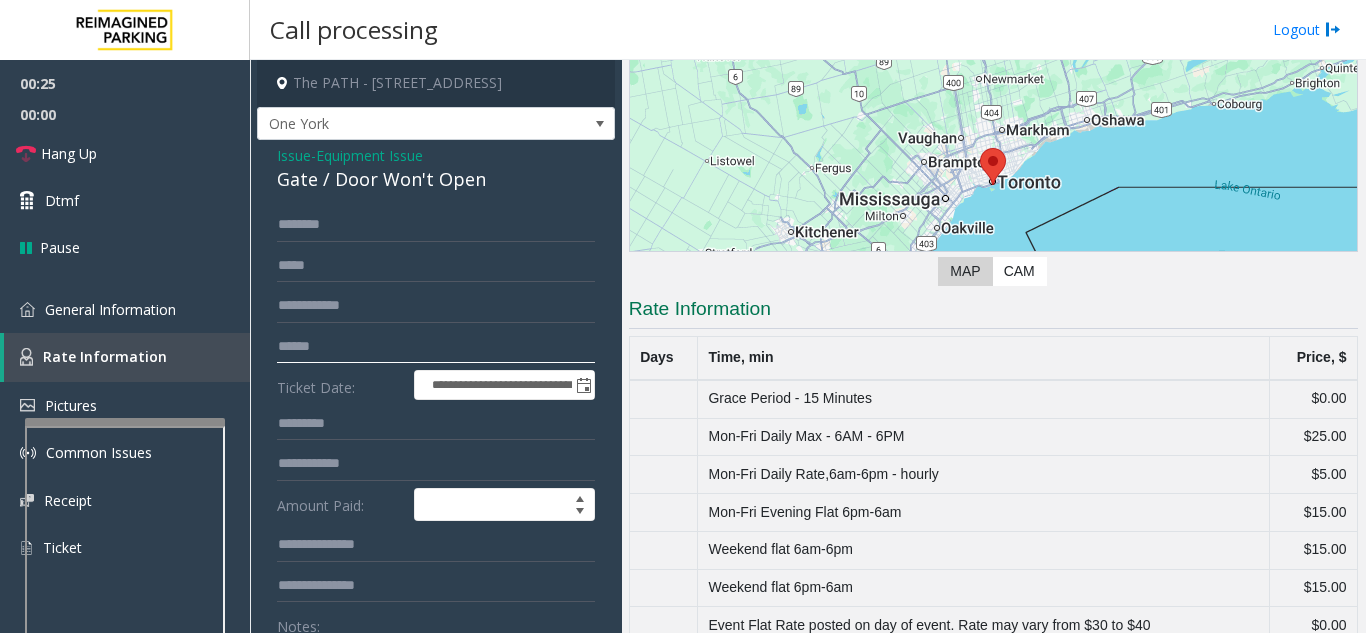 click 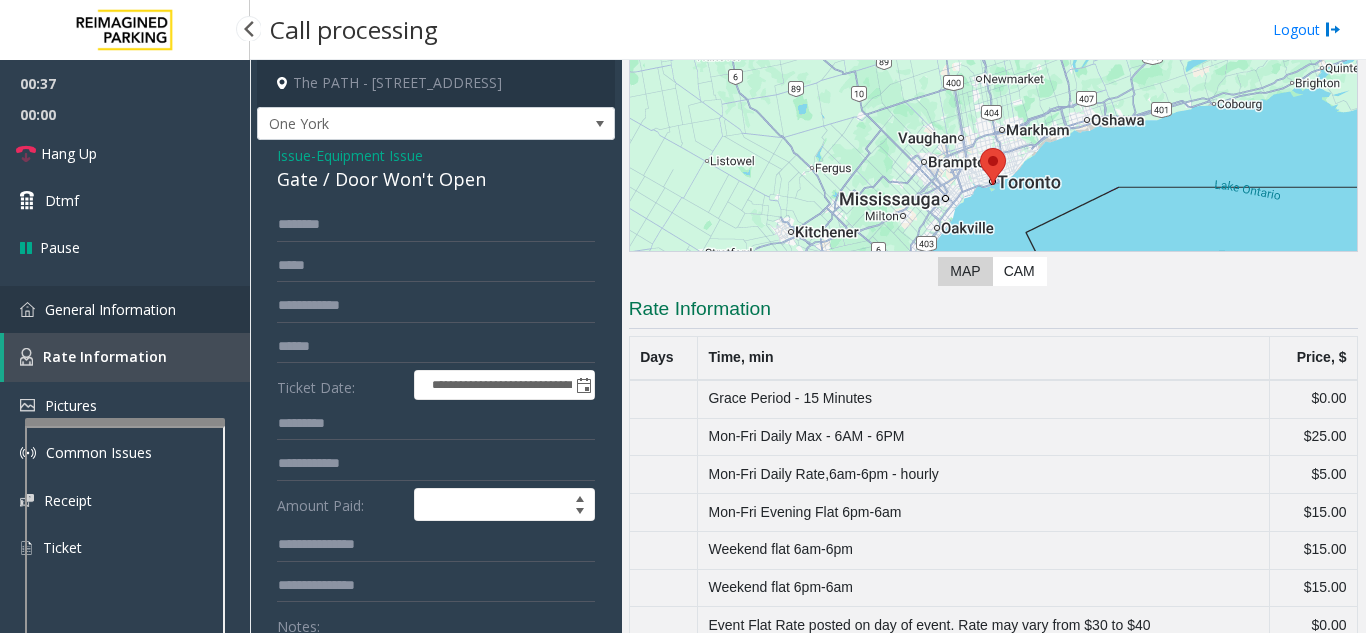 click on "General Information" at bounding box center [110, 309] 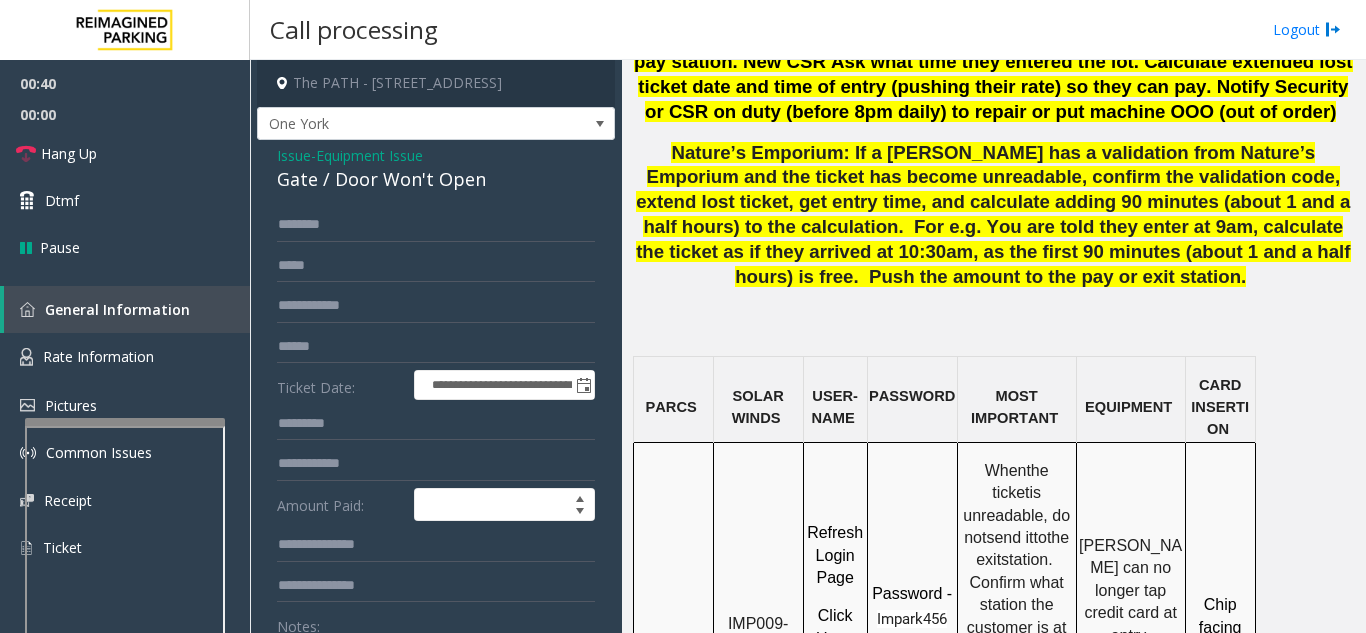 scroll, scrollTop: 1600, scrollLeft: 0, axis: vertical 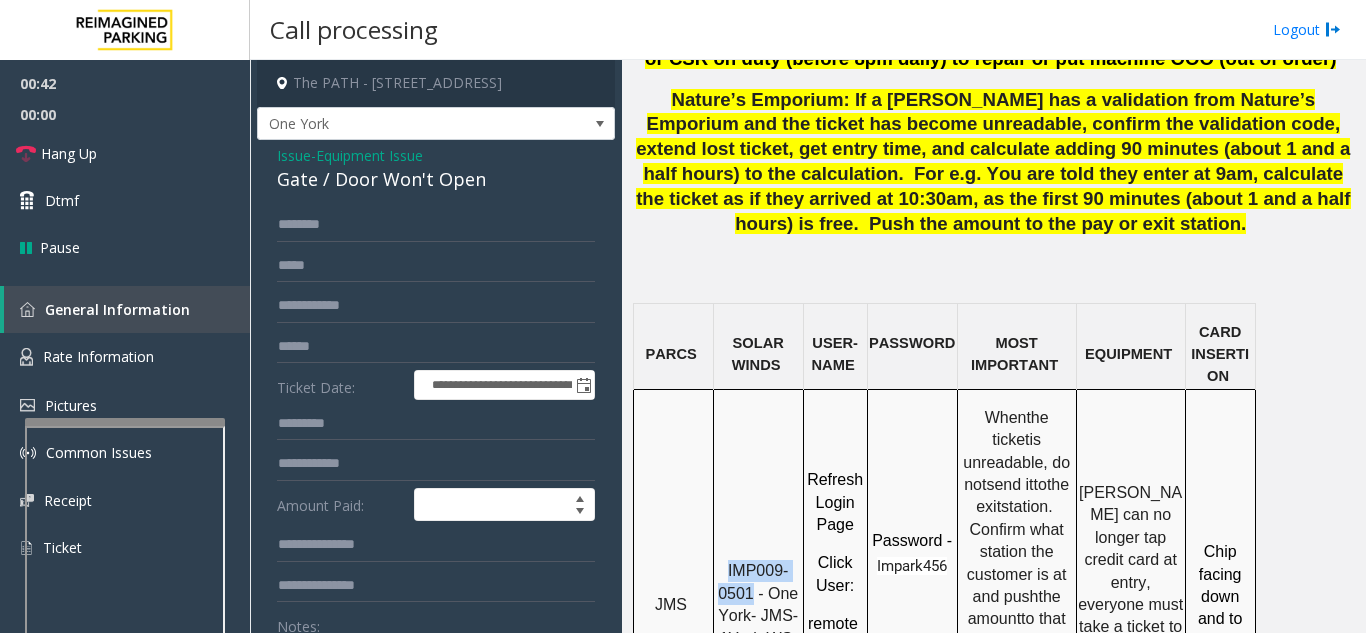 drag, startPoint x: 755, startPoint y: 394, endPoint x: 720, endPoint y: 366, distance: 44.82187 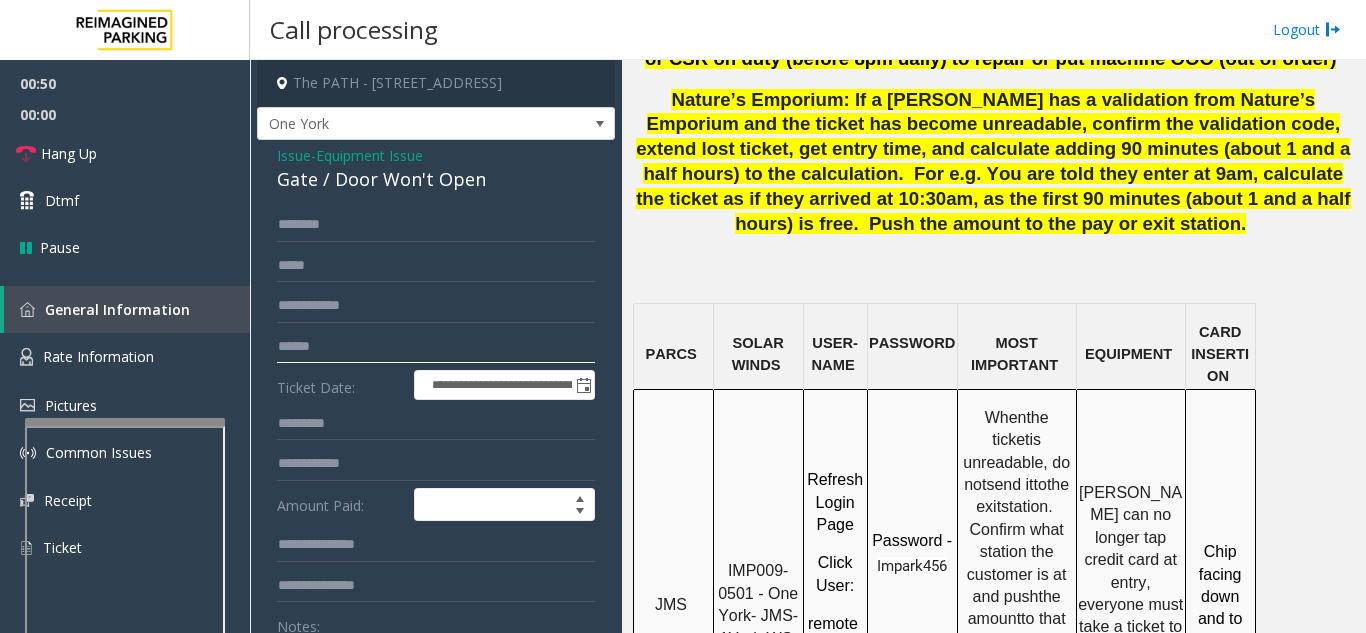 click 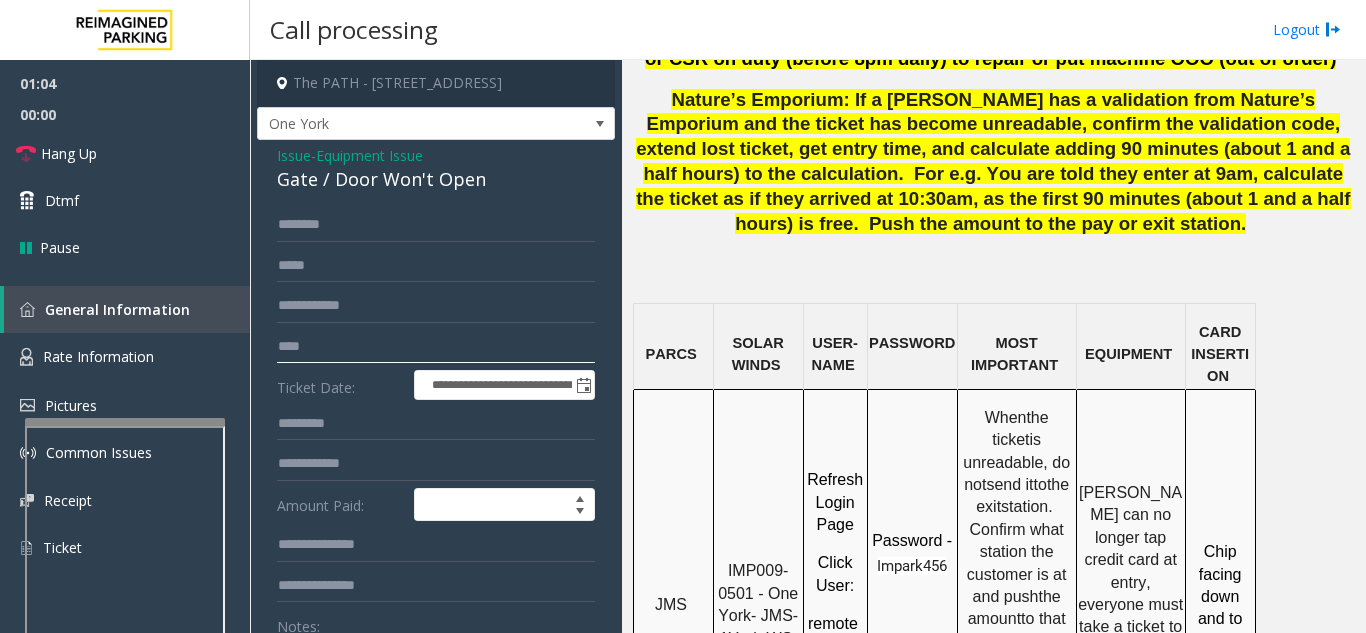 click on "****" 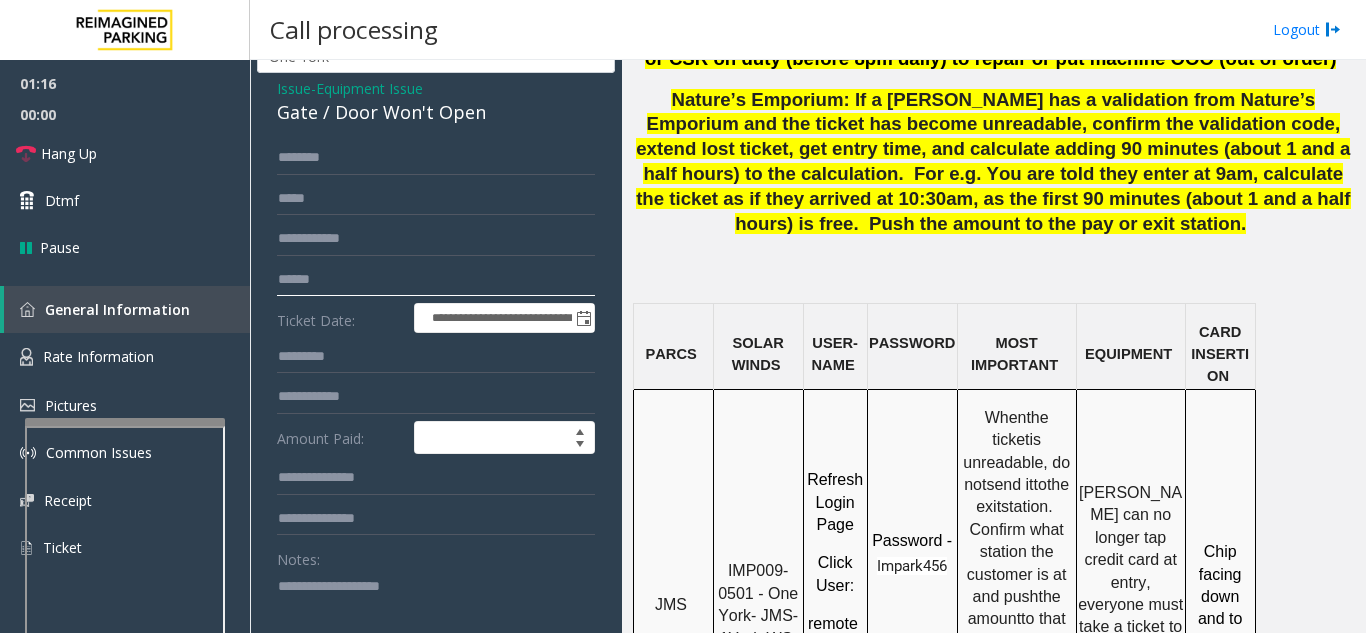 scroll, scrollTop: 100, scrollLeft: 0, axis: vertical 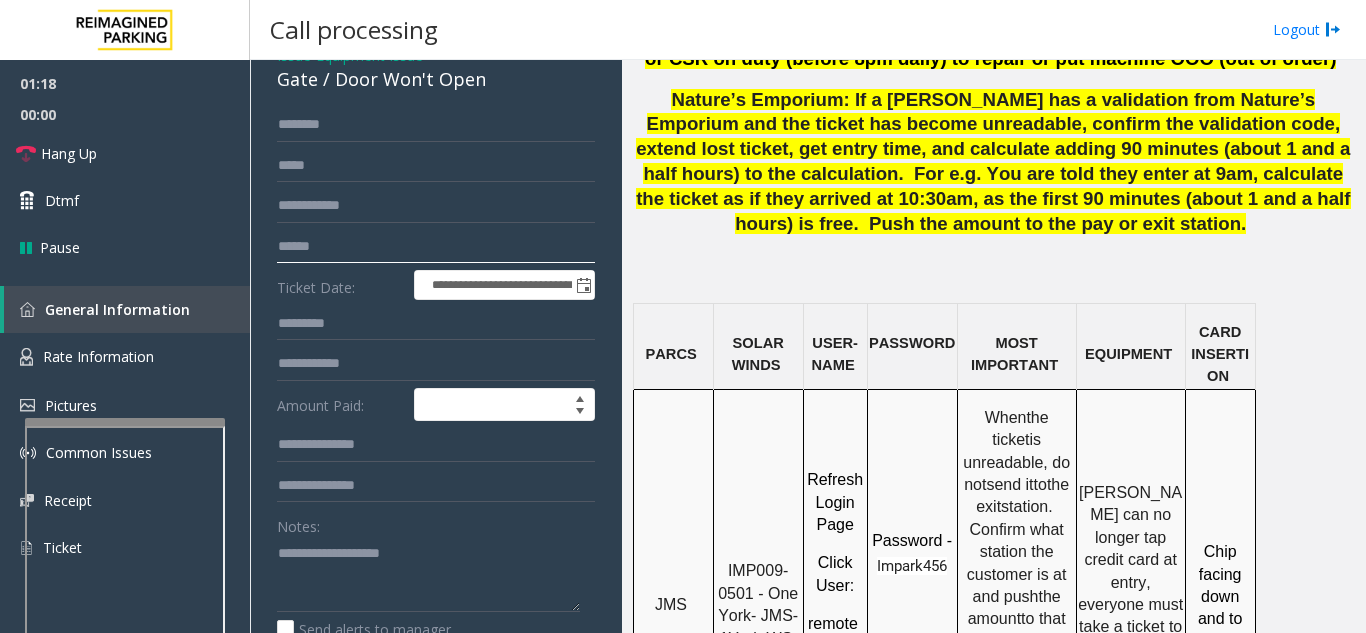 type on "******" 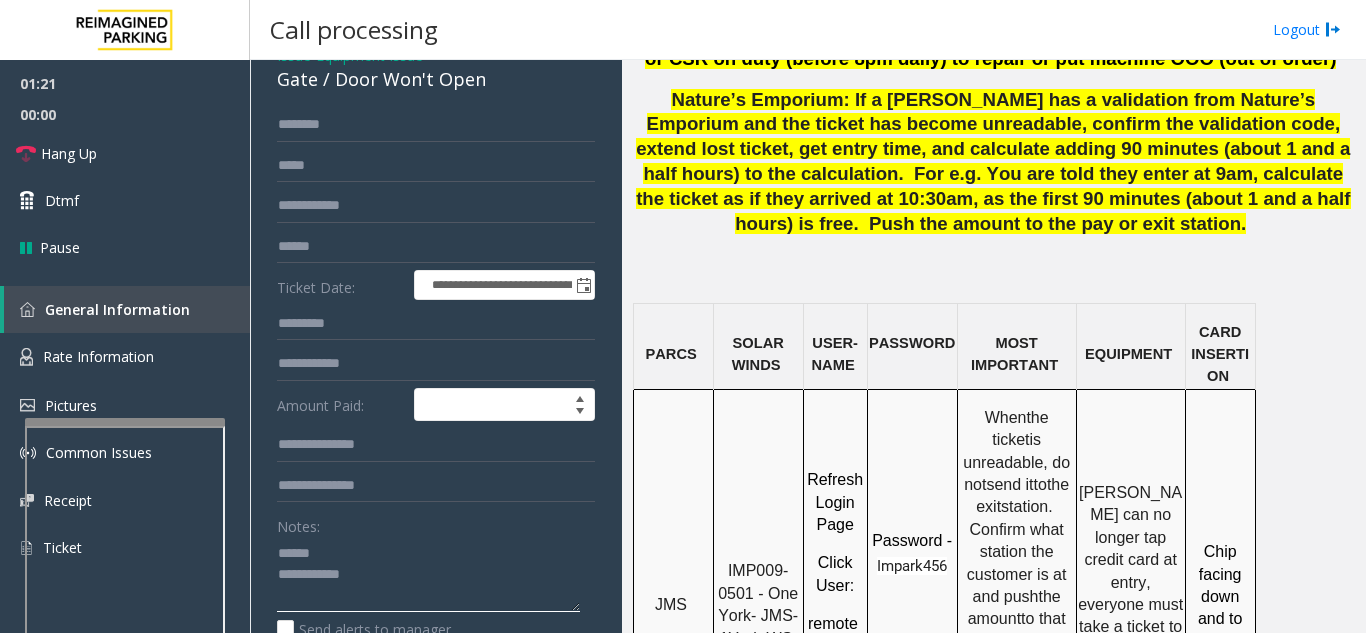click 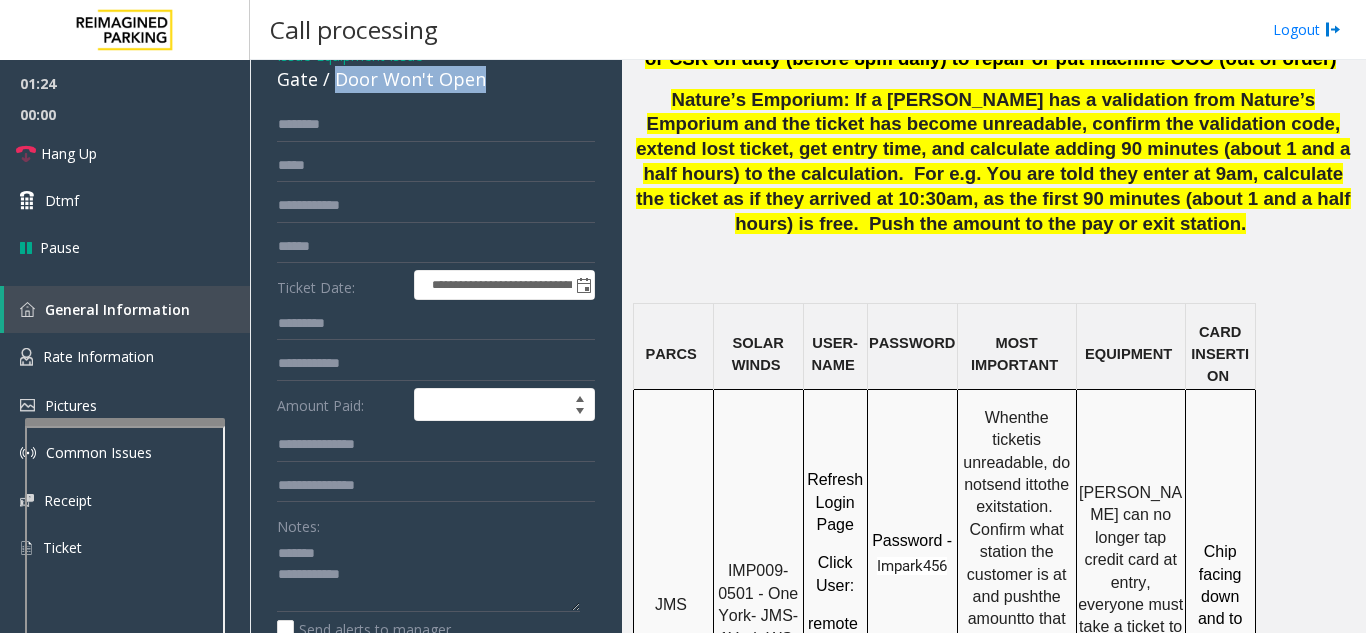 drag, startPoint x: 335, startPoint y: 80, endPoint x: 413, endPoint y: 83, distance: 78.05767 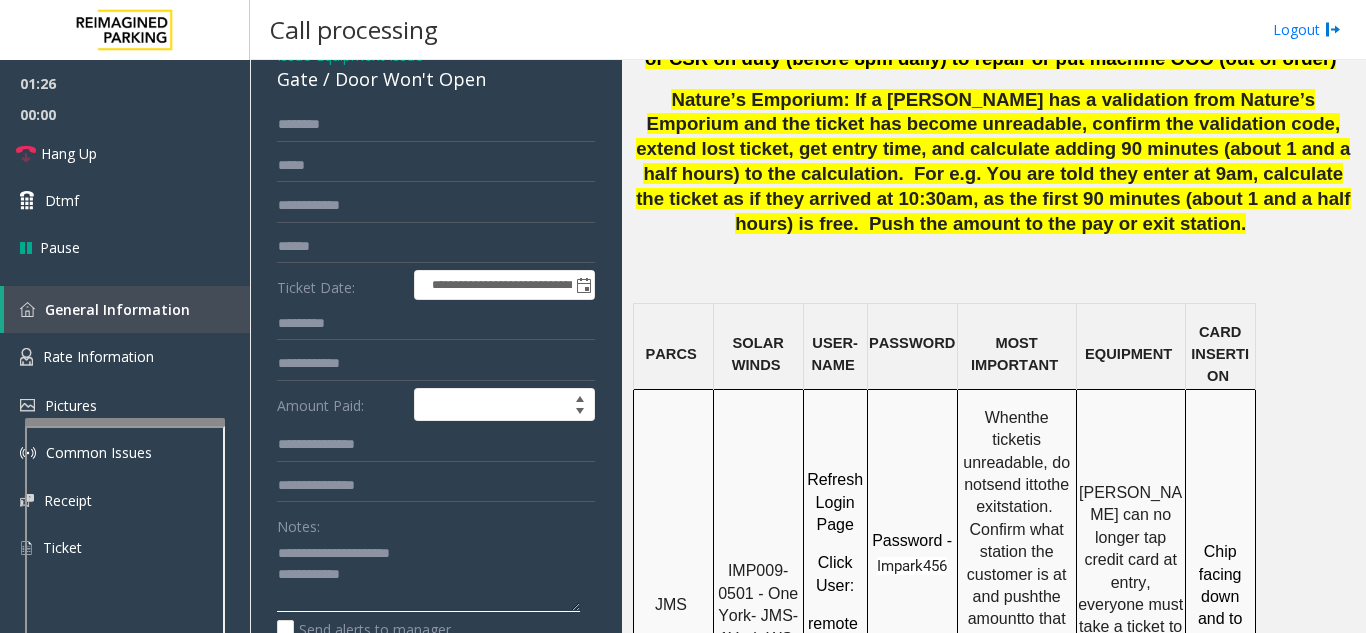 click 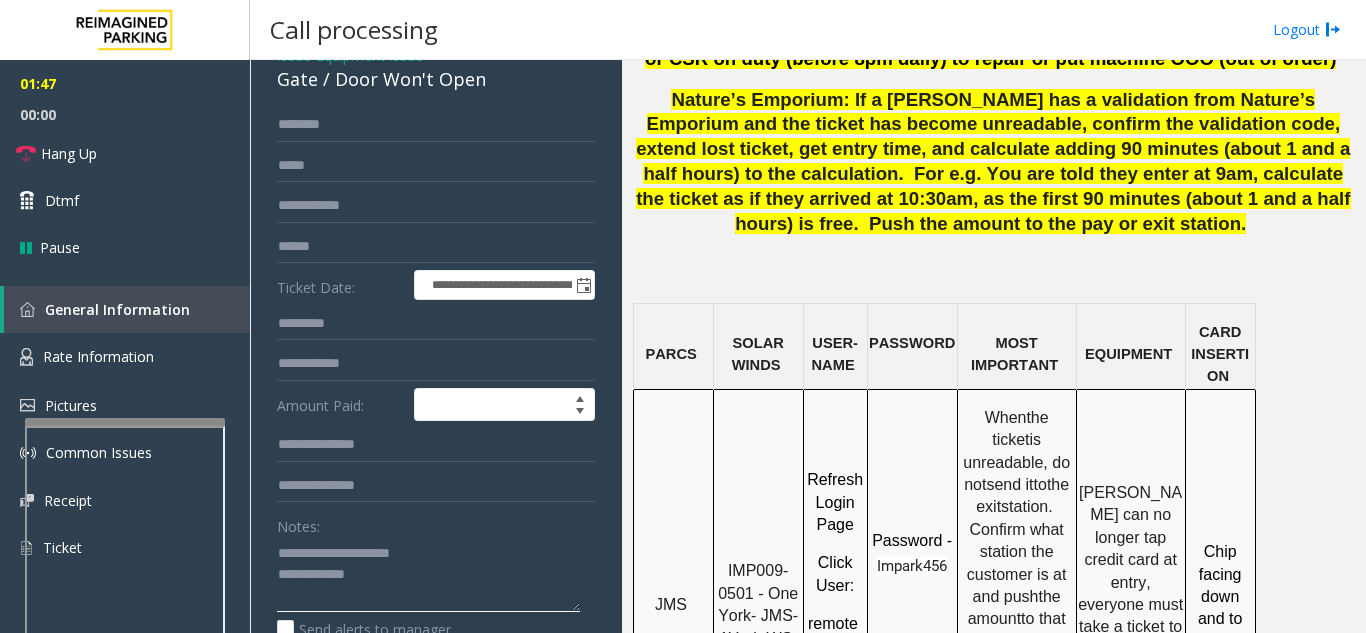drag, startPoint x: 322, startPoint y: 550, endPoint x: 456, endPoint y: 560, distance: 134.37262 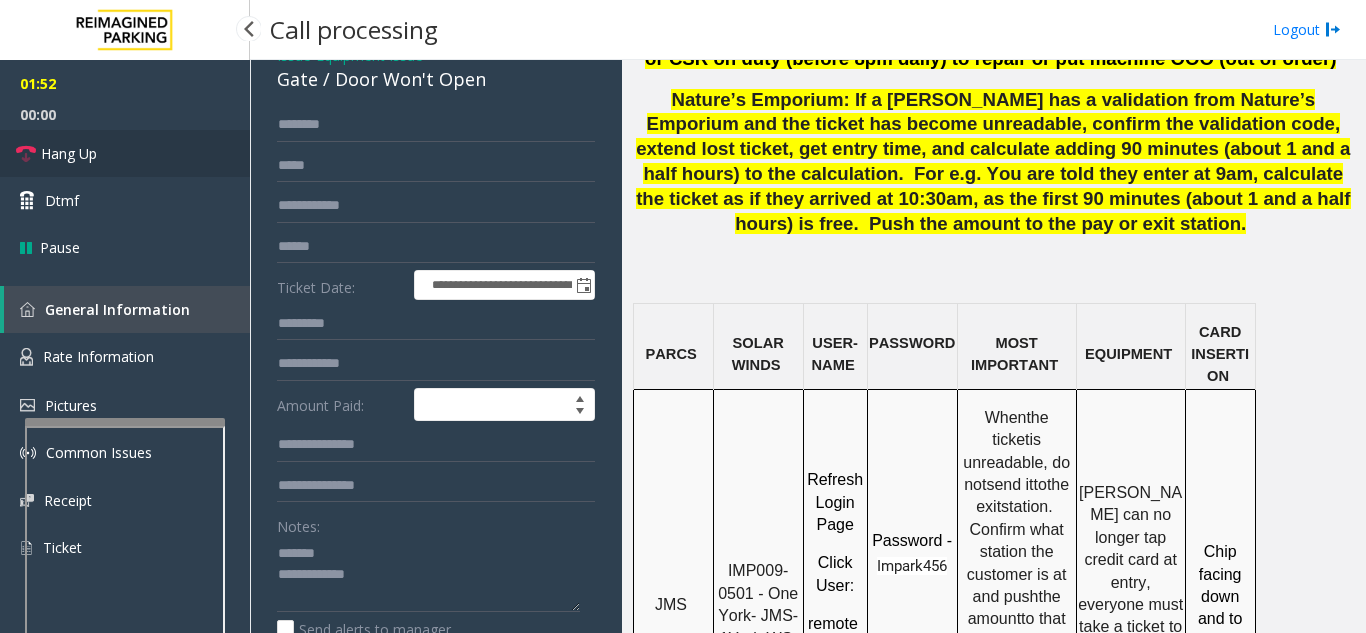 click on "Hang Up" at bounding box center [125, 153] 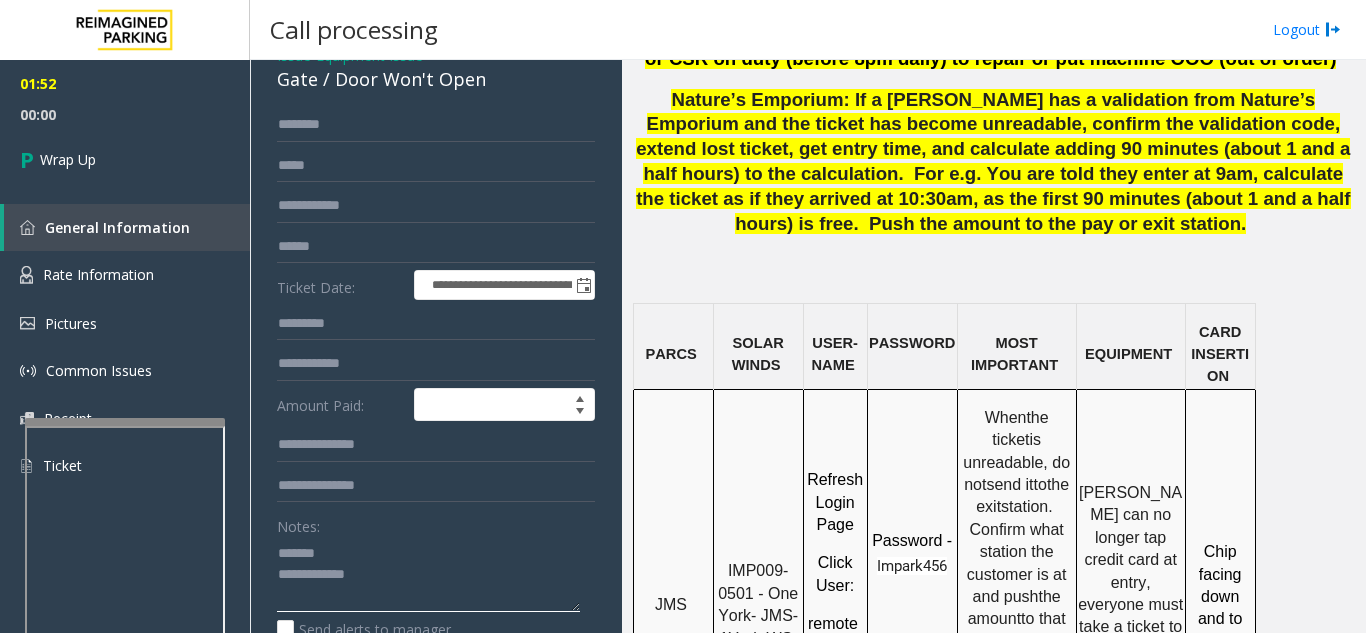 click 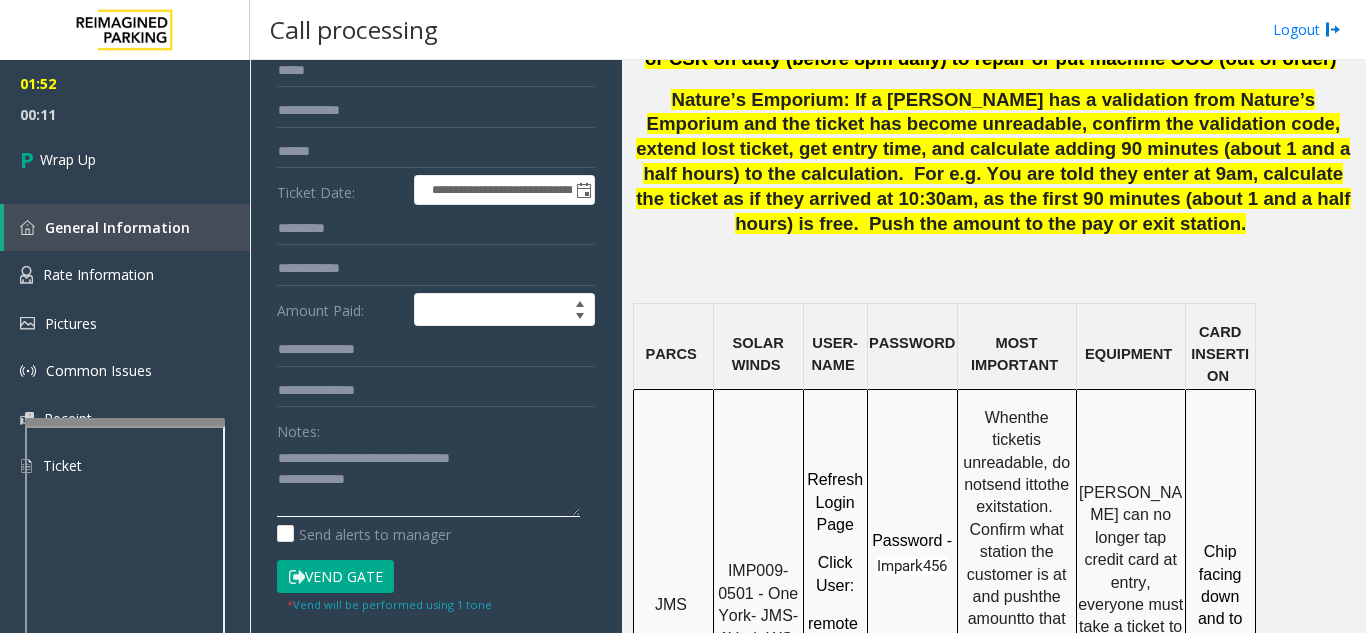 scroll, scrollTop: 300, scrollLeft: 0, axis: vertical 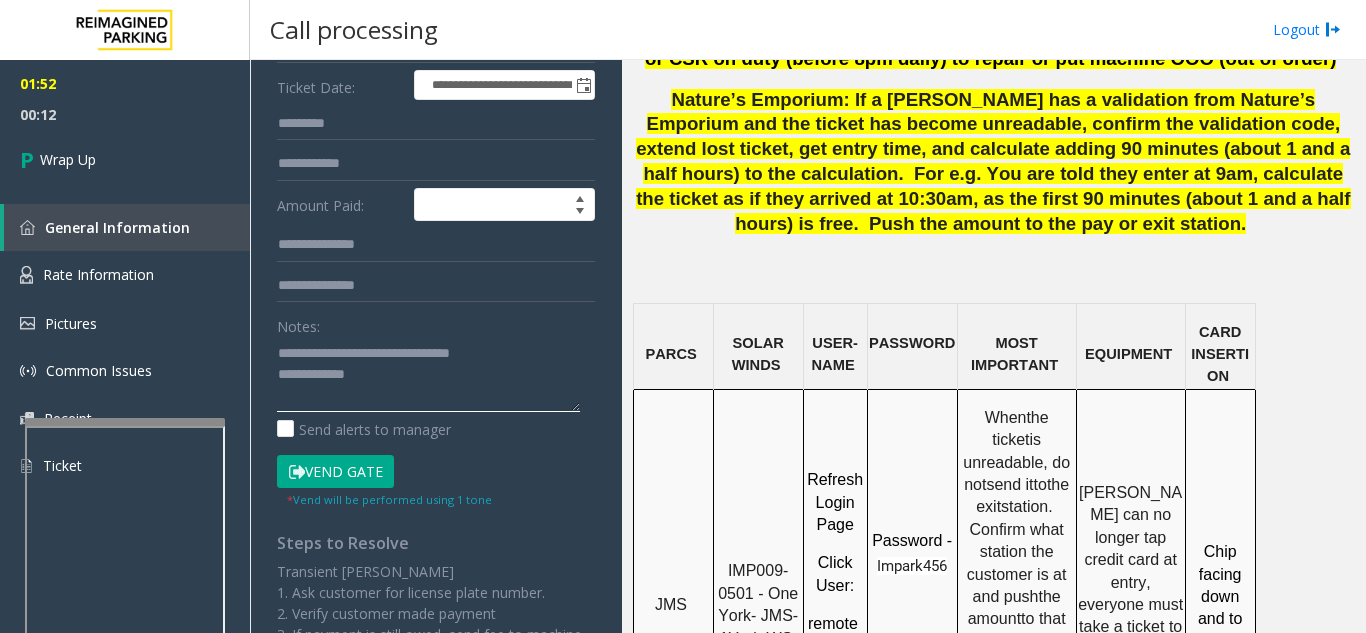 click 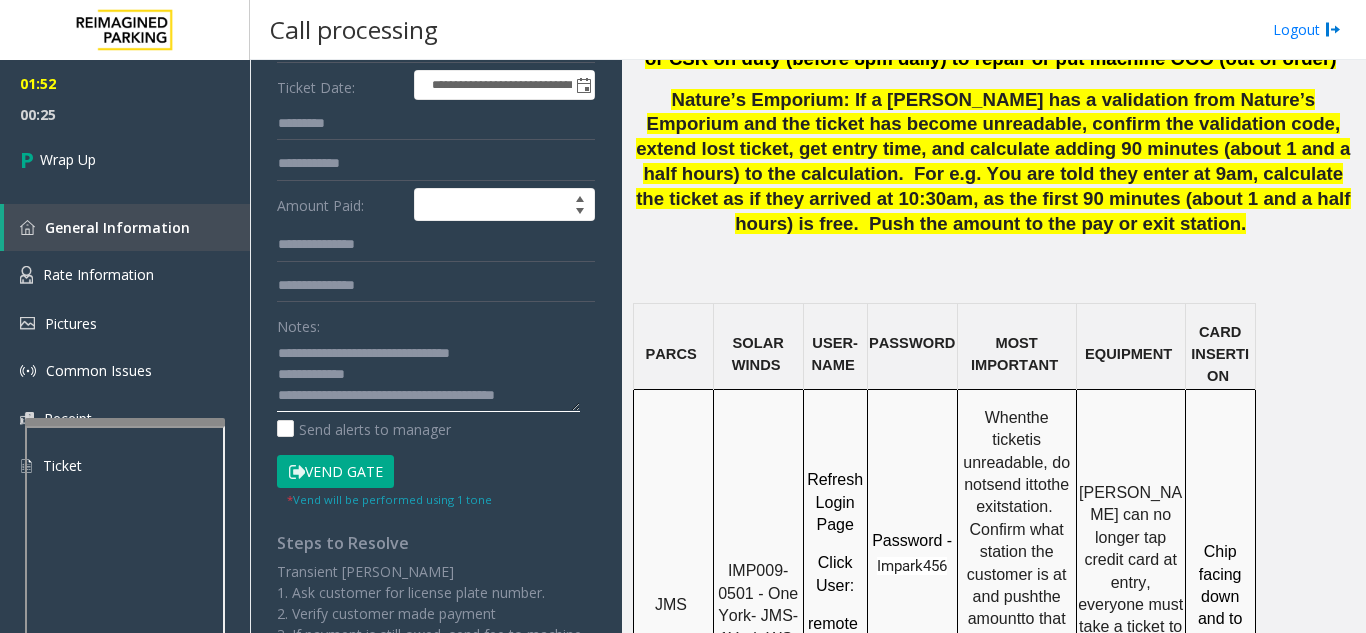 type on "**********" 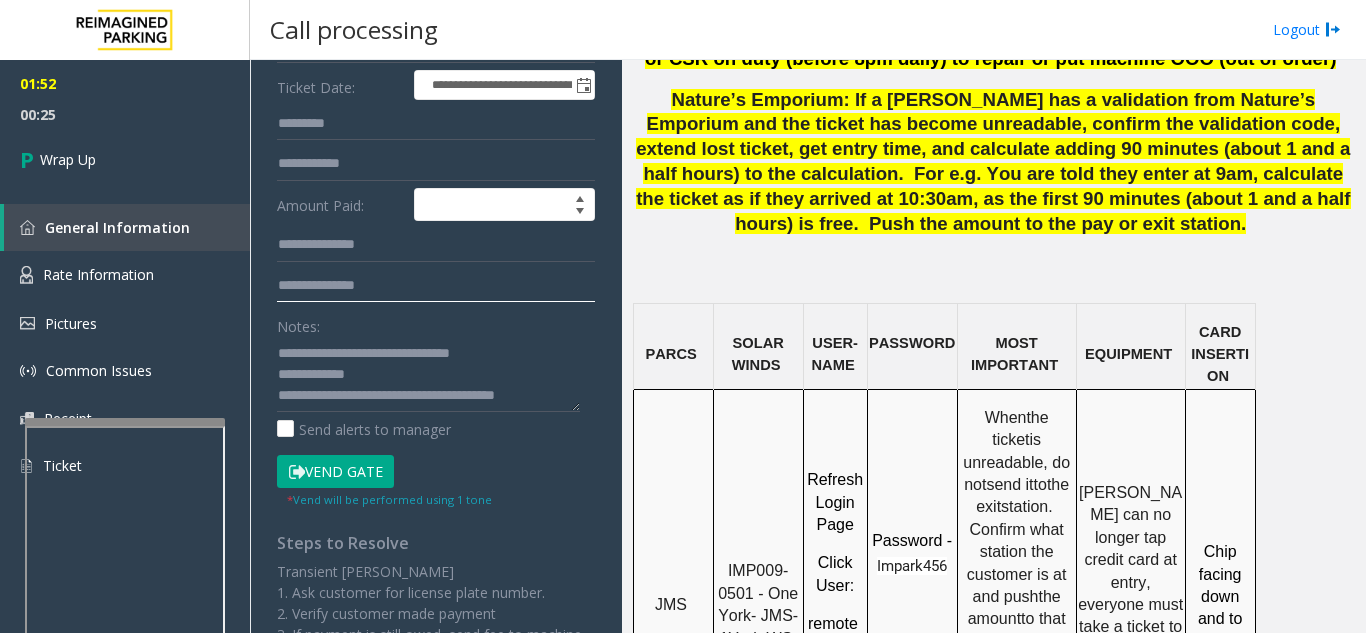 click 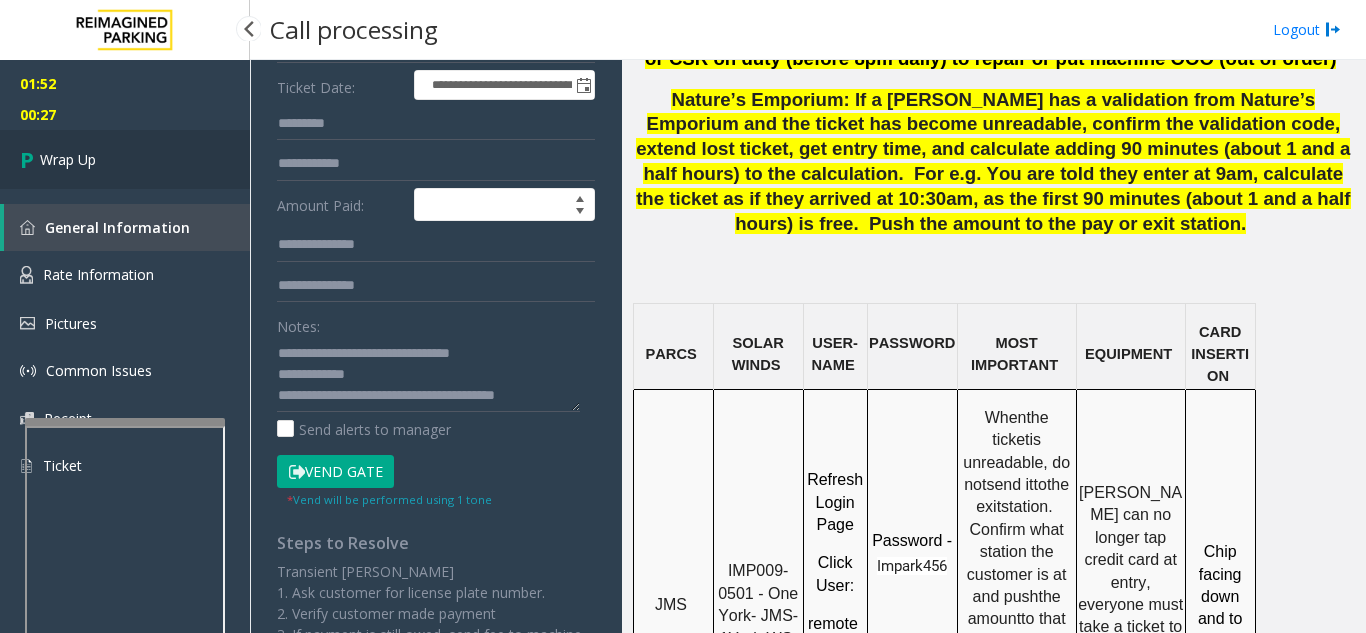 click on "Wrap Up" at bounding box center (68, 159) 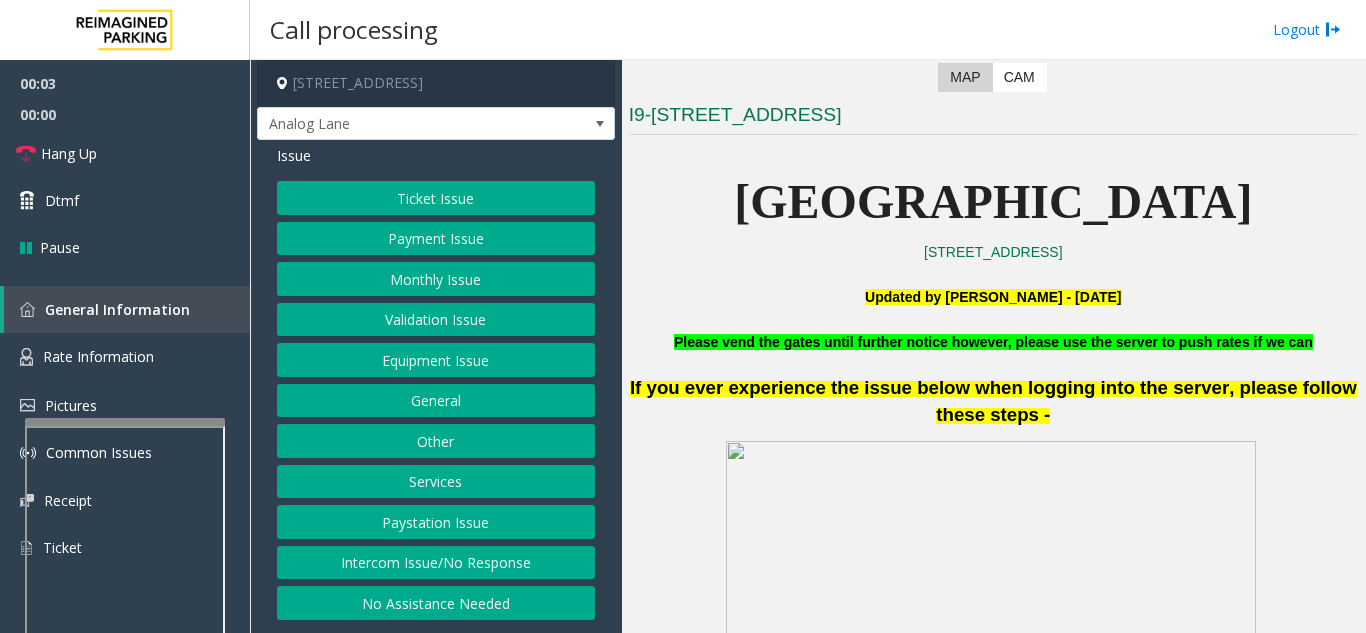 scroll, scrollTop: 400, scrollLeft: 0, axis: vertical 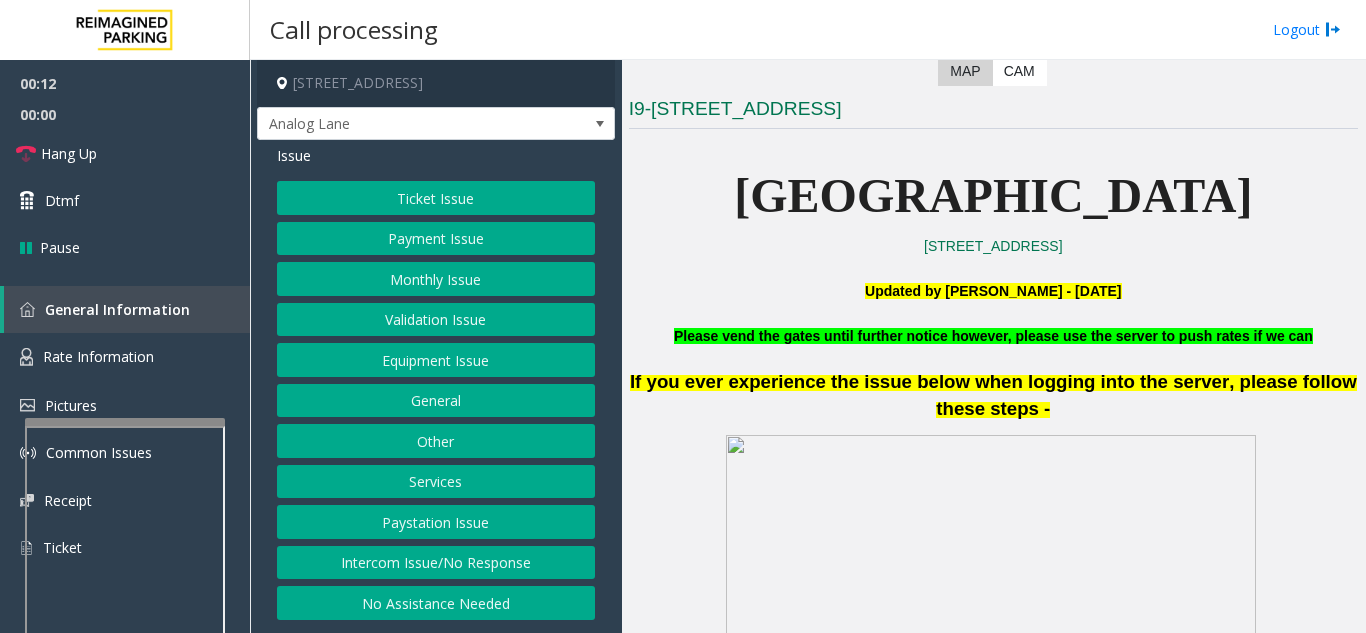 click on "Intercom Issue/No Response" 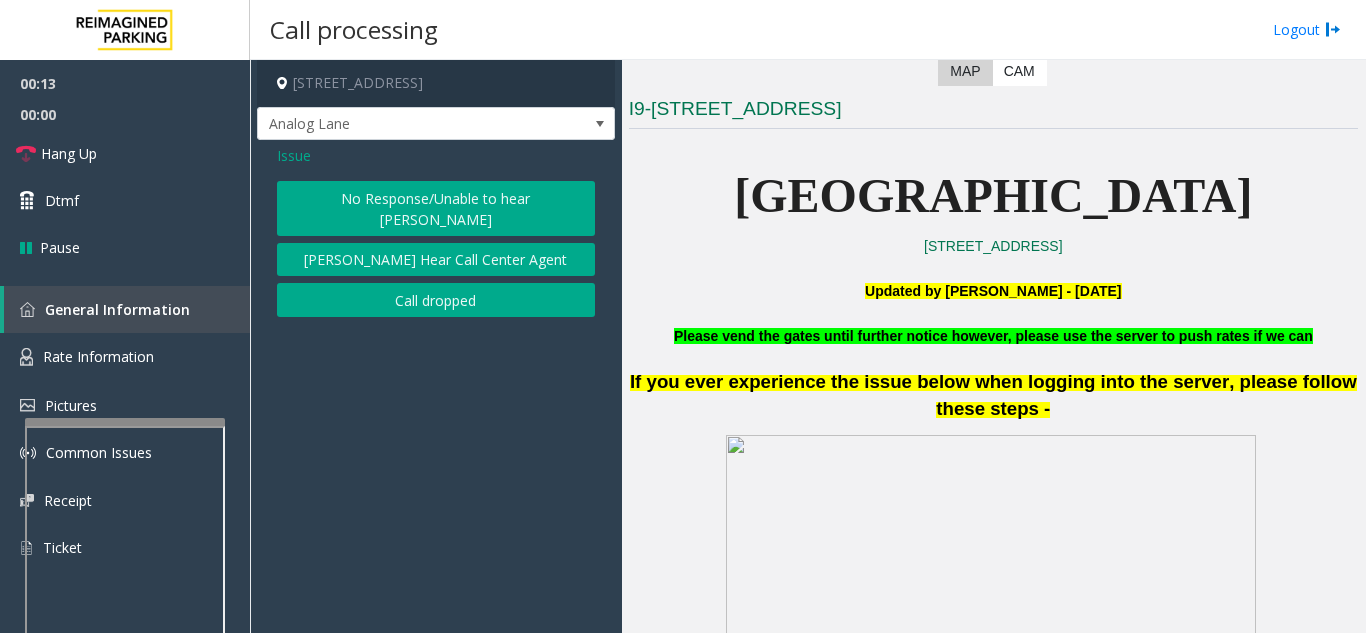click on "No Response/Unable to hear [PERSON_NAME]" 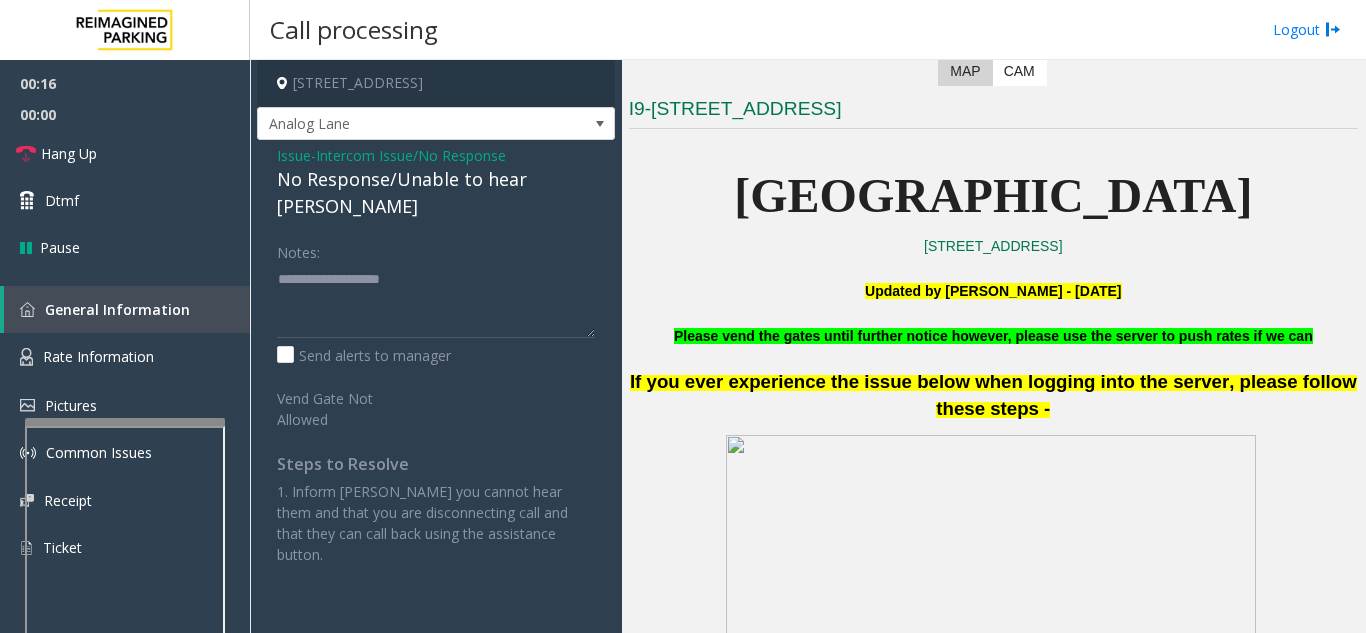 click on "Issue" 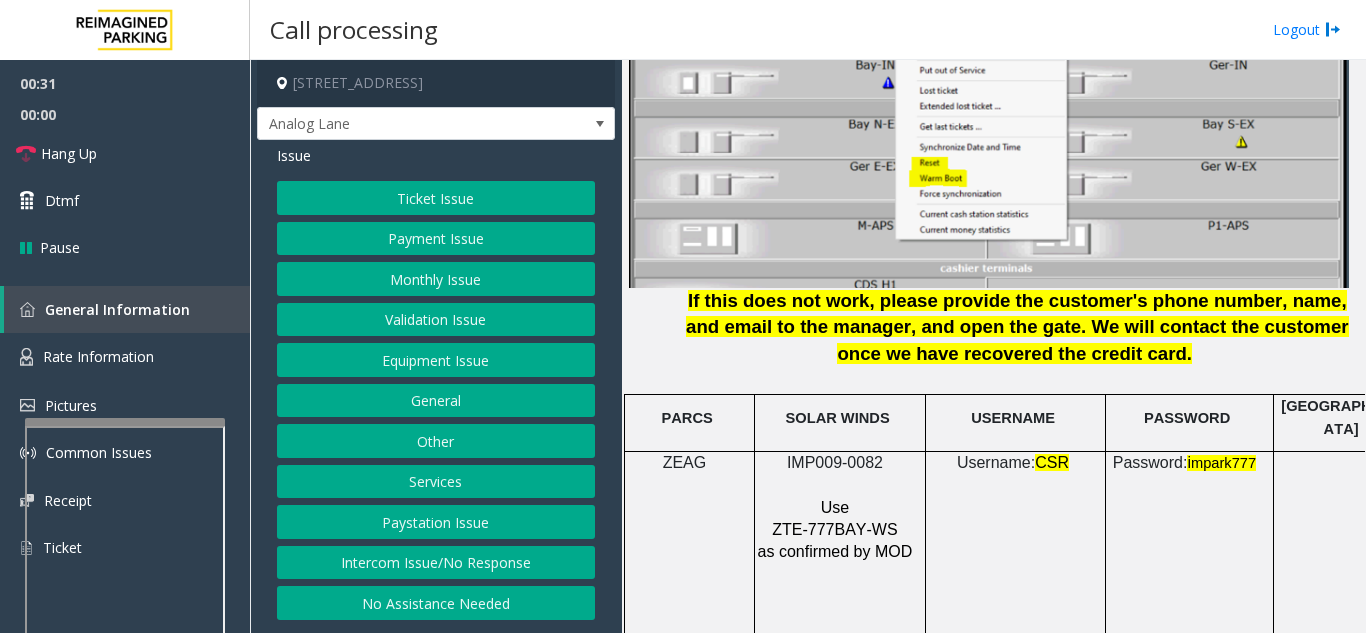 scroll, scrollTop: 2600, scrollLeft: 0, axis: vertical 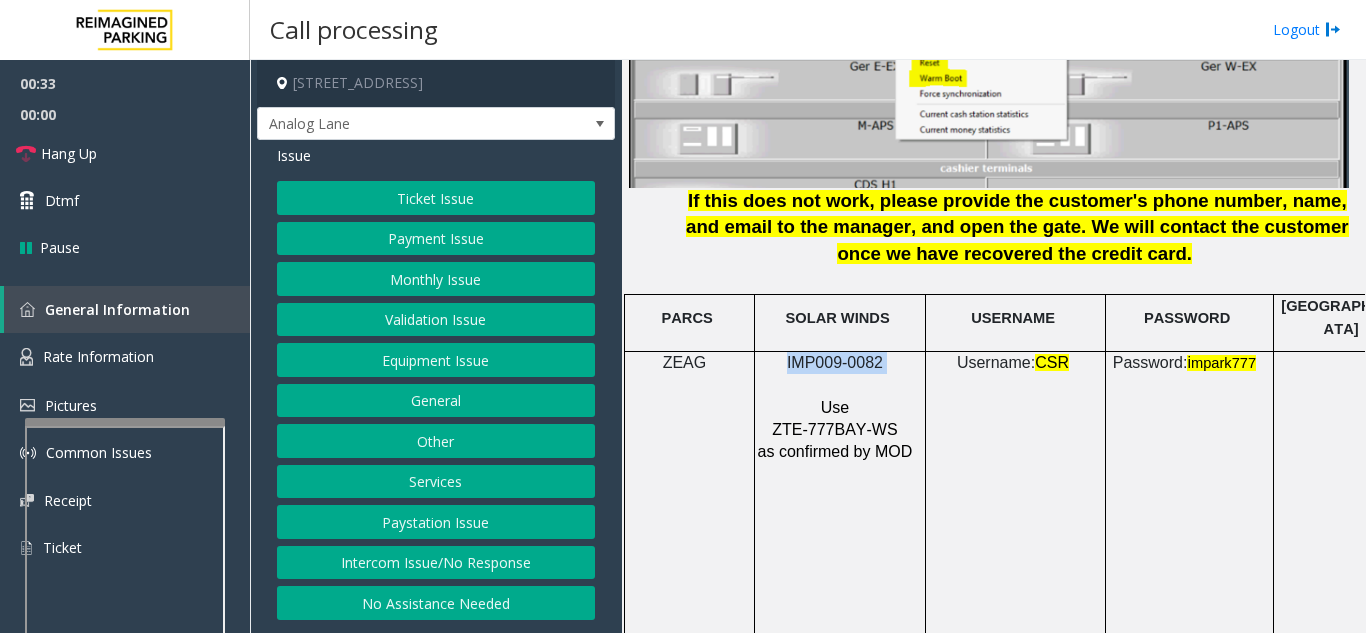 drag, startPoint x: 895, startPoint y: 342, endPoint x: 789, endPoint y: 343, distance: 106.004715 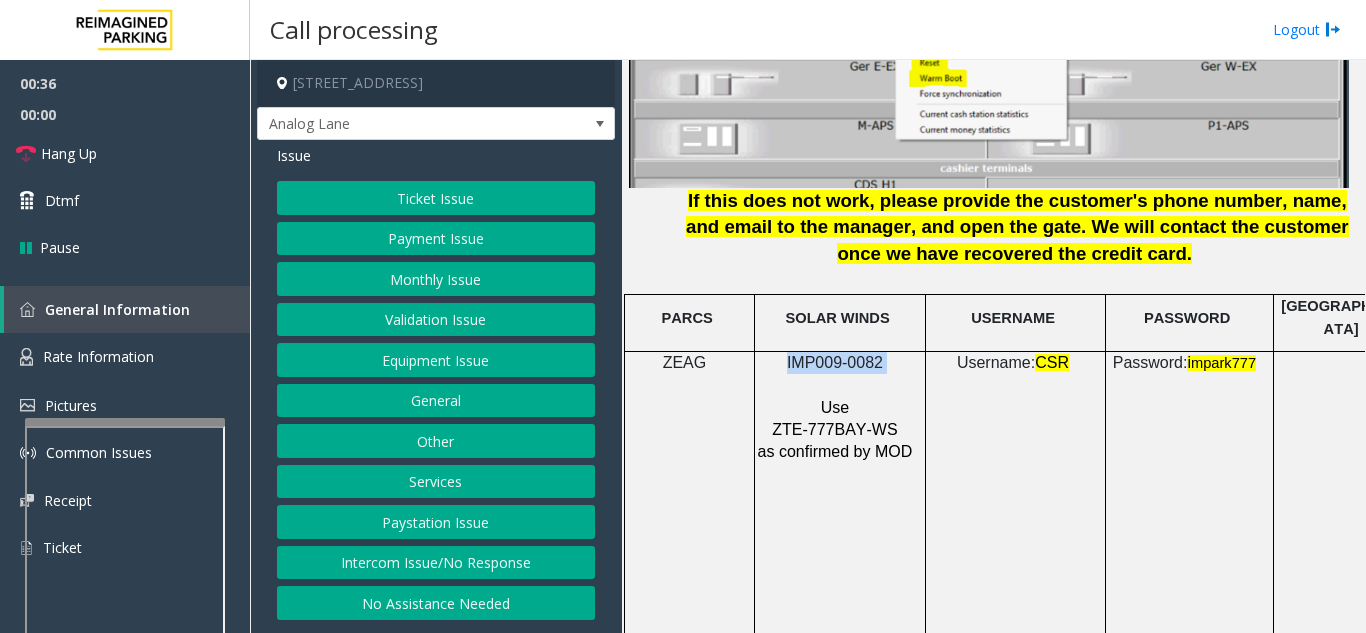 copy on "IMP009-0082" 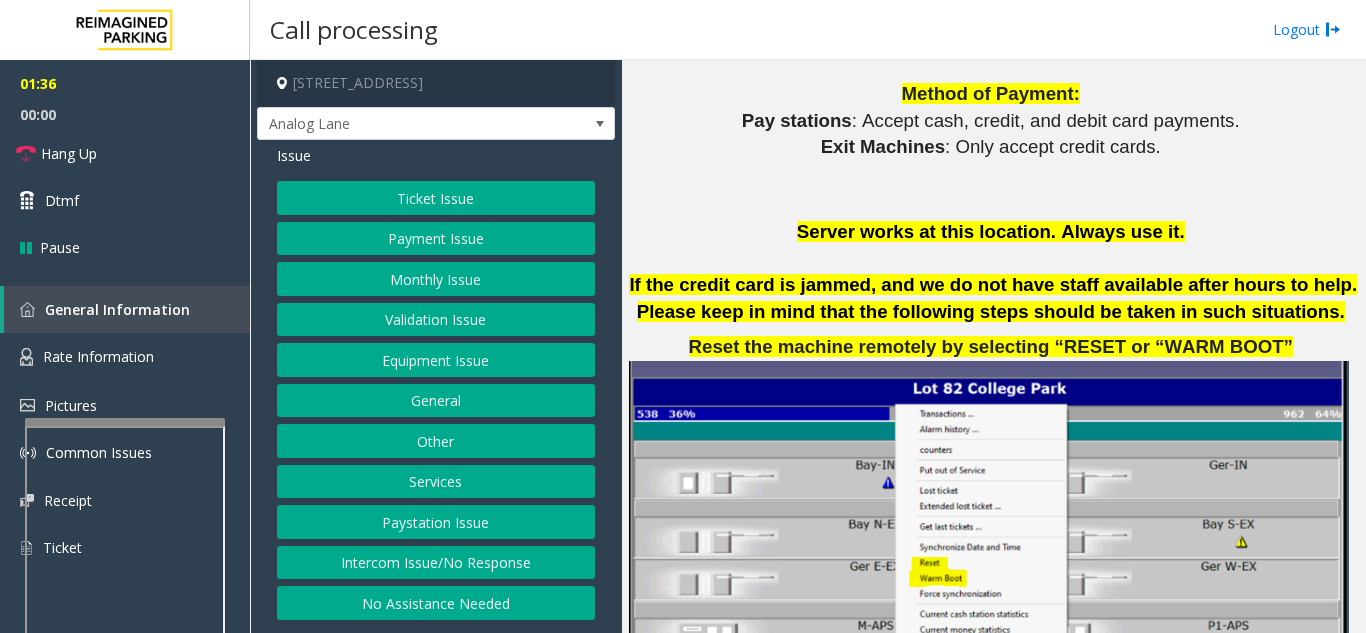 scroll, scrollTop: 2300, scrollLeft: 0, axis: vertical 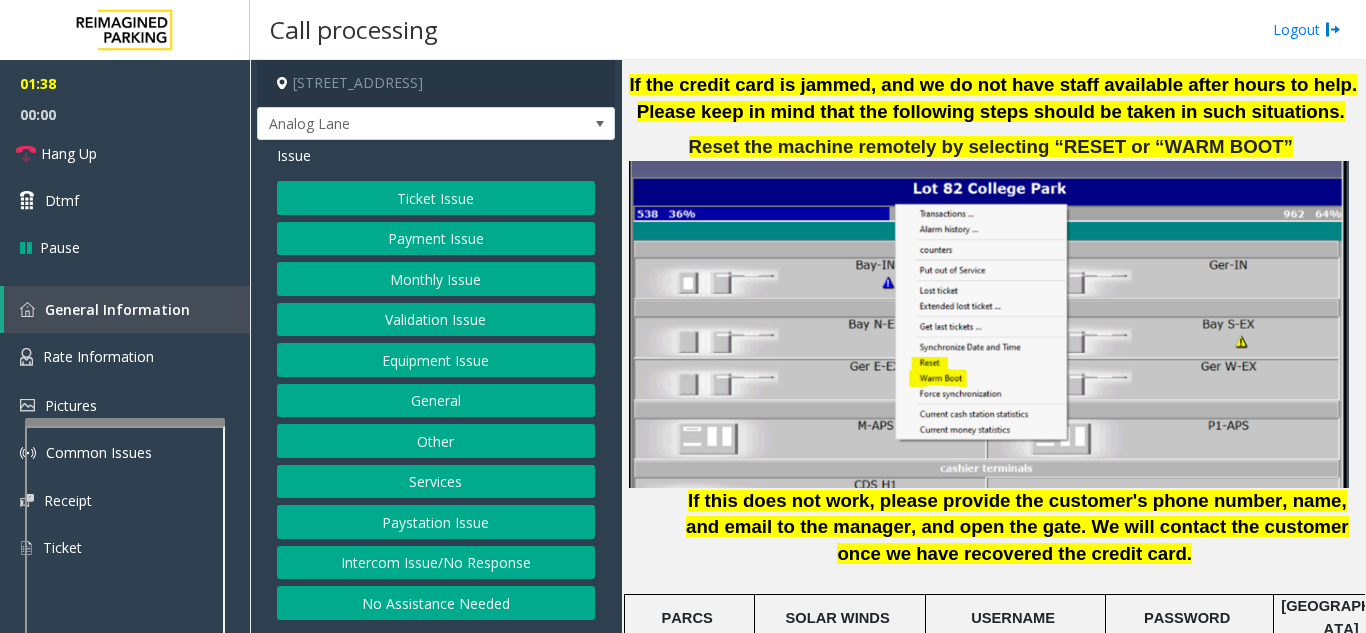 click on "Ticket Issue" 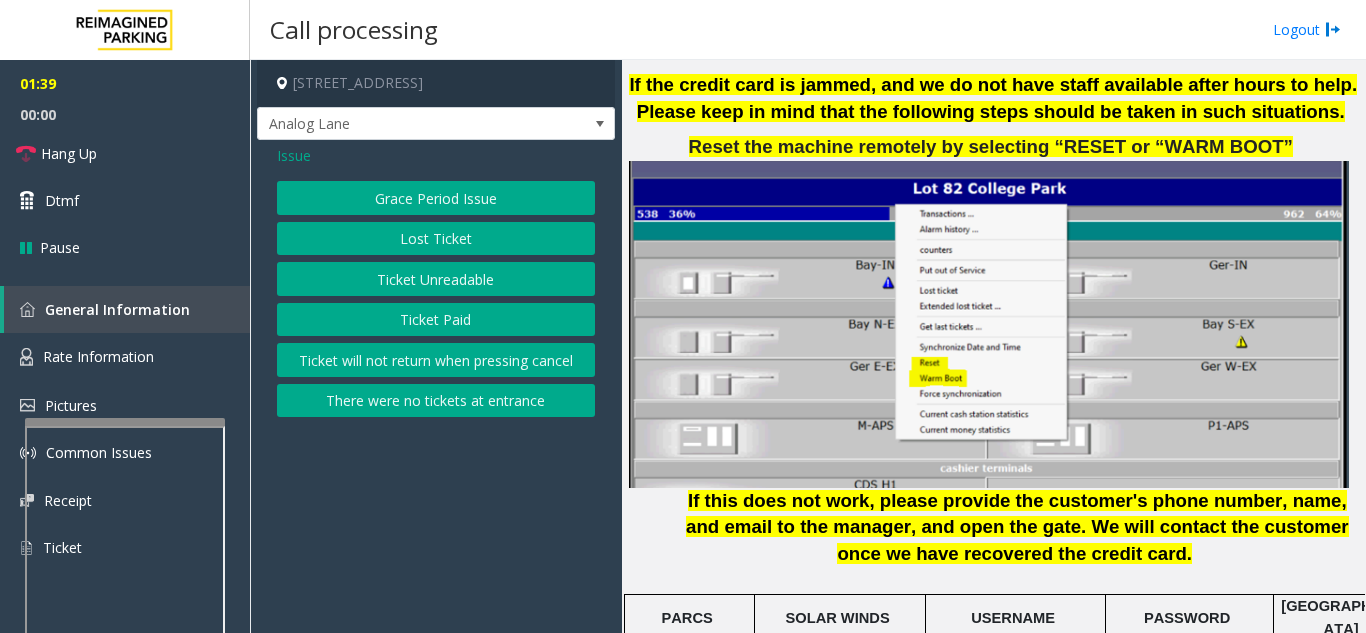 click on "Ticket Unreadable" 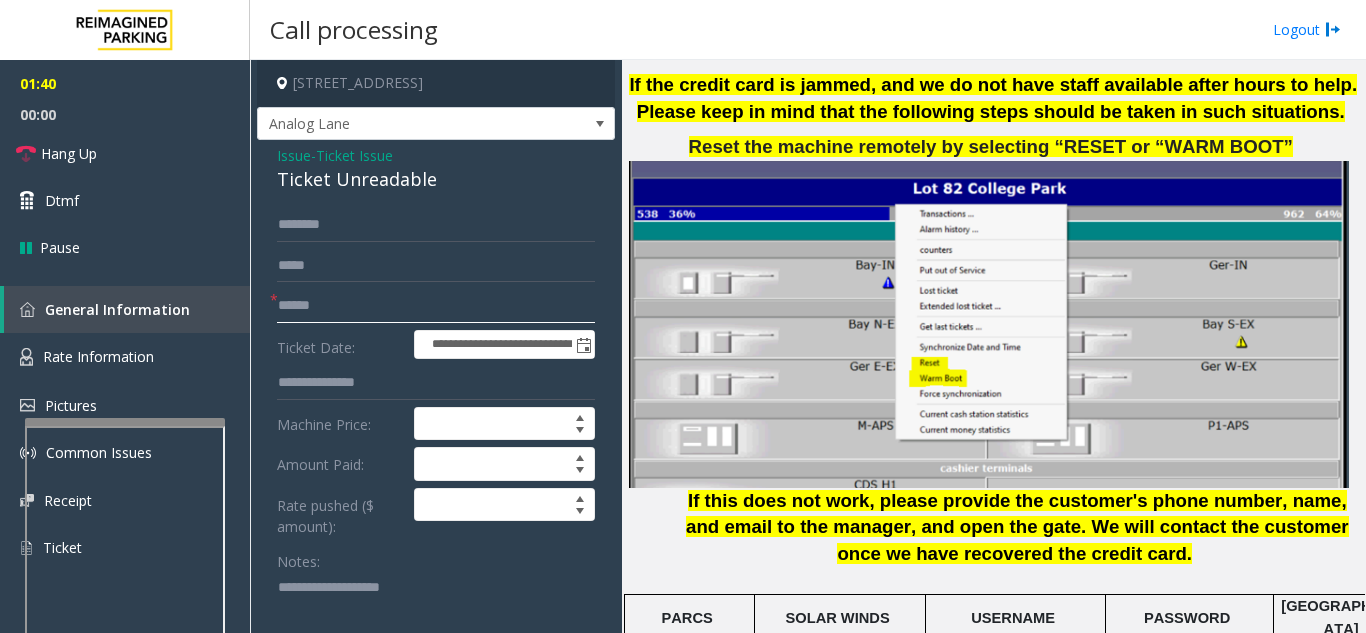 click 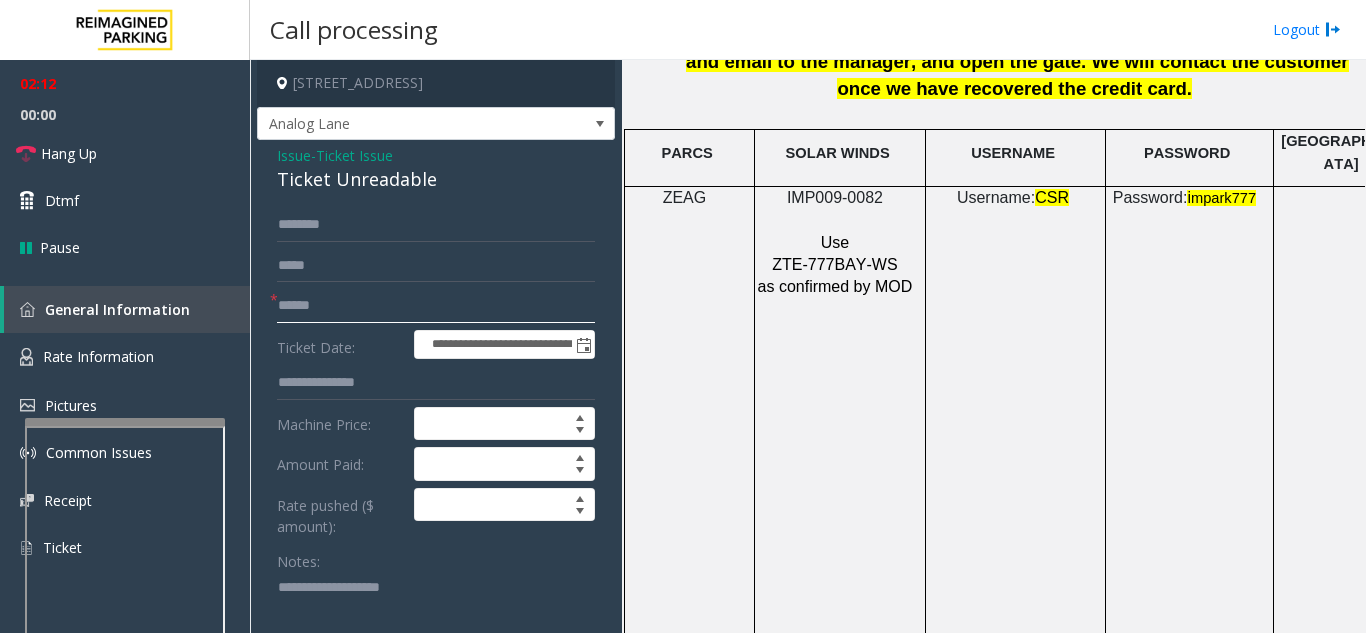 scroll, scrollTop: 2800, scrollLeft: 0, axis: vertical 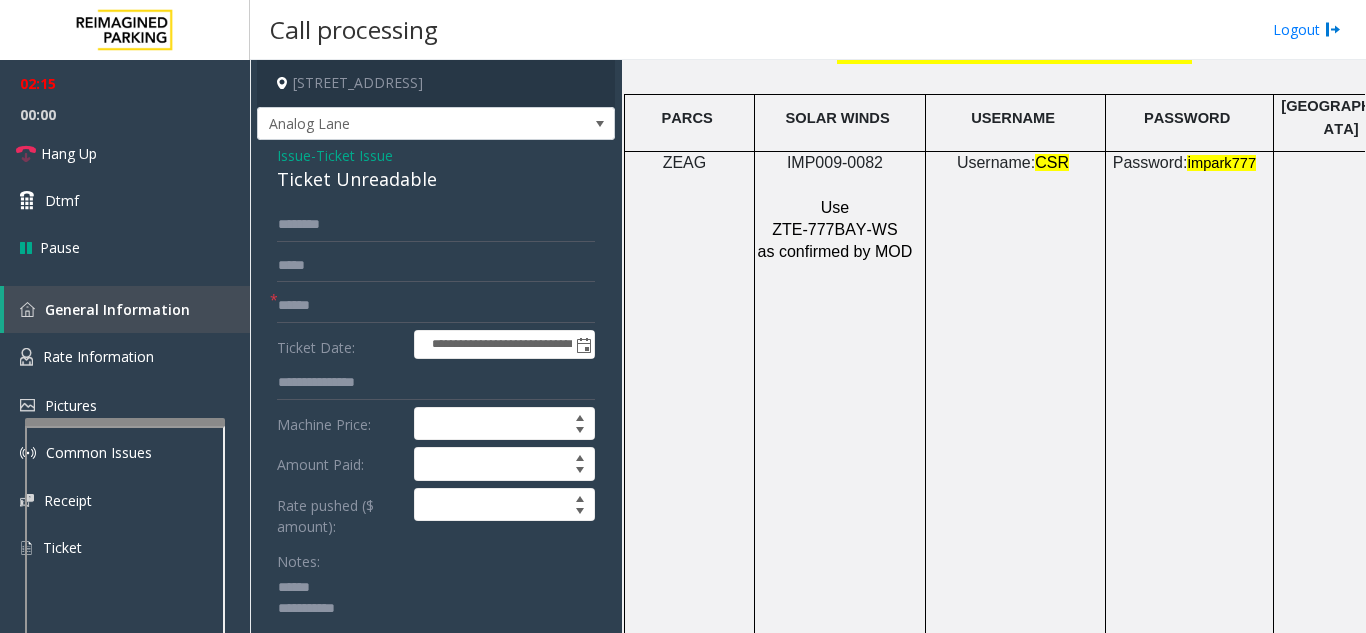 click 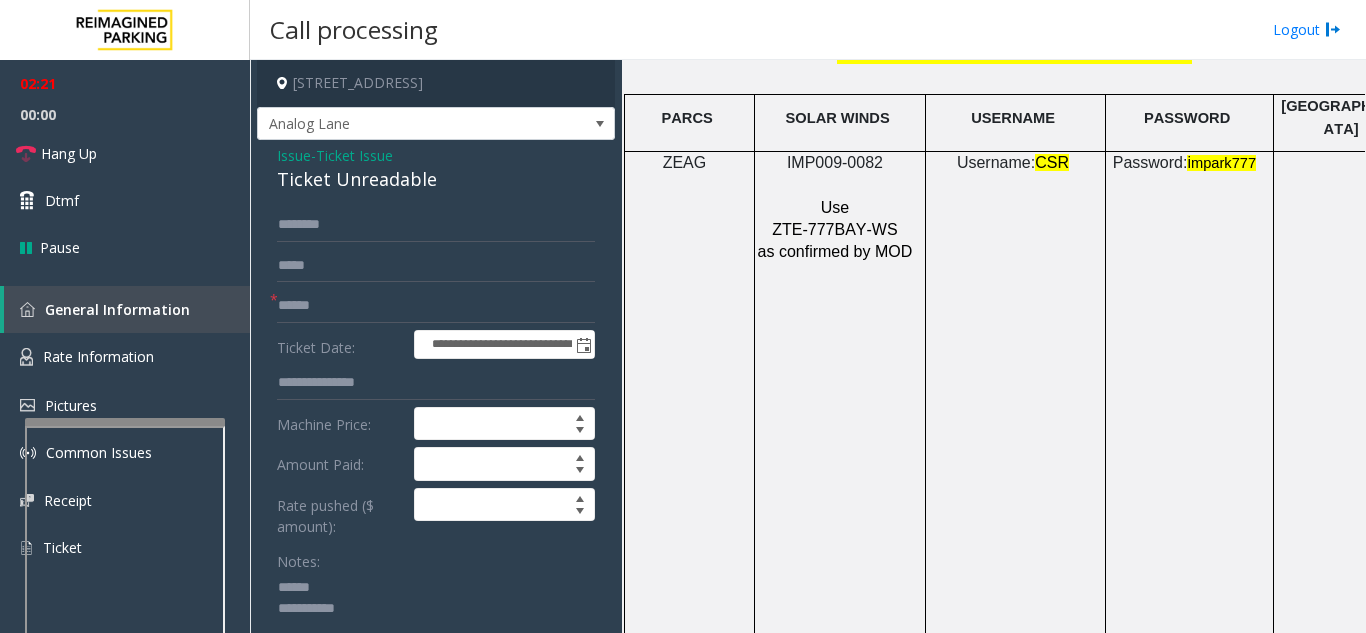 type on "**********" 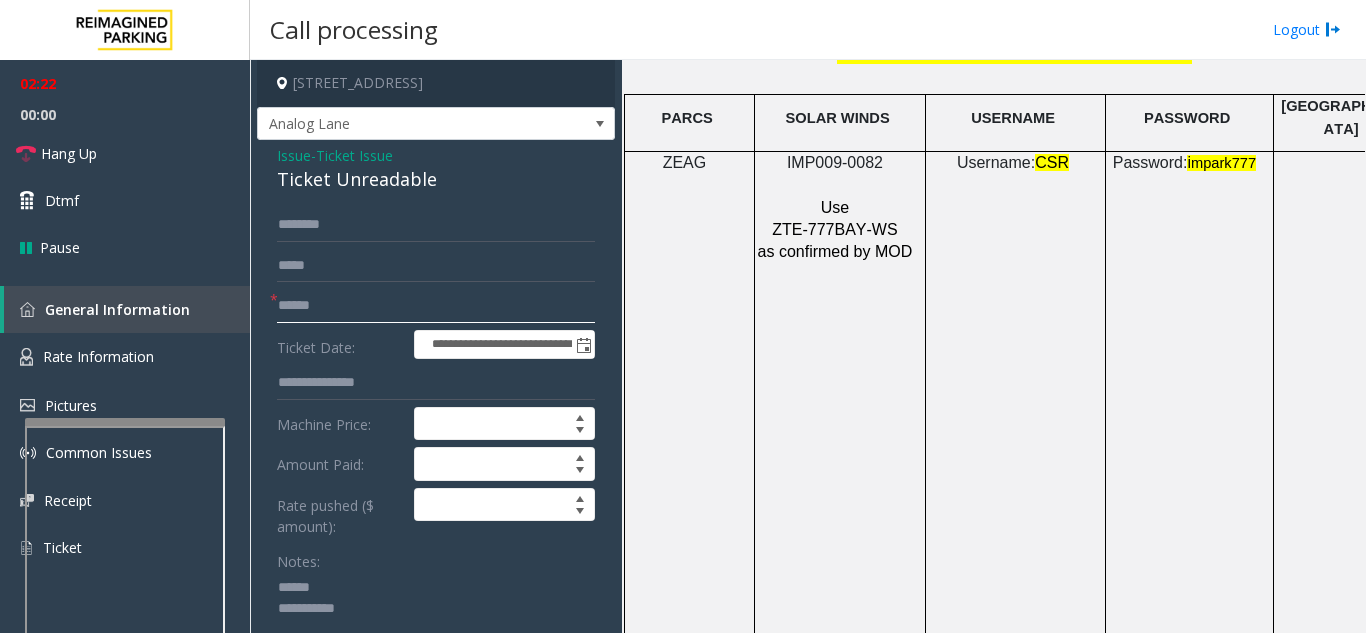 click 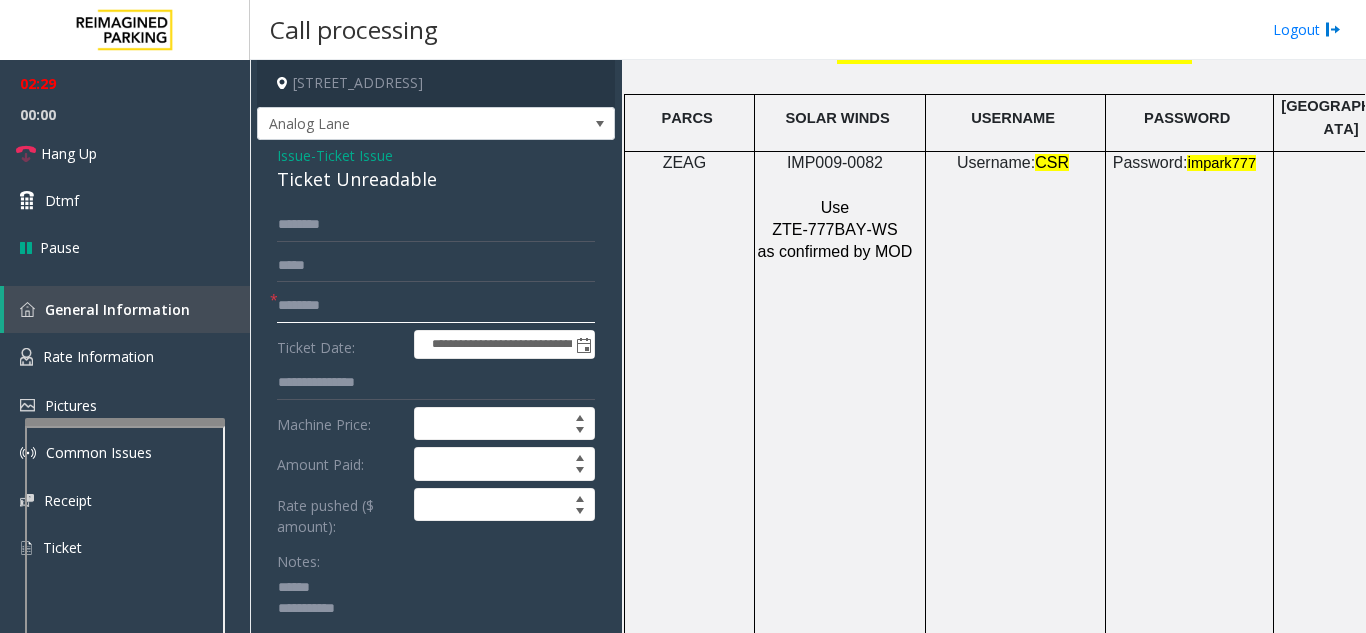 type on "********" 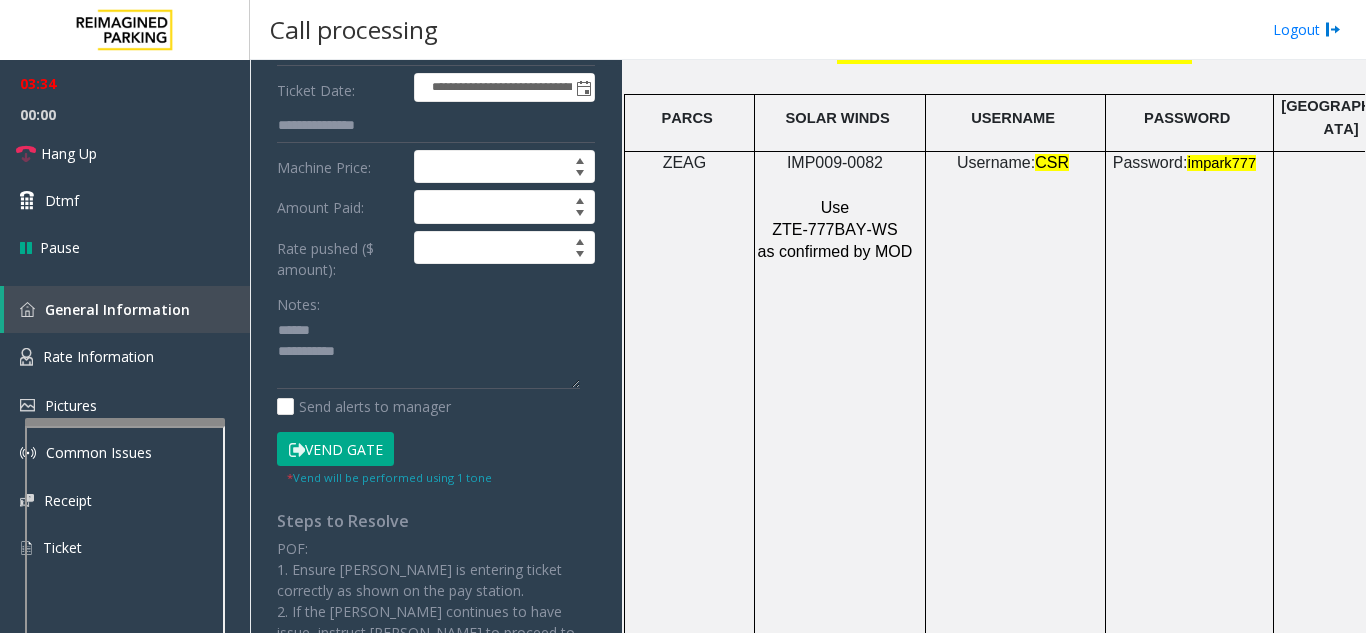 scroll, scrollTop: 300, scrollLeft: 0, axis: vertical 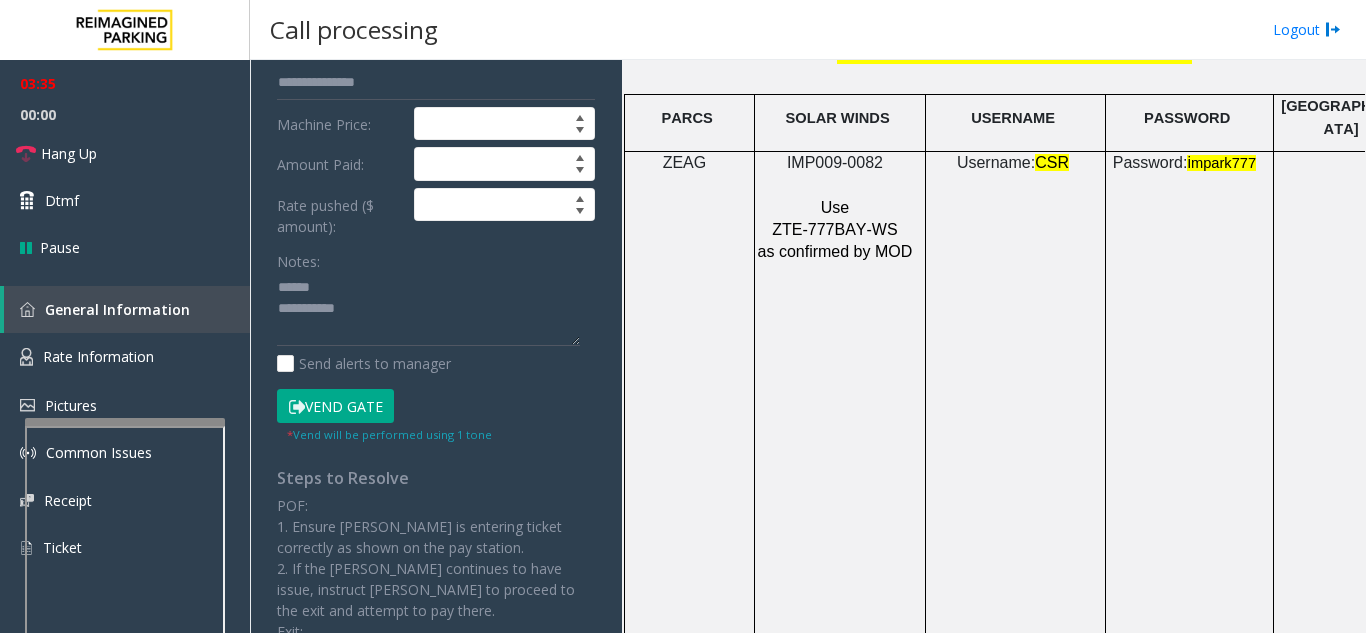 click on "Vend Gate" 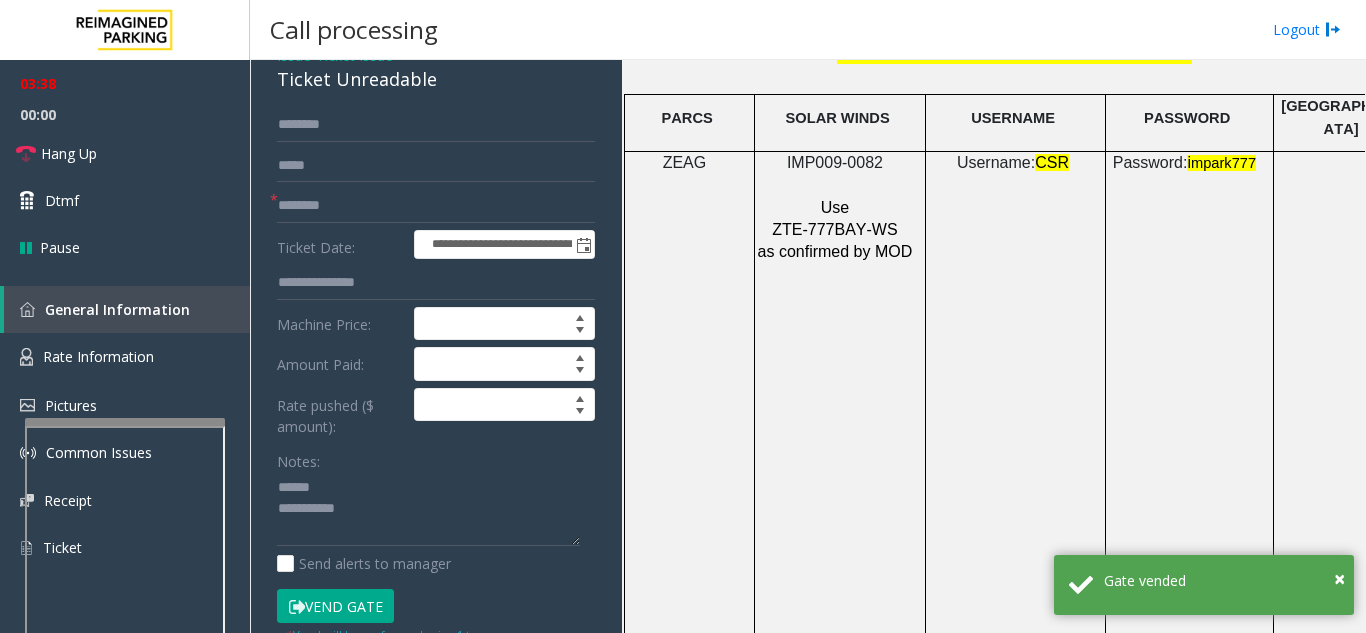 scroll, scrollTop: 0, scrollLeft: 0, axis: both 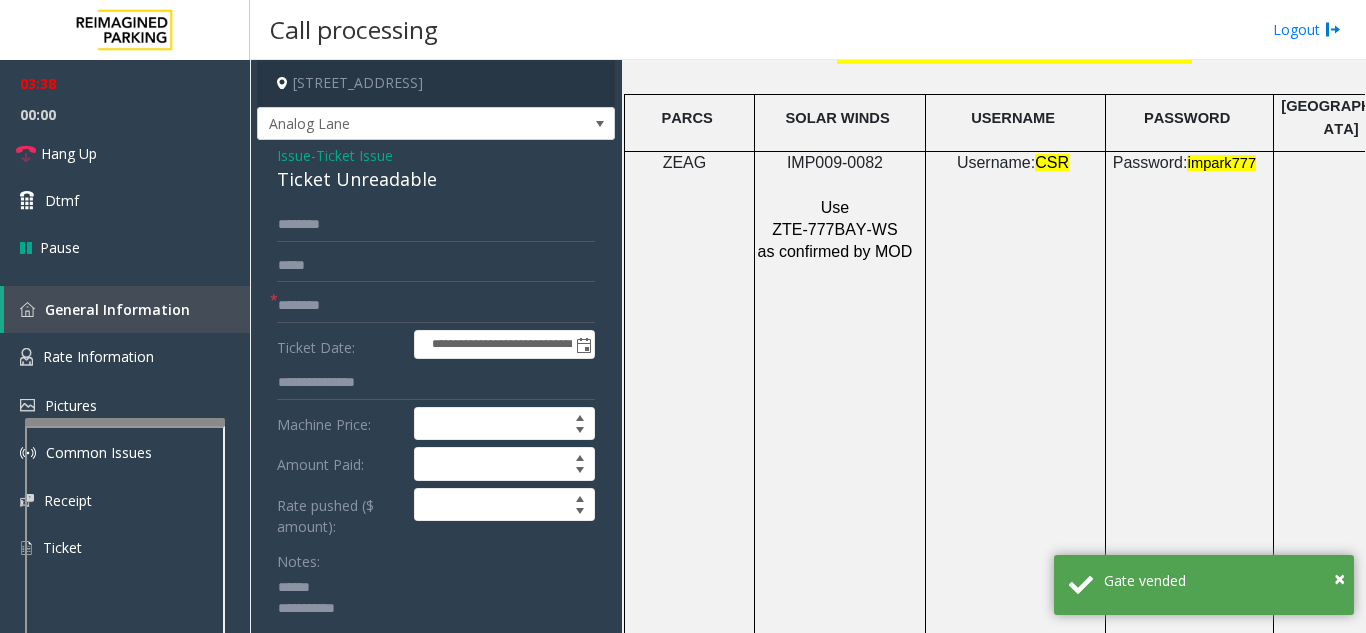 click on "Issue" 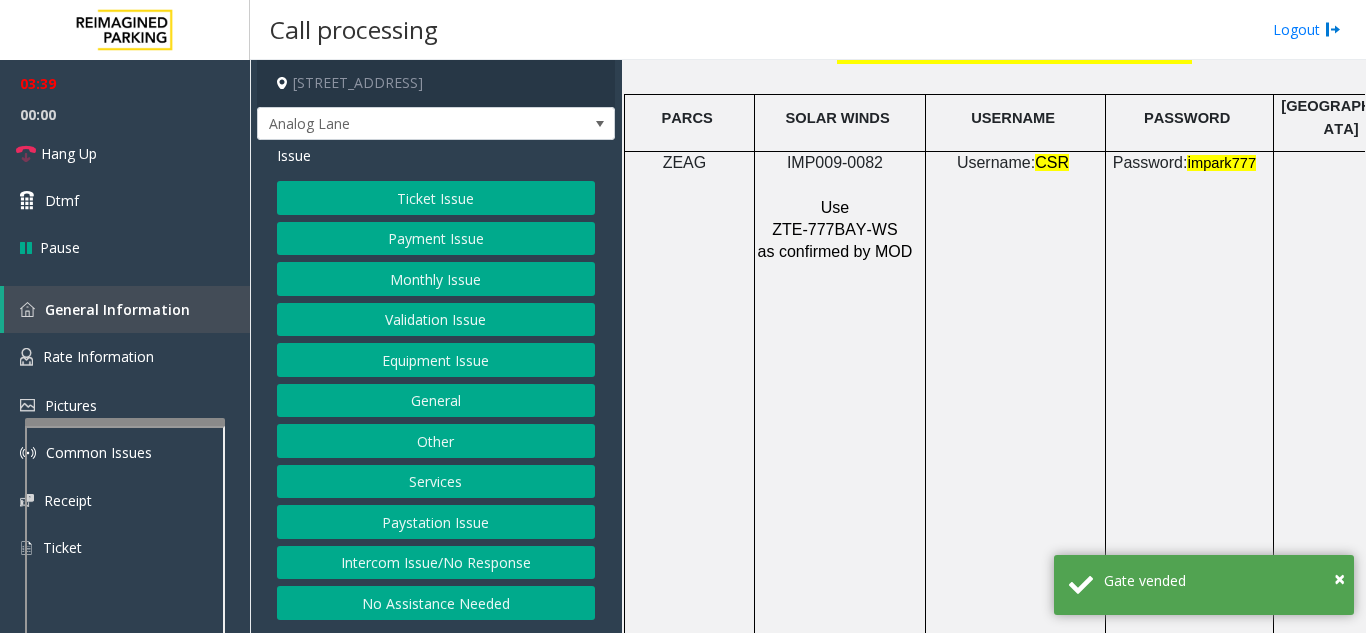 click on "Equipment Issue" 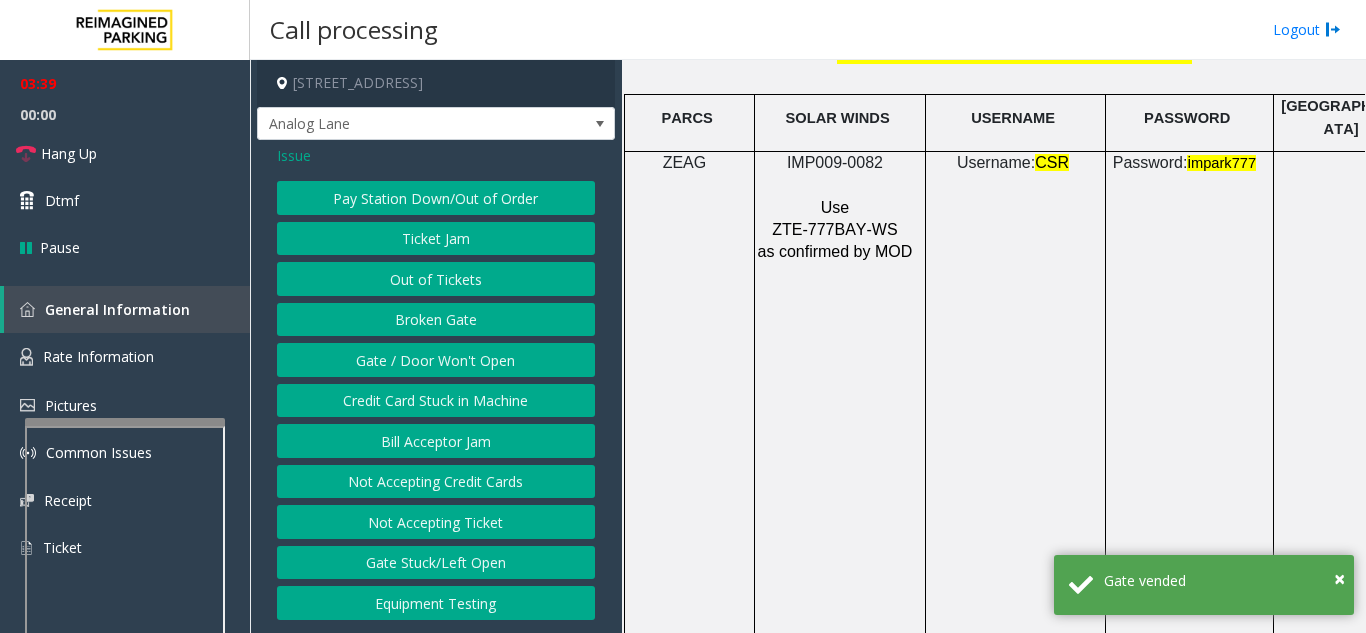 click on "Gate / Door Won't Open" 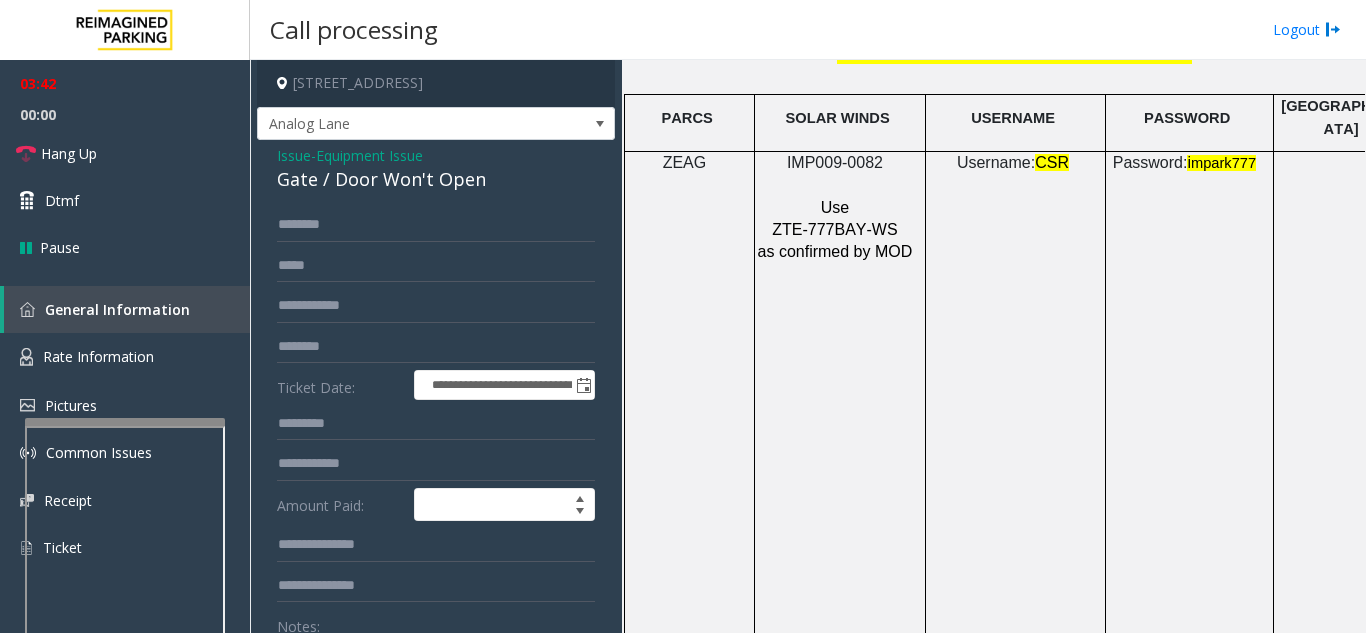 scroll, scrollTop: 100, scrollLeft: 0, axis: vertical 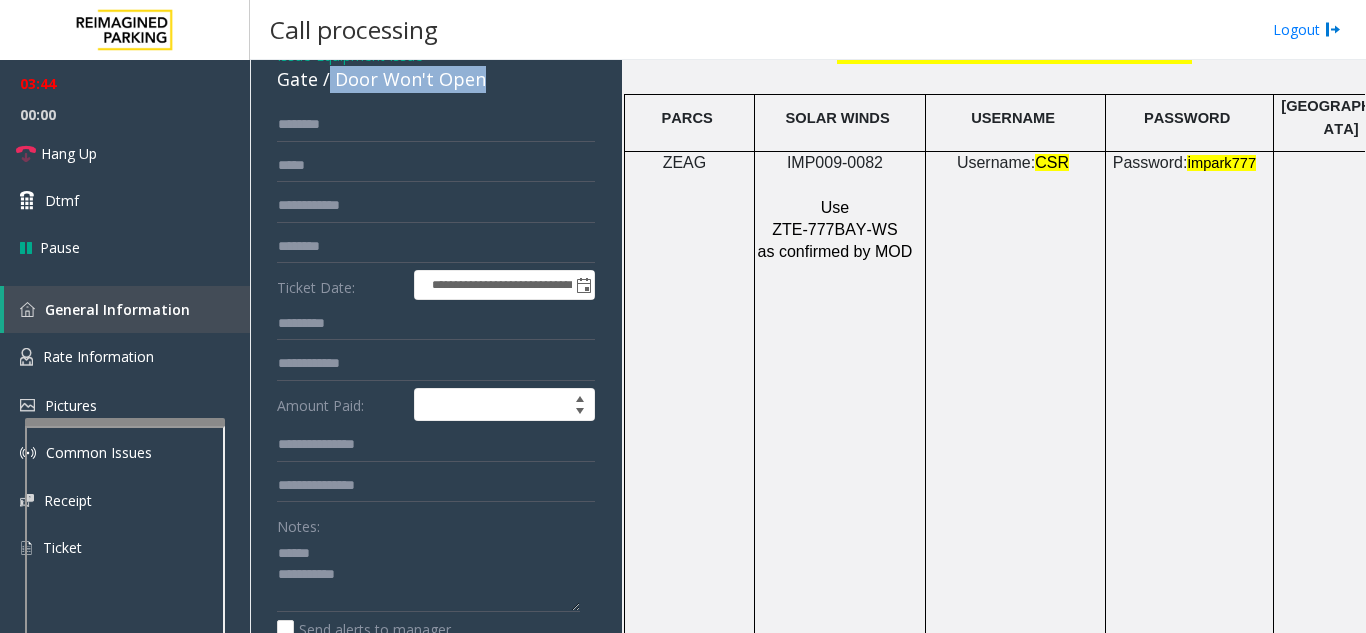 drag, startPoint x: 329, startPoint y: 84, endPoint x: 497, endPoint y: 87, distance: 168.02678 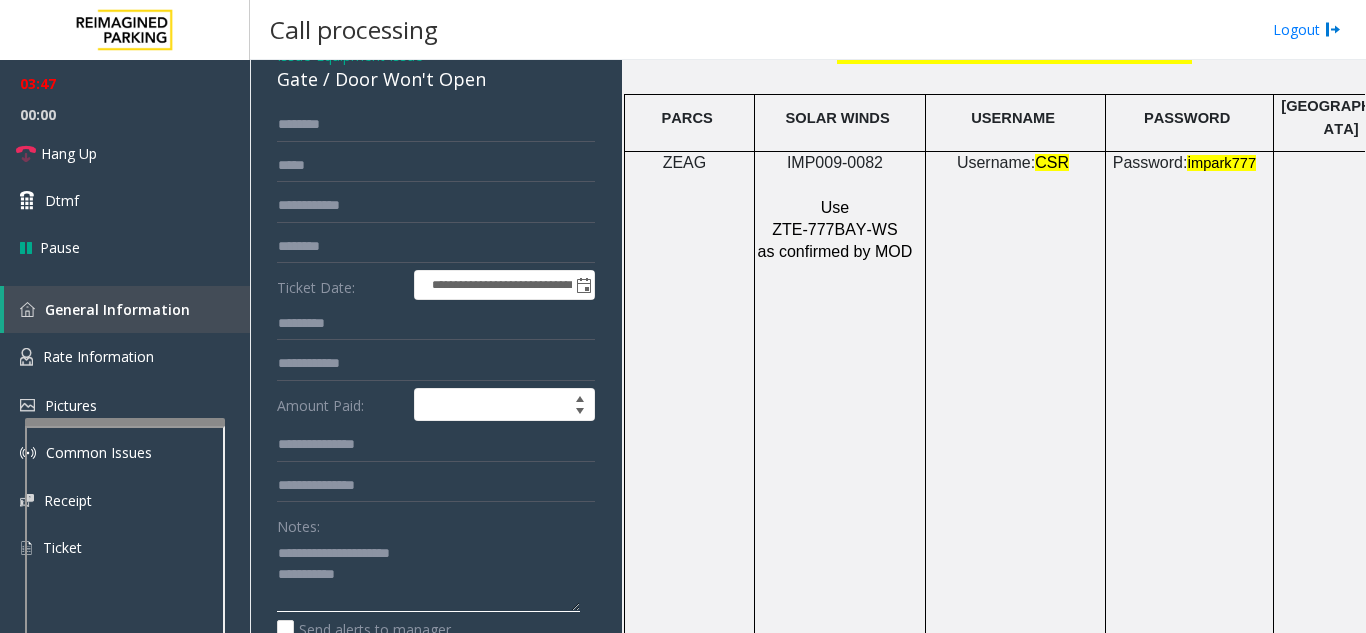 click 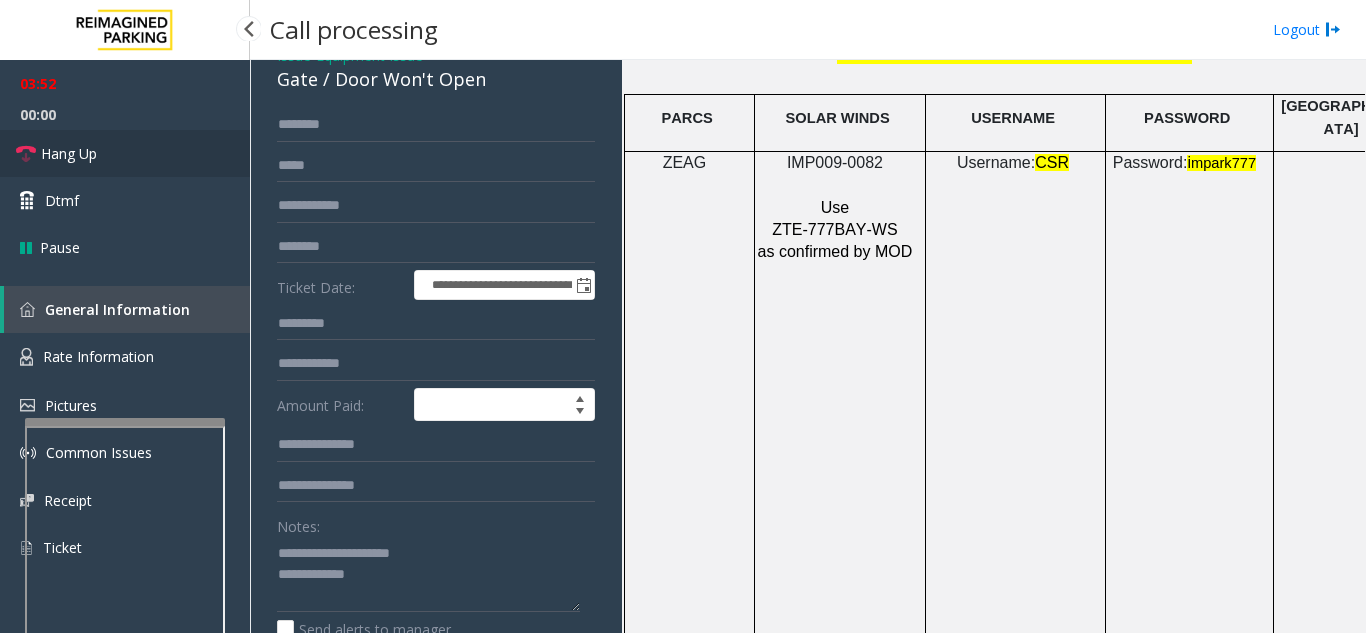 click on "Hang Up" at bounding box center [125, 153] 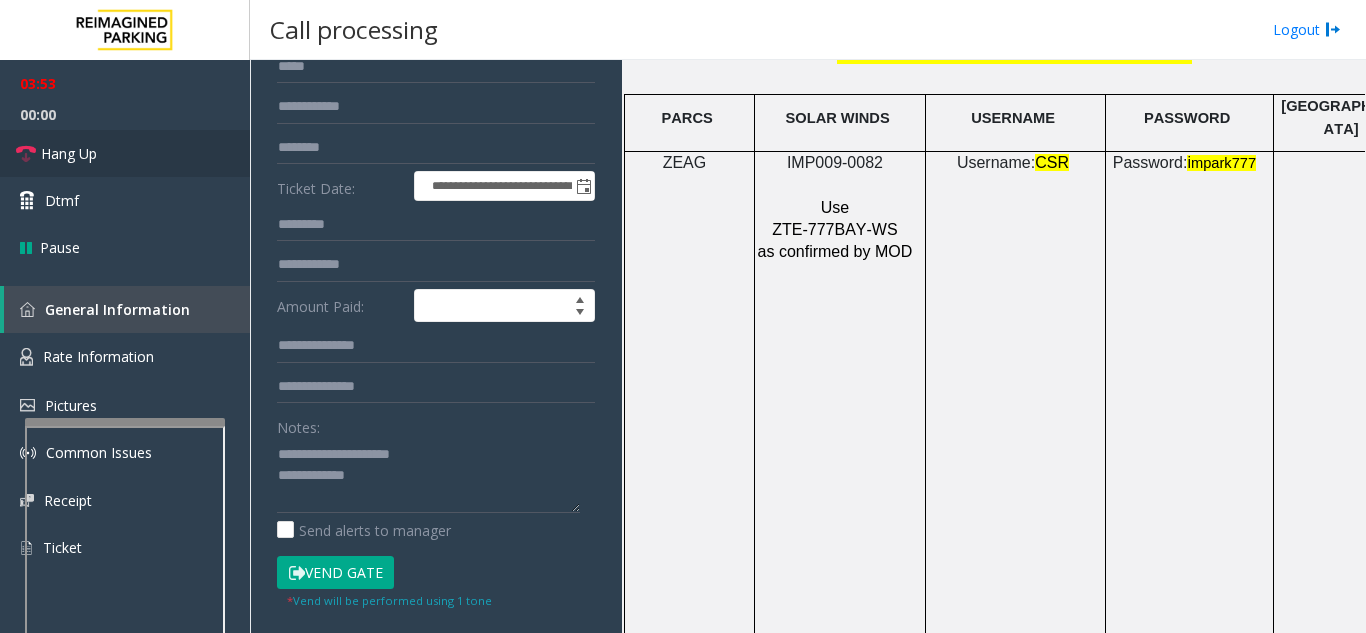 scroll, scrollTop: 200, scrollLeft: 0, axis: vertical 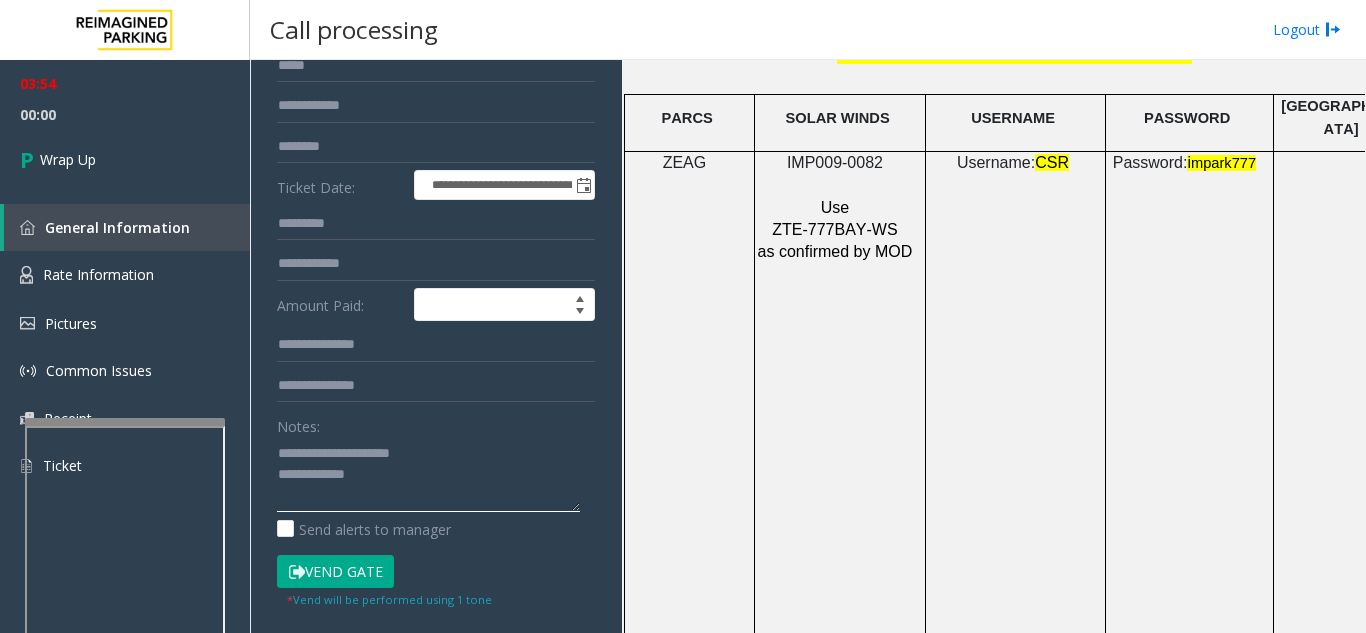 click 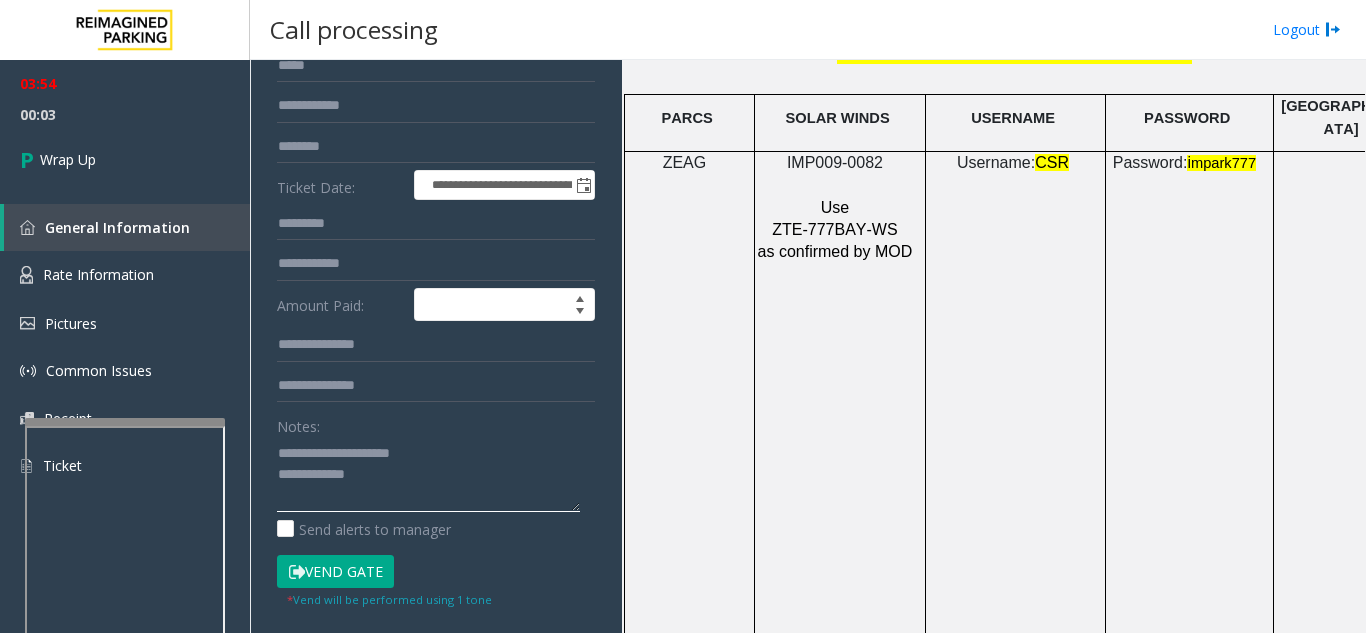 click 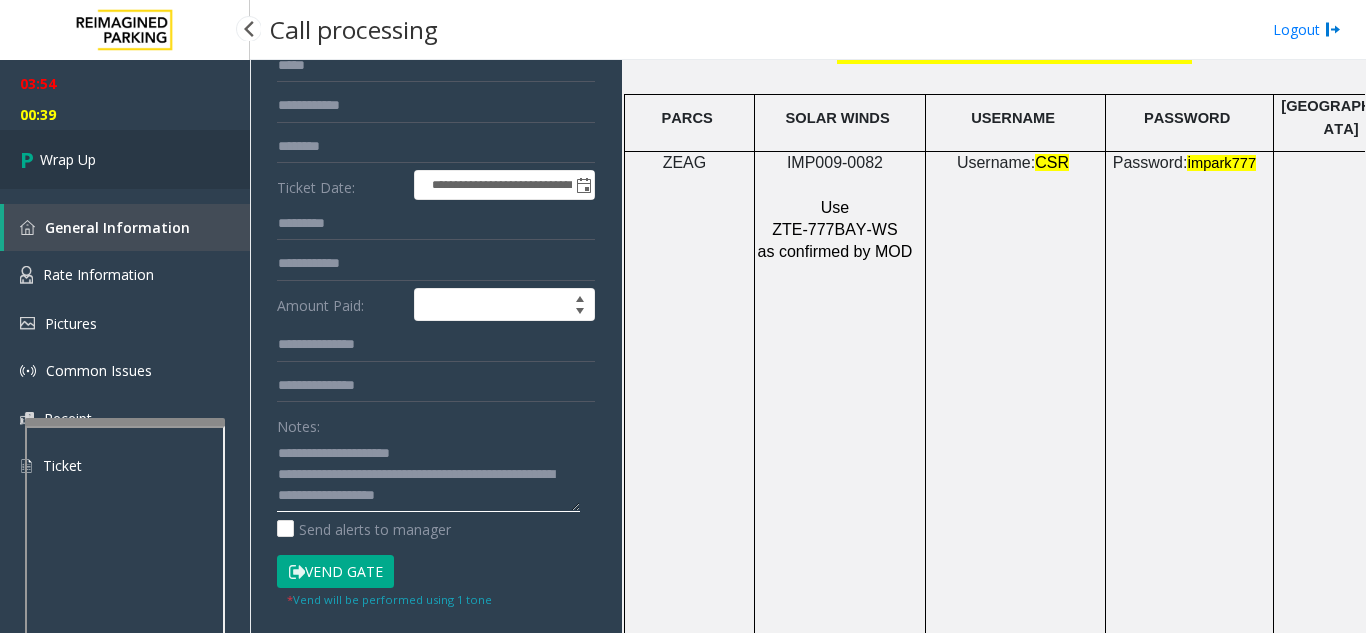 type on "**********" 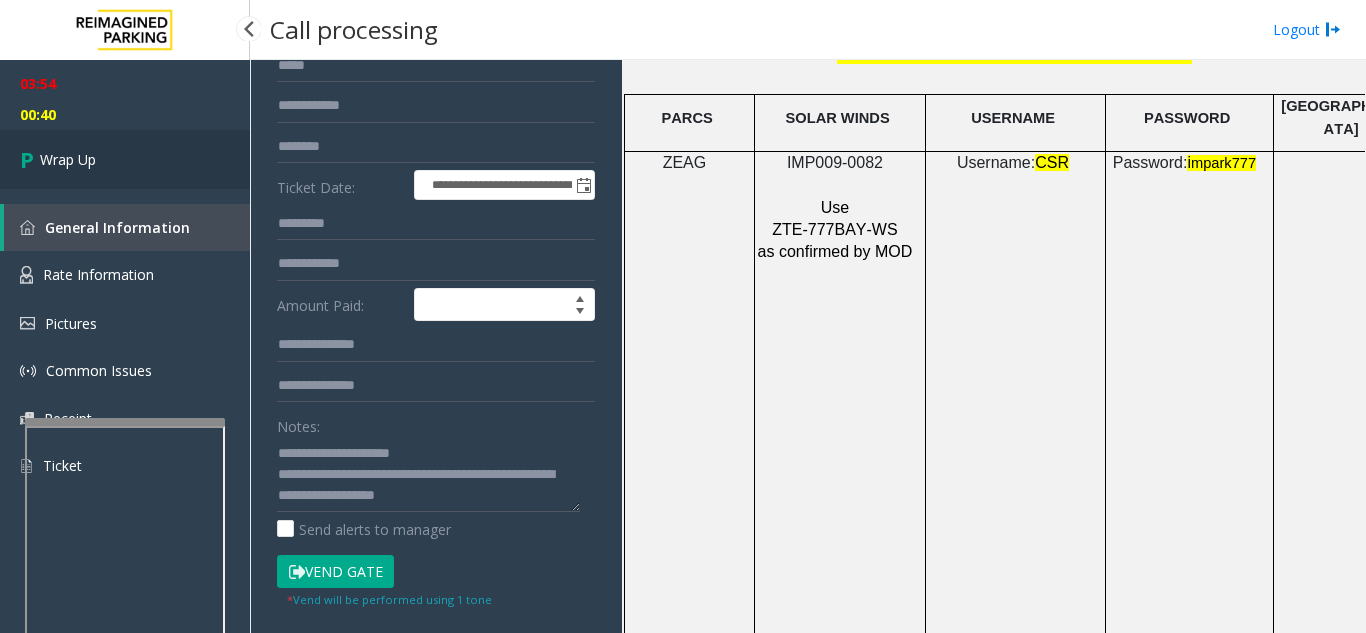 click on "Wrap Up" at bounding box center [125, 159] 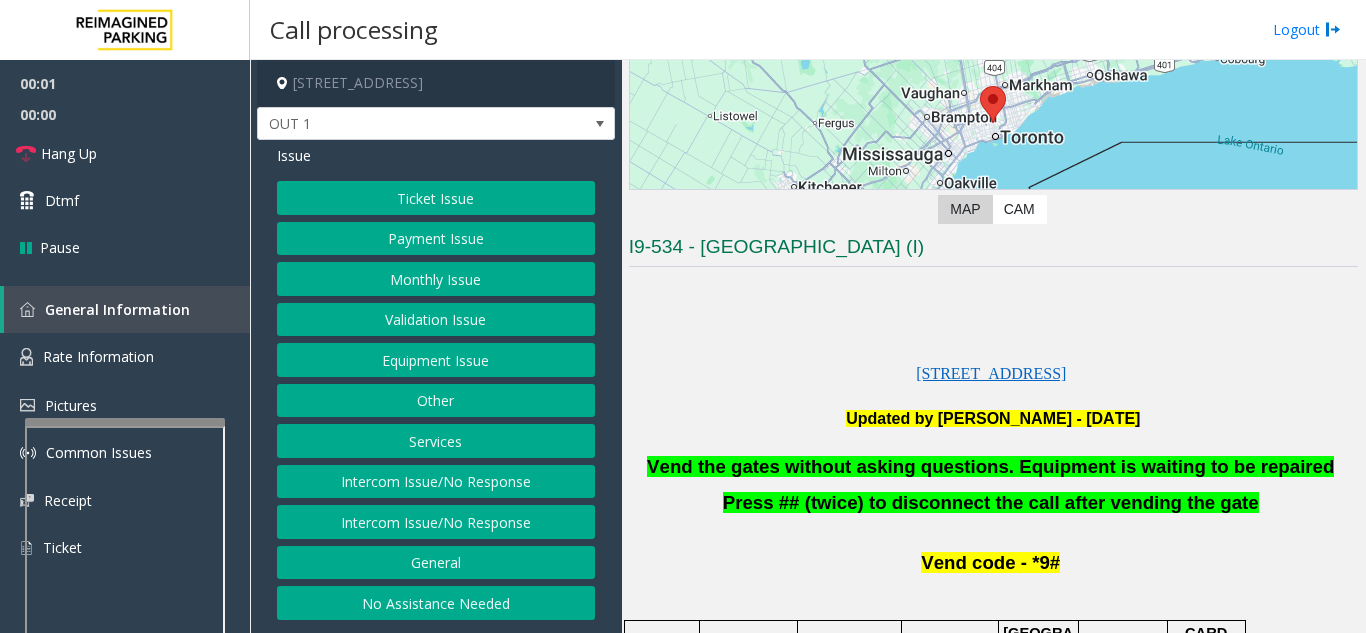 scroll, scrollTop: 400, scrollLeft: 0, axis: vertical 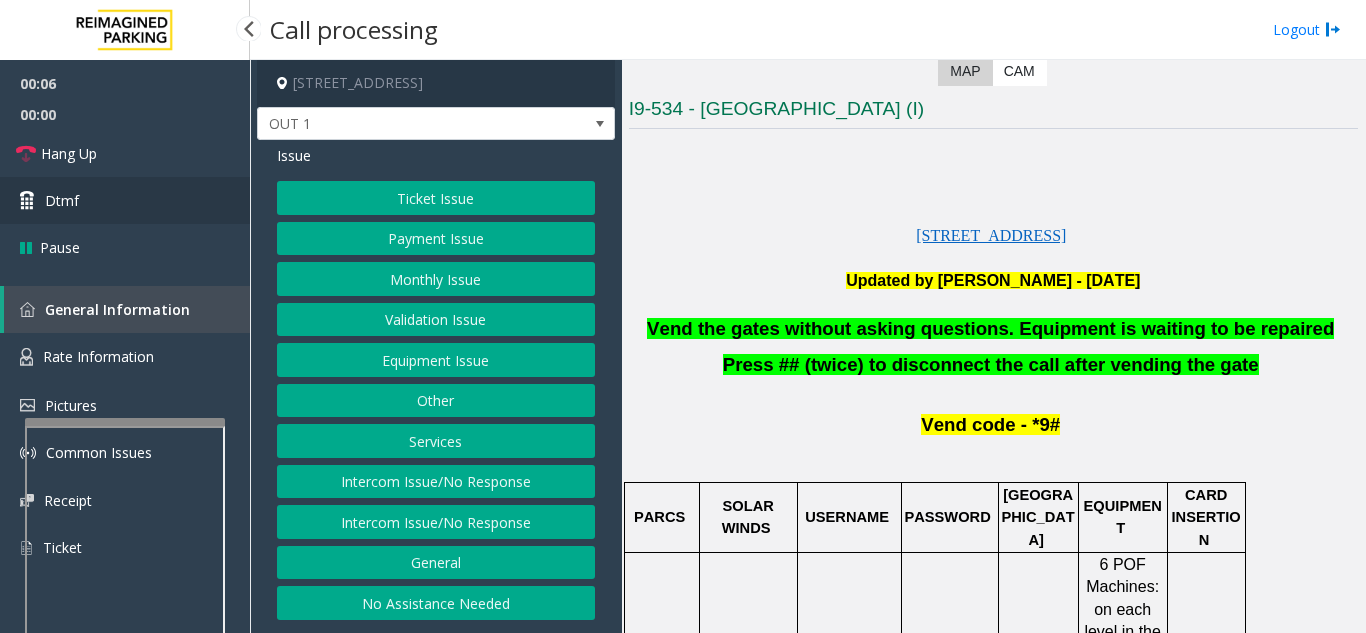 click on "Dtmf" at bounding box center (62, 200) 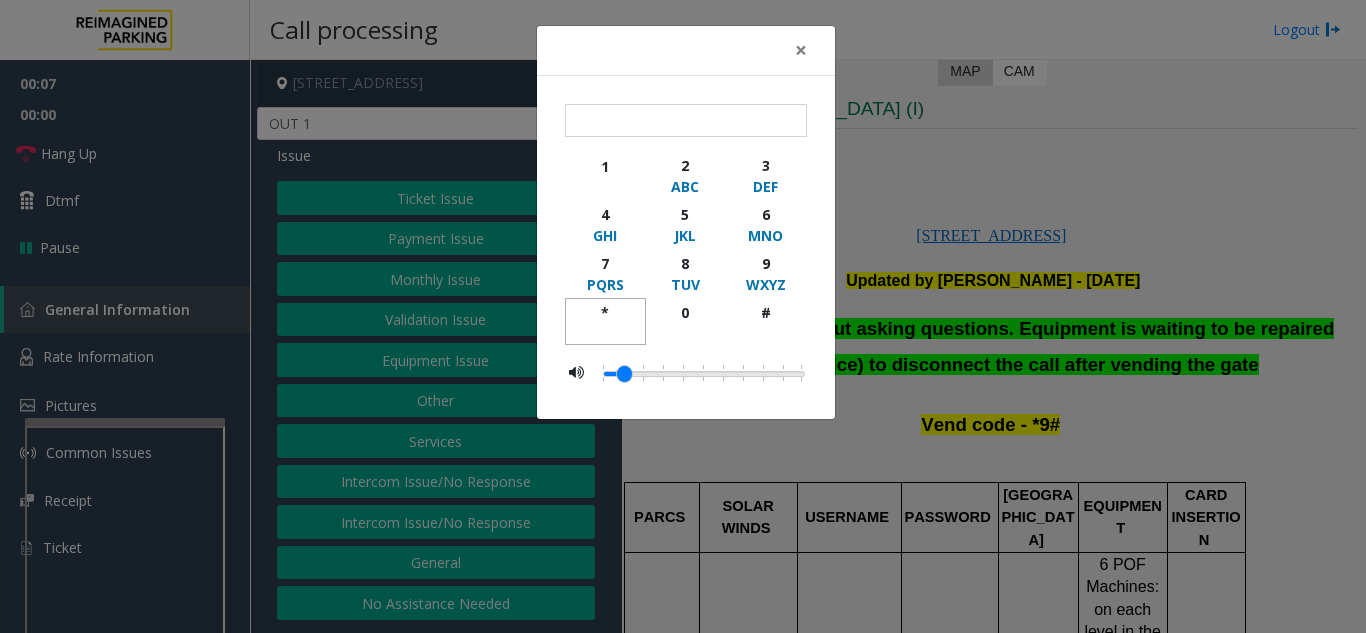 click on "*" 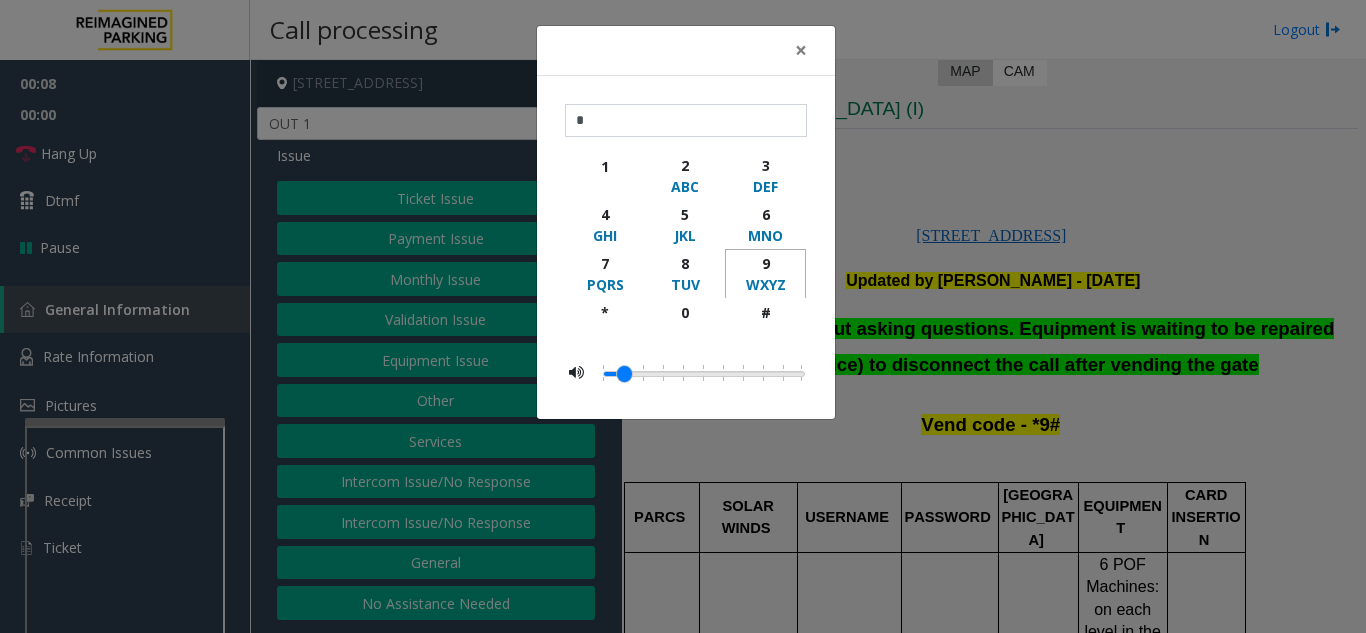 click on "9" 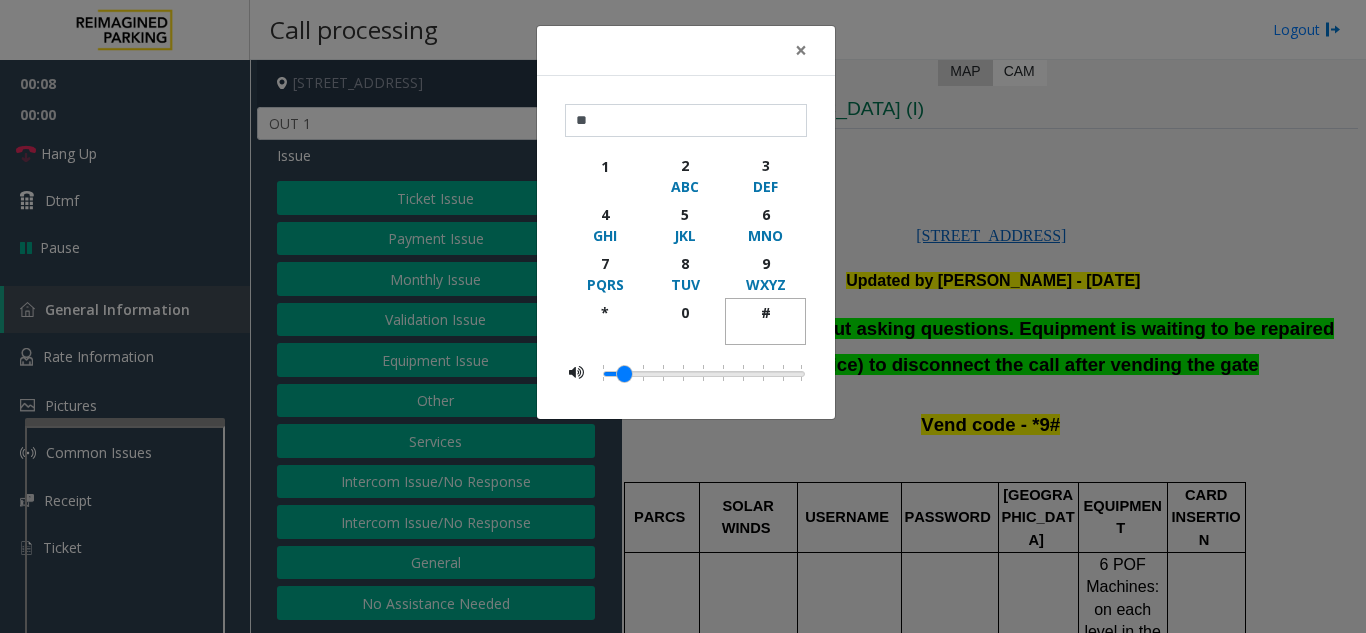 click on "#" 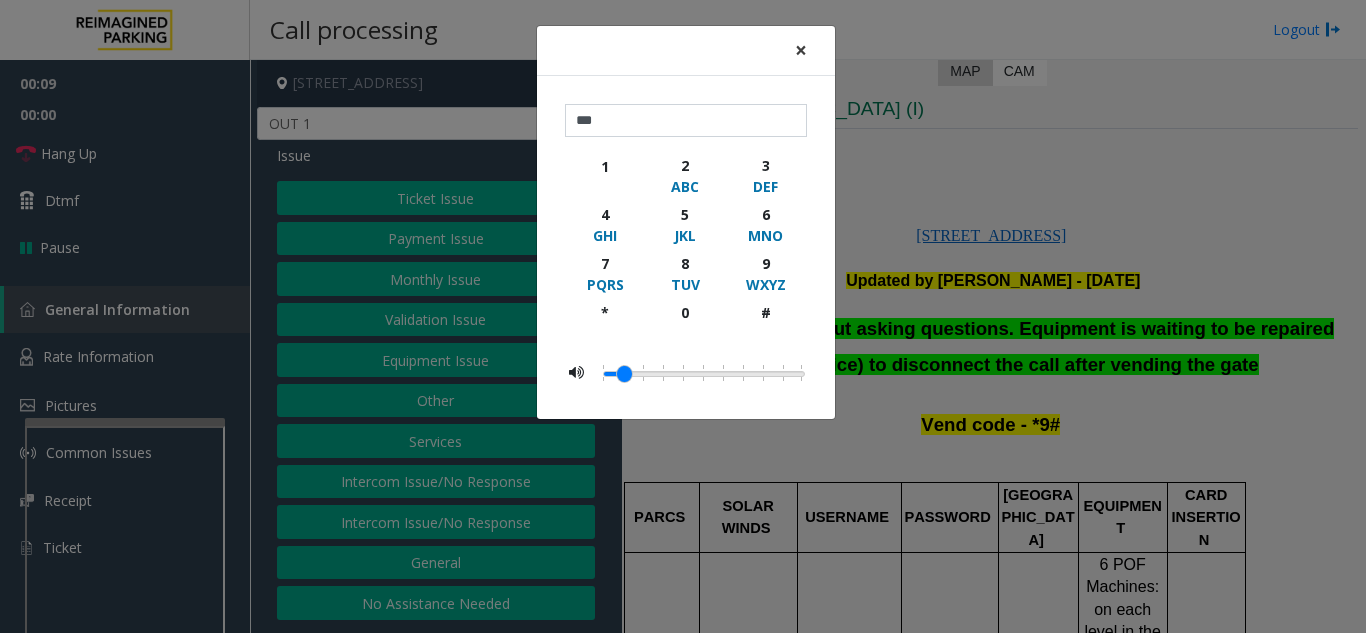 click on "×" 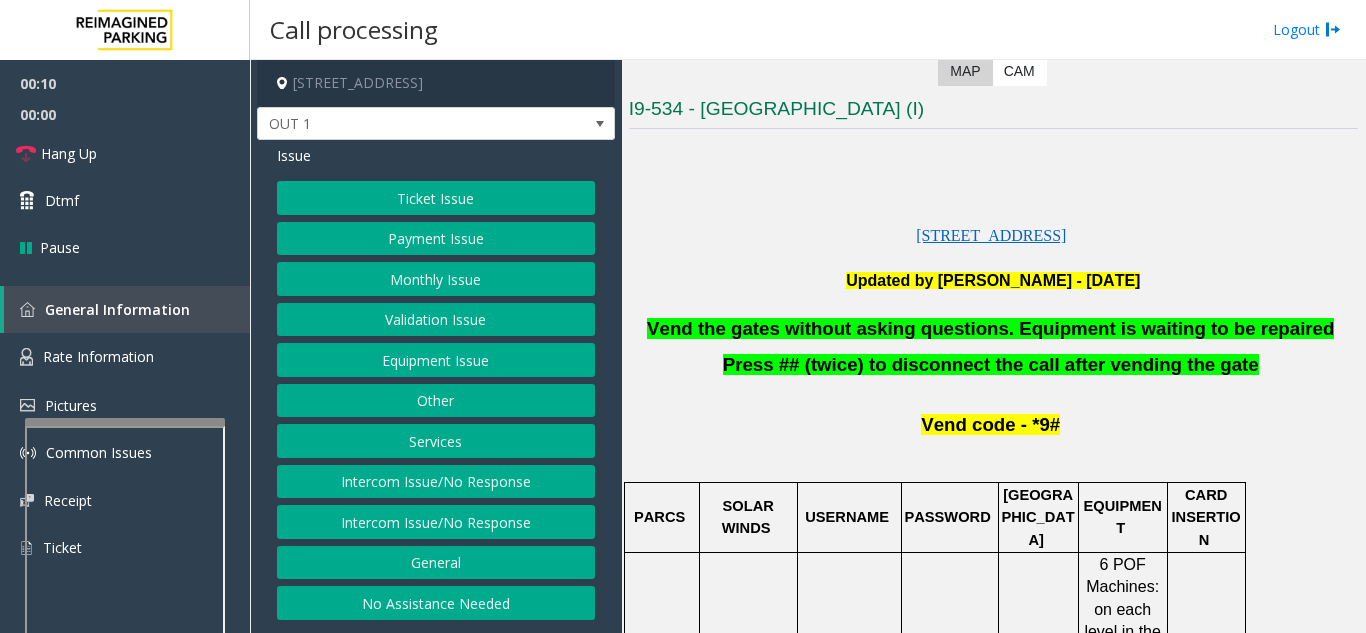 click on "Monthly Issue" 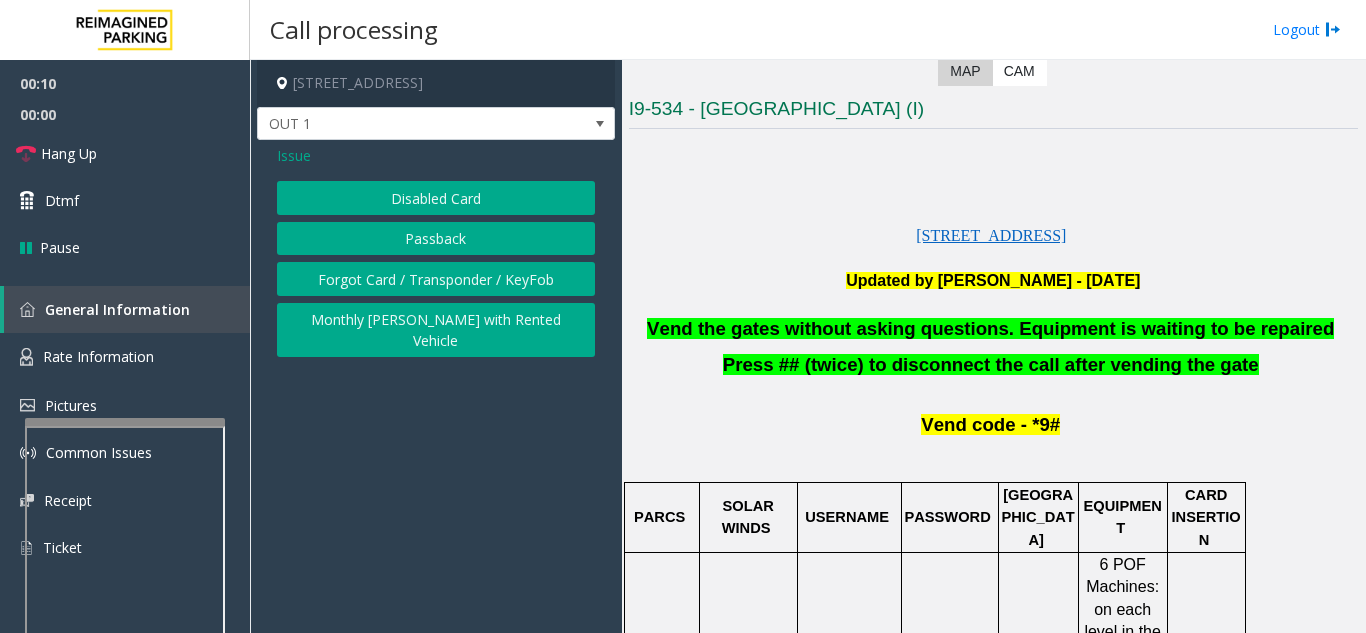 click on "Forgot Card / Transponder / KeyFob" 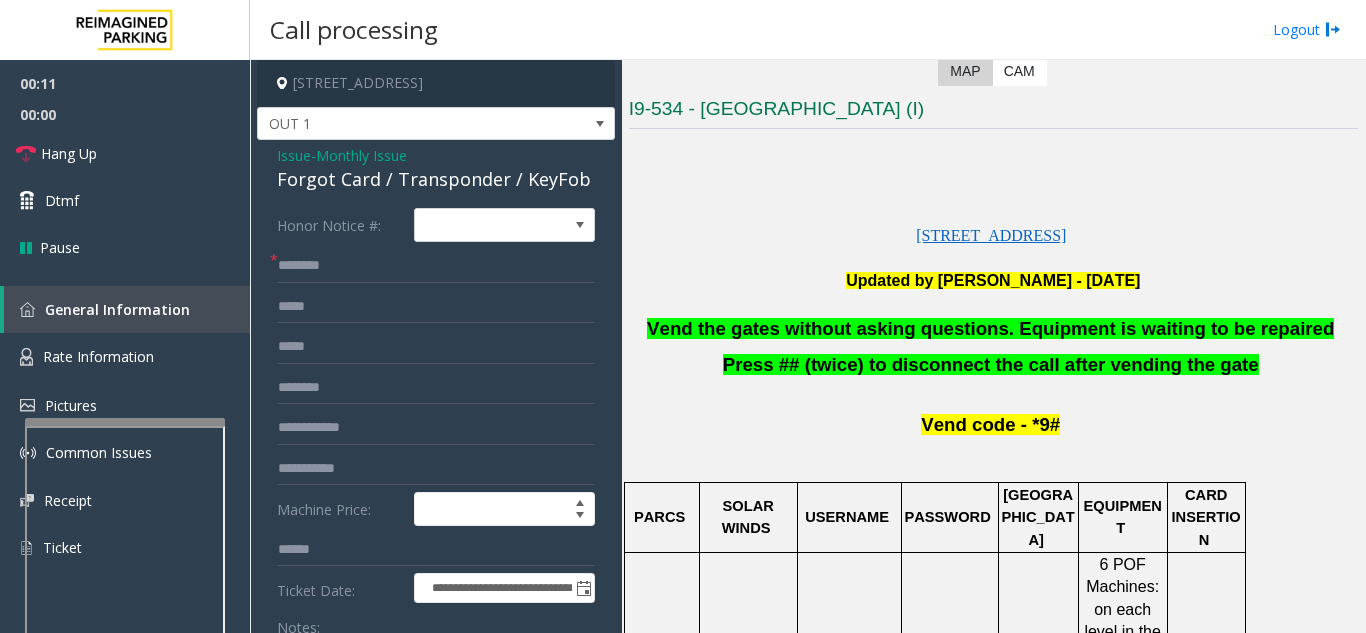 click on "Issue" 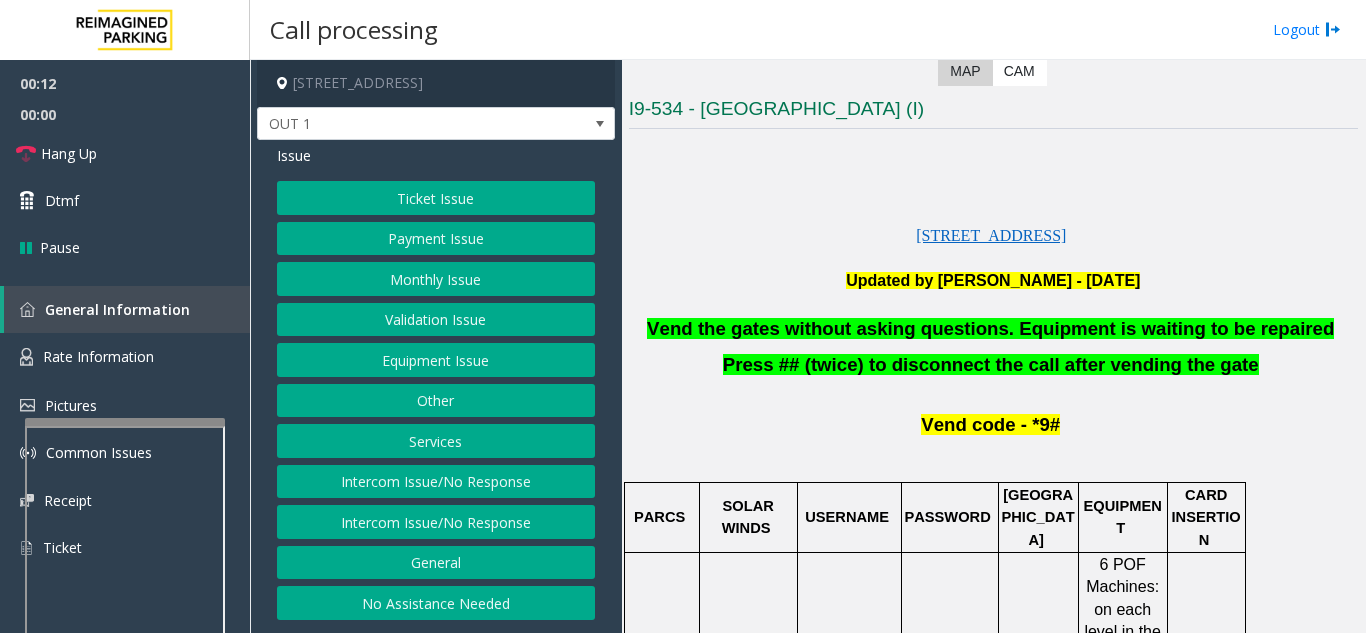 click on "Monthly Issue" 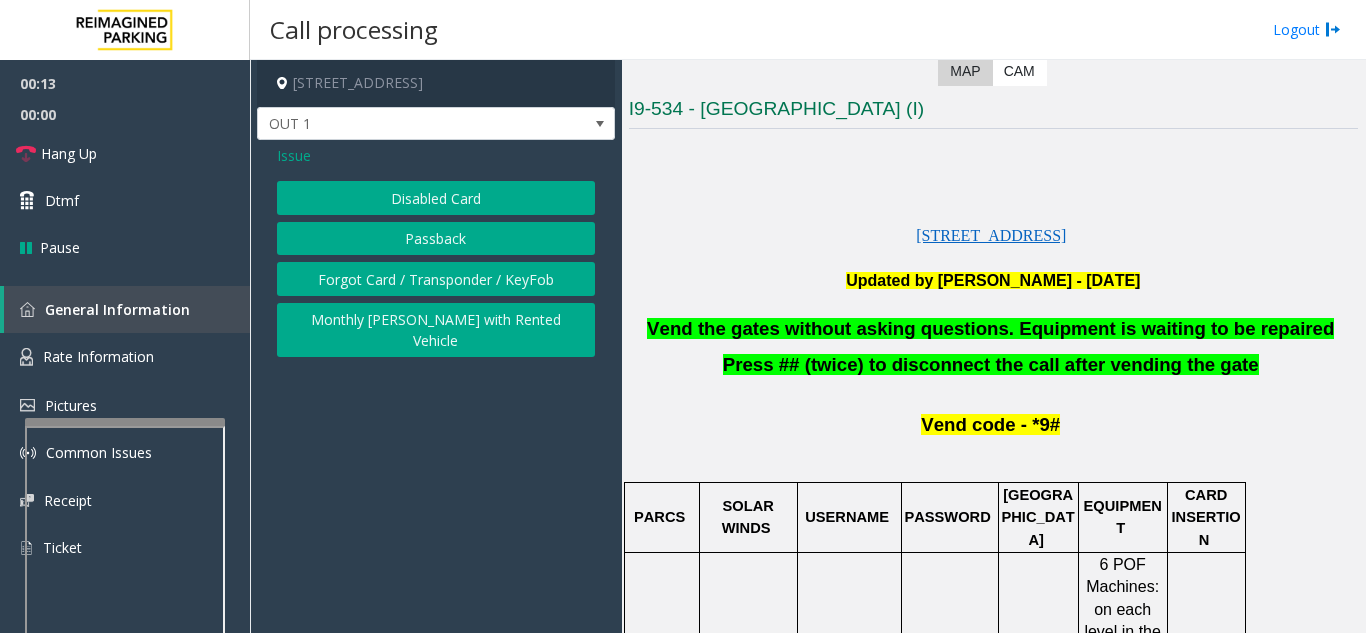 click on "Disabled Card" 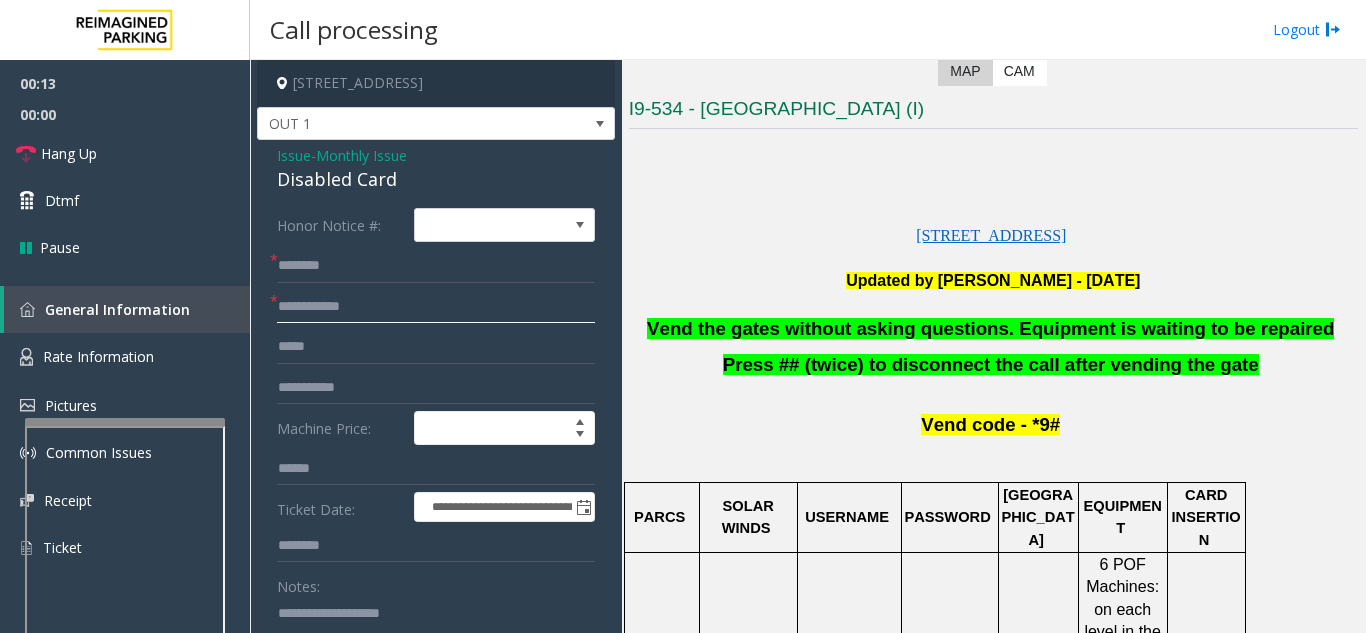 click 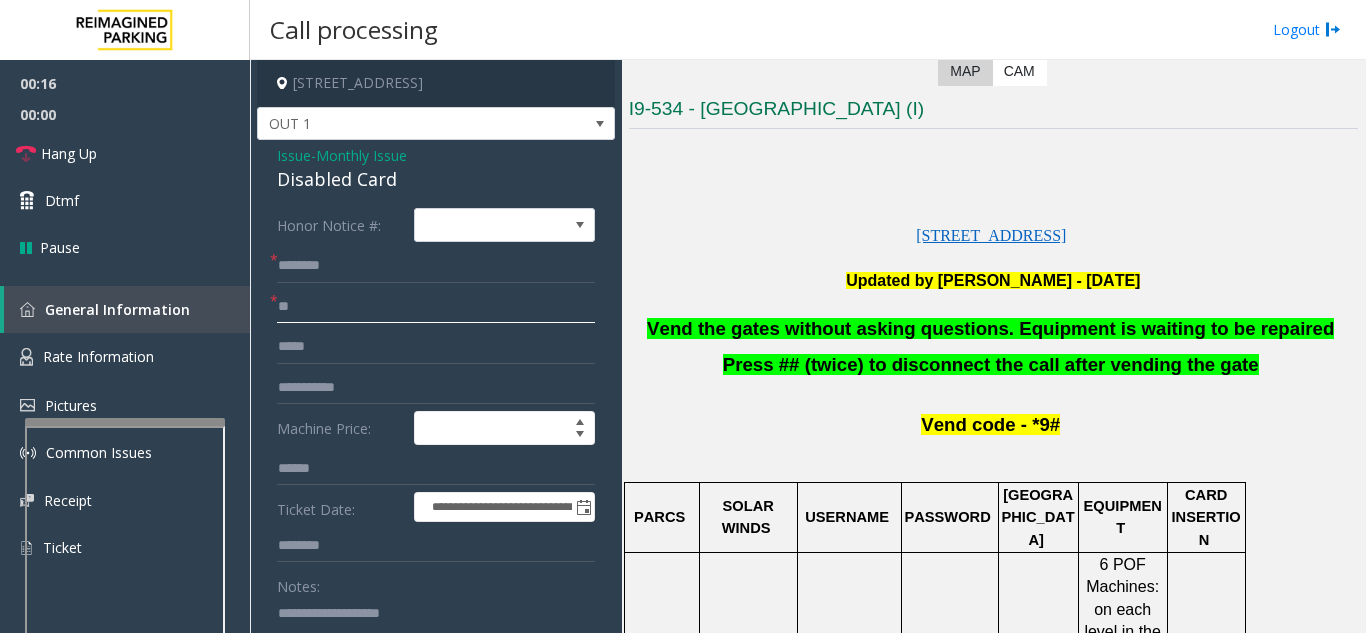 type on "**" 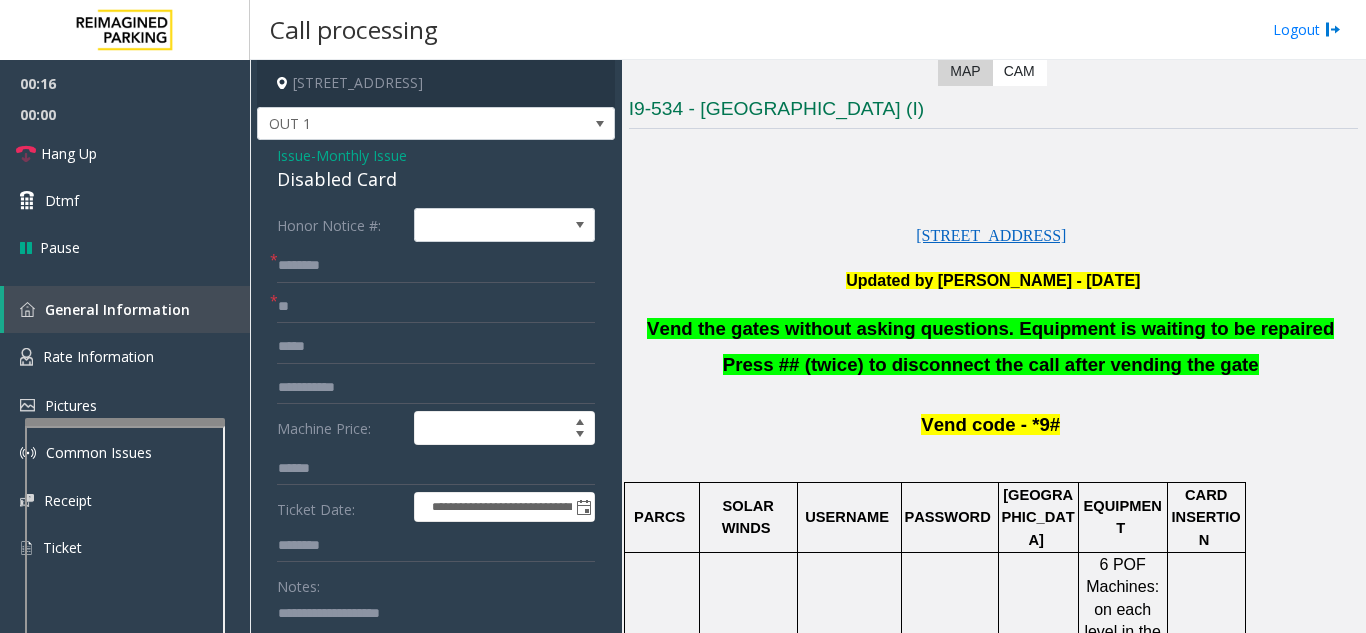 click on "**********" 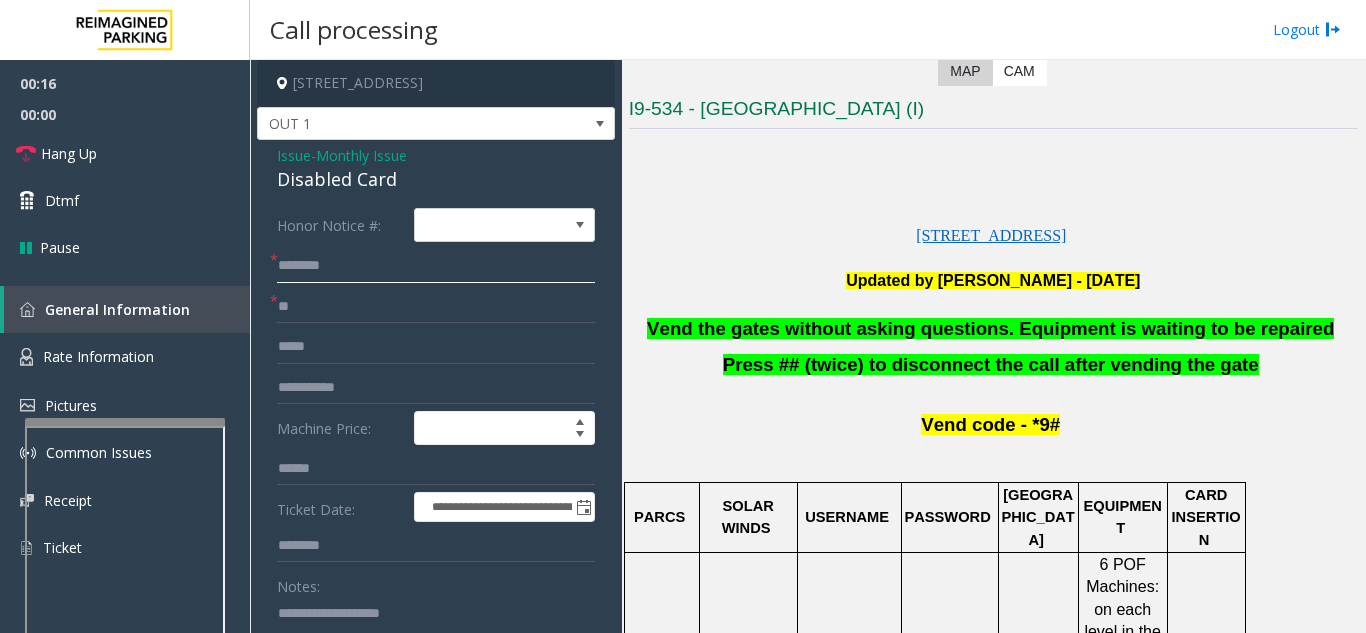click 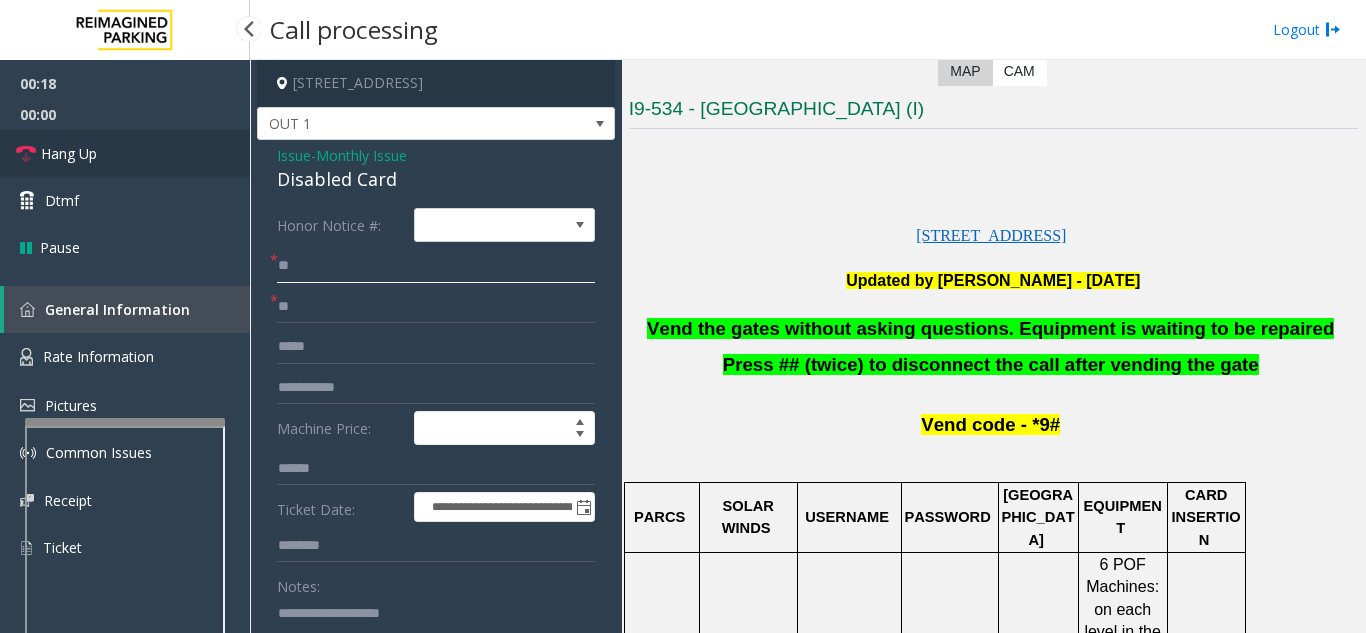 type on "**" 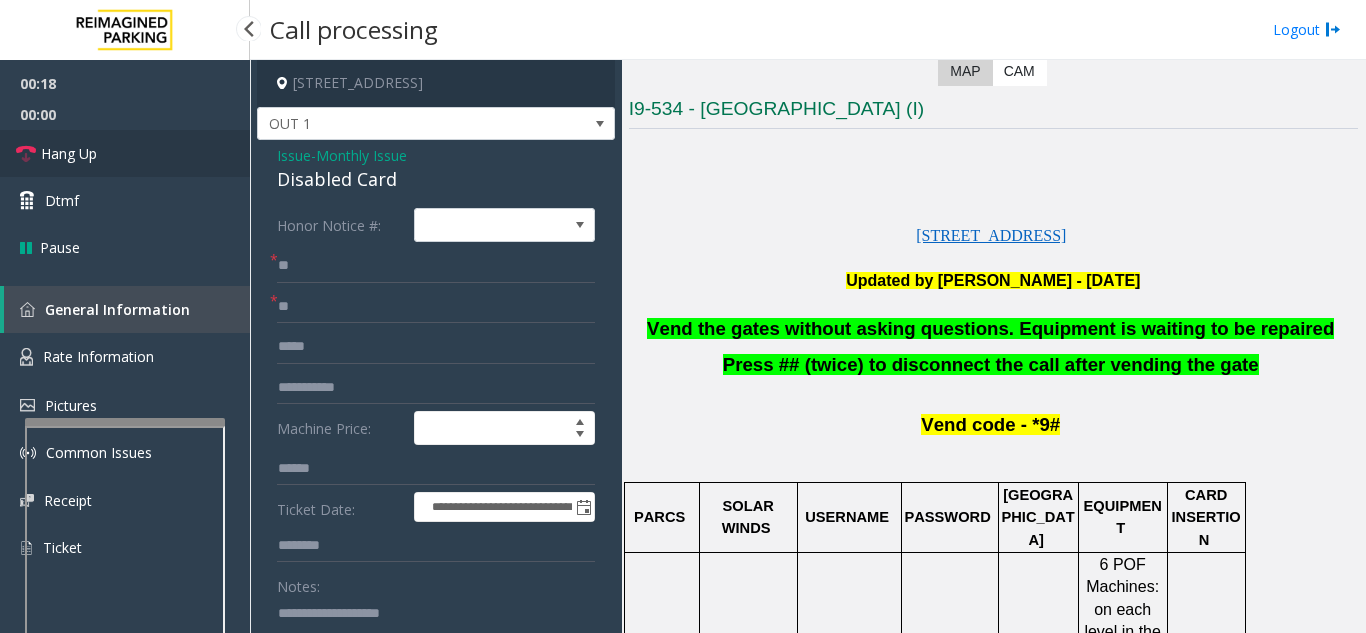 click on "Hang Up" at bounding box center (69, 153) 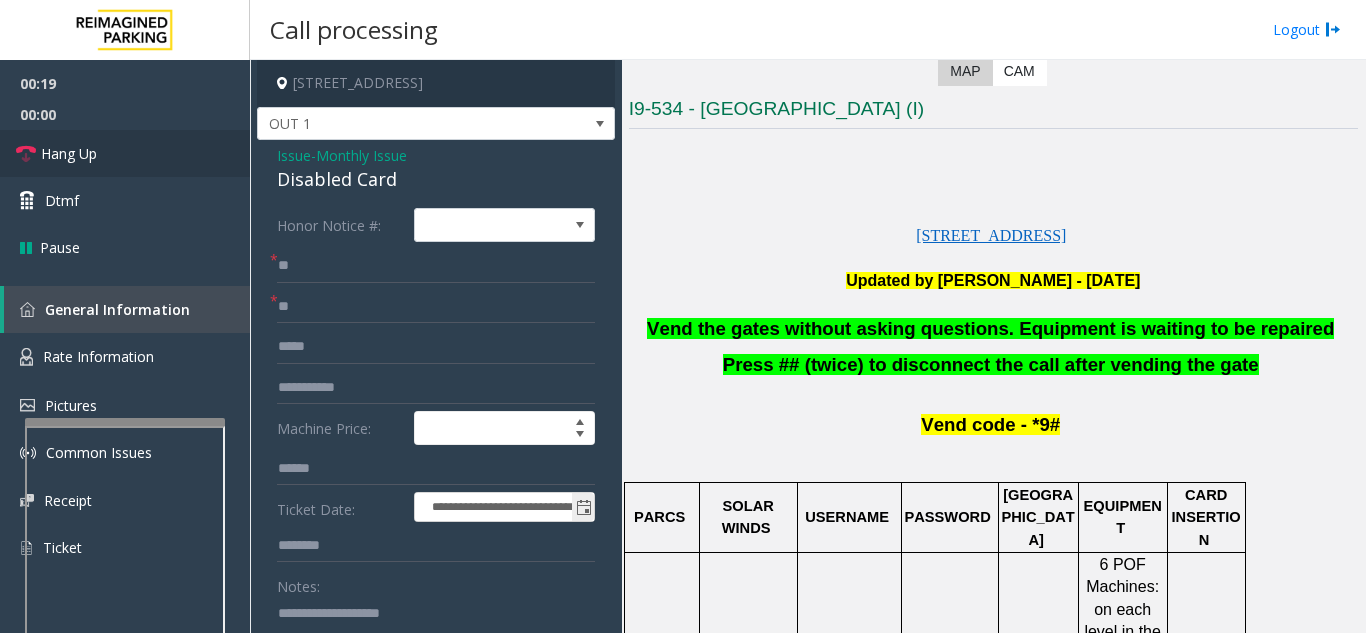 scroll, scrollTop: 200, scrollLeft: 0, axis: vertical 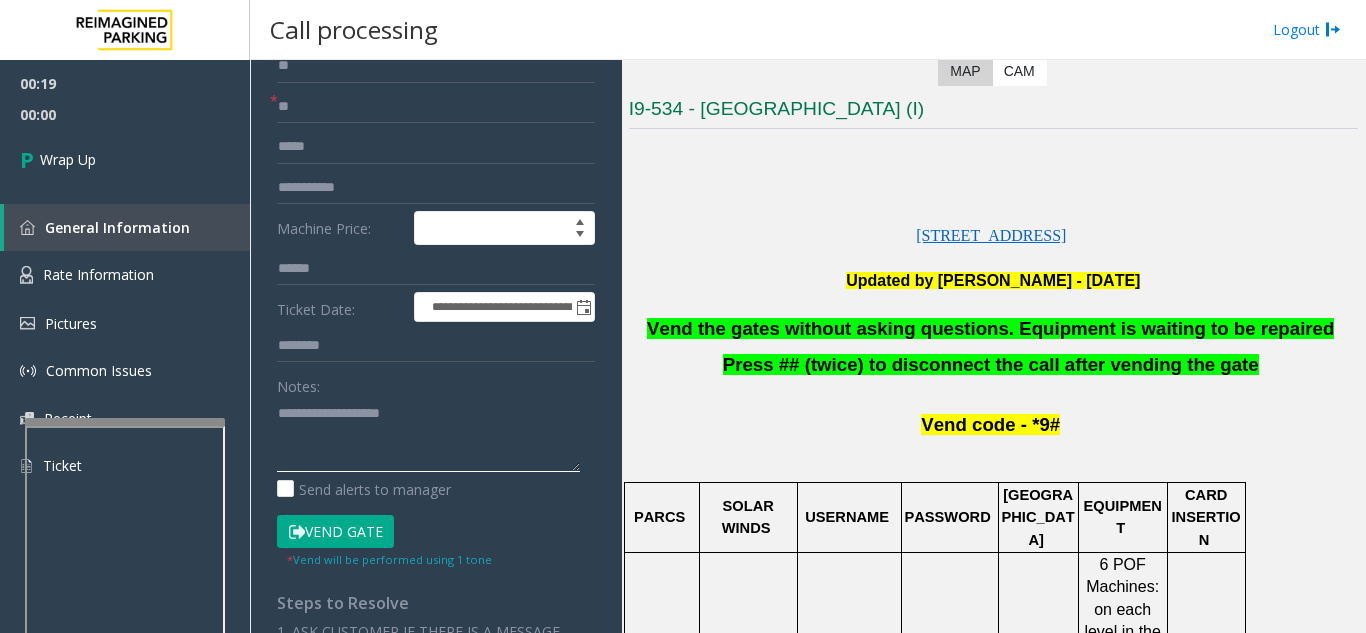 click 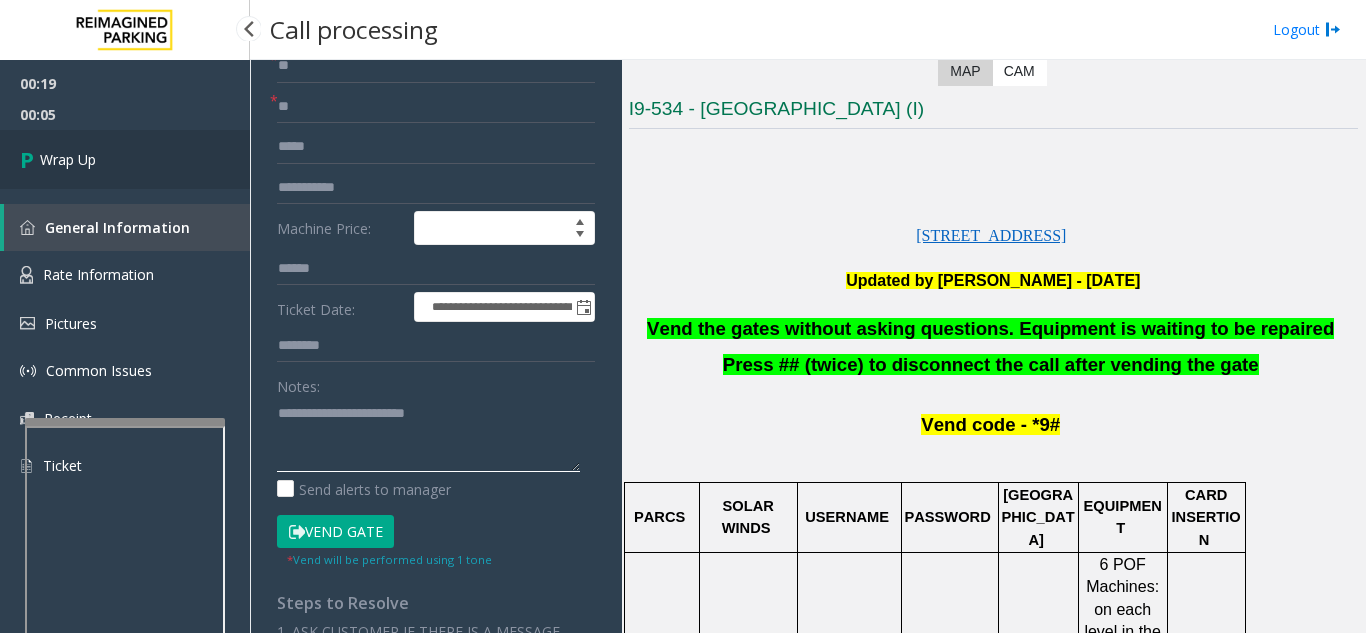 type on "**********" 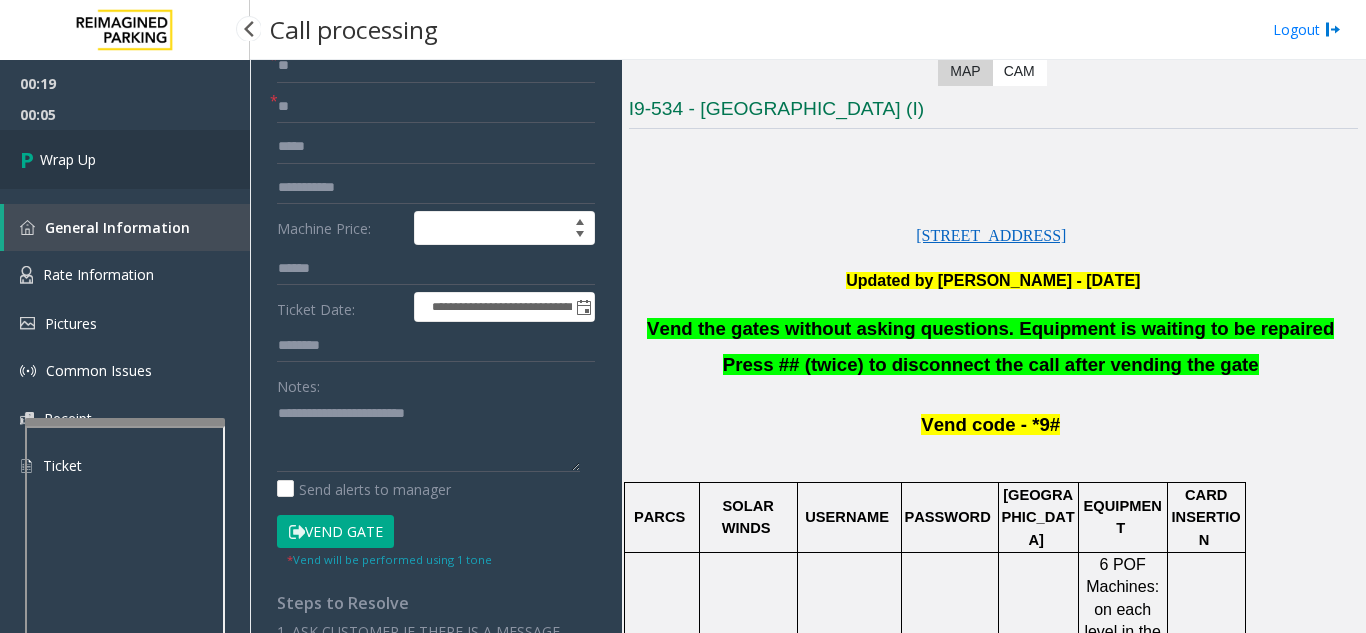 click on "Wrap Up" at bounding box center [125, 159] 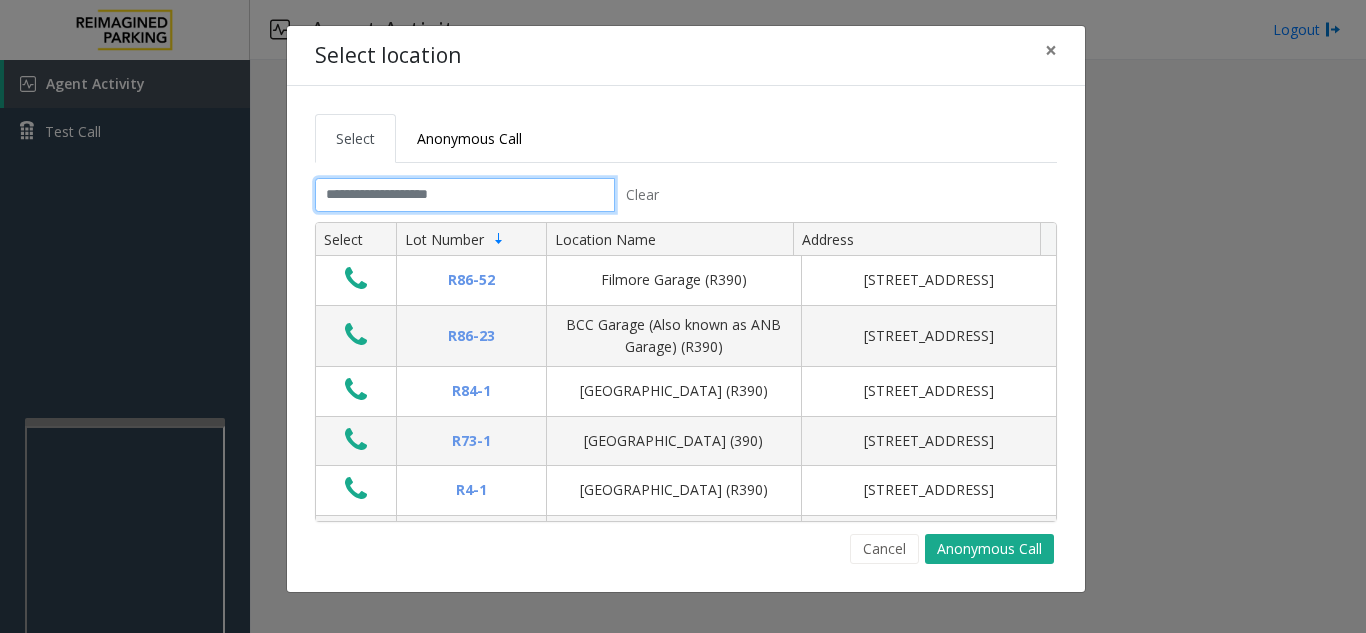click 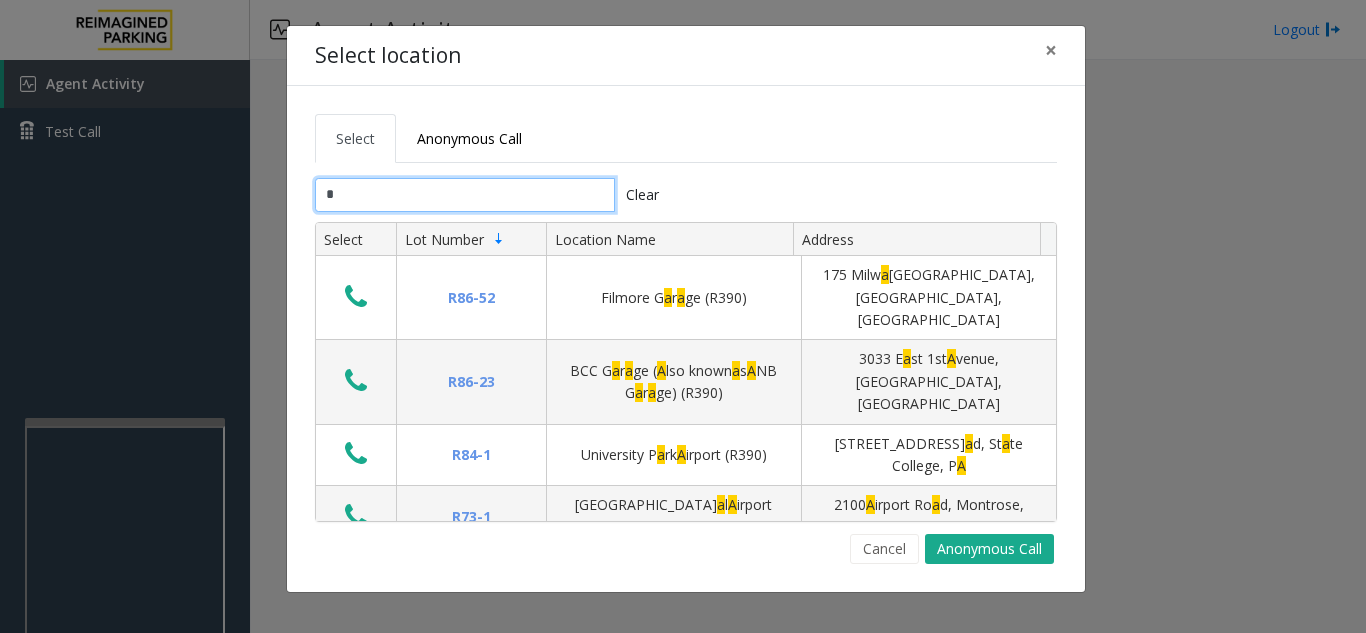 type on "**" 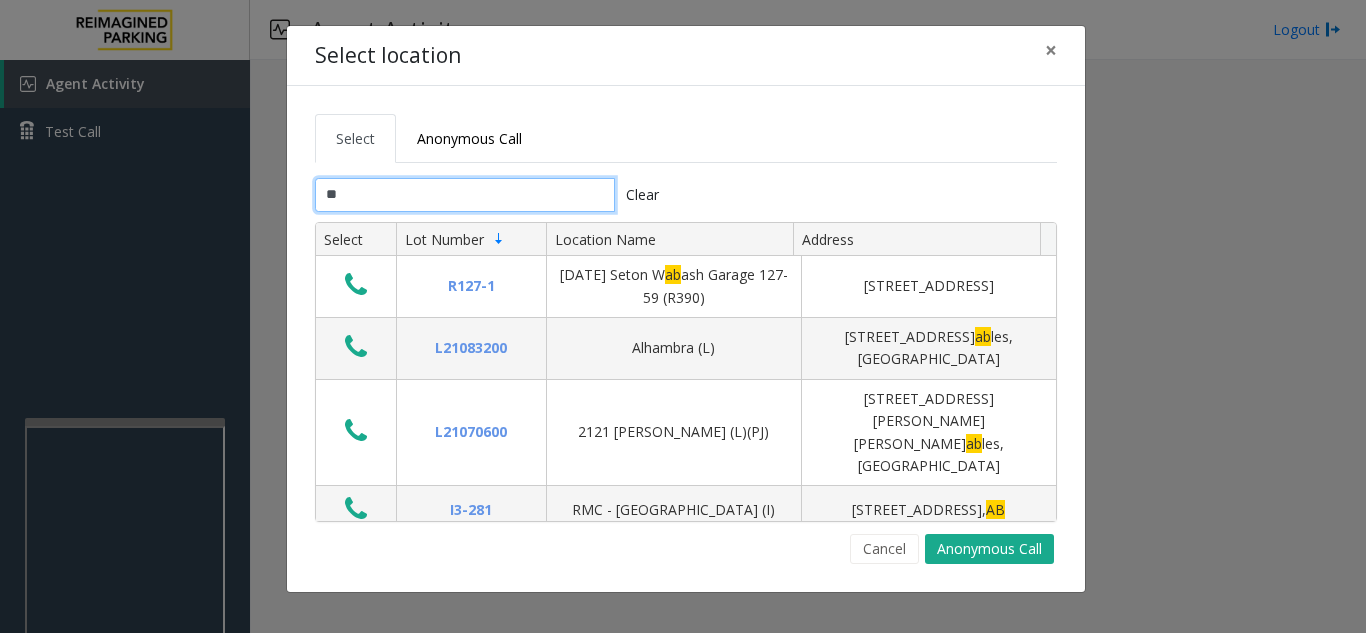 drag, startPoint x: 350, startPoint y: 200, endPoint x: 296, endPoint y: 205, distance: 54.230988 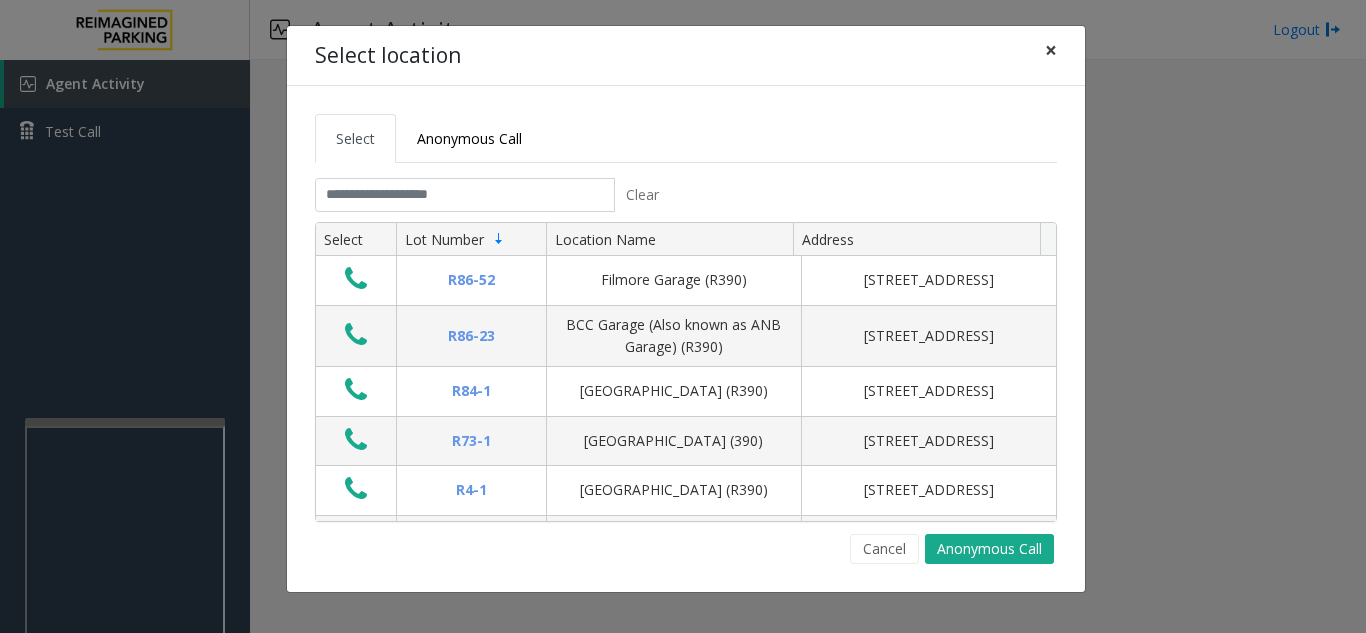 click on "×" 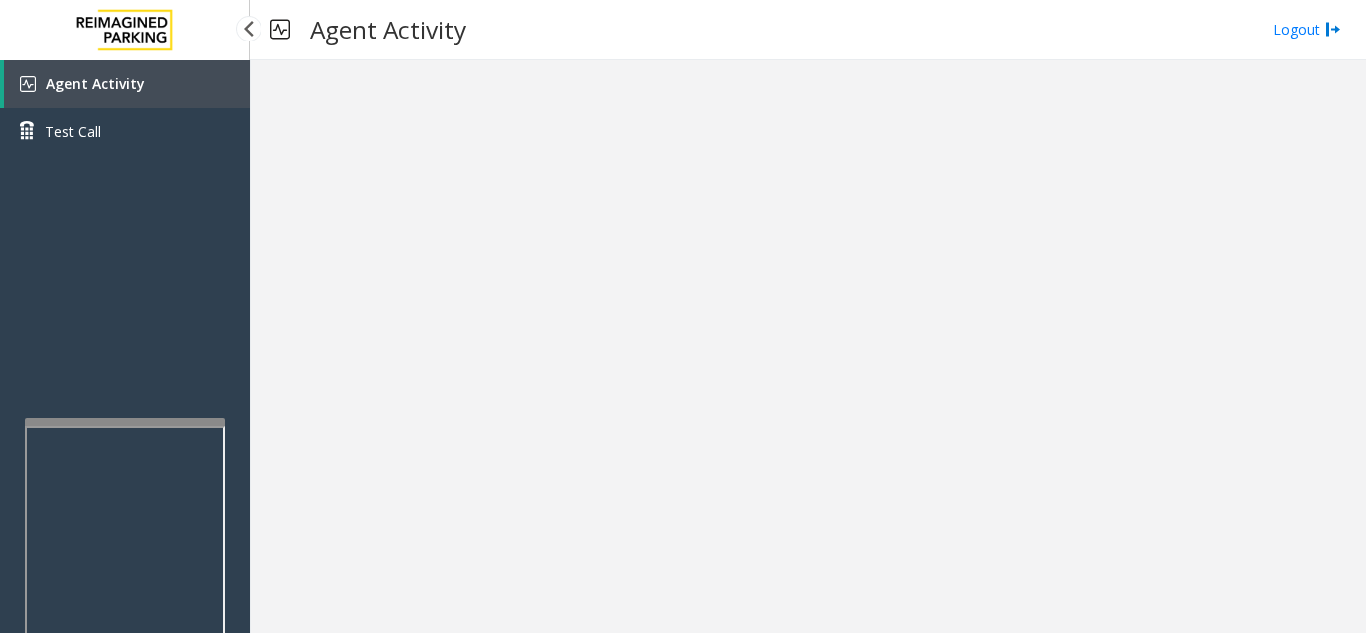 click on "Agent Activity" at bounding box center [127, 84] 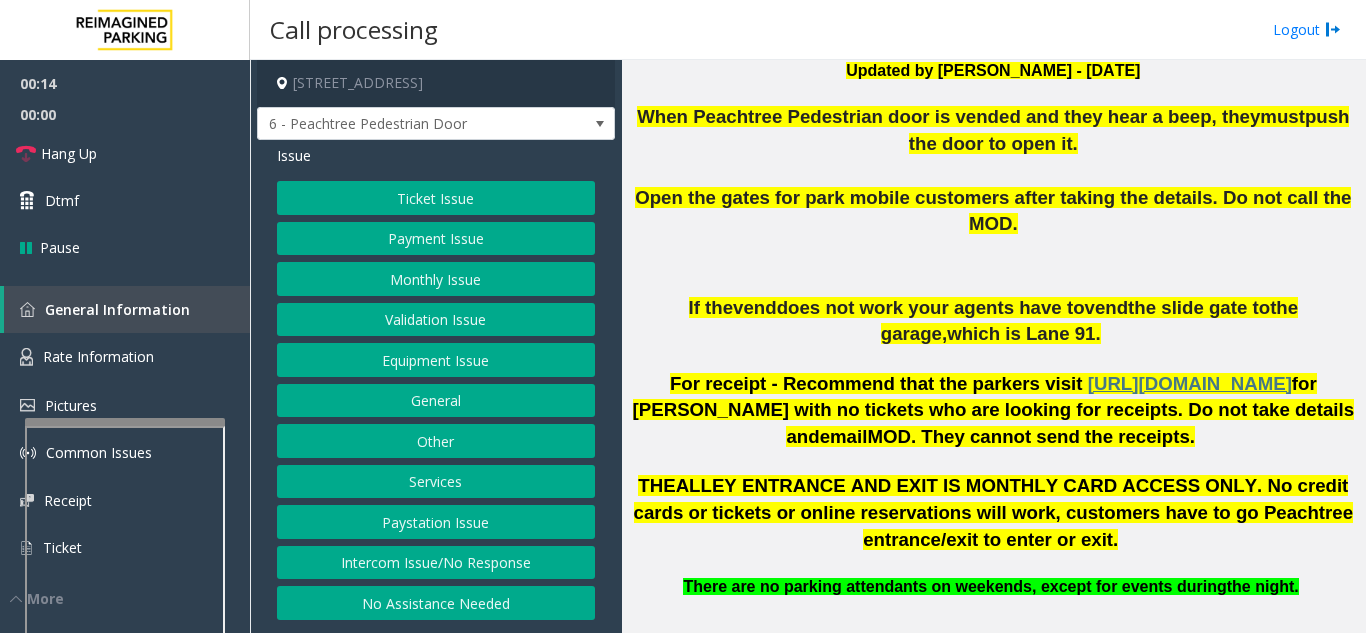 scroll, scrollTop: 400, scrollLeft: 0, axis: vertical 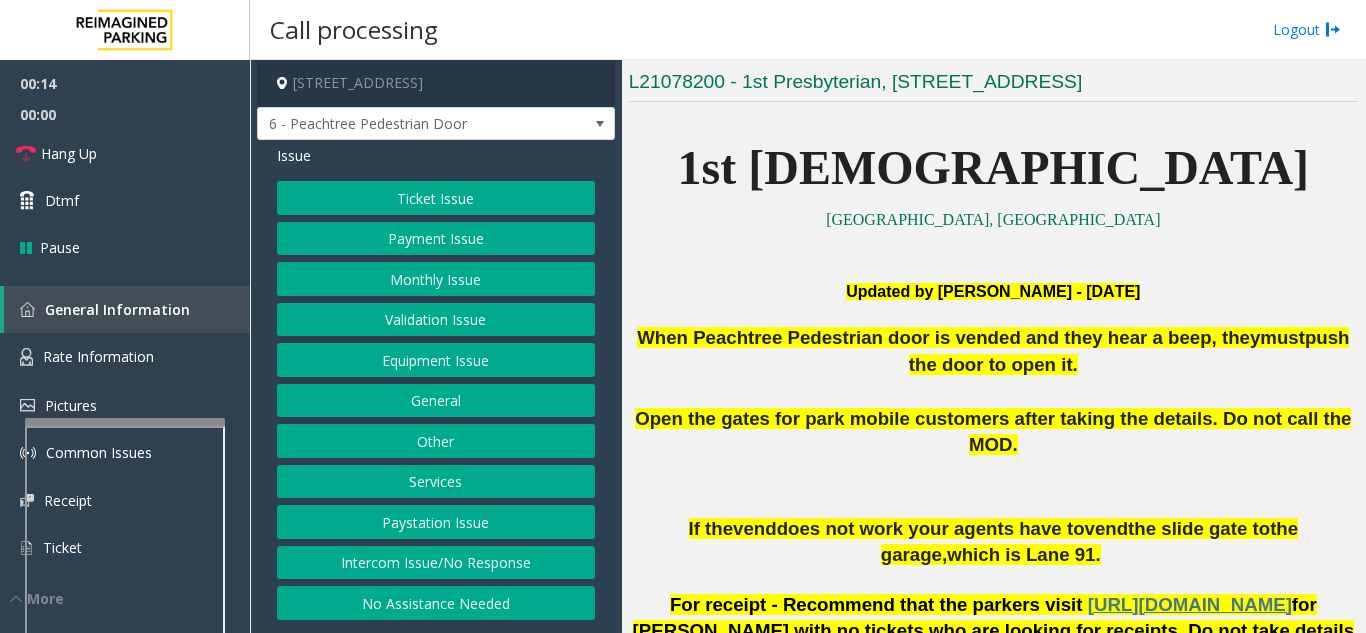 click 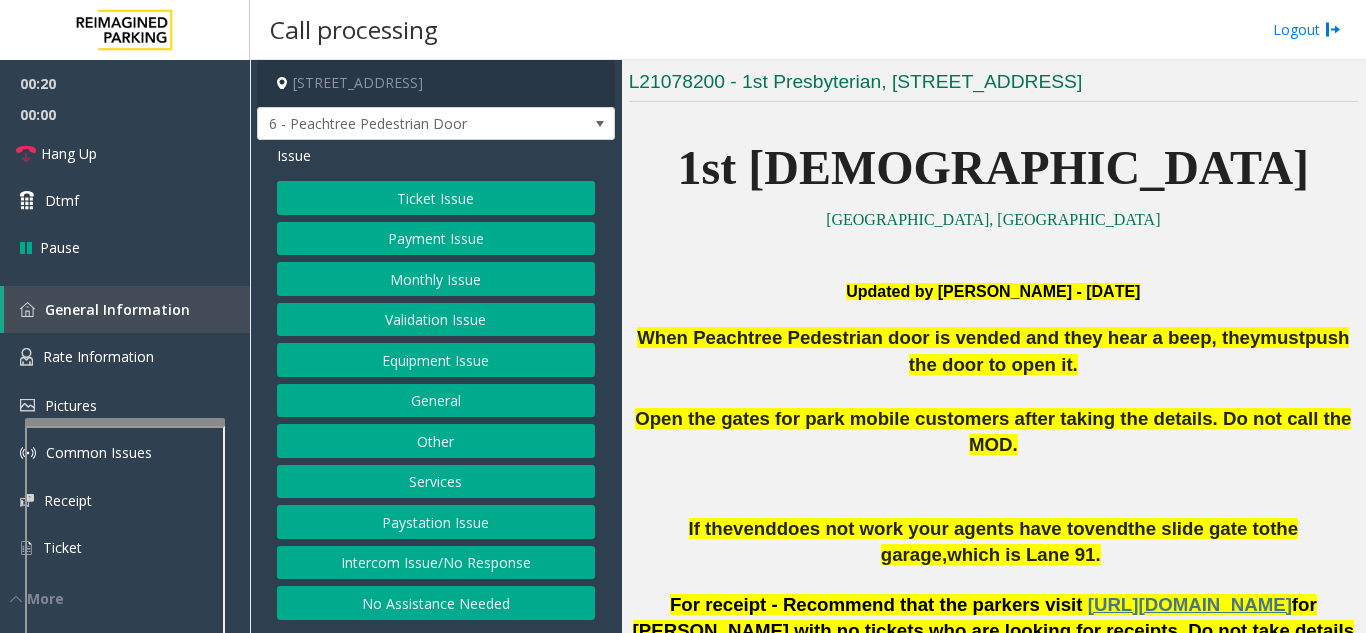 click 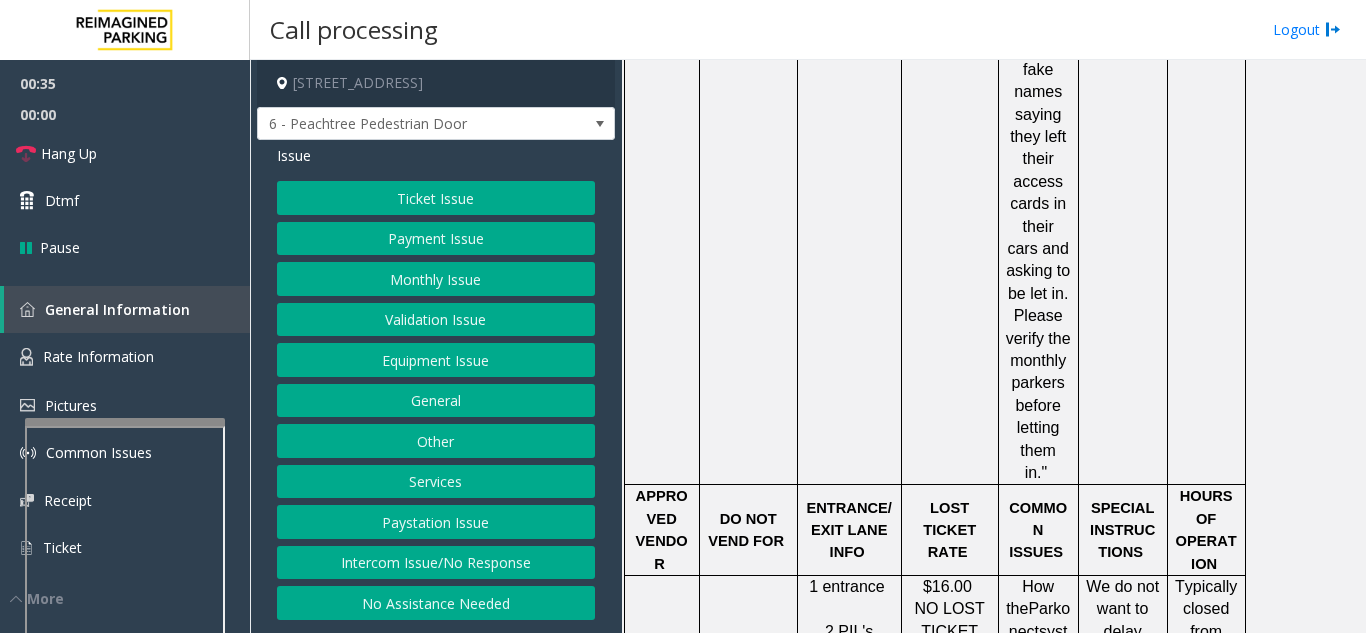 scroll, scrollTop: 345, scrollLeft: 0, axis: vertical 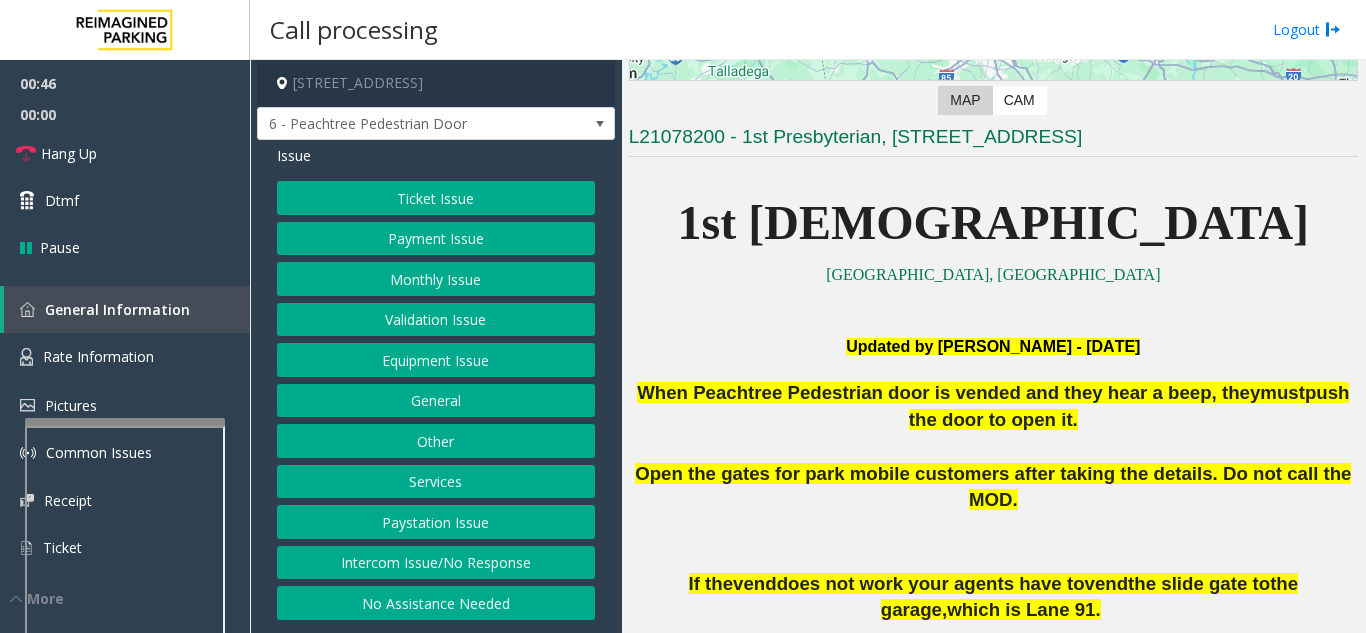 click on "Ticket Issue   Payment Issue   Monthly Issue   Validation Issue   Equipment Issue   General   Other   Services   Paystation Issue   Intercom Issue/No Response   No Assistance Needed" 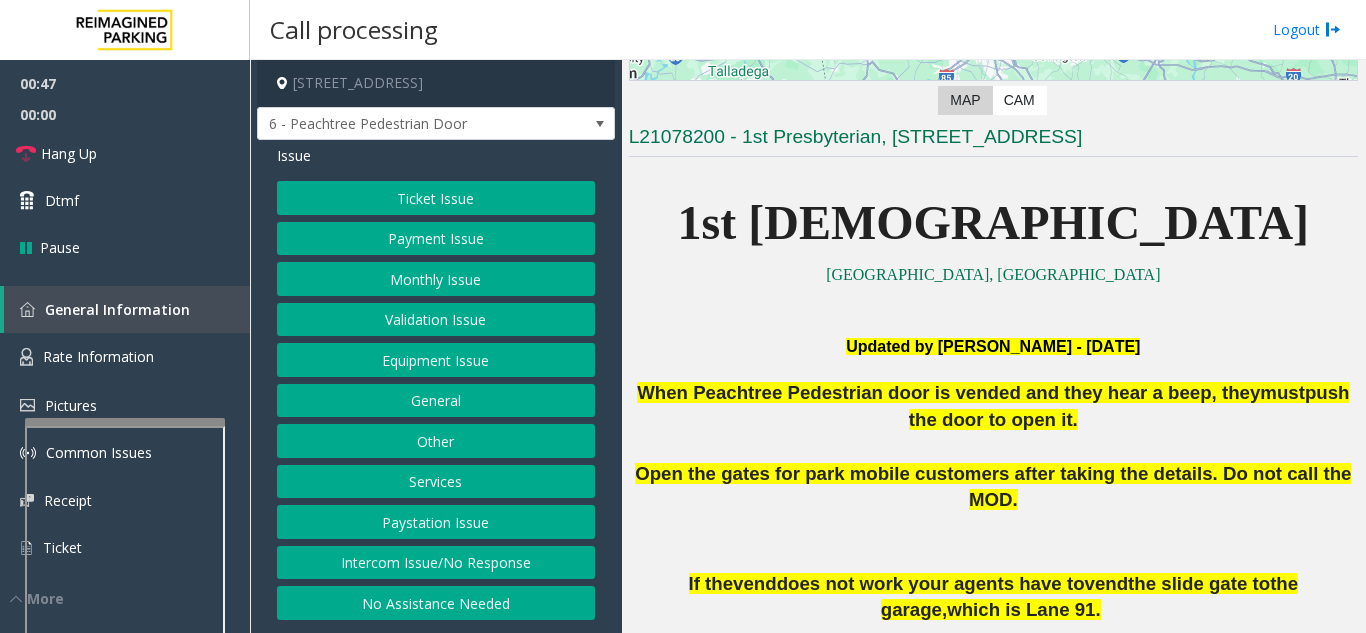 click on "Equipment Issue" 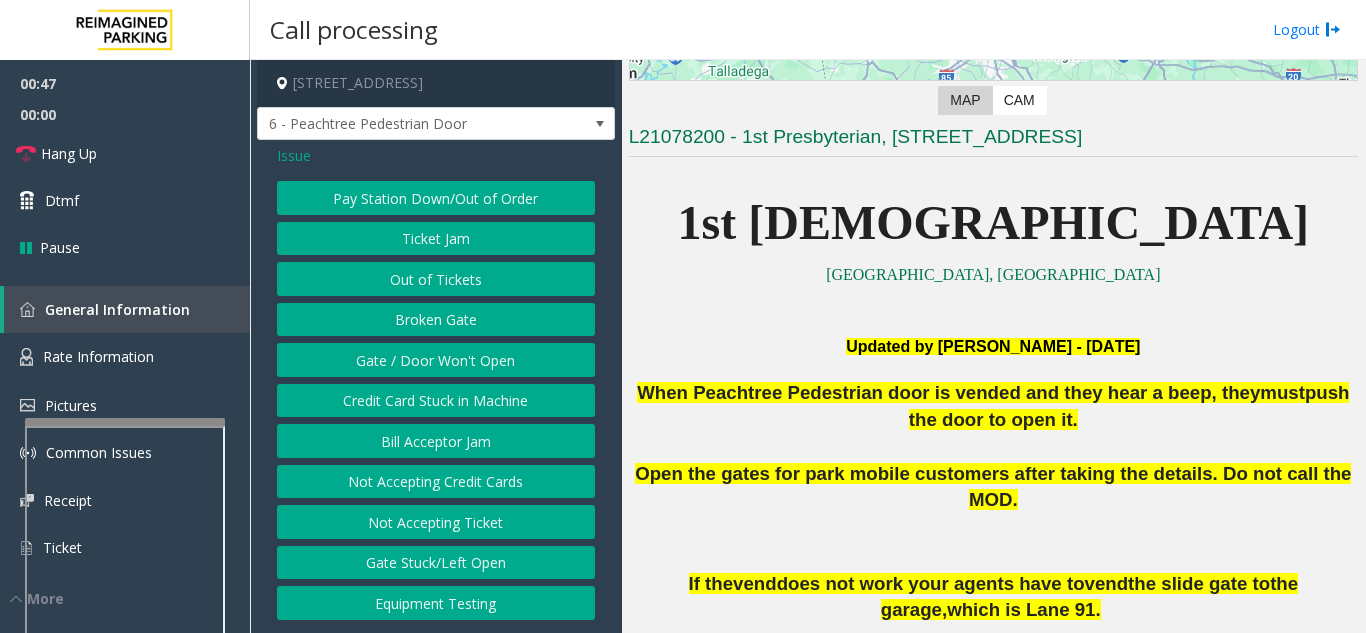 click on "Gate / Door Won't Open" 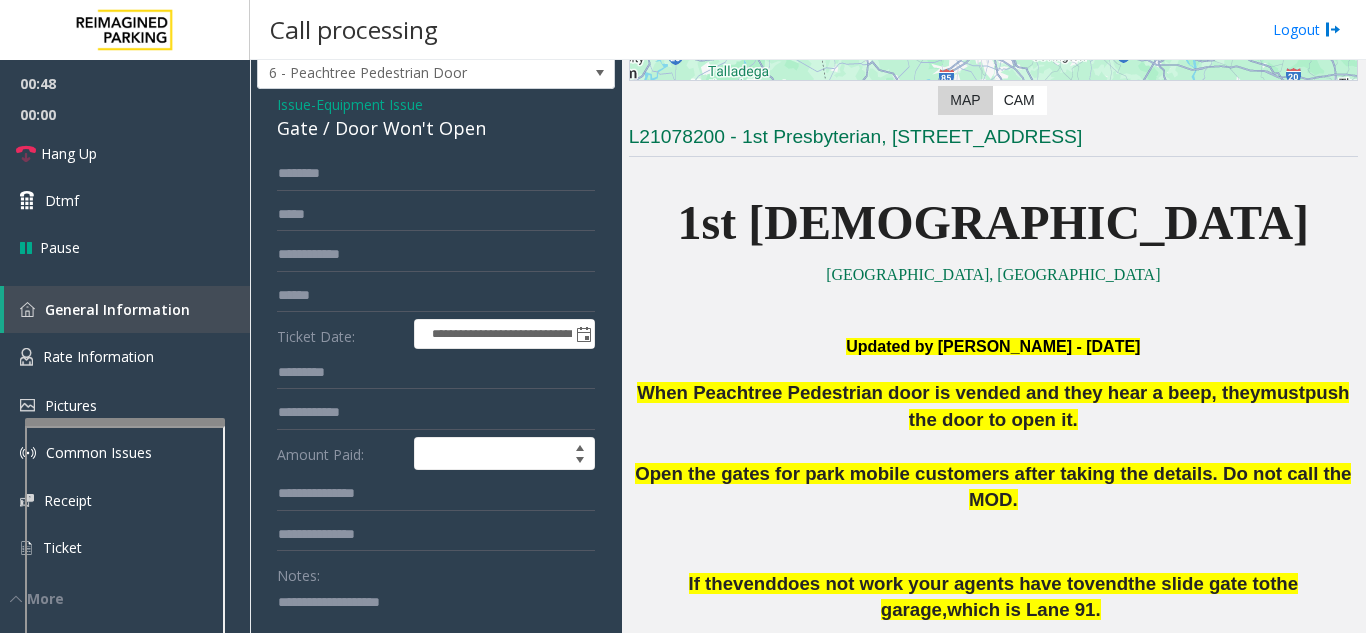 scroll, scrollTop: 100, scrollLeft: 0, axis: vertical 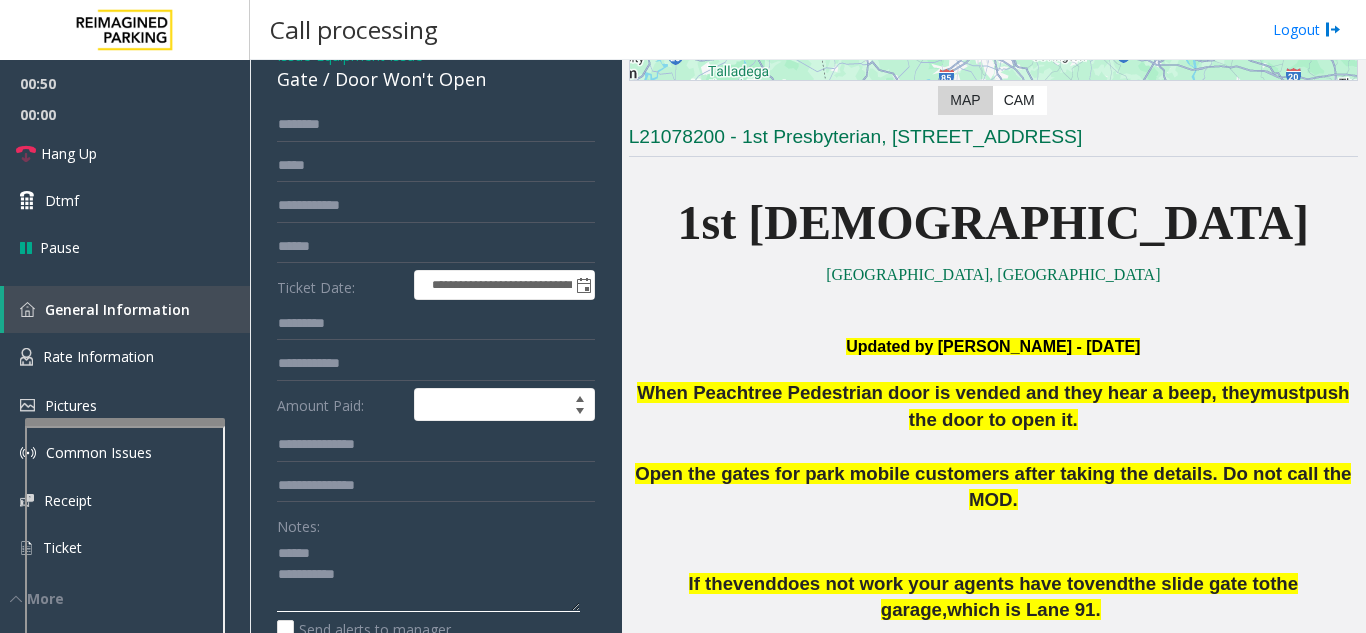 click 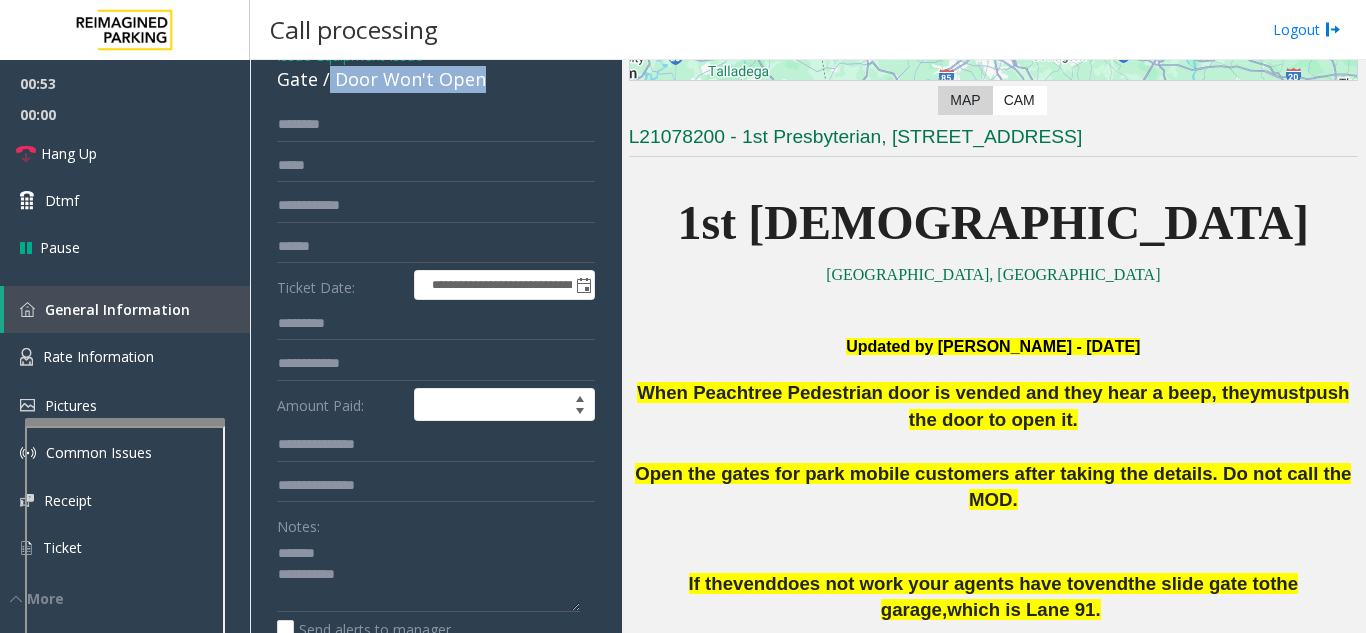 drag, startPoint x: 330, startPoint y: 94, endPoint x: 495, endPoint y: 98, distance: 165.04848 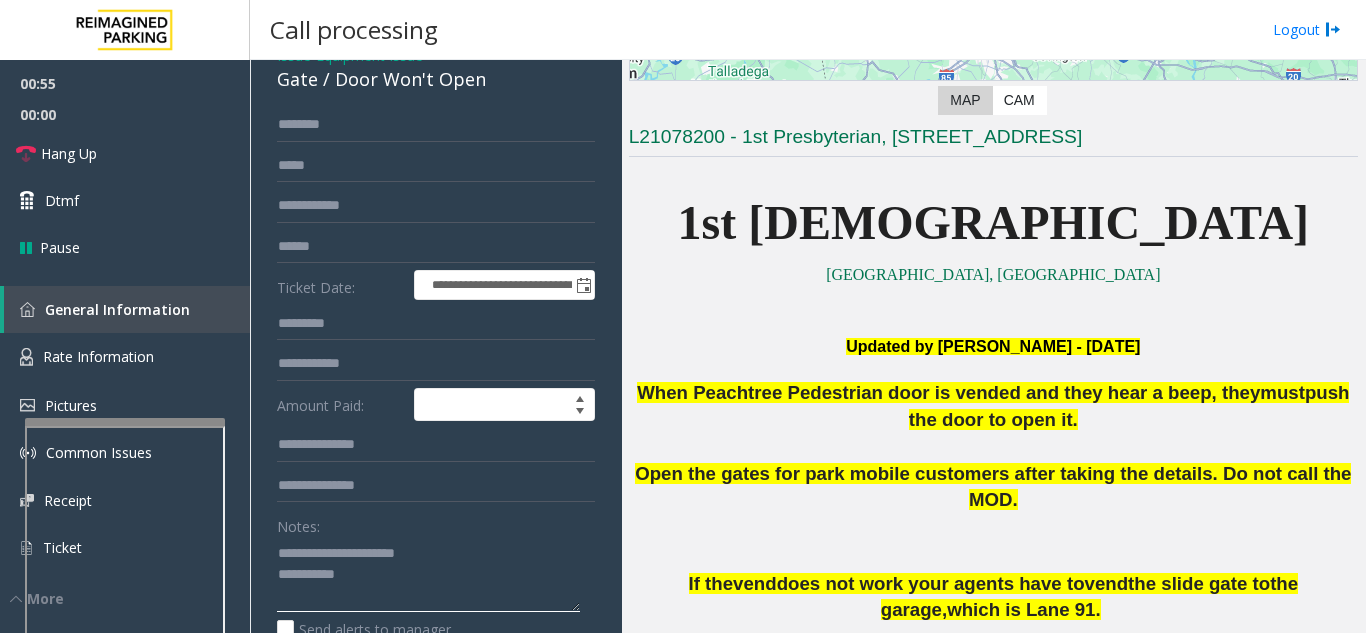 click 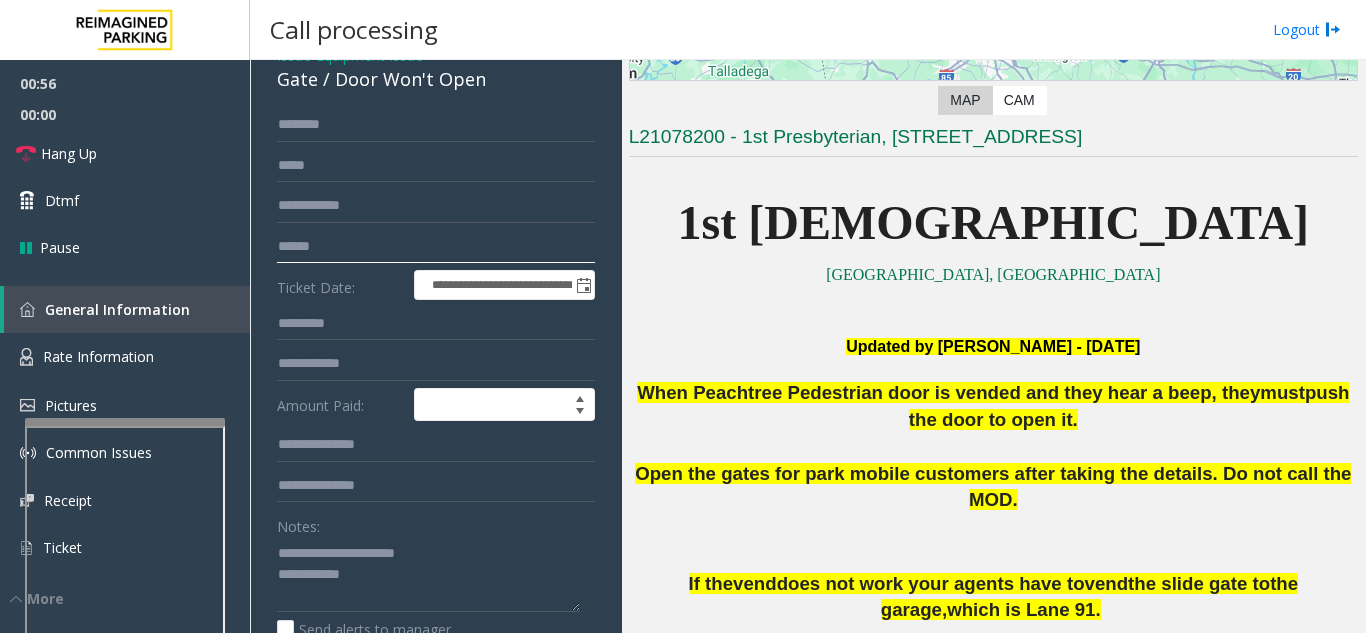 click 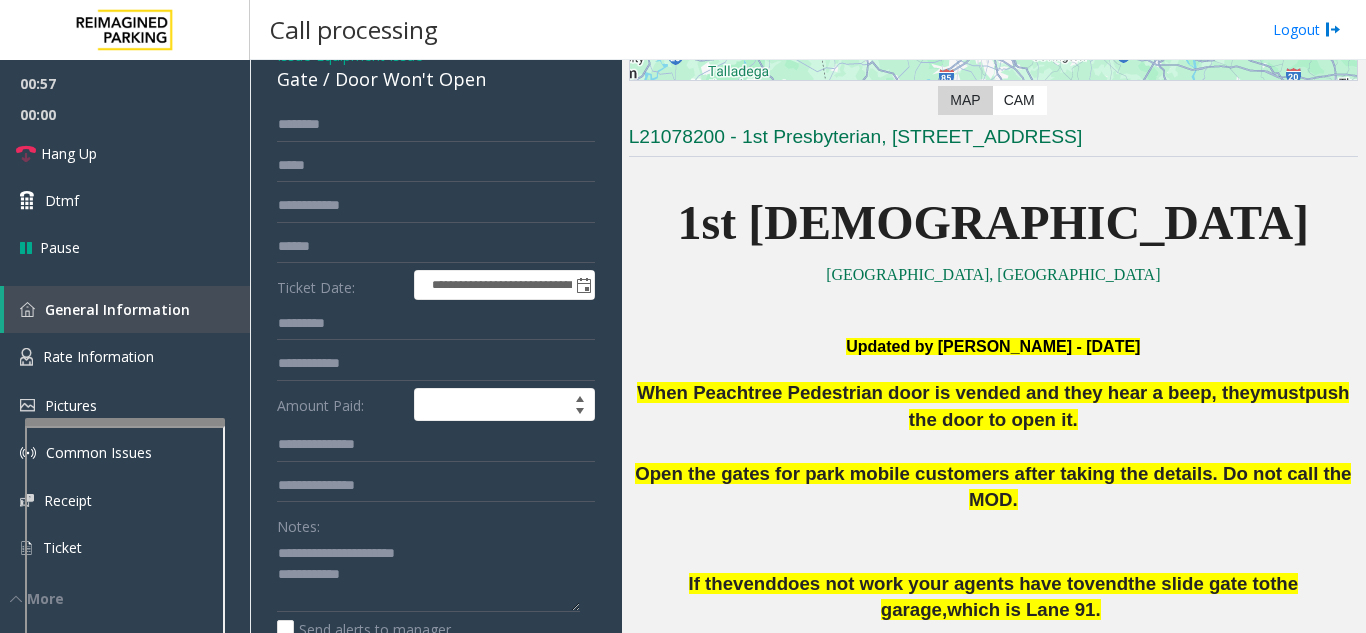 click 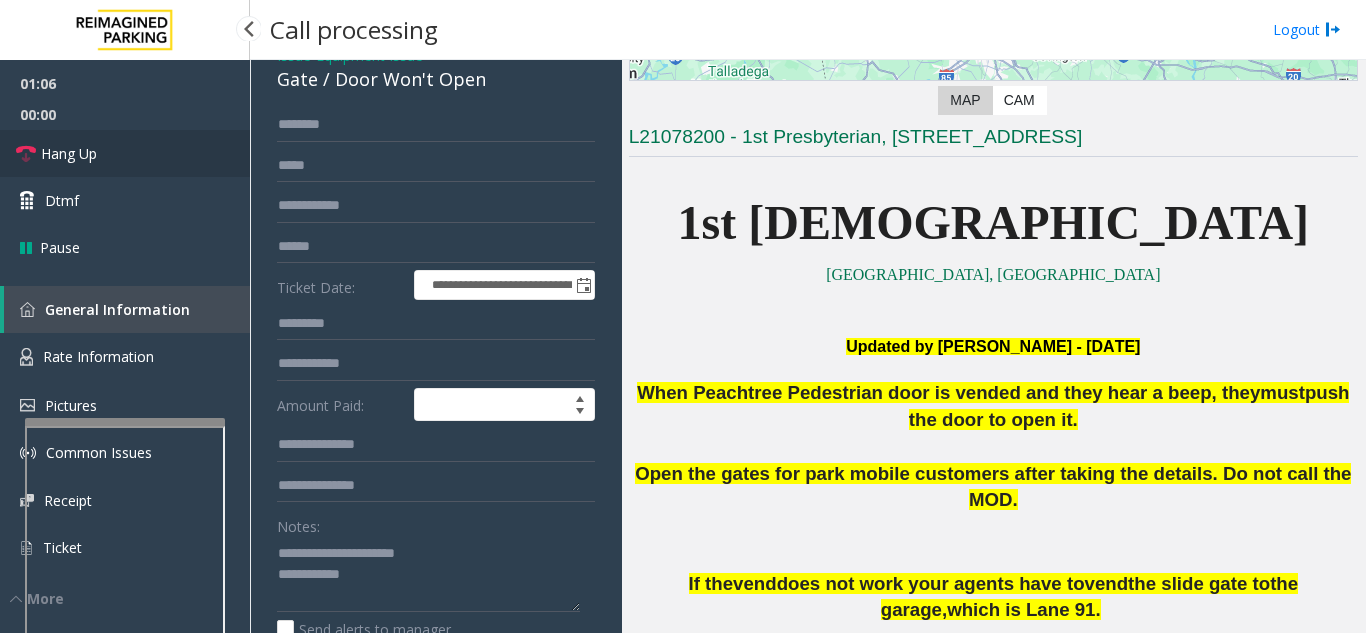 click on "Hang Up" at bounding box center (125, 153) 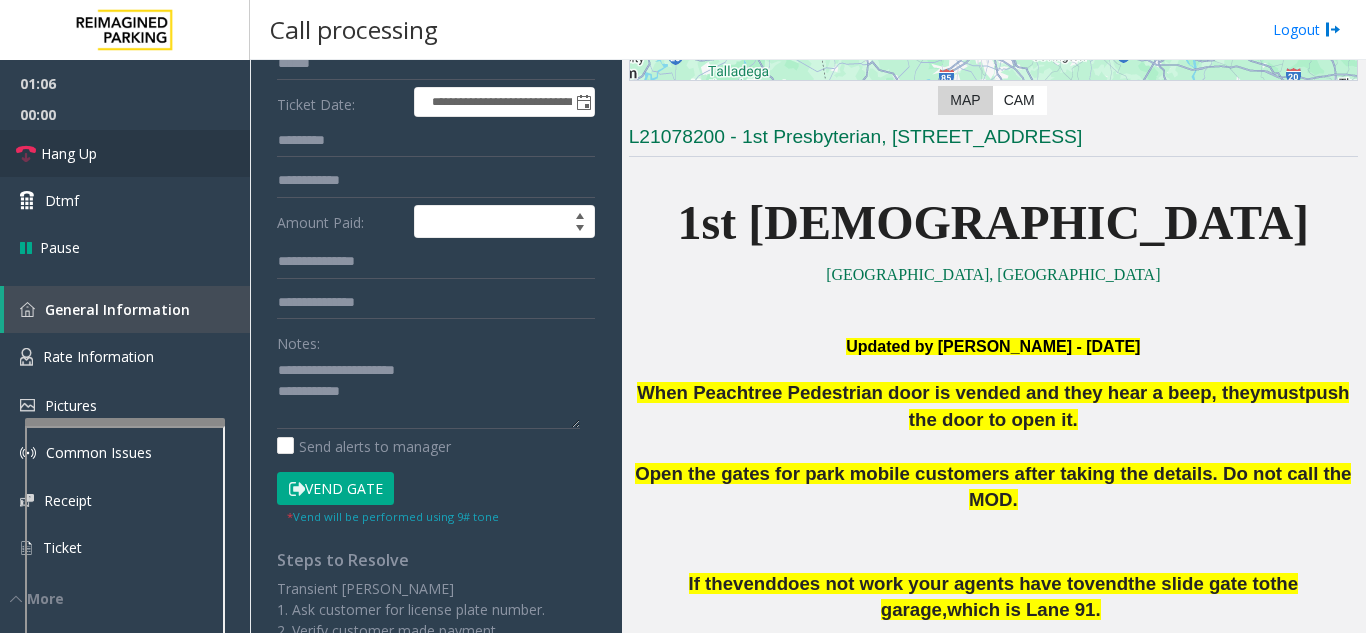 scroll, scrollTop: 300, scrollLeft: 0, axis: vertical 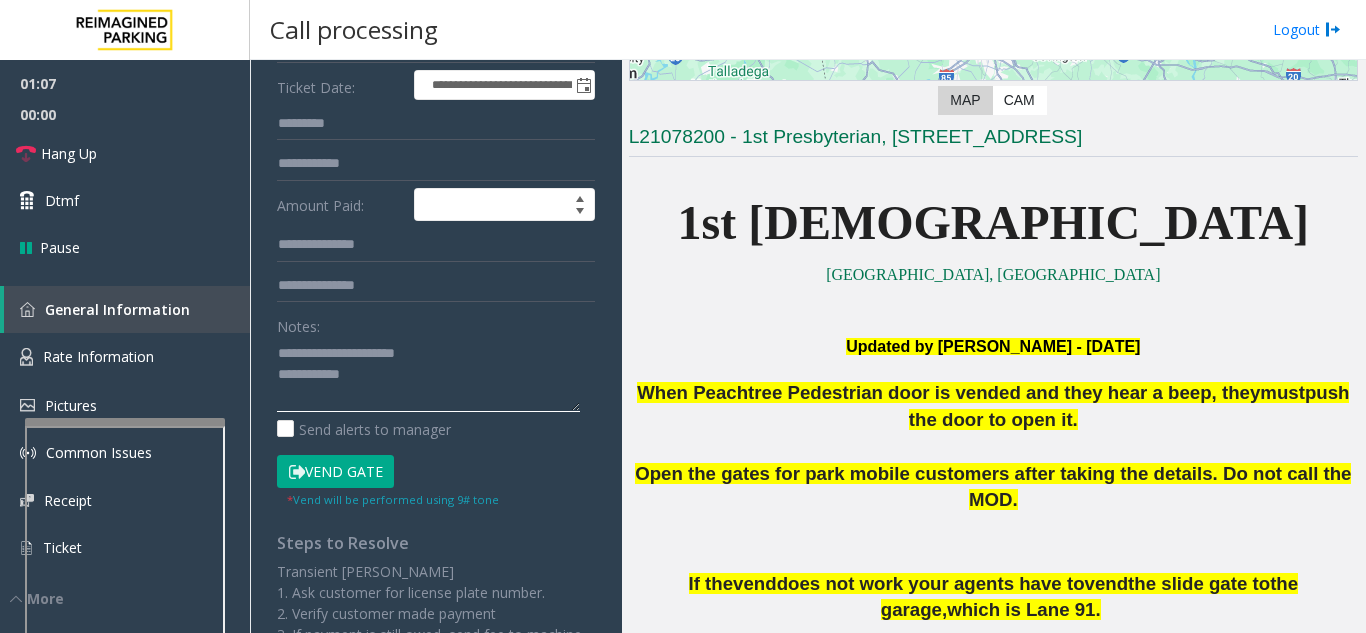 click 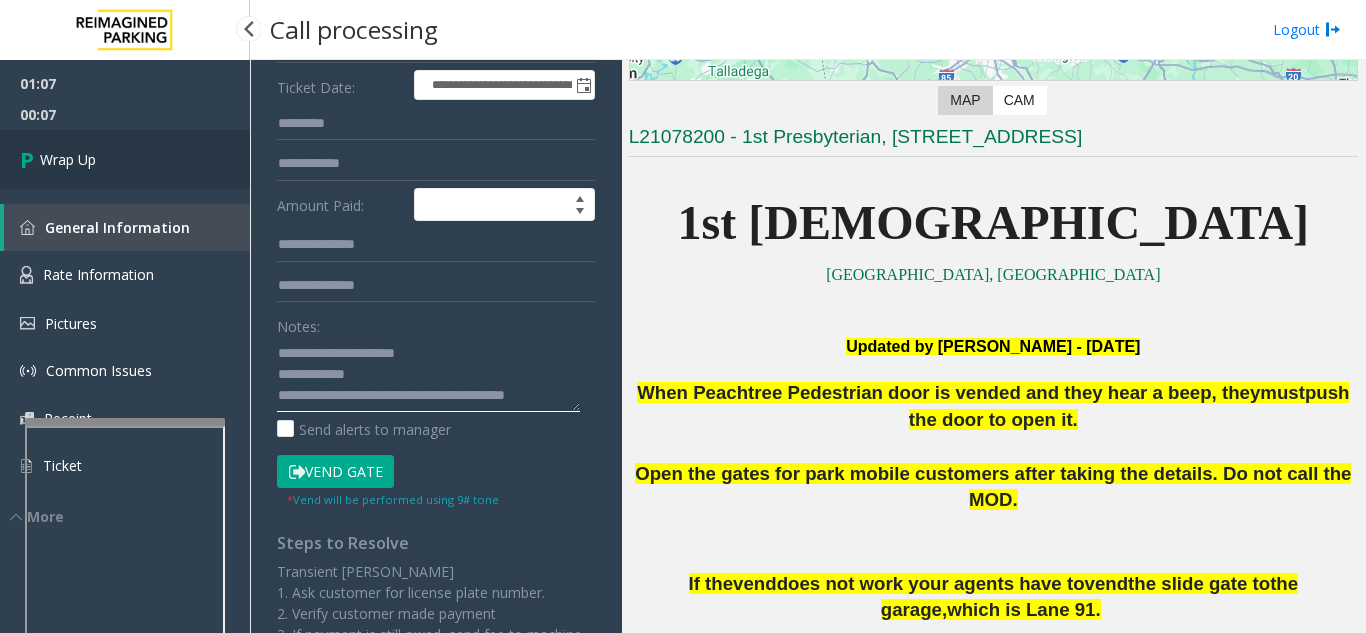 type on "**********" 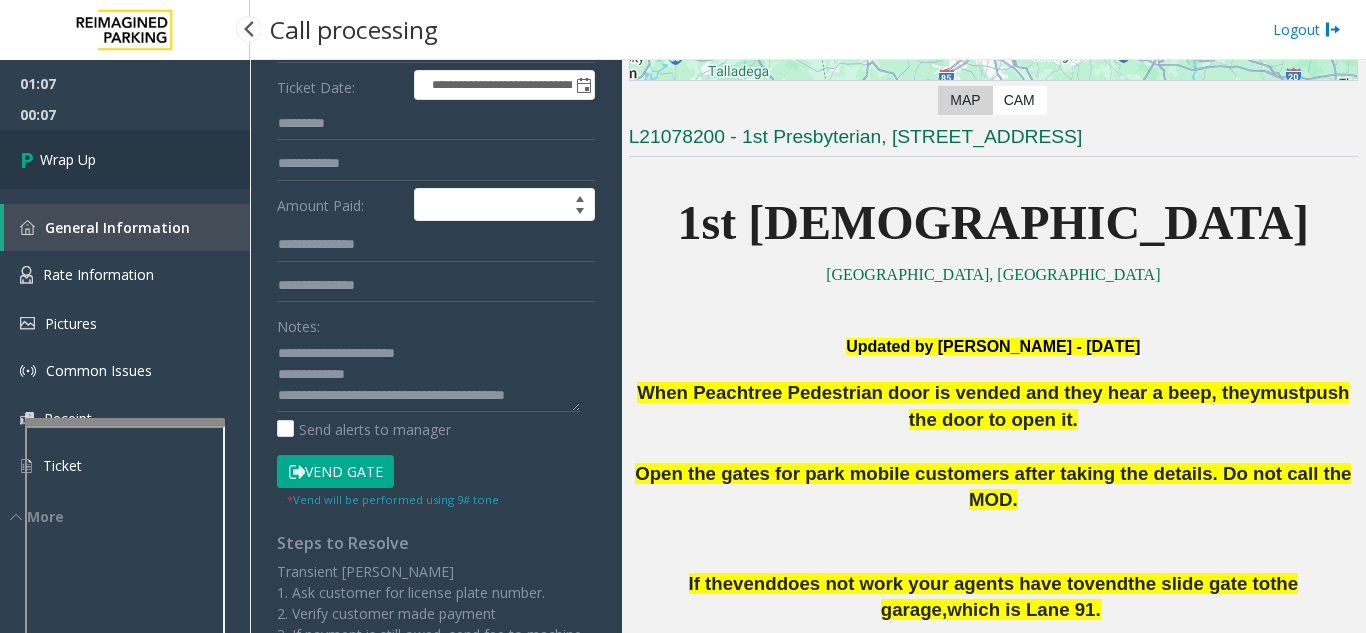 click on "Wrap Up" at bounding box center (125, 159) 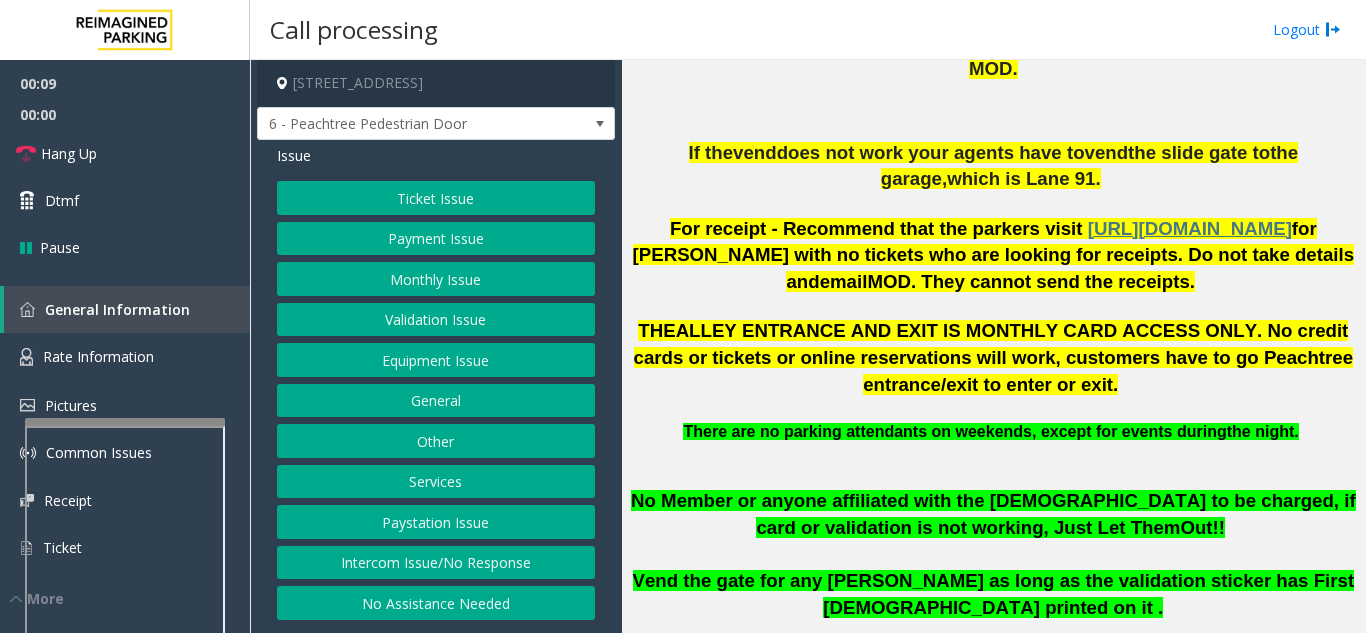 scroll, scrollTop: 700, scrollLeft: 0, axis: vertical 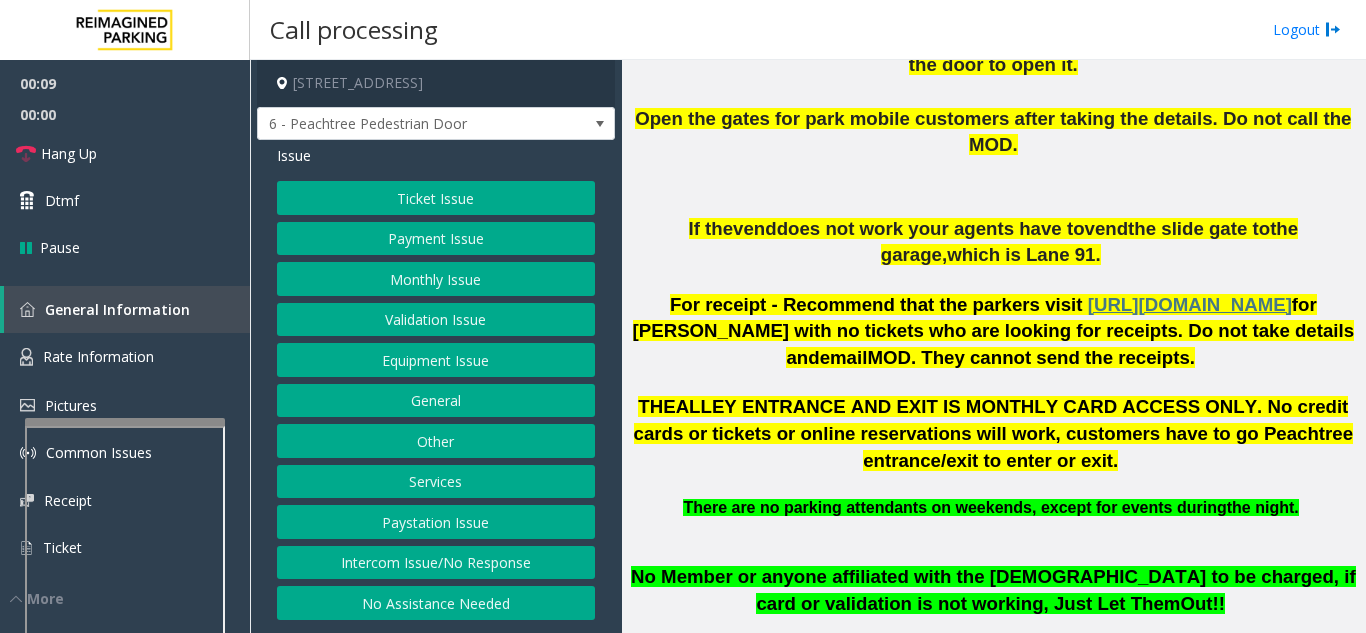 click on "Equipment Issue" 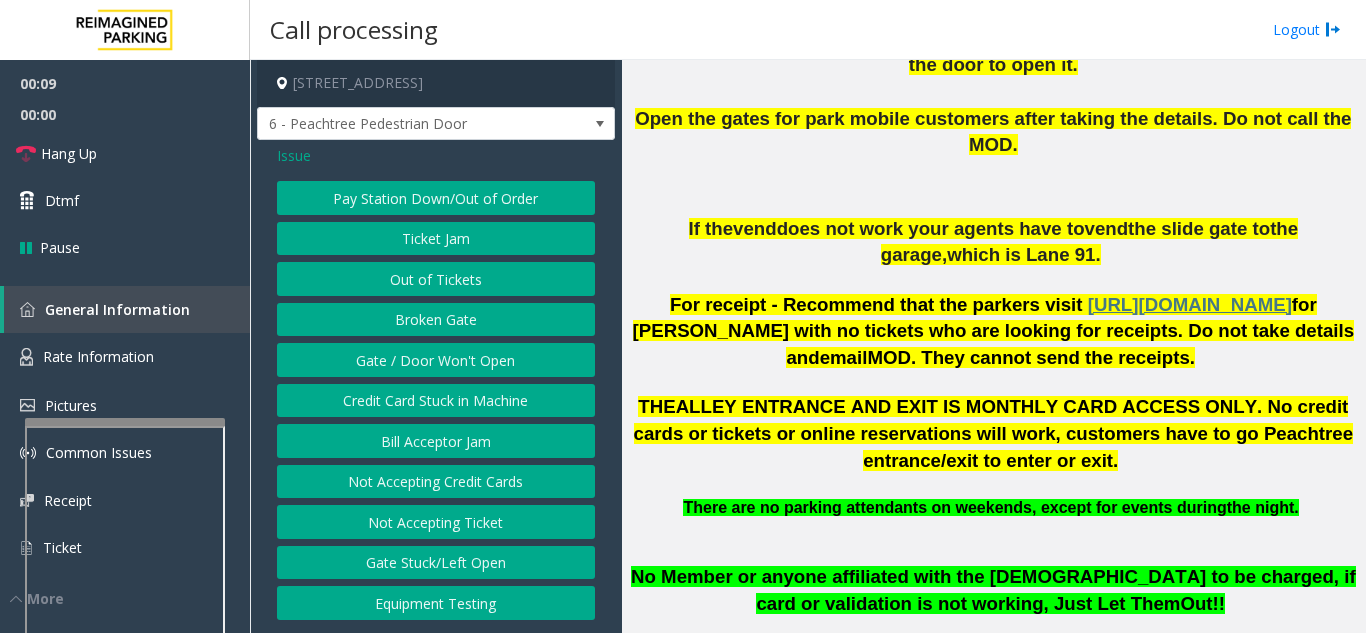 click on "Gate / Door Won't Open" 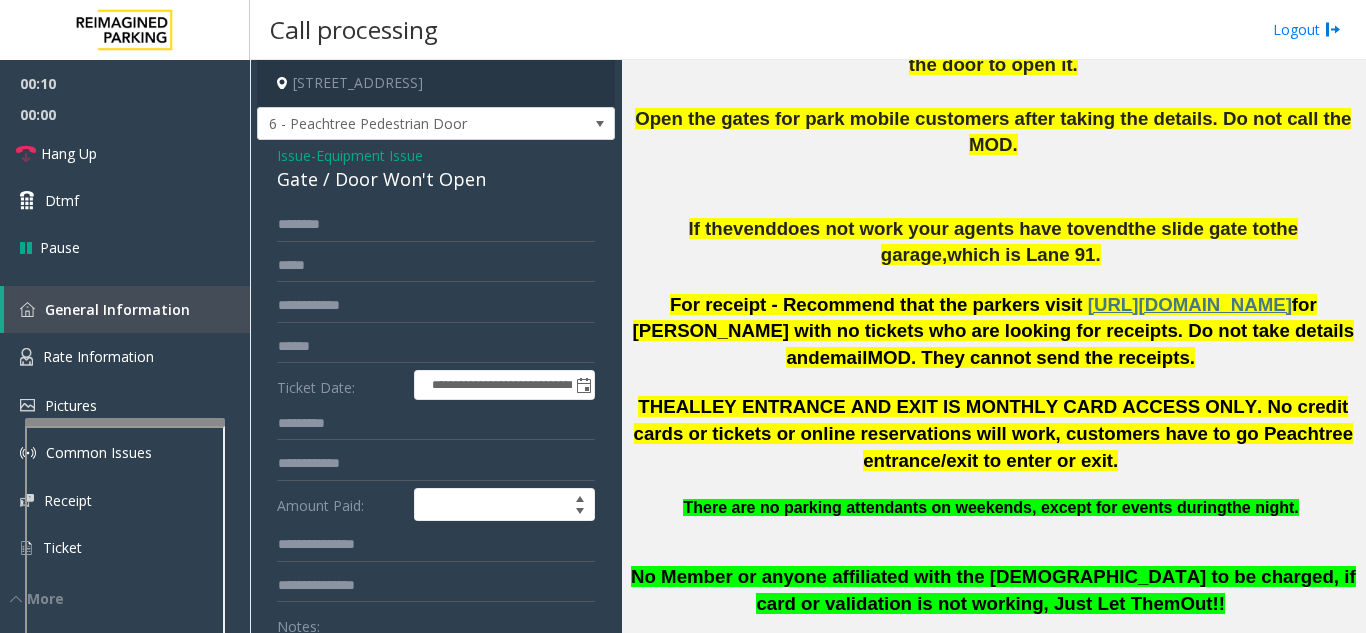 scroll, scrollTop: 100, scrollLeft: 0, axis: vertical 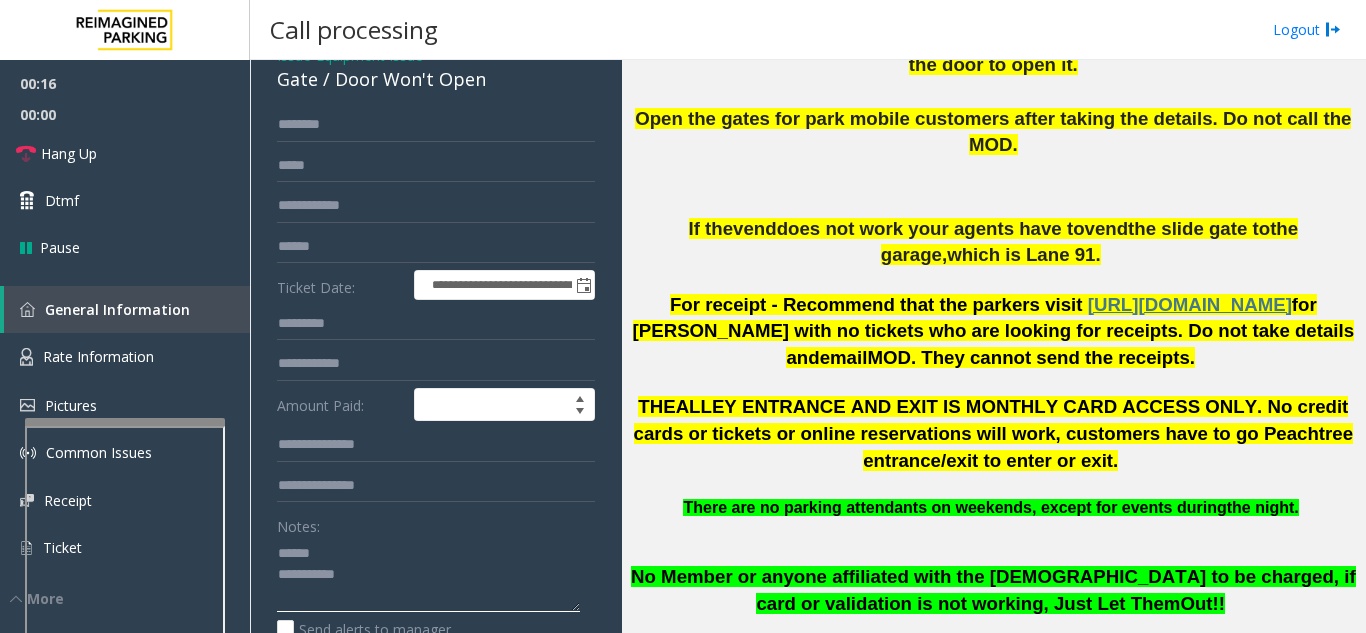 click 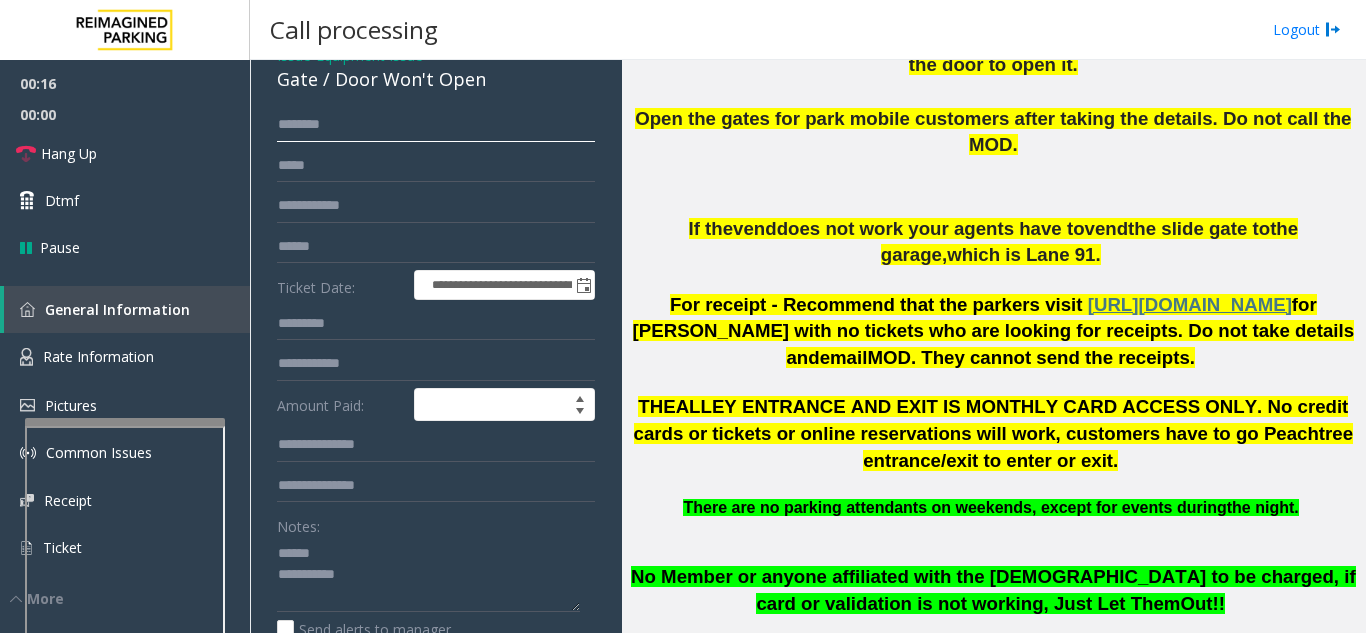 click 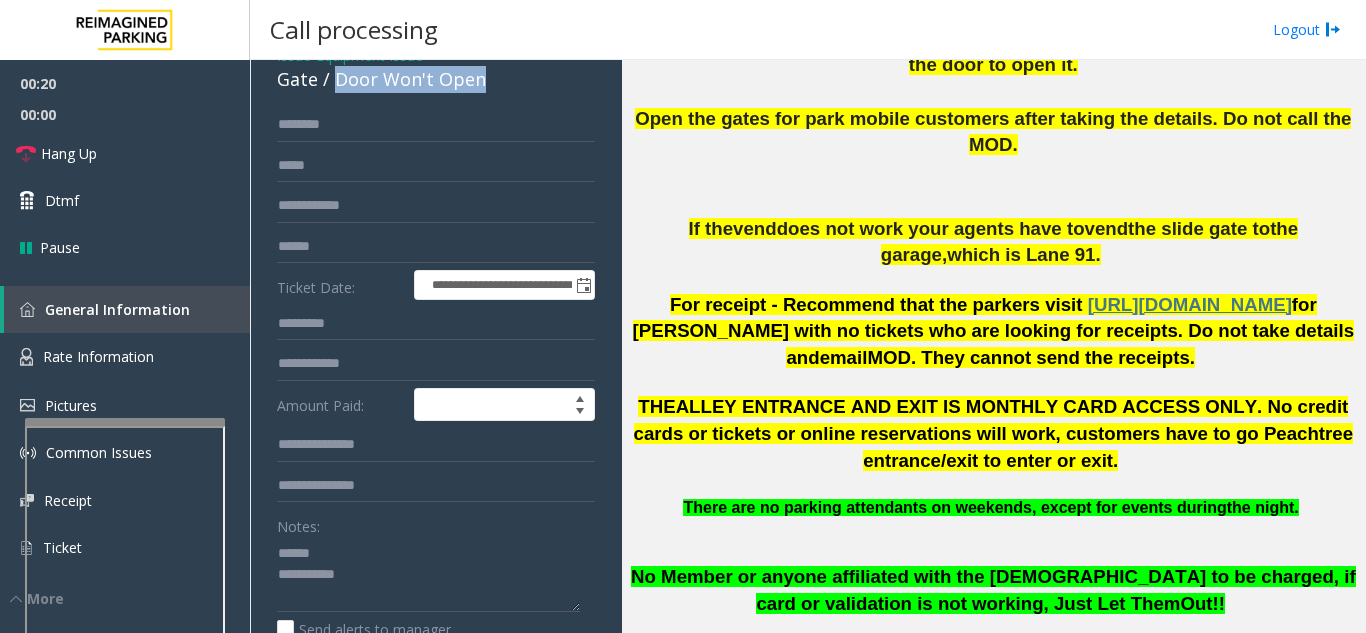 drag, startPoint x: 335, startPoint y: 96, endPoint x: 492, endPoint y: 100, distance: 157.05095 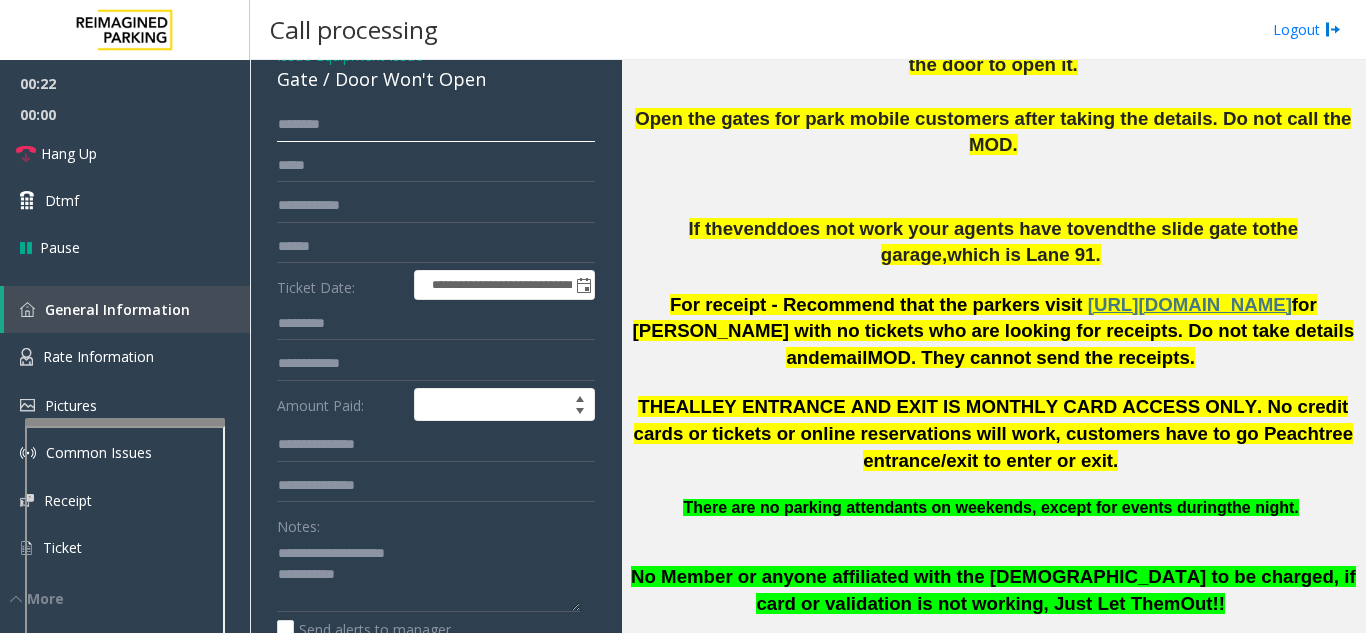 click 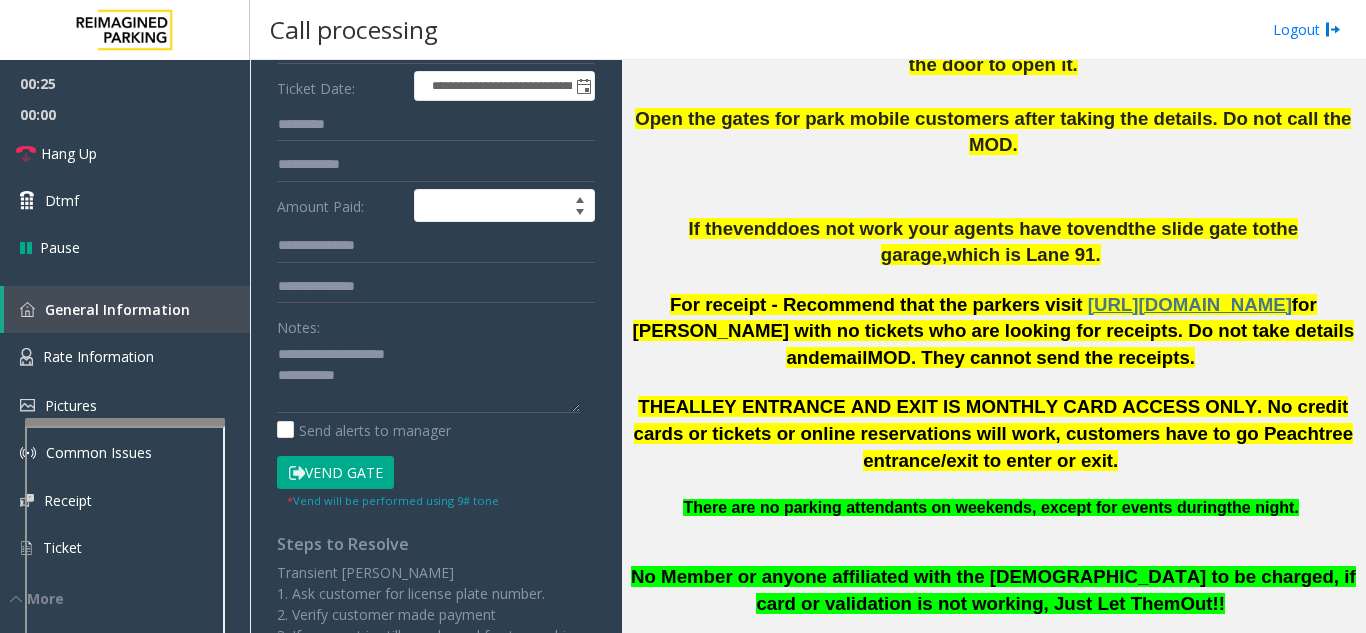 scroll, scrollTop: 300, scrollLeft: 0, axis: vertical 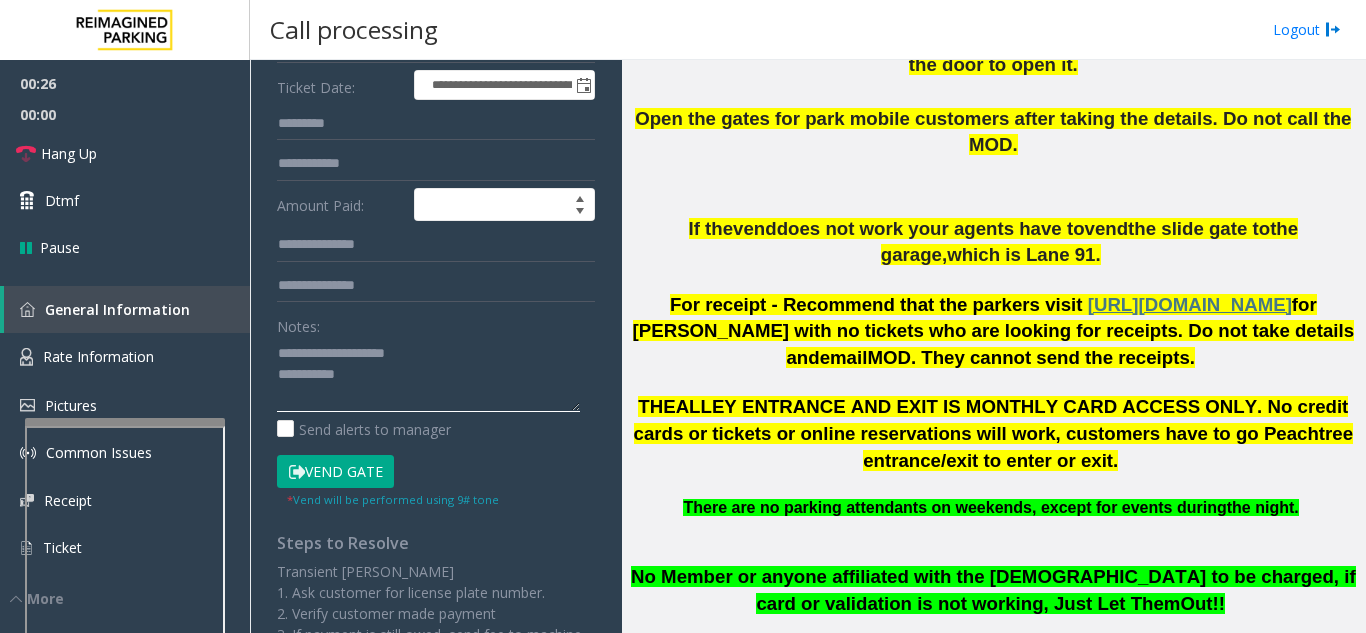 click 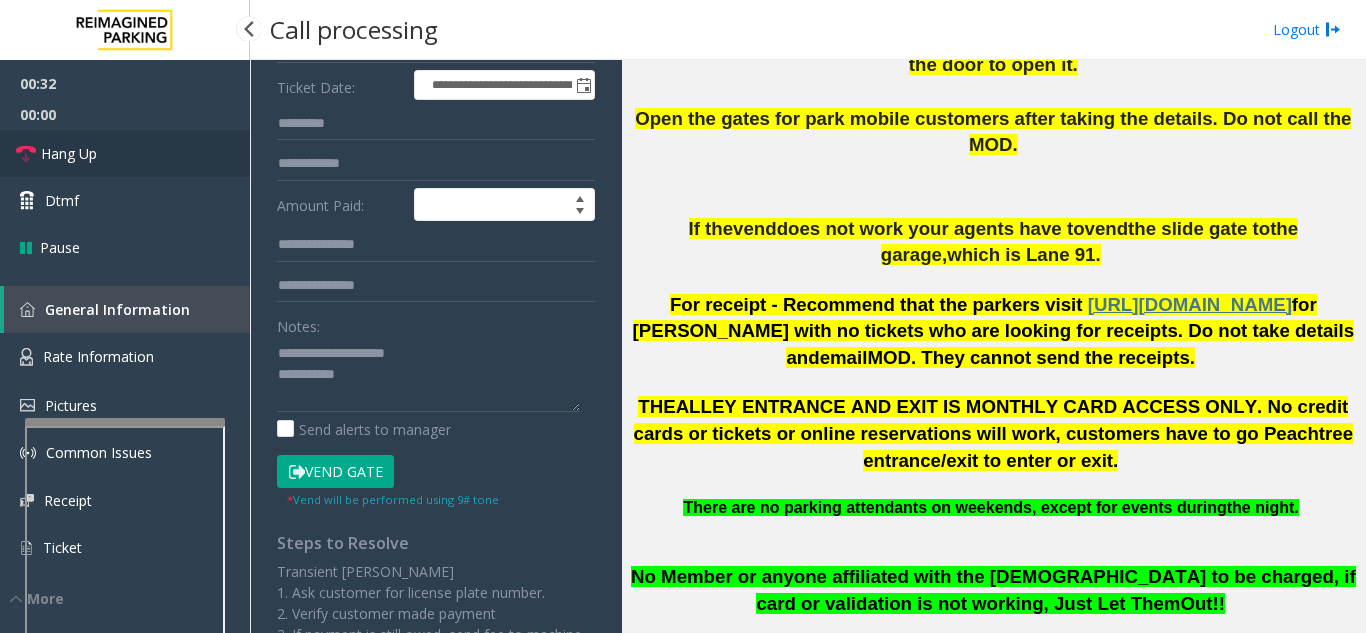 click on "Hang Up" at bounding box center (125, 153) 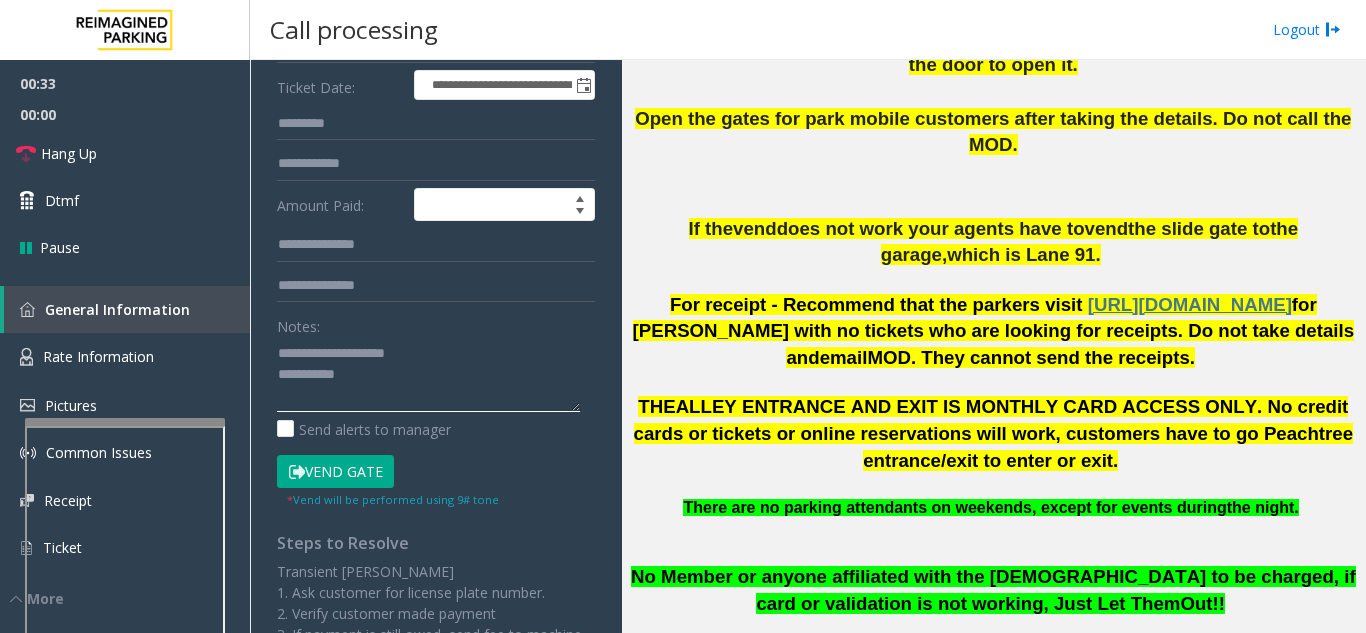 click 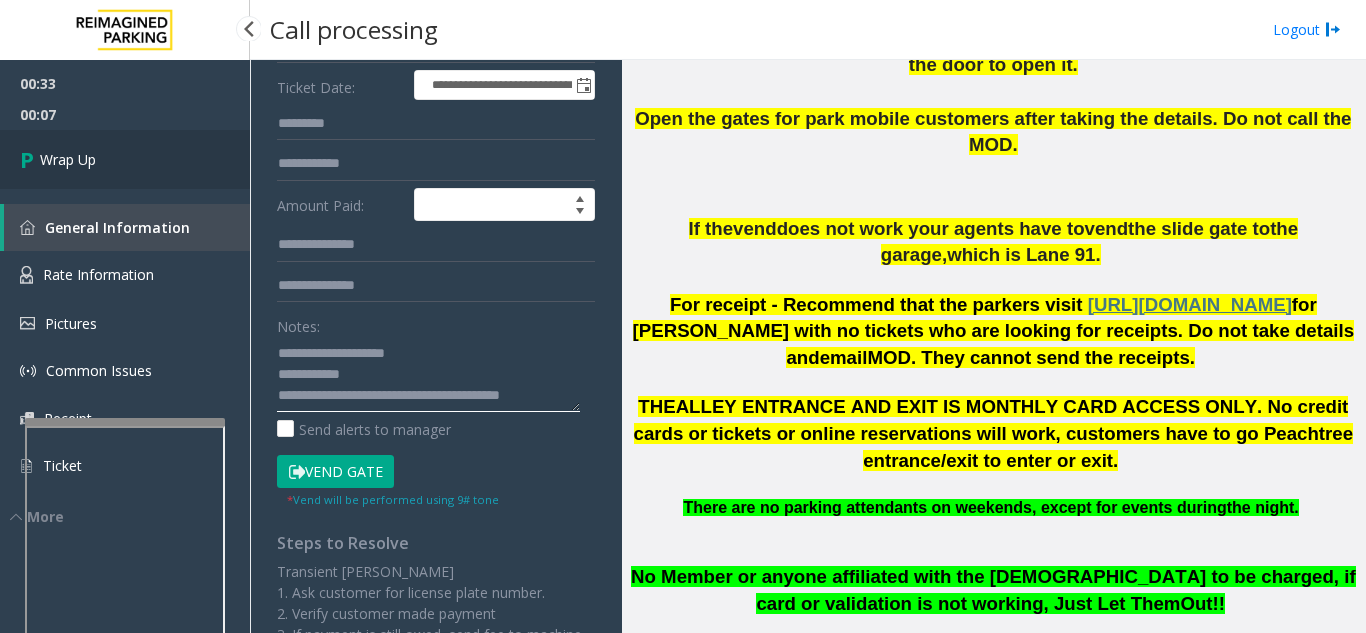 type on "**********" 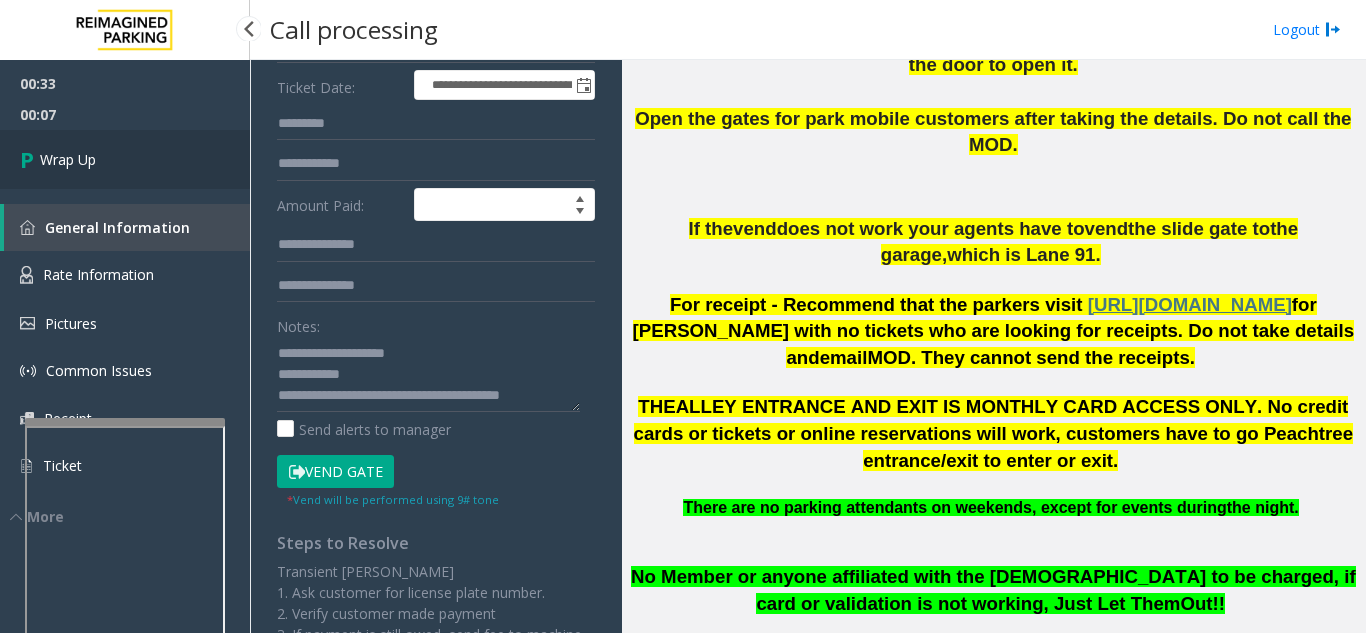 click on "Wrap Up" at bounding box center (125, 159) 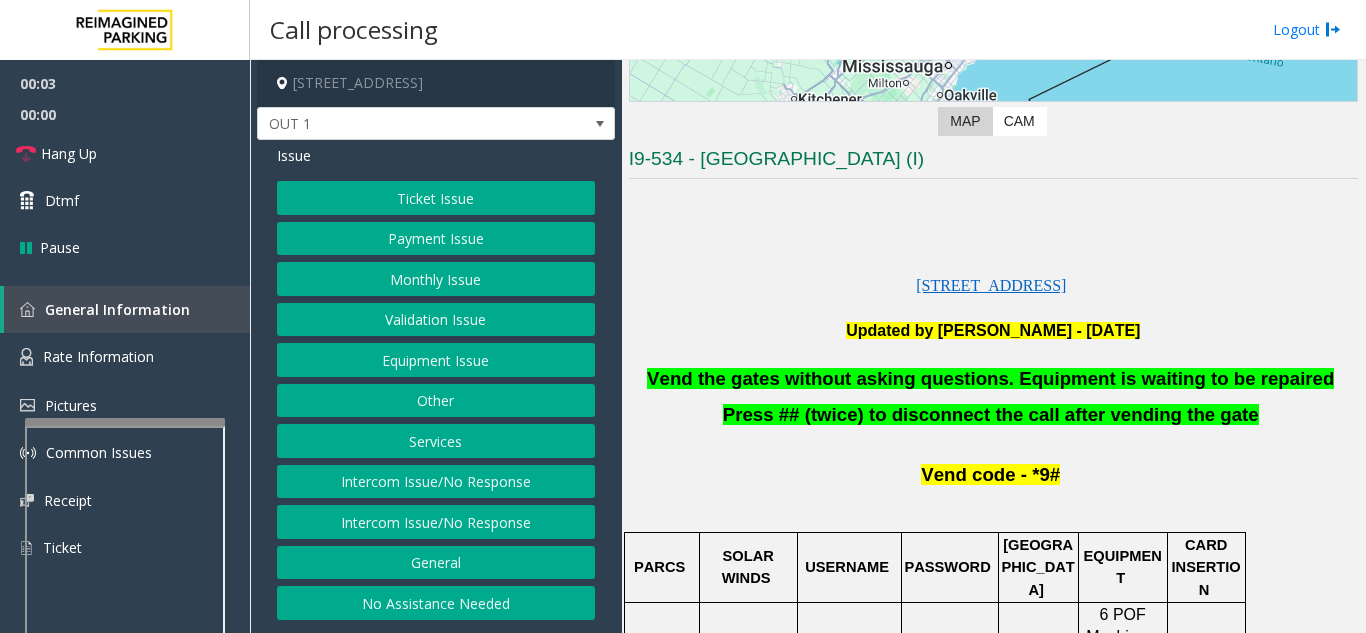 scroll, scrollTop: 400, scrollLeft: 0, axis: vertical 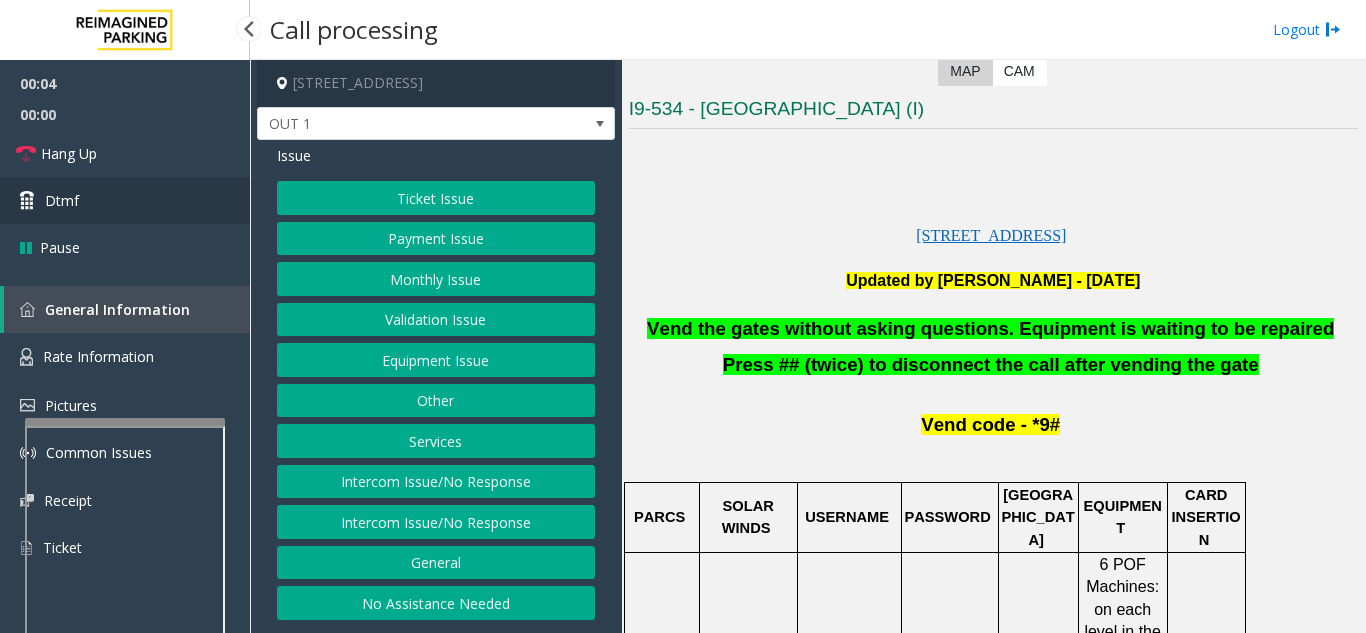 click on "Dtmf" at bounding box center (125, 200) 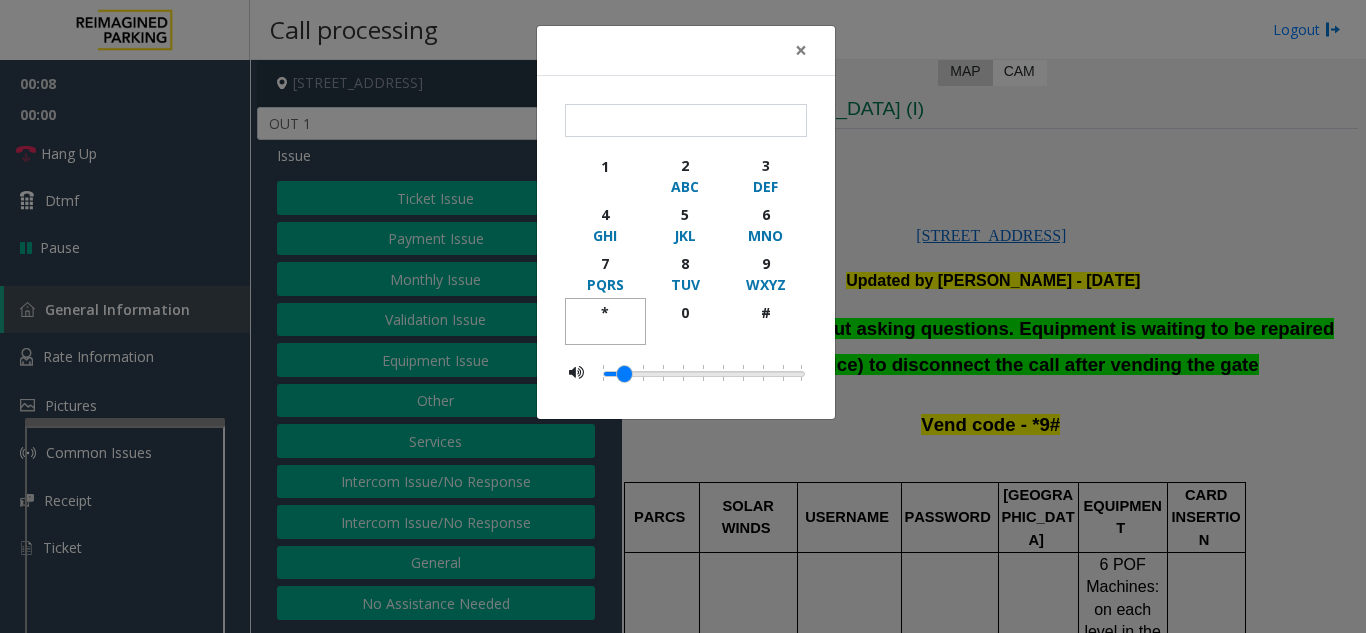 click on "*" 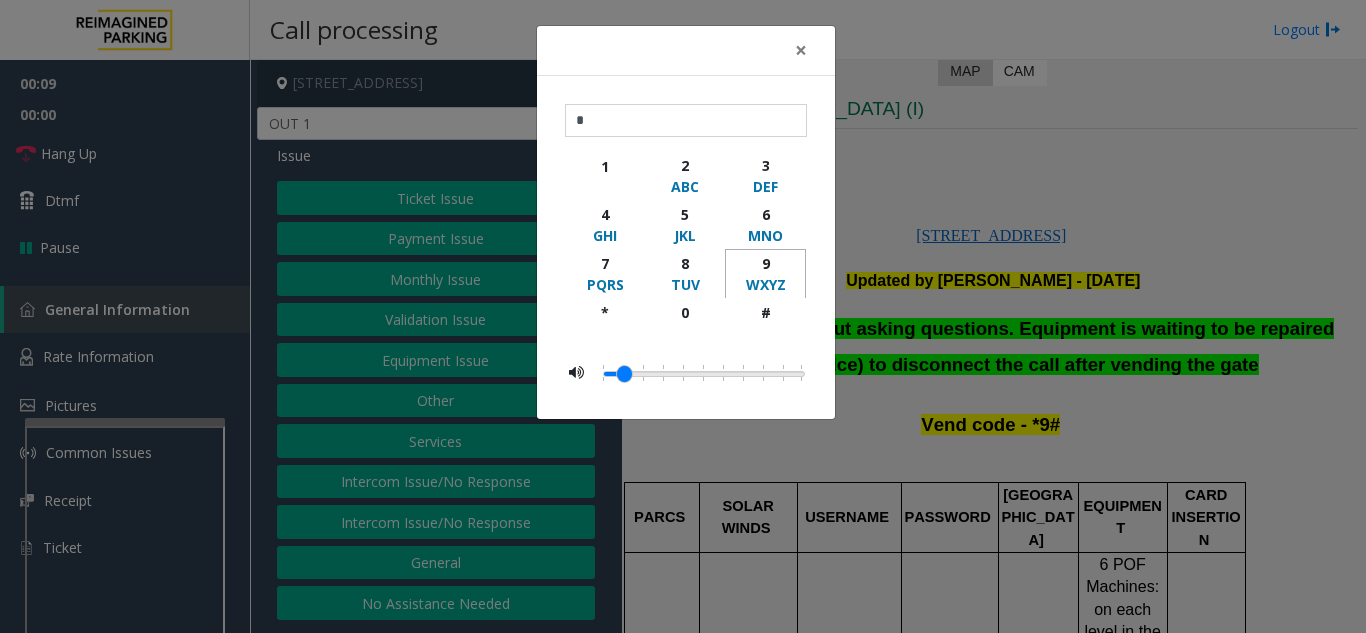 click on "9" 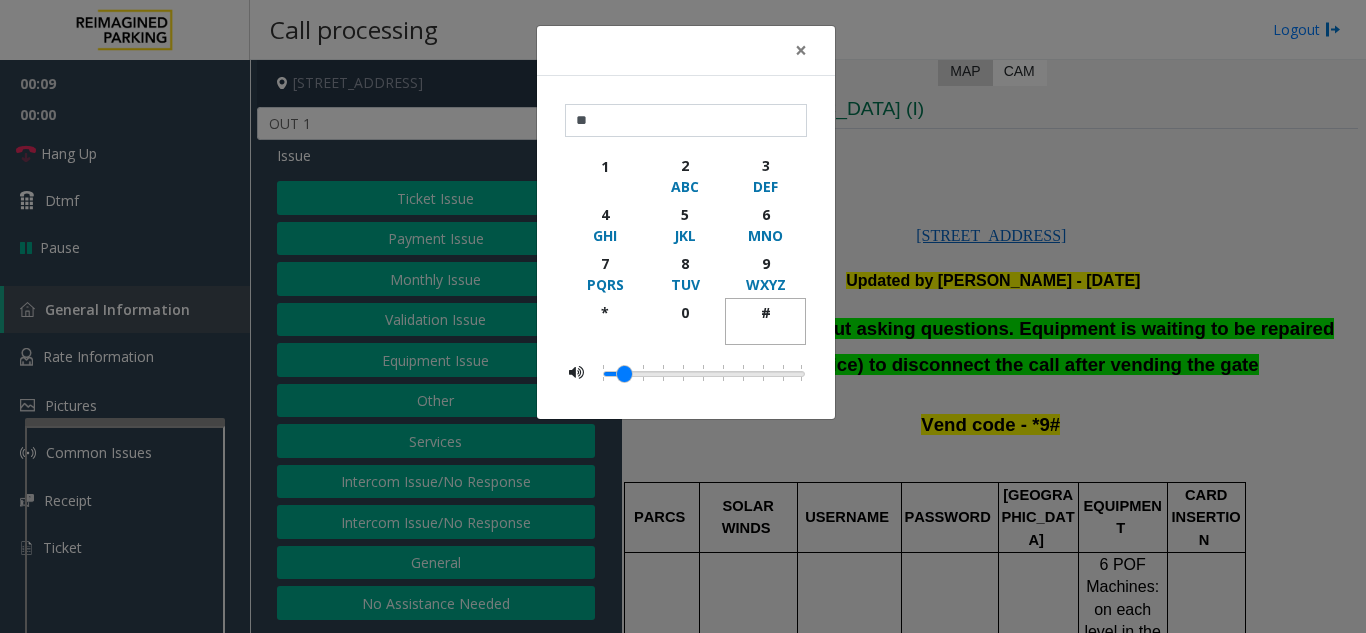 click on "#" 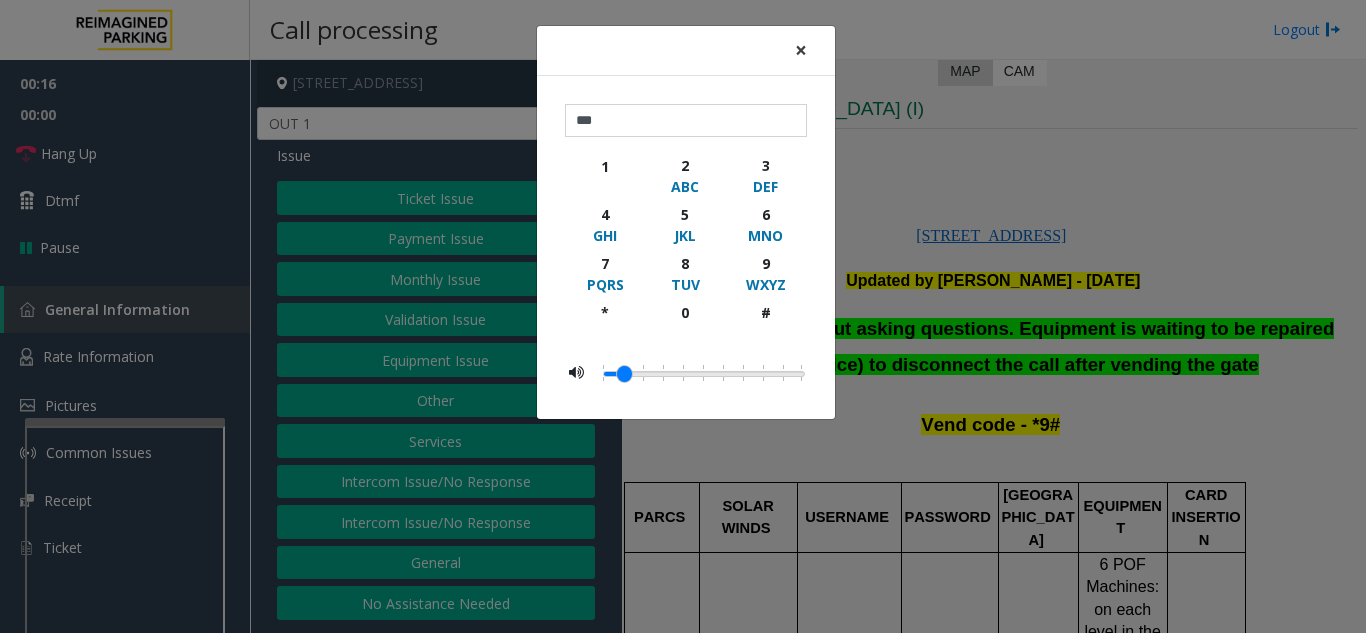 click on "×" 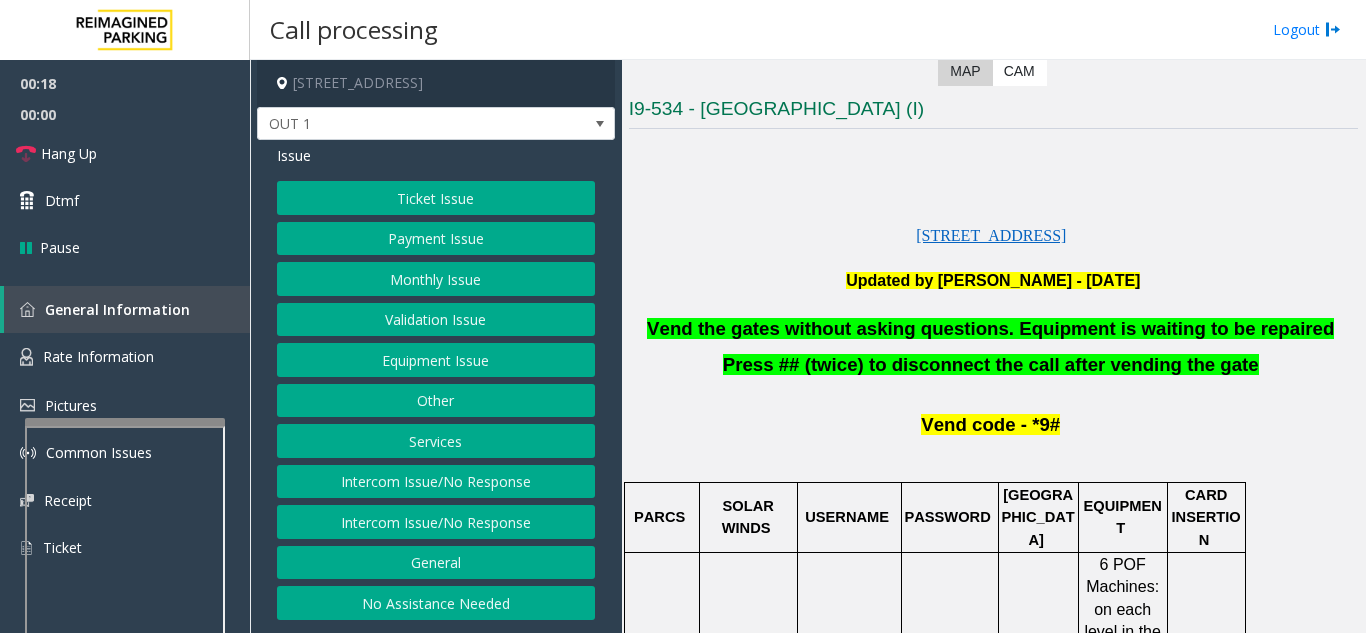 click on "Equipment Issue" 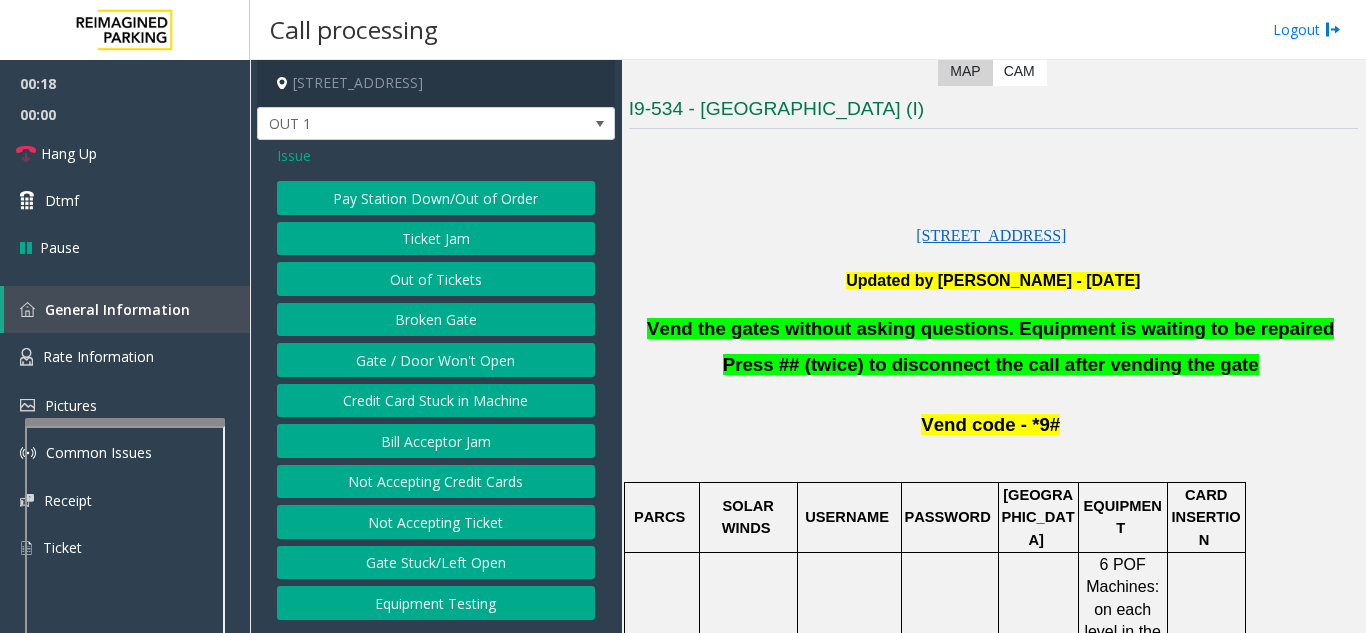click on "Gate / Door Won't Open" 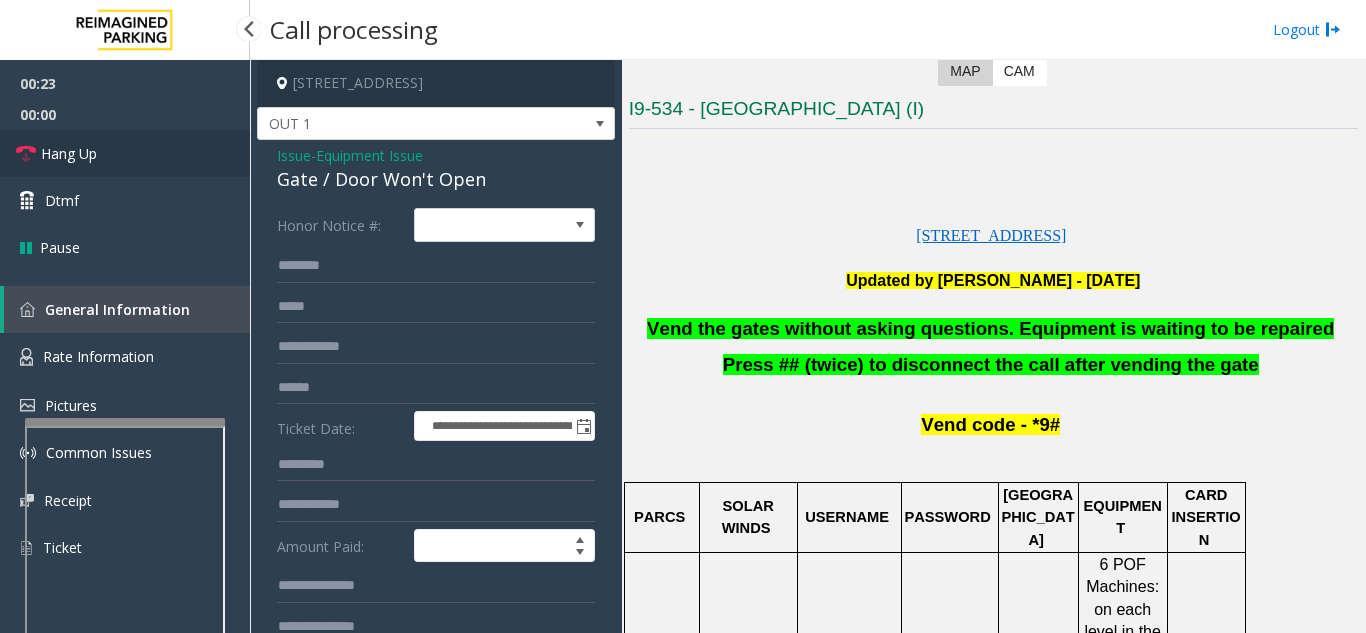 click on "Hang Up" at bounding box center (125, 153) 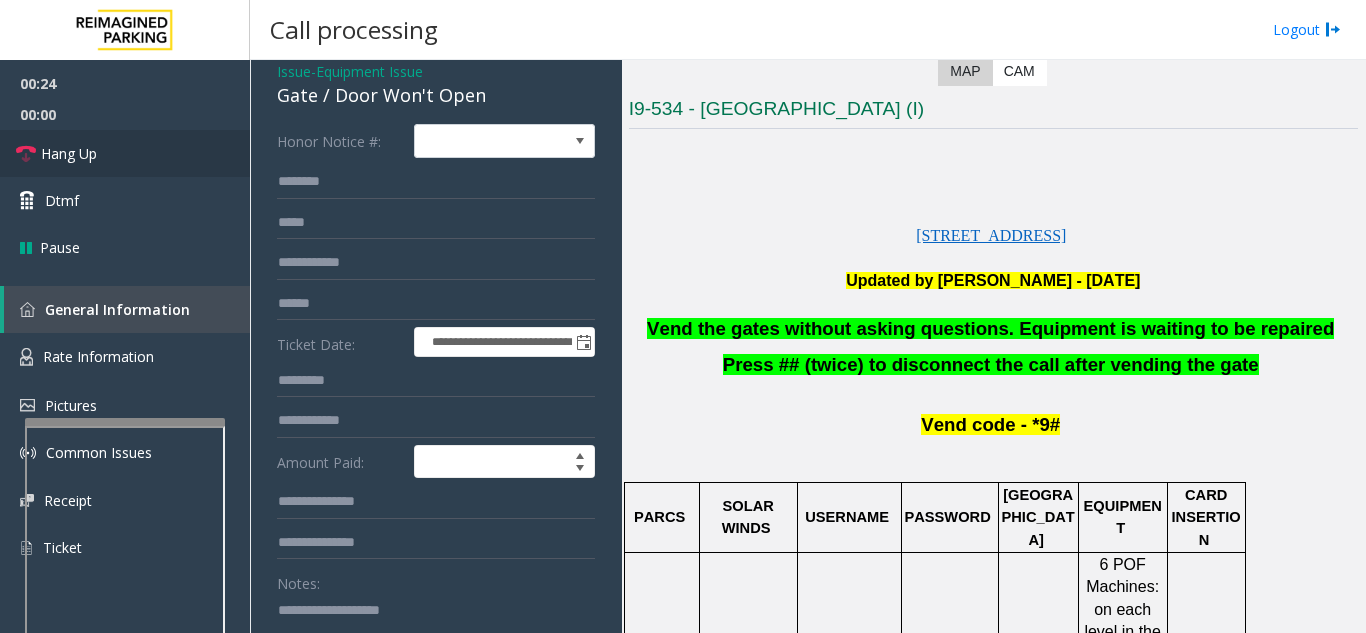 scroll, scrollTop: 200, scrollLeft: 0, axis: vertical 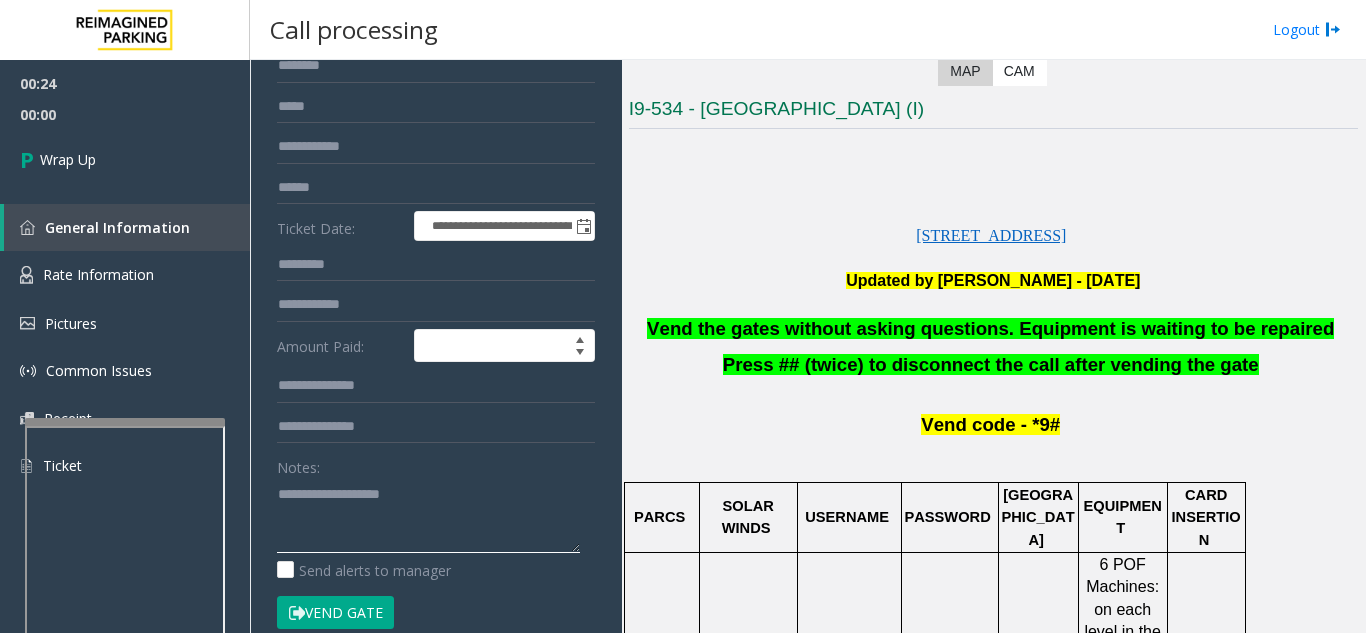 click 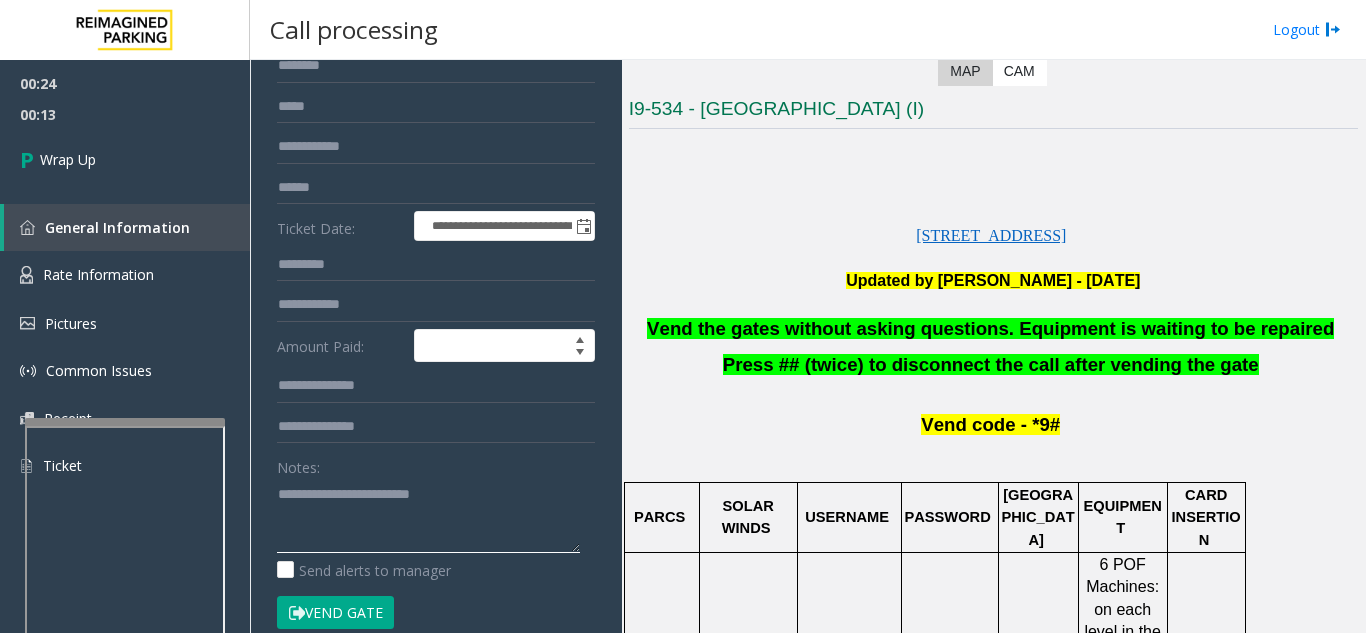 click 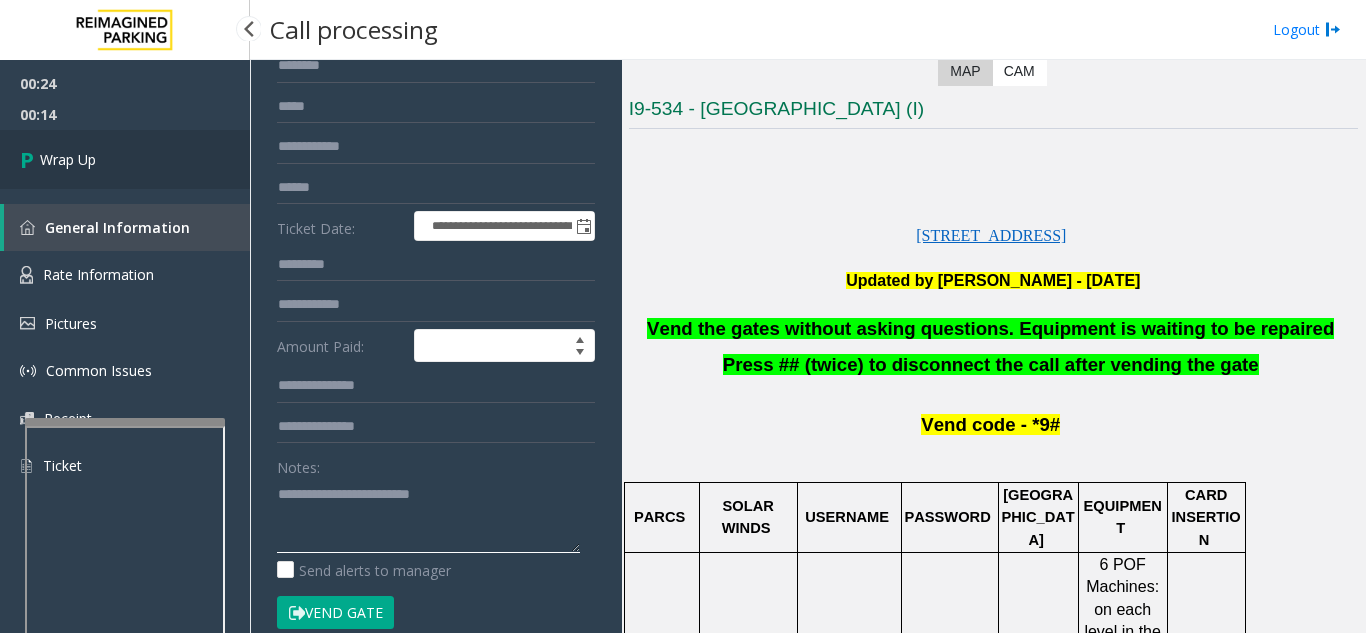 type on "**********" 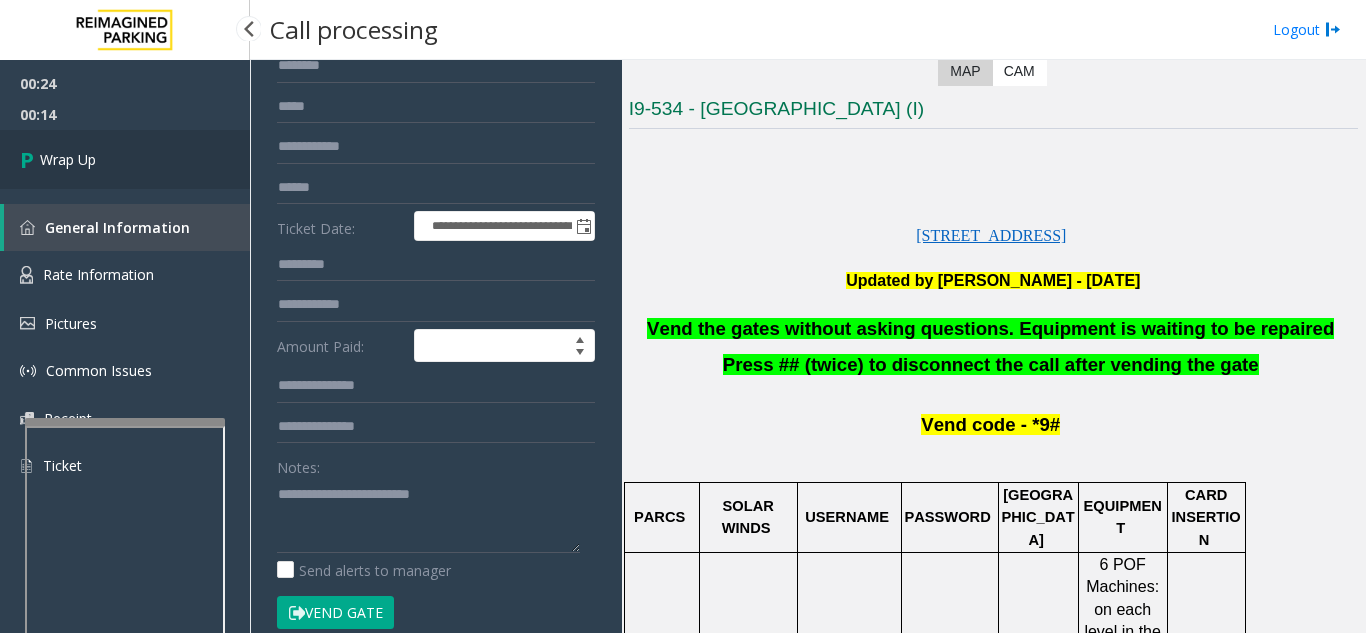 click on "Wrap Up" at bounding box center (68, 159) 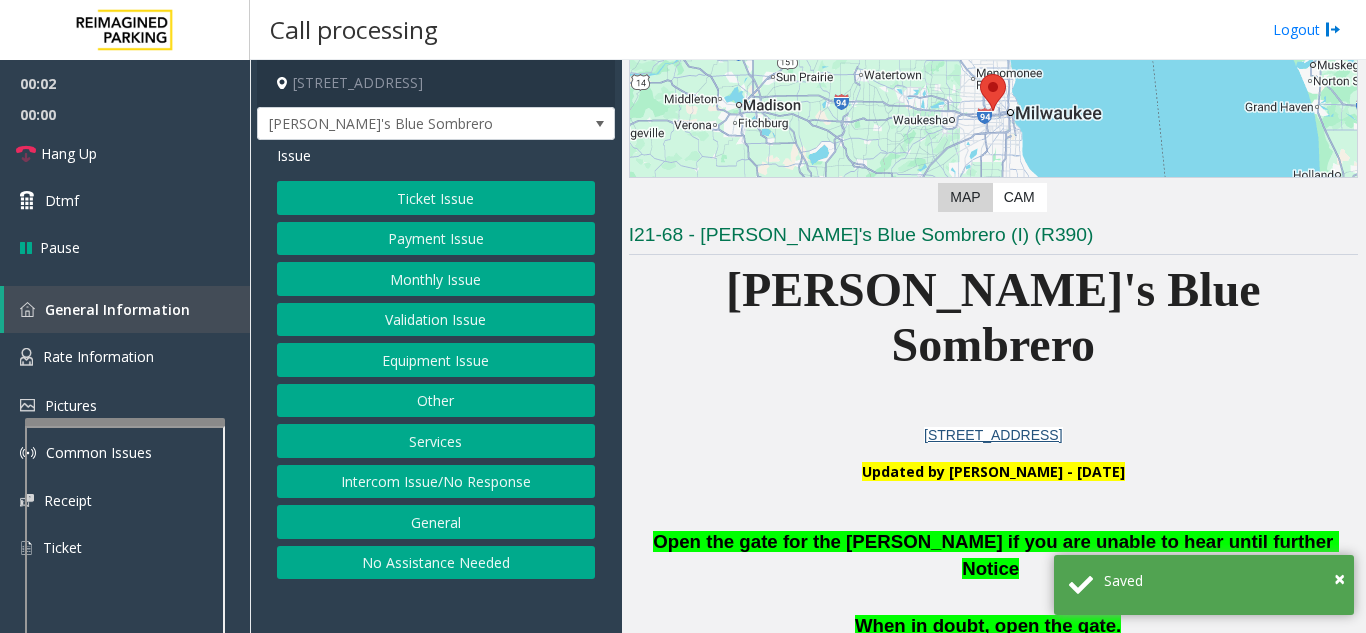 scroll, scrollTop: 300, scrollLeft: 0, axis: vertical 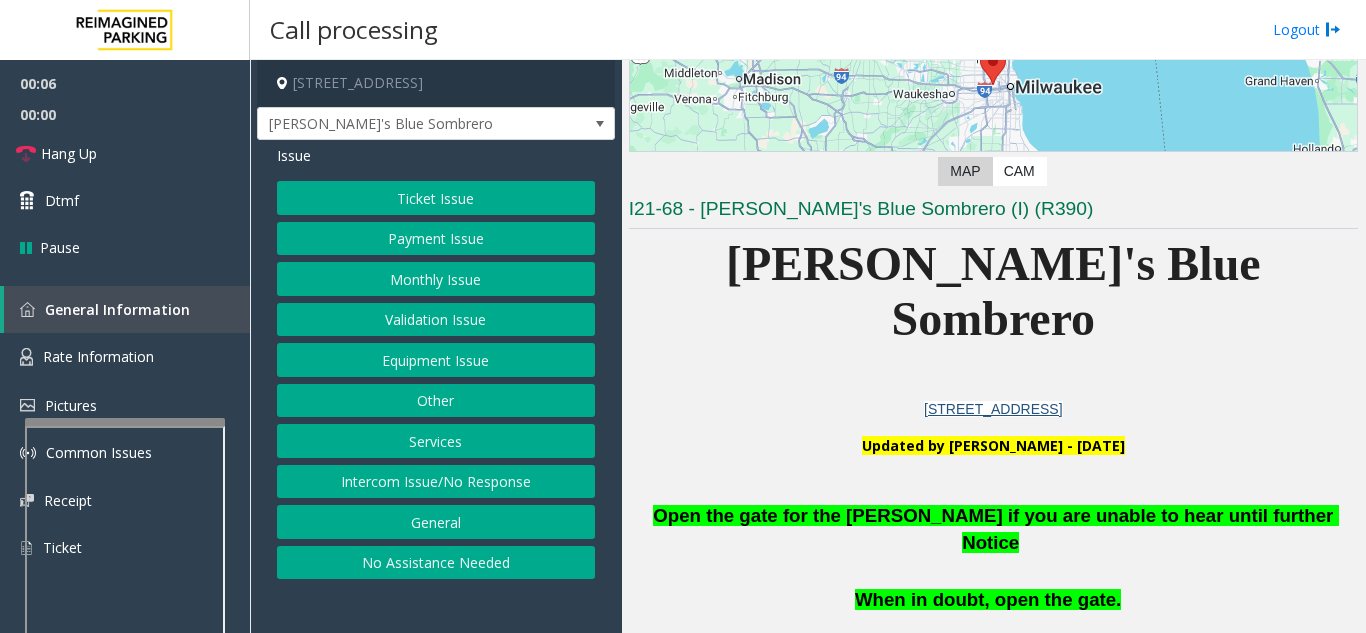 click on "Equipment Issue" 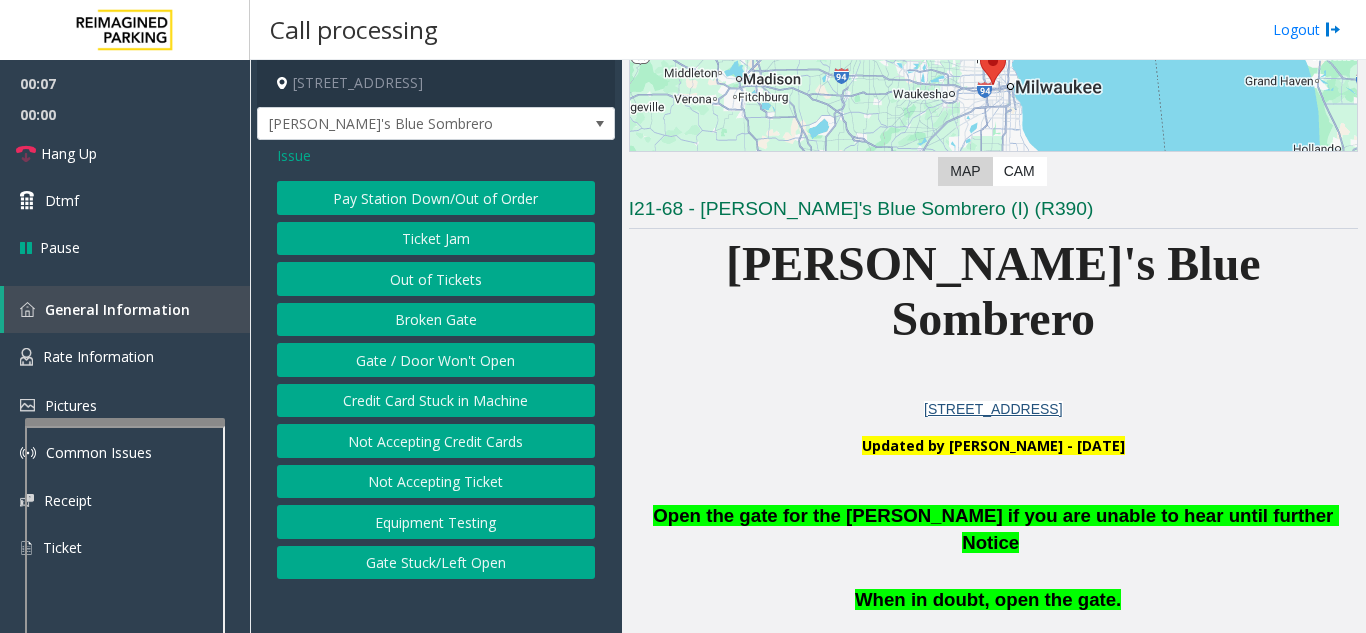 click on "Gate / Door Won't Open" 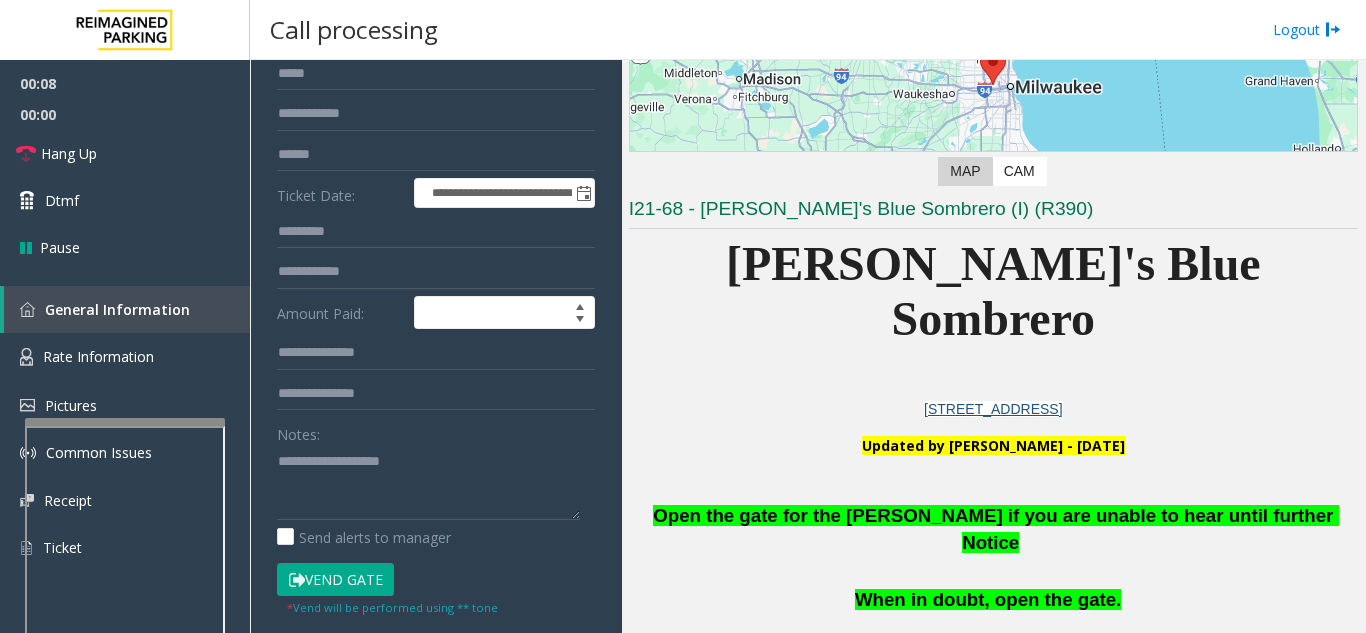 scroll, scrollTop: 200, scrollLeft: 0, axis: vertical 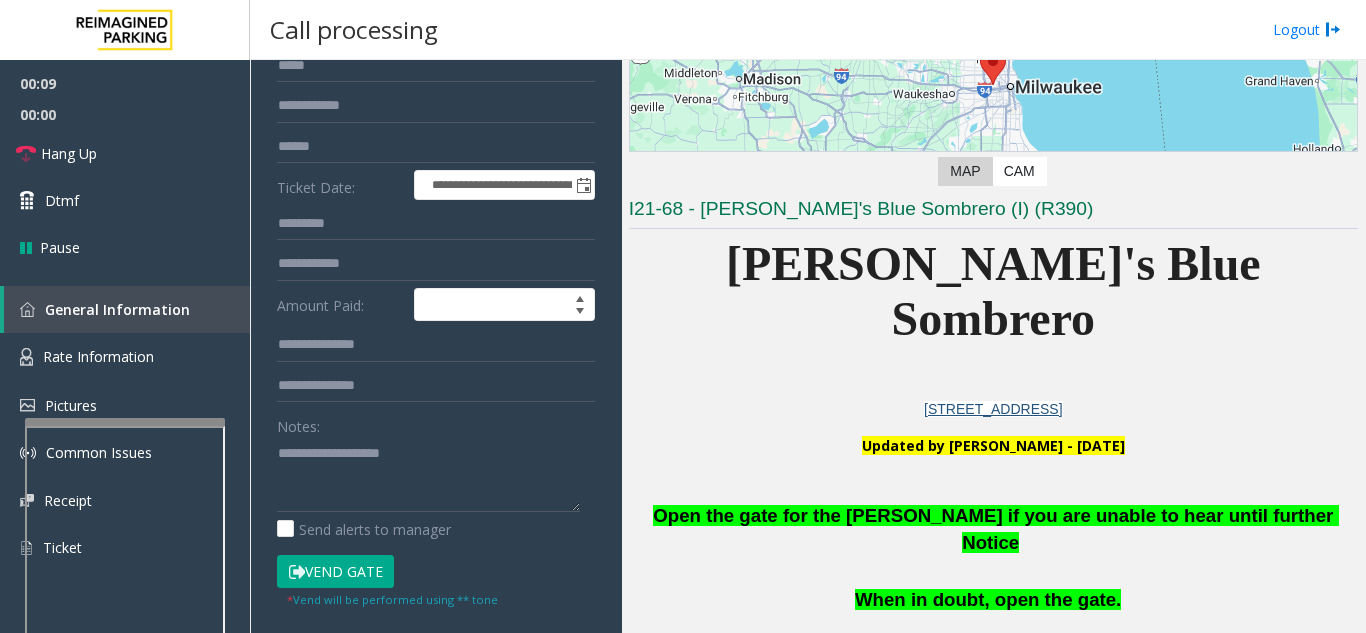 click on "Vend Gate" 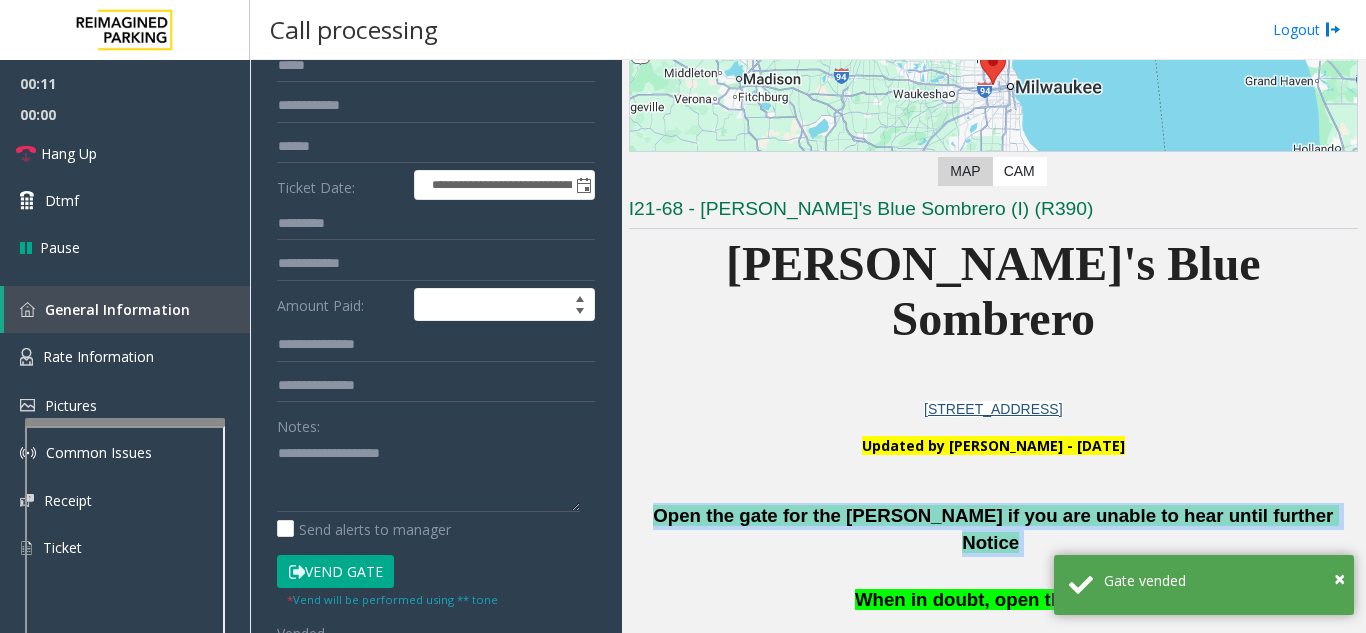 drag, startPoint x: 693, startPoint y: 459, endPoint x: 1245, endPoint y: 460, distance: 552.0009 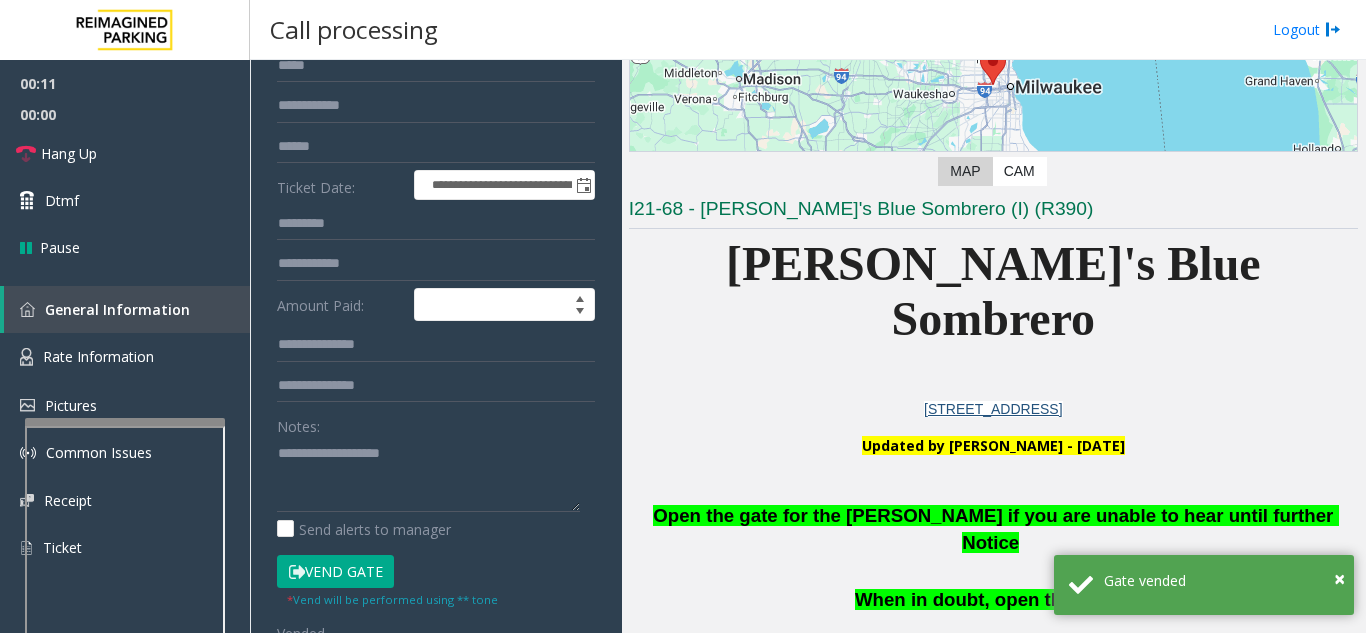 click 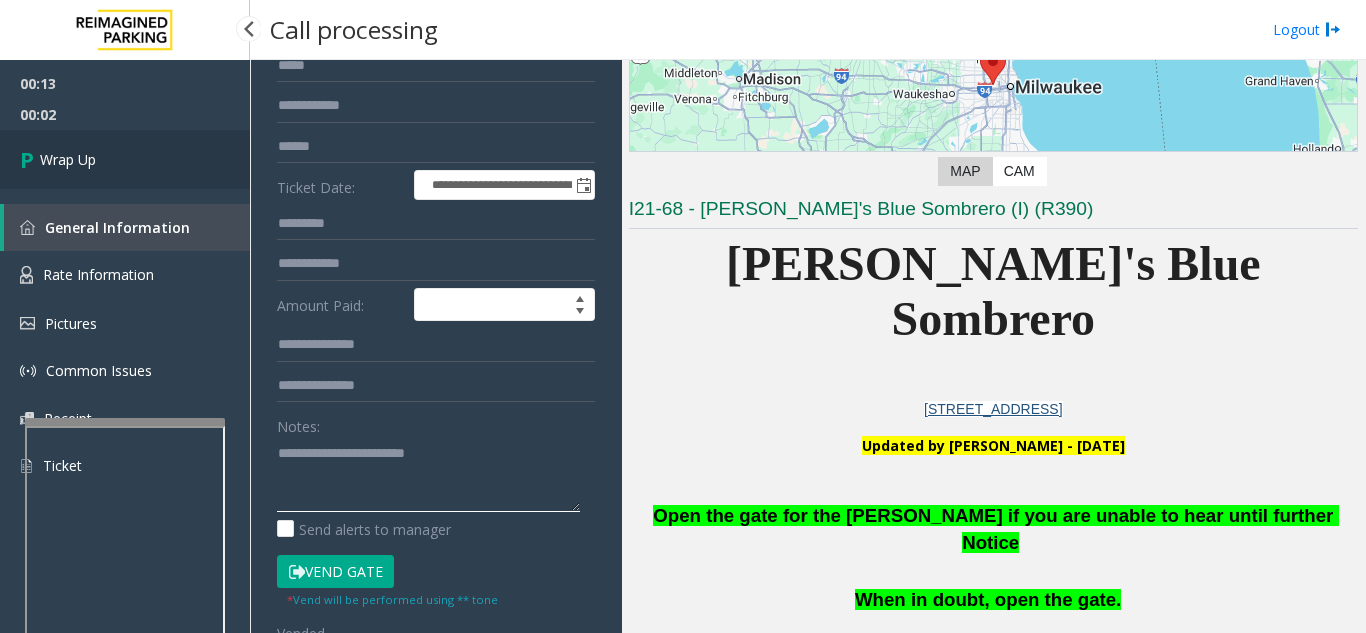 type on "**********" 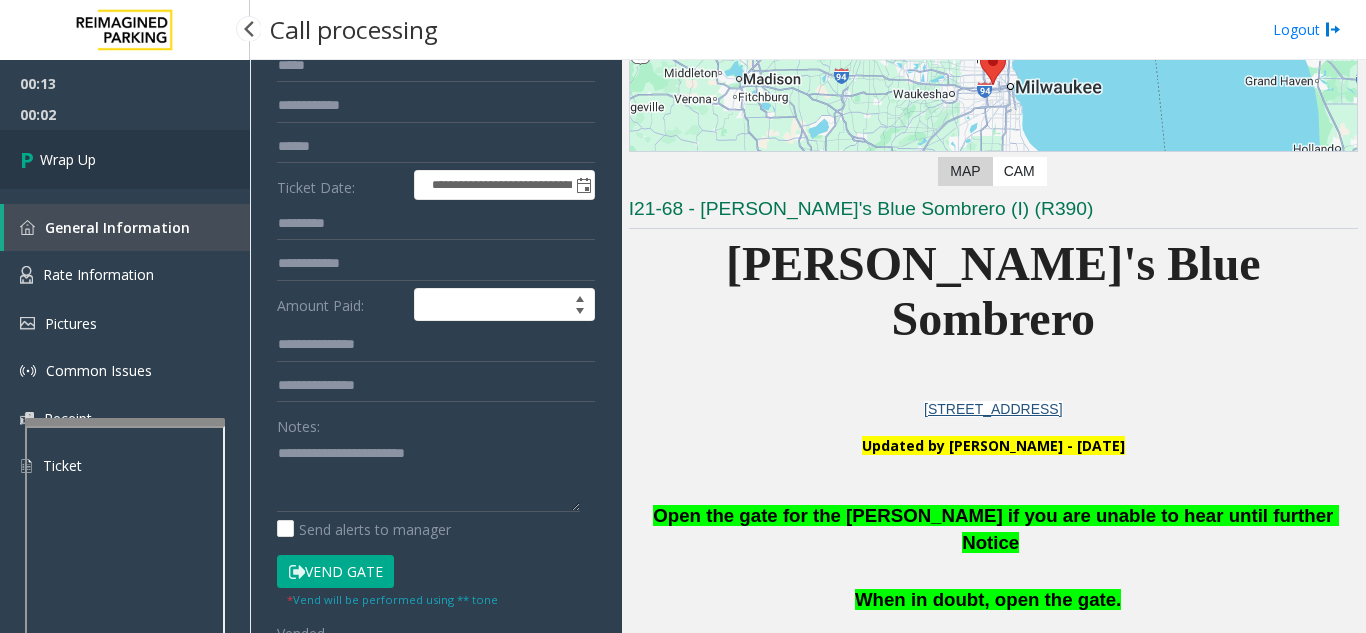 click on "Wrap Up" at bounding box center (125, 159) 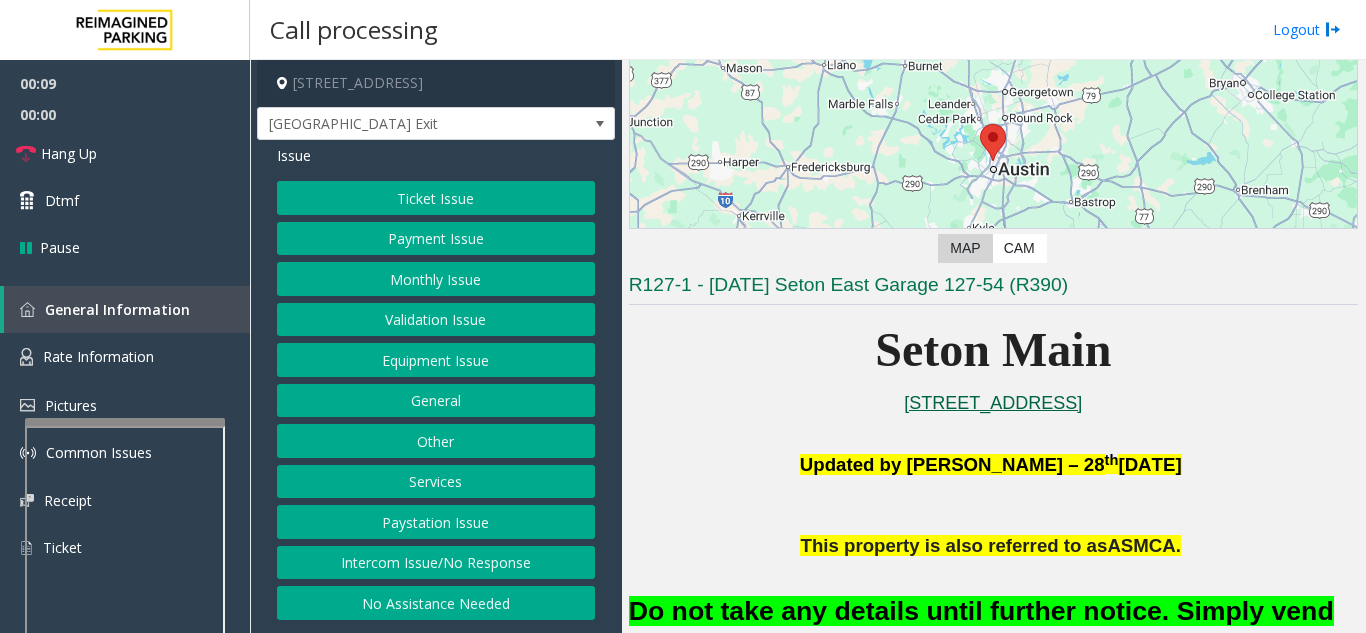 scroll, scrollTop: 400, scrollLeft: 0, axis: vertical 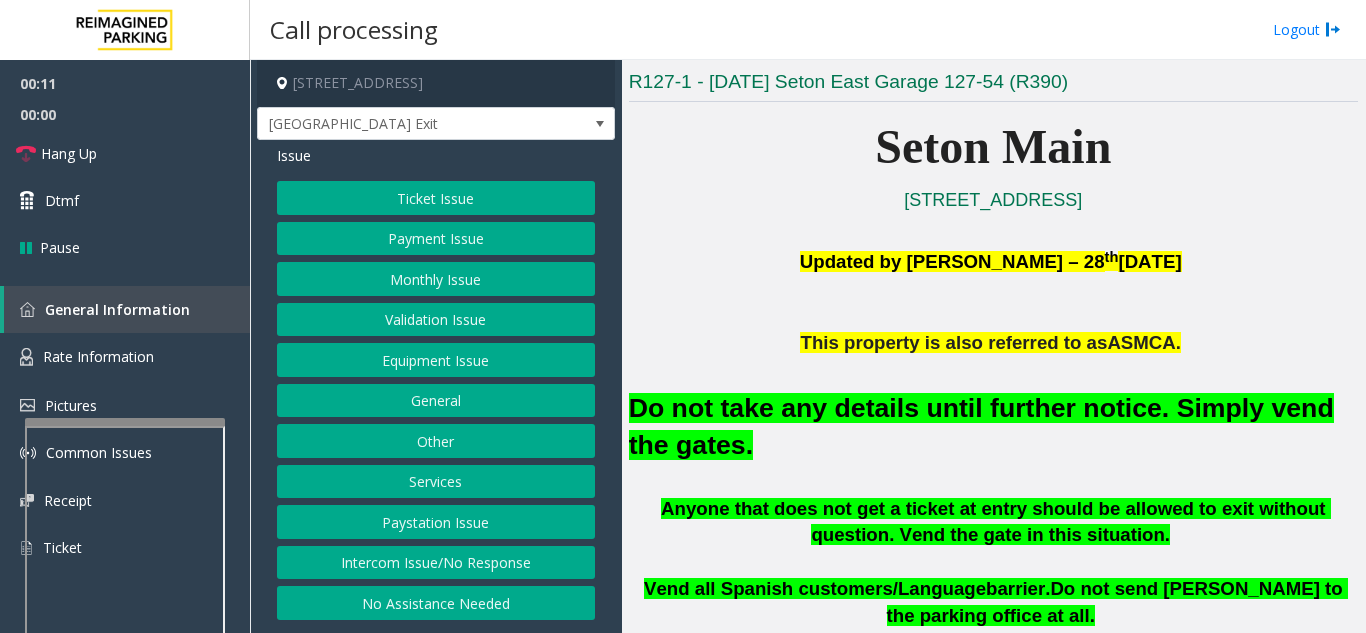 click on "Monthly Issue" 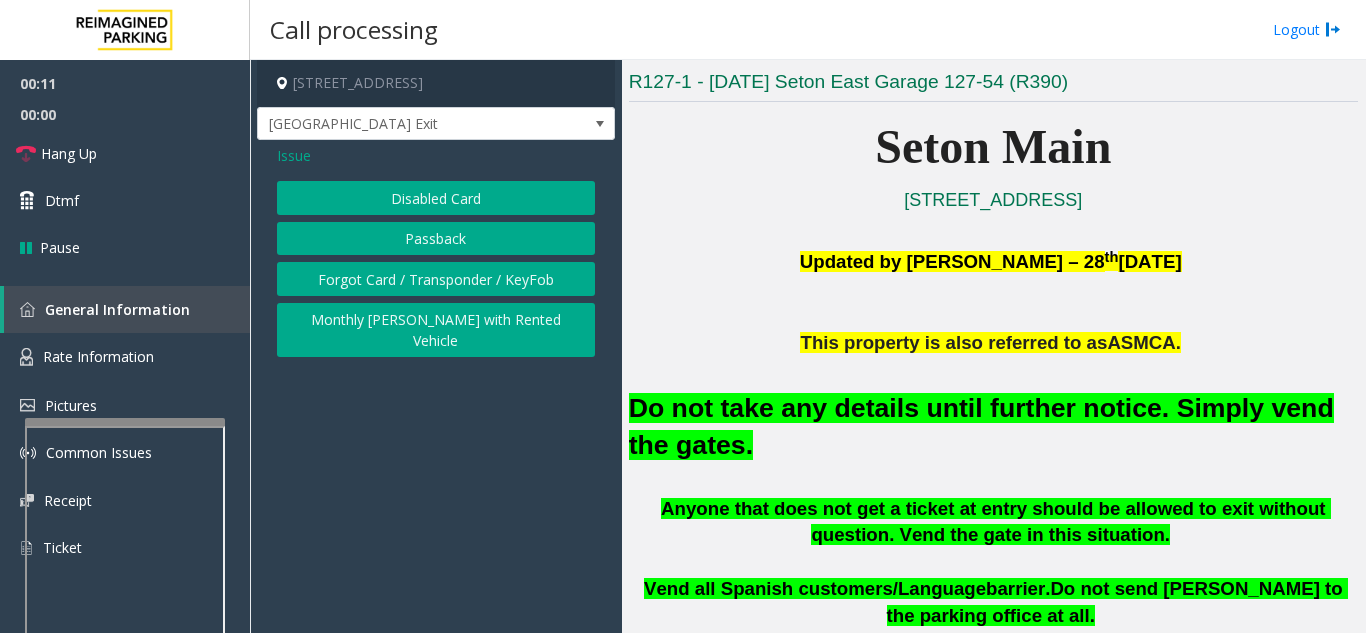 click on "Disabled Card" 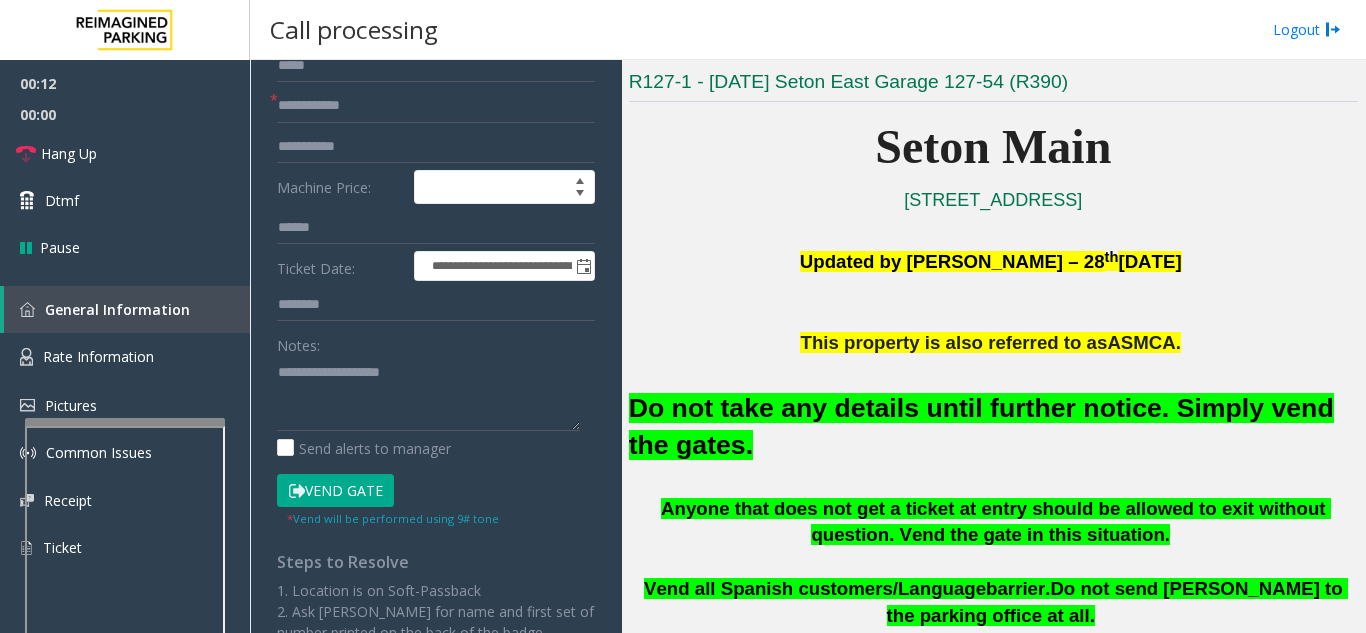 click on "Vend Gate" 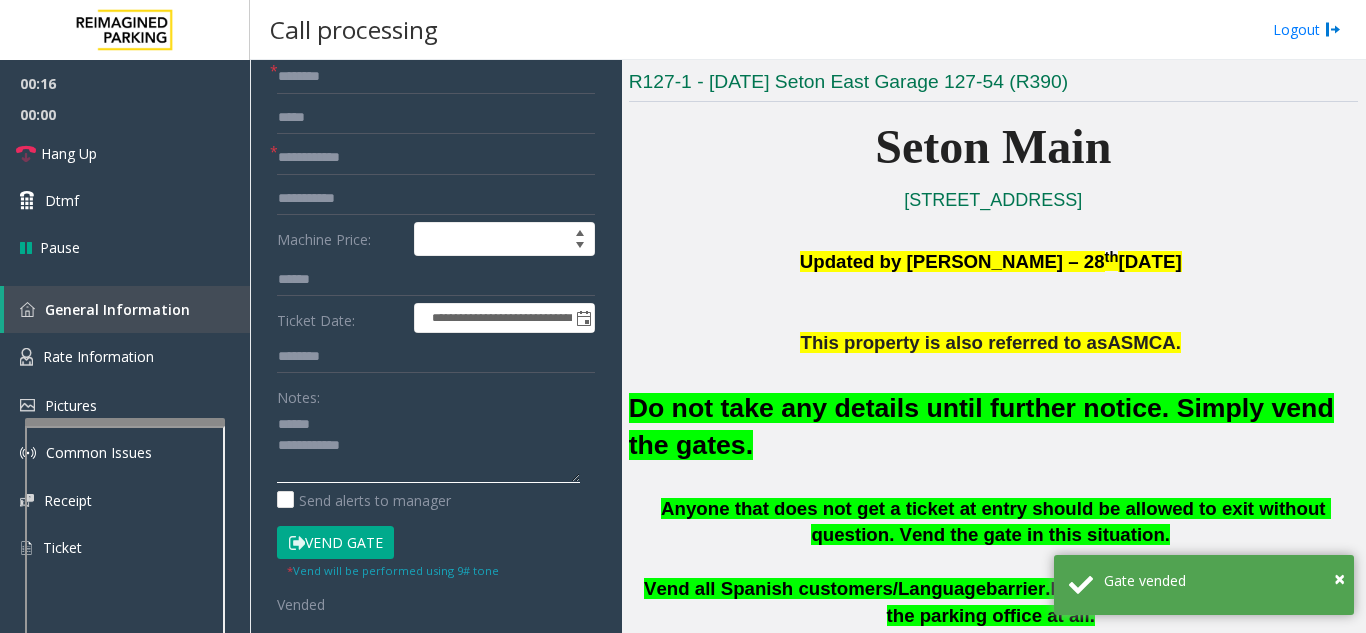 click 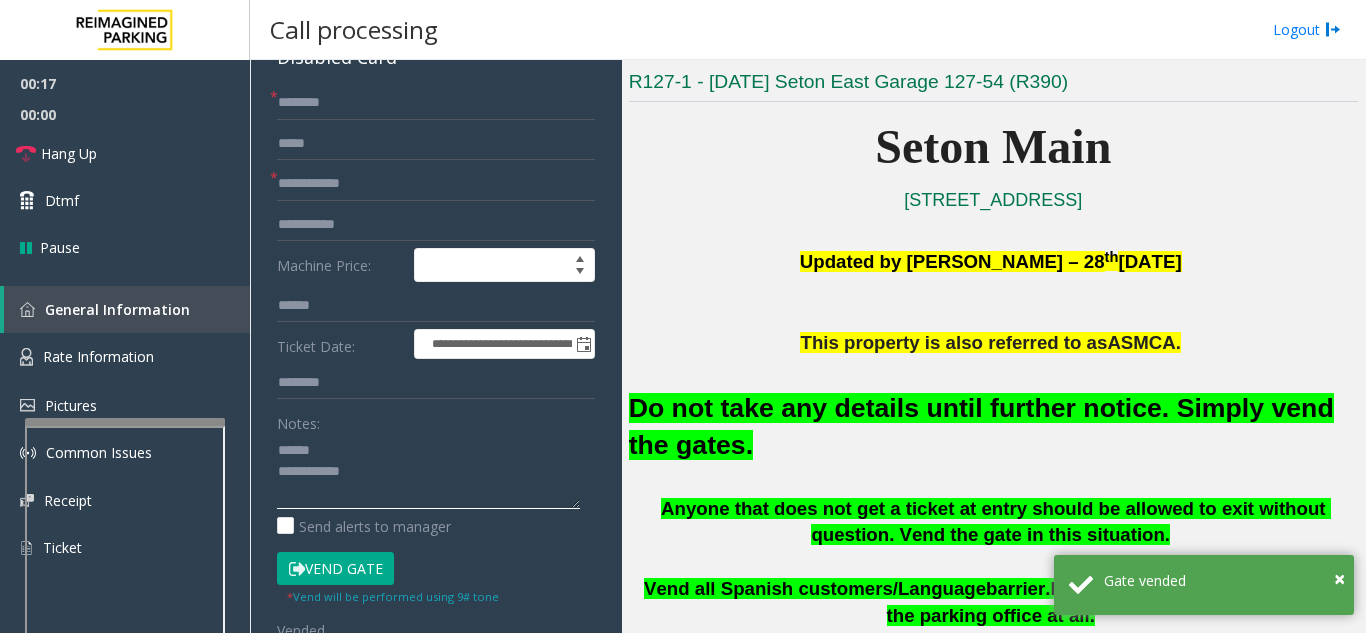 scroll, scrollTop: 48, scrollLeft: 0, axis: vertical 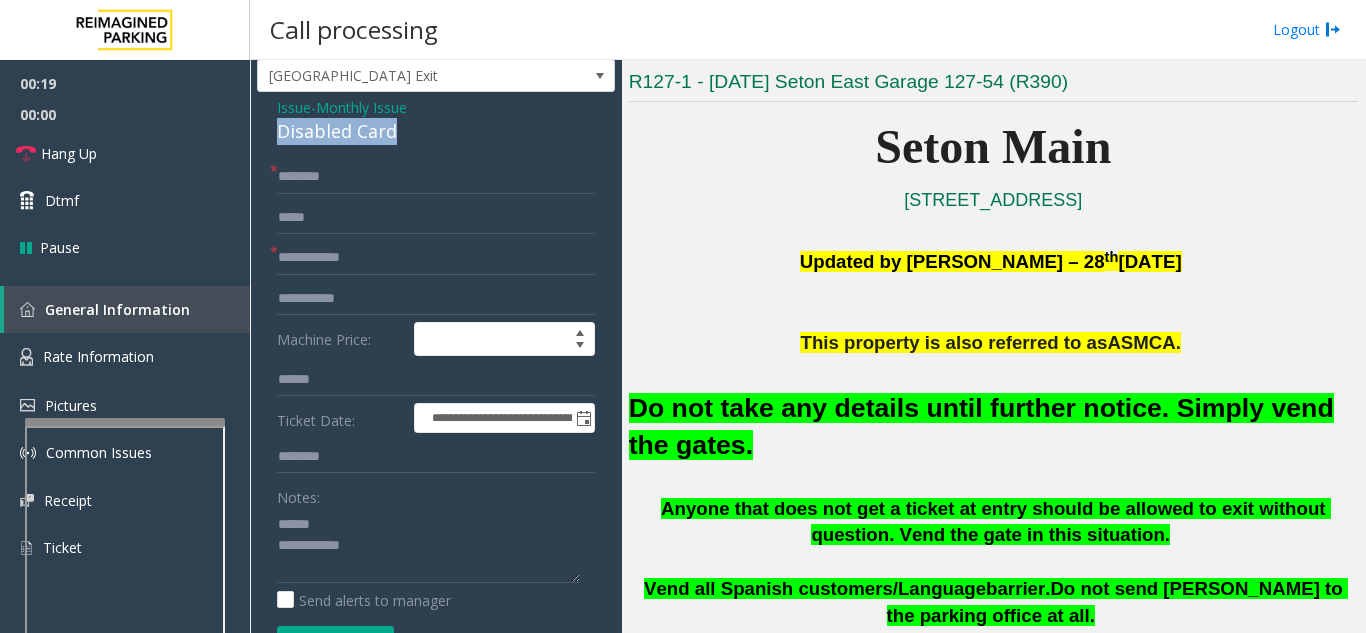 drag, startPoint x: 373, startPoint y: 149, endPoint x: 423, endPoint y: 134, distance: 52.201534 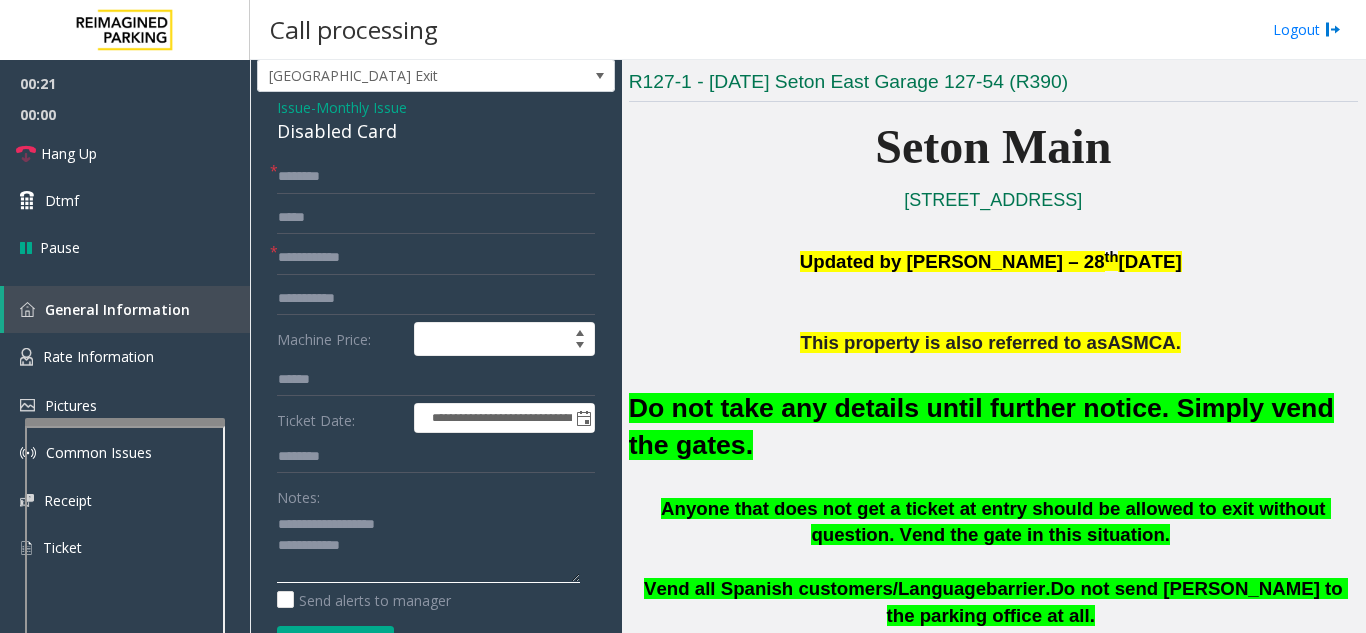 type on "**********" 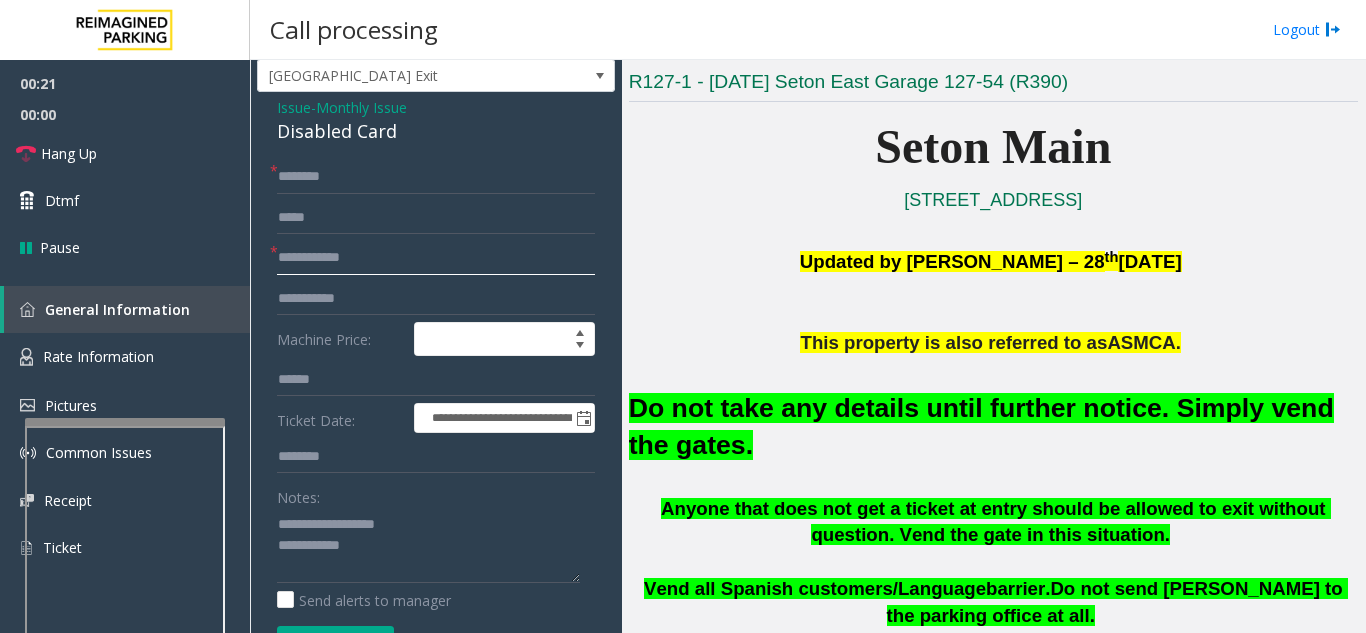 click 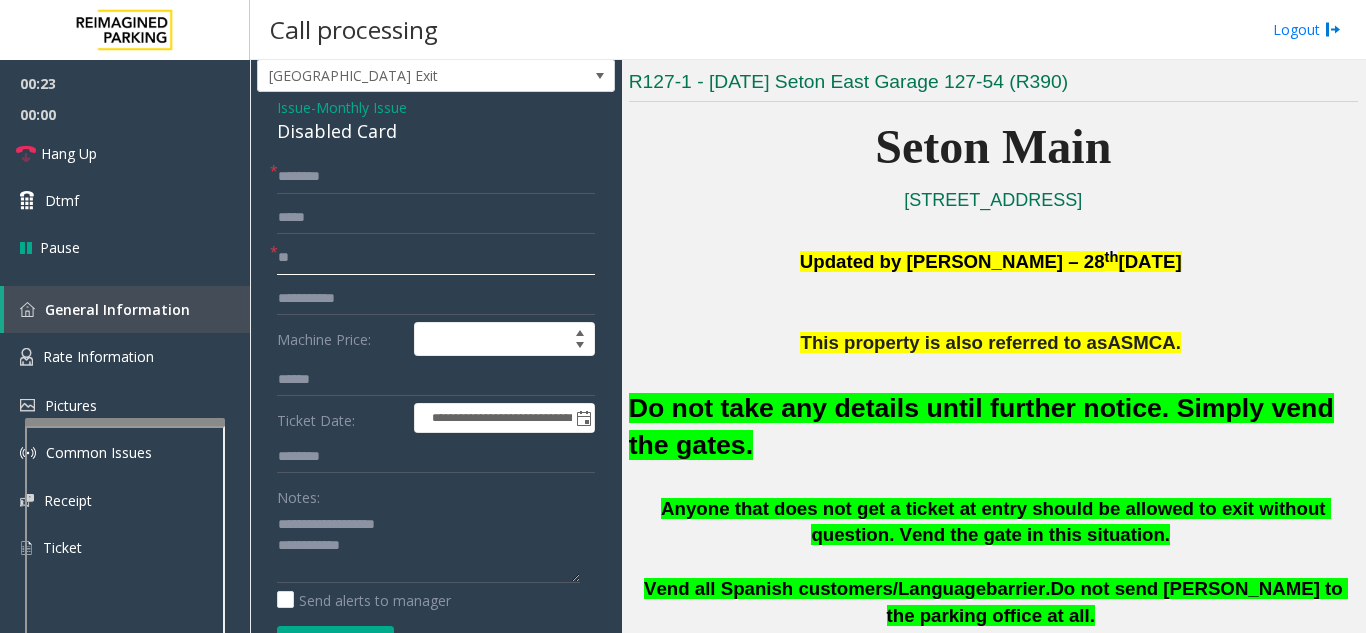 type on "**" 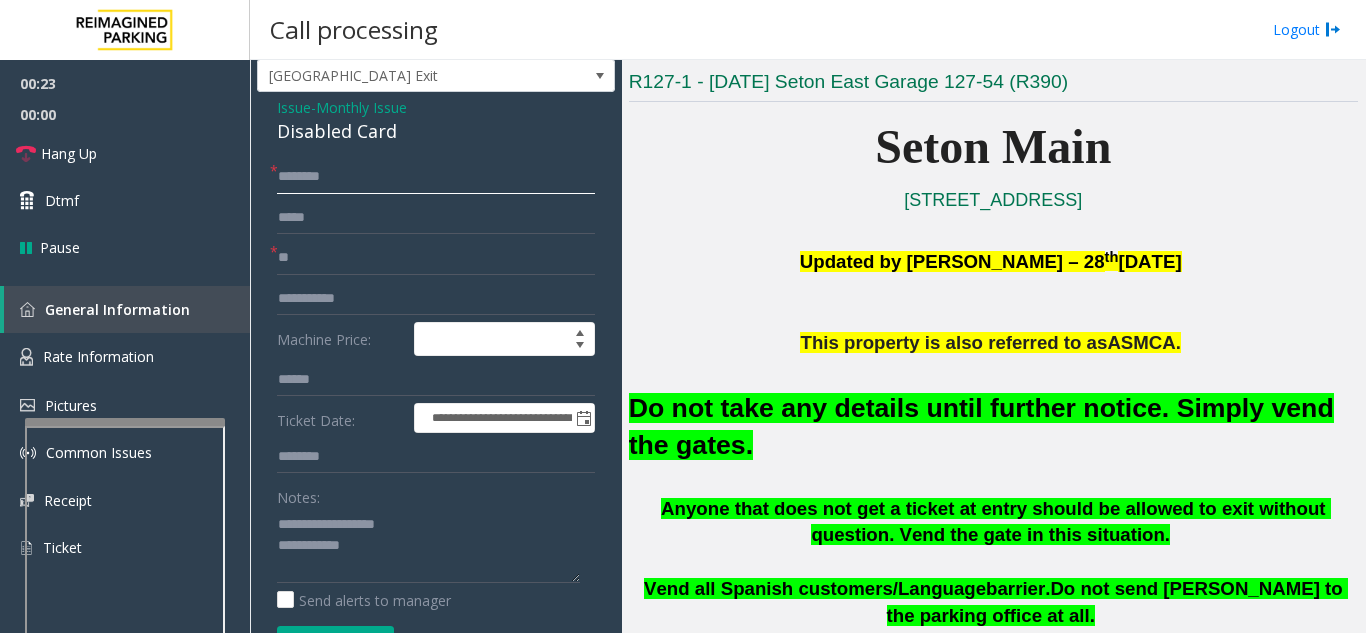 click 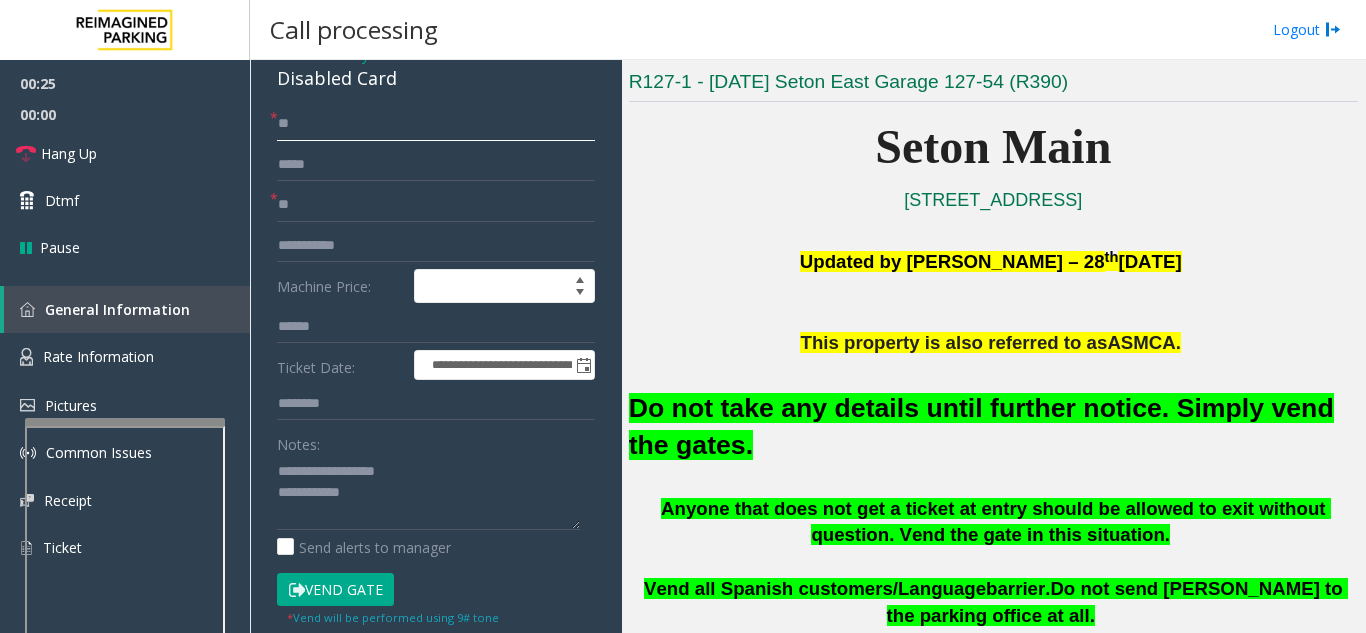 scroll, scrollTop: 248, scrollLeft: 0, axis: vertical 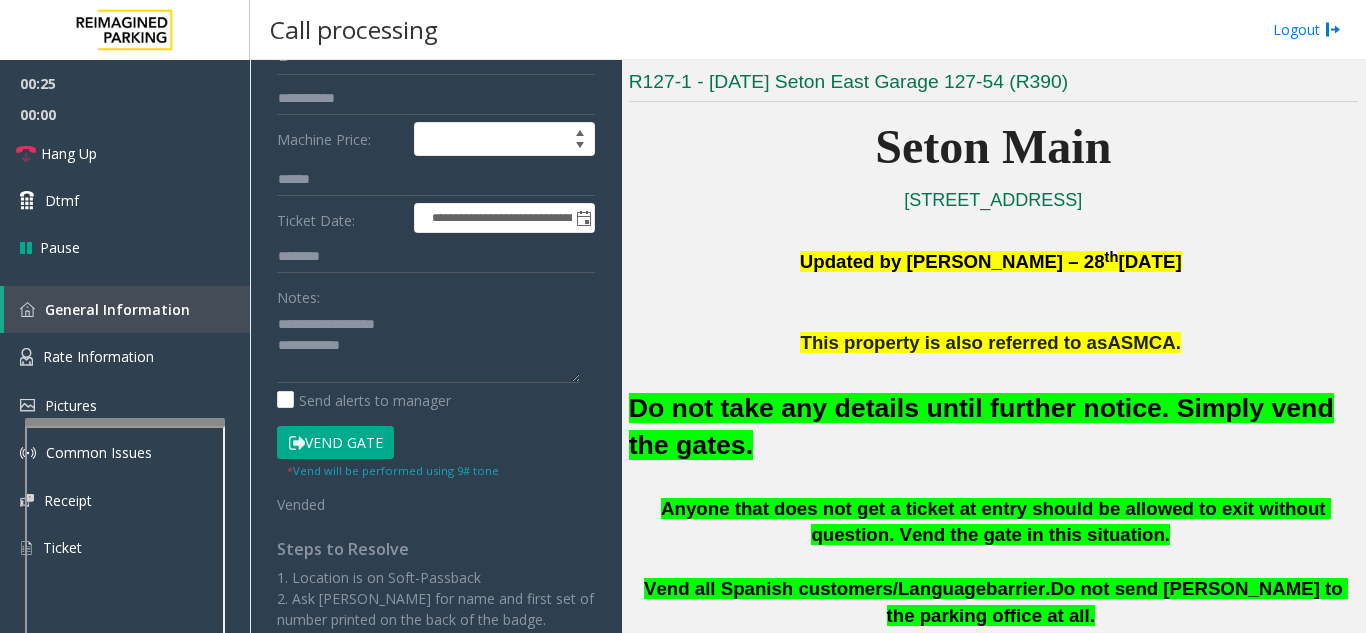 type on "**" 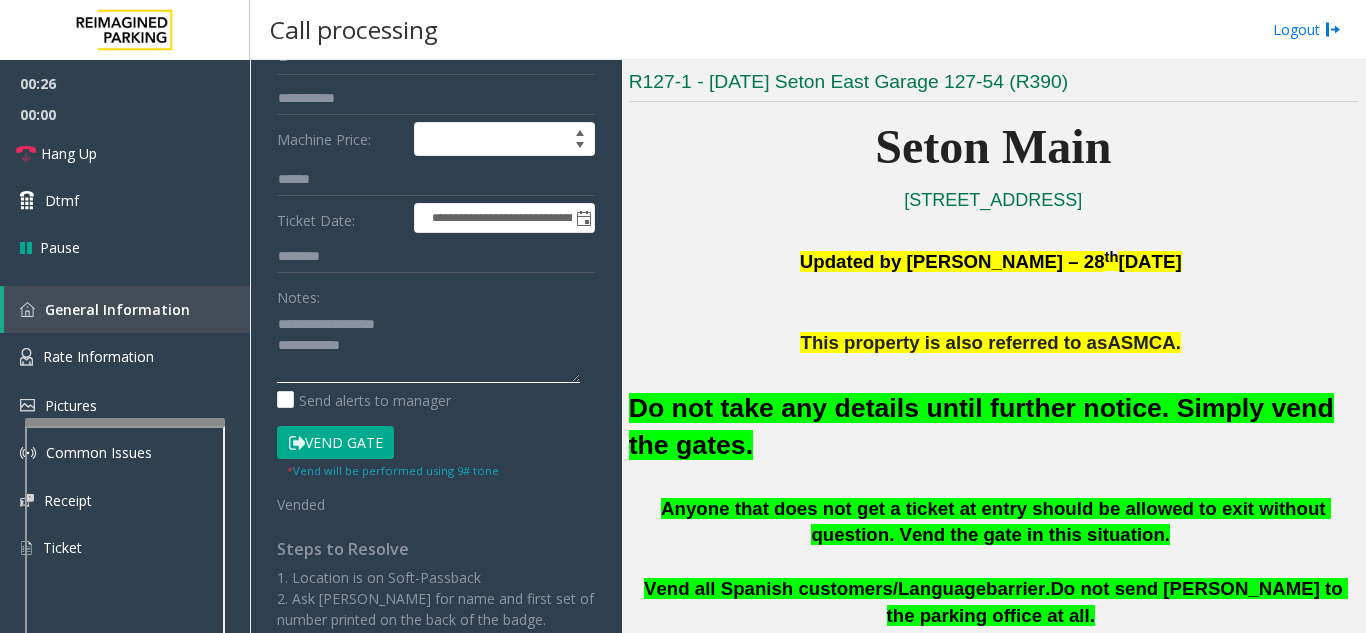 click 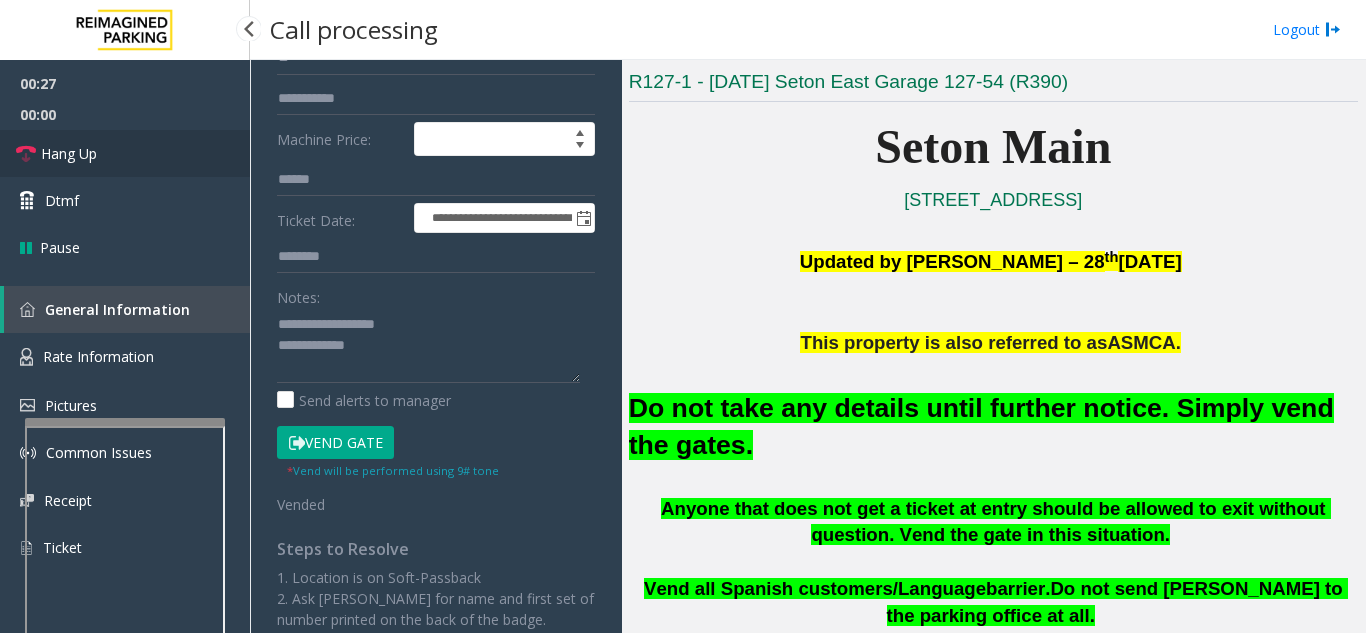 click on "Hang Up" at bounding box center [125, 153] 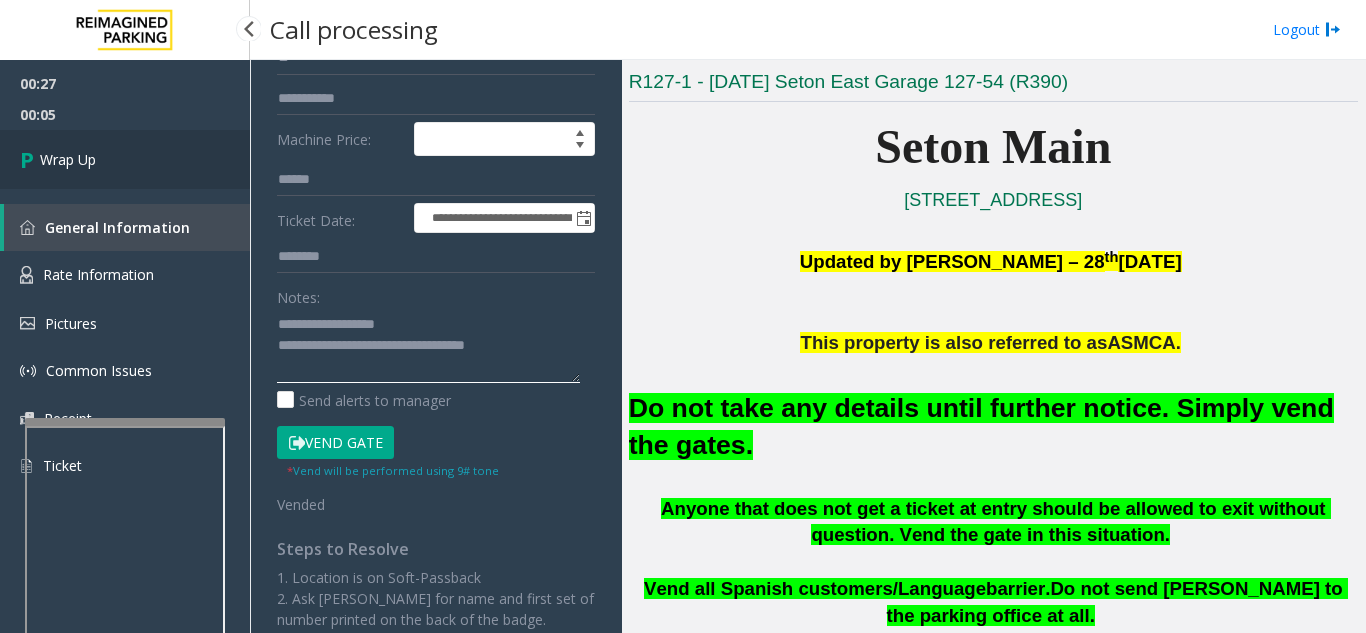 type on "**********" 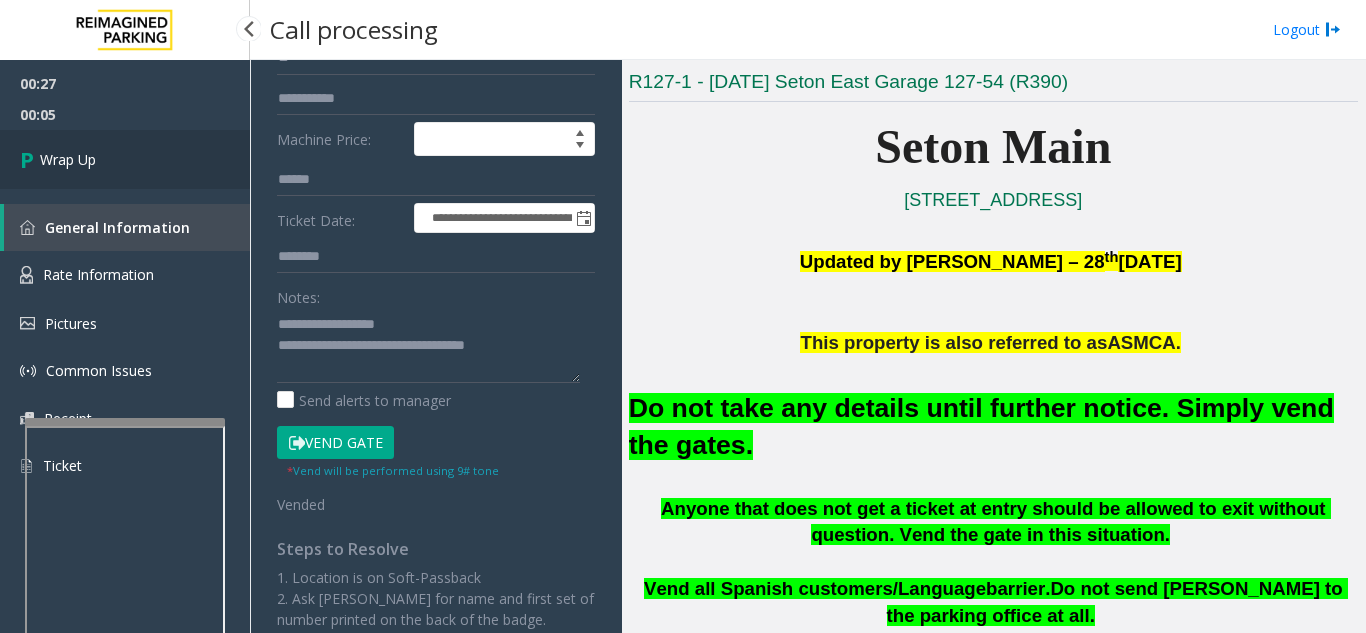 click on "Wrap Up" at bounding box center (68, 159) 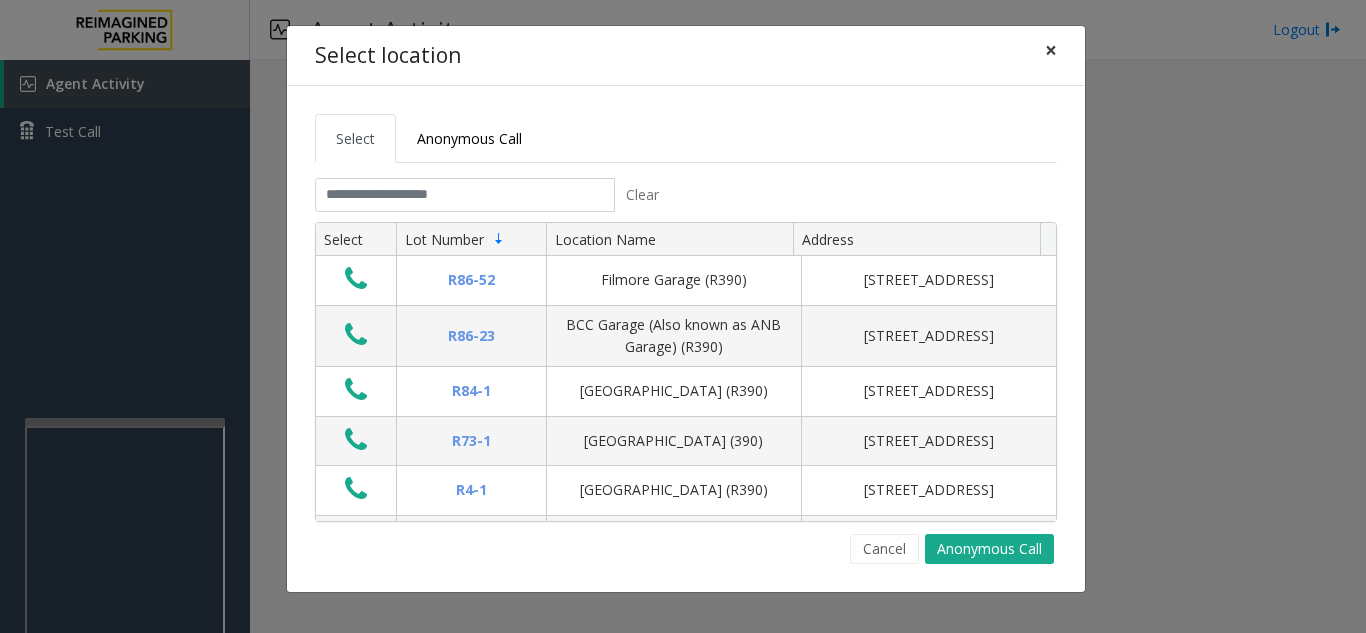click on "×" 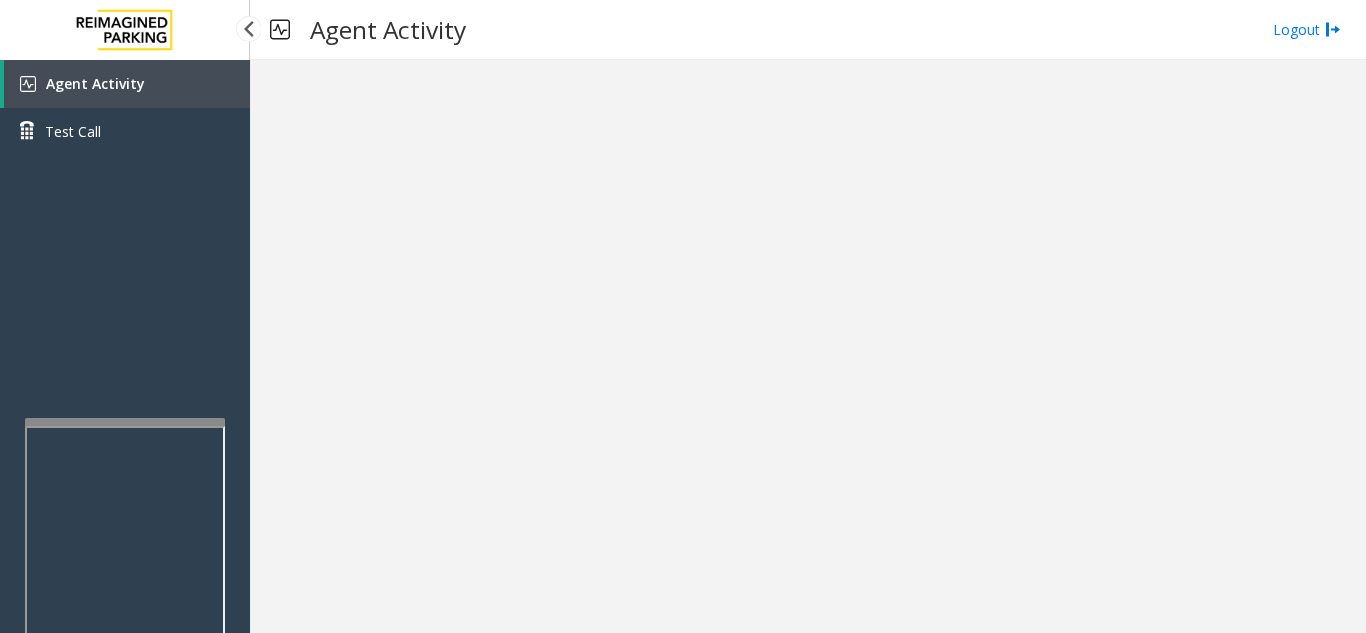 click on "Agent Activity" at bounding box center (95, 83) 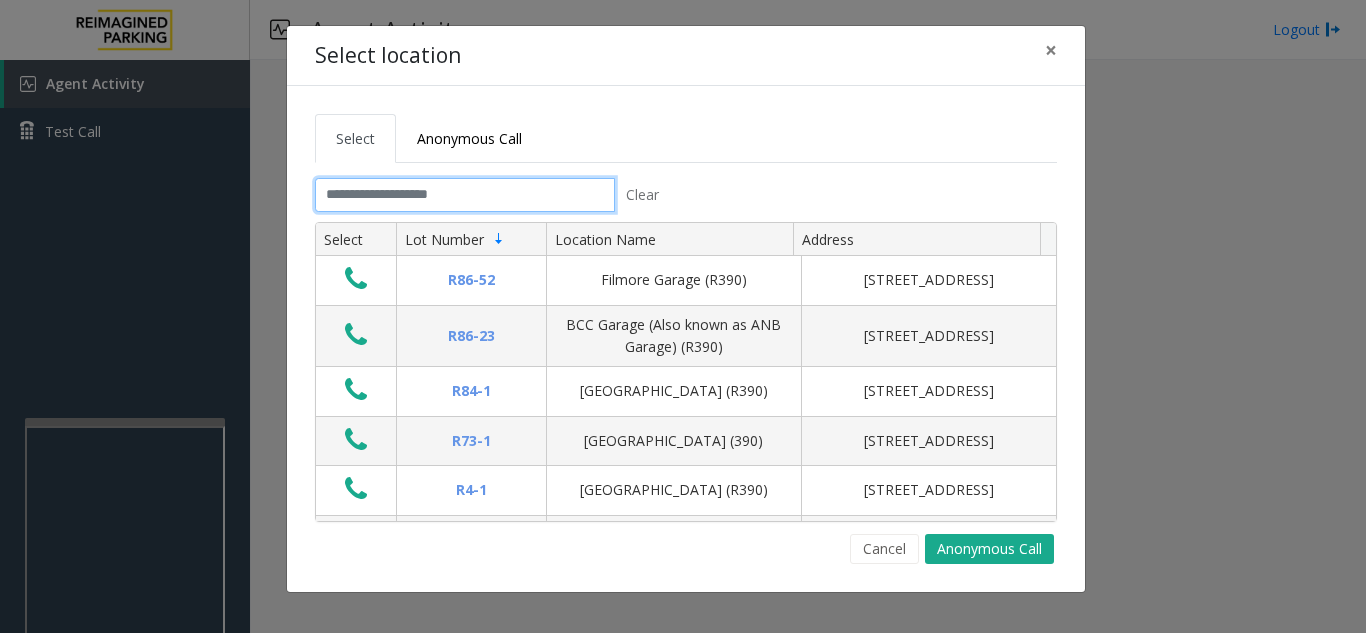 click 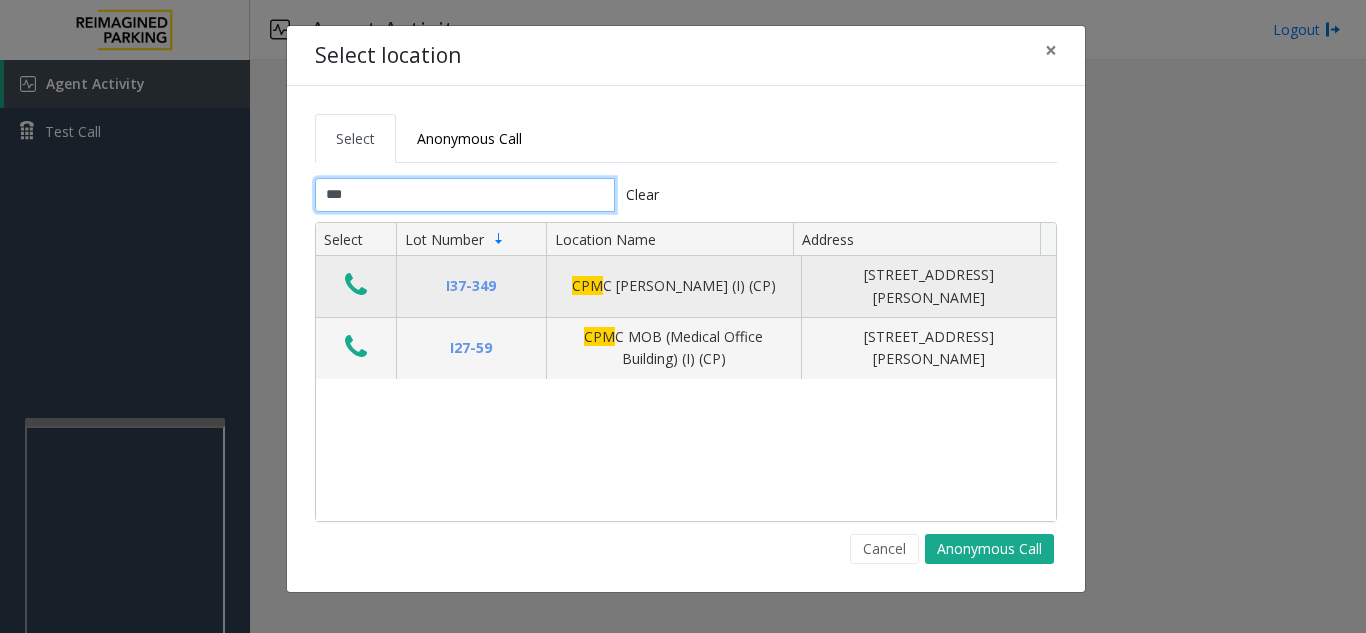 type on "***" 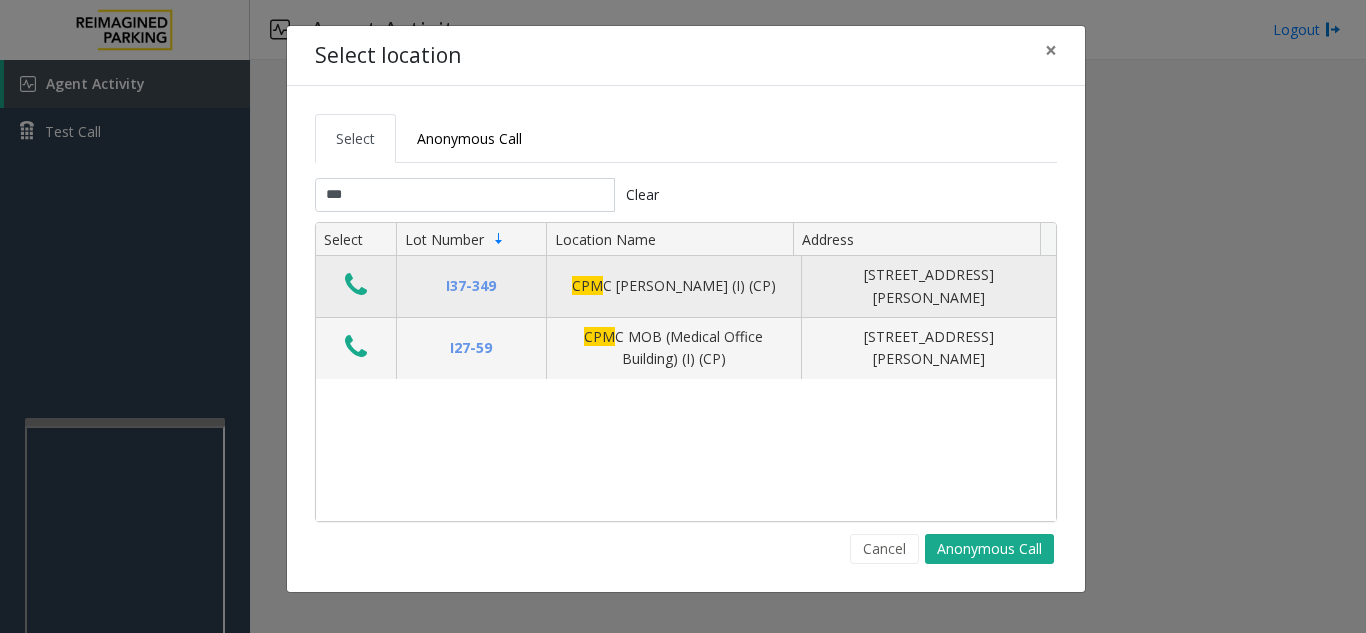 click 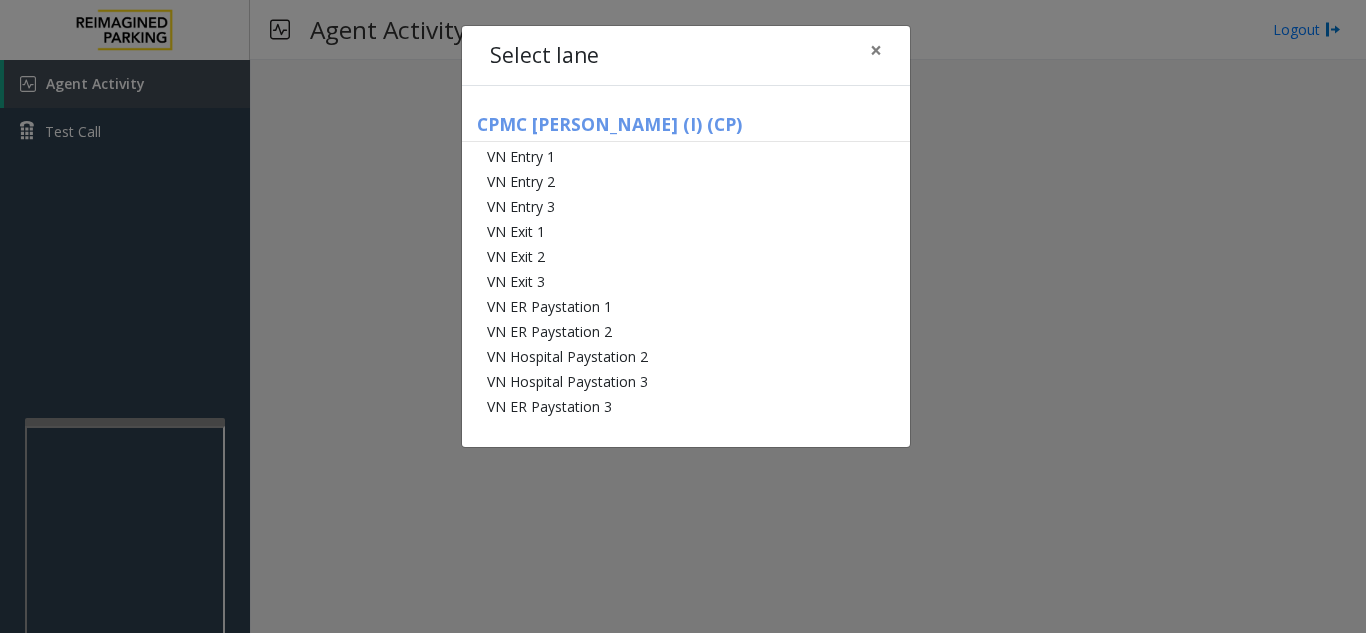 click on "Select lane × CPMC [PERSON_NAME] (I) (CP) VN Entry 1 VN Entry 2 VN Entry 3 VN Exit 1 VN Exit 2 VN Exit 3 VN ER Paystation 1 VN ER Paystation 2 [GEOGRAPHIC_DATA] [GEOGRAPHIC_DATA] Paystation 3 VN ER Paystation 3" 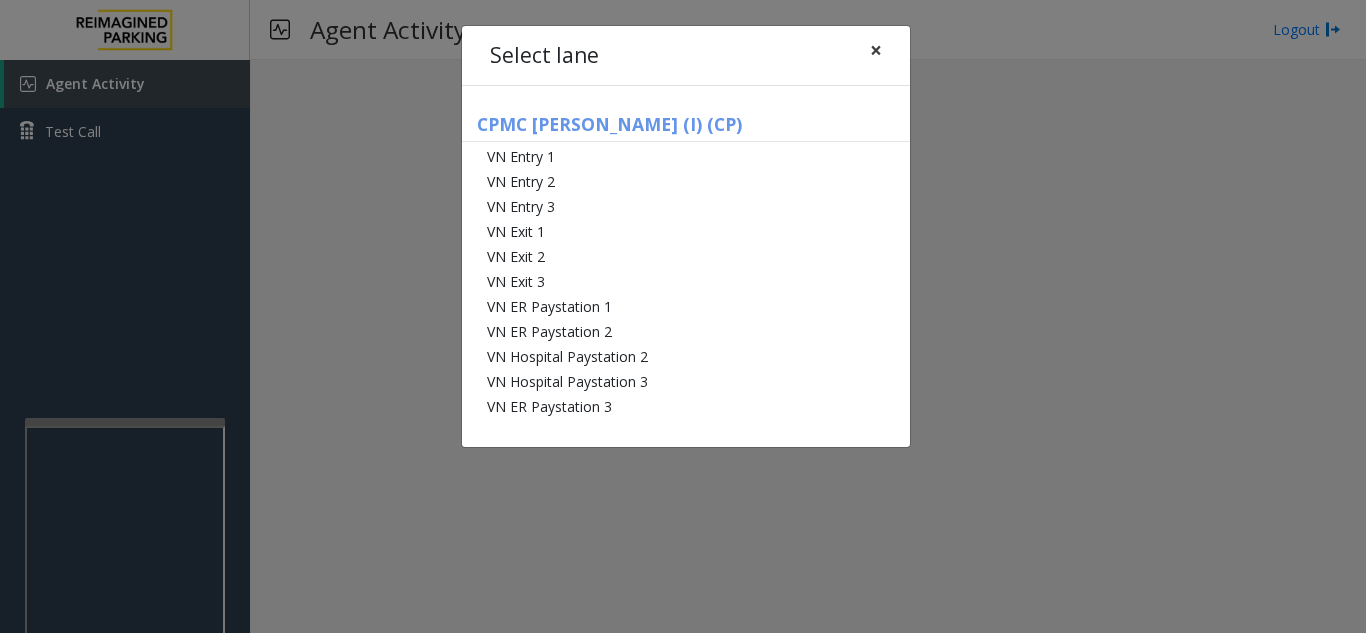 click on "×" 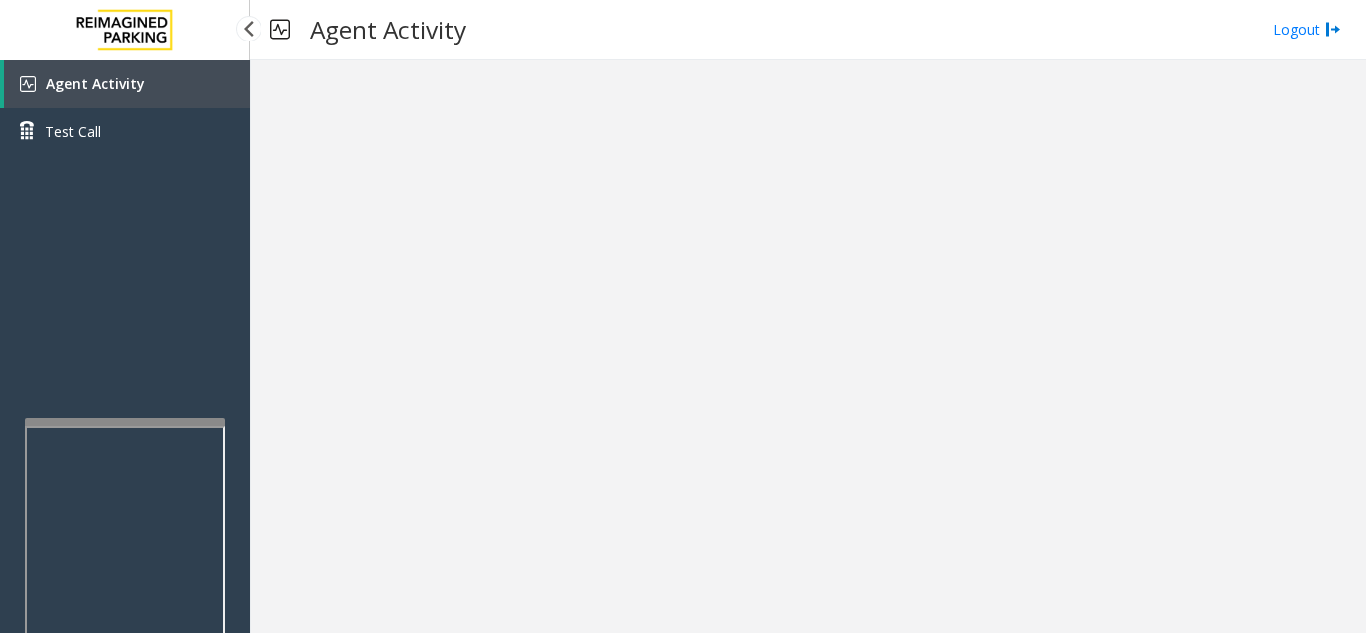 click on "Agent Activity" at bounding box center (95, 83) 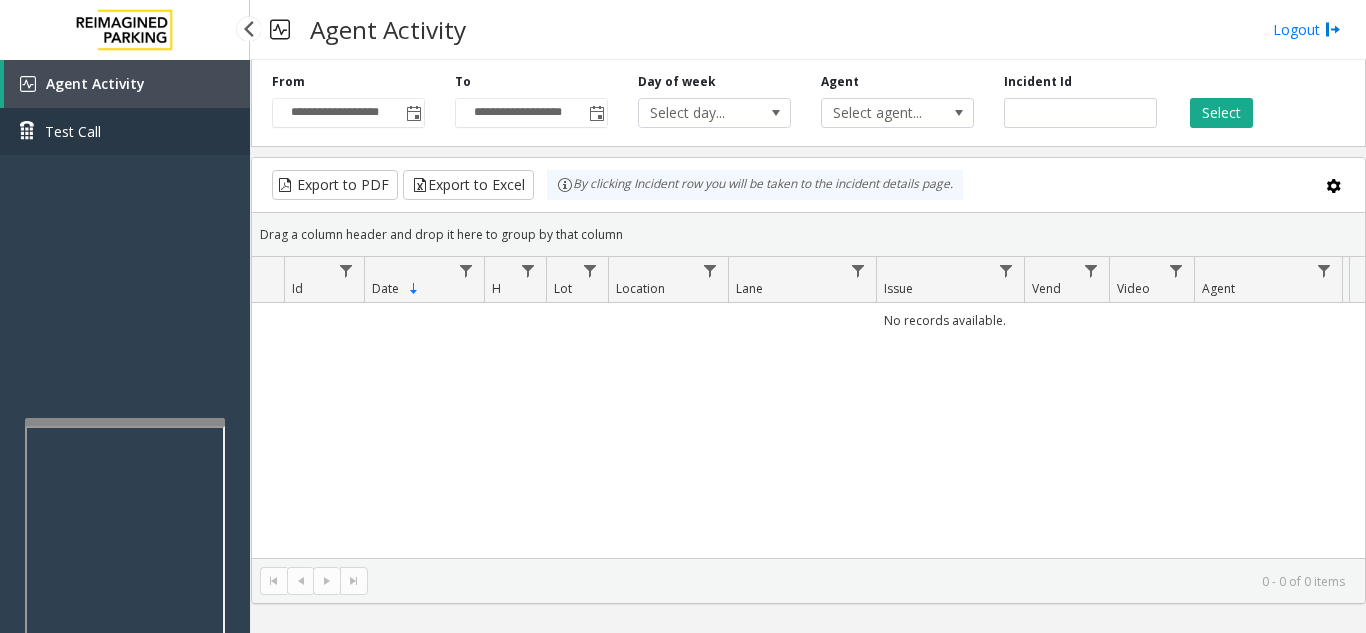 click on "Test Call" at bounding box center (73, 131) 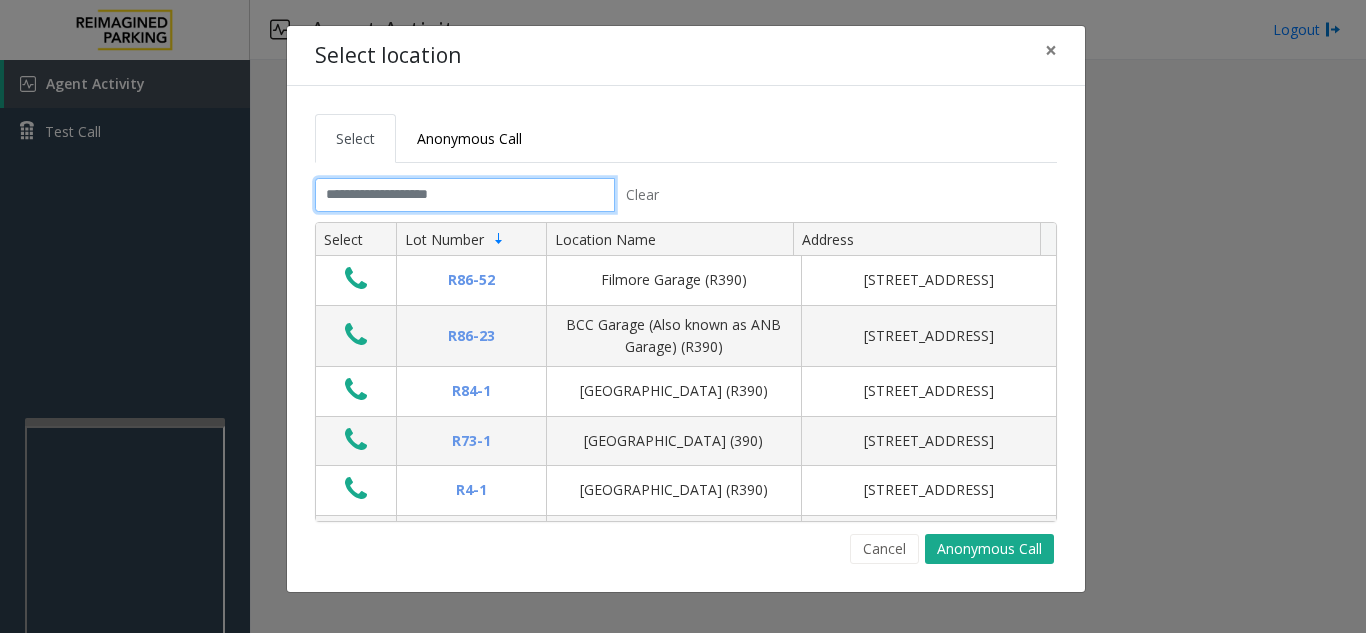 drag, startPoint x: 449, startPoint y: 191, endPoint x: 438, endPoint y: 199, distance: 13.601471 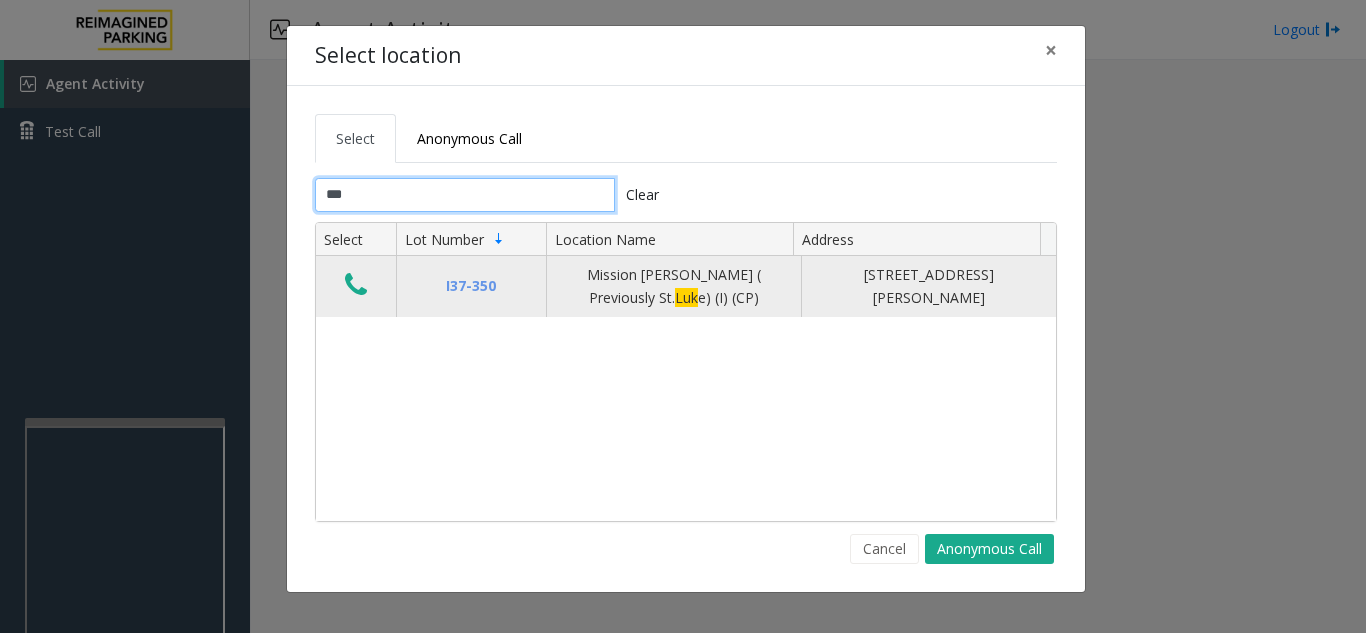 type on "***" 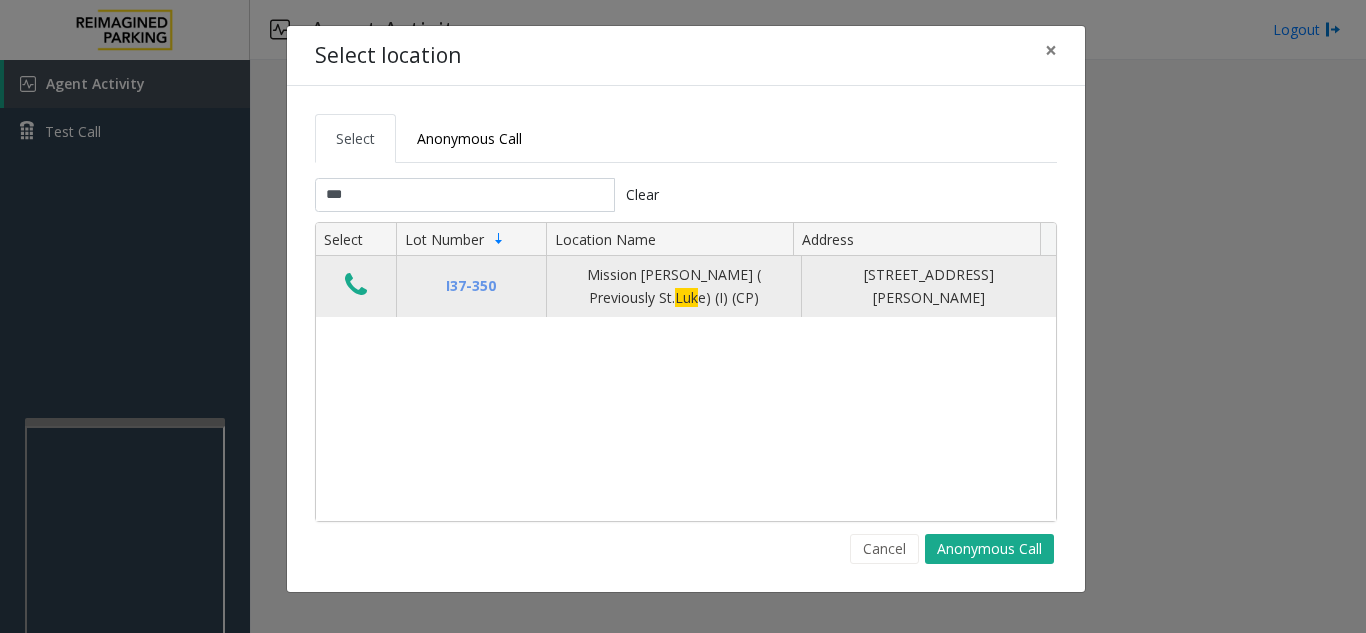 click 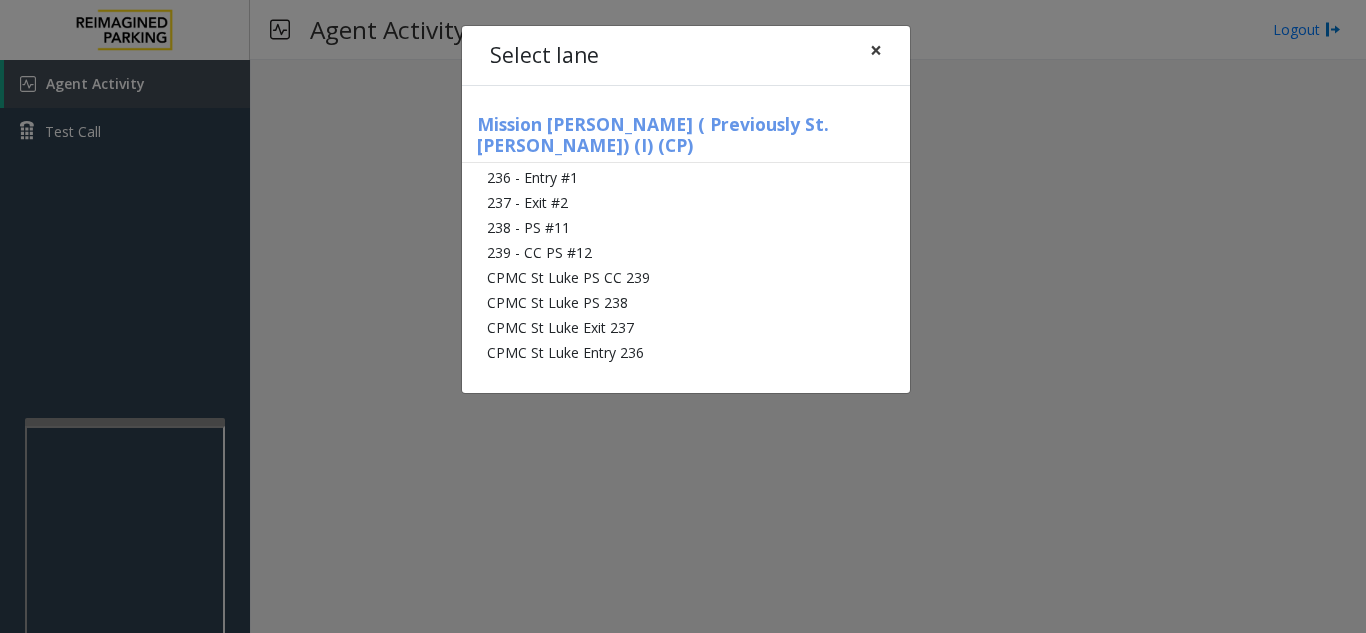 click on "×" 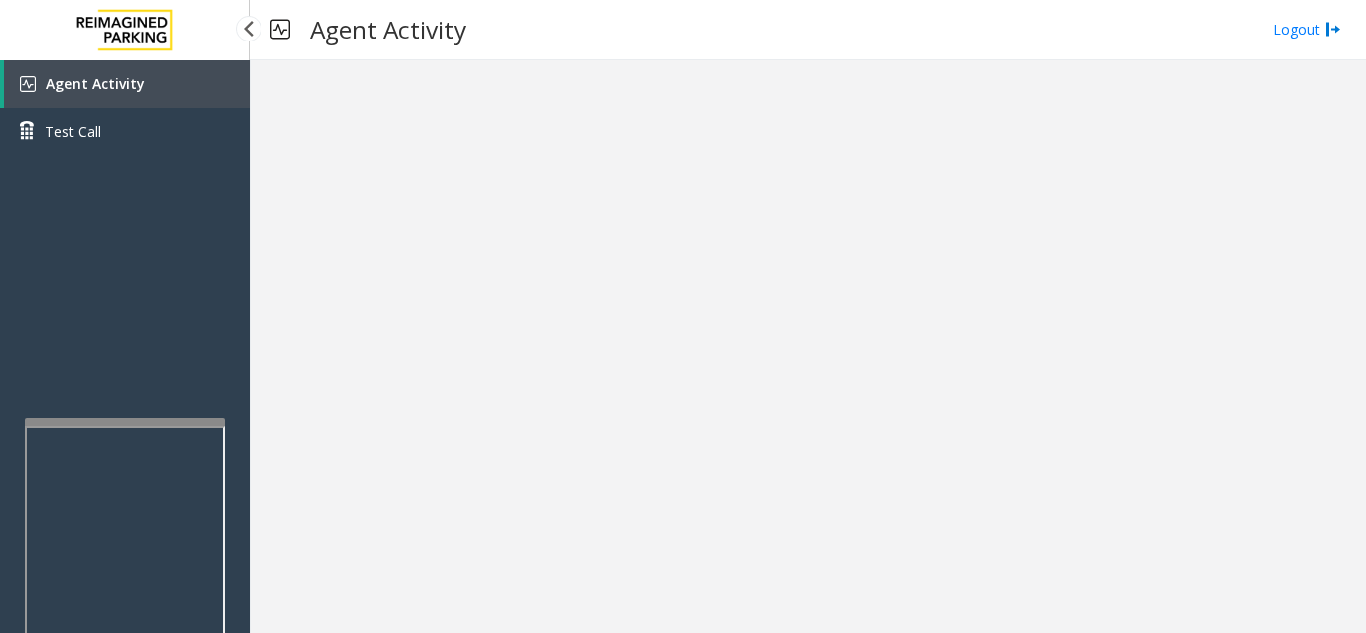 click on "Agent Activity" at bounding box center (127, 84) 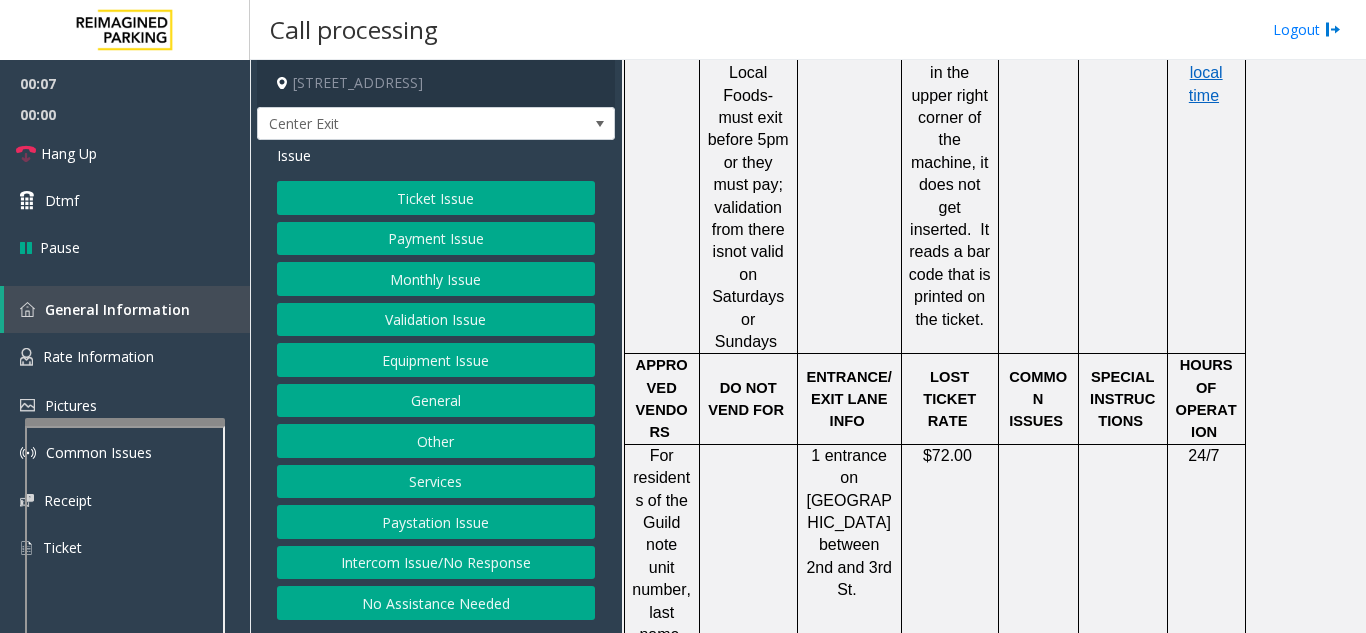 scroll, scrollTop: 2100, scrollLeft: 0, axis: vertical 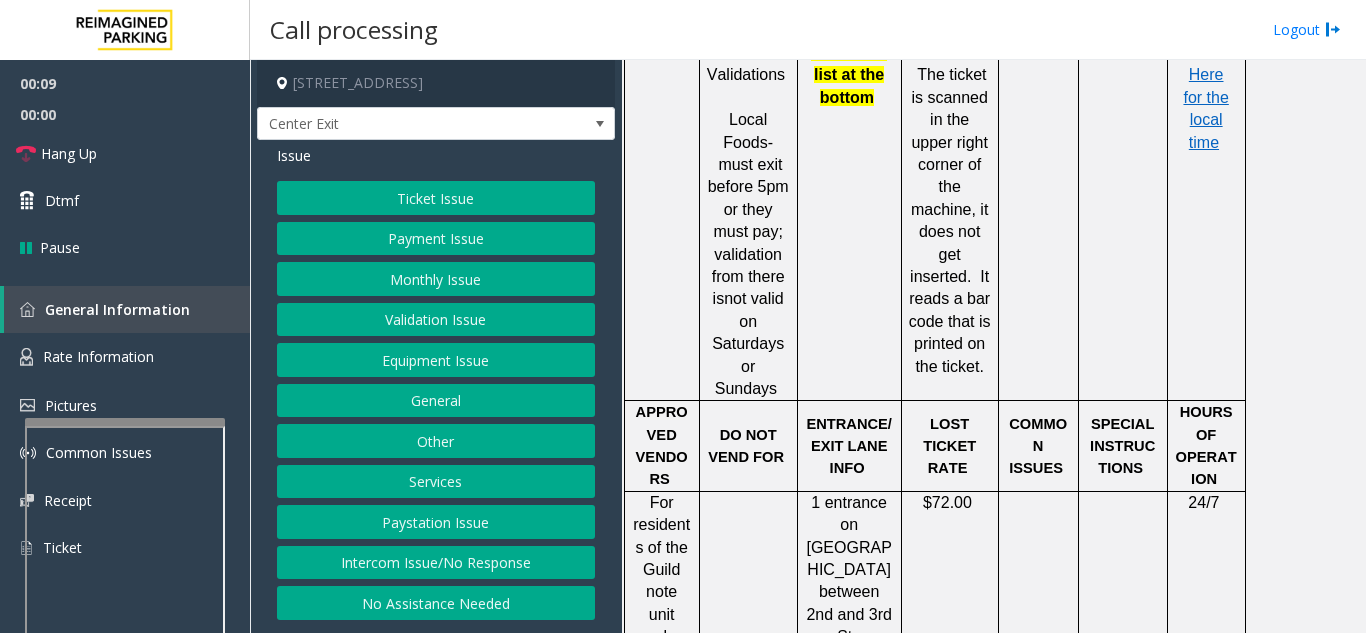 click on "Ticket Issue" 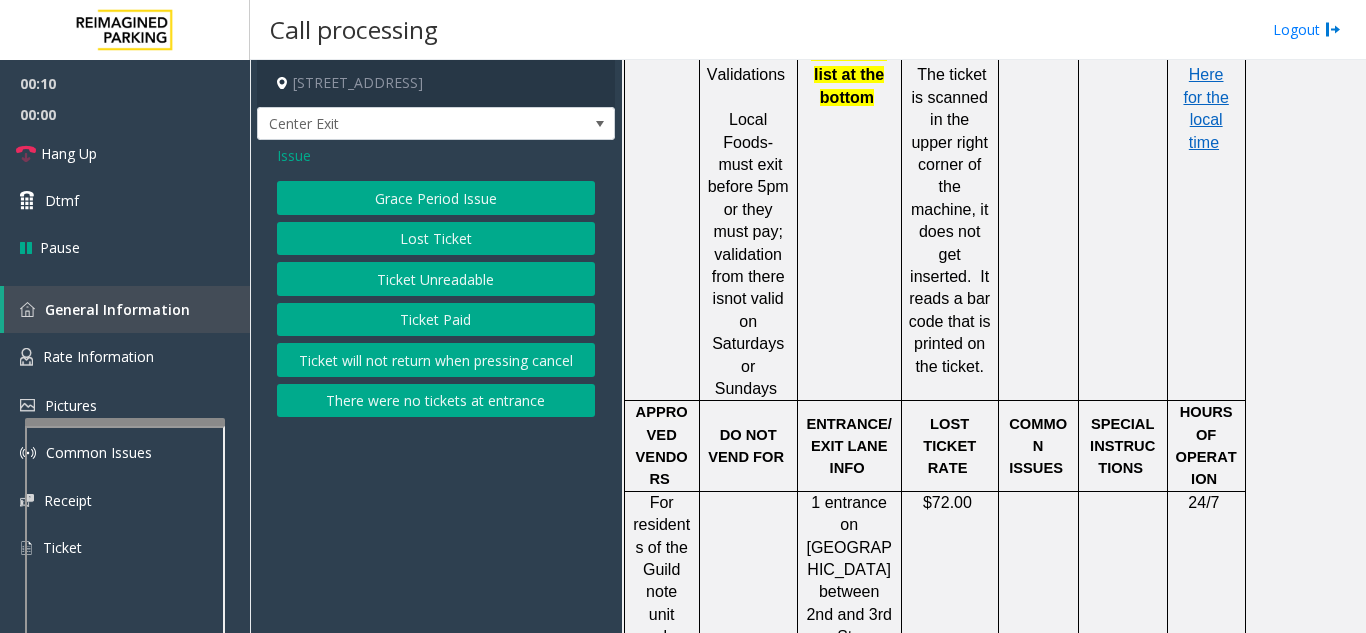 click on "Lost Ticket" 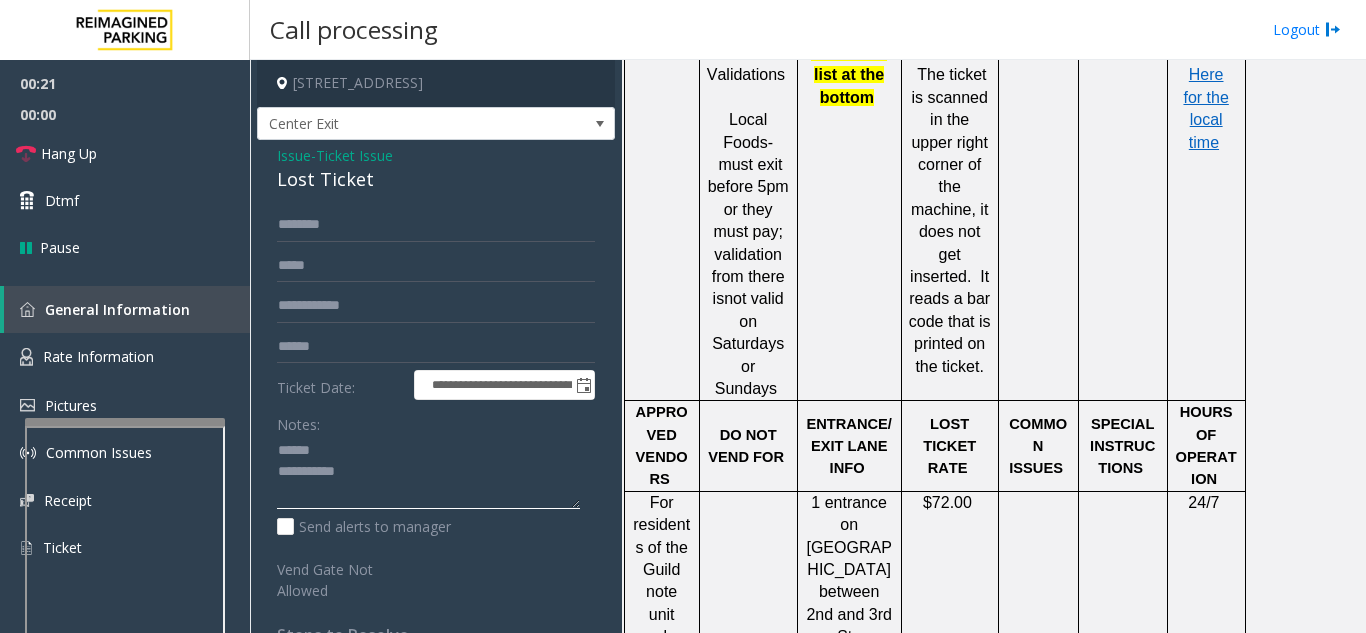 click 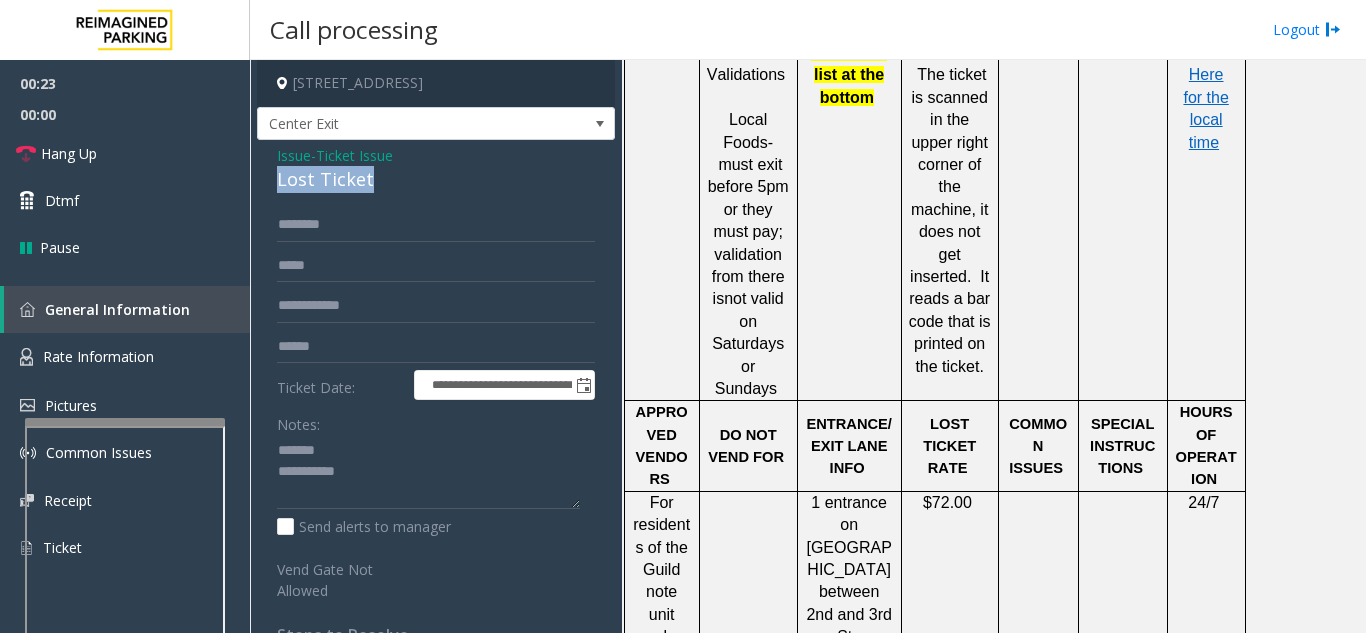 drag, startPoint x: 268, startPoint y: 183, endPoint x: 372, endPoint y: 169, distance: 104.93808 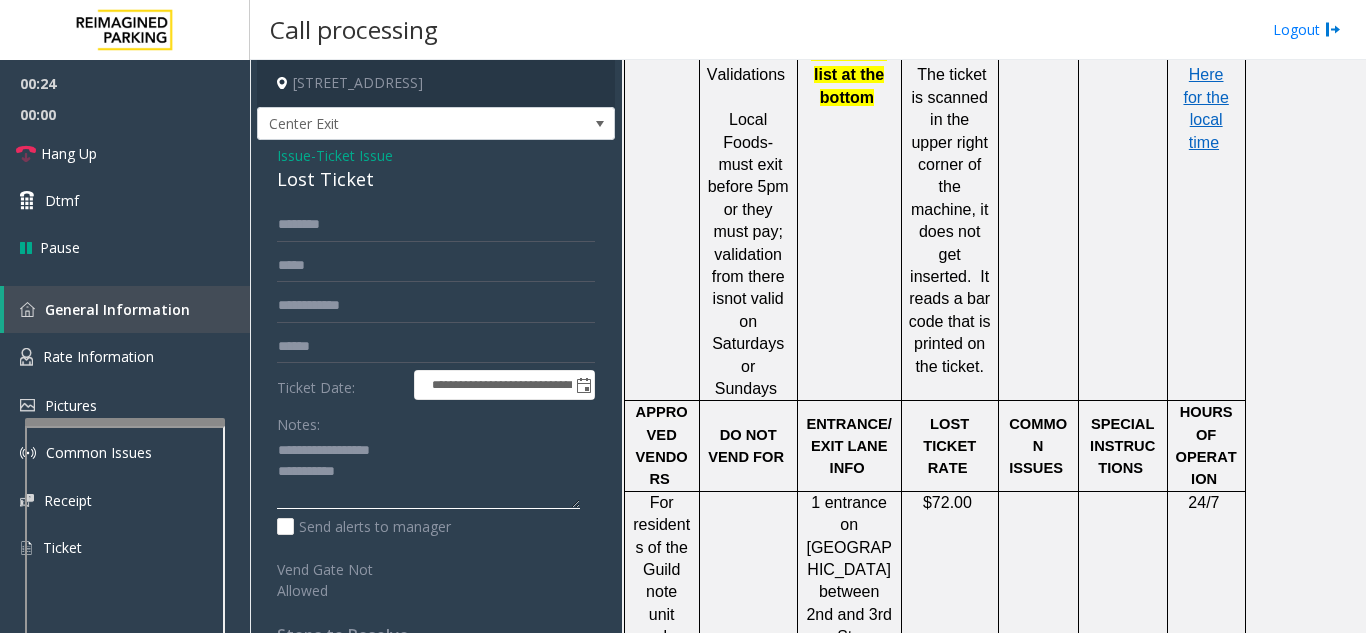 click 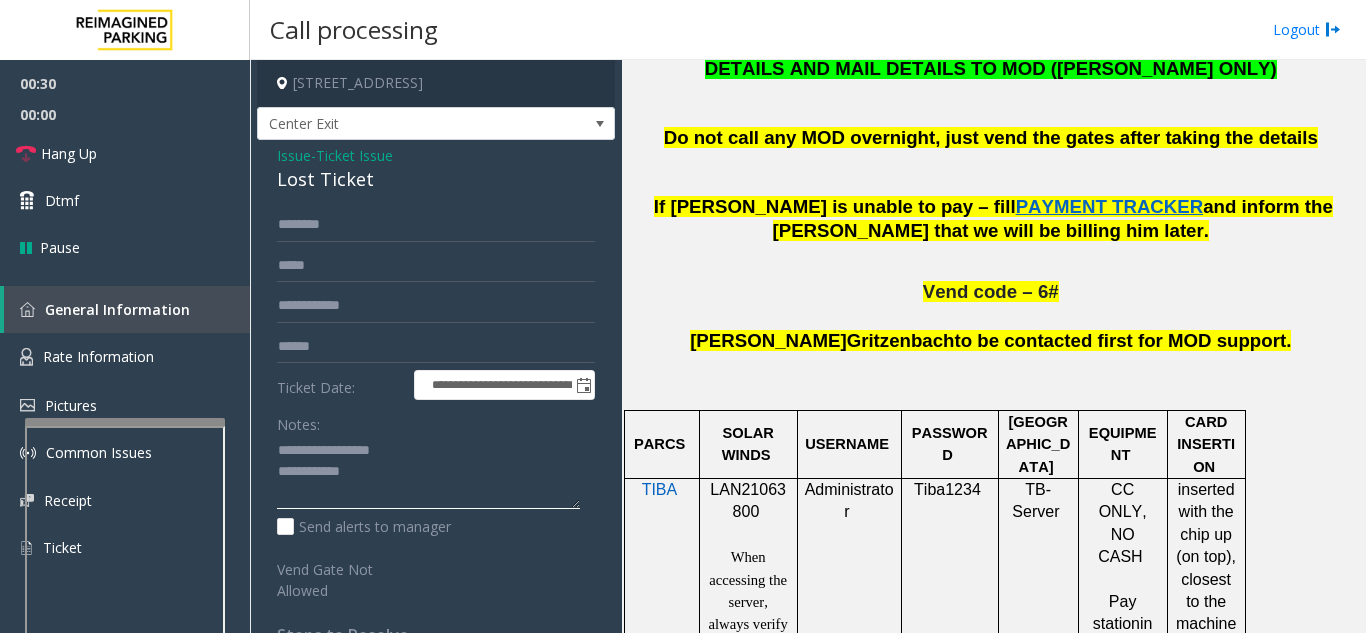 scroll, scrollTop: 1200, scrollLeft: 0, axis: vertical 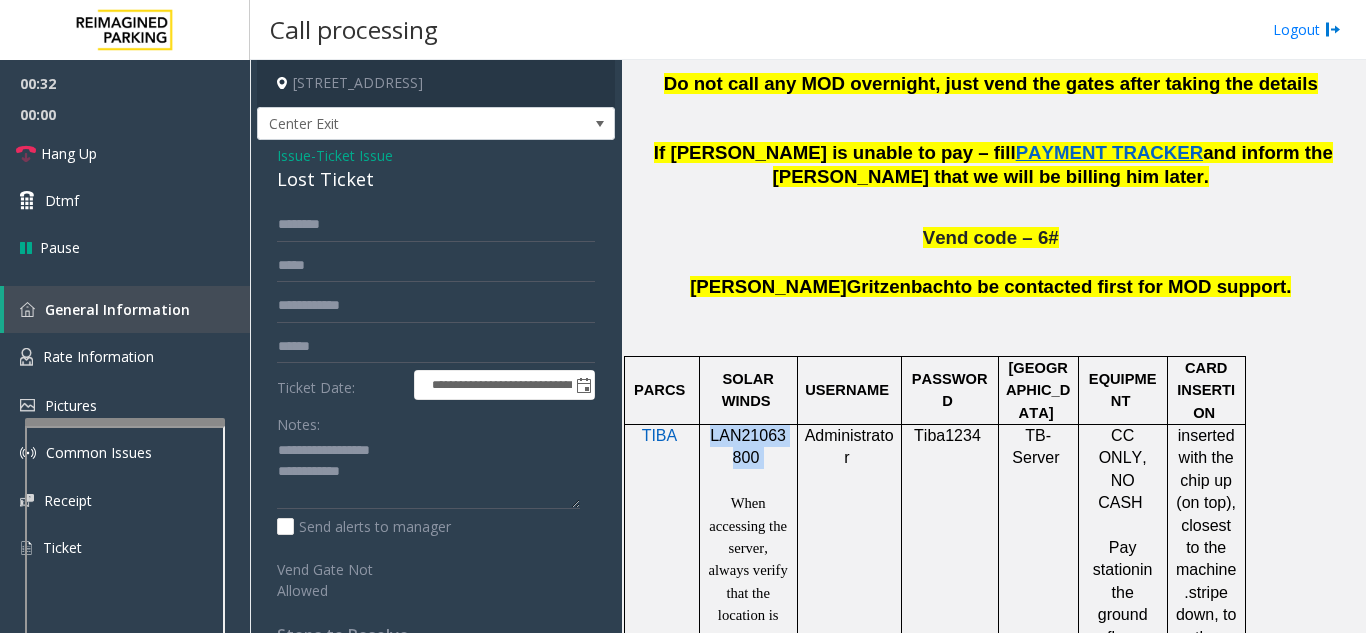 drag, startPoint x: 762, startPoint y: 361, endPoint x: 709, endPoint y: 344, distance: 55.65968 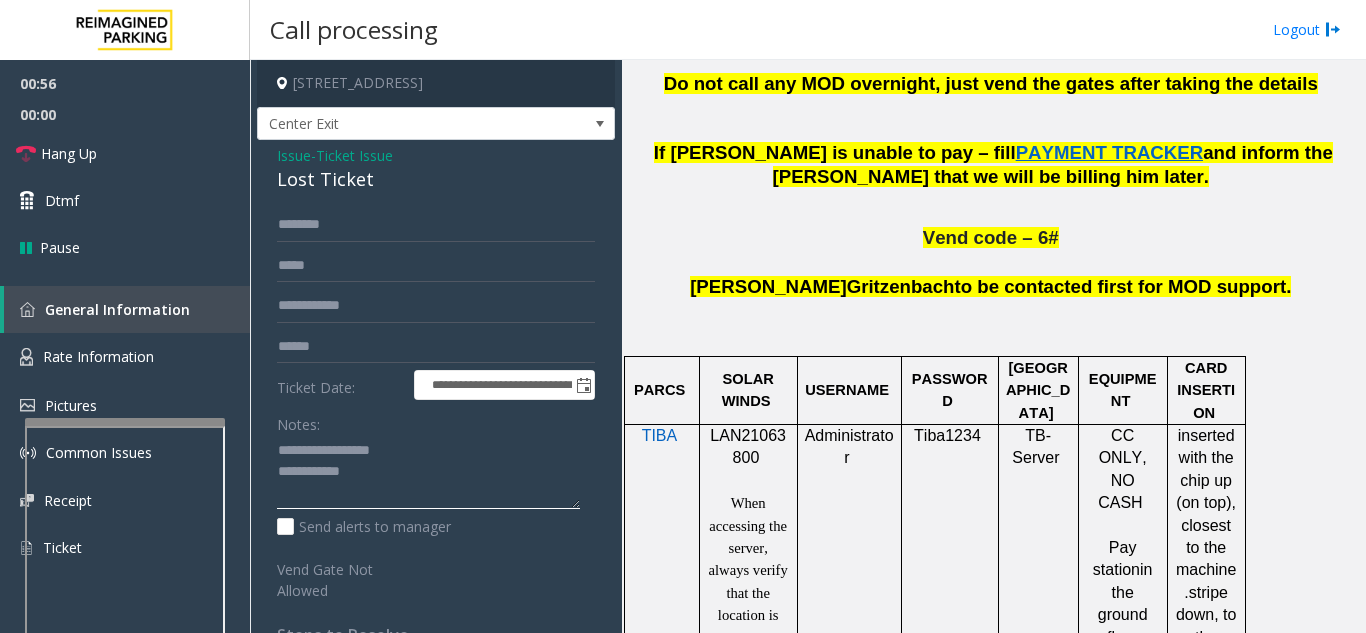 click 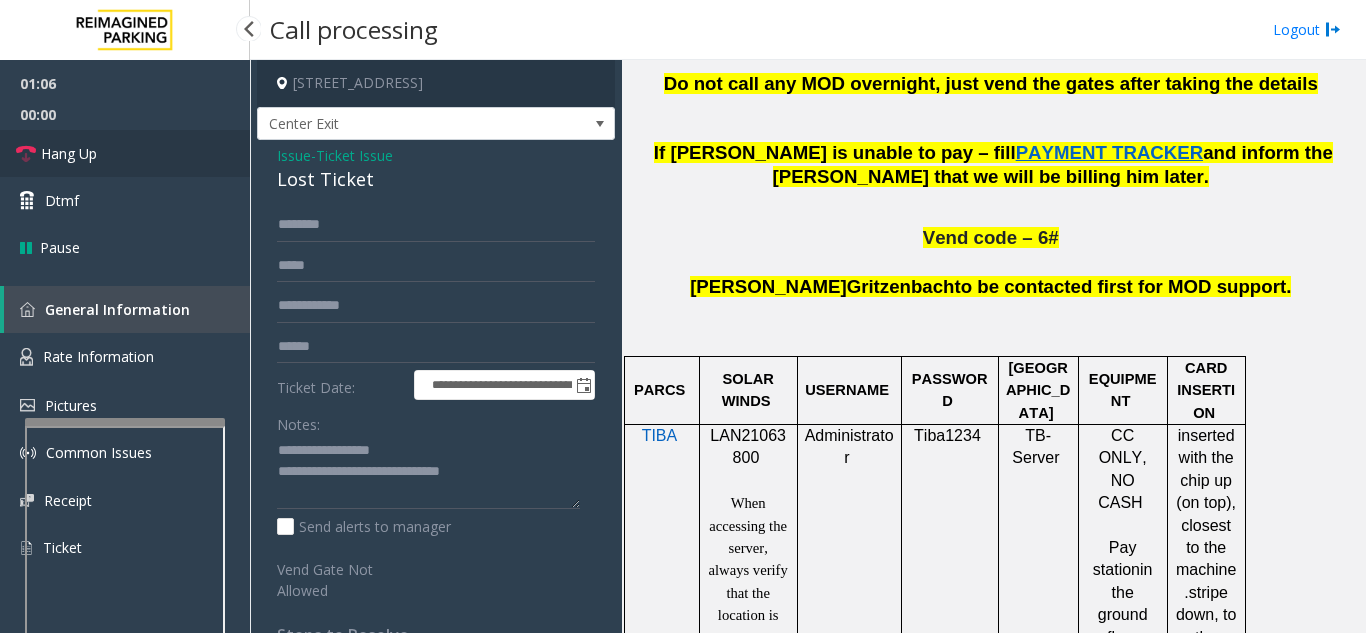 click on "Hang Up" at bounding box center (125, 153) 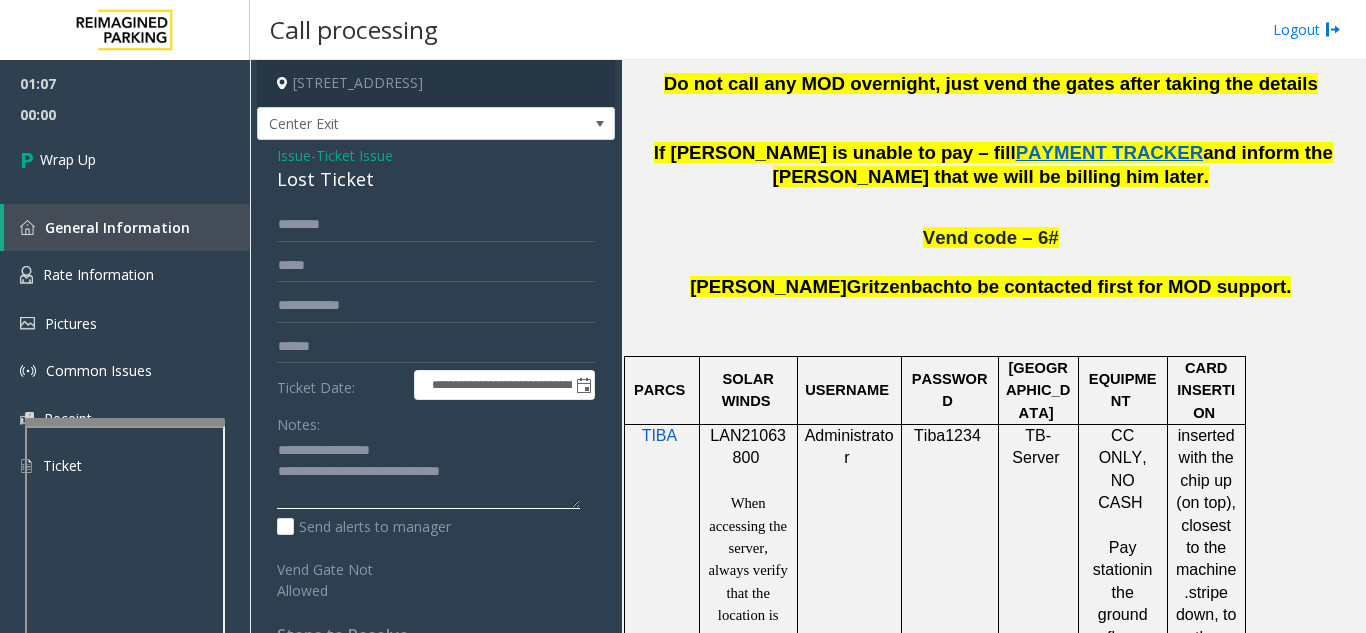 click 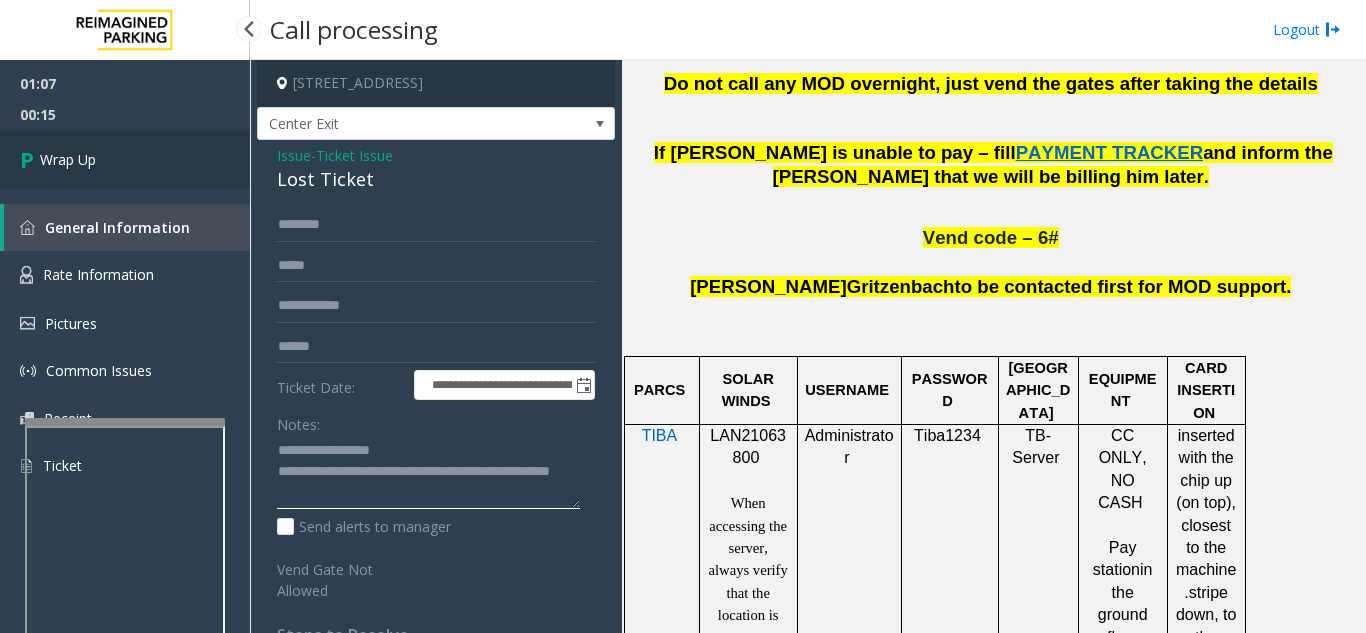 type on "**********" 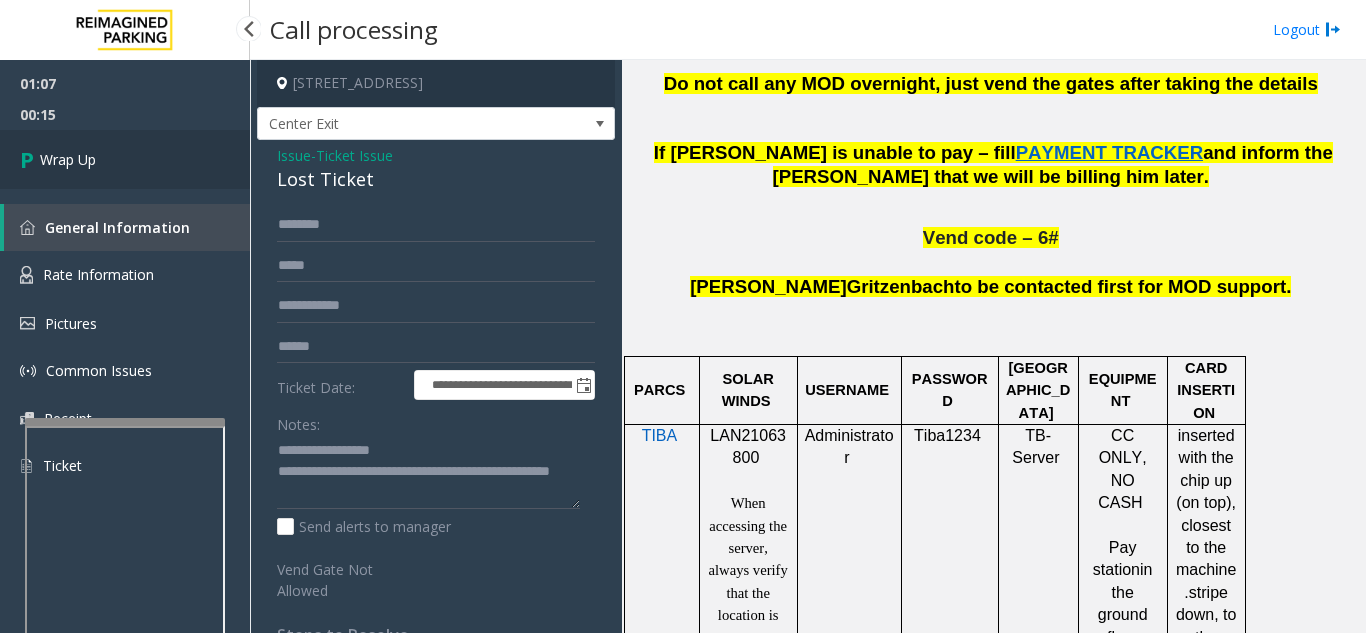click on "Wrap Up" at bounding box center (125, 159) 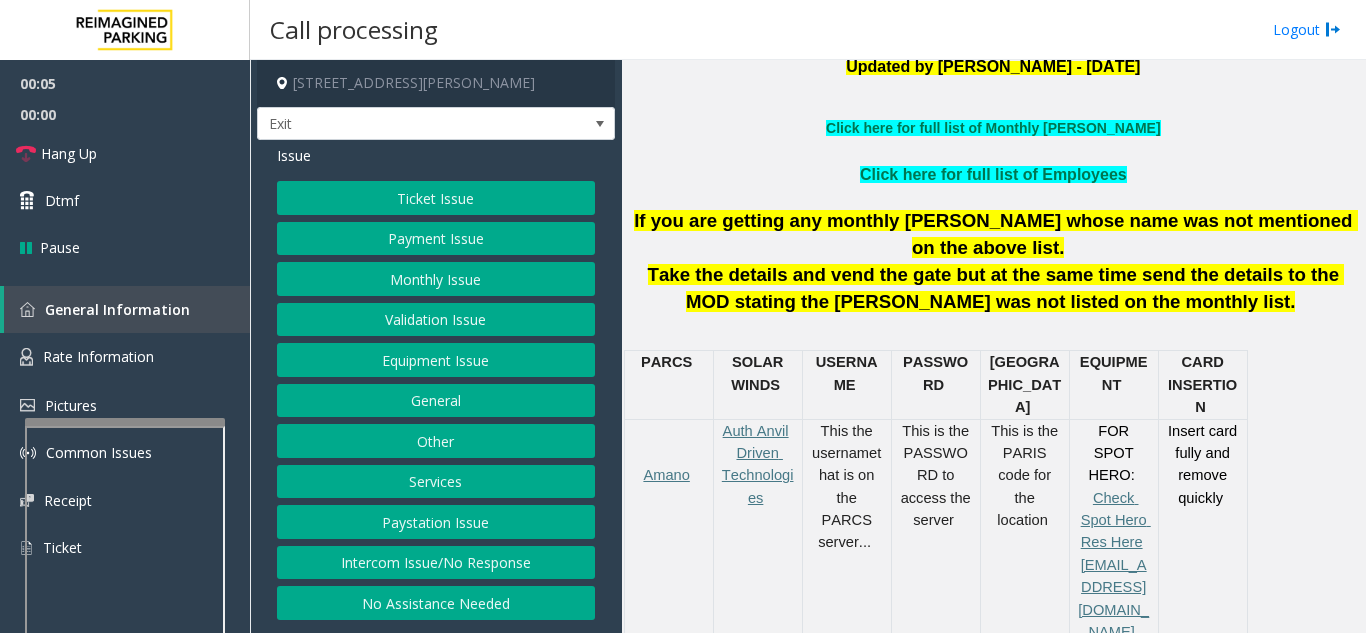 scroll, scrollTop: 500, scrollLeft: 0, axis: vertical 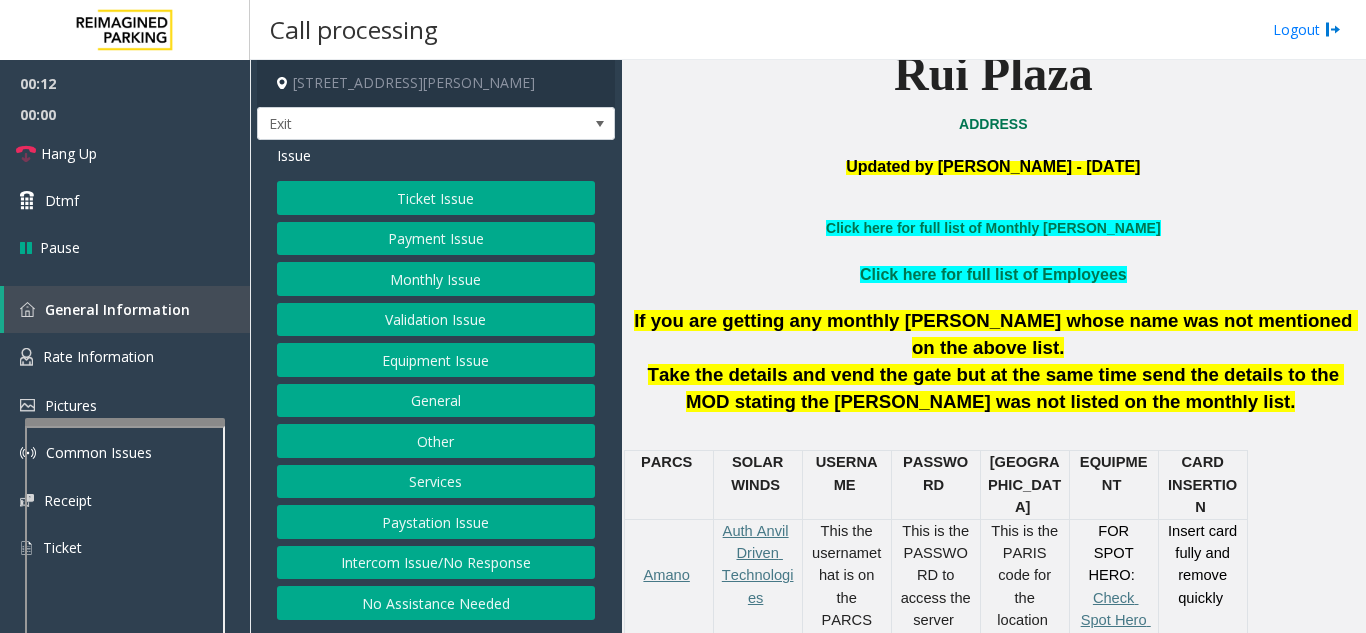 click on "Services" 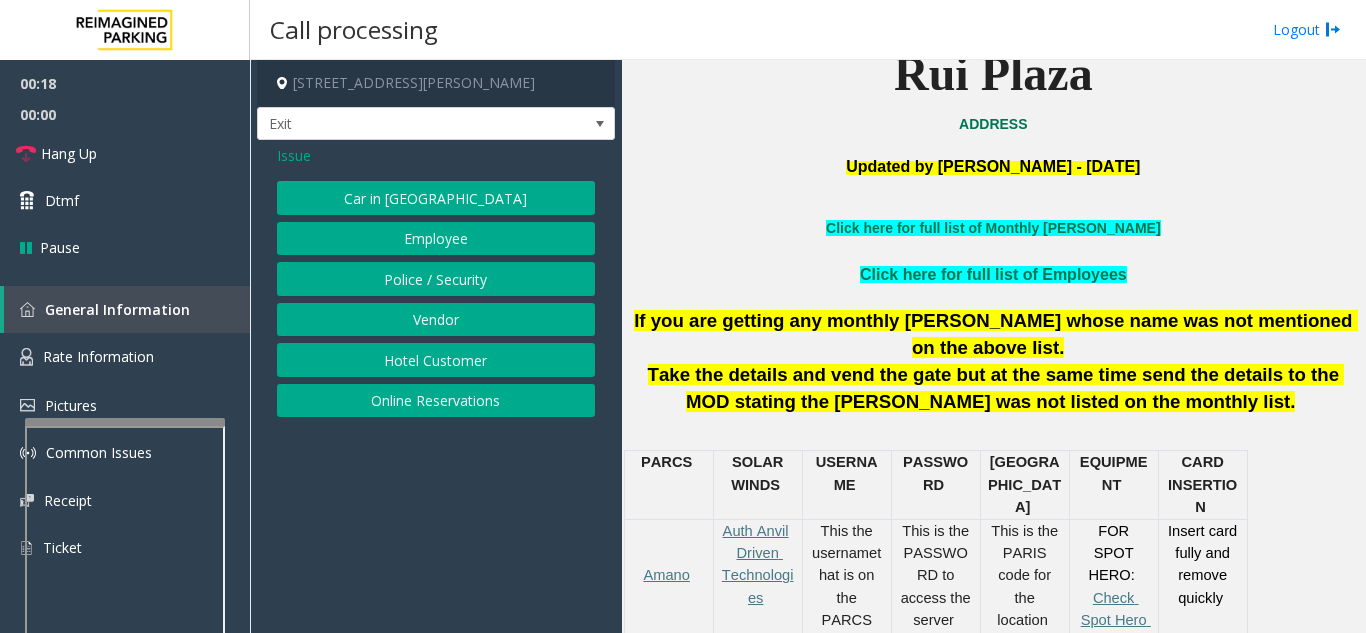 click on "Online Reservations" 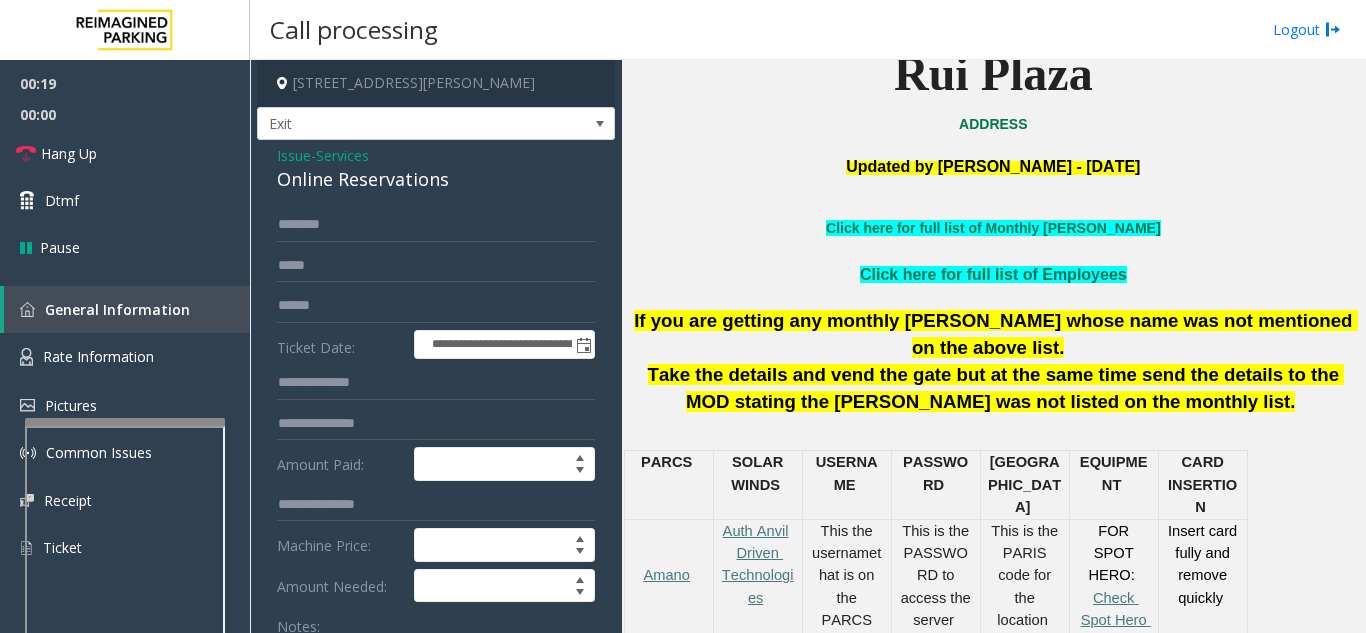 scroll, scrollTop: 100, scrollLeft: 0, axis: vertical 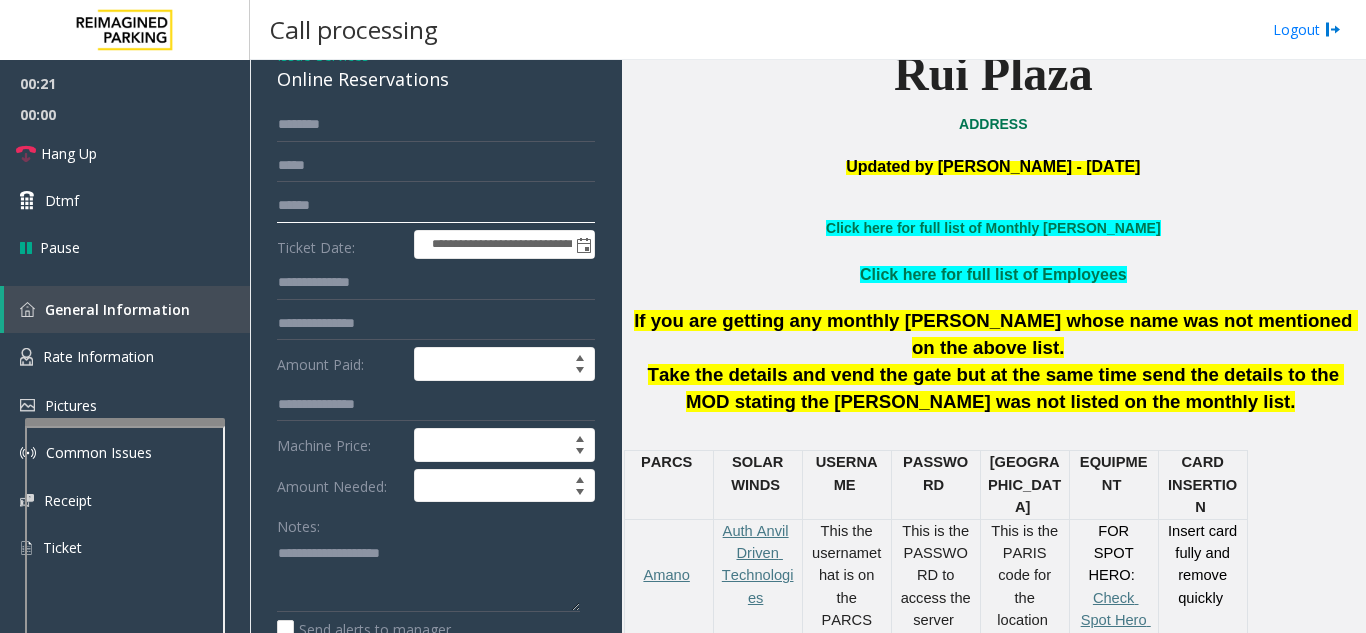 click 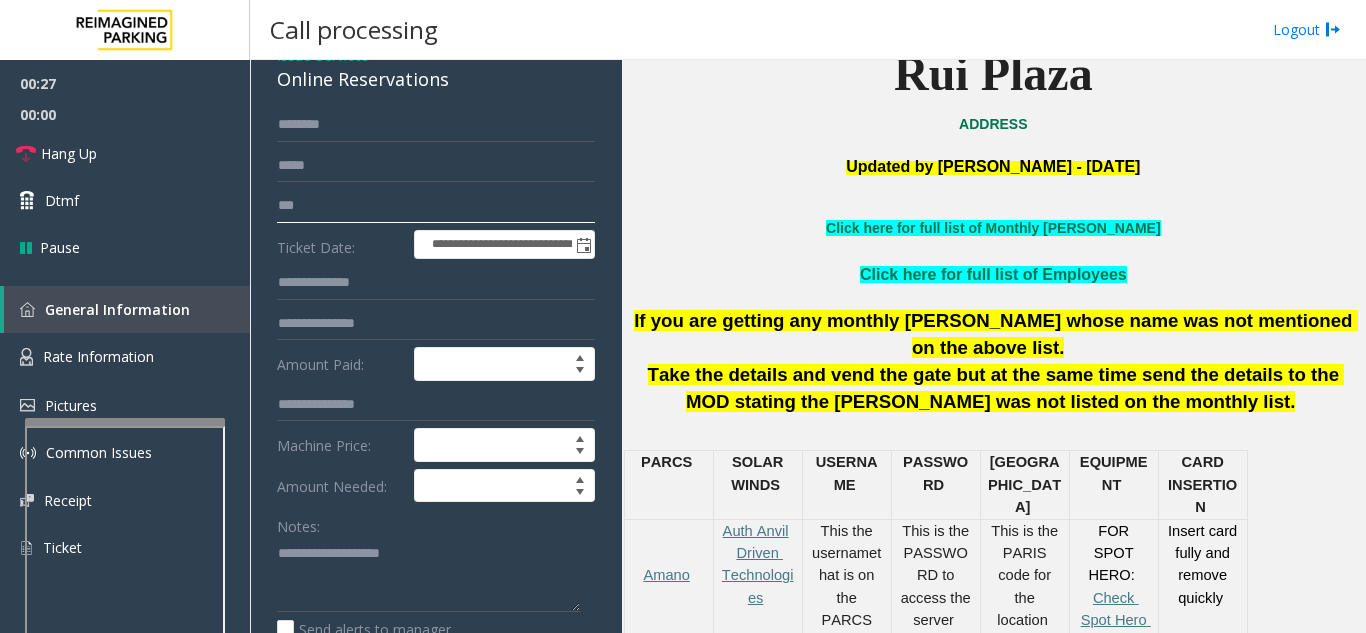 type on "***" 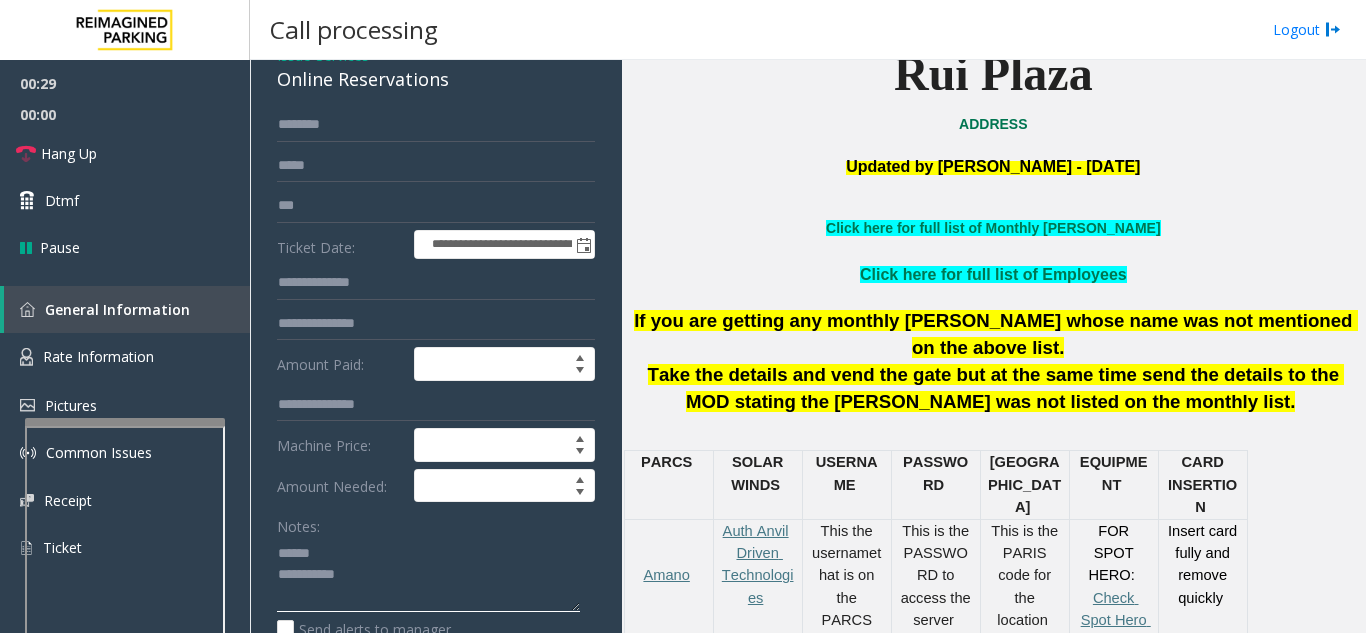 click 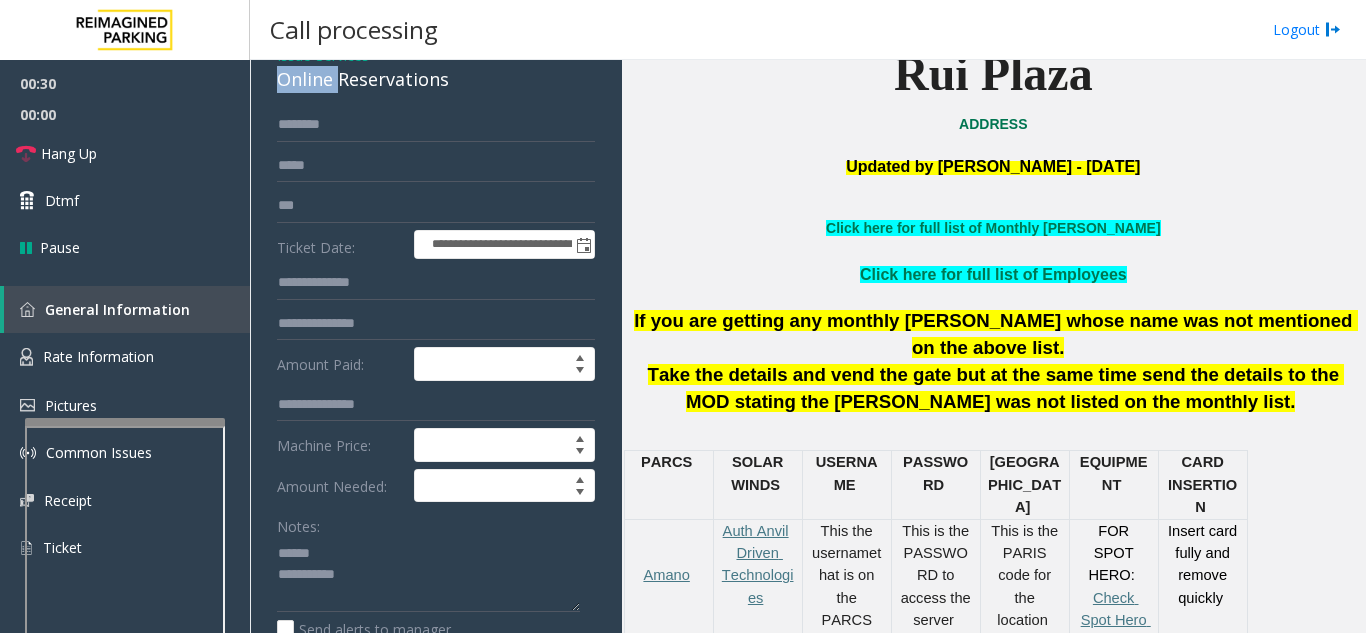scroll, scrollTop: 88, scrollLeft: 0, axis: vertical 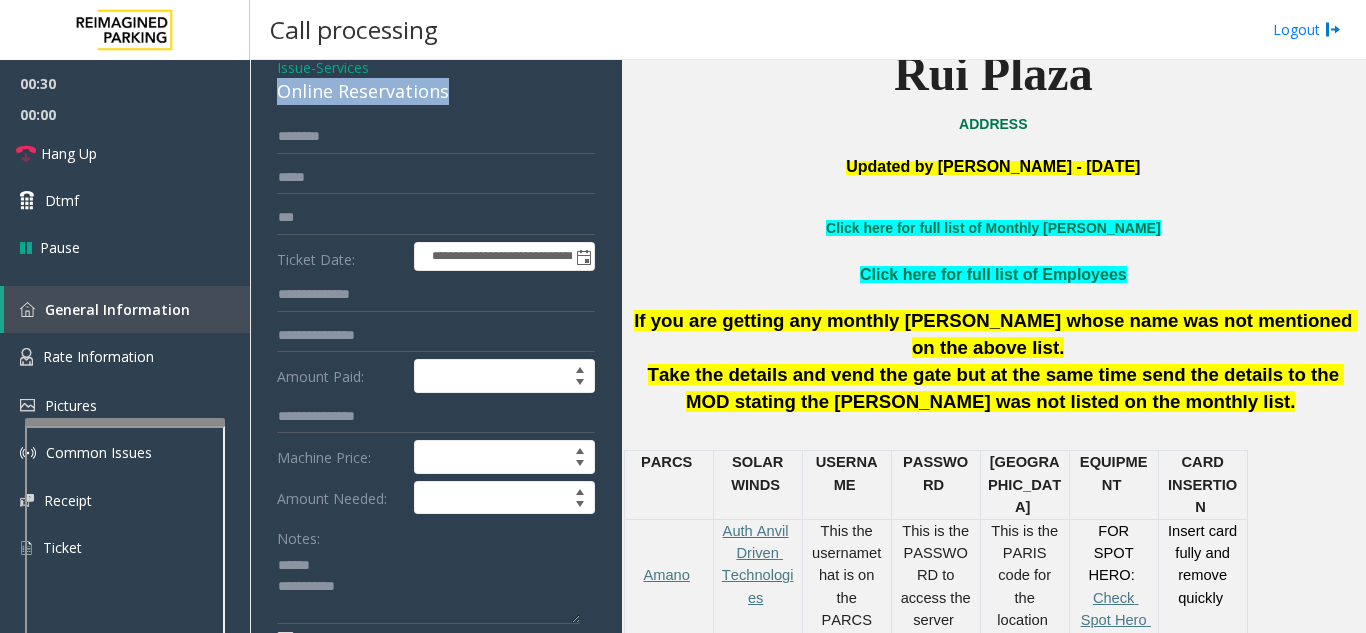 drag, startPoint x: 277, startPoint y: 75, endPoint x: 459, endPoint y: 90, distance: 182.61708 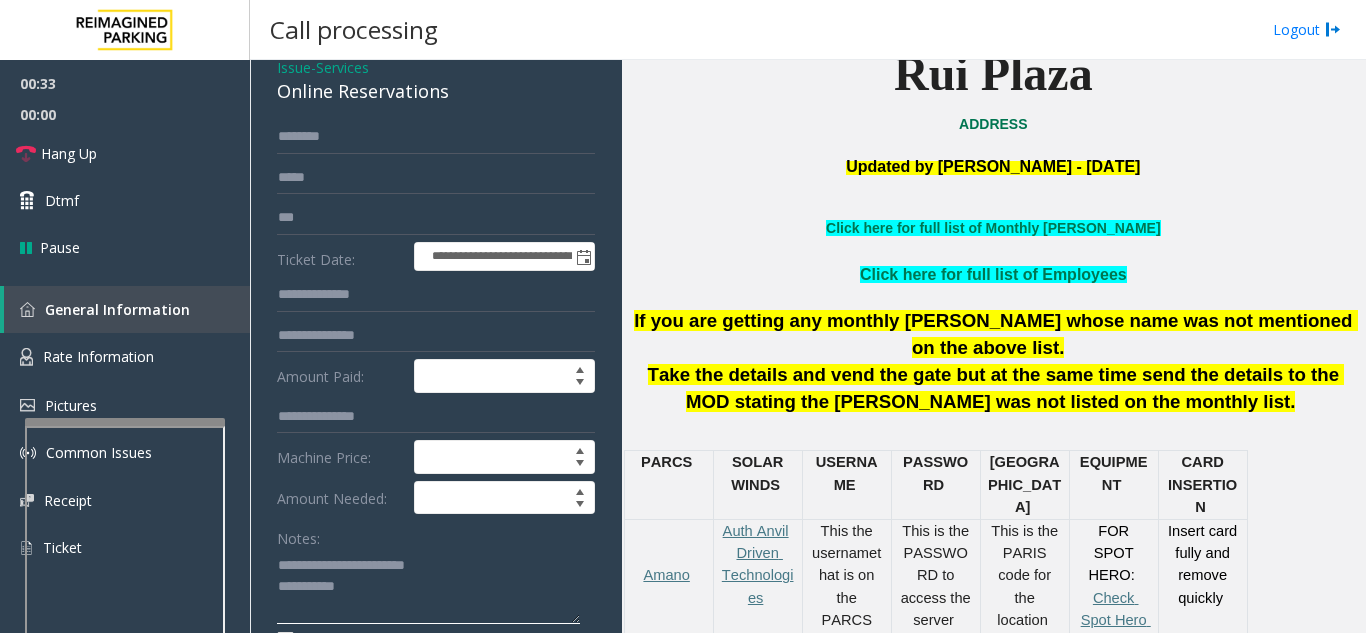 type on "**********" 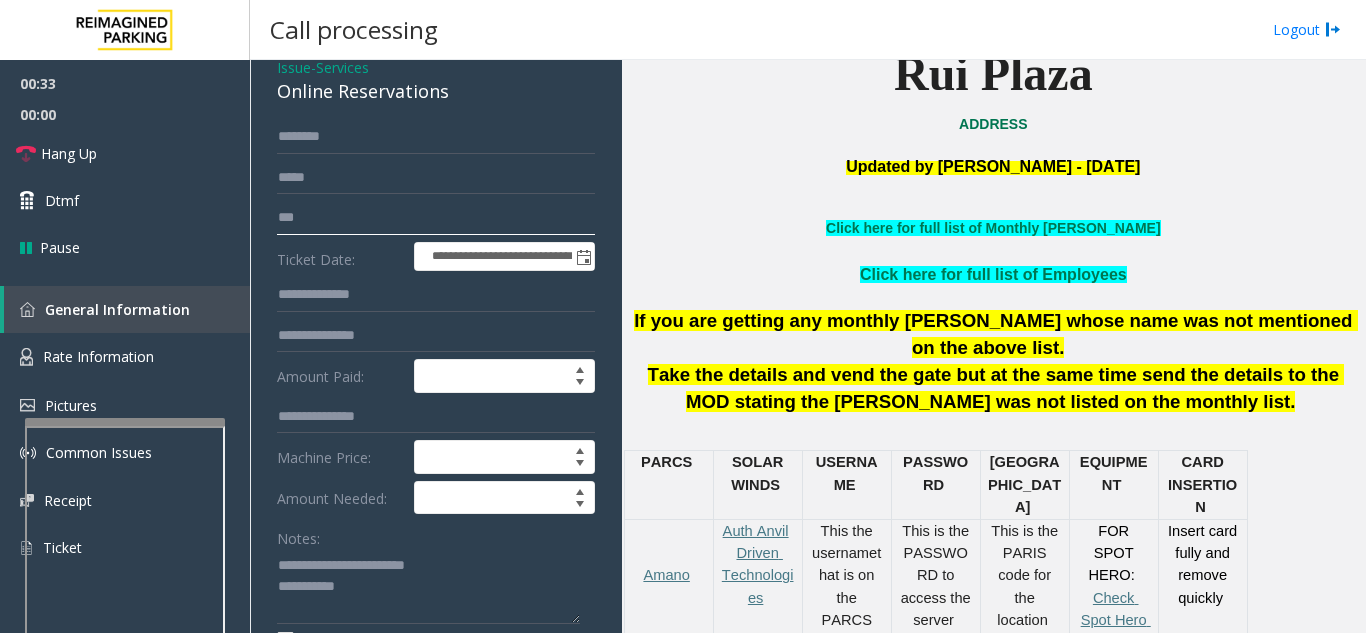 click on "***" 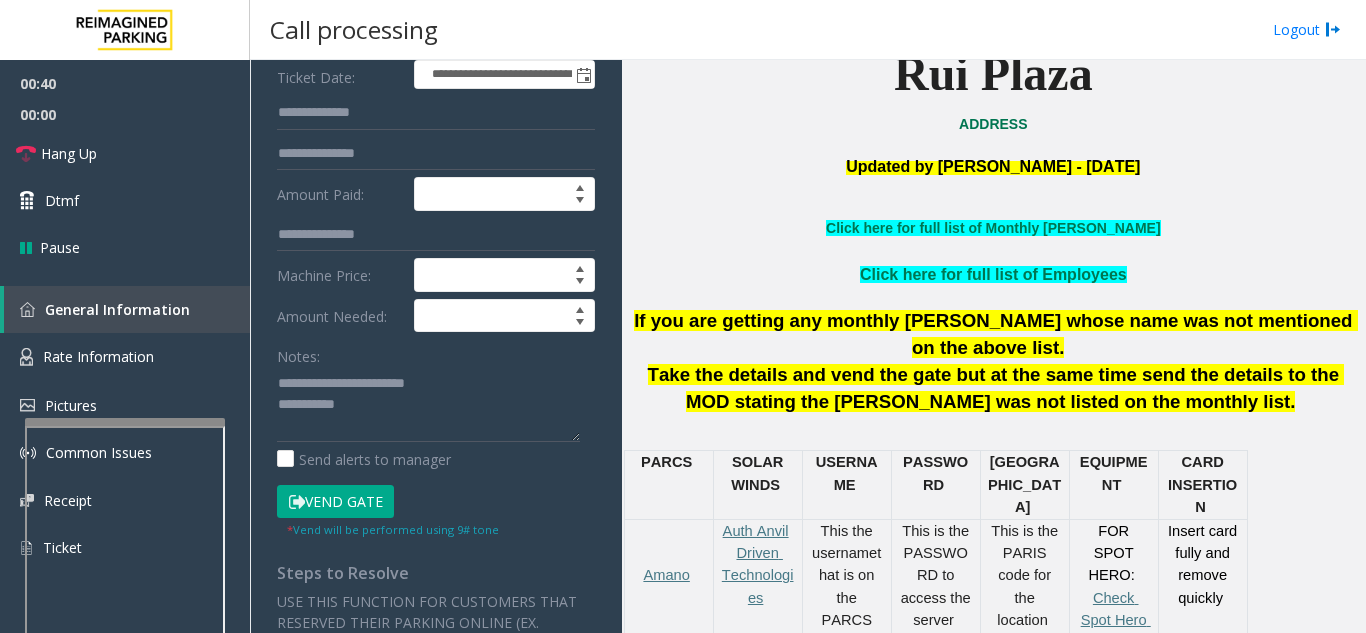 scroll, scrollTop: 288, scrollLeft: 0, axis: vertical 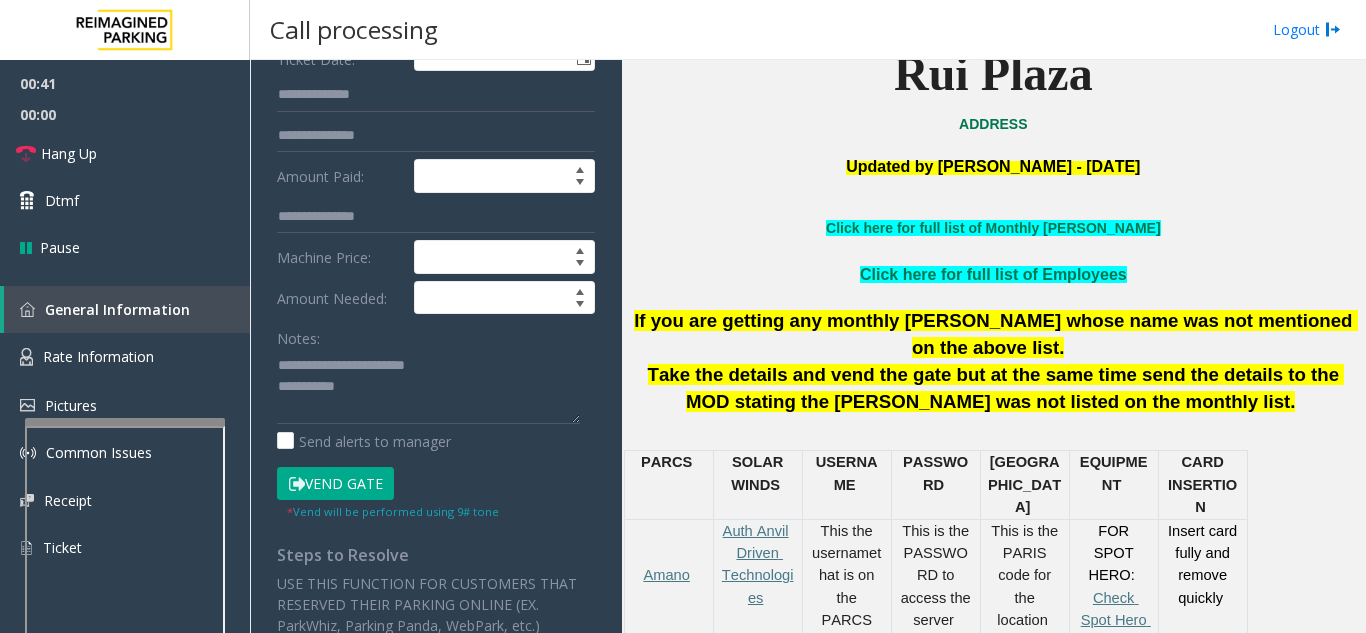 type on "*********" 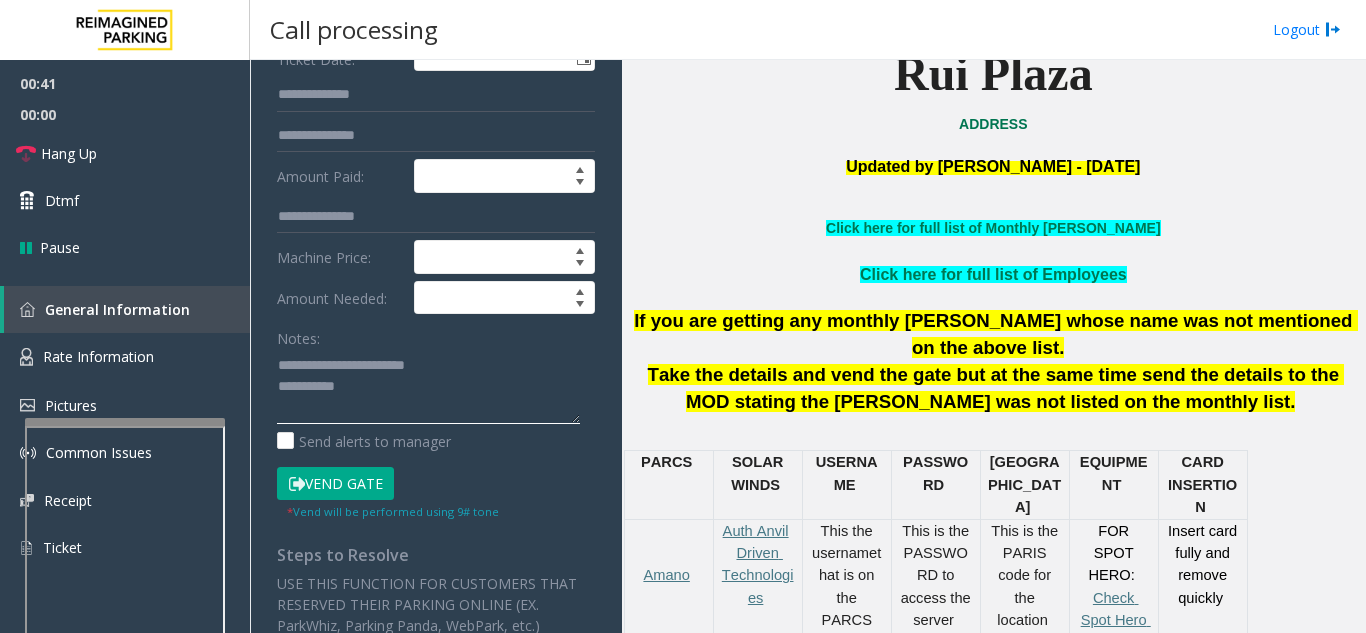 click 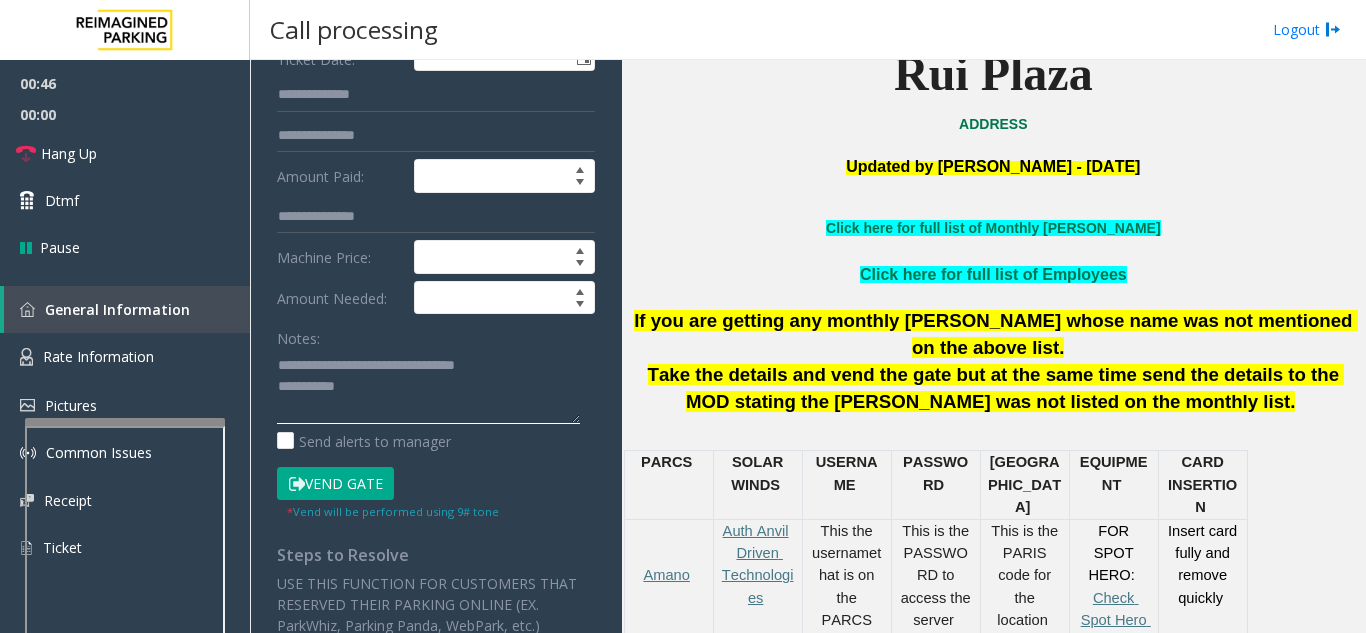 click 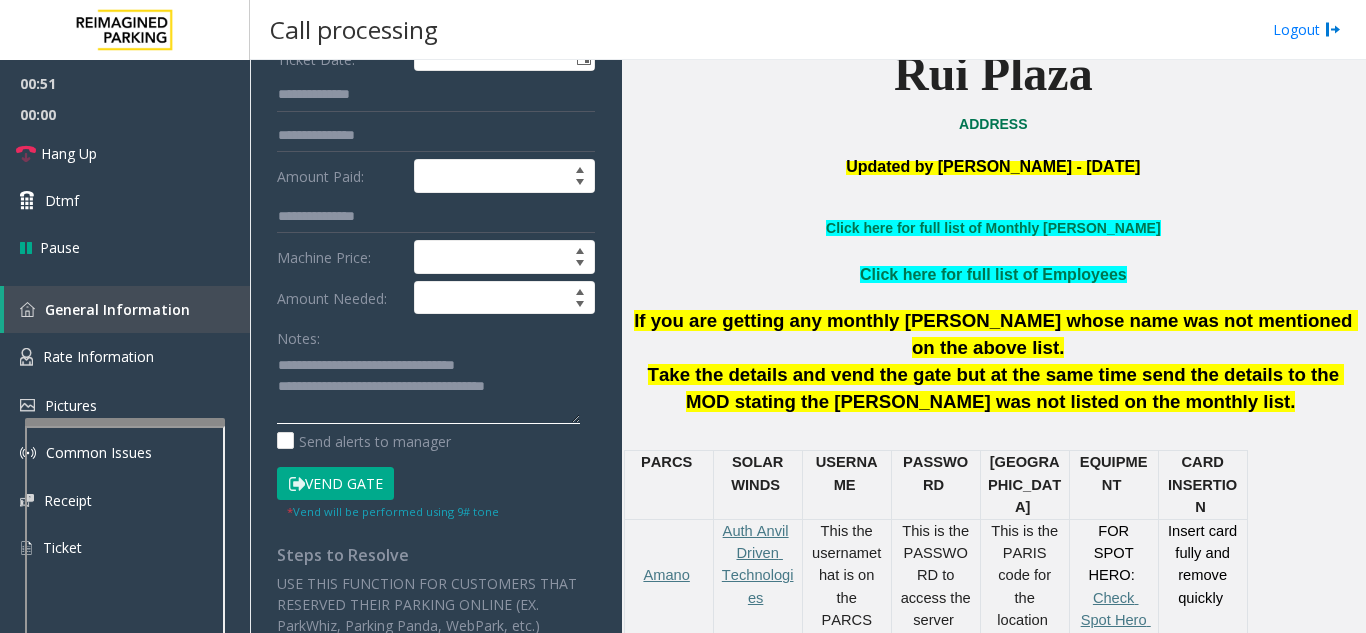 type on "**********" 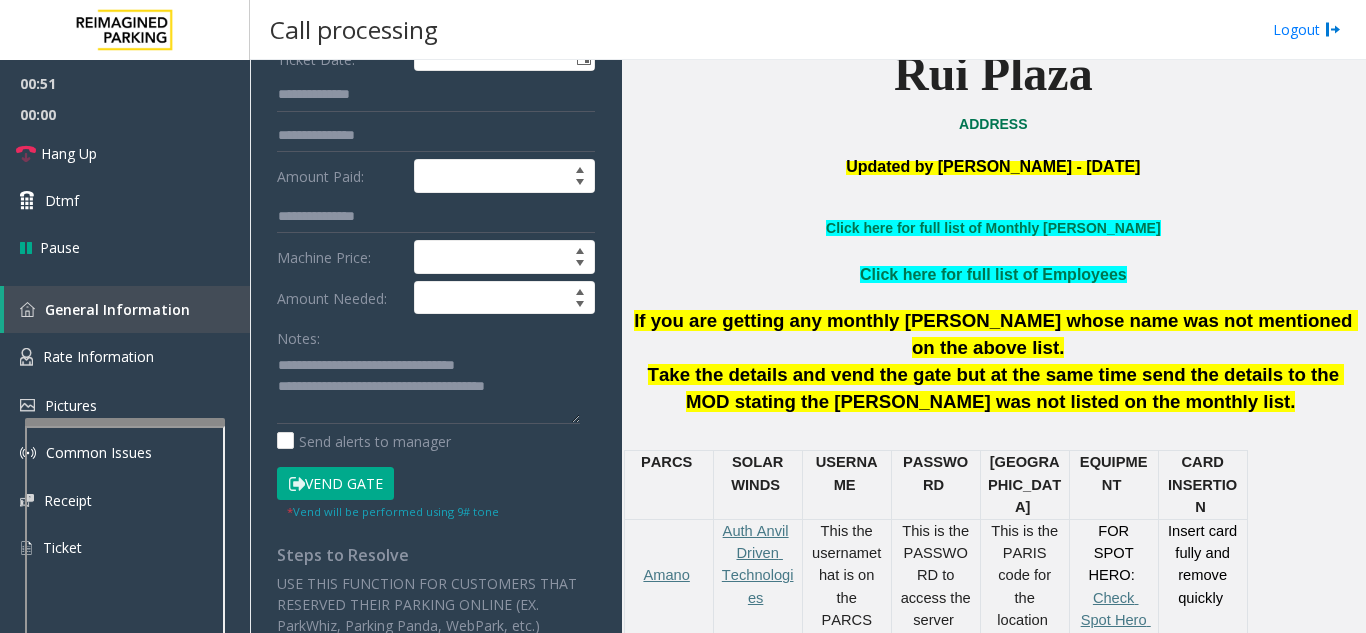 click on "Vend Gate" 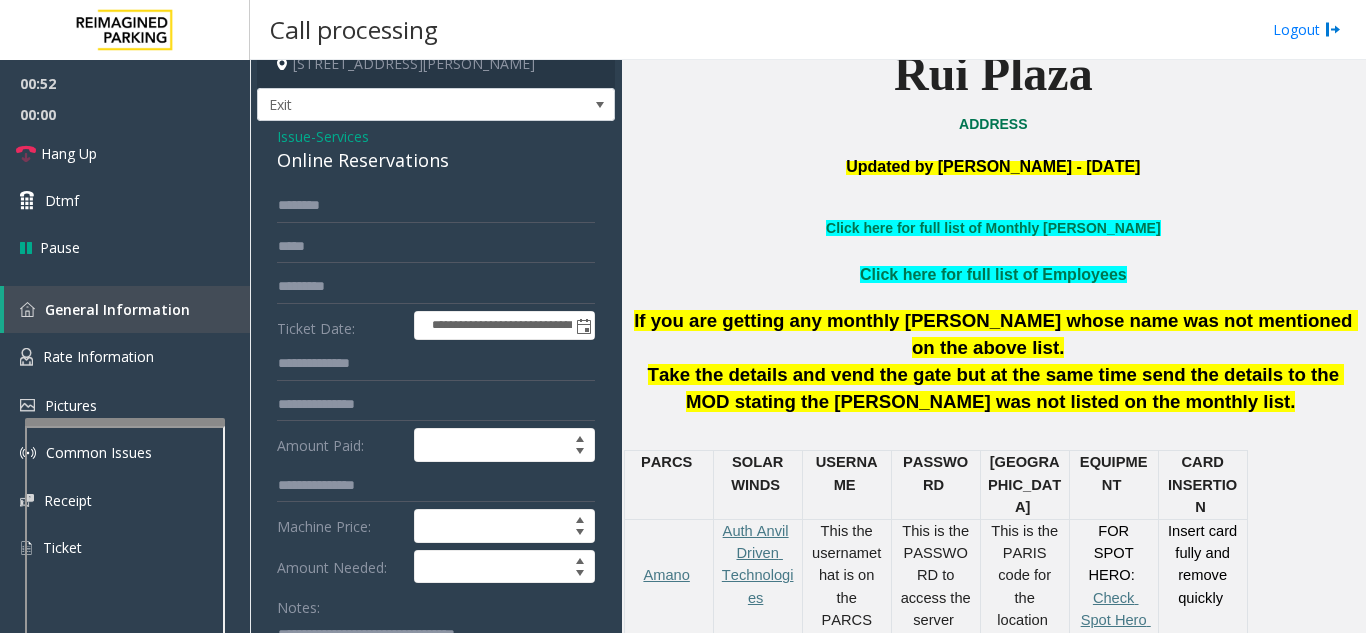 scroll, scrollTop: 0, scrollLeft: 0, axis: both 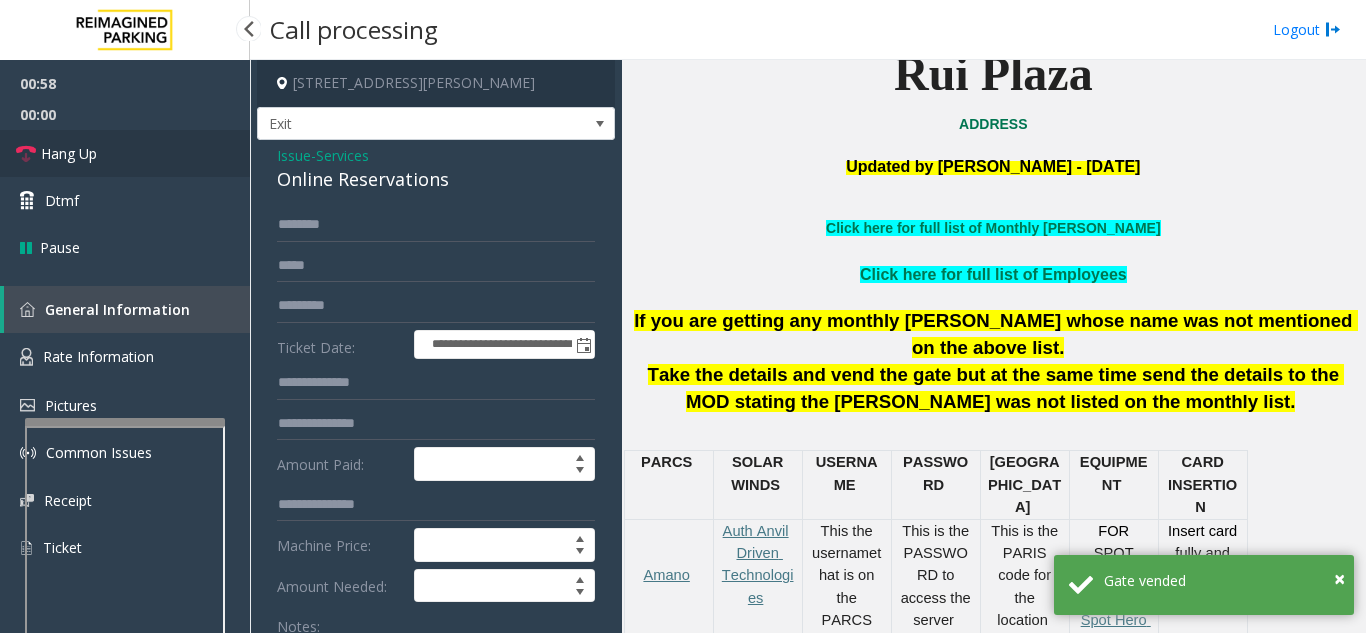 click on "Hang Up" at bounding box center [125, 153] 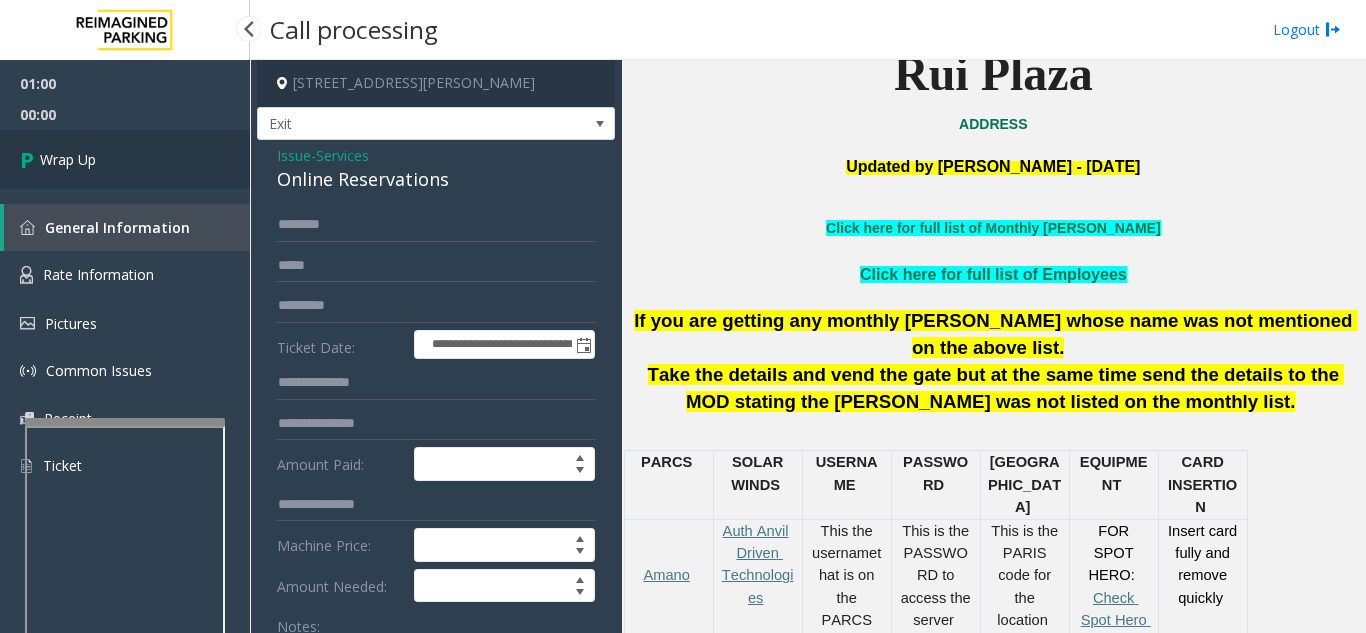 click on "Wrap Up" at bounding box center (125, 159) 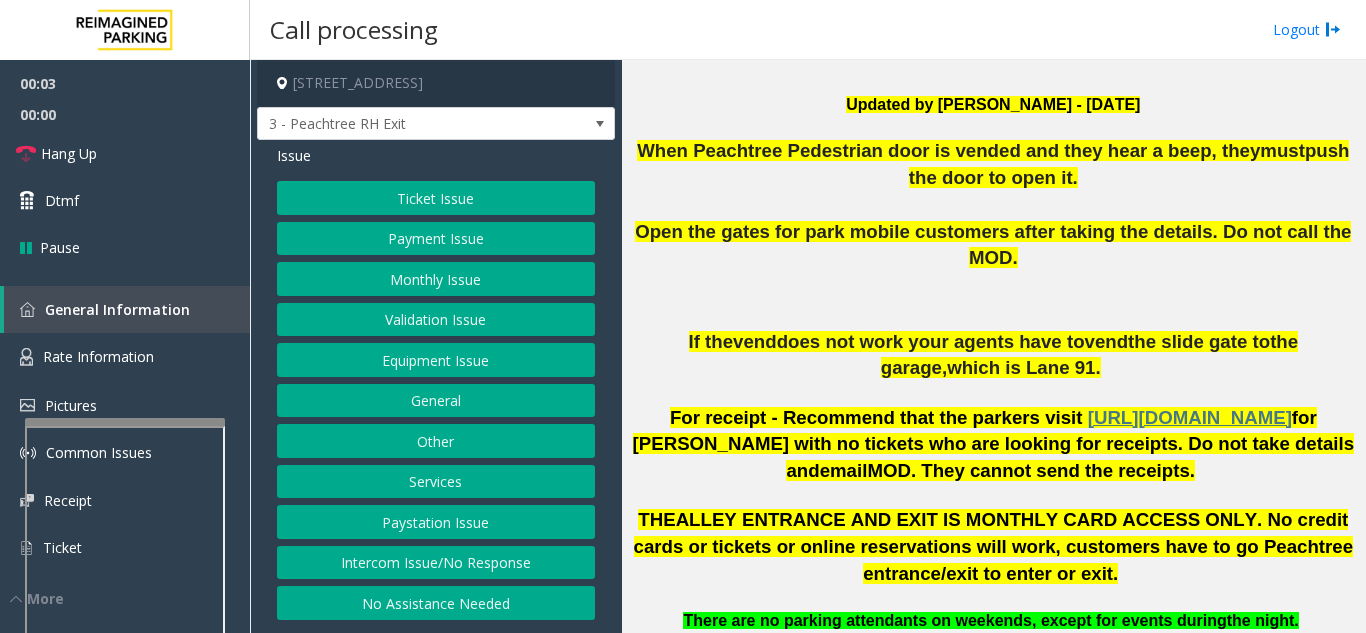 scroll, scrollTop: 800, scrollLeft: 0, axis: vertical 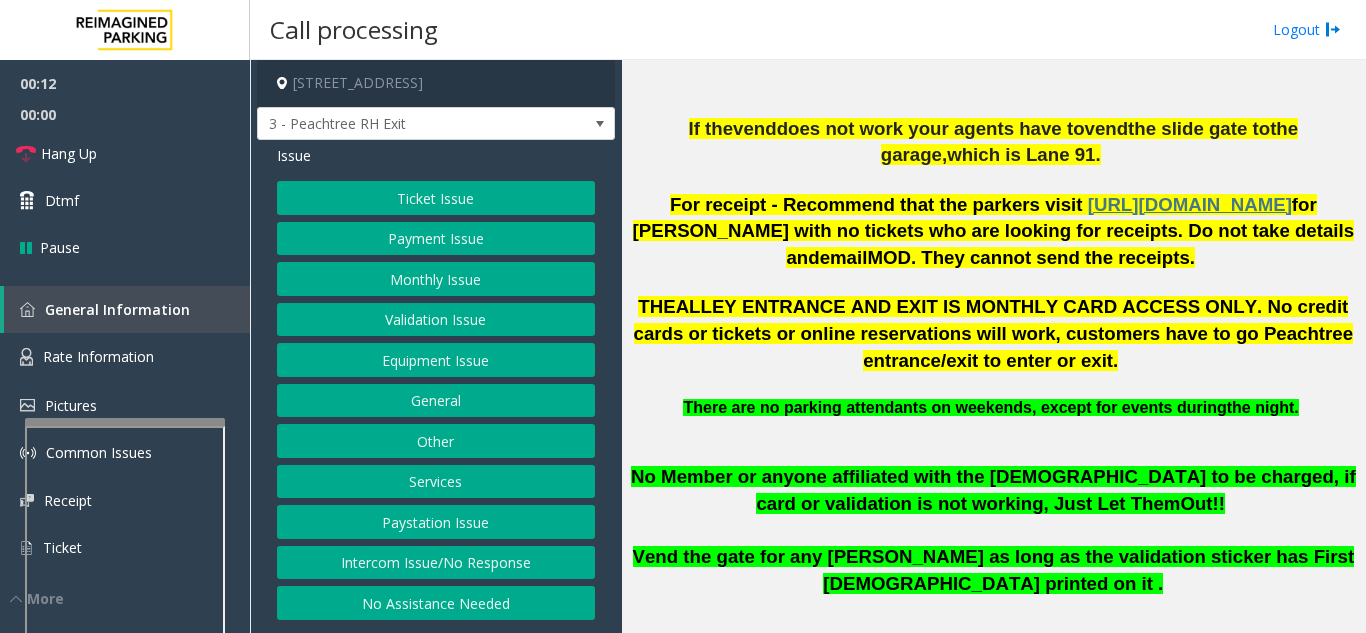 click on "Intercom Issue/No Response" 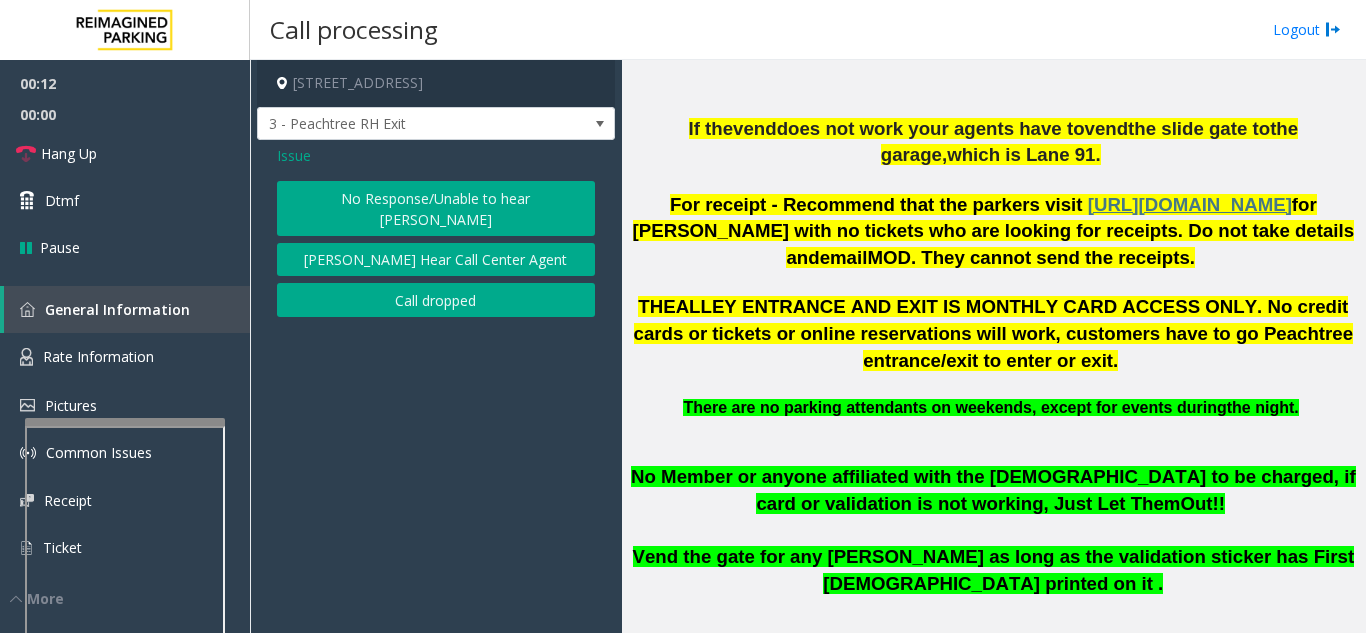 click on "No Response/Unable to hear [PERSON_NAME]" 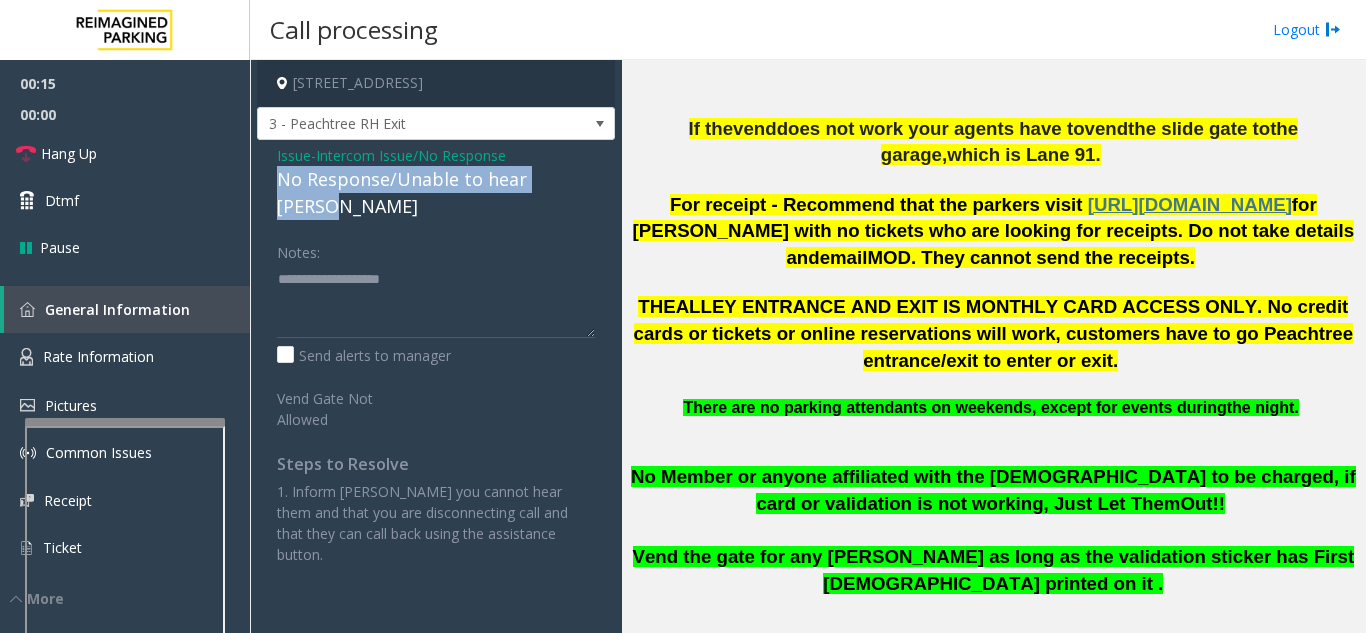 drag, startPoint x: 273, startPoint y: 180, endPoint x: 611, endPoint y: 179, distance: 338.00146 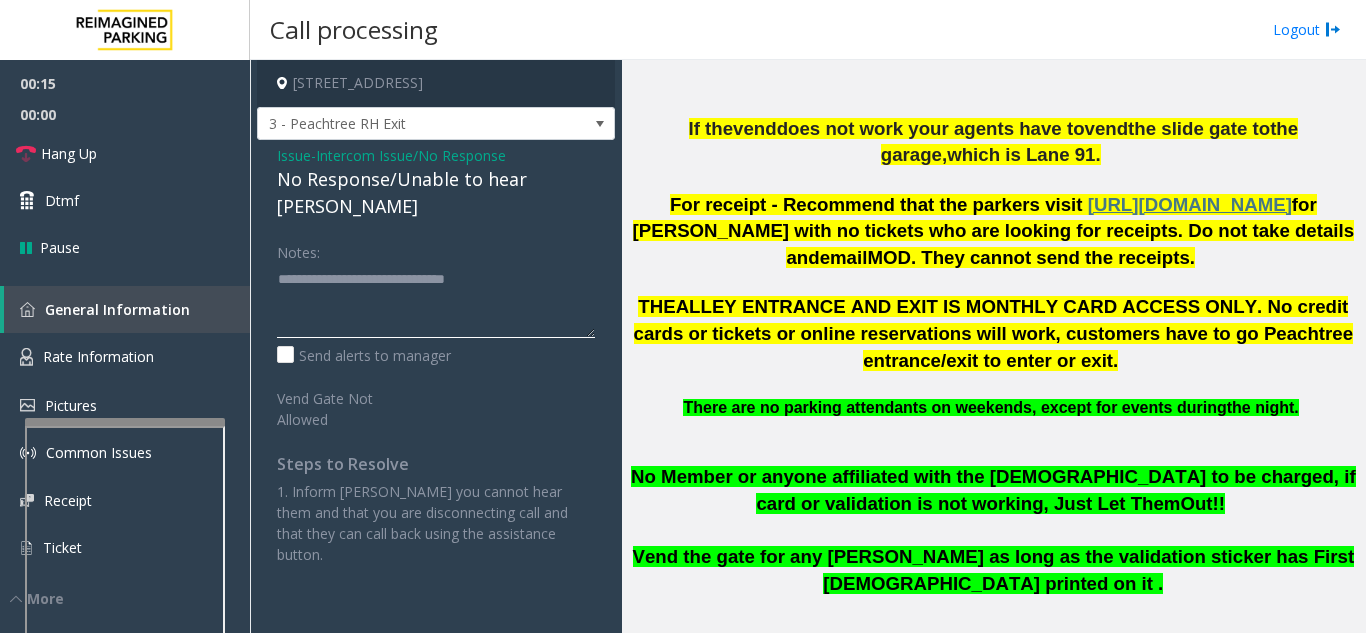 type on "**********" 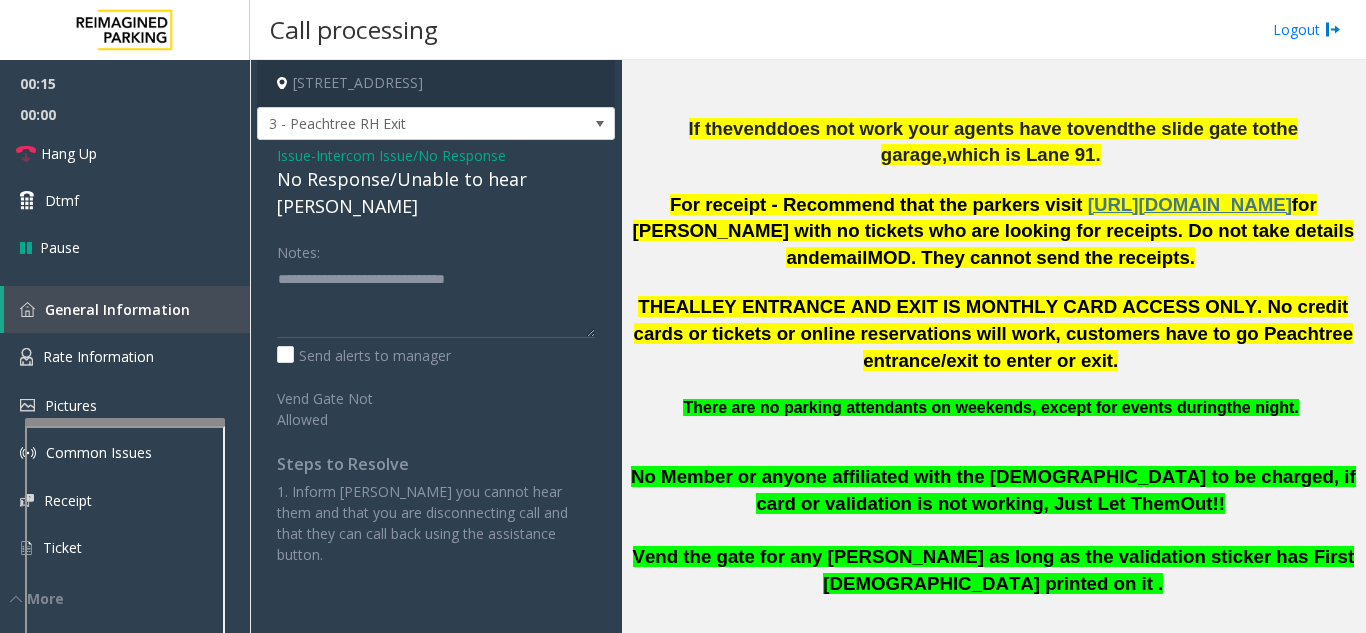 click on "Notes:" 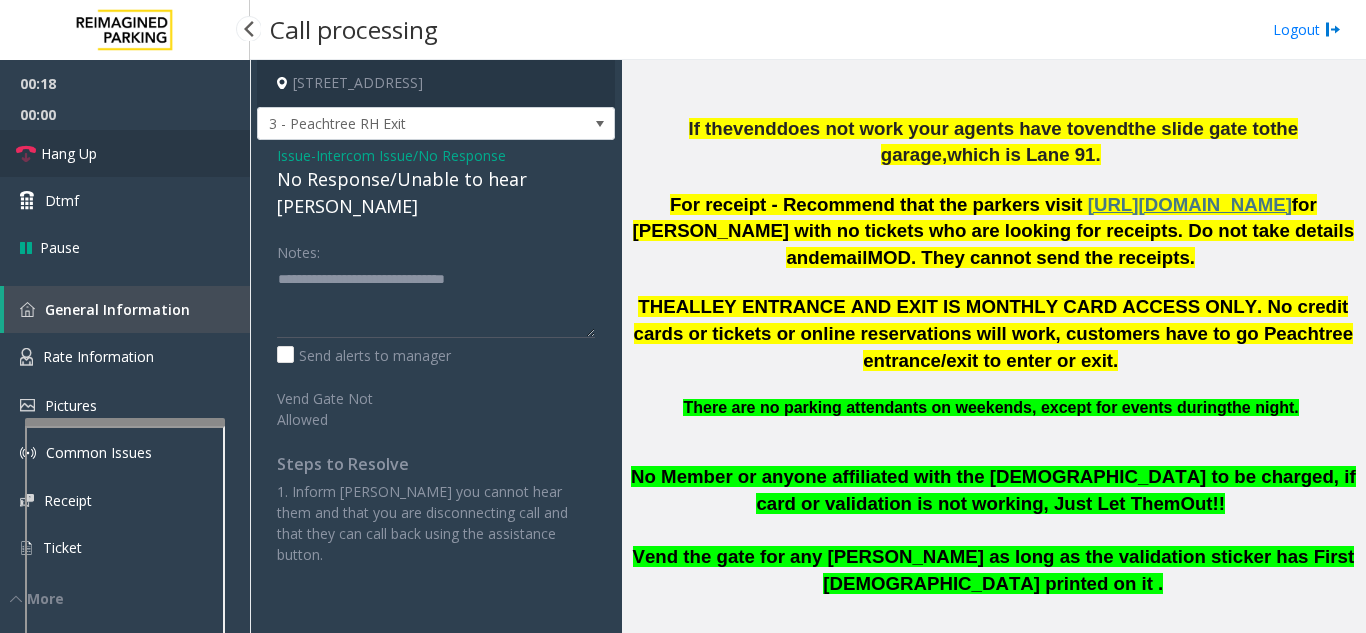 click on "Hang Up" at bounding box center [125, 153] 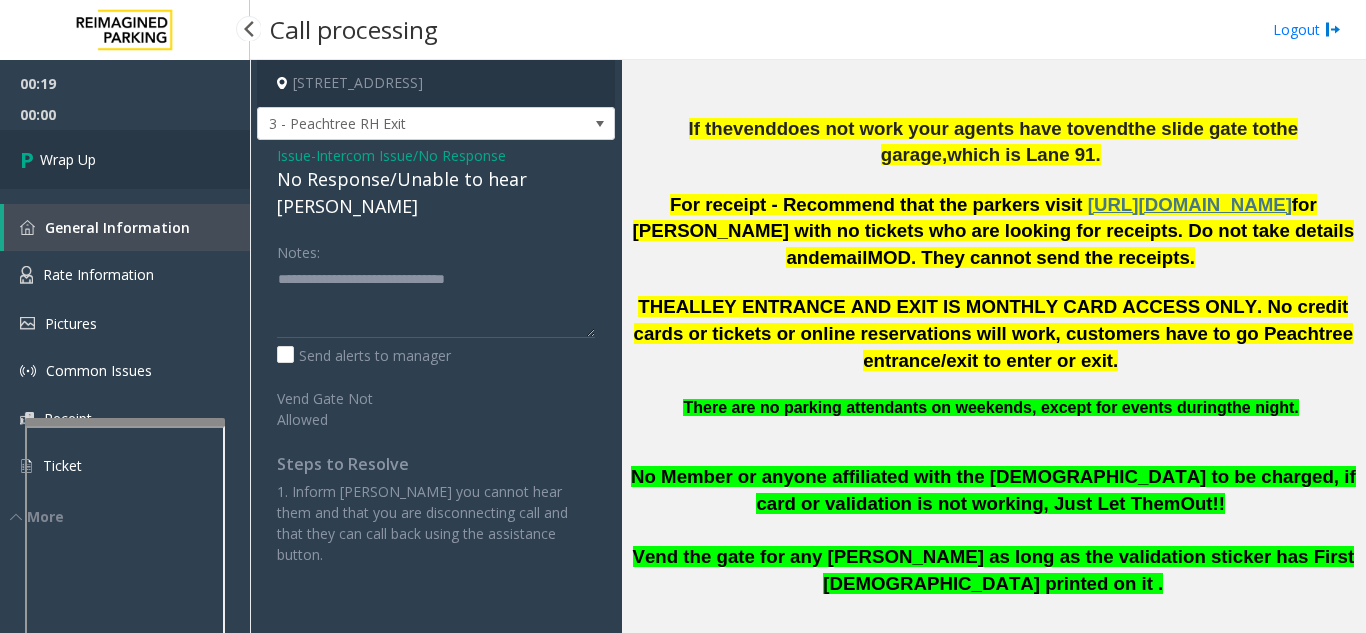 click on "Wrap Up" at bounding box center [125, 159] 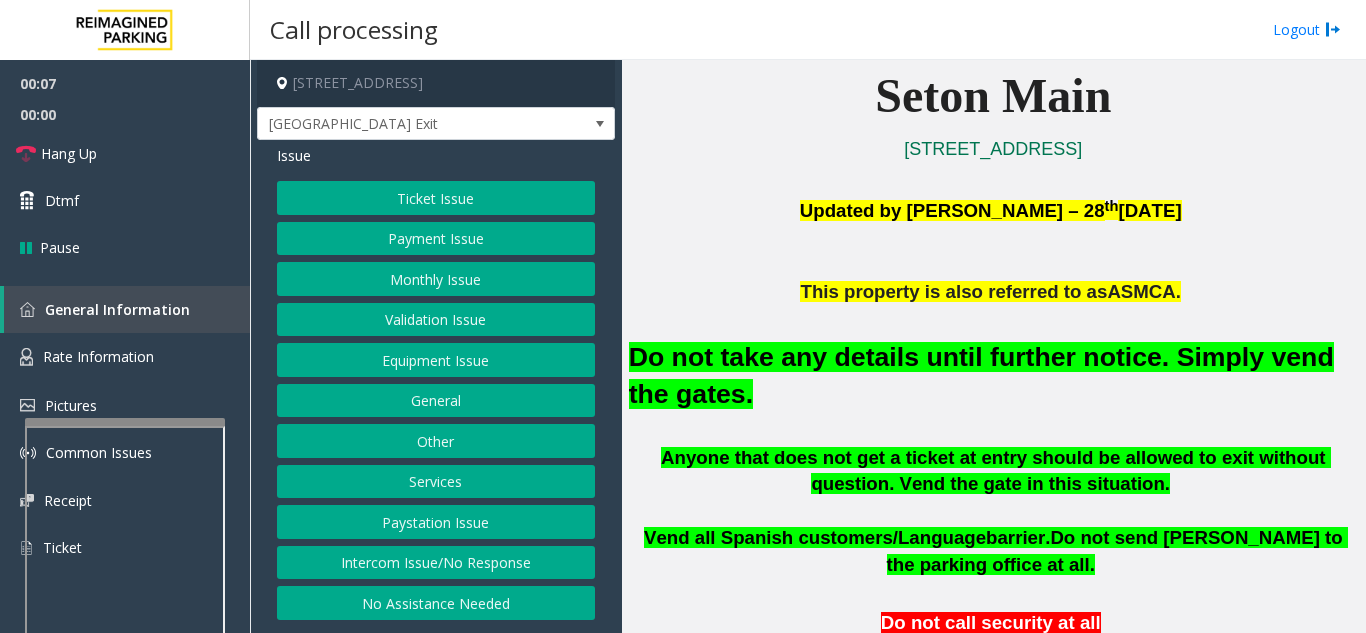 scroll, scrollTop: 500, scrollLeft: 0, axis: vertical 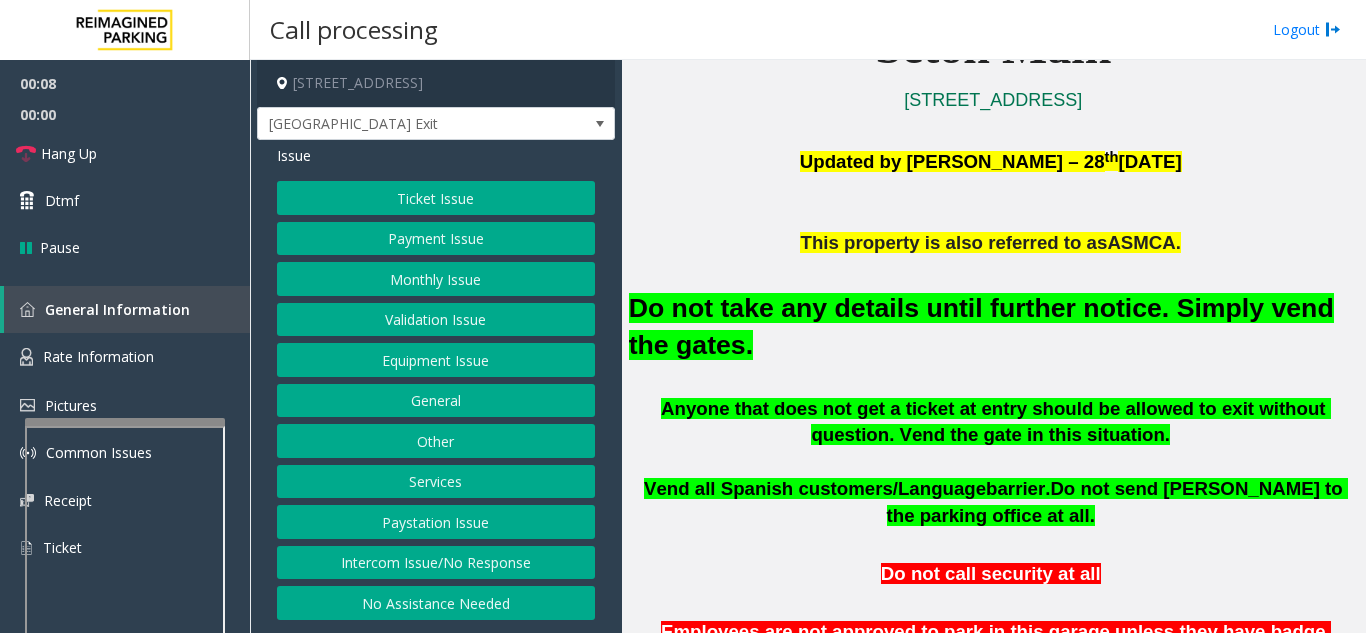click on "Equipment Issue" 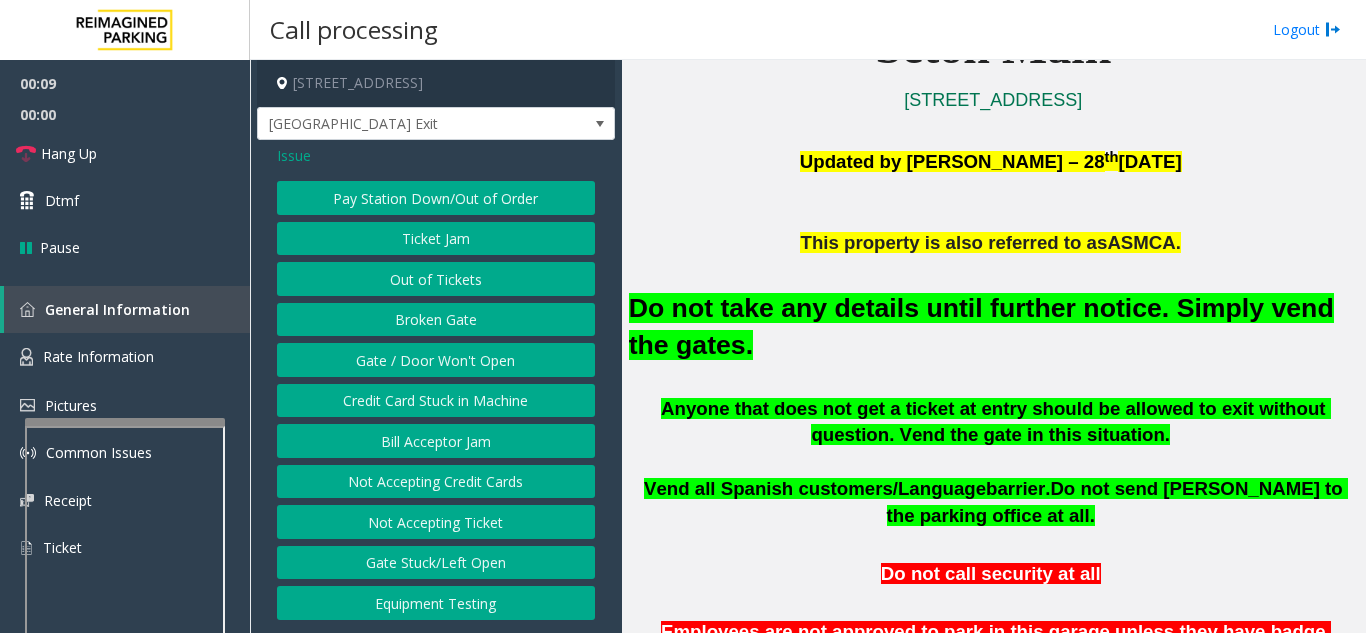 click on "Gate / Door Won't Open" 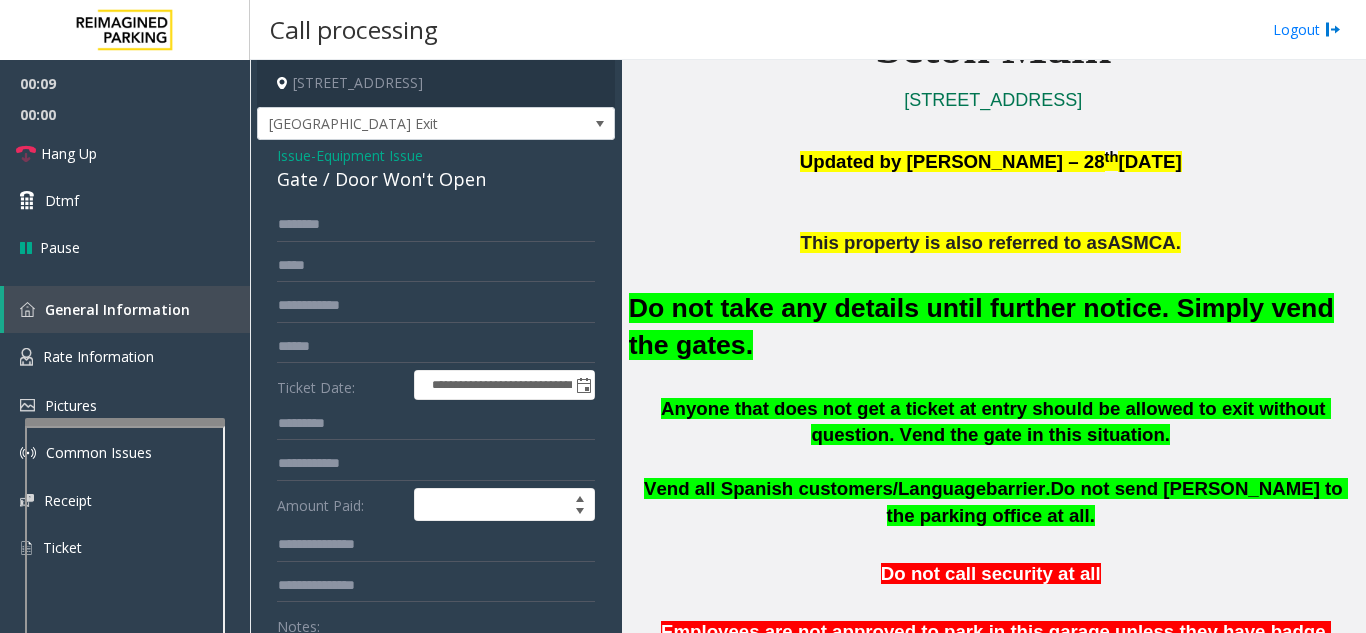 scroll, scrollTop: 200, scrollLeft: 0, axis: vertical 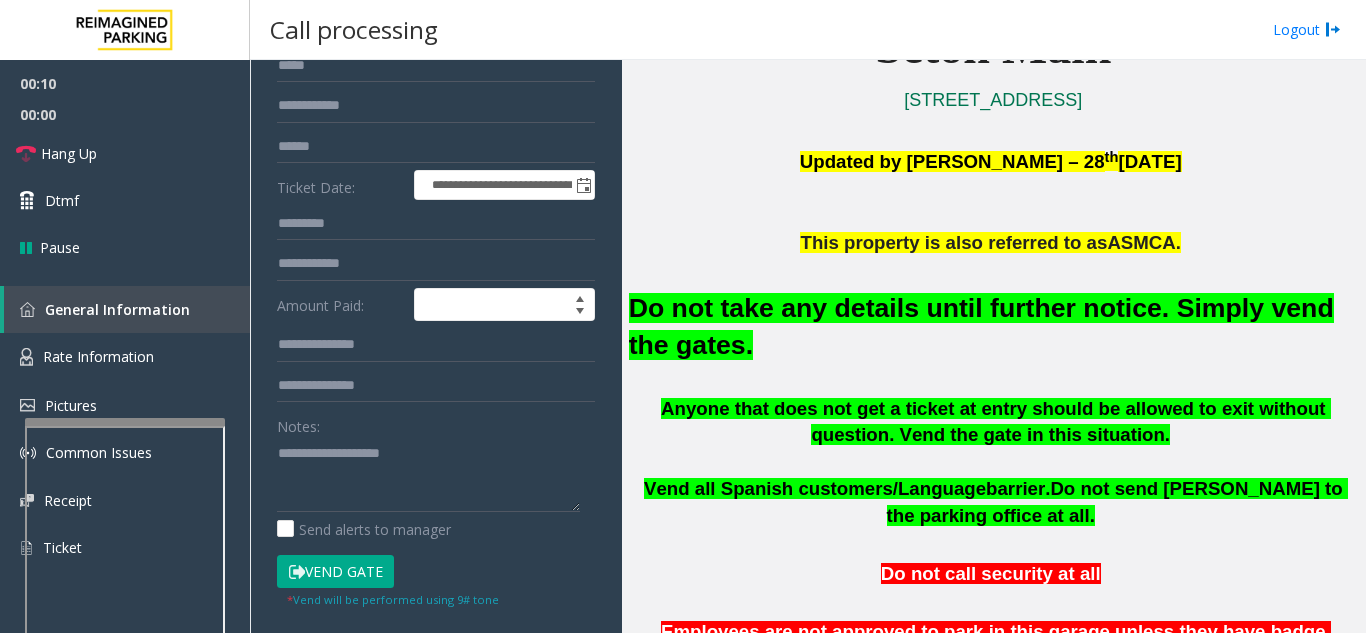 click on "Vend Gate" 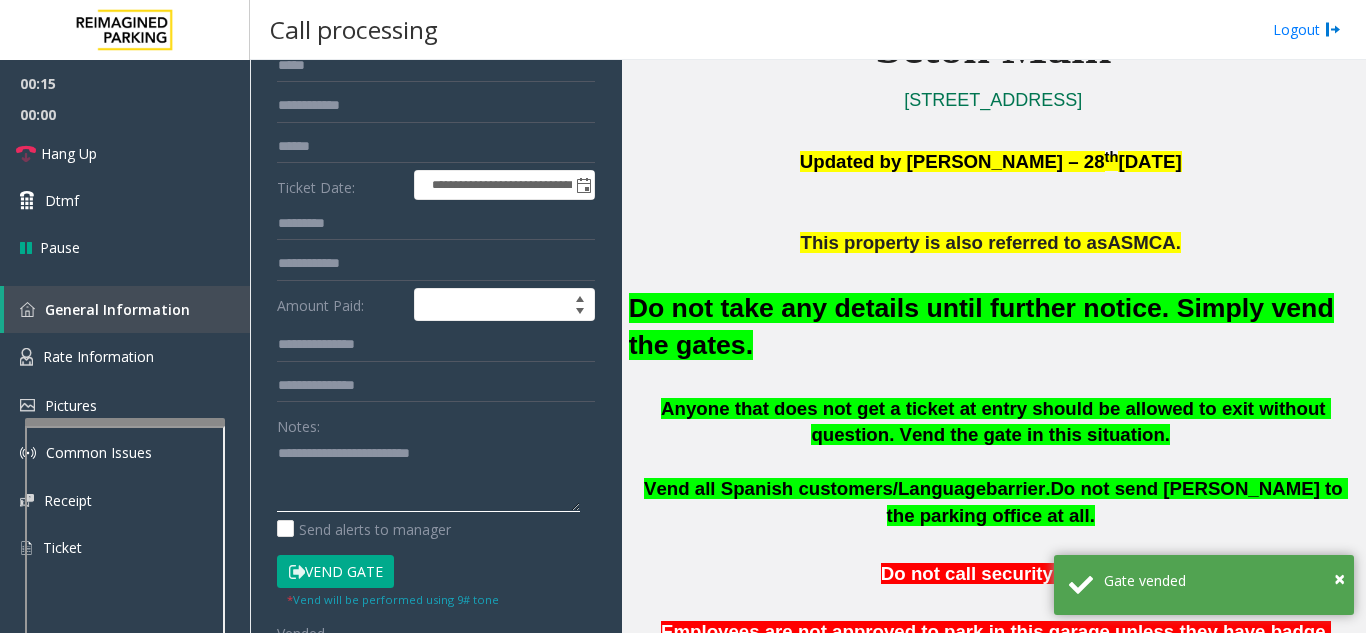 click 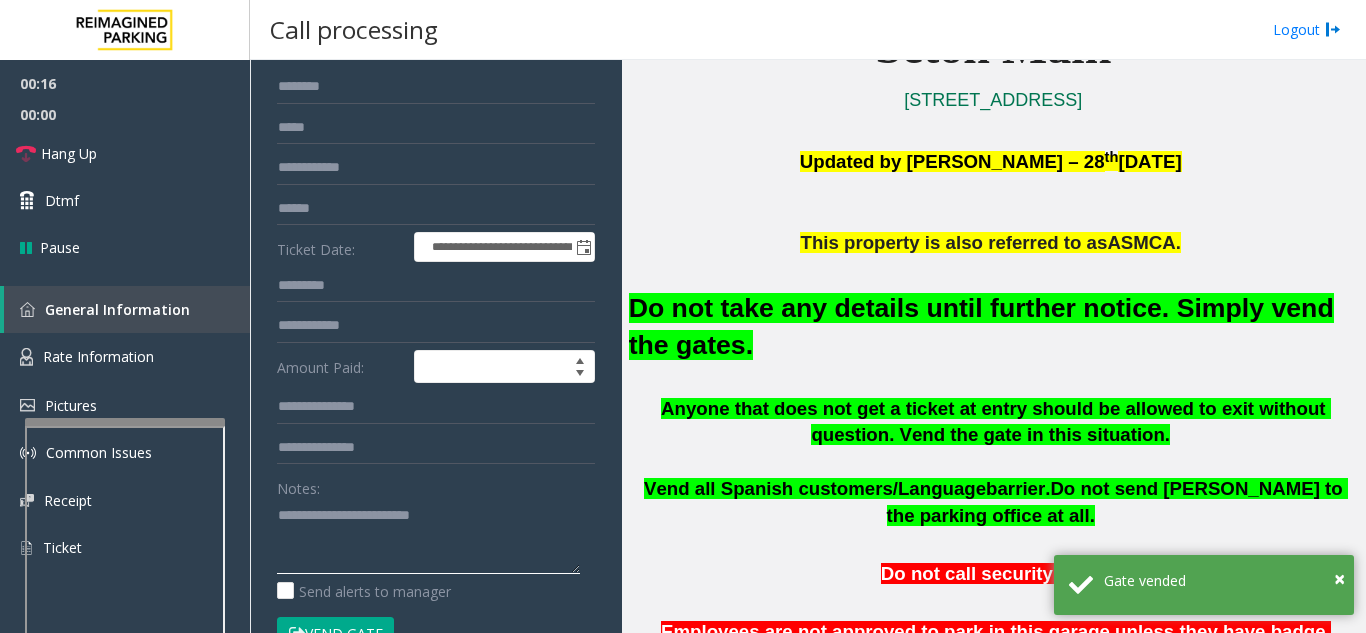 scroll, scrollTop: 0, scrollLeft: 0, axis: both 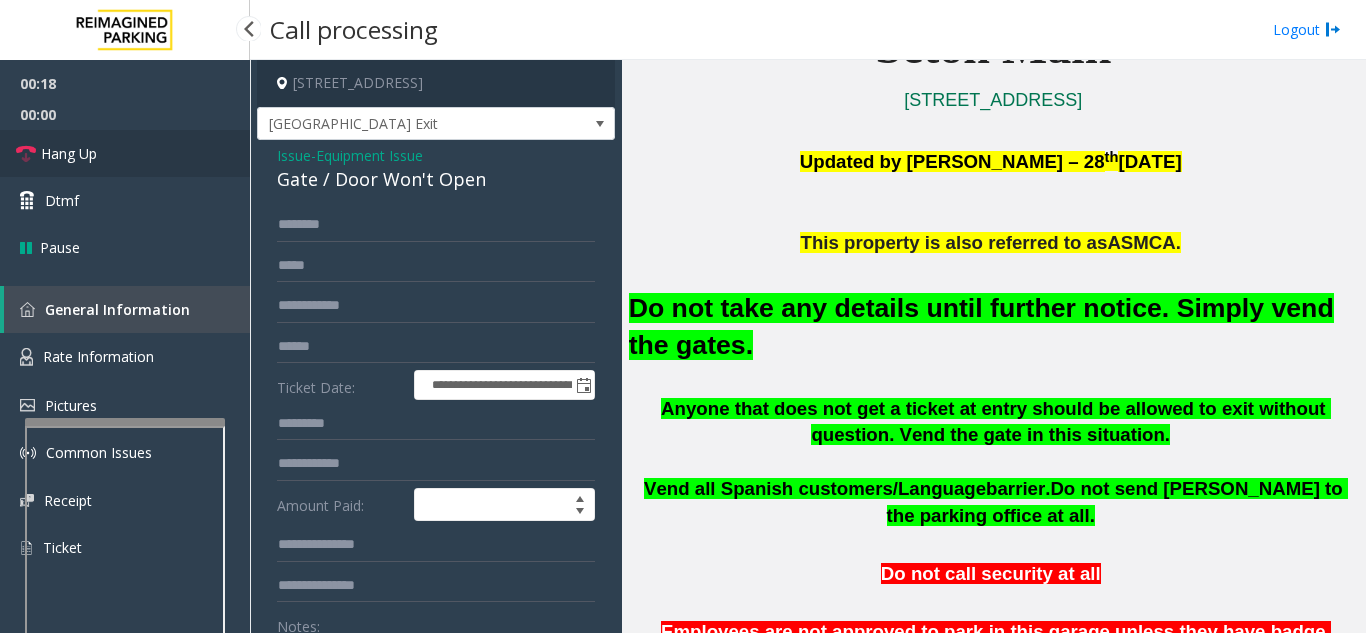 type on "**********" 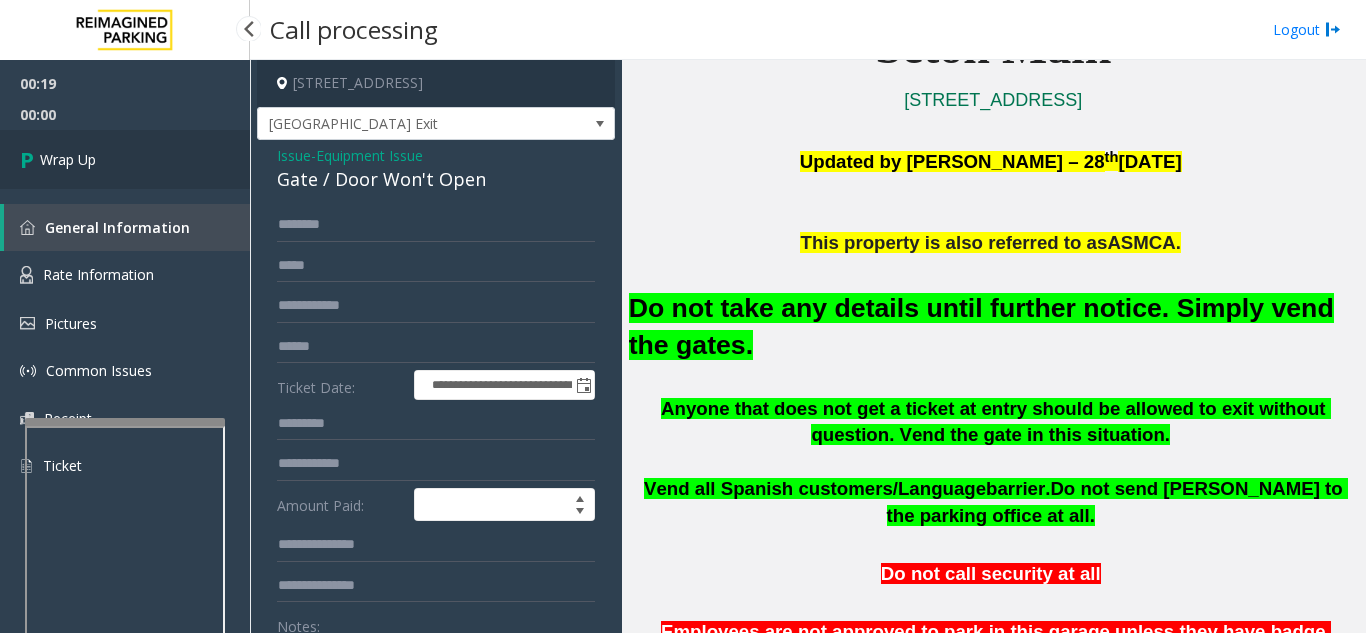 click on "Wrap Up" at bounding box center (125, 159) 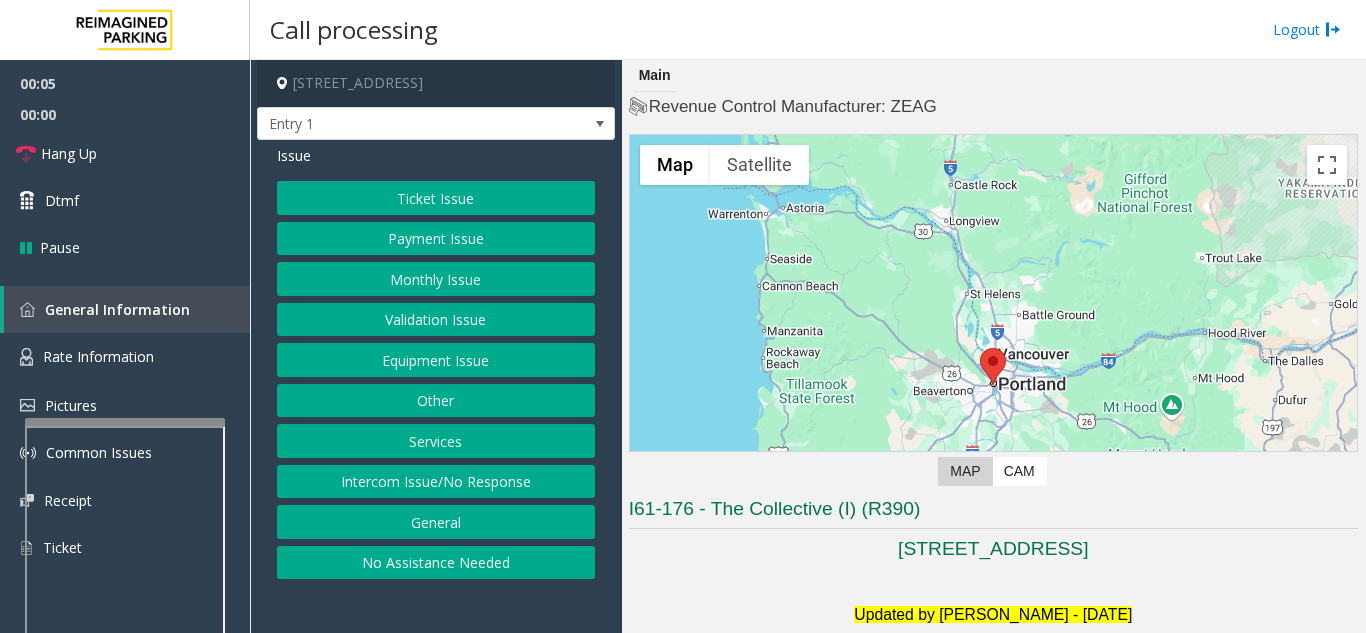 scroll, scrollTop: 400, scrollLeft: 0, axis: vertical 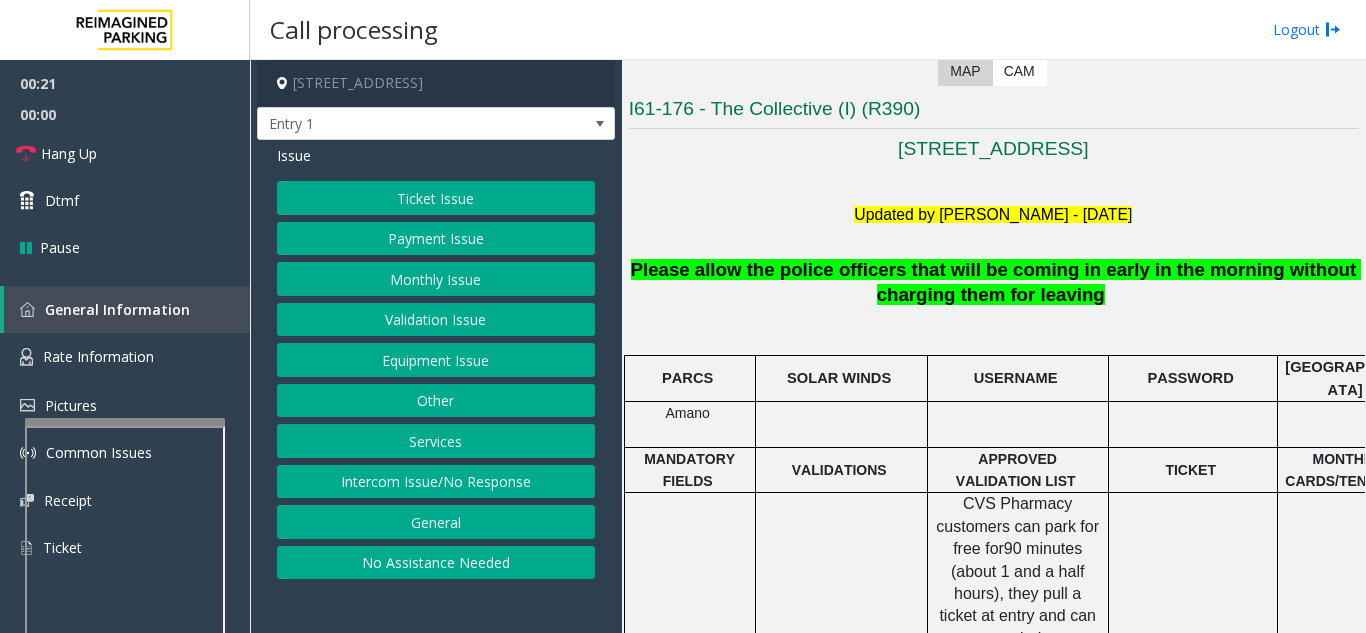 click on "Monthly Issue" 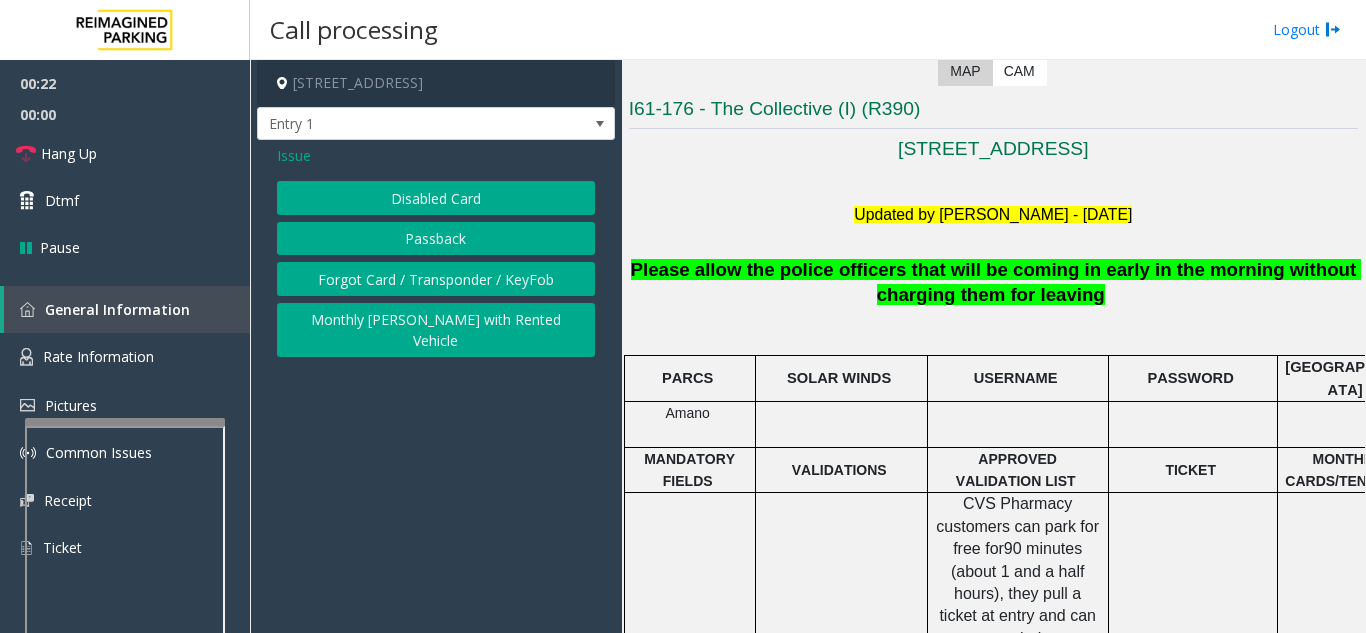 click on "Disabled Card" 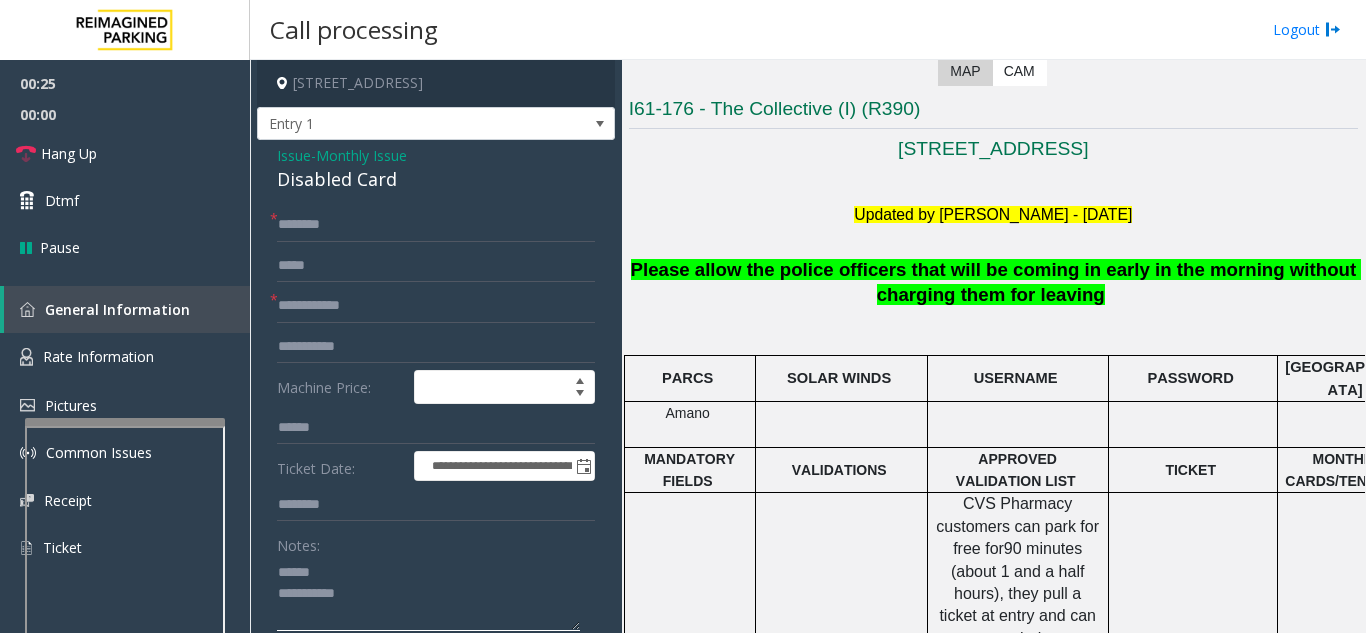 click 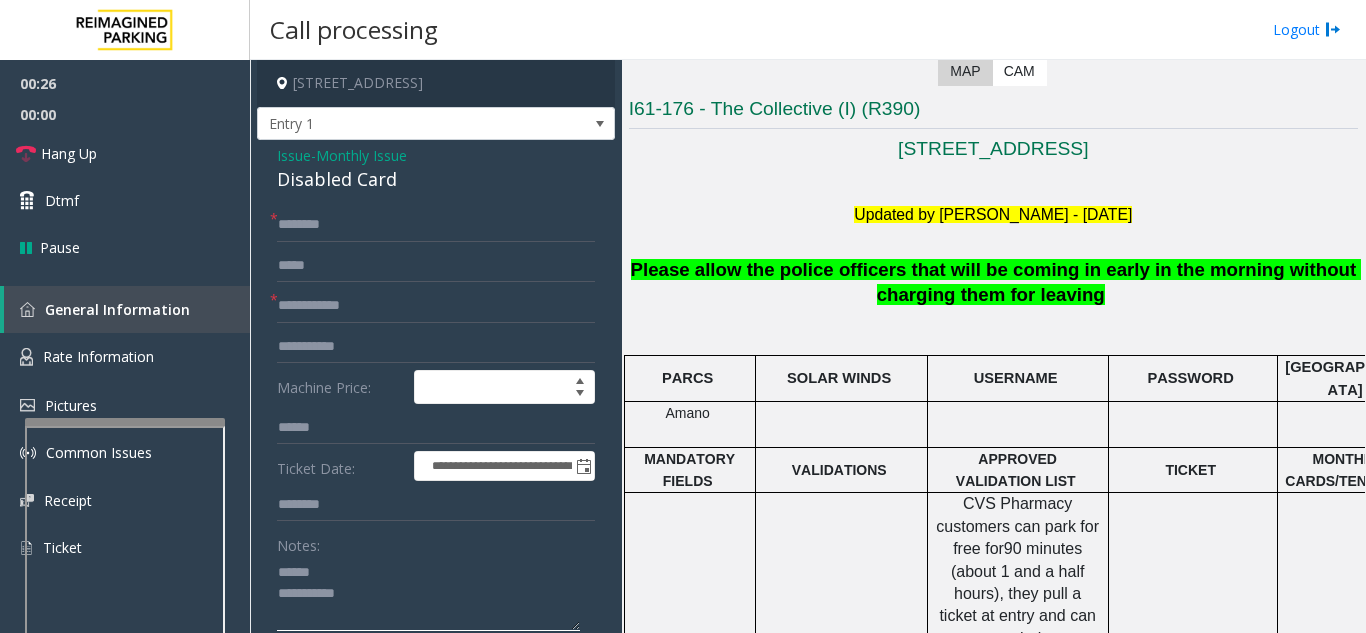 type on "**********" 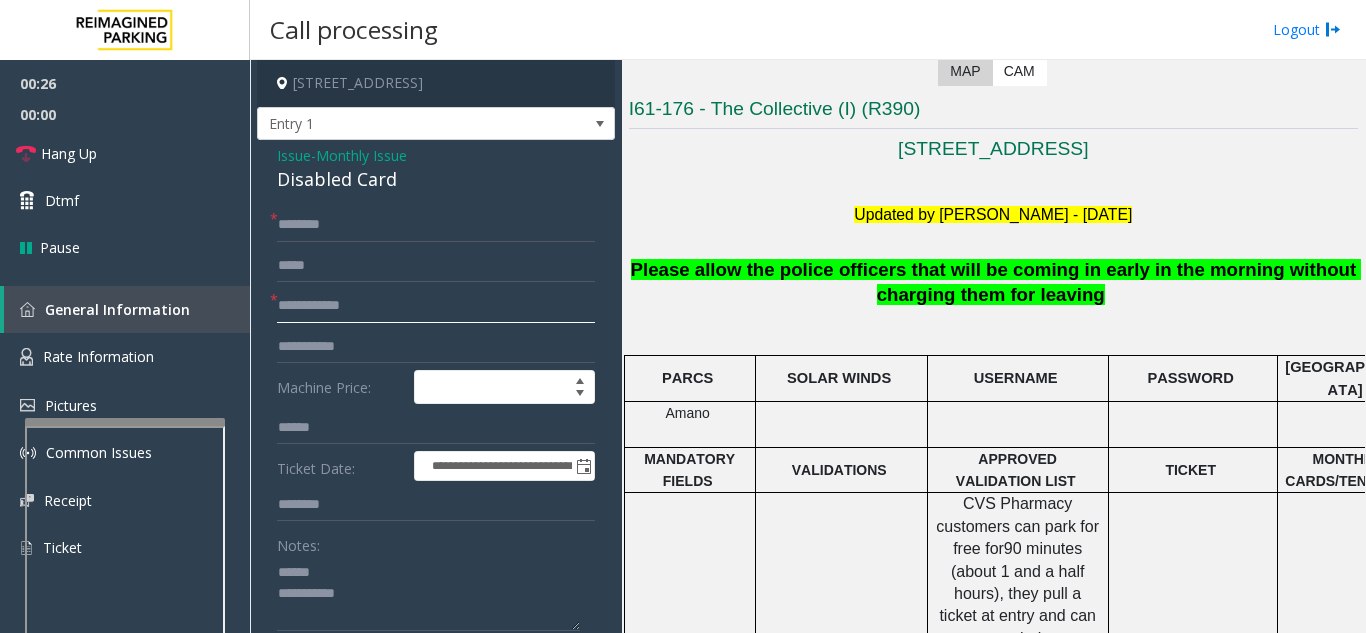 click 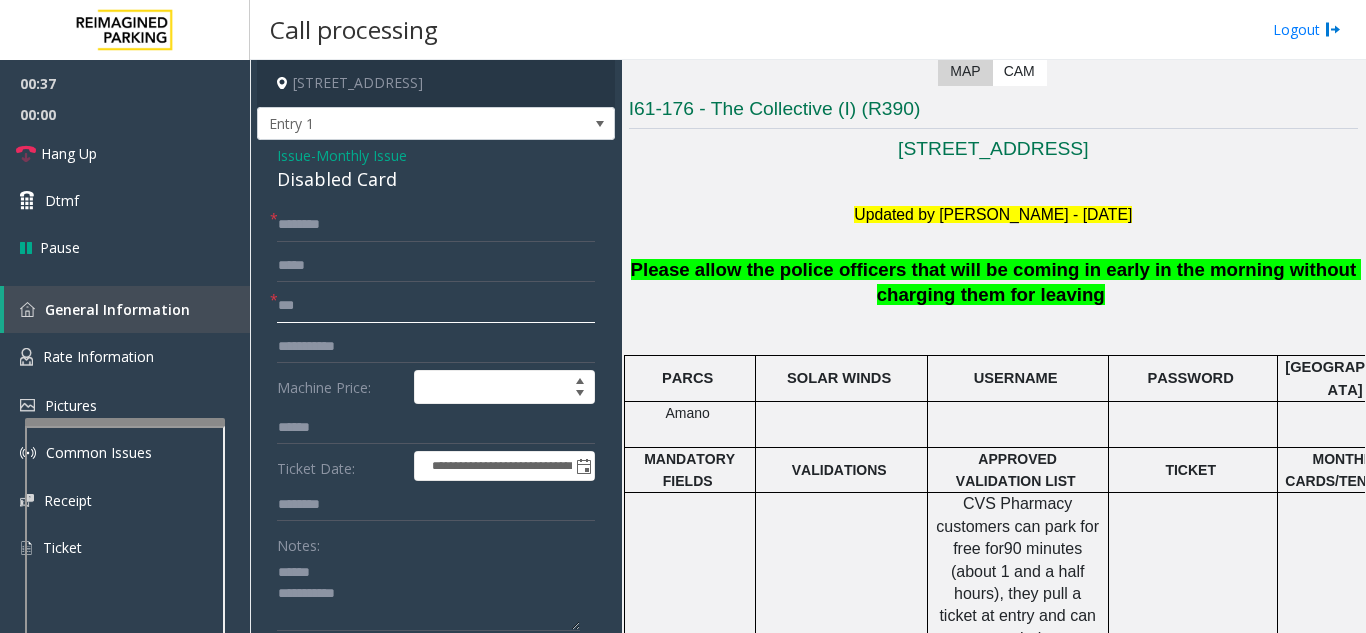 type on "***" 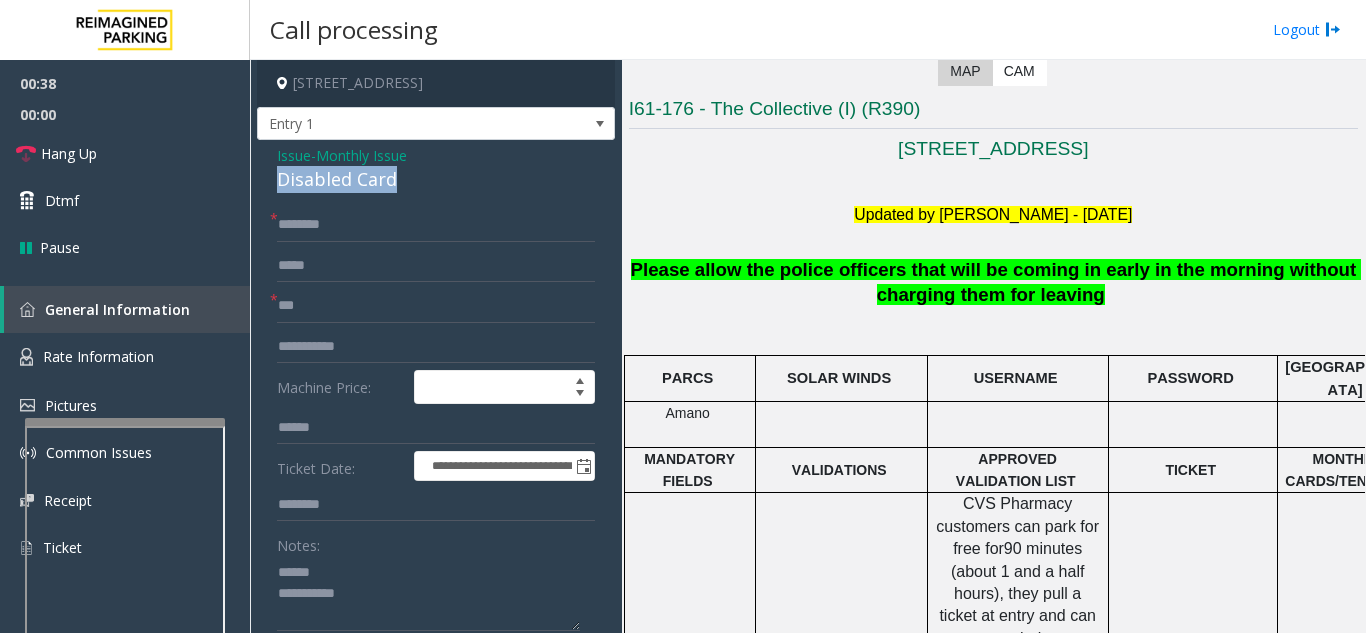 drag, startPoint x: 275, startPoint y: 176, endPoint x: 419, endPoint y: 178, distance: 144.01389 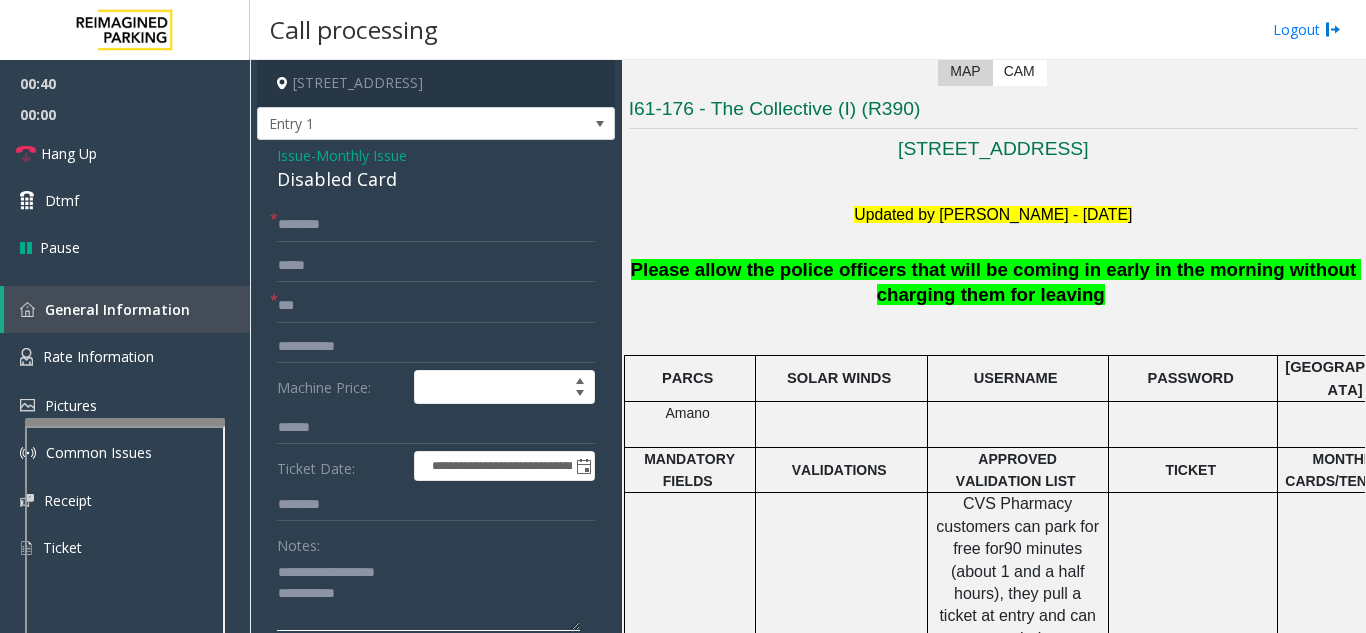 type on "**********" 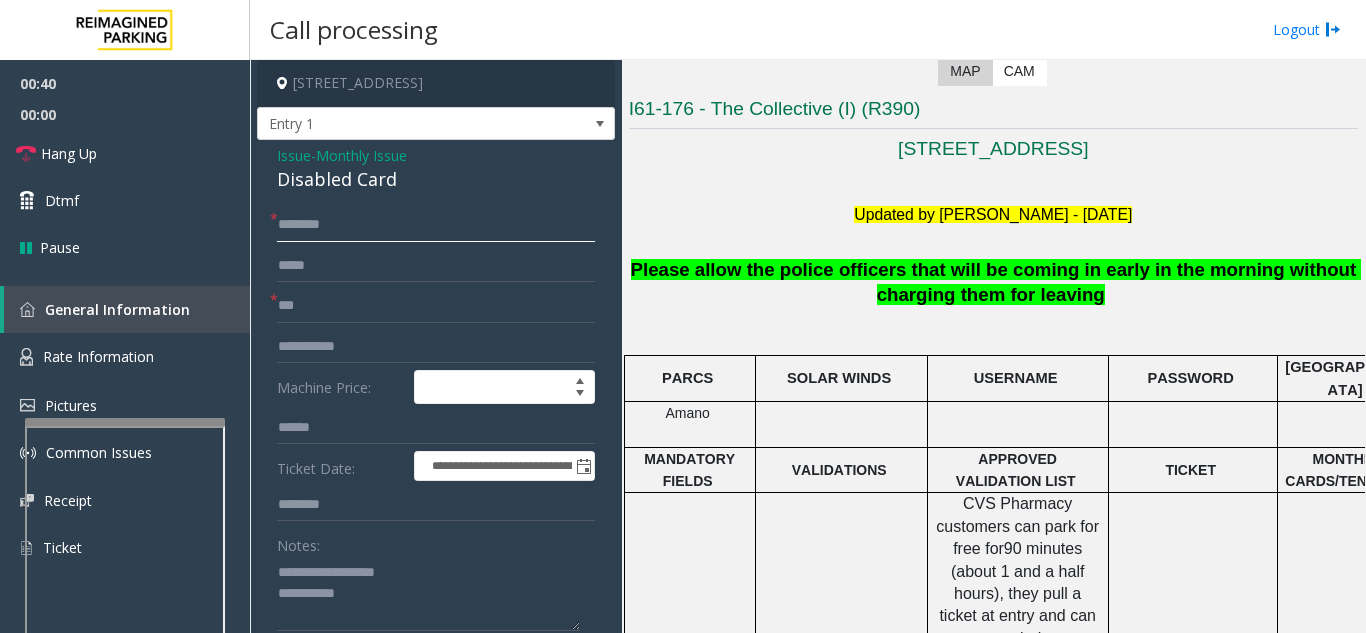 click 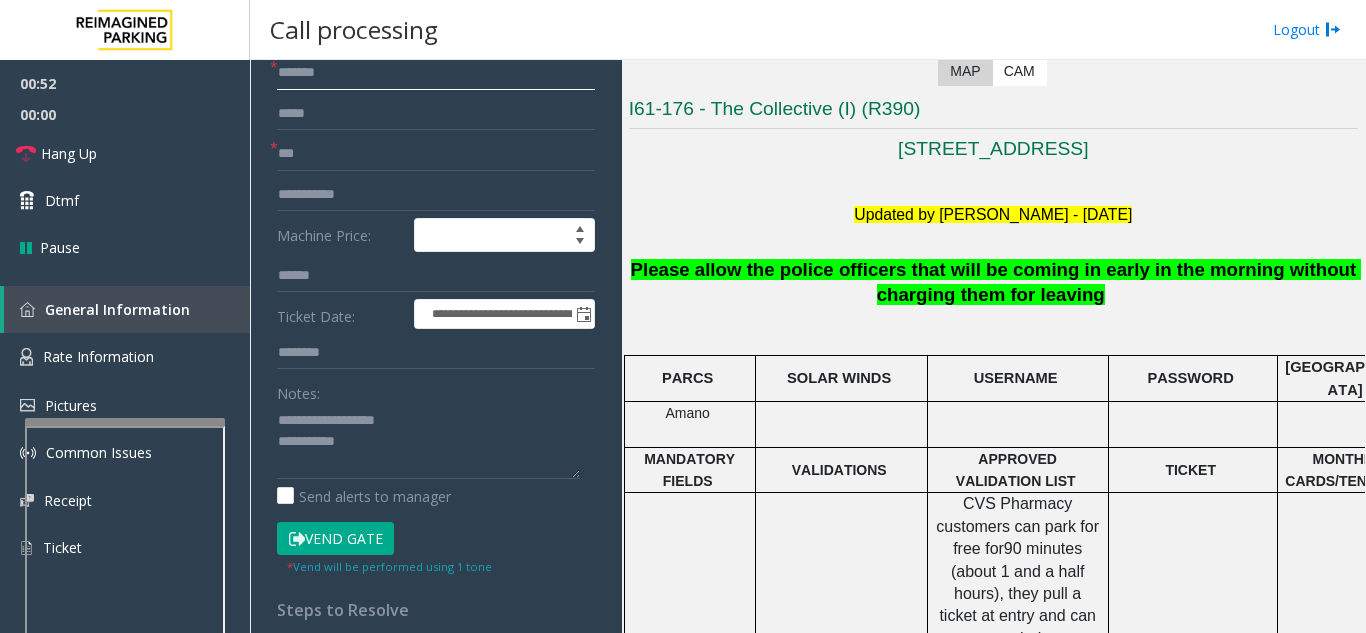 scroll, scrollTop: 200, scrollLeft: 0, axis: vertical 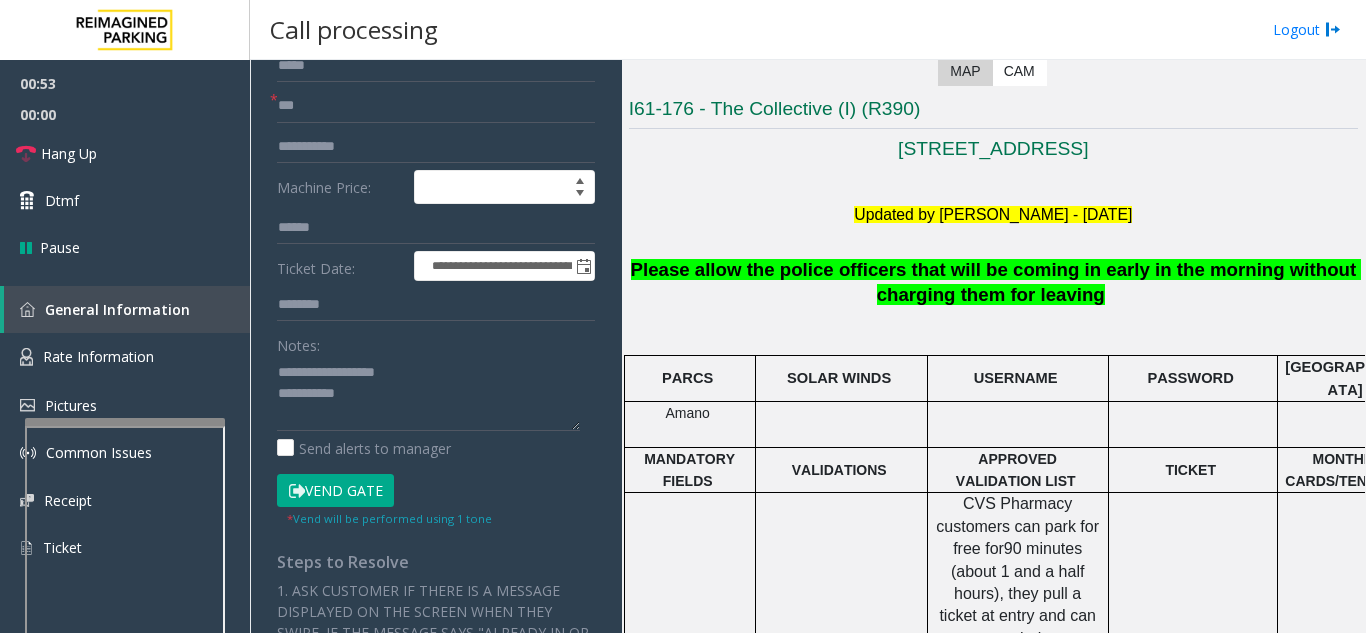 type on "*******" 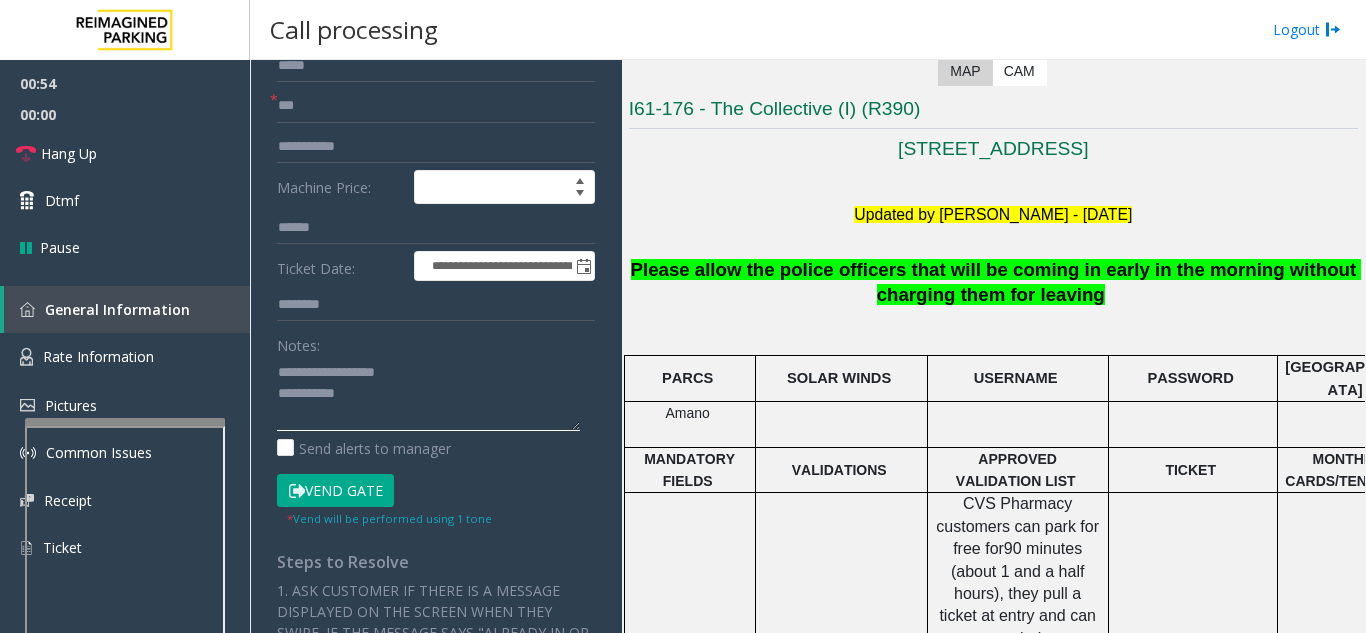 click 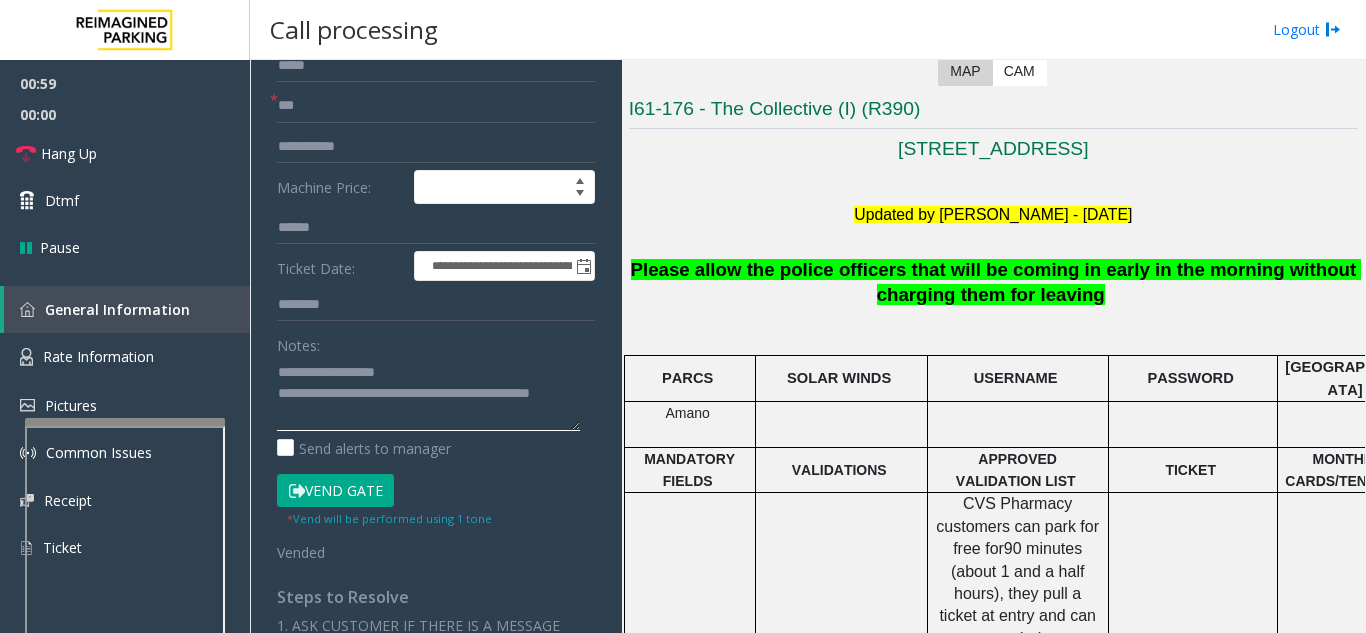 type on "**********" 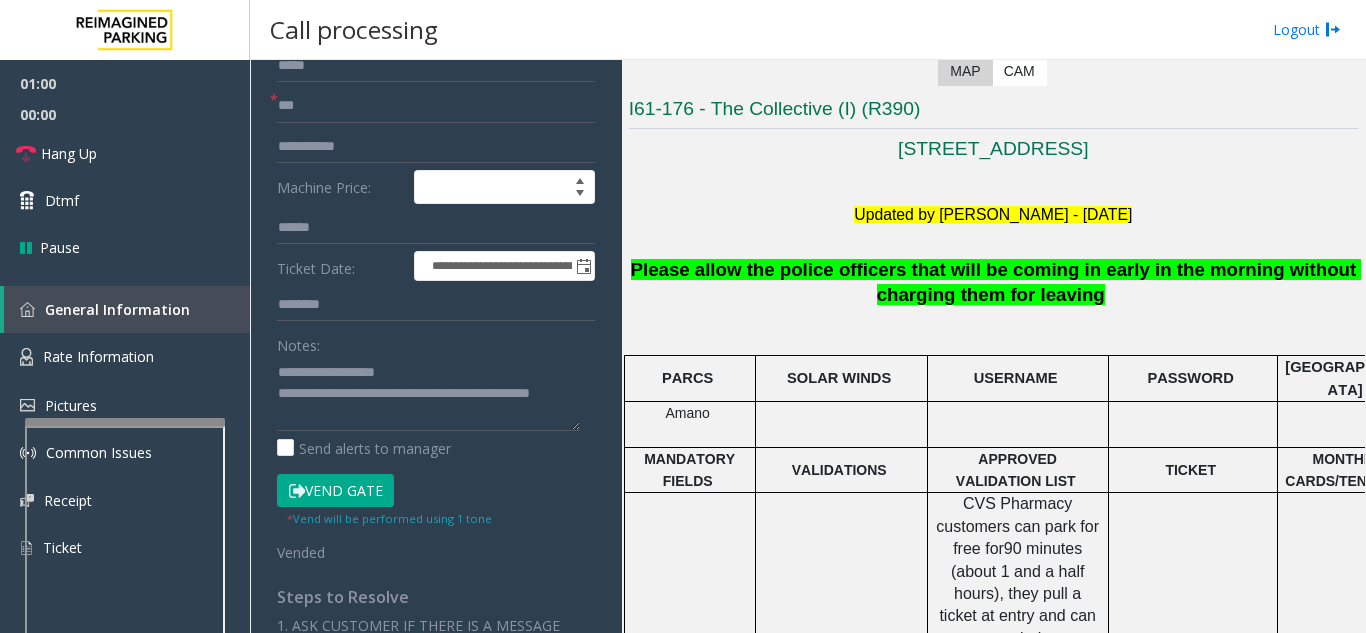 click on "Notes:" 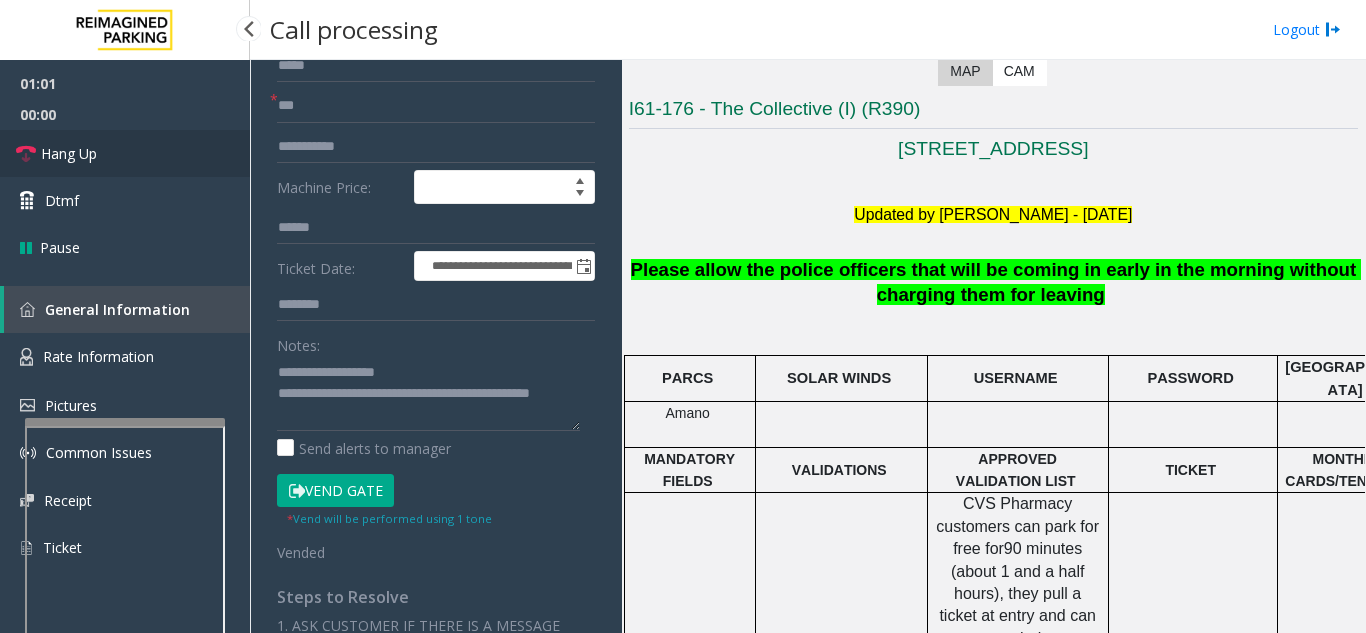 click on "Hang Up" at bounding box center (125, 153) 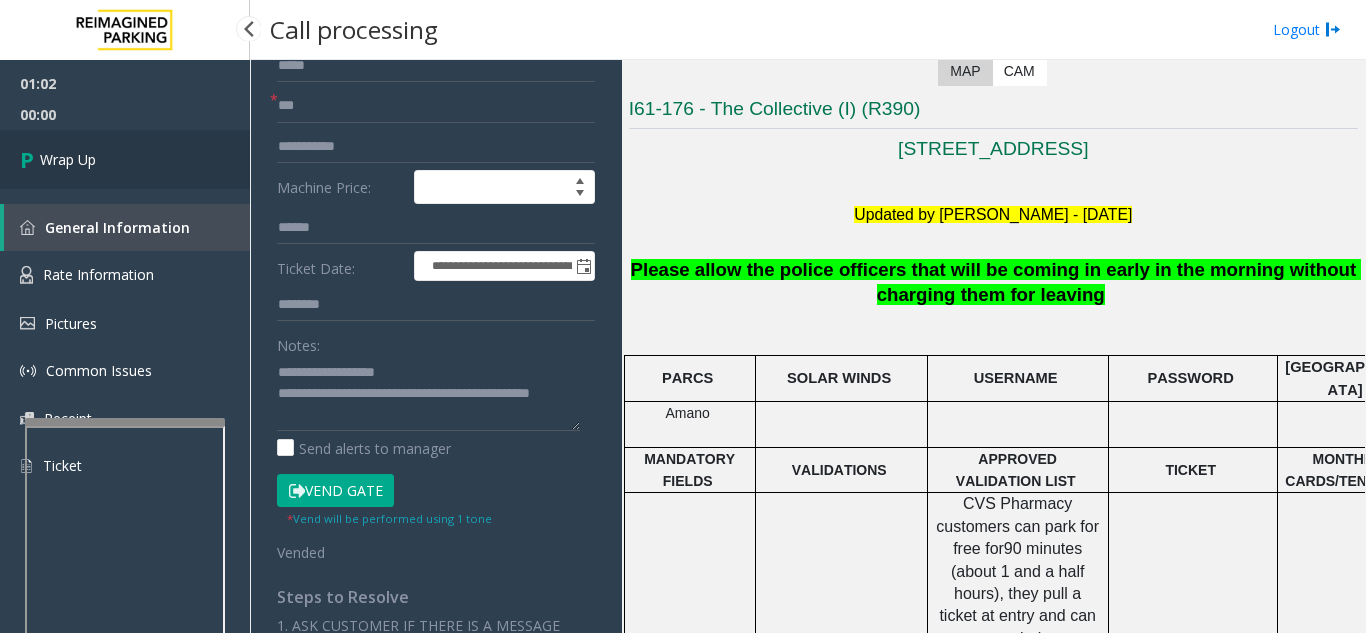 click on "Wrap Up" at bounding box center (125, 159) 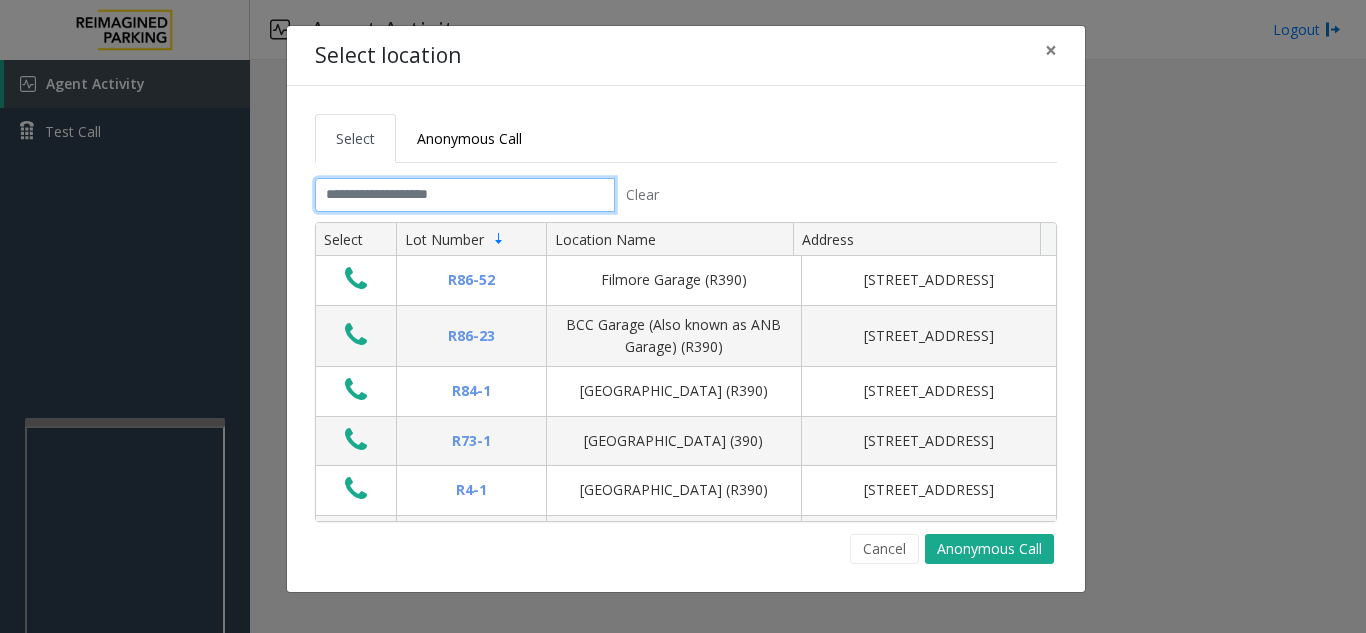 click 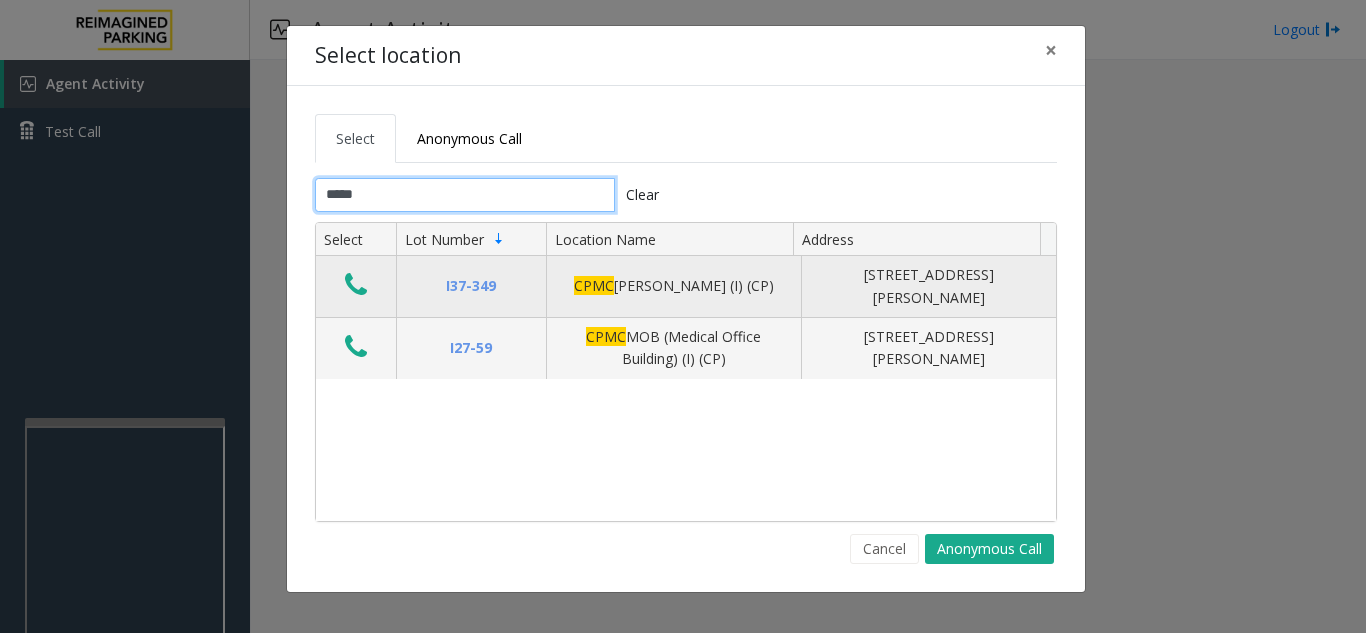 type on "****" 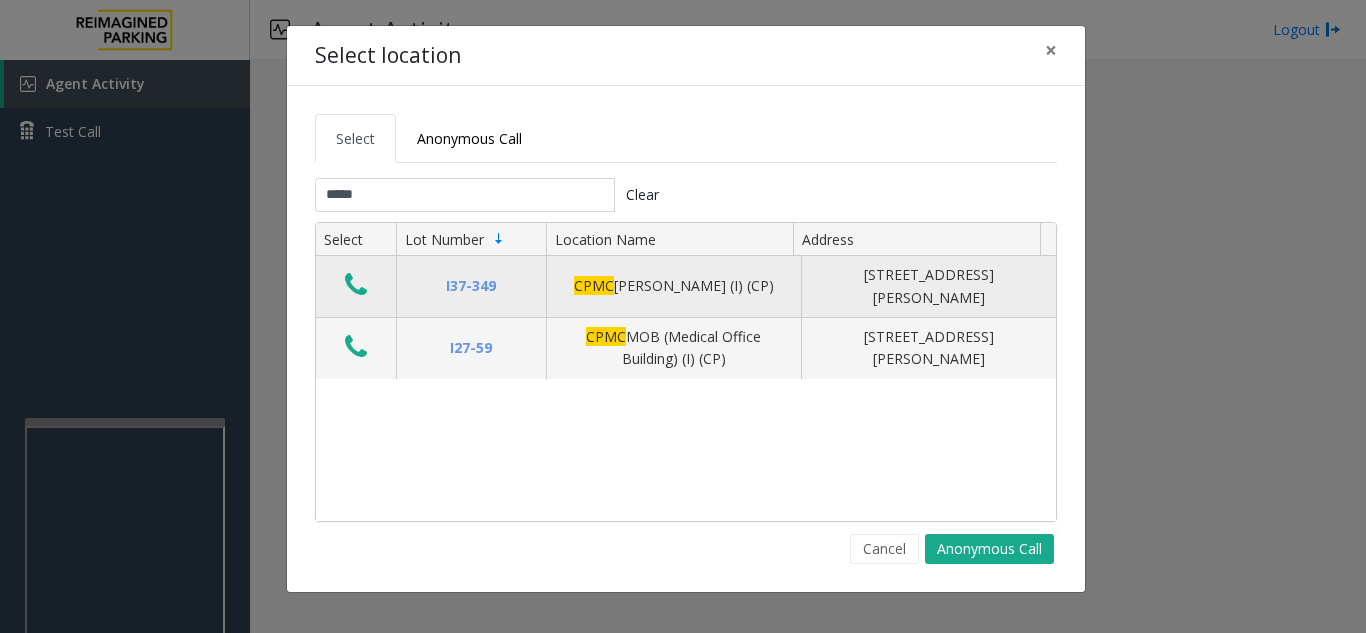 click 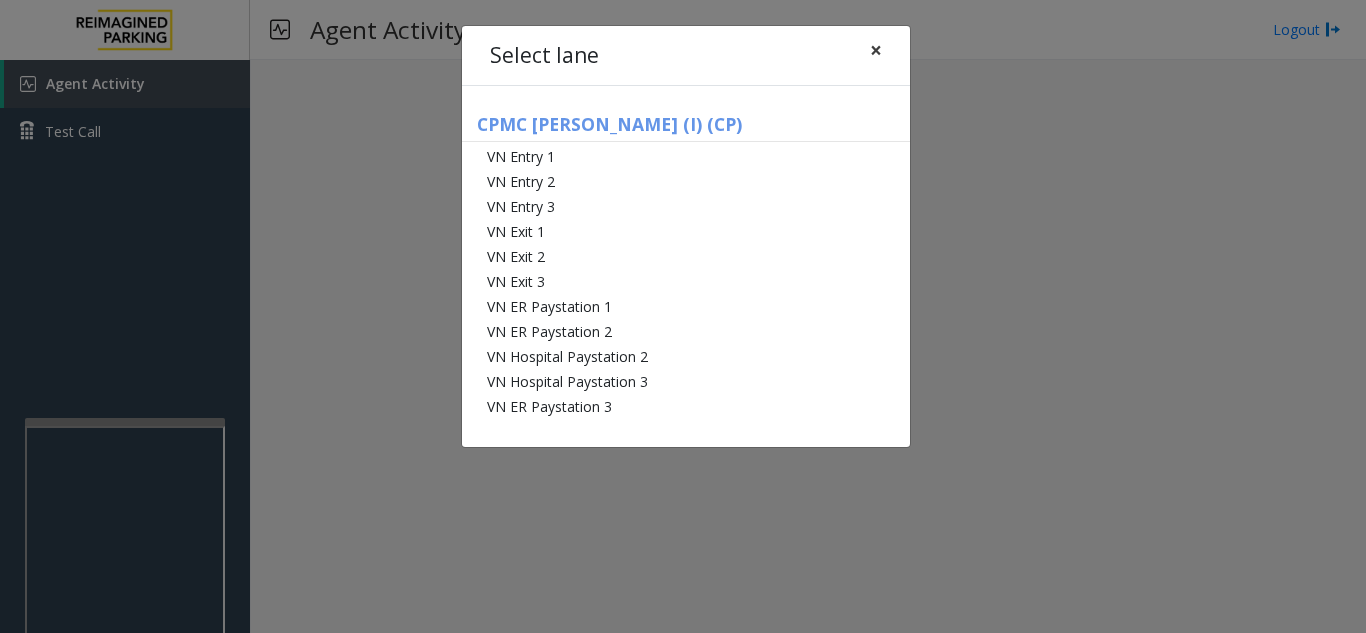 click on "×" 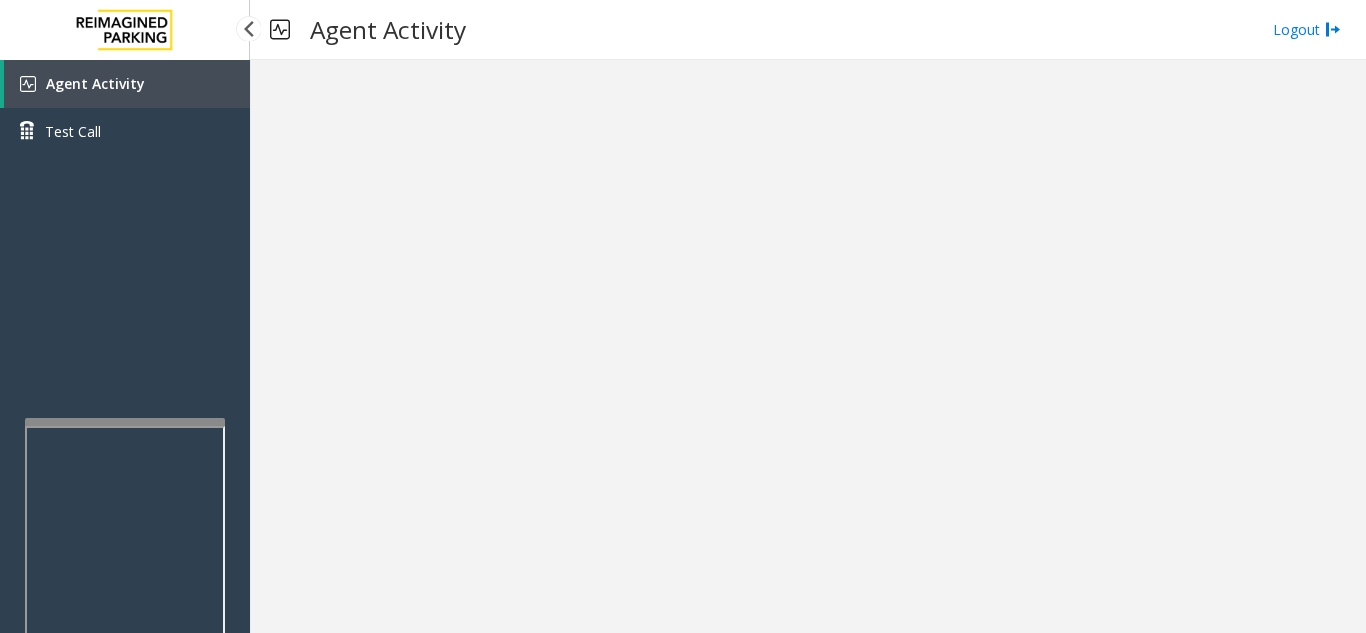 click on "Agent Activity" at bounding box center (127, 84) 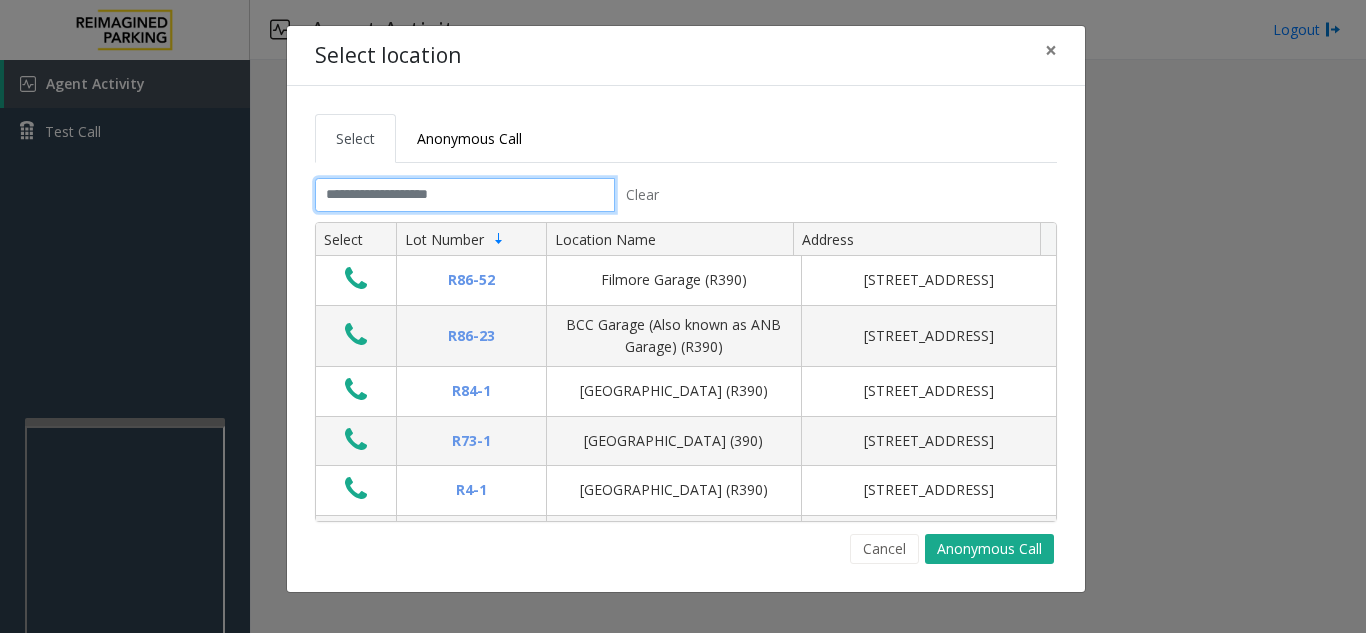 click 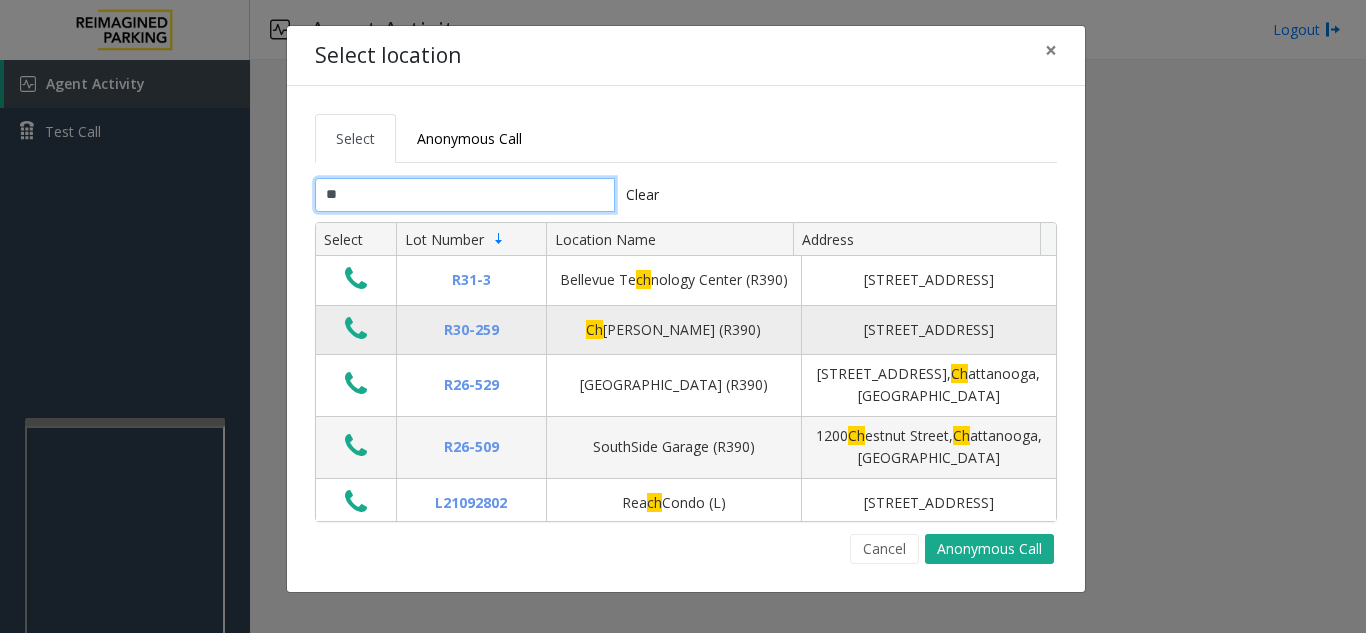 type on "**" 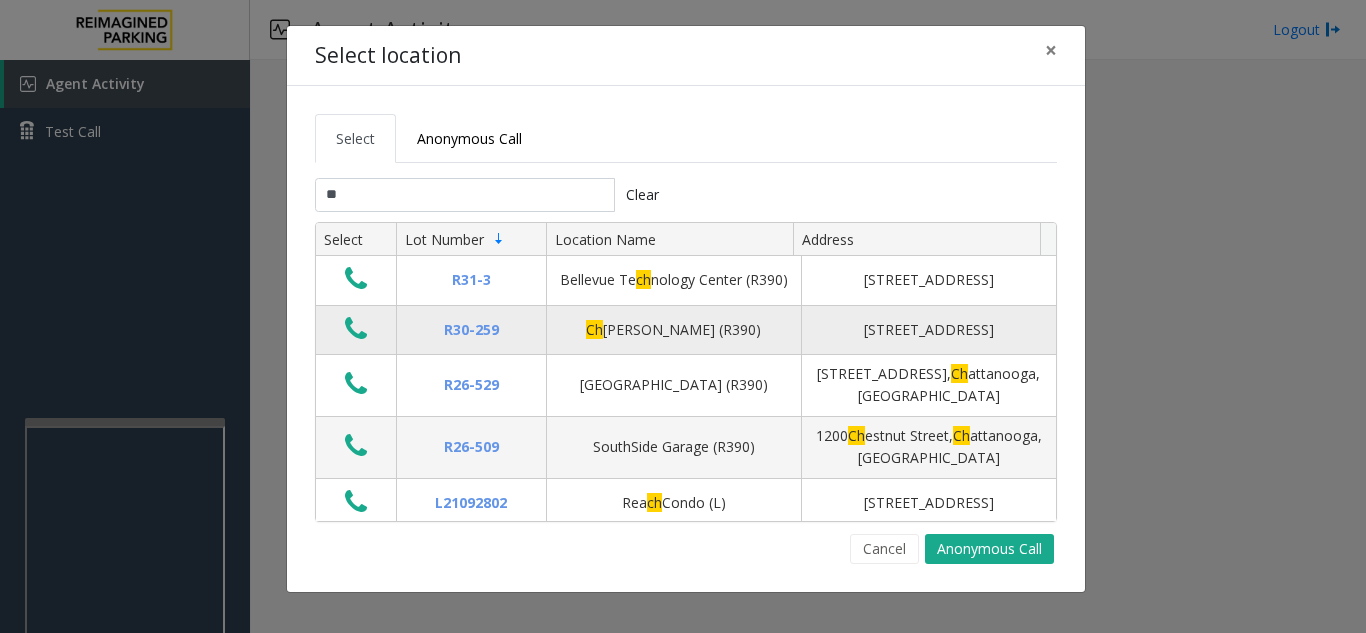 click 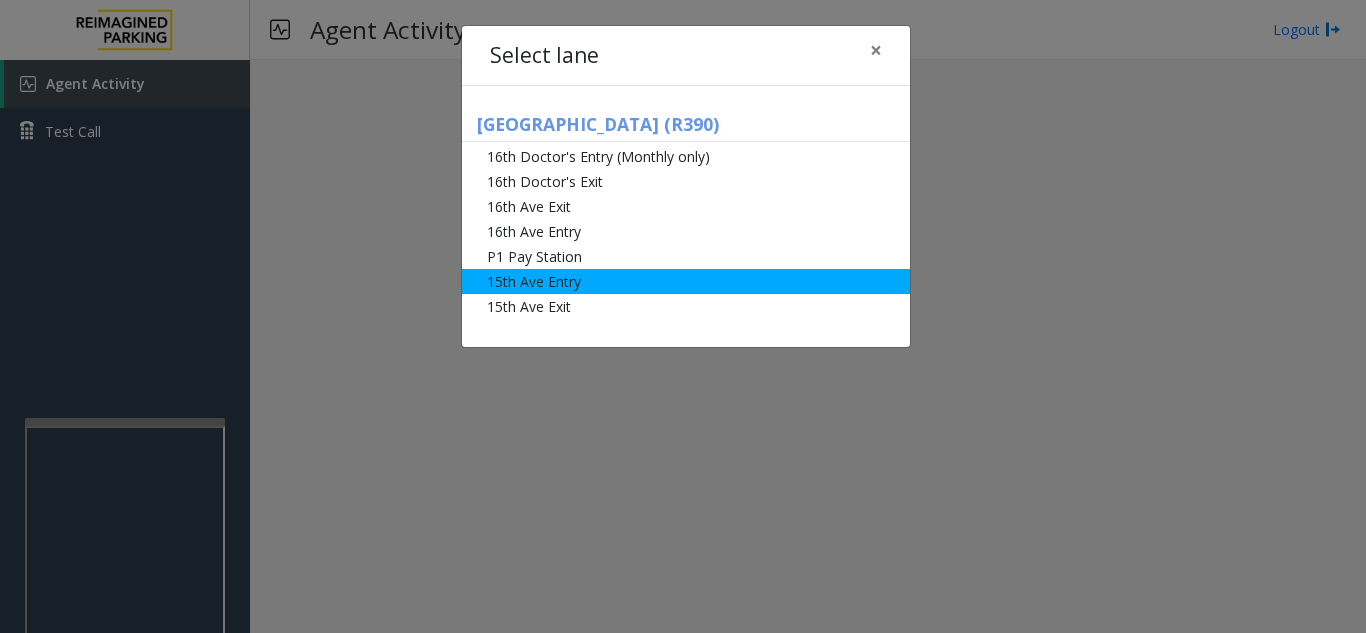 click on "15th Ave Entry" 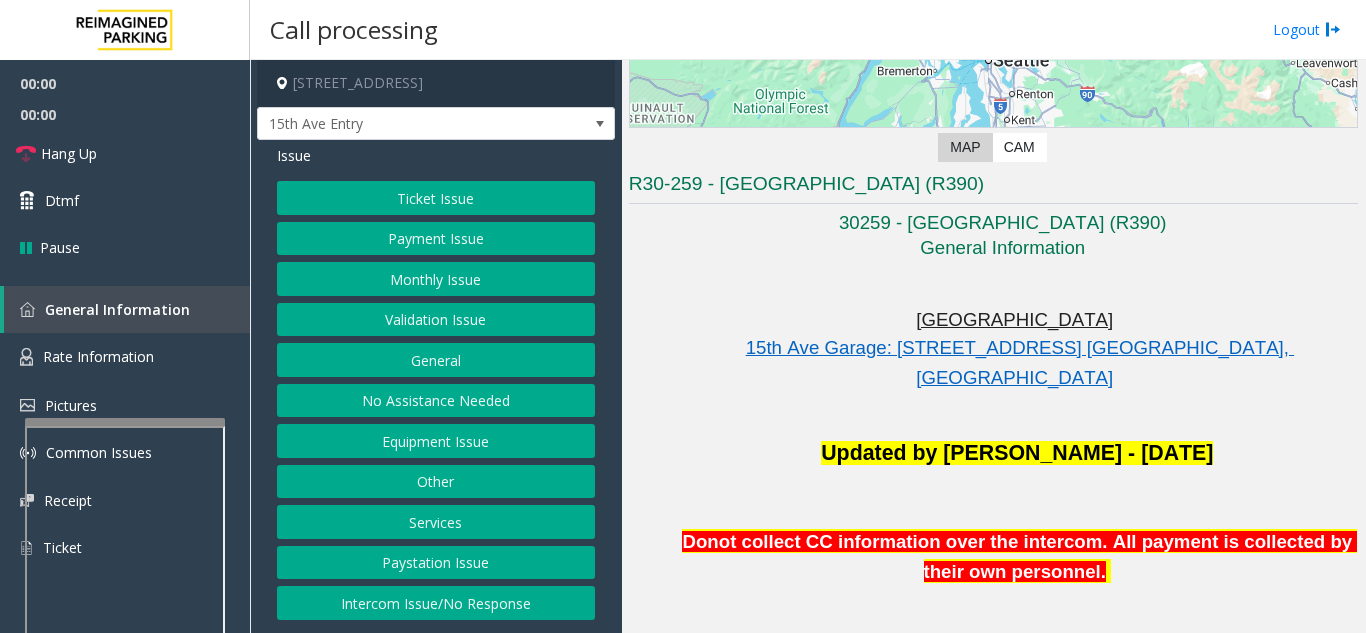 scroll, scrollTop: 300, scrollLeft: 0, axis: vertical 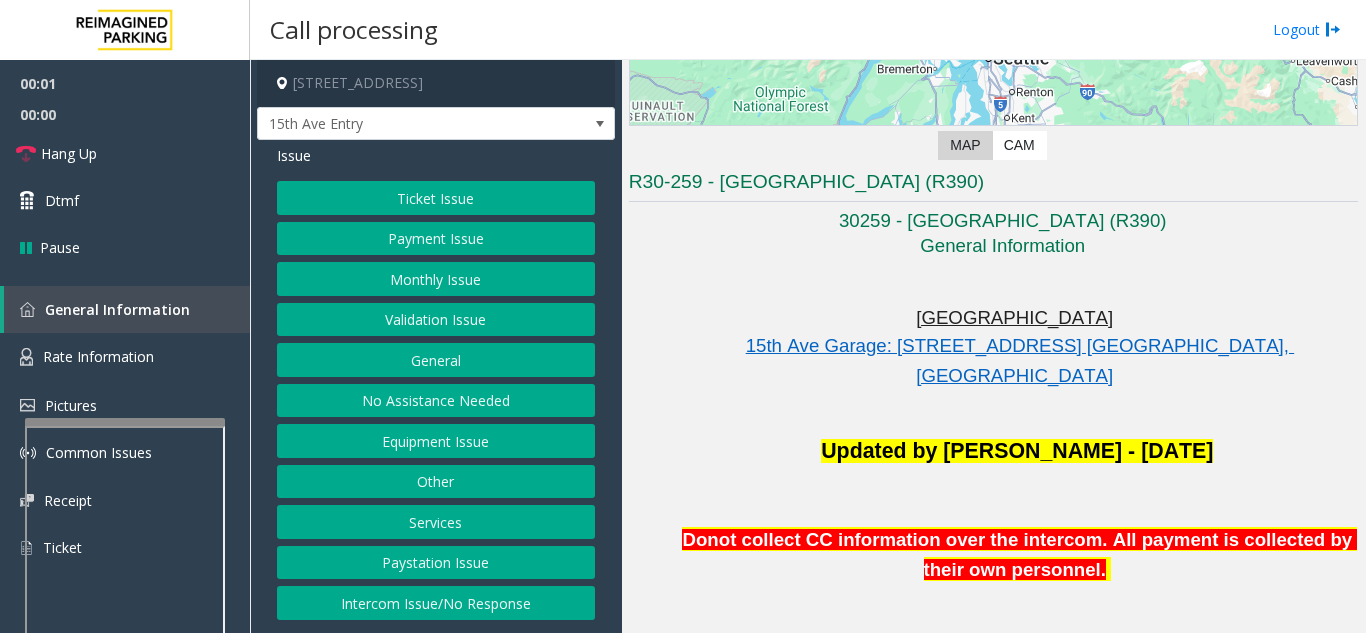 click on "Monthly Issue" 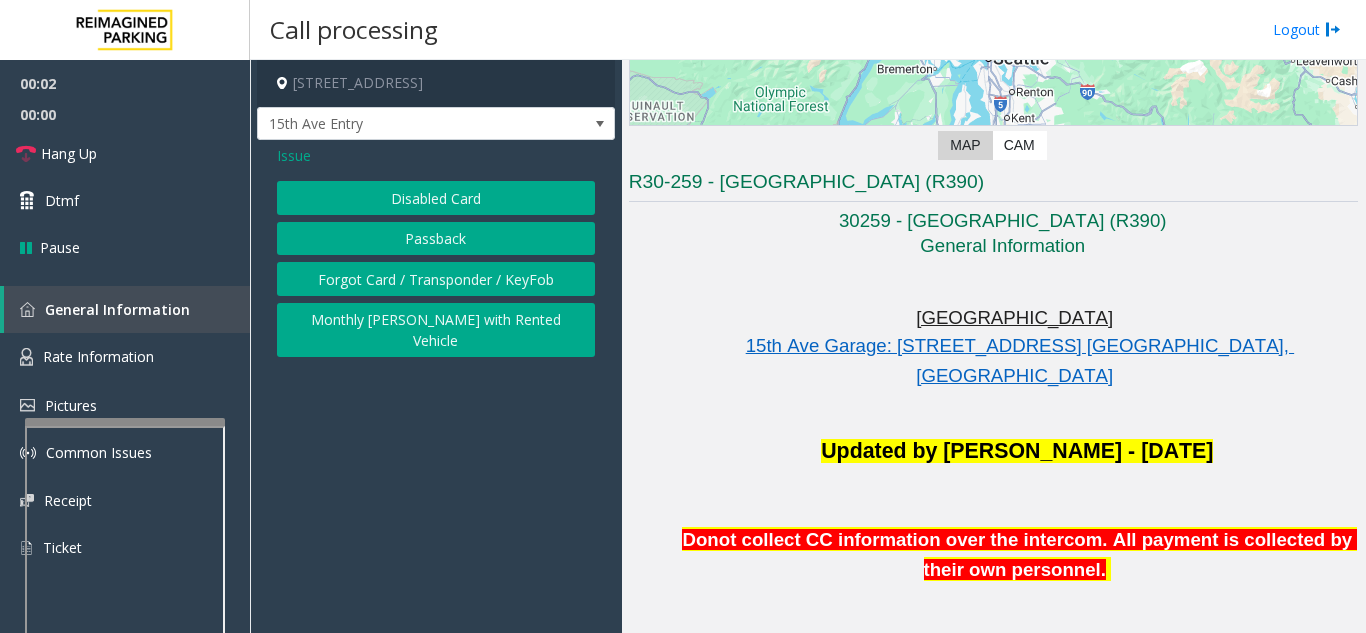 click on "Disabled Card" 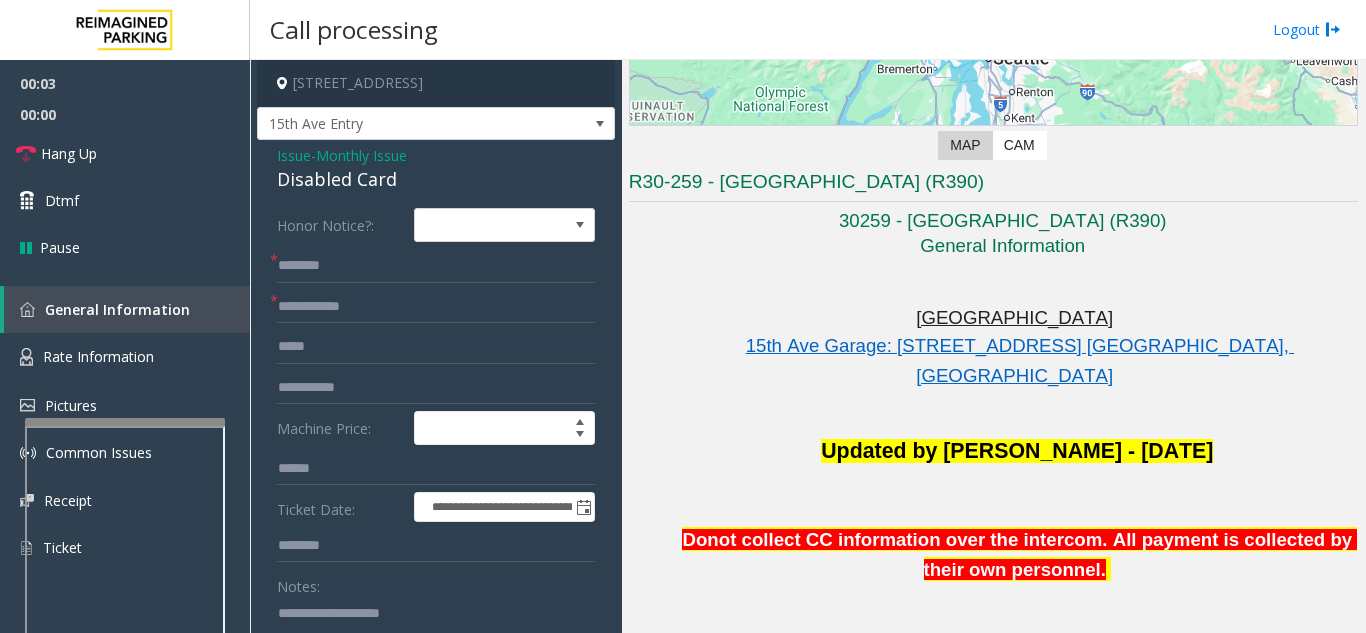 scroll, scrollTop: 100, scrollLeft: 0, axis: vertical 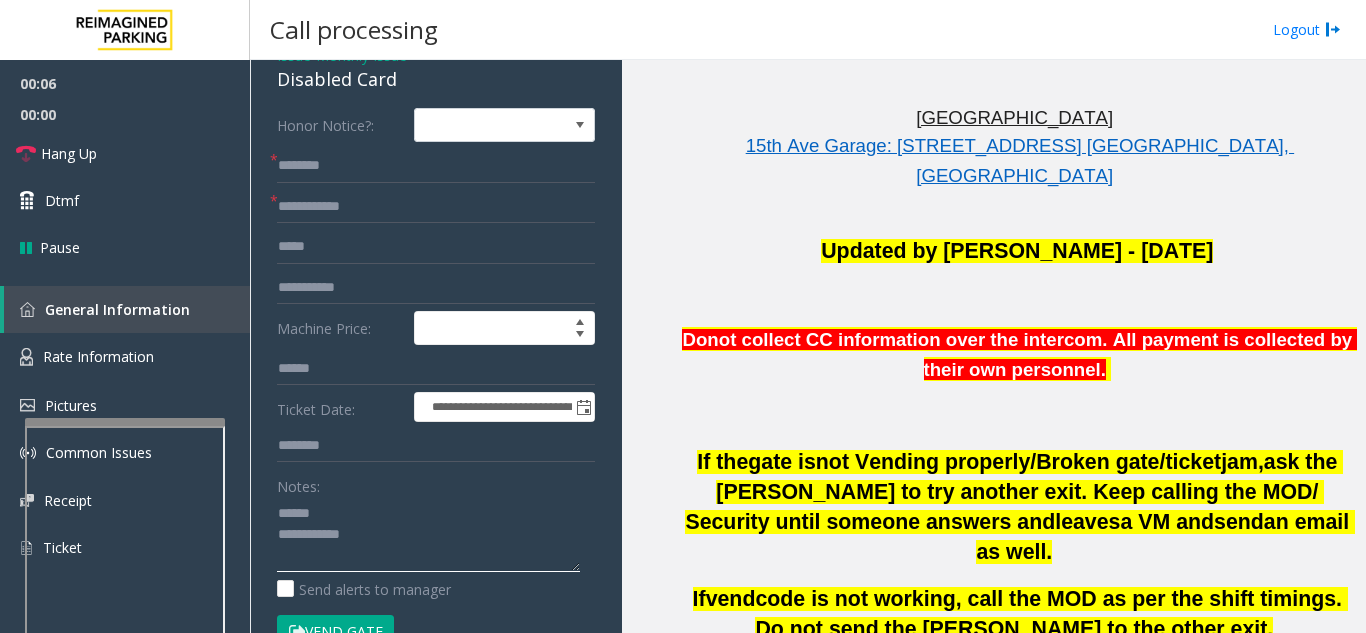 click 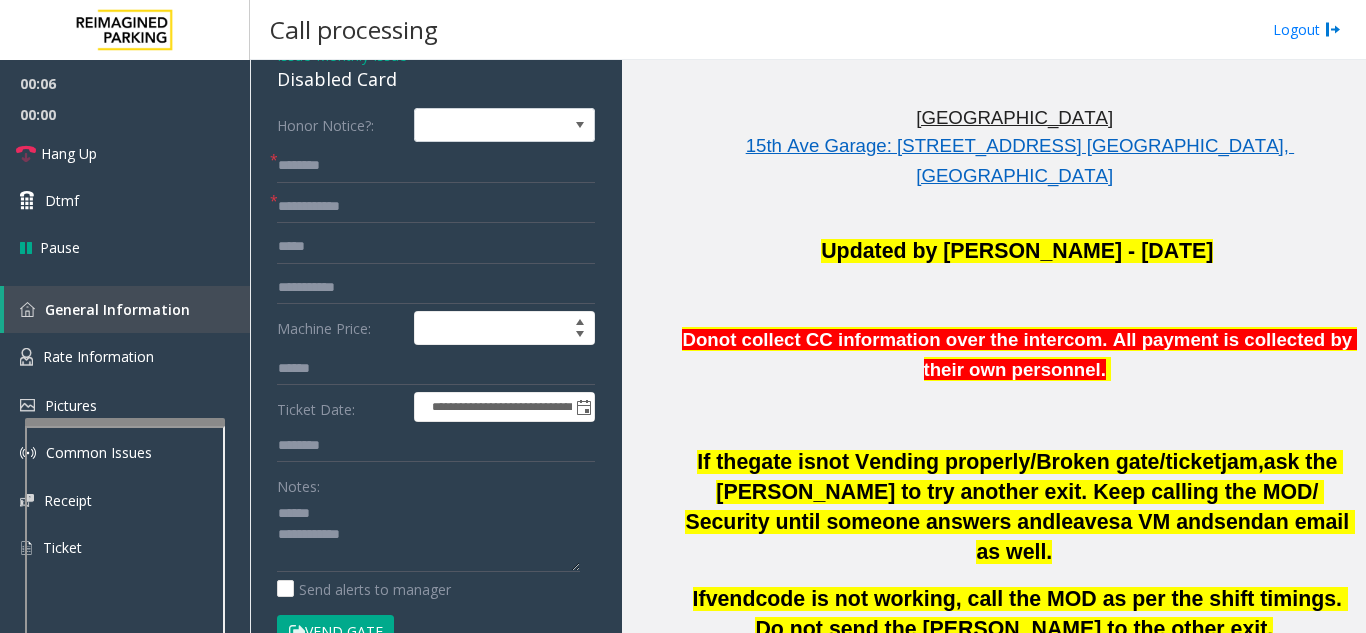 click on "Notes:" 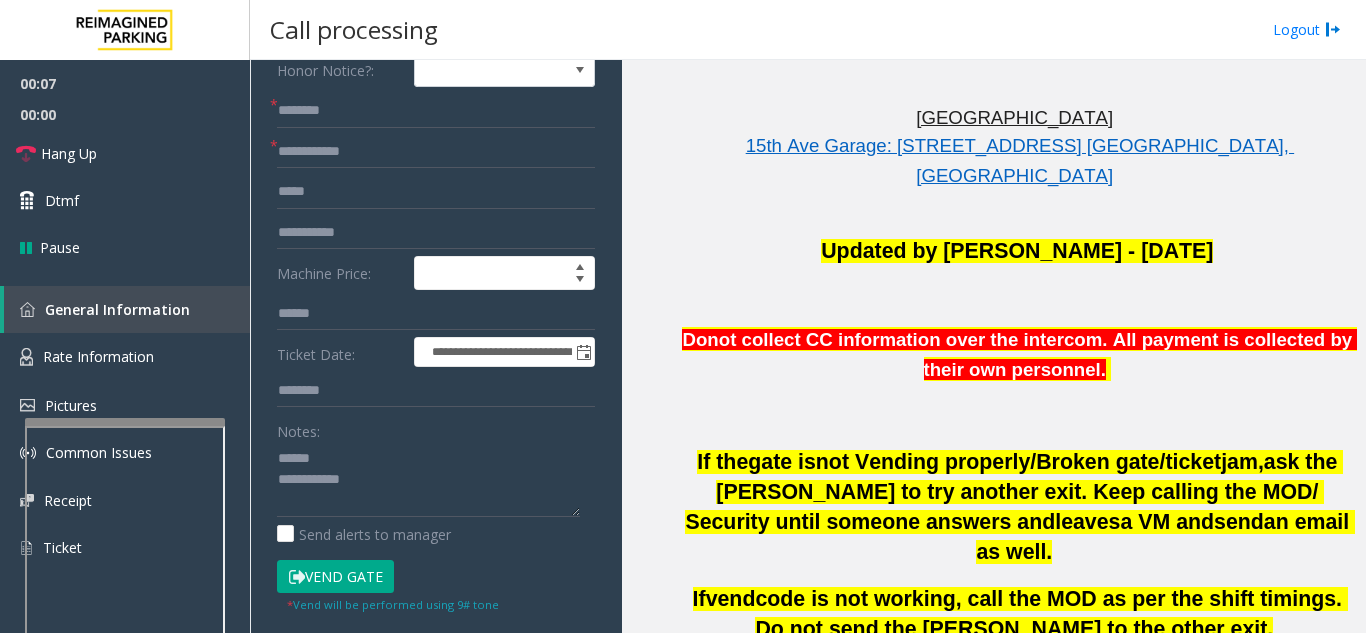 scroll, scrollTop: 101, scrollLeft: 0, axis: vertical 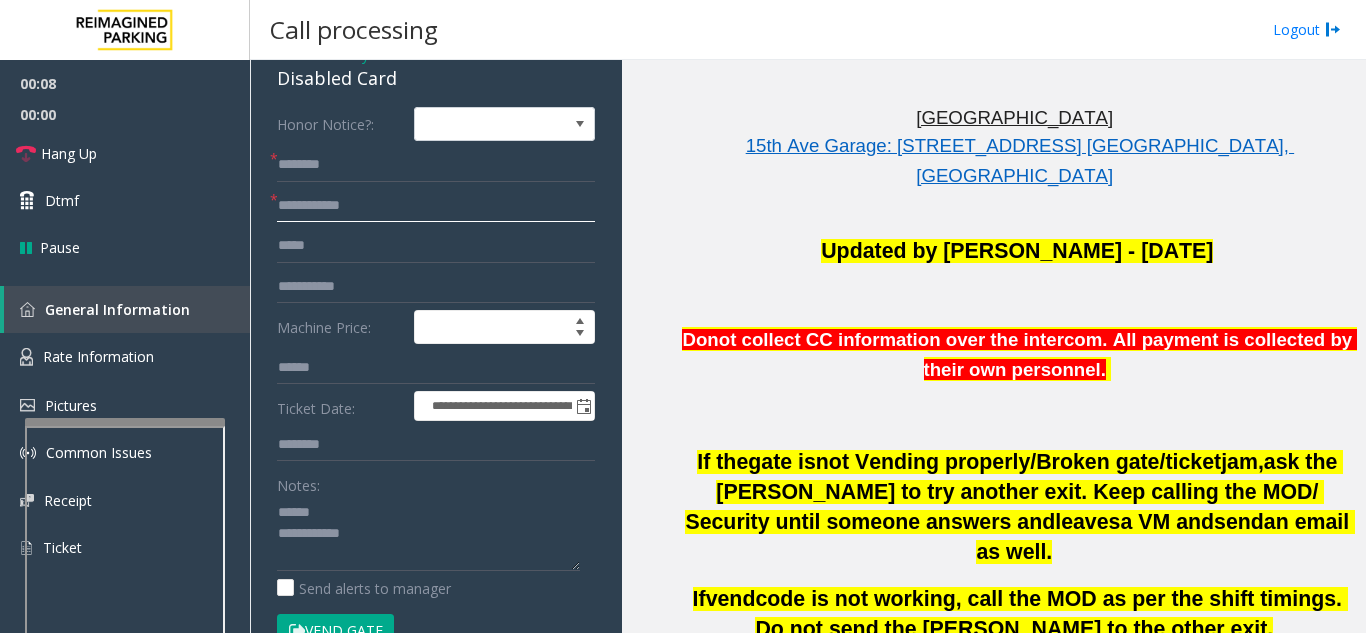 click 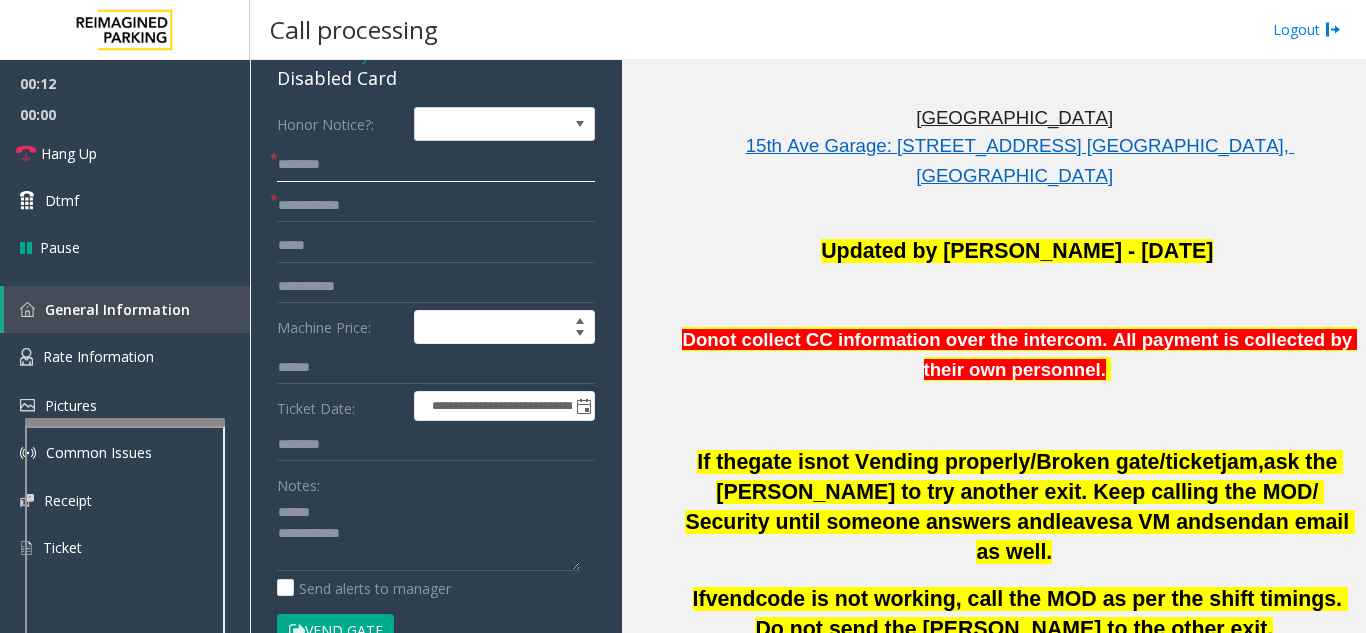 click 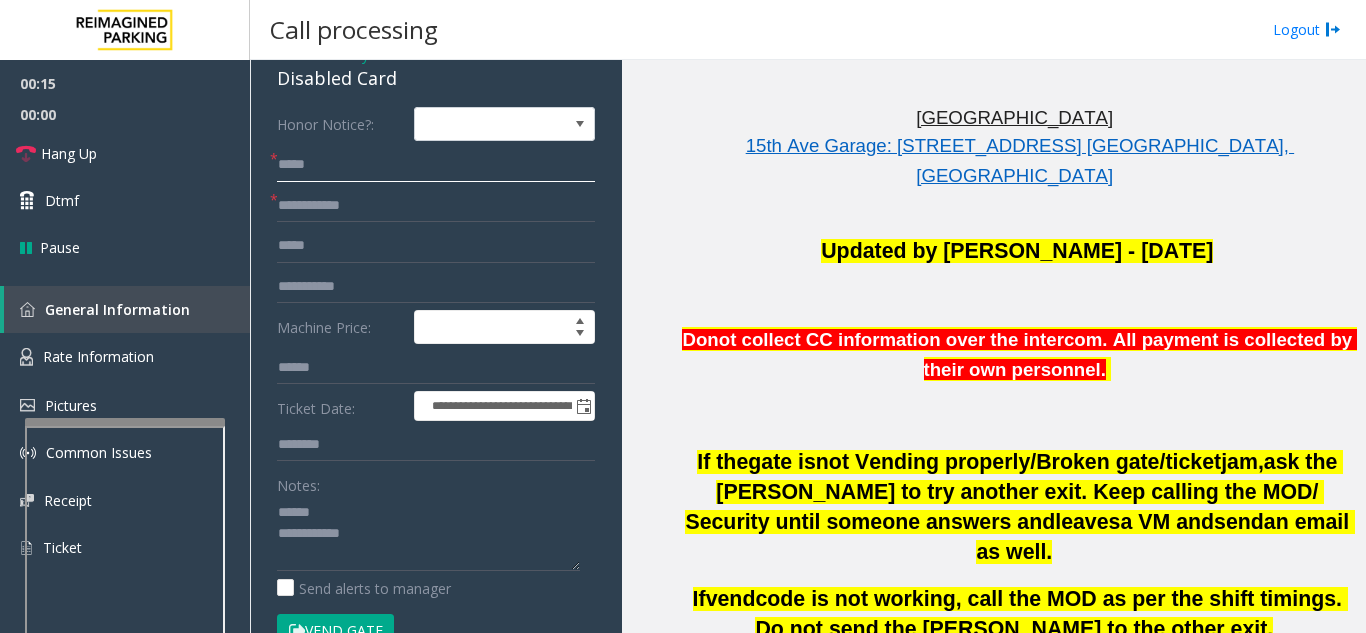 type on "****" 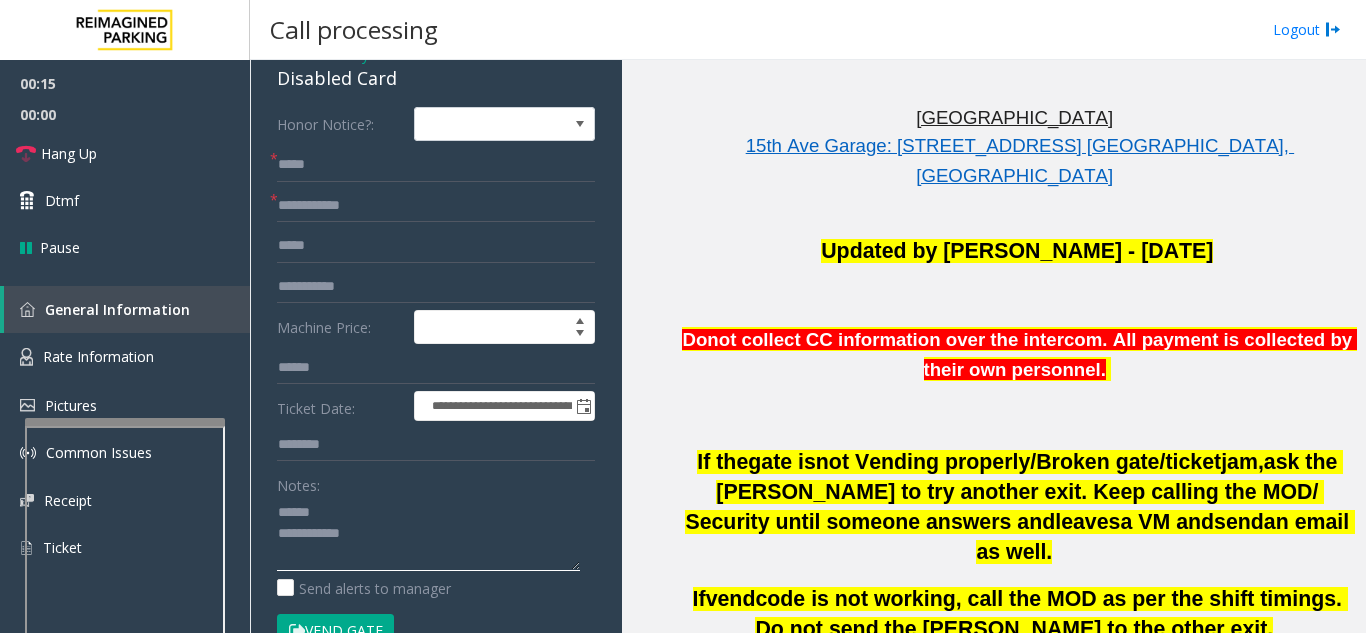 click 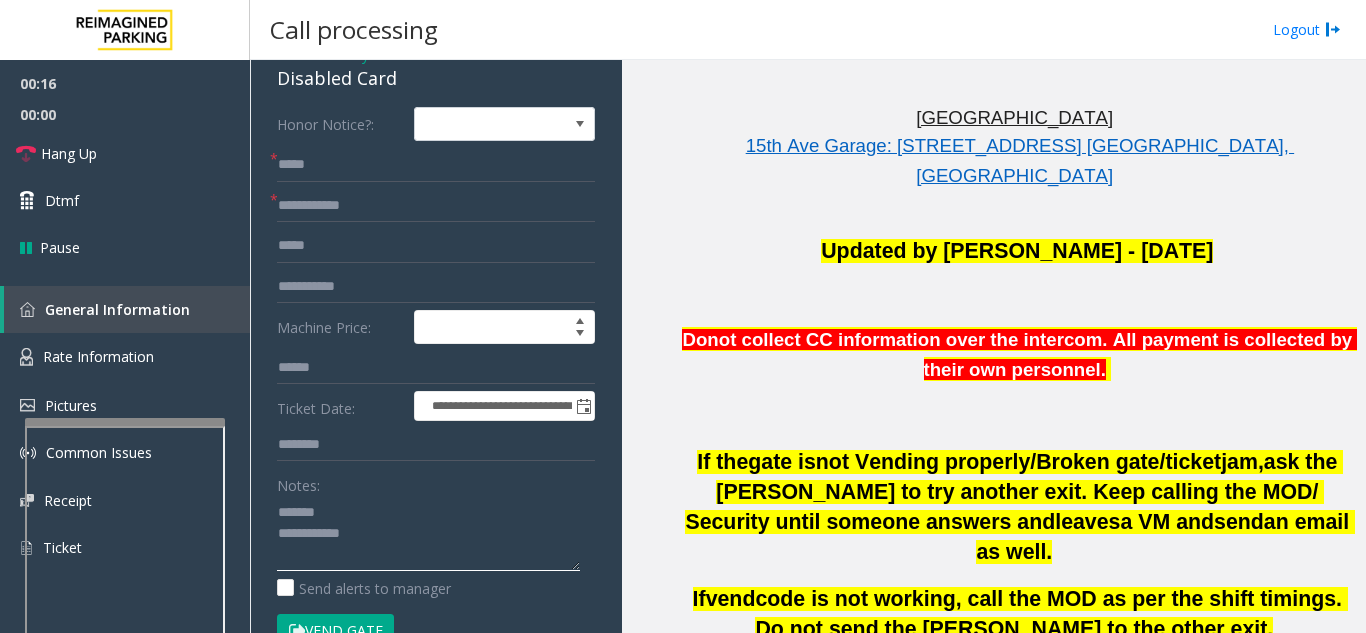 type on "**********" 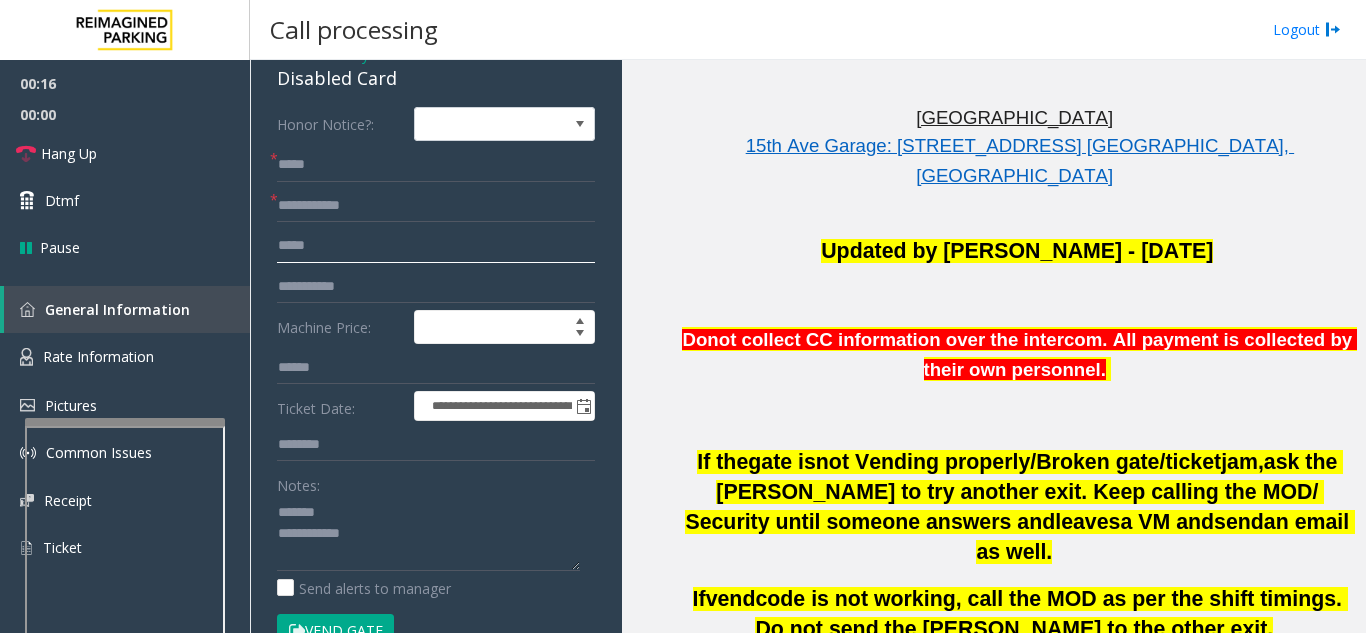 click 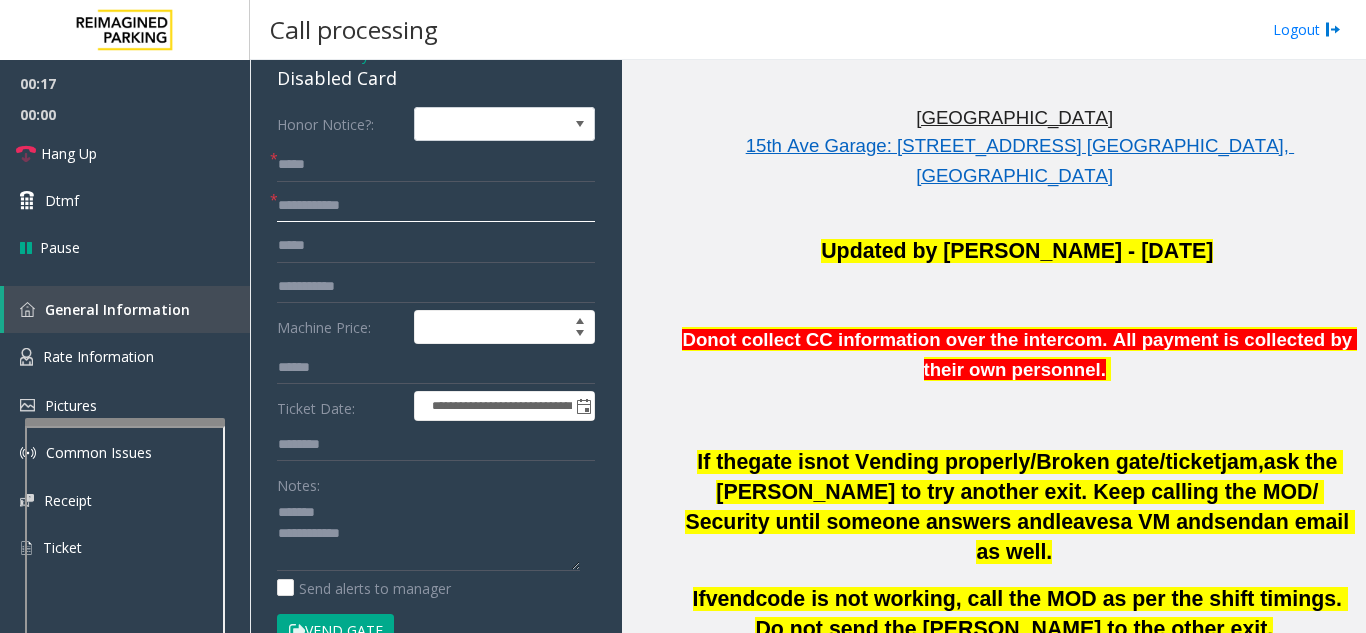 click 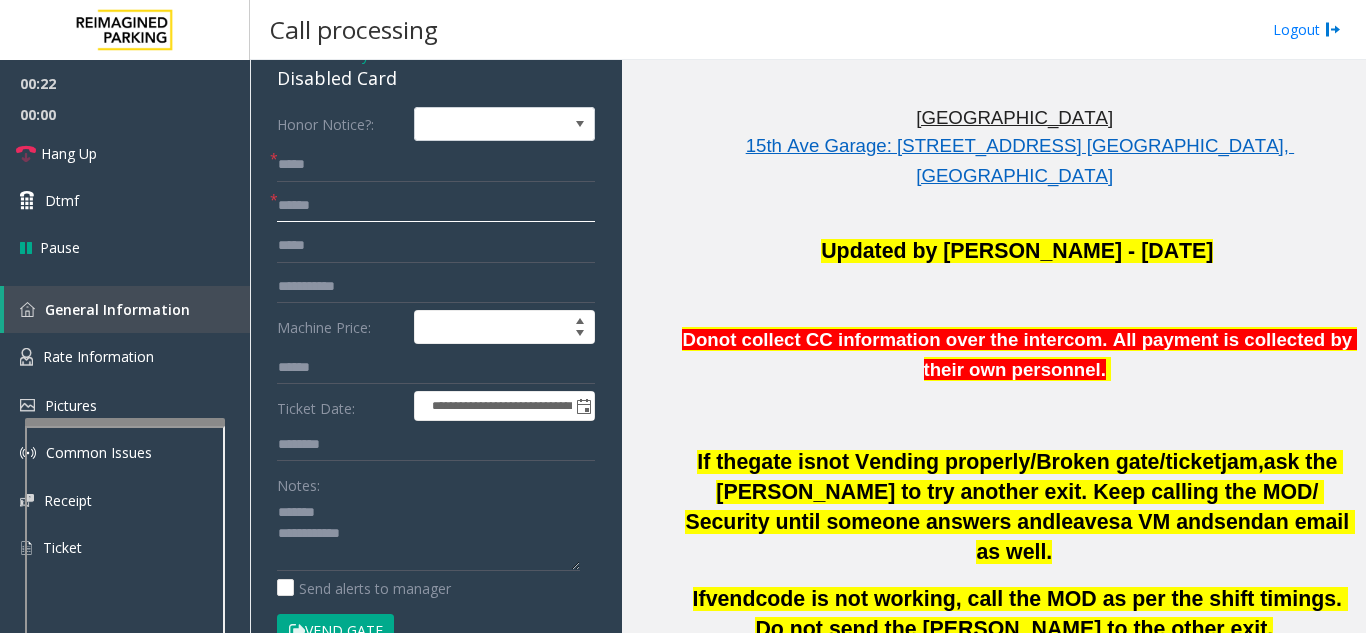type on "******" 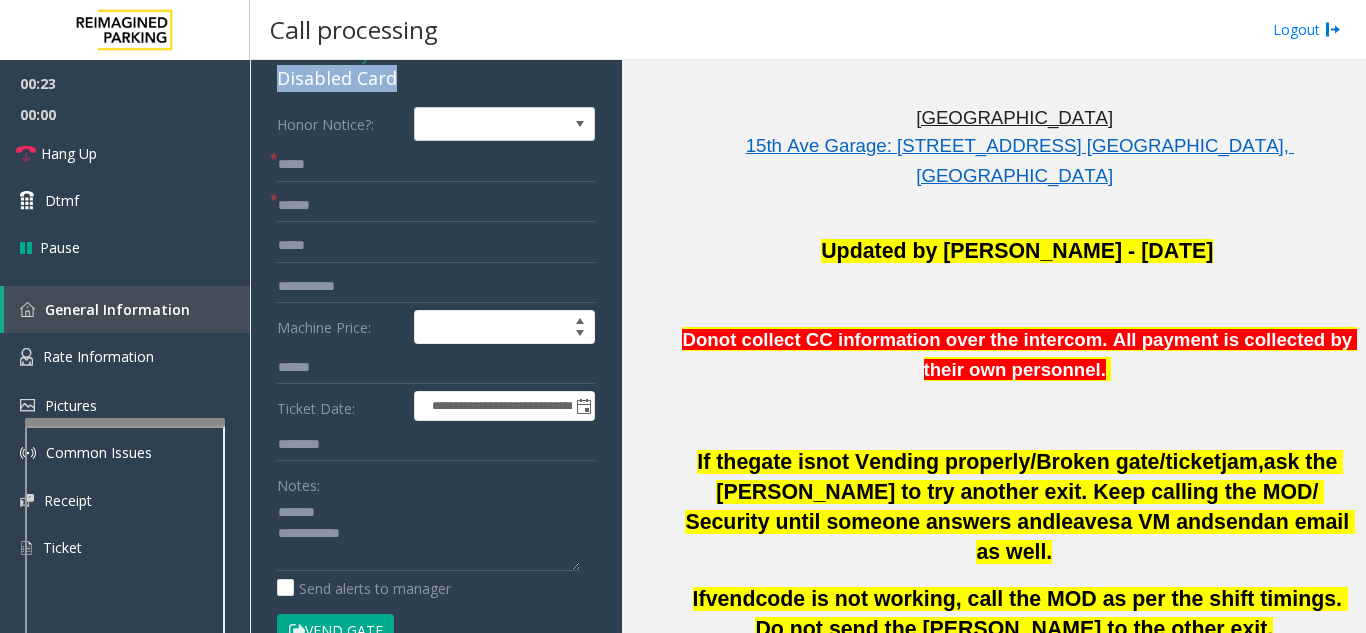 drag, startPoint x: 396, startPoint y: 79, endPoint x: 252, endPoint y: 86, distance: 144.17004 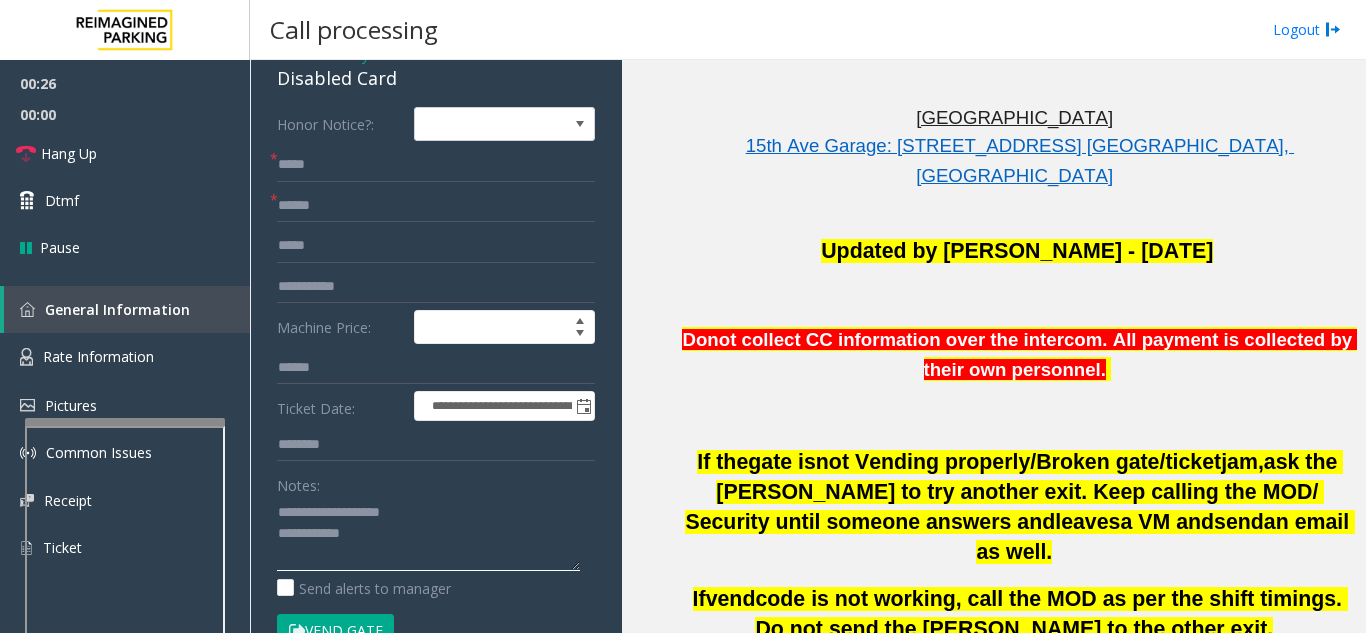 click 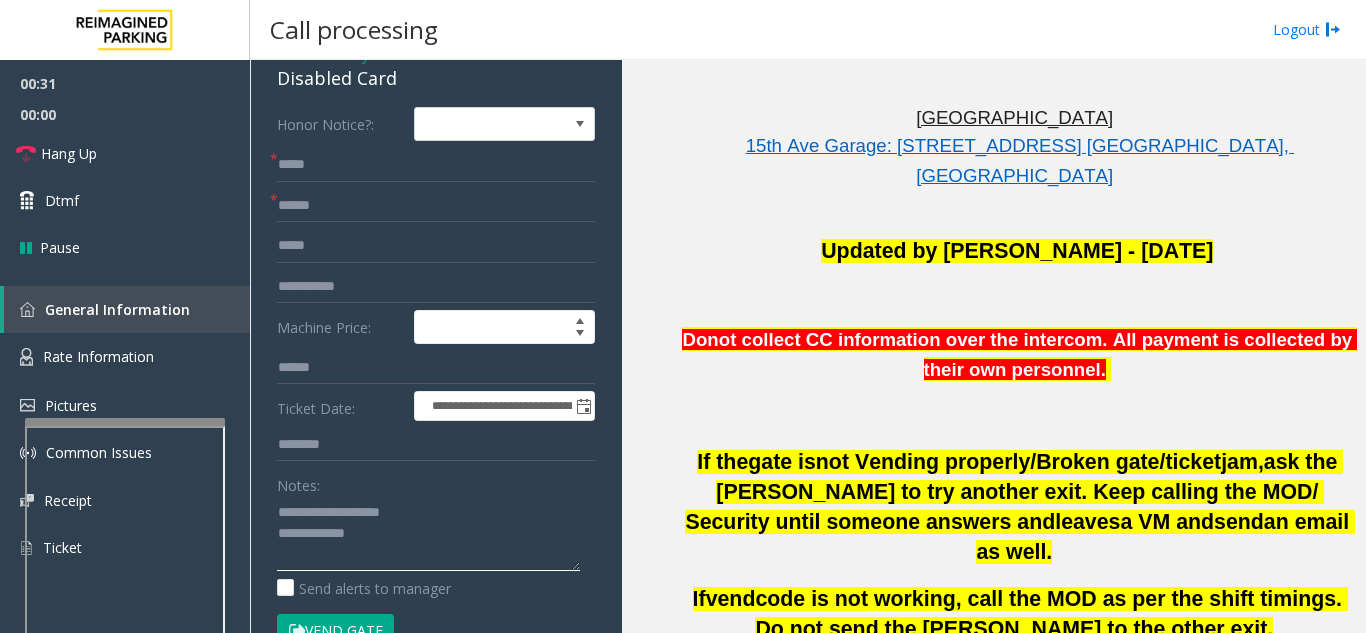 type on "**********" 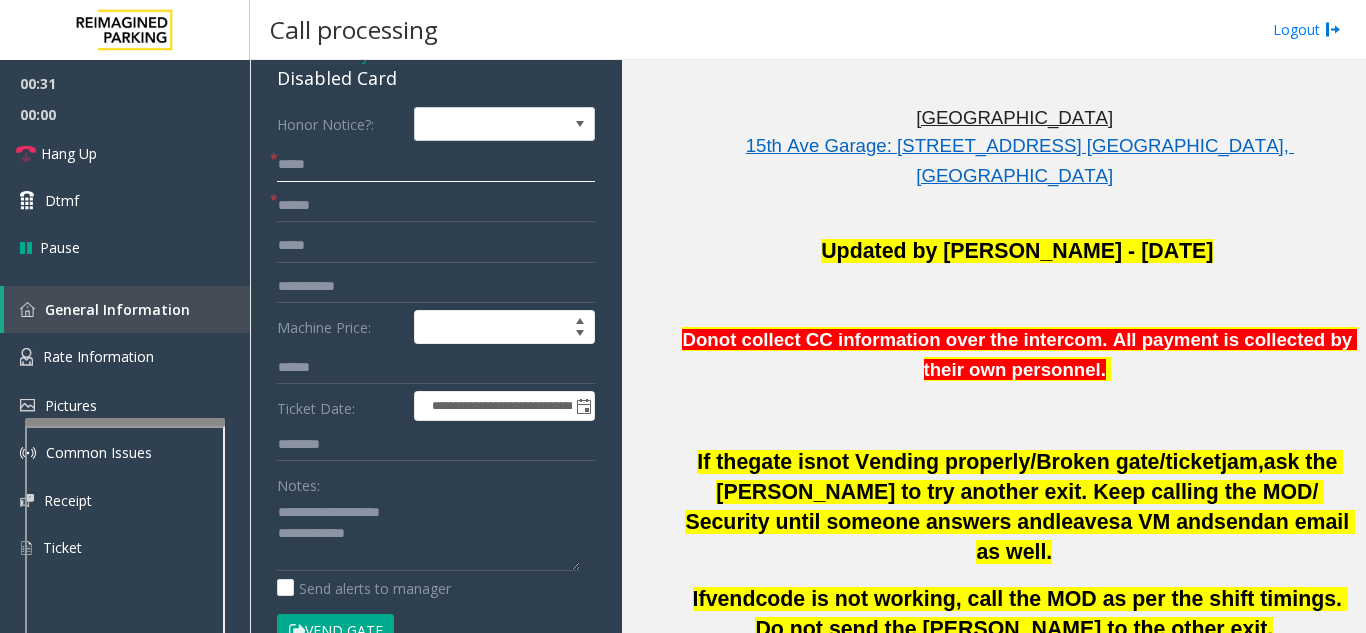click on "****" 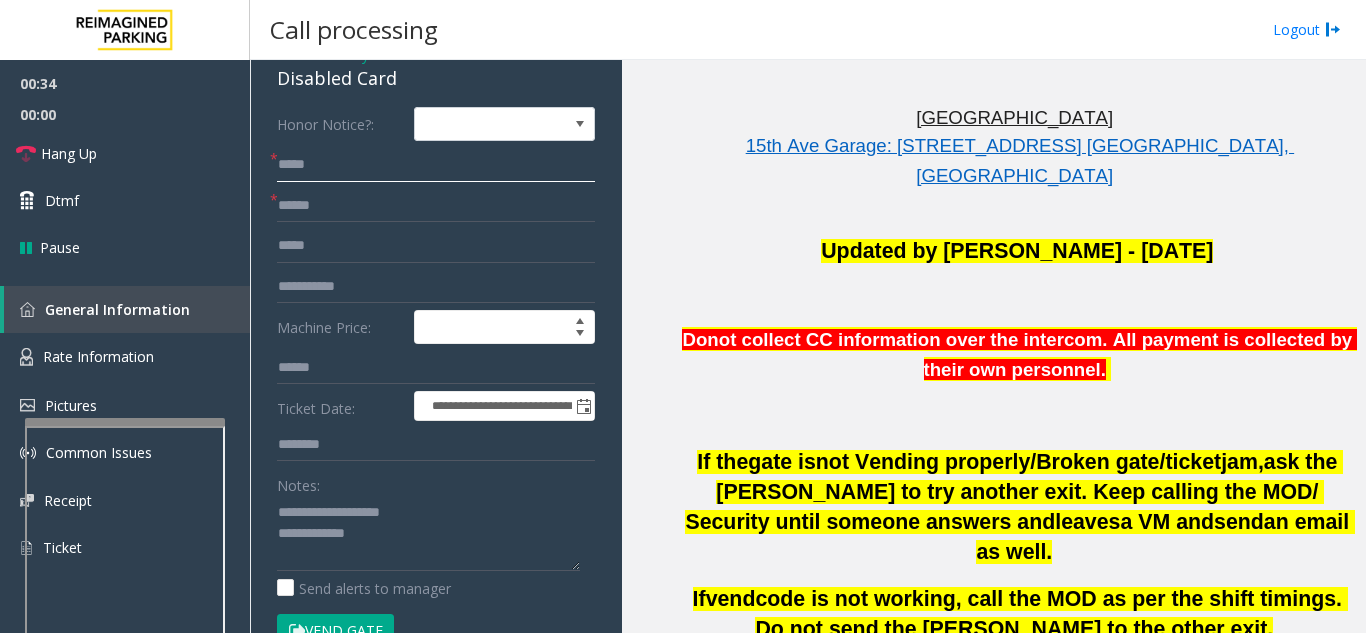 type on "****" 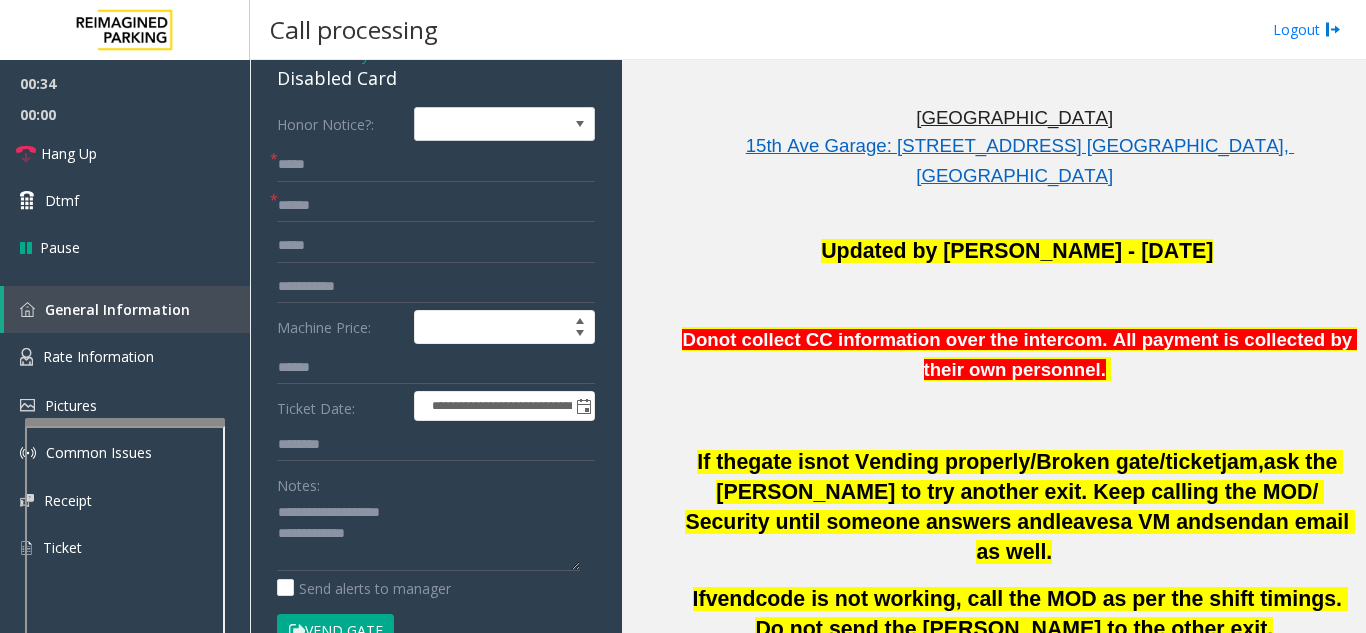 click on "Vend Gate" 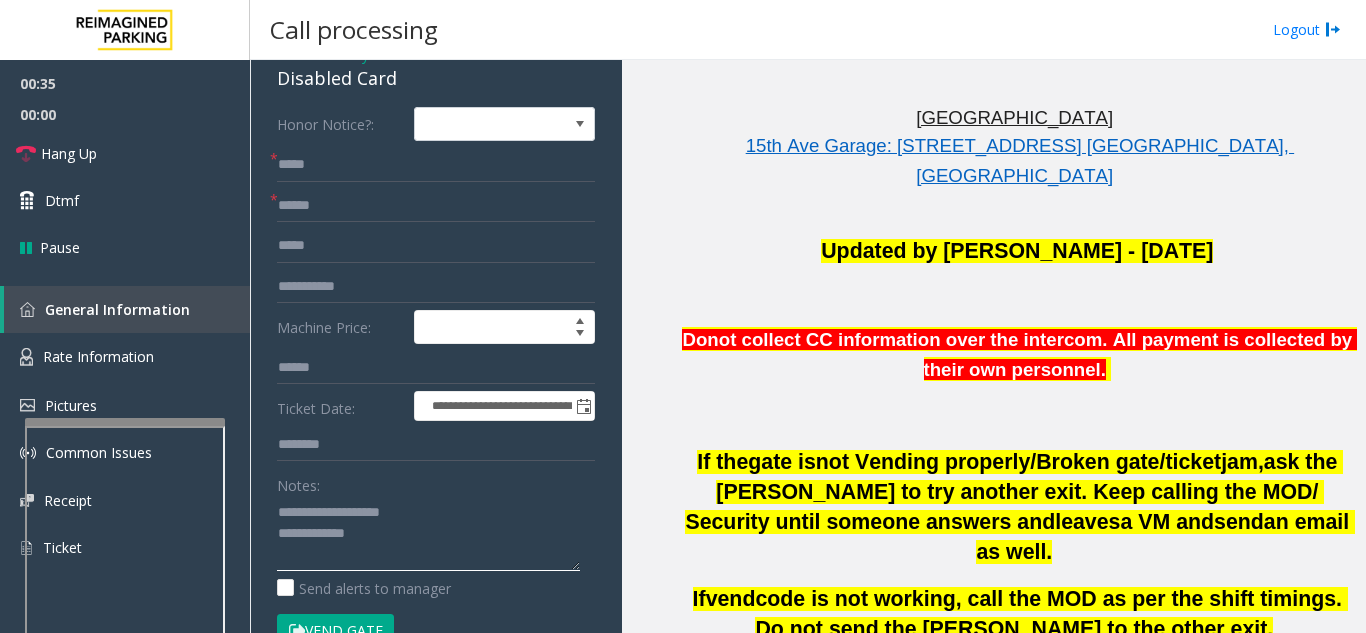 click 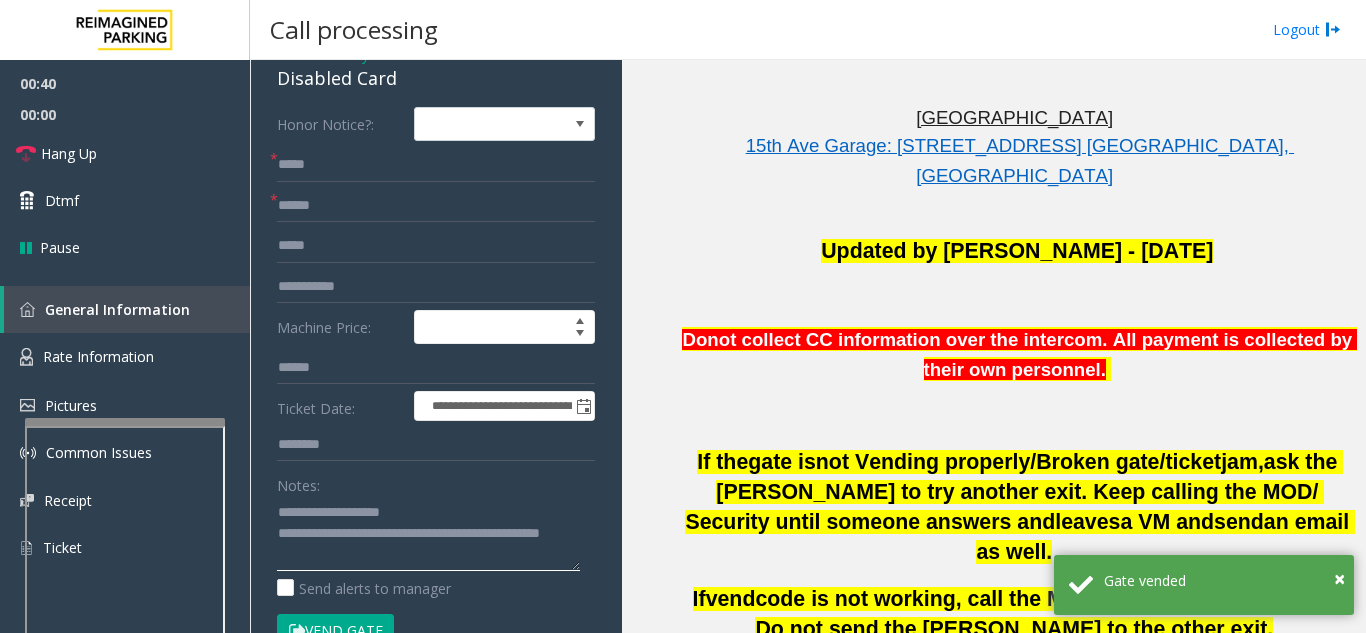 click 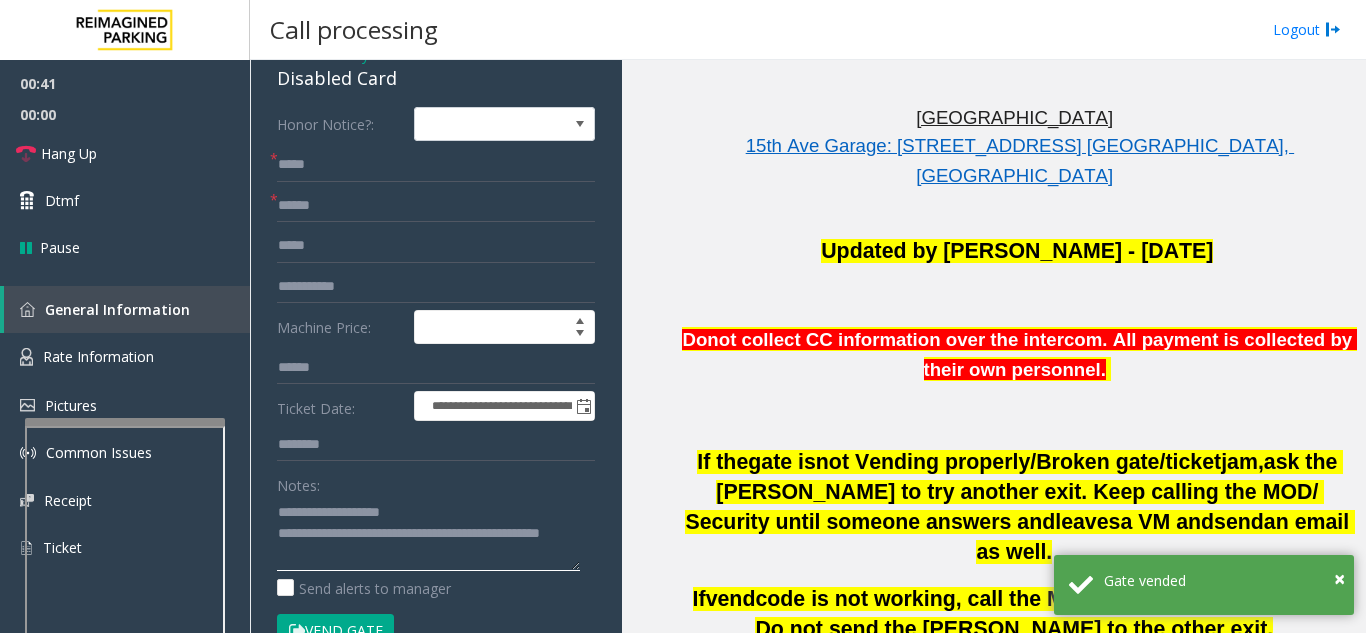 type on "**********" 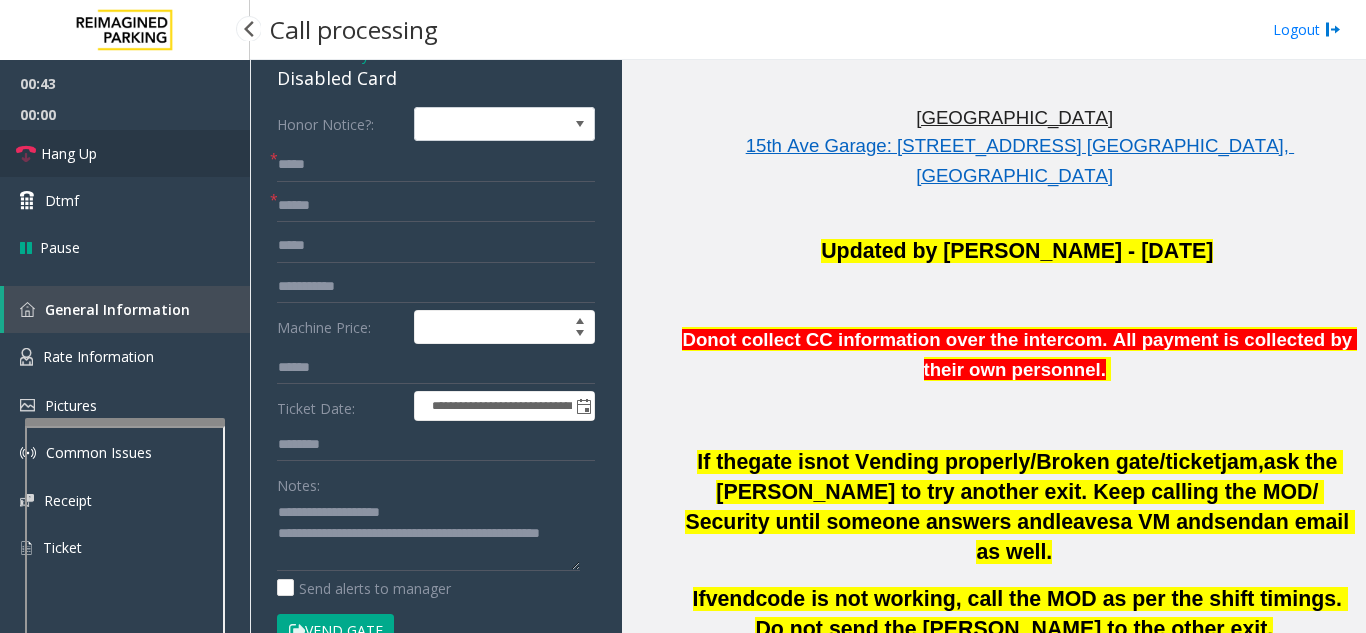 click on "Hang Up" at bounding box center (125, 153) 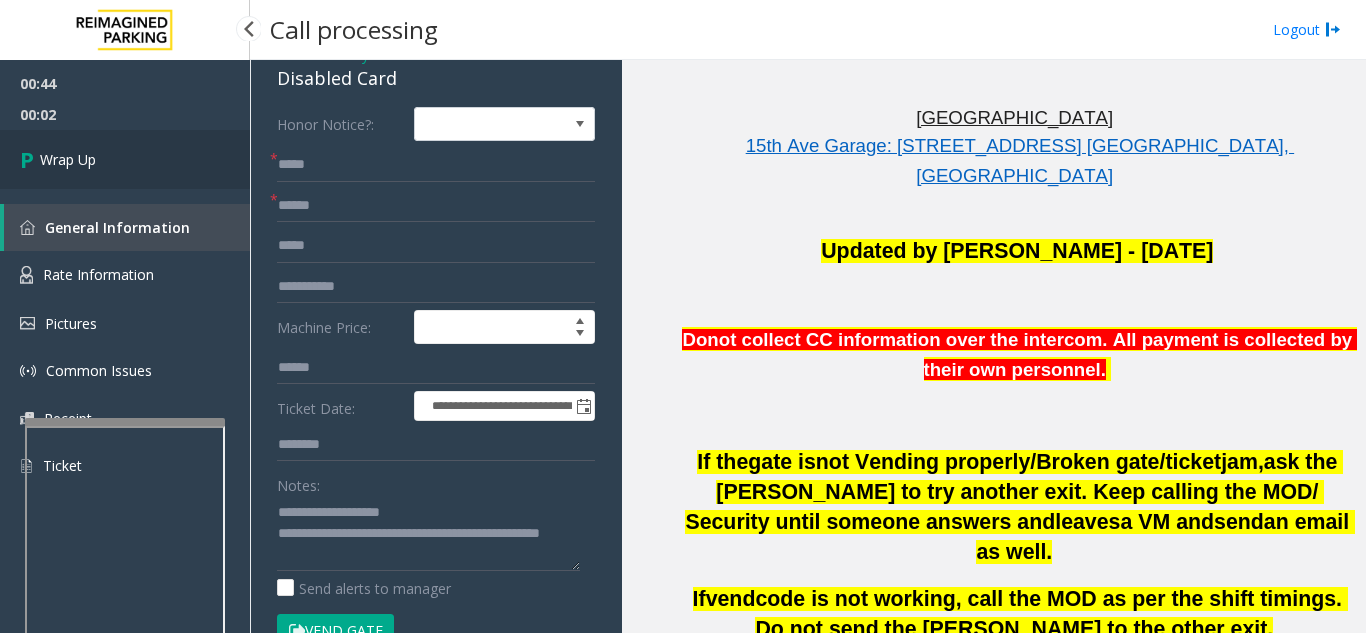 click on "Wrap Up" at bounding box center (68, 159) 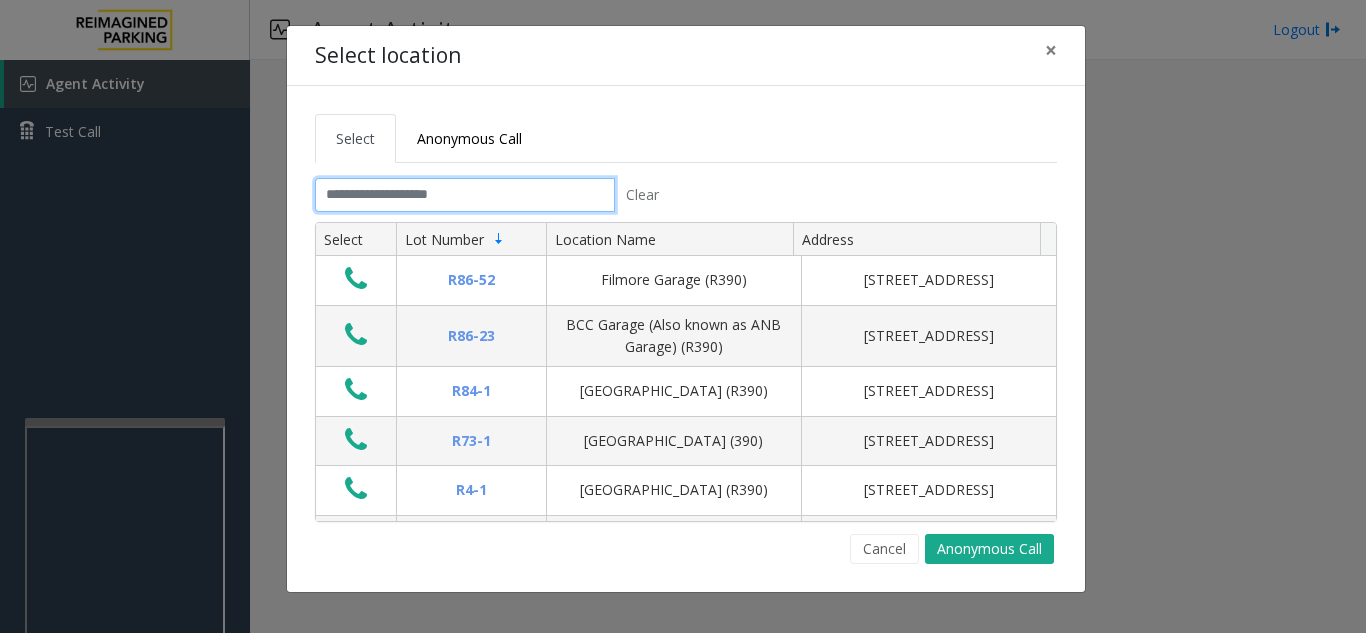 click 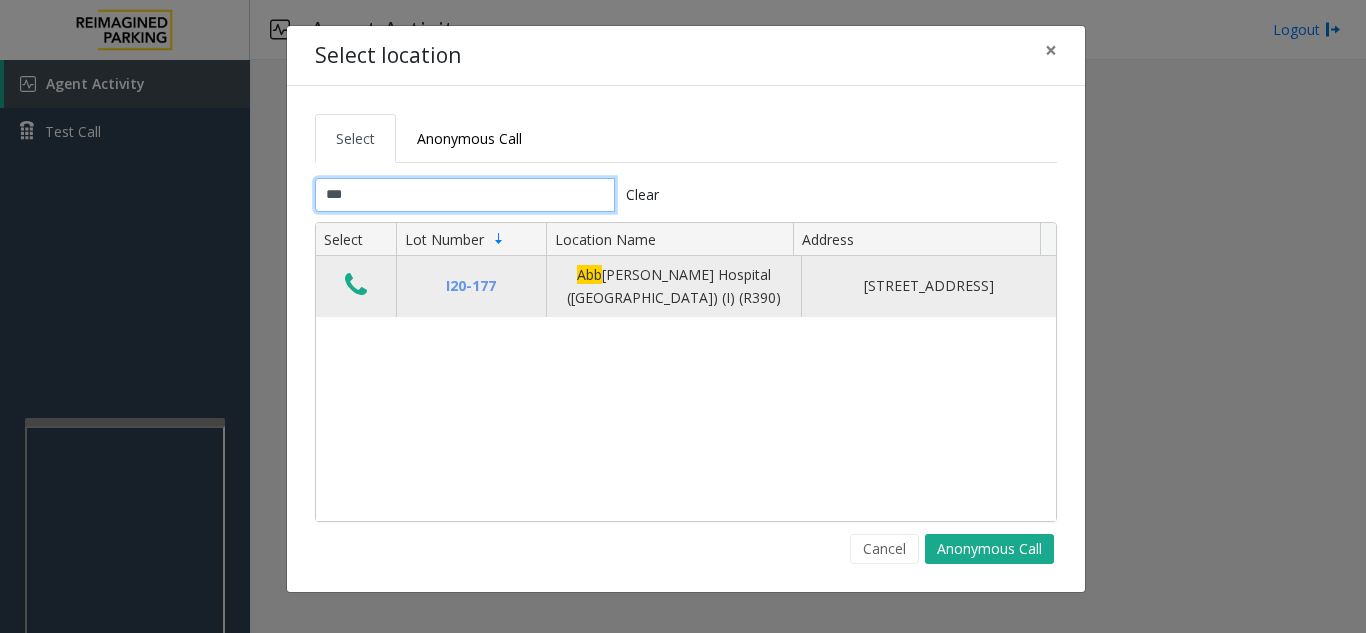type on "***" 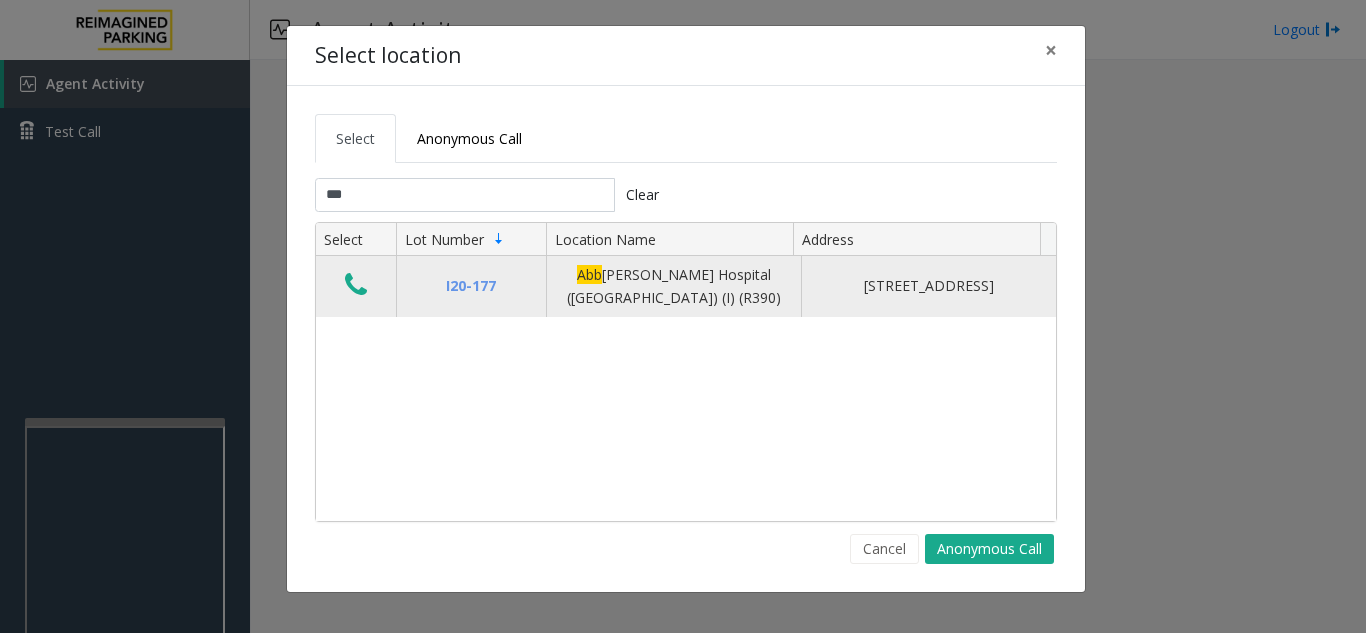 click 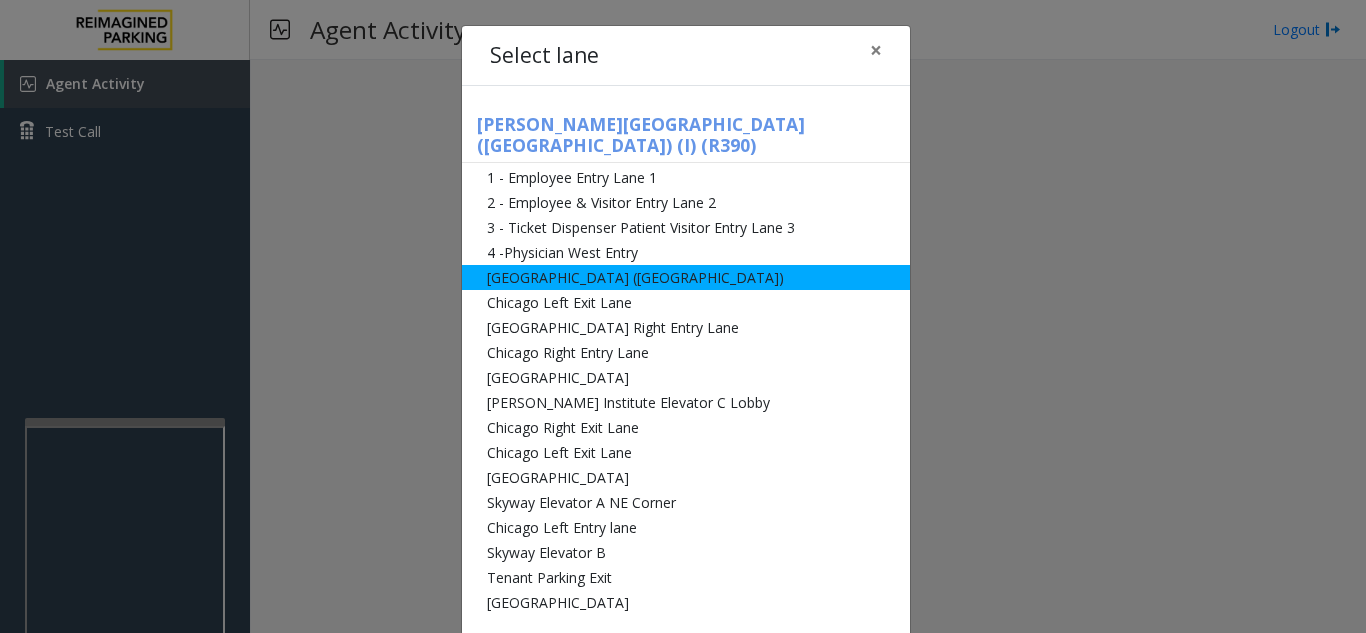 click on "[GEOGRAPHIC_DATA] ([GEOGRAPHIC_DATA])" 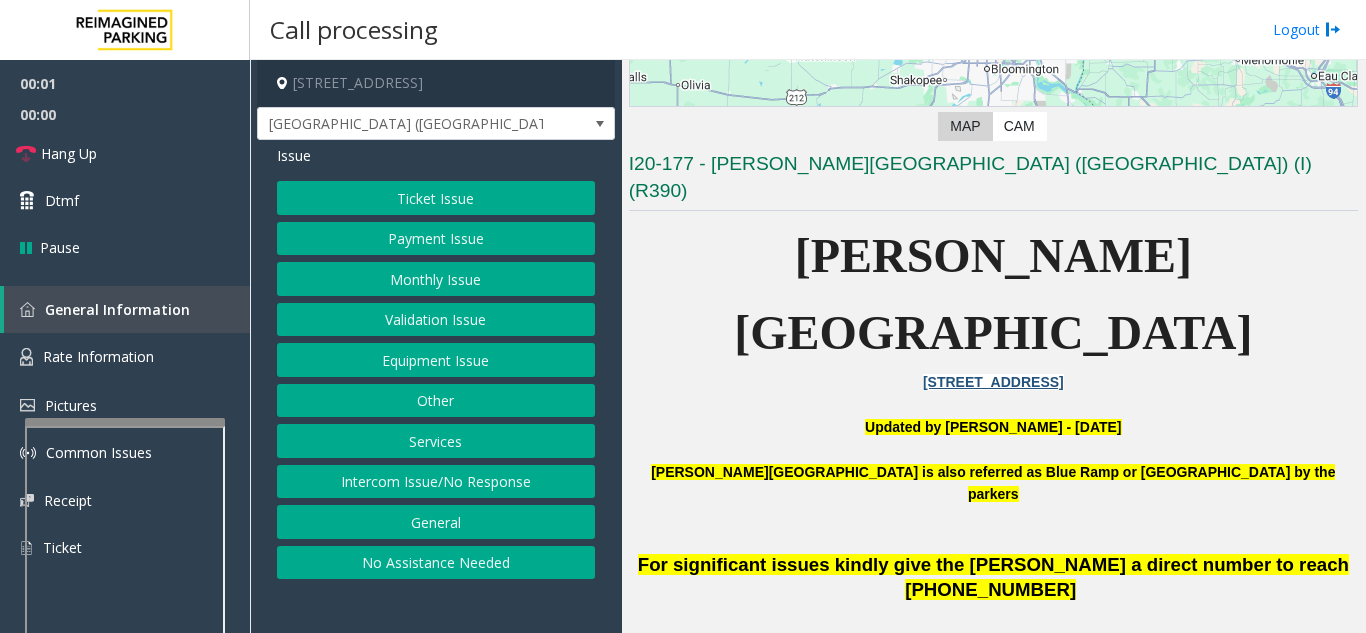 scroll, scrollTop: 400, scrollLeft: 0, axis: vertical 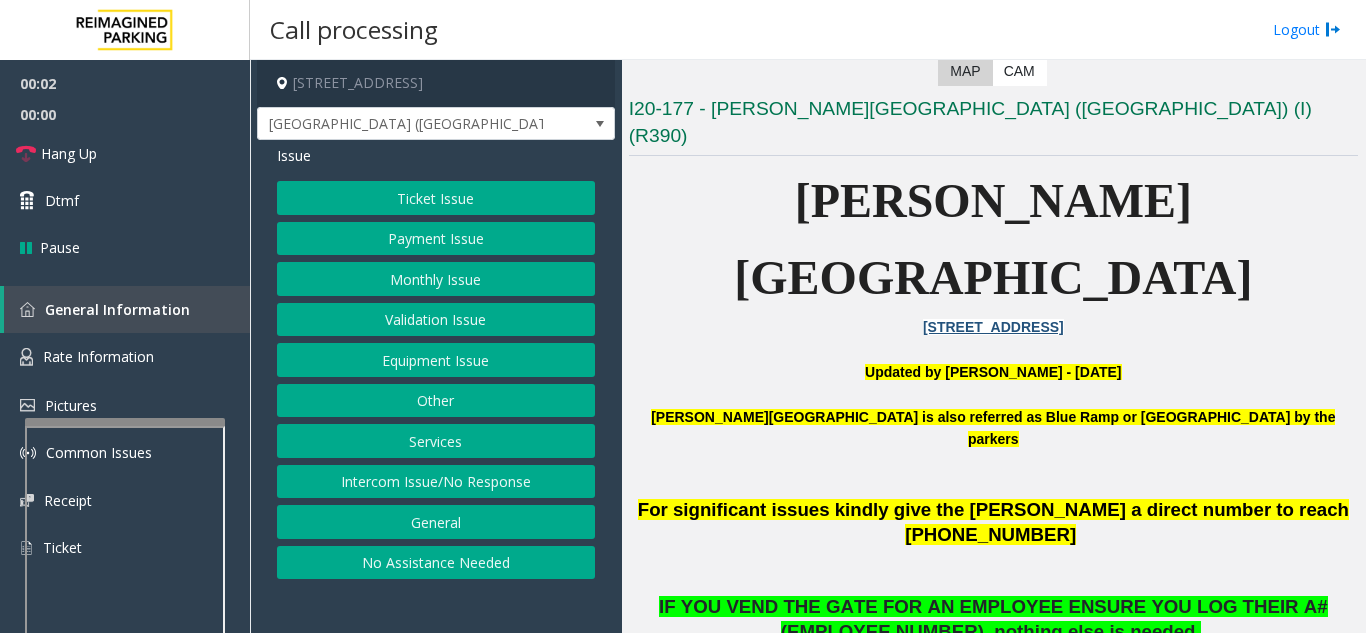 click on "Equipment Issue" 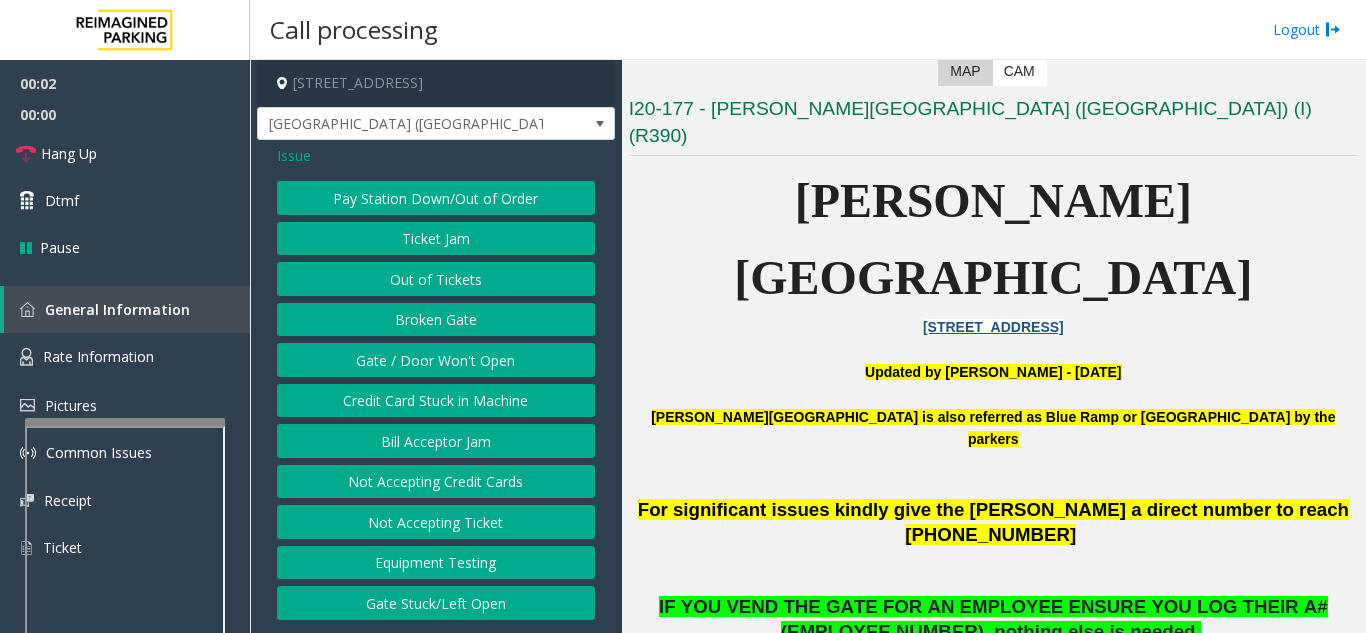 click on "Gate / Door Won't Open" 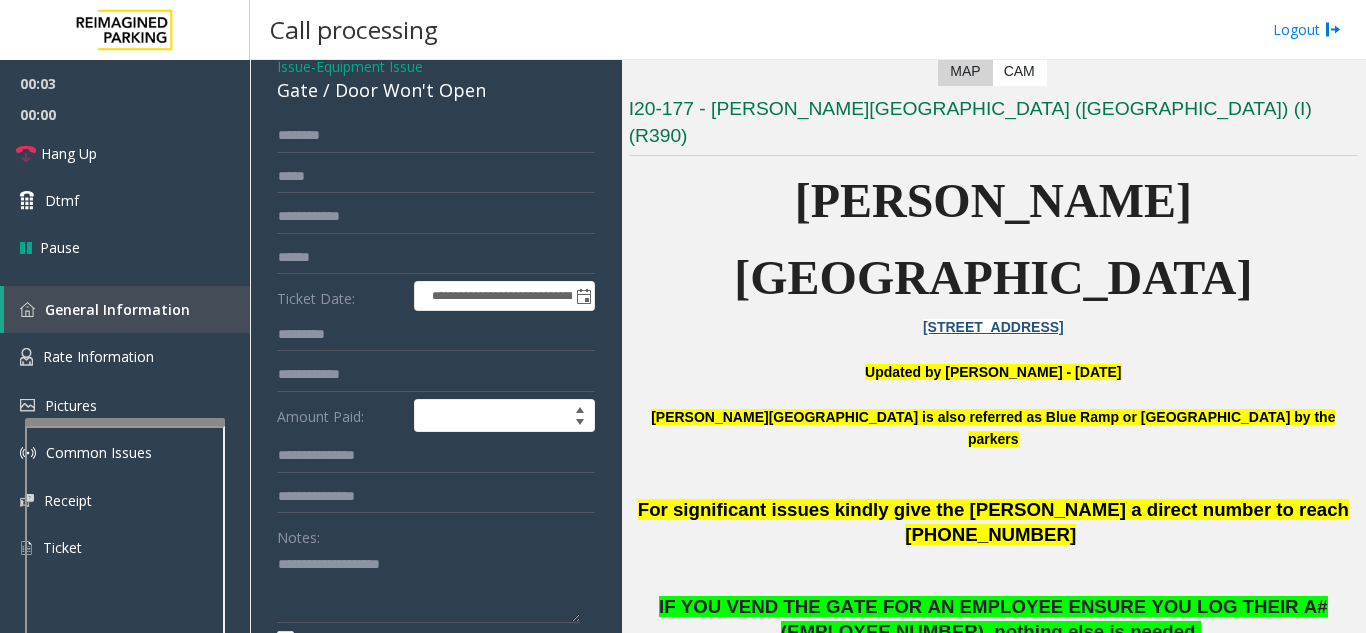scroll, scrollTop: 200, scrollLeft: 0, axis: vertical 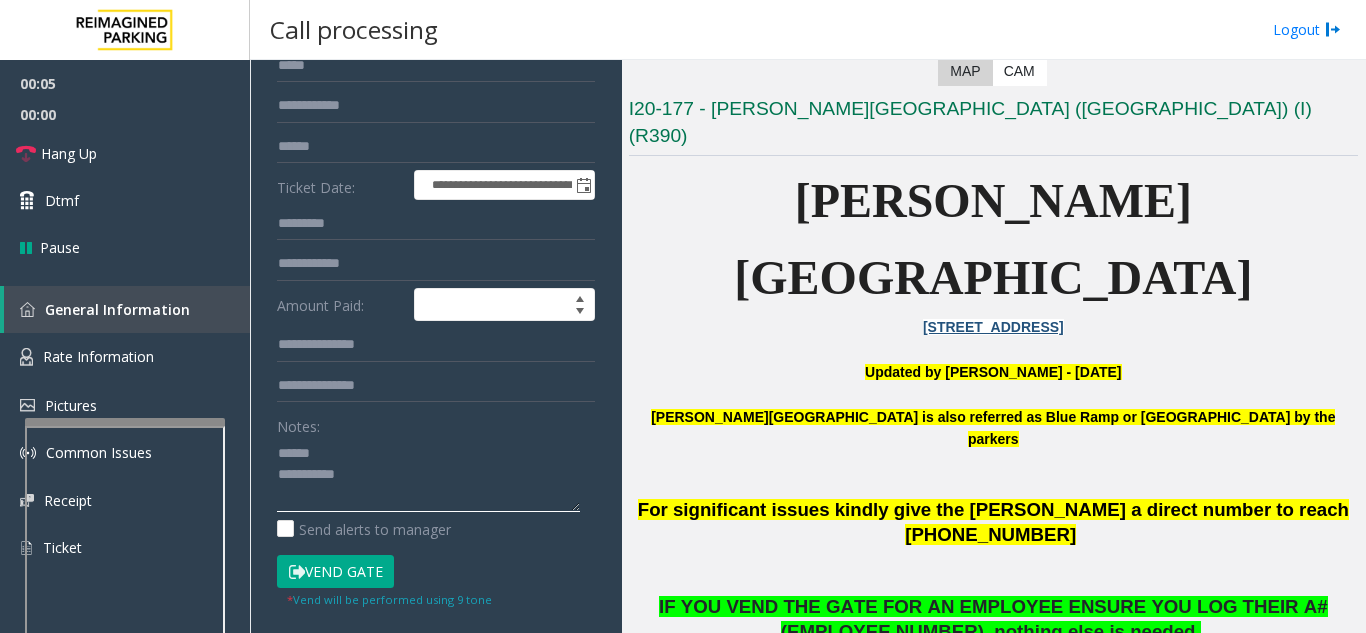 click 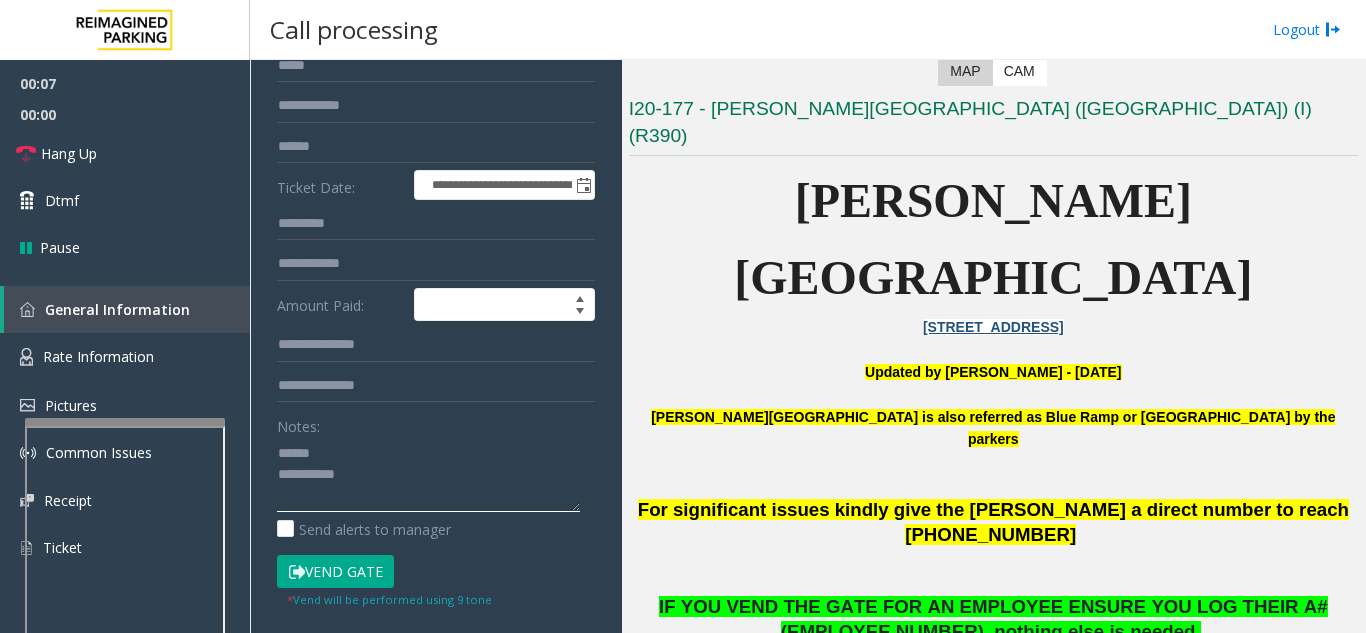 scroll, scrollTop: 100, scrollLeft: 0, axis: vertical 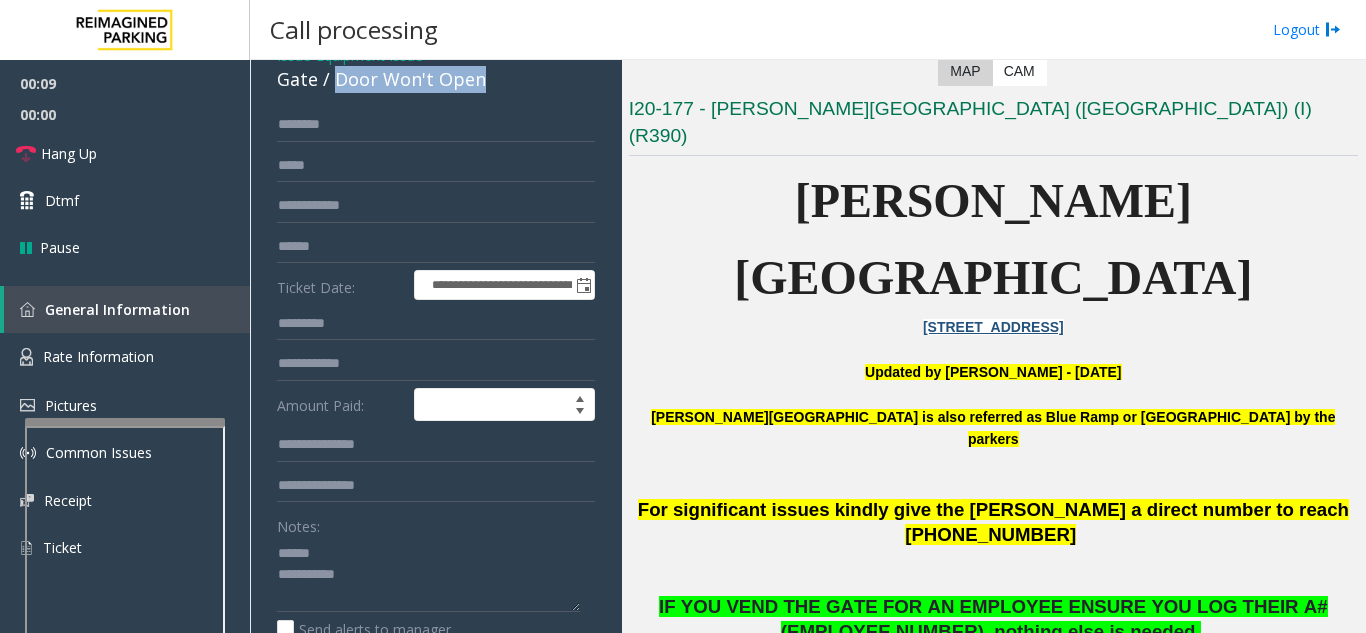 drag, startPoint x: 332, startPoint y: 84, endPoint x: 493, endPoint y: 97, distance: 161.52399 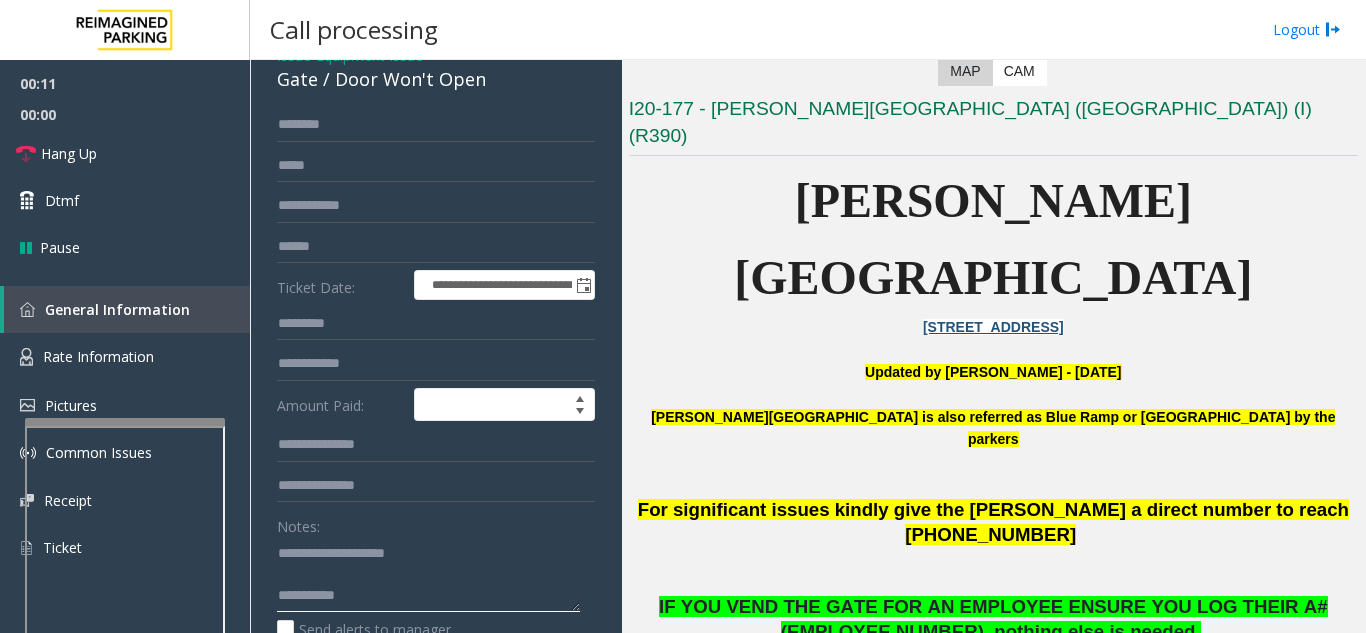 scroll, scrollTop: 400, scrollLeft: 0, axis: vertical 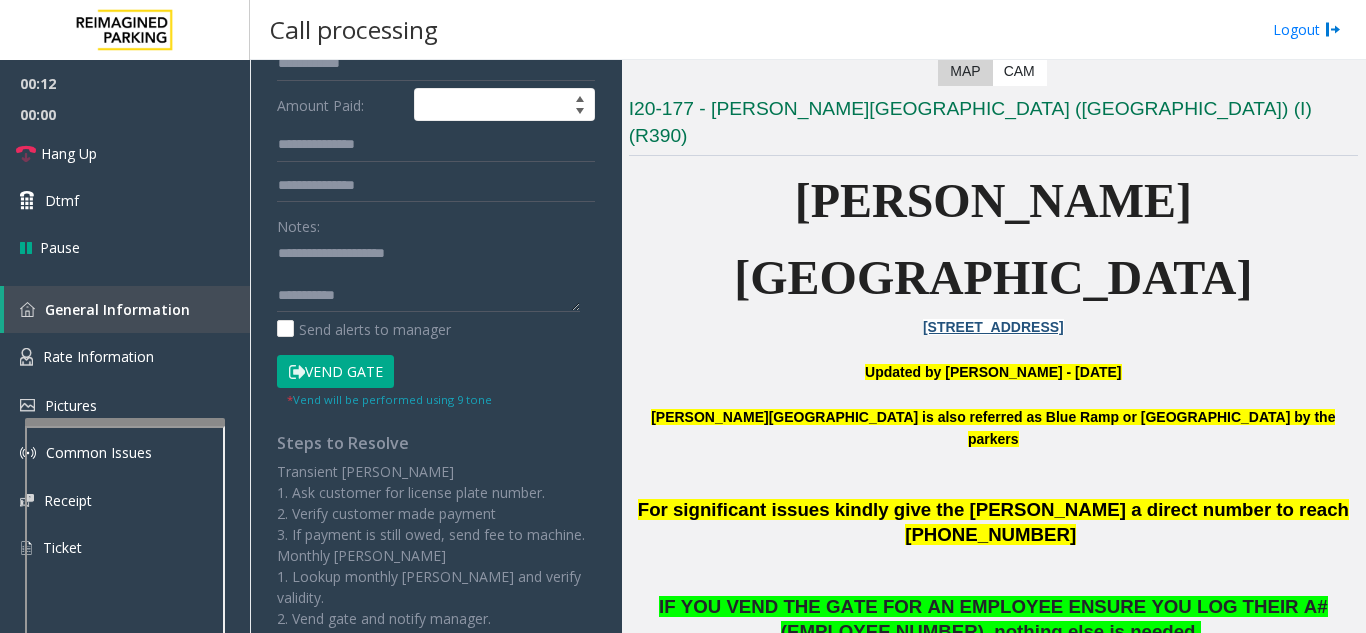 click on "Vend Gate" 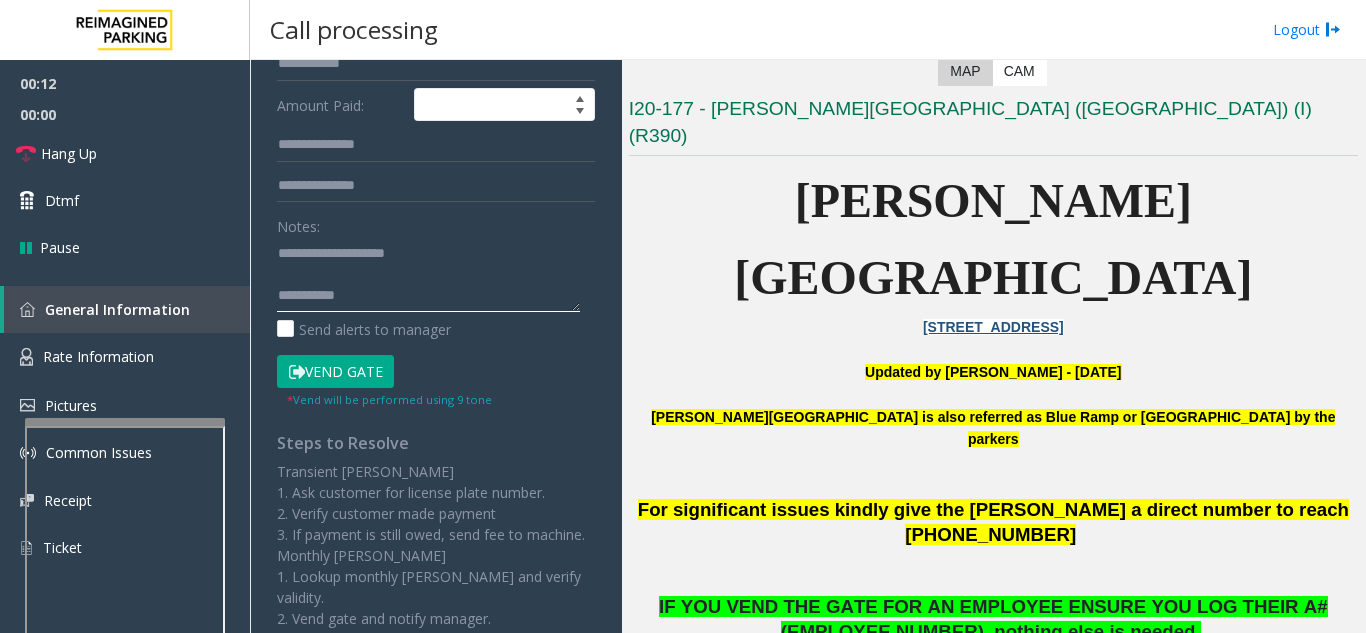 click 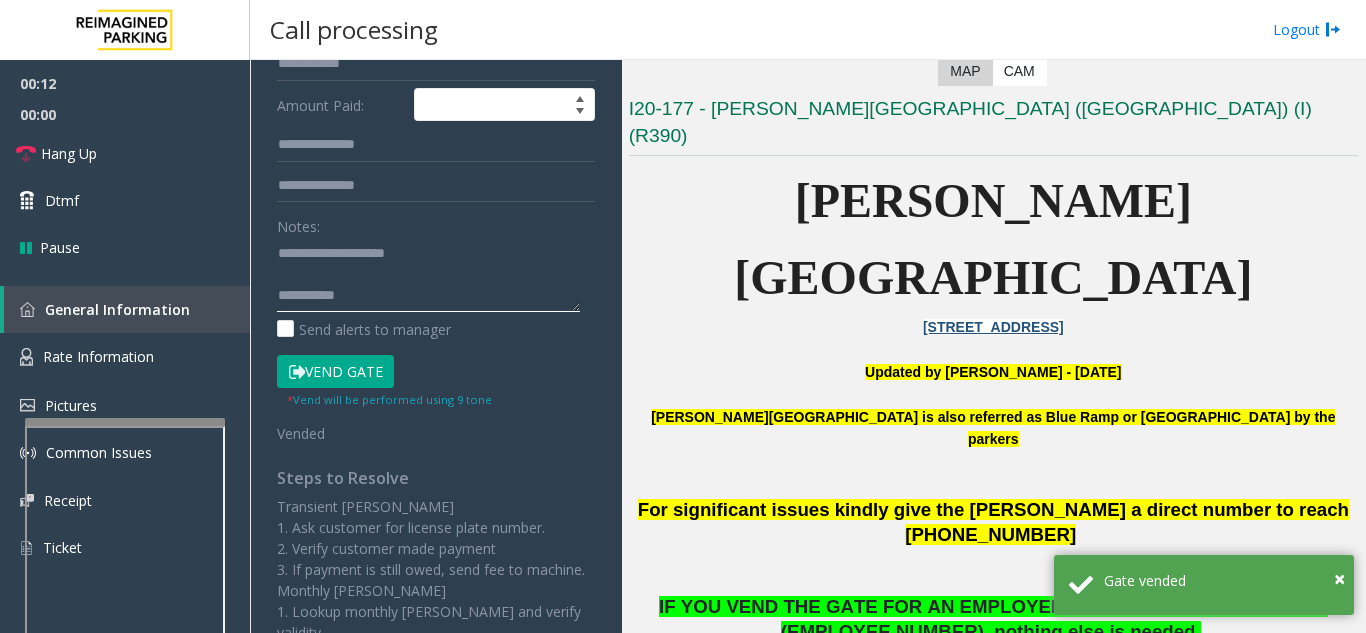click 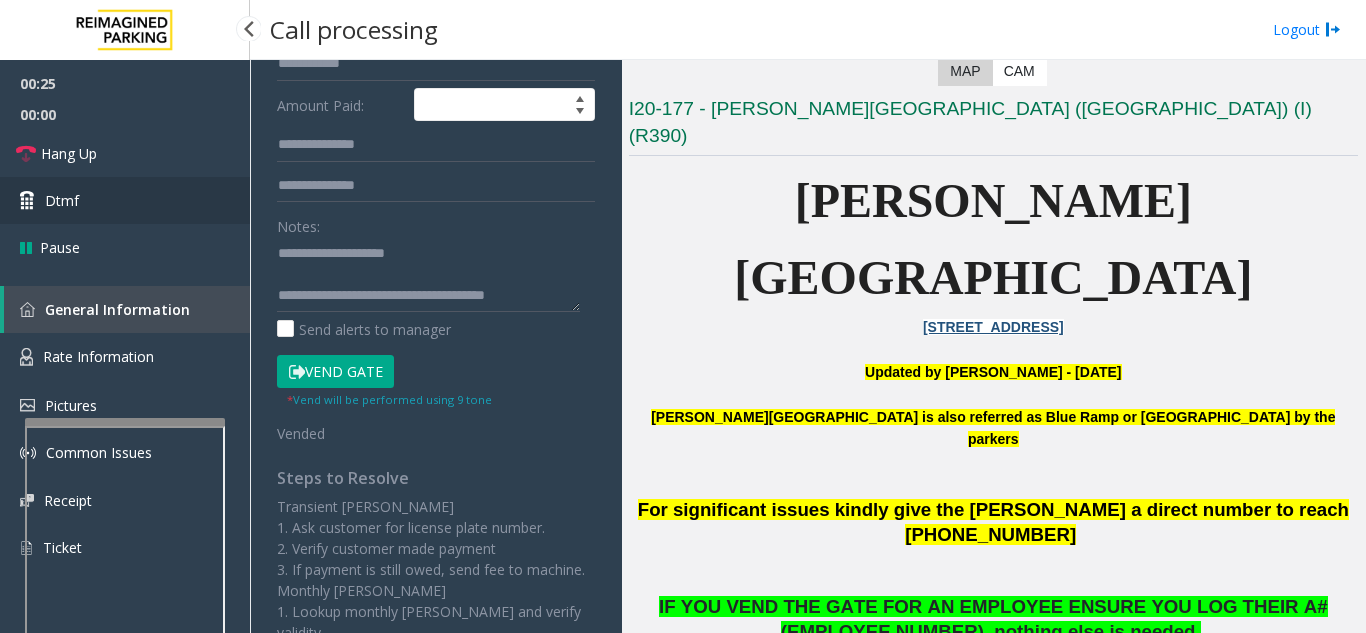 click on "Dtmf" at bounding box center (125, 200) 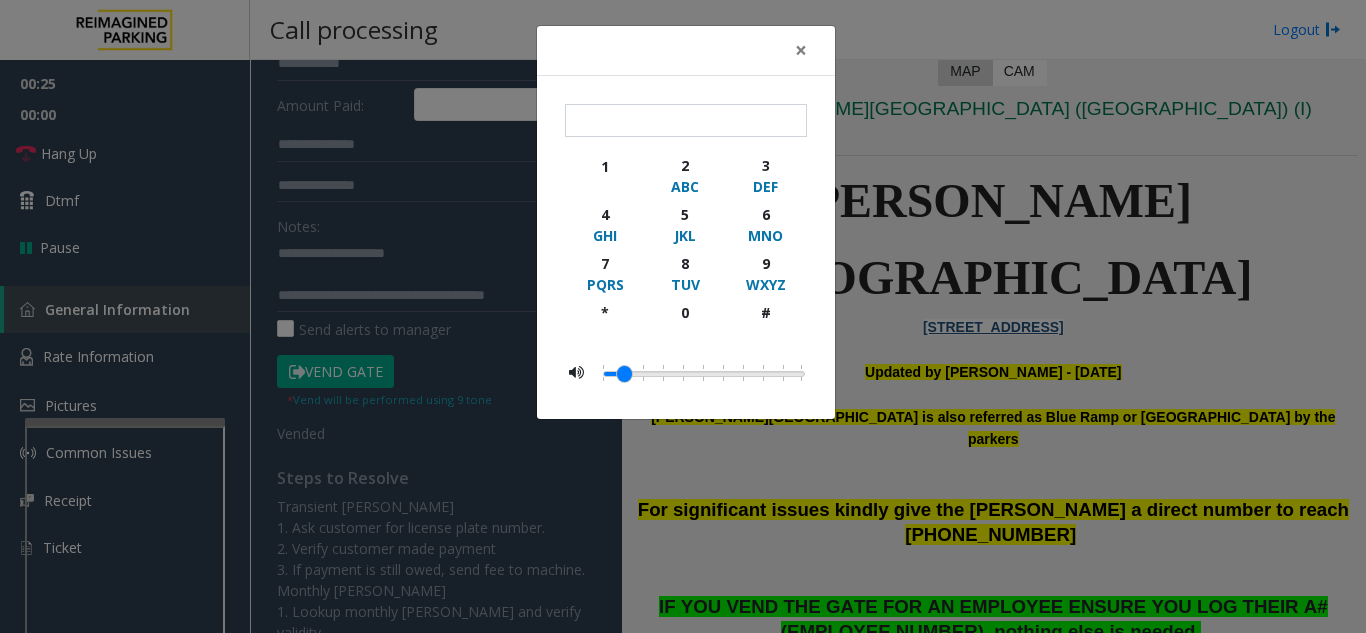 click on "× 1 2 ABC 3 DEF 4 GHI 5 JKL 6 MNO 7 PQRS 8 TUV 9 WXYZ * 0 #" 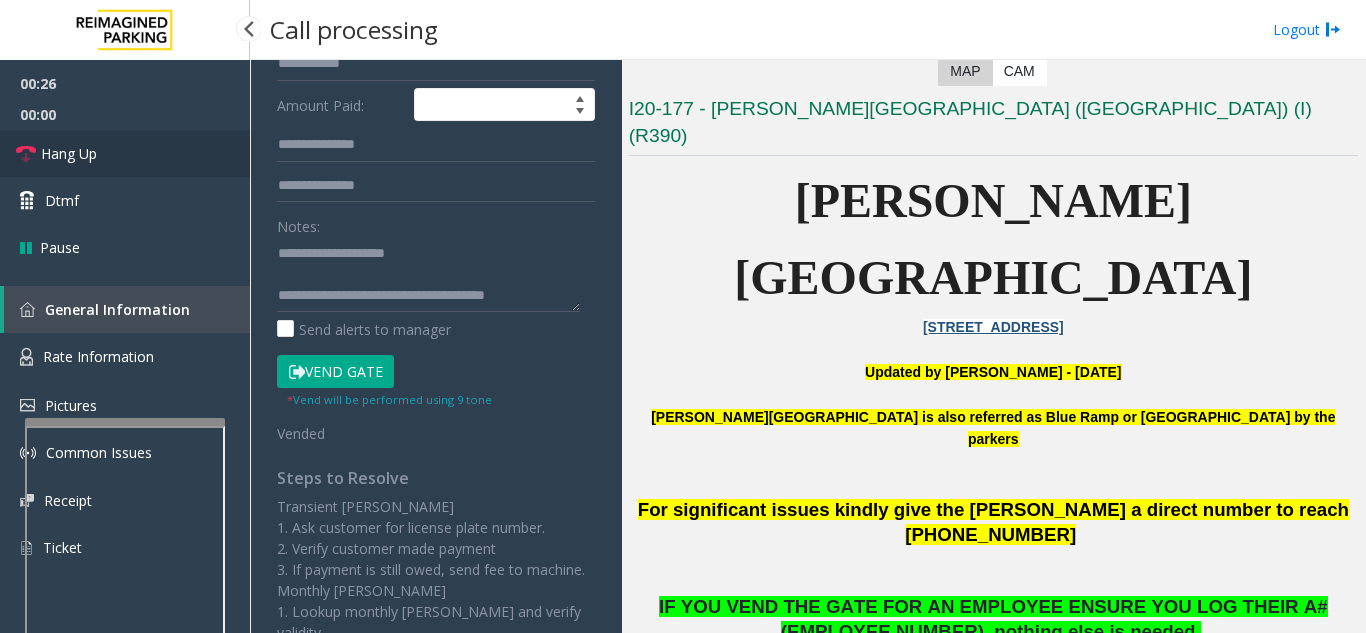click on "Hang Up" at bounding box center [125, 153] 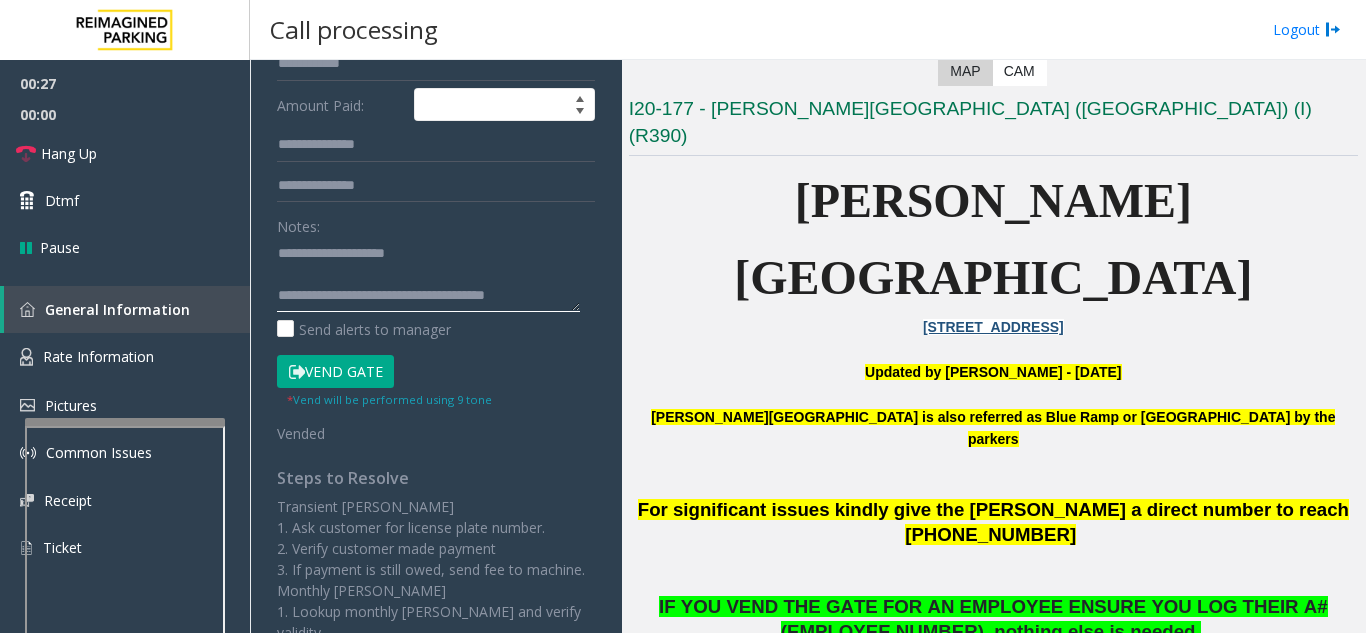 click 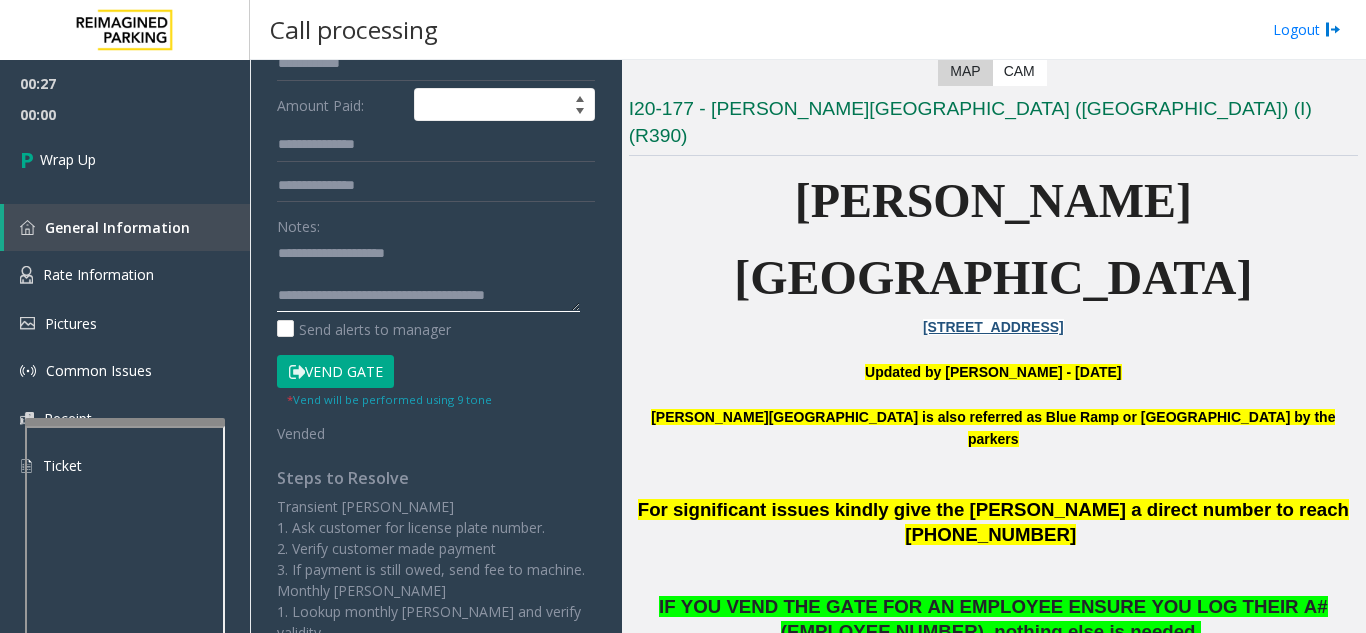click 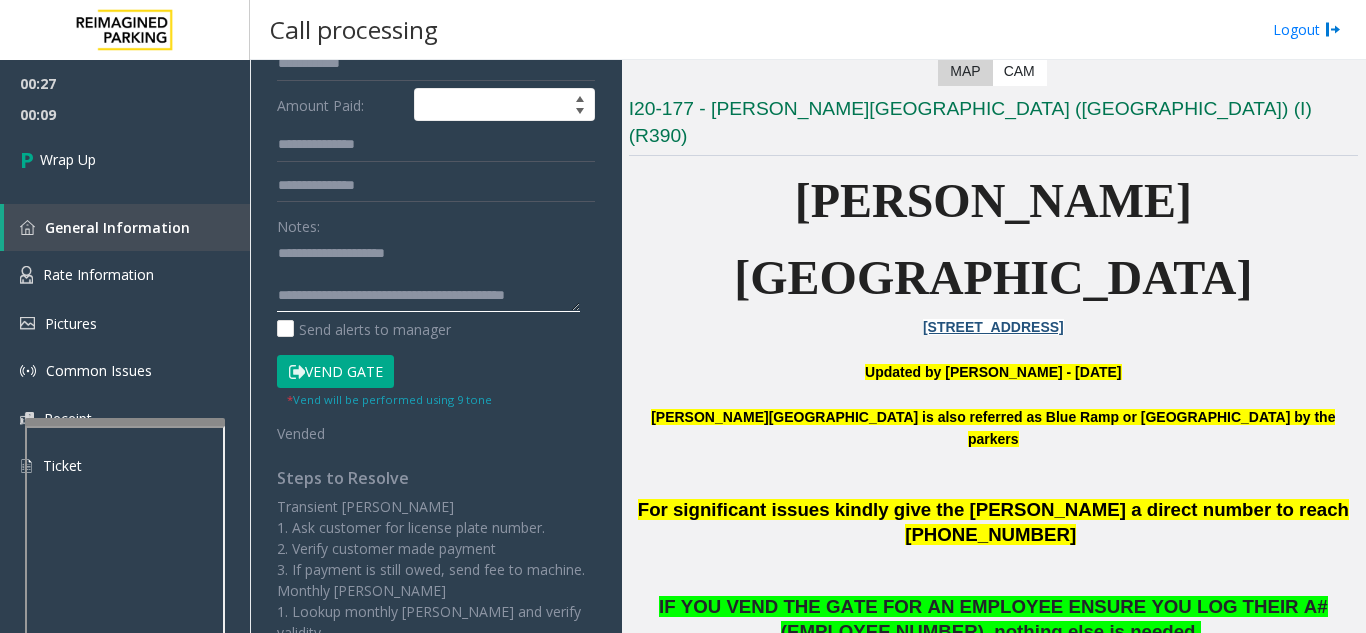scroll, scrollTop: 15, scrollLeft: 0, axis: vertical 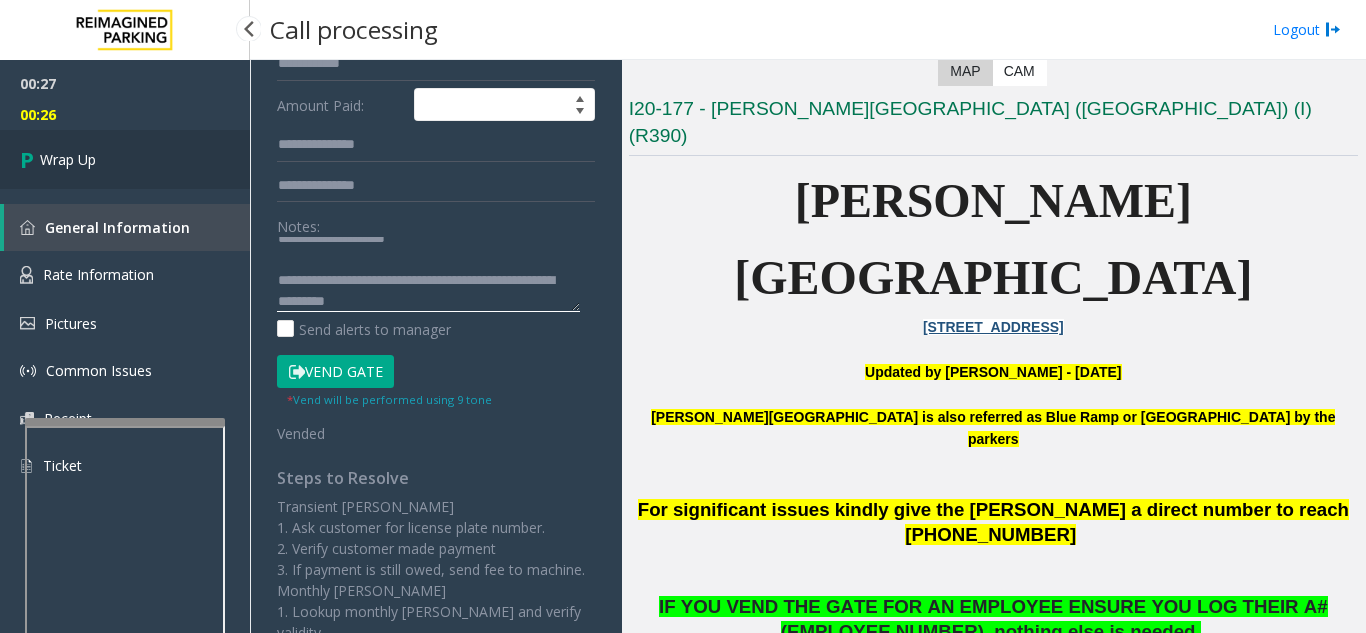 type on "**********" 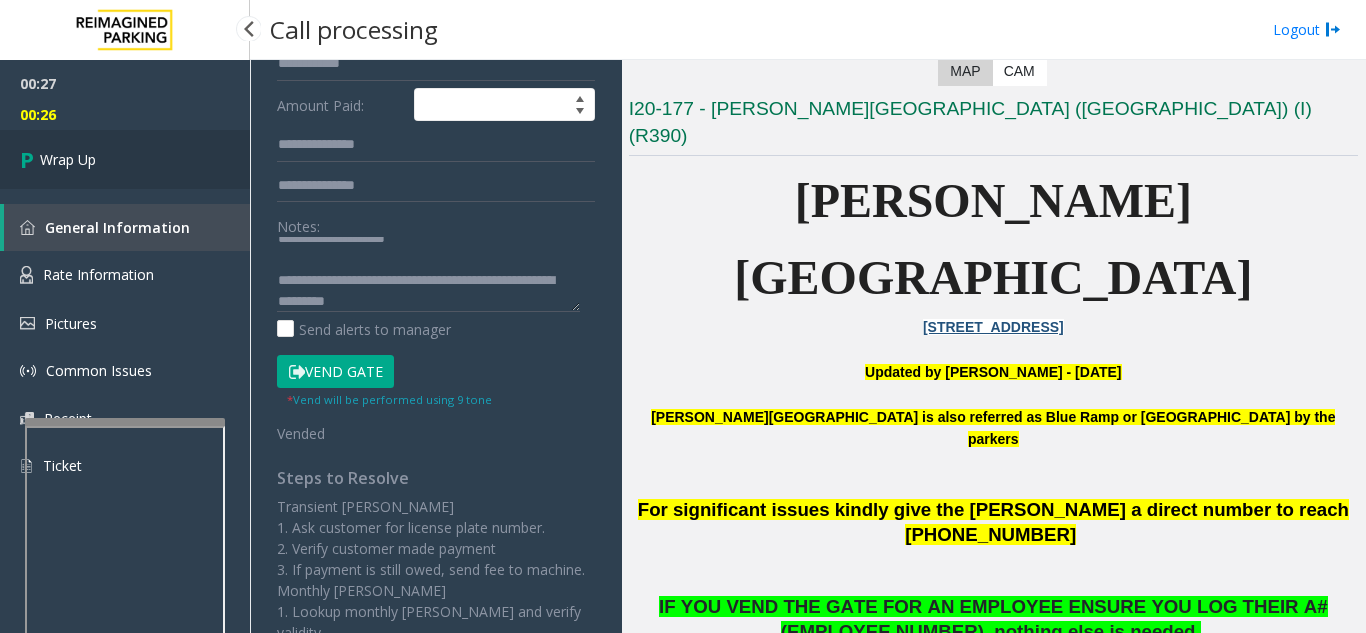 click on "Wrap Up" at bounding box center (125, 159) 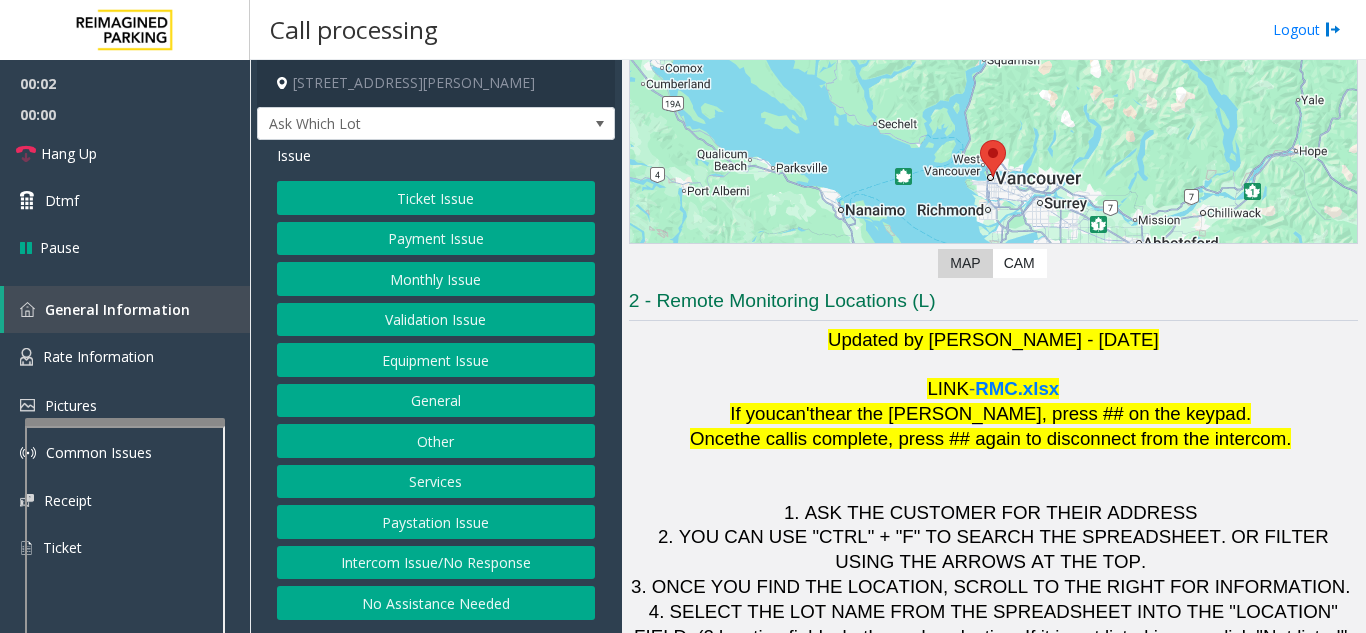 scroll, scrollTop: 294, scrollLeft: 0, axis: vertical 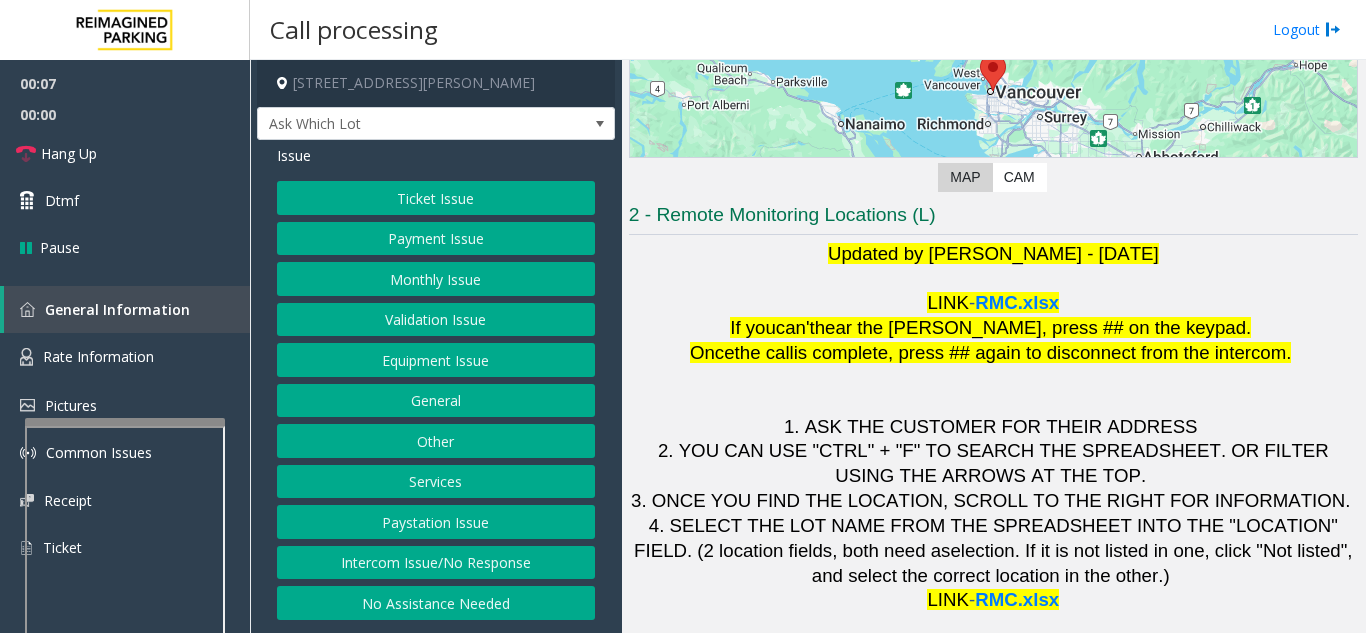 click on "Validation Issue" 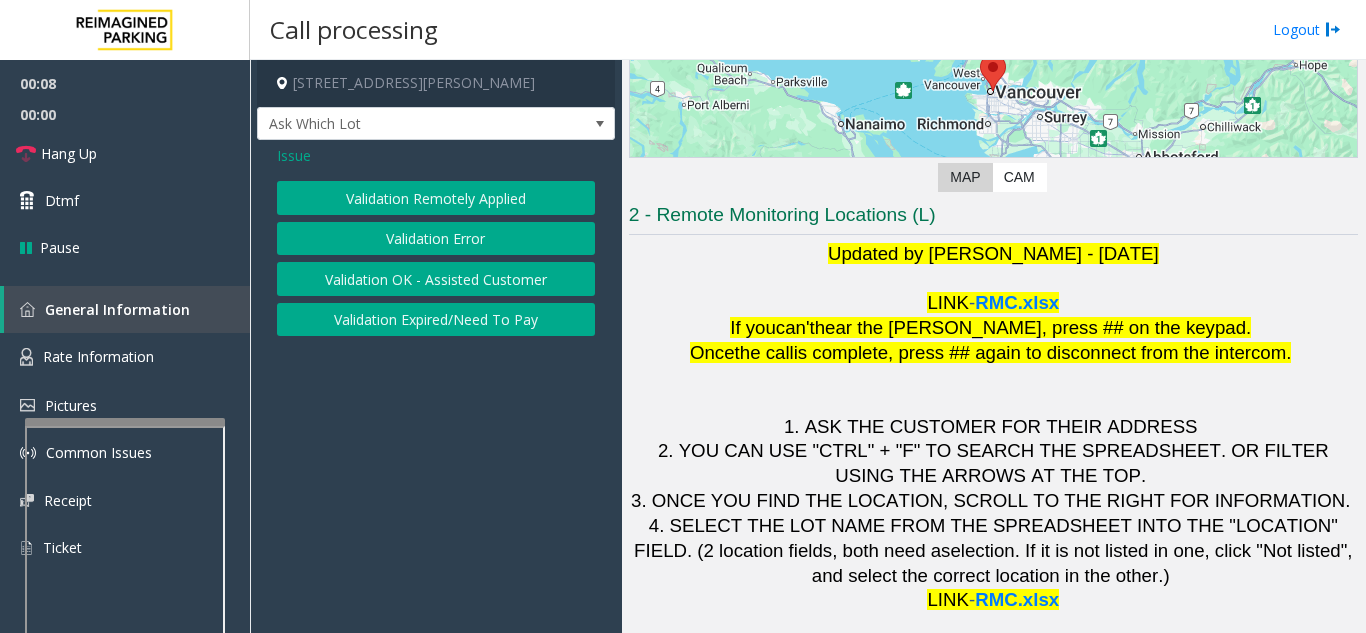 click on "Validation Error" 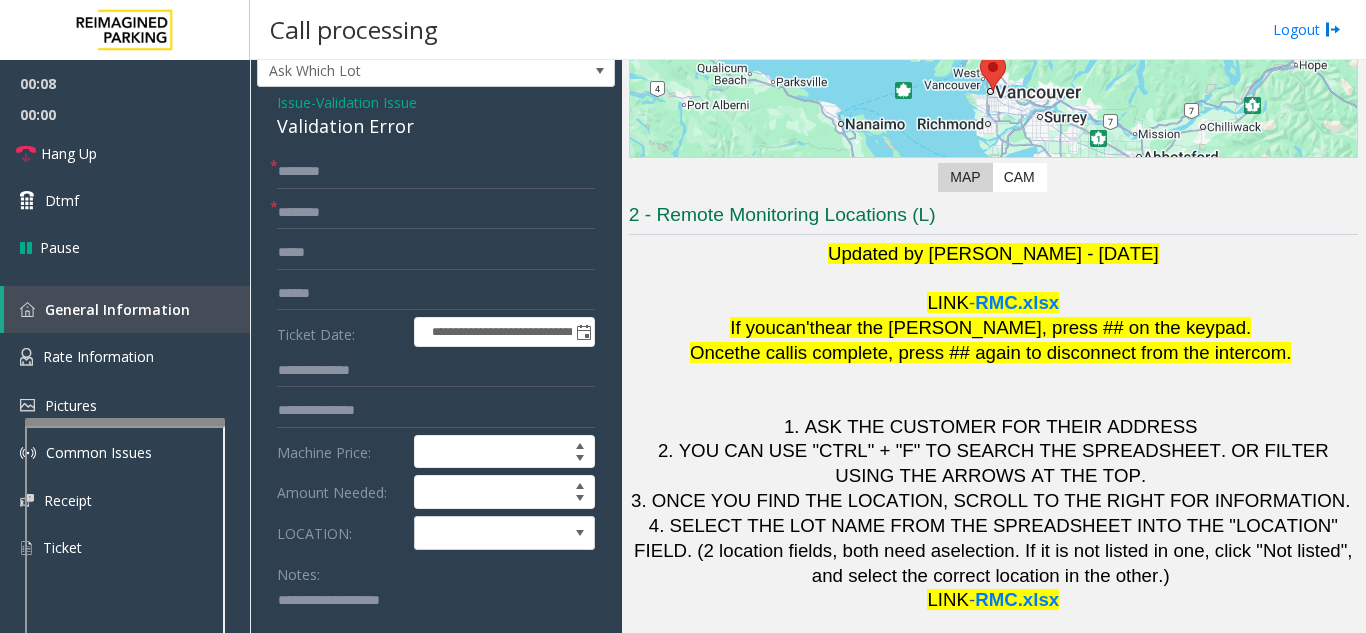 scroll, scrollTop: 100, scrollLeft: 0, axis: vertical 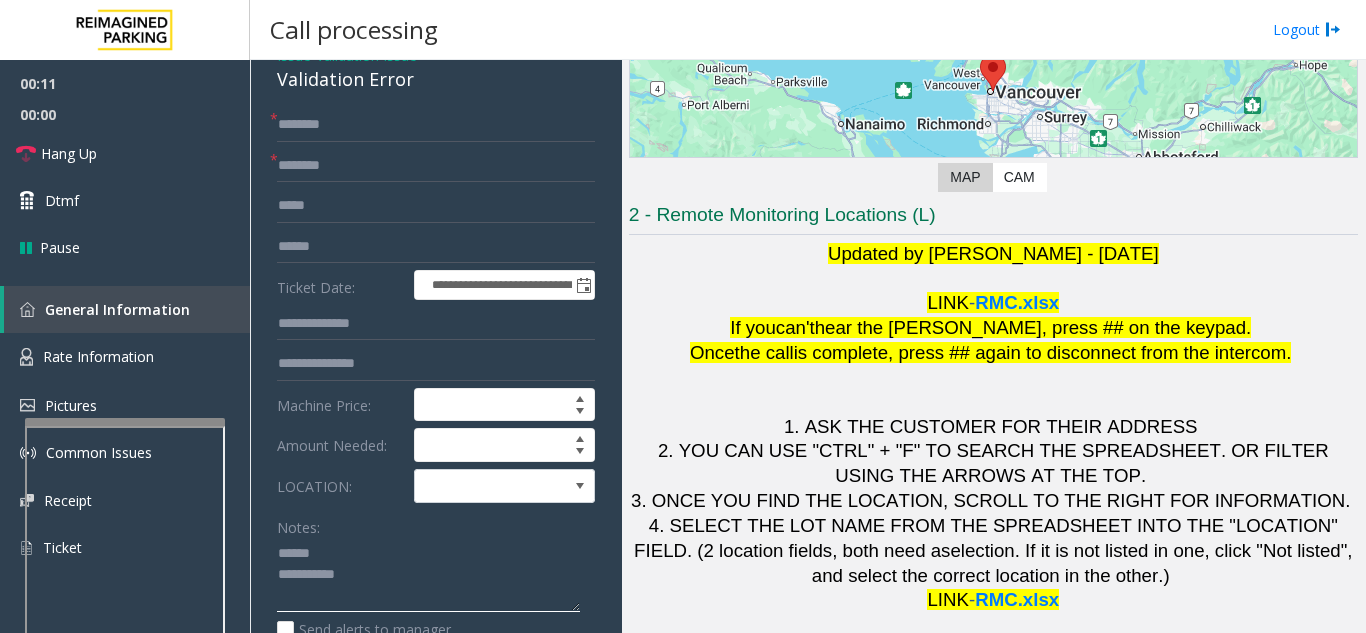 click 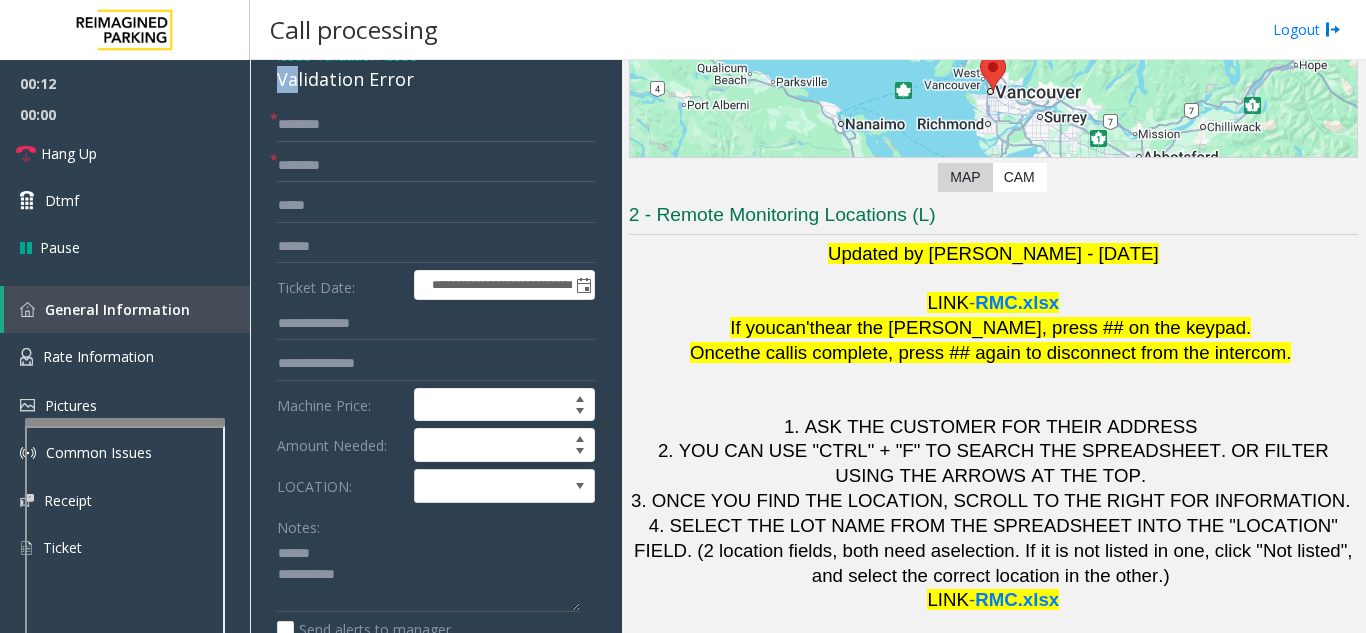 scroll, scrollTop: 96, scrollLeft: 0, axis: vertical 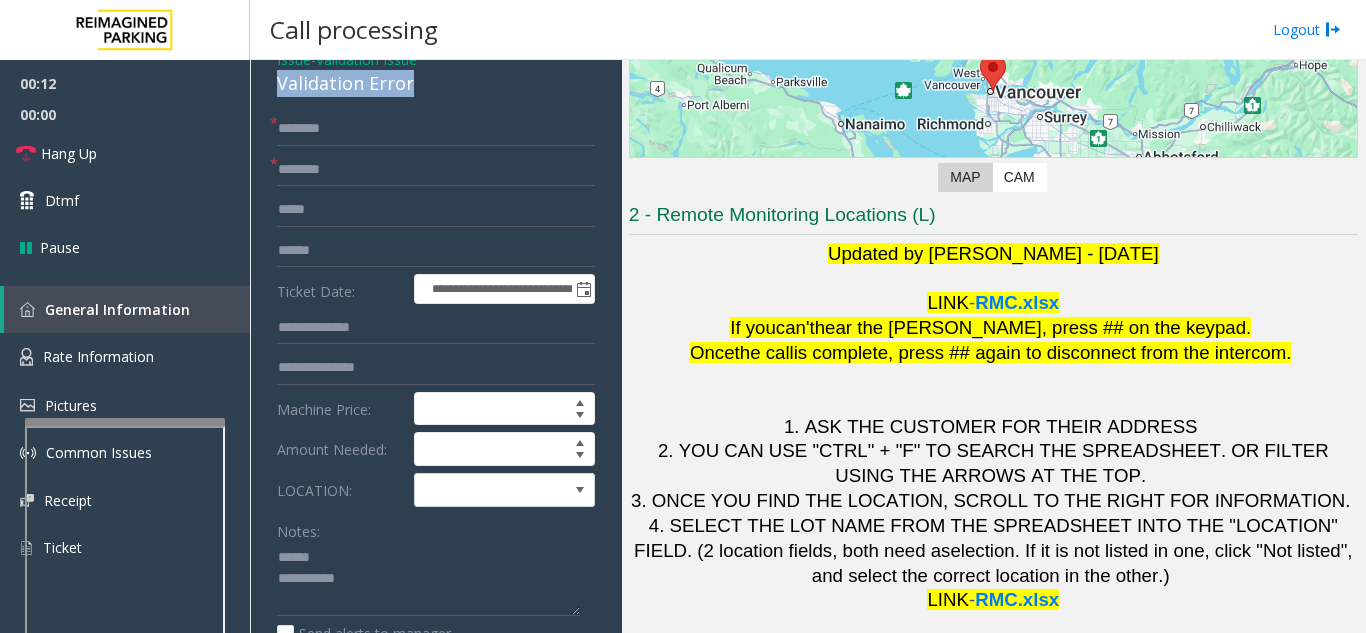 drag, startPoint x: 273, startPoint y: 79, endPoint x: 418, endPoint y: 82, distance: 145.03104 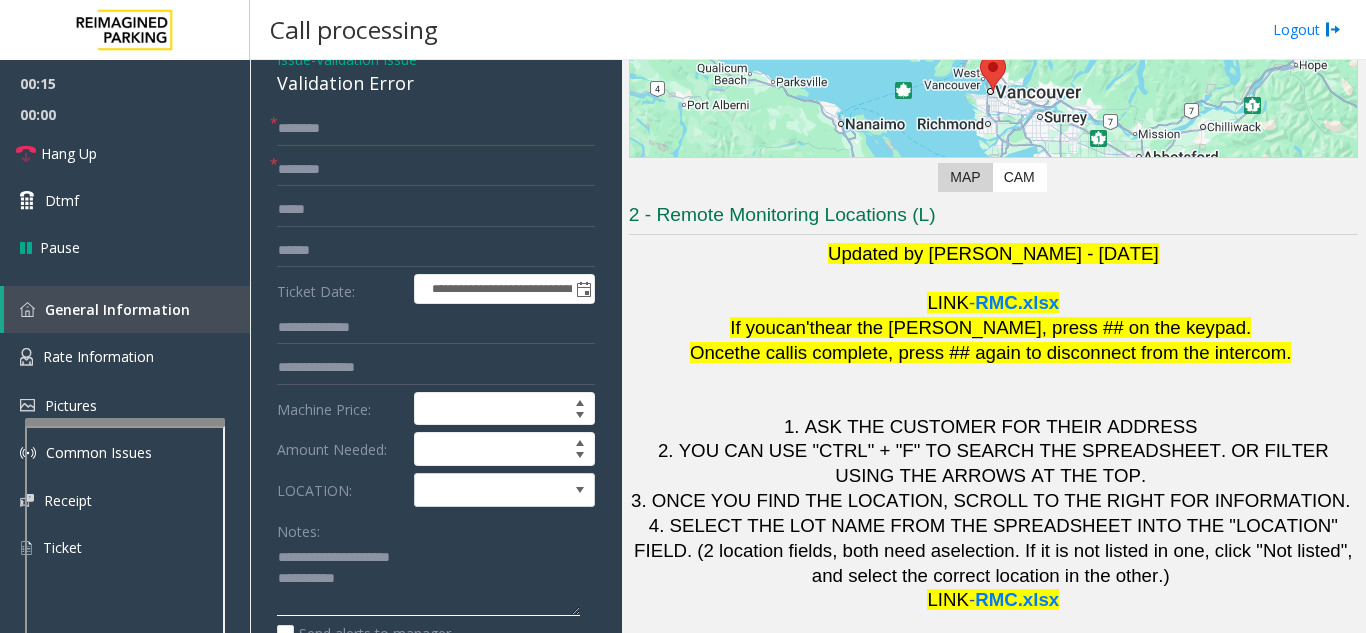 type on "**********" 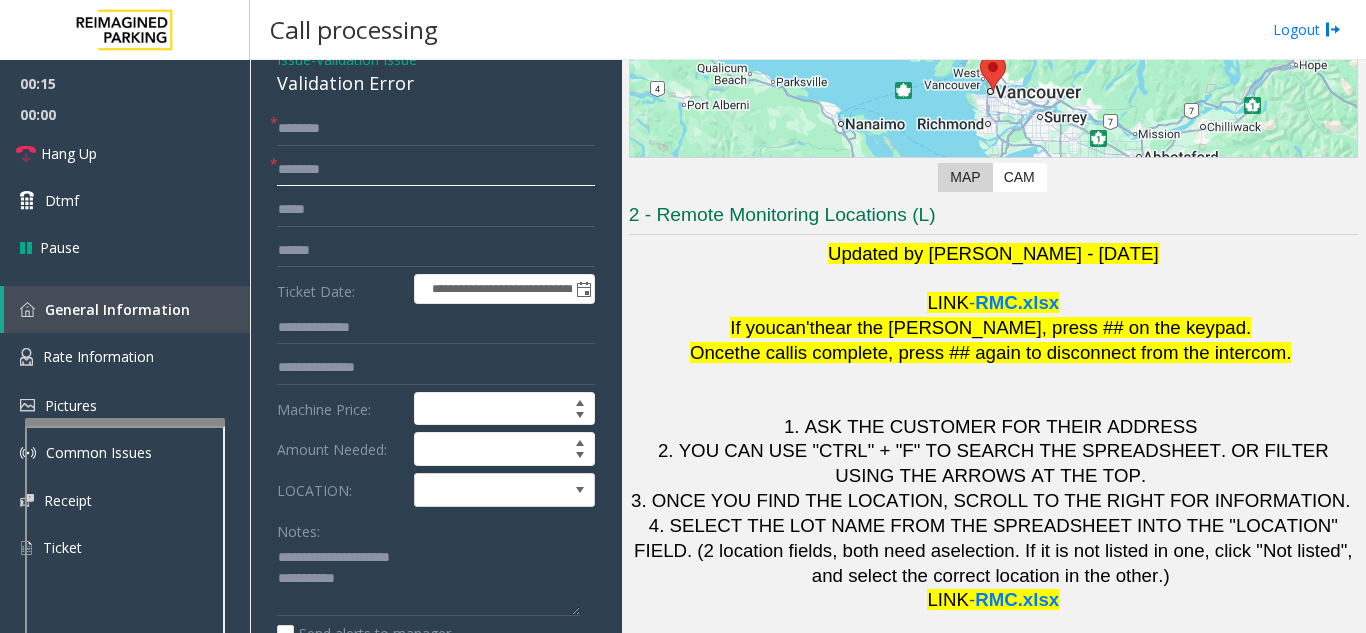 click 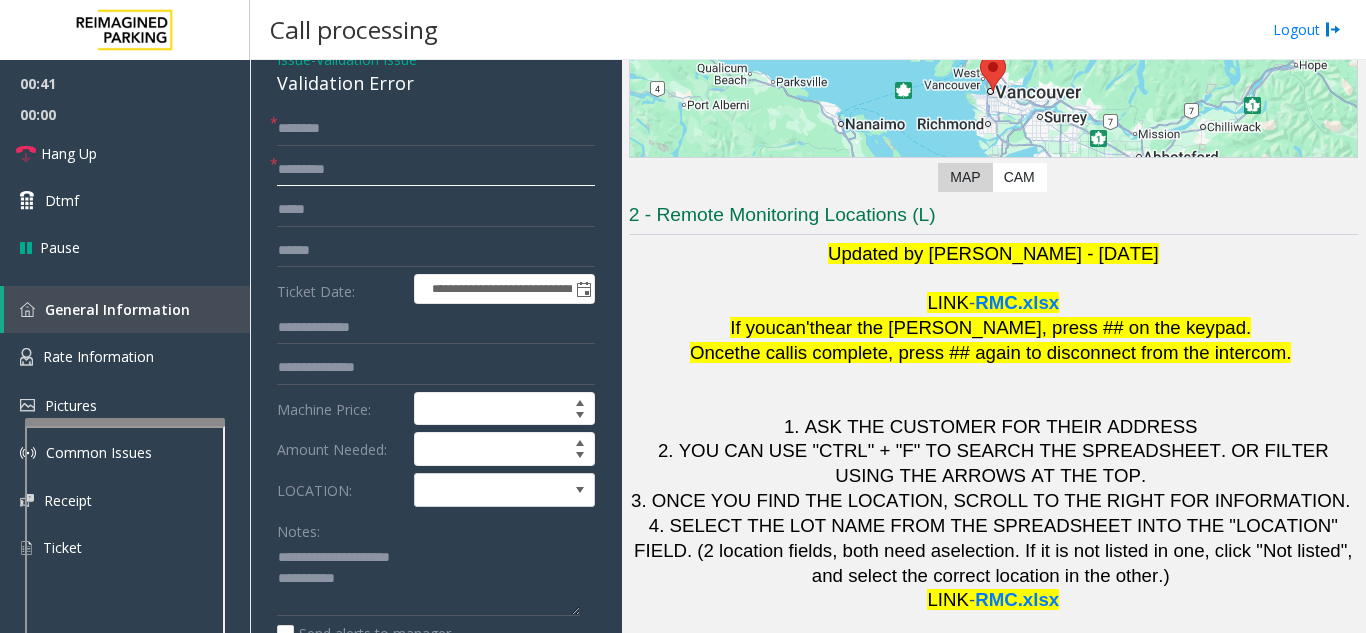 type on "********" 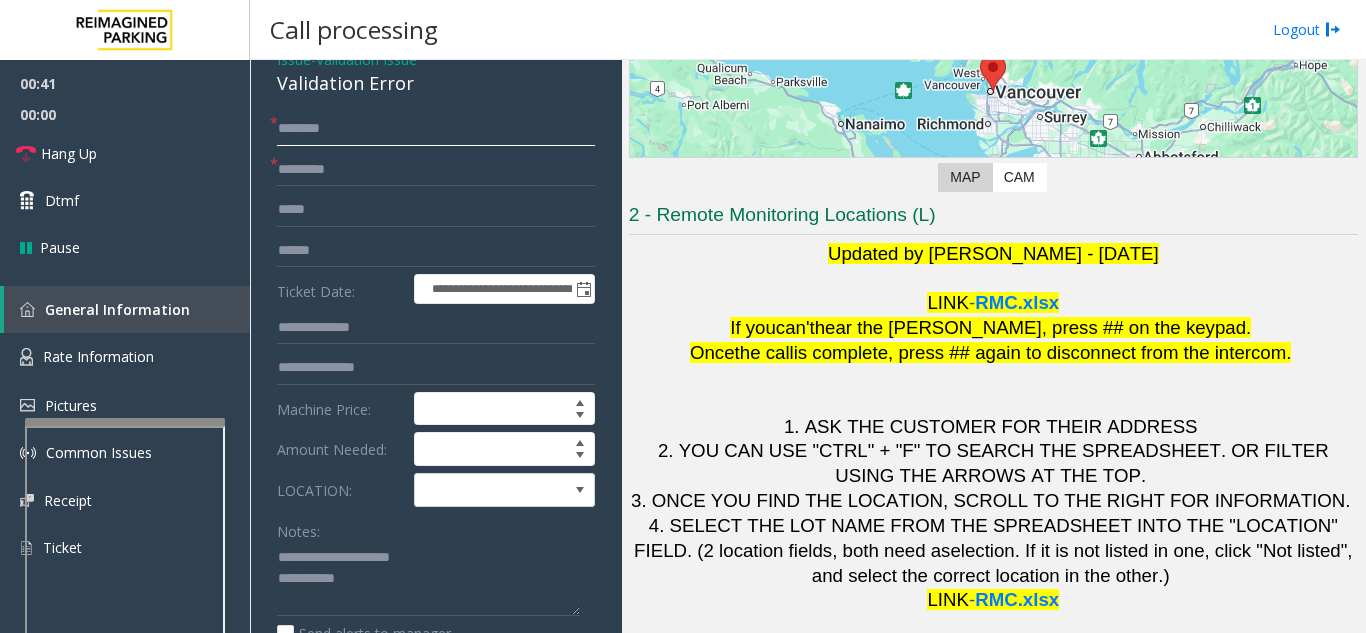 click 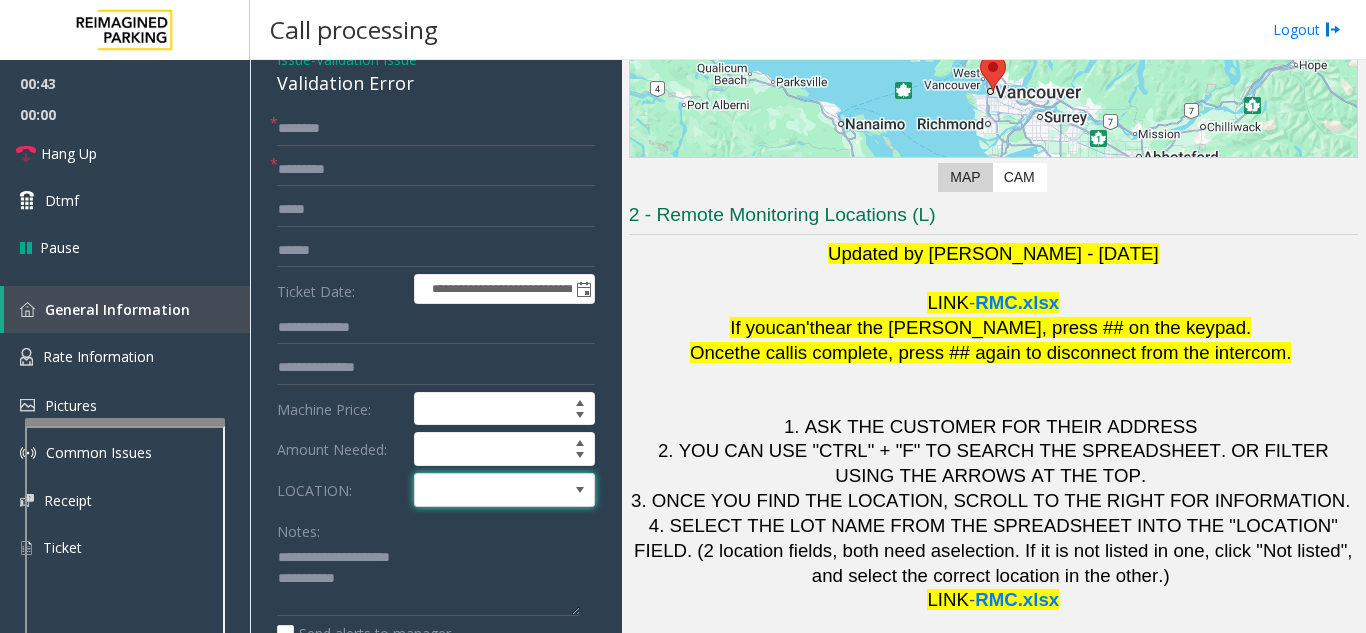 click at bounding box center (504, 490) 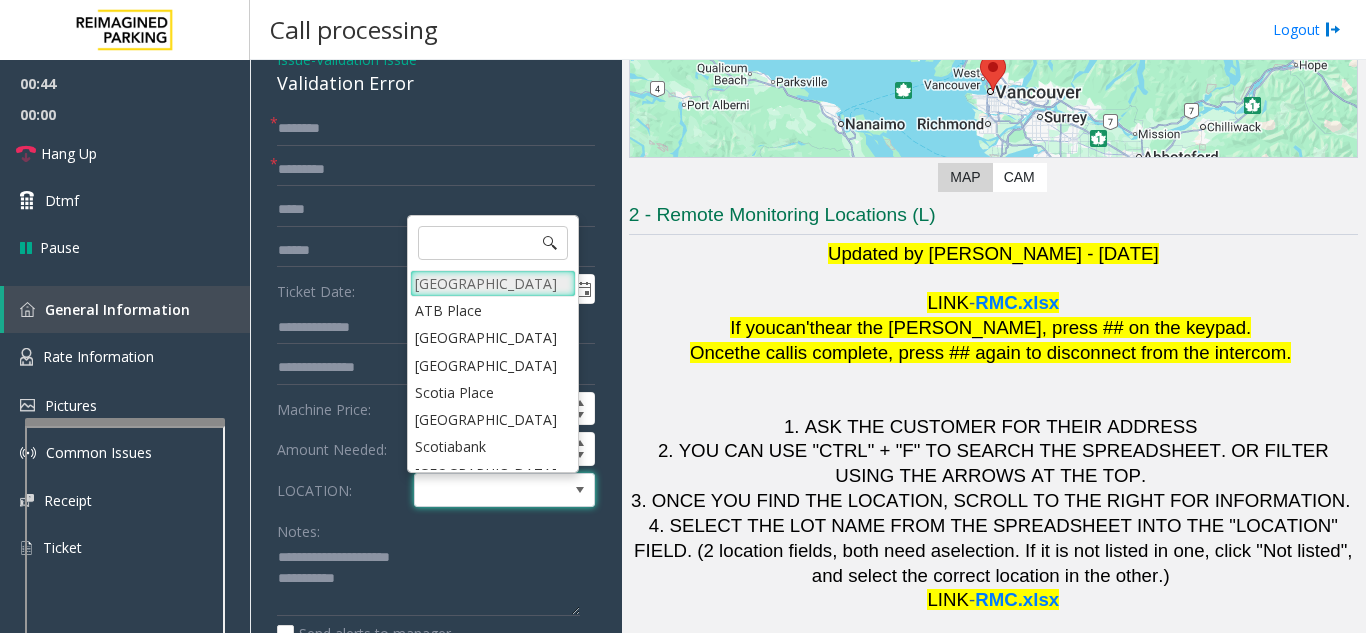 click on "[GEOGRAPHIC_DATA]" at bounding box center [493, 283] 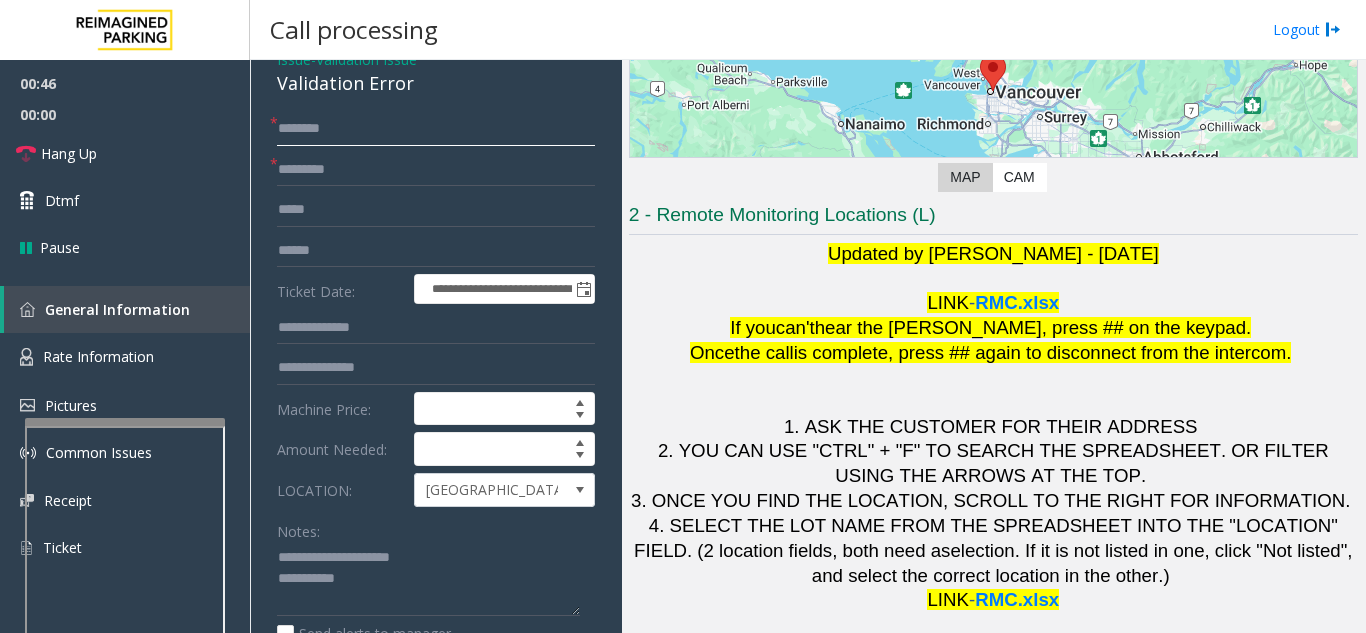 click 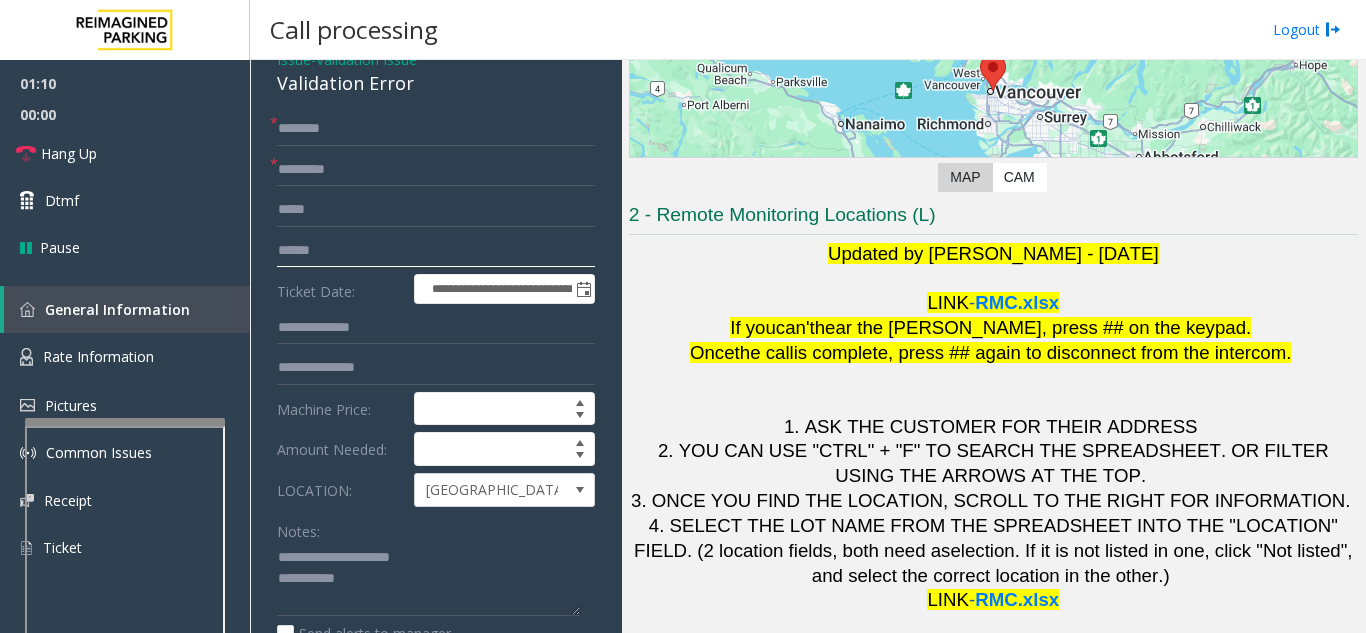 click 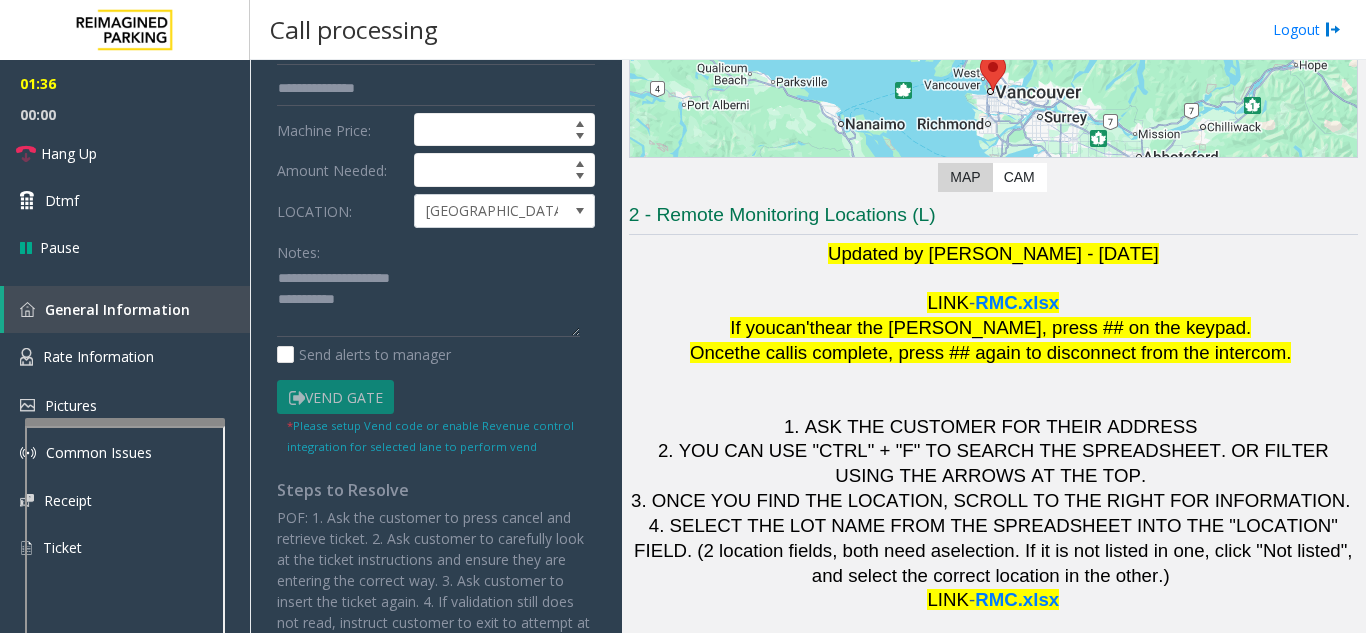 scroll, scrollTop: 396, scrollLeft: 0, axis: vertical 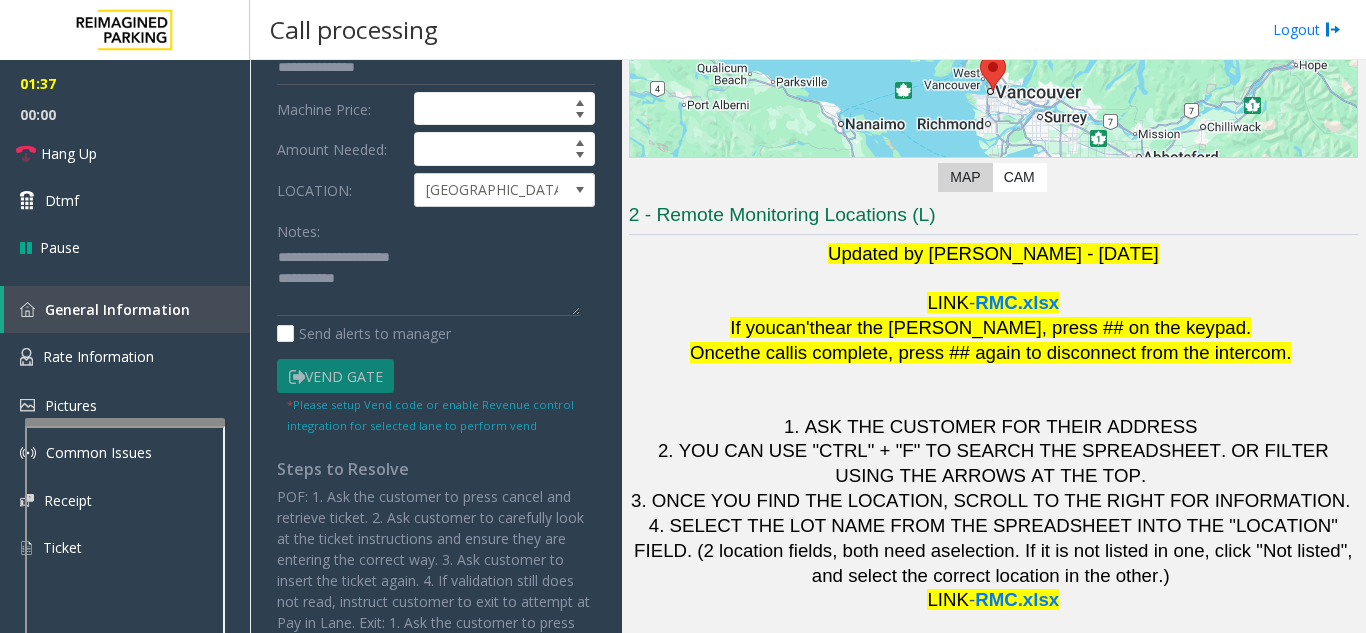 type on "*******" 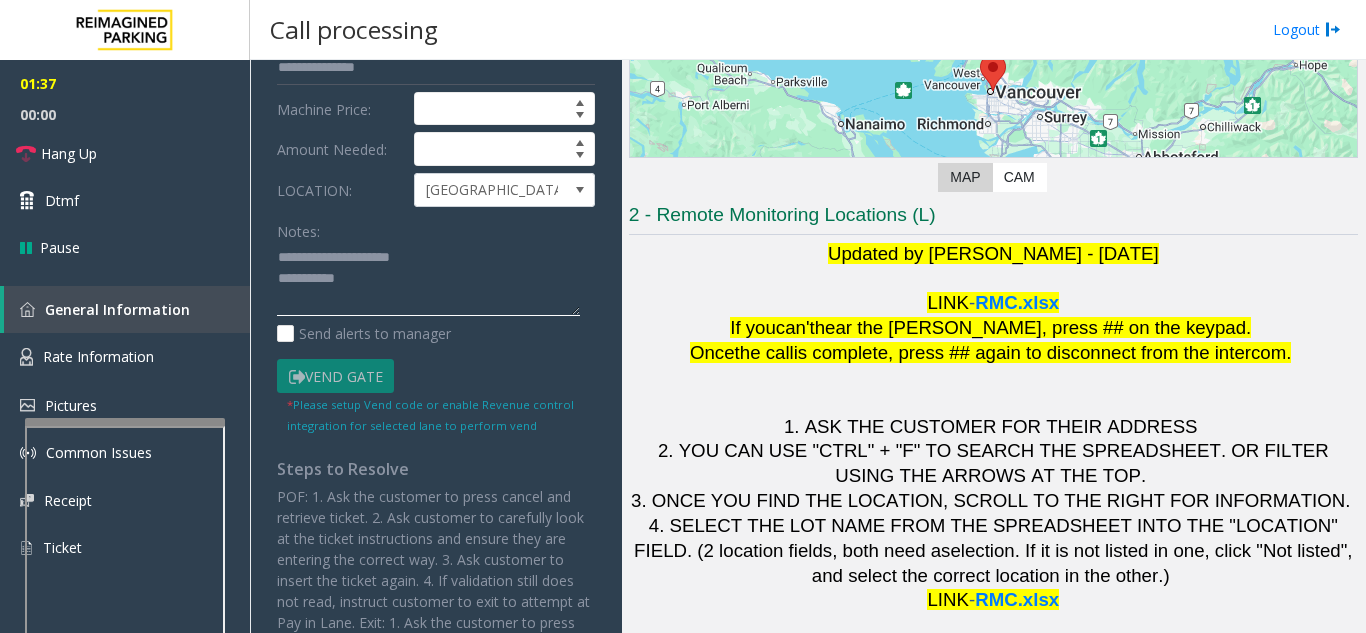 click 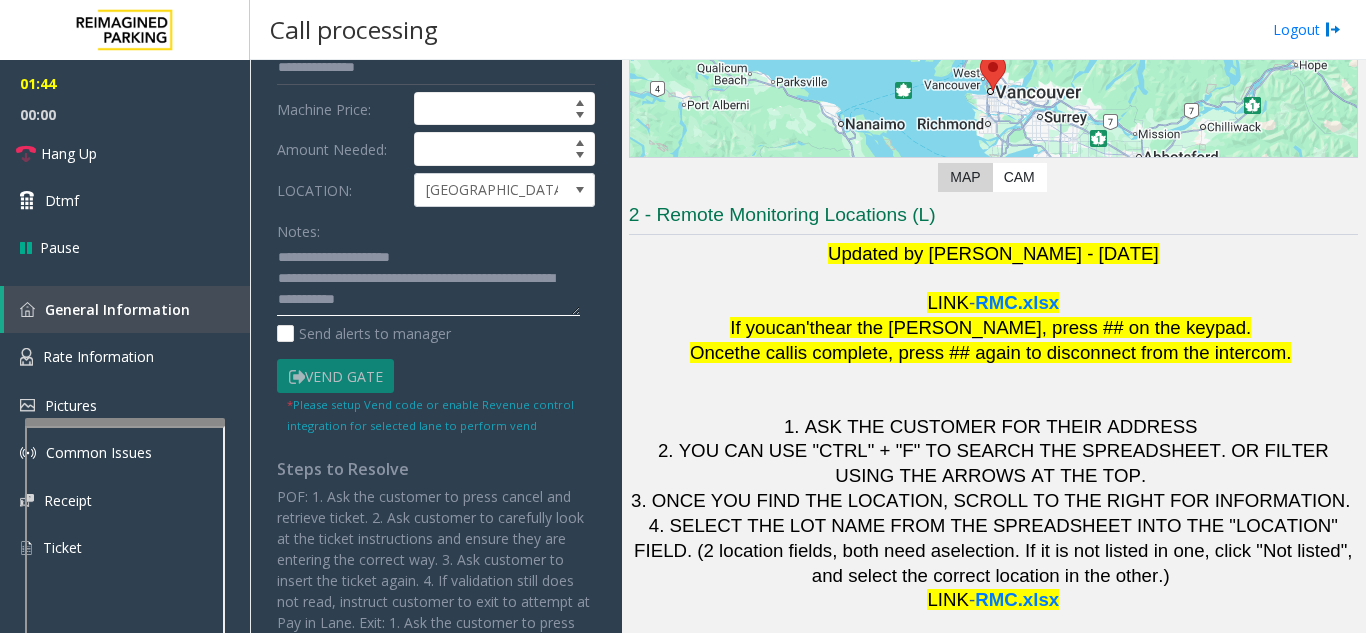 click 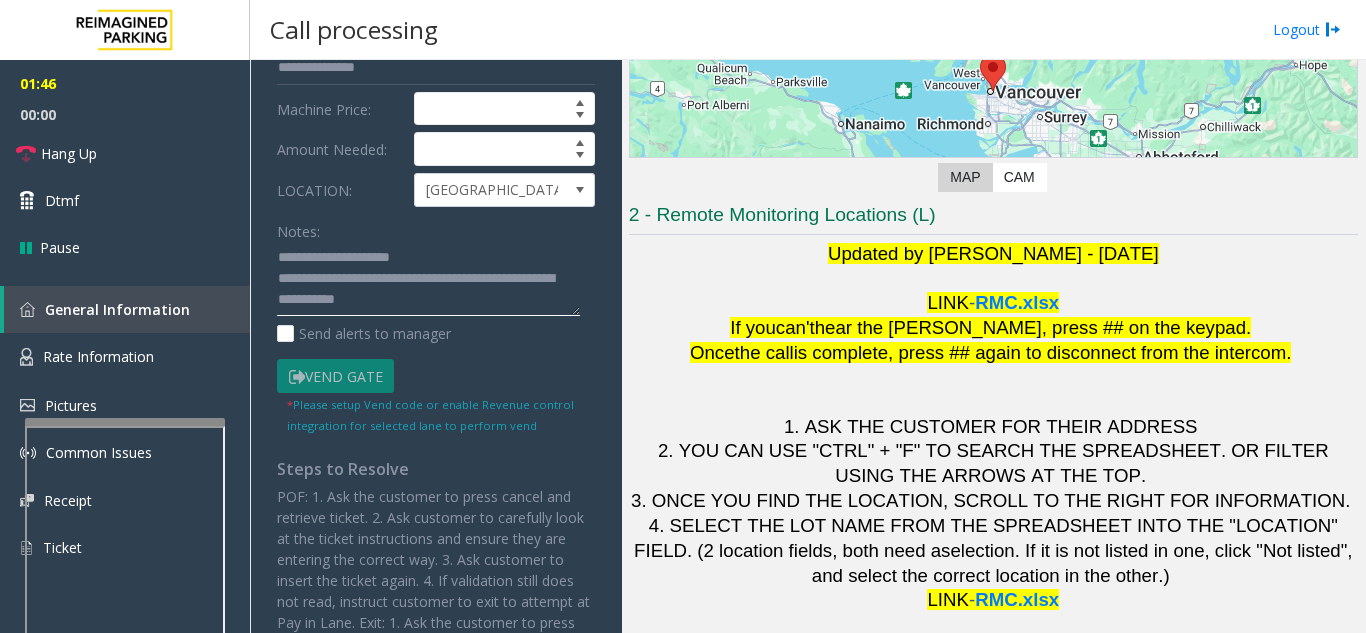 drag, startPoint x: 453, startPoint y: 282, endPoint x: 416, endPoint y: 276, distance: 37.48333 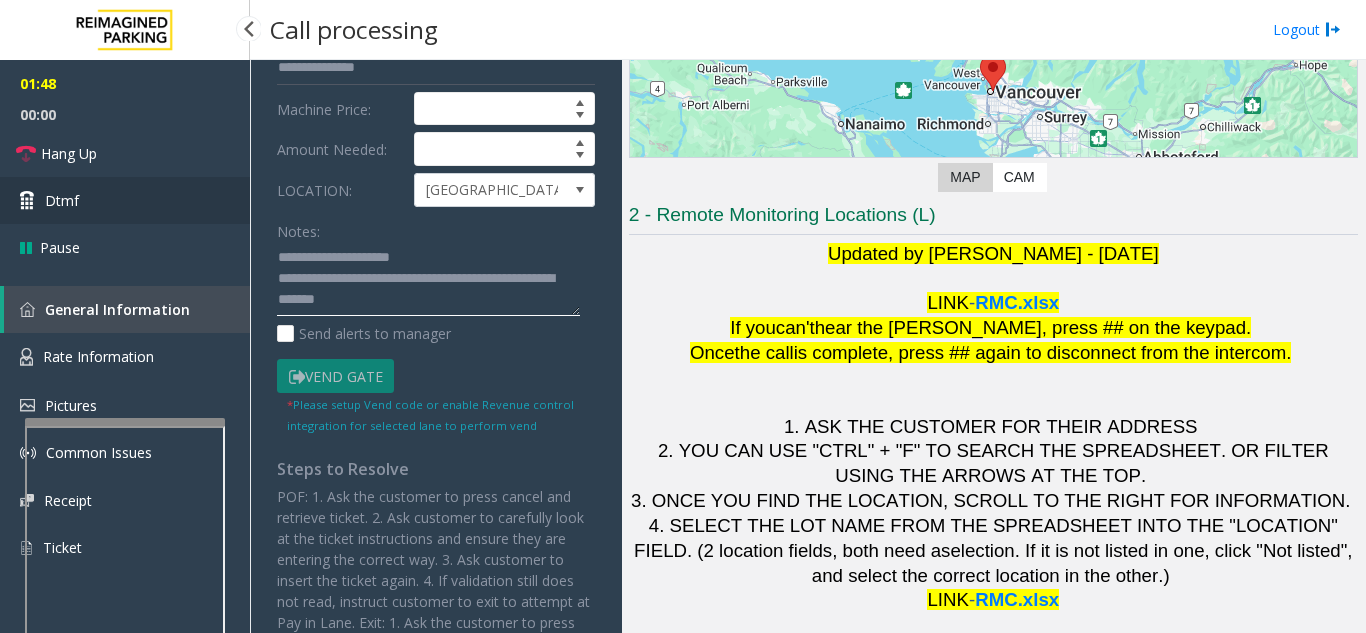 type on "**********" 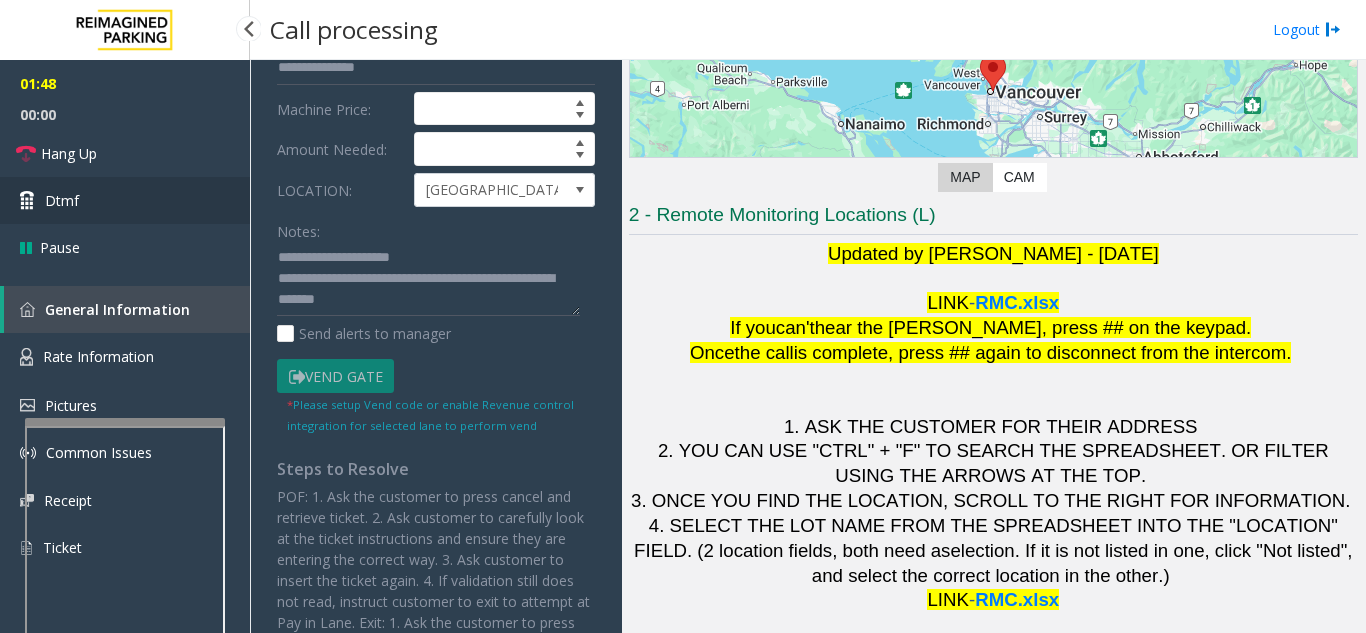 click on "Dtmf" at bounding box center (125, 200) 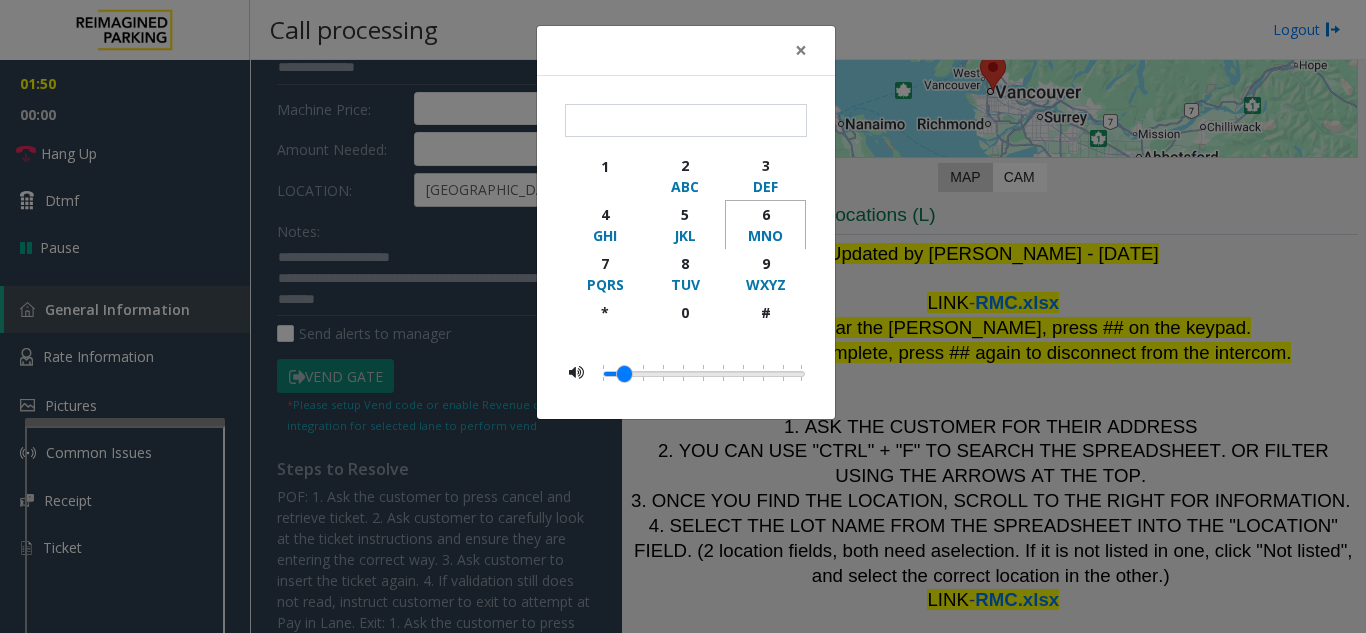 click on "6" 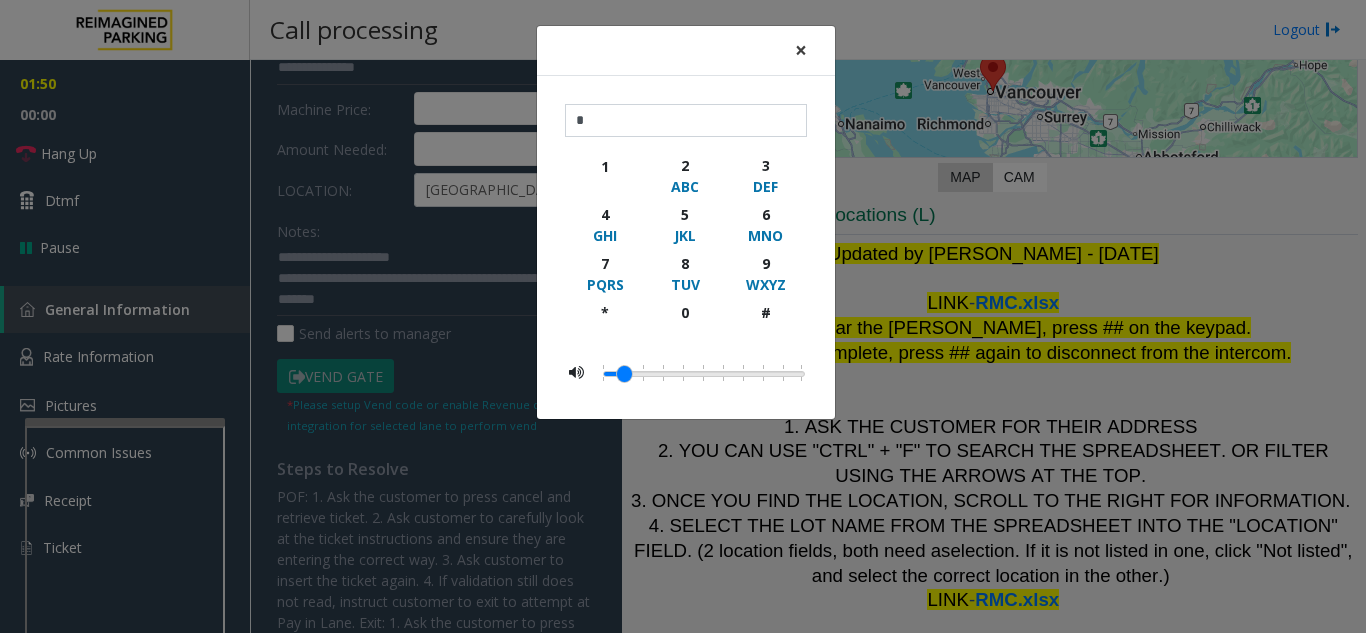 click on "×" 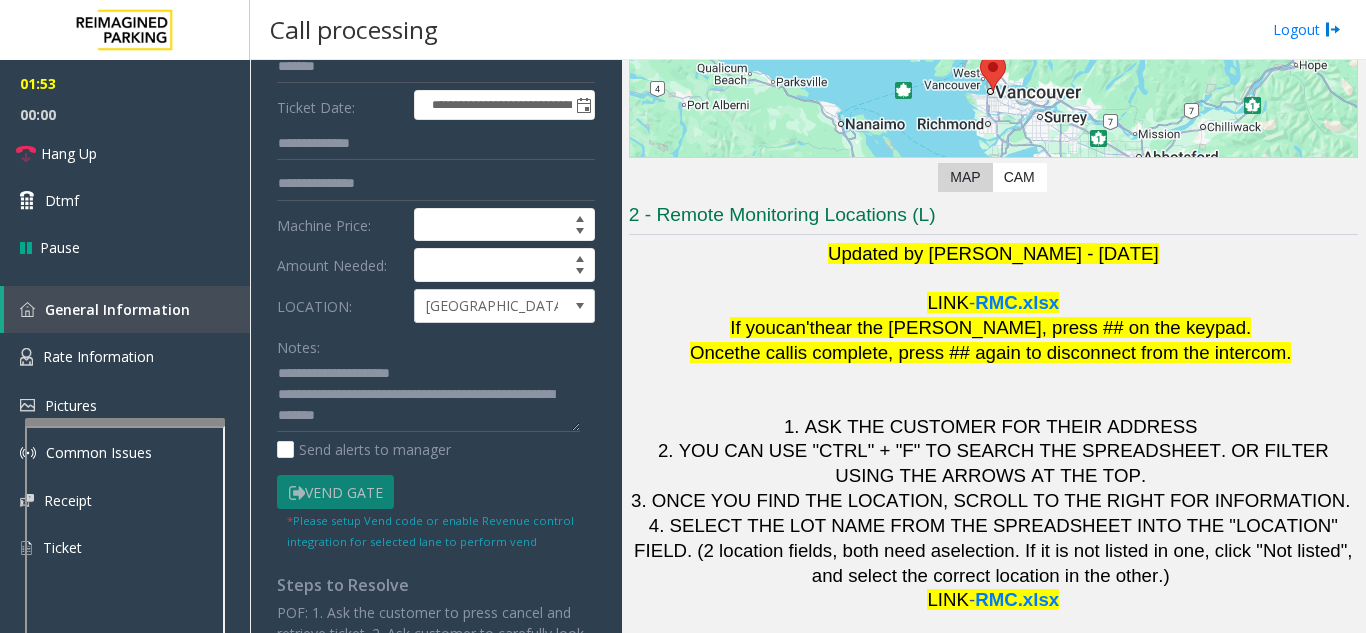 scroll, scrollTop: 0, scrollLeft: 0, axis: both 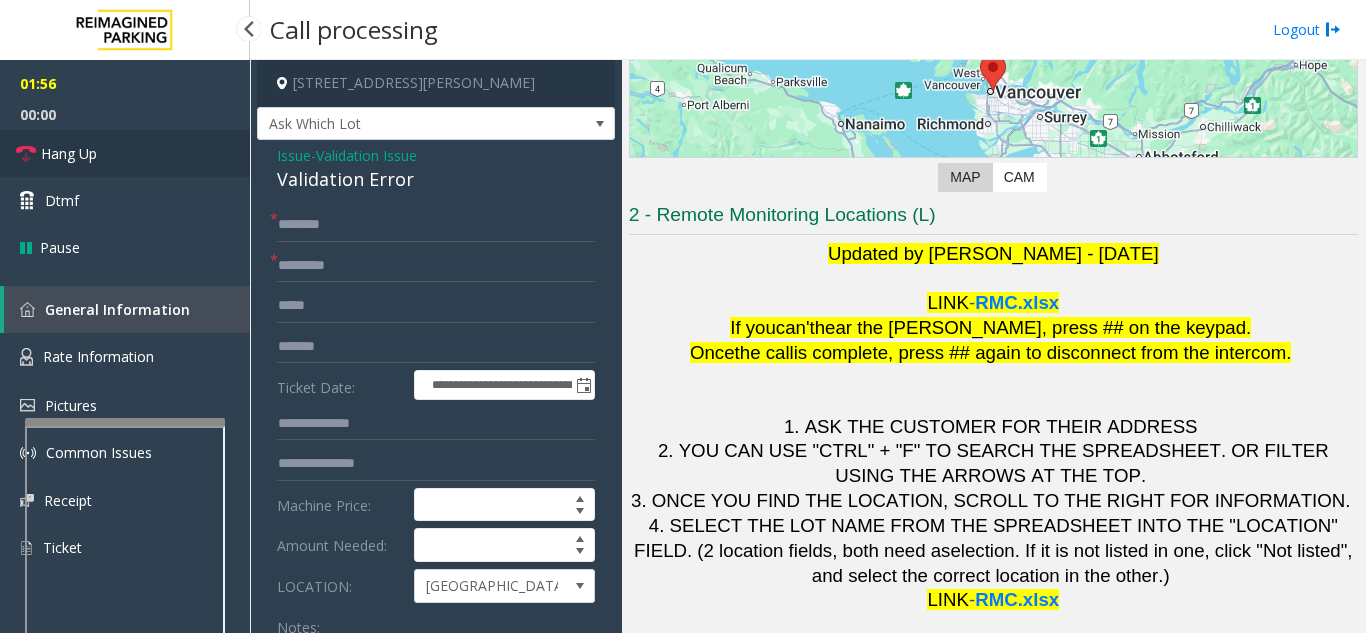 click on "Hang Up" at bounding box center (125, 153) 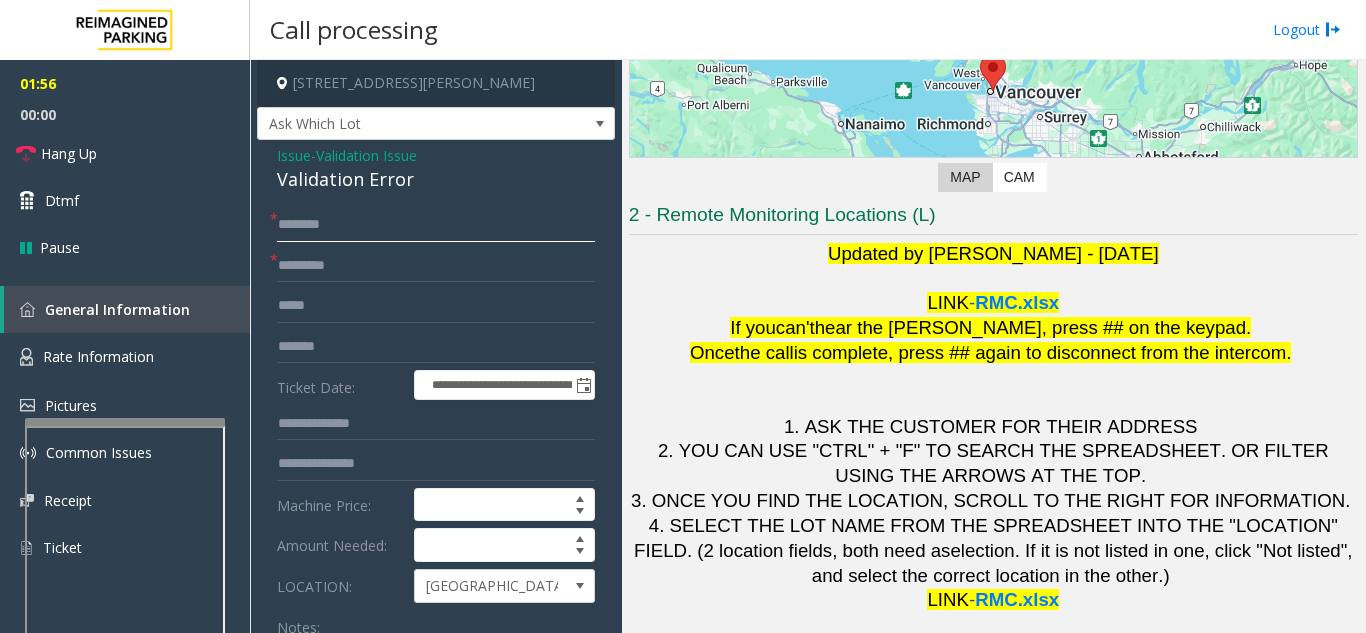 click 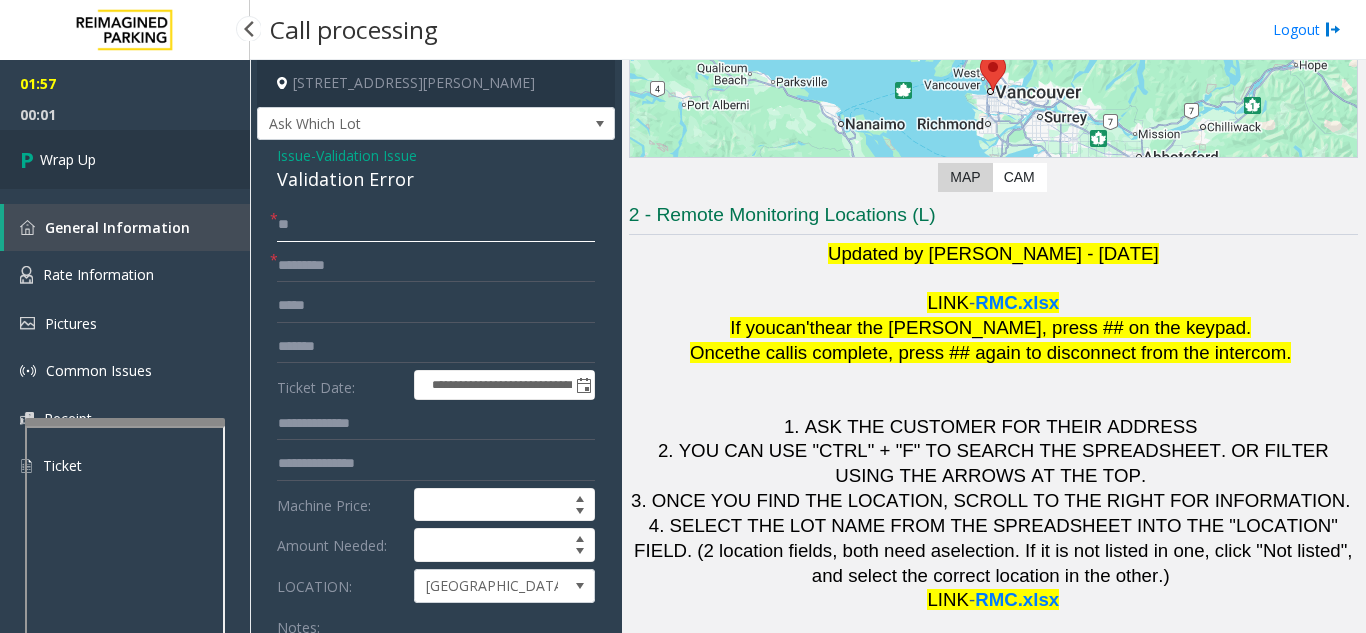 type on "**" 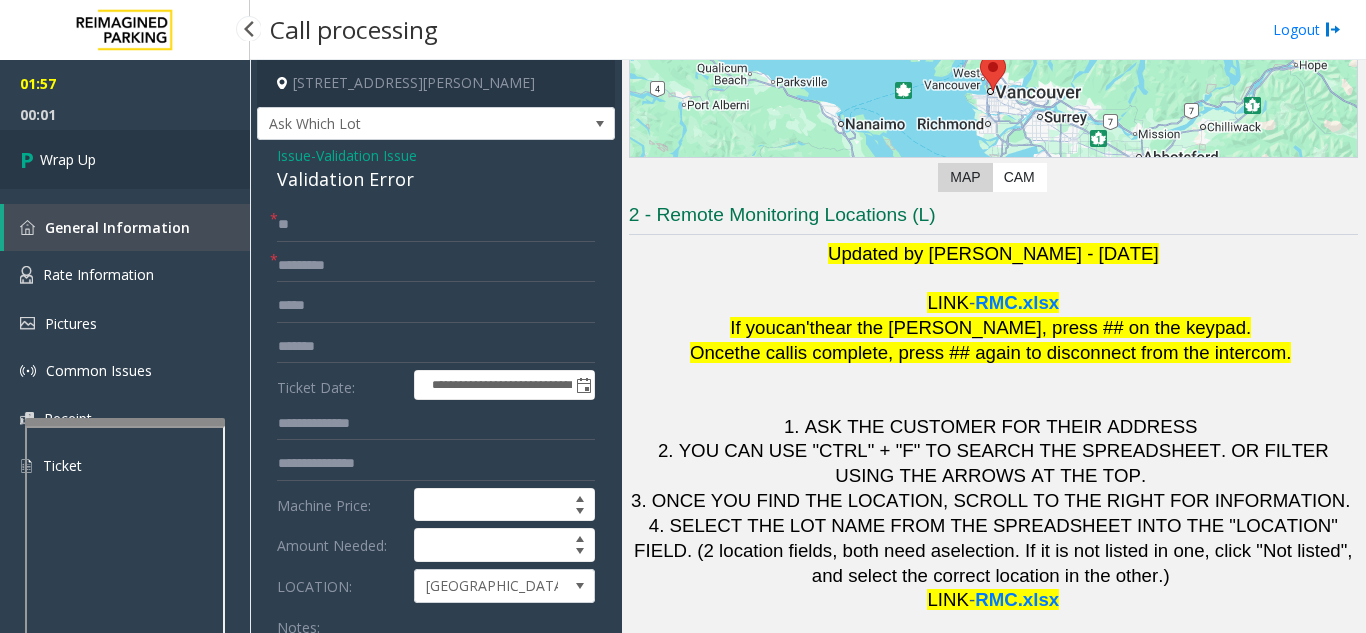 click on "Wrap Up" at bounding box center [125, 159] 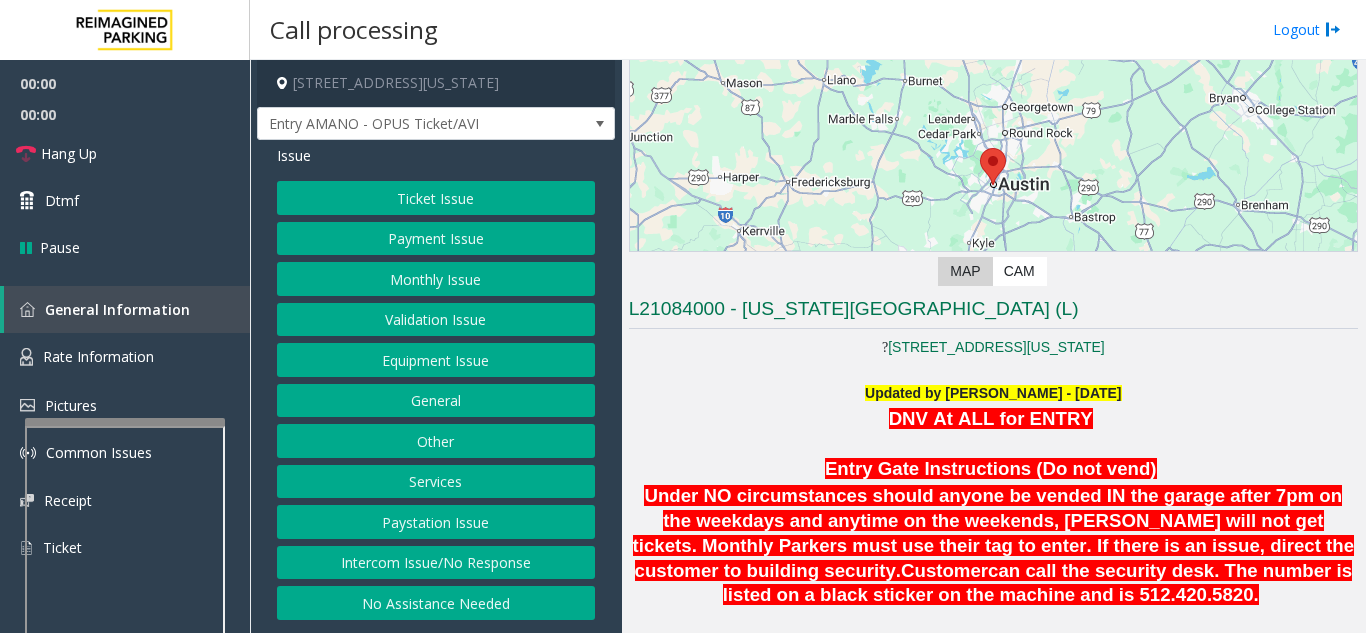 scroll, scrollTop: 300, scrollLeft: 0, axis: vertical 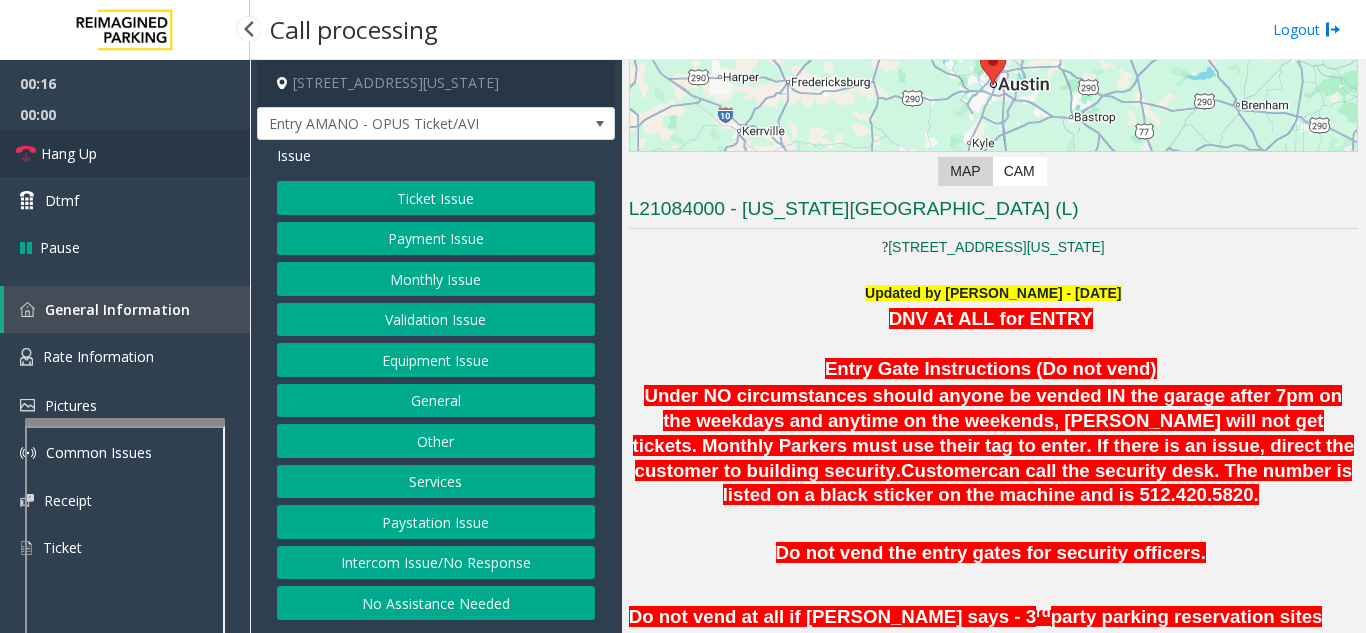 click on "Hang Up" at bounding box center (125, 153) 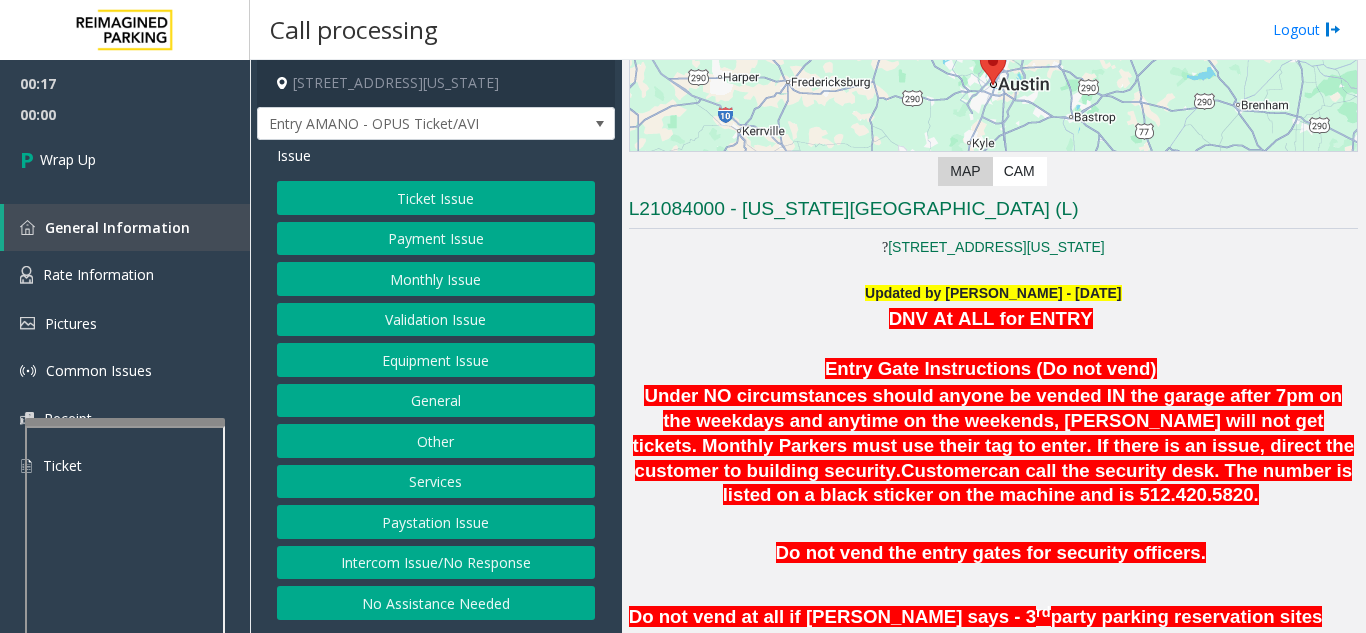 click on "Intercom Issue/No Response" 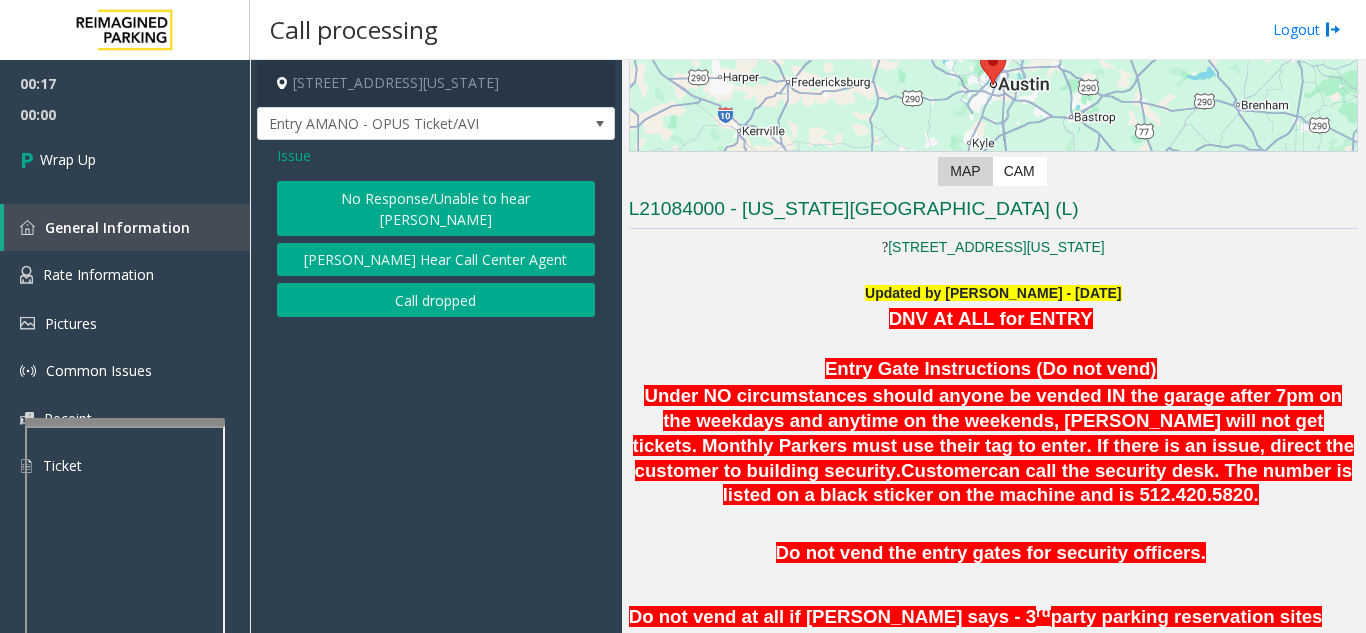 click on "No Response/Unable to hear [PERSON_NAME]" 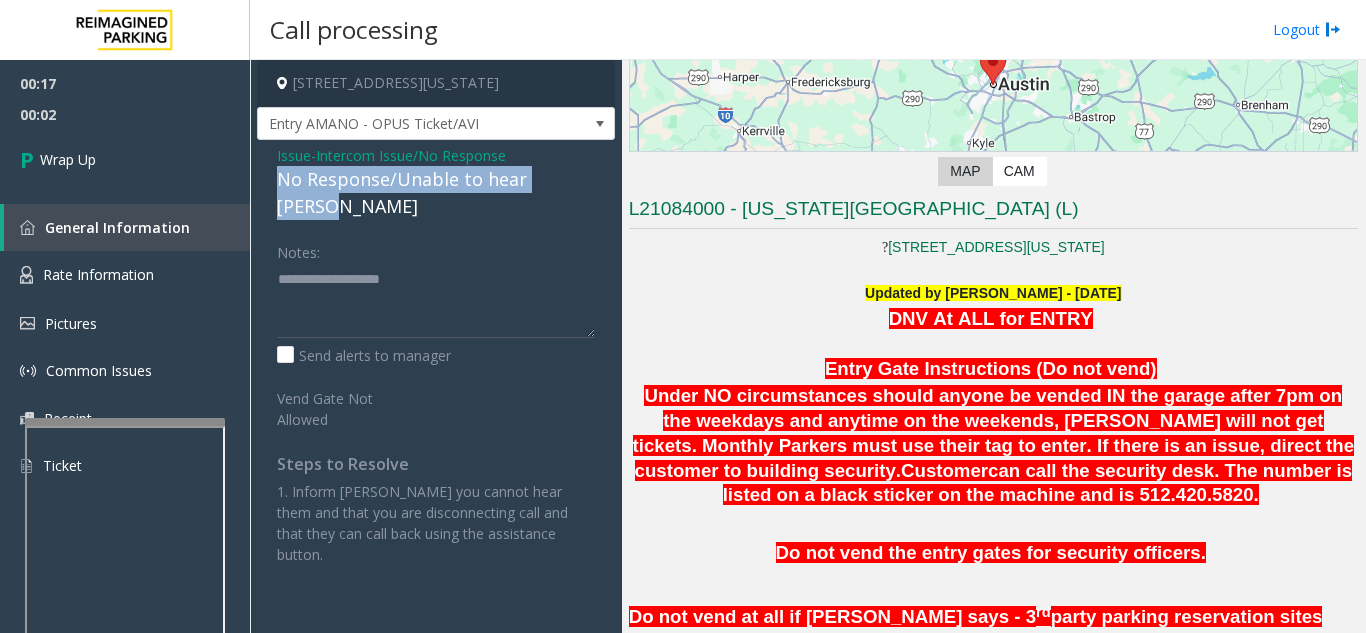 drag, startPoint x: 268, startPoint y: 175, endPoint x: 590, endPoint y: 184, distance: 322.12576 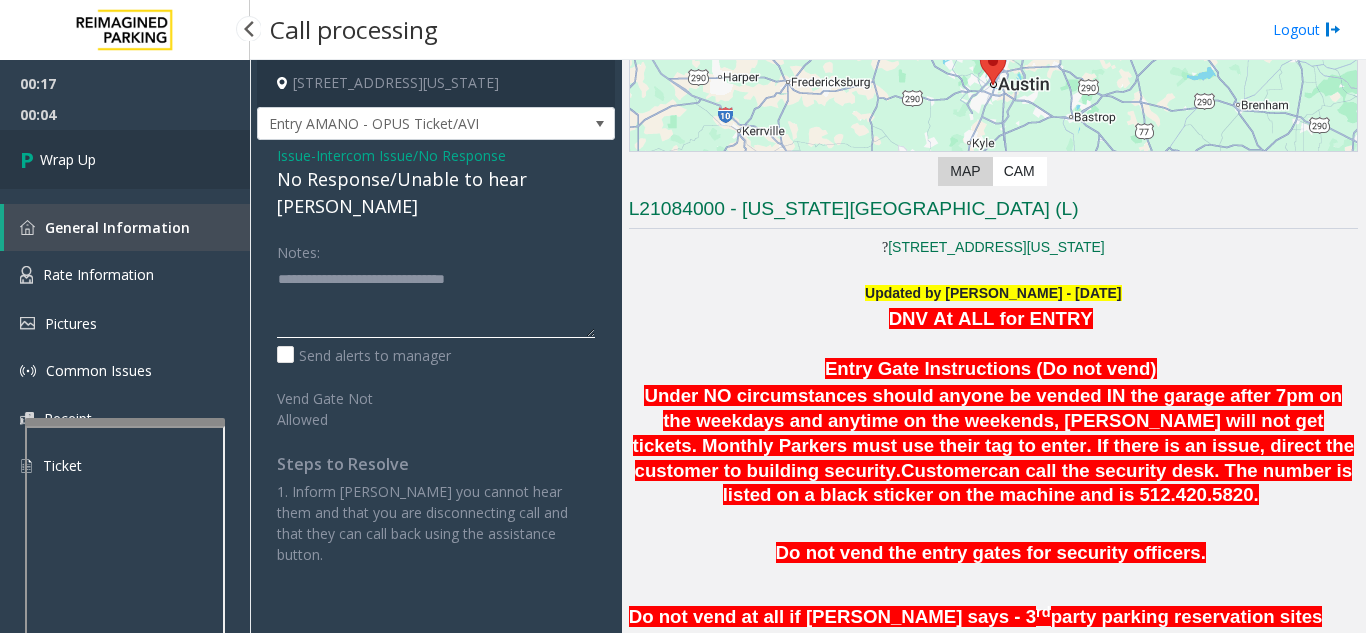 type on "**********" 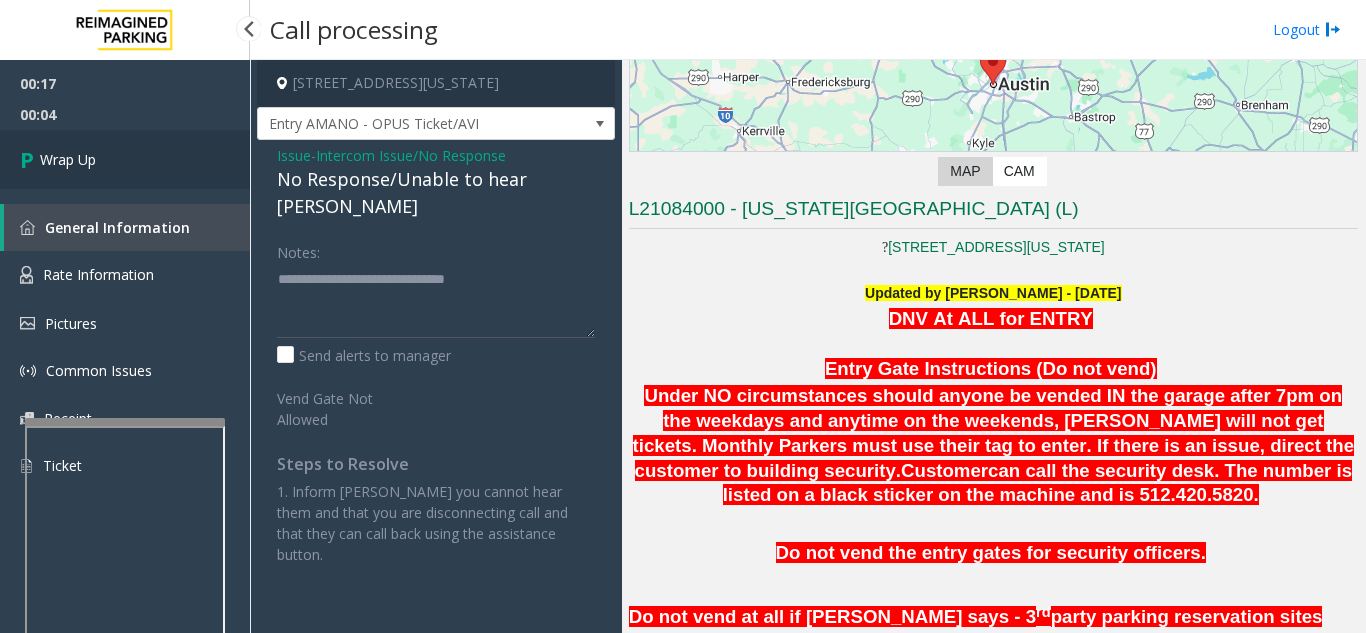 click on "Wrap Up" at bounding box center [125, 159] 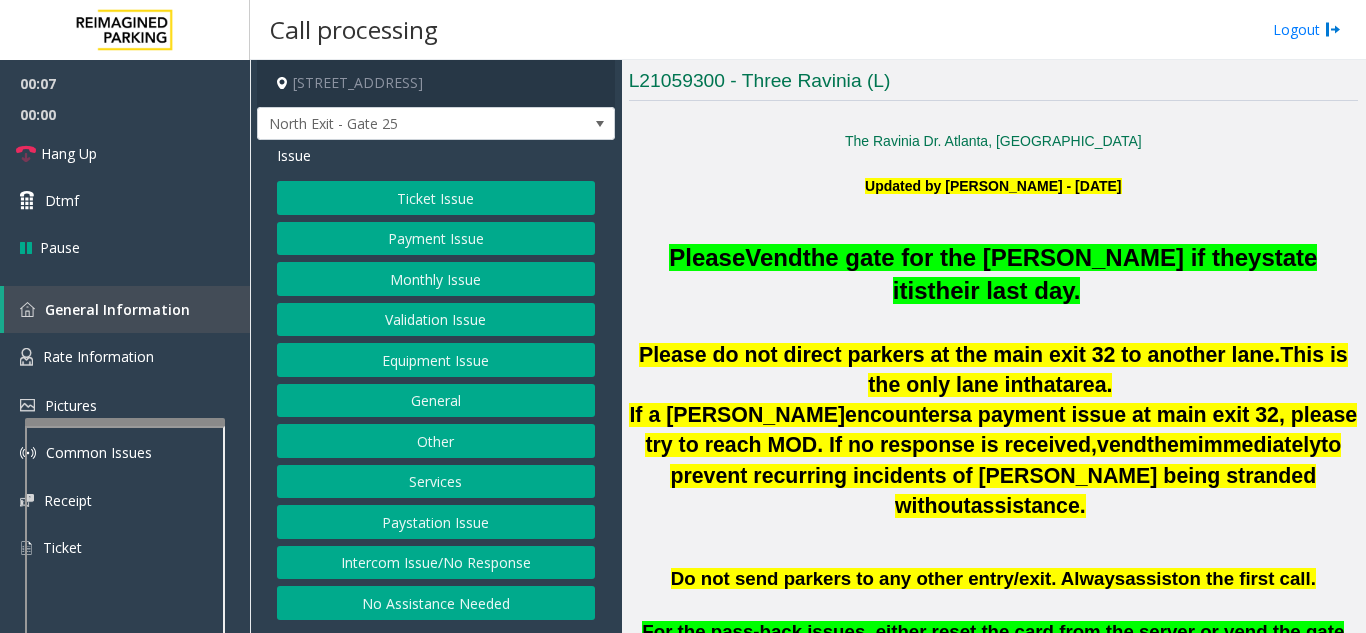 scroll, scrollTop: 500, scrollLeft: 0, axis: vertical 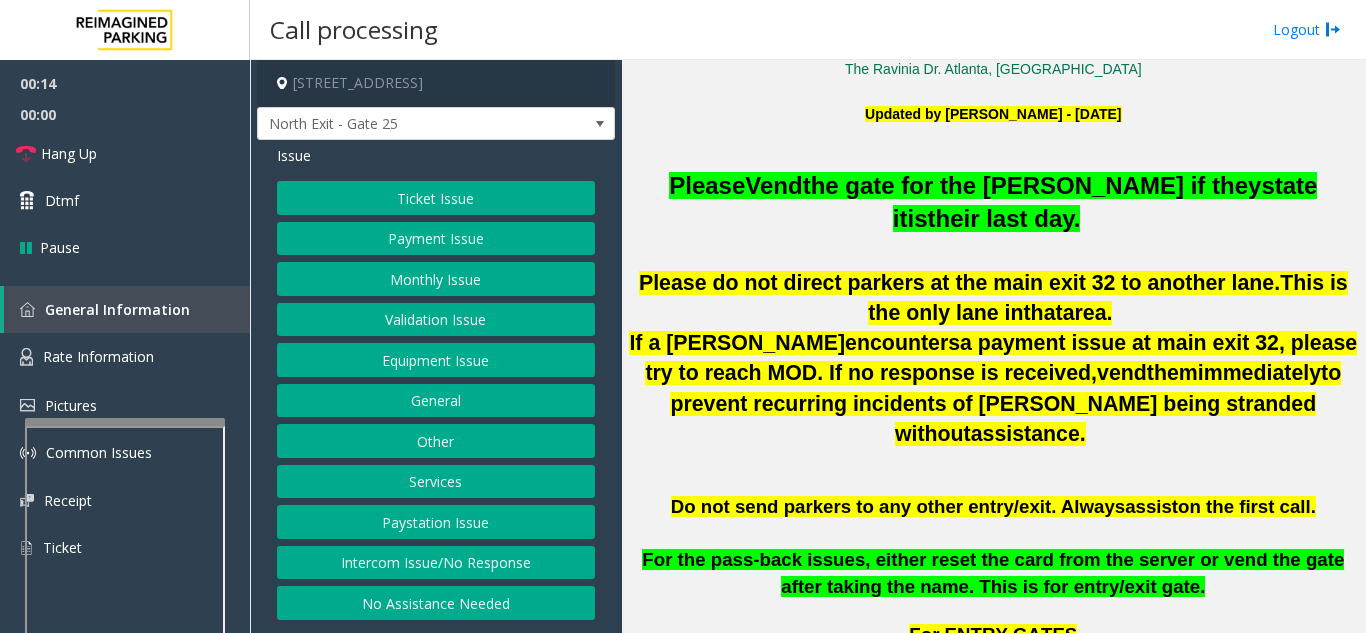 click on "Intercom Issue/No Response" 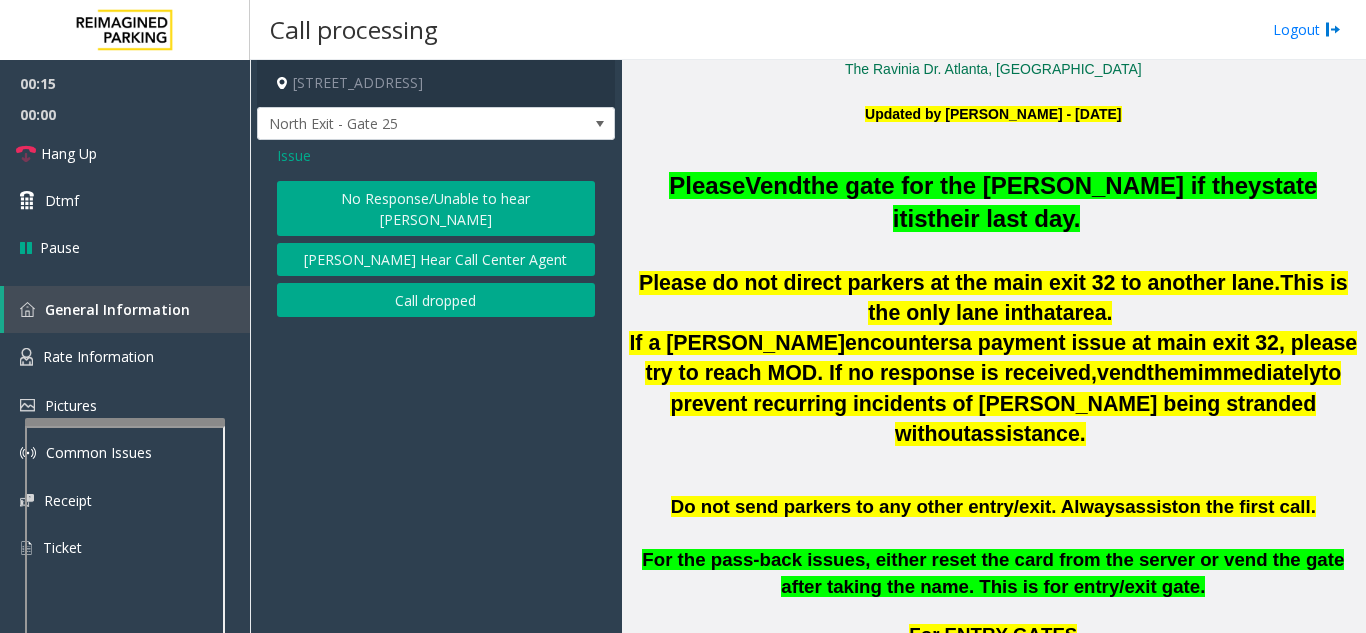 click on "No Response/Unable to hear [PERSON_NAME]" 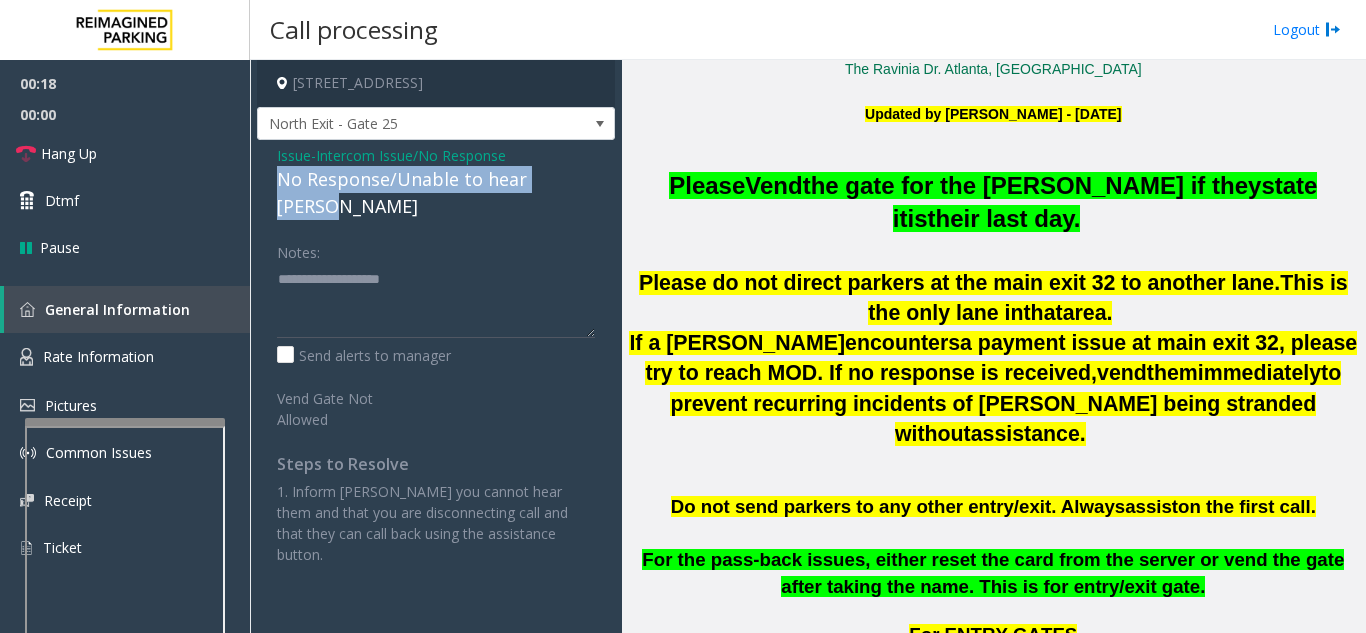 drag, startPoint x: 271, startPoint y: 182, endPoint x: 596, endPoint y: 185, distance: 325.01385 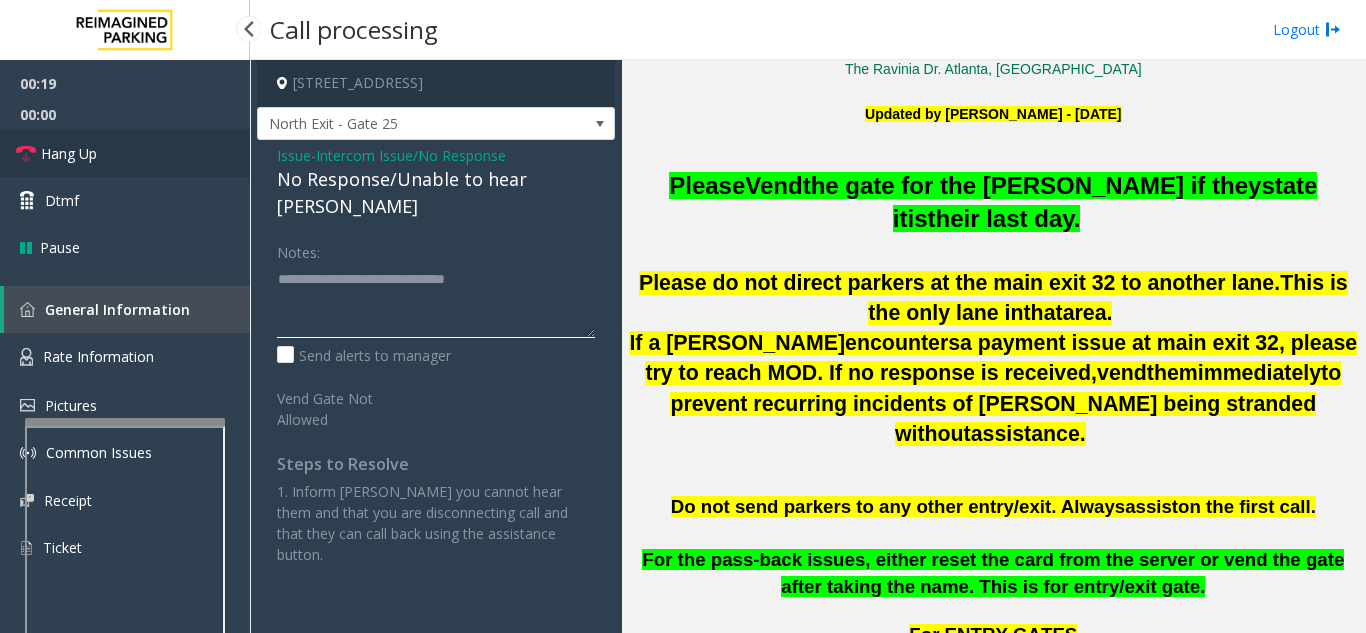 type on "**********" 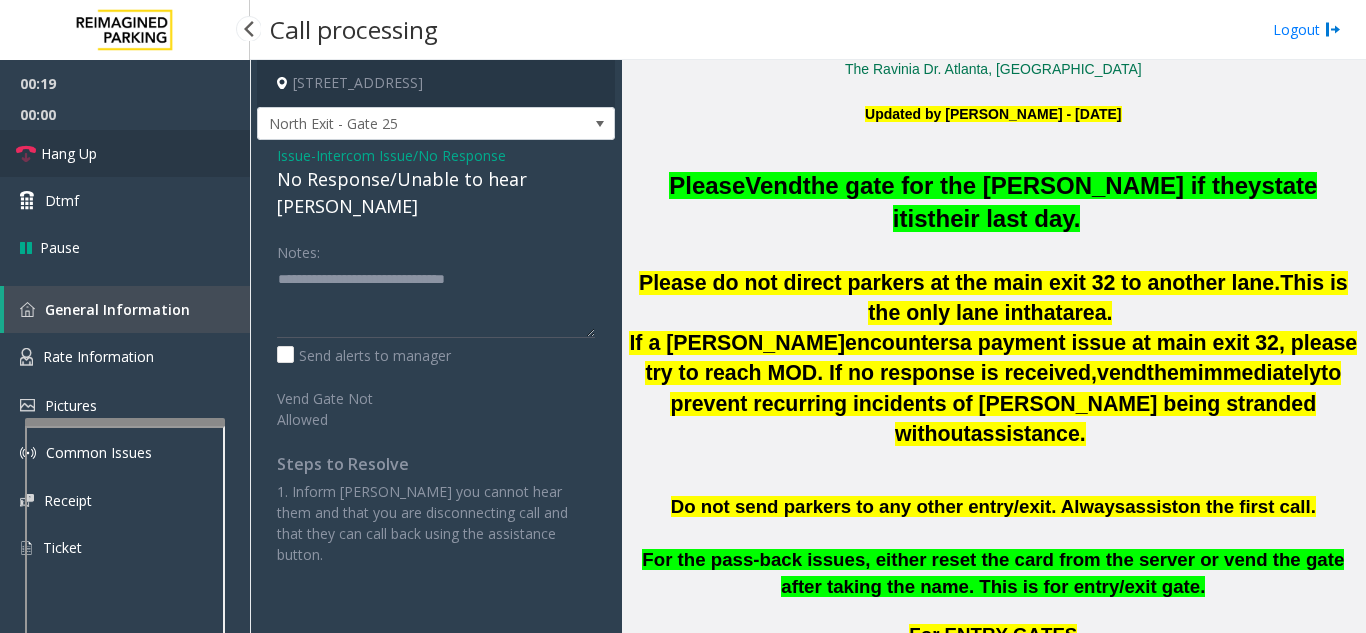 click on "Hang Up" at bounding box center [125, 153] 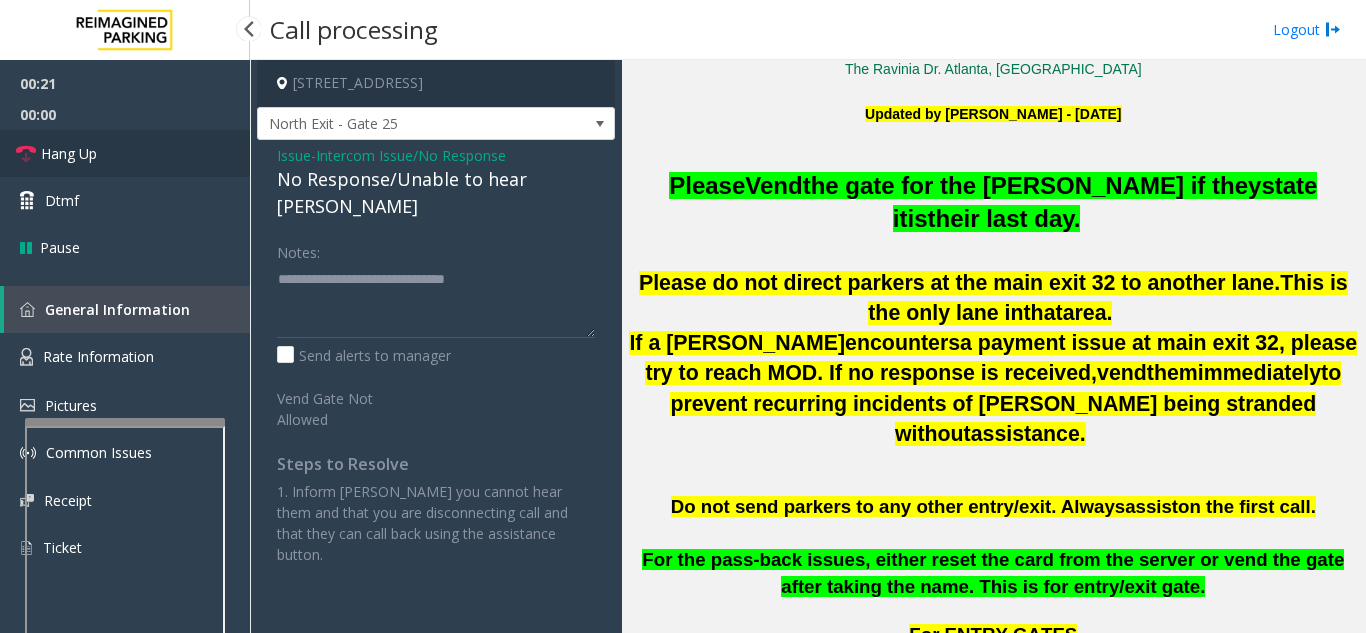 click on "Hang Up" at bounding box center (125, 153) 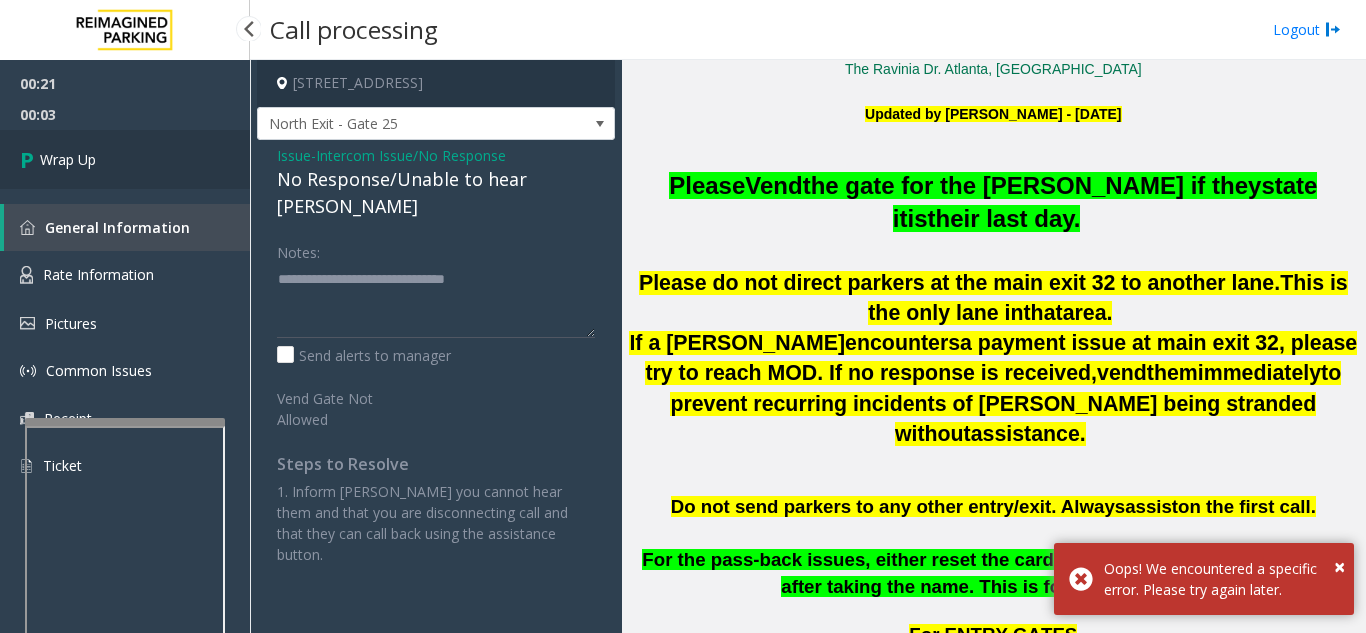 click on "Wrap Up" at bounding box center (125, 159) 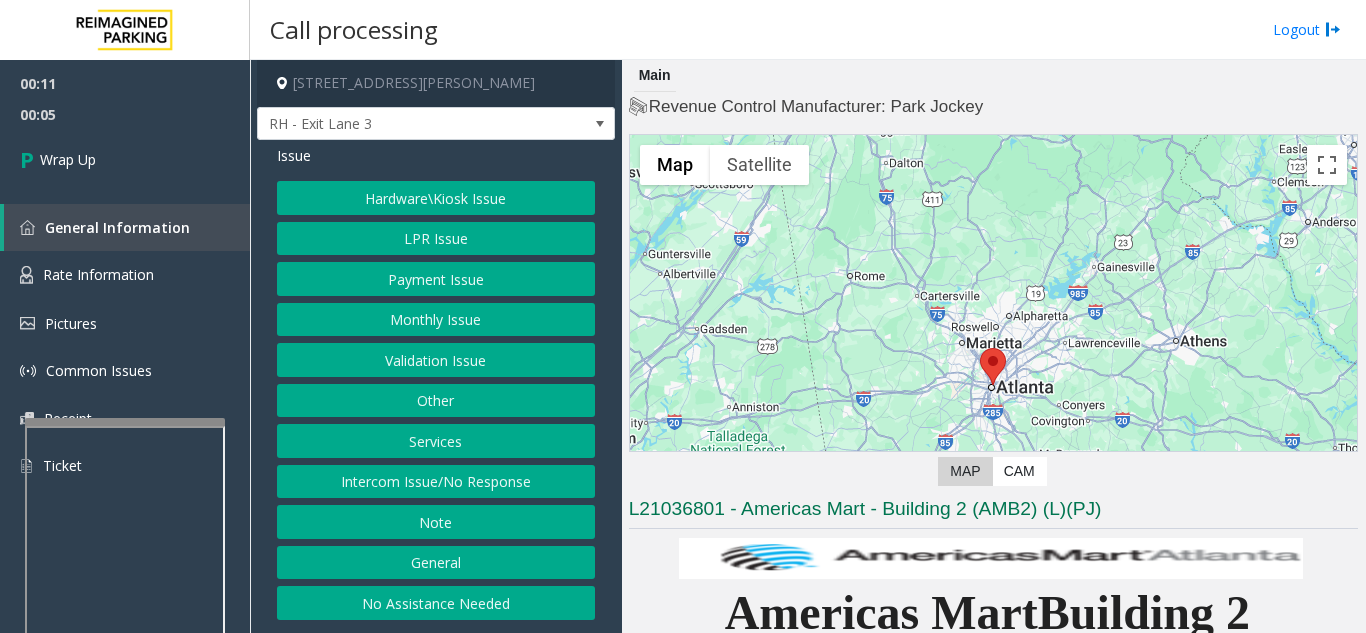 click on "Intercom Issue/No Response" 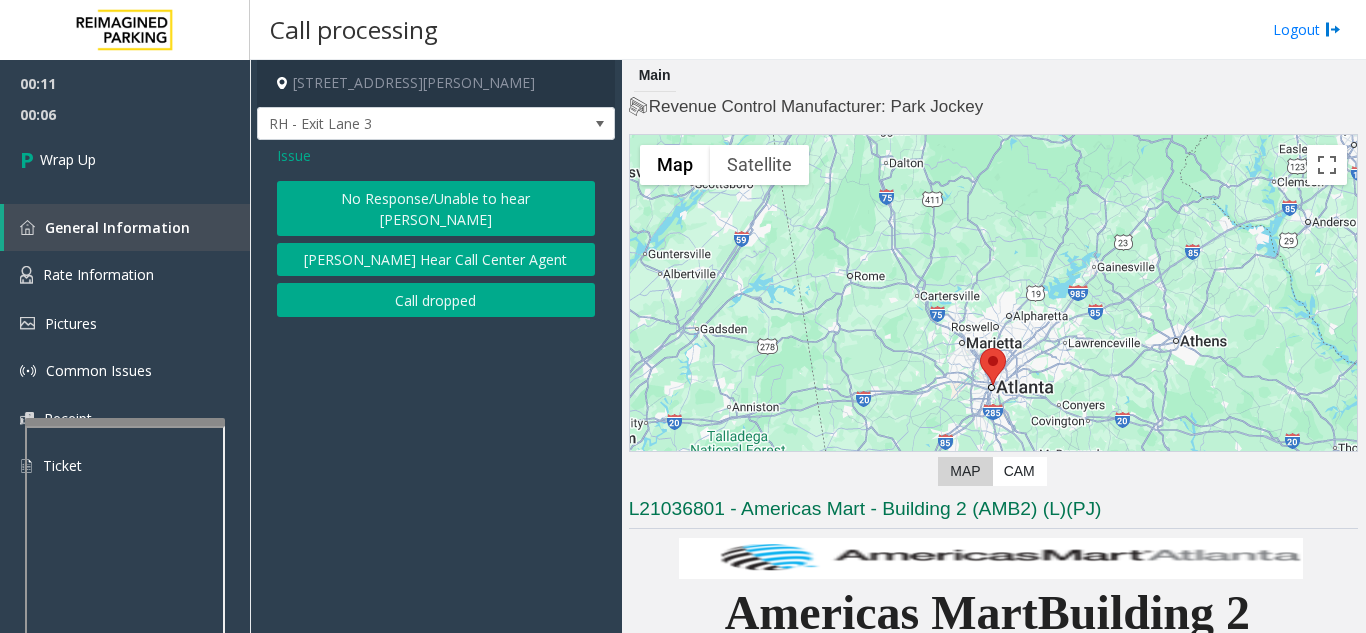 click on "Call dropped" 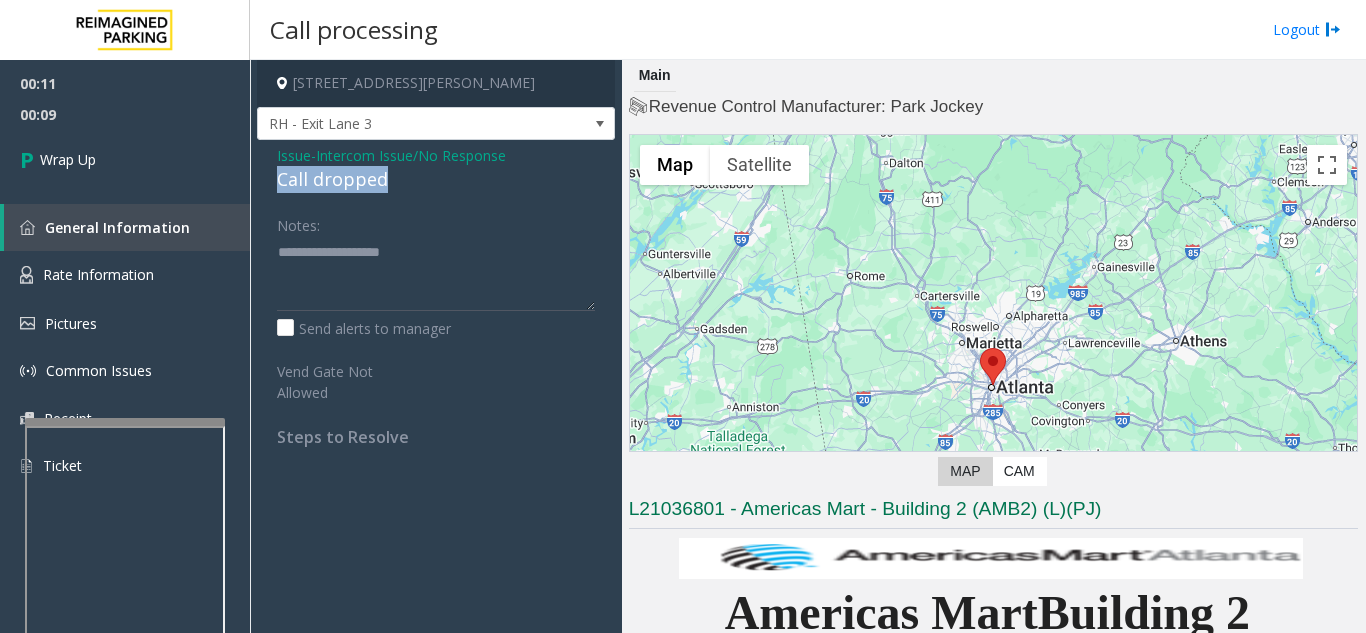 drag, startPoint x: 278, startPoint y: 174, endPoint x: 413, endPoint y: 183, distance: 135.29967 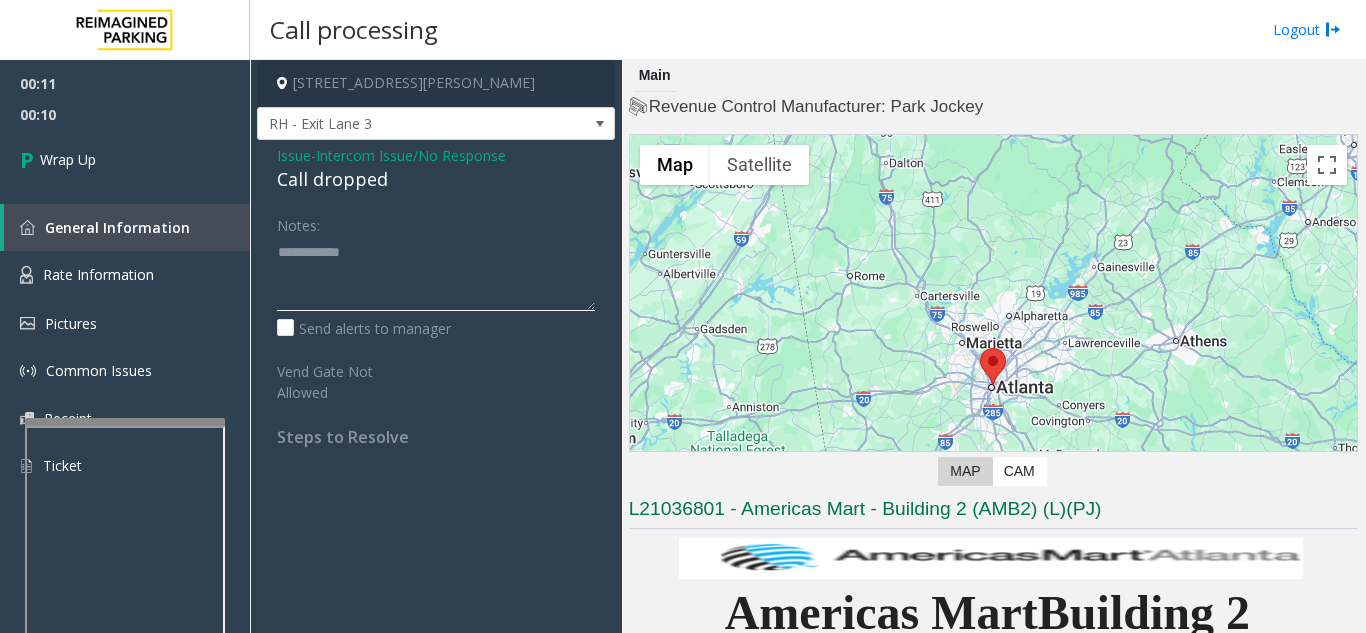 type on "**********" 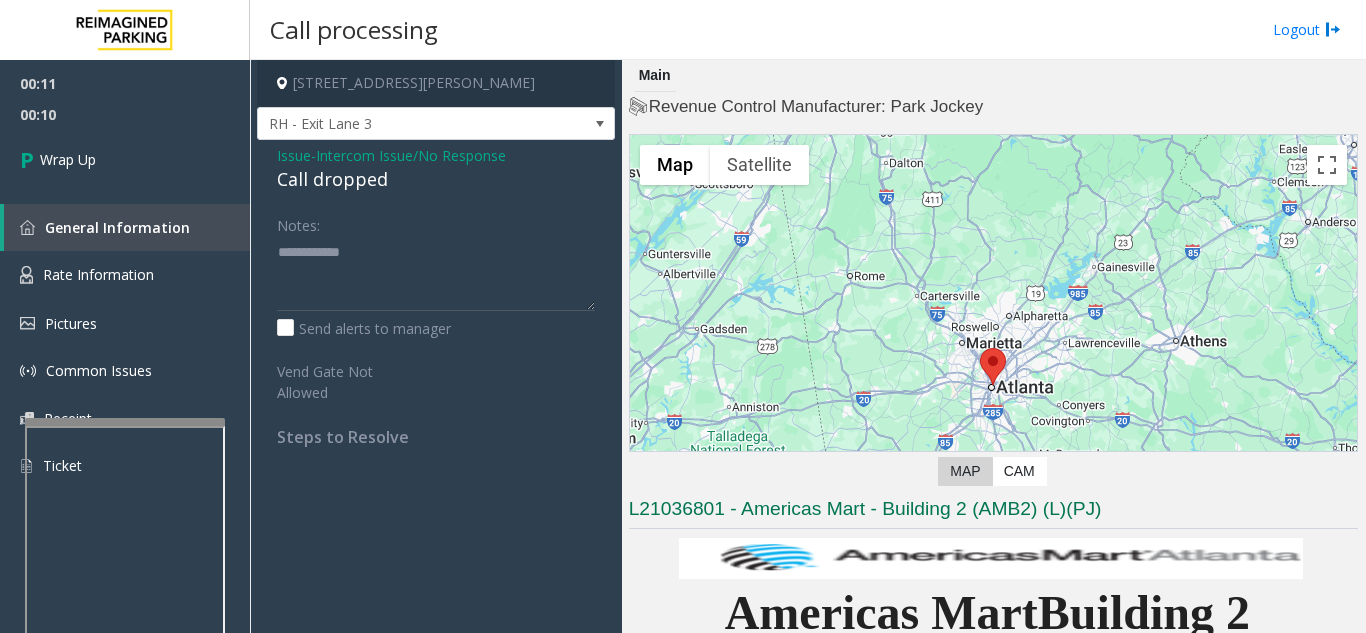 click on "Notes:" 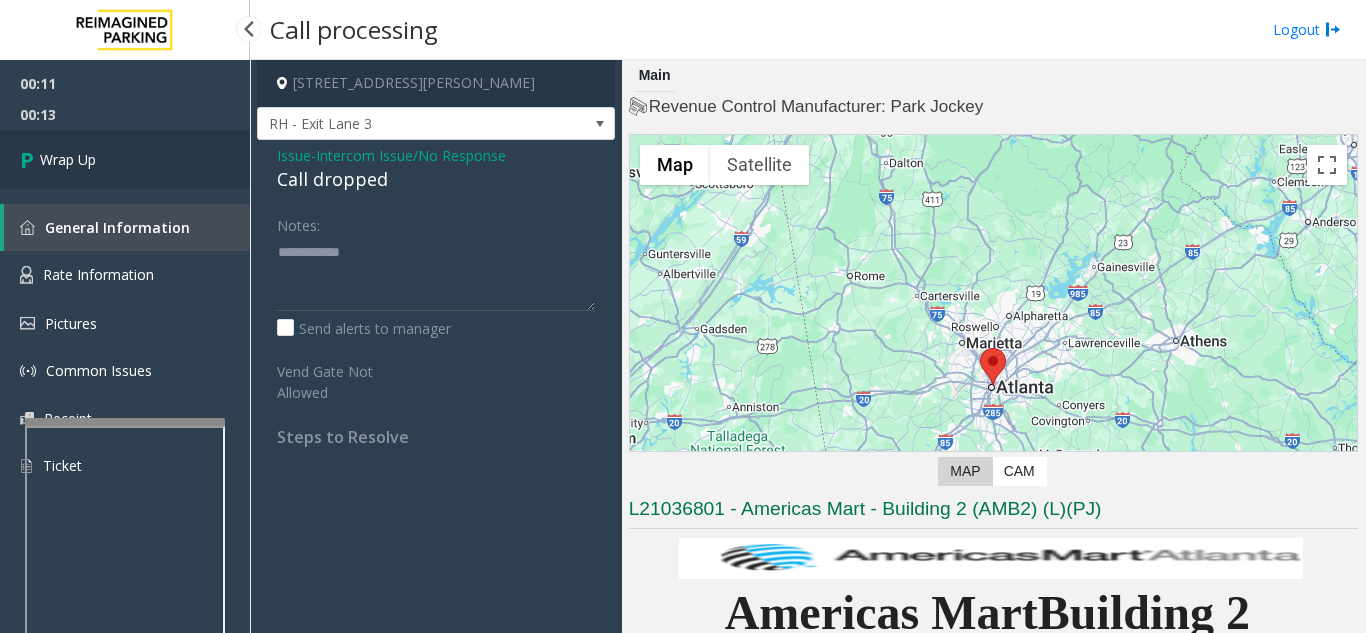 click on "Wrap Up" at bounding box center (125, 159) 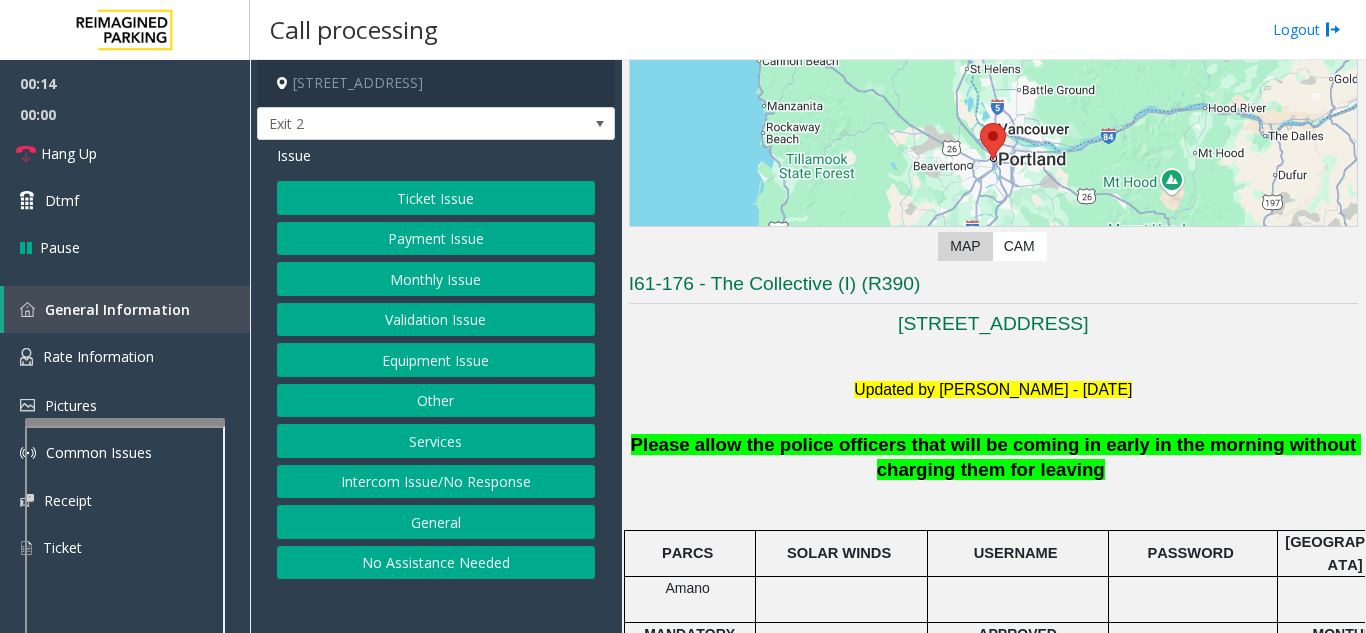 scroll, scrollTop: 400, scrollLeft: 0, axis: vertical 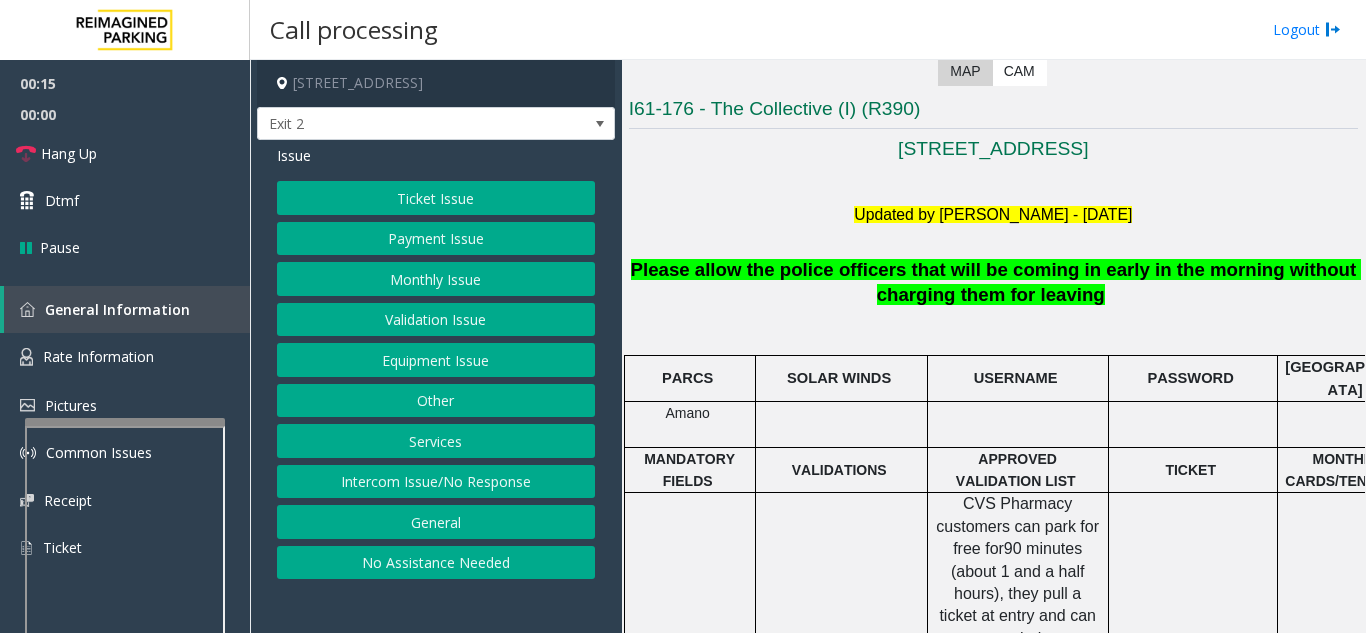 click on "Ticket Issue" 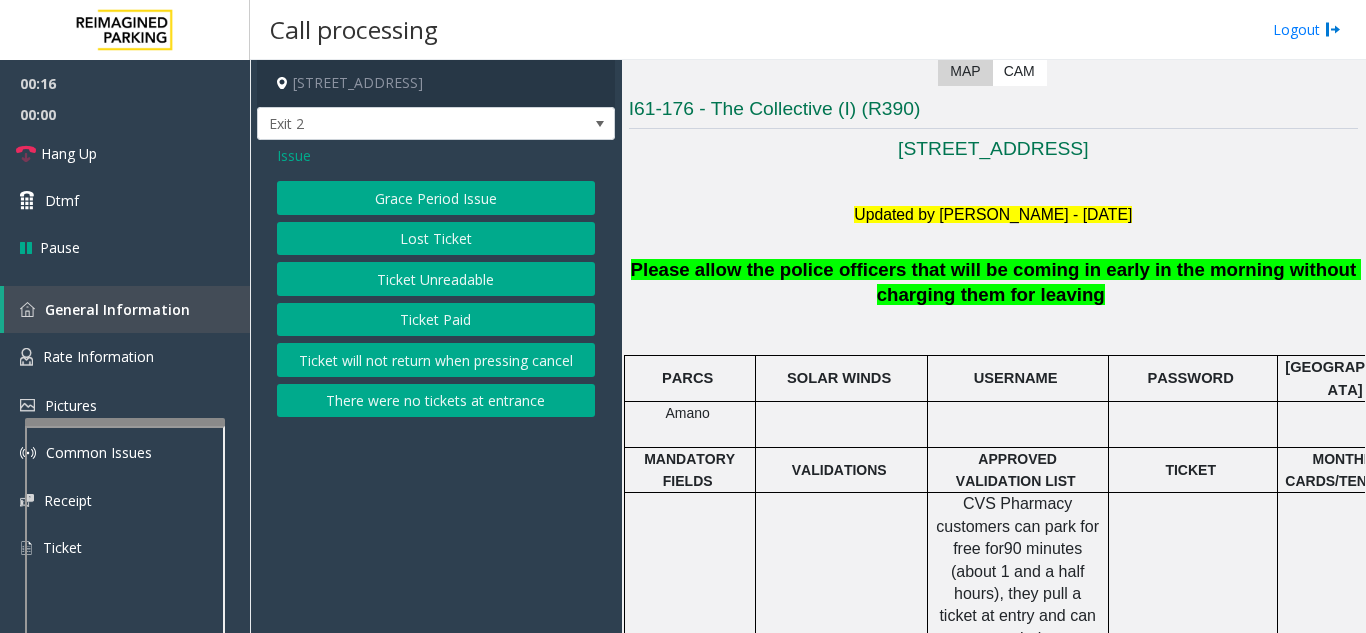 click on "Ticket Unreadable" 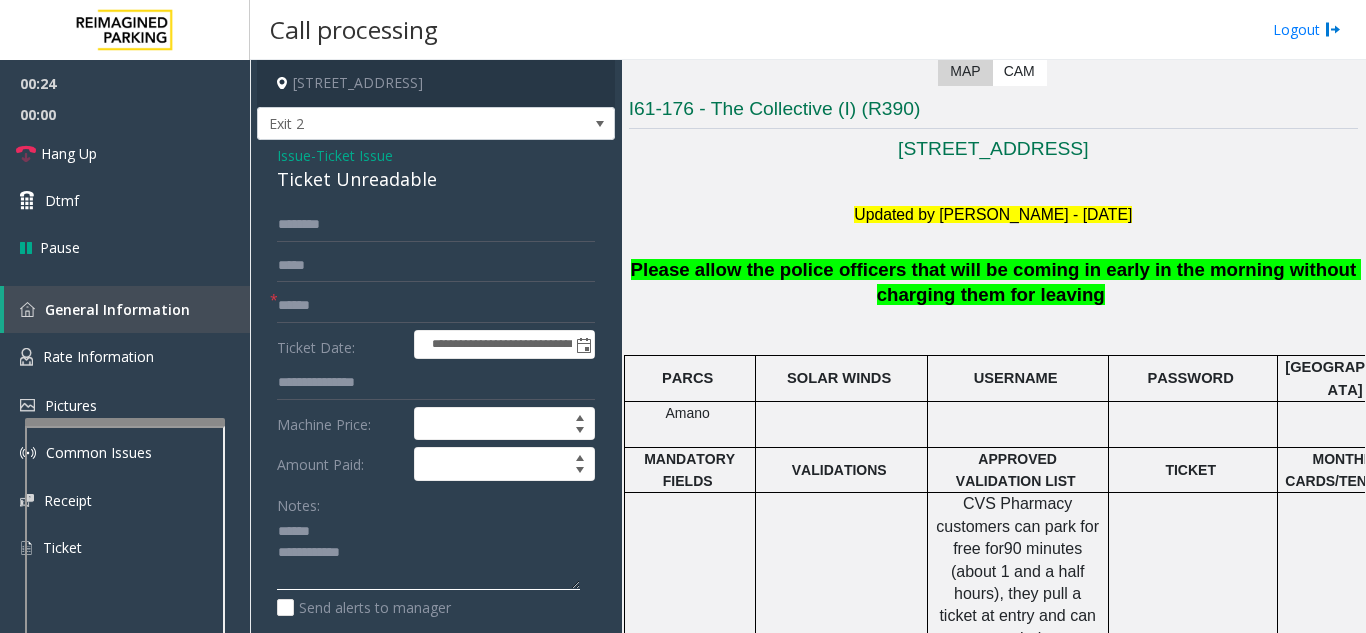 click 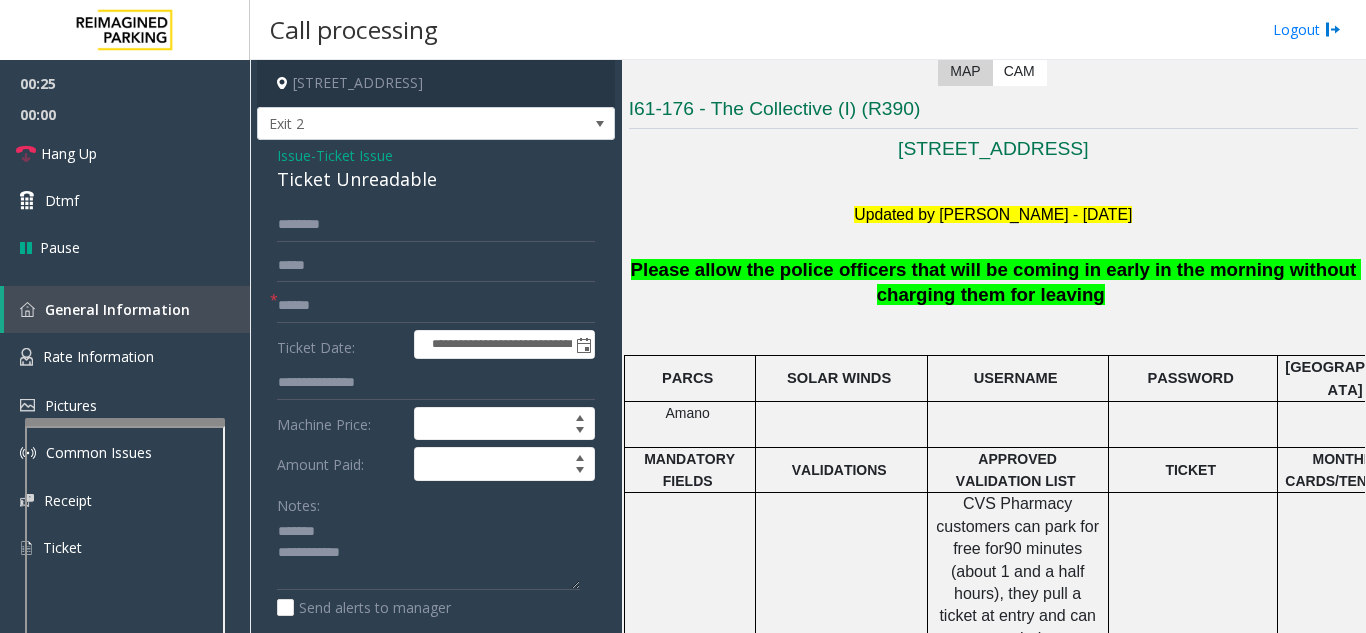 drag, startPoint x: 269, startPoint y: 168, endPoint x: 452, endPoint y: 165, distance: 183.02458 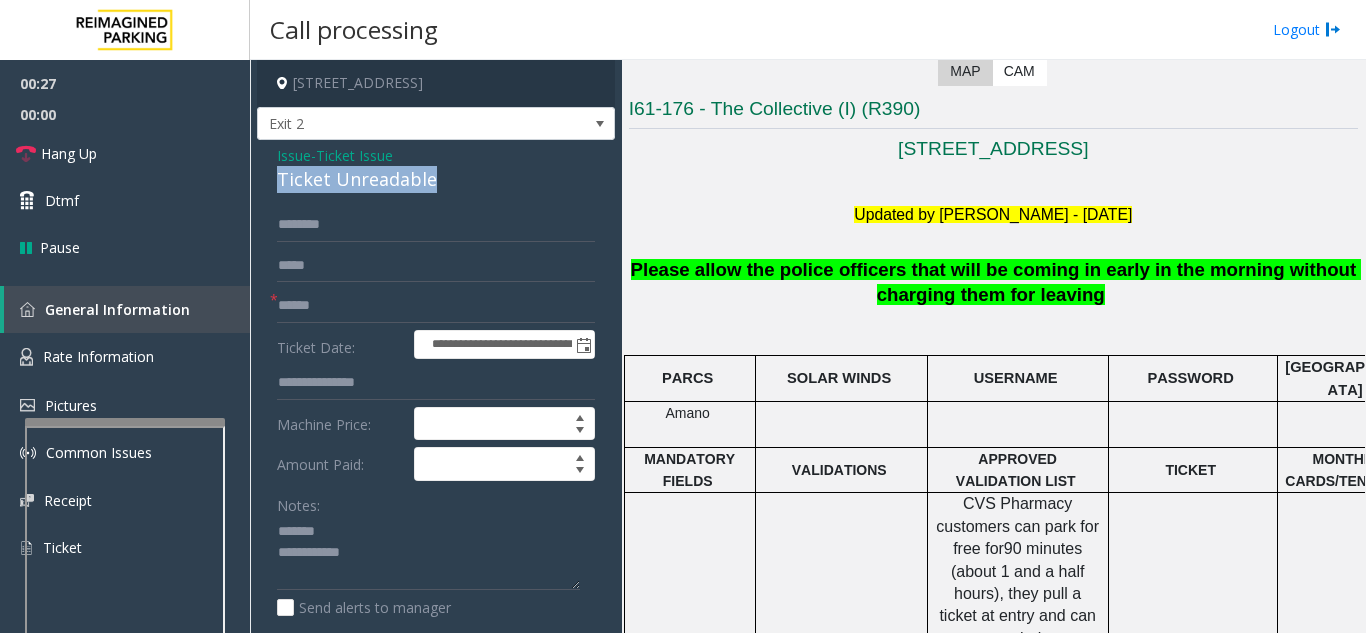 drag, startPoint x: 469, startPoint y: 179, endPoint x: 264, endPoint y: 183, distance: 205.03902 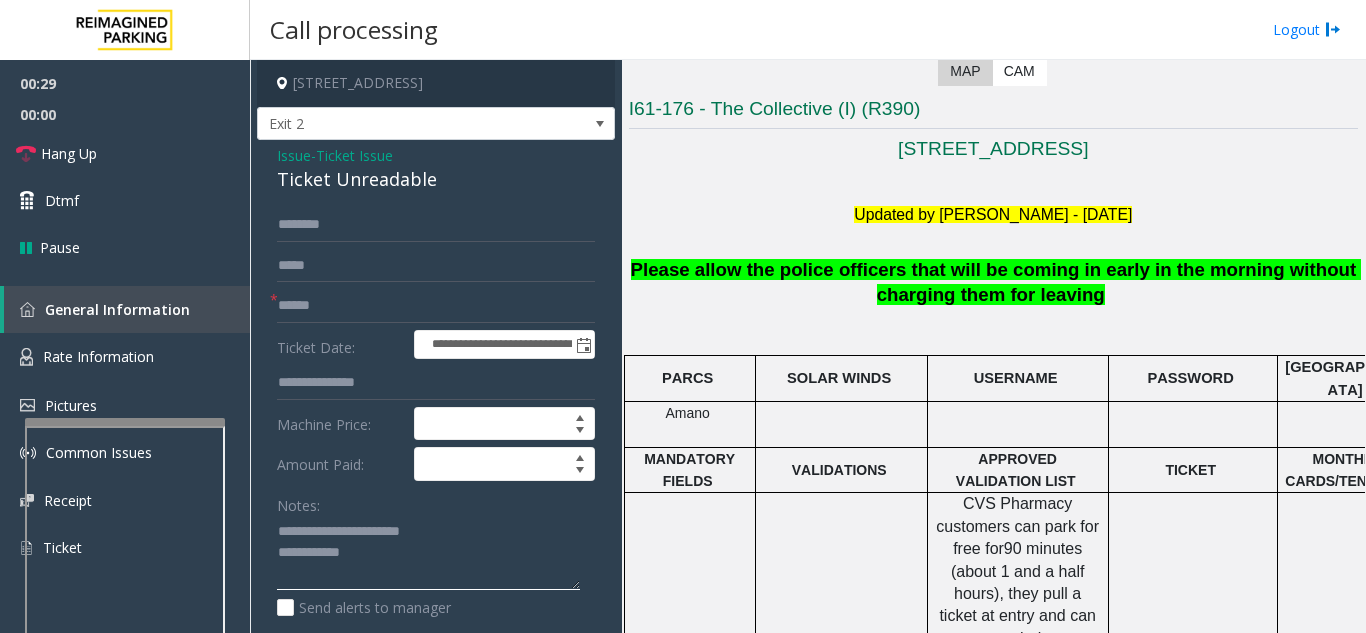 type on "**********" 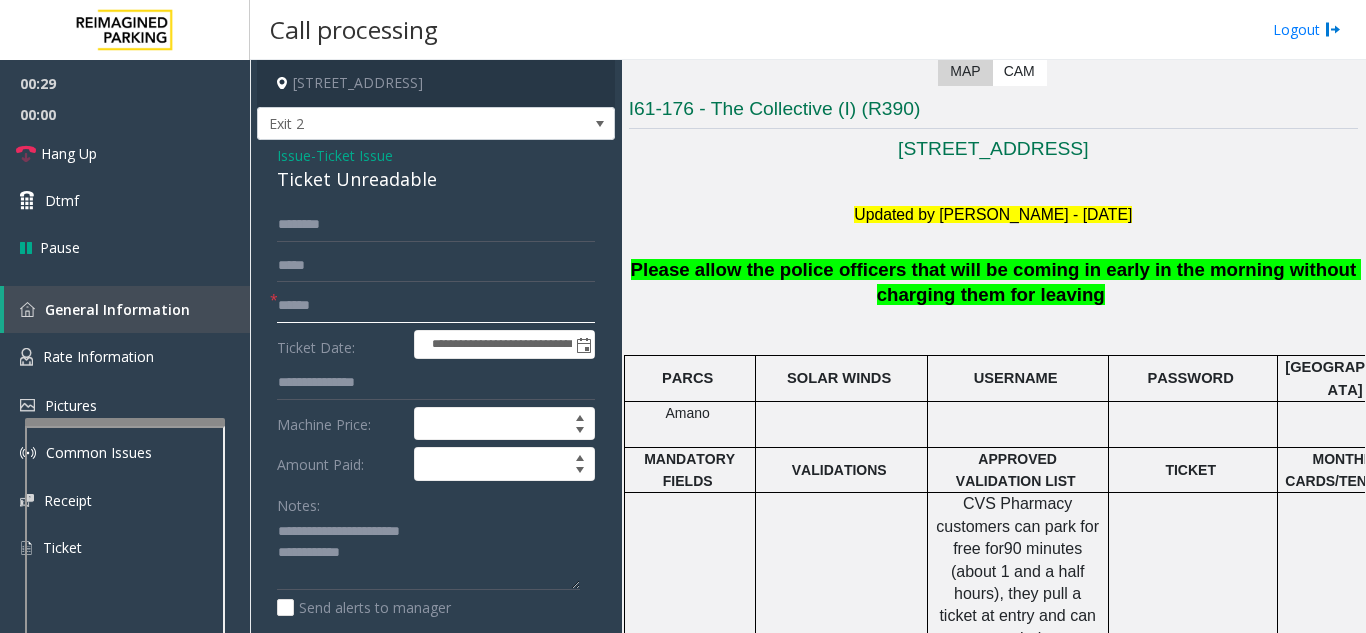 click 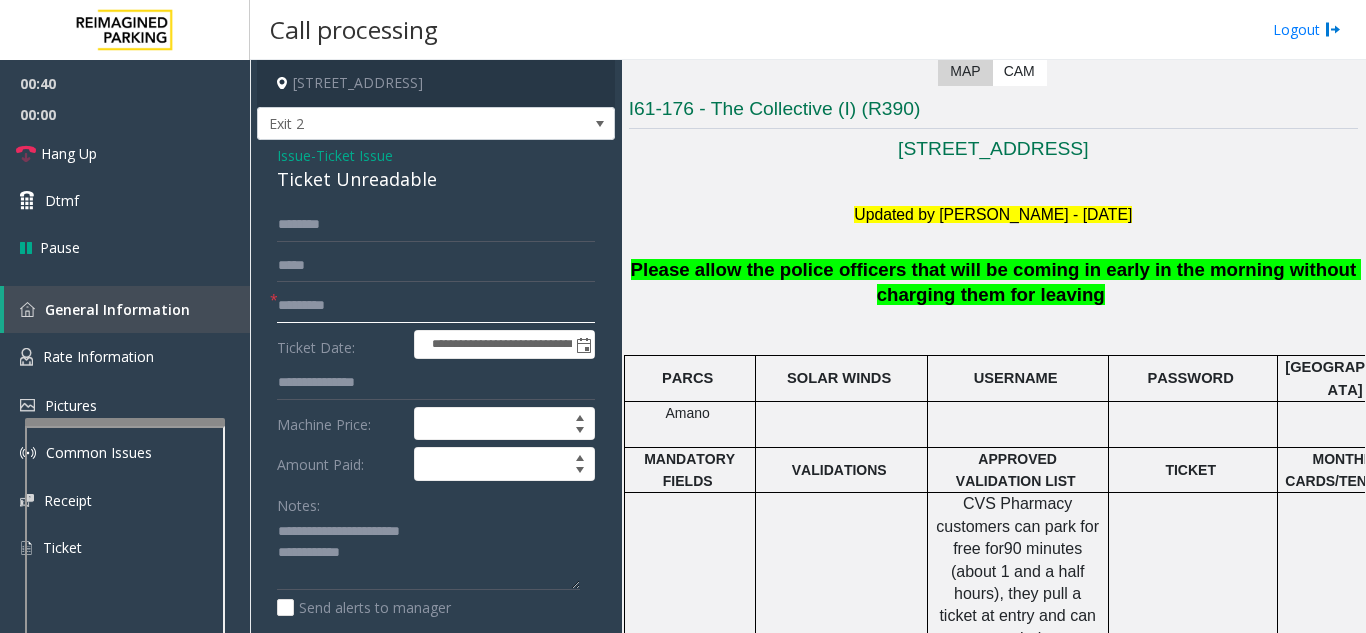 type on "*********" 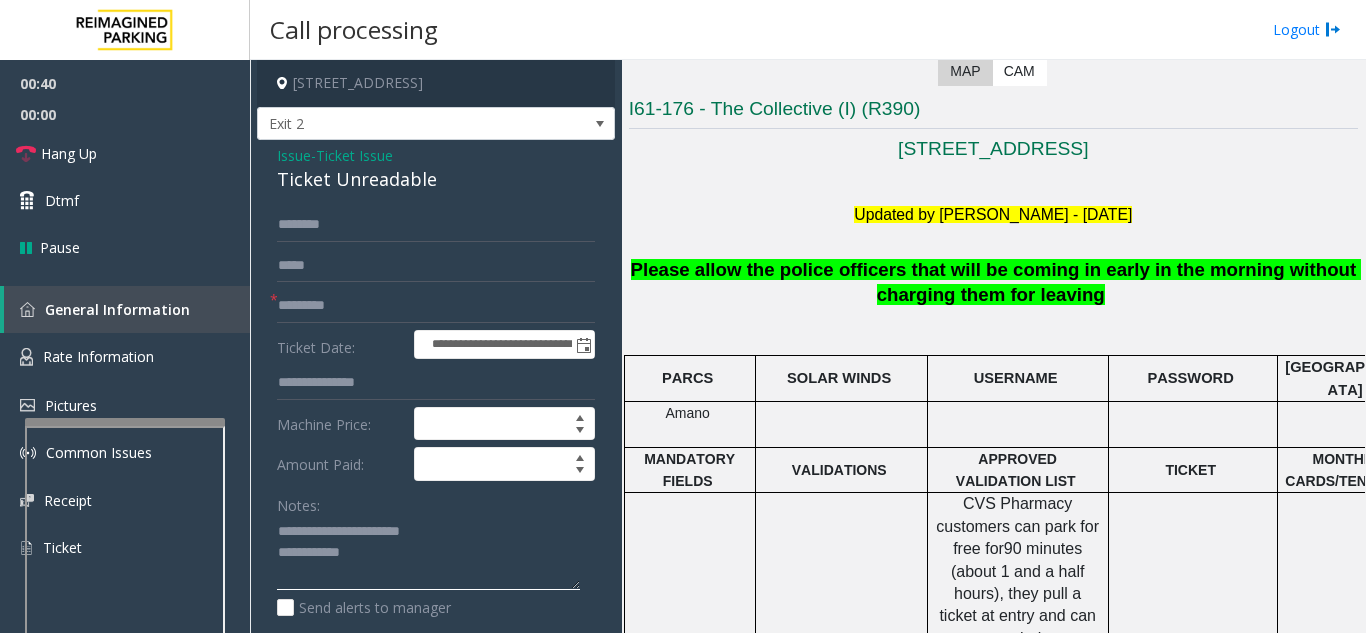 click 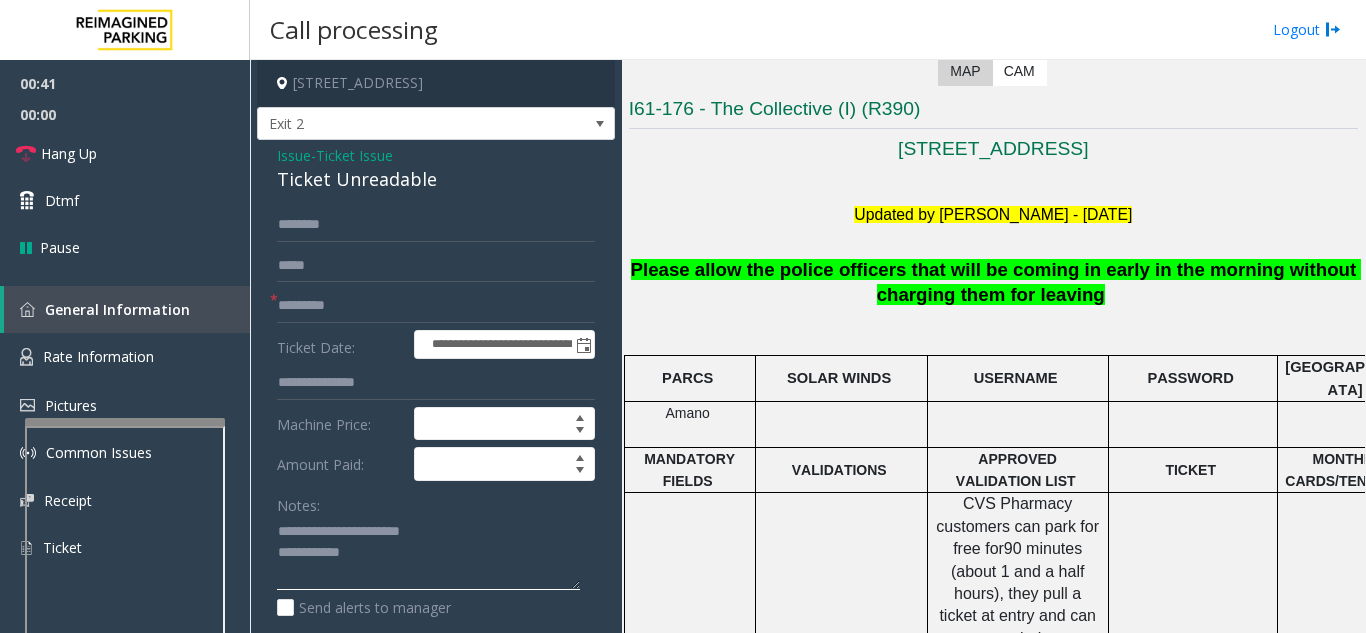 click 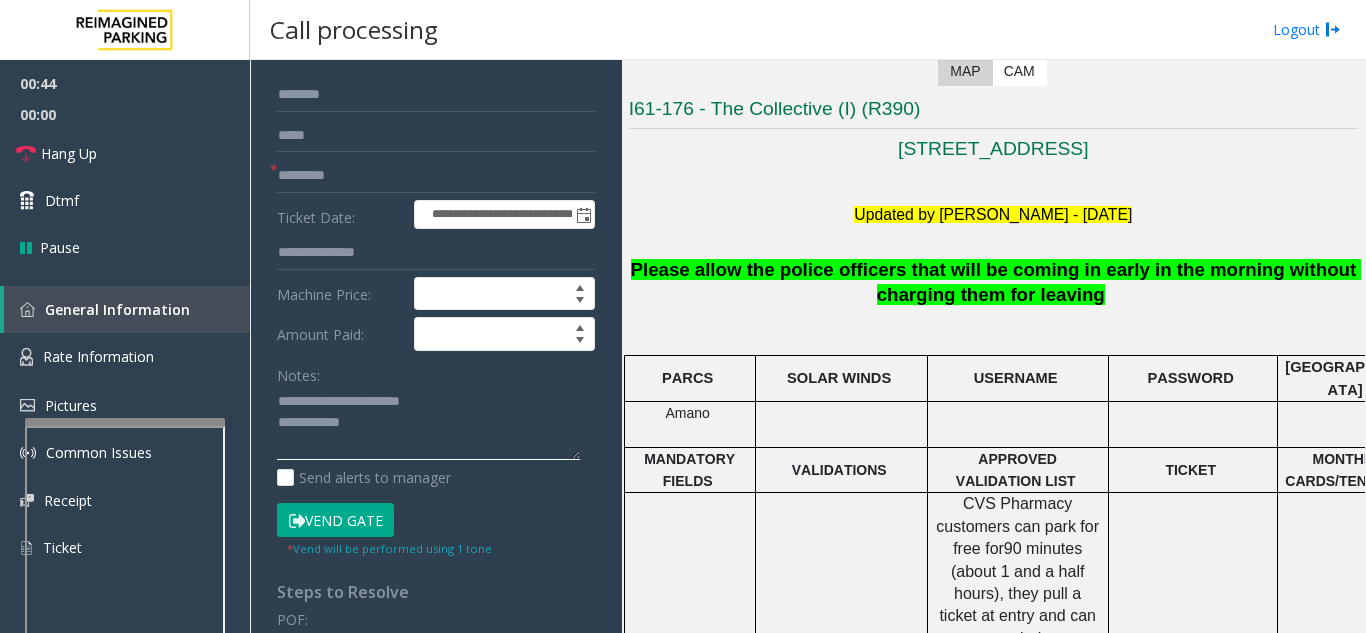 scroll, scrollTop: 200, scrollLeft: 0, axis: vertical 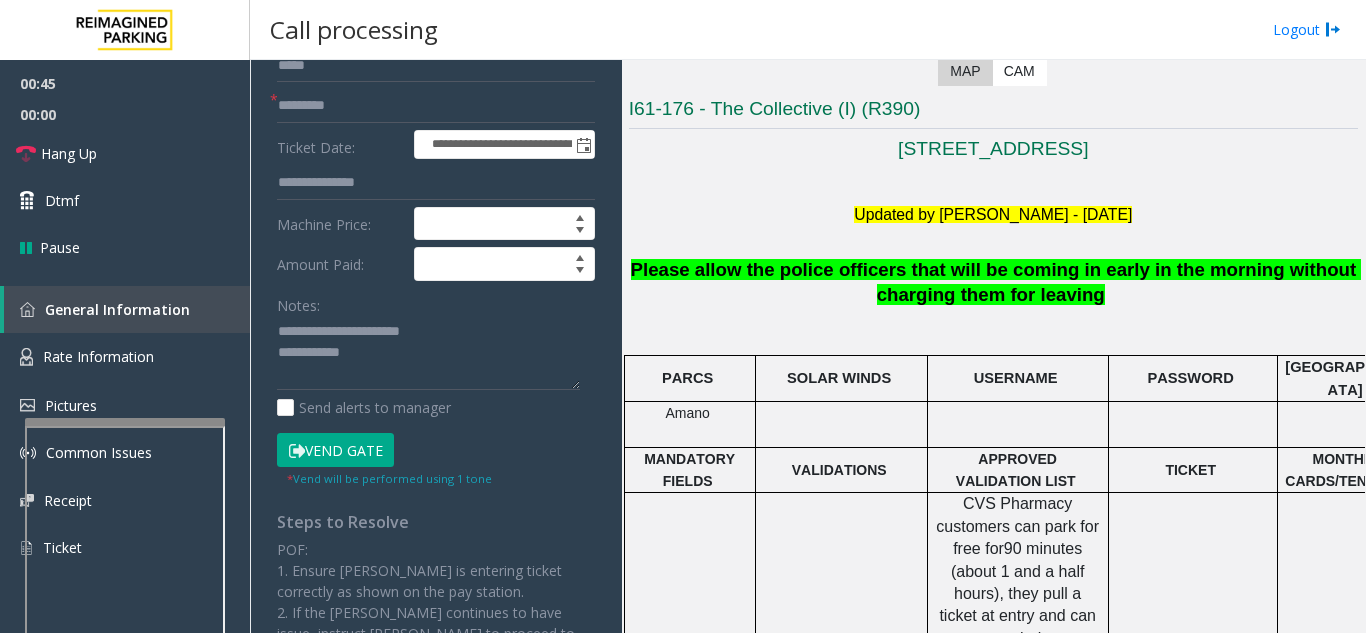 click on "Vend Gate" 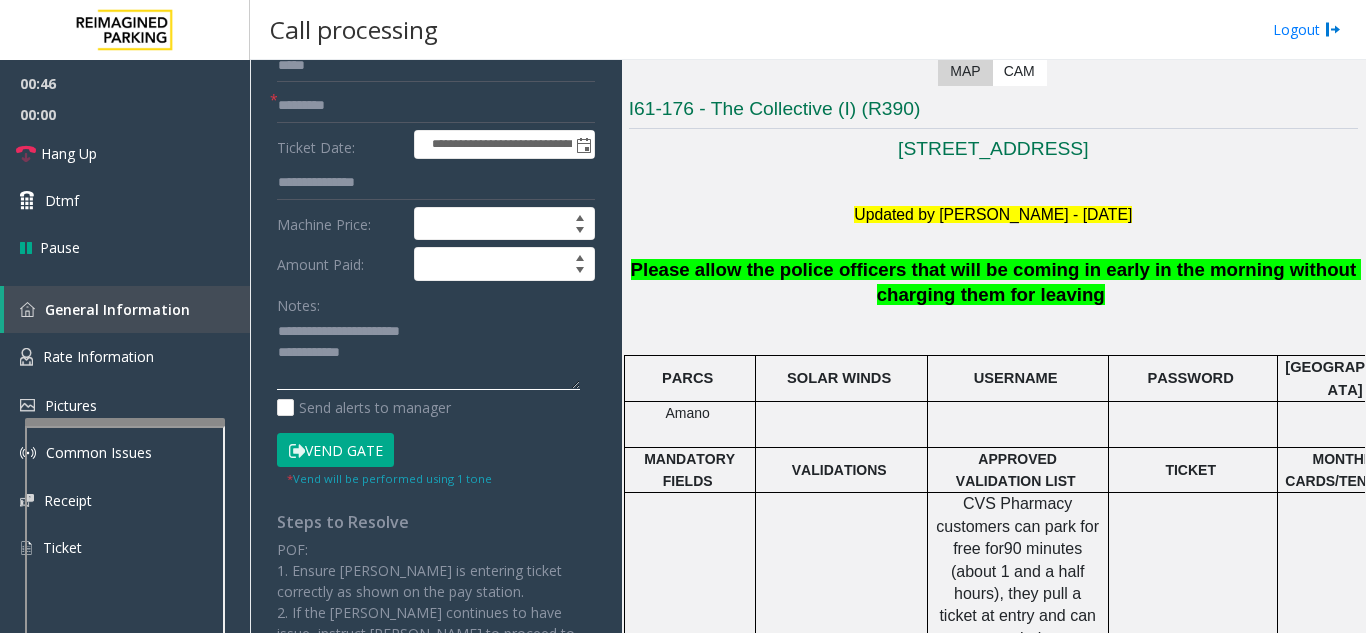 click 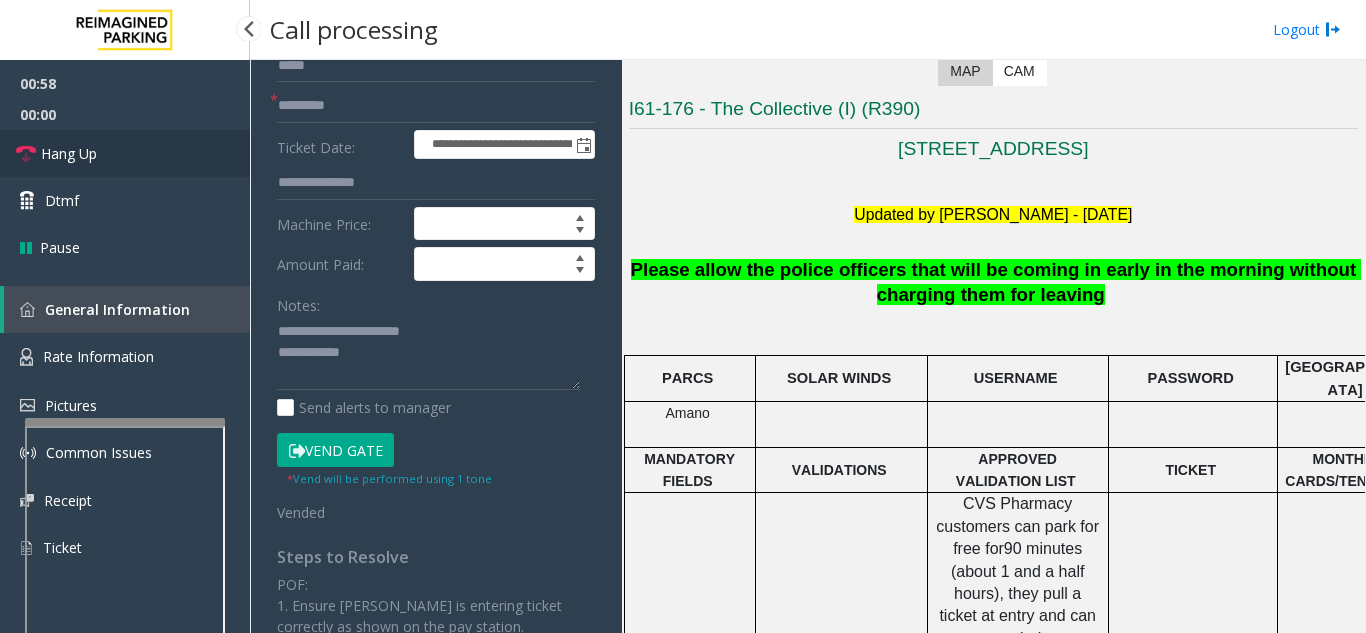 click on "Hang Up" at bounding box center [69, 153] 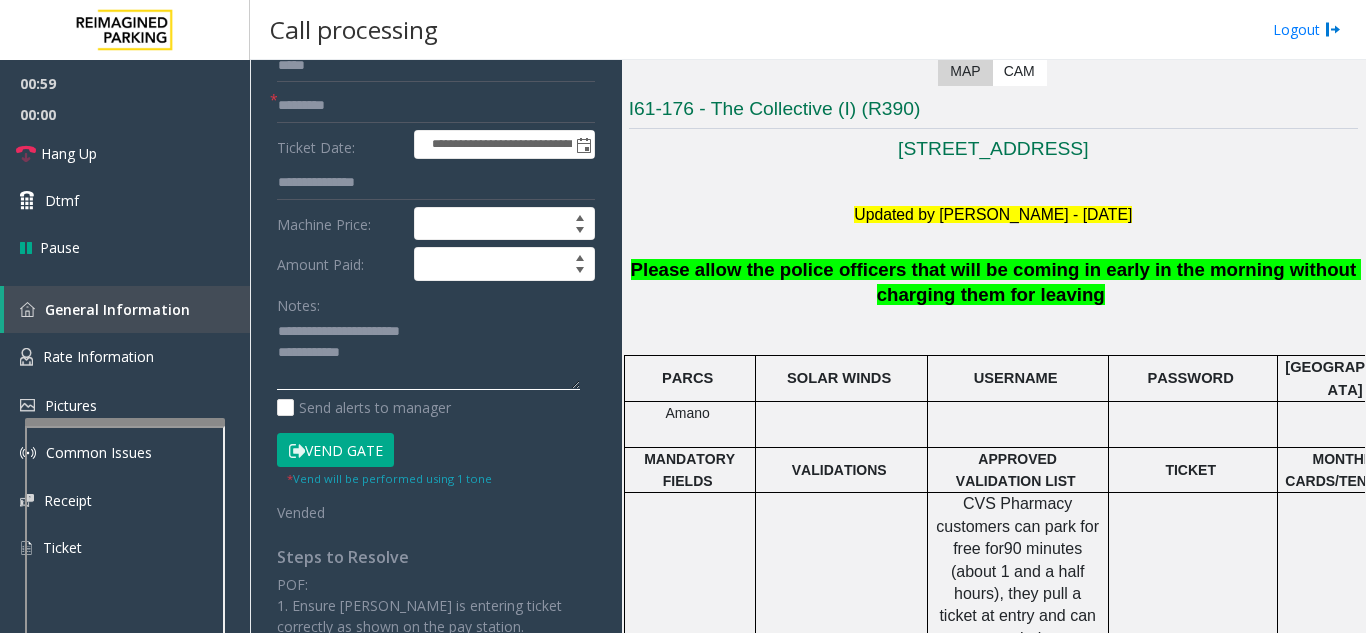 click 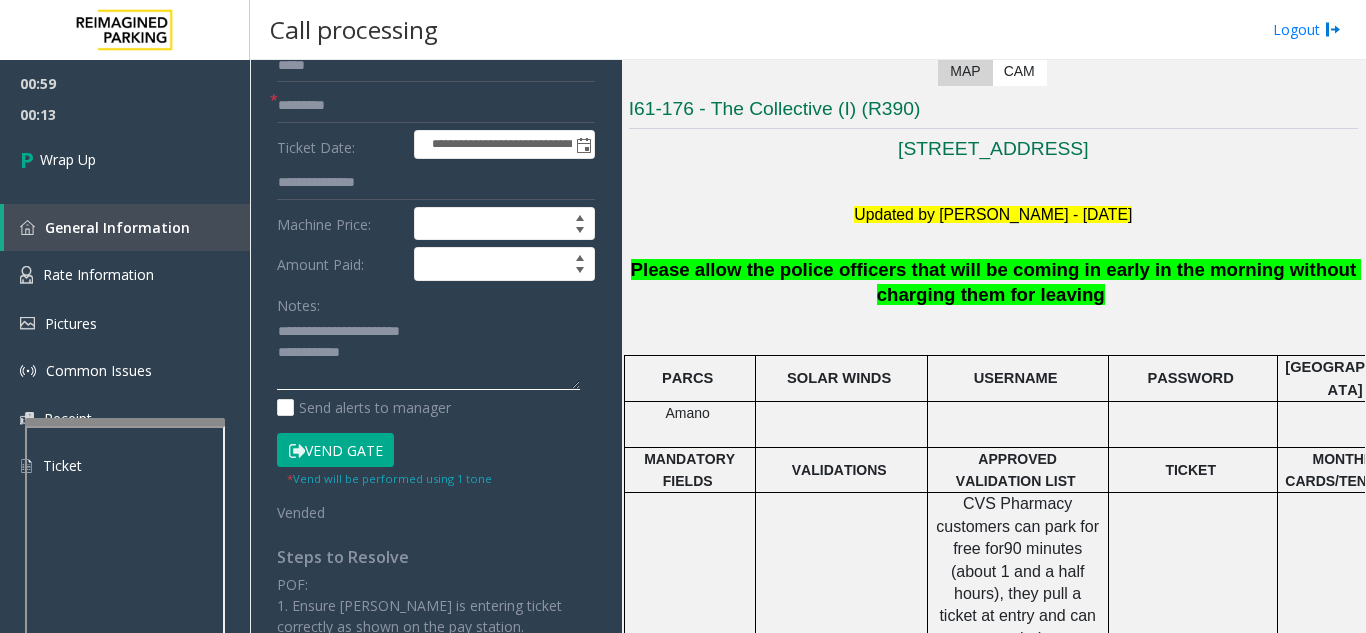 click 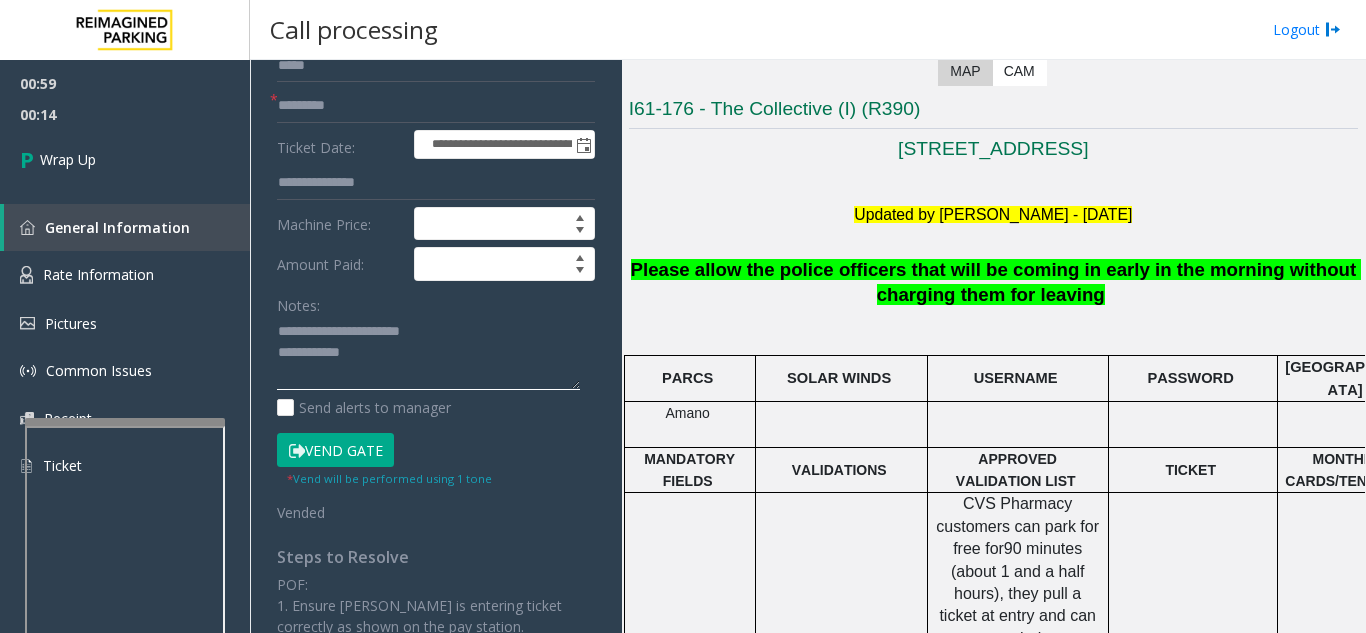 click 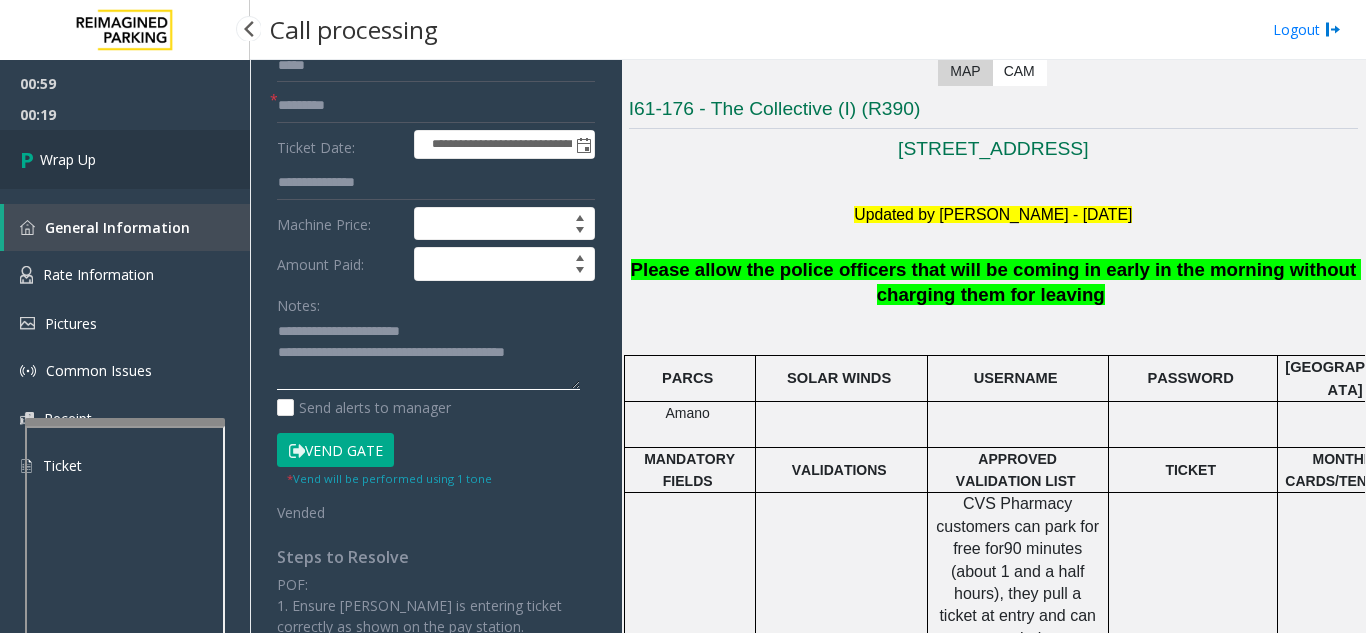 type on "**********" 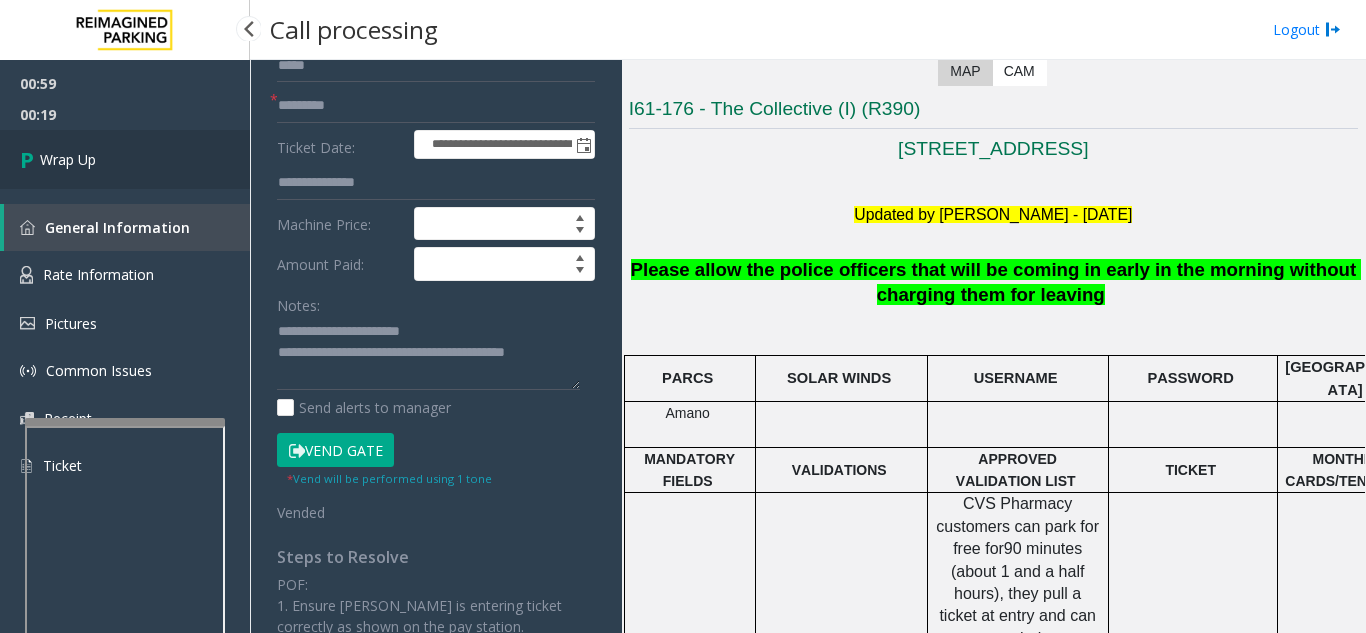 click on "Wrap Up" at bounding box center [125, 159] 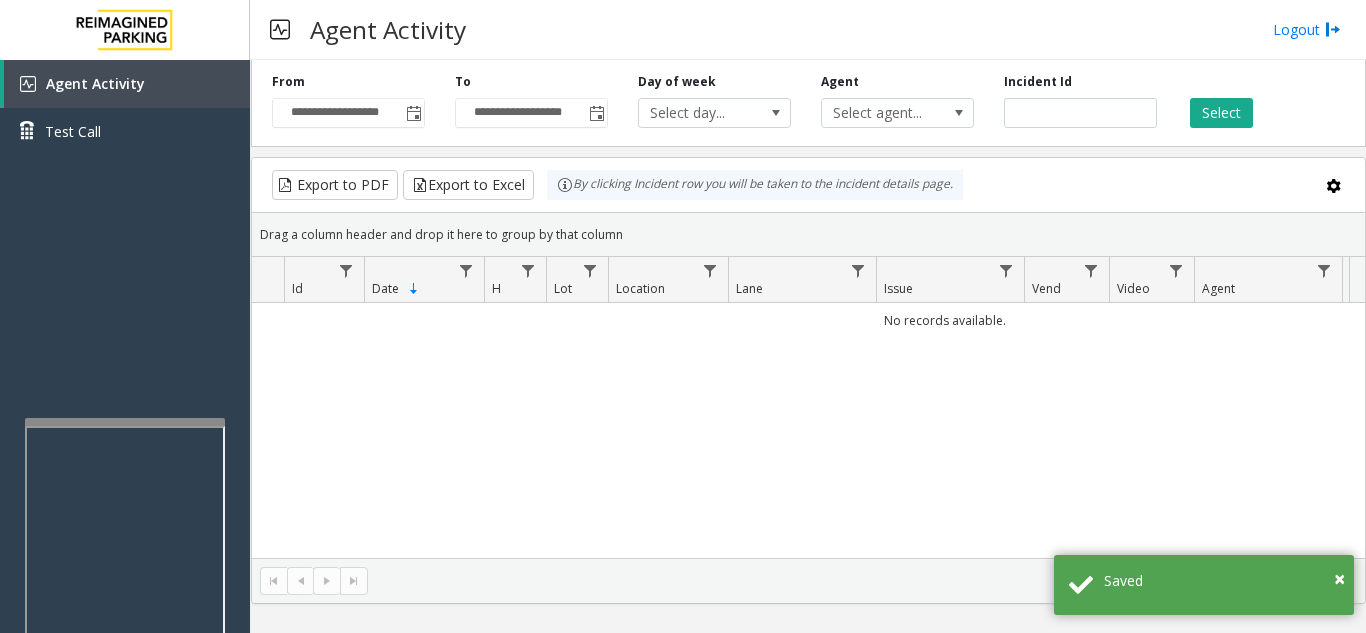 type 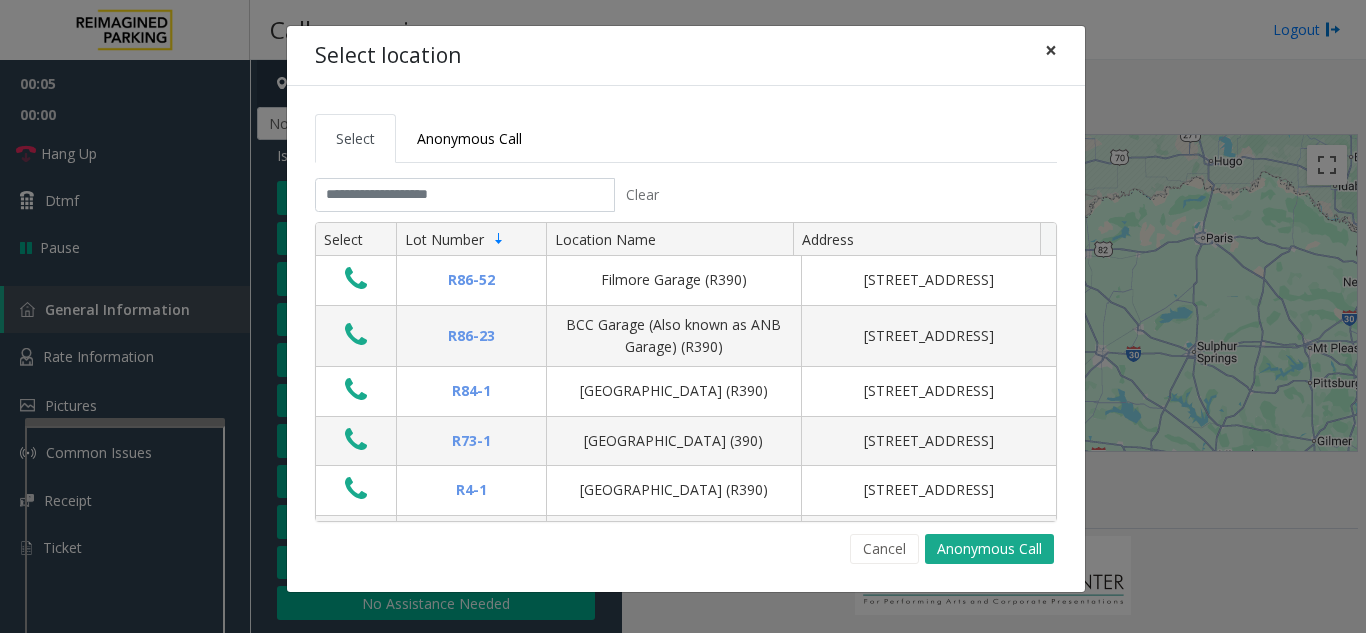 click on "×" 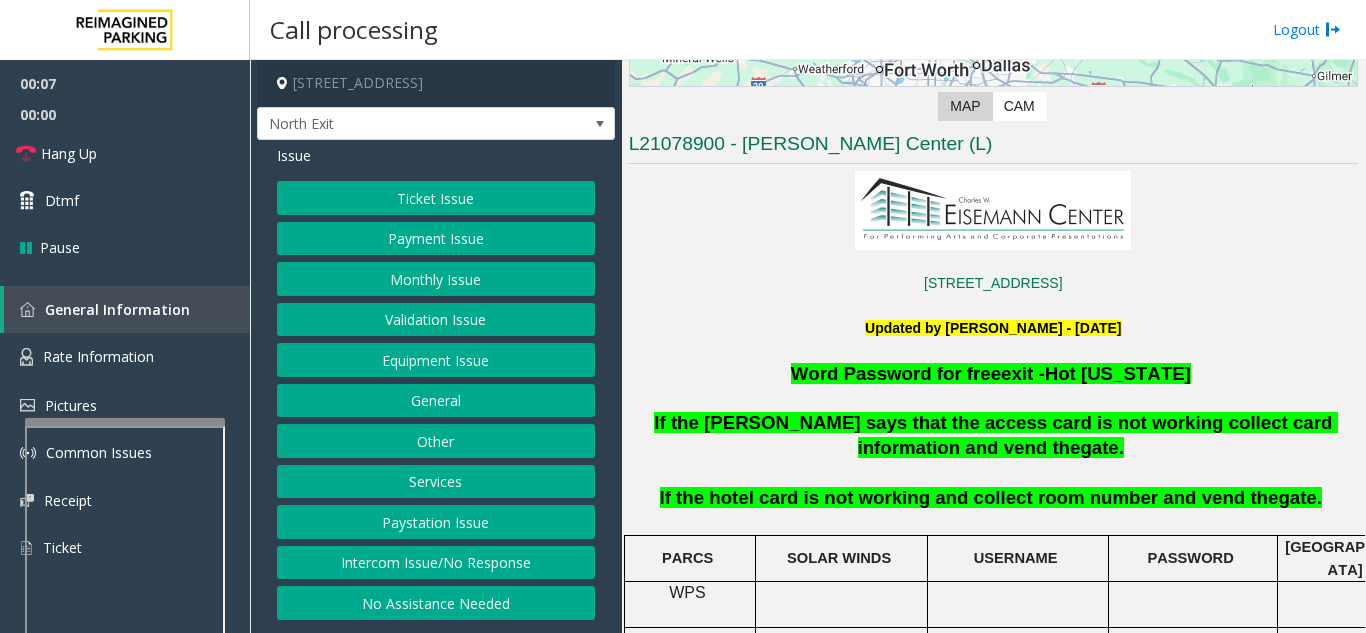 scroll, scrollTop: 400, scrollLeft: 0, axis: vertical 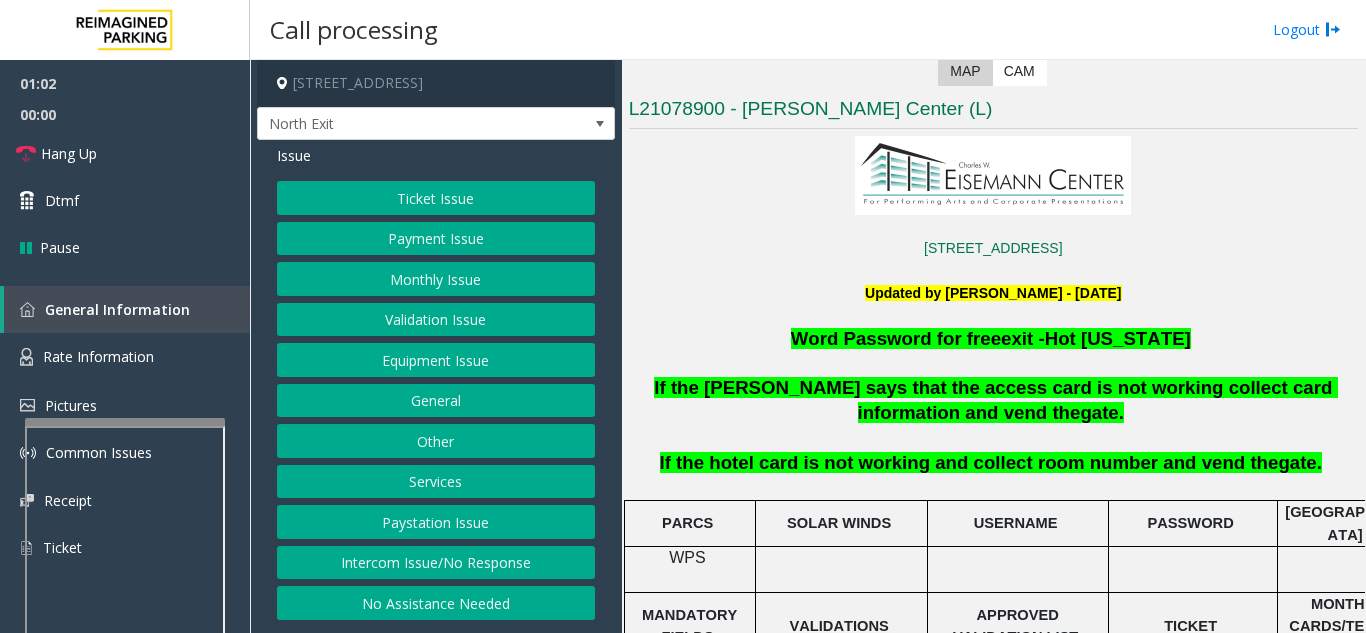click on "Services" 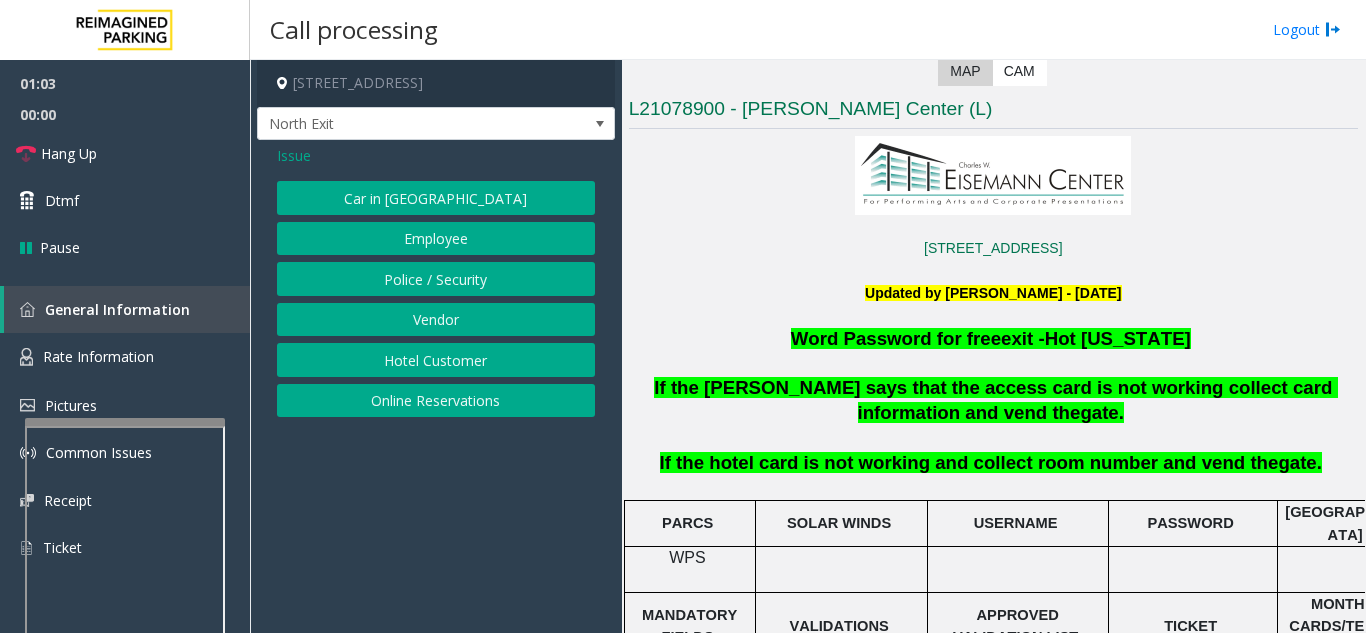 click on "Hotel Customer" 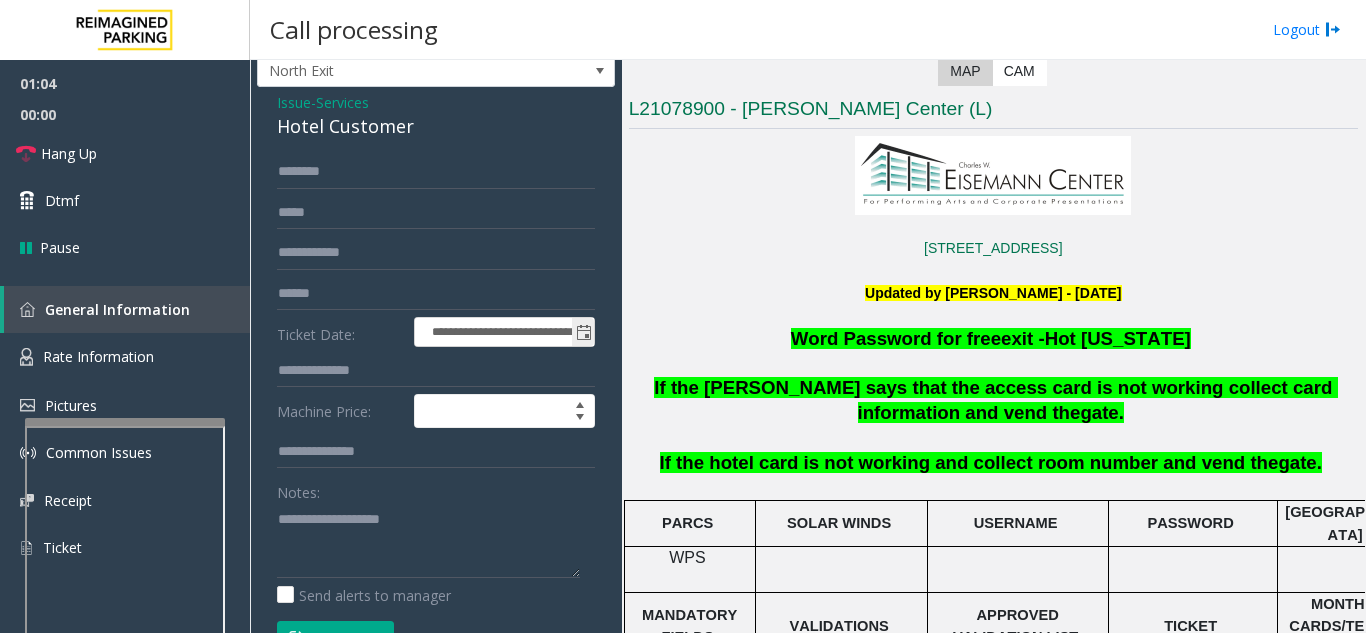 scroll, scrollTop: 100, scrollLeft: 0, axis: vertical 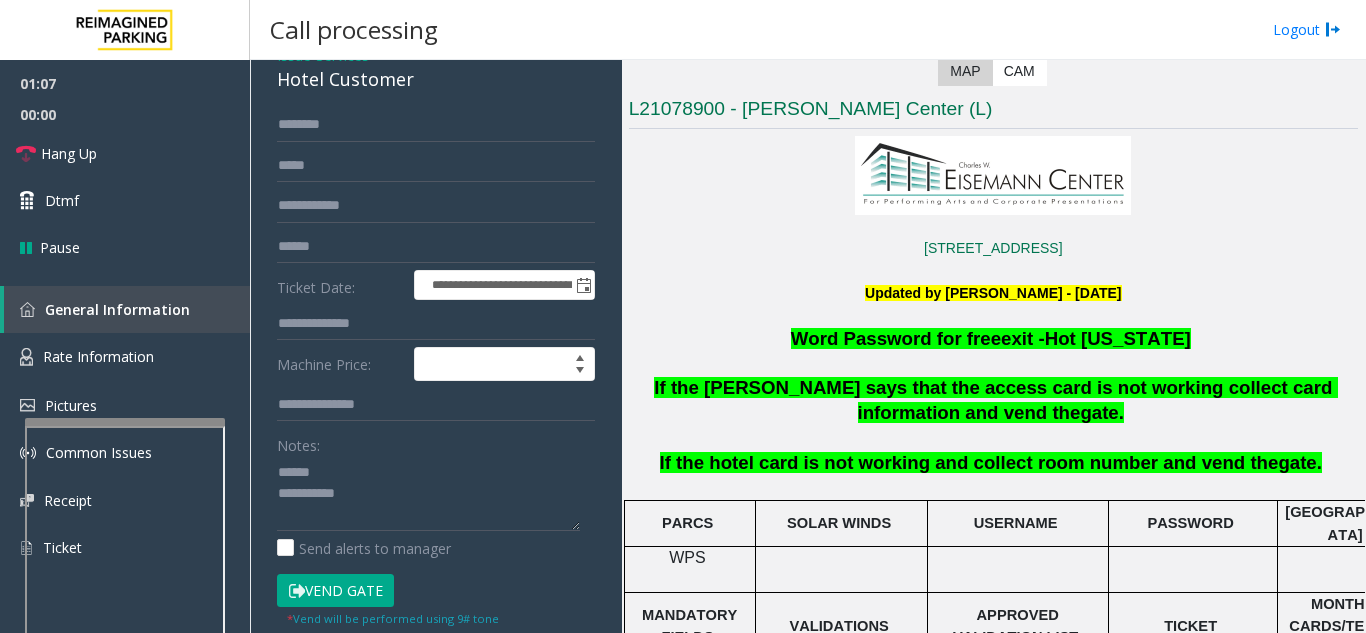 click on "Notes:" 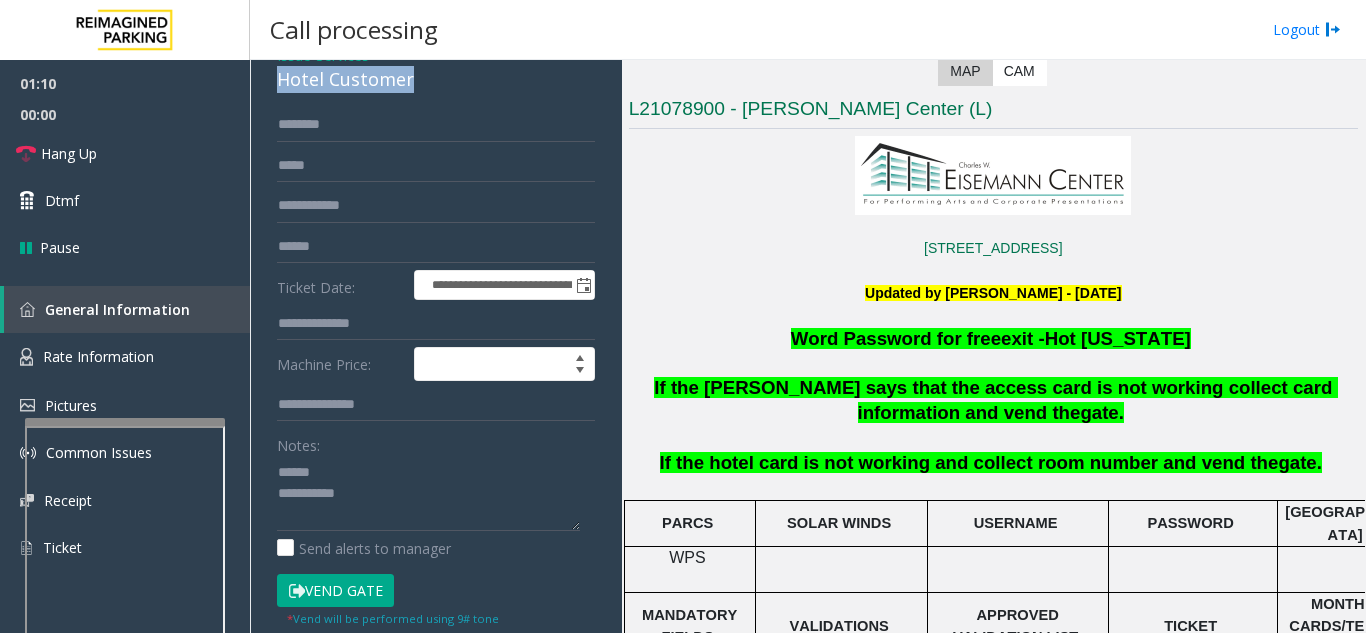 drag, startPoint x: 269, startPoint y: 80, endPoint x: 422, endPoint y: 80, distance: 153 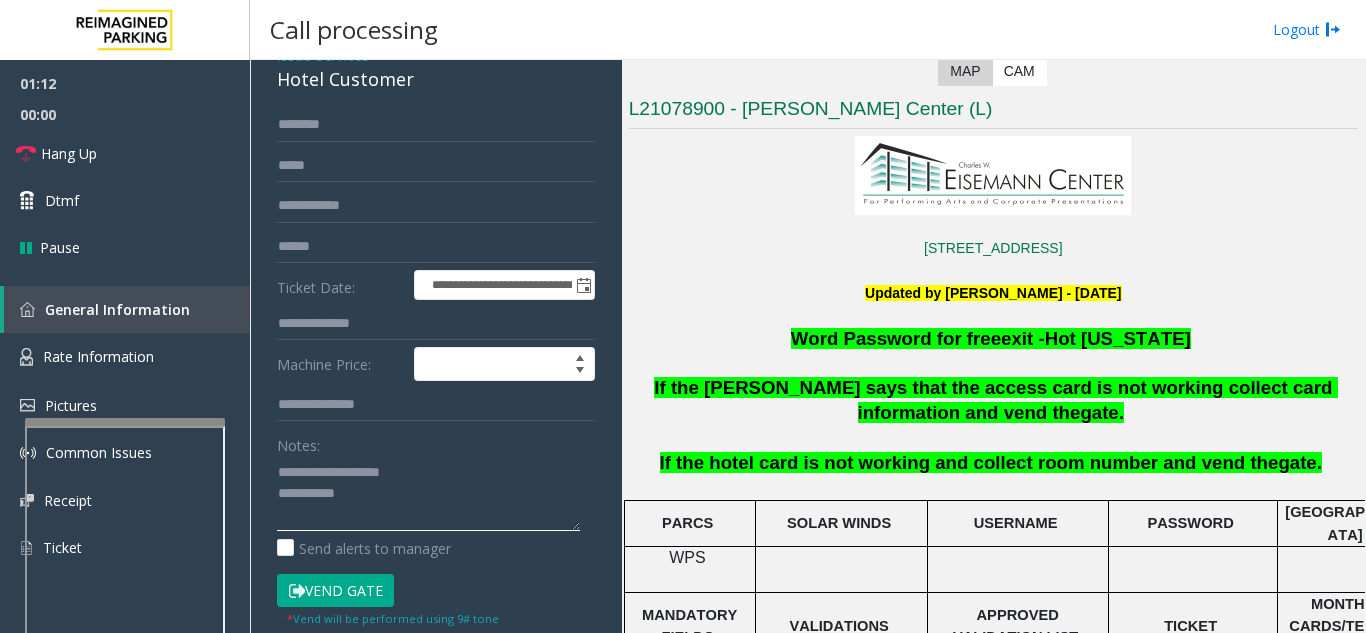 type on "**********" 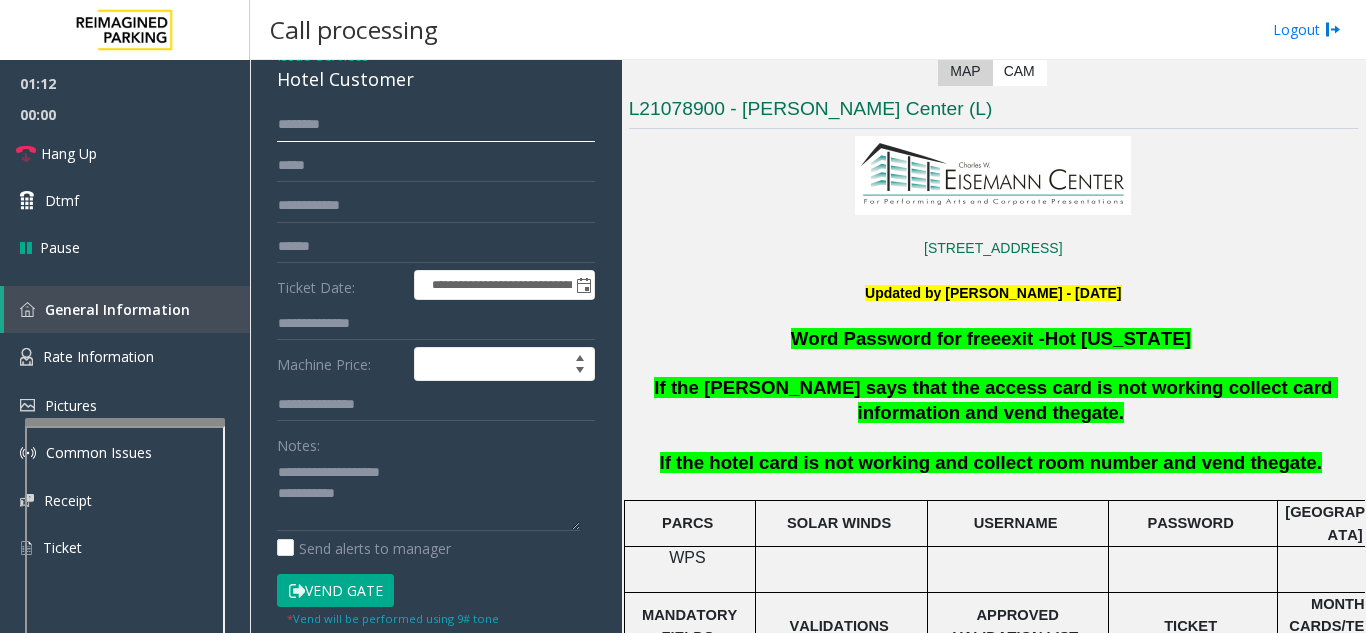 click 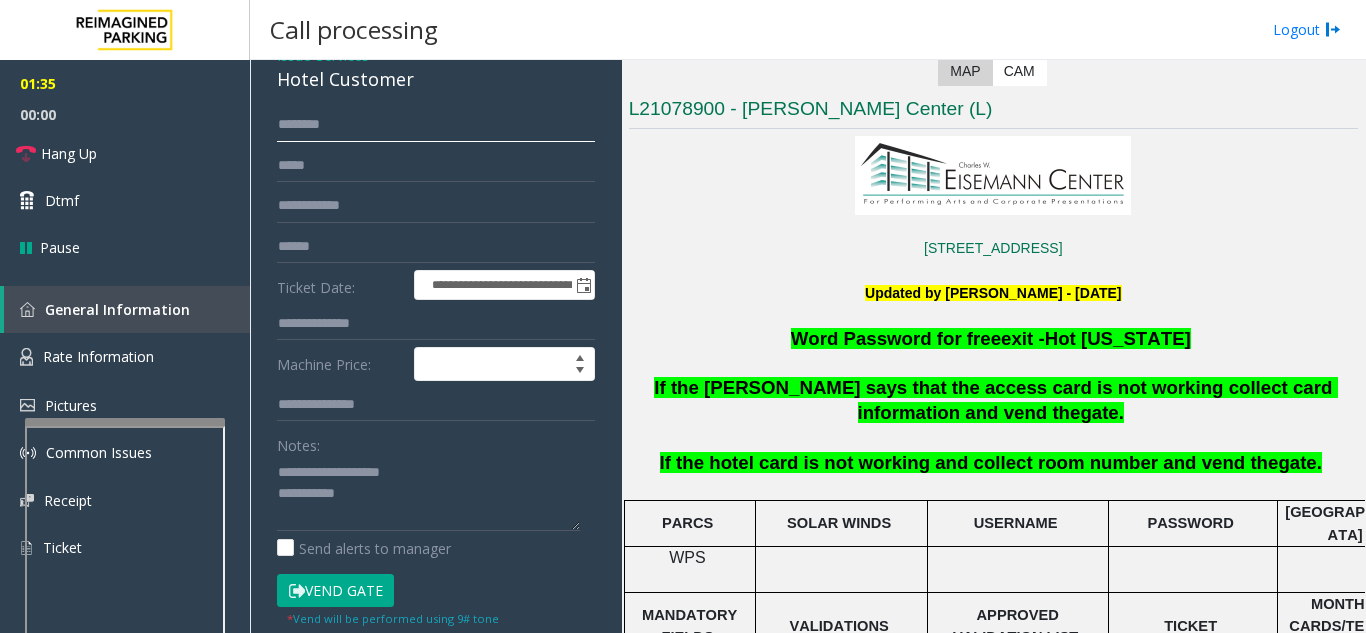 type on "********" 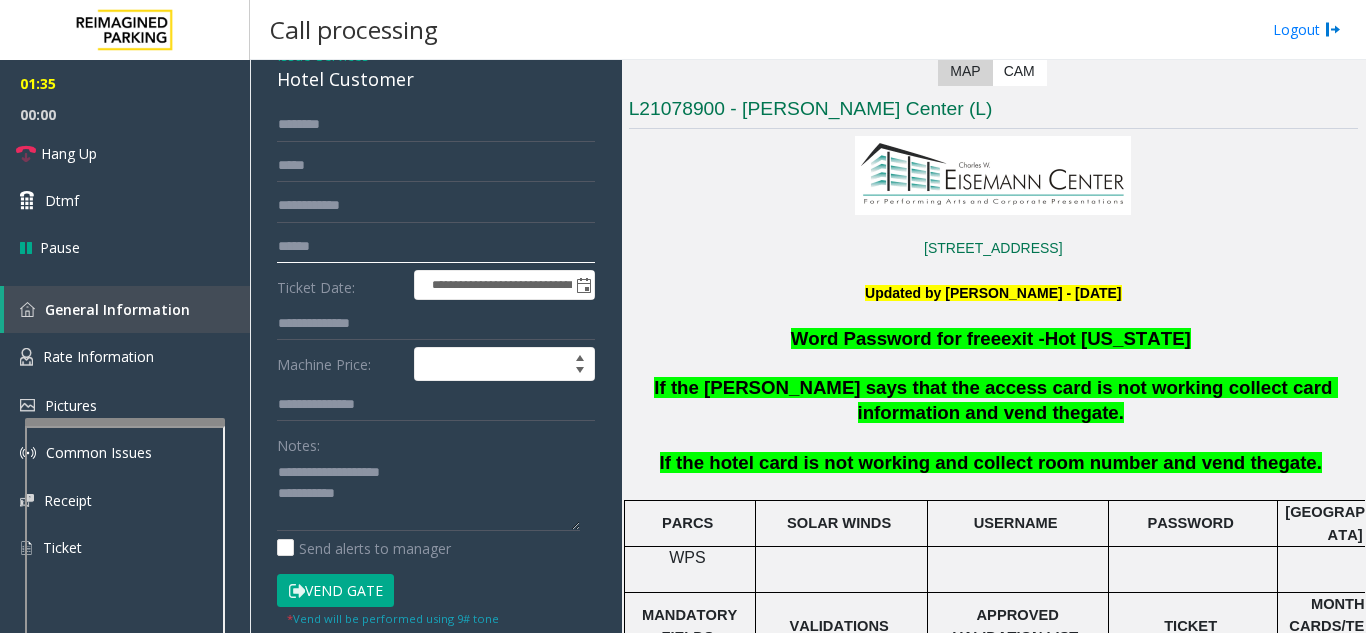 click 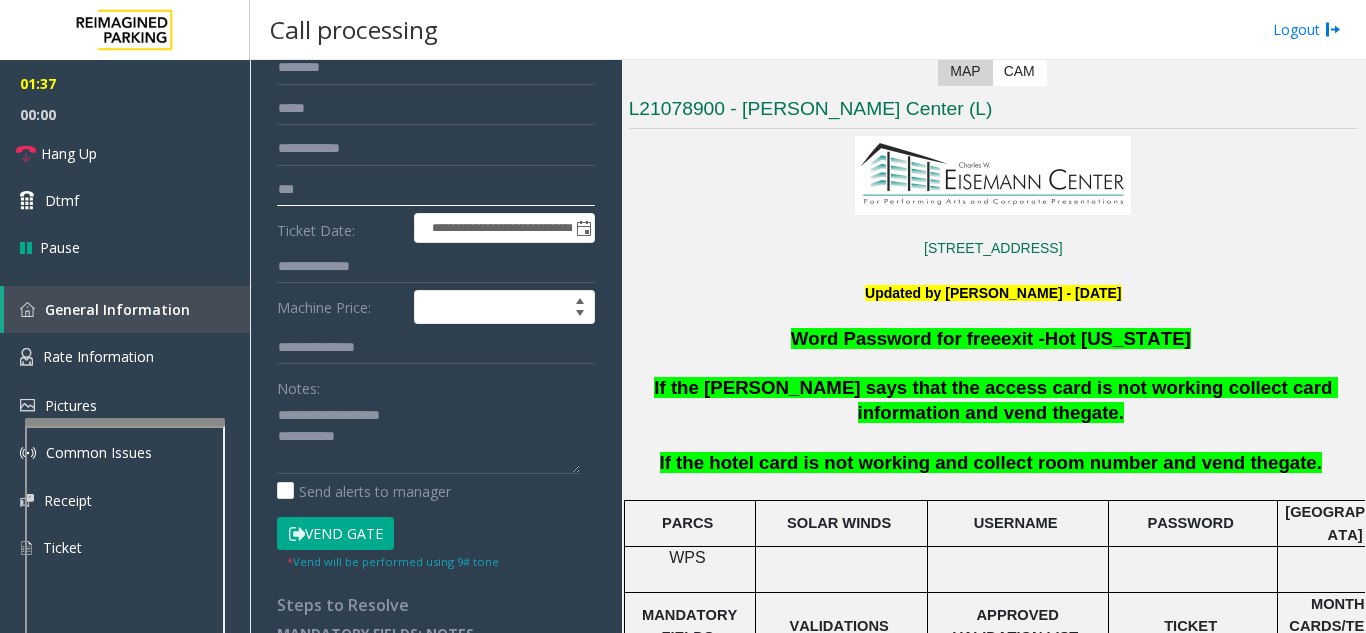scroll, scrollTop: 188, scrollLeft: 0, axis: vertical 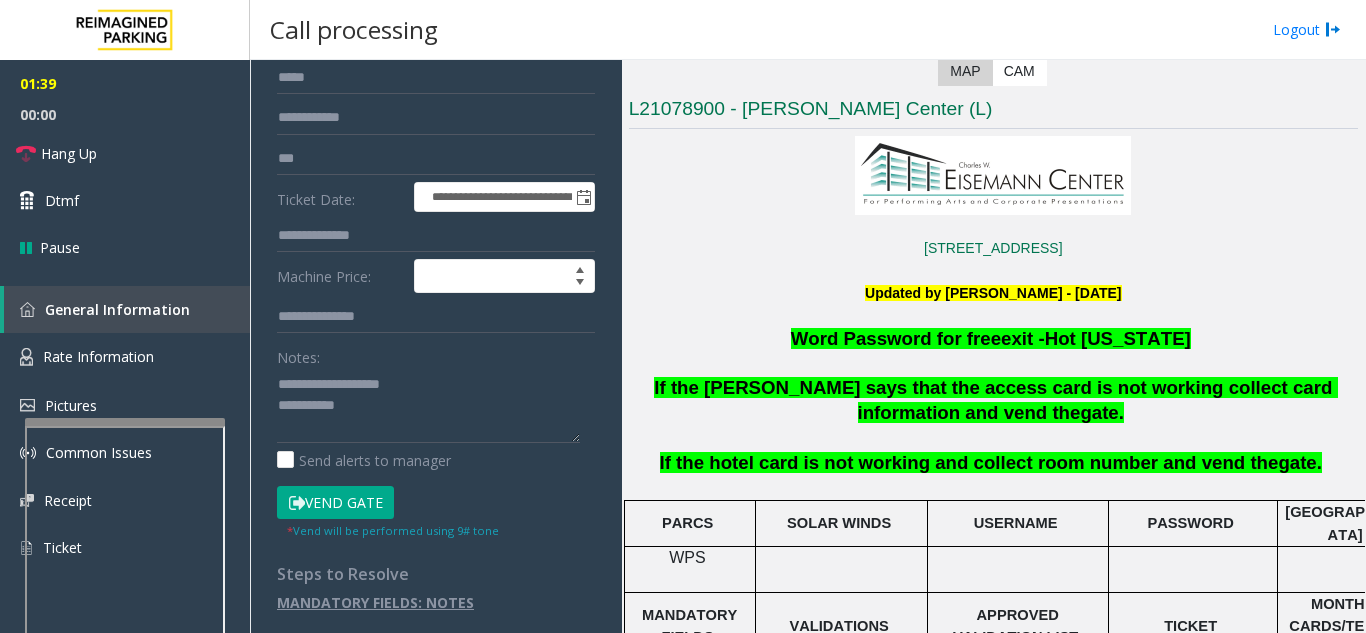 drag, startPoint x: 336, startPoint y: 494, endPoint x: 333, endPoint y: 344, distance: 150.03 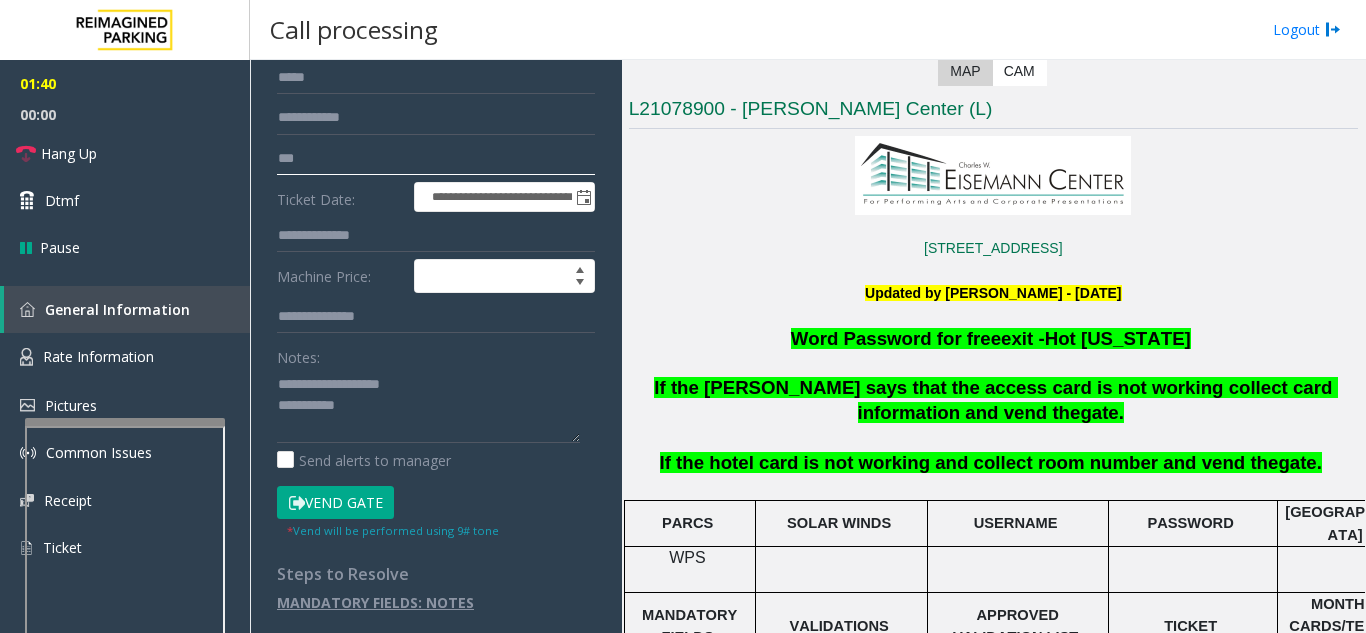 click on "***" 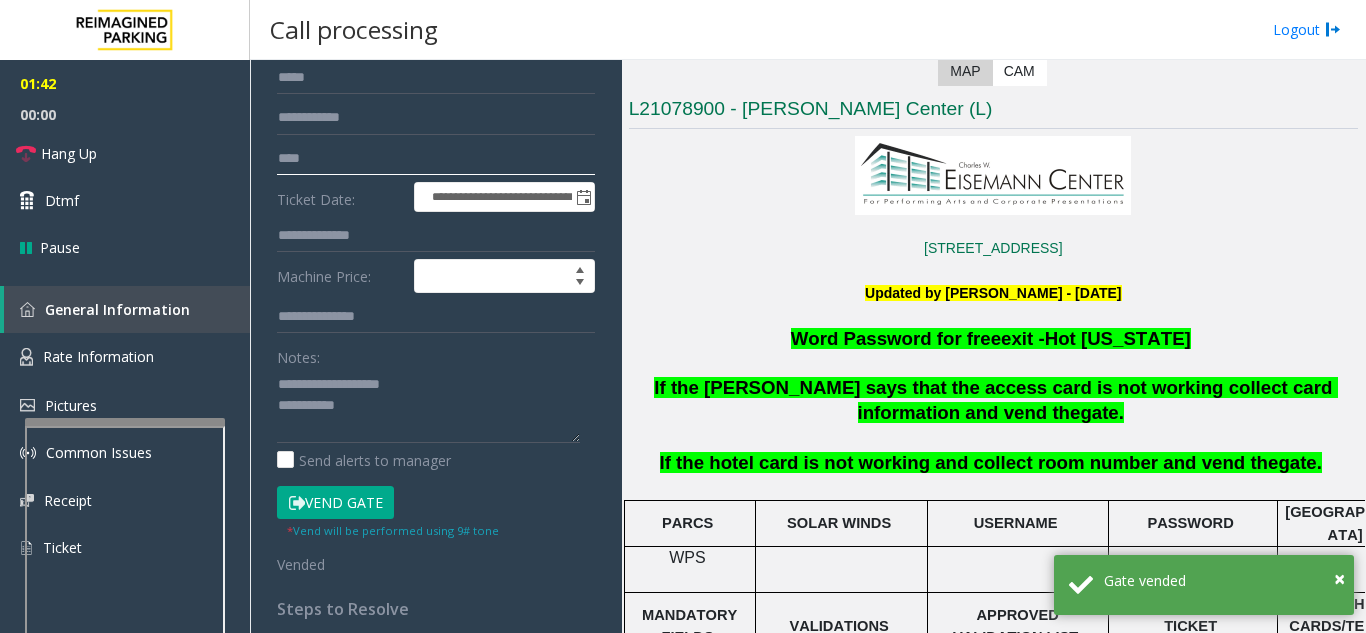 type on "****" 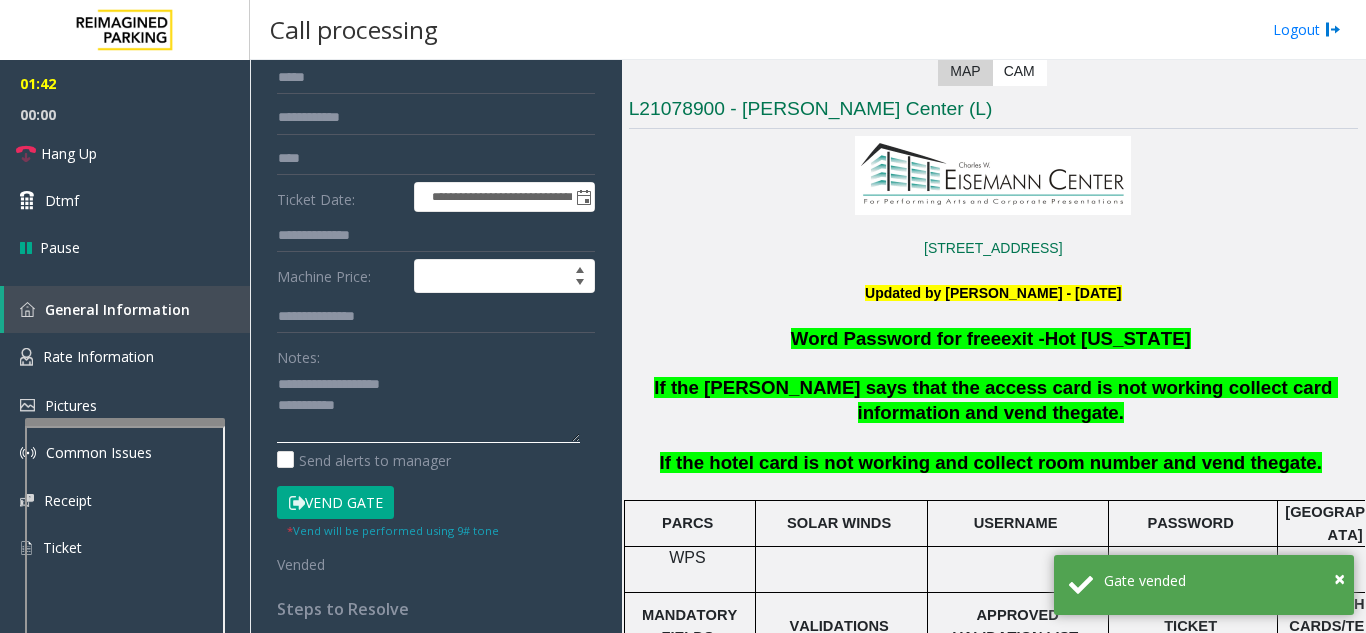 click 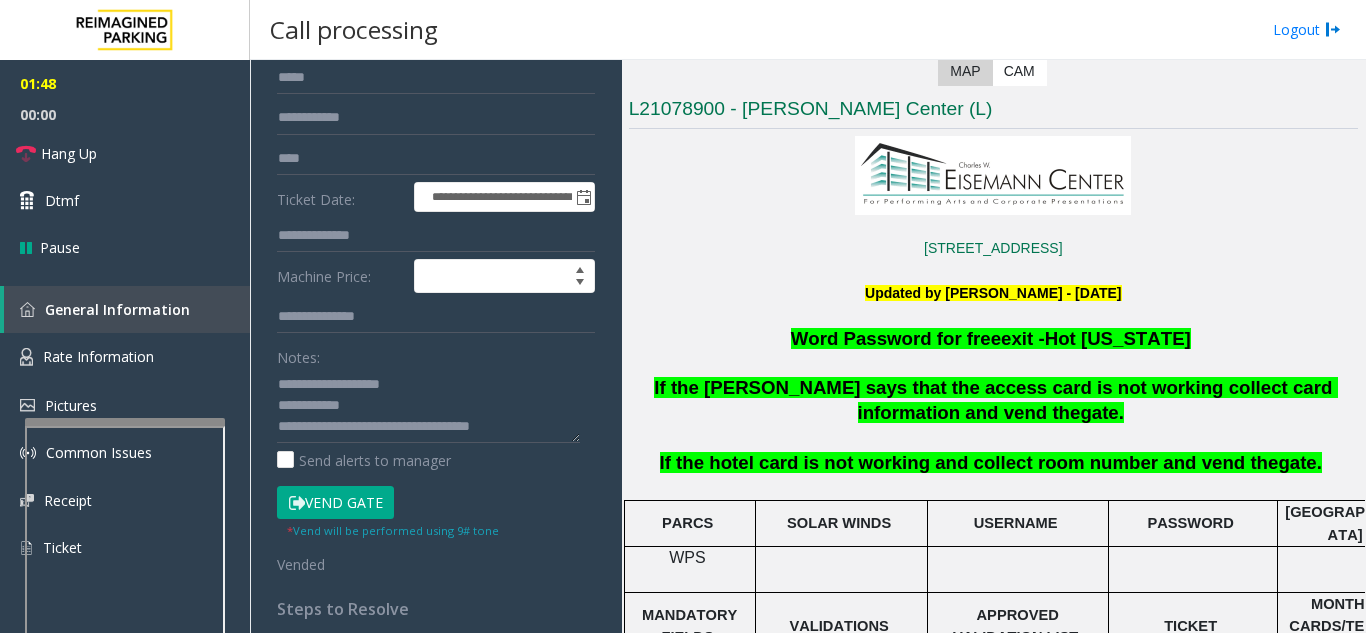 click on "Notes:" 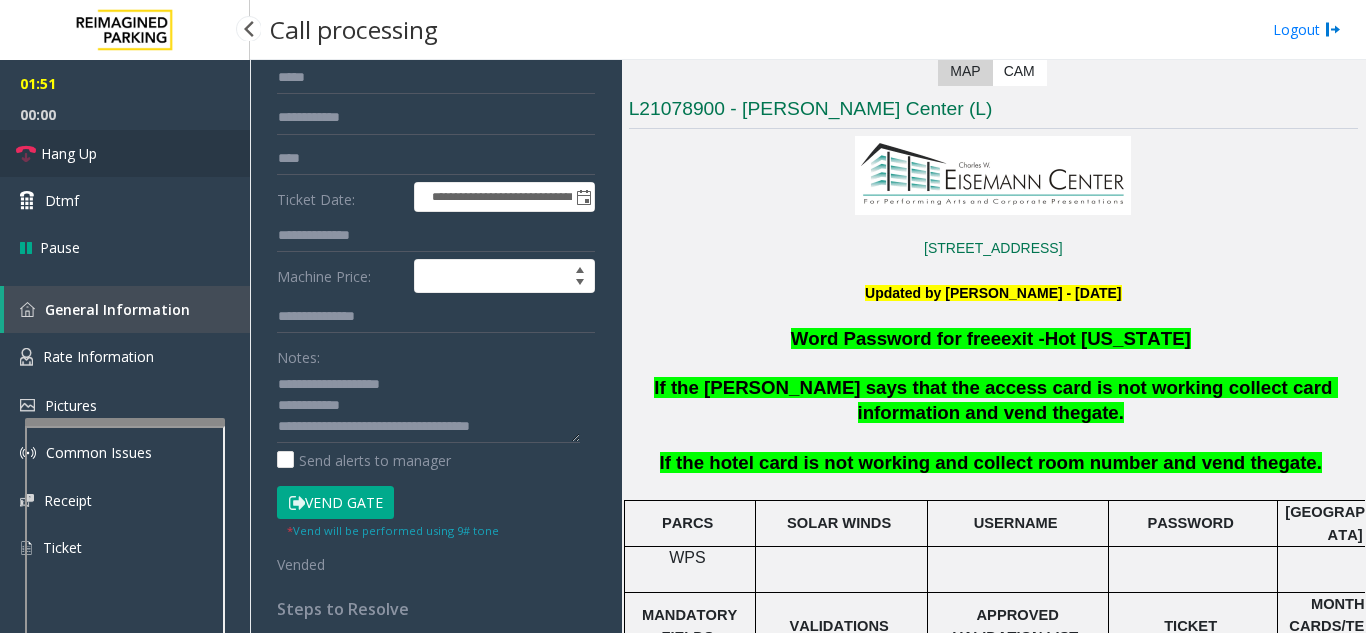 click on "Hang Up" at bounding box center [69, 153] 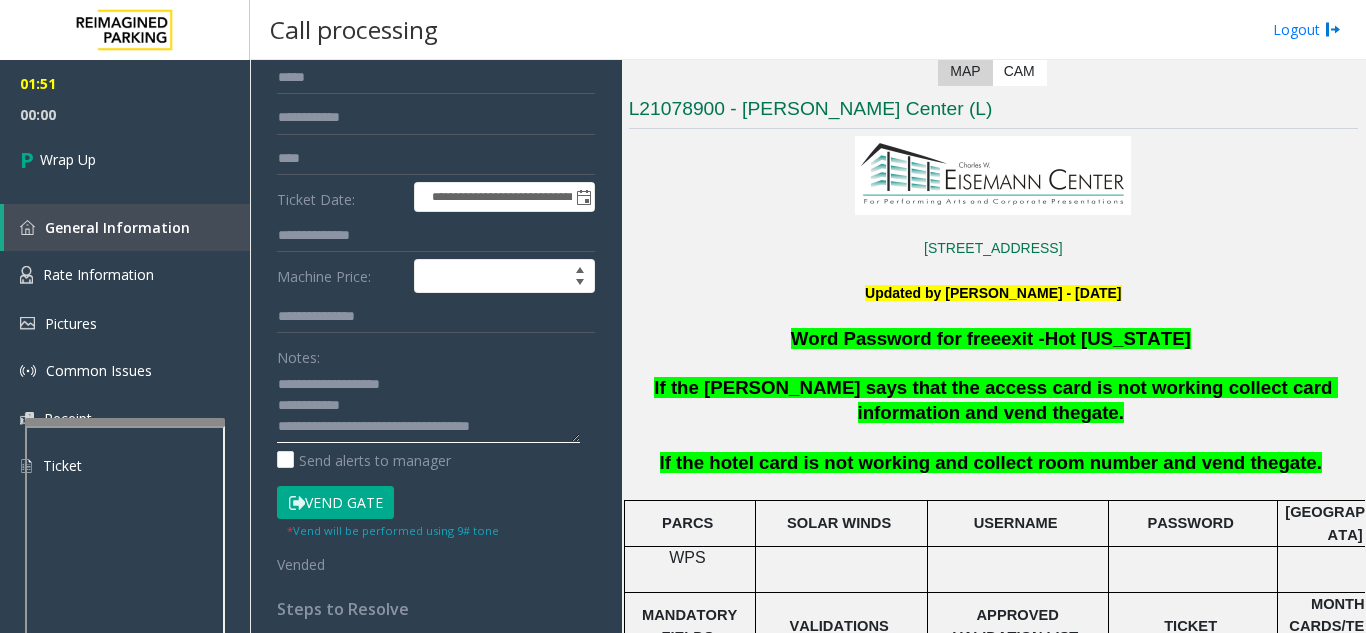 click 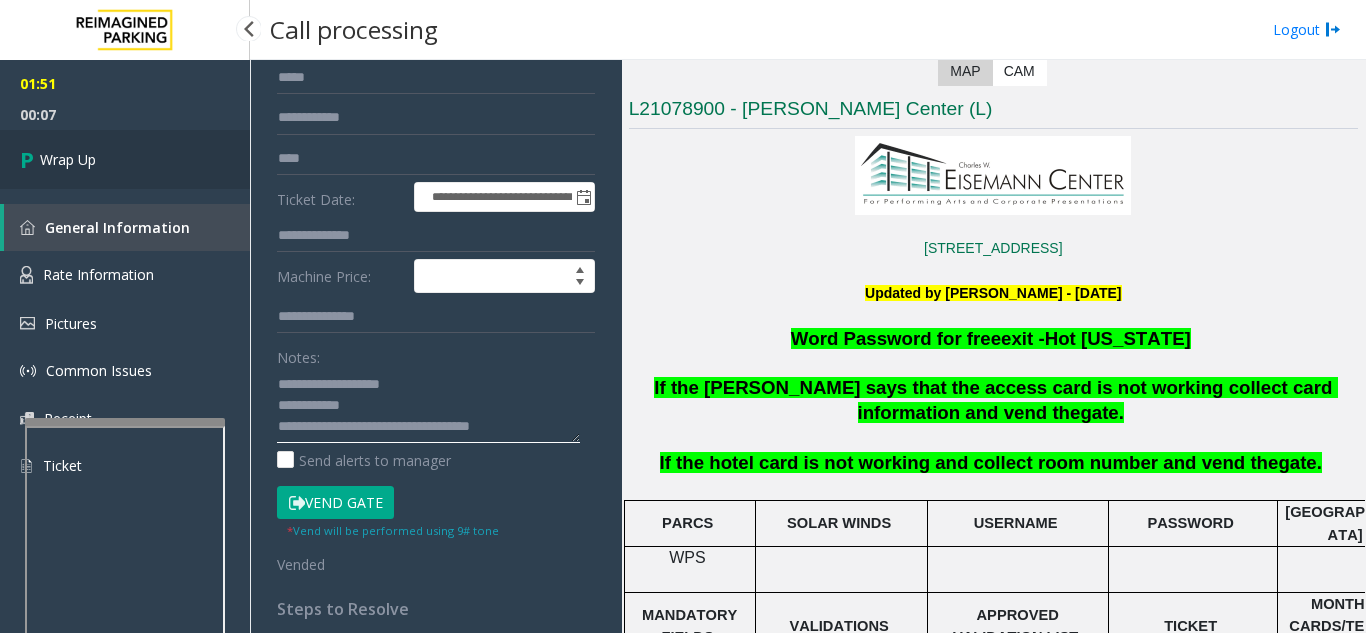 type on "**********" 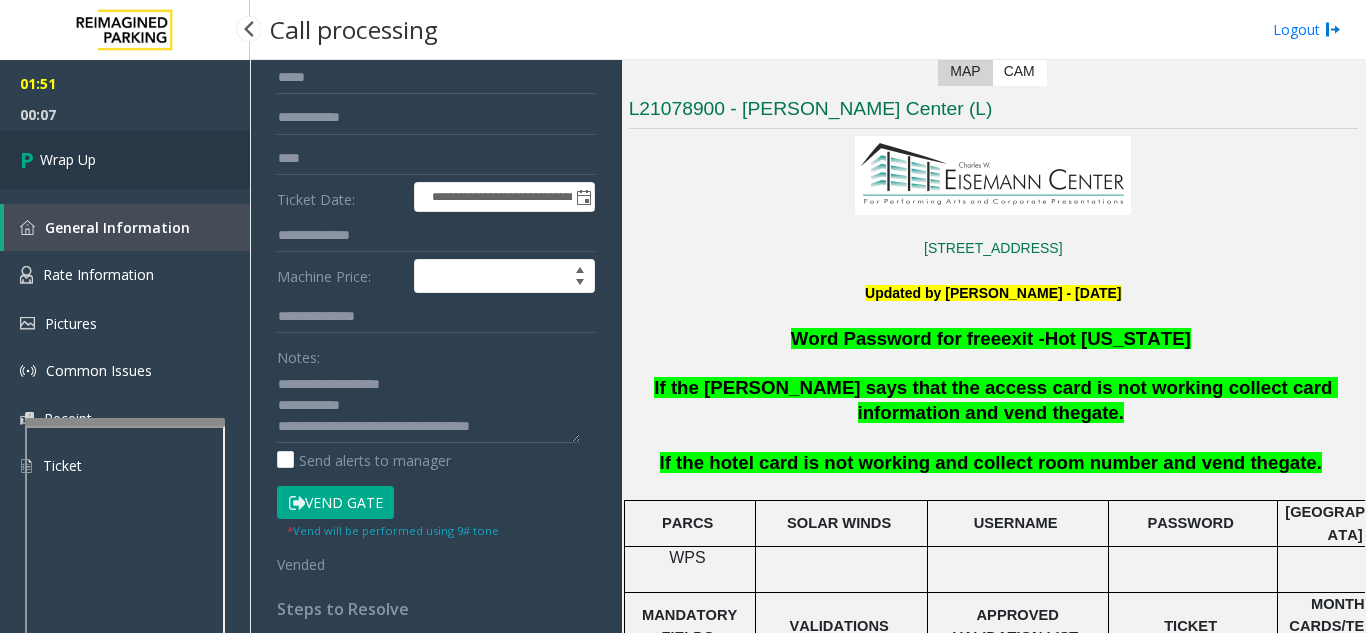 click on "Wrap Up" at bounding box center [125, 159] 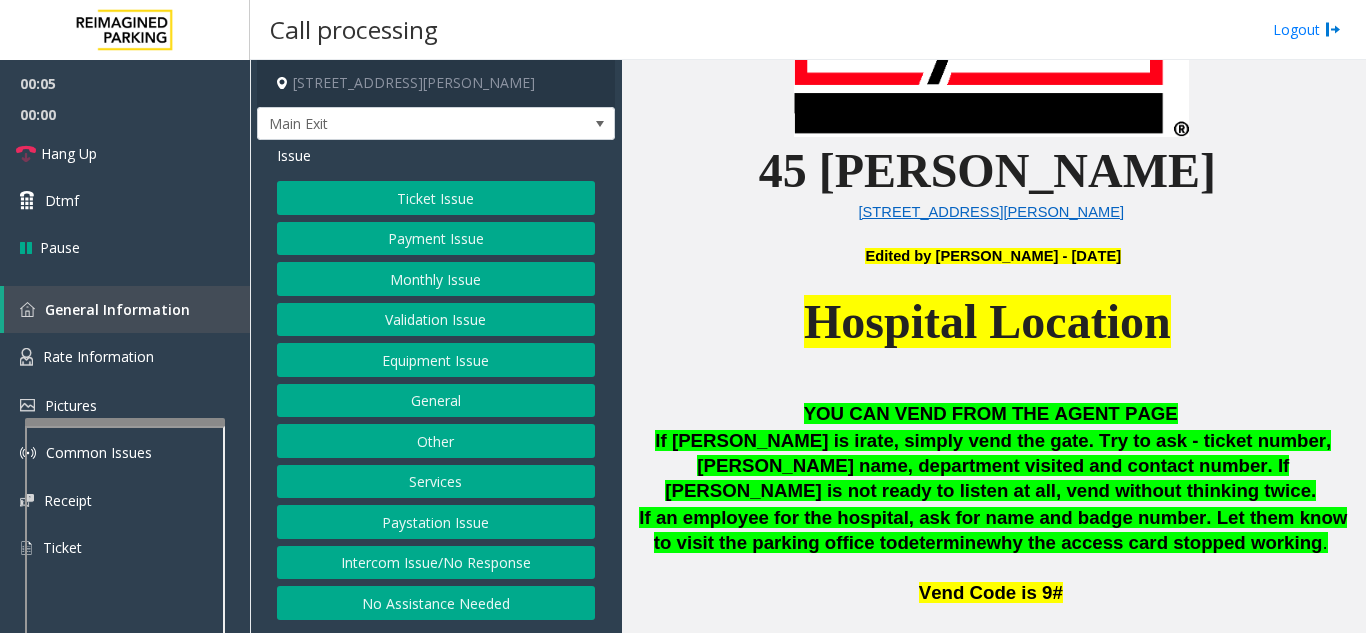 scroll, scrollTop: 800, scrollLeft: 0, axis: vertical 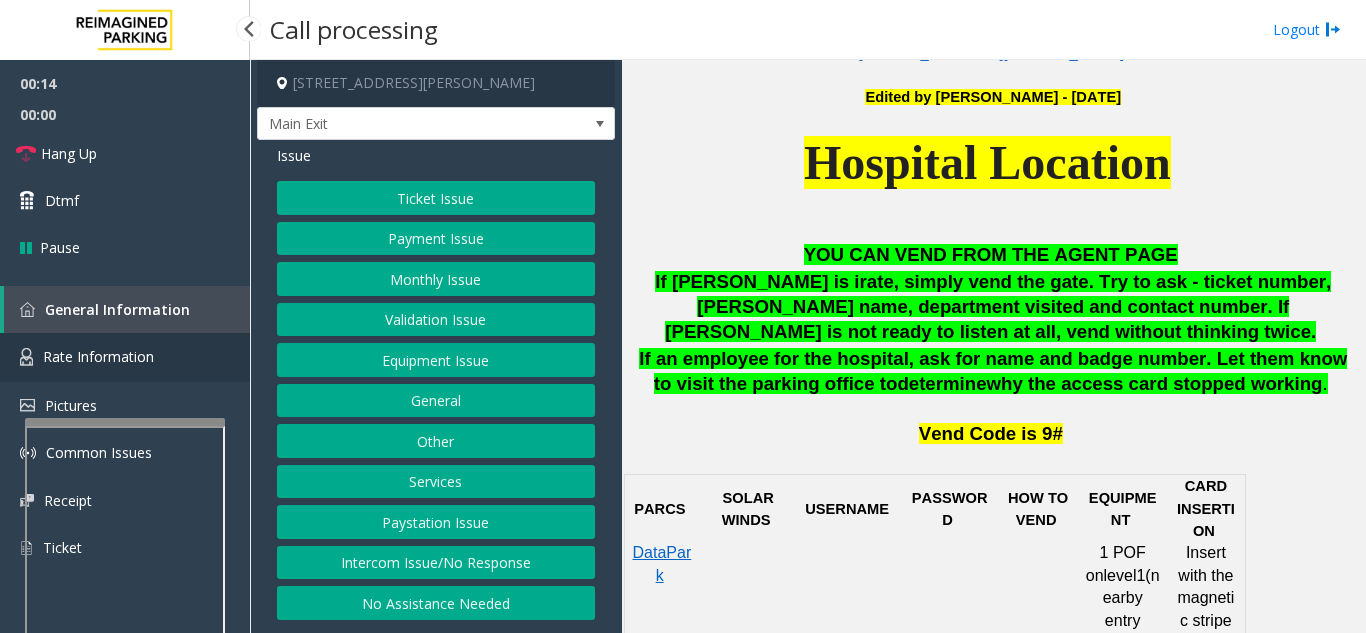 click on "Rate Information" at bounding box center (125, 357) 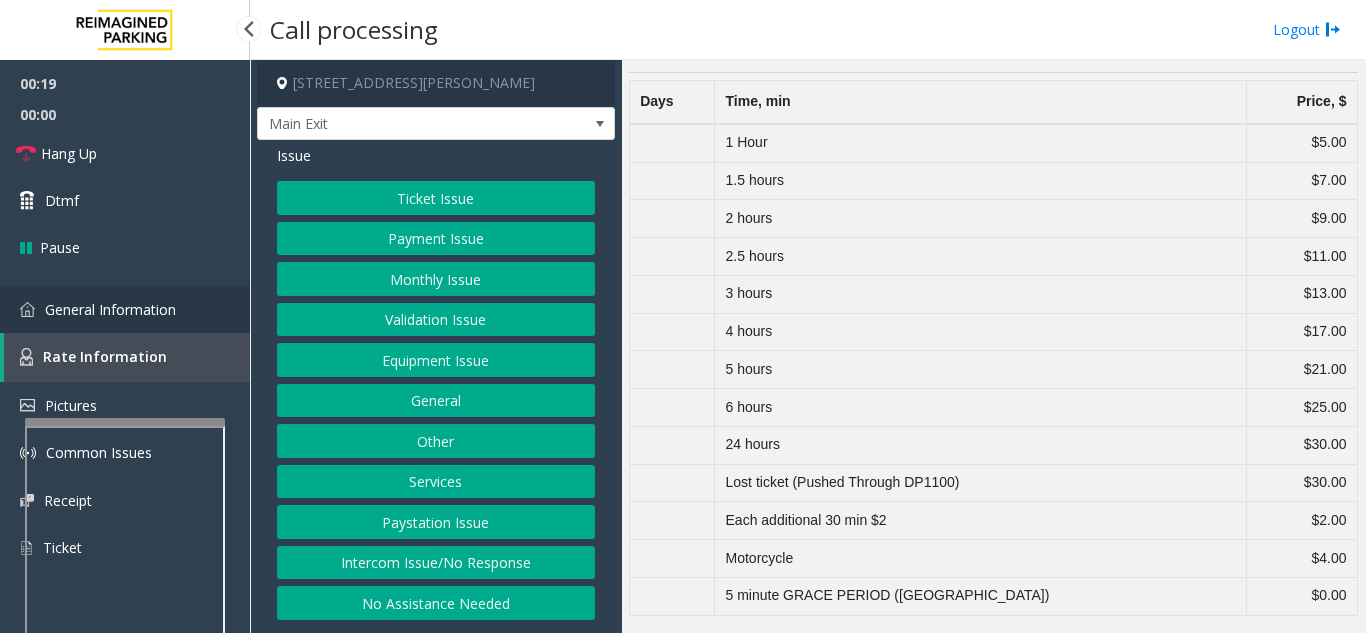 click on "General Information" at bounding box center (110, 309) 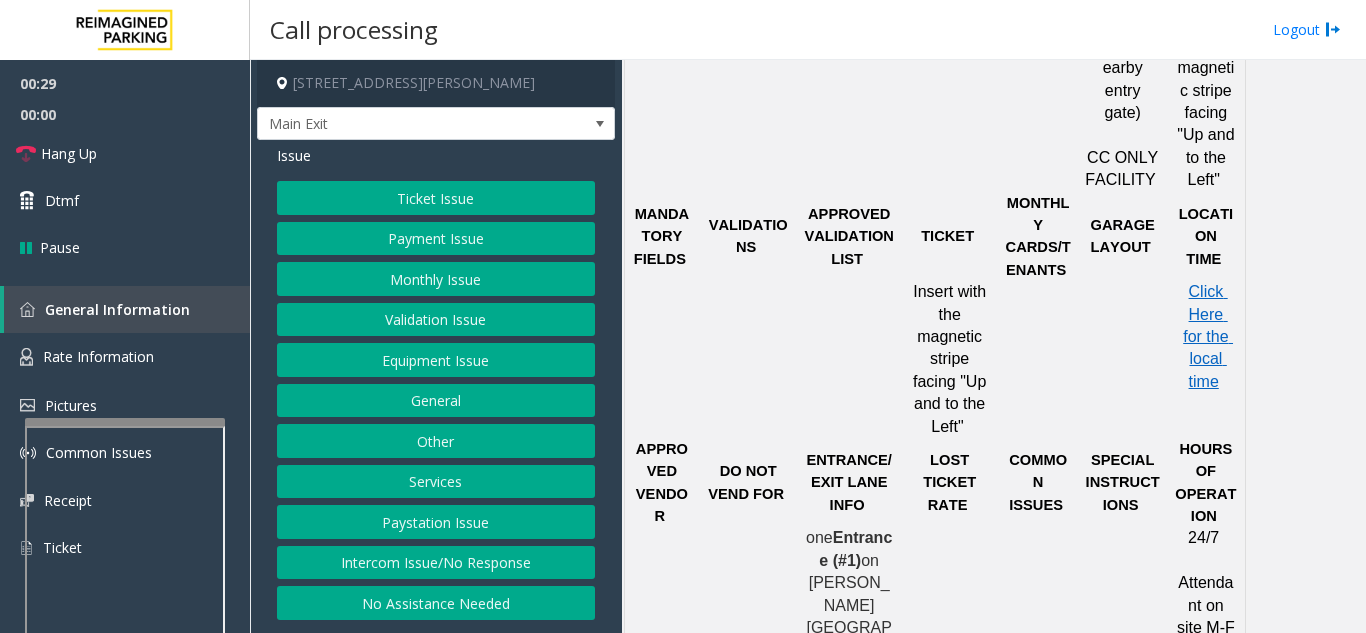 scroll, scrollTop: 1400, scrollLeft: 0, axis: vertical 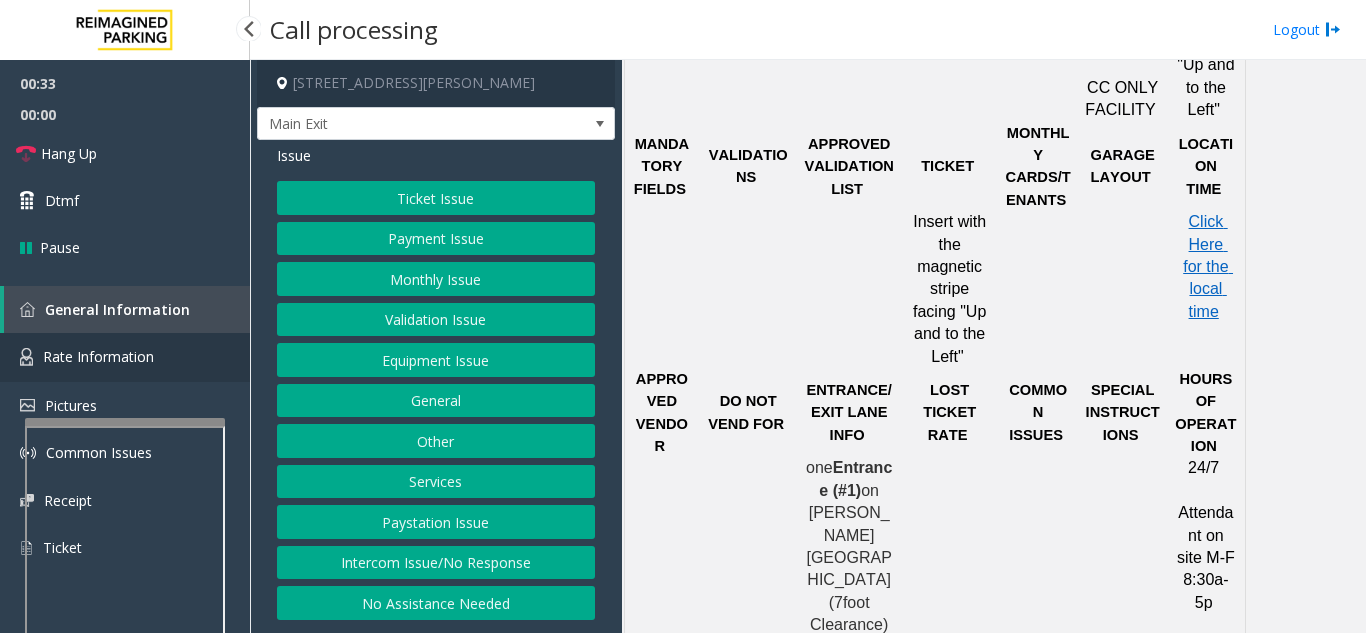 click on "Rate Information" at bounding box center (98, 356) 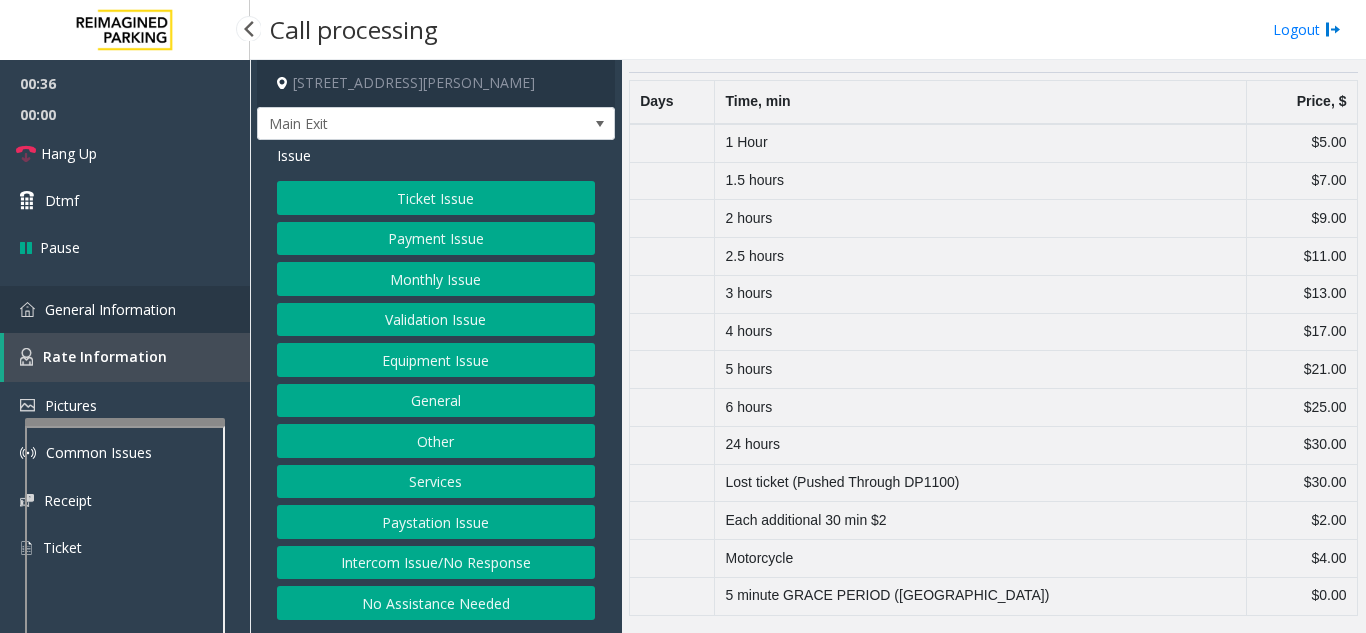 click on "General Information" at bounding box center (110, 309) 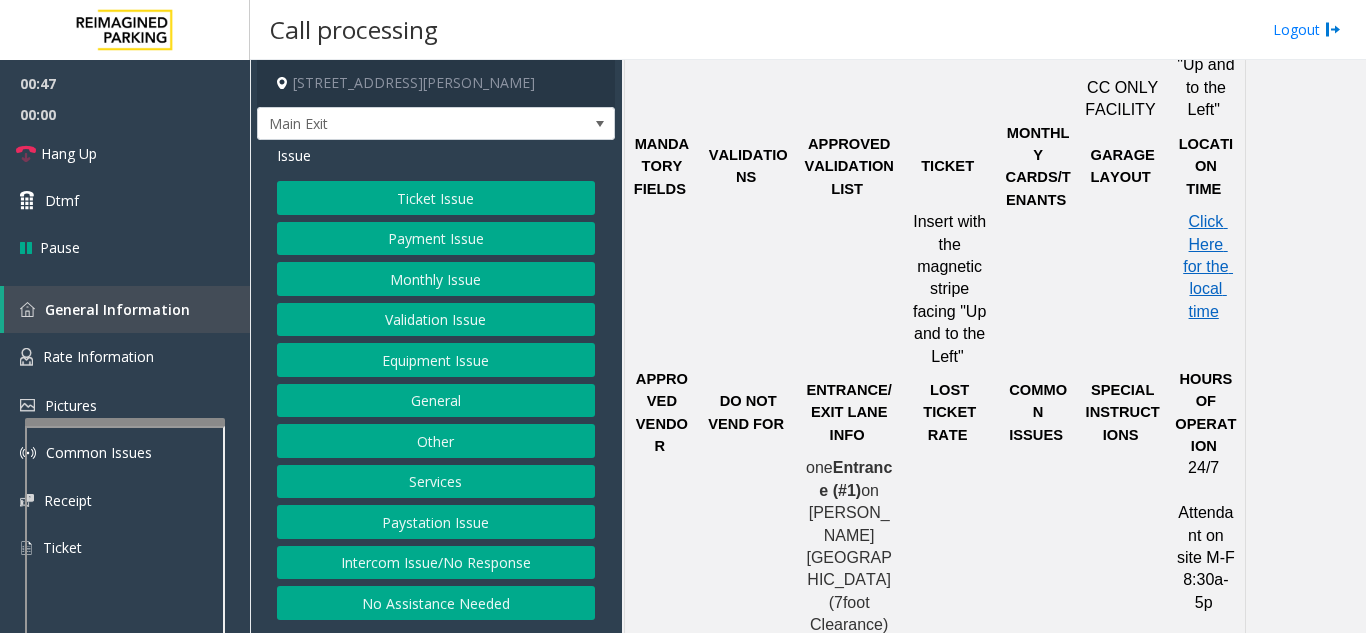 click on "Ticket Issue" 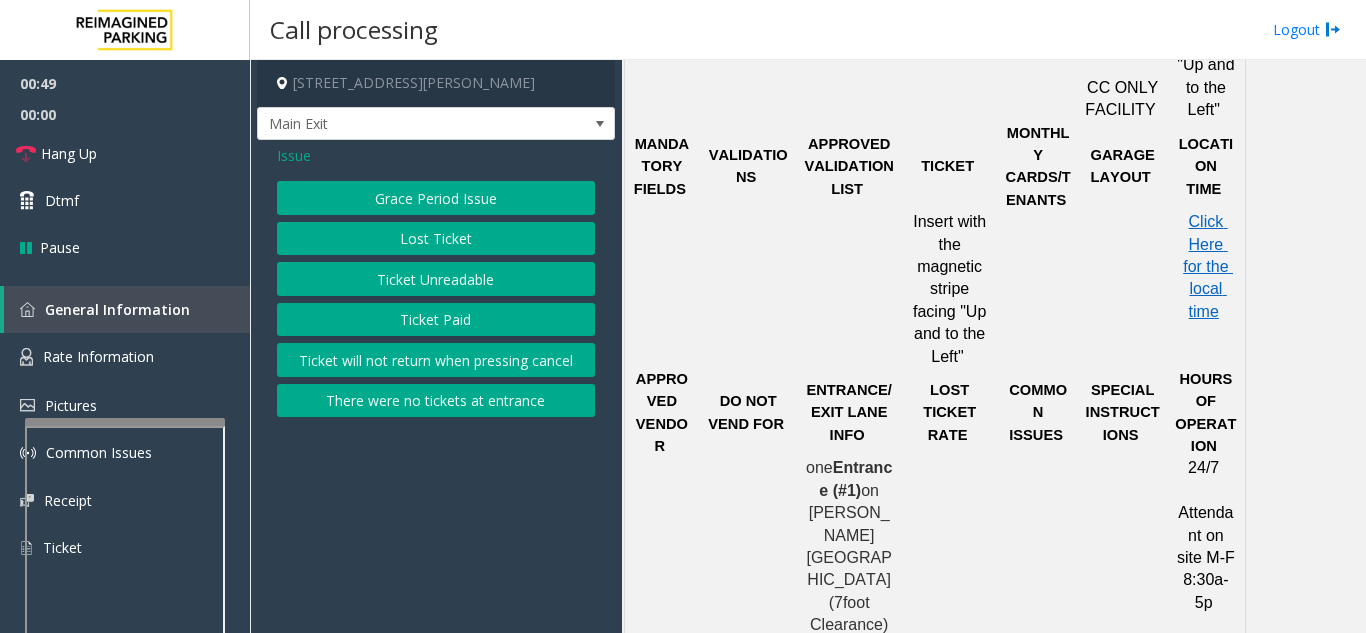 click on "Ticket Unreadable" 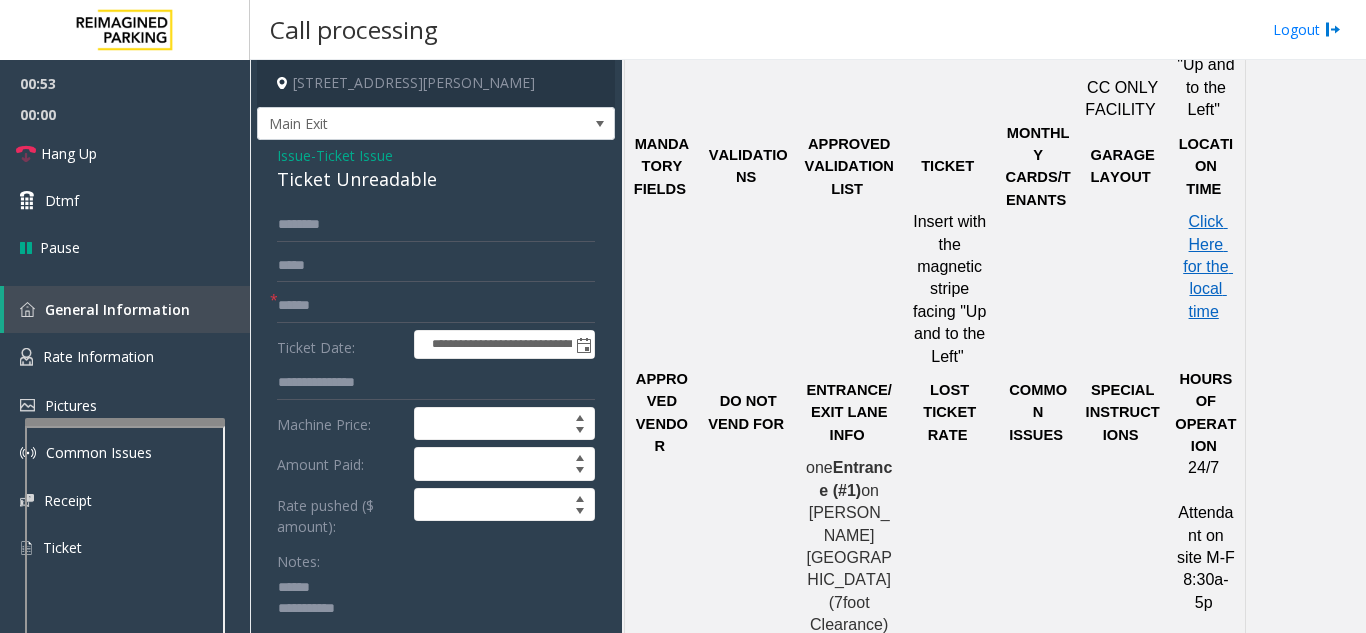 click 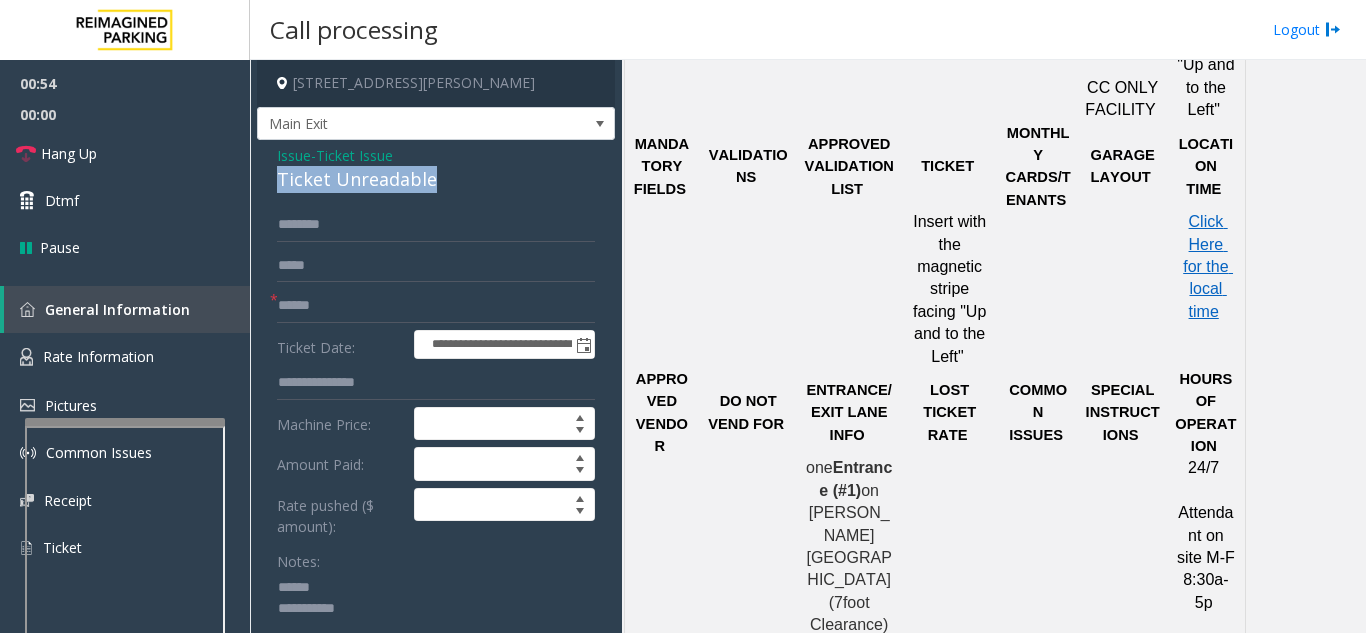 drag, startPoint x: 270, startPoint y: 180, endPoint x: 452, endPoint y: 178, distance: 182.01099 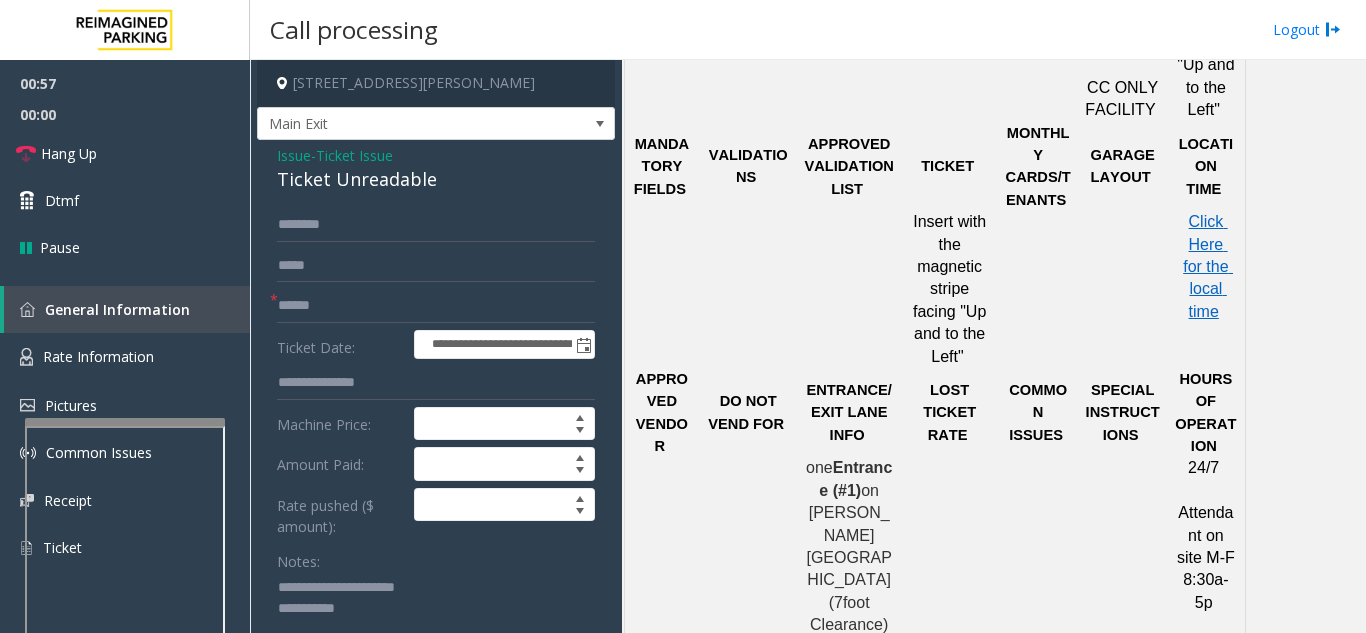 type on "**********" 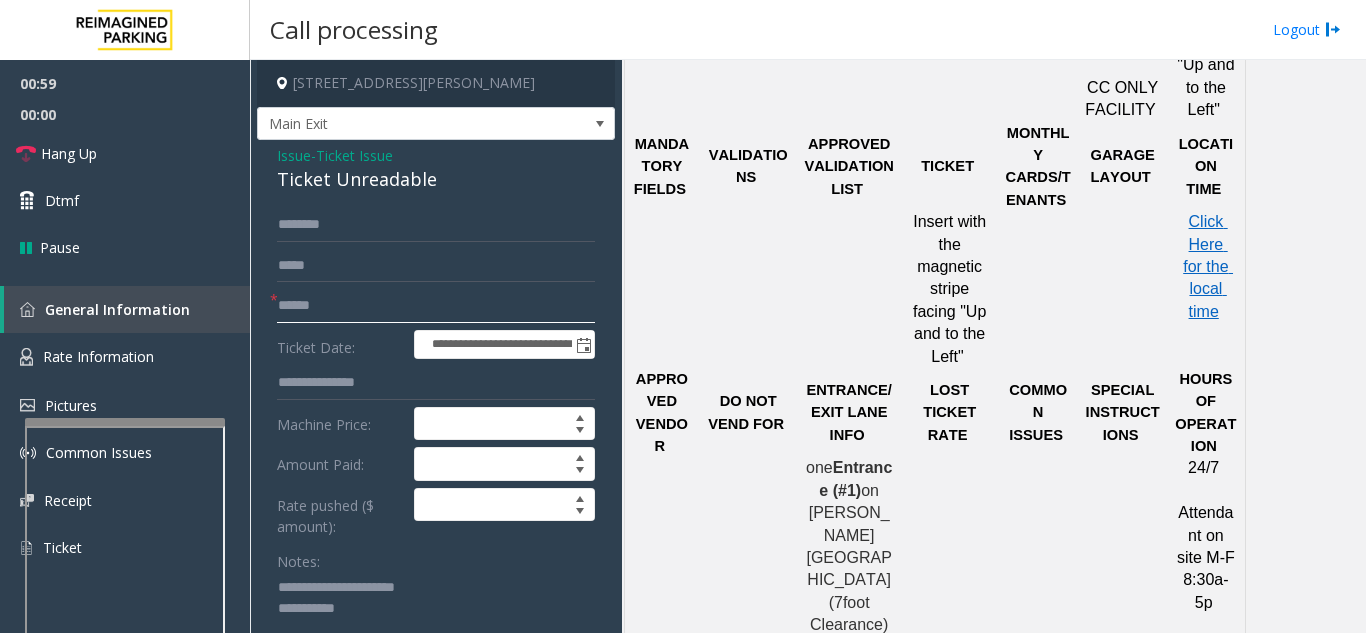click 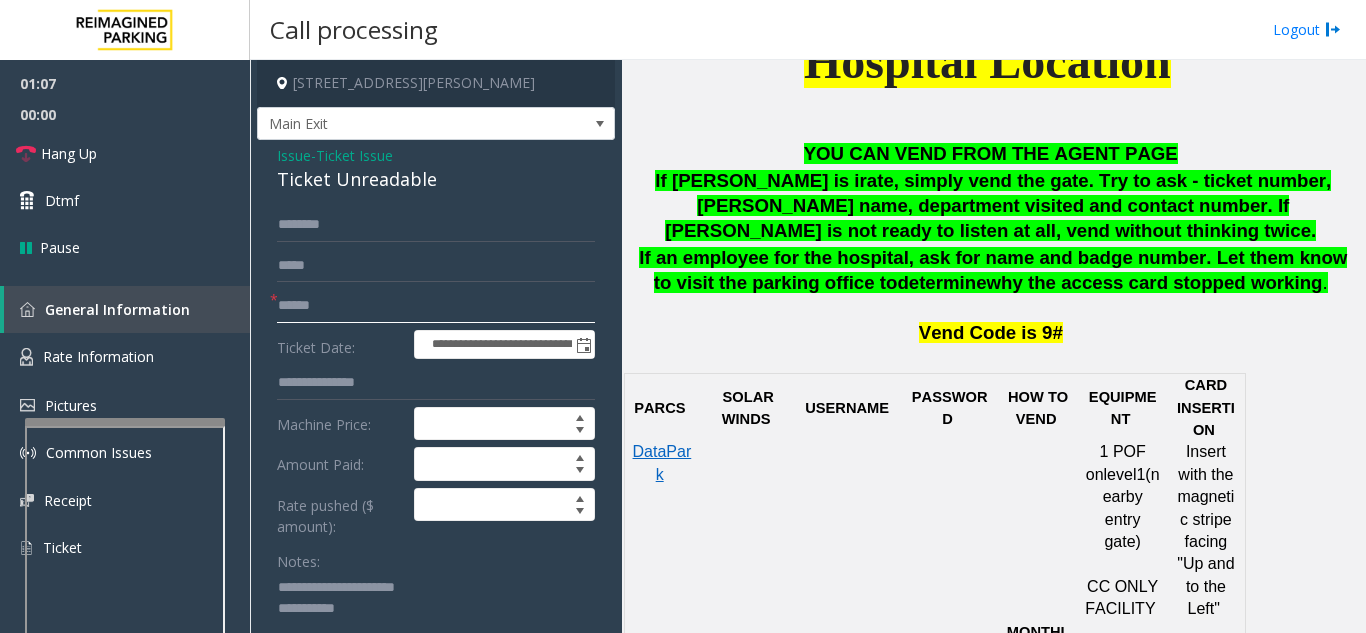 scroll, scrollTop: 900, scrollLeft: 0, axis: vertical 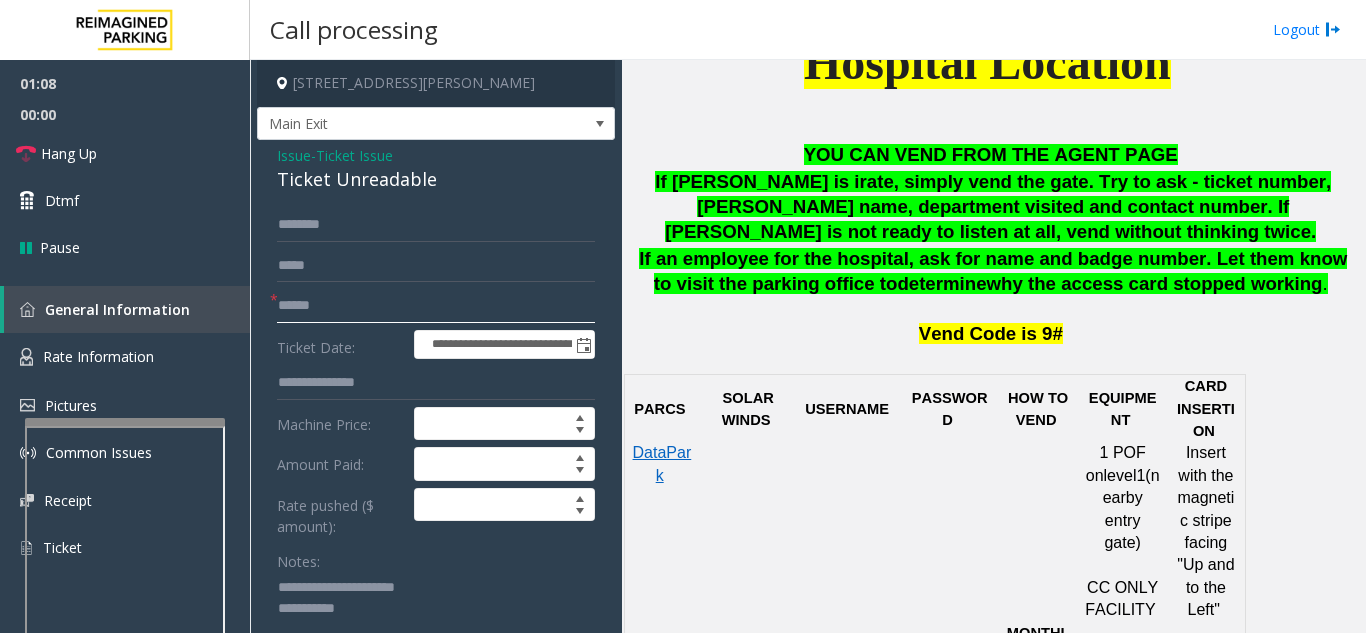 click 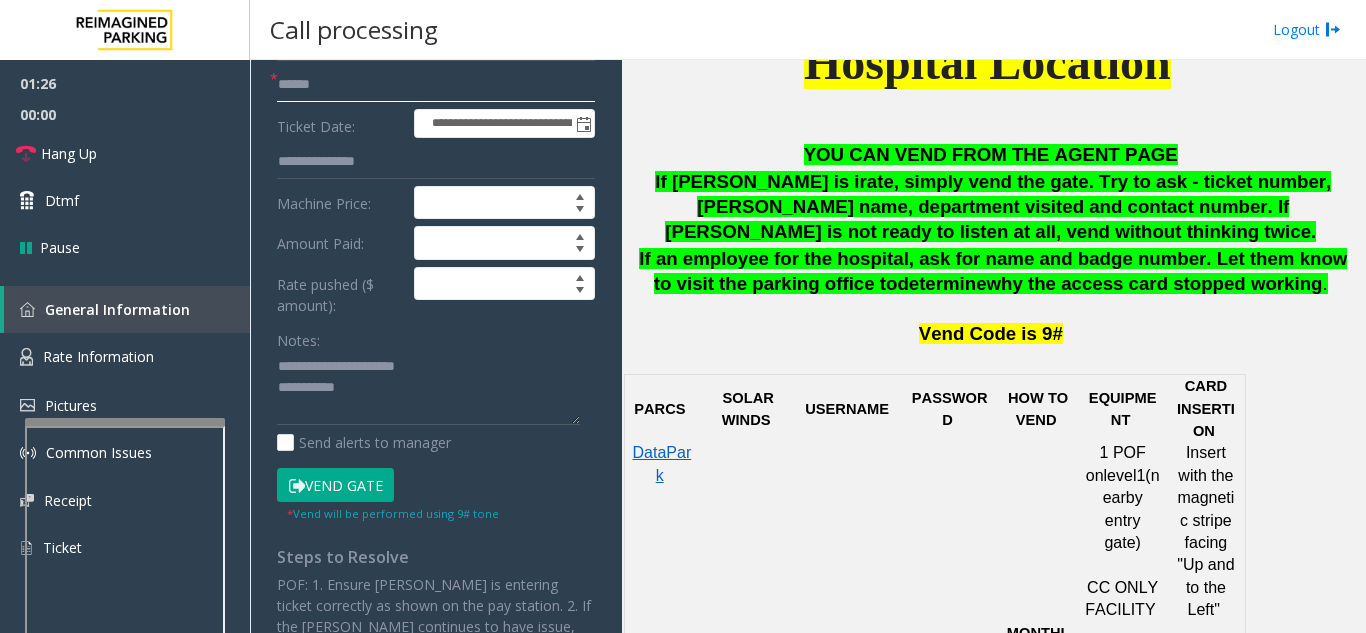 scroll, scrollTop: 300, scrollLeft: 0, axis: vertical 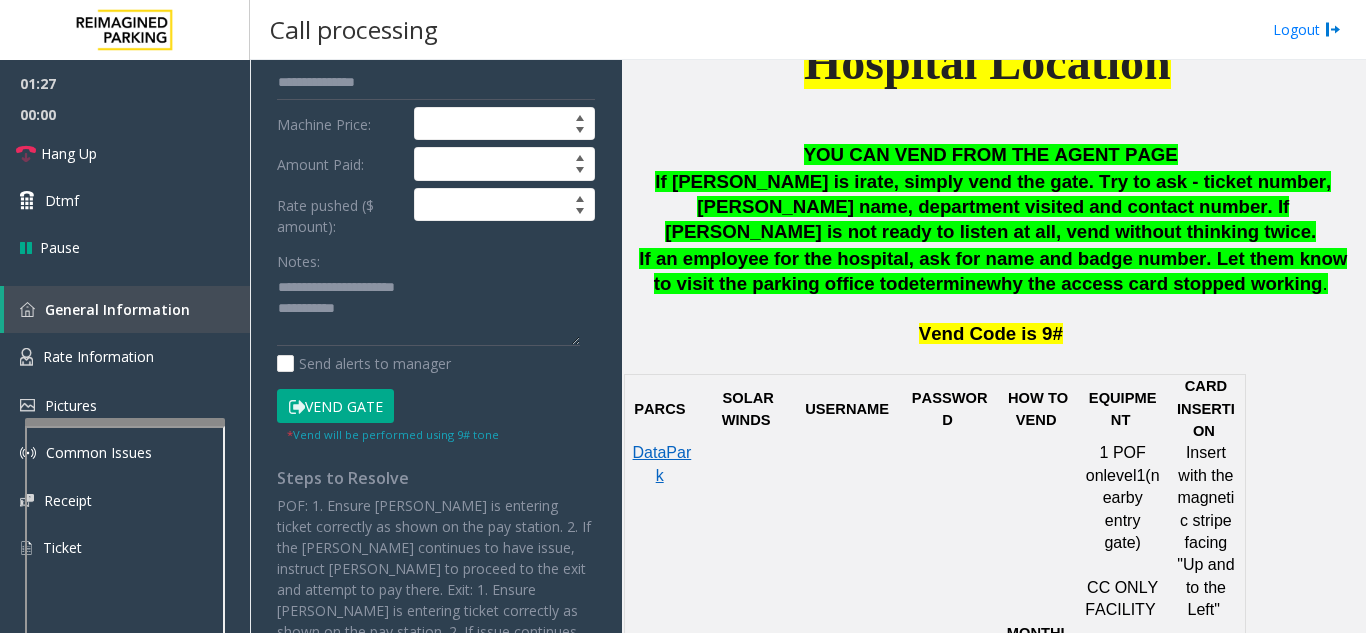 type on "******" 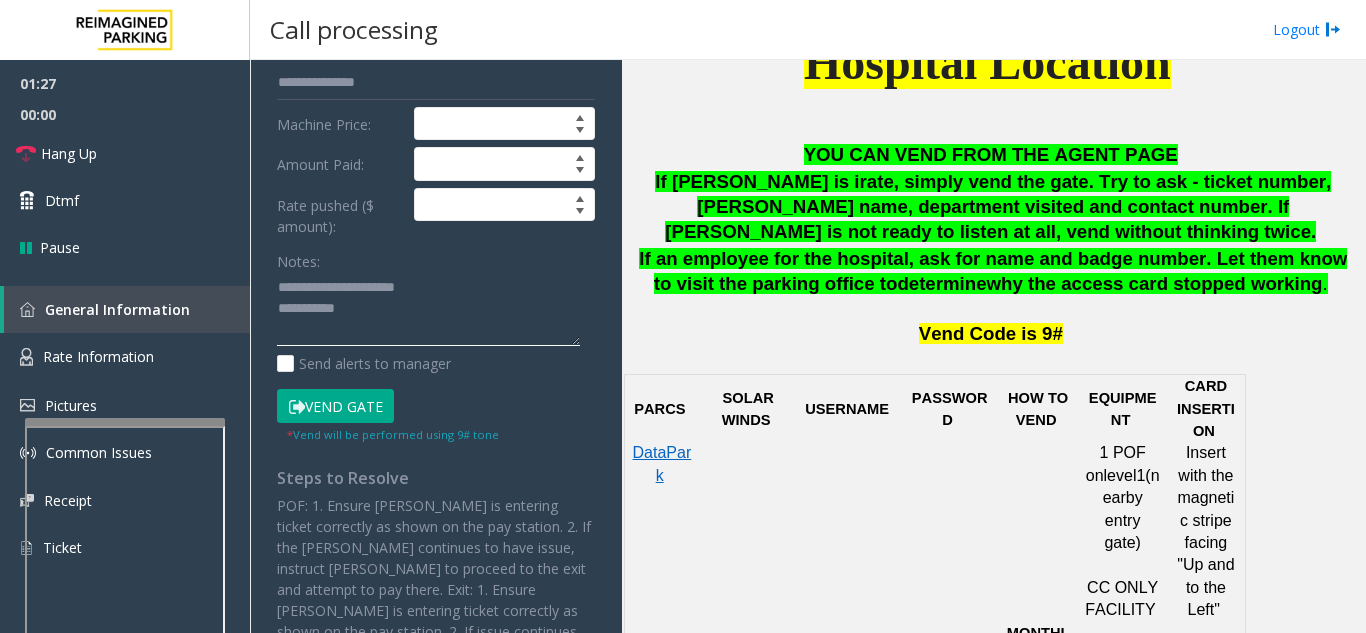 click 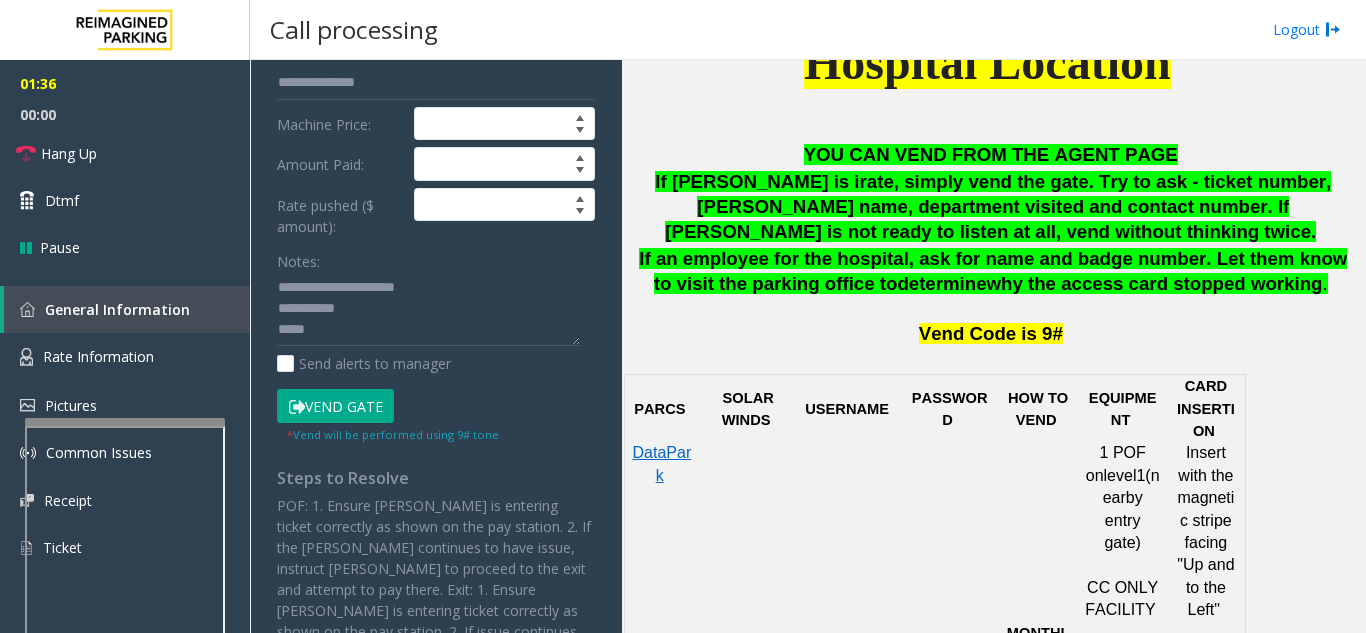 click on "Vend Gate" 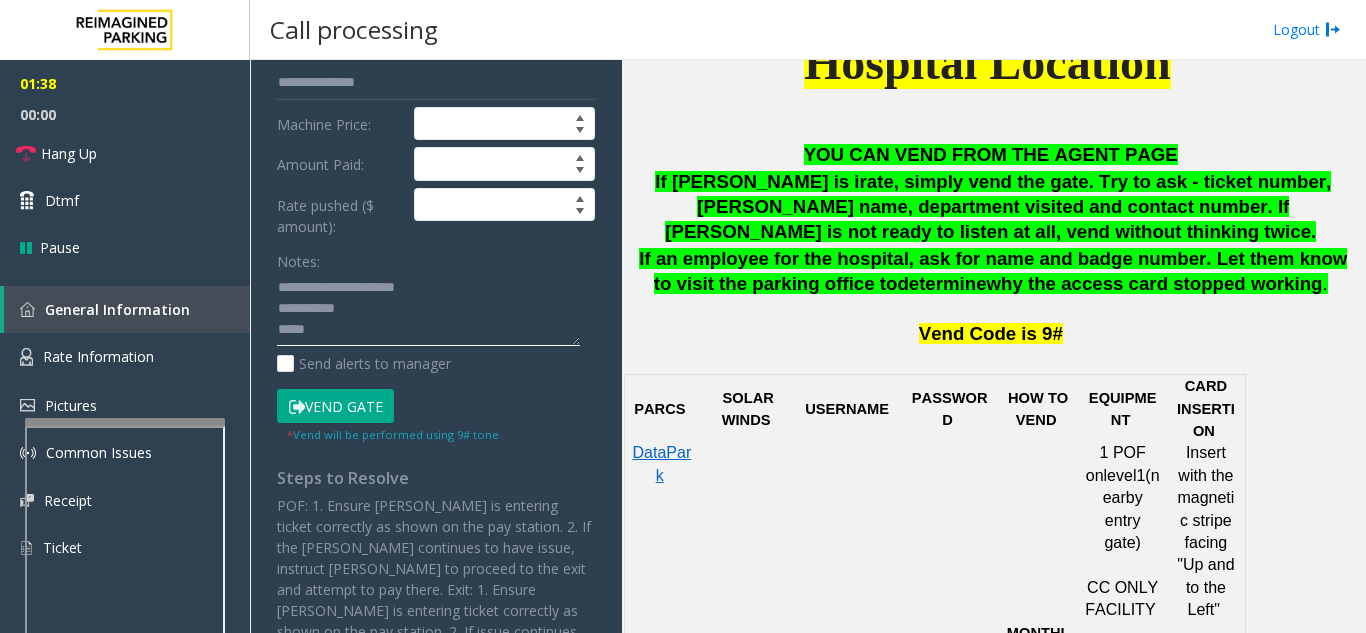 drag, startPoint x: 315, startPoint y: 330, endPoint x: 268, endPoint y: 336, distance: 47.38143 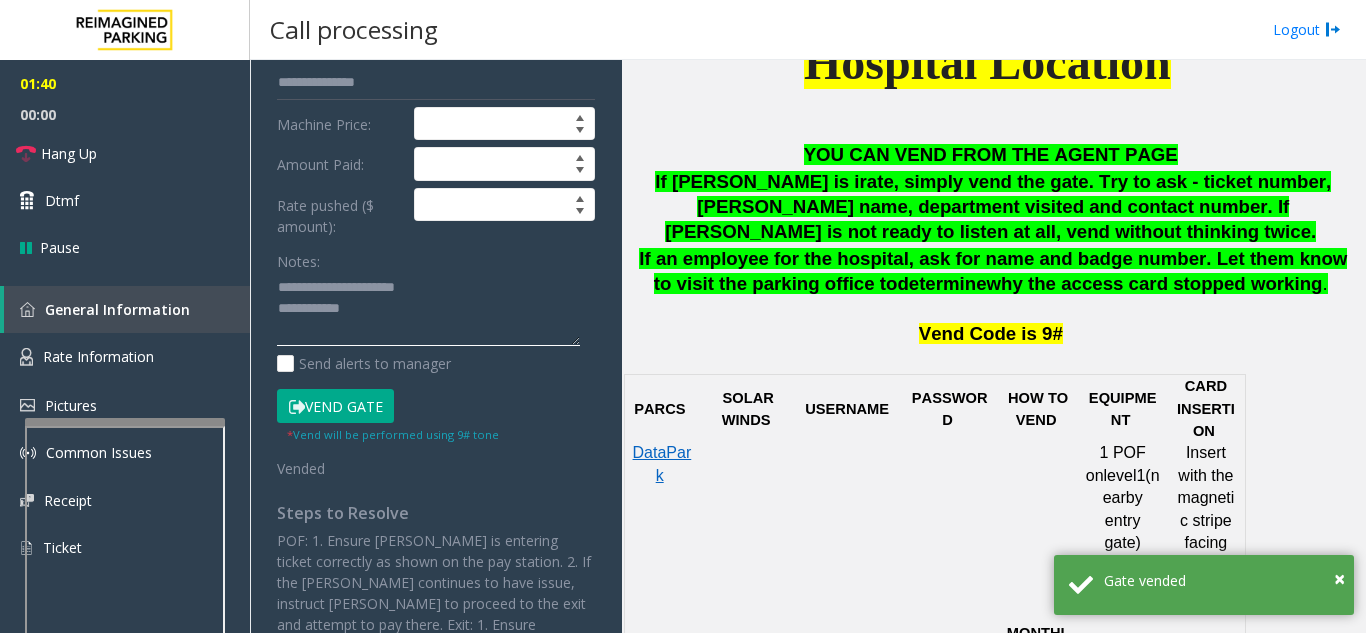 click 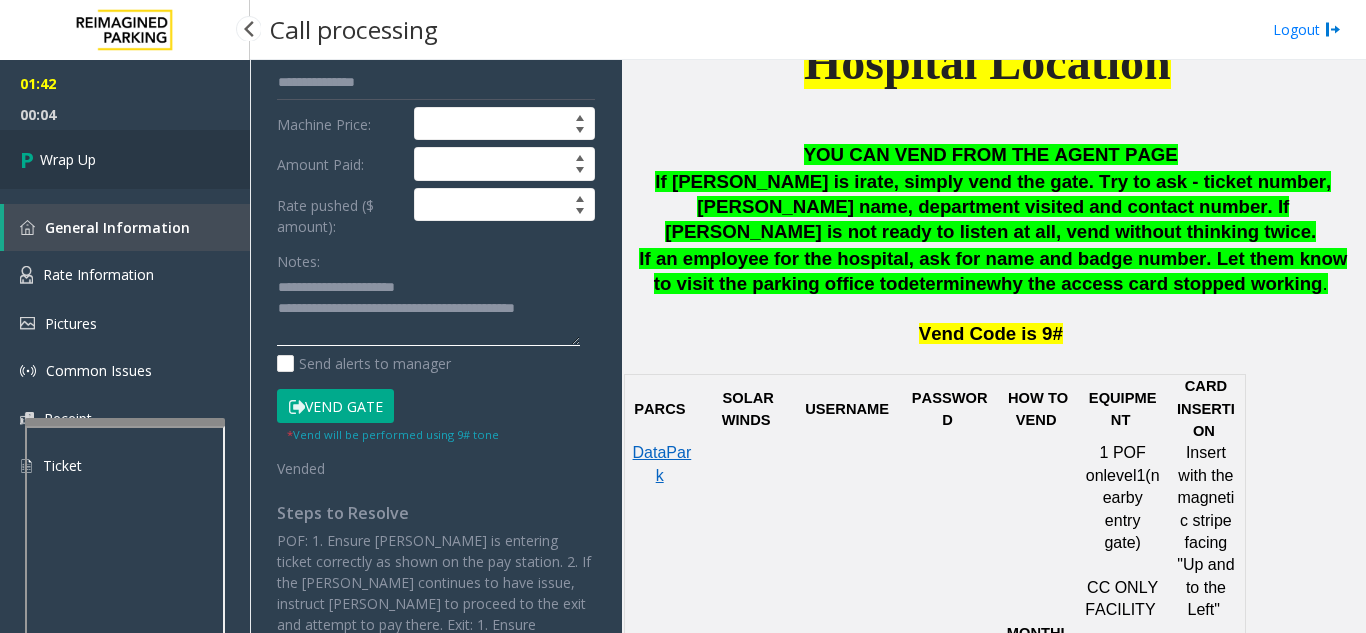 type on "**********" 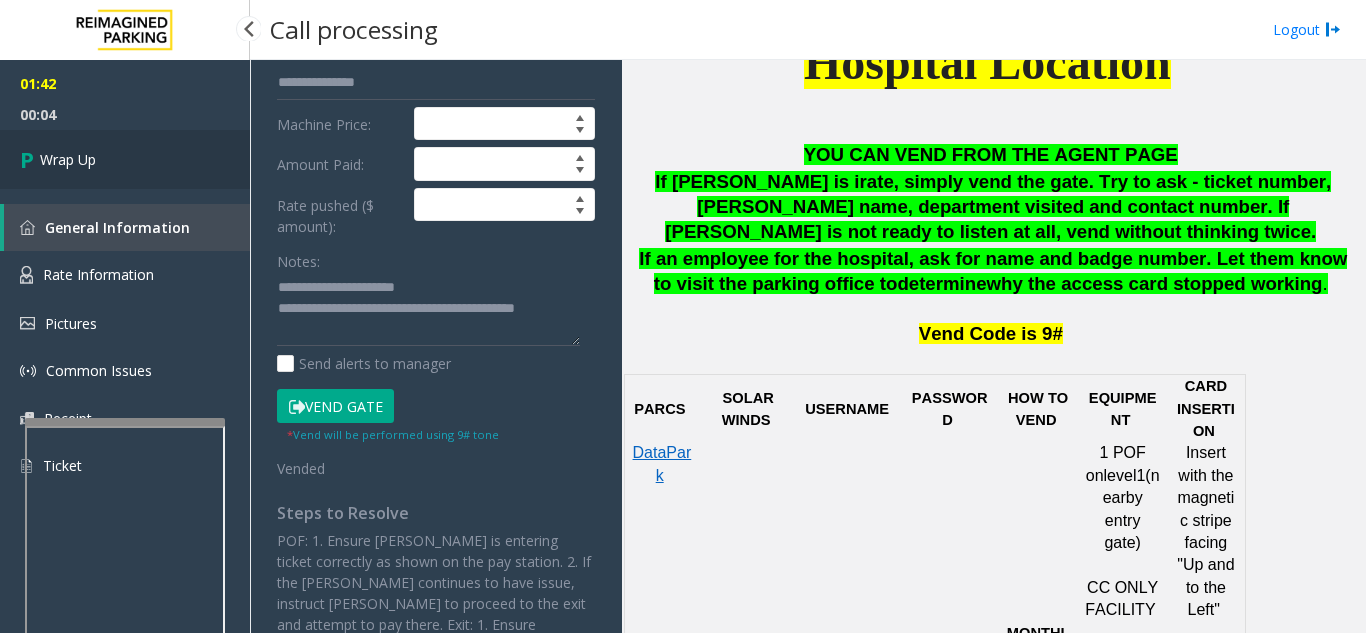 click on "Wrap Up" at bounding box center (125, 159) 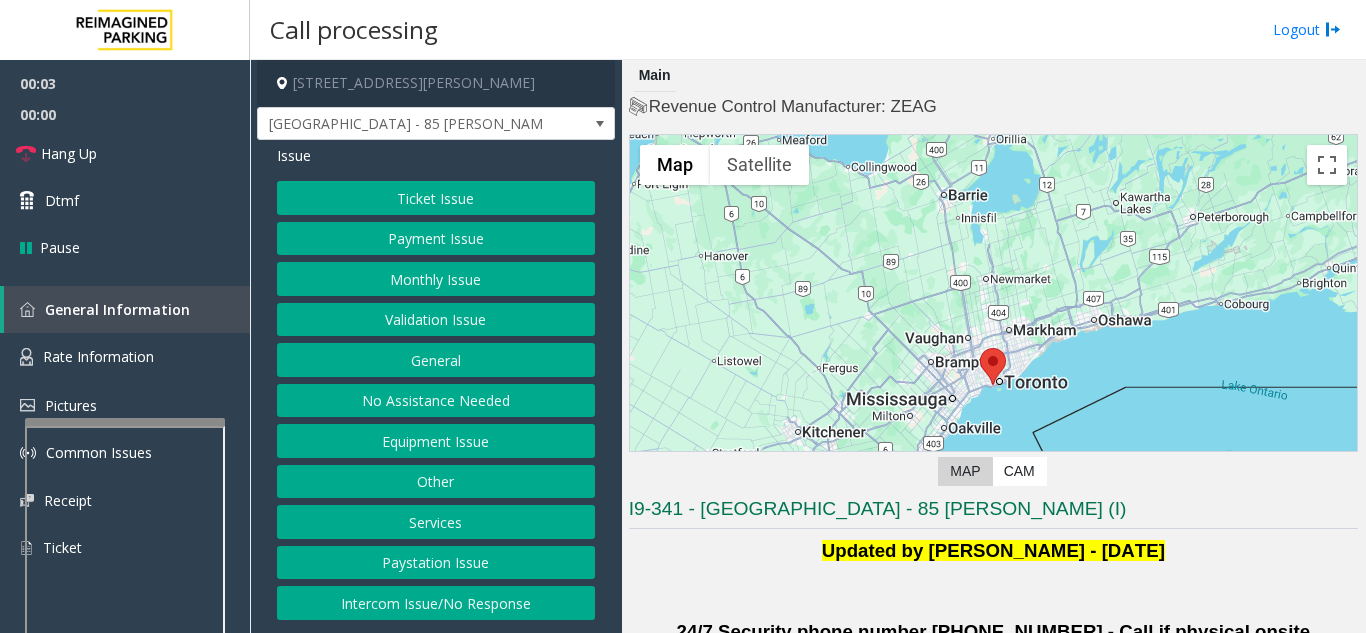 click on "Validation Issue" 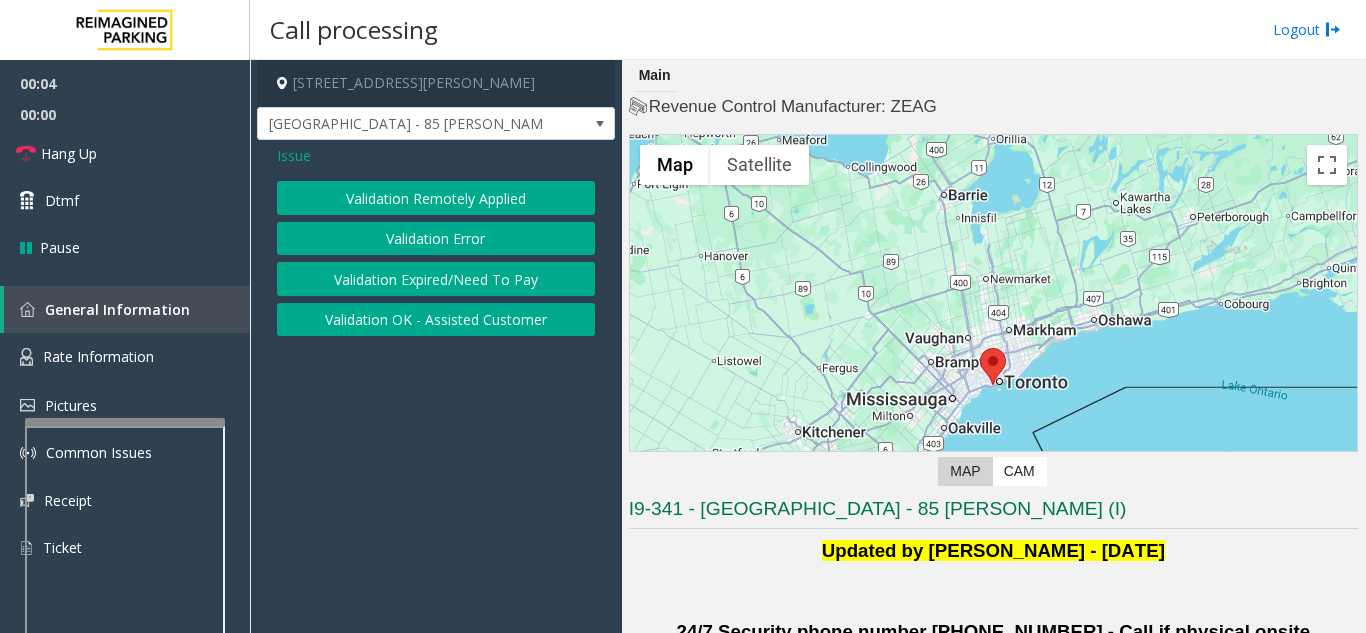 click on "Validation Error" 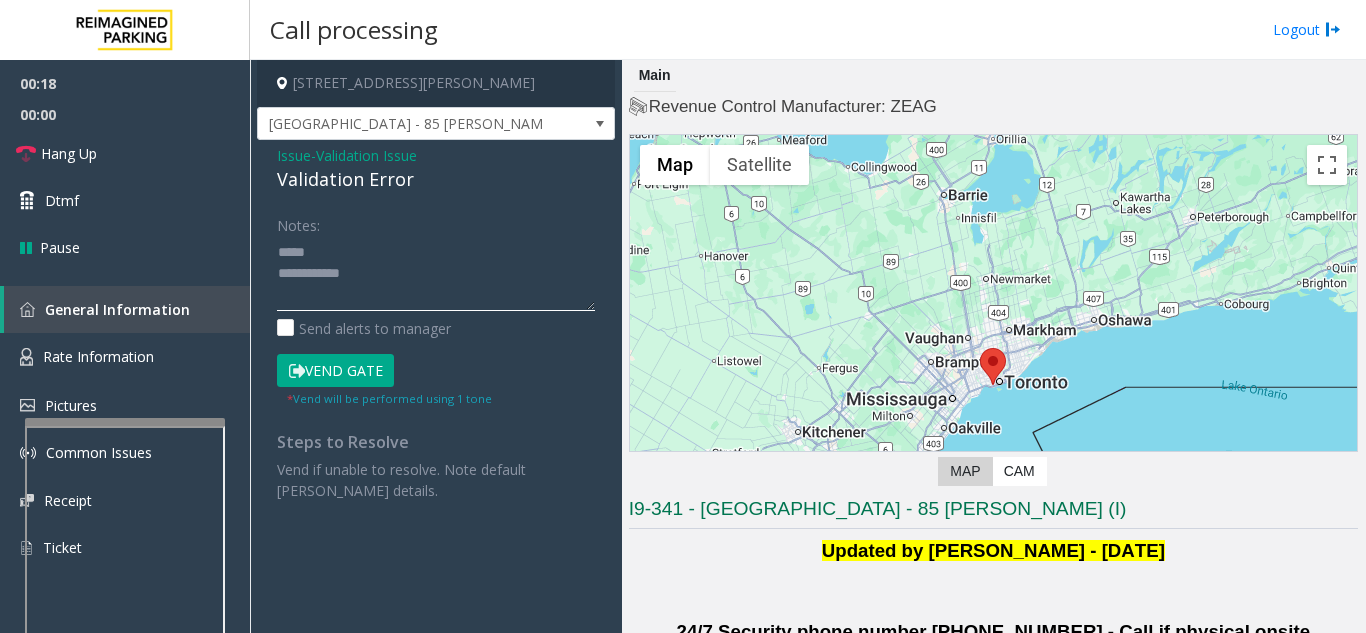click 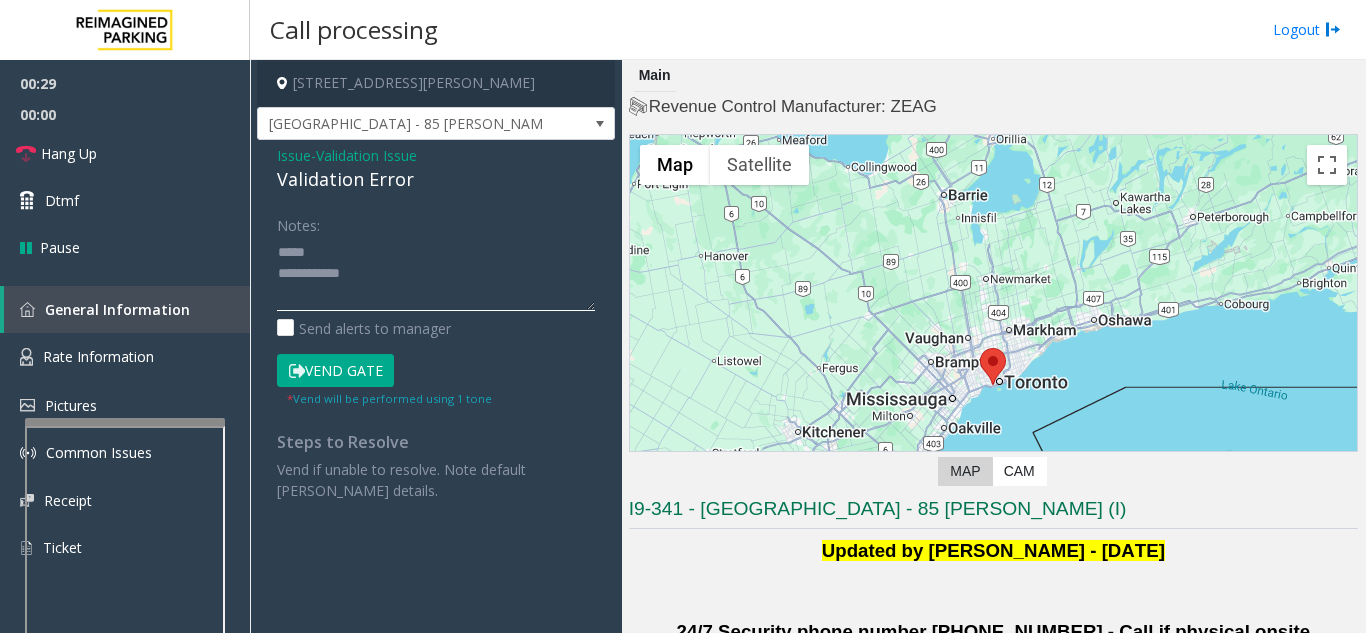 click 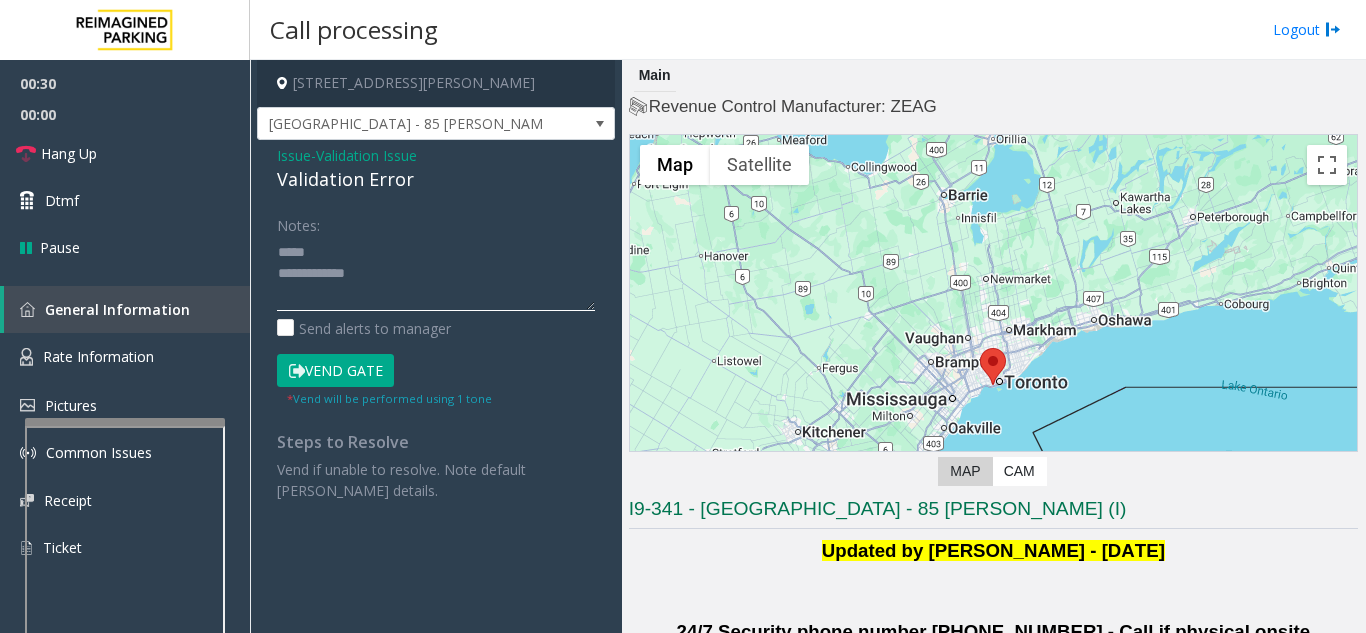 scroll, scrollTop: 15, scrollLeft: 0, axis: vertical 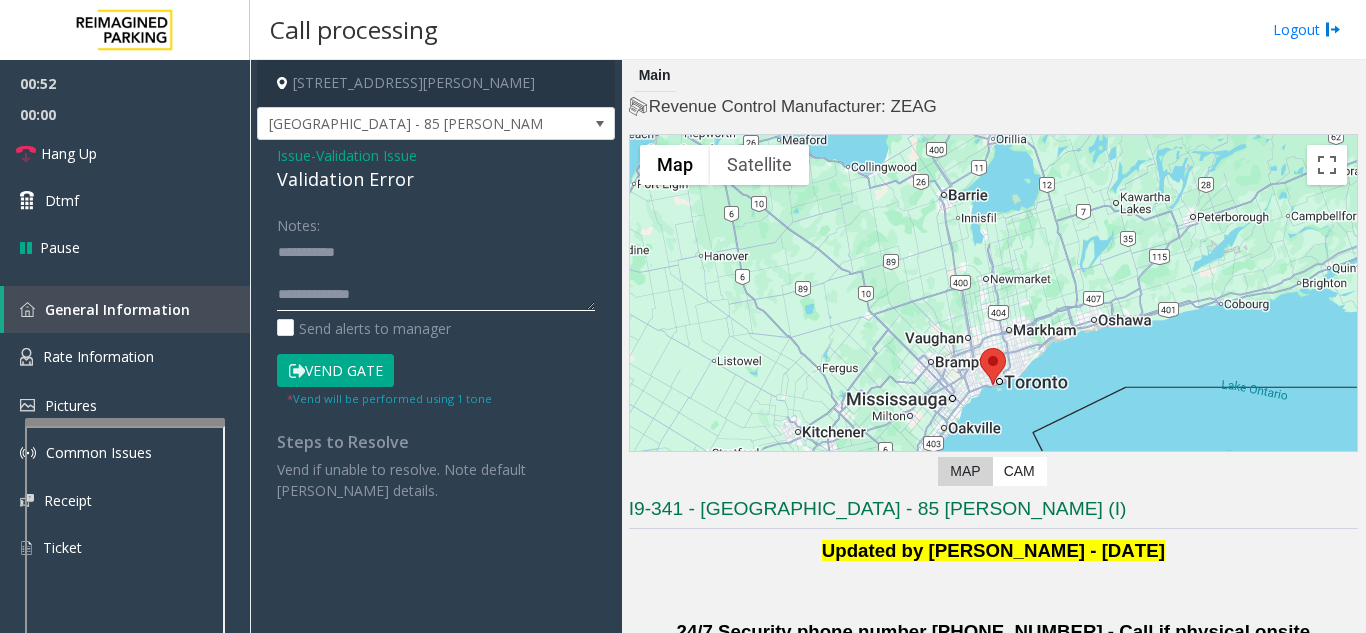 drag, startPoint x: 327, startPoint y: 300, endPoint x: 298, endPoint y: 311, distance: 31.016125 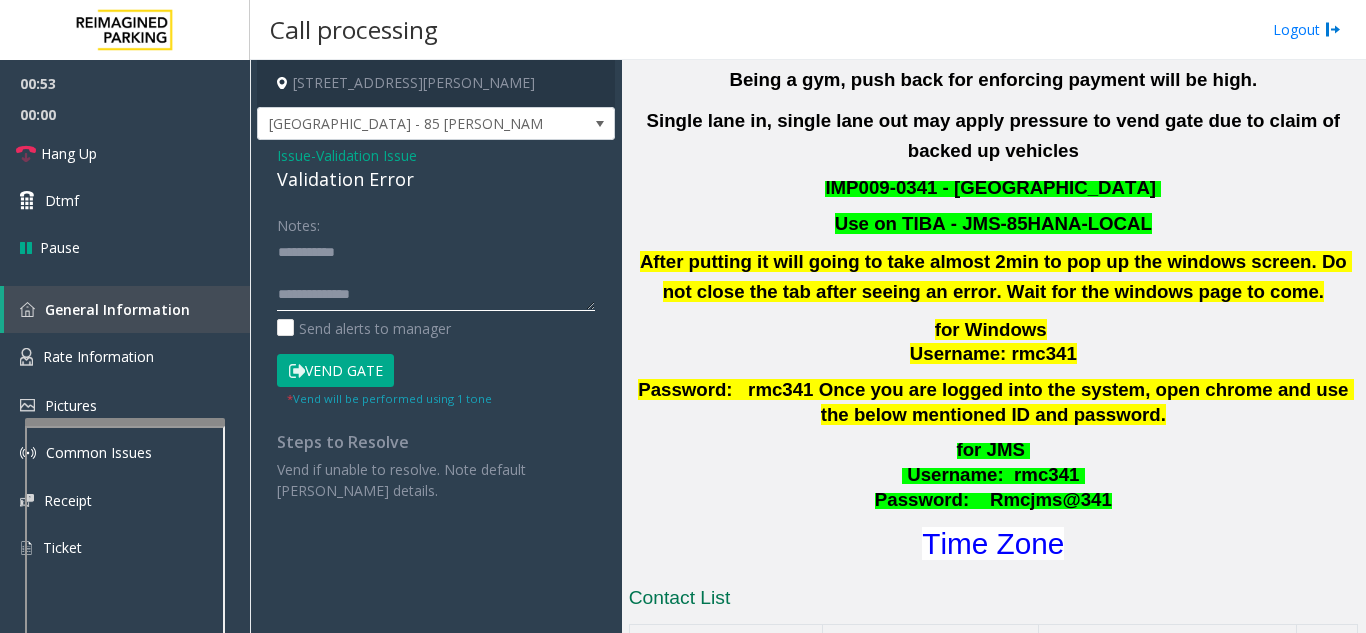 scroll, scrollTop: 900, scrollLeft: 0, axis: vertical 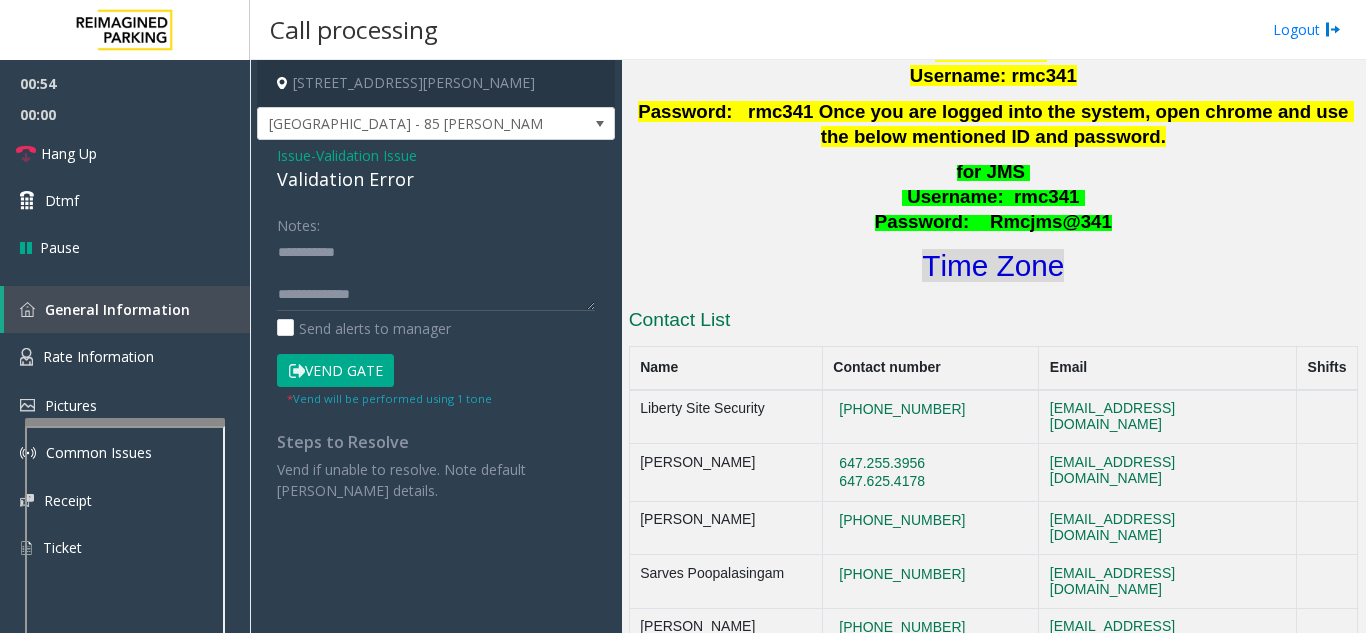 click on "Time Zone" 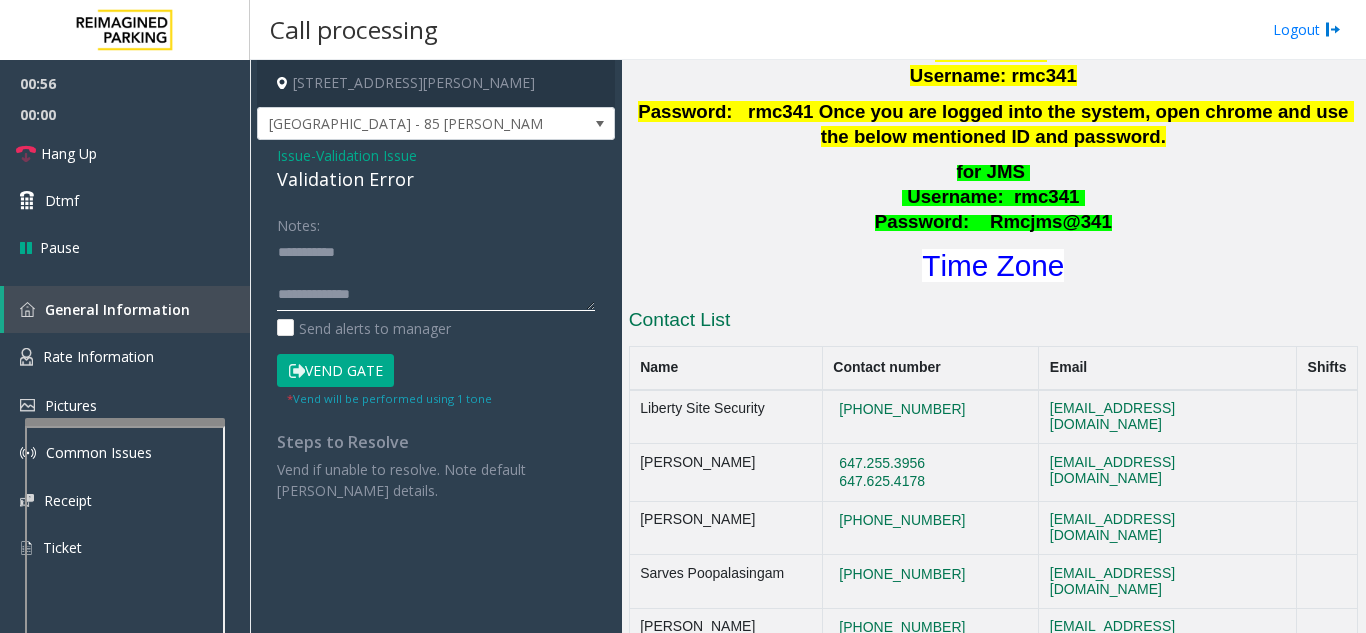 click 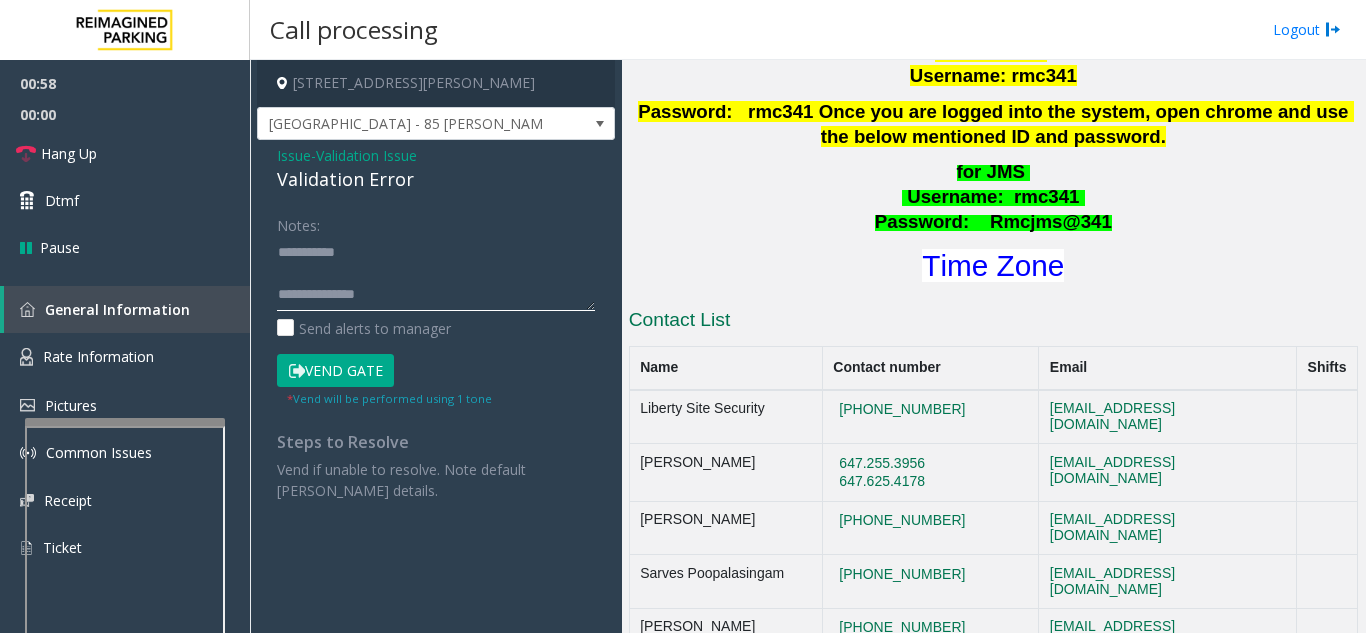scroll, scrollTop: 36, scrollLeft: 0, axis: vertical 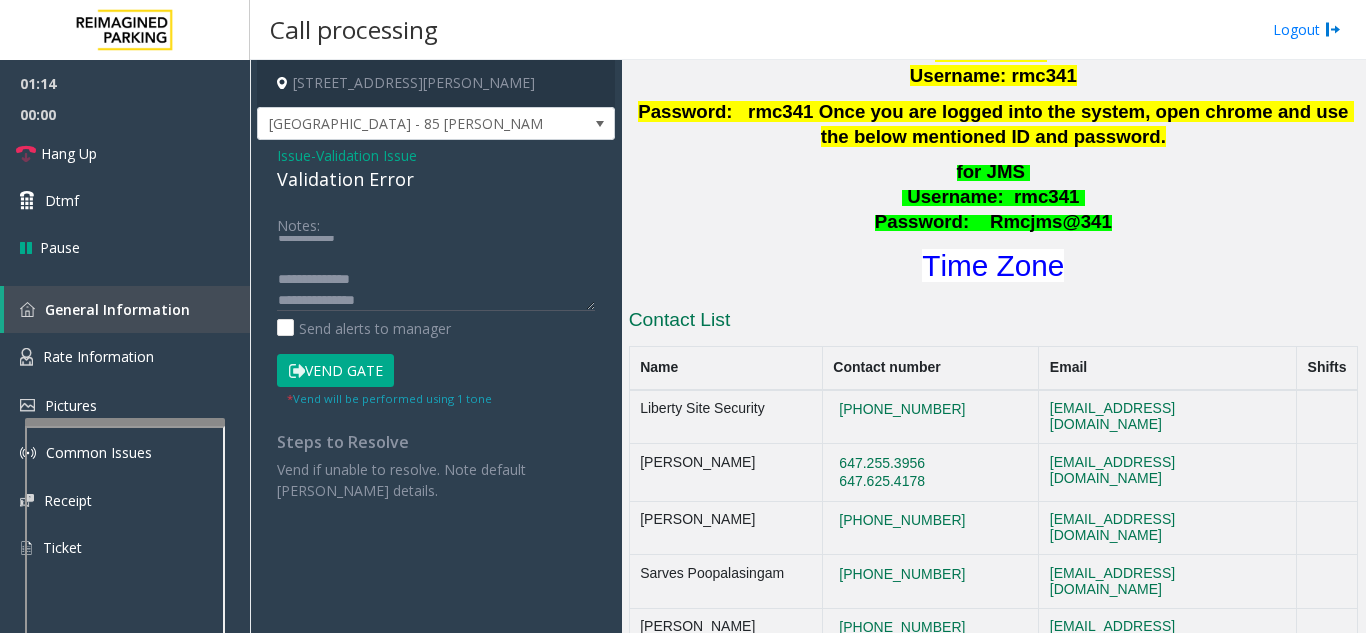 click on "Vend Gate" 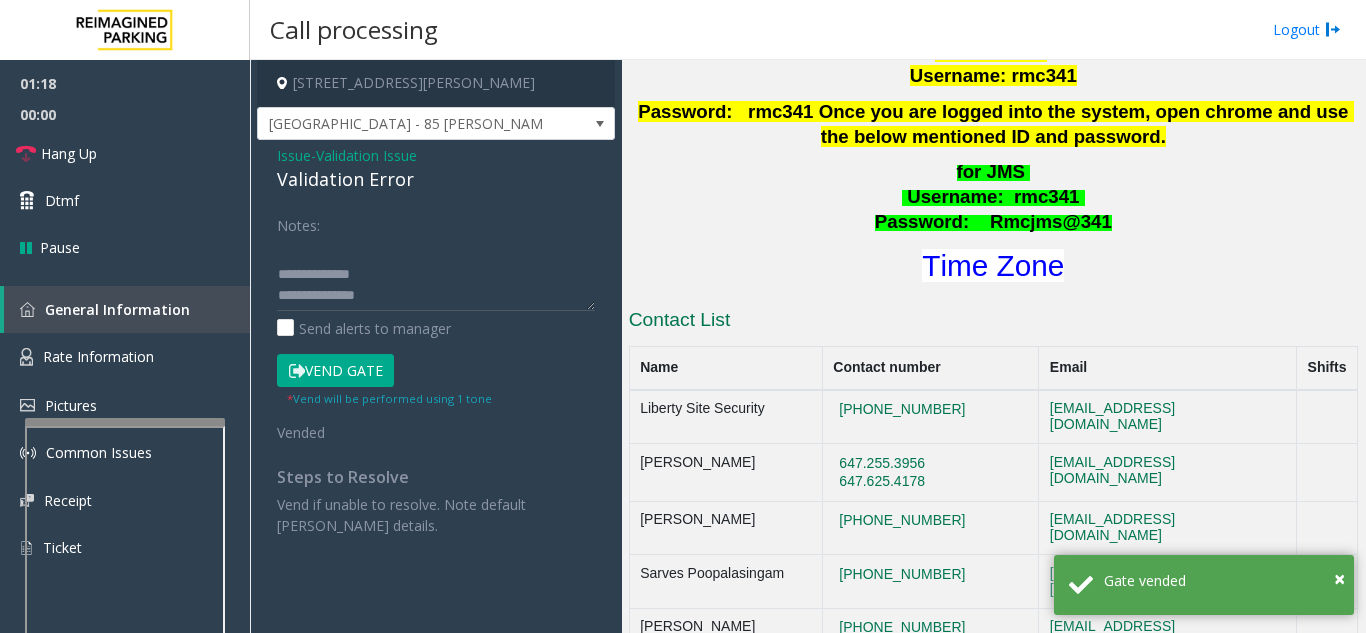 scroll, scrollTop: 42, scrollLeft: 0, axis: vertical 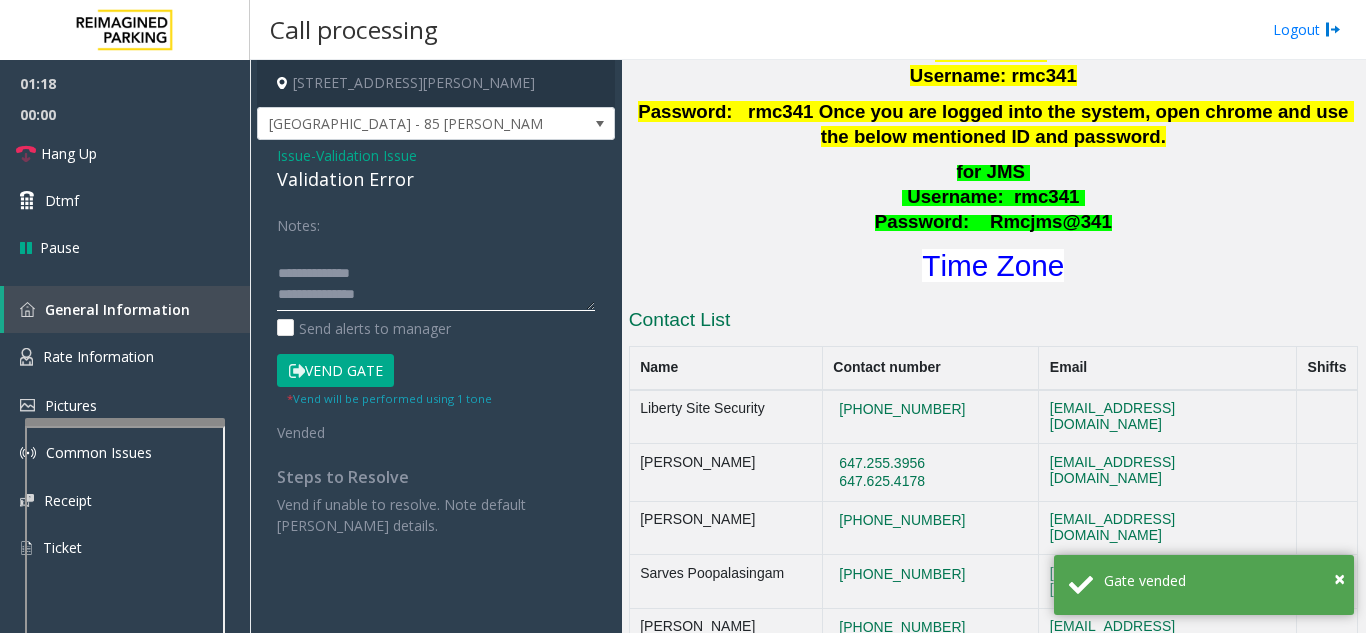 click 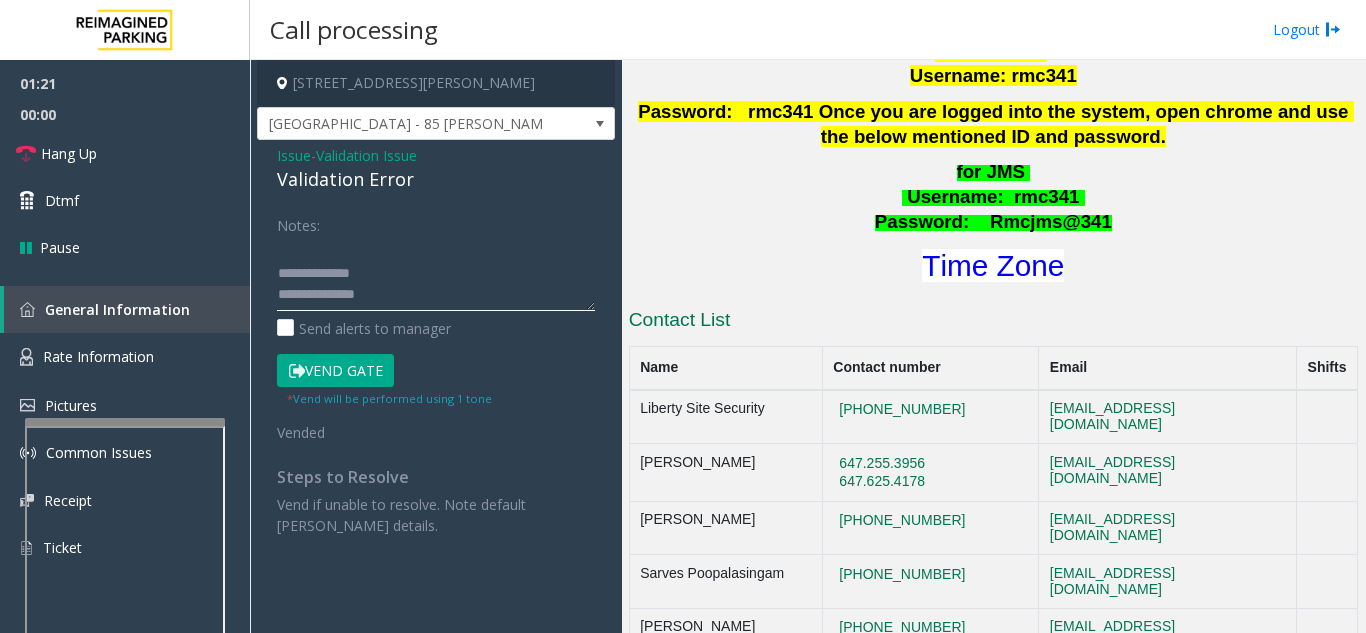 scroll, scrollTop: 57, scrollLeft: 0, axis: vertical 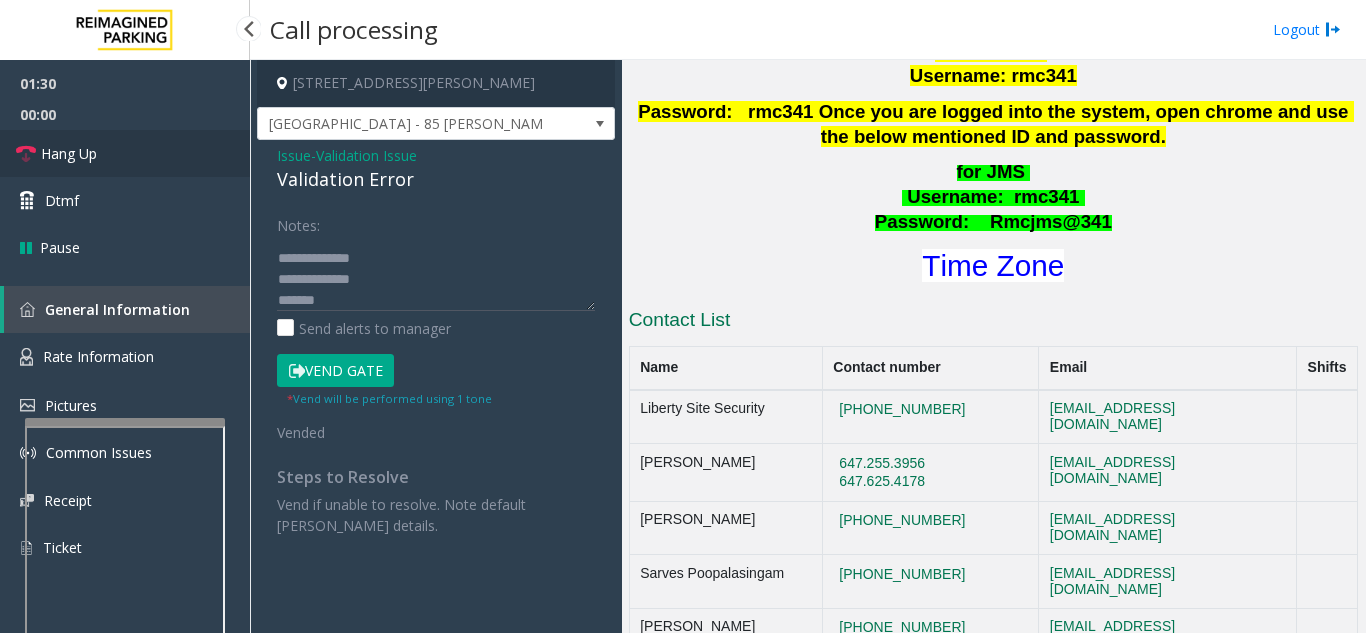 click on "Hang Up" at bounding box center (69, 153) 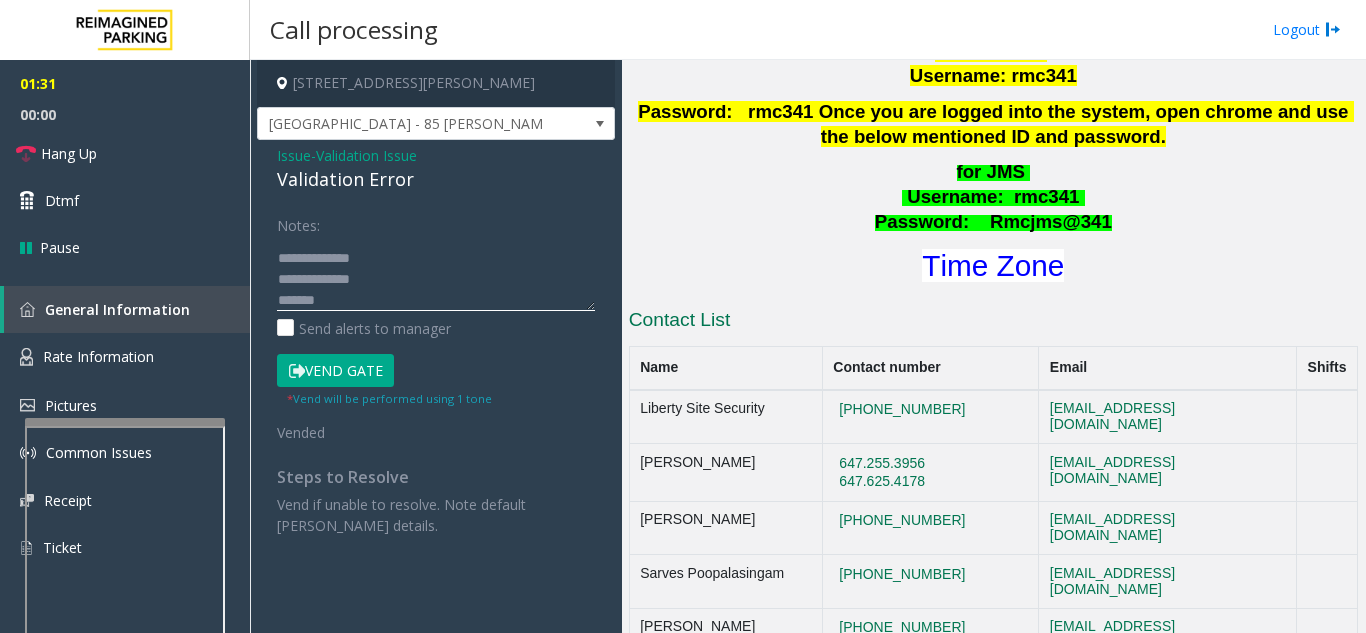 click 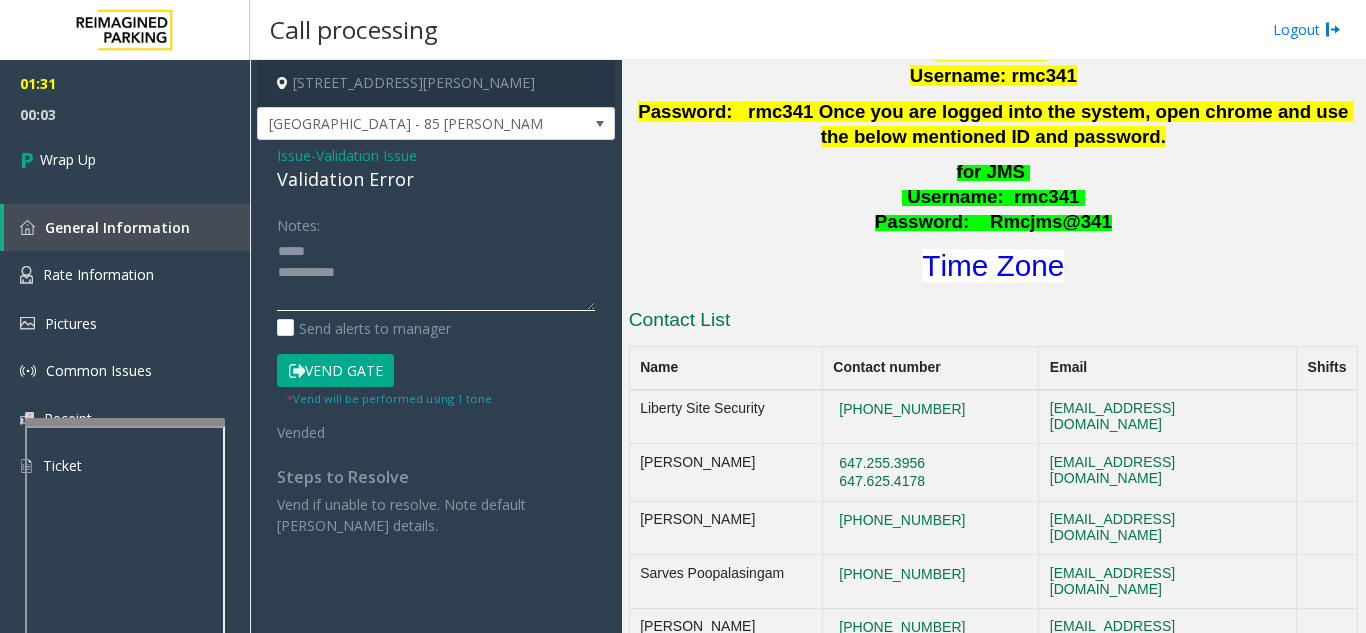 scroll, scrollTop: 0, scrollLeft: 0, axis: both 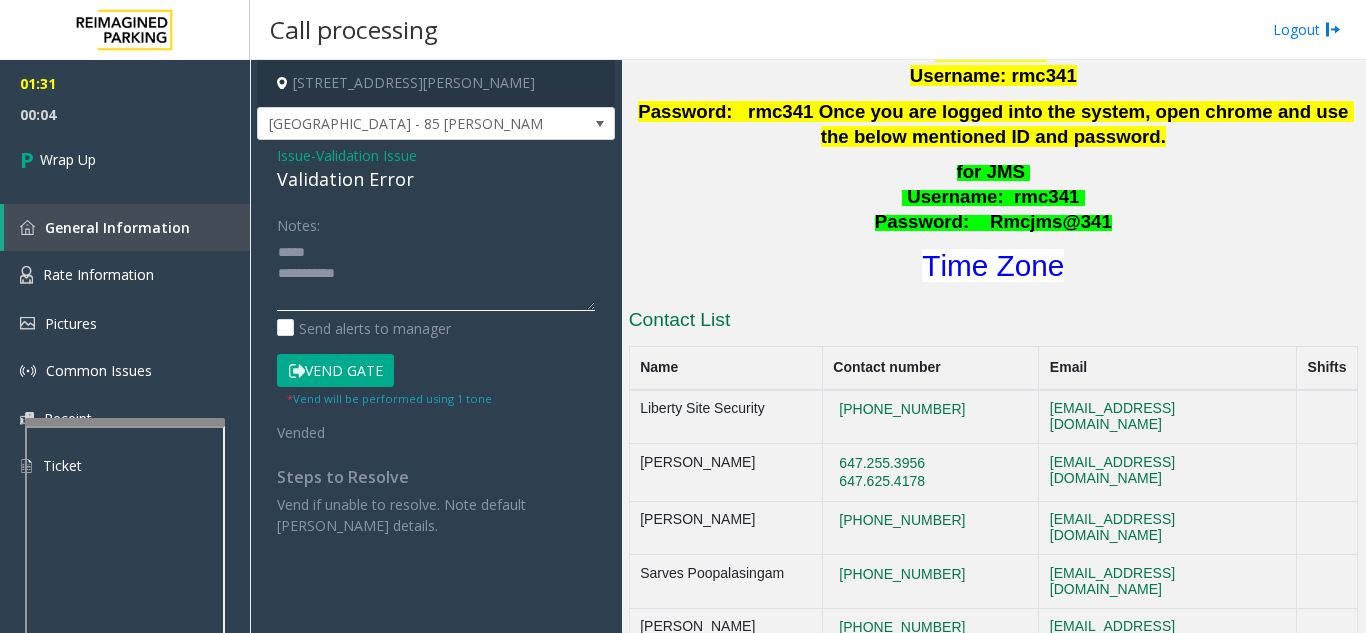 click 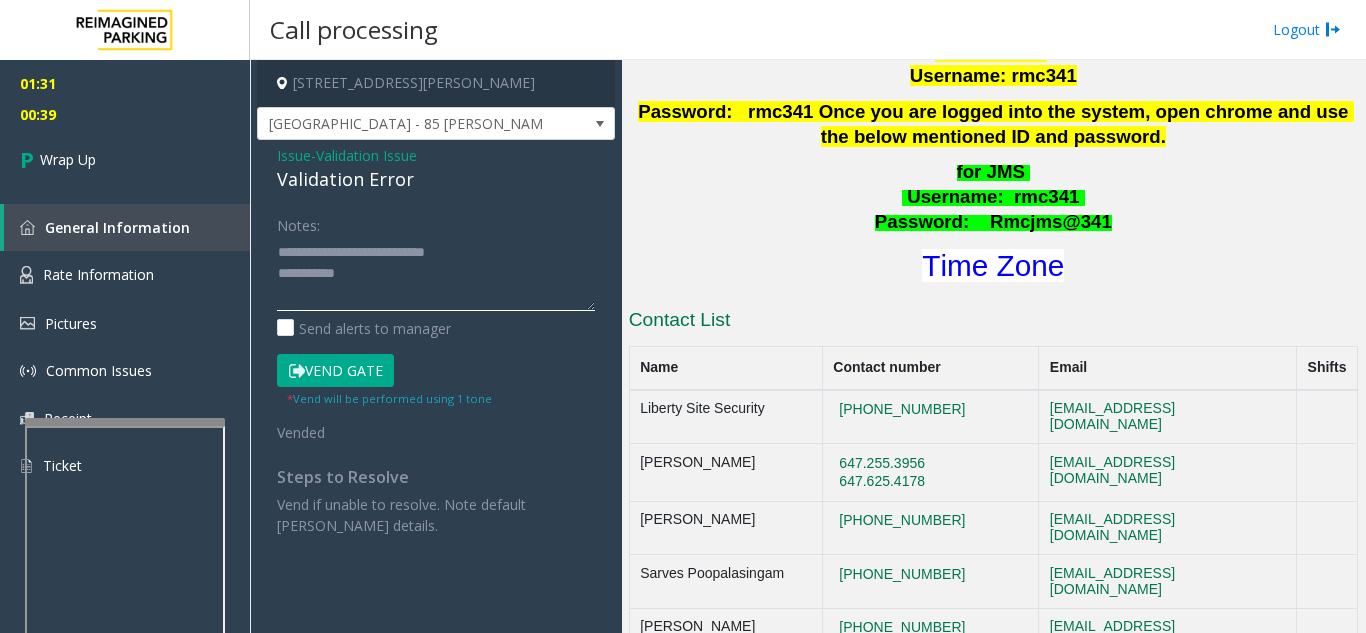 drag, startPoint x: 382, startPoint y: 248, endPoint x: 470, endPoint y: 248, distance: 88 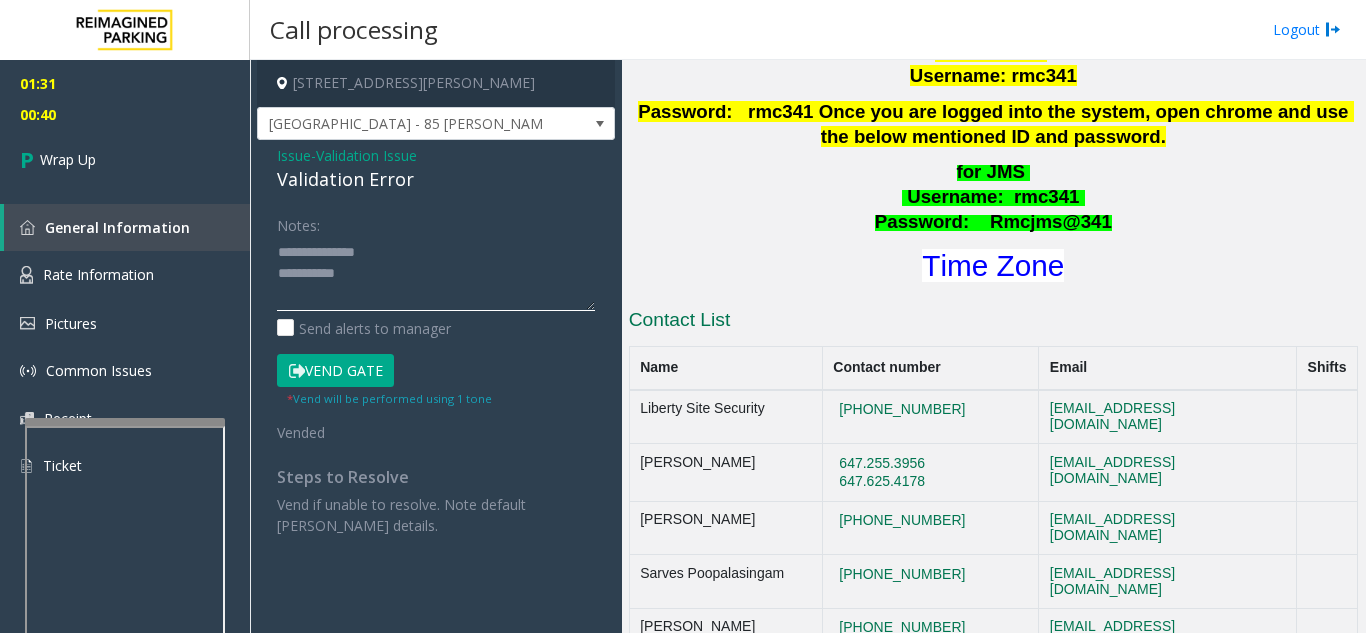 click 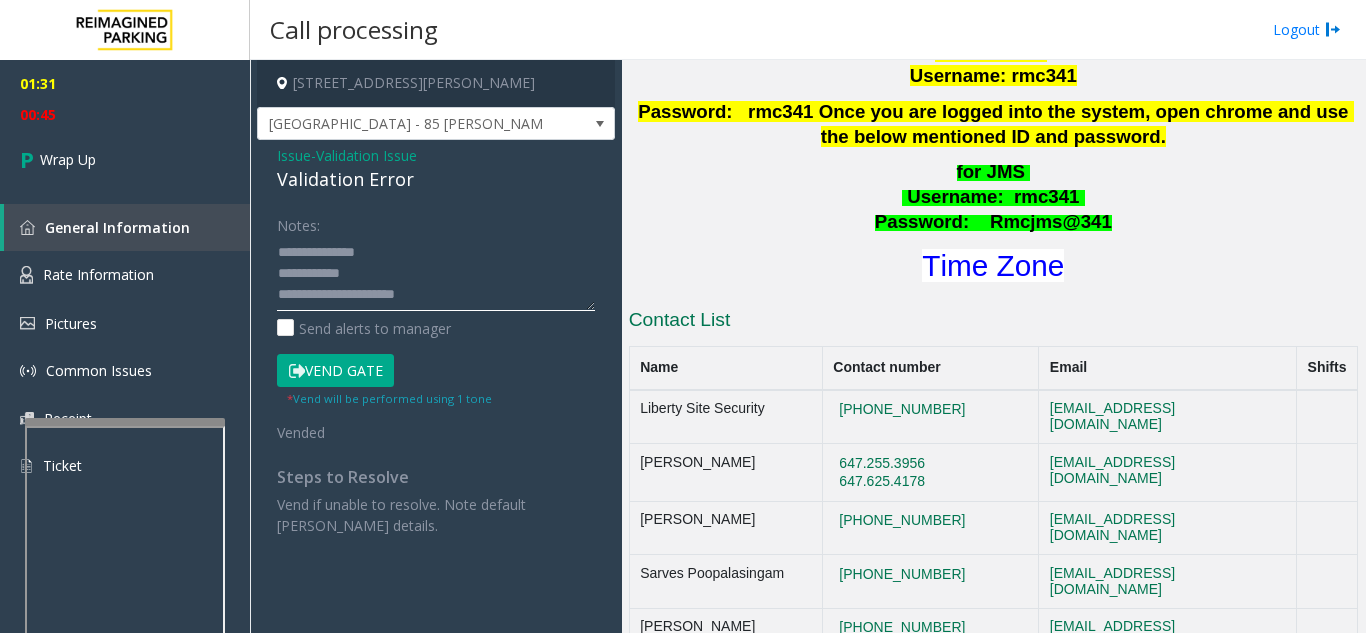 click 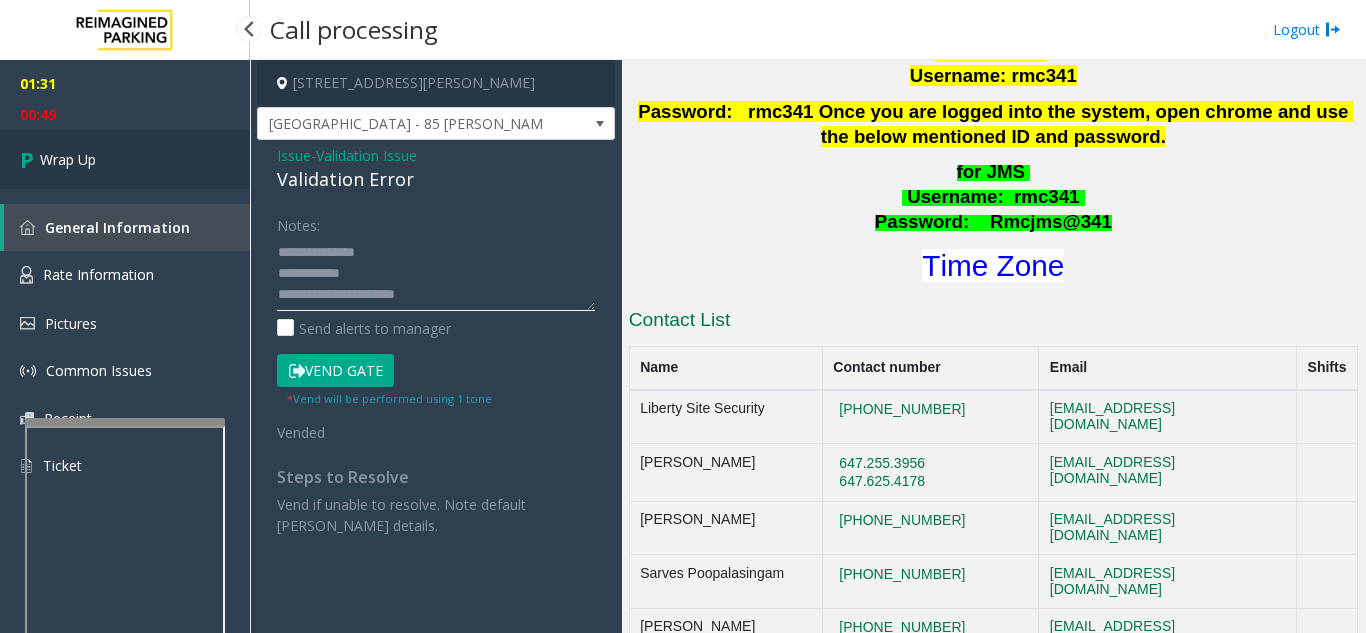 type on "**********" 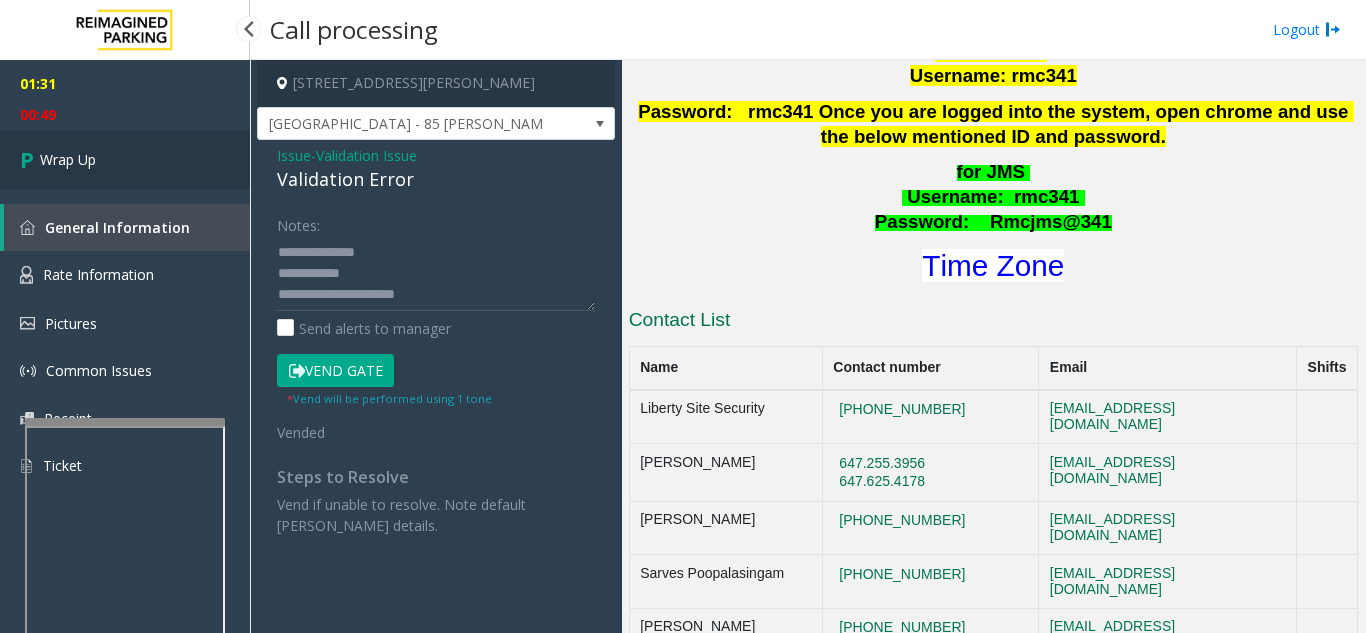 click on "Wrap Up" at bounding box center [125, 159] 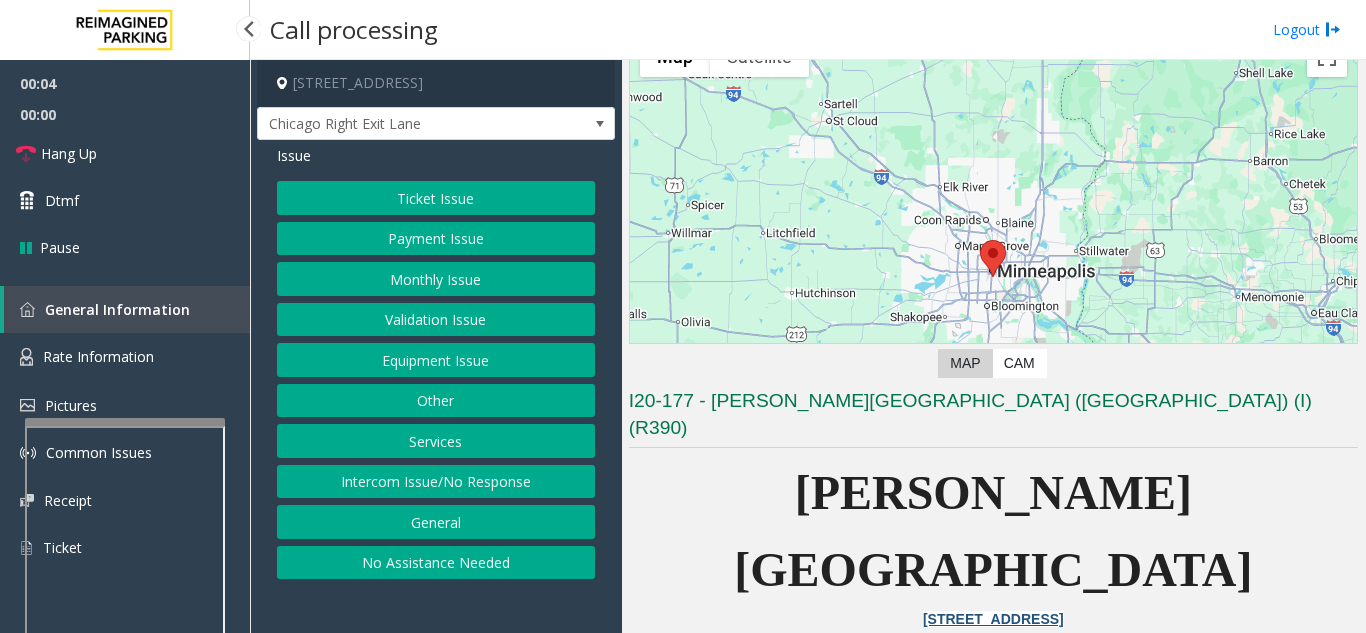 scroll, scrollTop: 300, scrollLeft: 0, axis: vertical 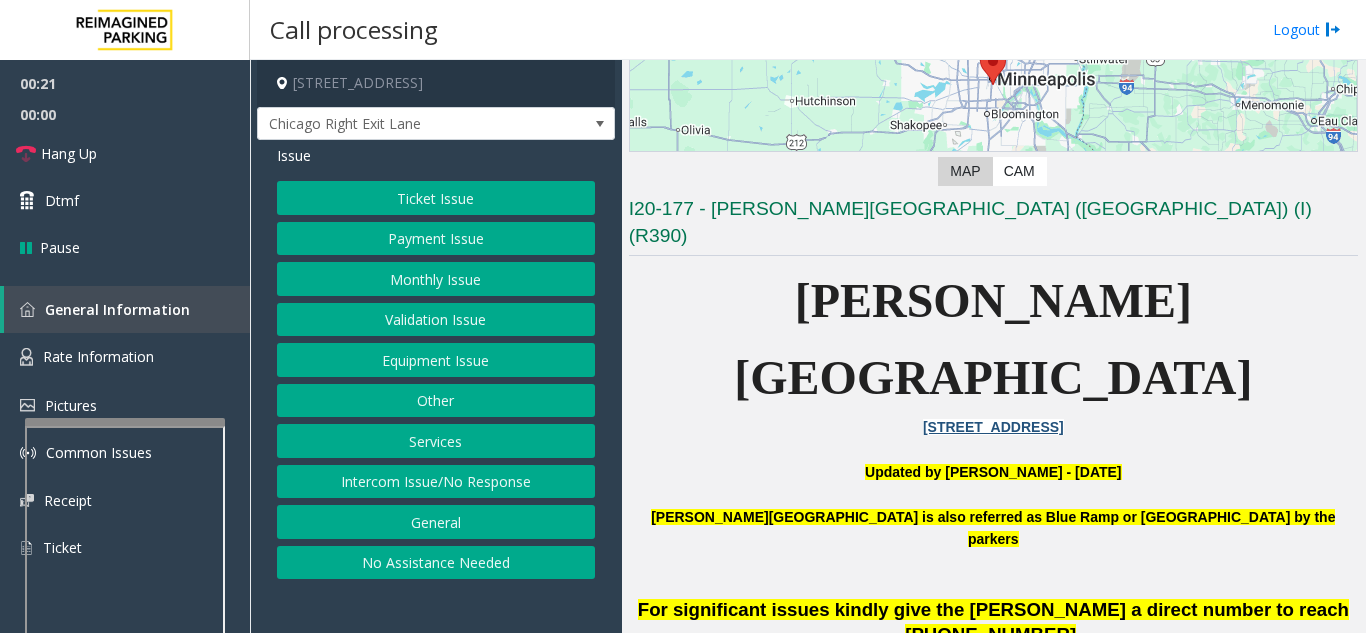 click on "Intercom Issue/No Response" 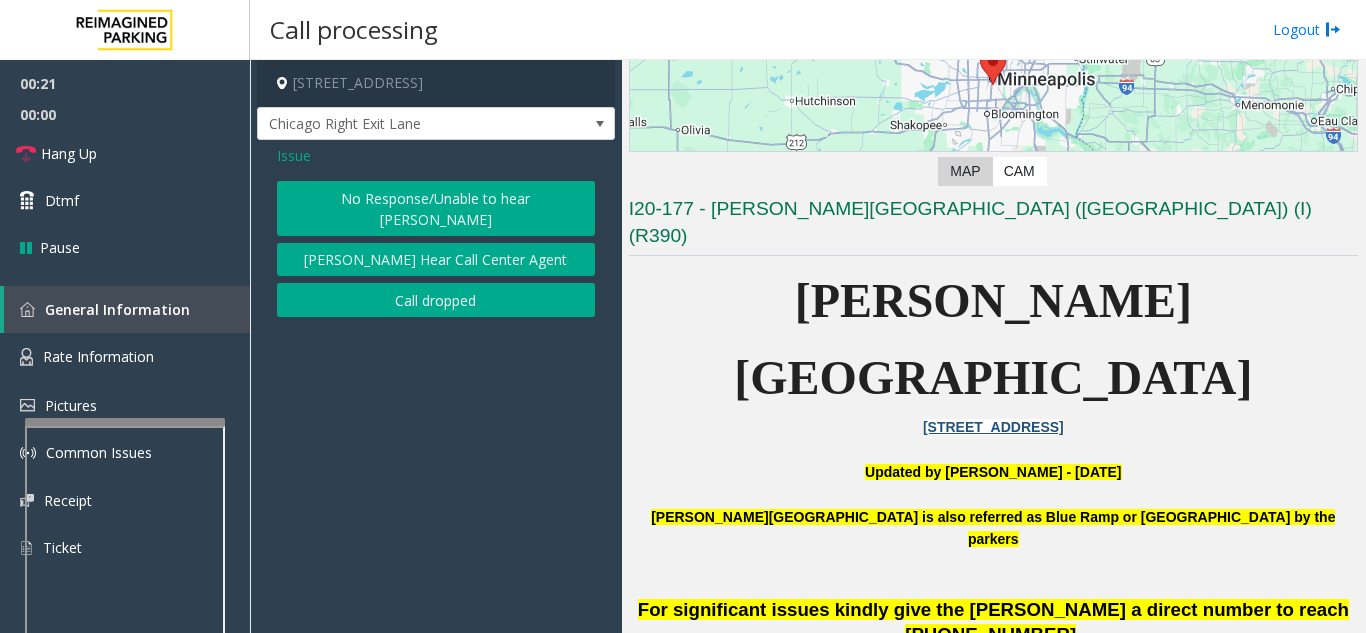 click on "No Response/Unable to hear [PERSON_NAME]" 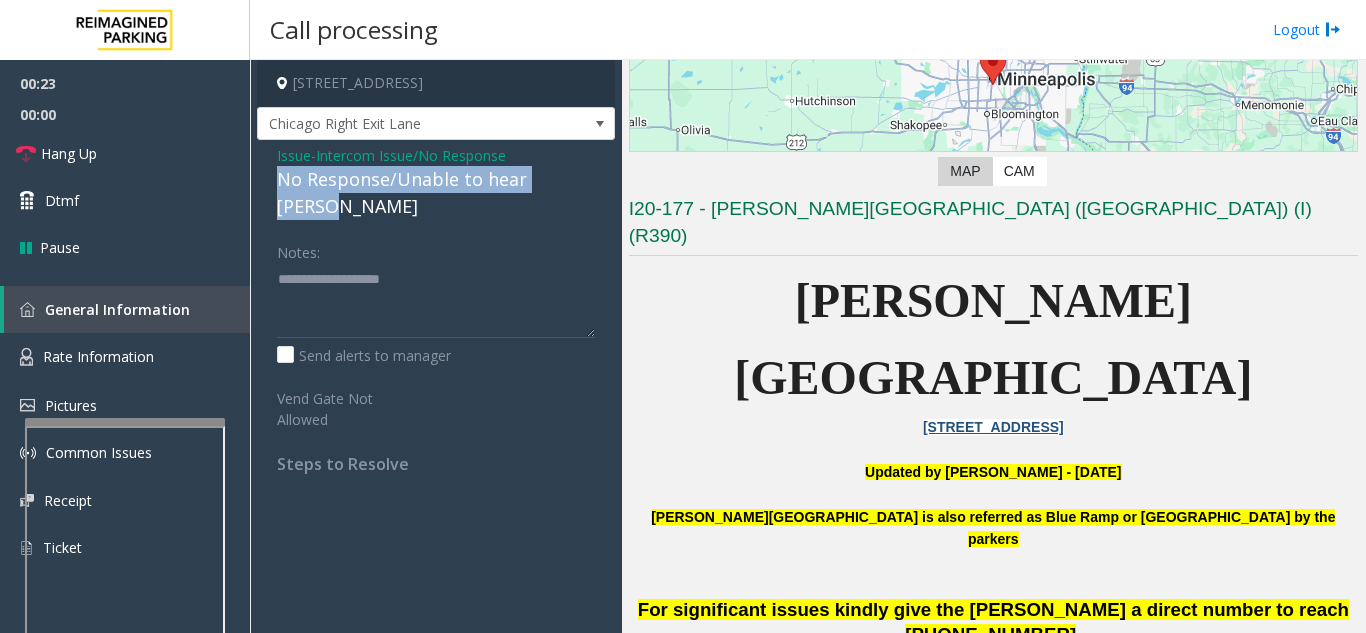 drag, startPoint x: 273, startPoint y: 178, endPoint x: 587, endPoint y: 186, distance: 314.1019 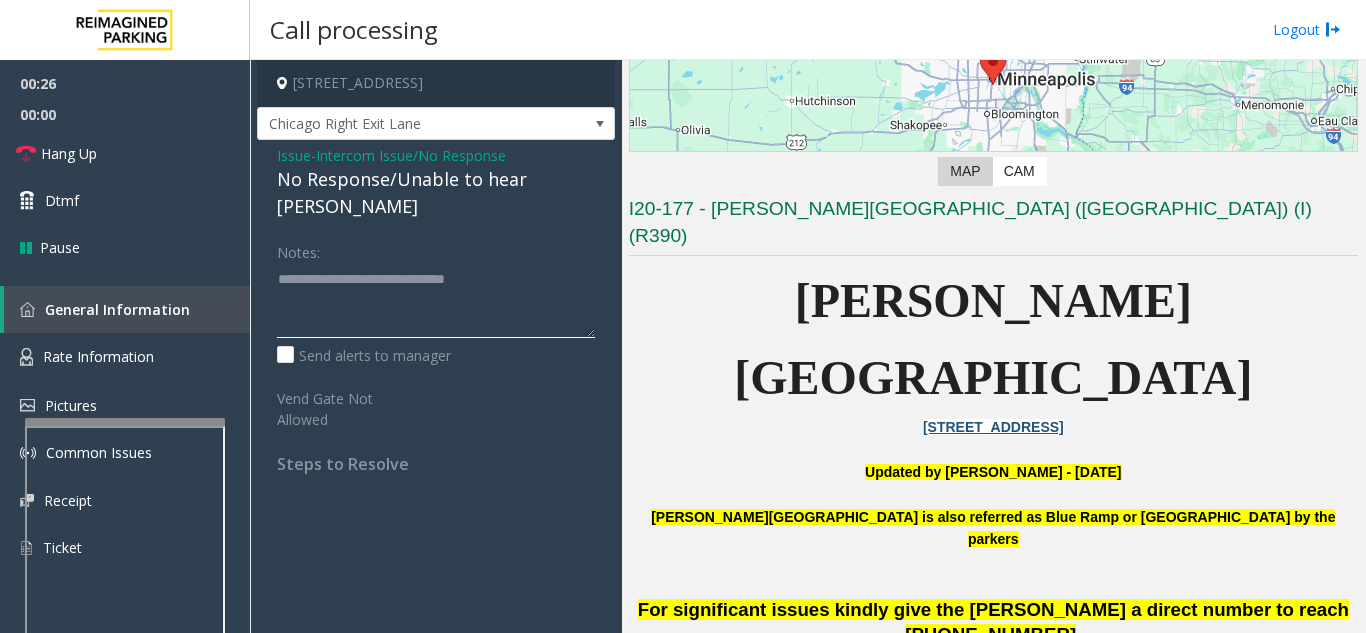 type on "**********" 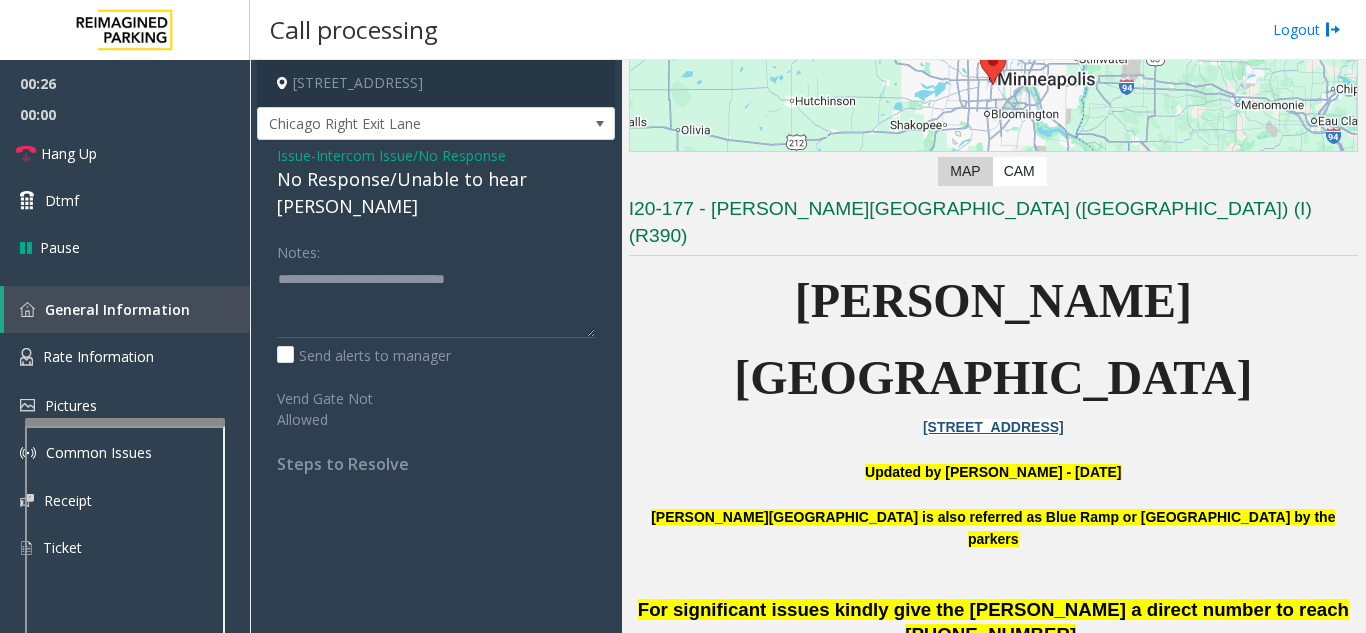 click on "No Response/Unable to hear [PERSON_NAME]" 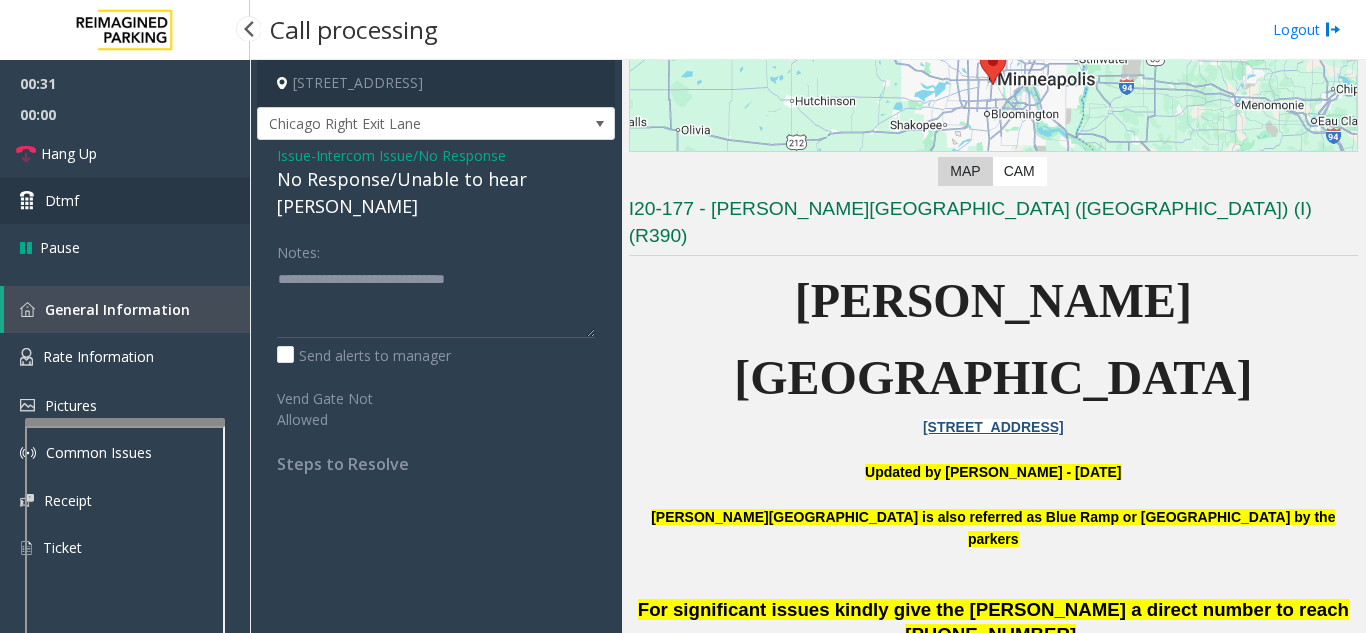 click on "Dtmf" at bounding box center [125, 200] 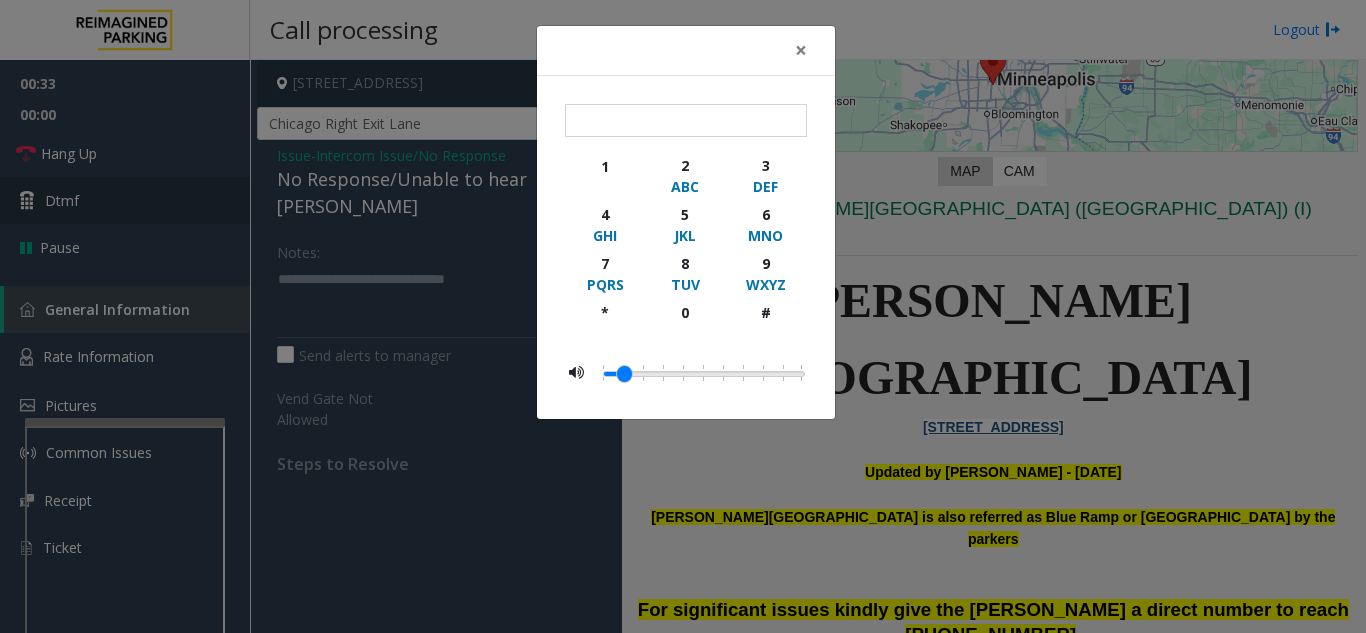 click on "× 1 2 ABC 3 DEF 4 GHI 5 JKL 6 MNO 7 PQRS 8 TUV 9 WXYZ * 0 #" 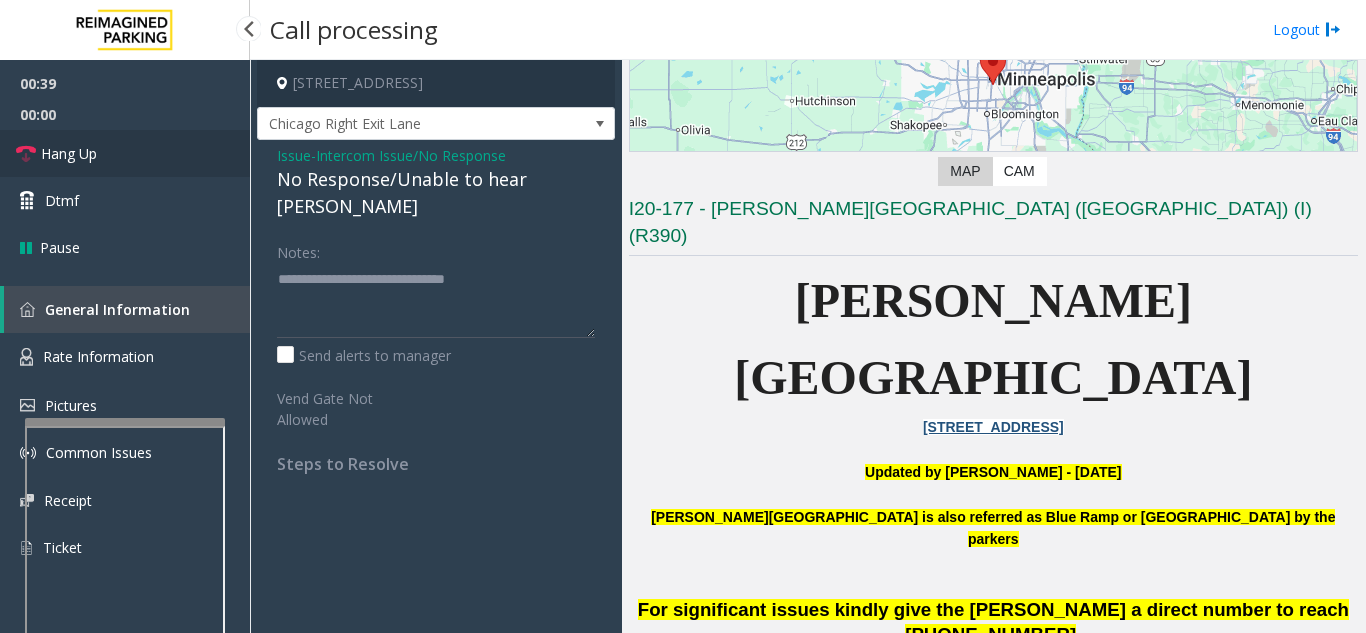 click on "Hang Up" at bounding box center [125, 153] 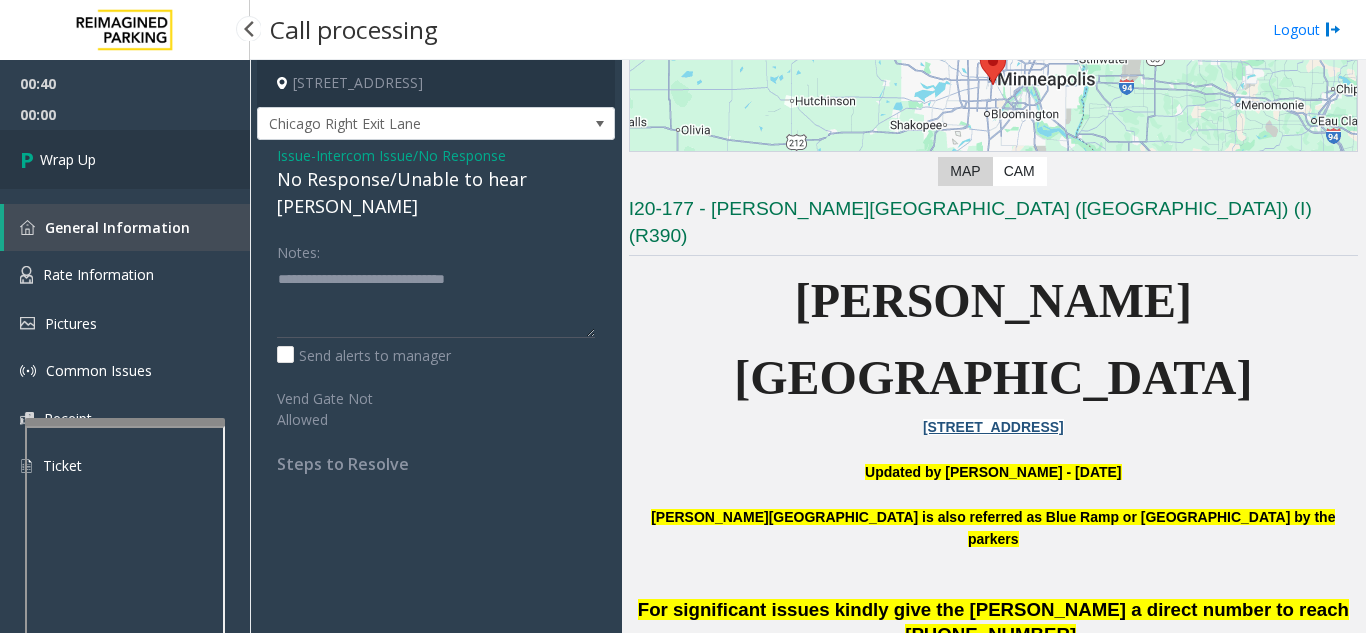 click on "Wrap Up" at bounding box center [125, 159] 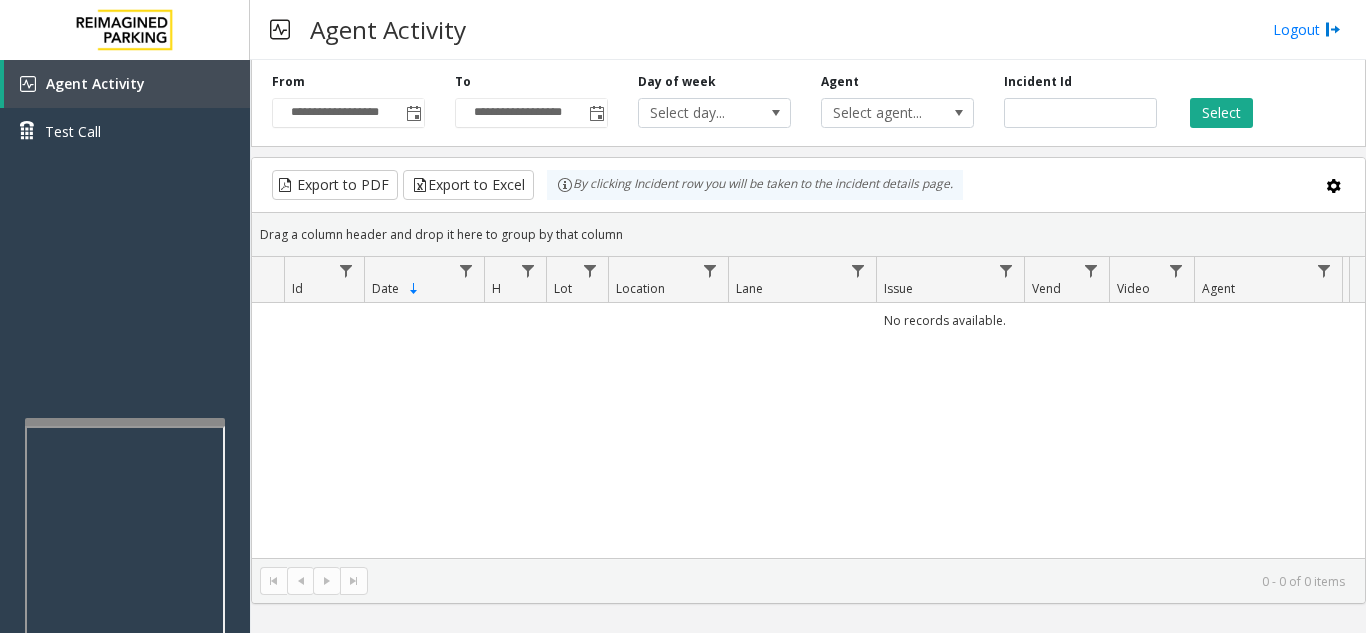 click on "**********" at bounding box center [683, 316] 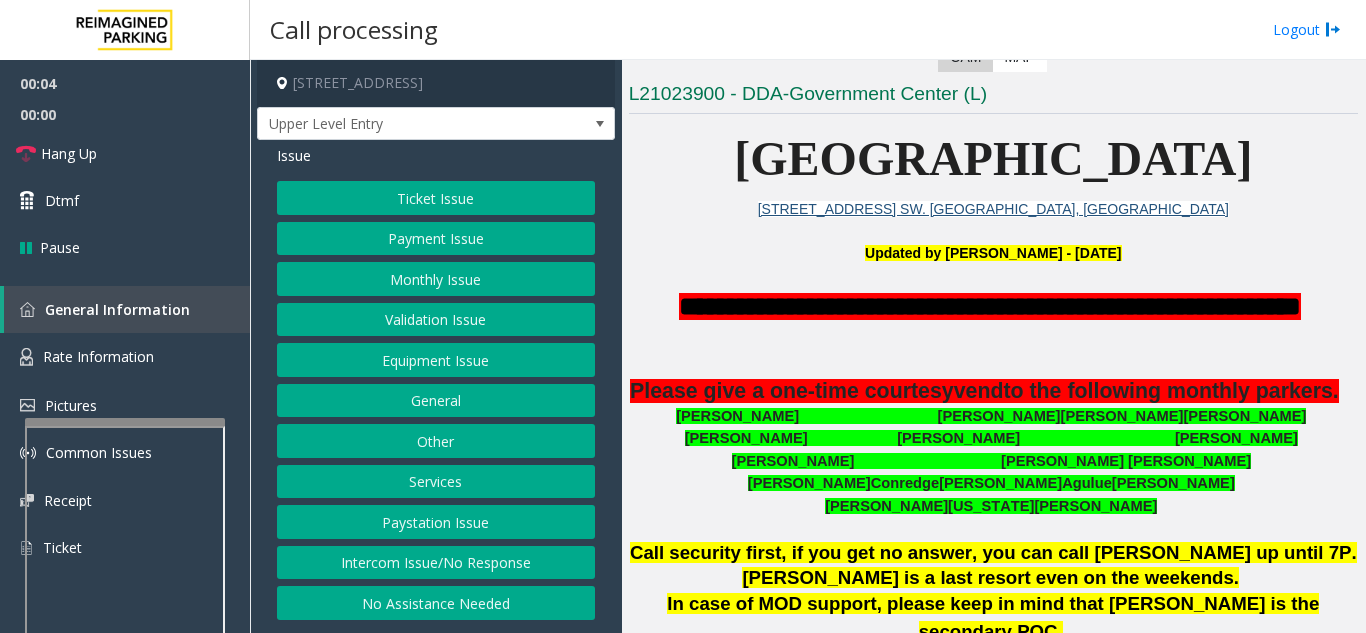 scroll, scrollTop: 400, scrollLeft: 0, axis: vertical 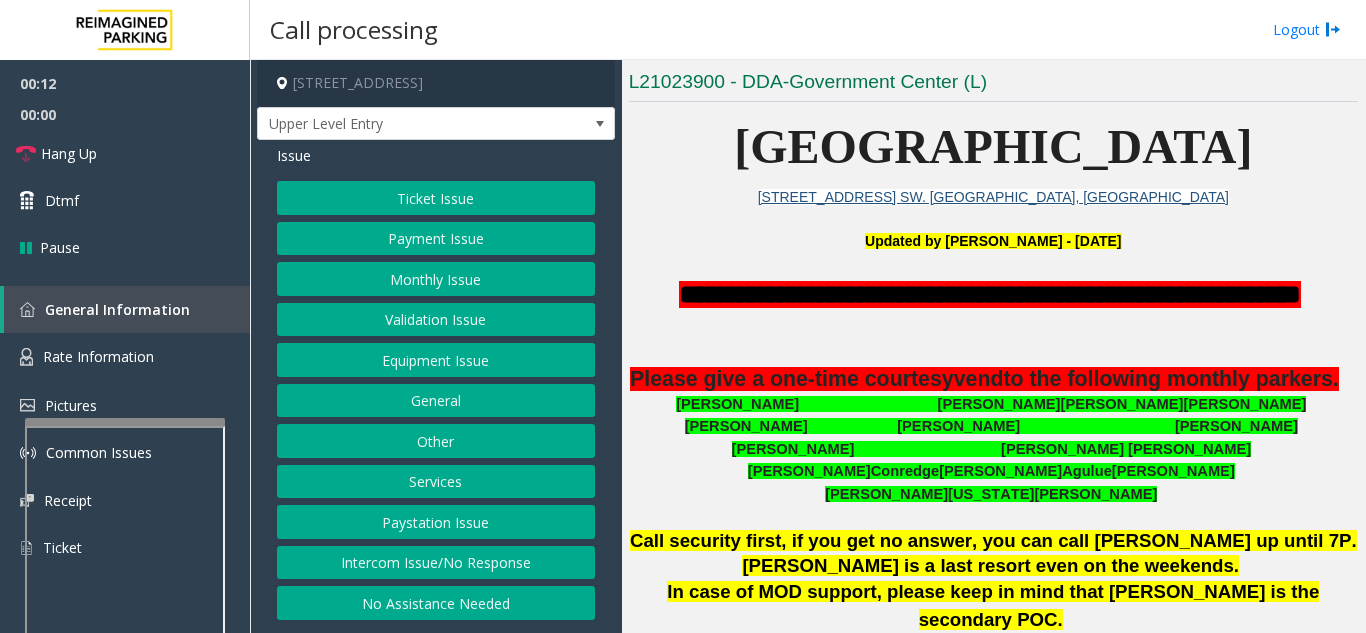 click on "Intercom Issue/No Response" 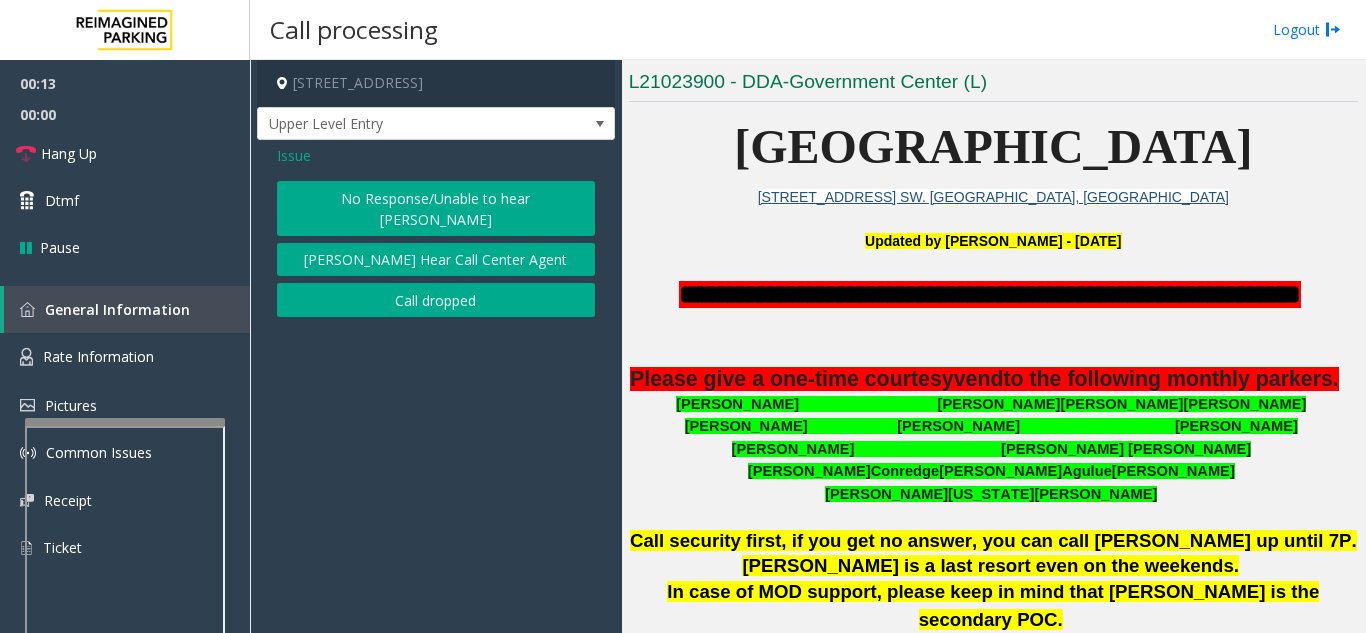 click on "No Response/Unable to hear [PERSON_NAME]" 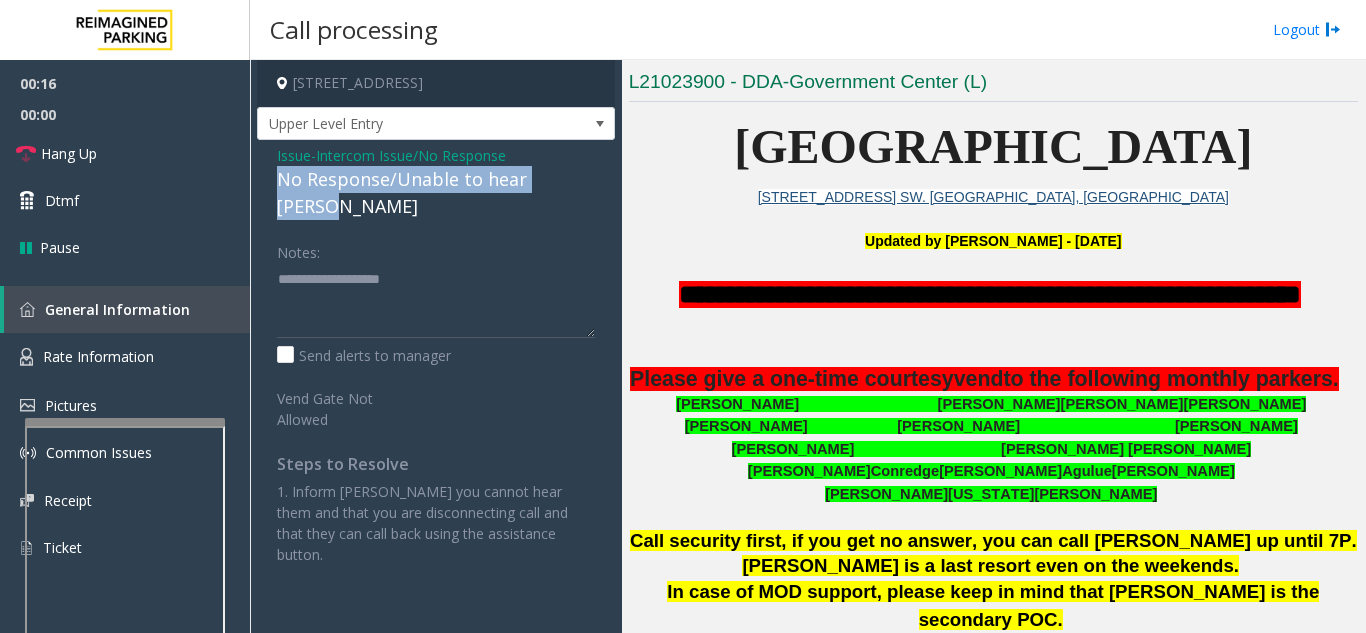 drag, startPoint x: 273, startPoint y: 174, endPoint x: 591, endPoint y: 193, distance: 318.5671 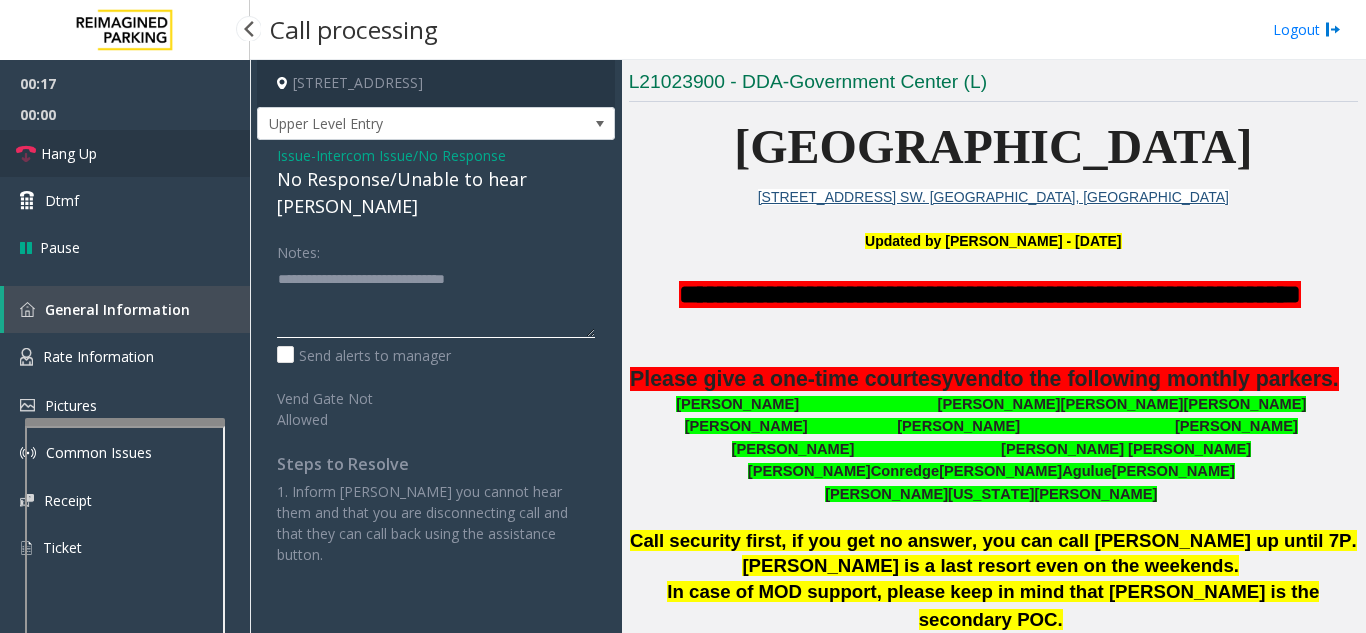 type on "**********" 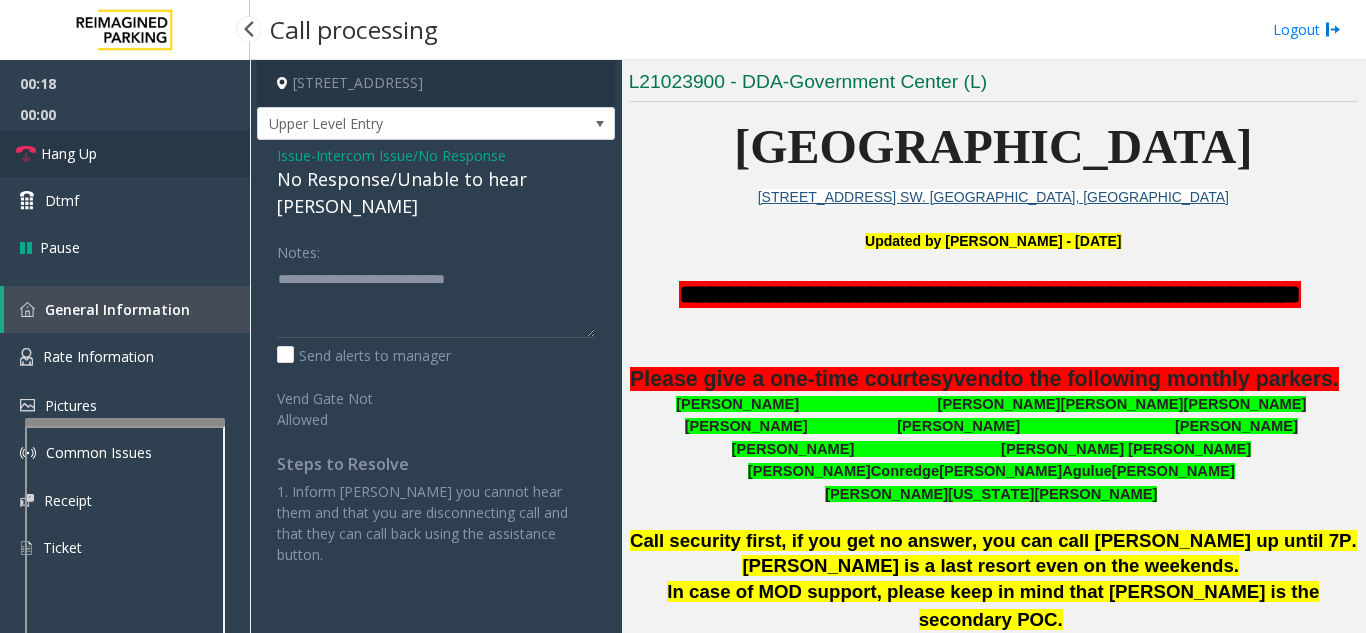 click on "Hang Up" at bounding box center (125, 153) 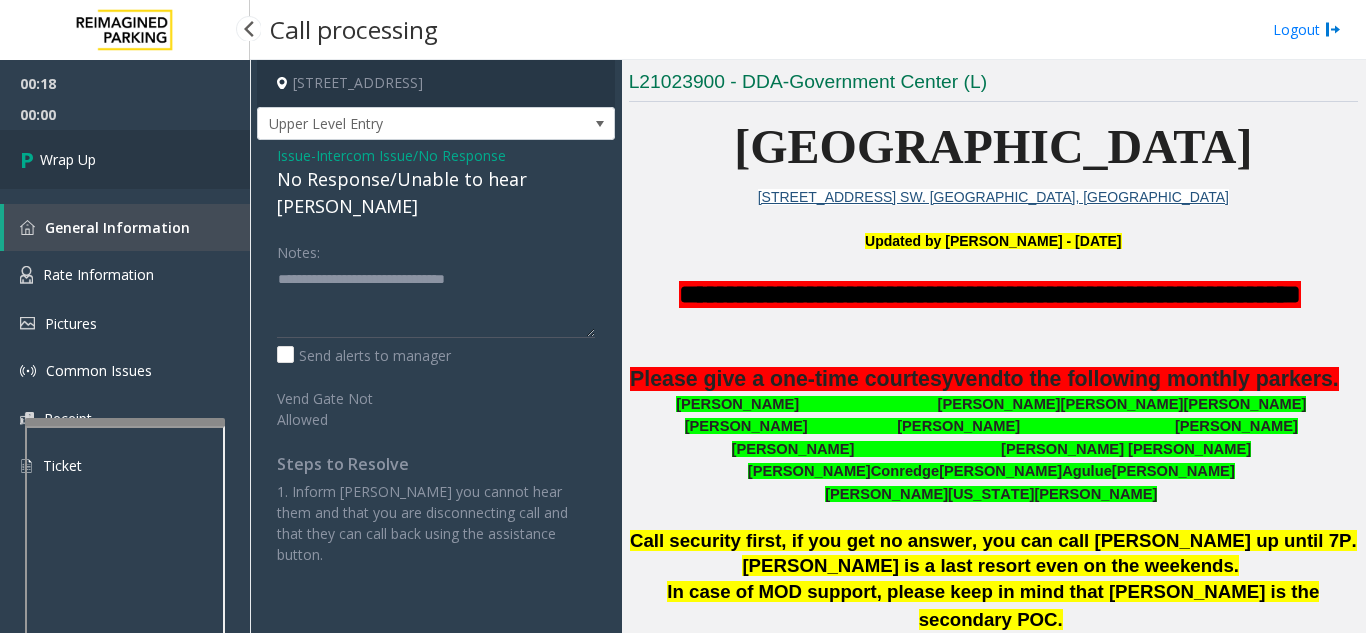 click on "Wrap Up" at bounding box center [125, 159] 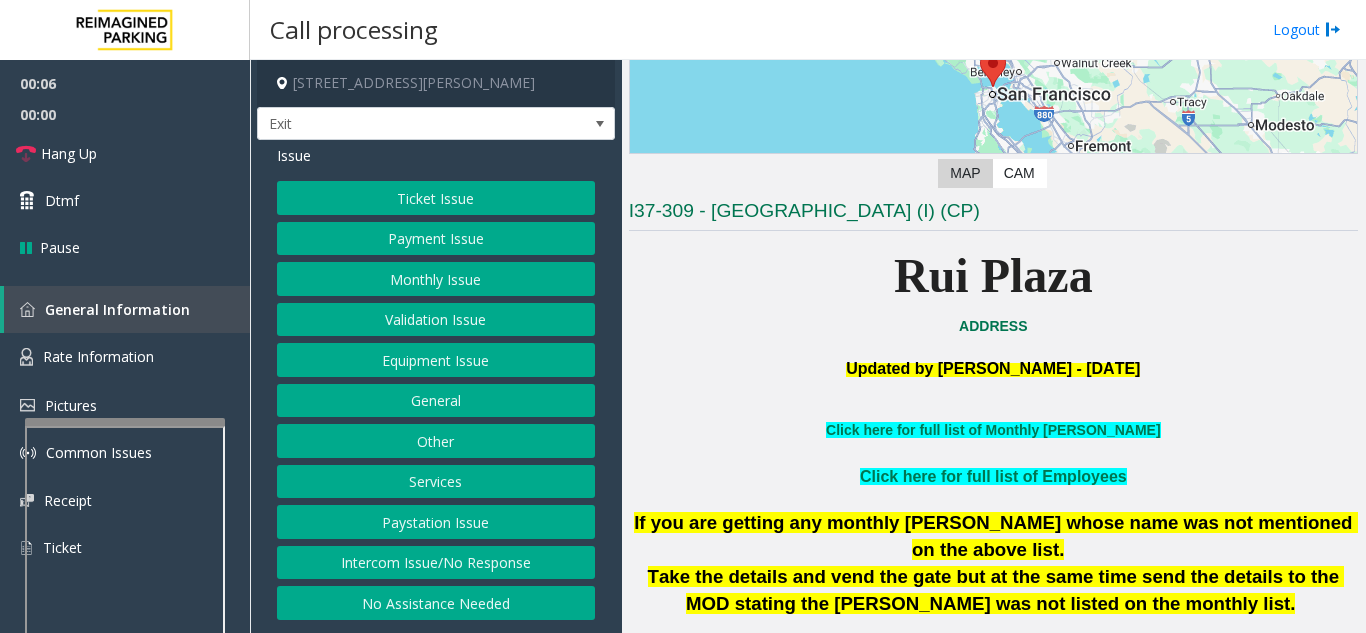 scroll, scrollTop: 400, scrollLeft: 0, axis: vertical 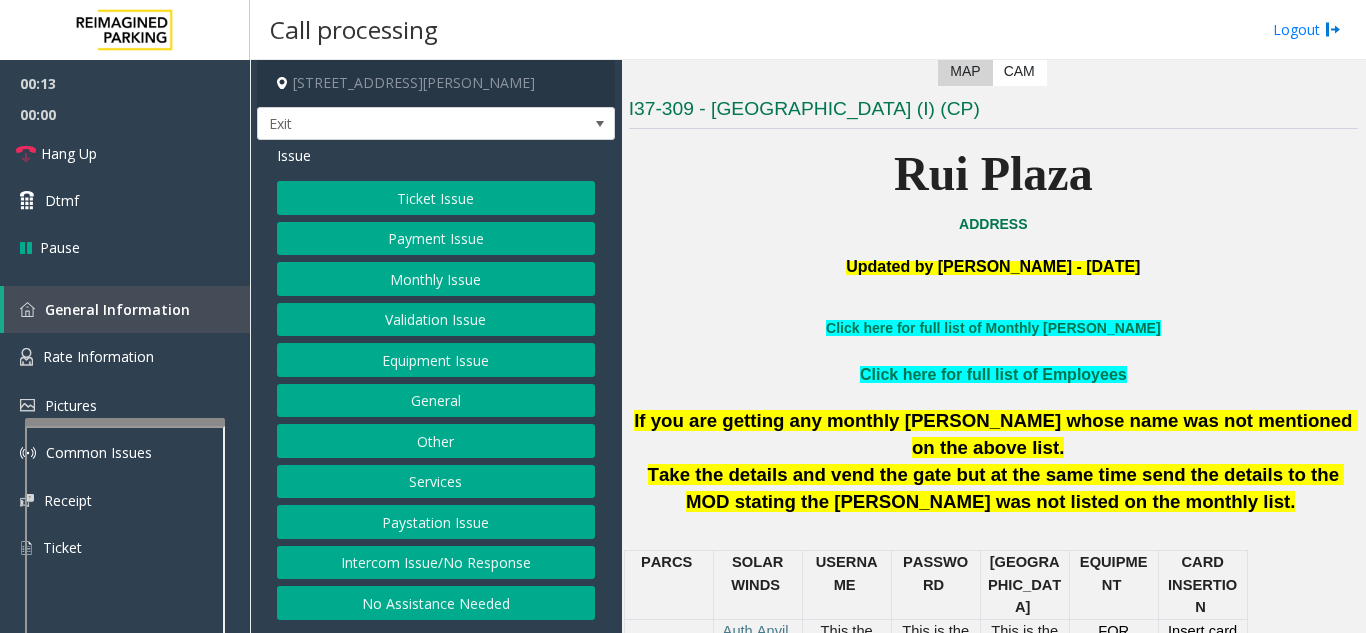 click on "Intercom Issue/No Response" 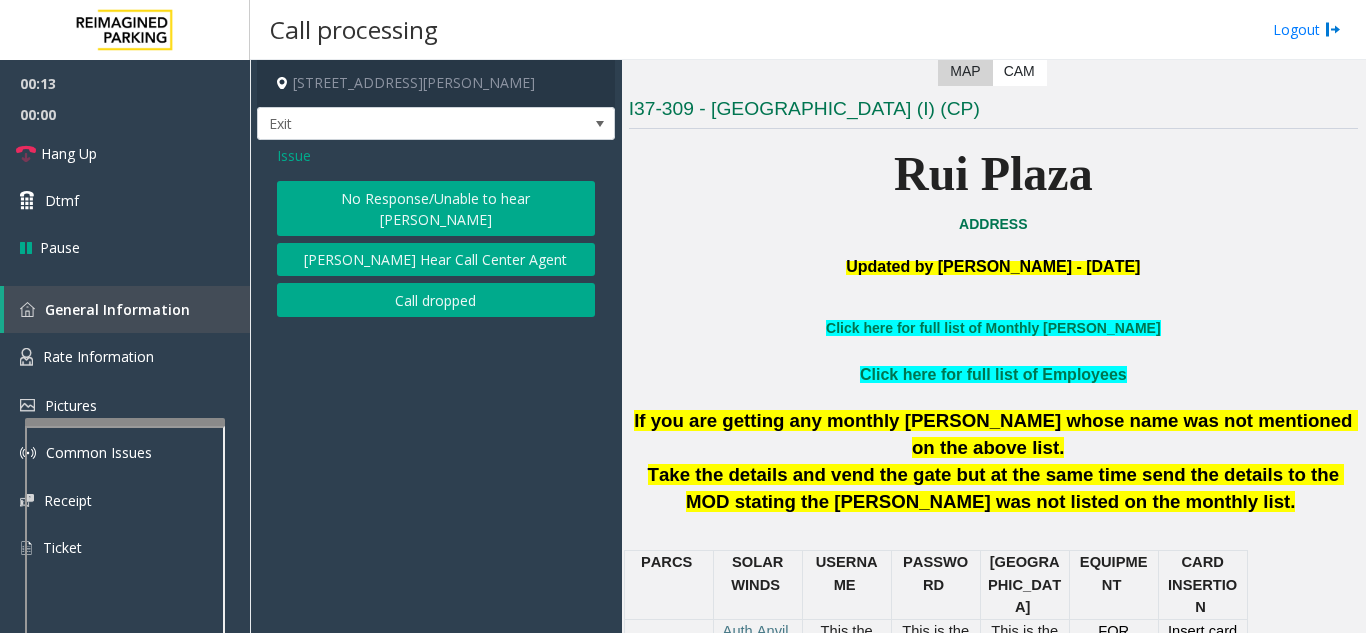 click on "No Response/Unable to hear [PERSON_NAME]" 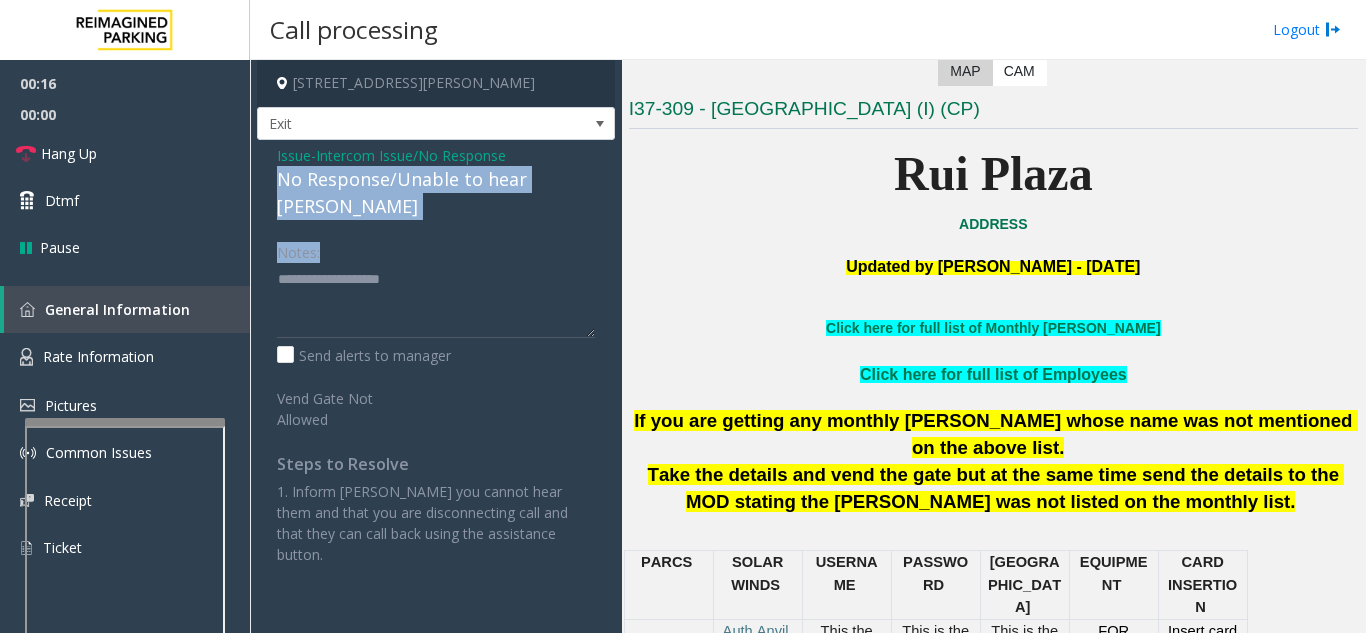 drag, startPoint x: 272, startPoint y: 181, endPoint x: 586, endPoint y: 205, distance: 314.91586 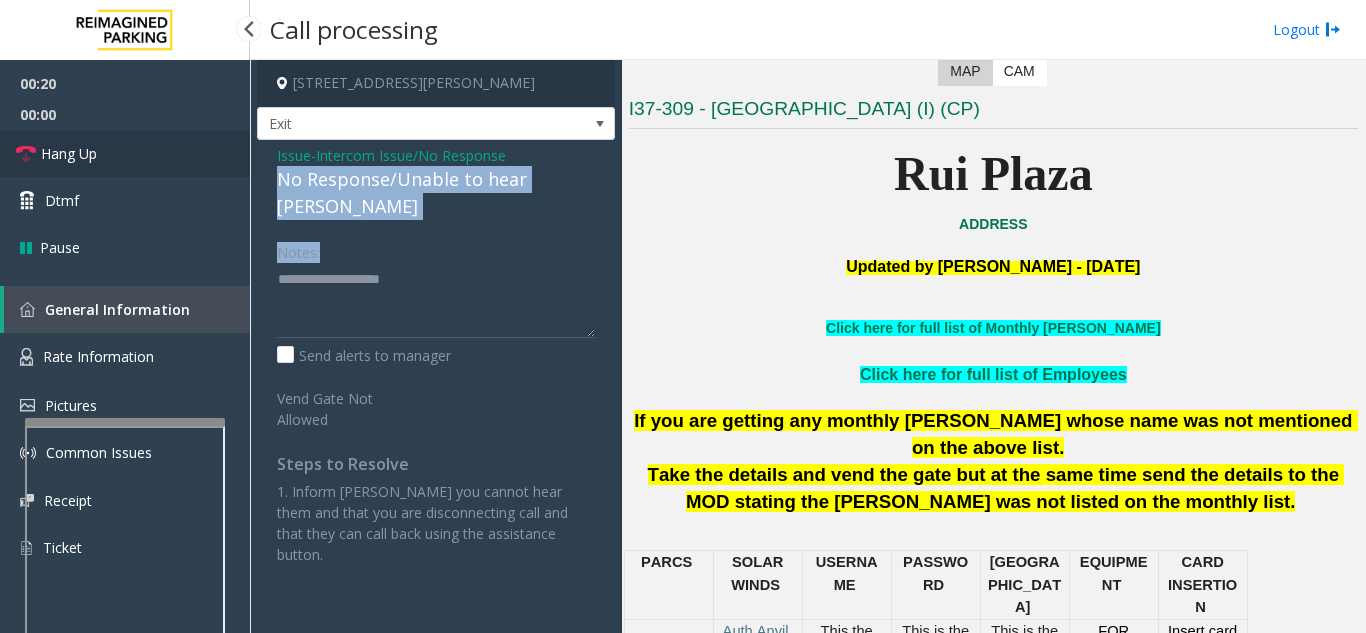 click on "Hang Up" at bounding box center (125, 153) 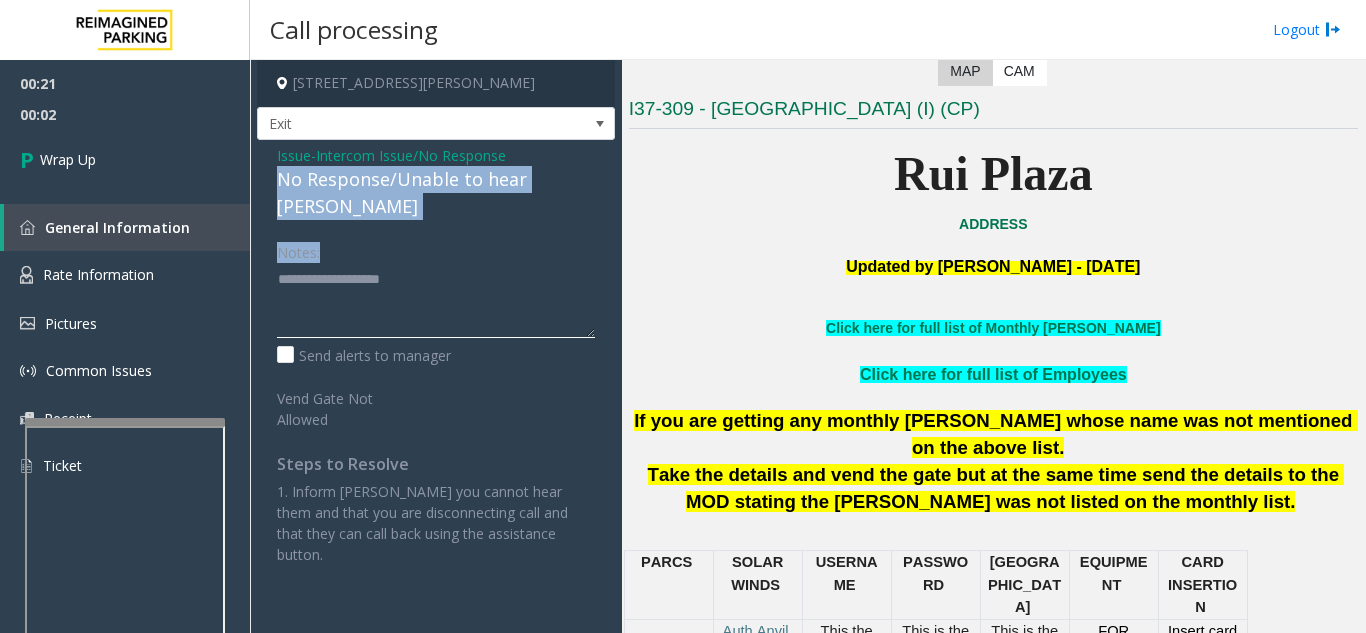 click 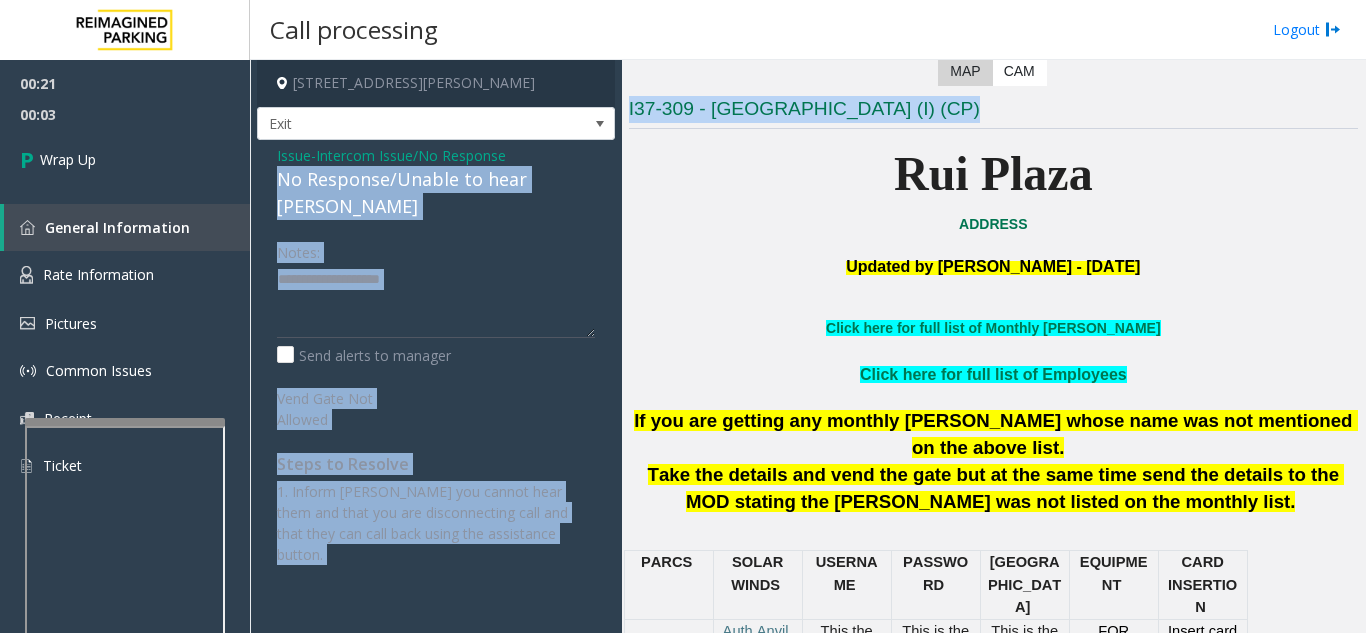 drag, startPoint x: 270, startPoint y: 175, endPoint x: 621, endPoint y: 184, distance: 351.11536 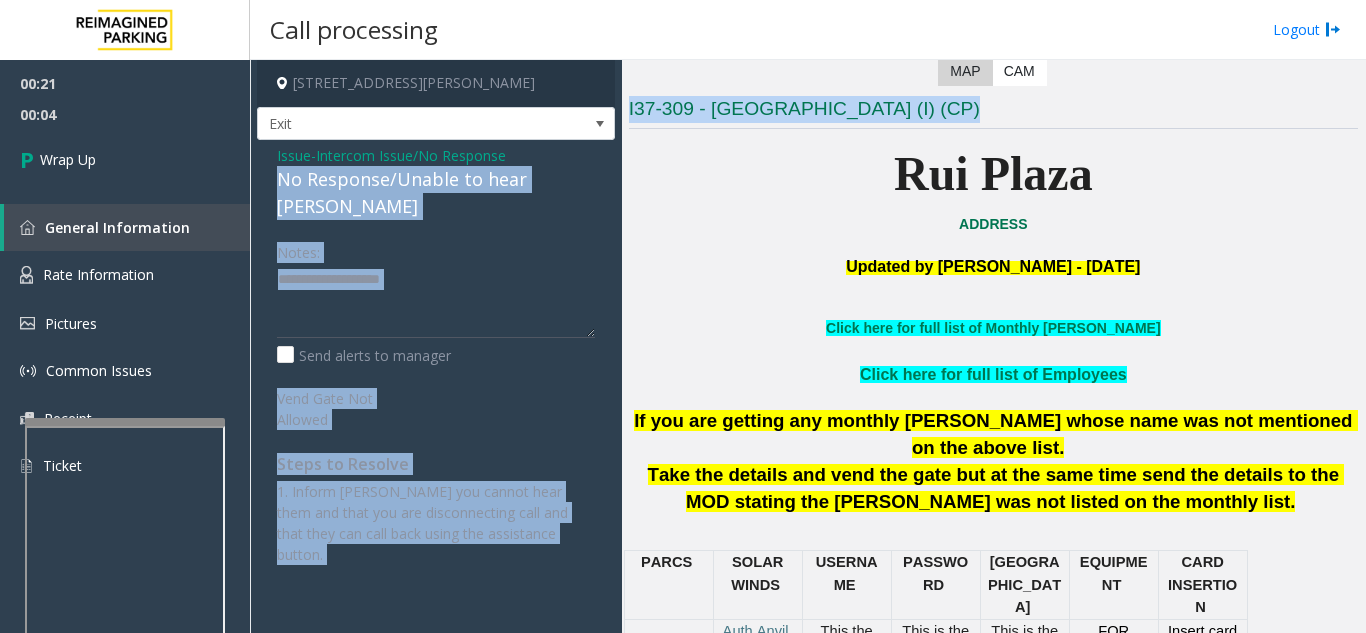 click on "Notes:" 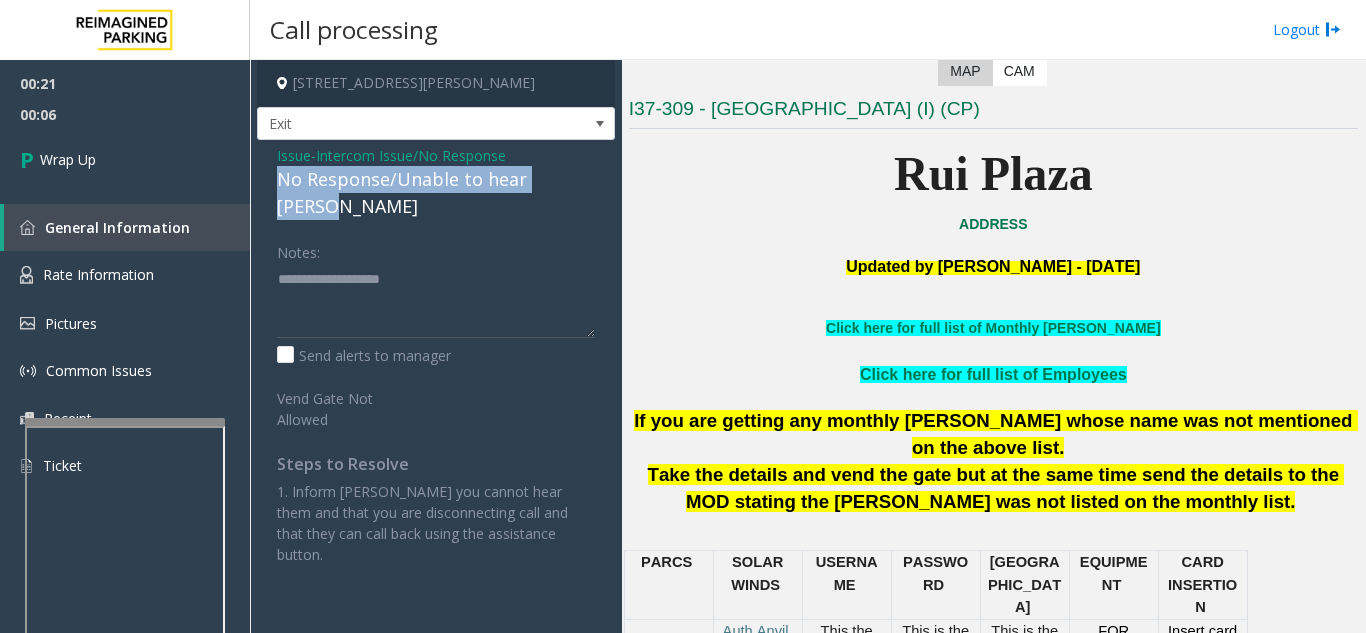 drag, startPoint x: 583, startPoint y: 183, endPoint x: 273, endPoint y: 172, distance: 310.1951 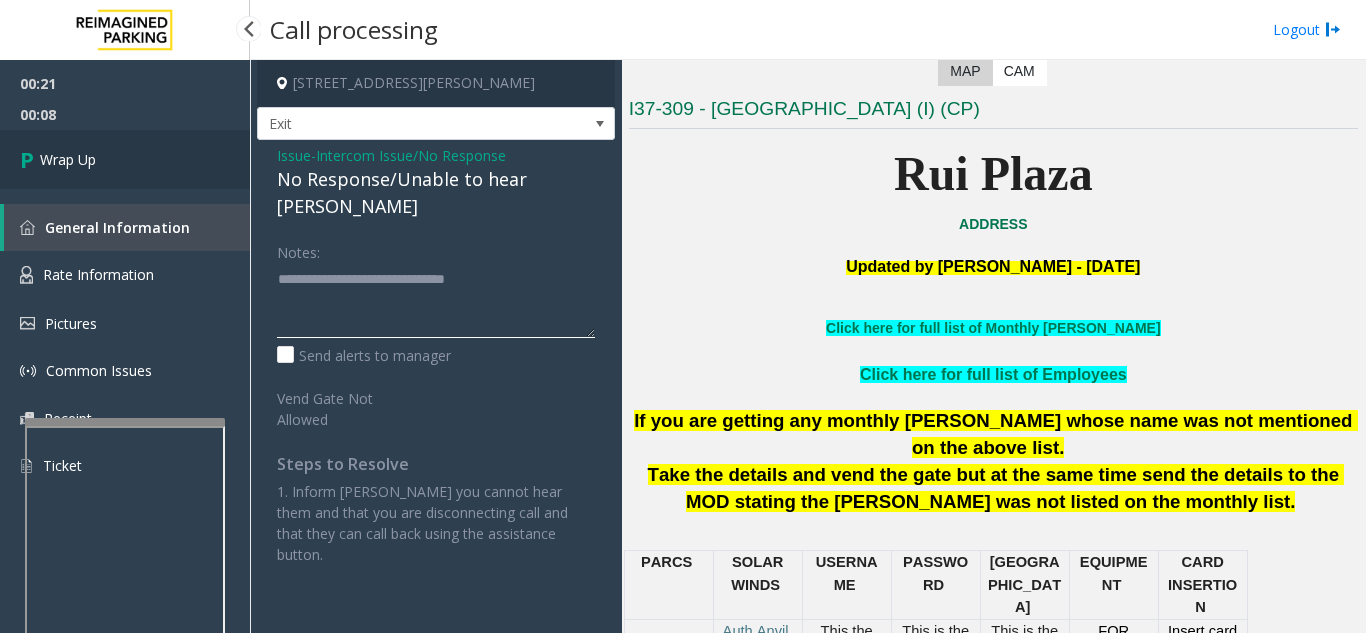type on "**********" 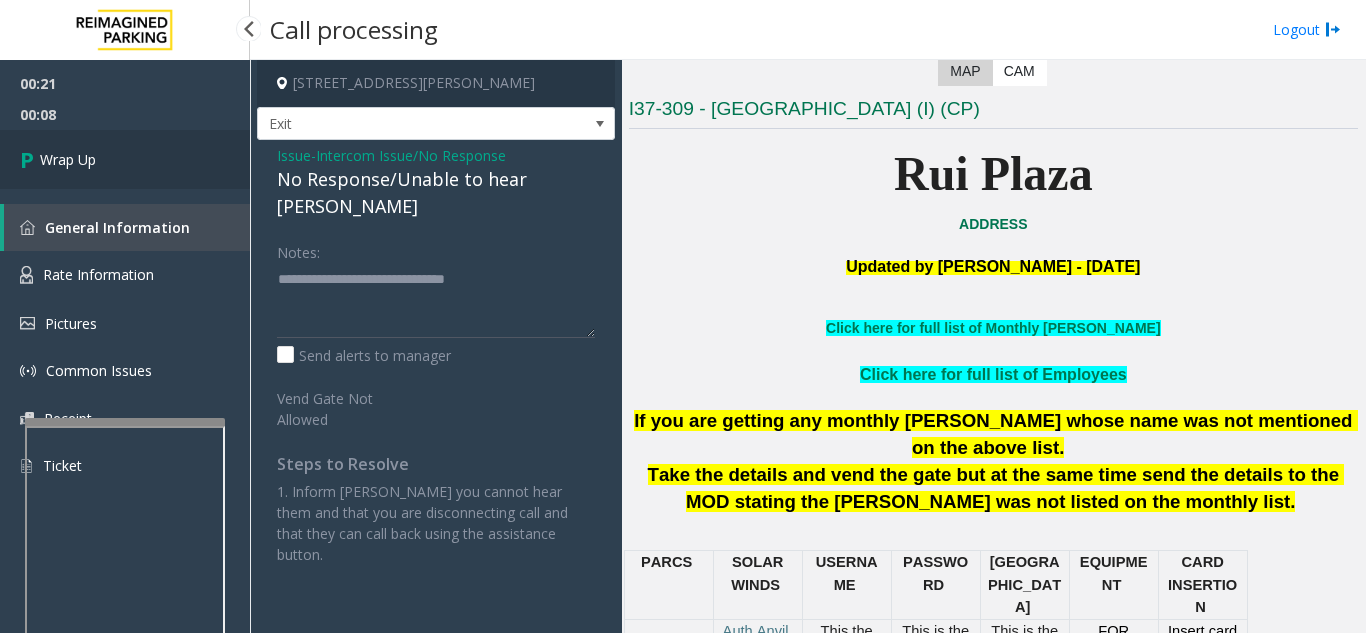 click on "Wrap Up" at bounding box center (68, 159) 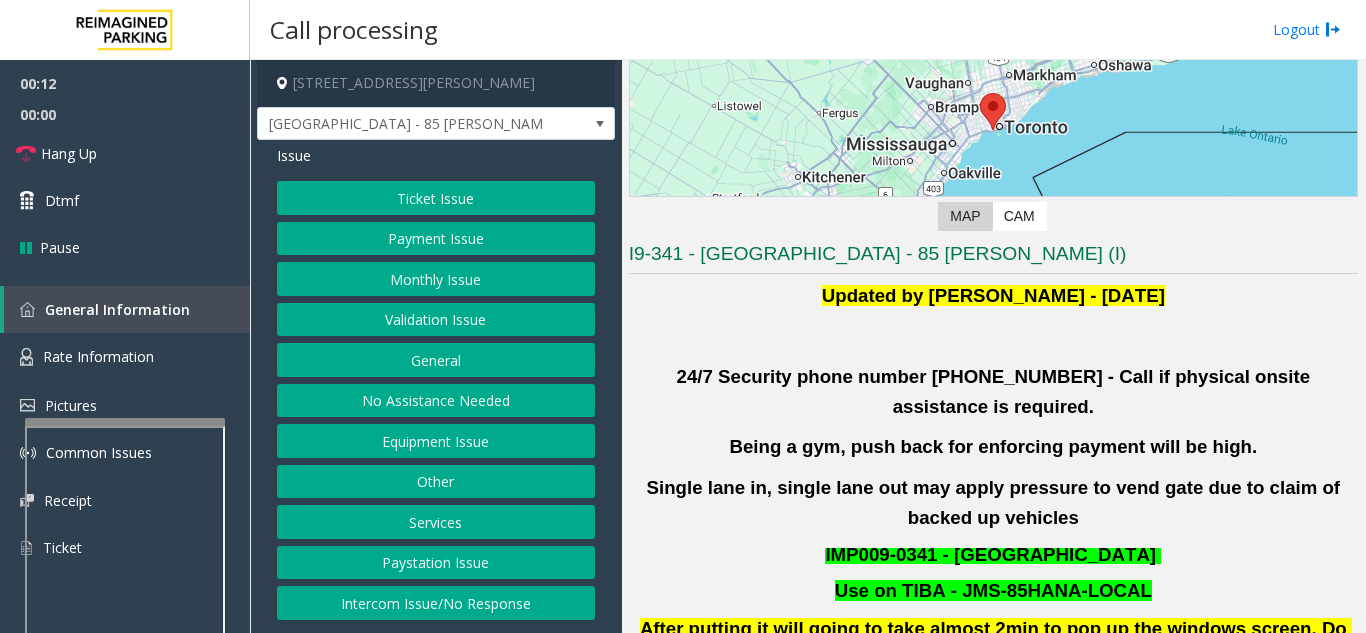 scroll, scrollTop: 300, scrollLeft: 0, axis: vertical 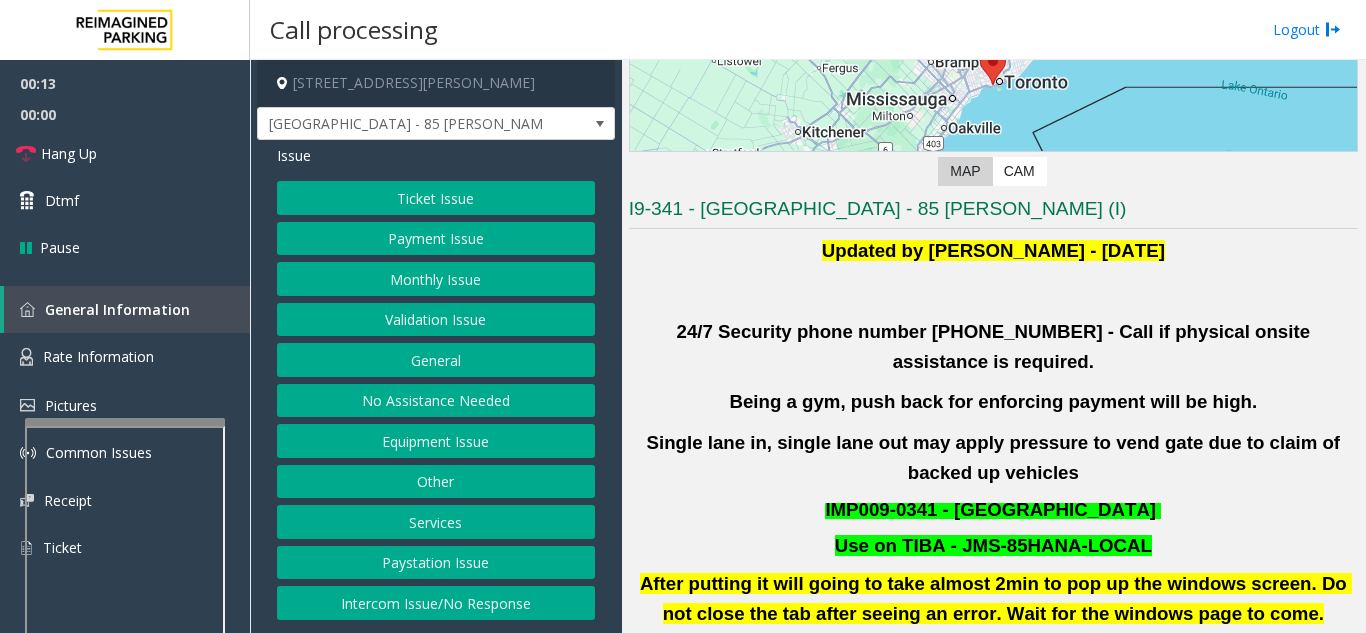 click on "Intercom Issue/No Response" 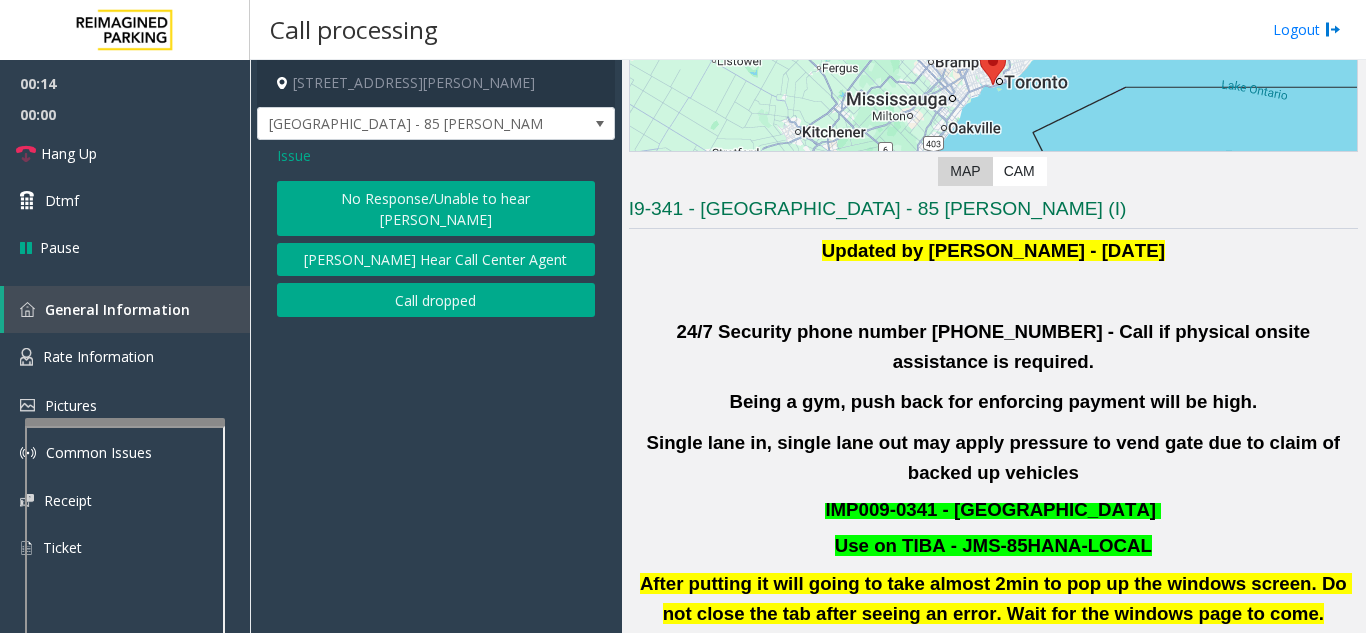click on "No Response/Unable to hear [PERSON_NAME]" 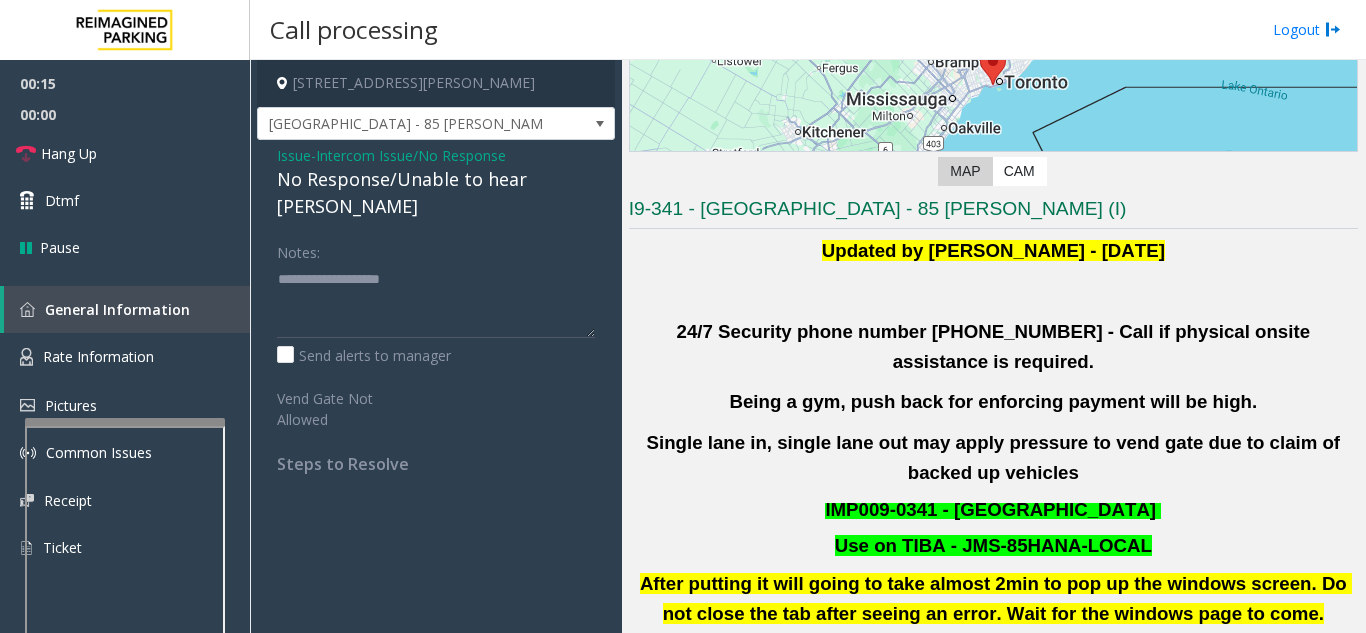 click on "Issue  -  Intercom Issue/No Response No Response/Unable to hear [PERSON_NAME] Notes:                      Send alerts to manager  Vend Gate Not Allowed  Steps to Resolve" 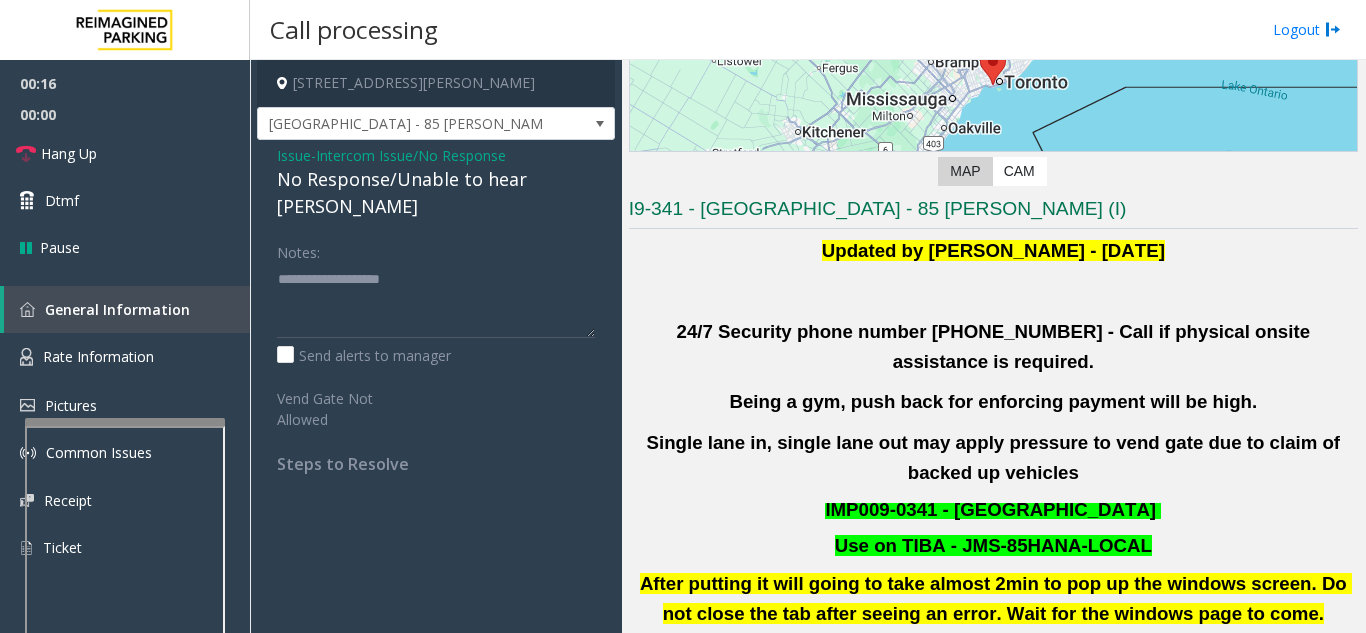 click on "Issue" 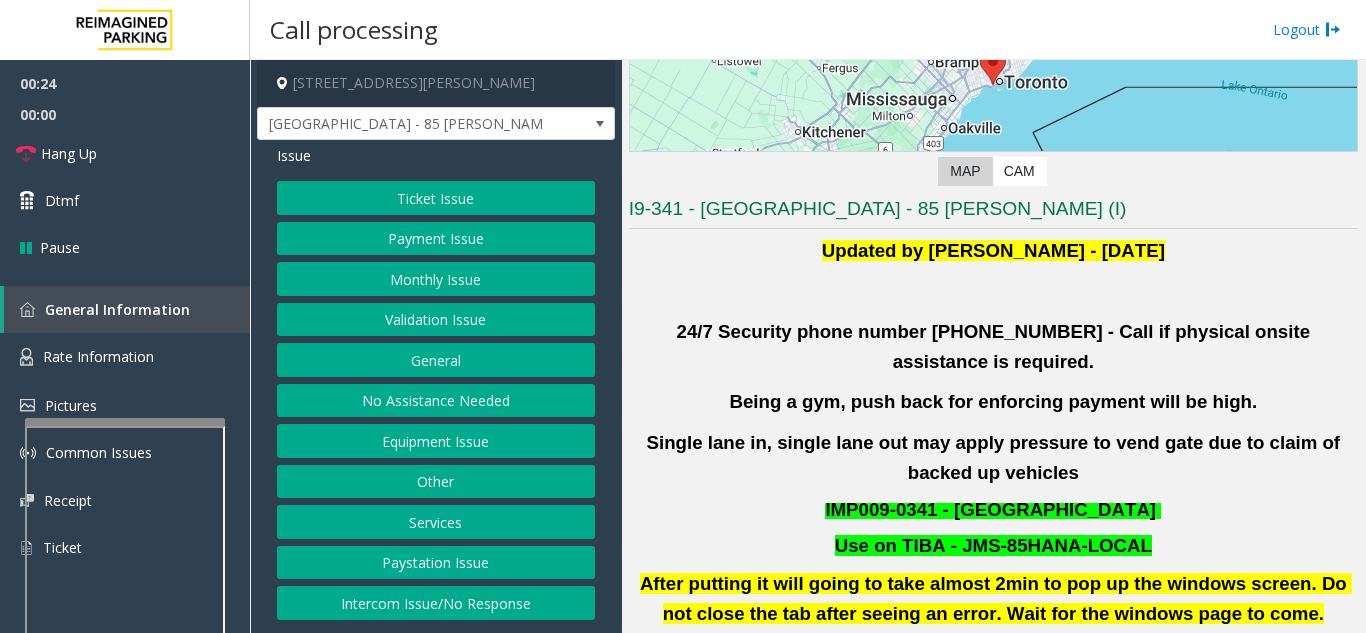 click on "No Assistance Needed" 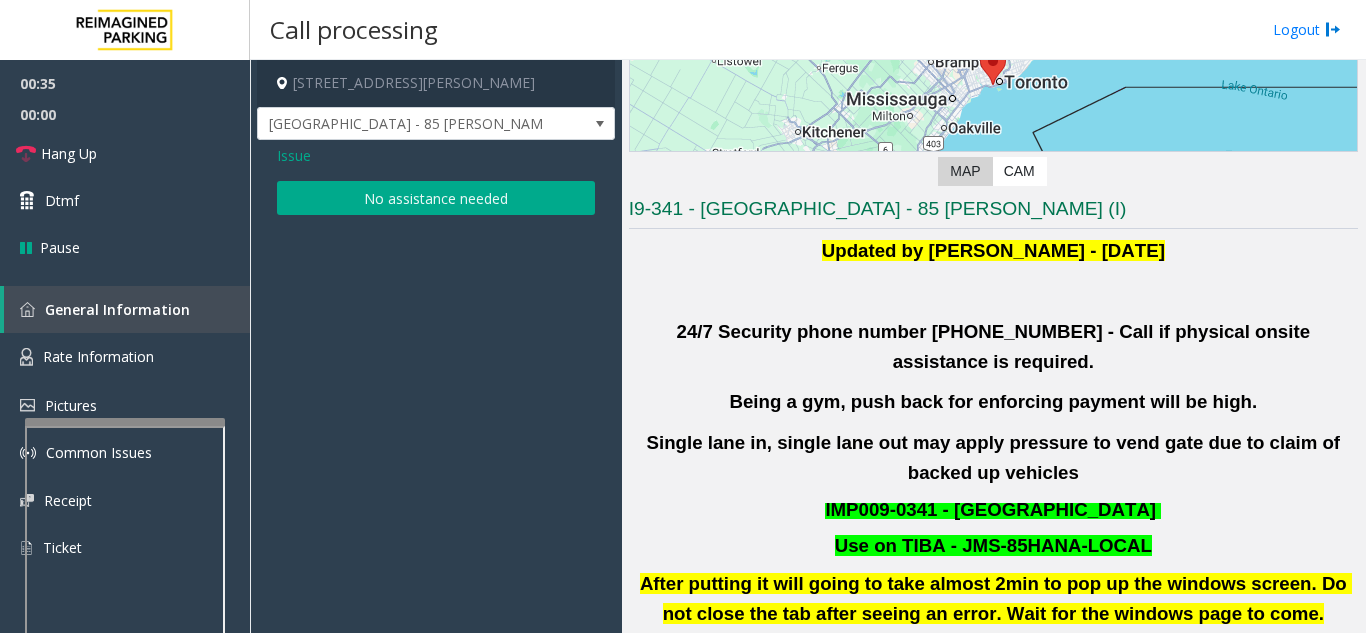 click on "Issue" 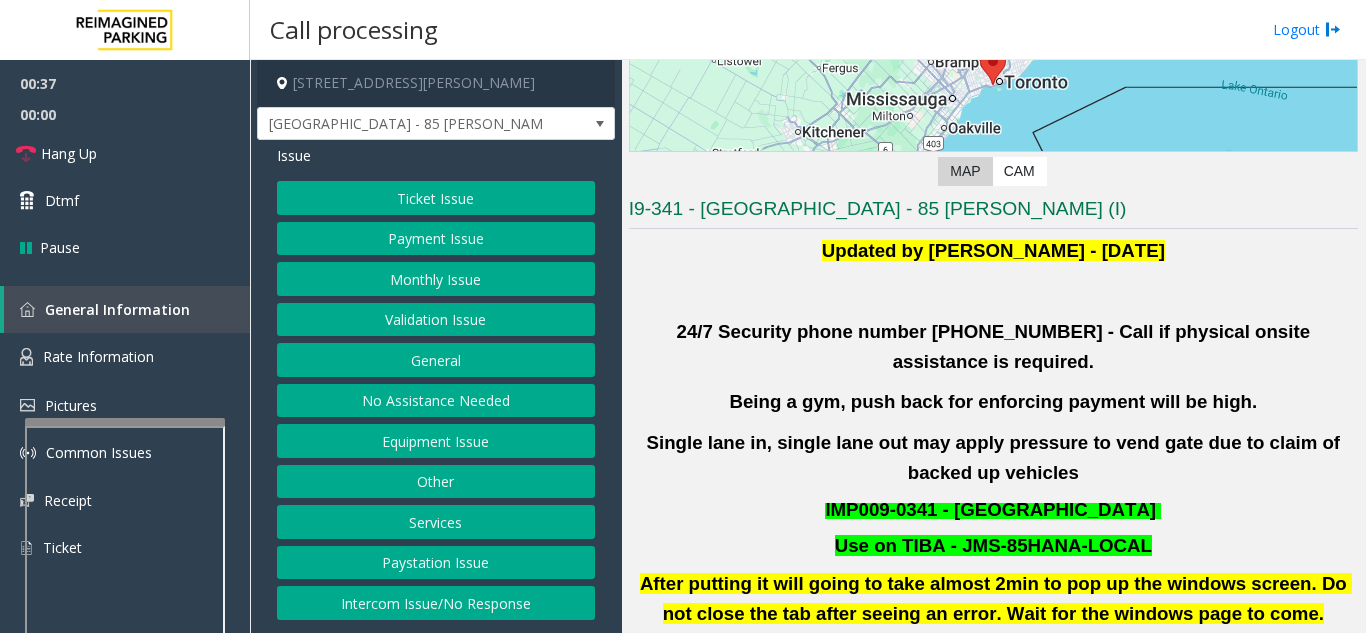 click on "No Assistance Needed" 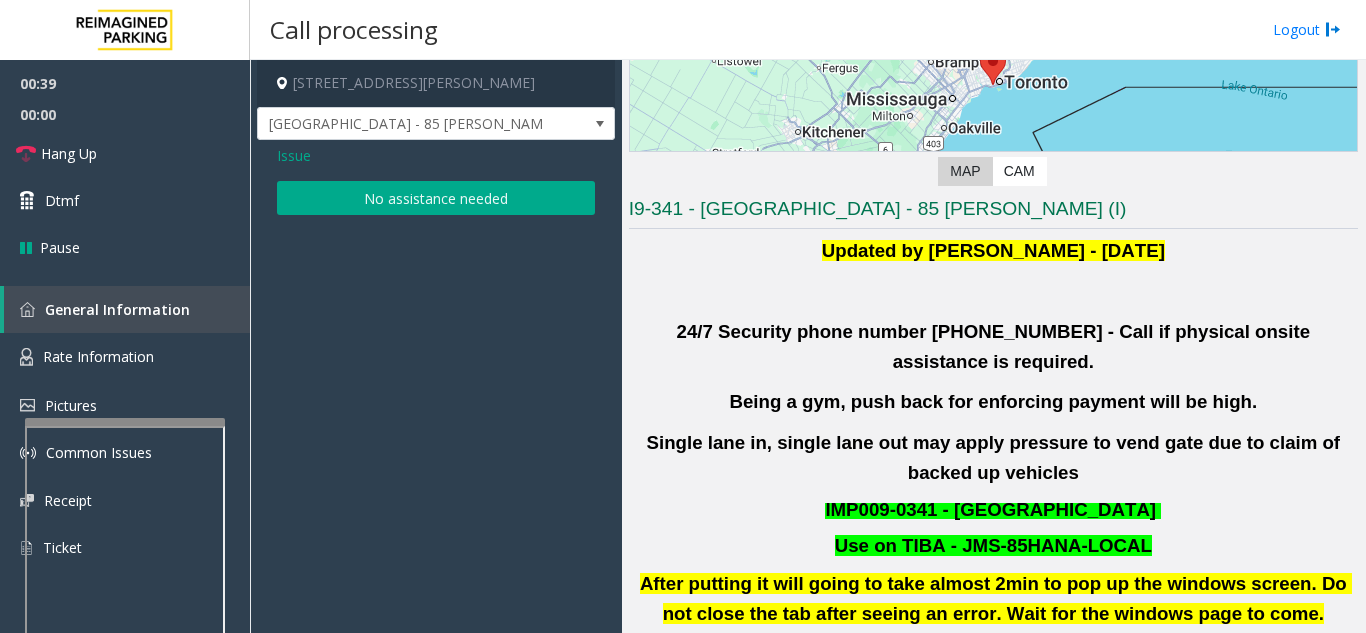 click on "Issue" 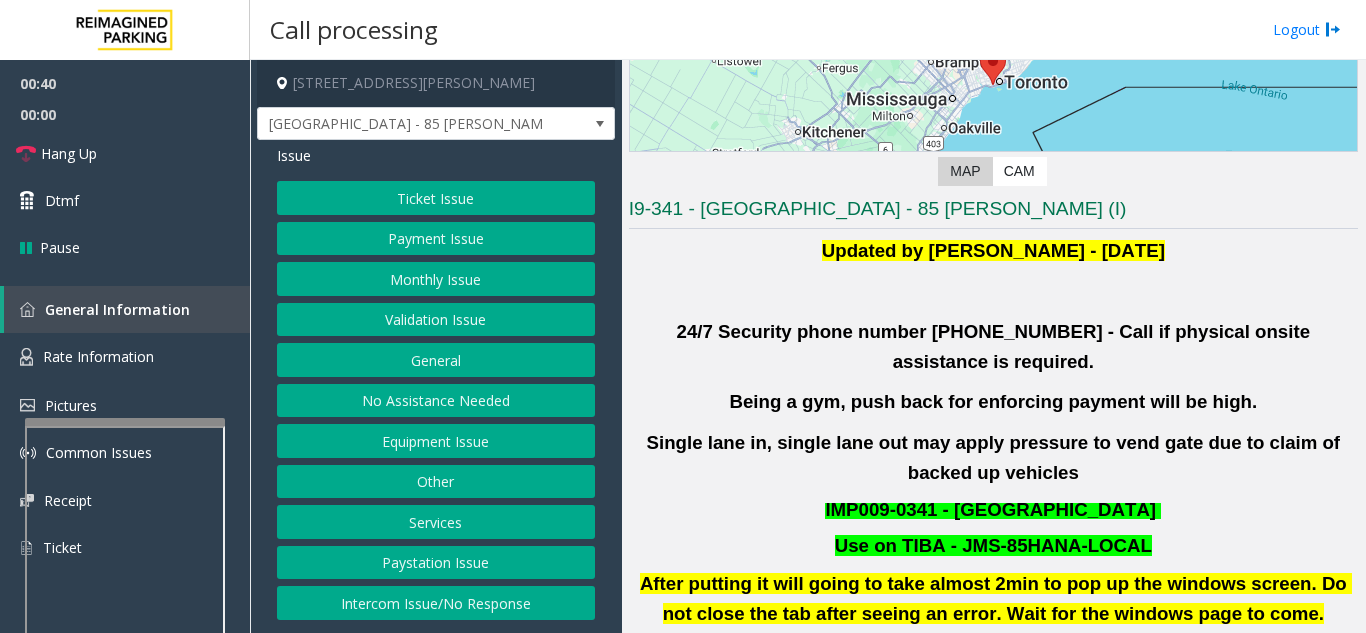 click on "Validation Issue" 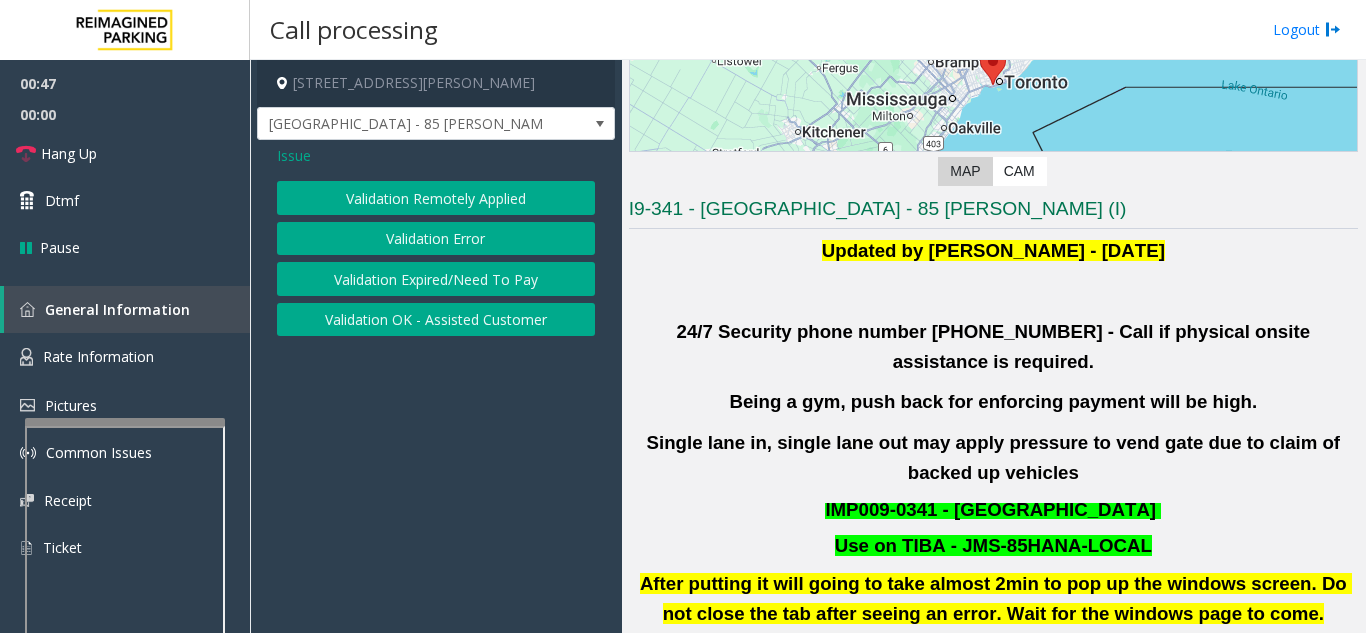 click on "Validation Error" 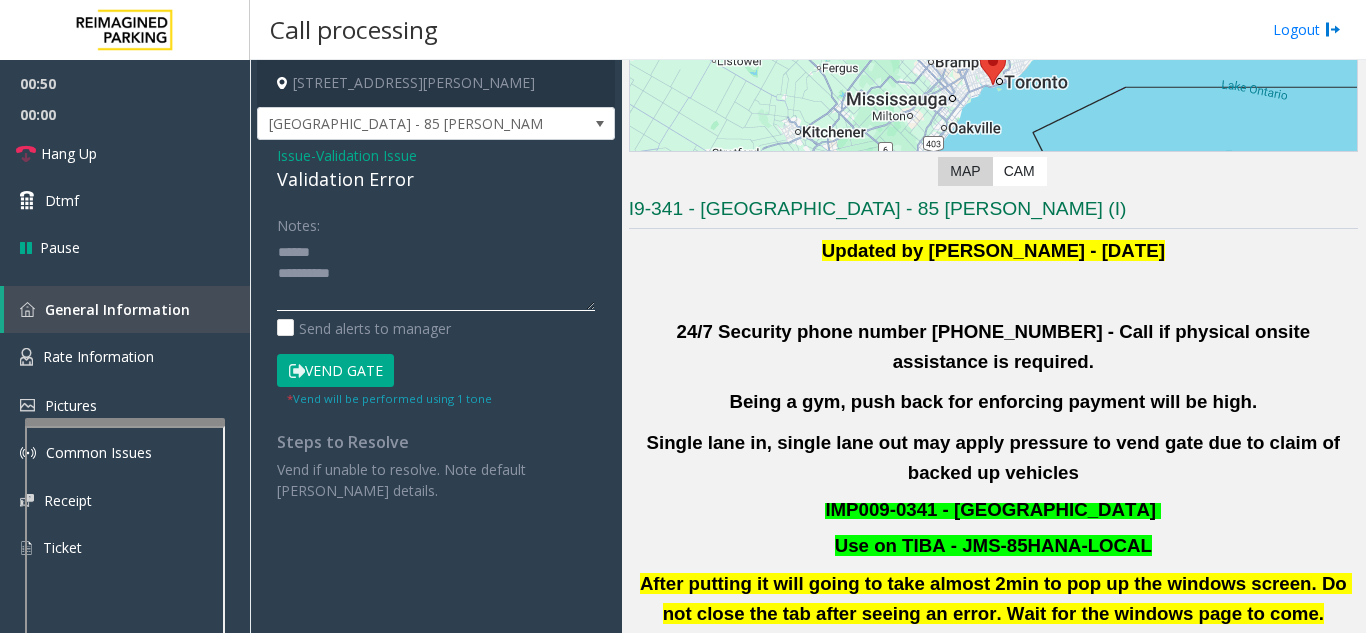 click 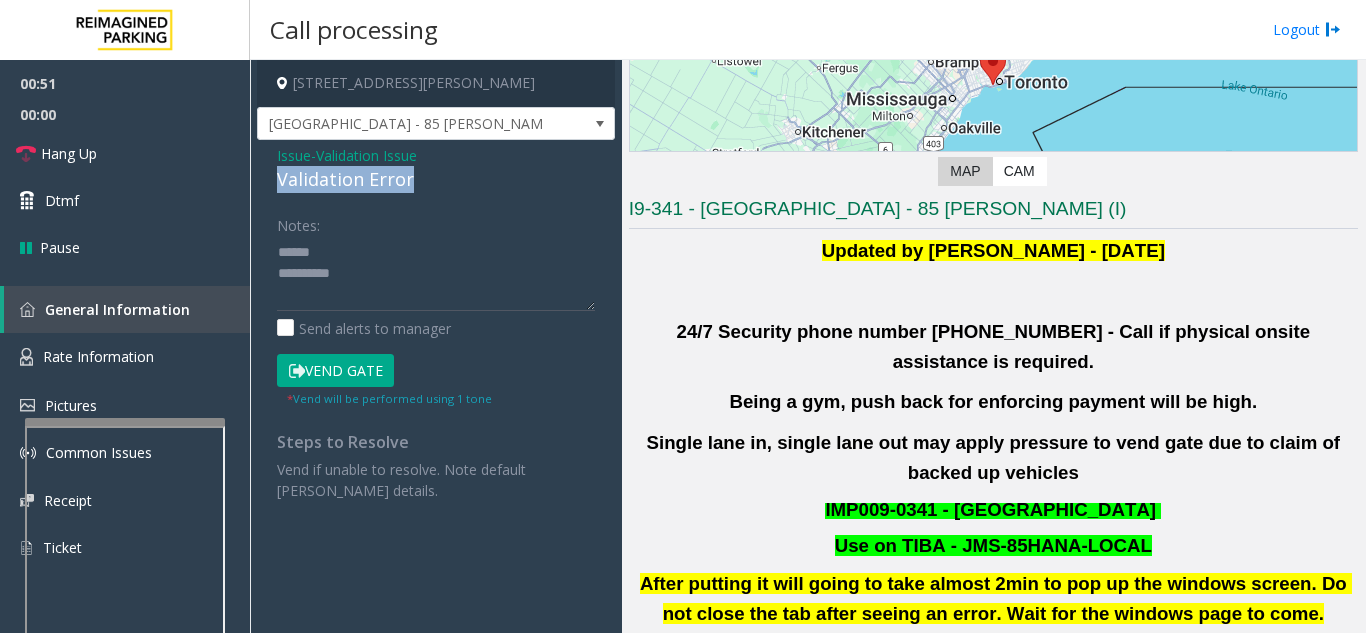 drag, startPoint x: 273, startPoint y: 172, endPoint x: 460, endPoint y: 178, distance: 187.09624 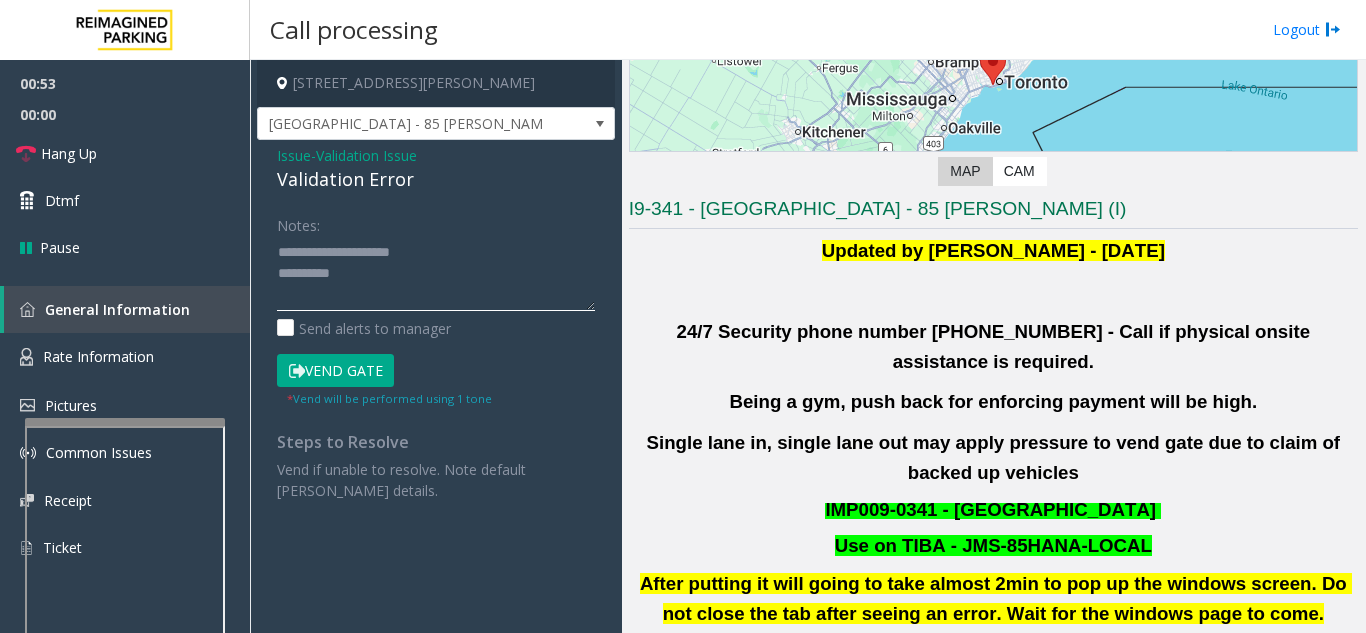 click 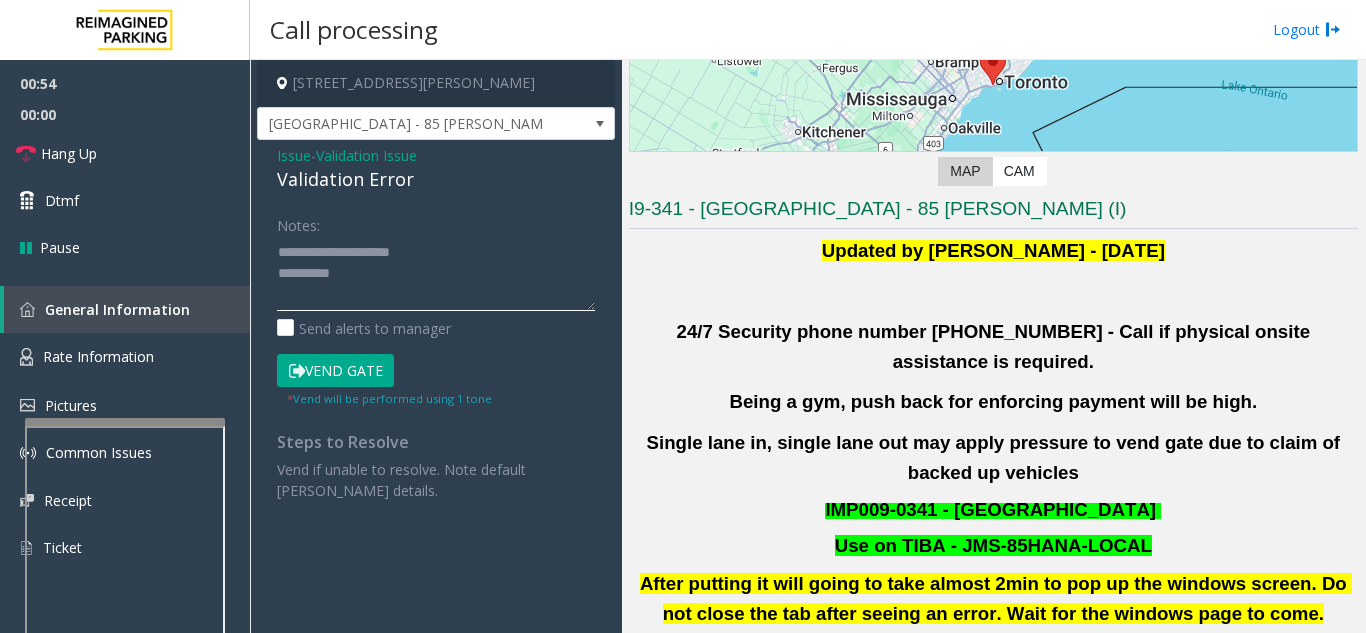 click 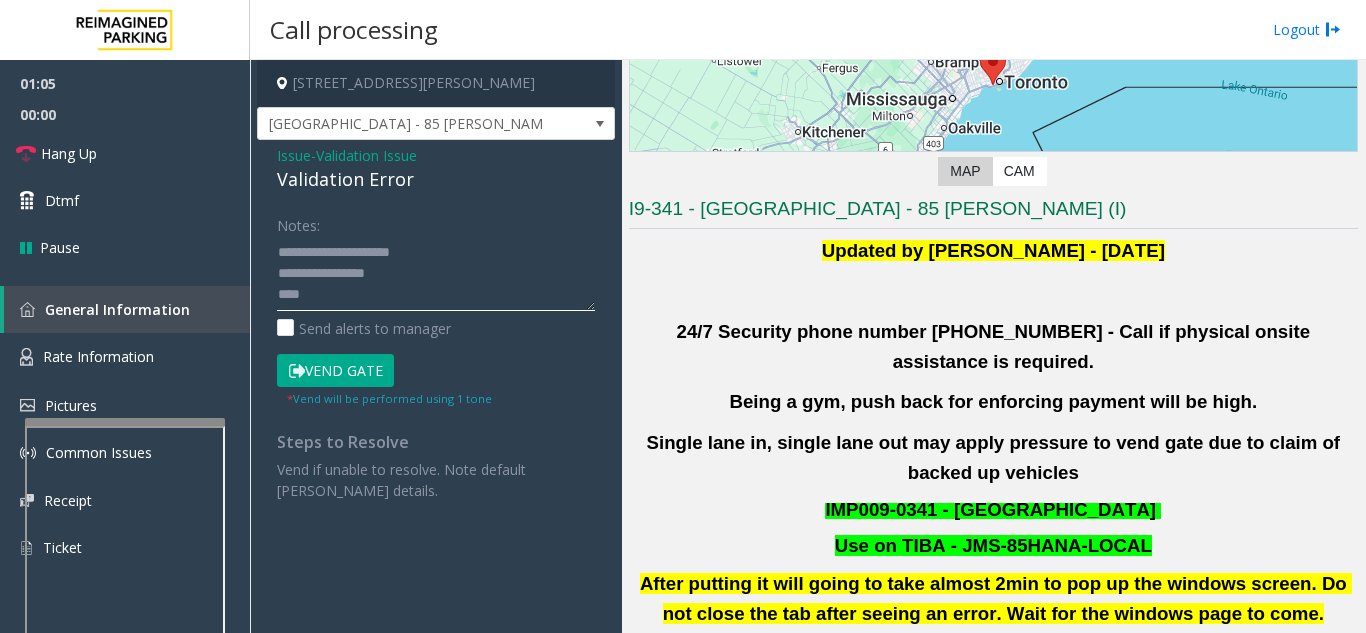 click 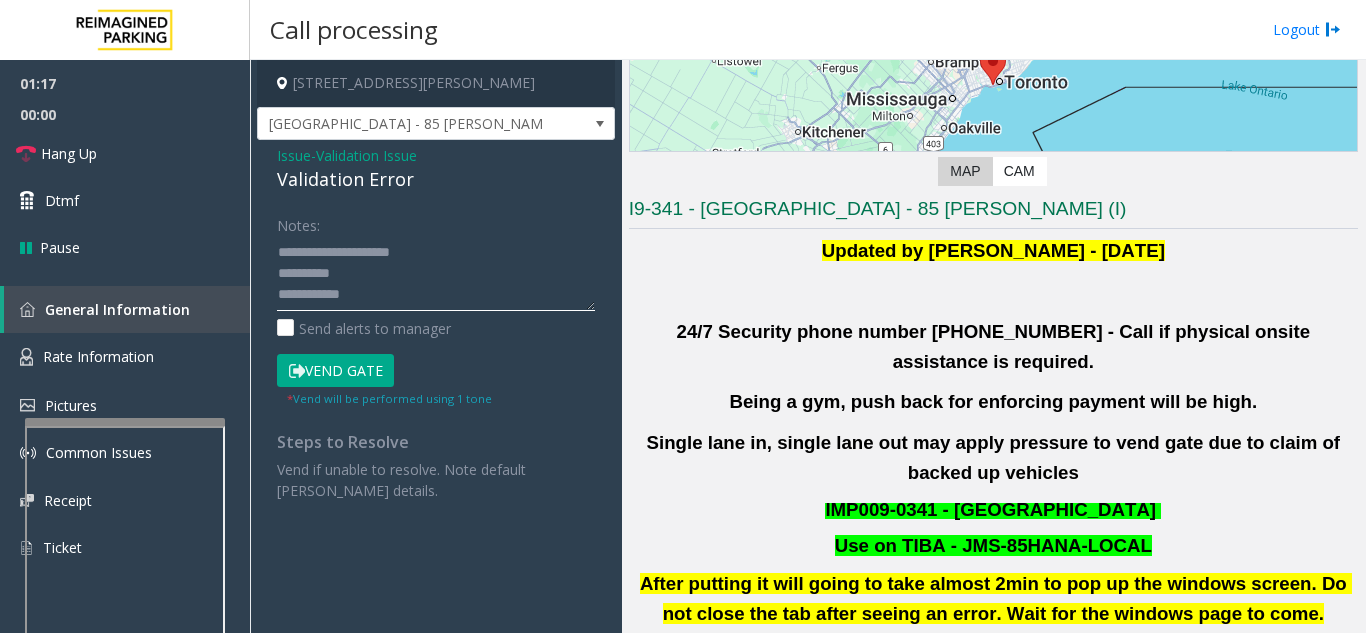 click 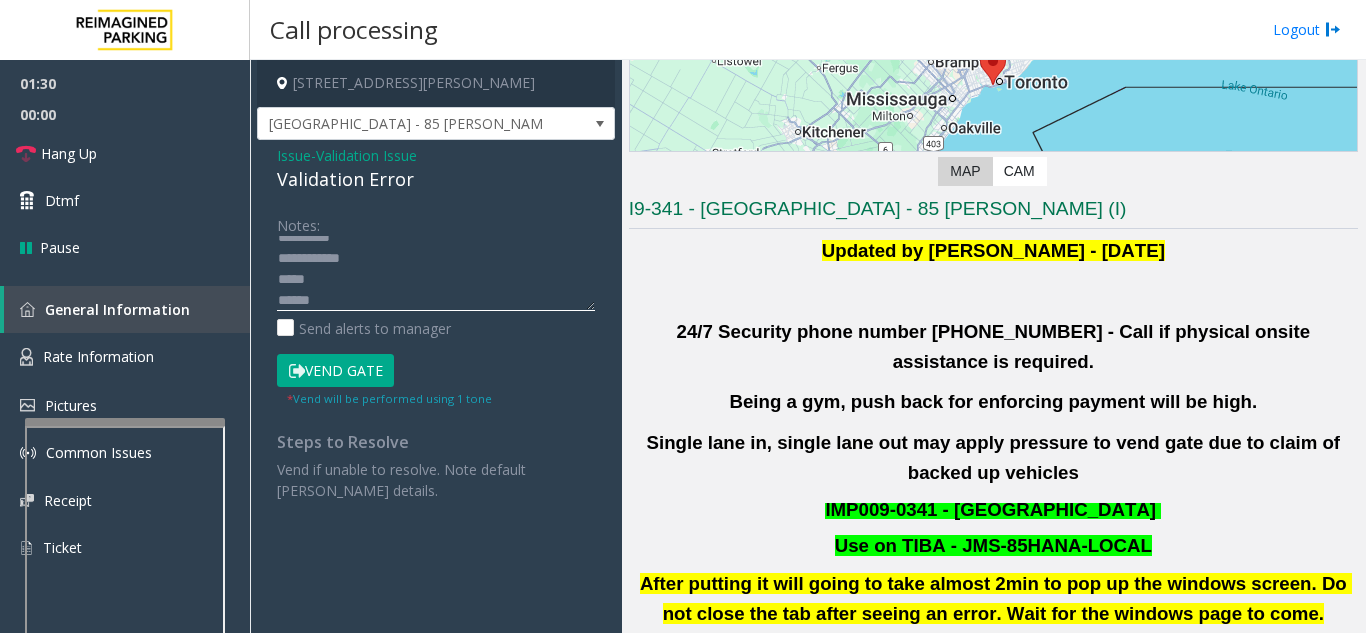 scroll, scrollTop: 0, scrollLeft: 0, axis: both 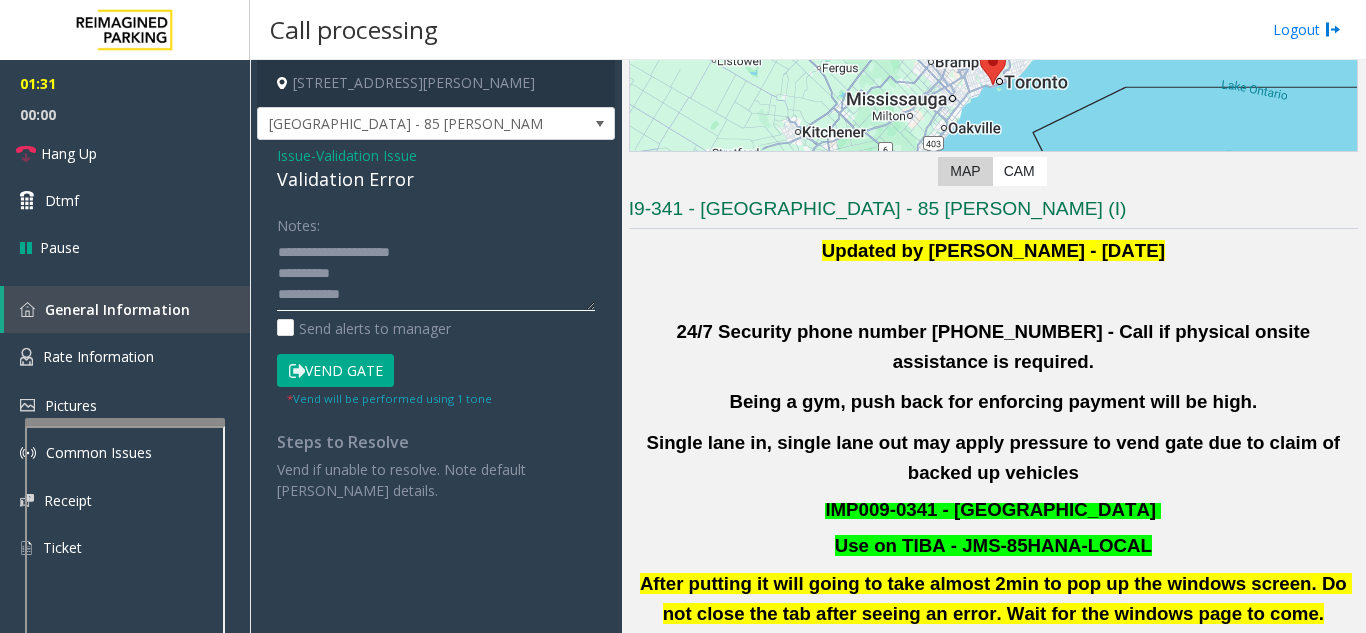 click 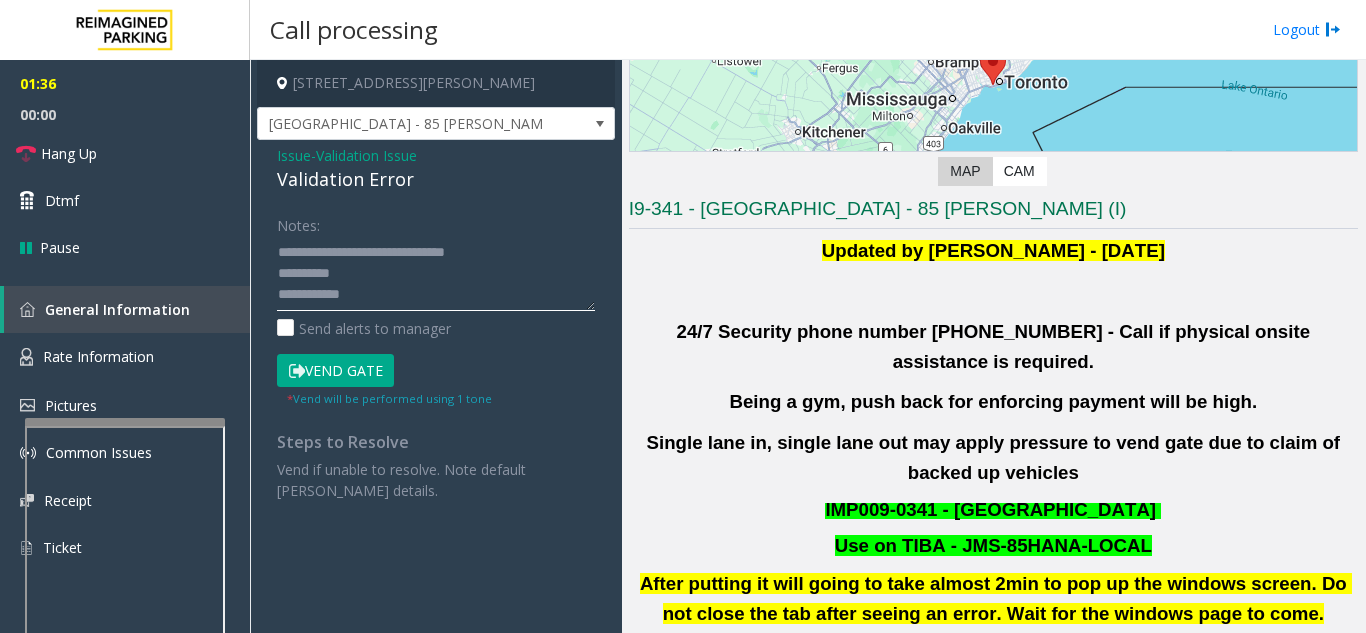 scroll, scrollTop: 63, scrollLeft: 0, axis: vertical 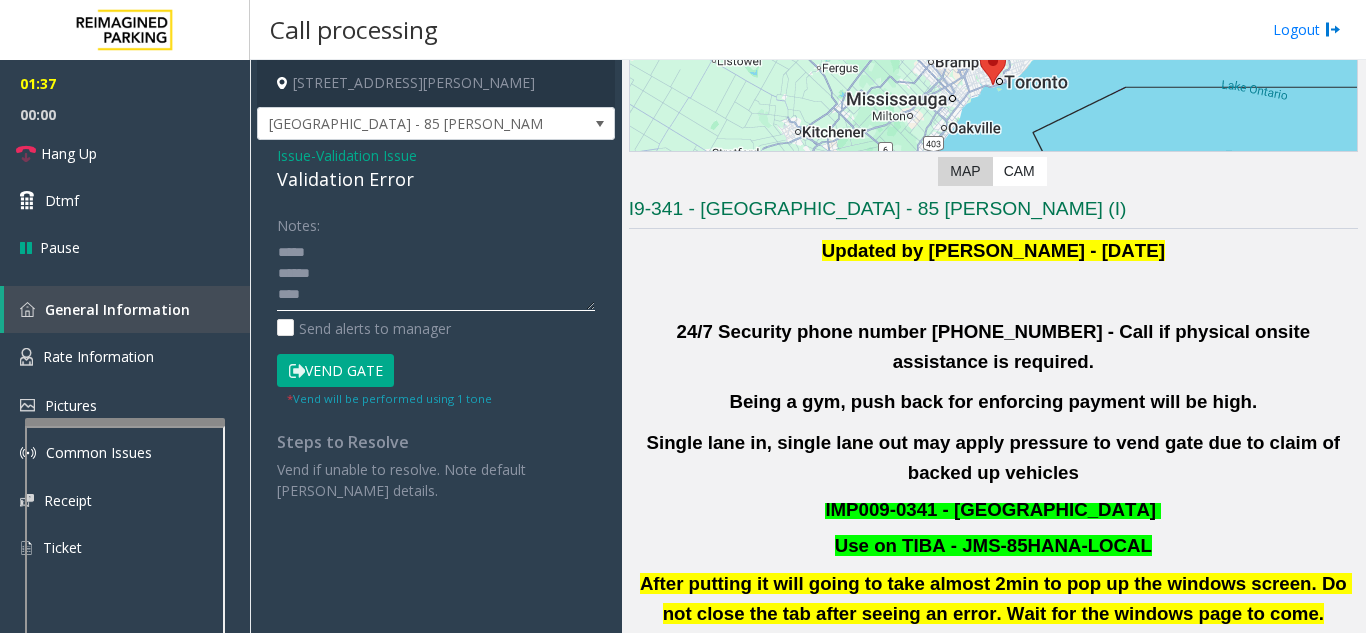 click 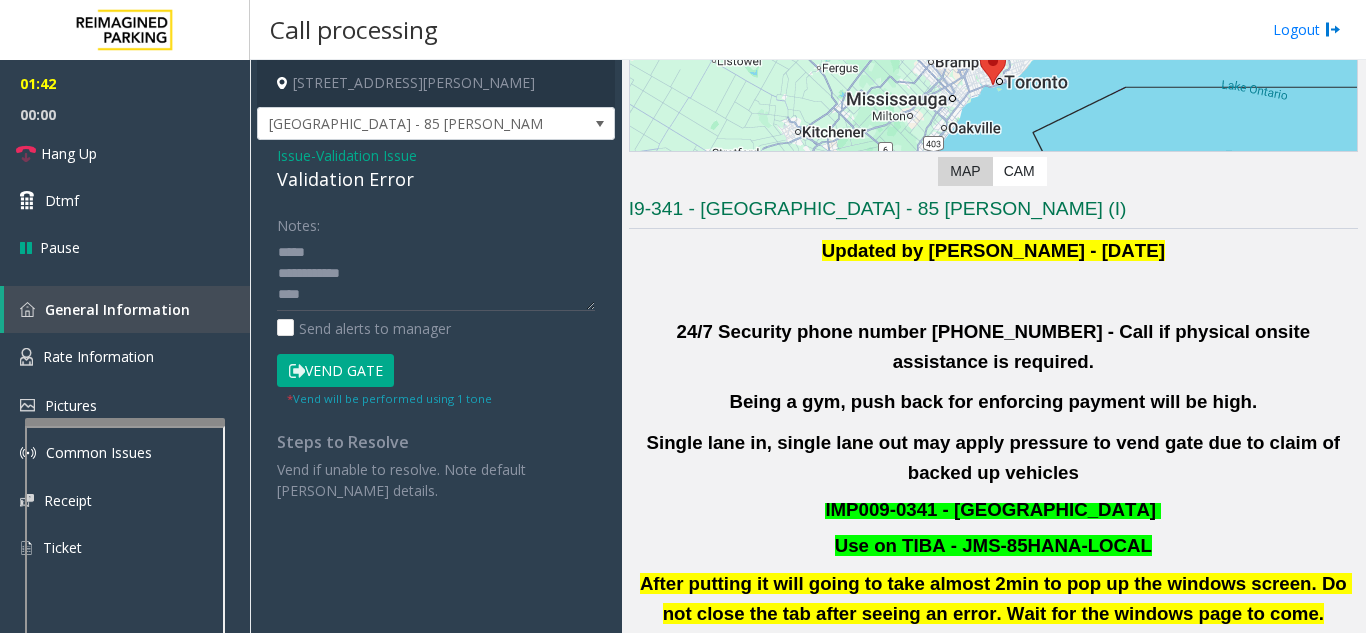 click on "Vend Gate" 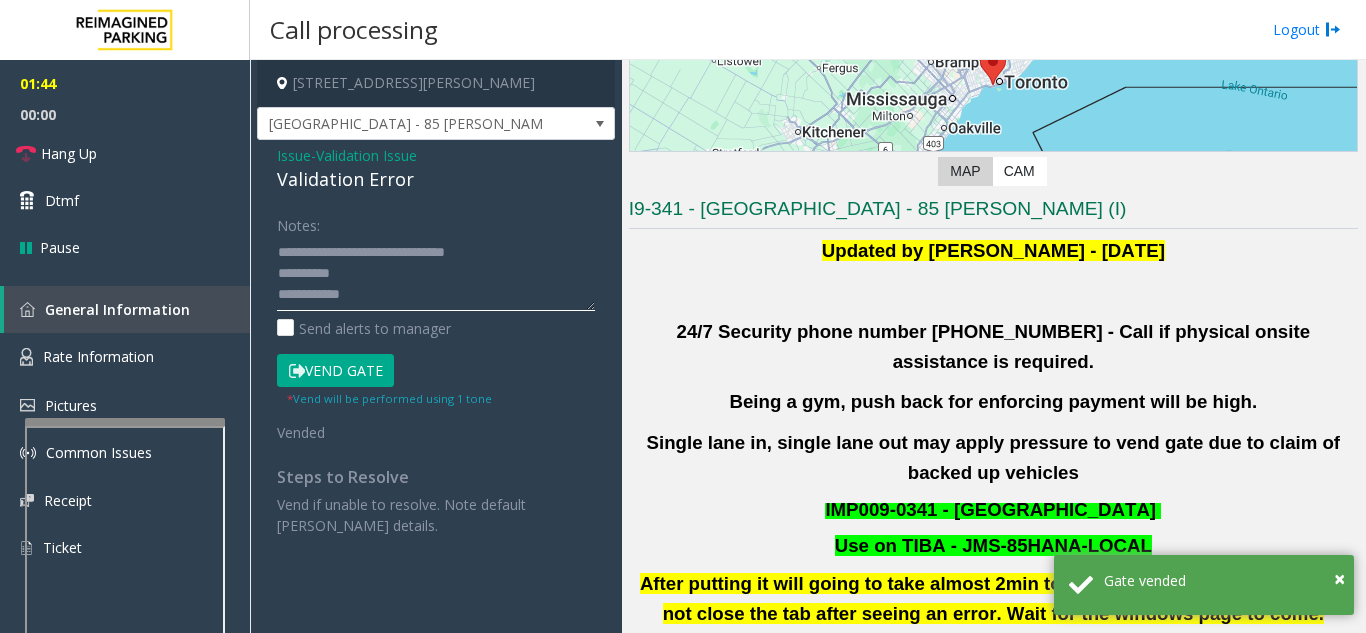 click 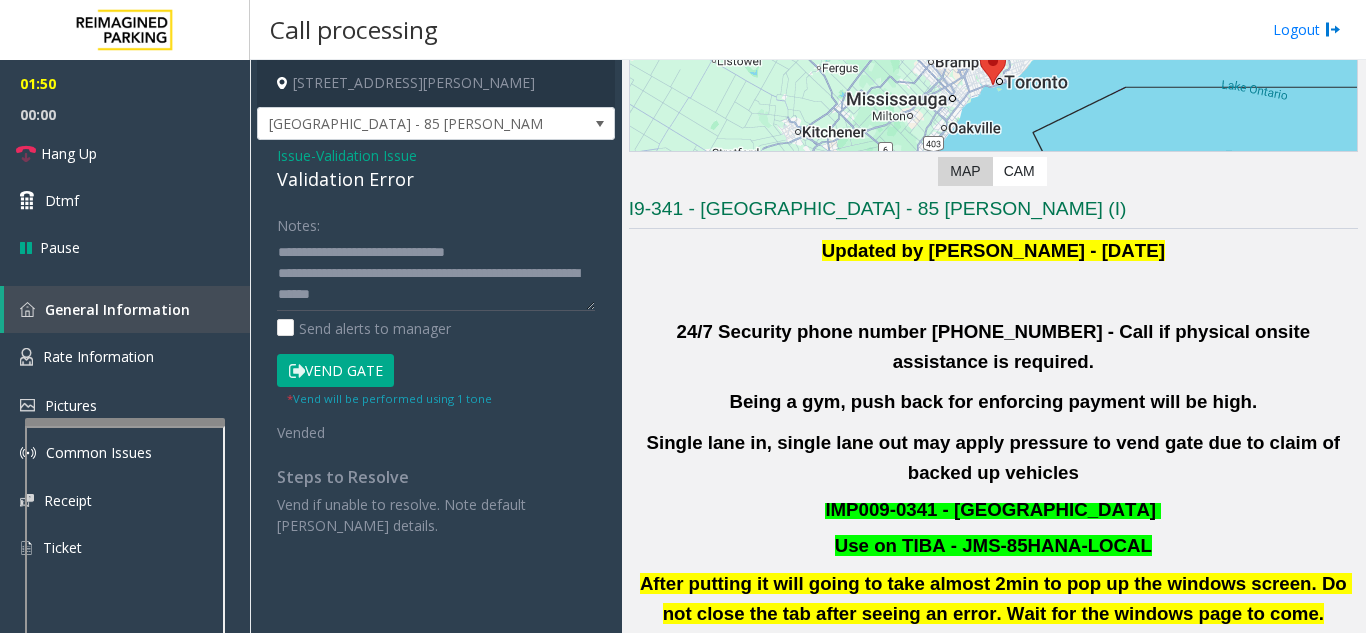 click on "Issue  -  Validation Issue Validation Error Notes:                      Send alerts to manager  Vend Gate  * Vend will be performed using 1 tone  Vended Steps to Resolve Vend if unable to resolve. Note default [PERSON_NAME] details." 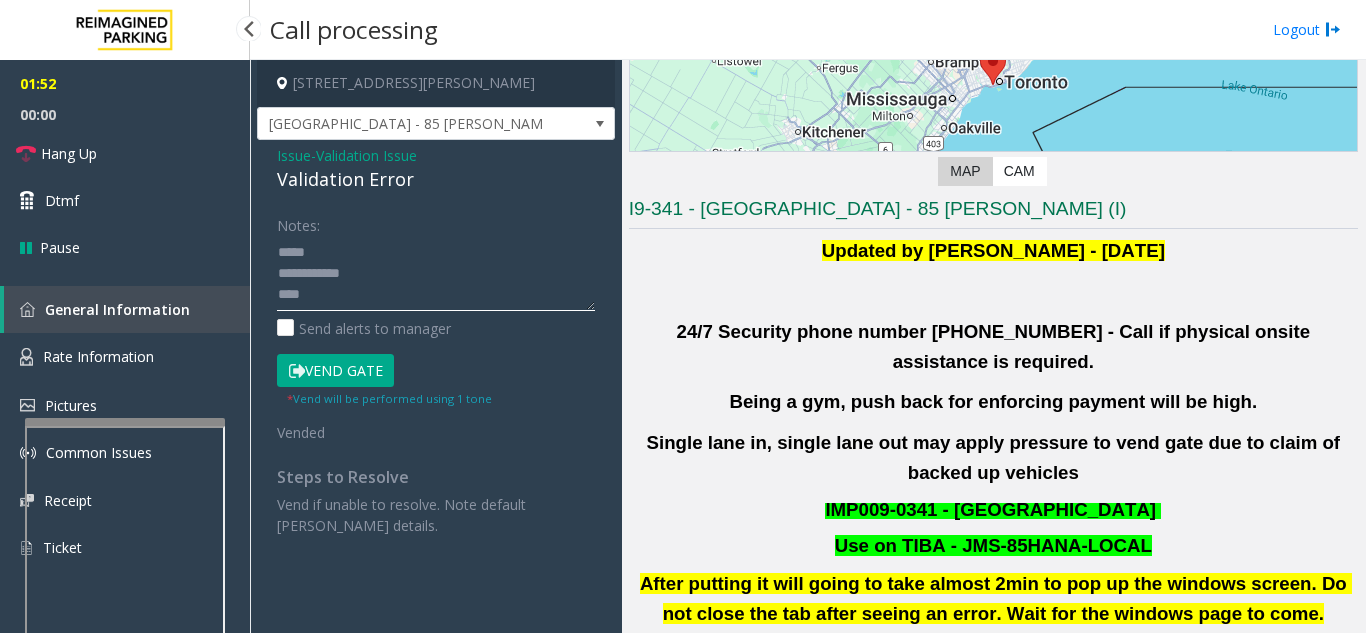 drag, startPoint x: 319, startPoint y: 284, endPoint x: 248, endPoint y: 288, distance: 71.11259 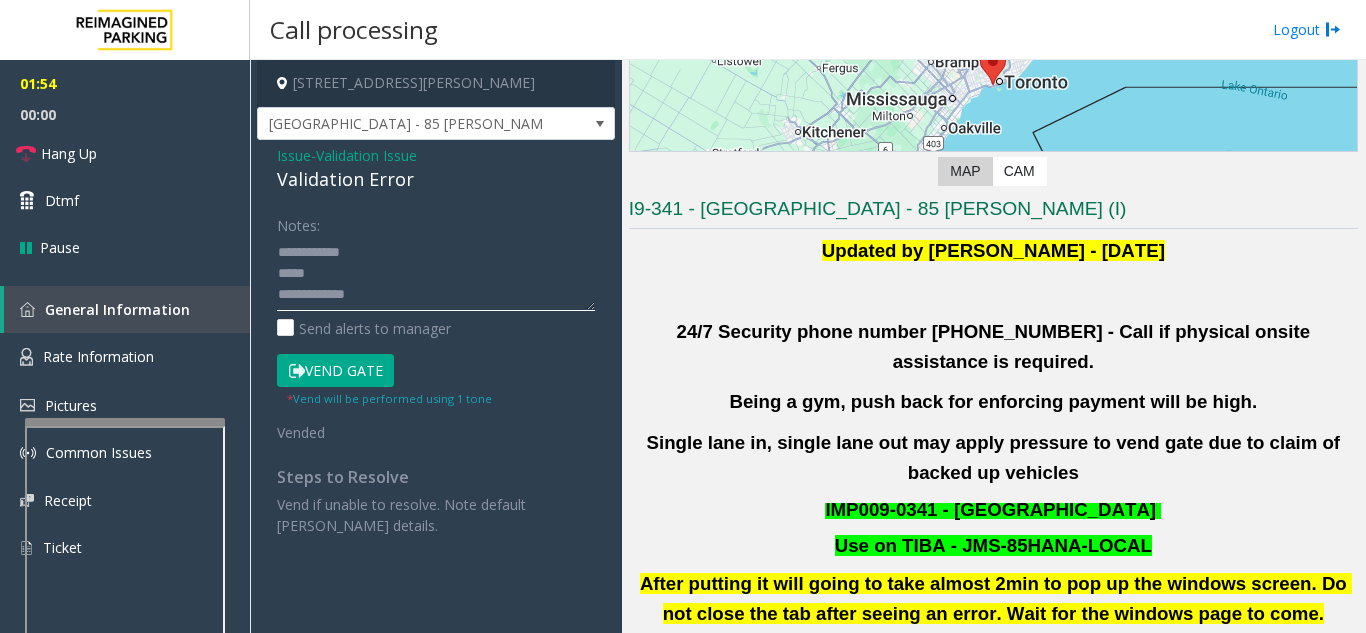 click 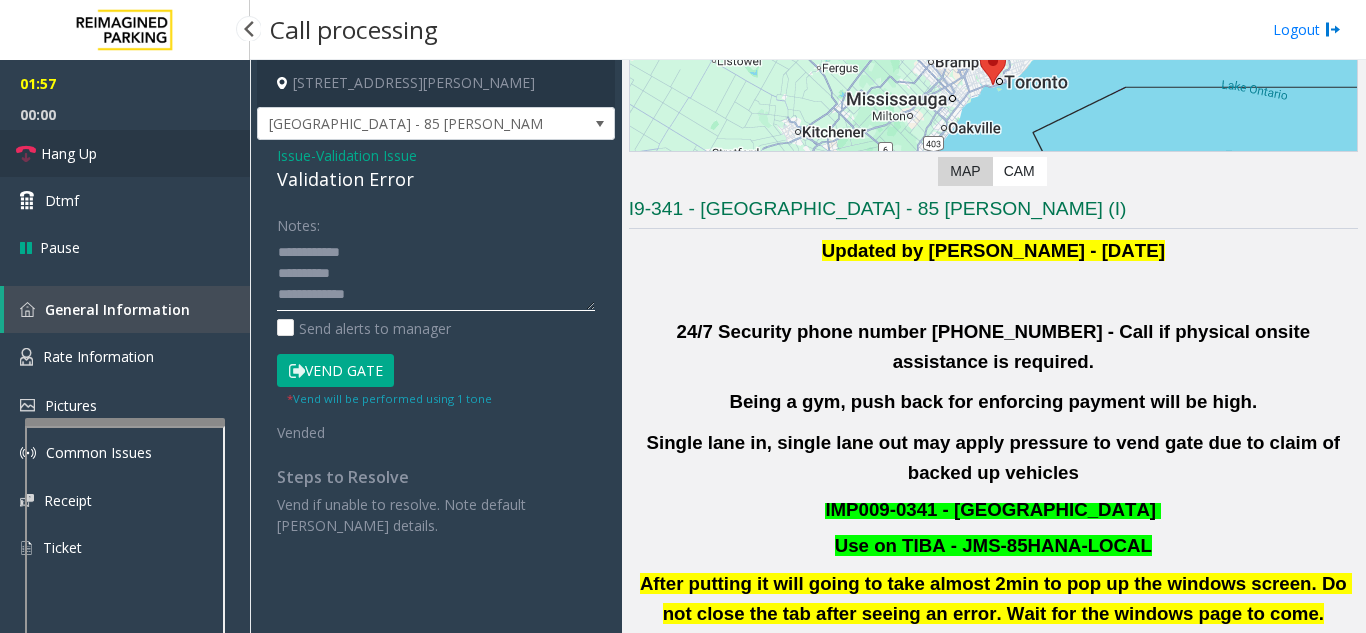 type on "**********" 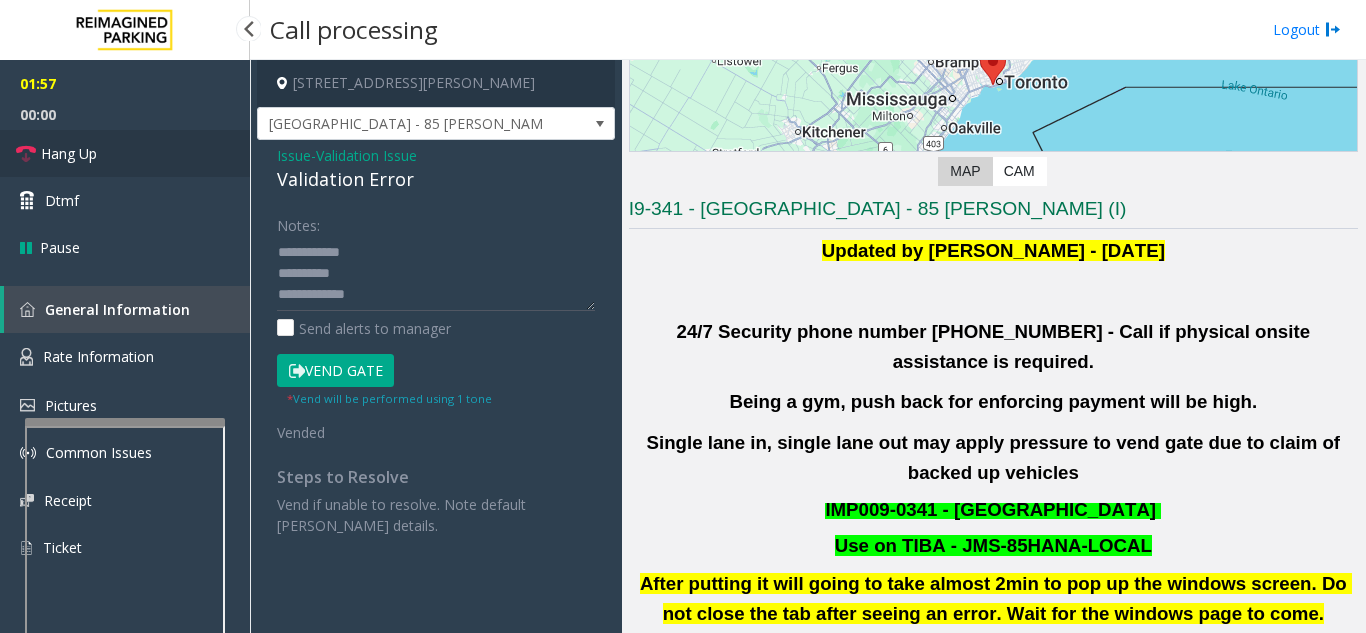 click on "Hang Up" at bounding box center (125, 153) 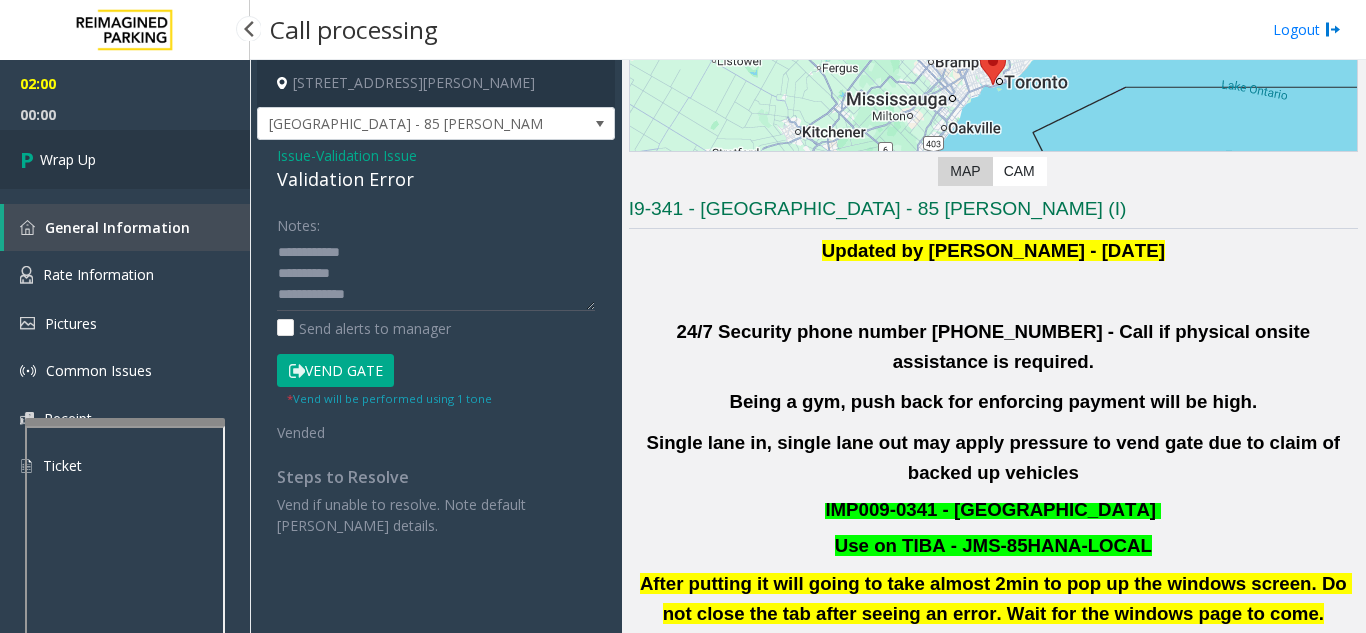click on "Wrap Up" at bounding box center [125, 159] 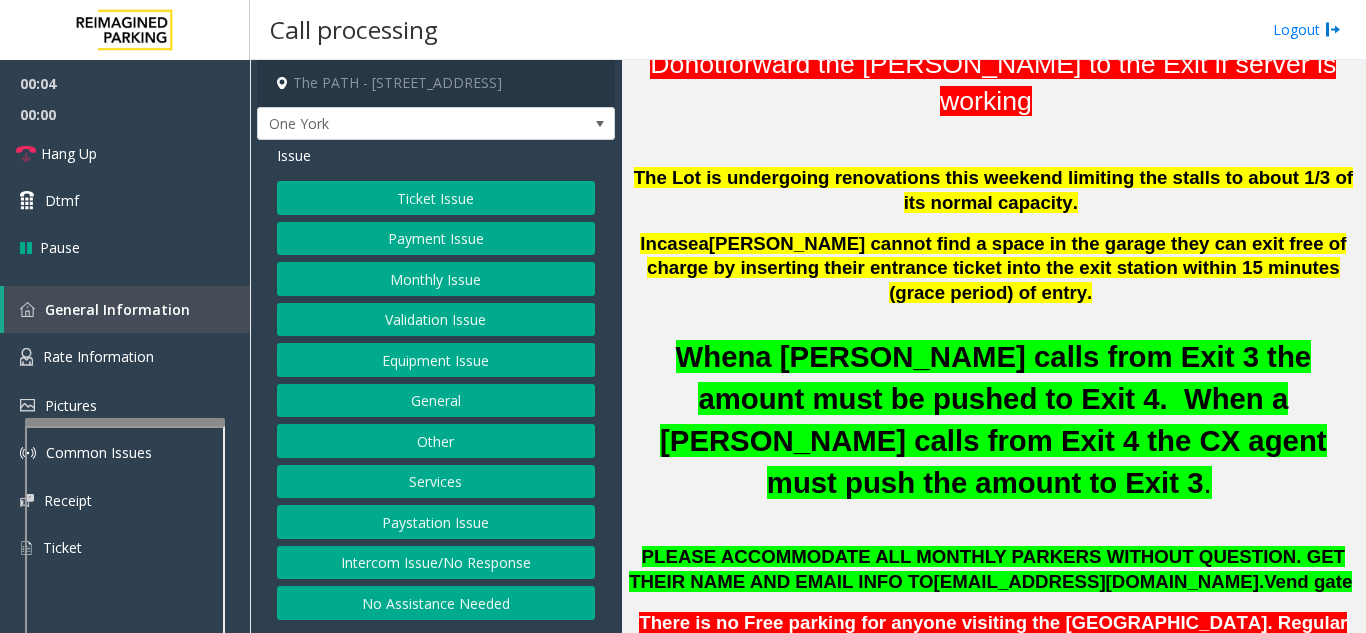 scroll, scrollTop: 700, scrollLeft: 0, axis: vertical 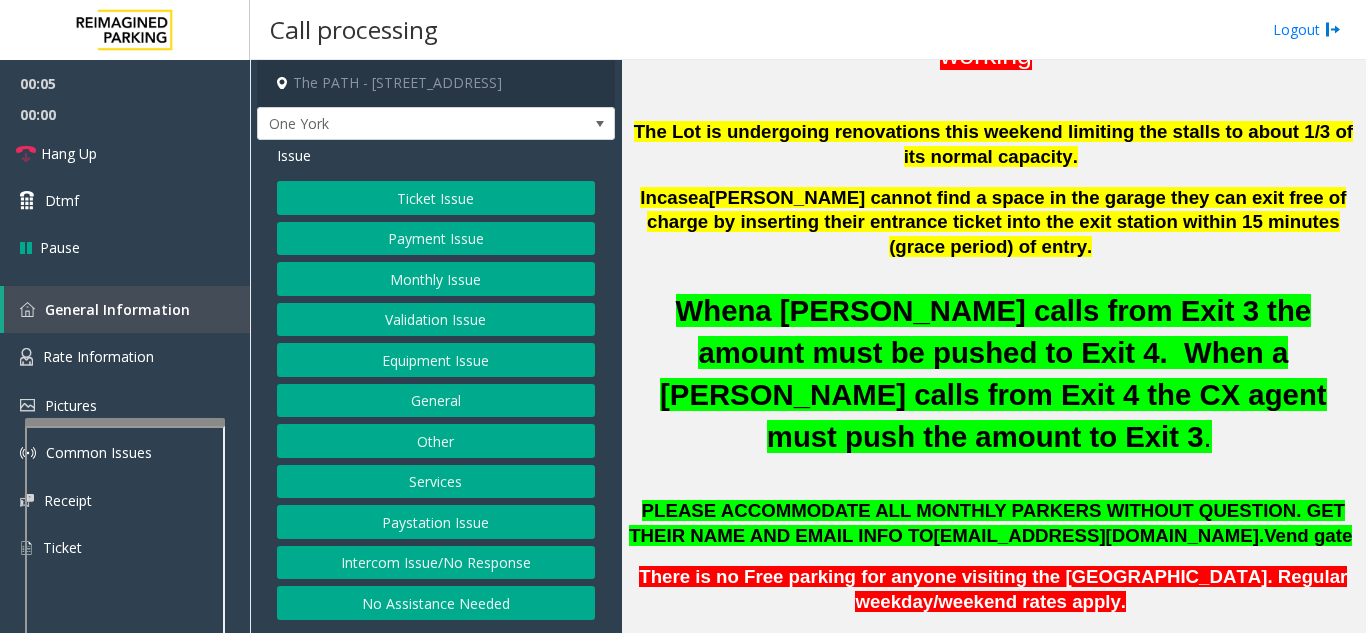 click on "Ticket Issue" 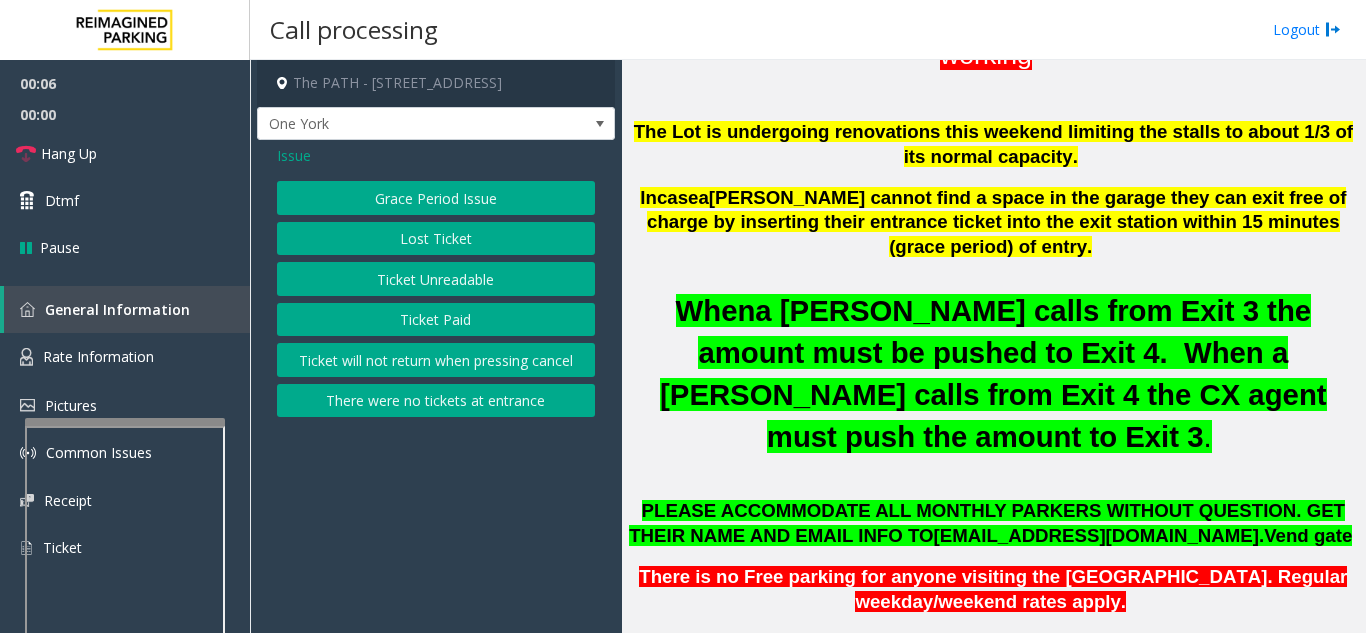 click on "Ticket Paid" 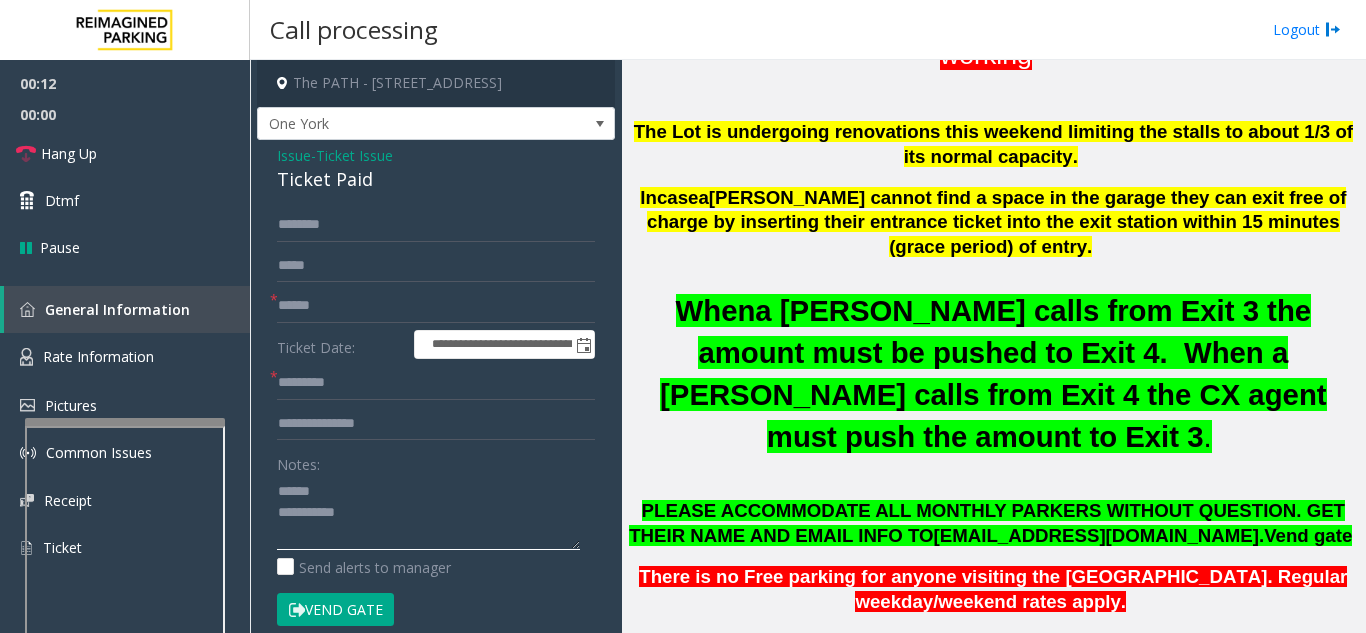 click 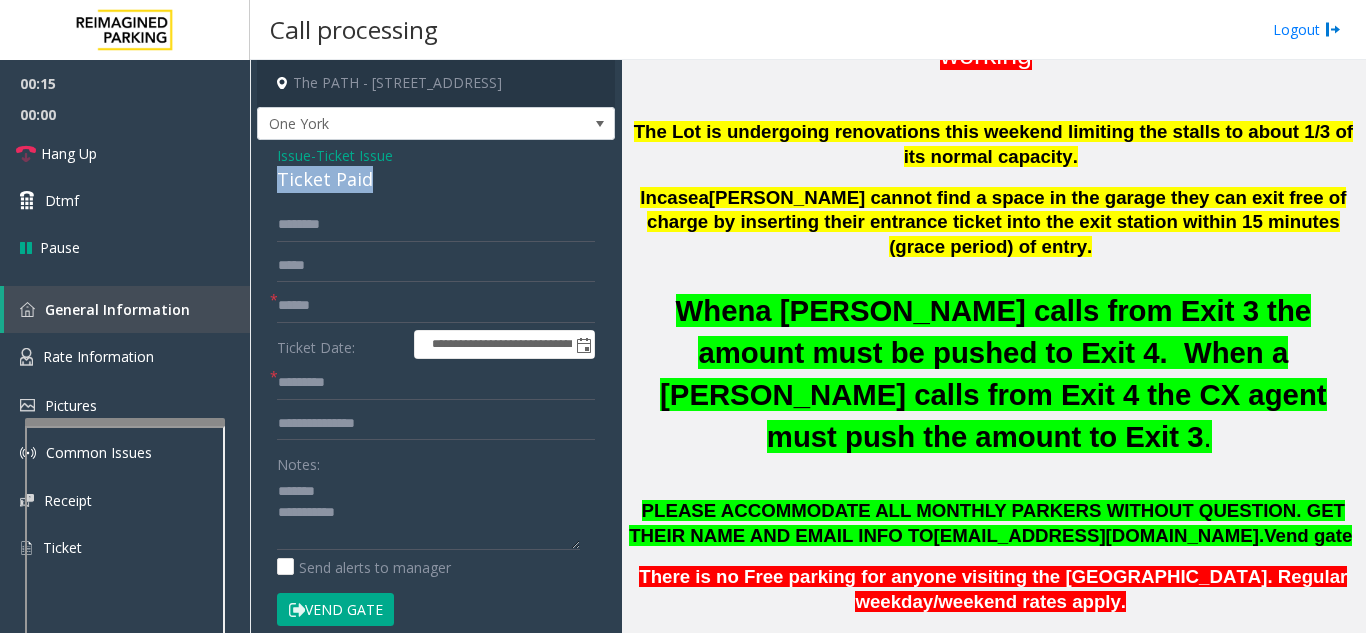 drag, startPoint x: 268, startPoint y: 180, endPoint x: 382, endPoint y: 178, distance: 114.01754 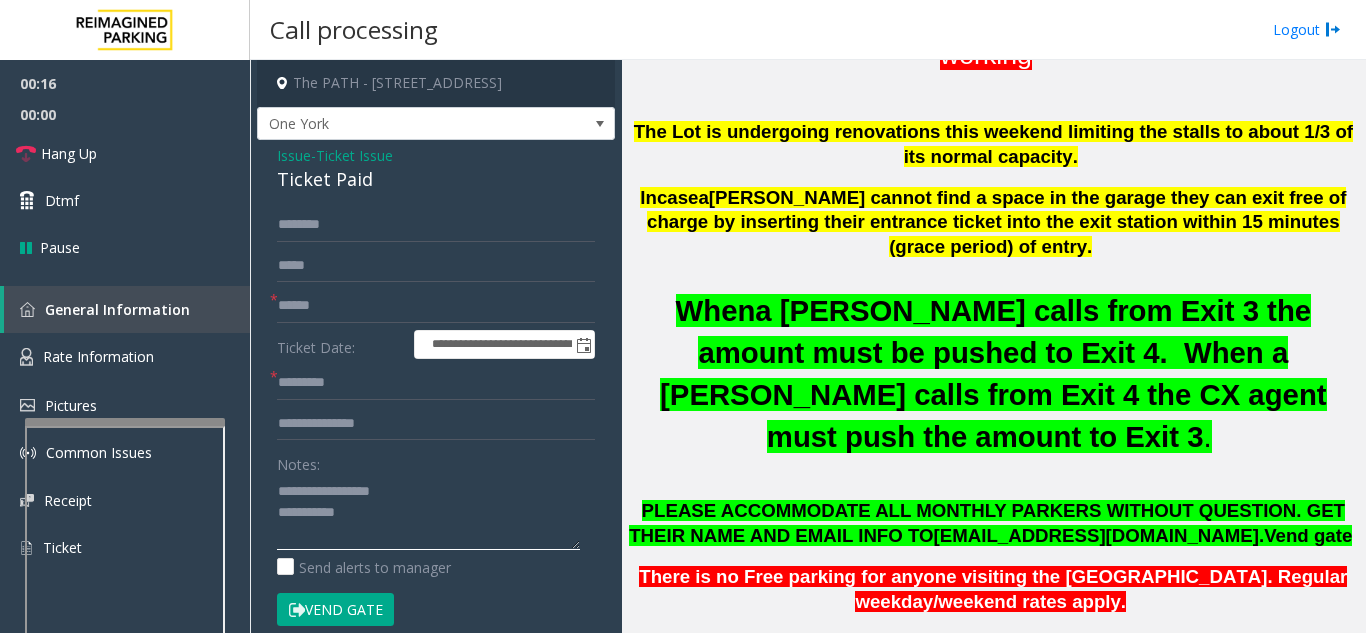 click 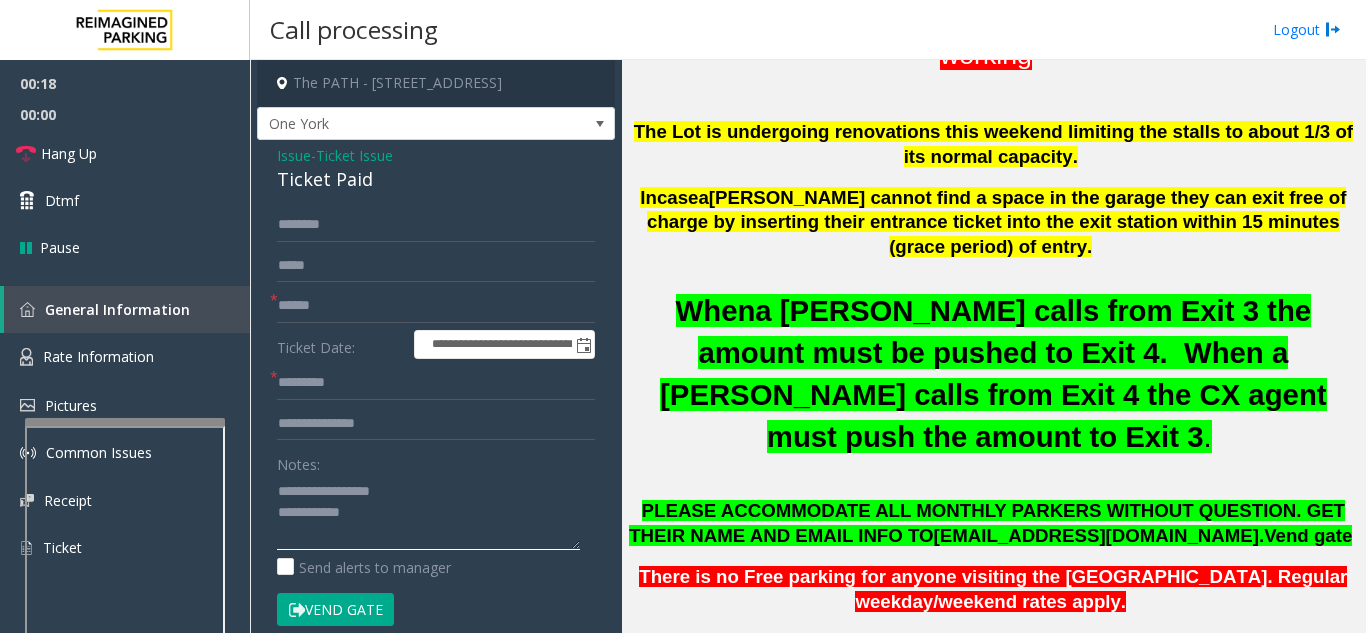 type on "**********" 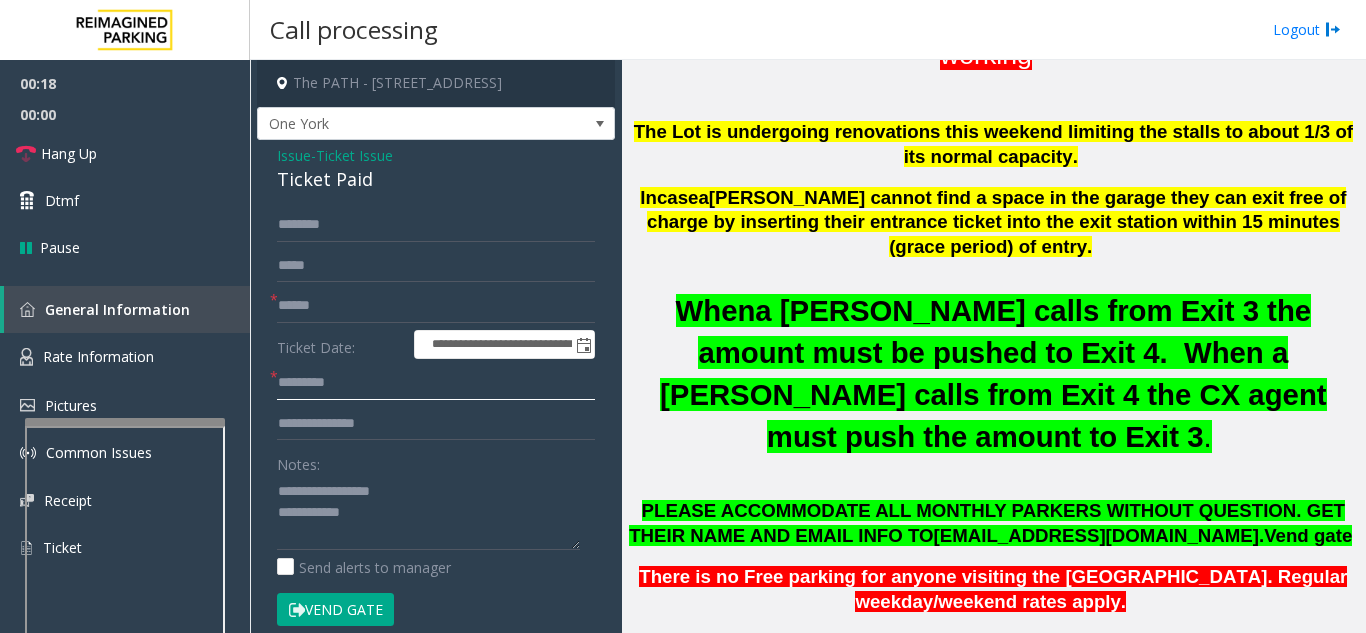 click 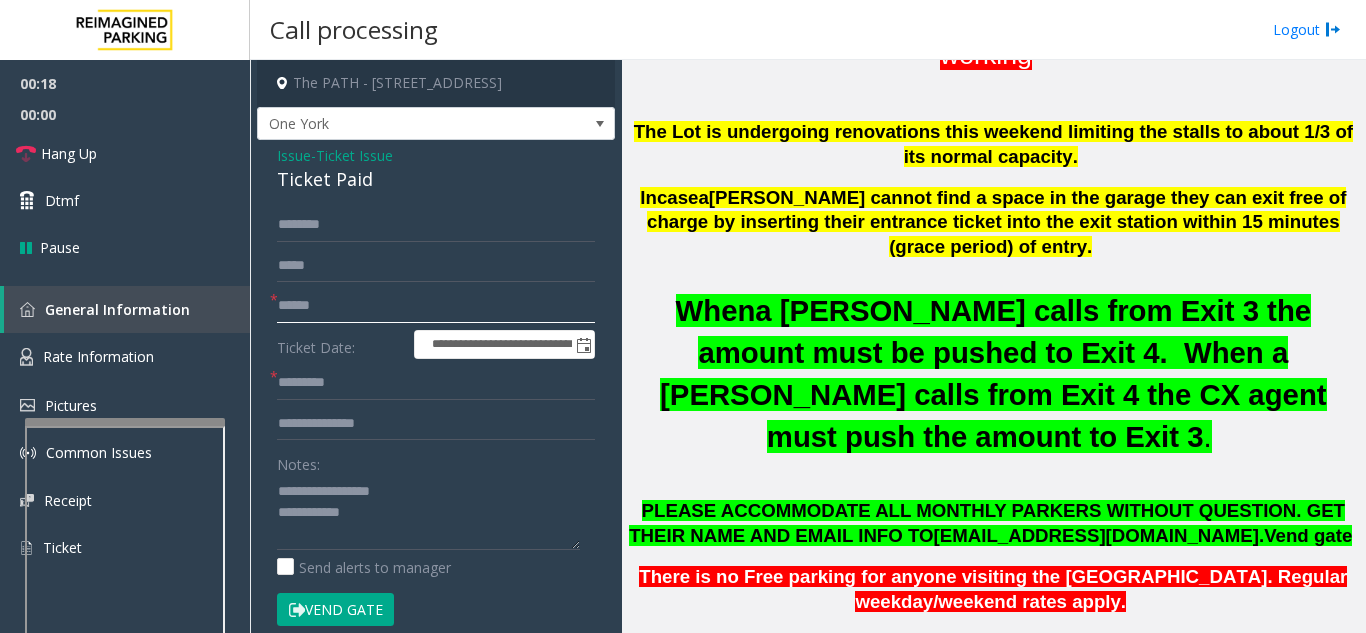 click 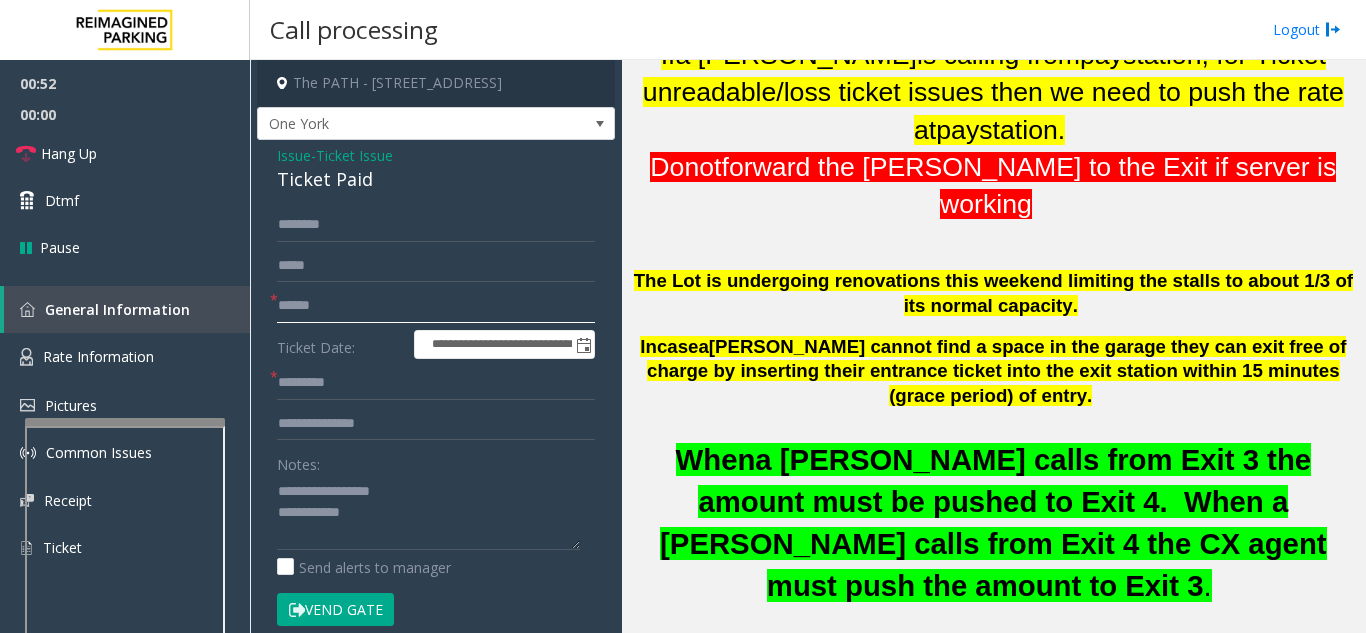 scroll, scrollTop: 400, scrollLeft: 0, axis: vertical 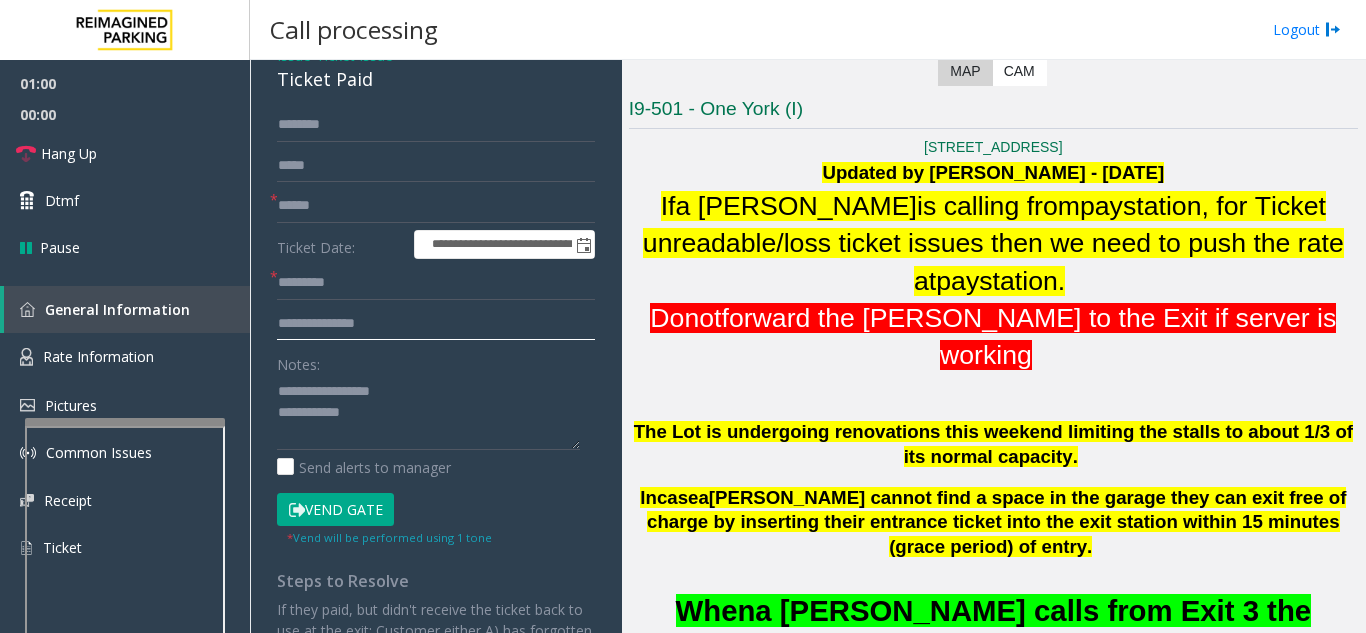 click 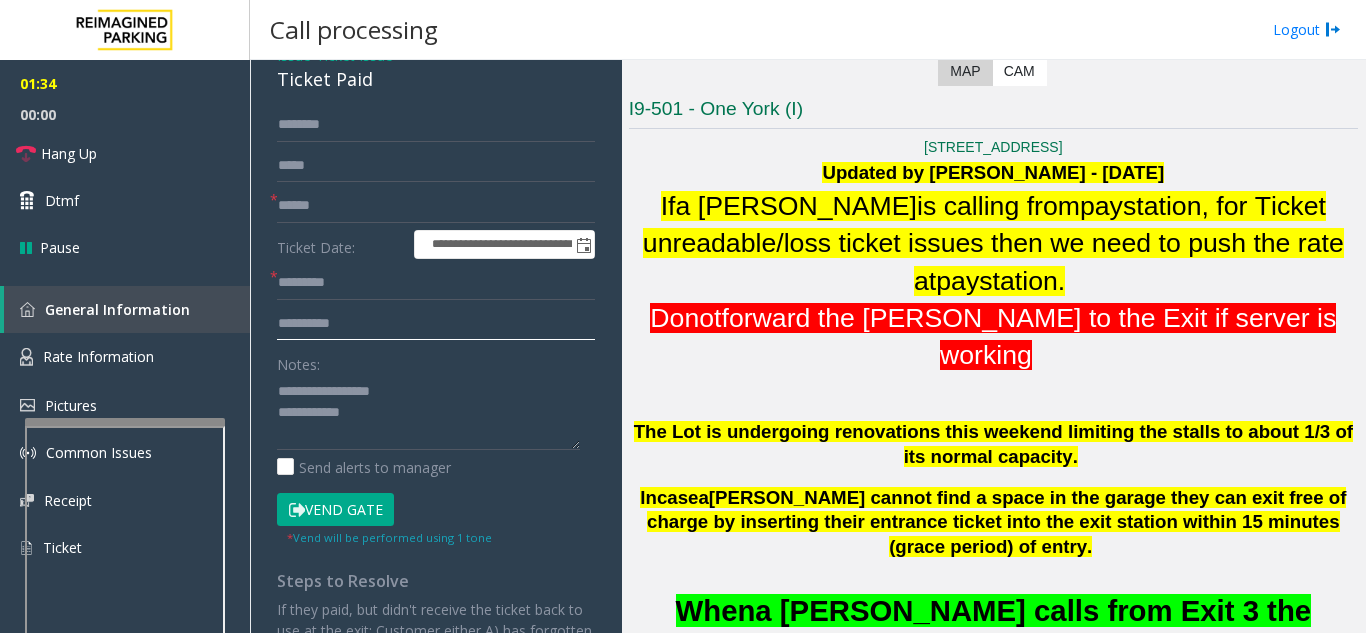 type on "*********" 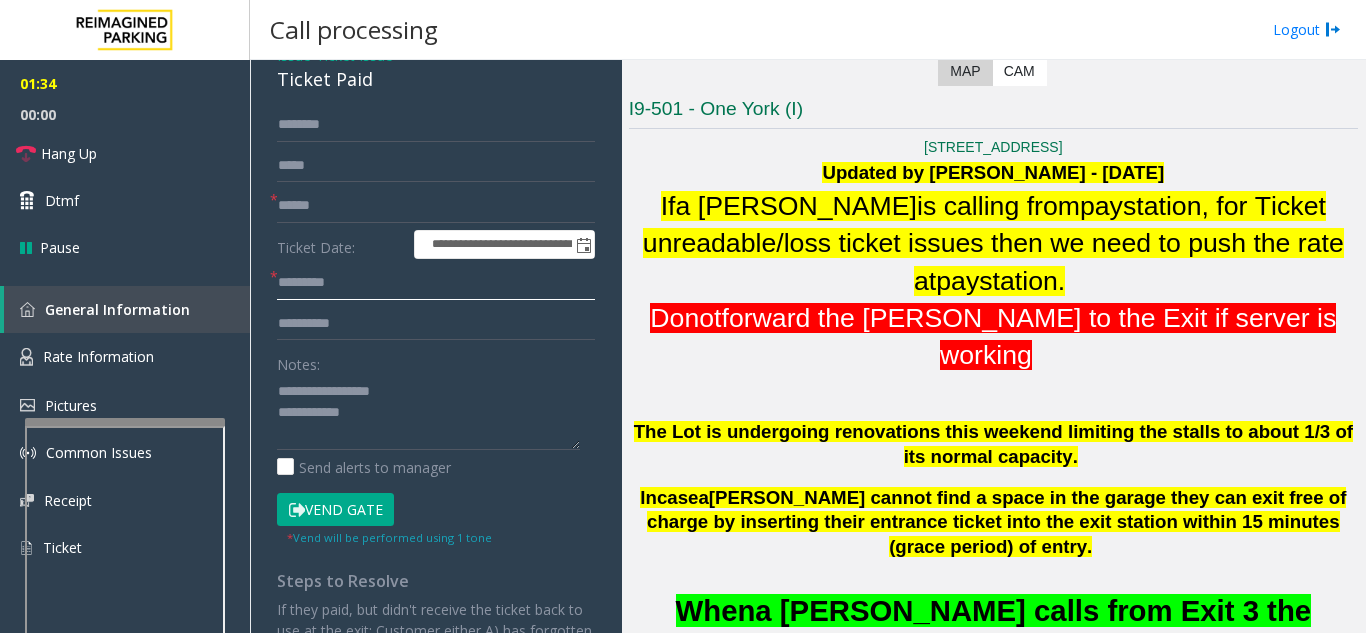 click 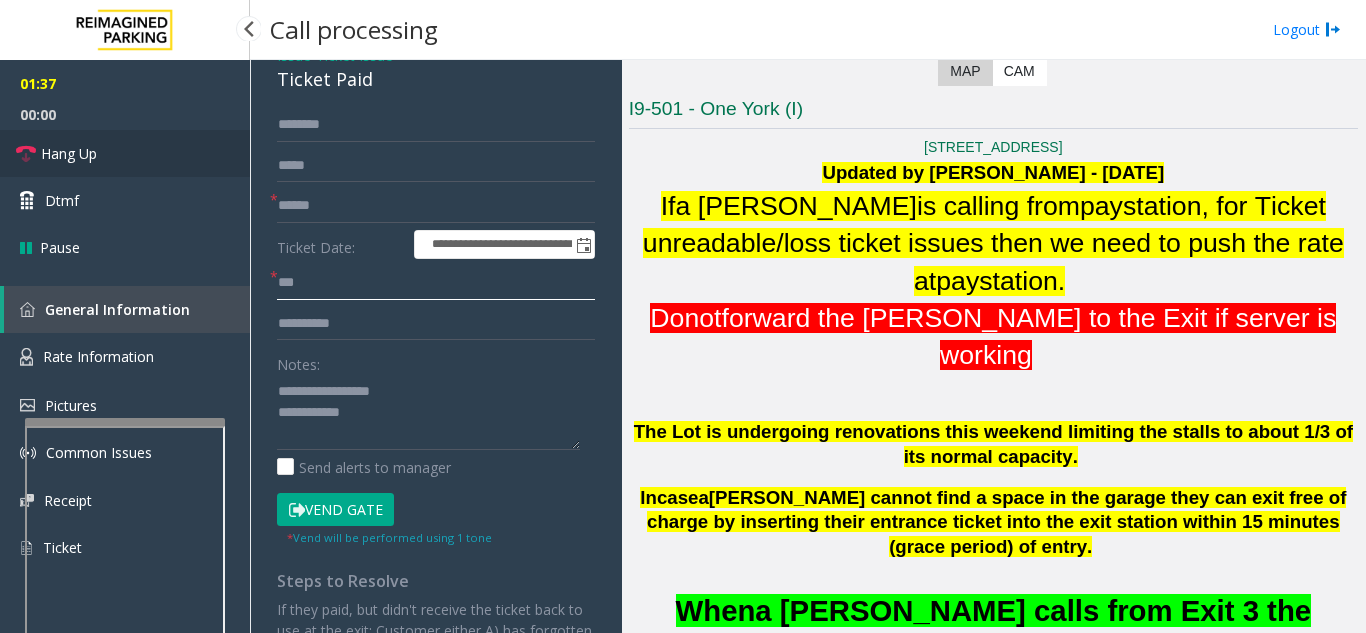 type on "**" 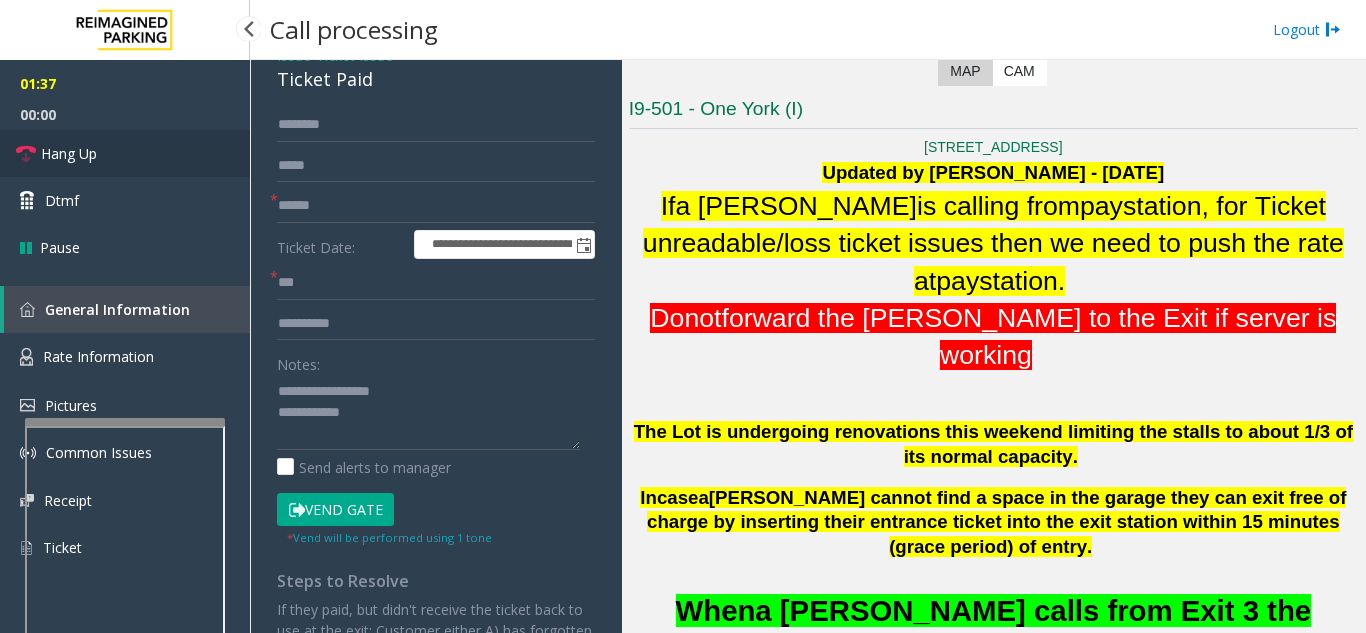 click on "Hang Up" at bounding box center [125, 153] 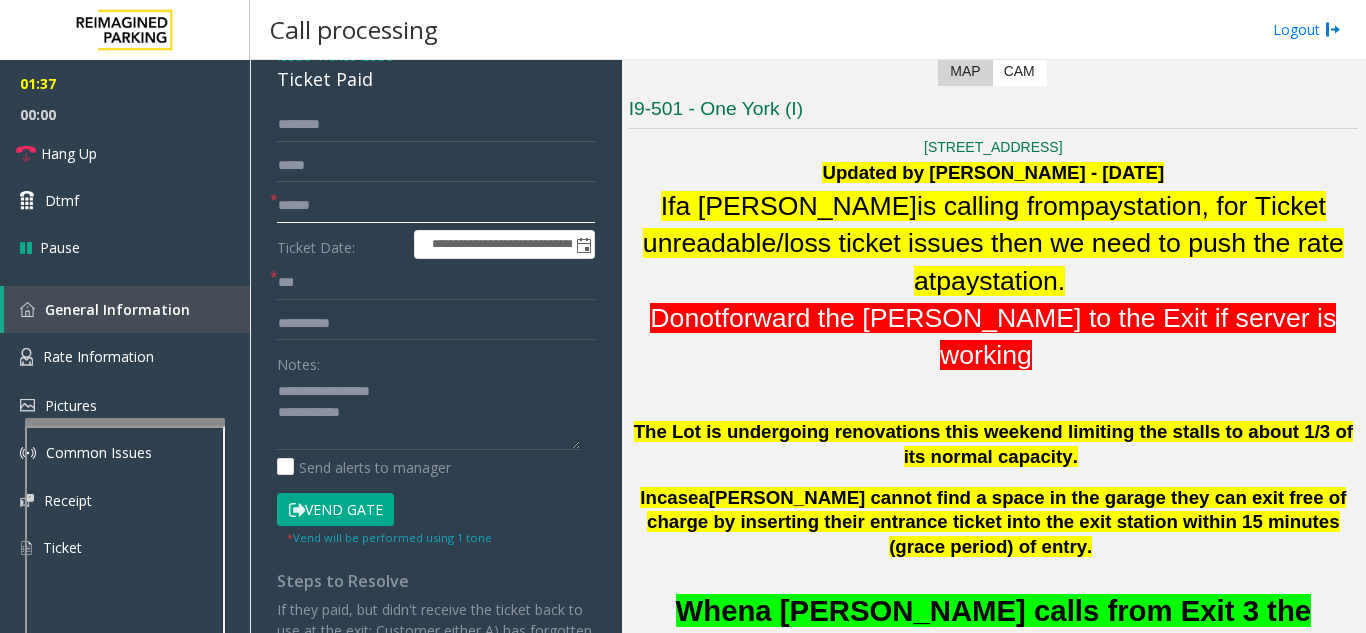 click 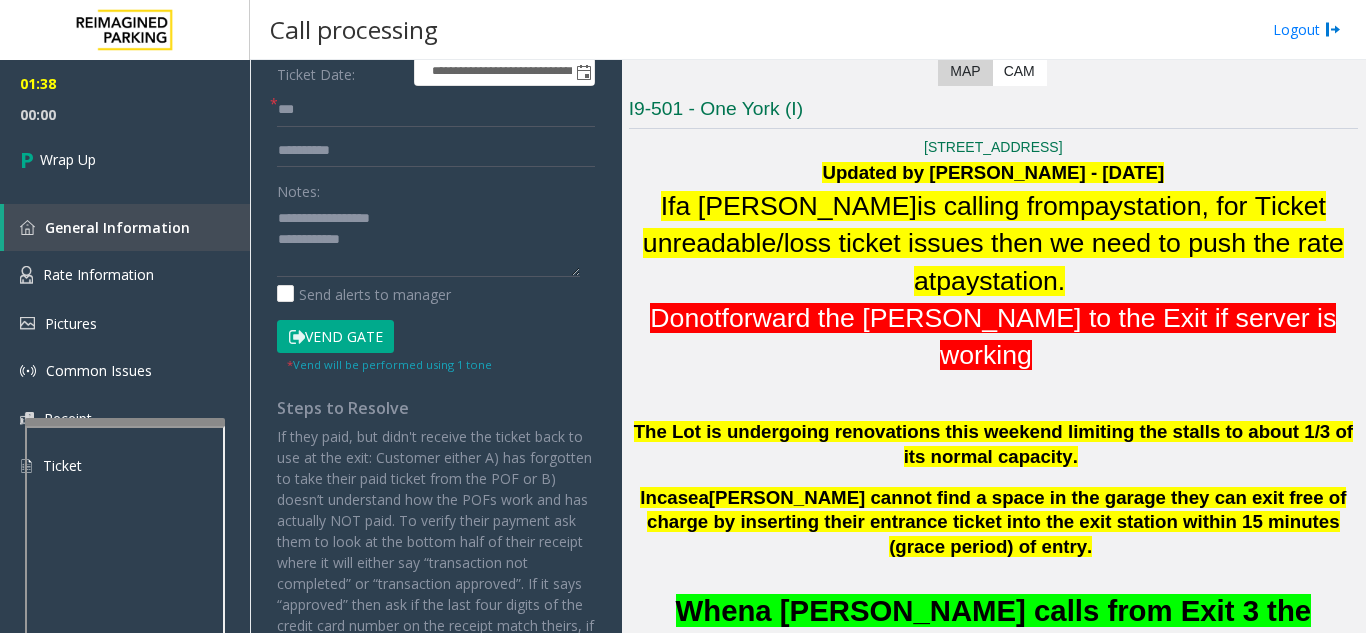 scroll, scrollTop: 300, scrollLeft: 0, axis: vertical 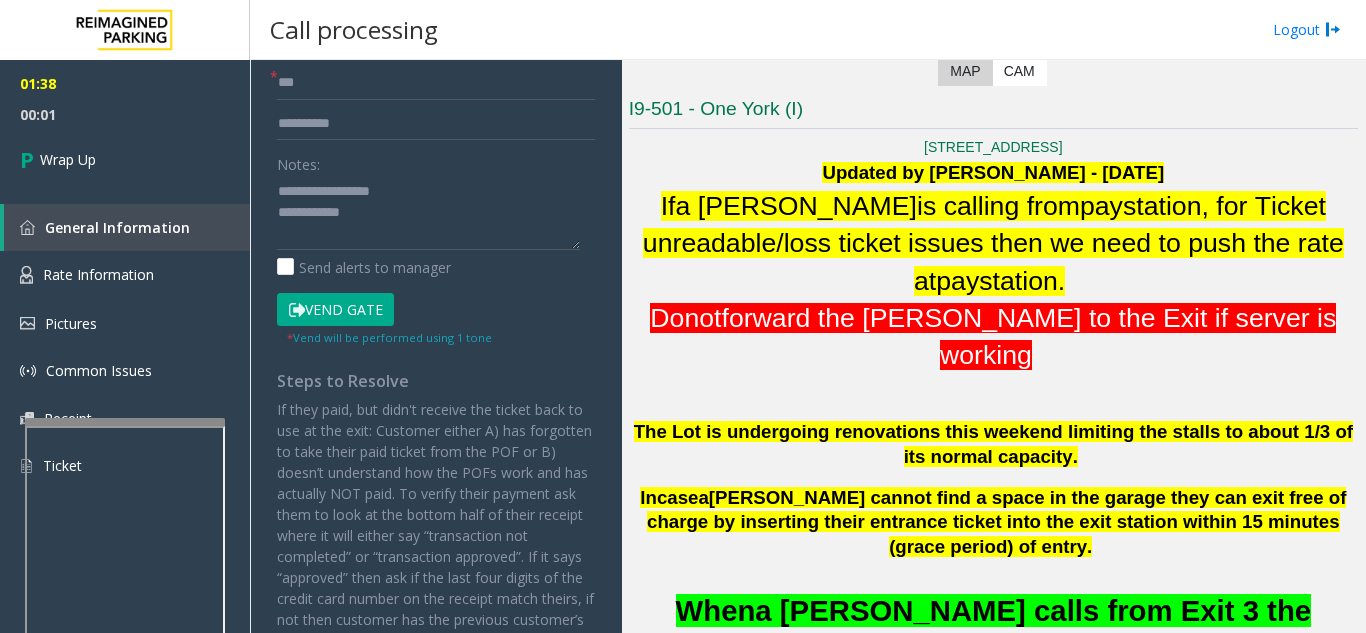 type on "**" 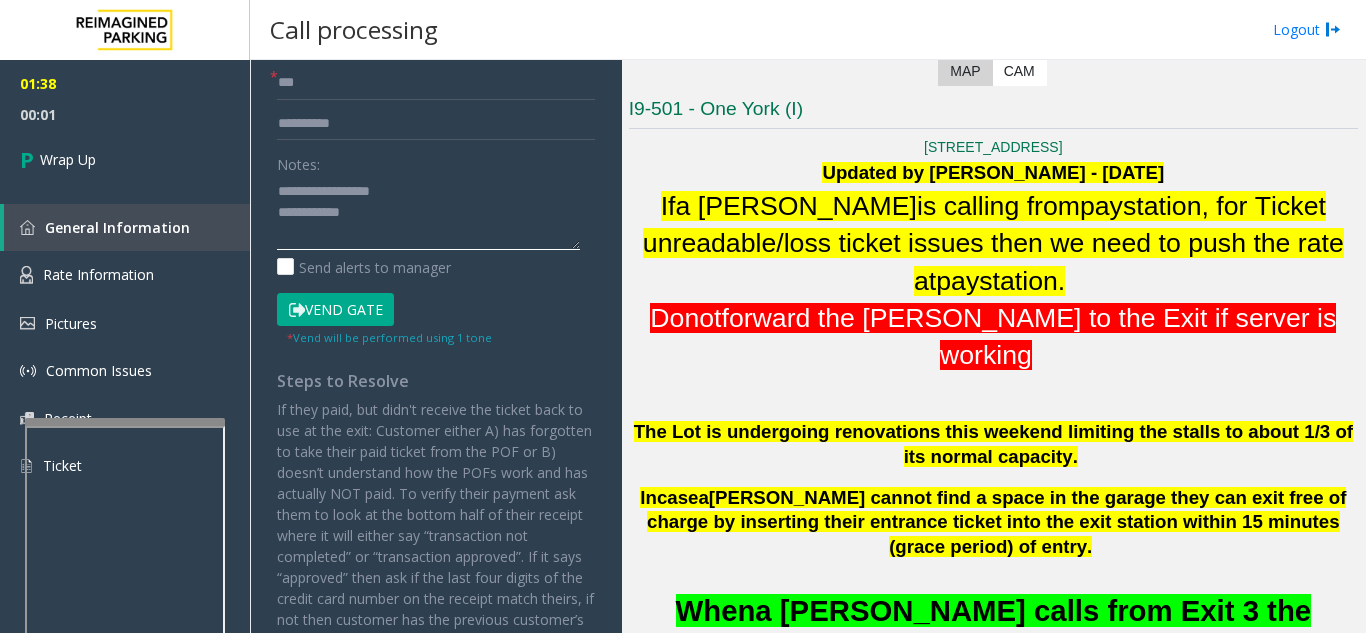 click 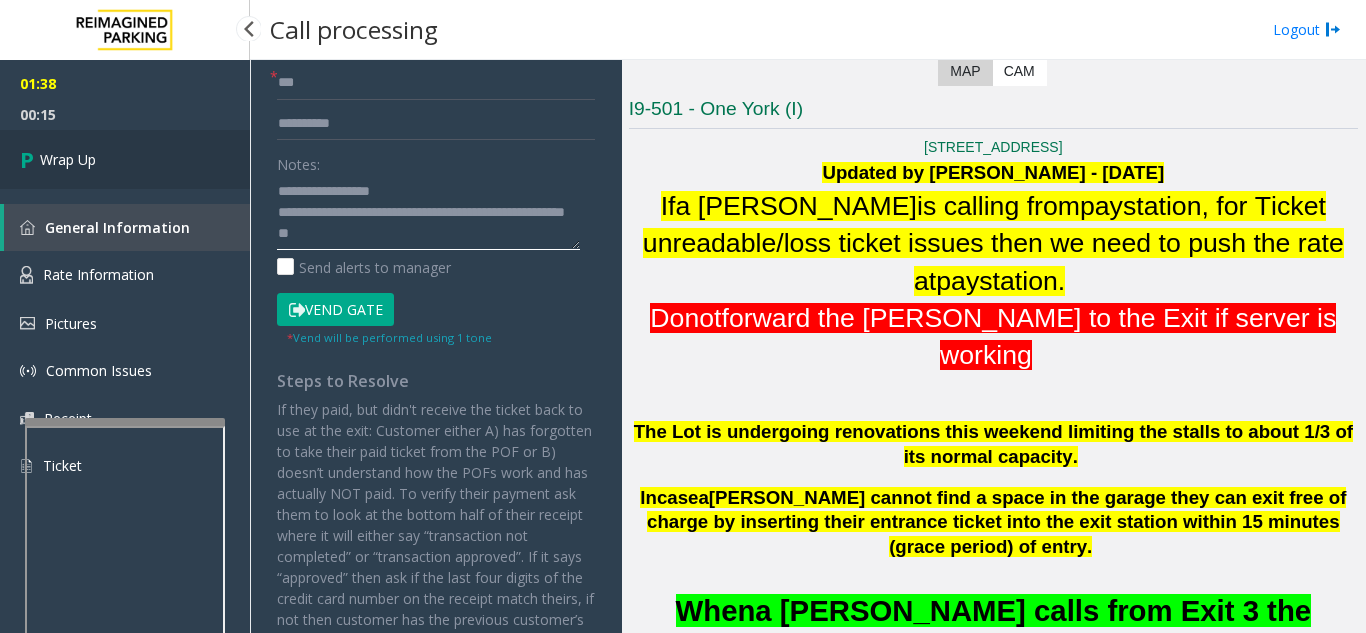 type on "**********" 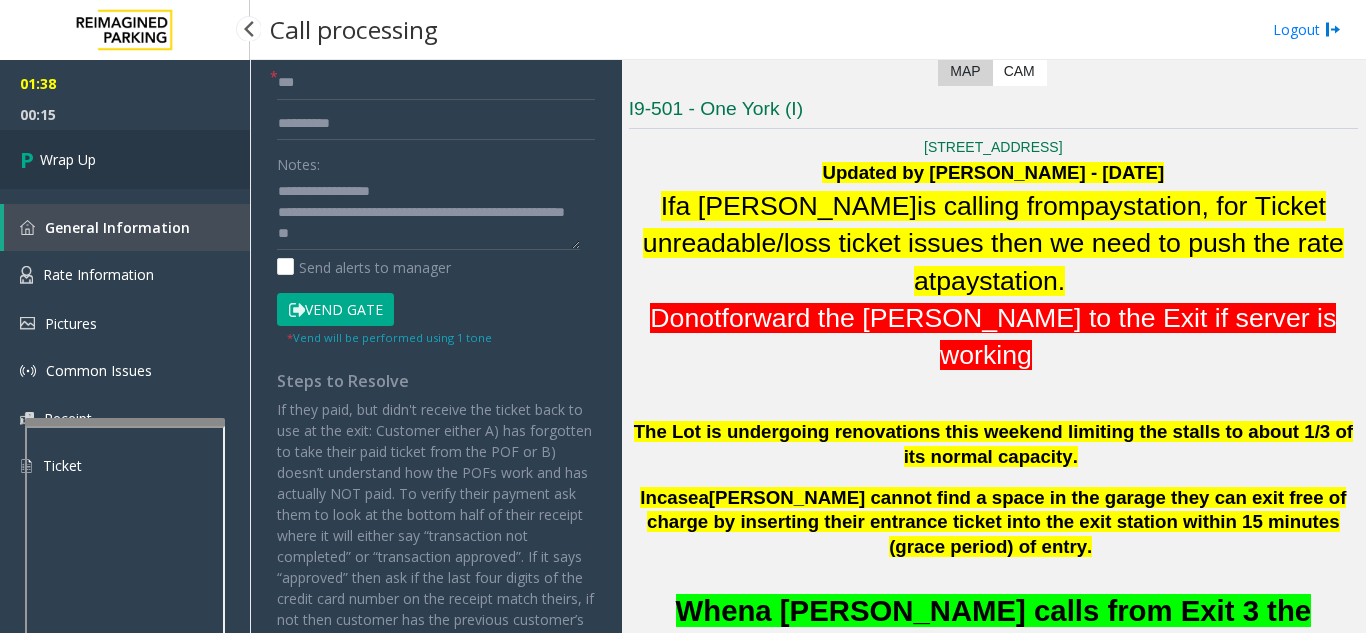 click on "Wrap Up" at bounding box center (125, 159) 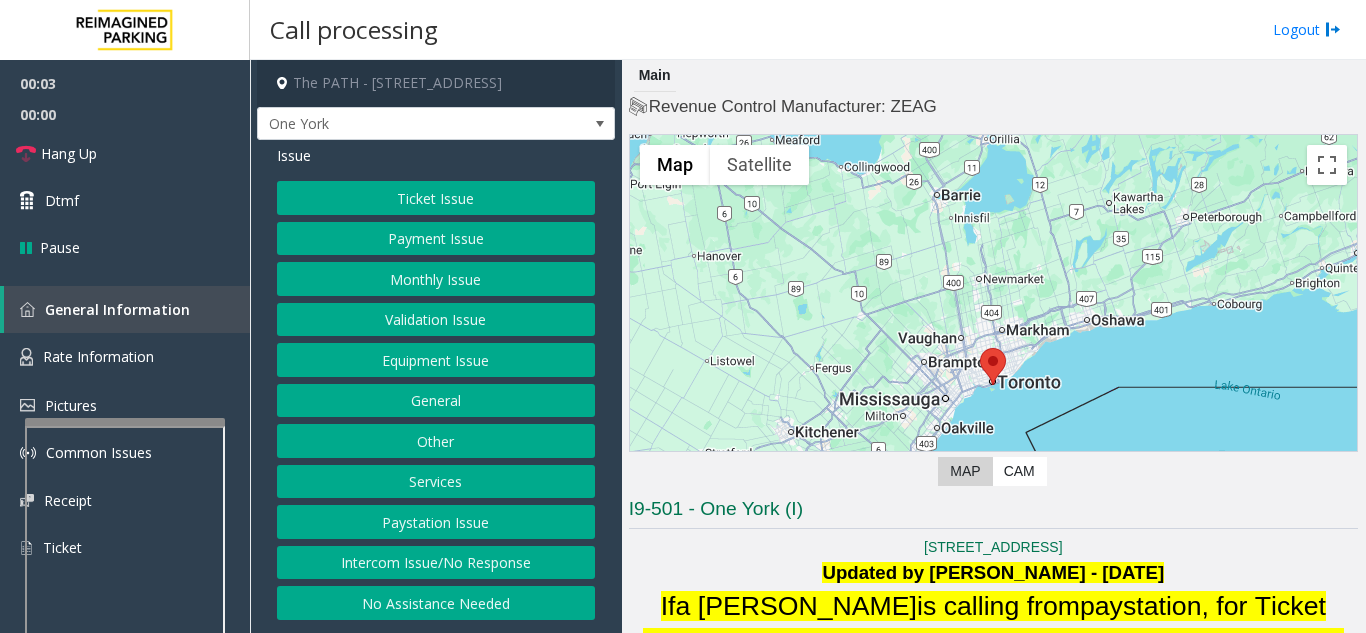 click on "Issue  Ticket Issue   Payment Issue   Monthly Issue   Validation Issue   Equipment Issue   General   Other   Services   Paystation Issue   Intercom Issue/No Response   No Assistance Needed" 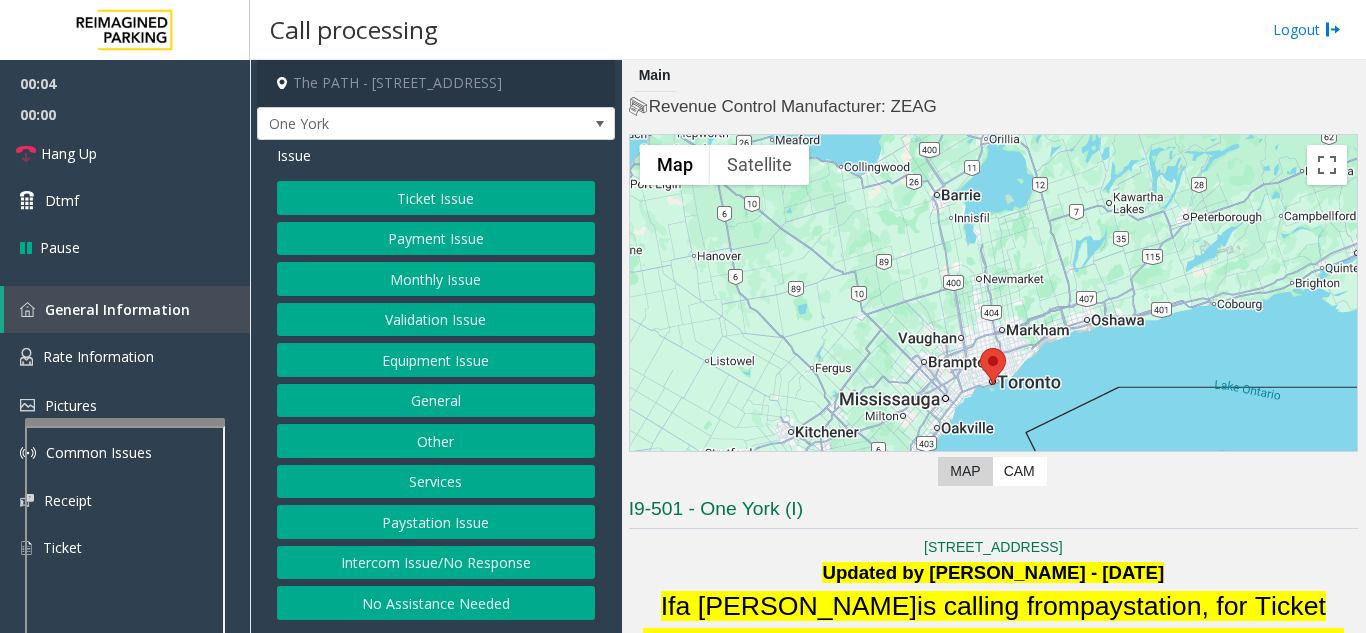 click on "Ticket Issue" 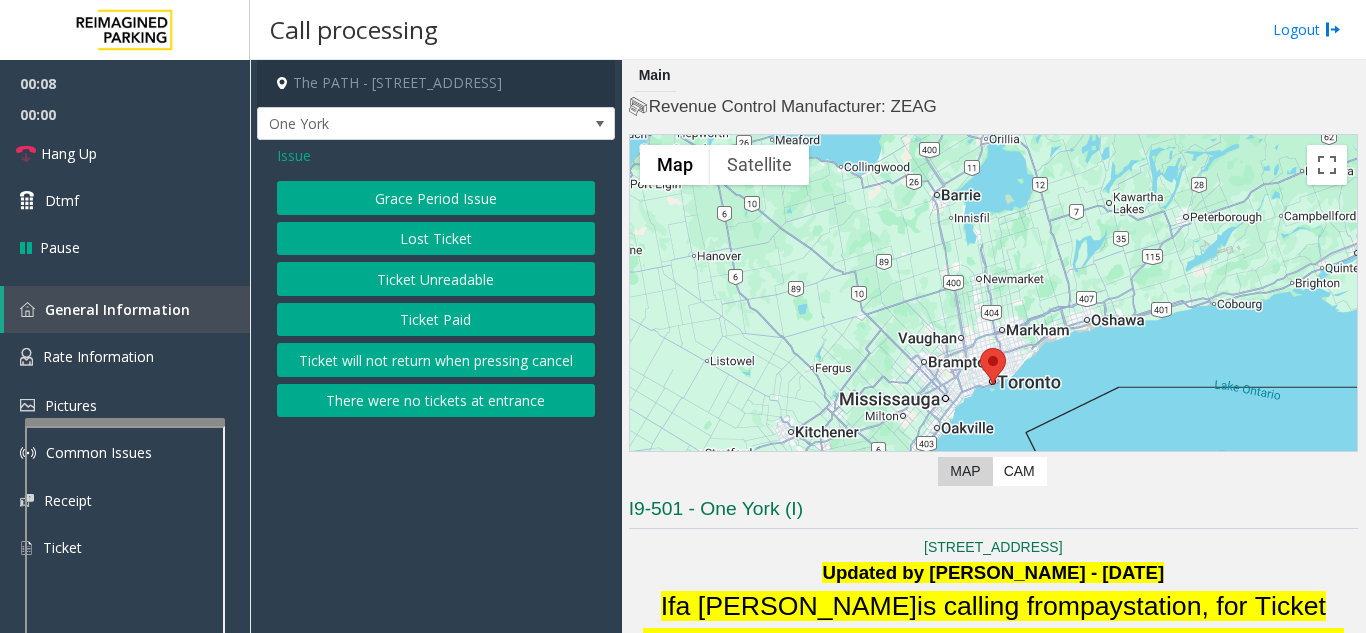click on "Ticket Paid" 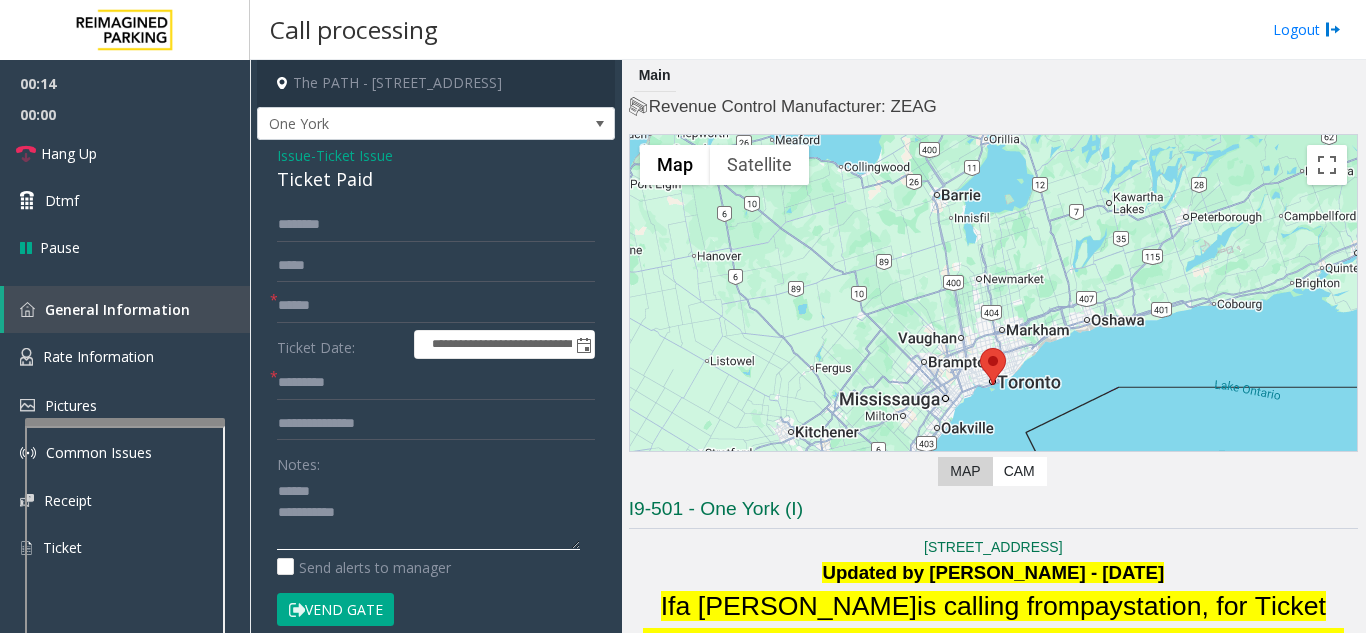 click 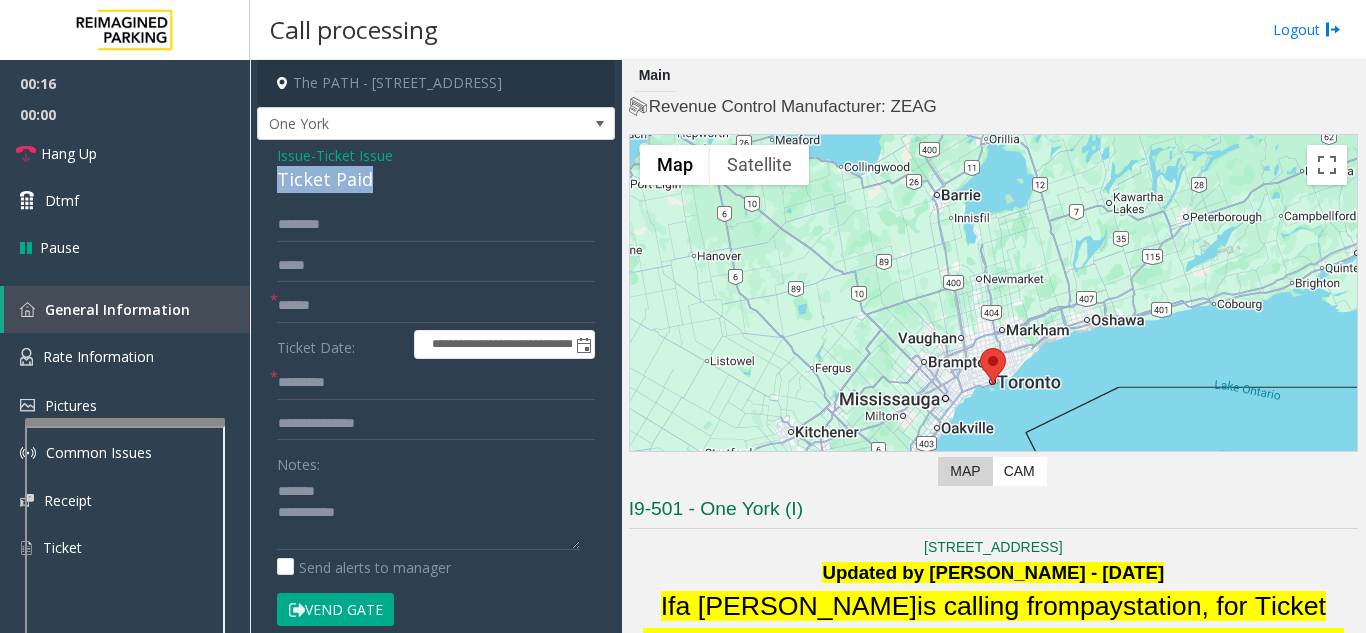 drag, startPoint x: 273, startPoint y: 176, endPoint x: 378, endPoint y: 176, distance: 105 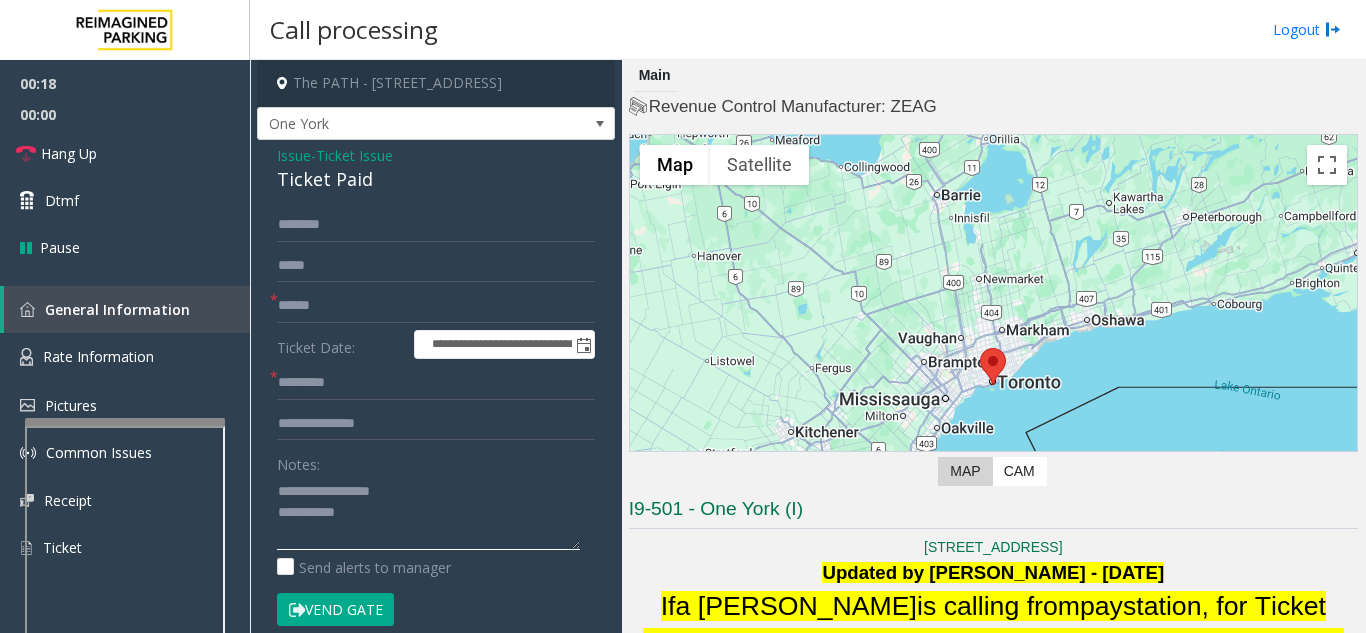 click 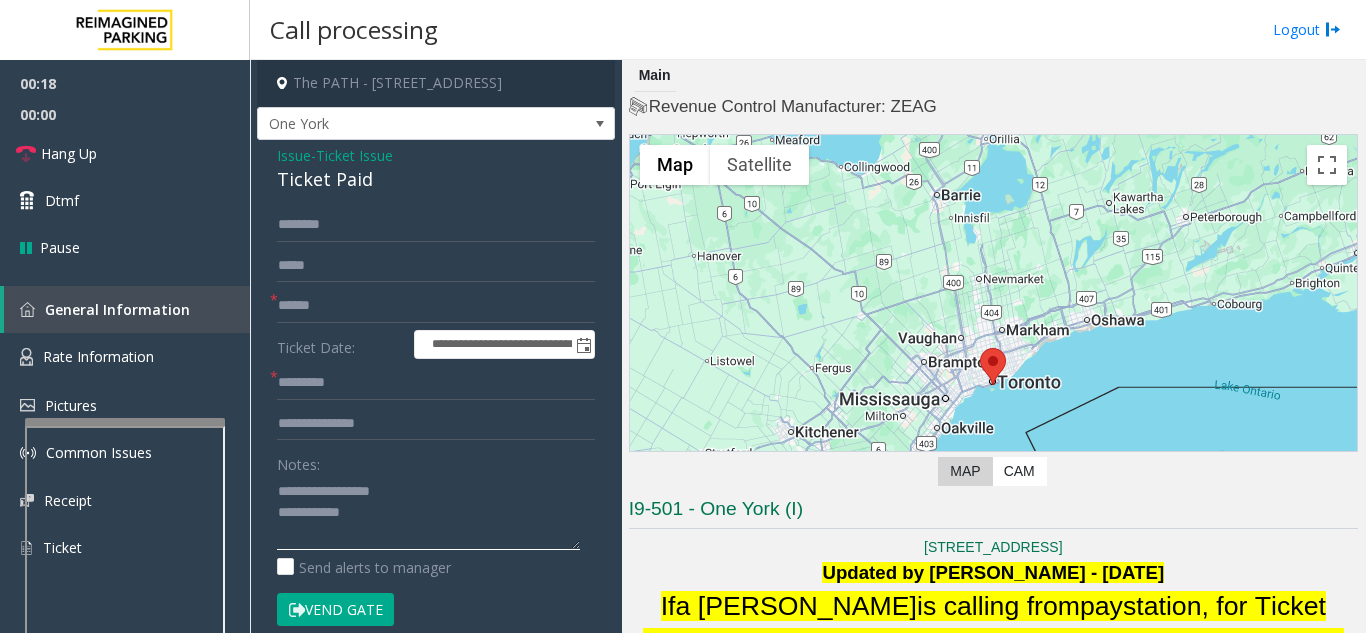 type on "**********" 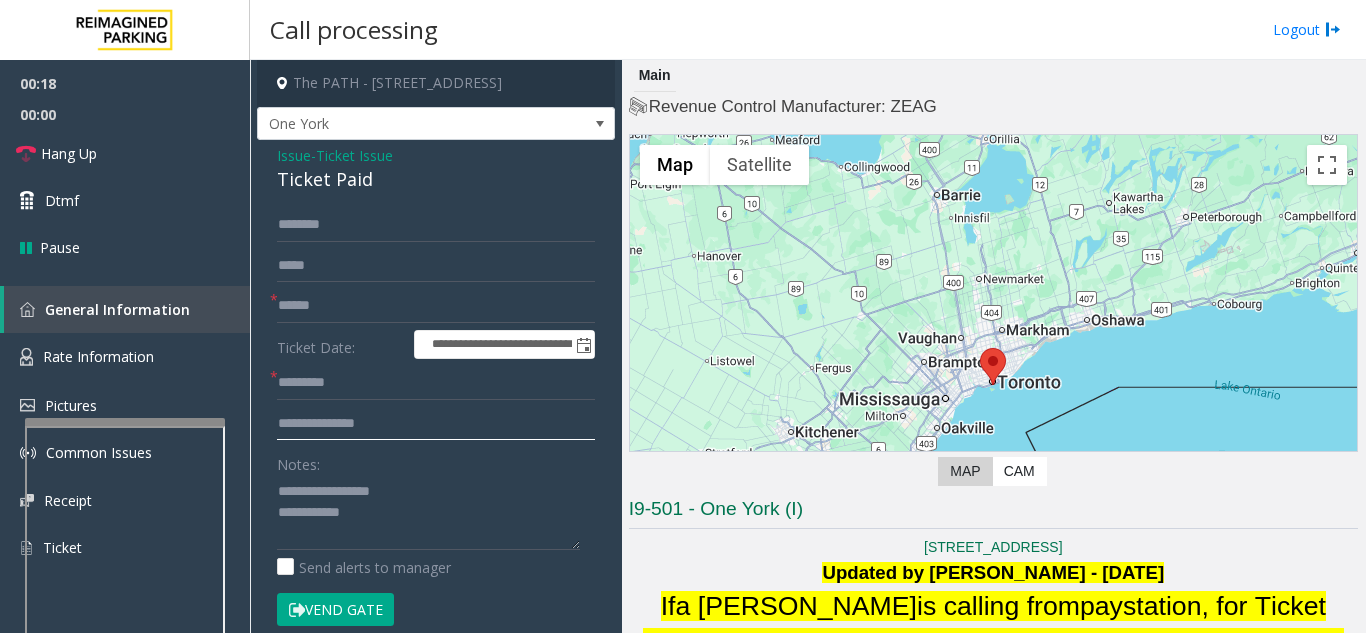 click 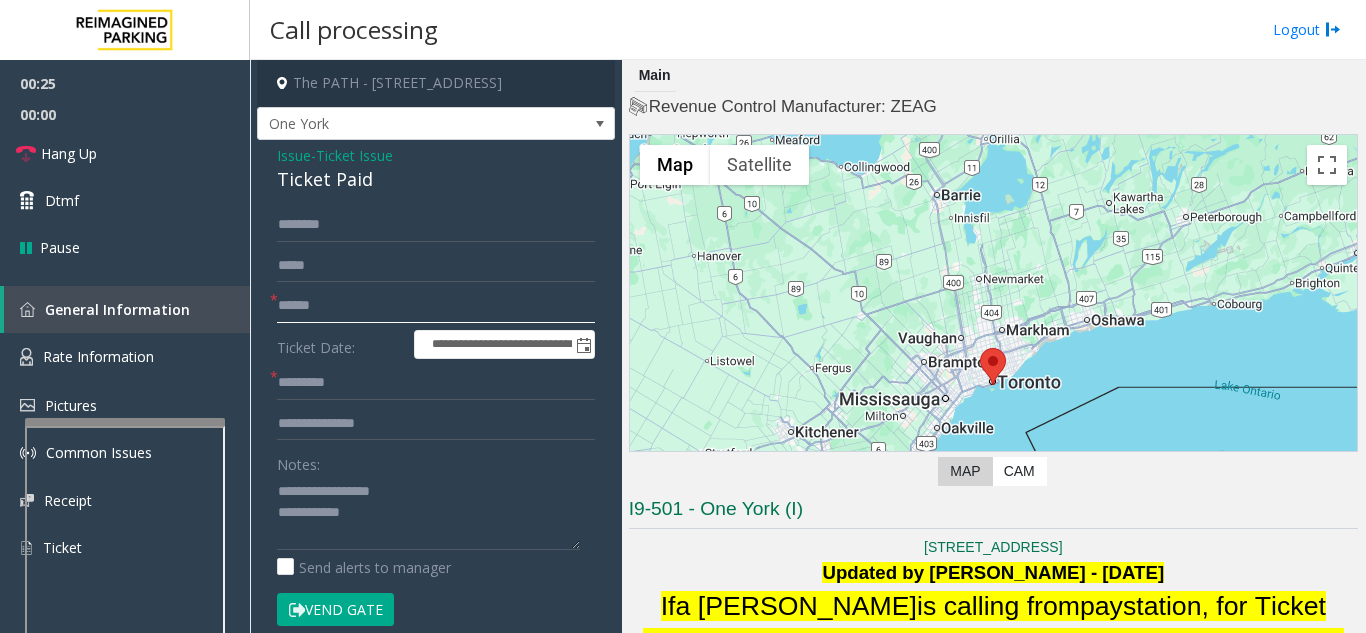 click 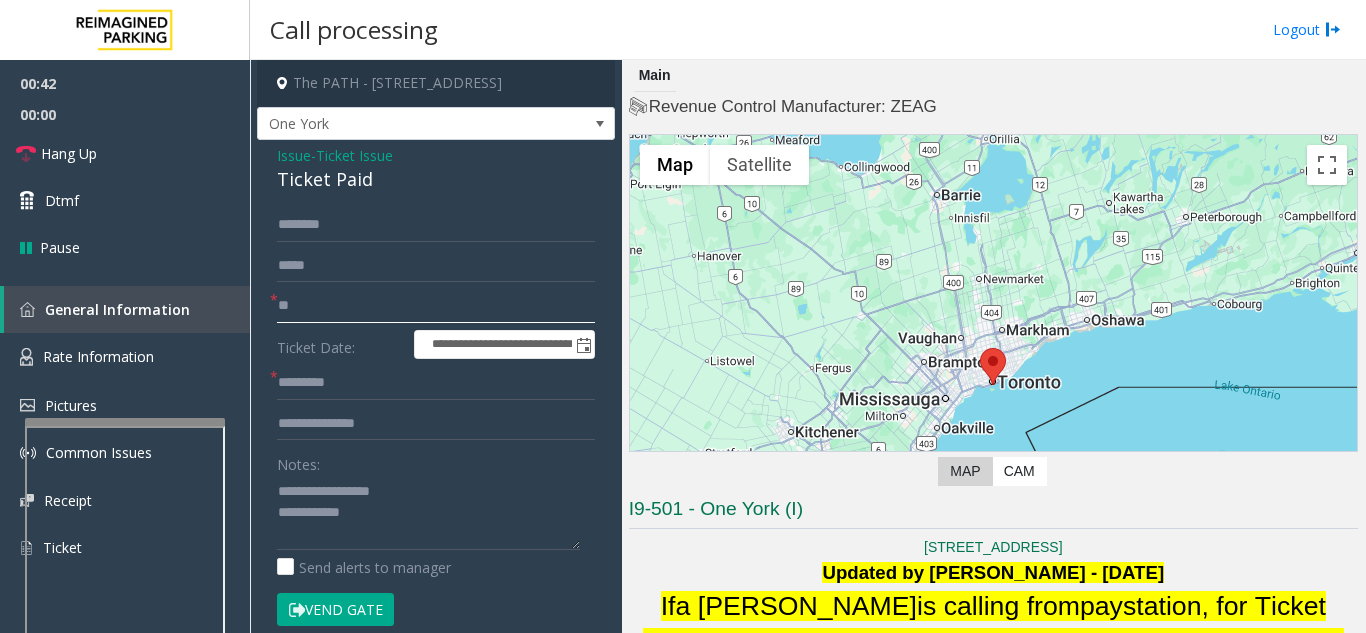 type on "*" 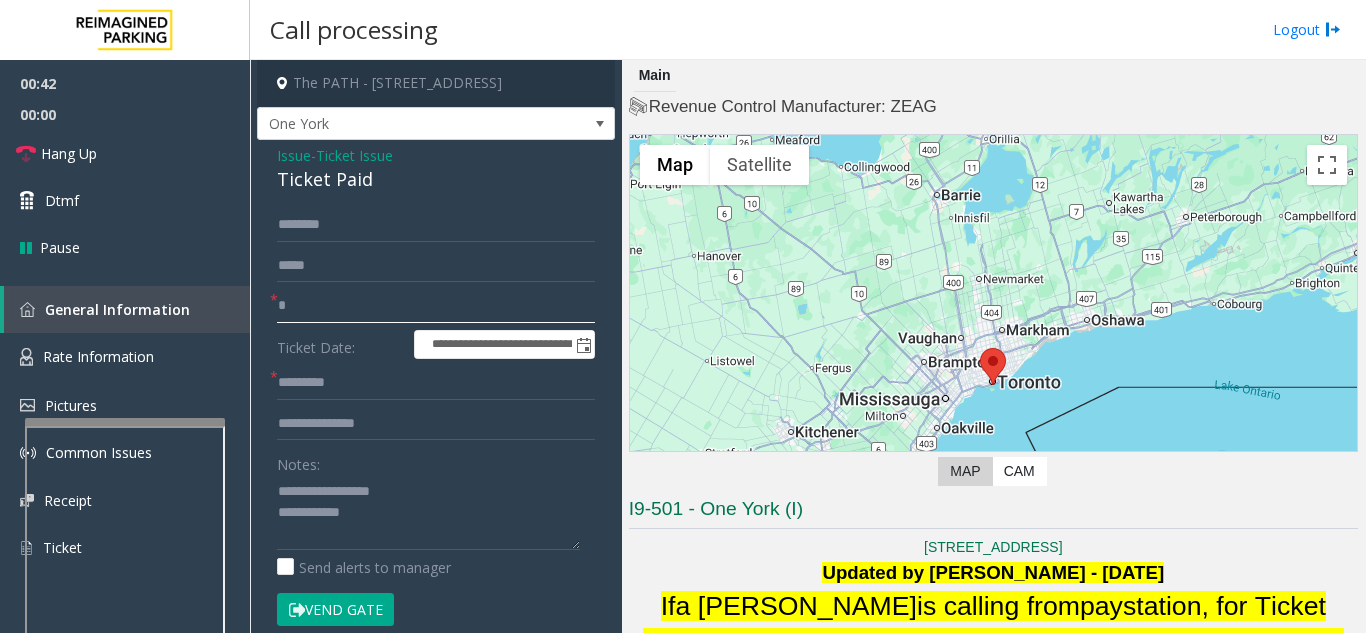 type 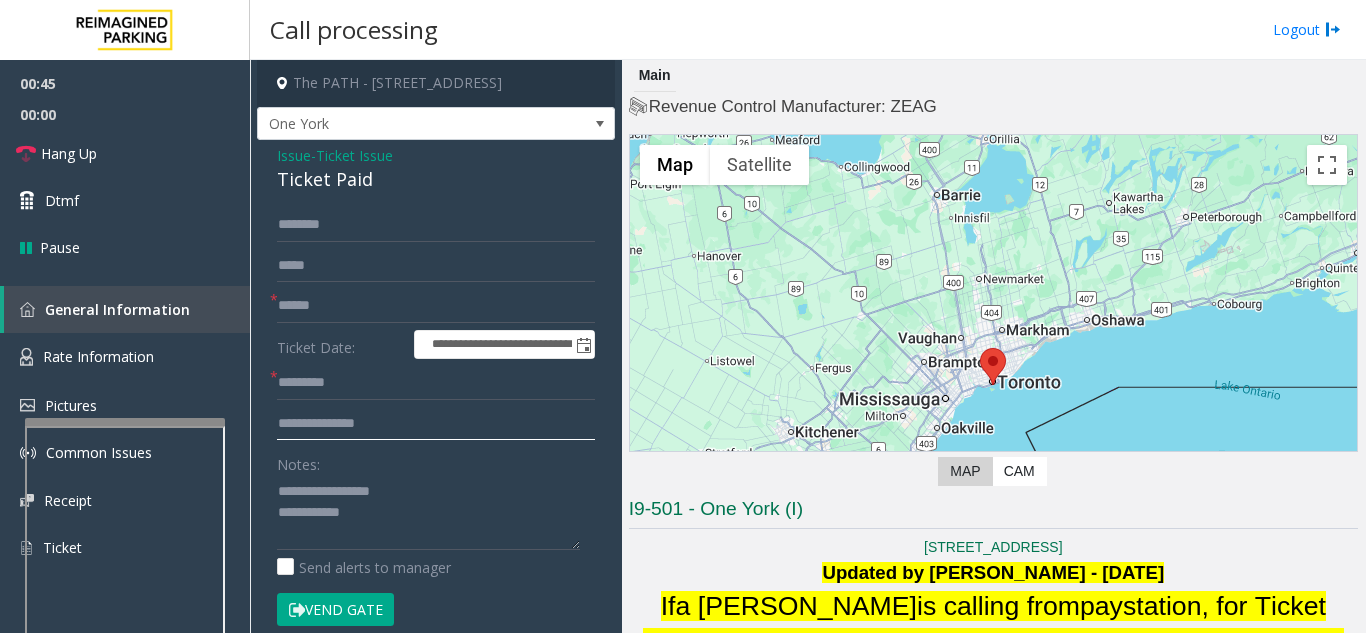 click 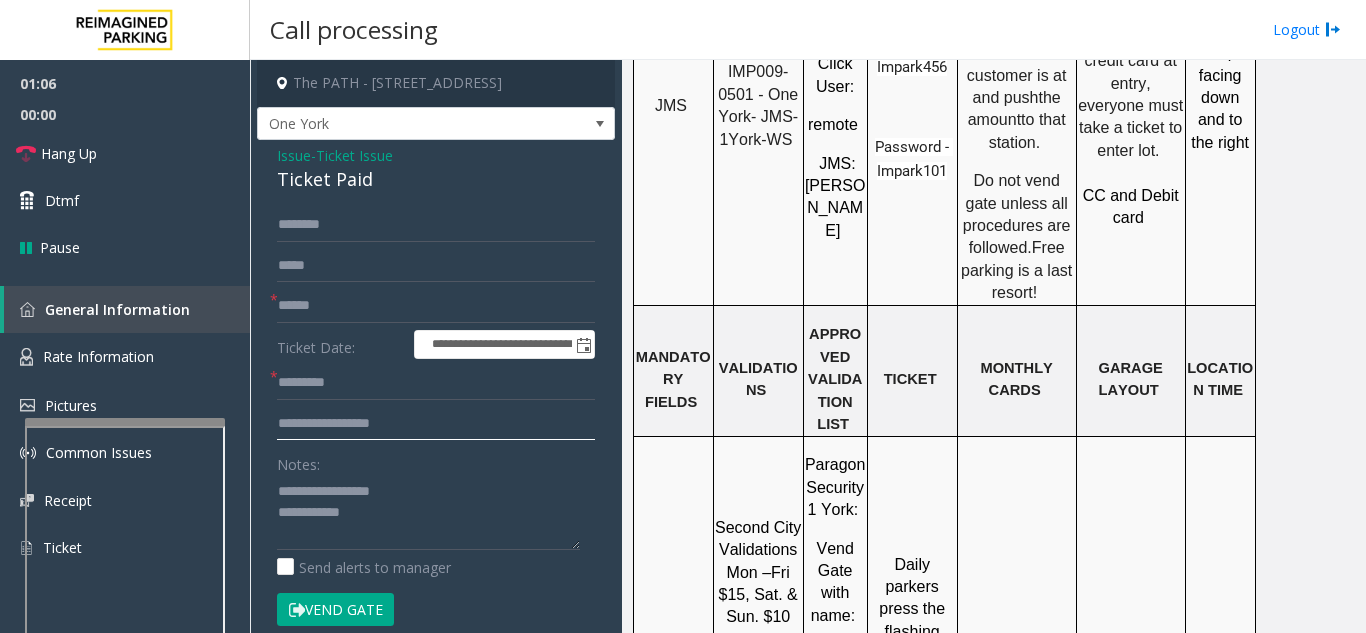 scroll, scrollTop: 2100, scrollLeft: 0, axis: vertical 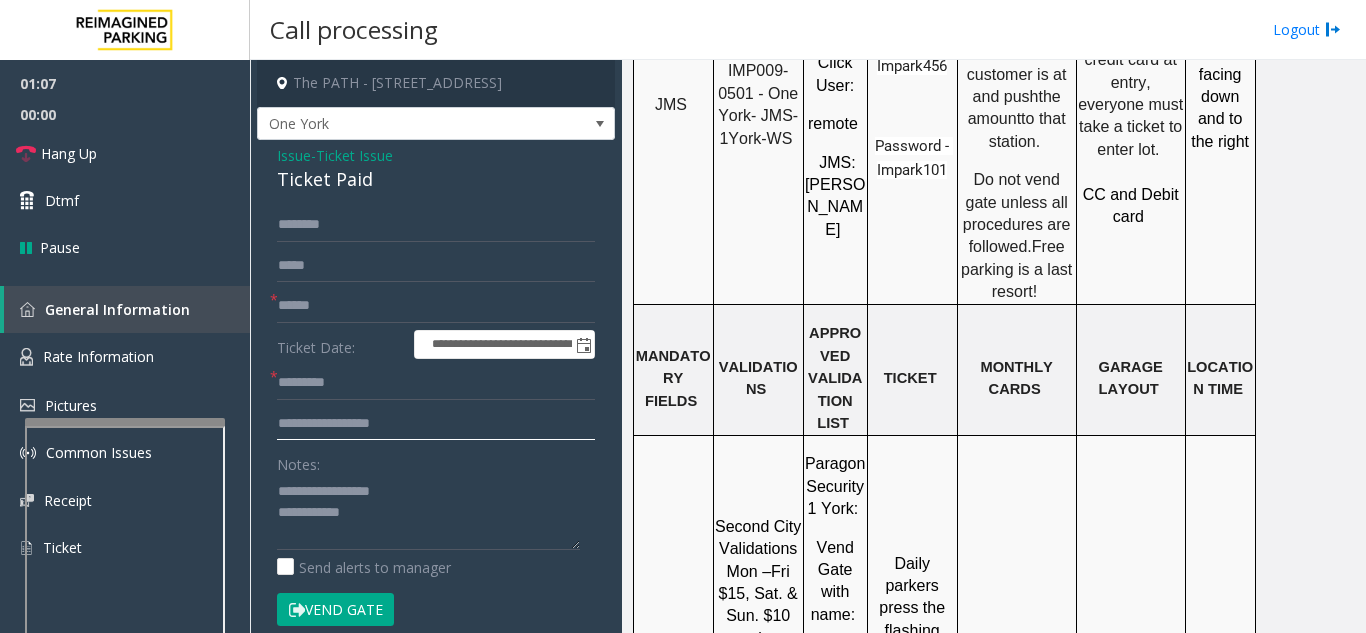 type on "**********" 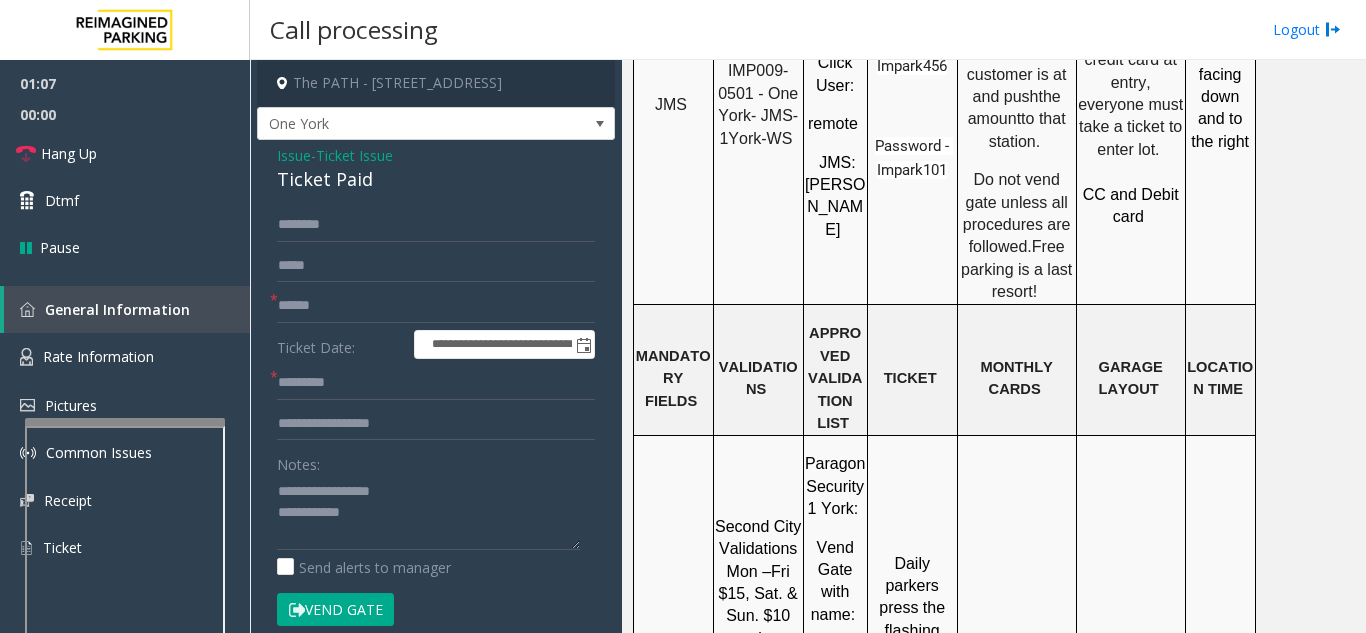 click on "Local Time" 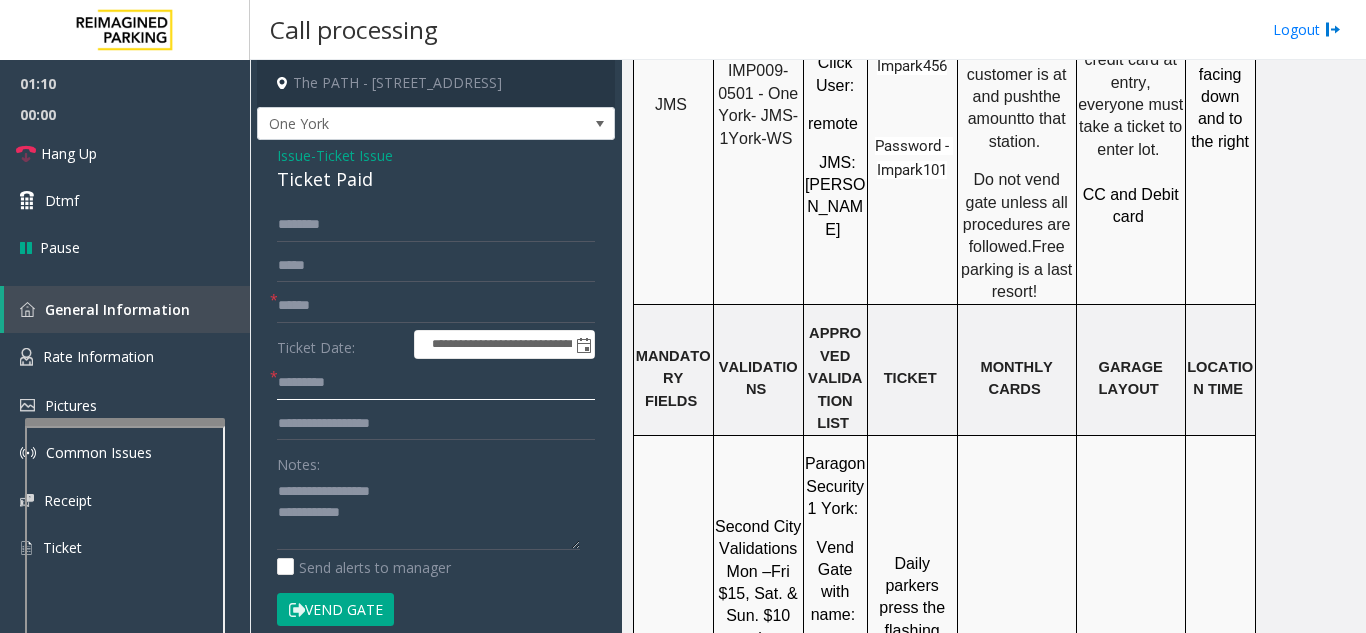 click 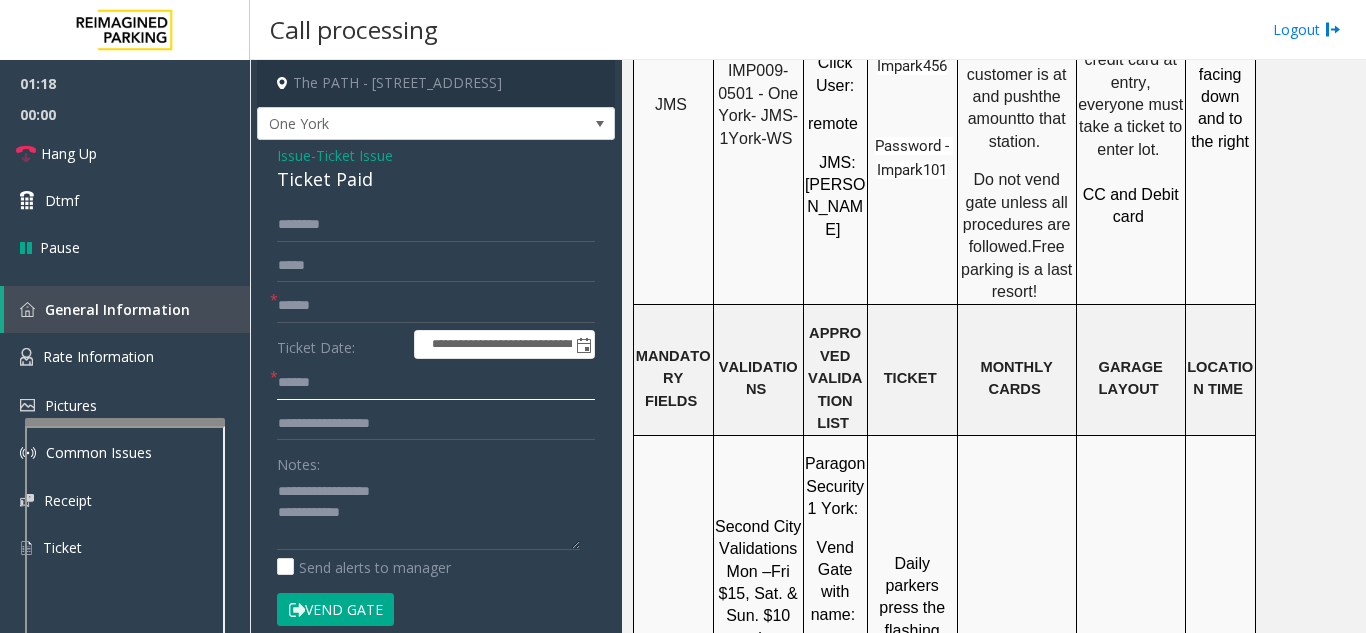 type on "*****" 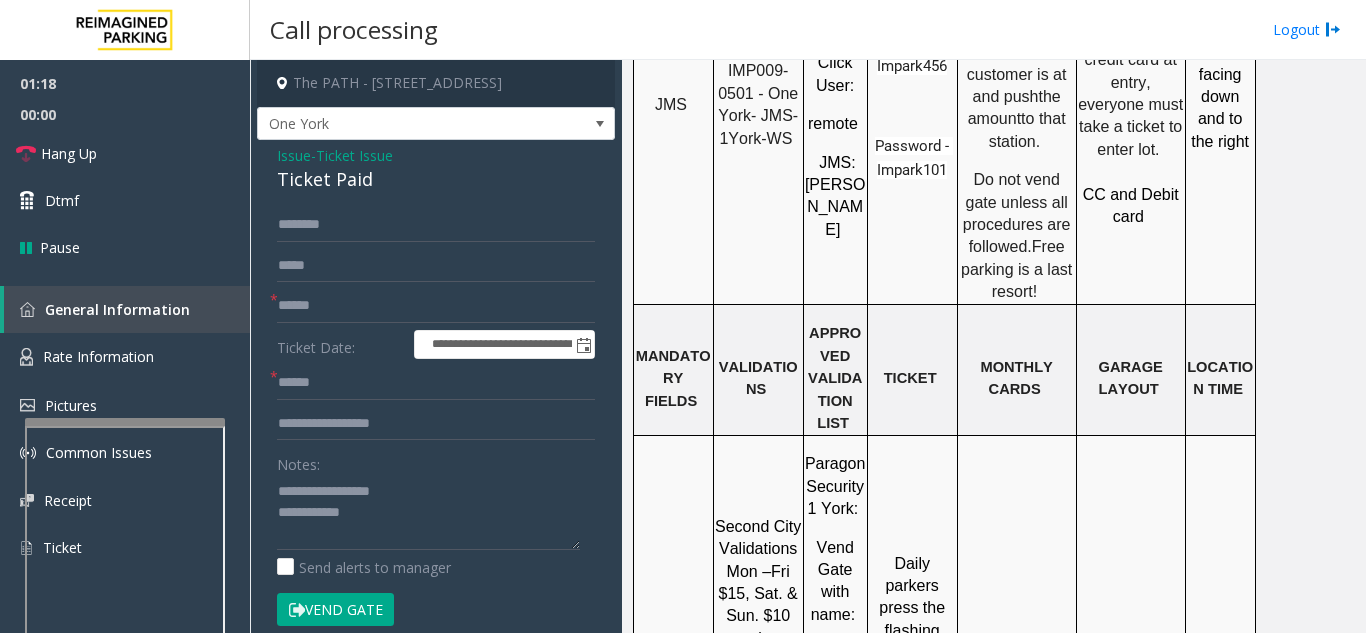 click on "Vend Gate" 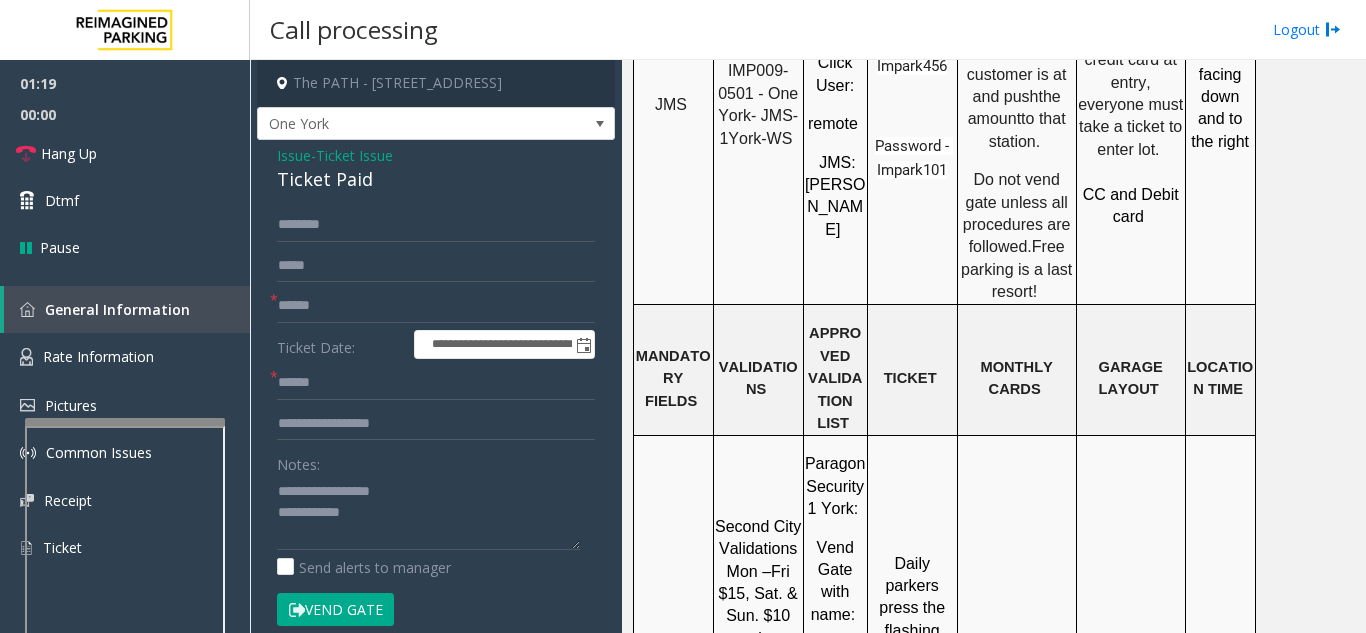 click on "**********" 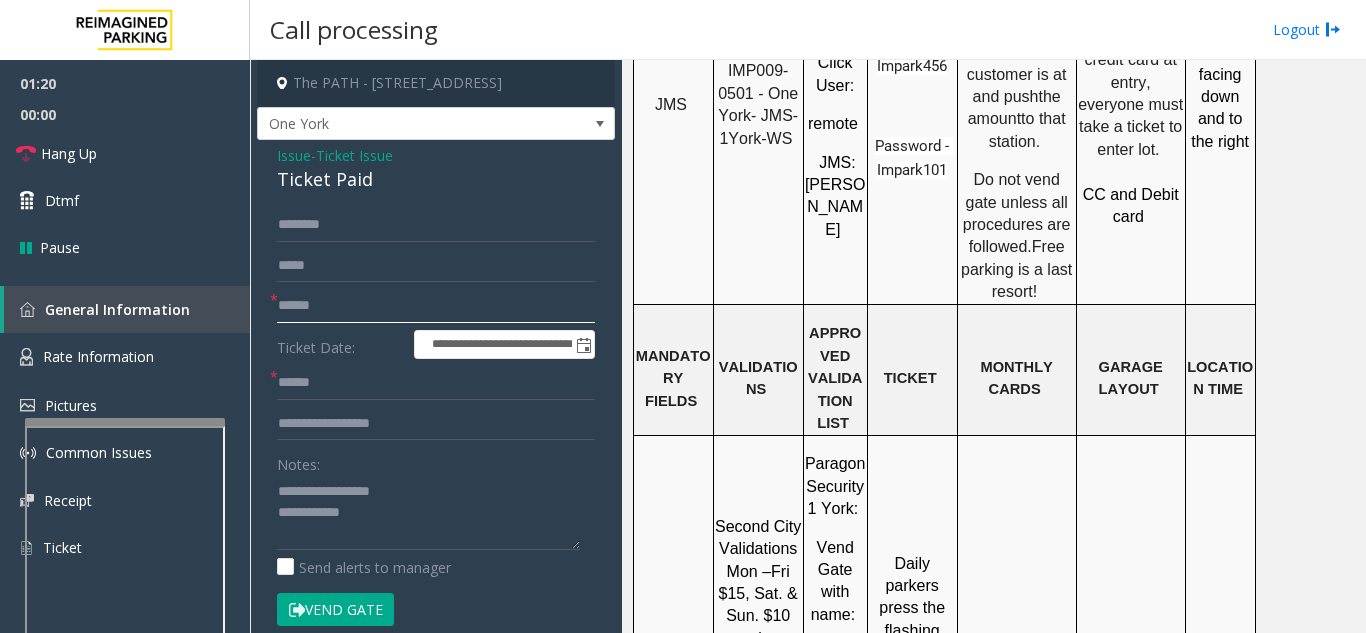 click 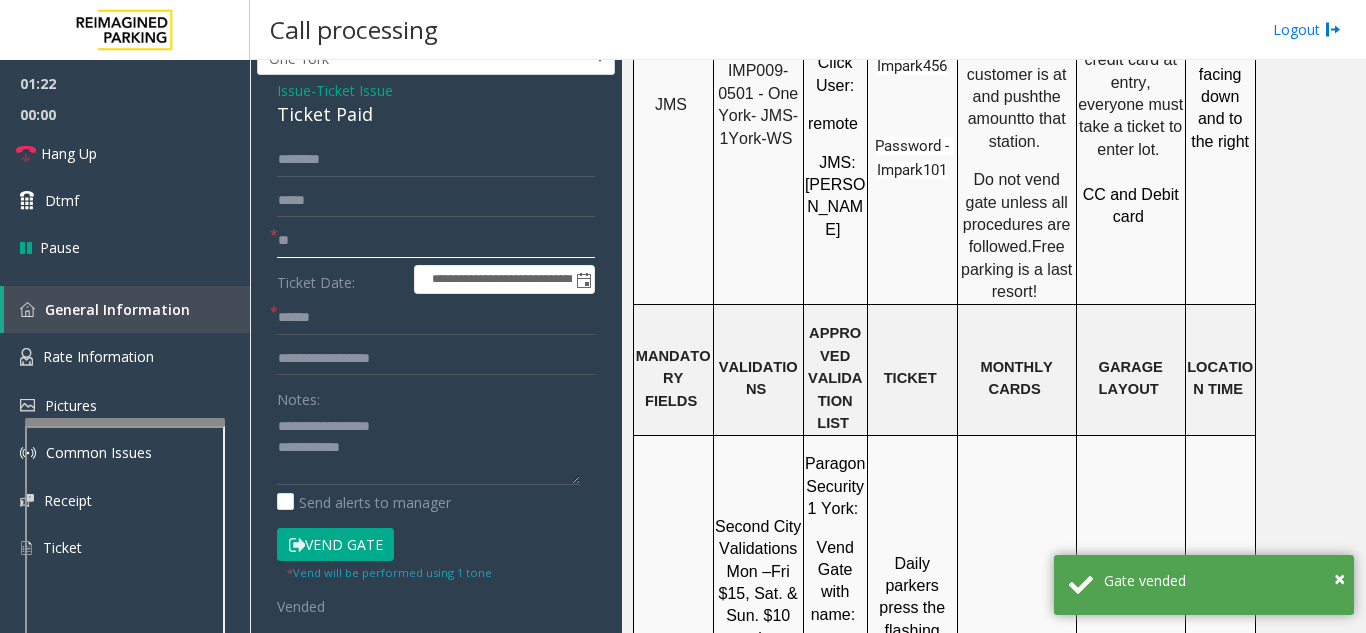 scroll, scrollTop: 100, scrollLeft: 0, axis: vertical 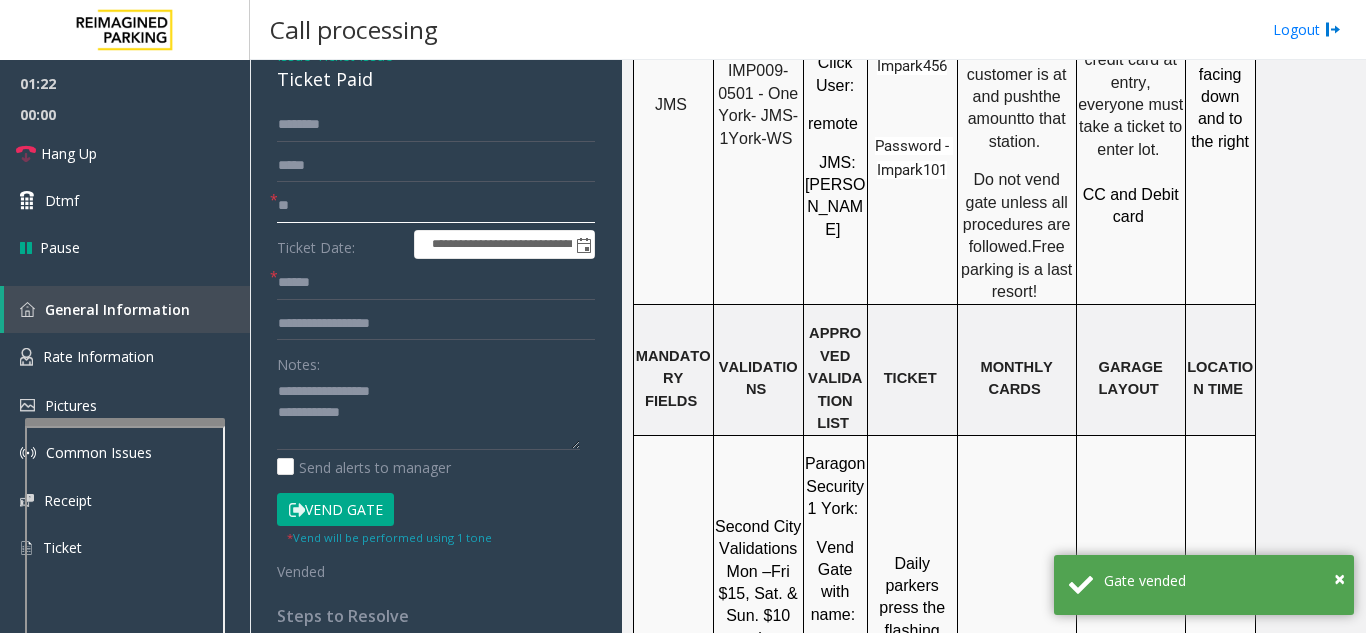 type on "**" 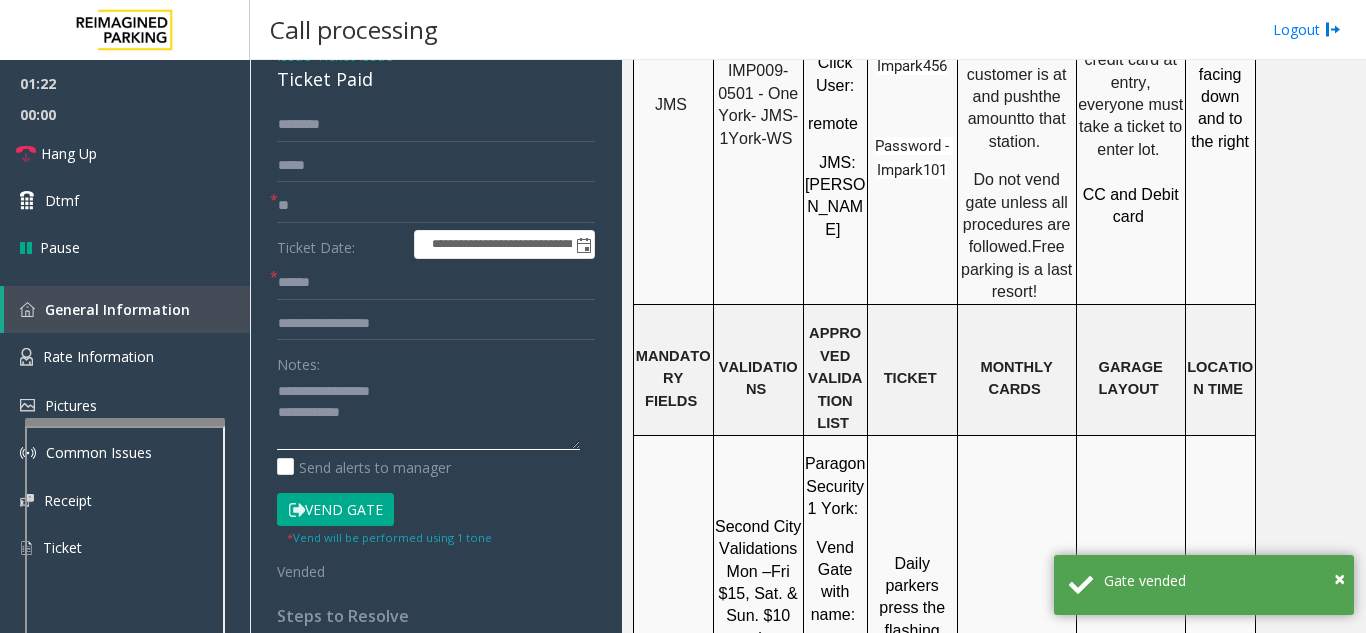 click 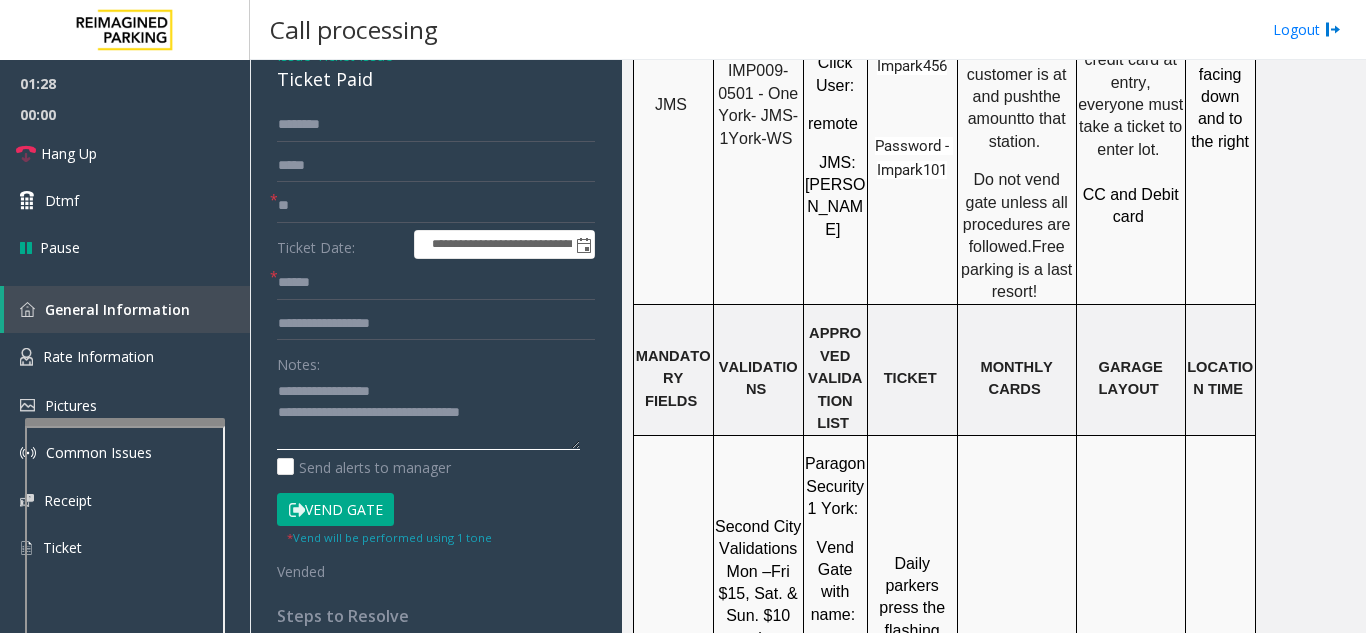 click 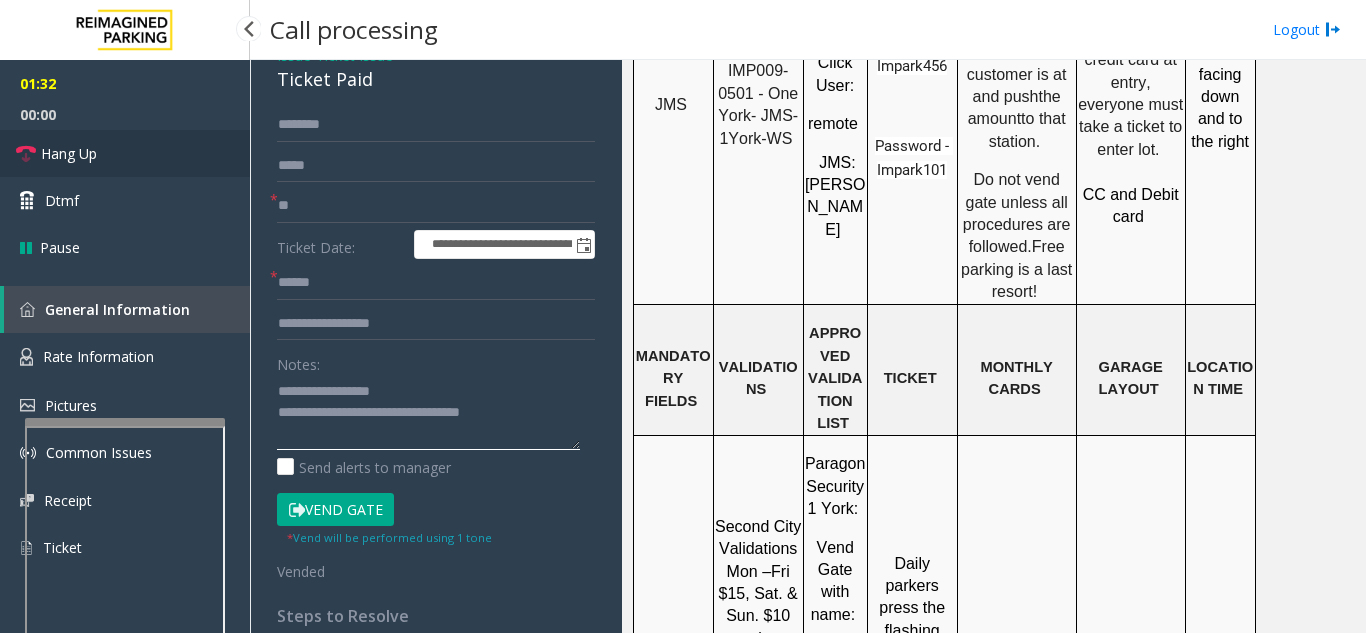 type on "**********" 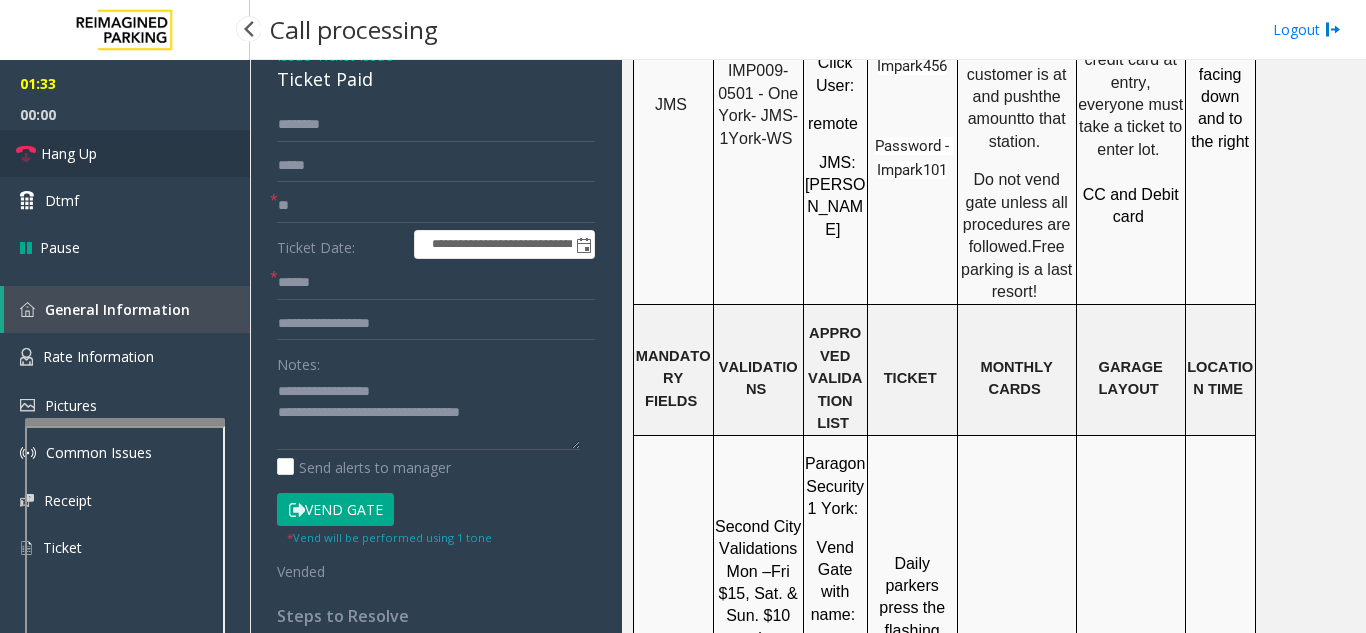 click on "Hang Up" at bounding box center [69, 153] 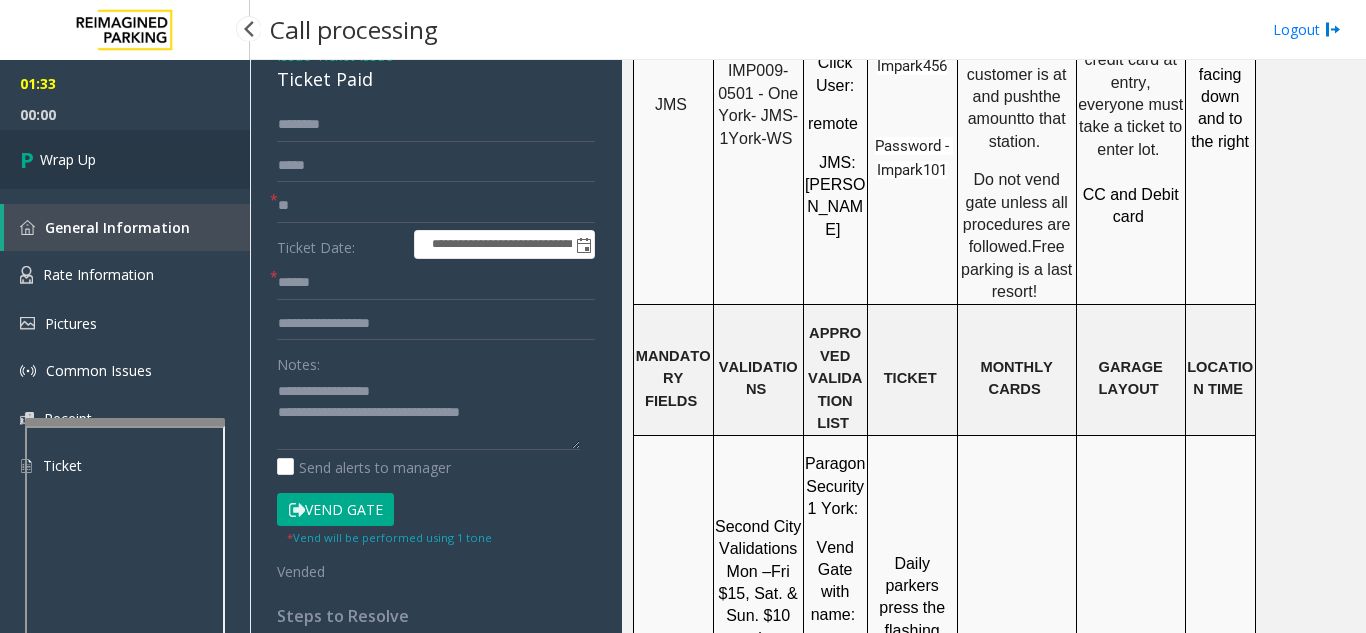 click on "Wrap Up" at bounding box center (68, 159) 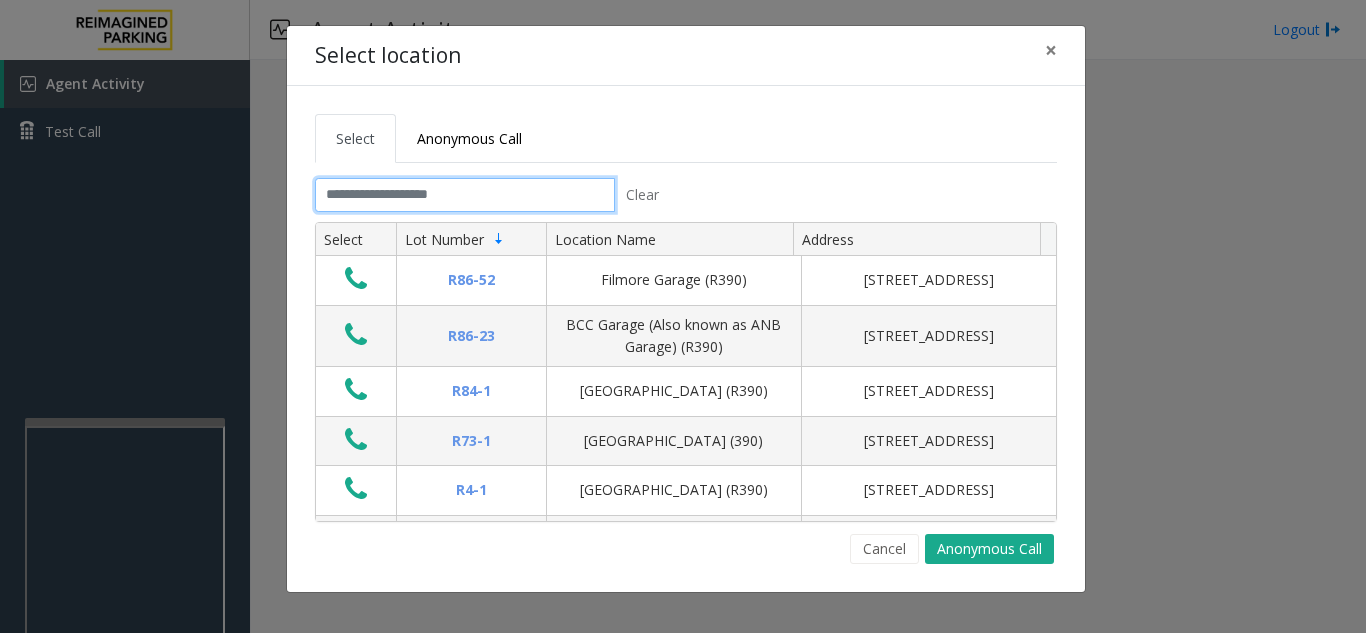 click 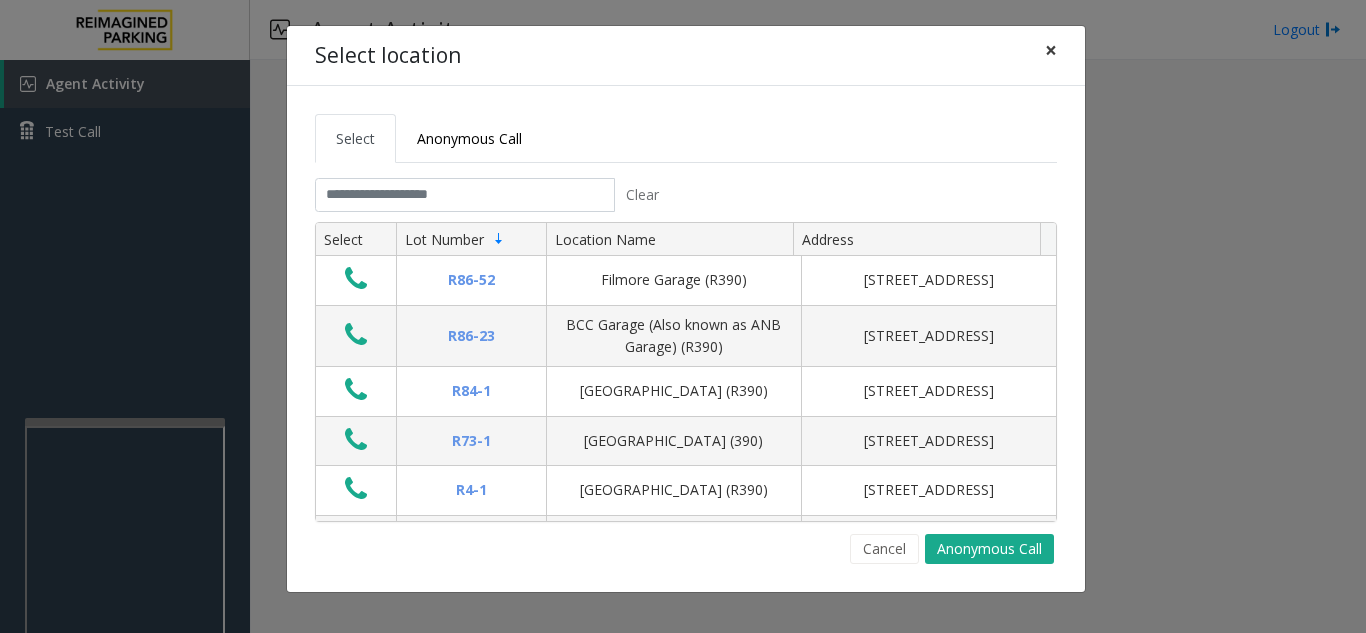 click on "×" 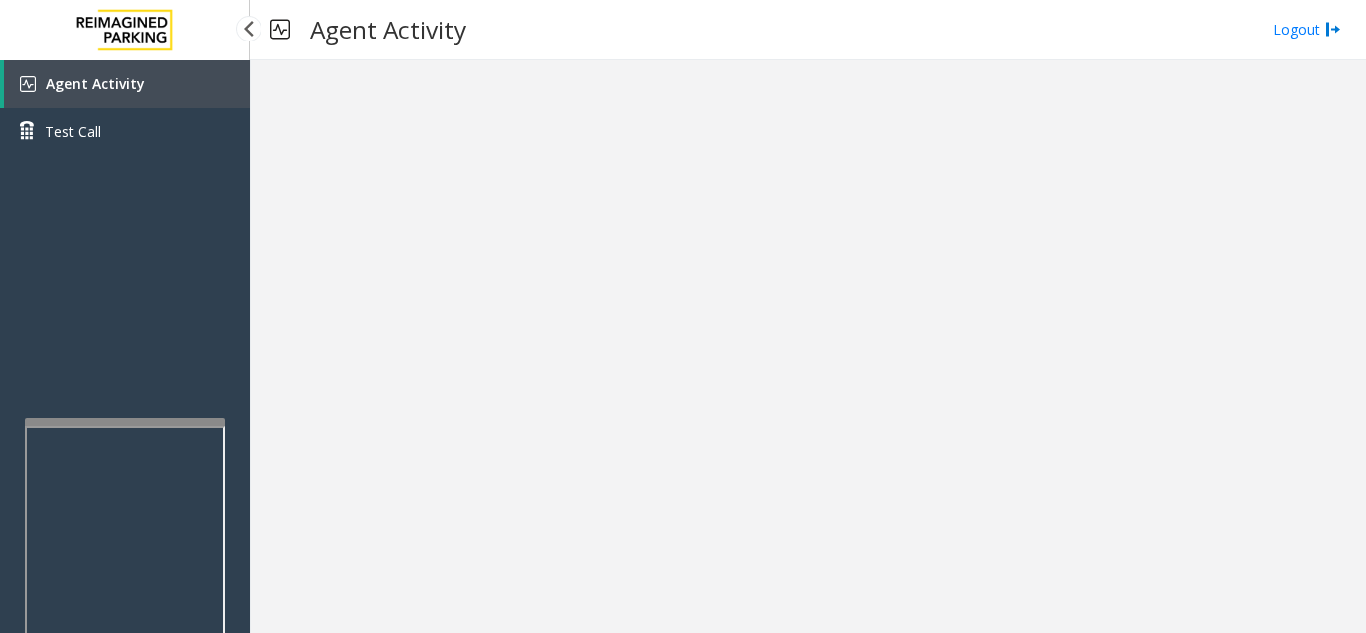 click on "Agent Activity" at bounding box center (127, 84) 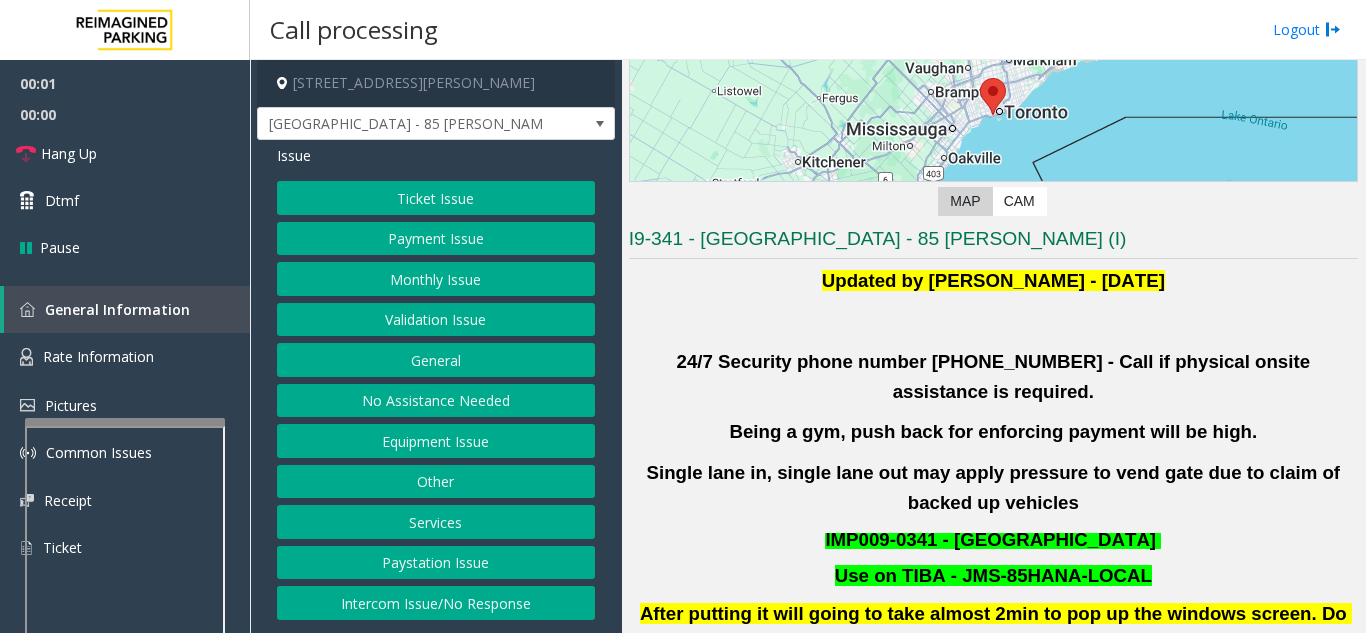 scroll, scrollTop: 500, scrollLeft: 0, axis: vertical 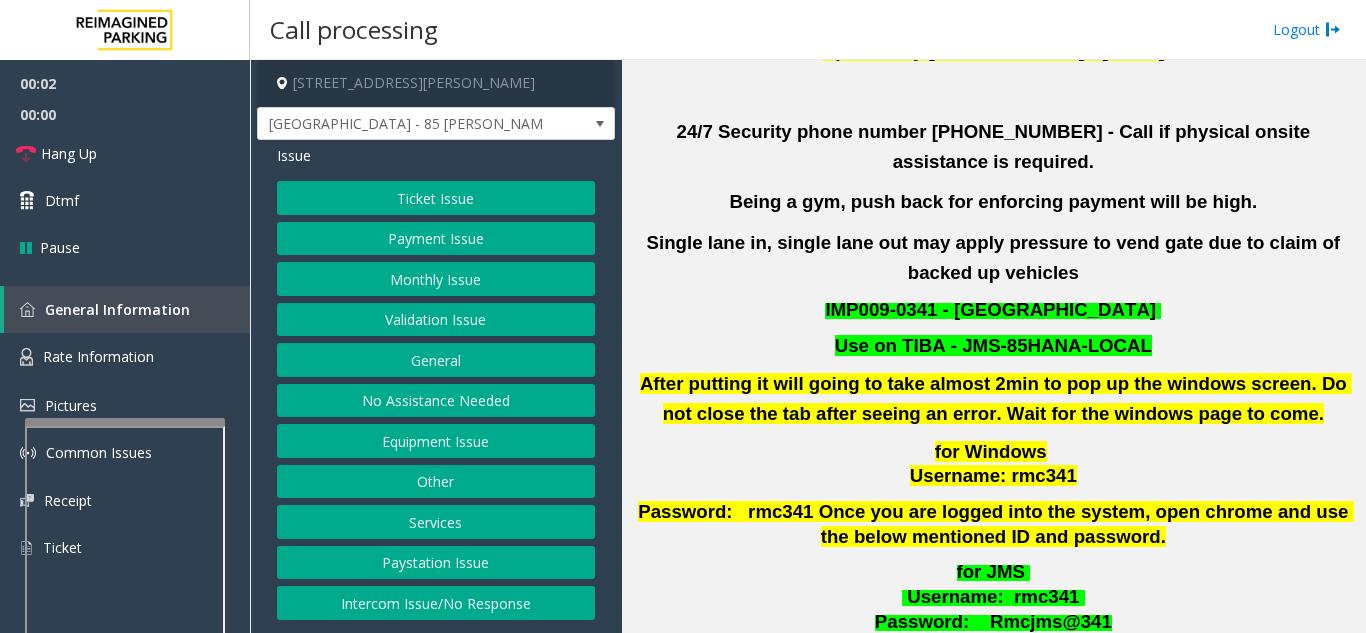 click on "Validation Issue" 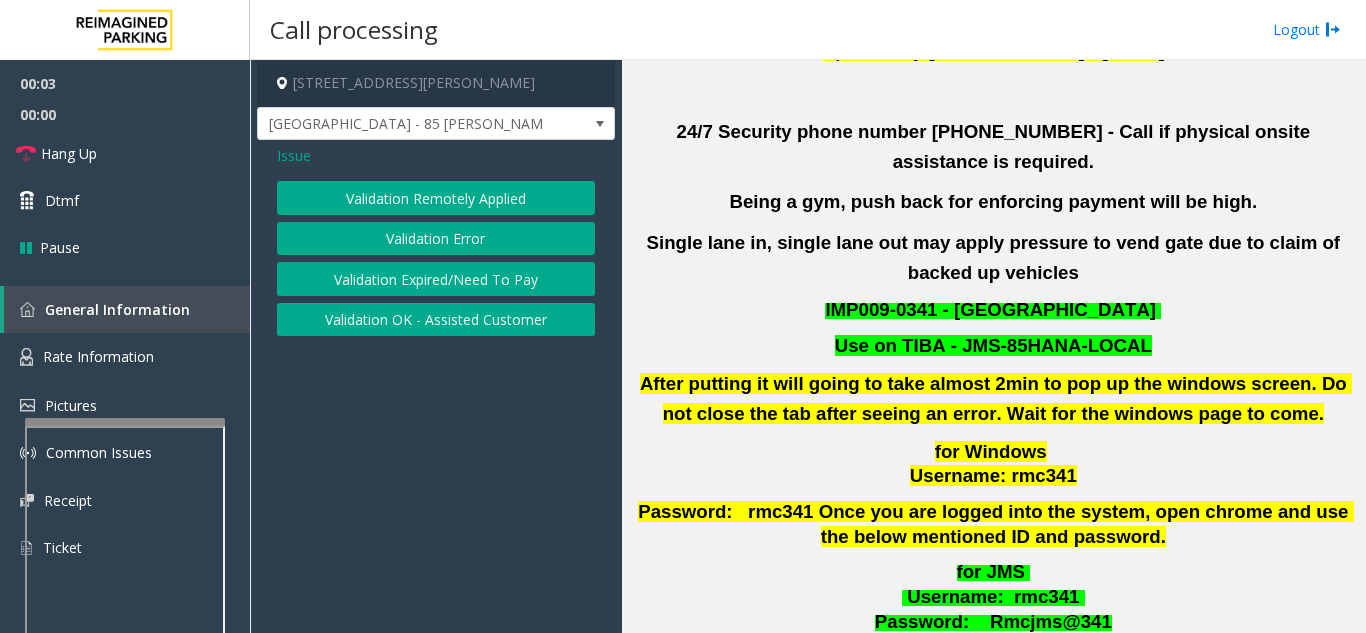 click on "Validation Error" 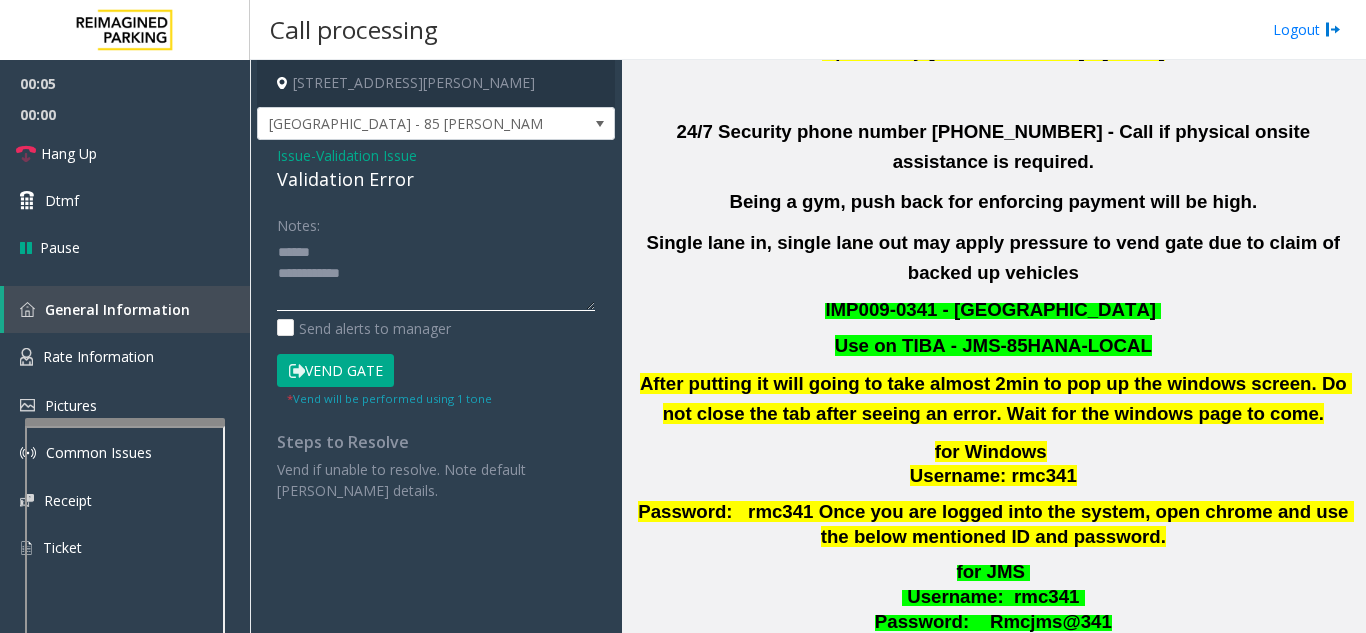 click 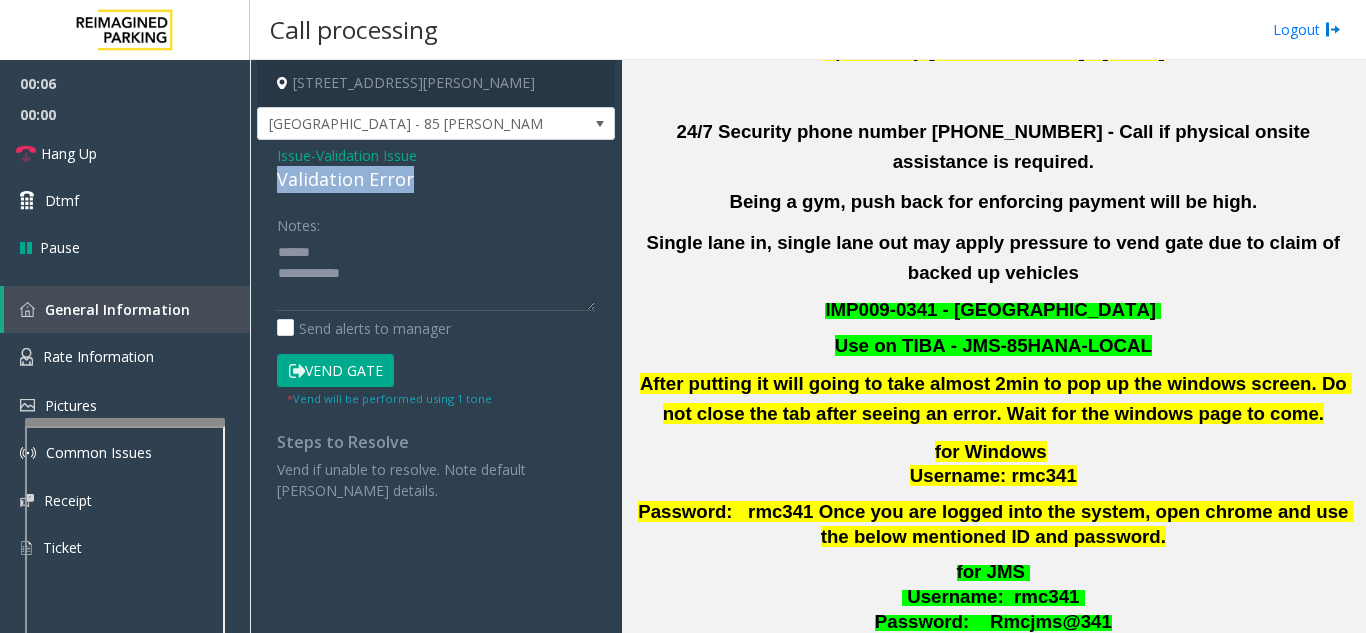 drag, startPoint x: 265, startPoint y: 175, endPoint x: 416, endPoint y: 173, distance: 151.01324 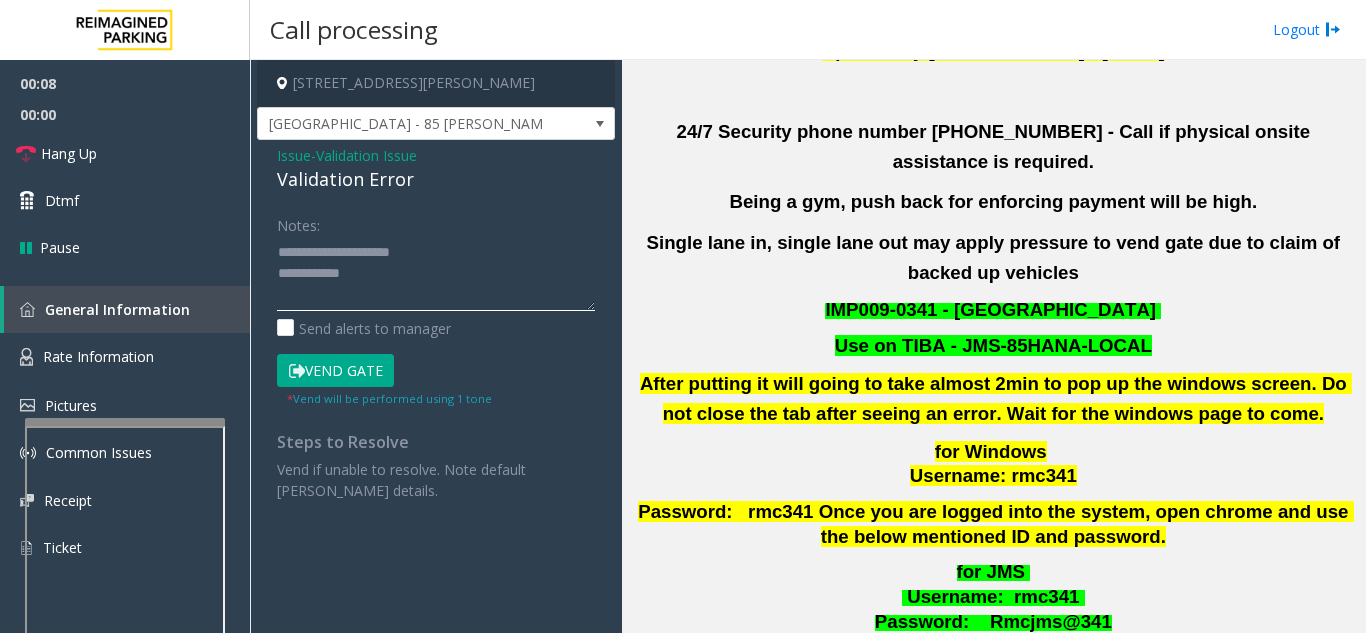 click 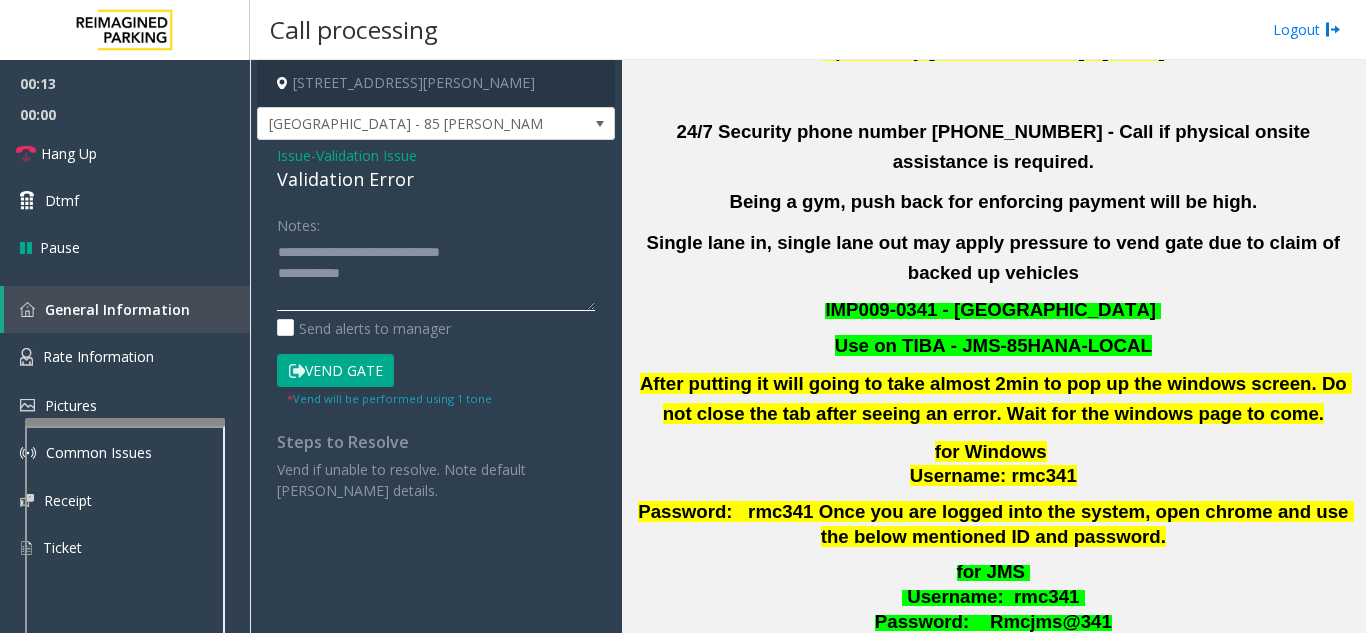 click 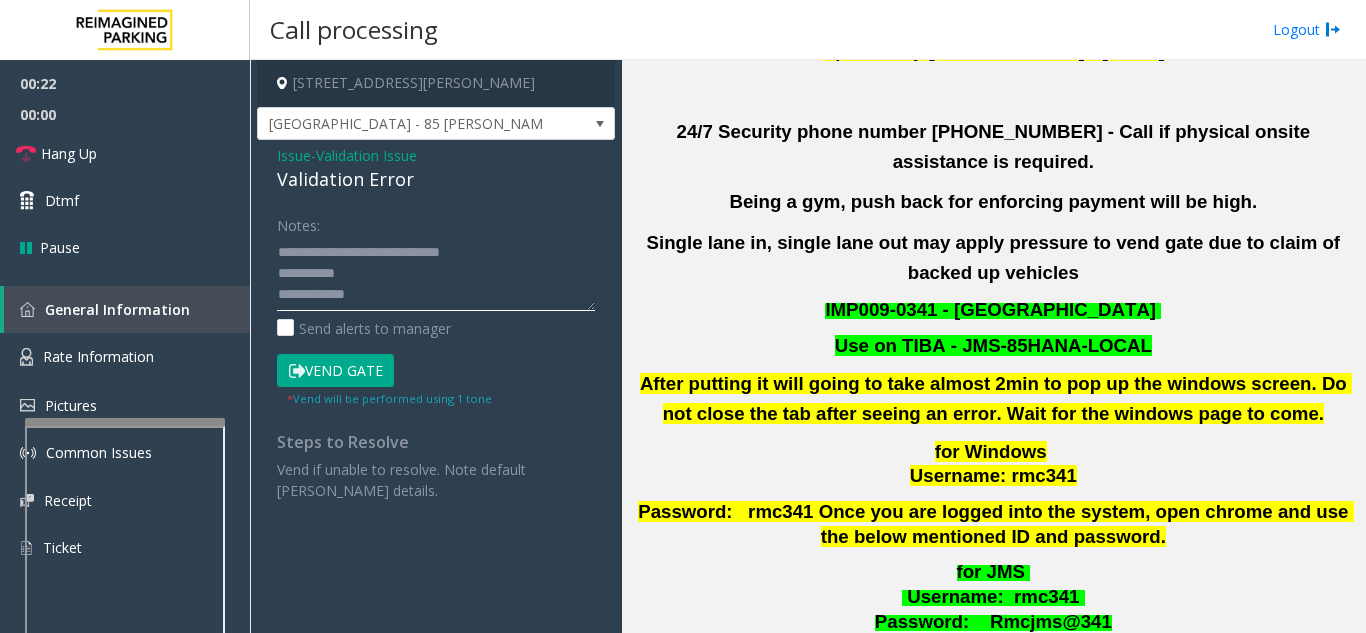 scroll, scrollTop: 15, scrollLeft: 0, axis: vertical 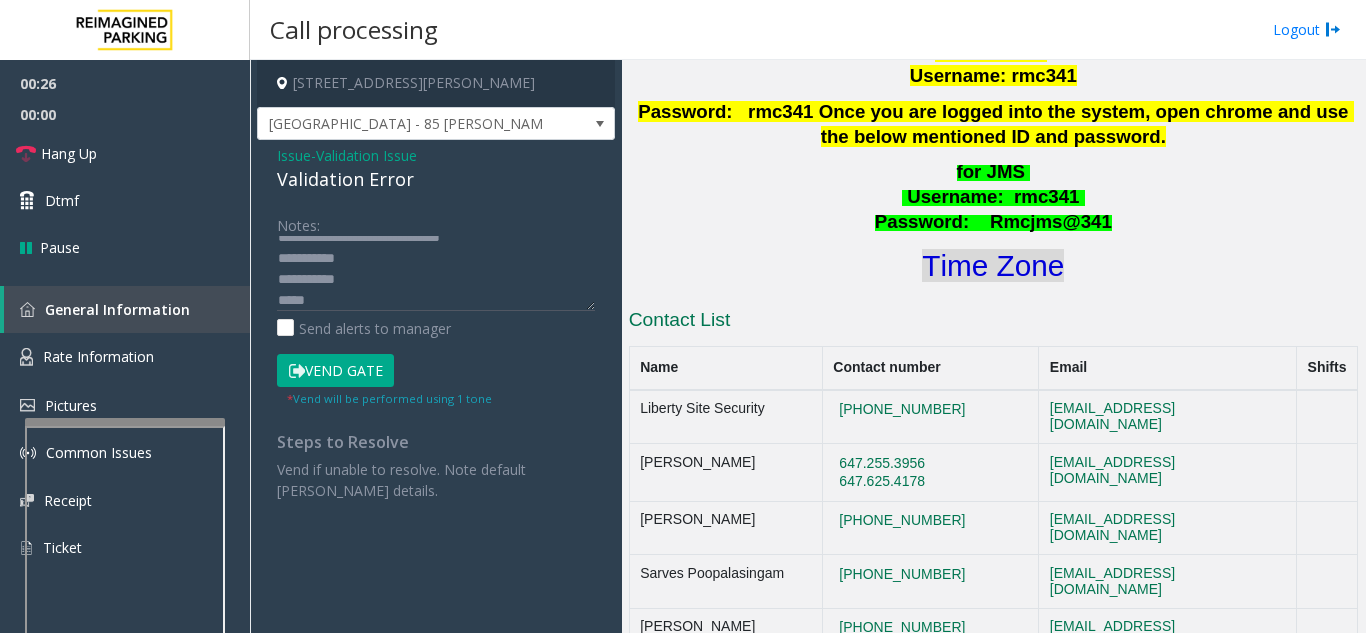 click on "Time Zone" 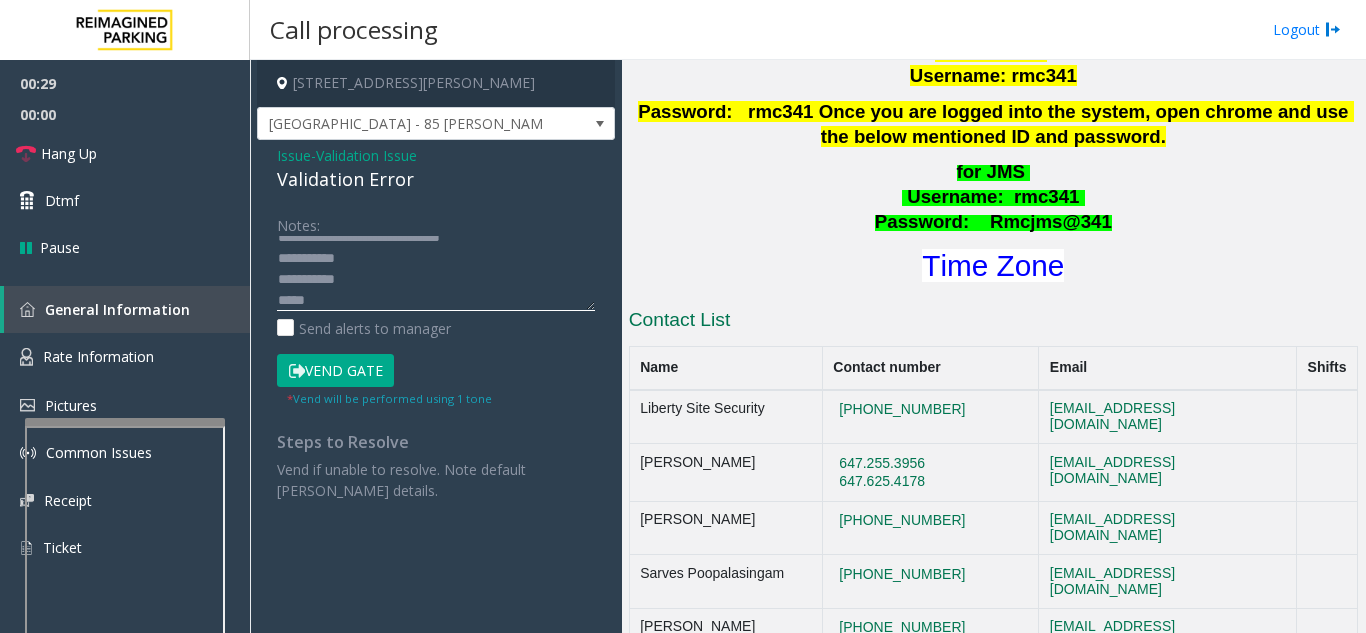 click 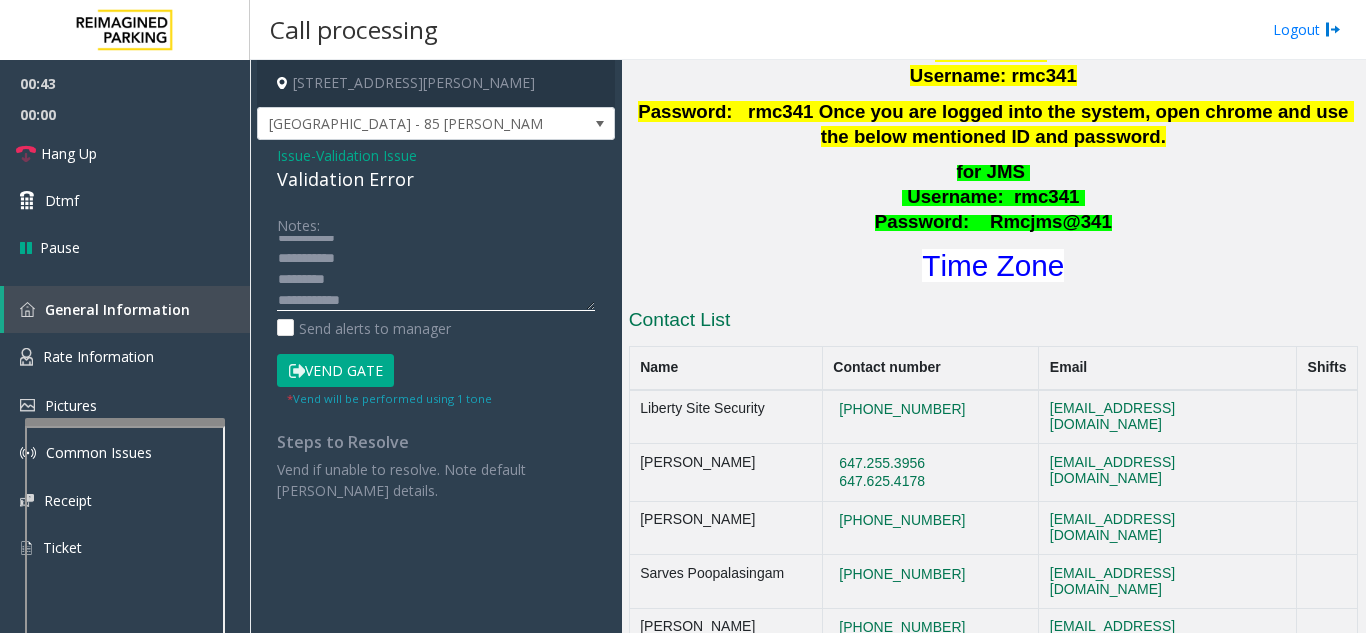 scroll, scrollTop: 0, scrollLeft: 0, axis: both 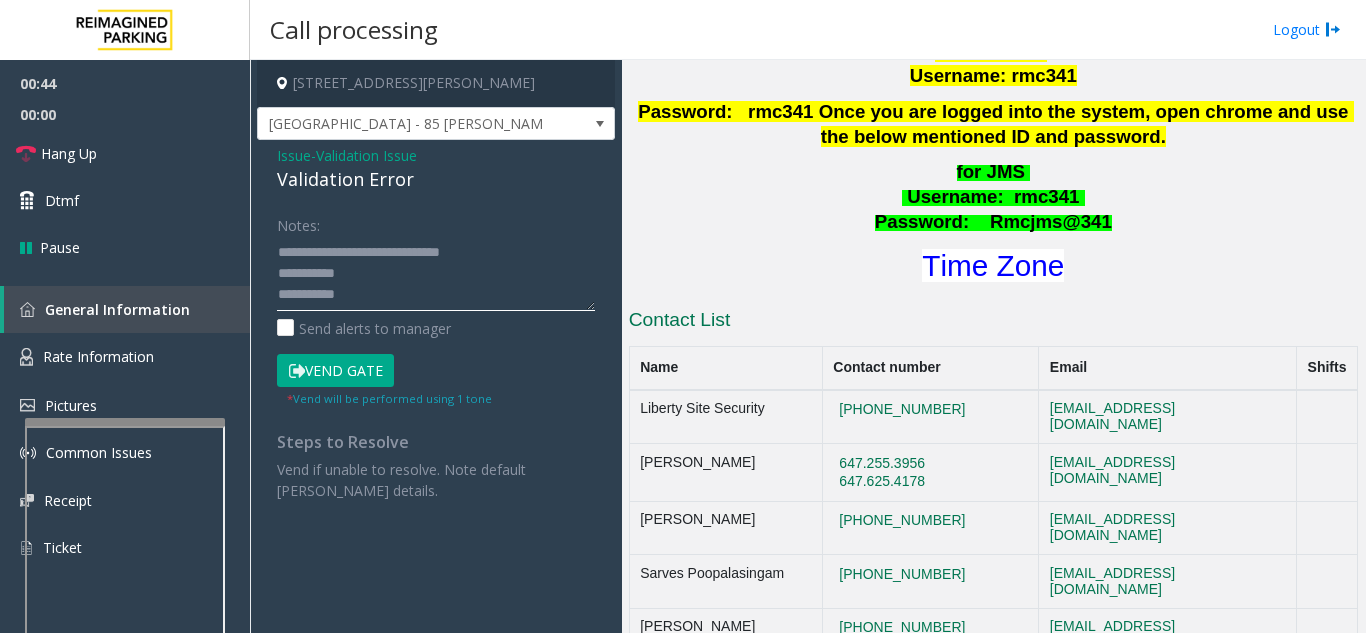 click 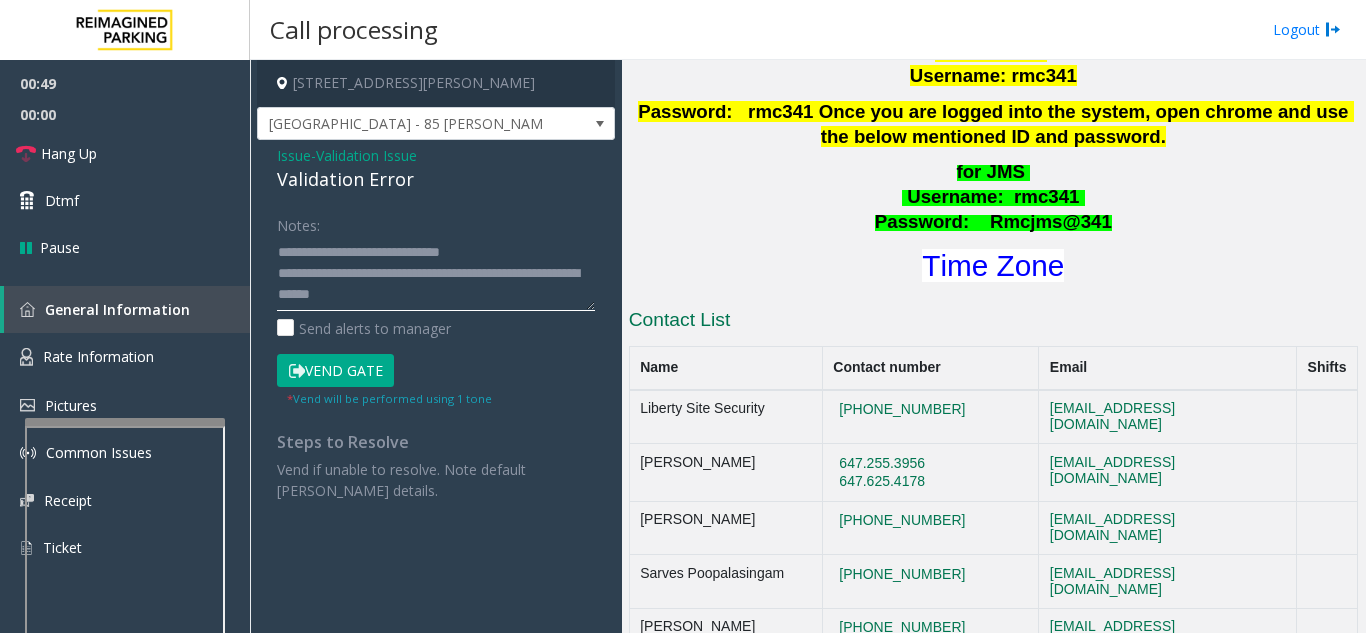 type on "**********" 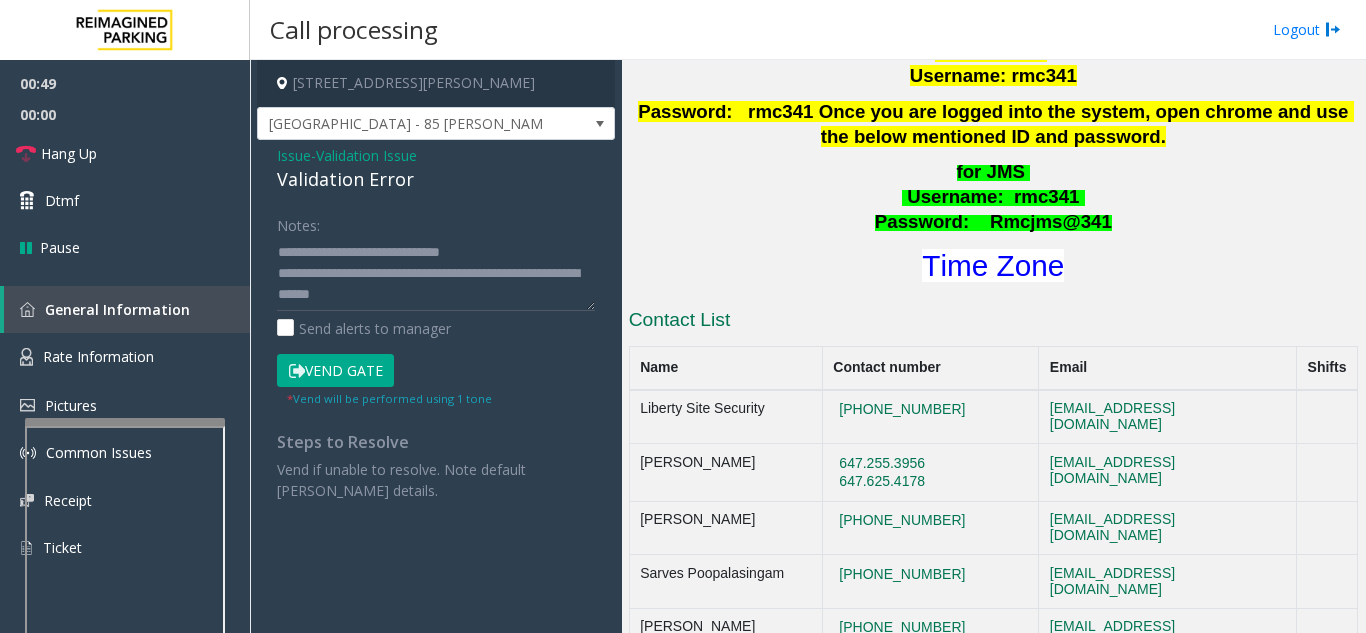 click on "Vend Gate" 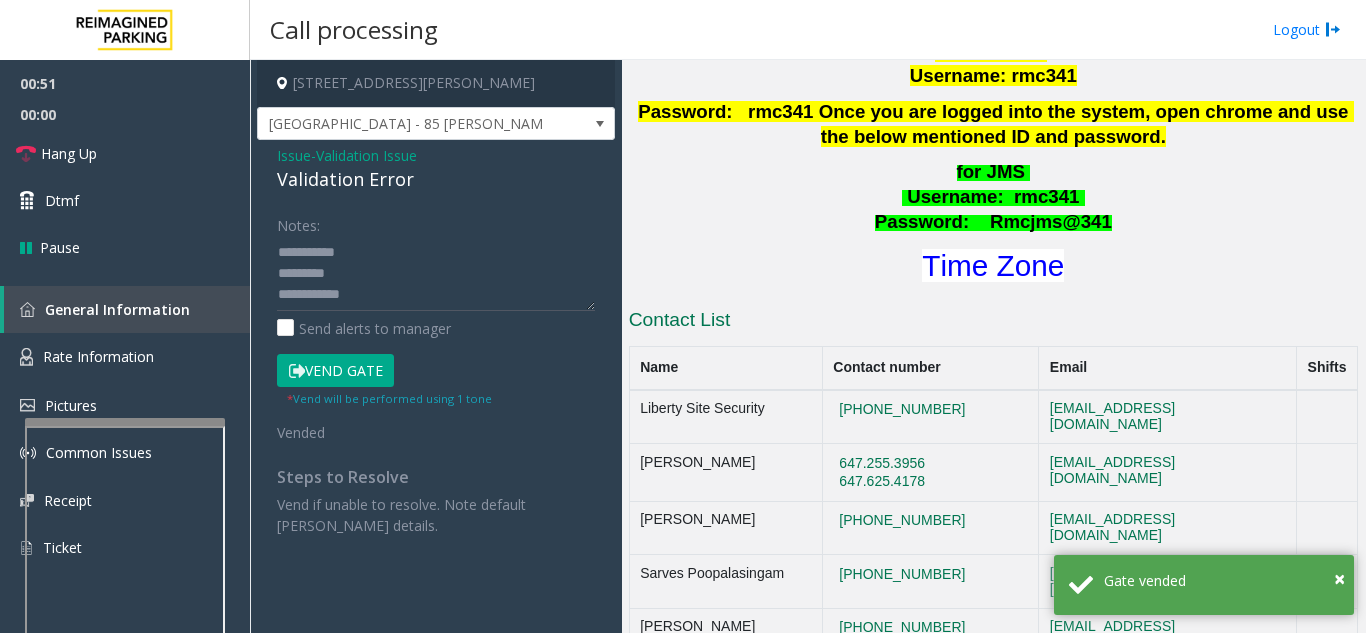 scroll, scrollTop: 0, scrollLeft: 0, axis: both 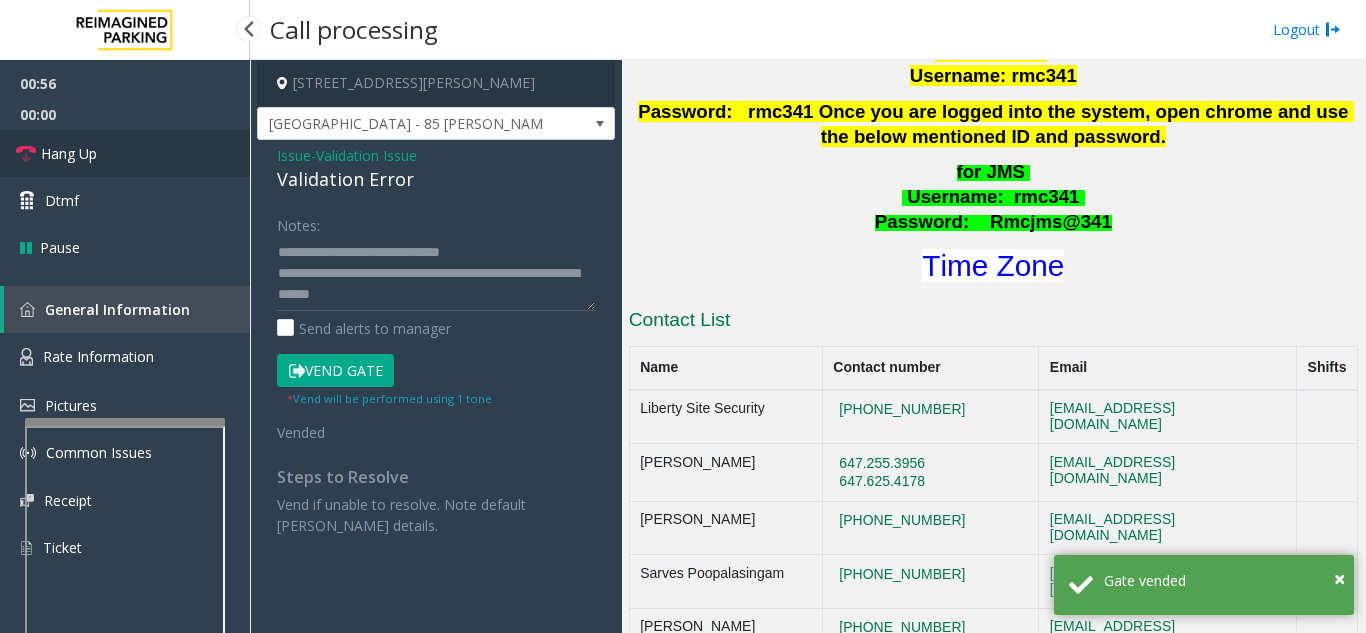 click on "Hang Up" at bounding box center [125, 153] 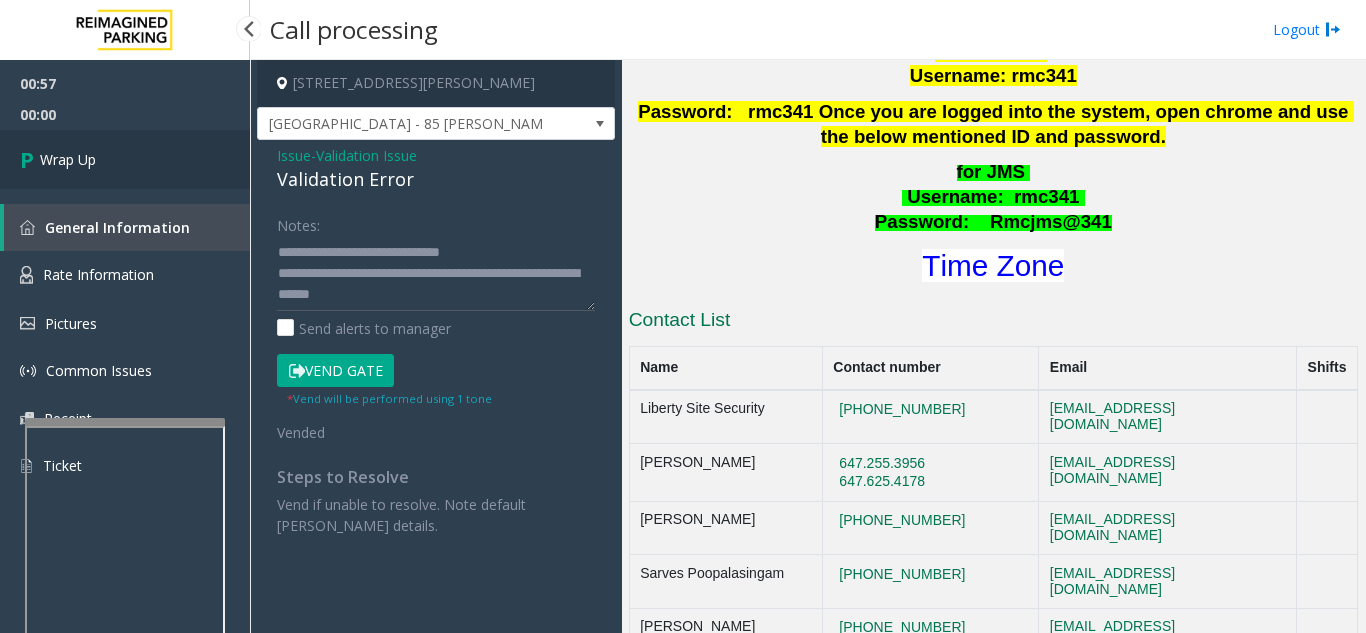 click on "Wrap Up" at bounding box center (125, 159) 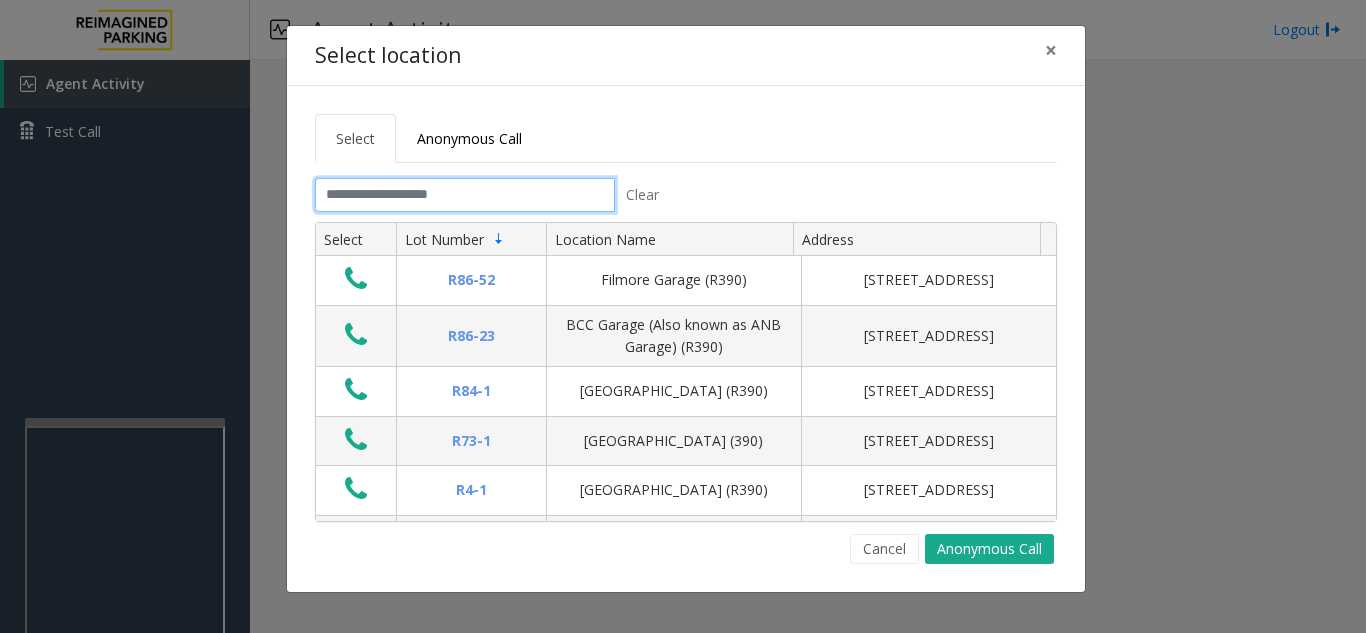 click 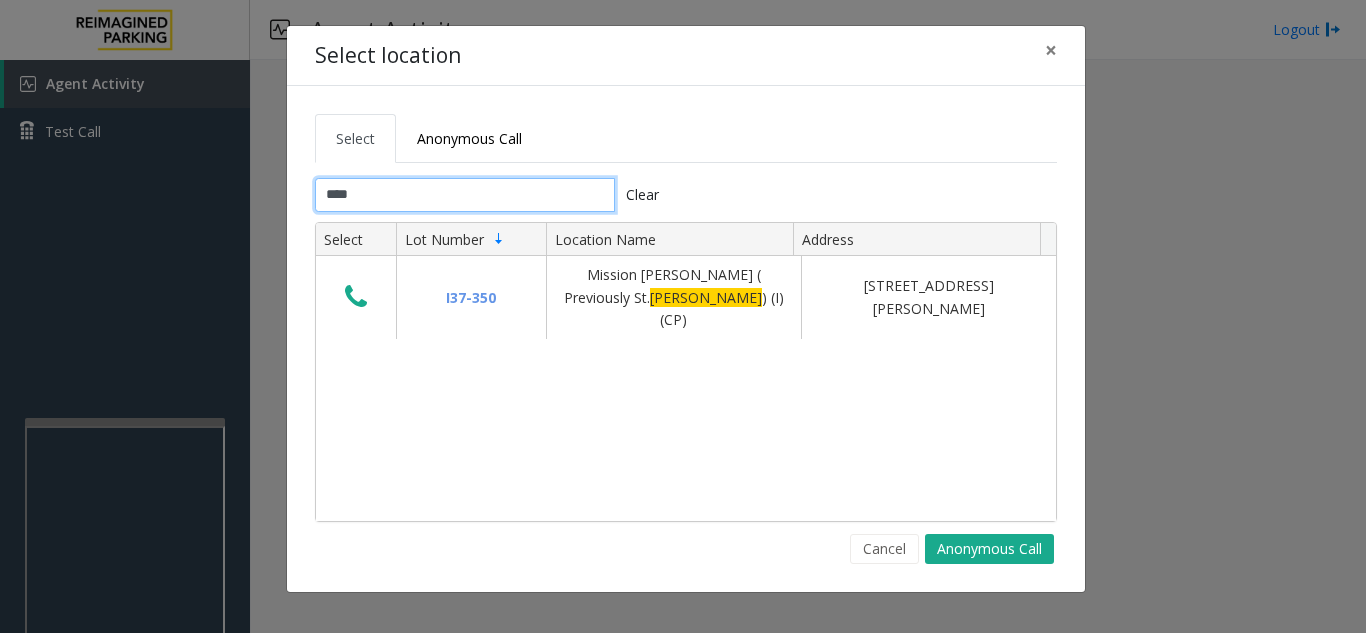type on "****" 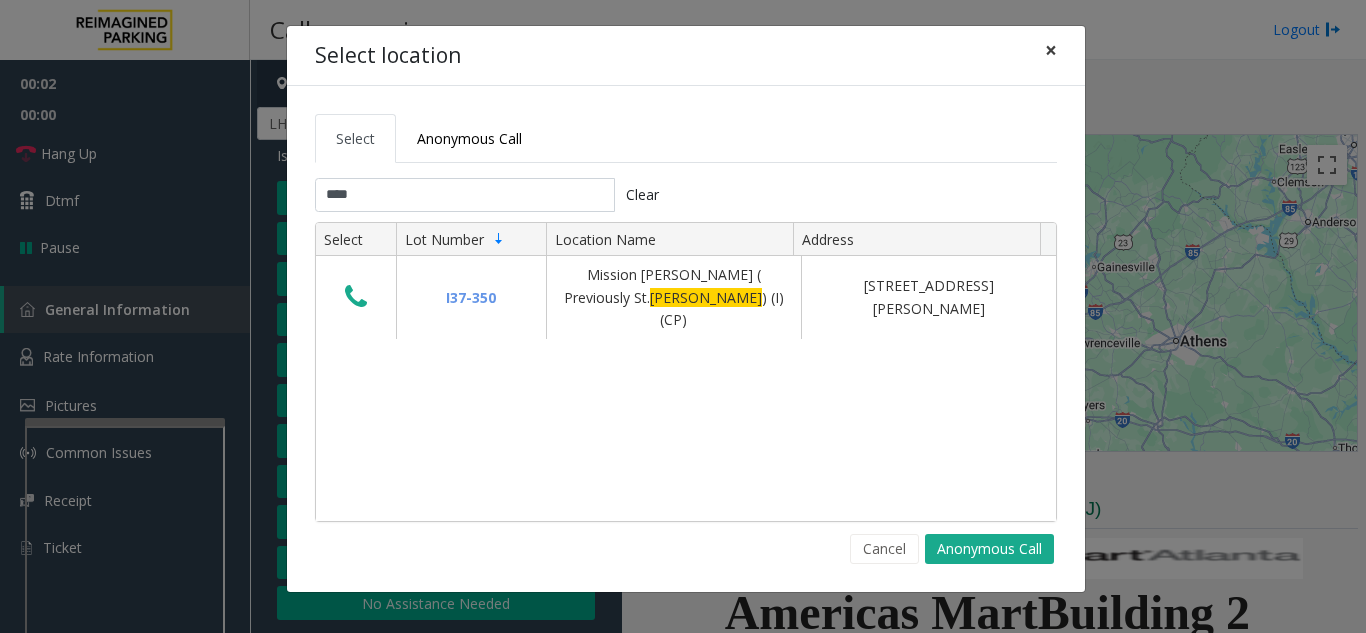 click on "×" 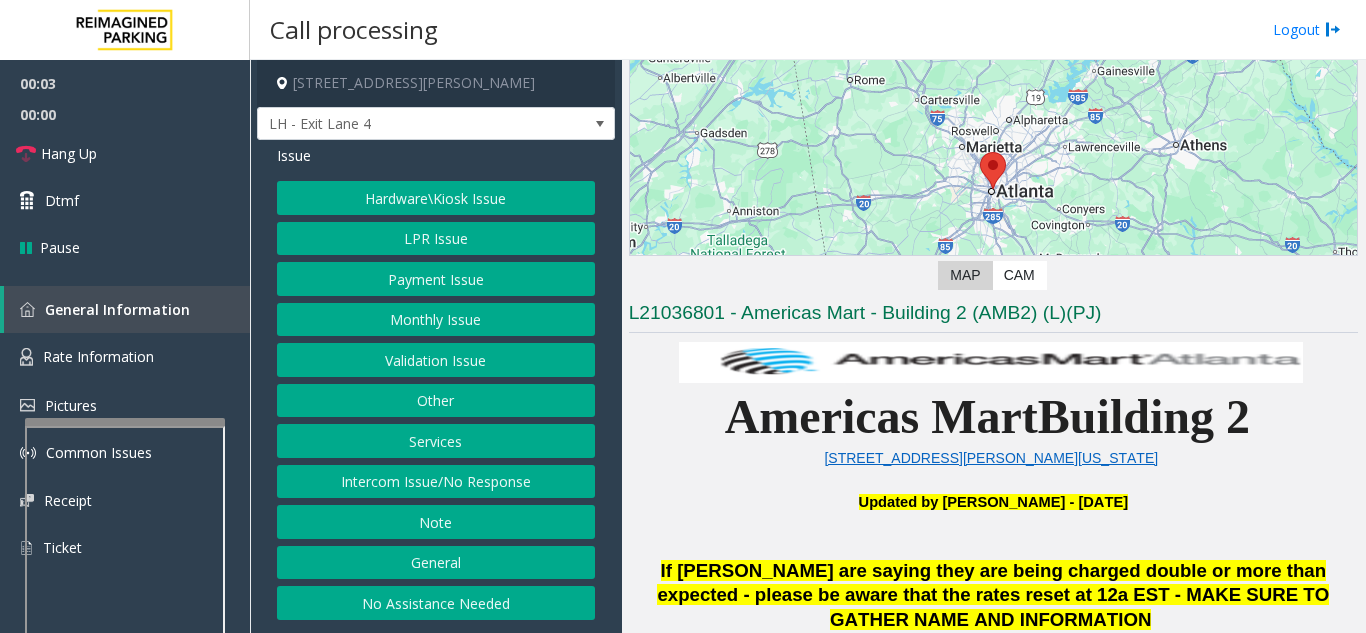 scroll, scrollTop: 500, scrollLeft: 0, axis: vertical 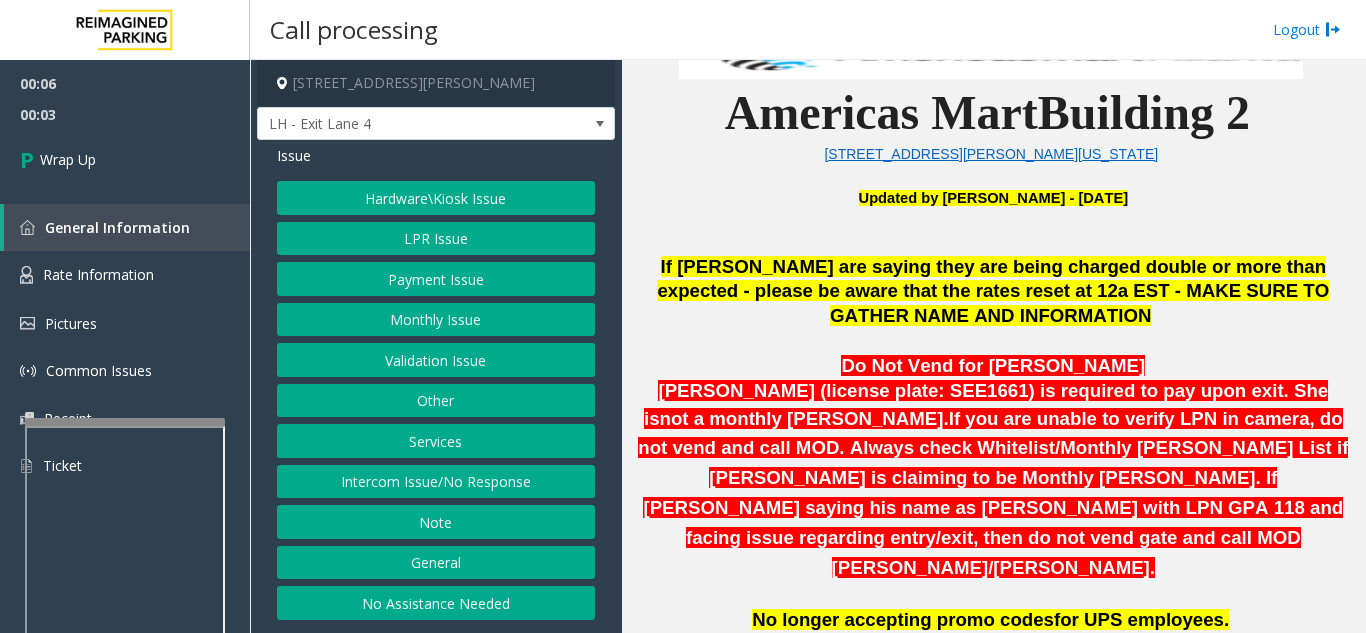 click on "Intercom Issue/No Response" 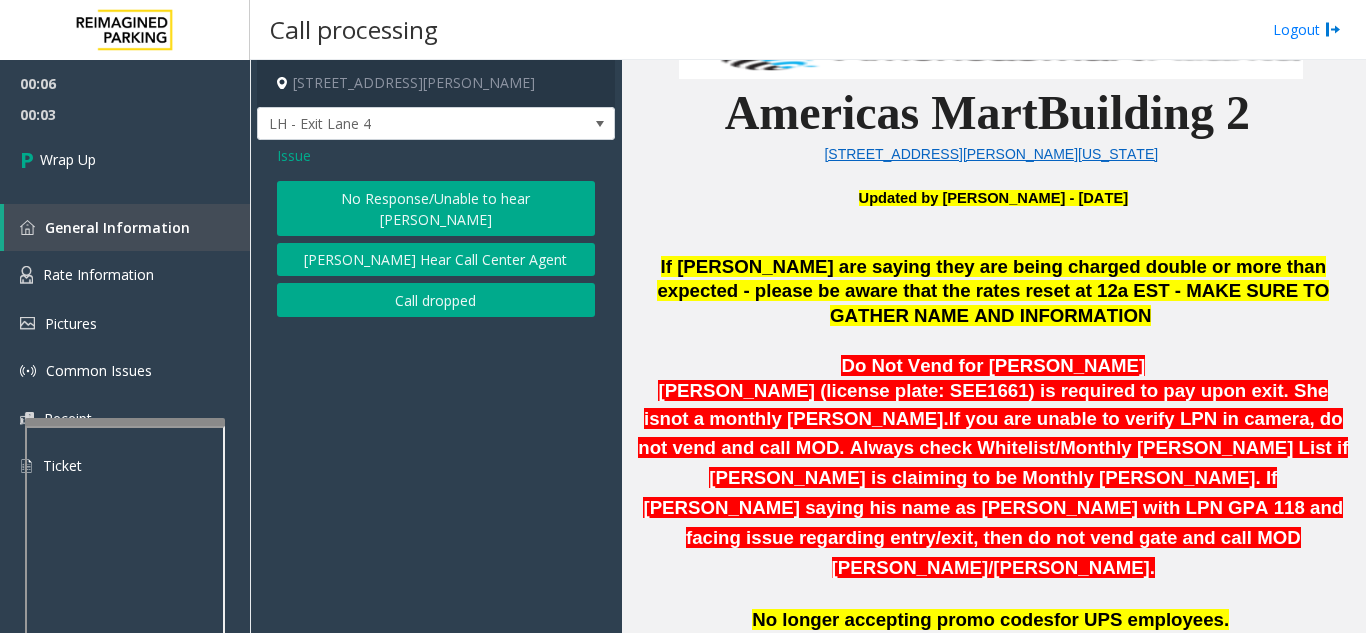 click on "Call dropped" 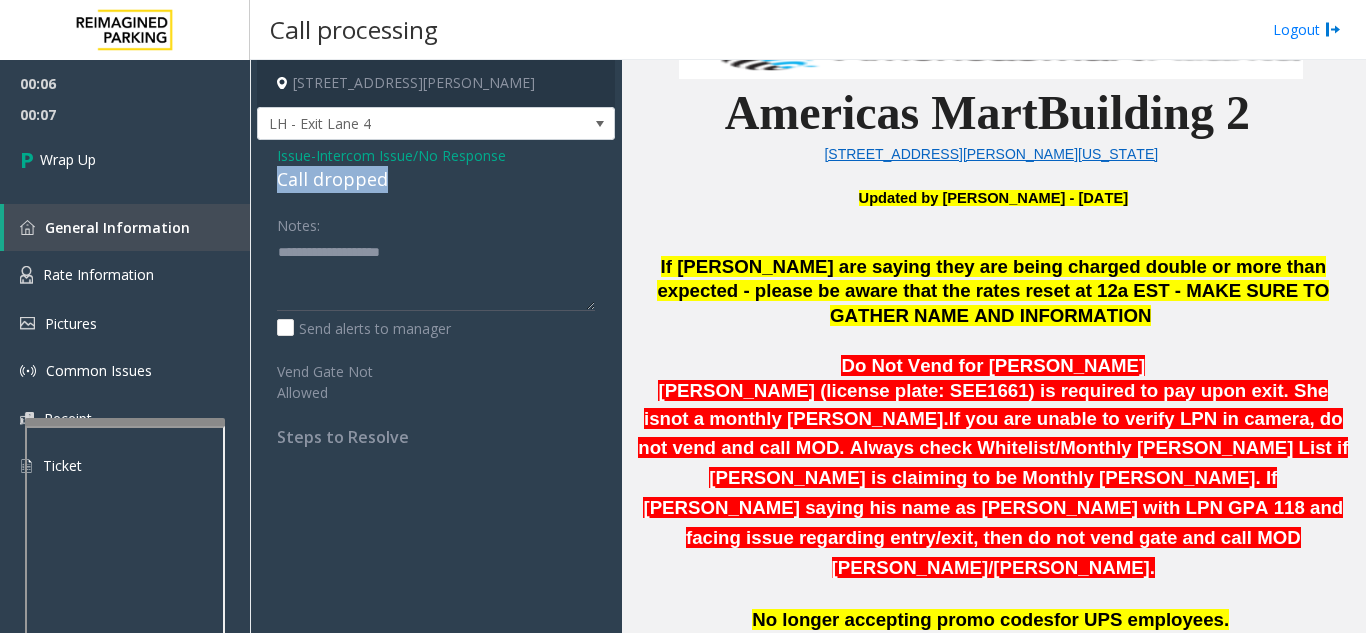 drag, startPoint x: 273, startPoint y: 179, endPoint x: 433, endPoint y: 188, distance: 160.25293 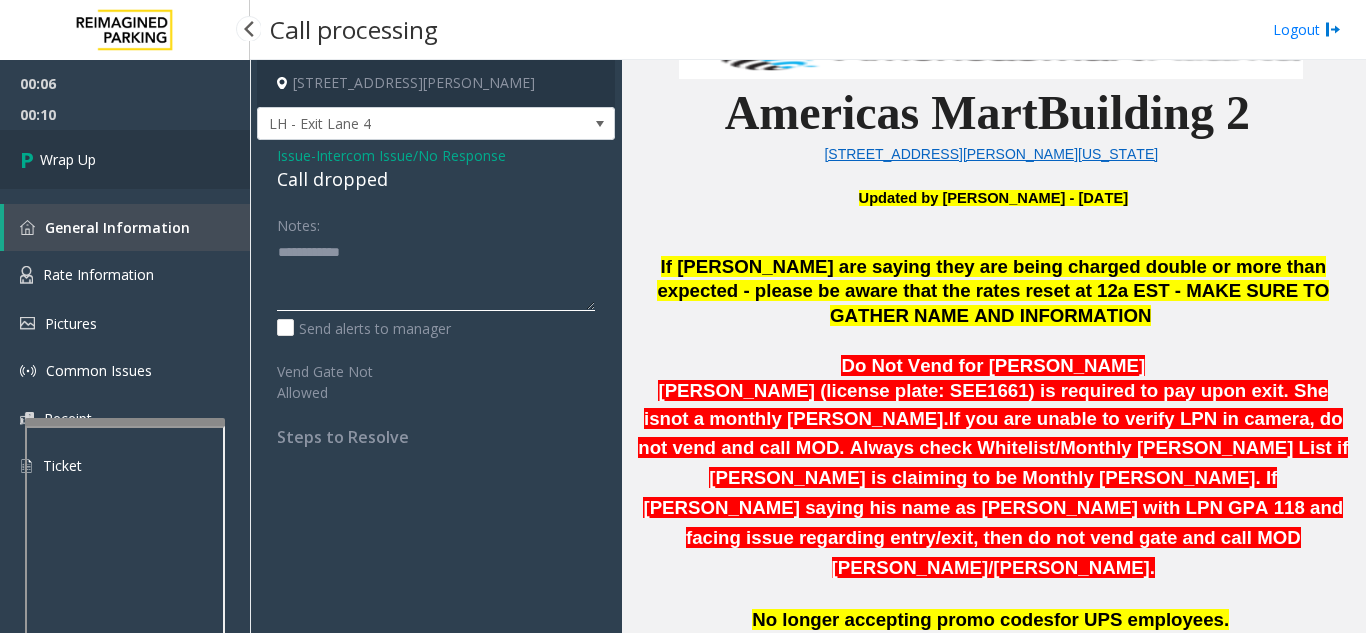 type on "**********" 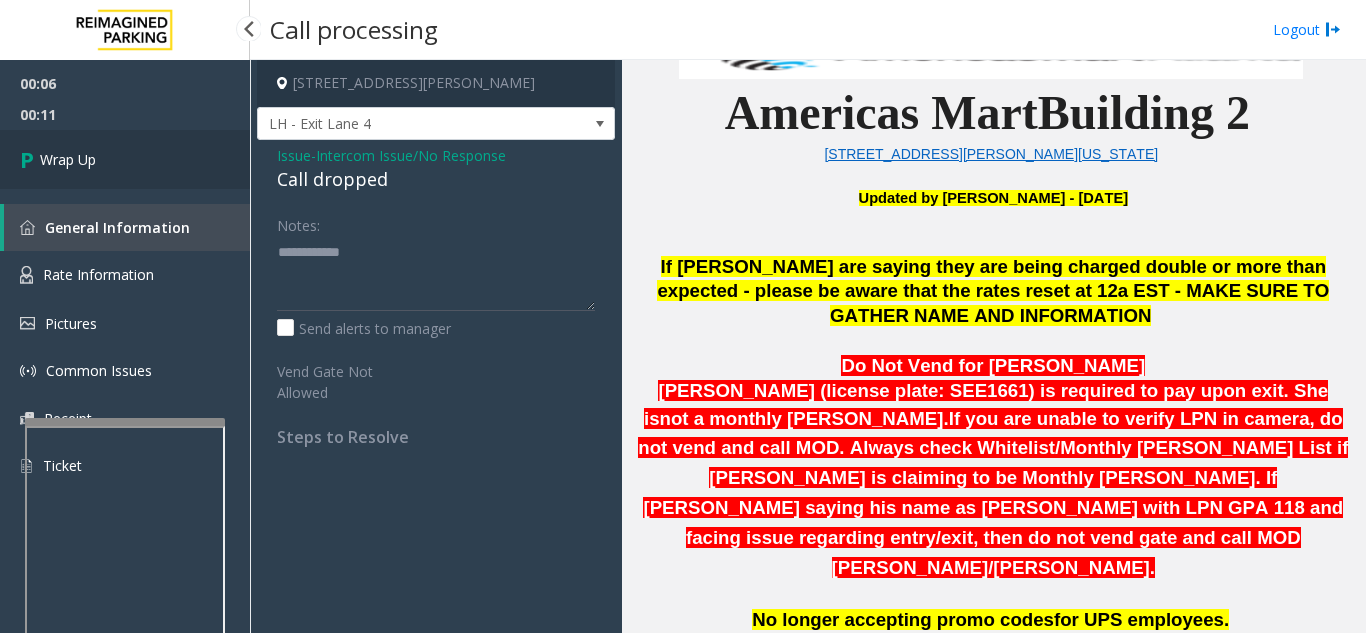 click on "Wrap Up" at bounding box center (125, 159) 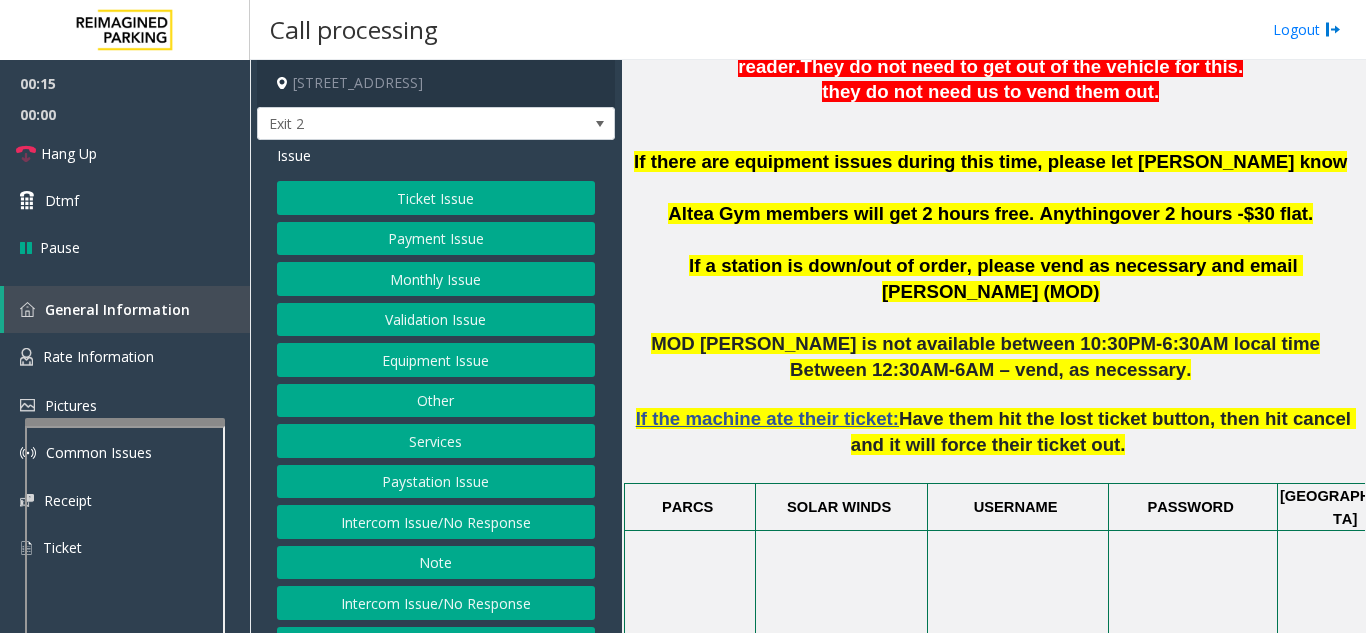 scroll, scrollTop: 700, scrollLeft: 0, axis: vertical 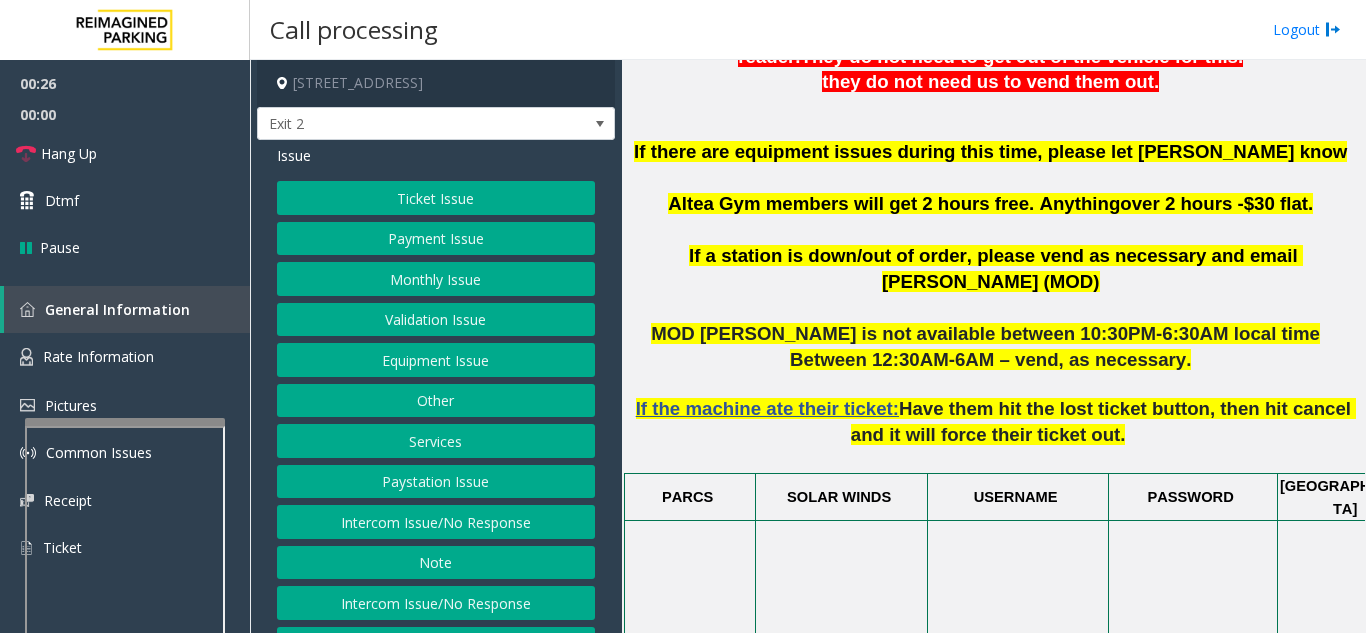 click on "Validation Issue" 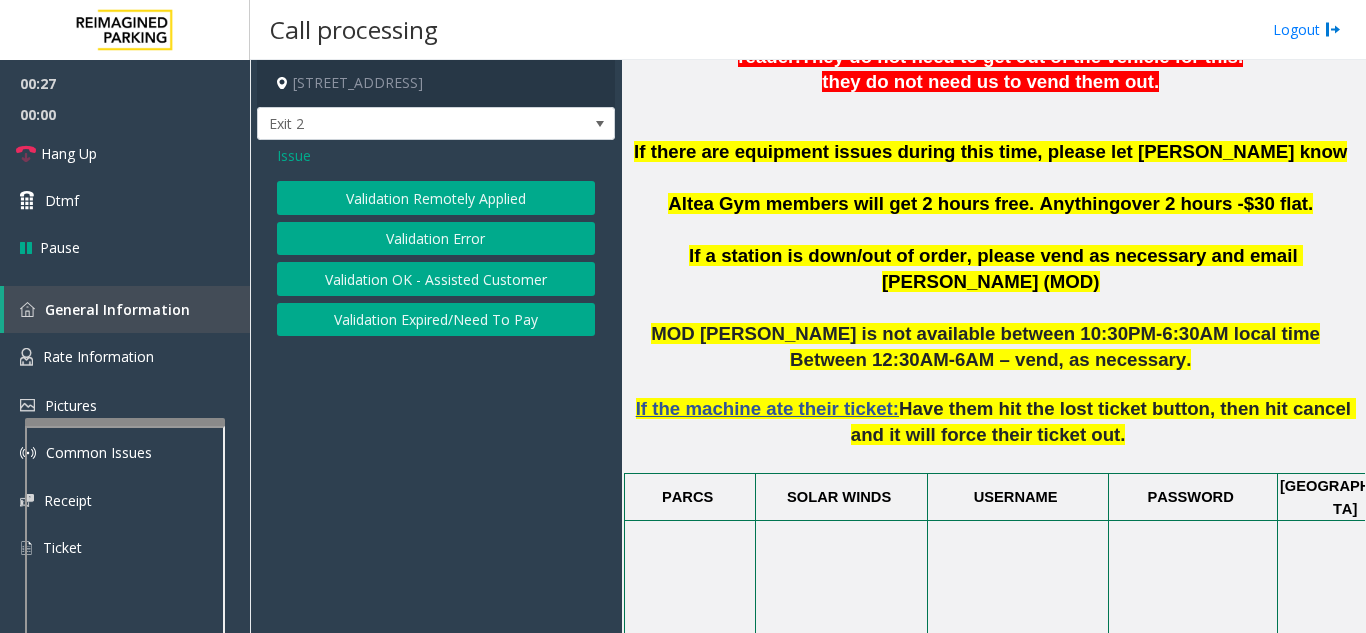 click on "Validation Error" 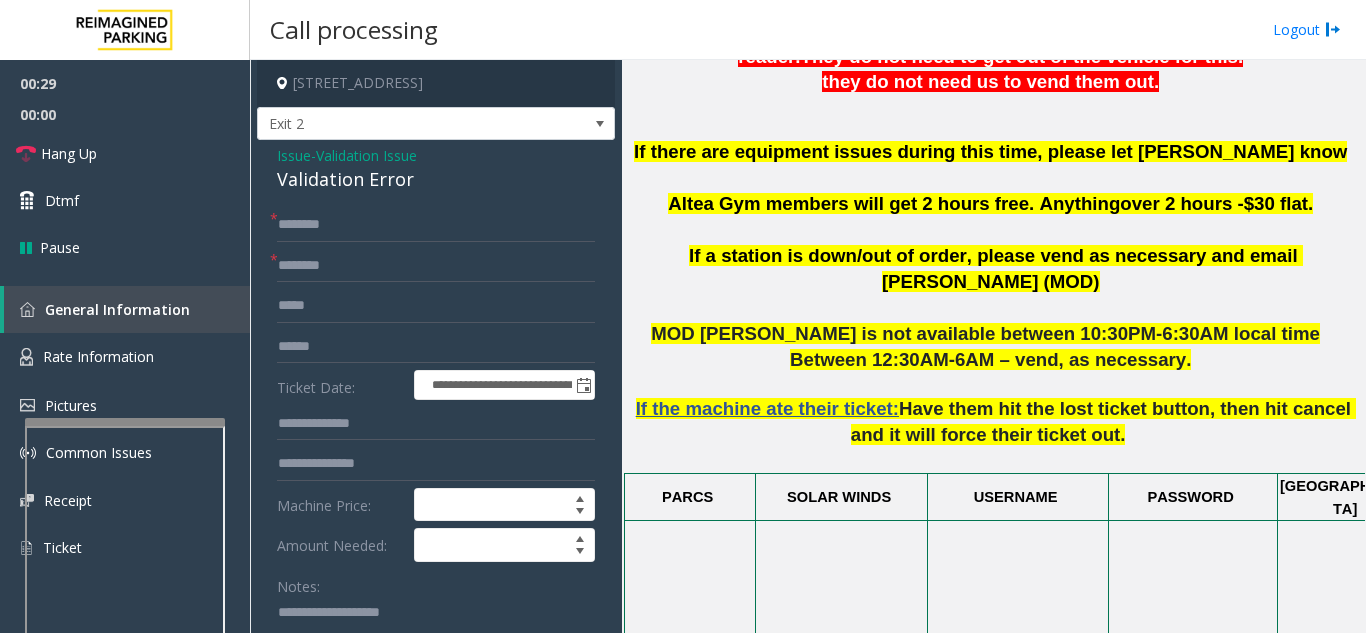 scroll, scrollTop: 100, scrollLeft: 0, axis: vertical 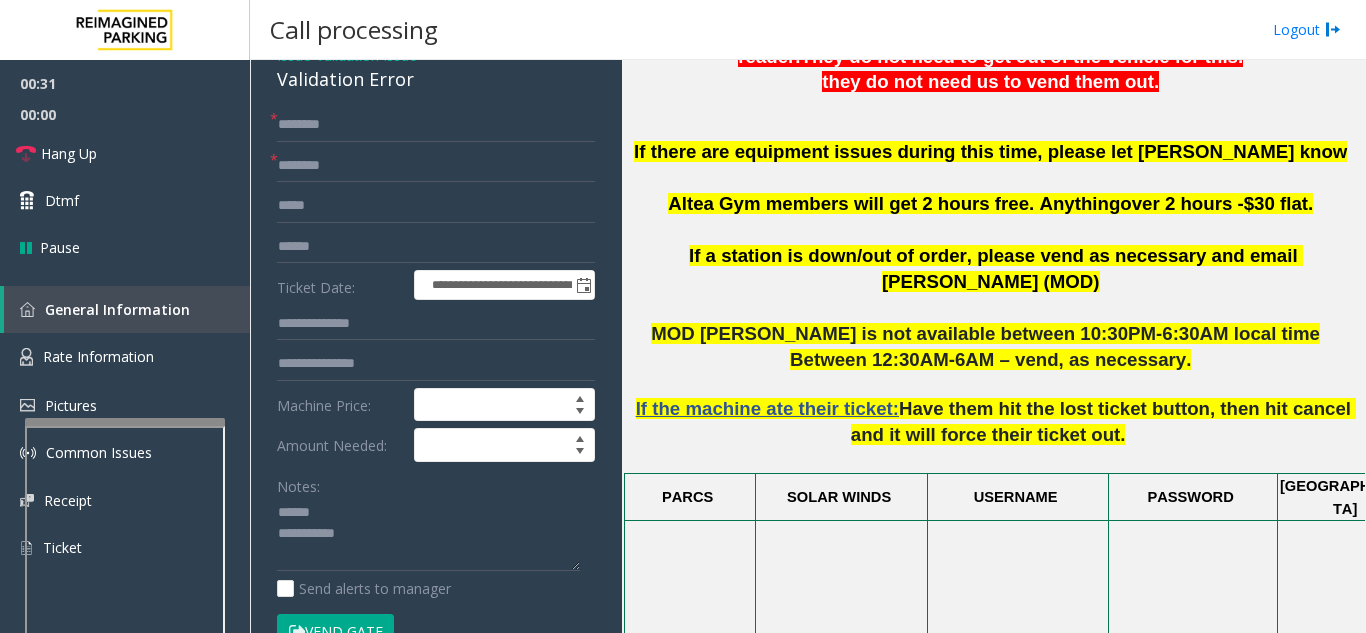 click on "Notes:" 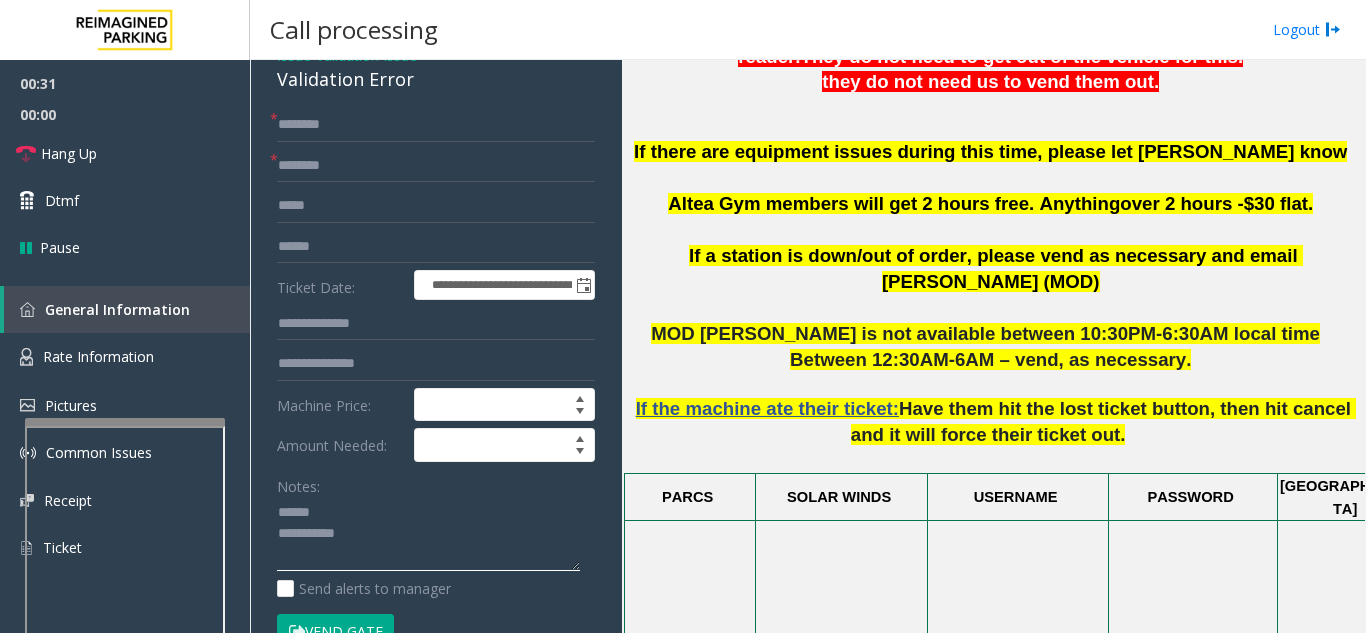 click 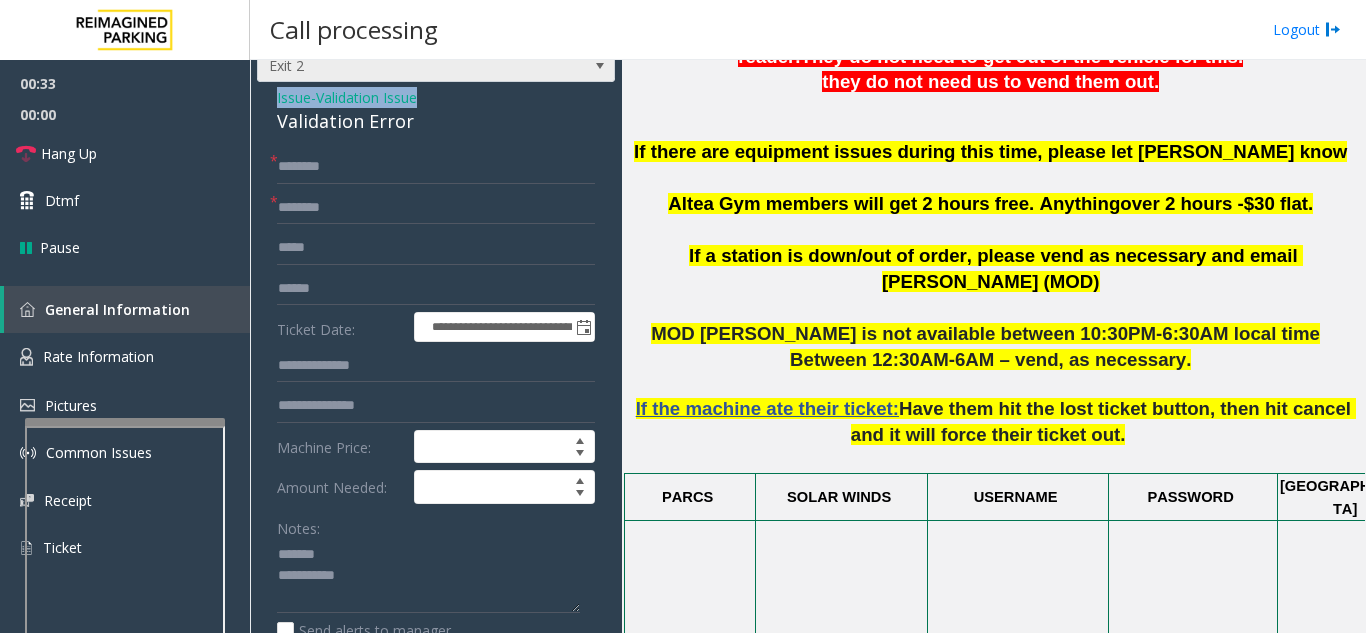 scroll, scrollTop: 40, scrollLeft: 0, axis: vertical 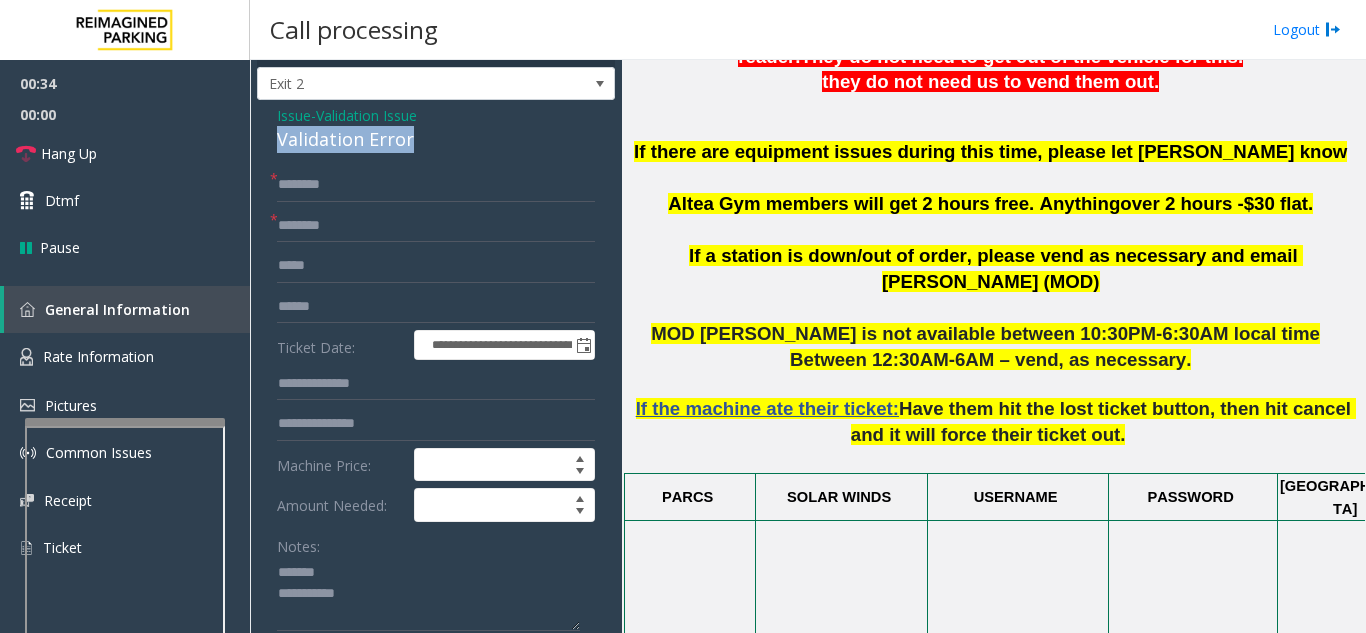 drag, startPoint x: 280, startPoint y: 77, endPoint x: 422, endPoint y: 130, distance: 151.56847 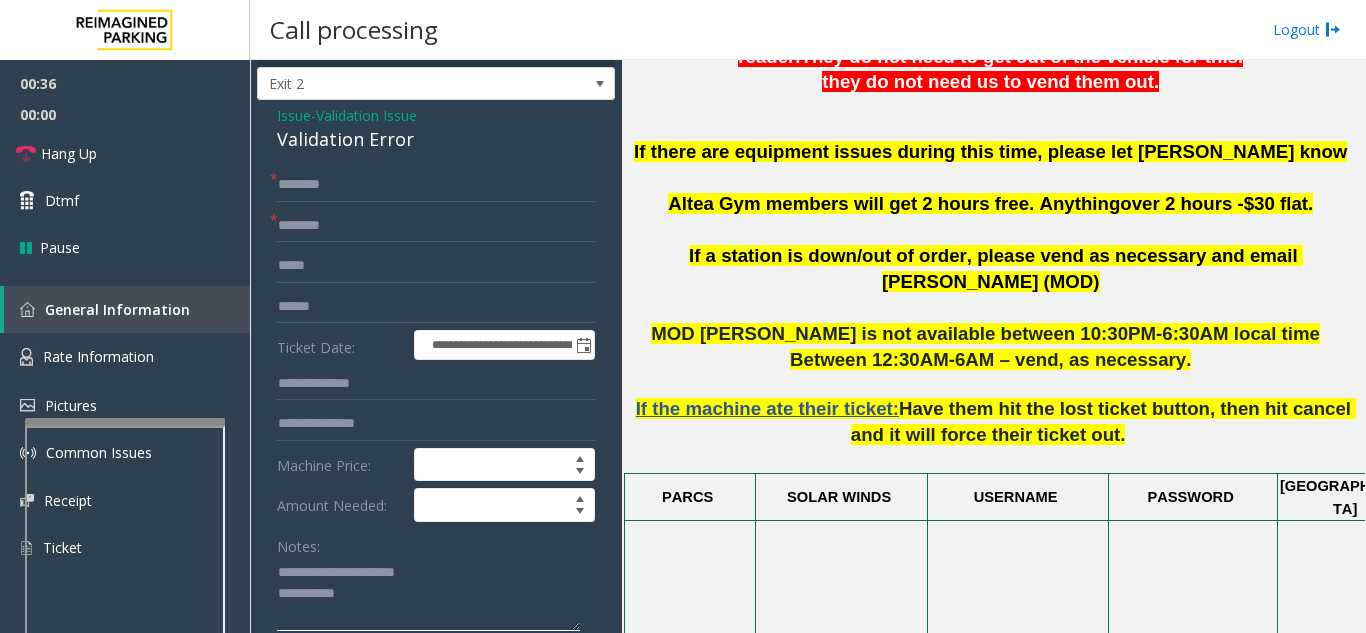 click 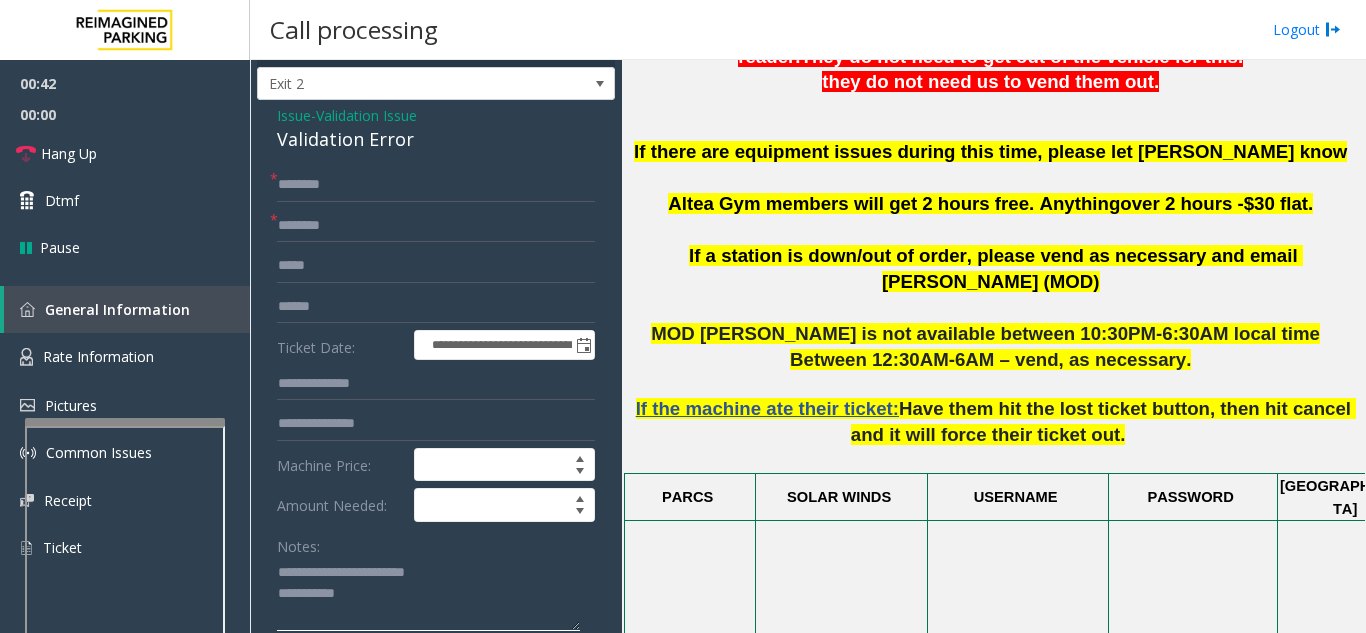 type on "**********" 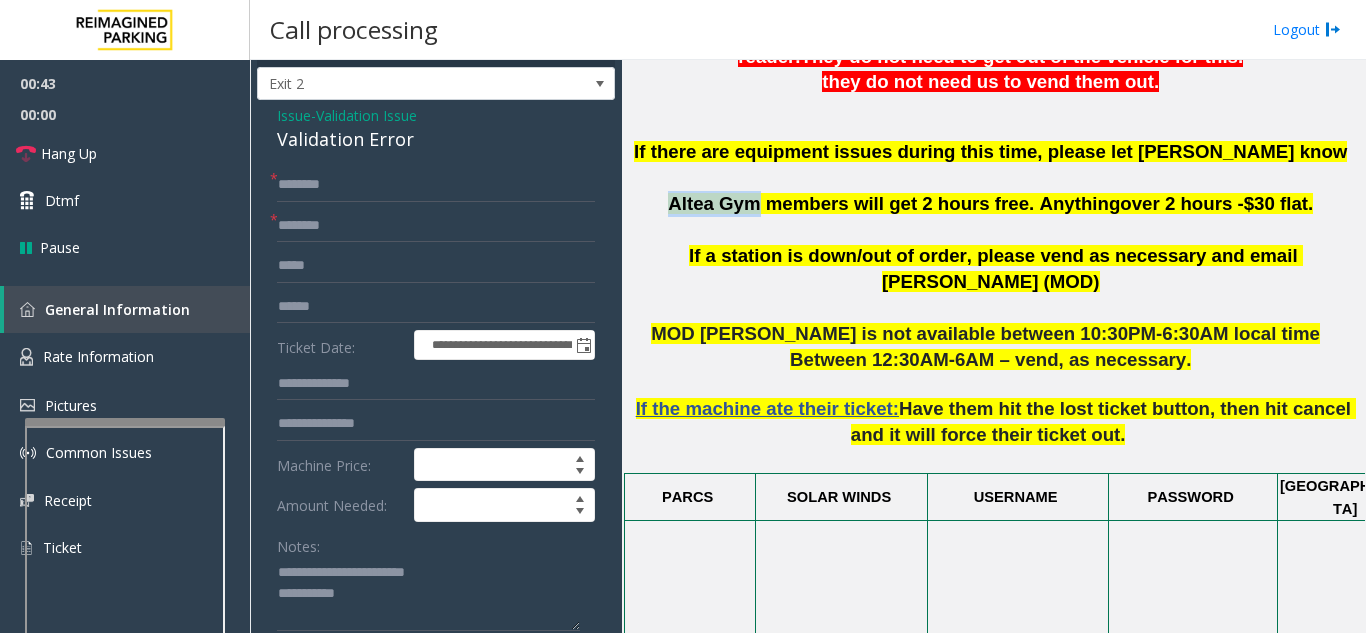 drag, startPoint x: 779, startPoint y: 233, endPoint x: 694, endPoint y: 235, distance: 85.02353 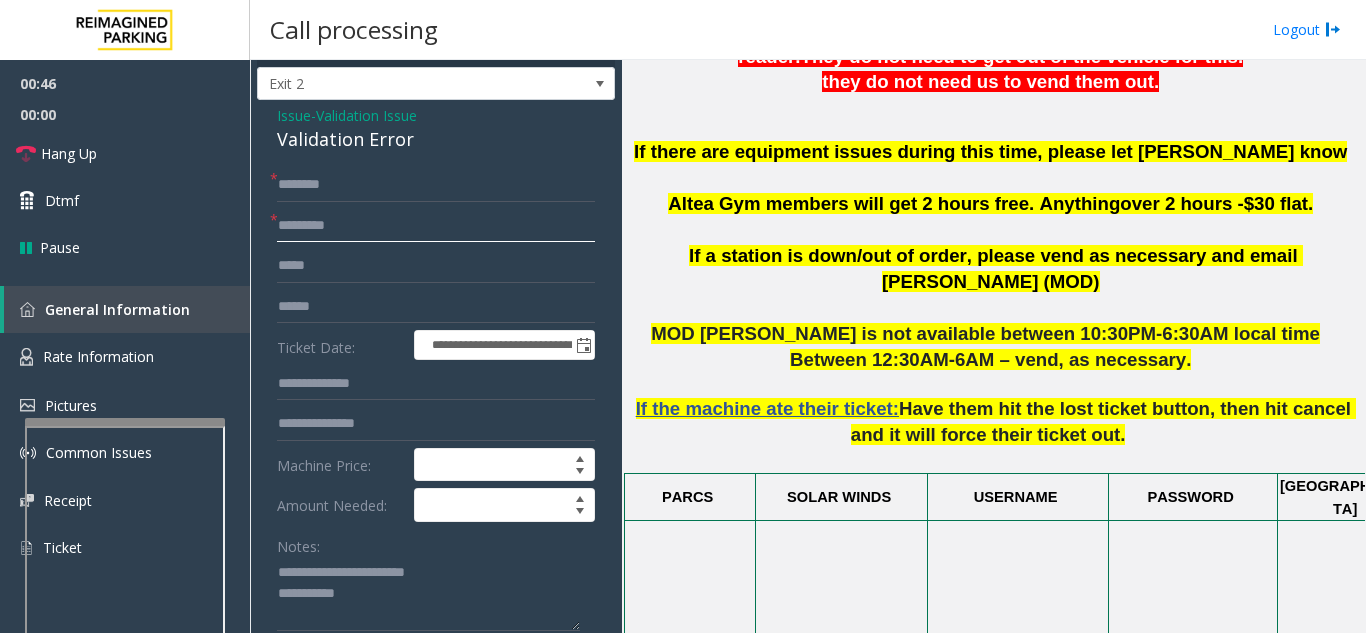 type on "*********" 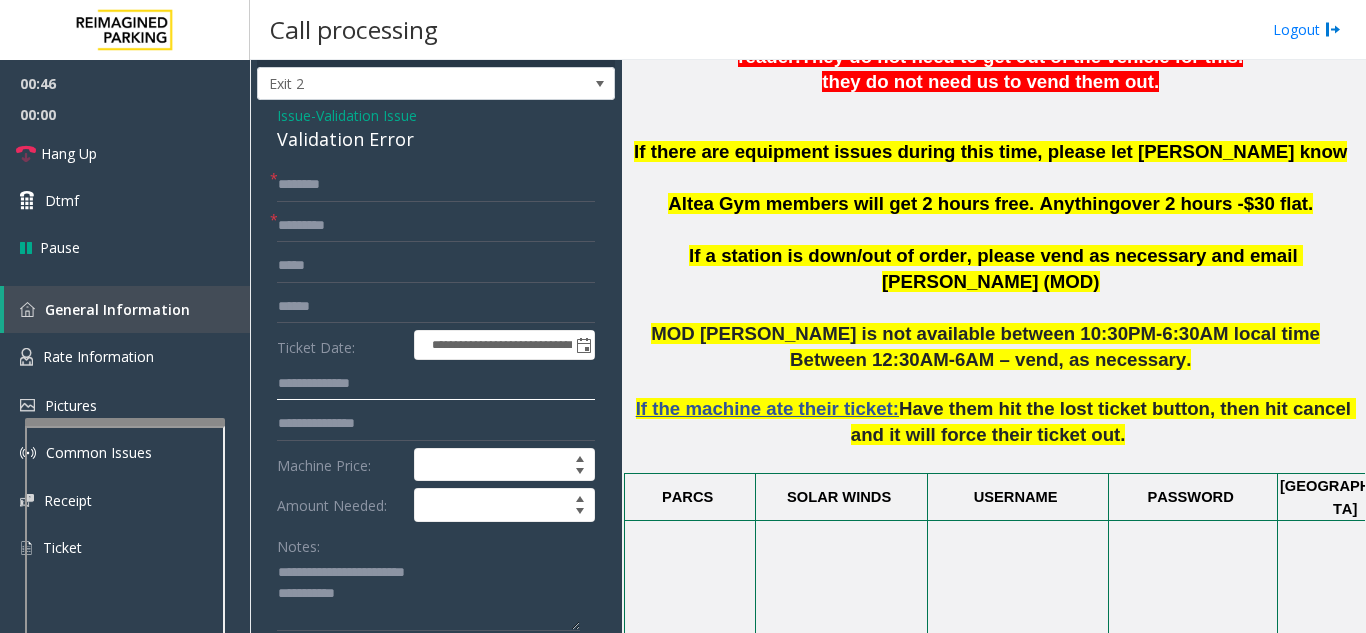 click 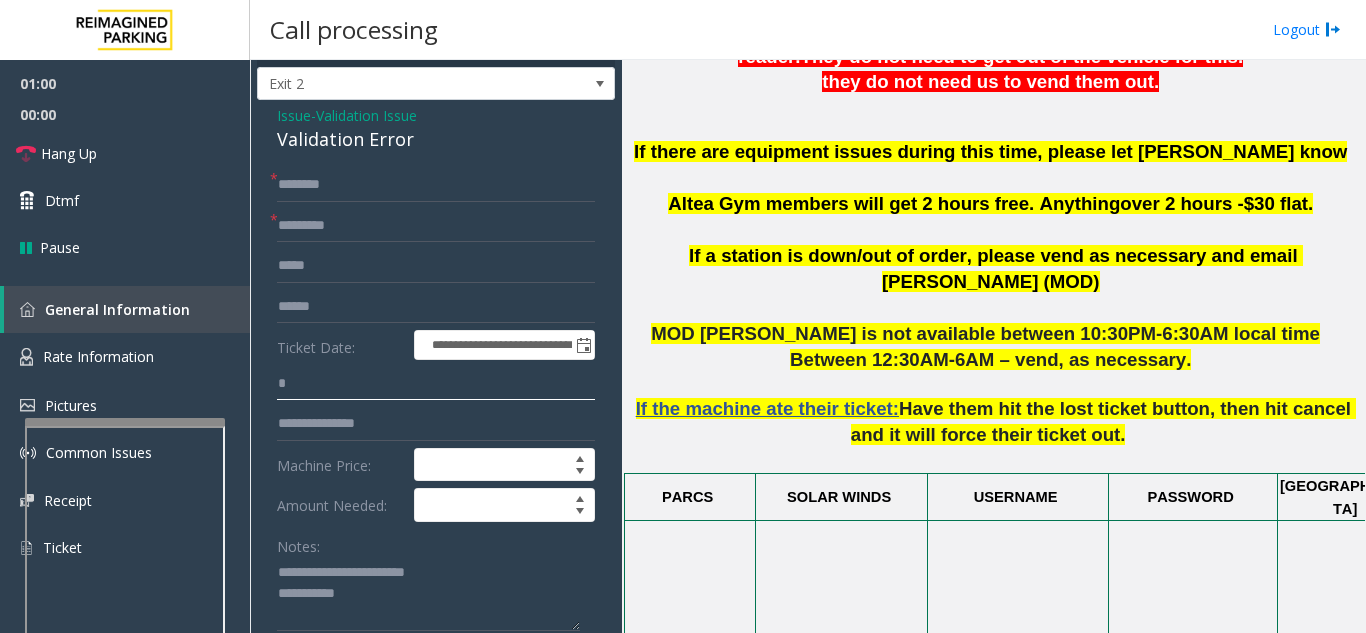 type 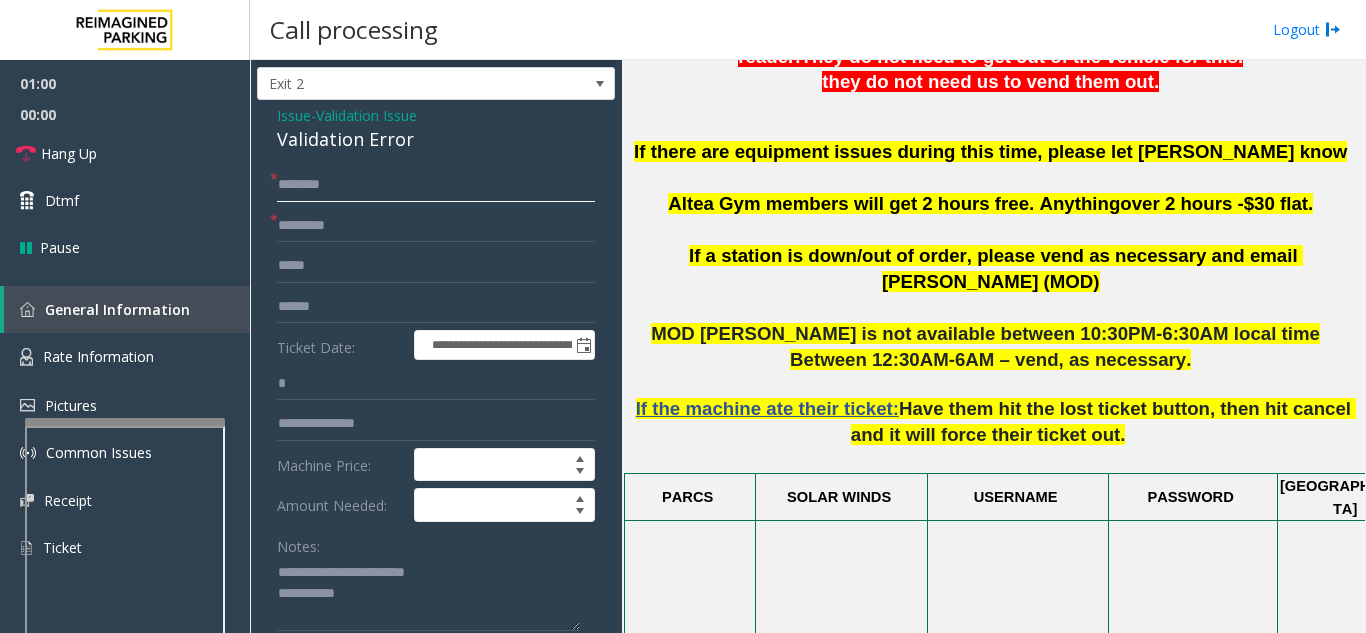 click 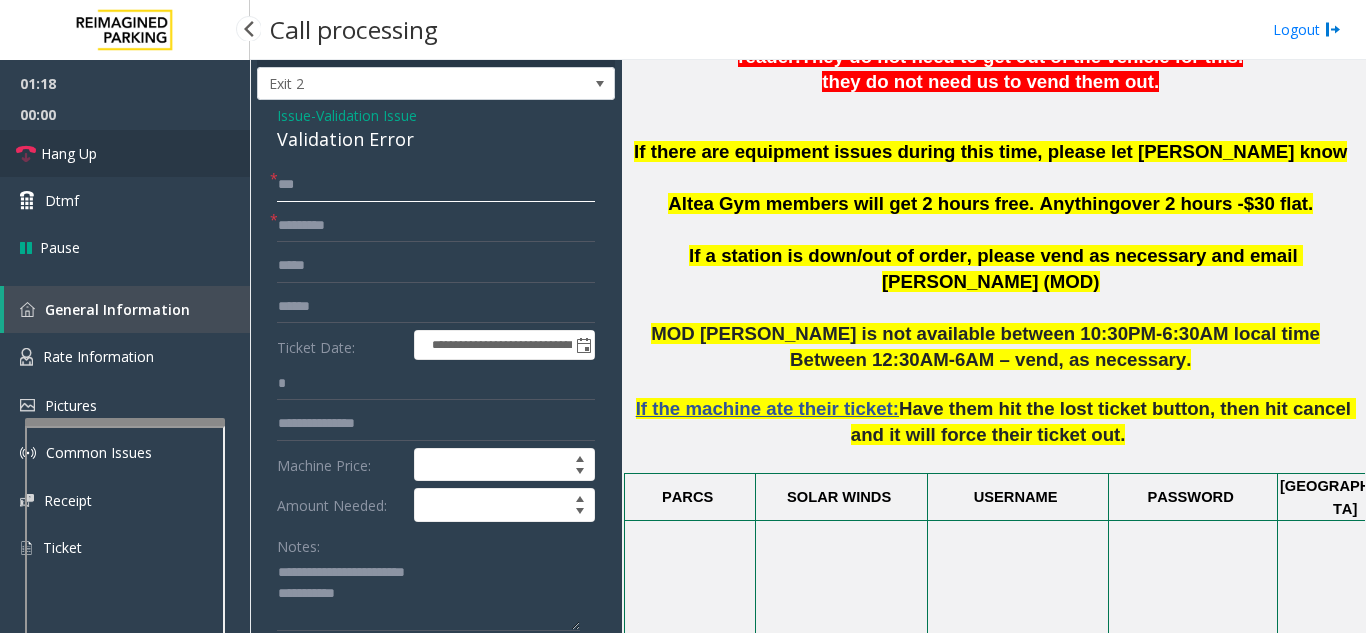 type on "**" 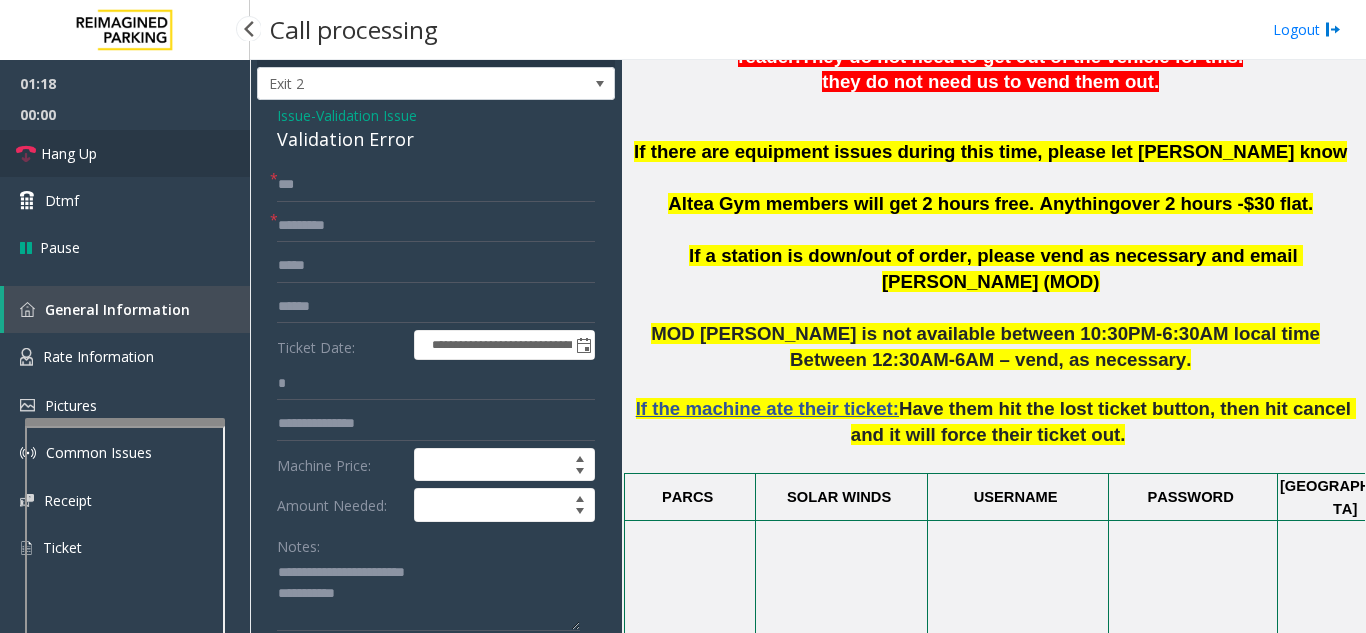 click on "Hang Up" at bounding box center (125, 153) 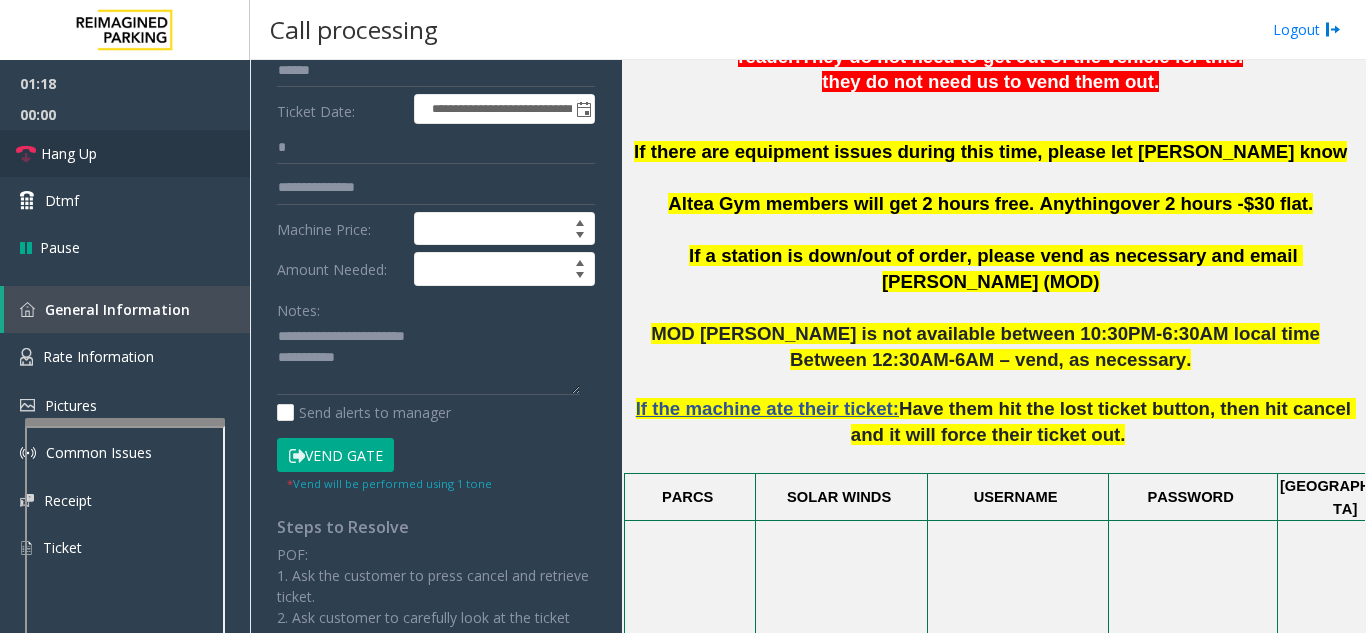 scroll, scrollTop: 340, scrollLeft: 0, axis: vertical 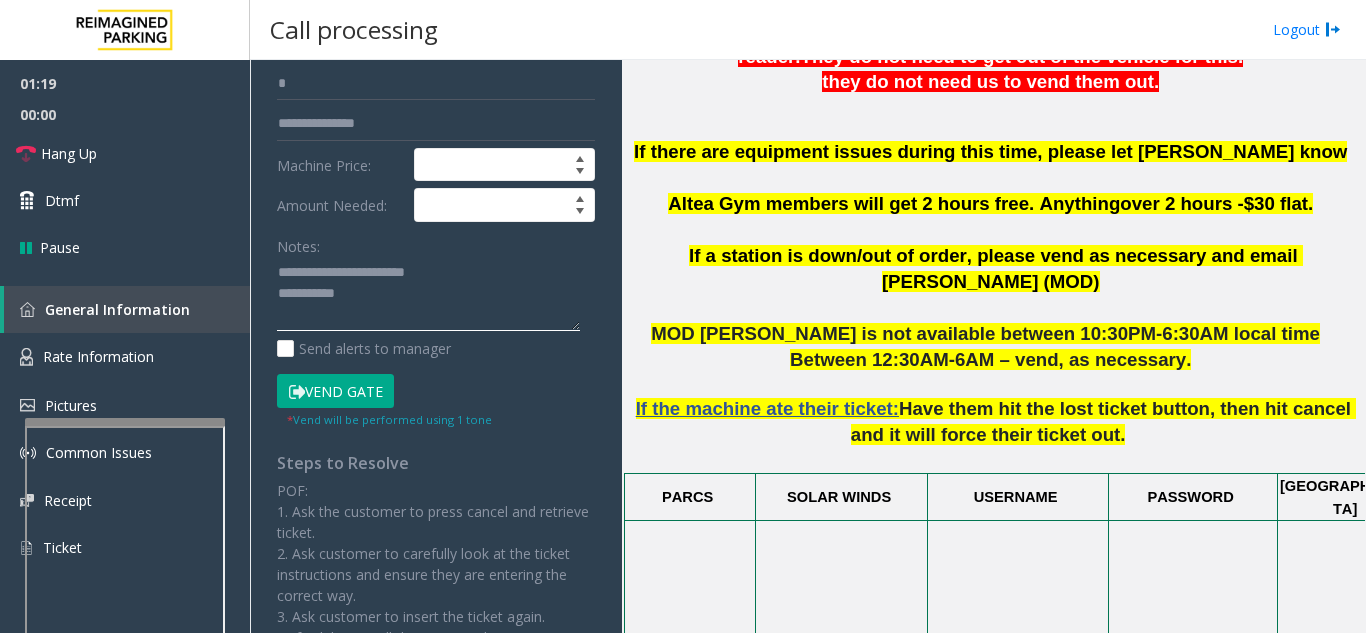 click 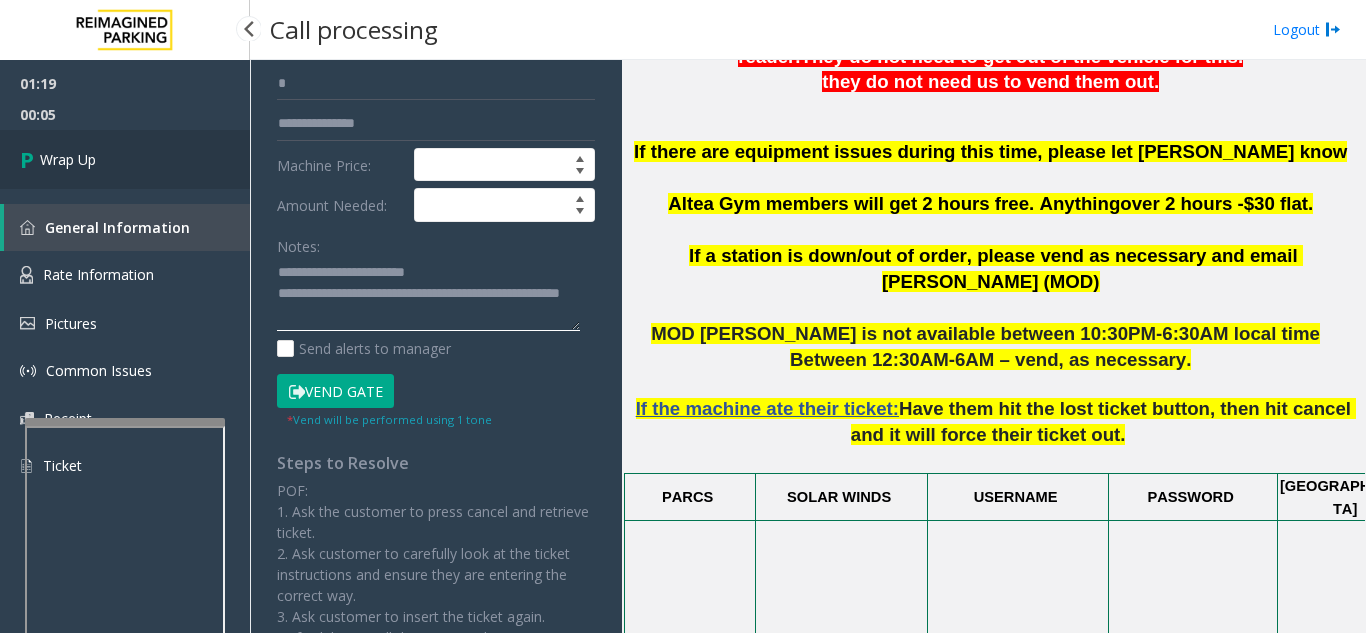type on "**********" 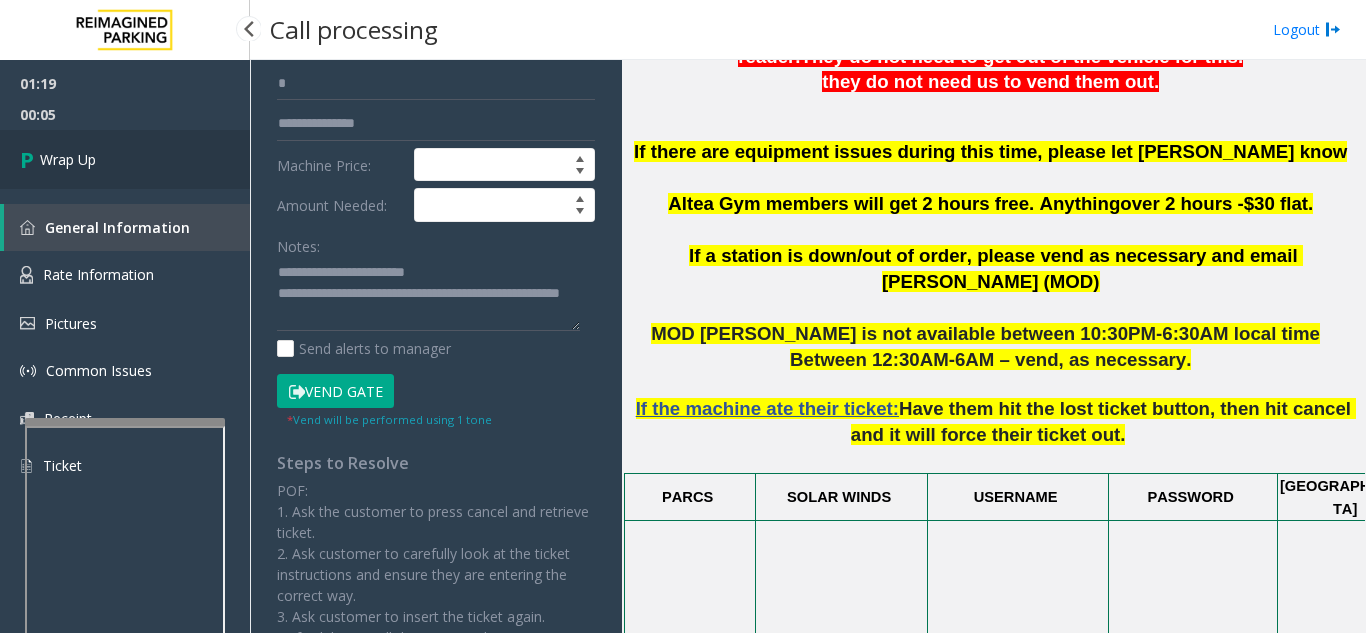click on "Wrap Up" at bounding box center [125, 159] 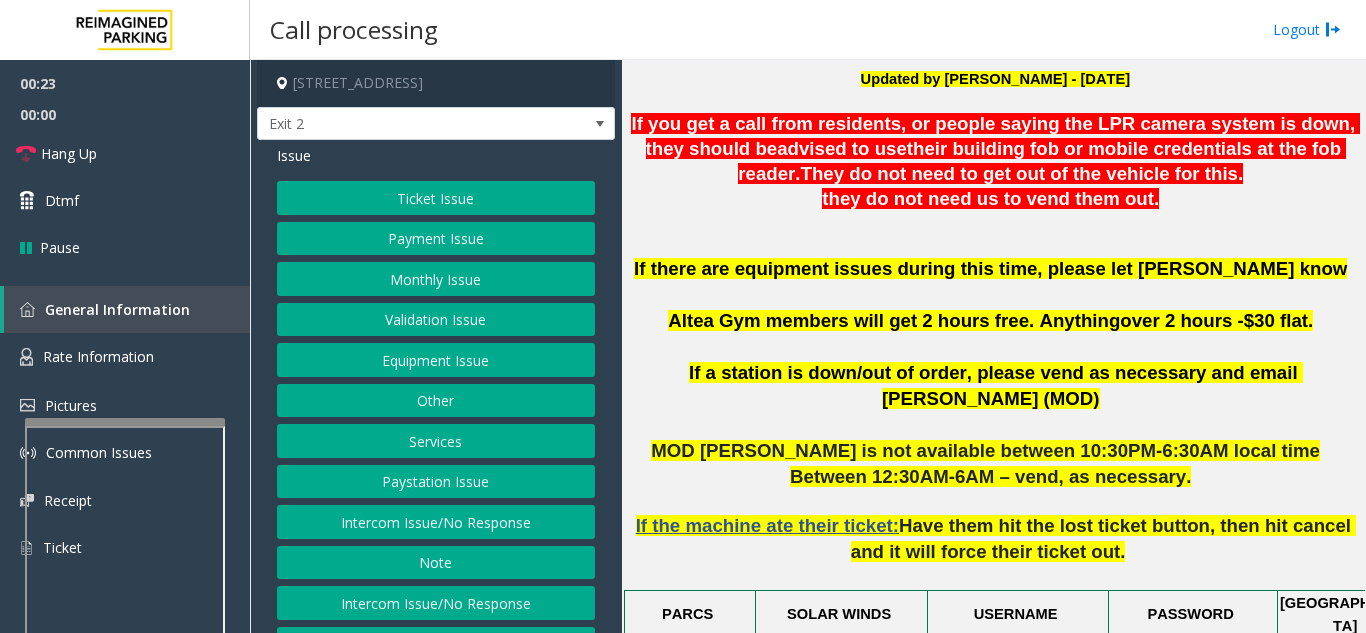 scroll, scrollTop: 600, scrollLeft: 0, axis: vertical 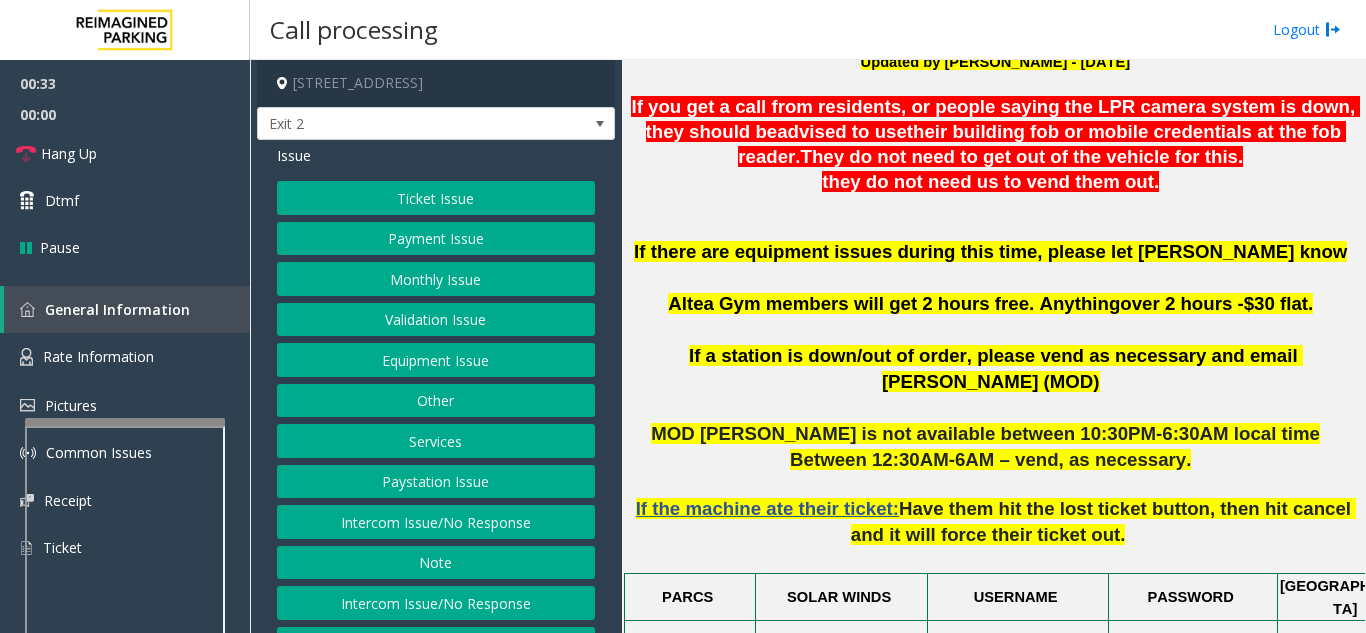 click on "Validation Issue" 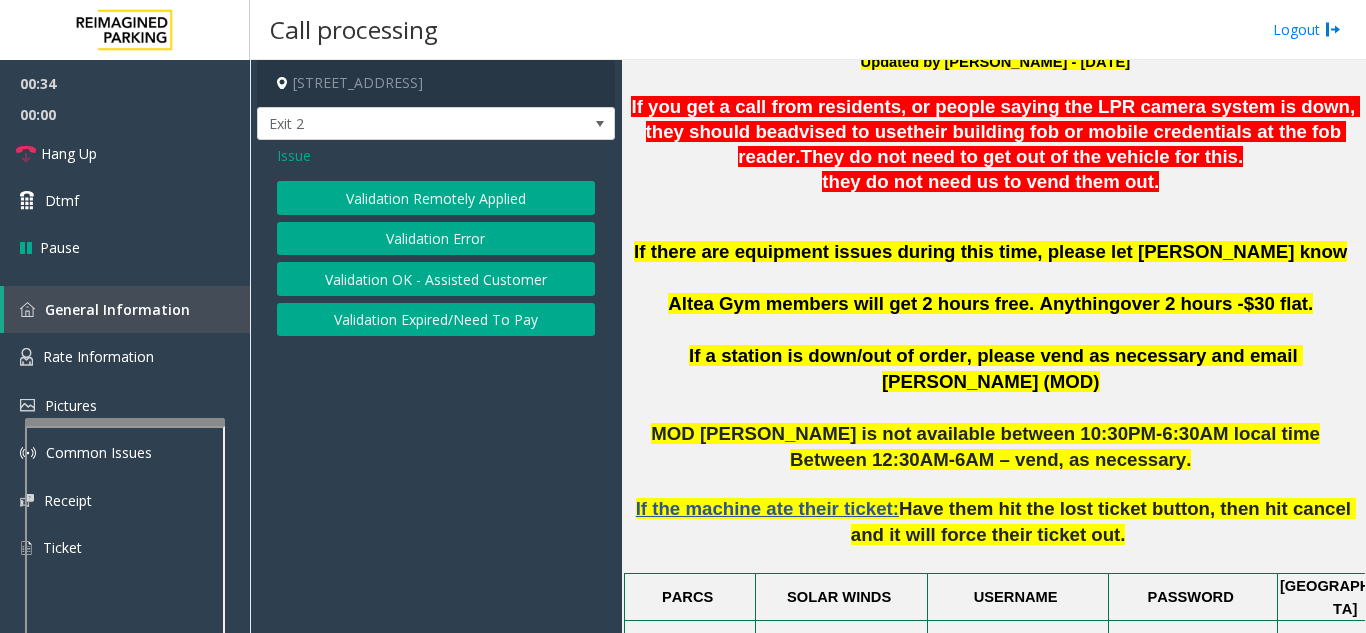 click on "Validation Error" 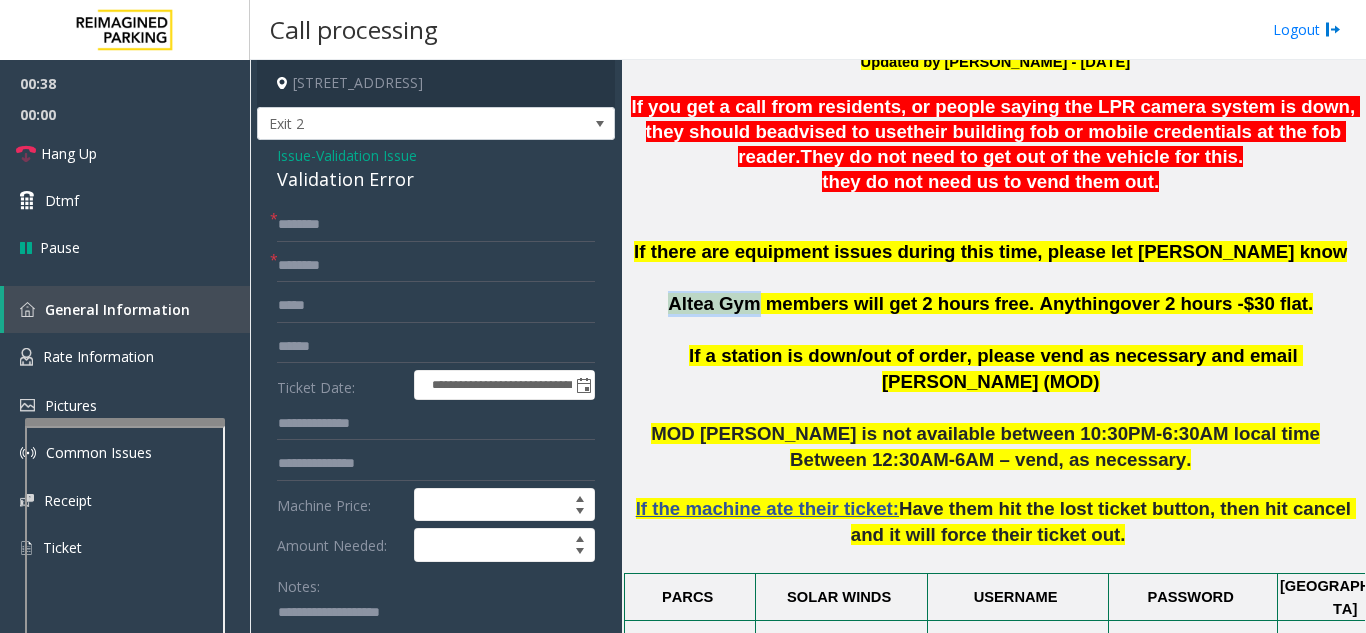 drag, startPoint x: 778, startPoint y: 329, endPoint x: 698, endPoint y: 335, distance: 80.224686 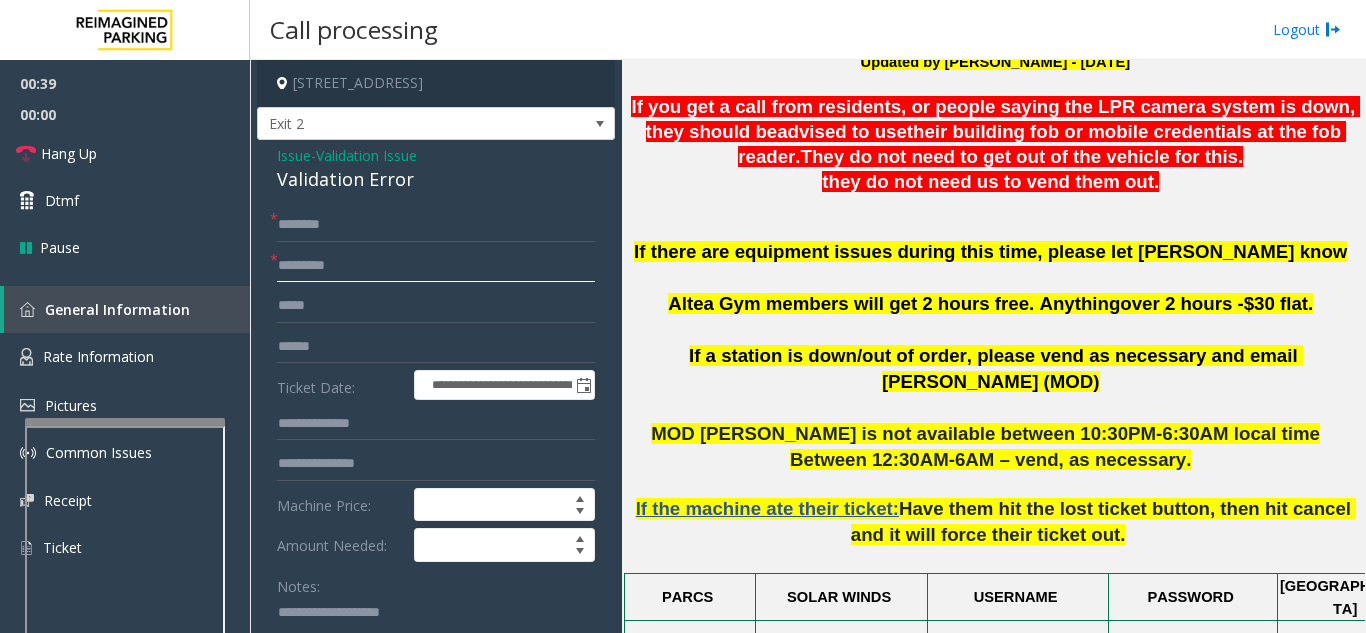 type on "*********" 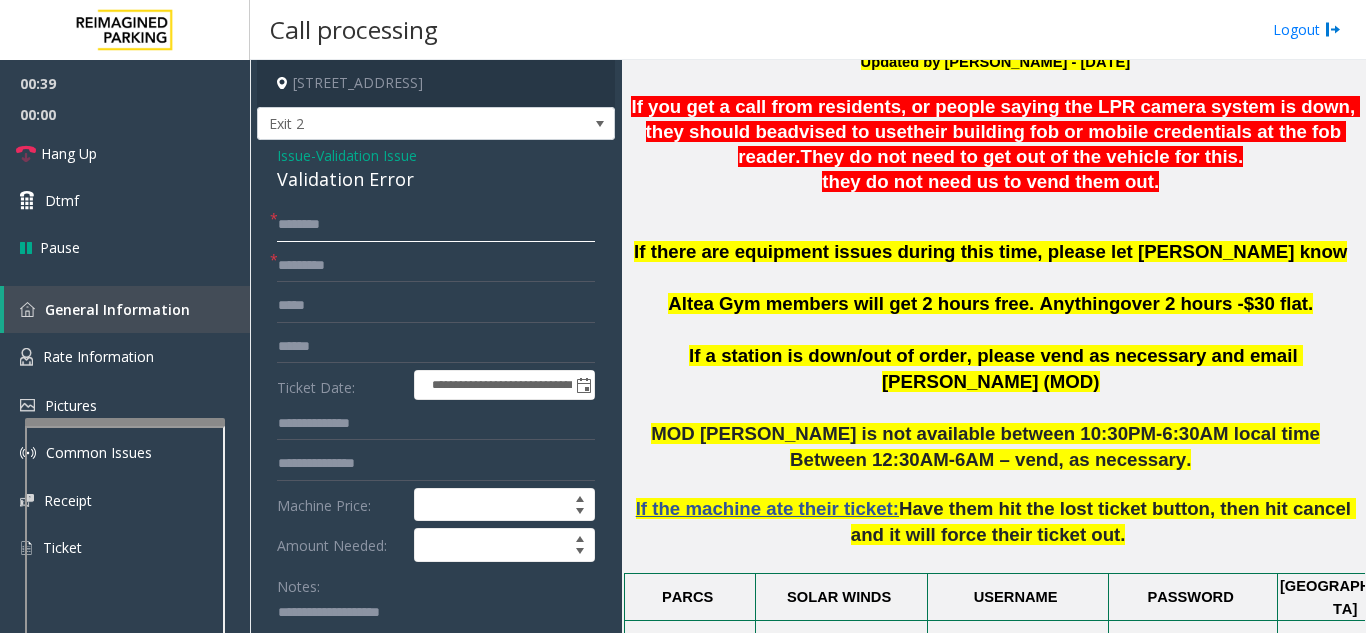 click 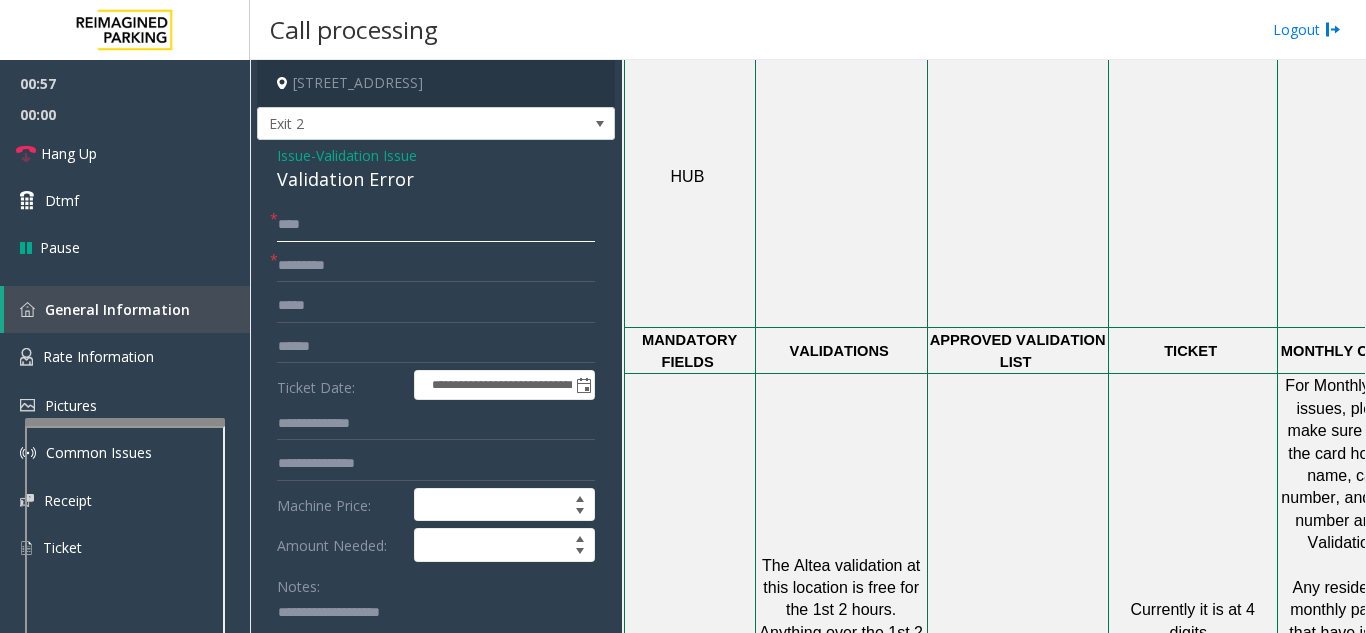 scroll, scrollTop: 1200, scrollLeft: 0, axis: vertical 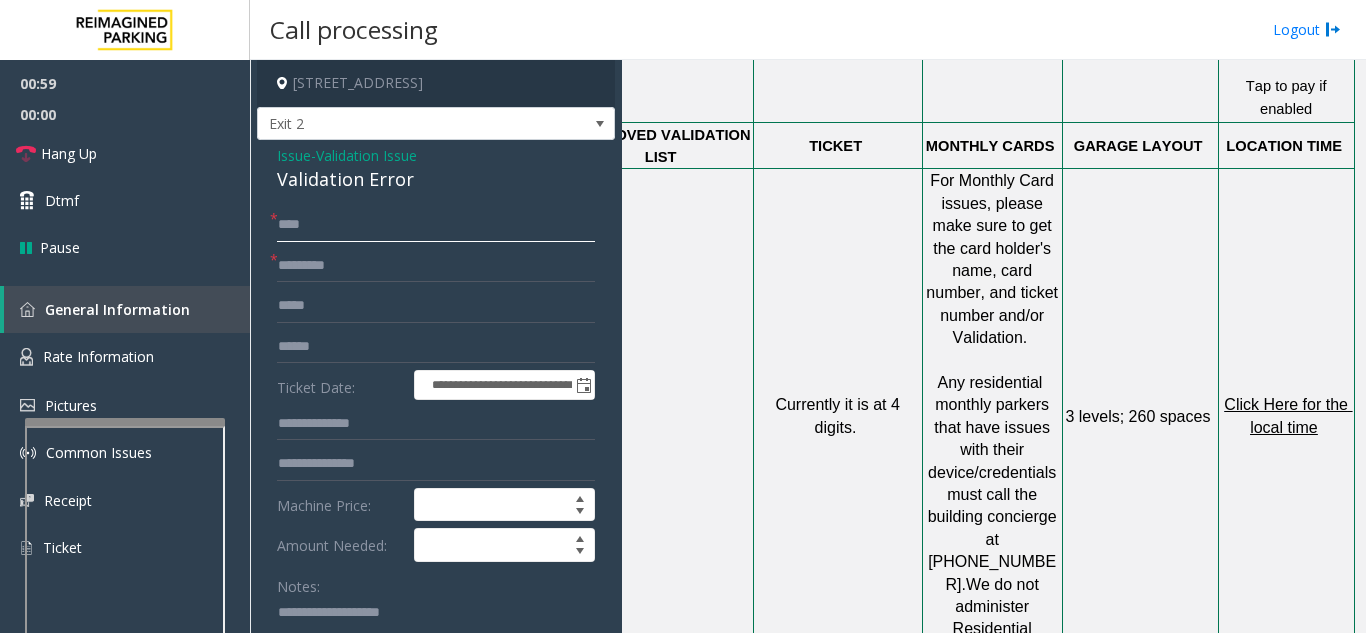 type on "***" 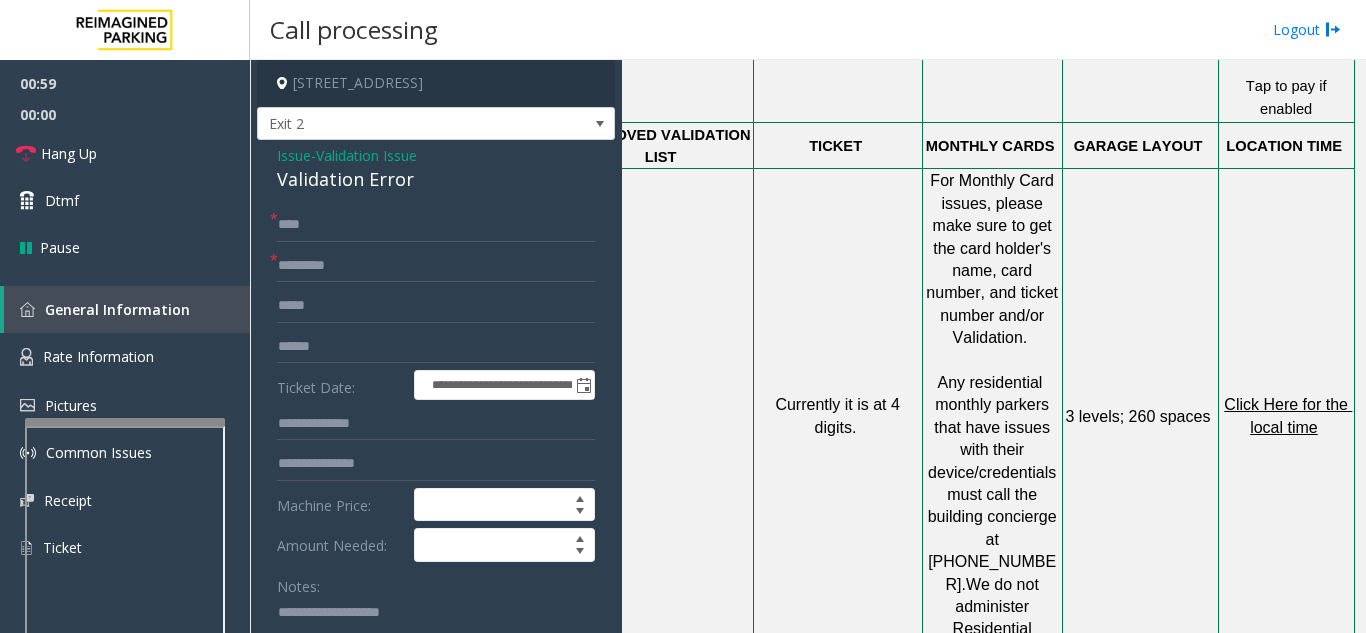 click on "Click Here for the local time" 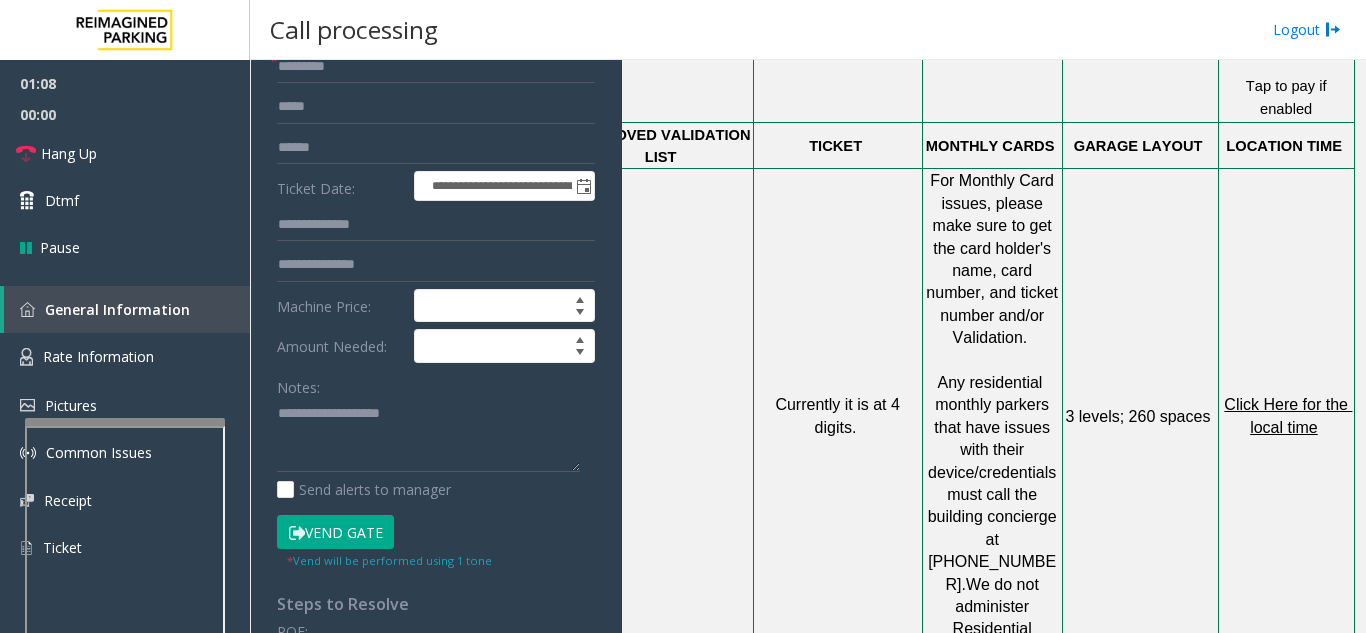 scroll, scrollTop: 200, scrollLeft: 0, axis: vertical 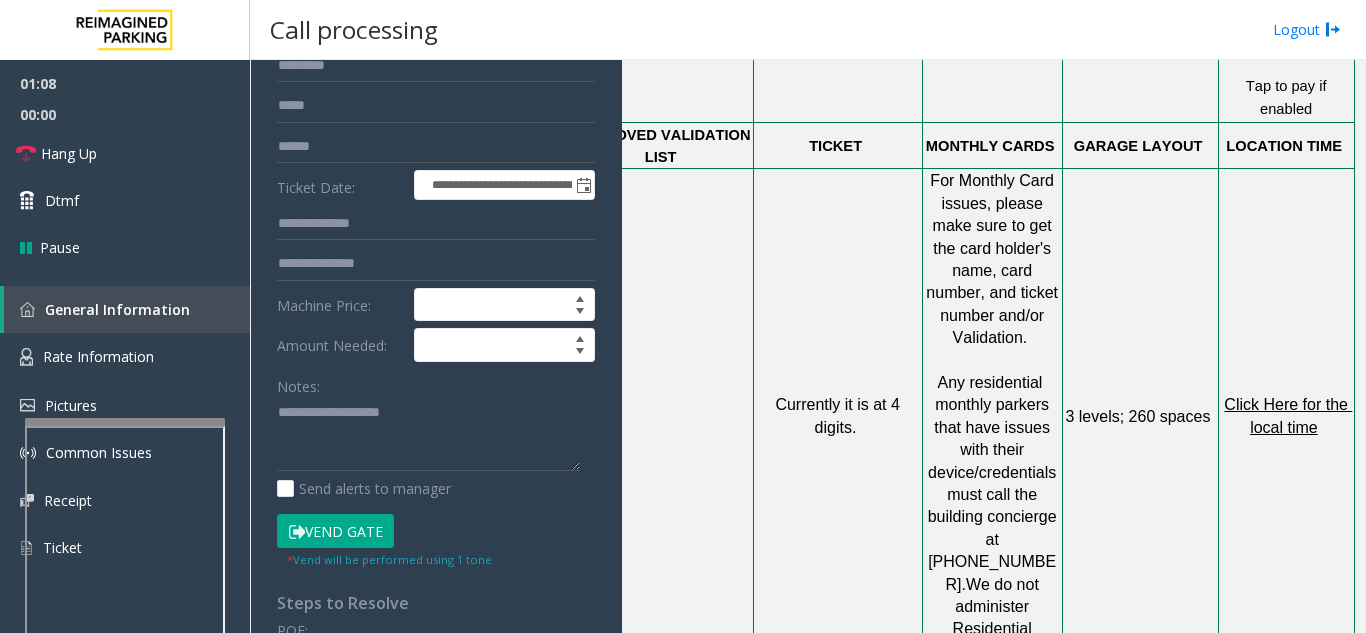 click on "Vend Gate" 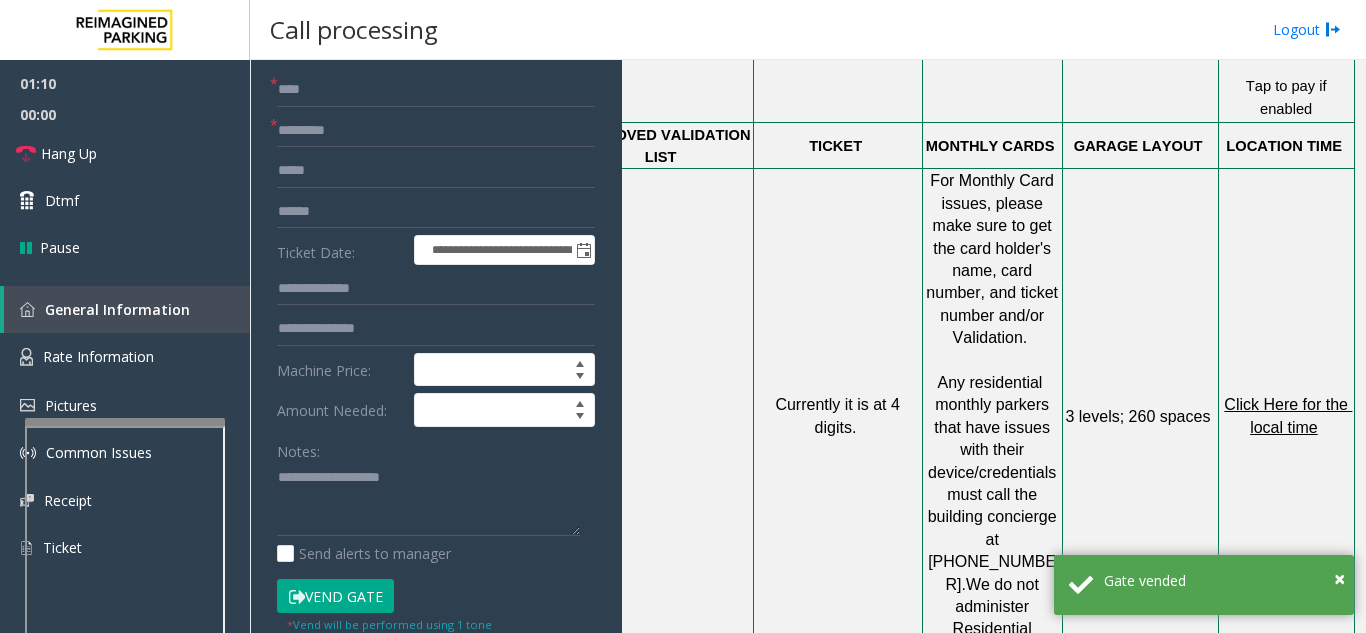 scroll, scrollTop: 100, scrollLeft: 0, axis: vertical 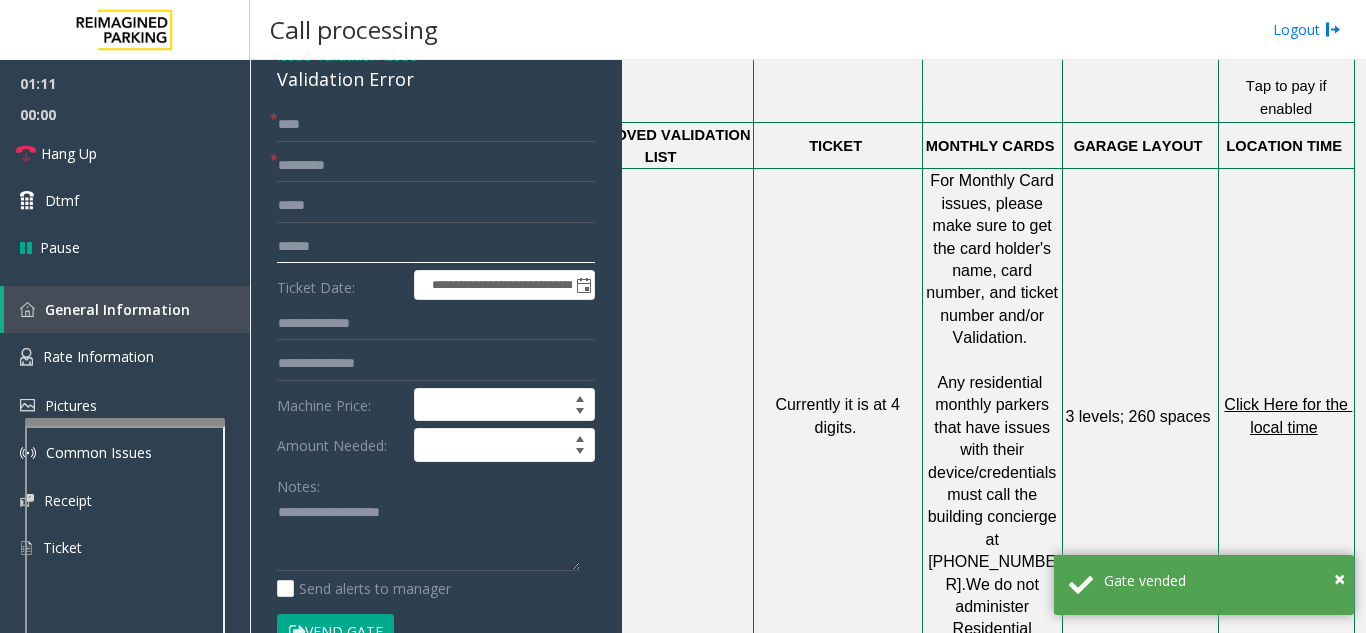 click 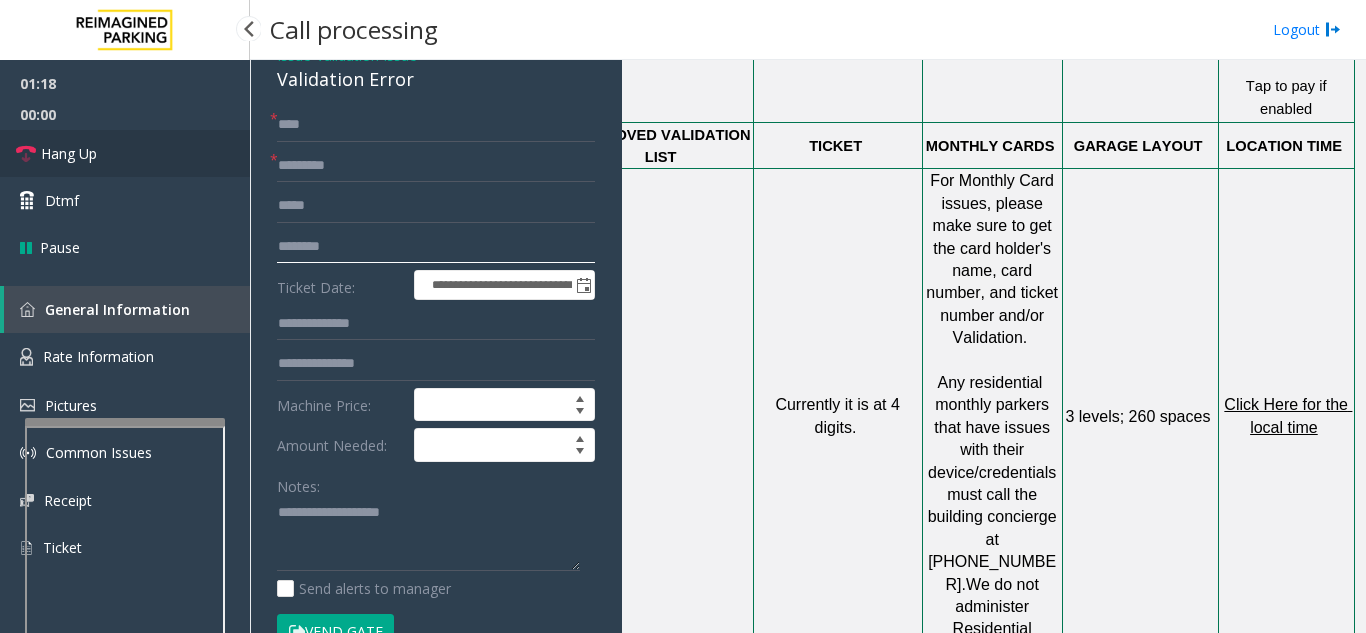 type on "********" 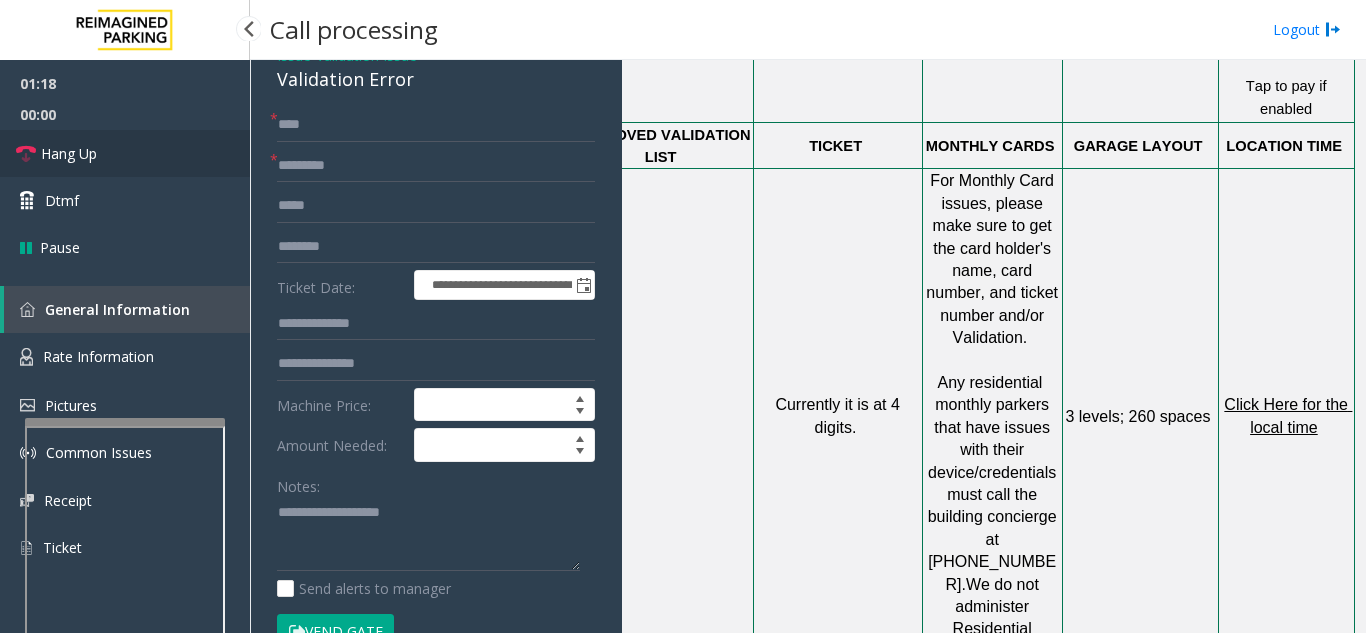 click on "Hang Up" at bounding box center [125, 153] 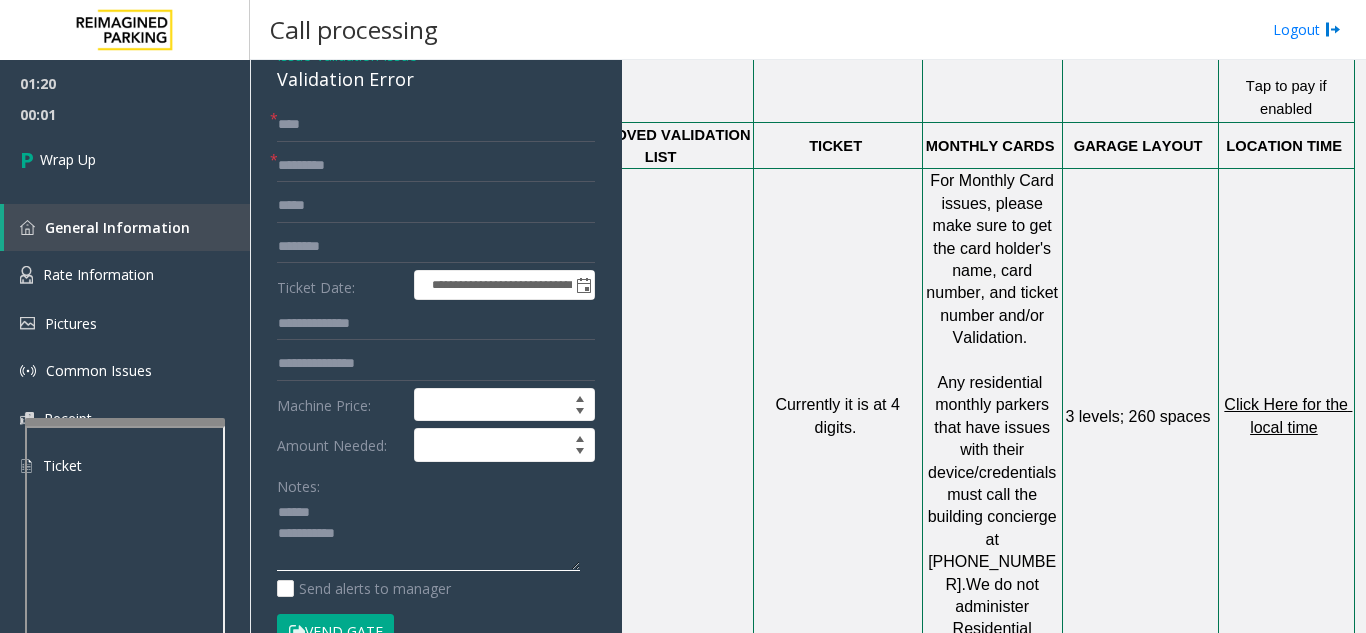 click 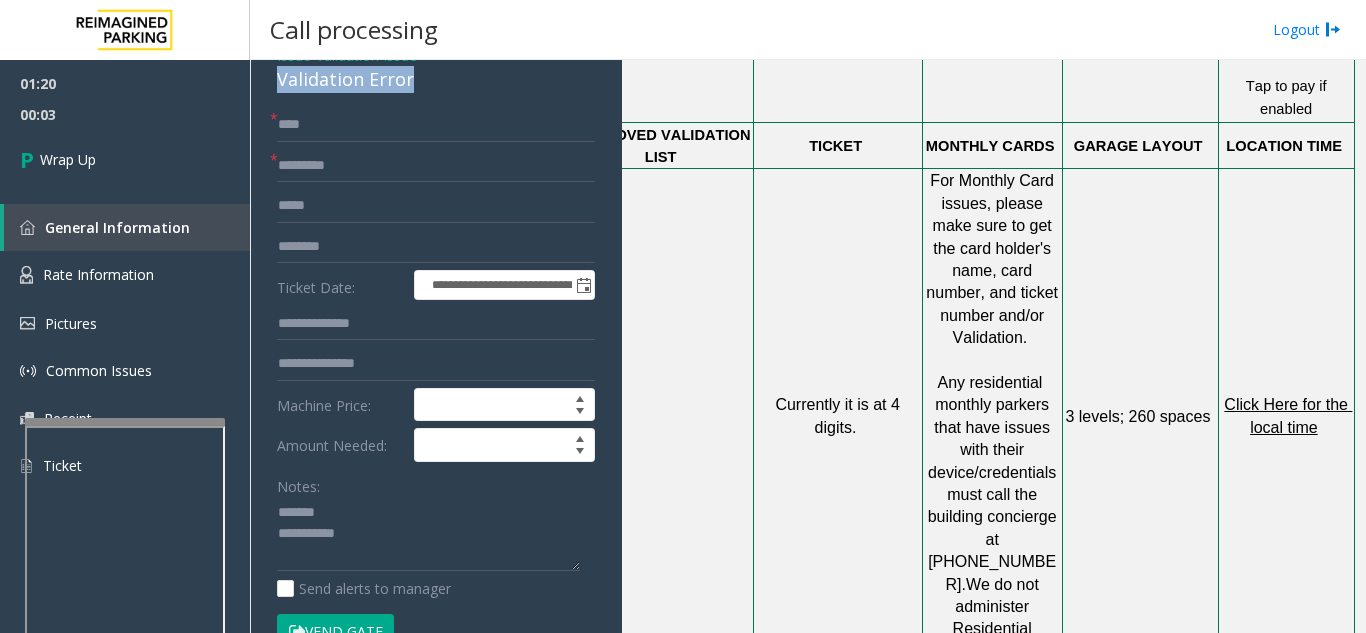 drag, startPoint x: 279, startPoint y: 86, endPoint x: 420, endPoint y: 83, distance: 141.0319 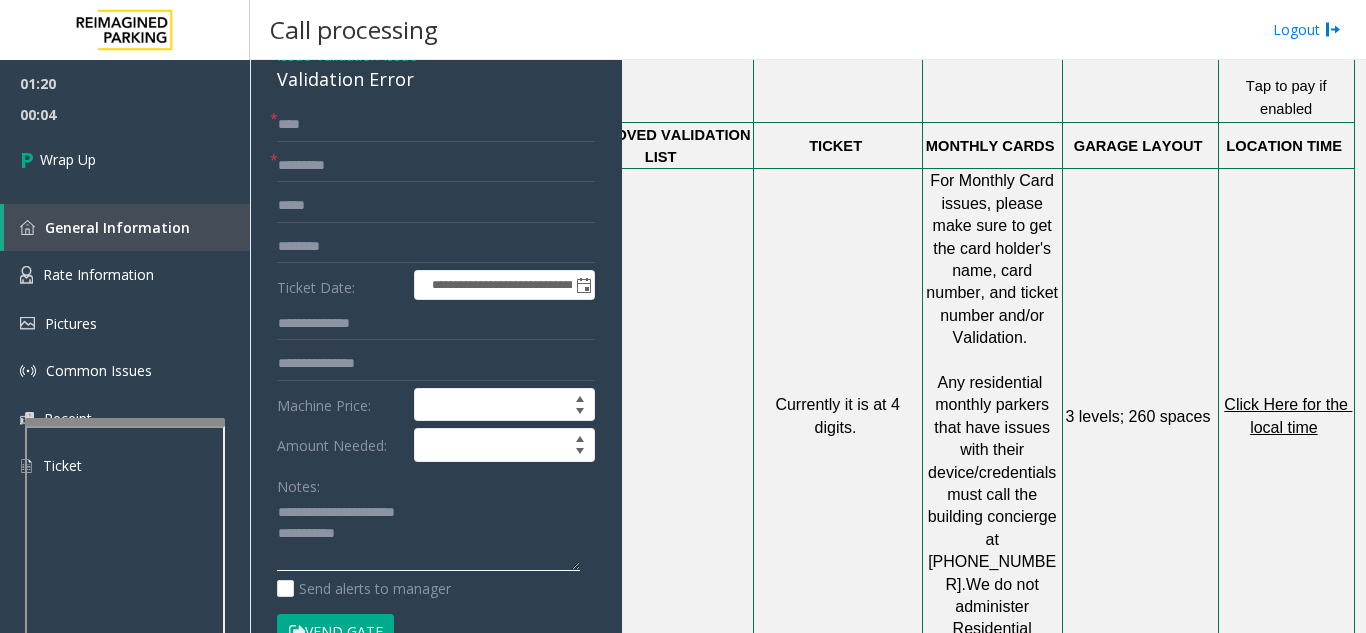 click 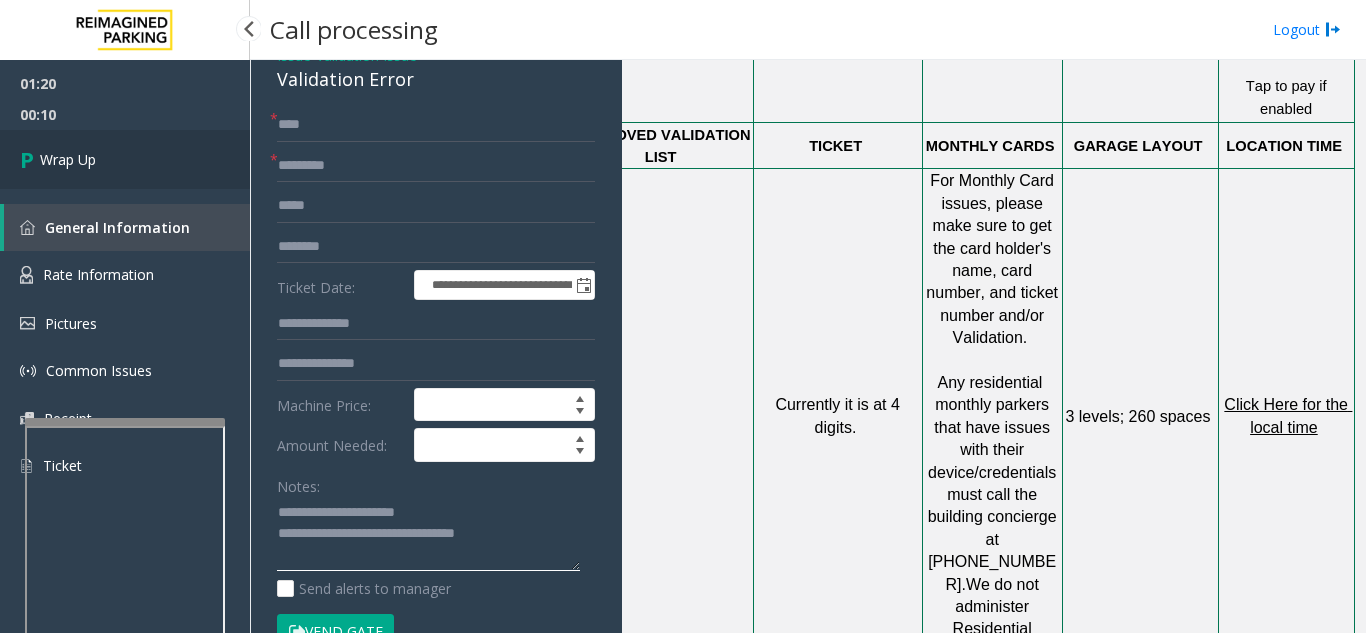 type on "**********" 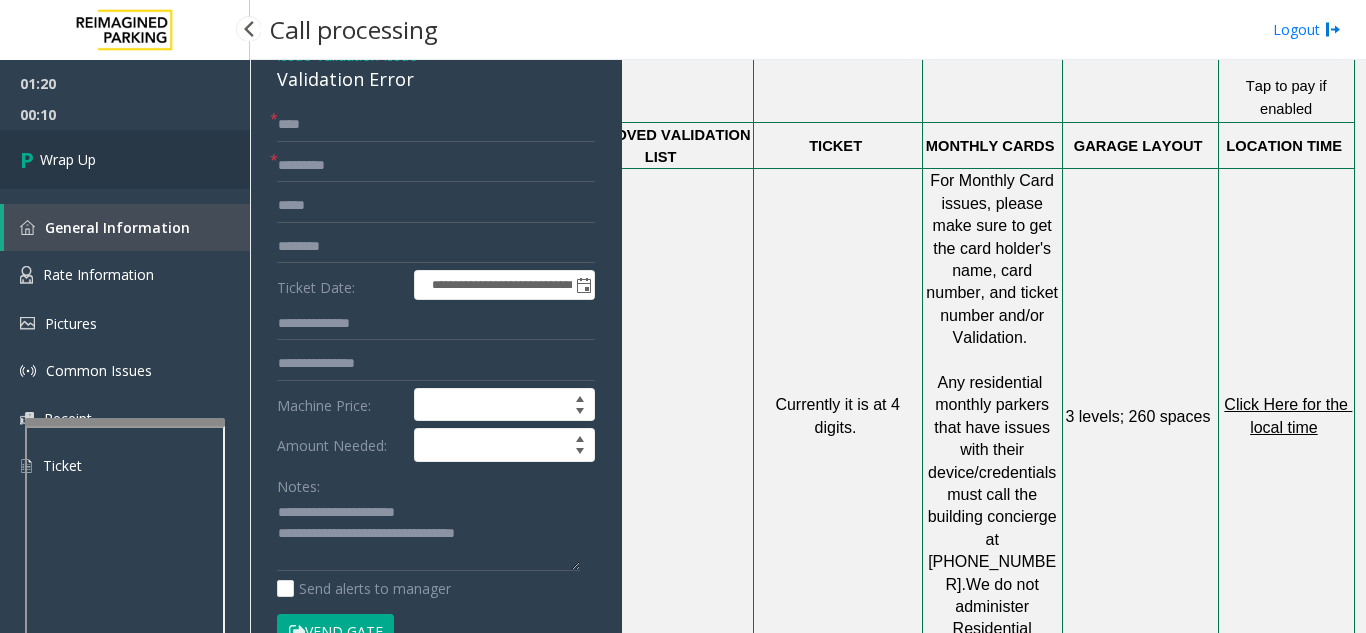 click on "Wrap Up" at bounding box center [68, 159] 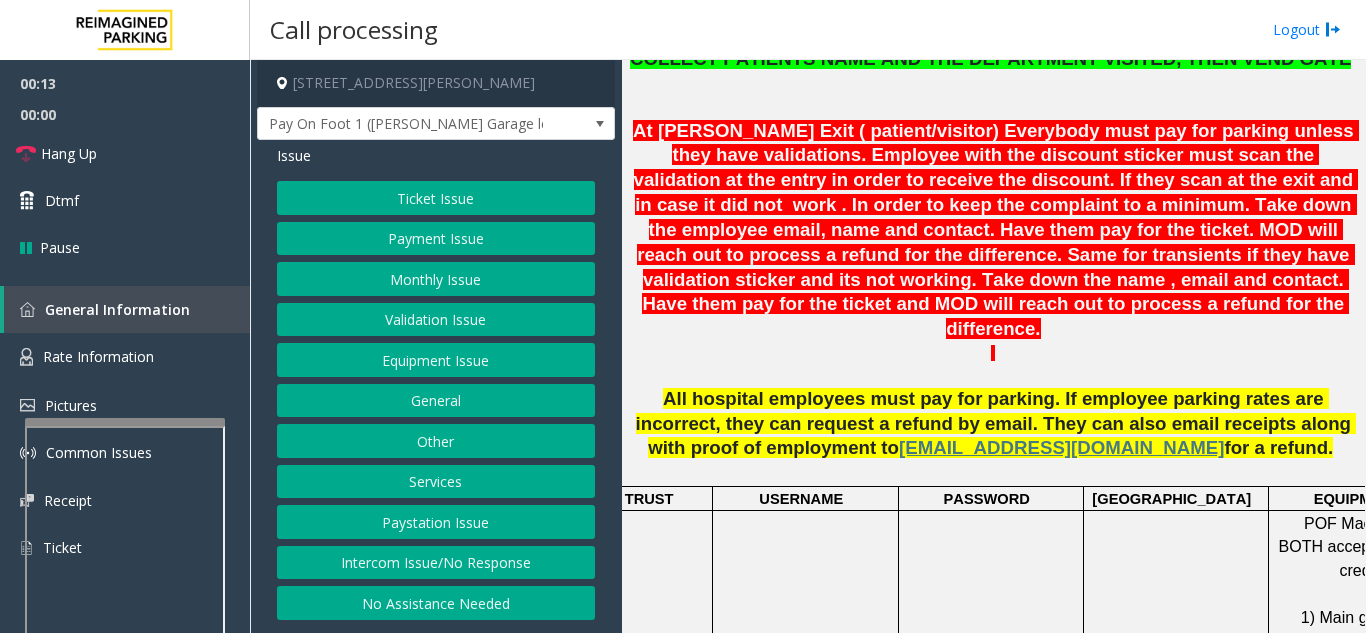 scroll, scrollTop: 900, scrollLeft: 0, axis: vertical 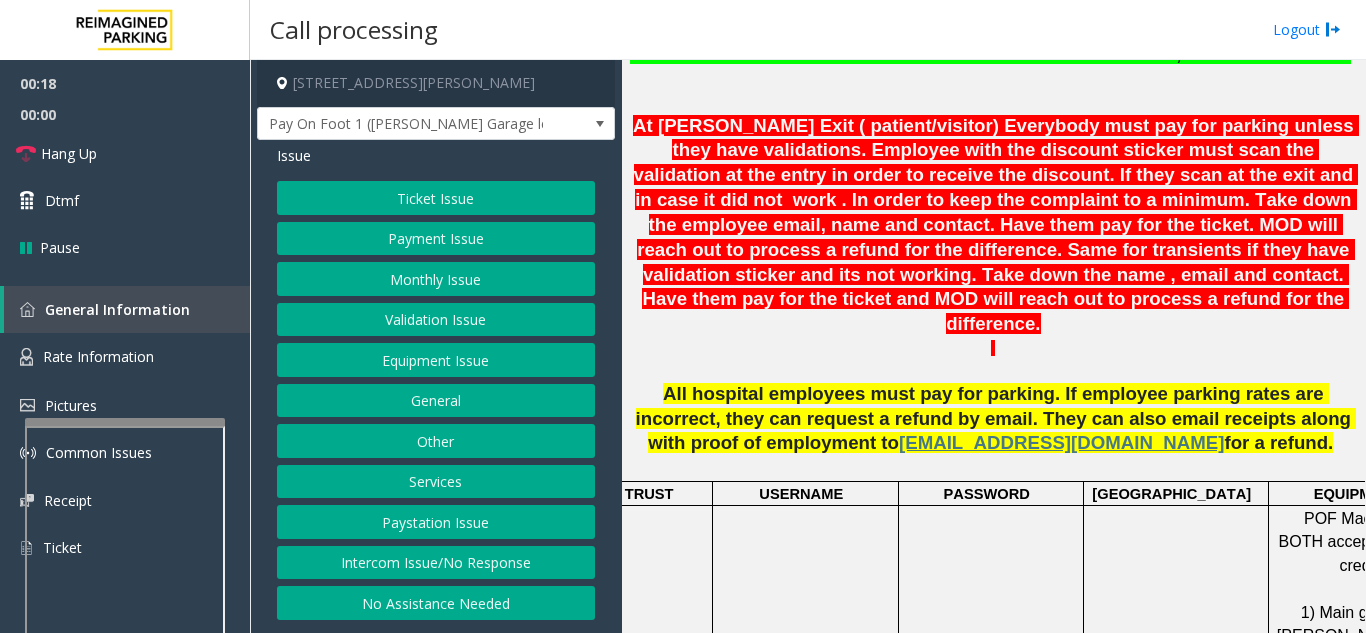 click on "Validation Issue" 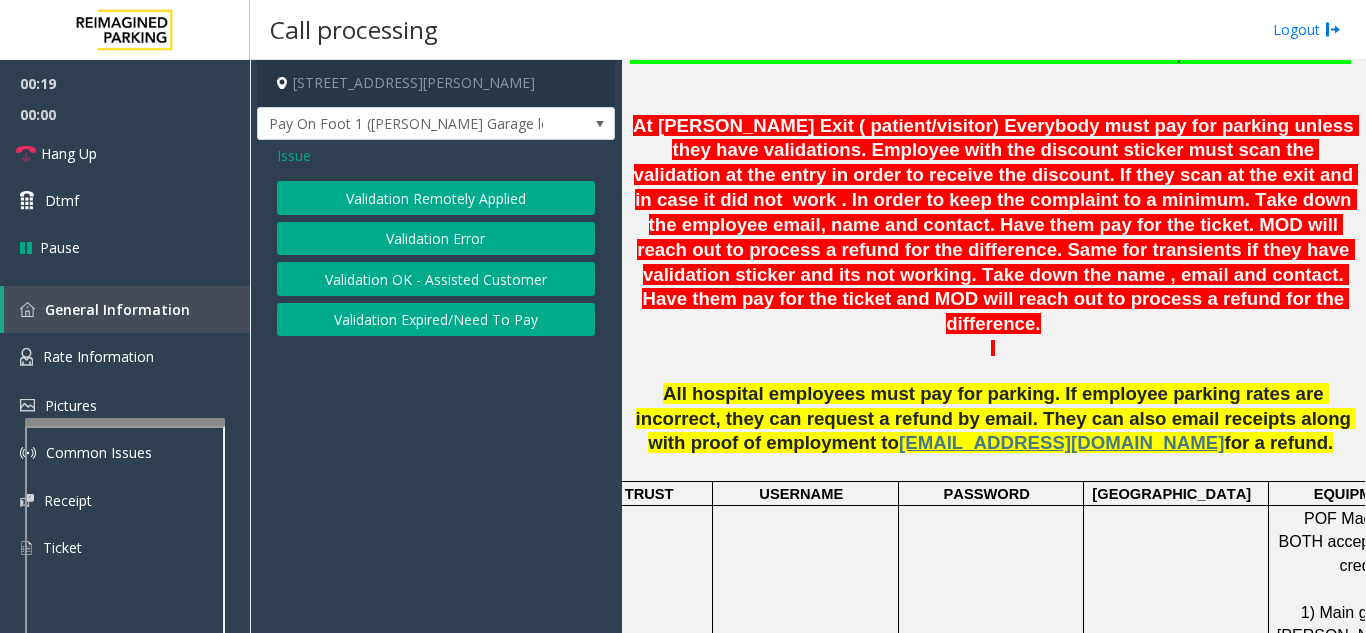click on "Validation Error" 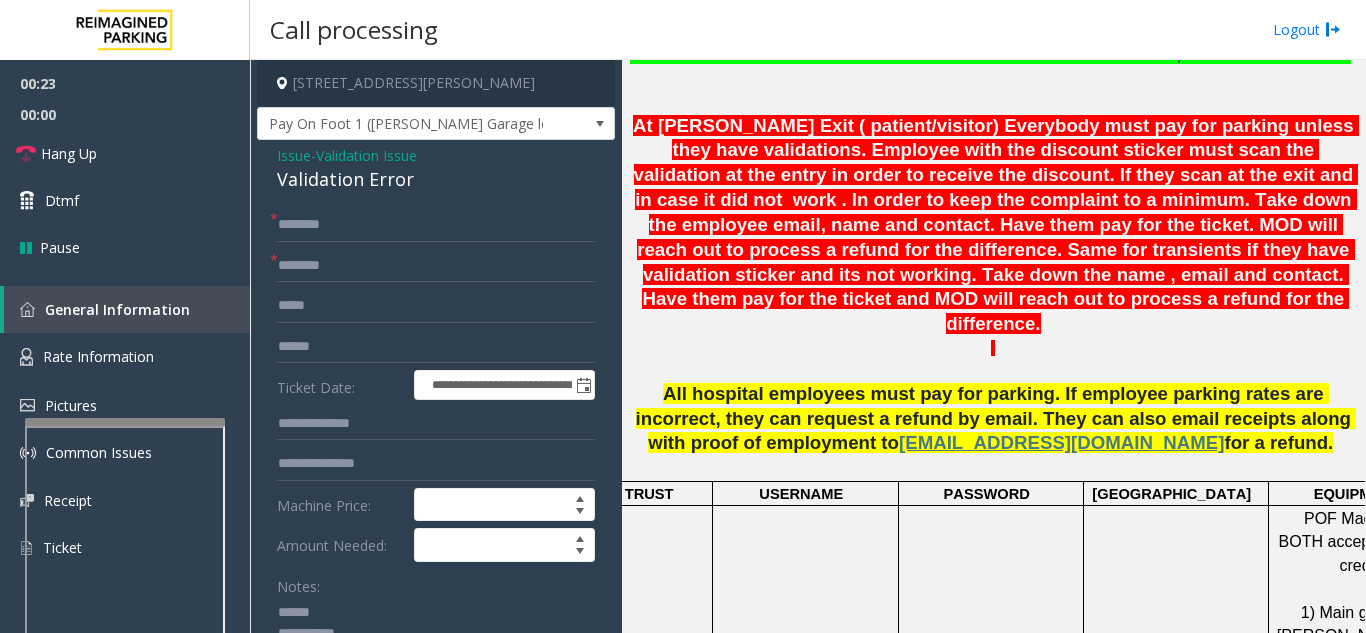 click 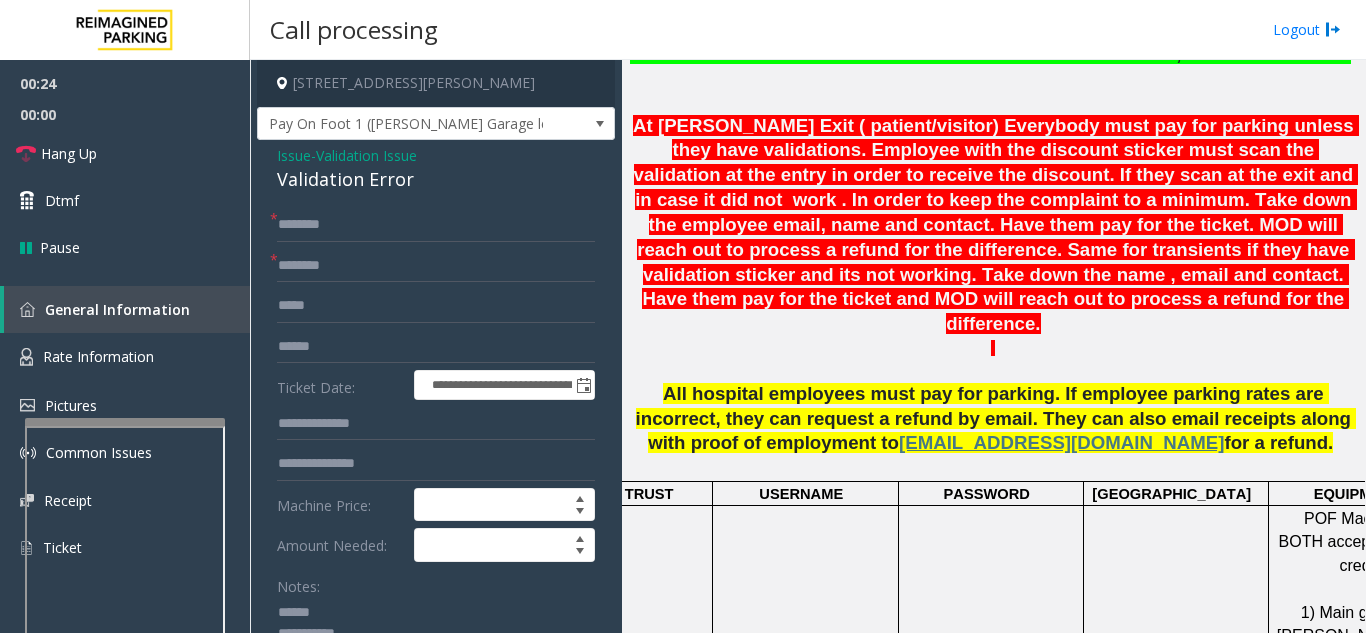 scroll, scrollTop: 100, scrollLeft: 0, axis: vertical 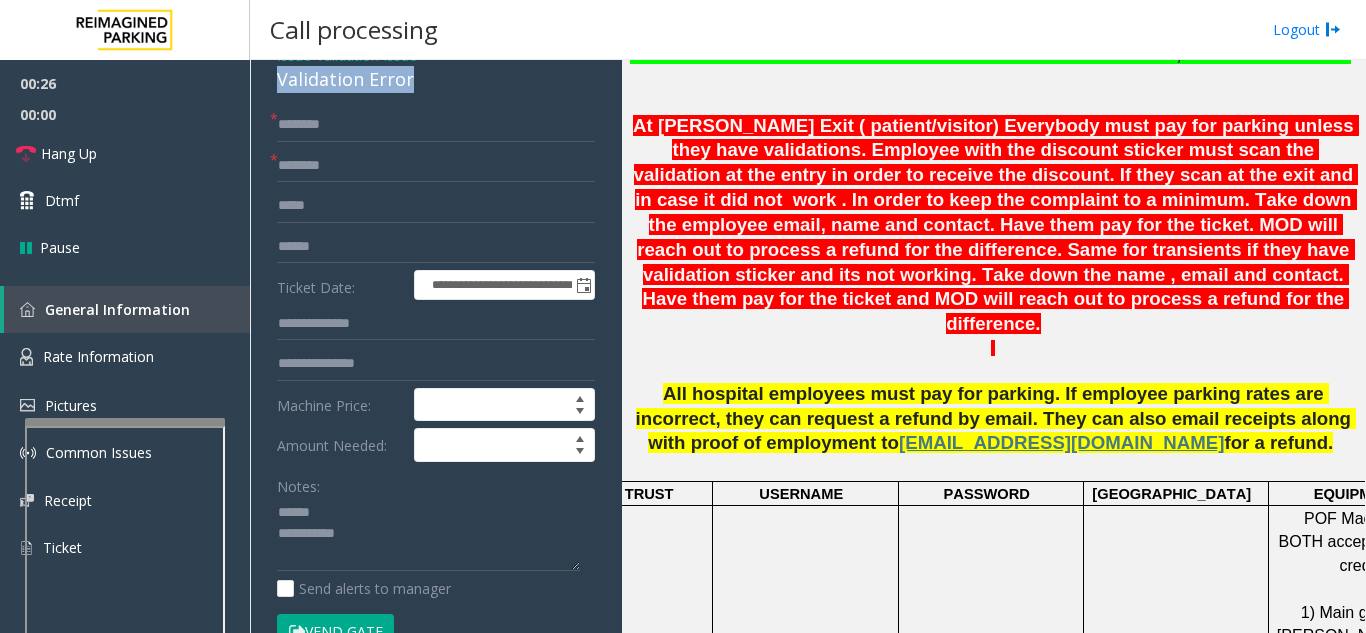 drag, startPoint x: 325, startPoint y: 83, endPoint x: 436, endPoint y: 87, distance: 111.07205 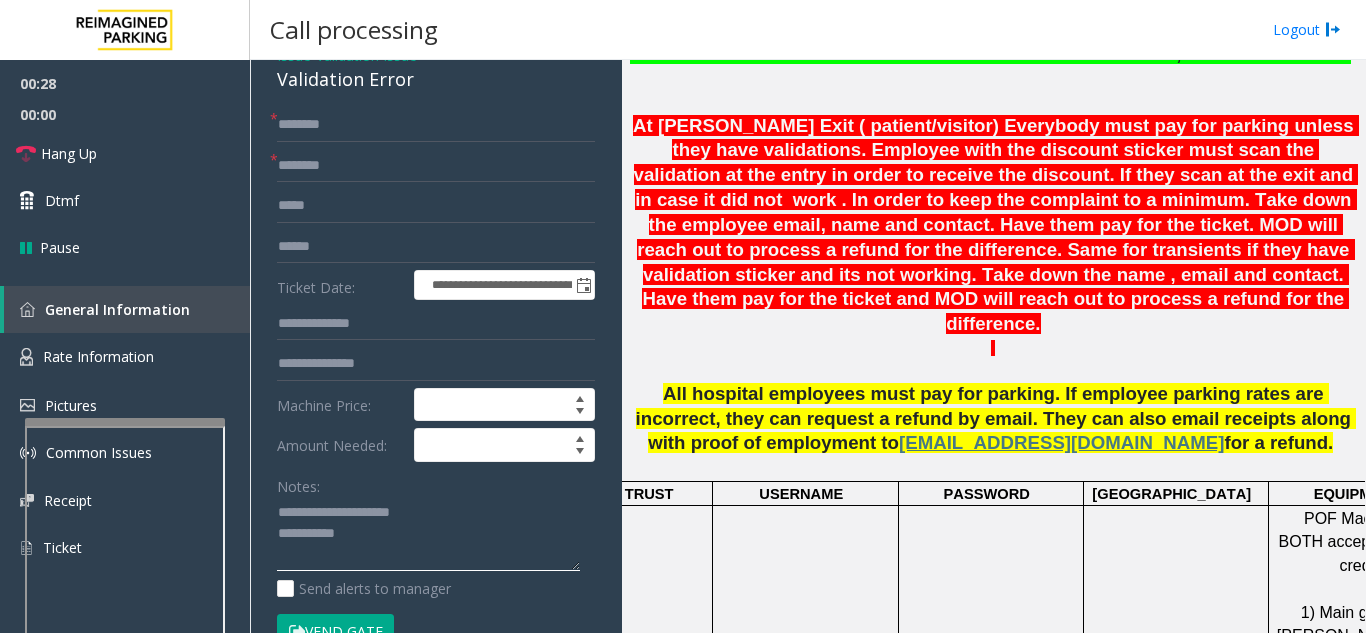 click 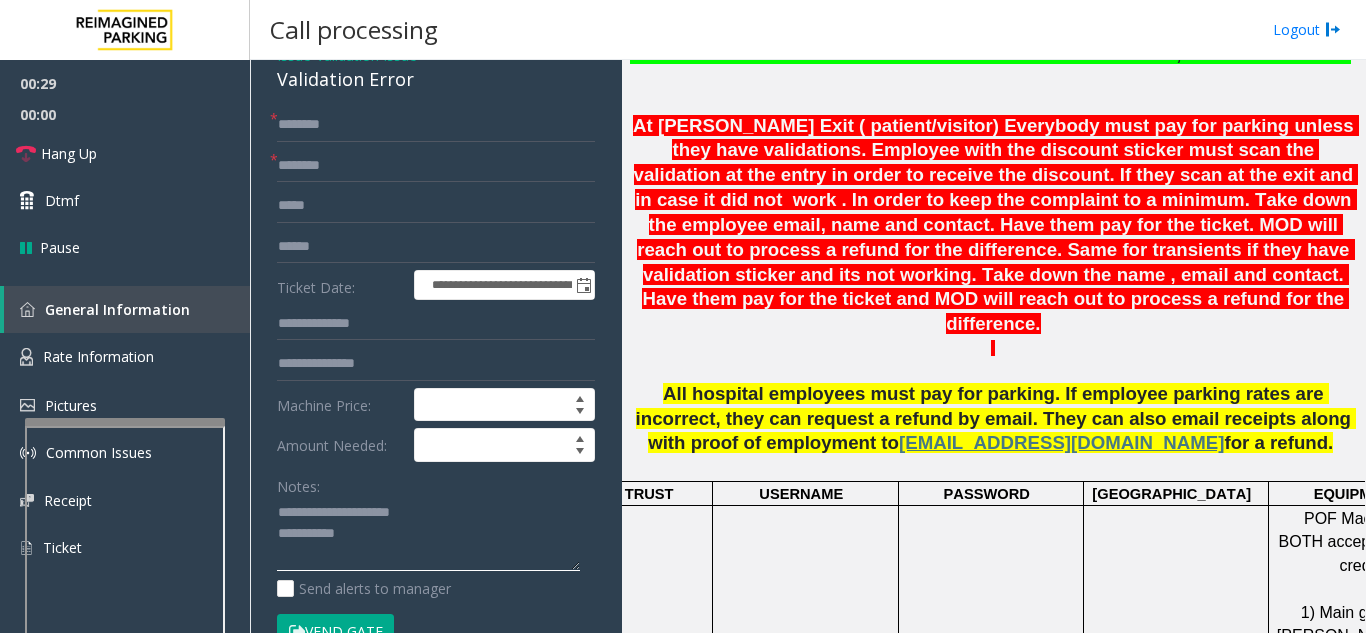 type on "**********" 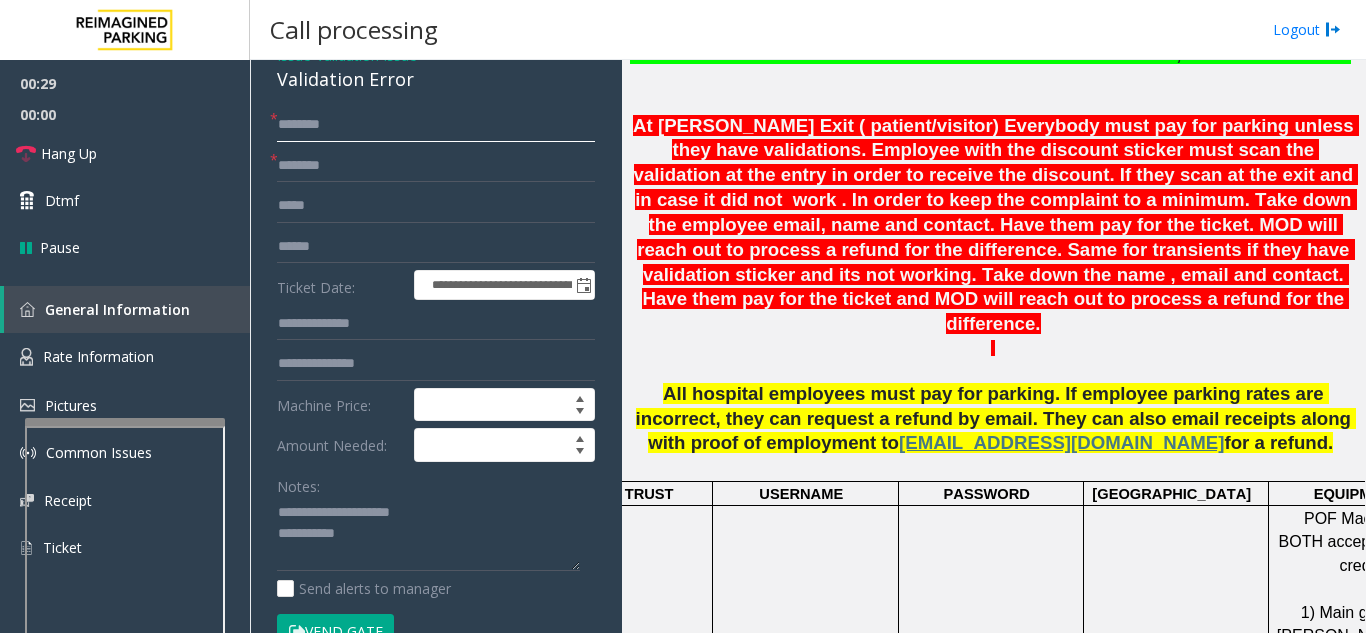 click 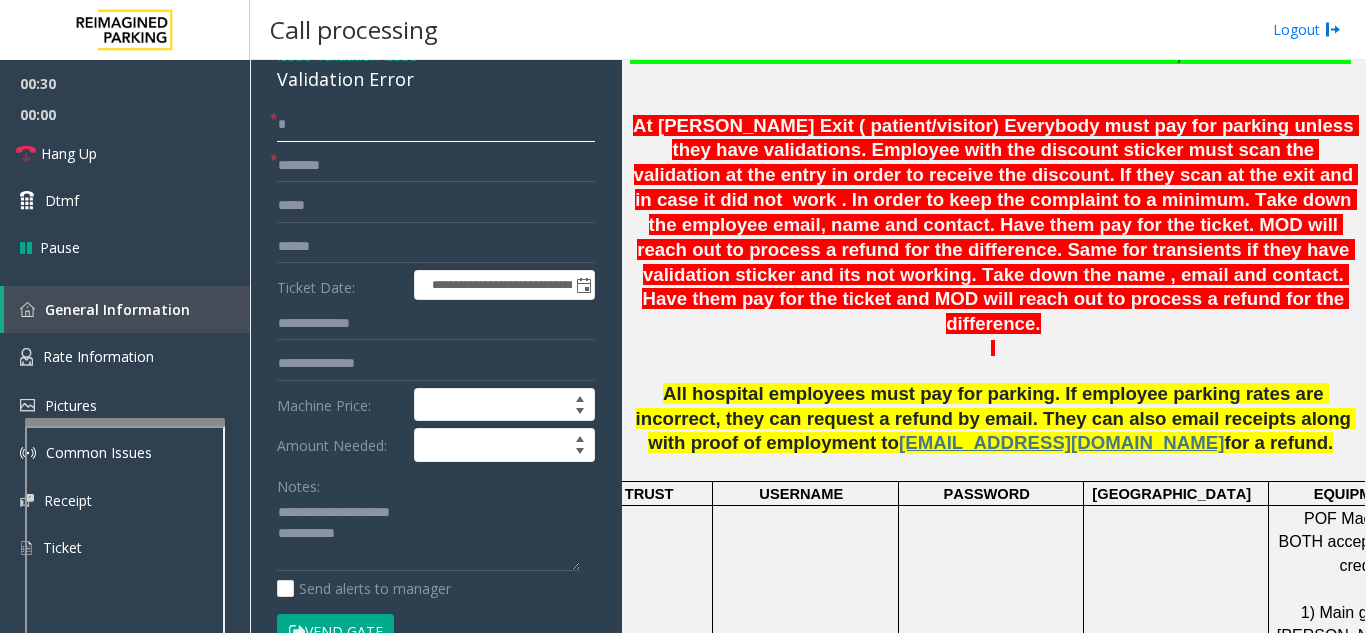 type on "*" 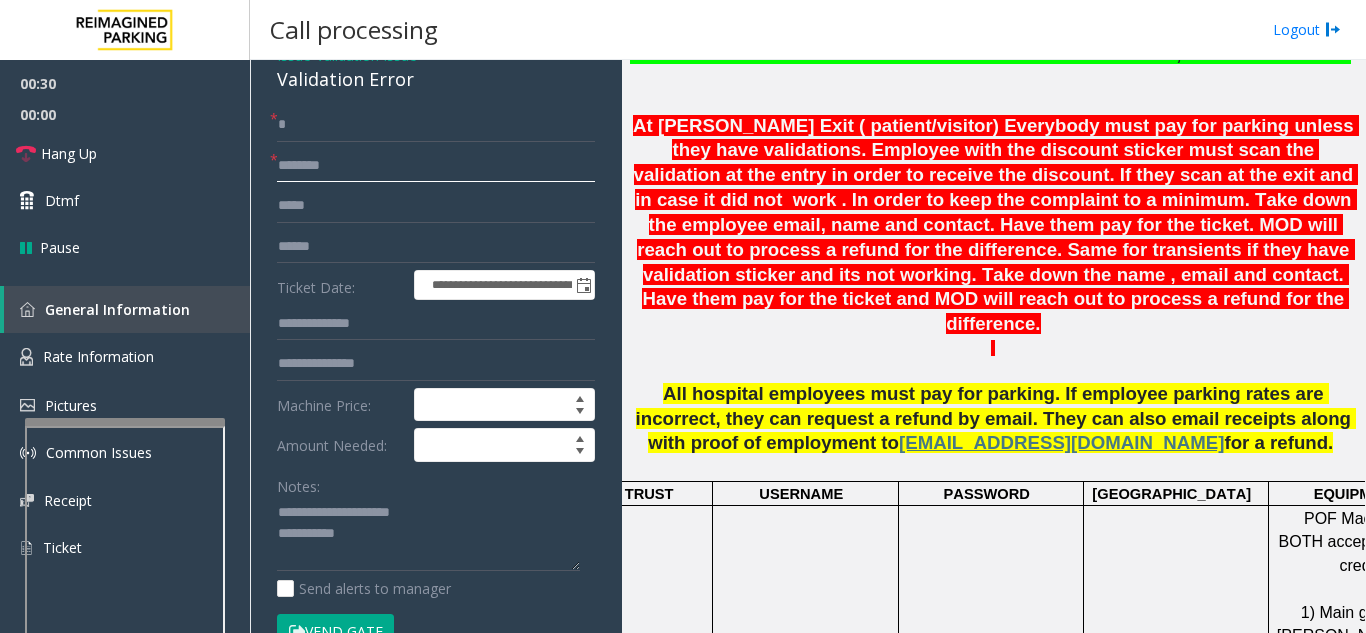 click 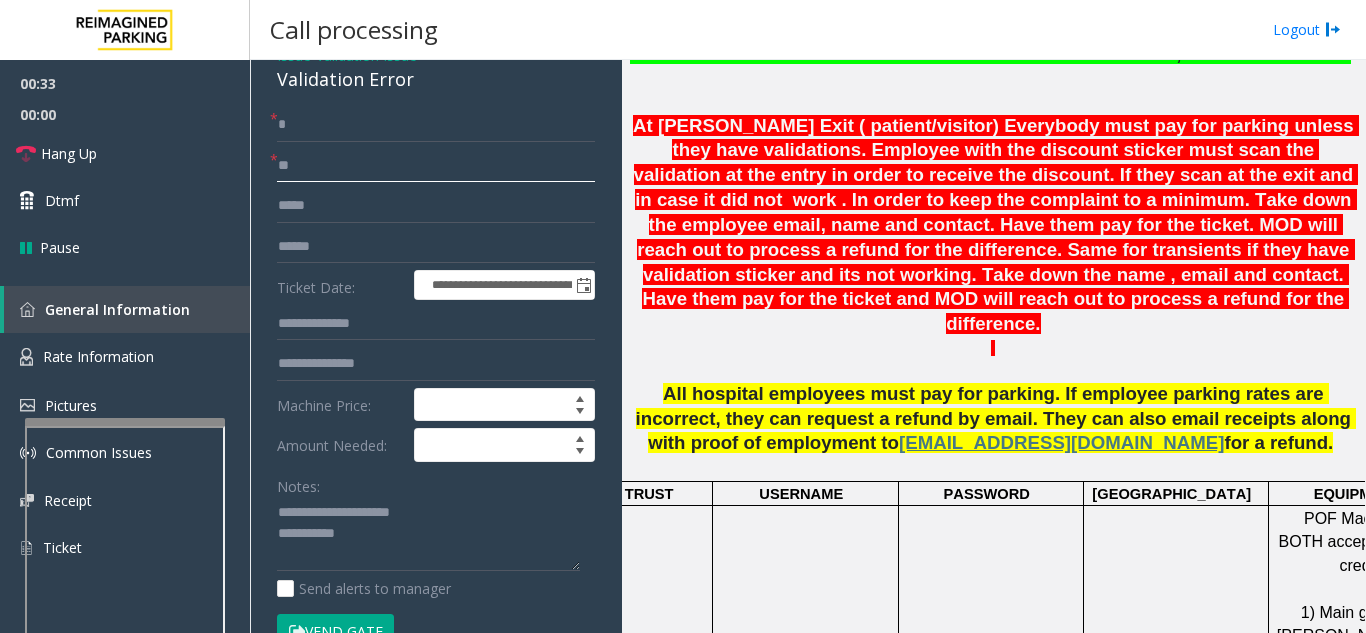 type on "**" 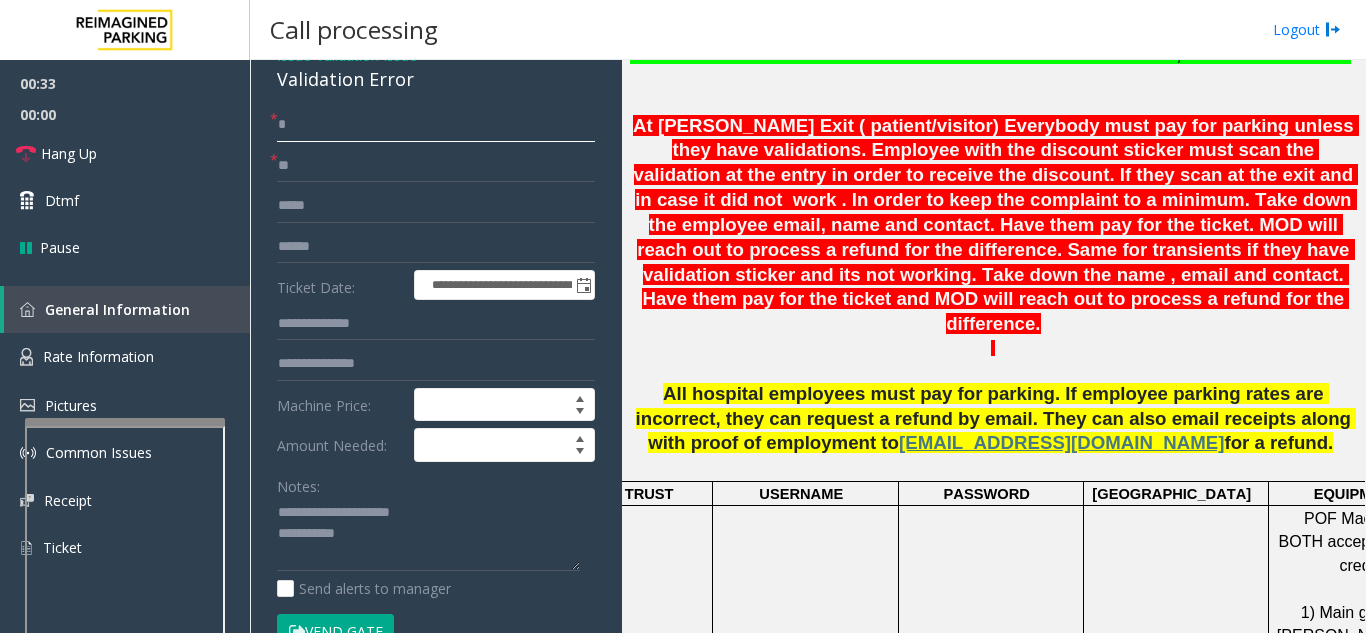 click on "*" 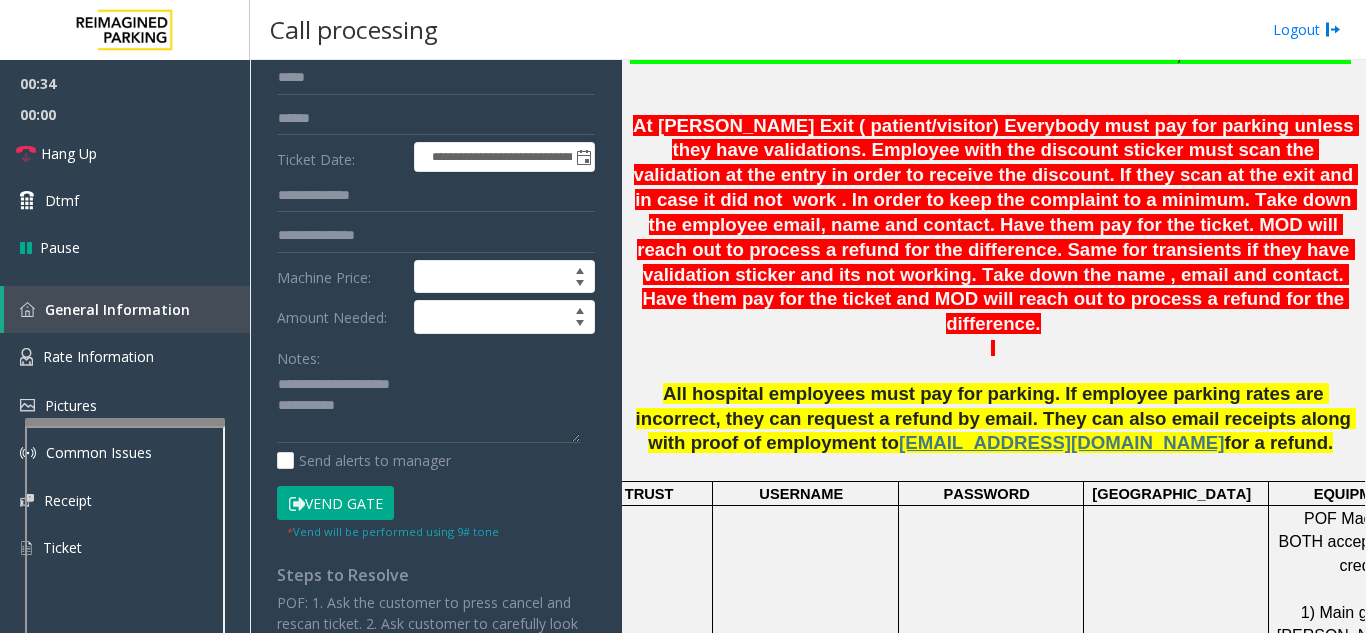 scroll, scrollTop: 300, scrollLeft: 0, axis: vertical 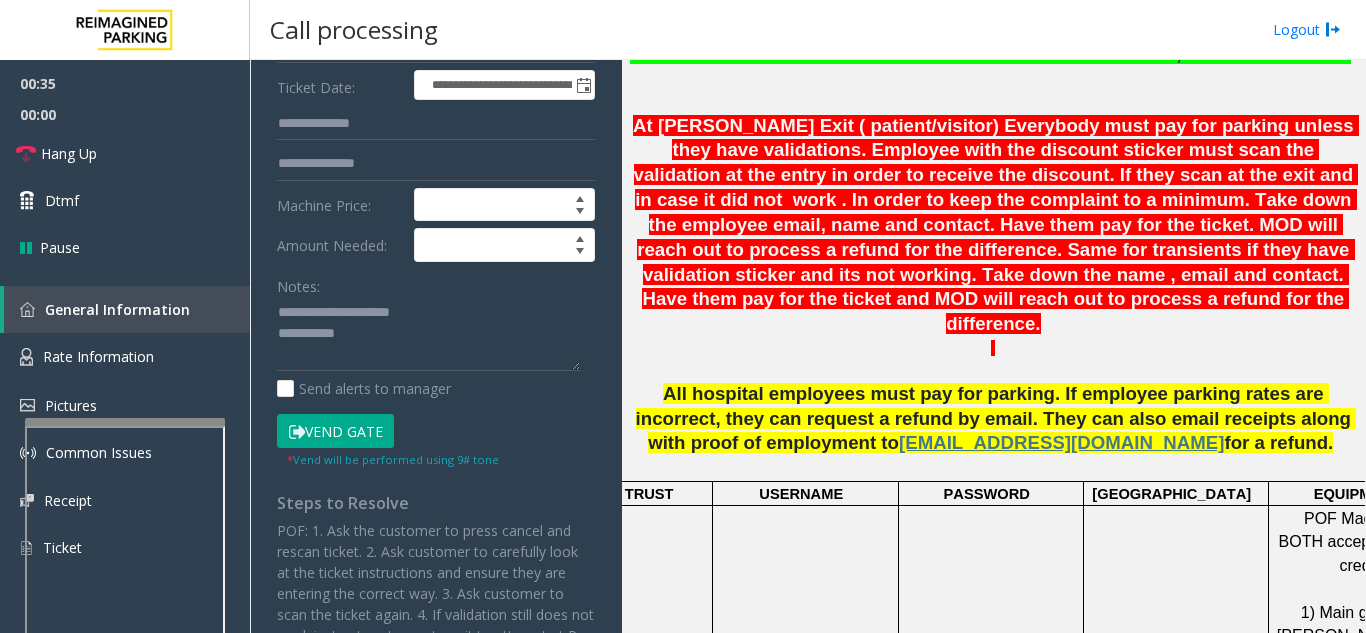 type on "**" 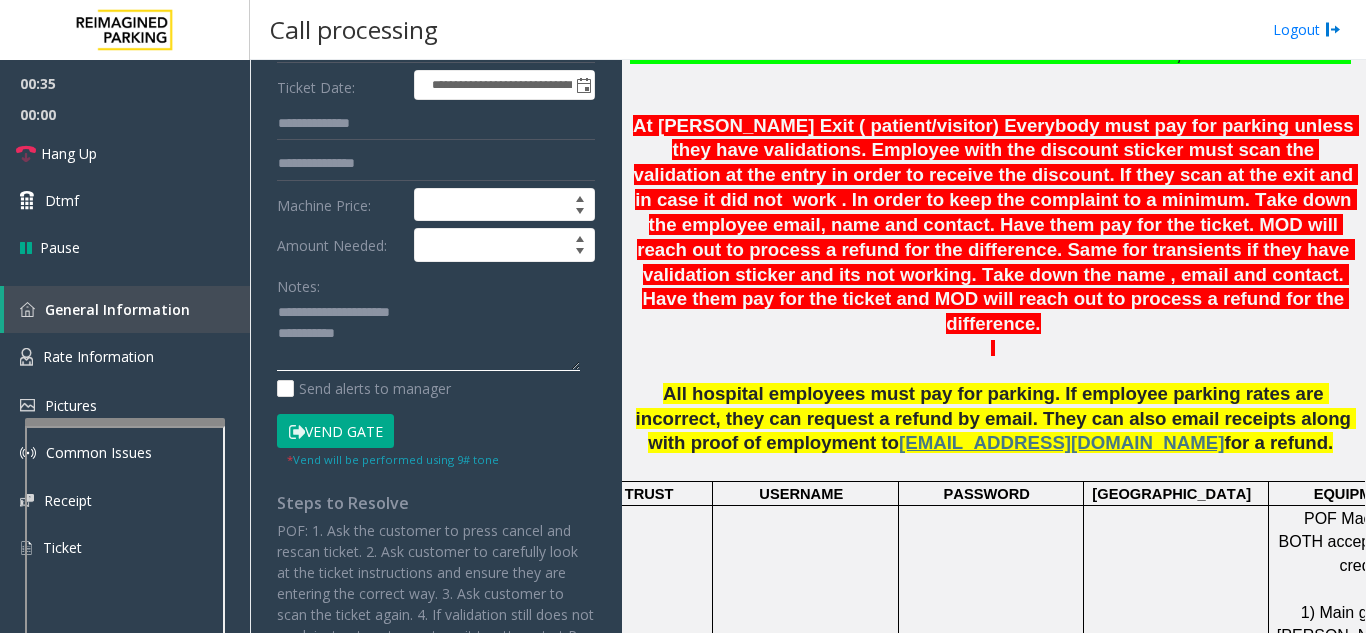 click 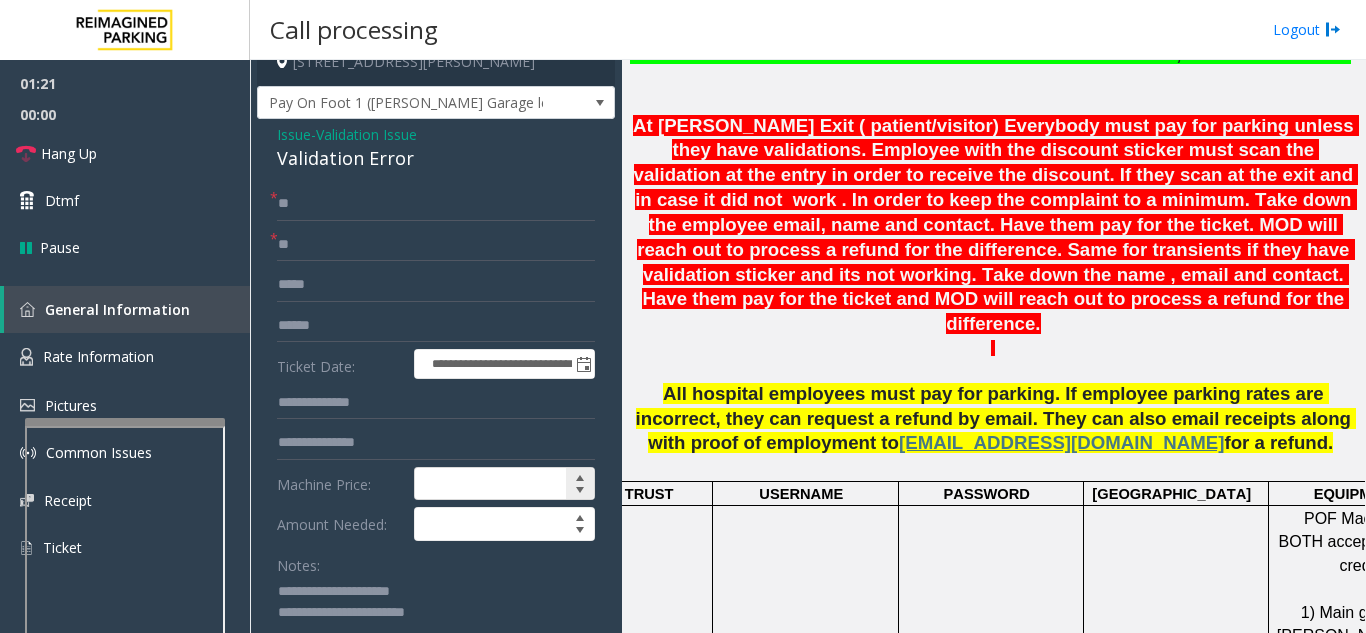 scroll, scrollTop: 0, scrollLeft: 0, axis: both 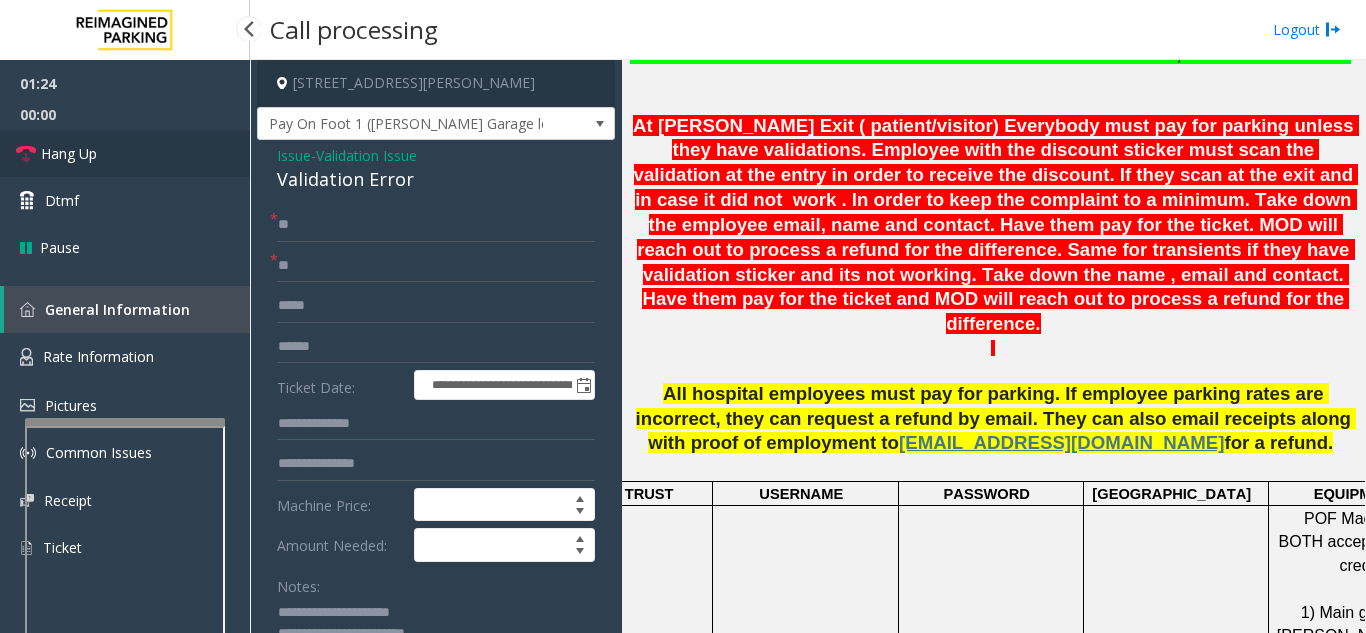 click on "Hang Up" at bounding box center (69, 153) 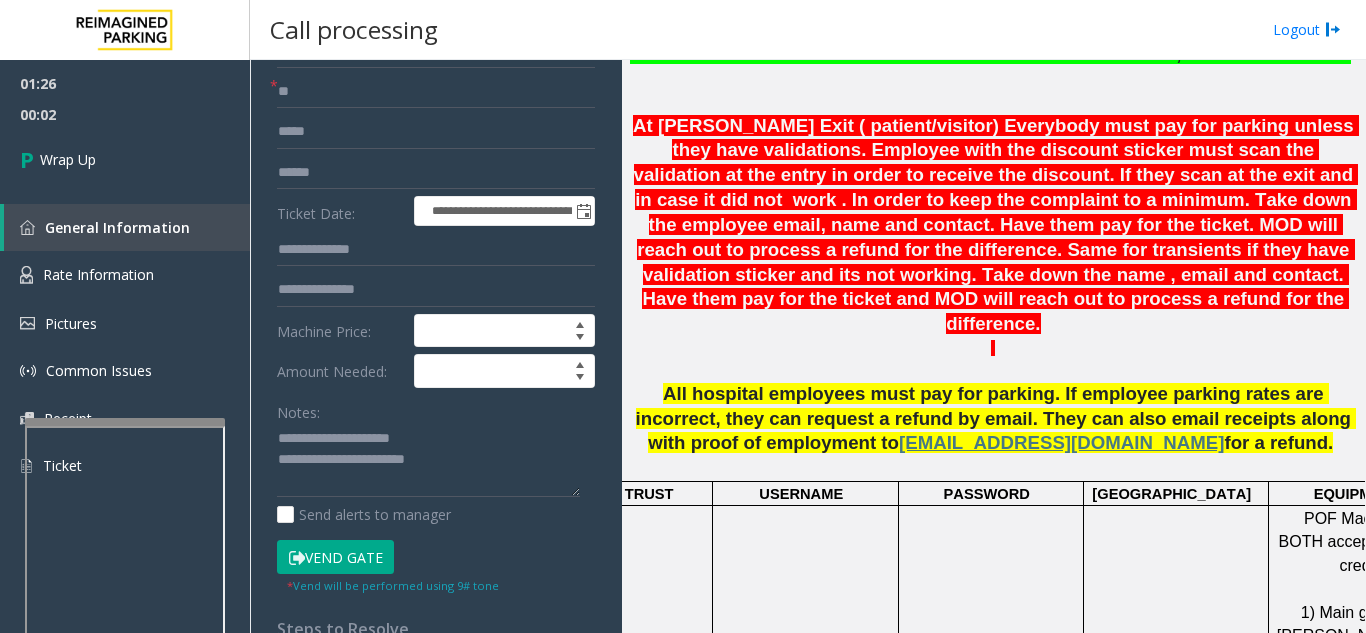 scroll, scrollTop: 200, scrollLeft: 0, axis: vertical 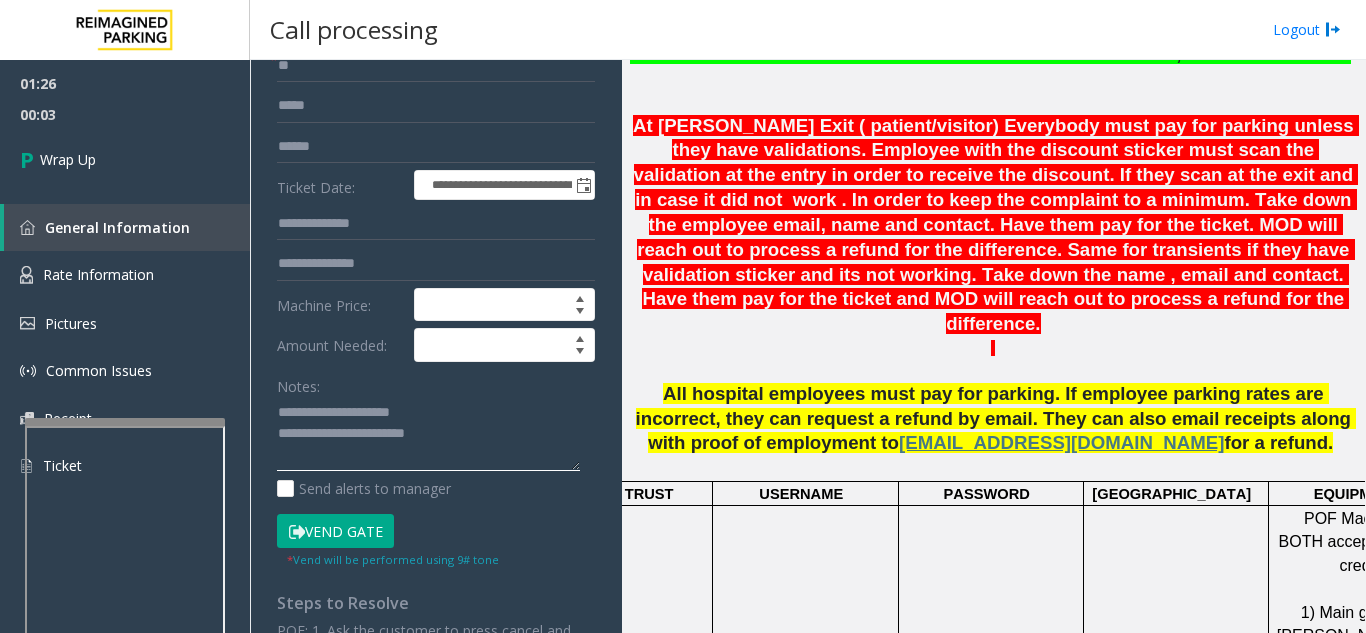 click 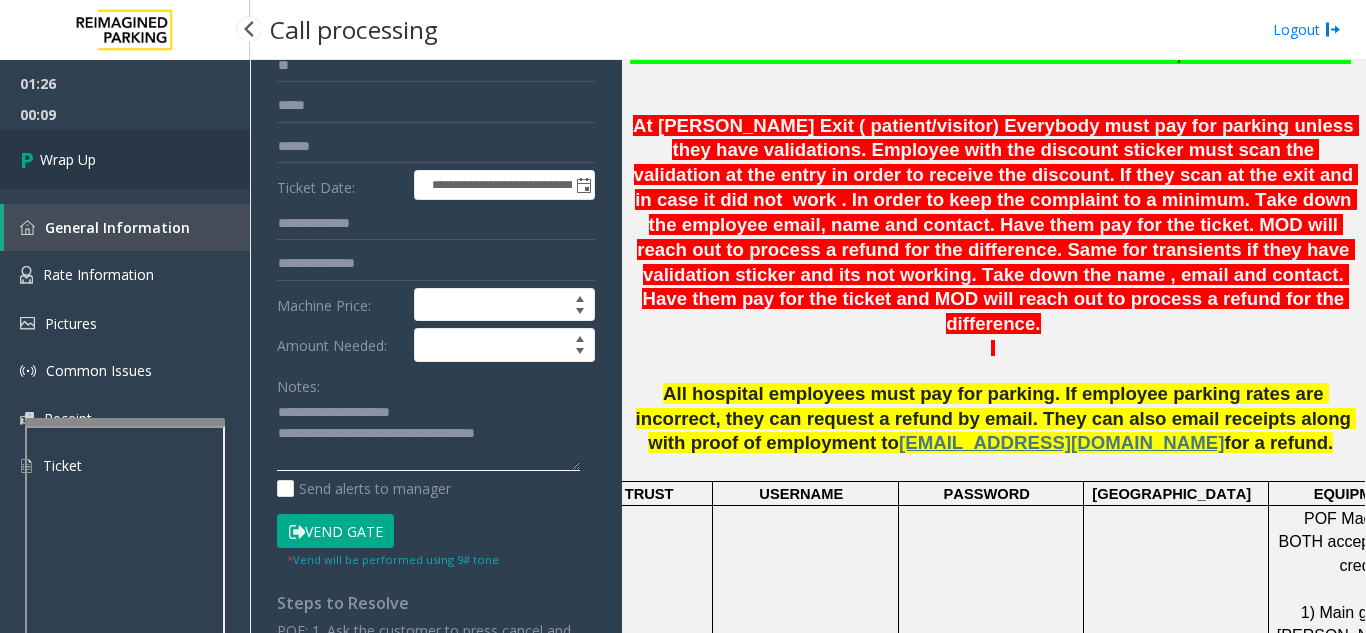 type on "**********" 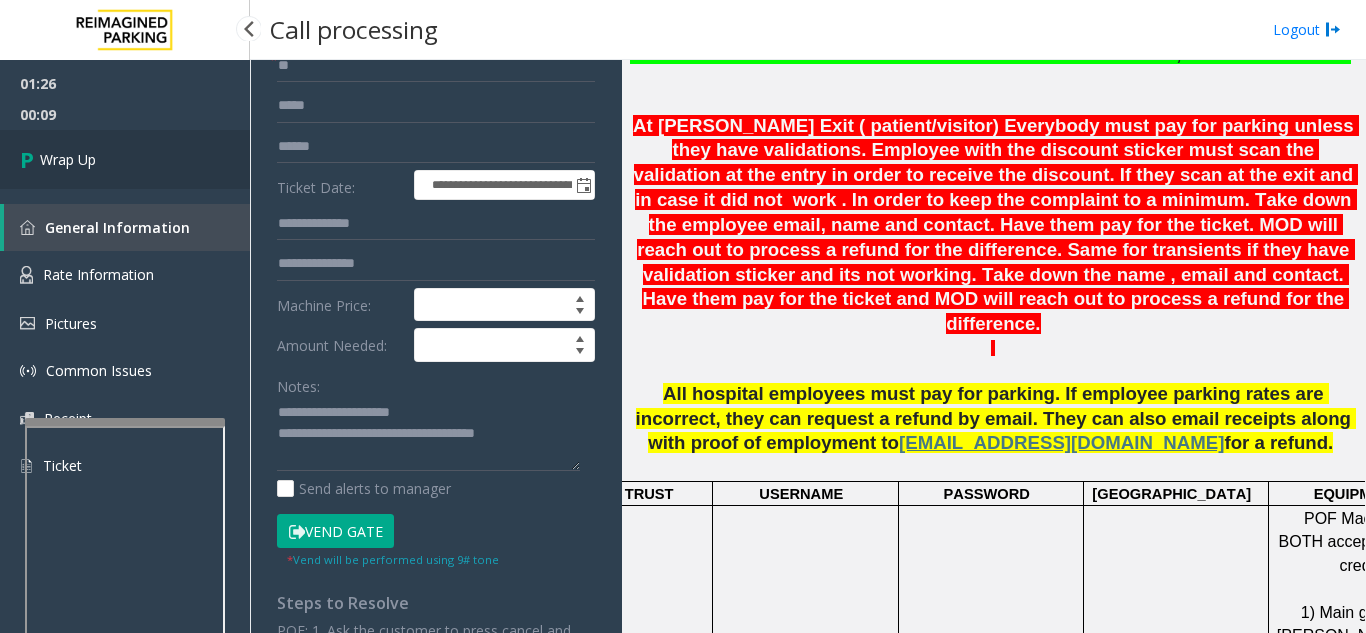 click on "Wrap Up" at bounding box center [125, 159] 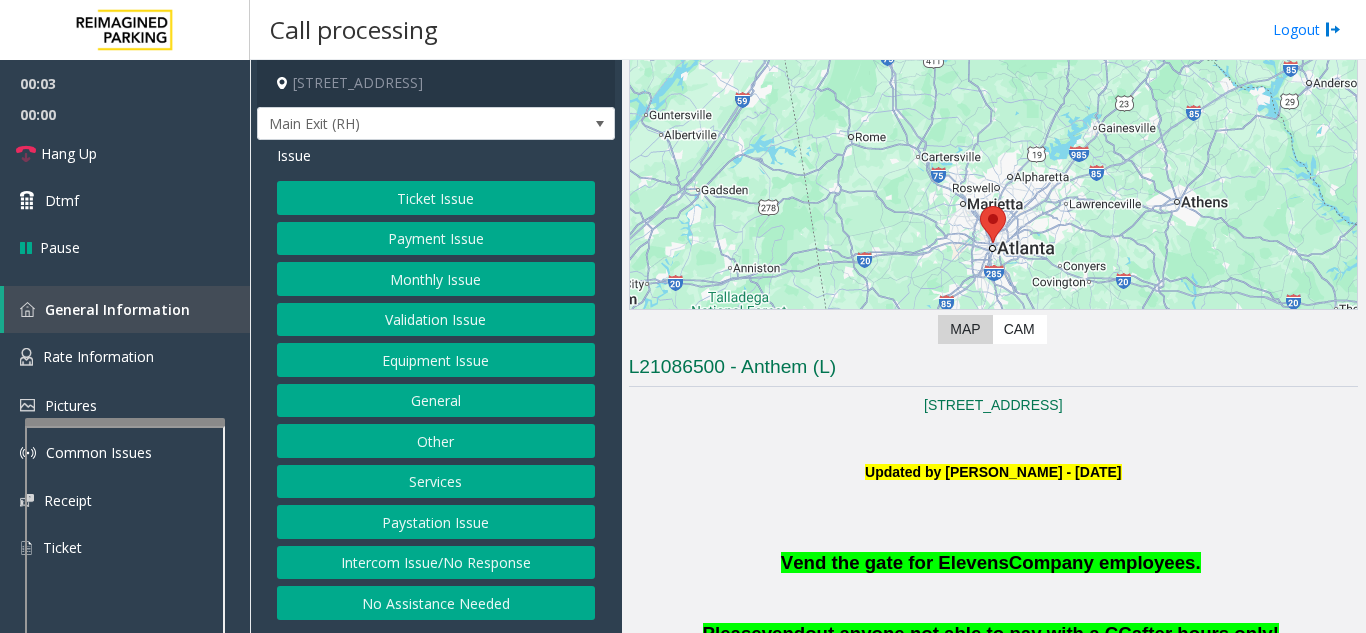 scroll, scrollTop: 500, scrollLeft: 0, axis: vertical 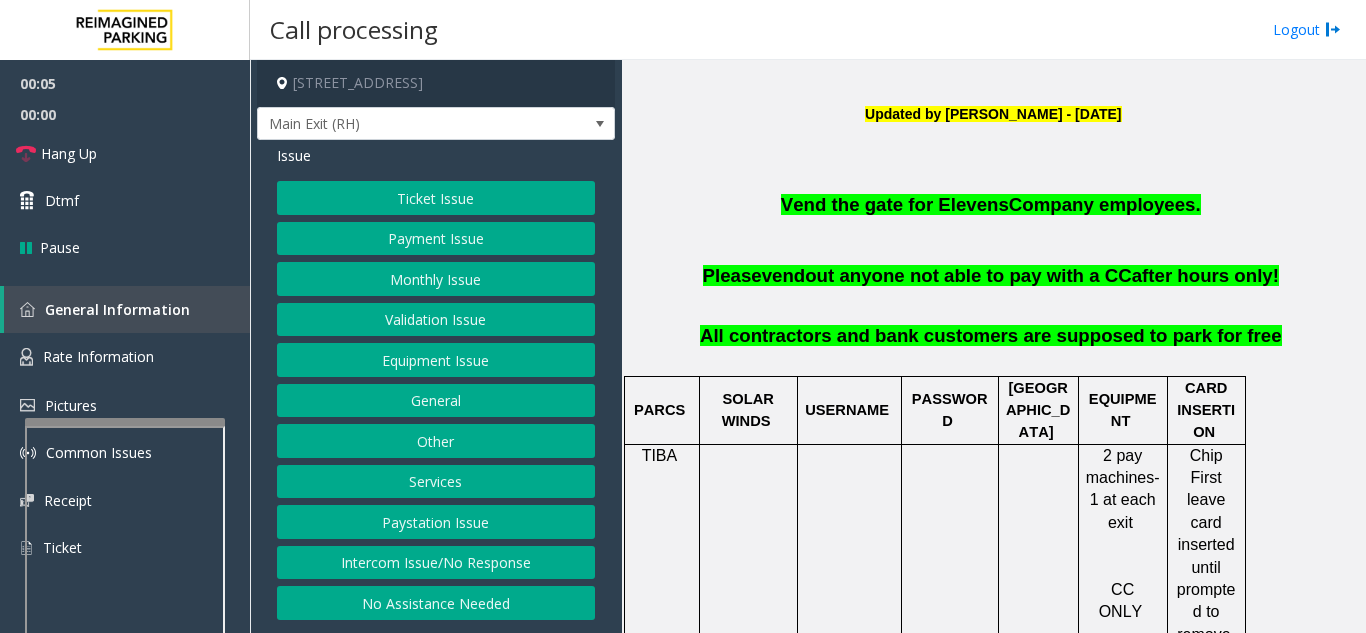 click on "Monthly Issue" 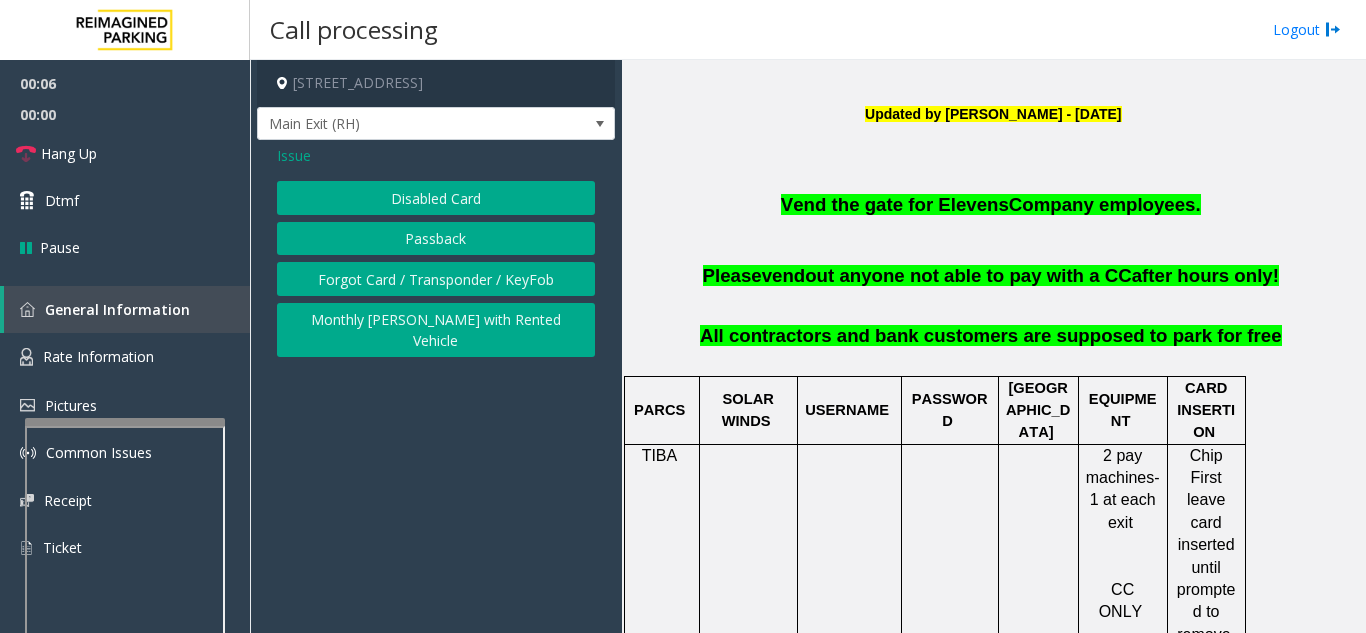 click on "Disabled Card" 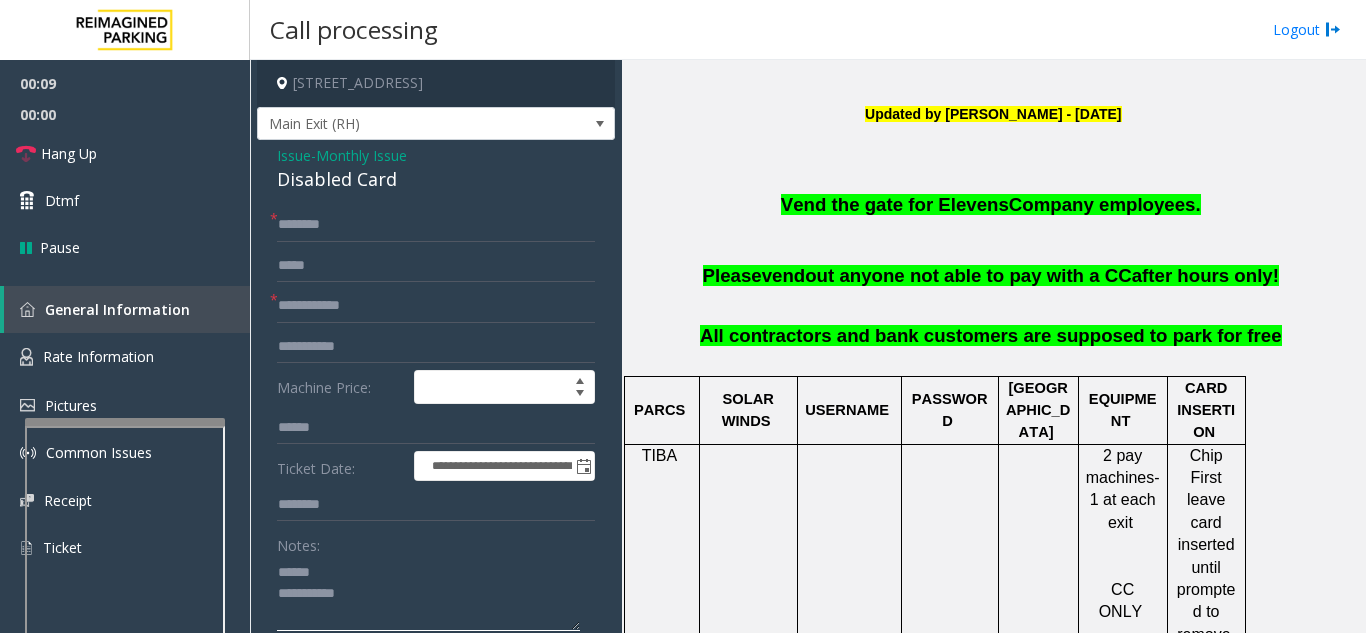 click 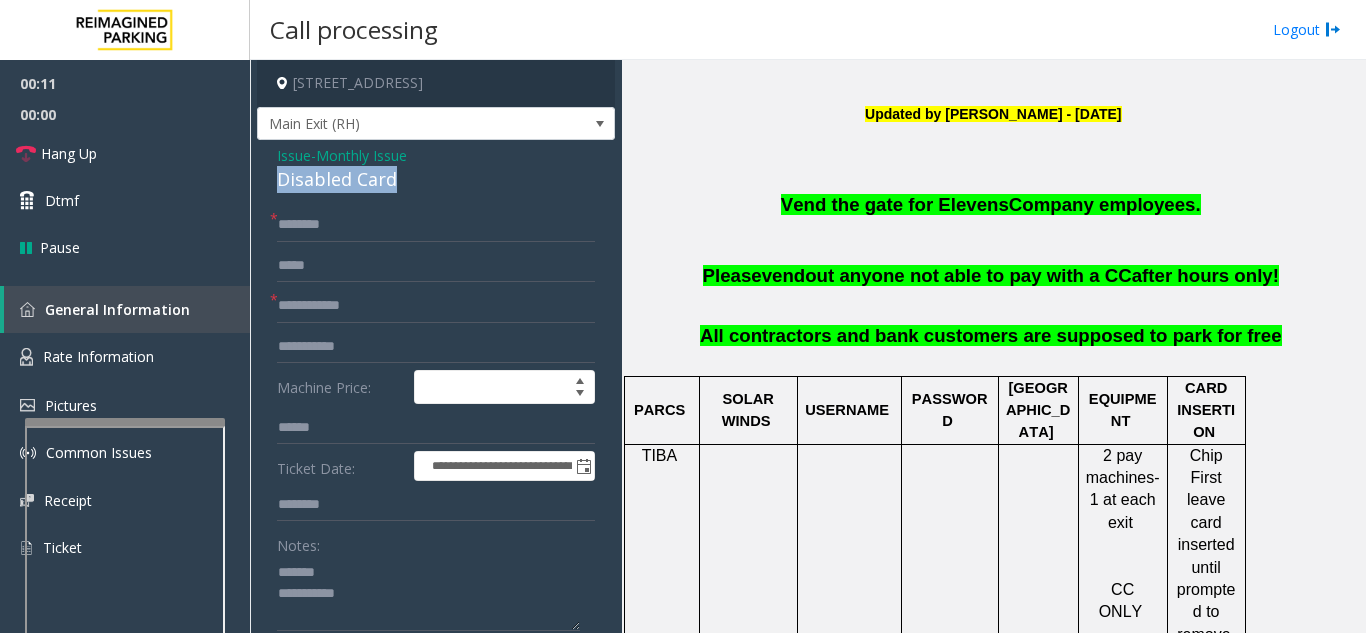 drag, startPoint x: 266, startPoint y: 187, endPoint x: 410, endPoint y: 196, distance: 144.28098 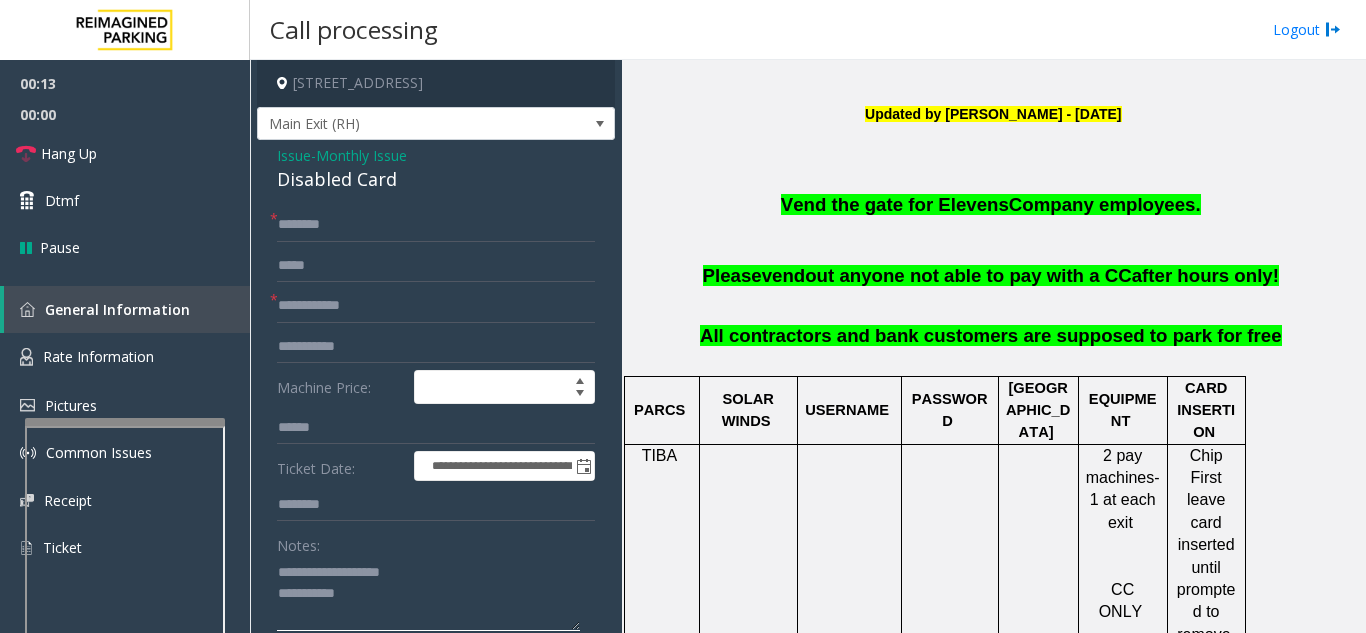 type on "**********" 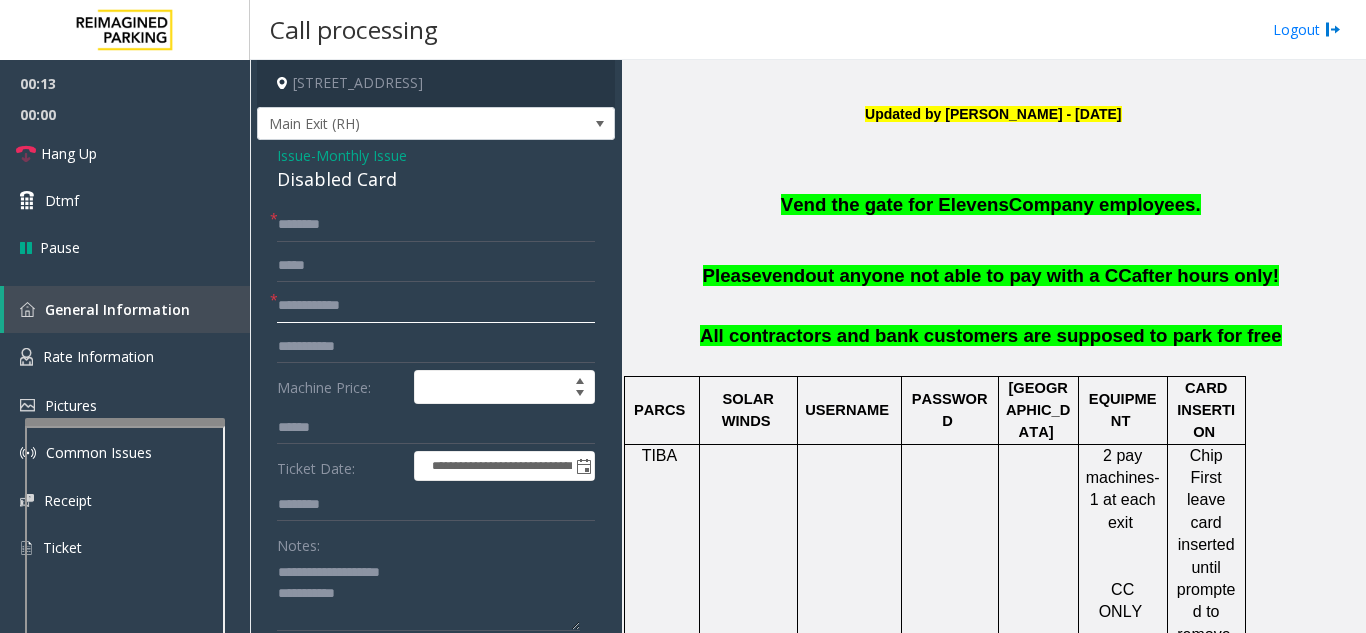 click 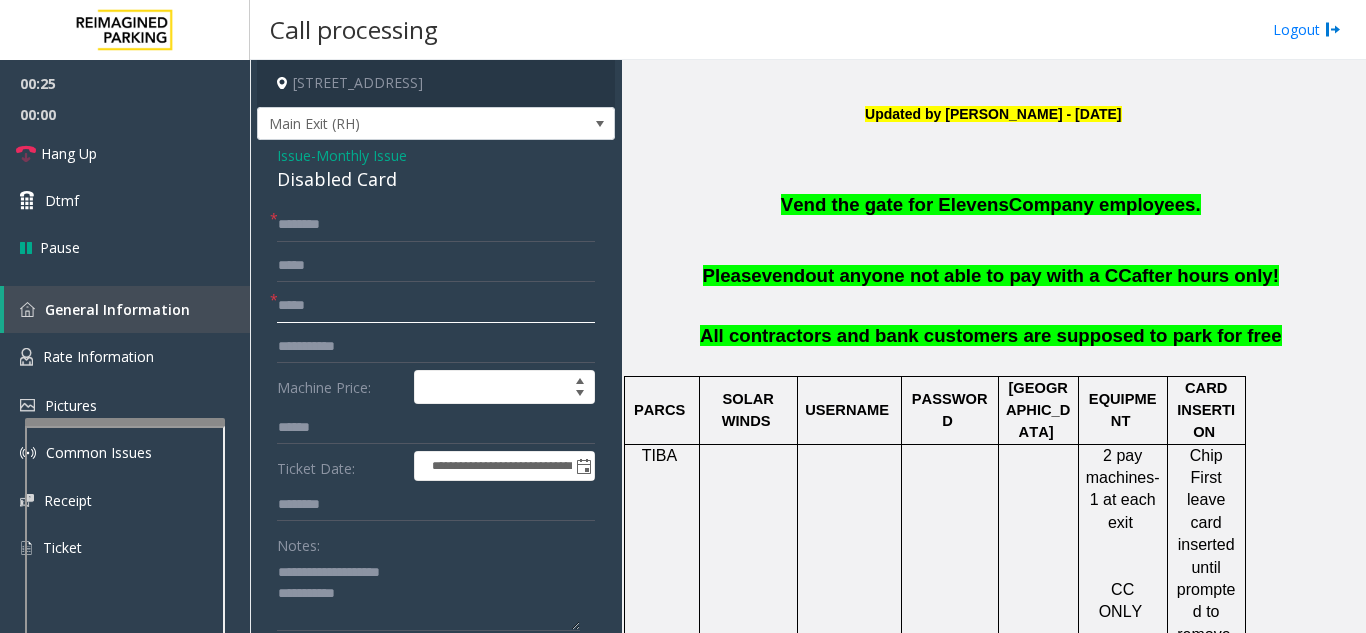 type on "*****" 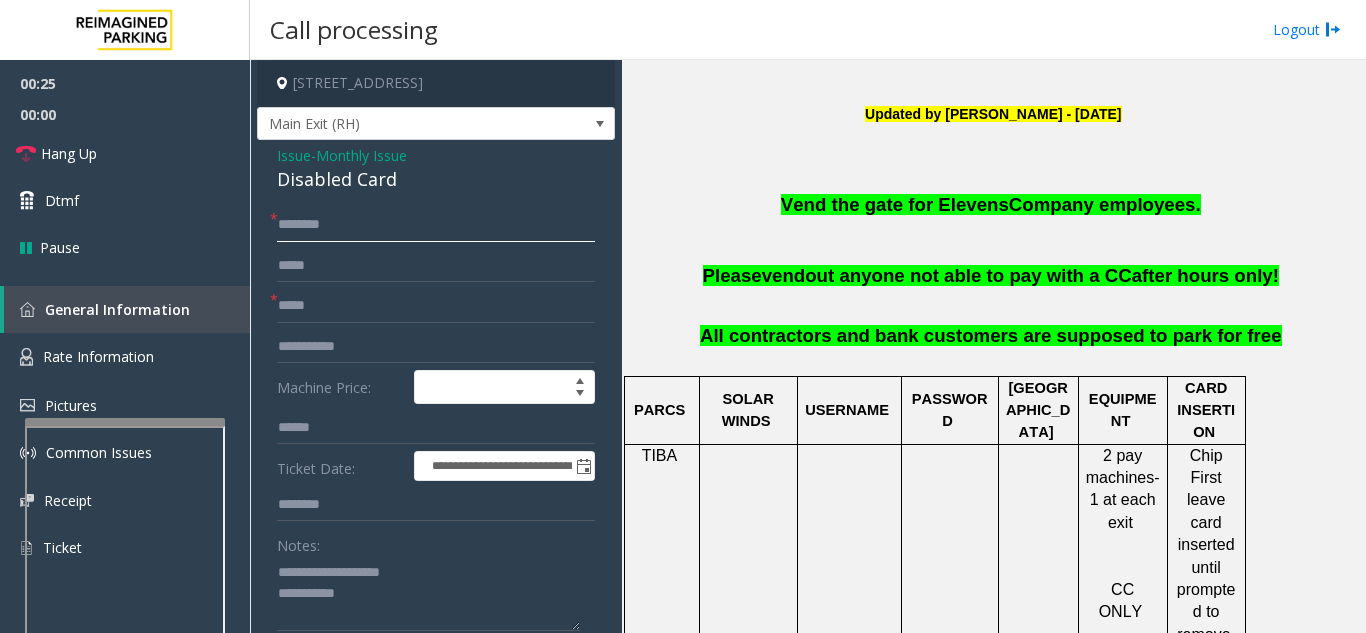click 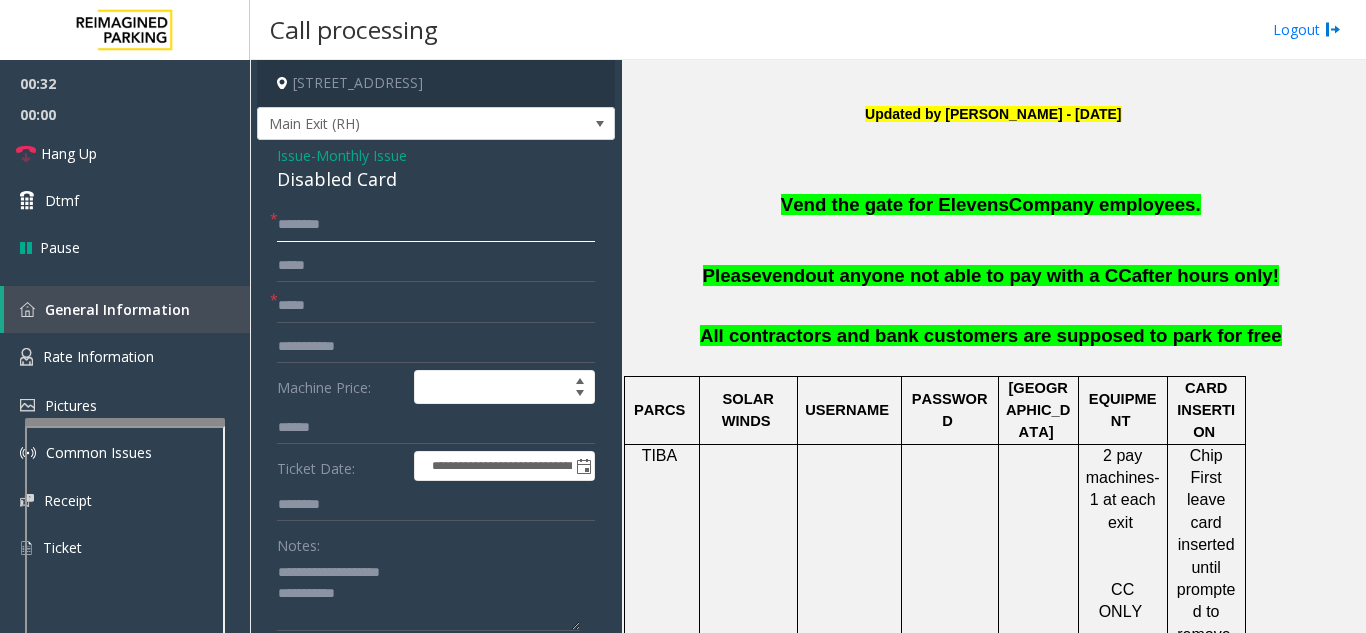 type on "*" 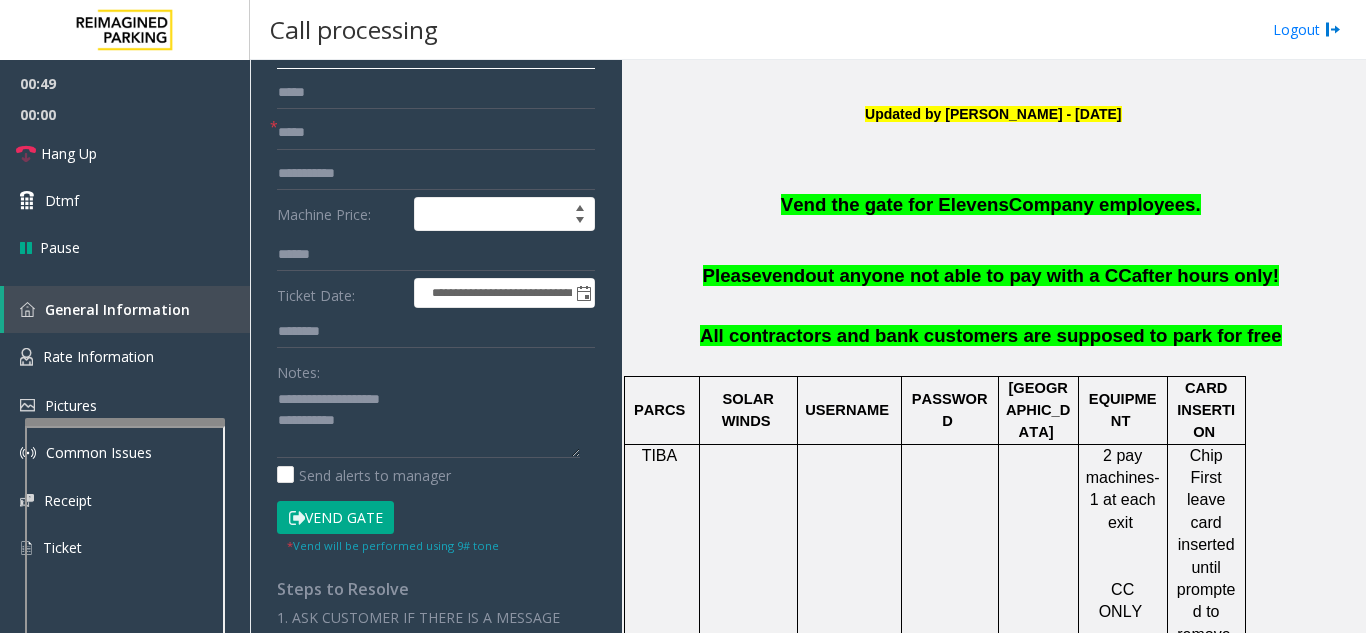 scroll, scrollTop: 200, scrollLeft: 0, axis: vertical 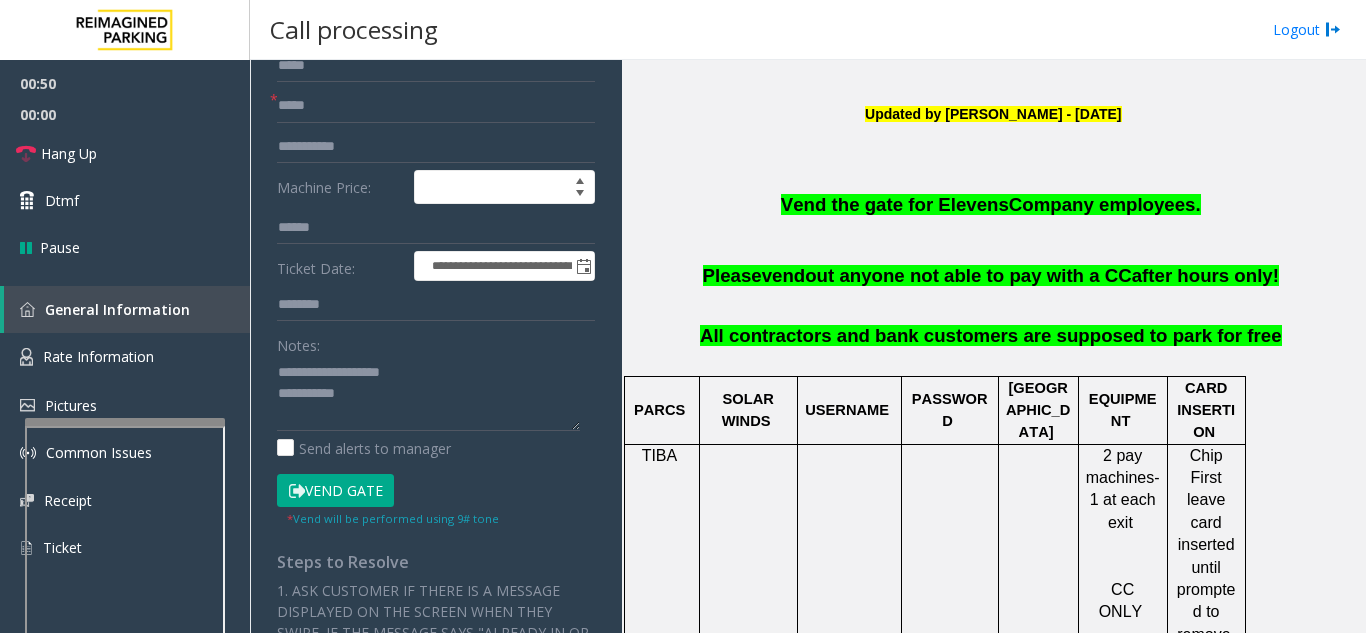 type on "******" 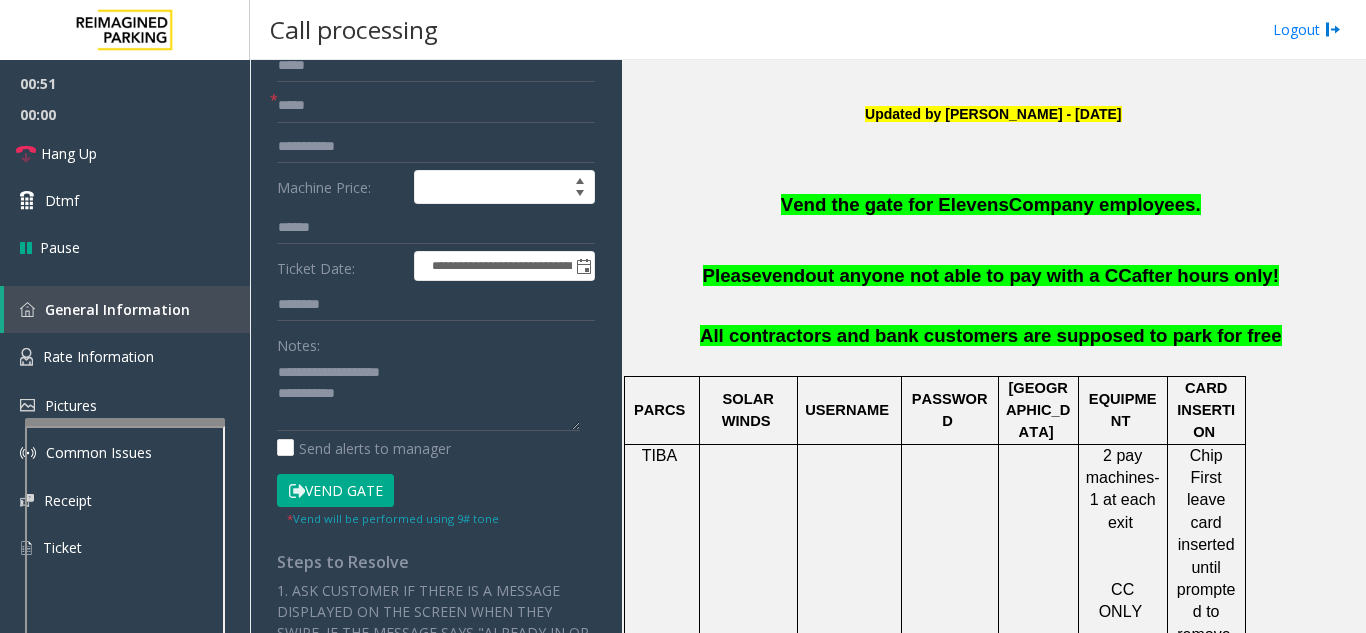 click on "Vend Gate" 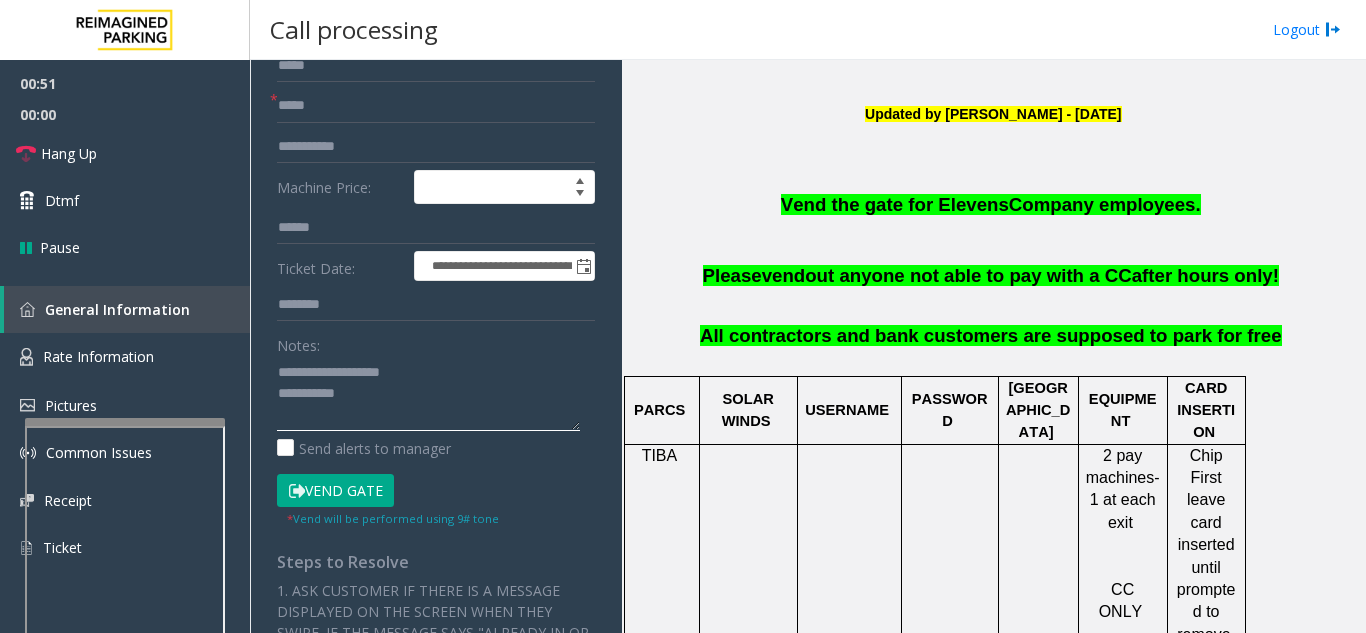 click 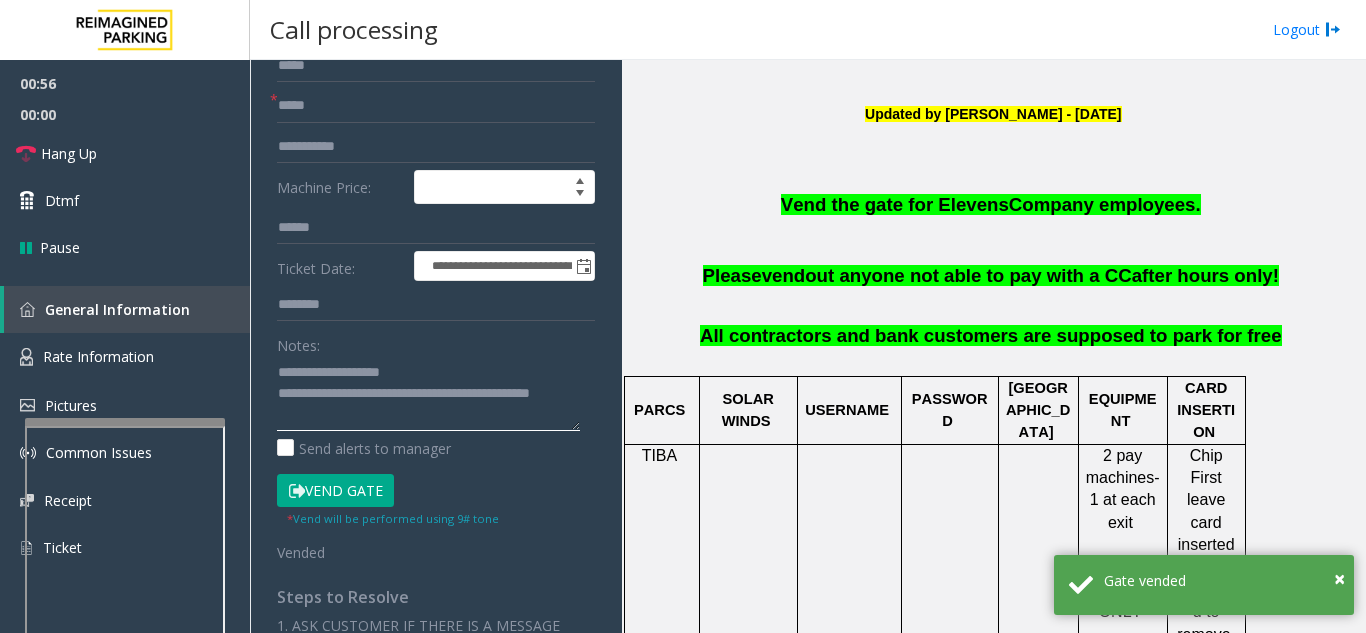 type on "**********" 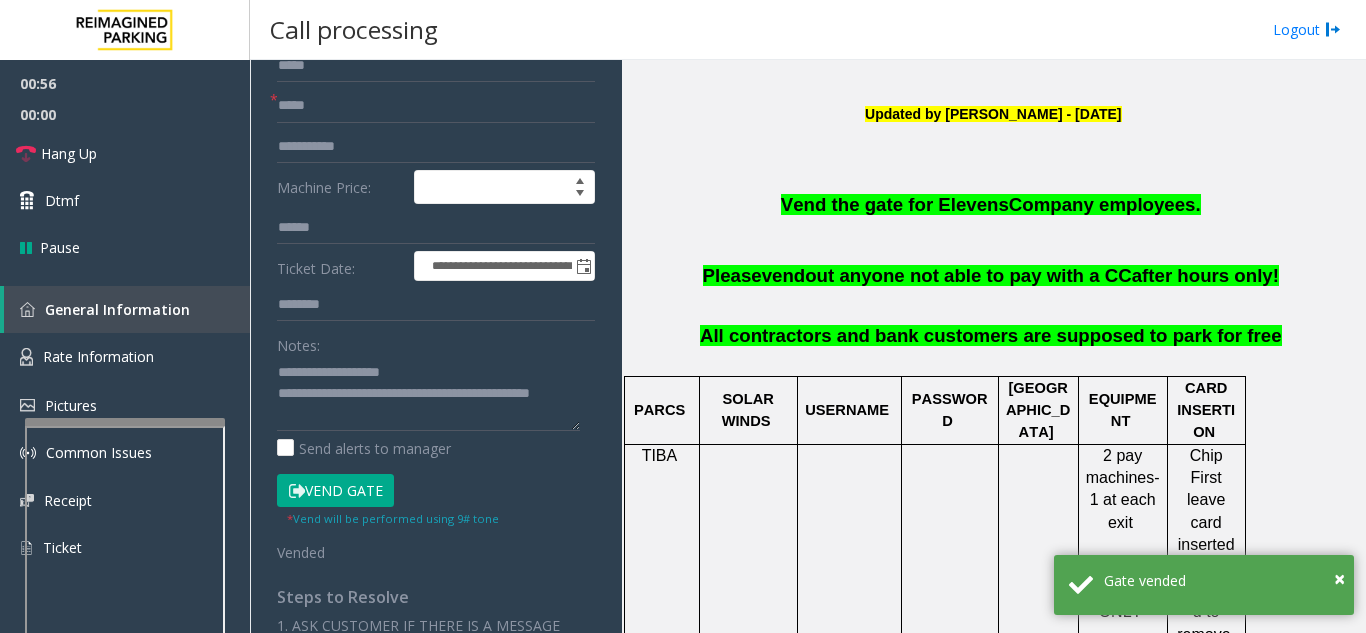 click on "Notes:" 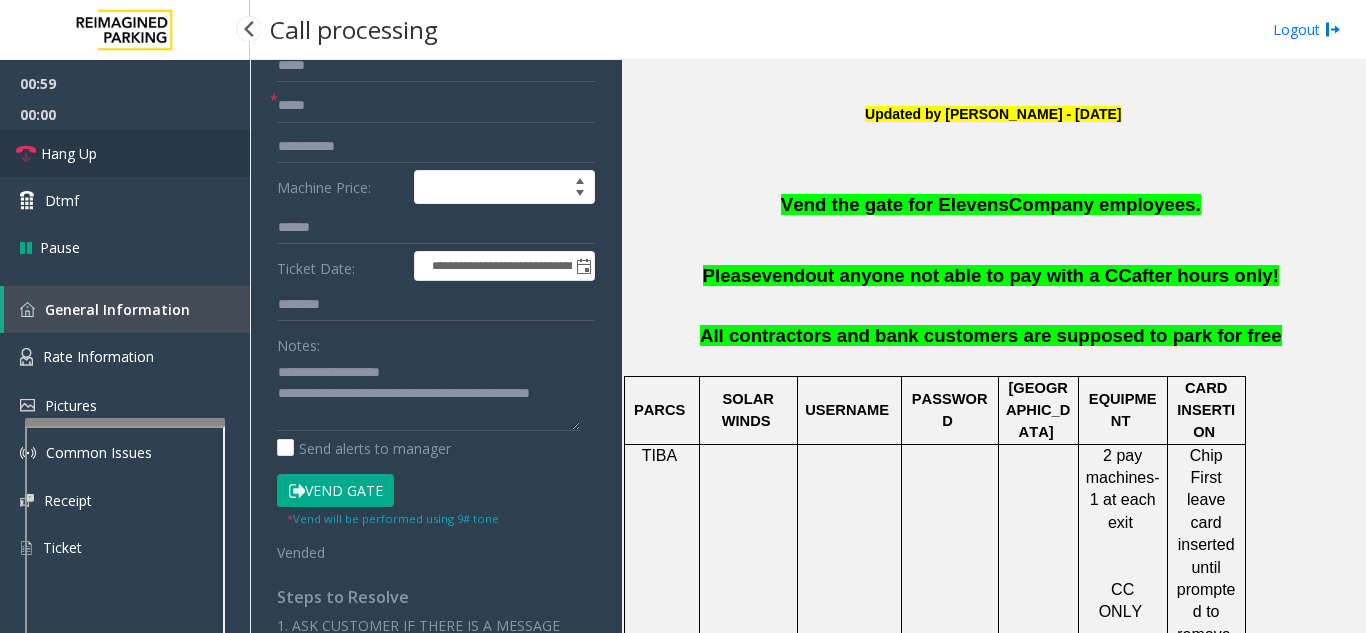 click on "Hang Up" at bounding box center [125, 153] 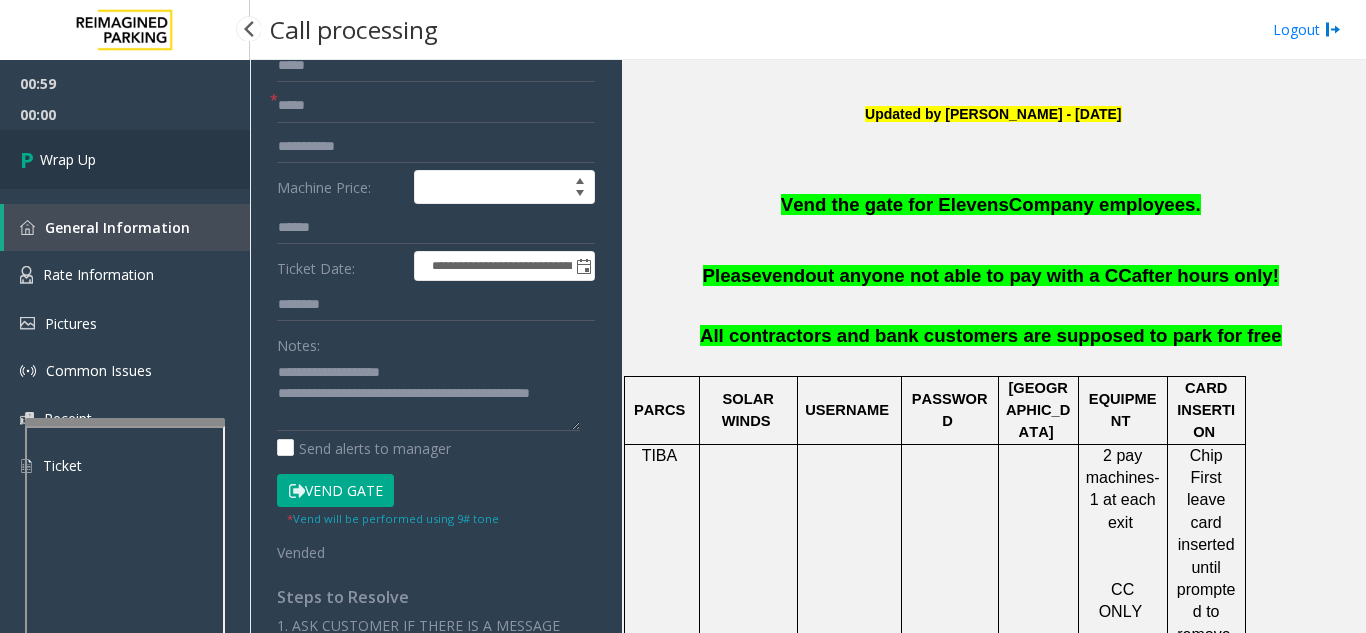 click on "Wrap Up" at bounding box center [125, 159] 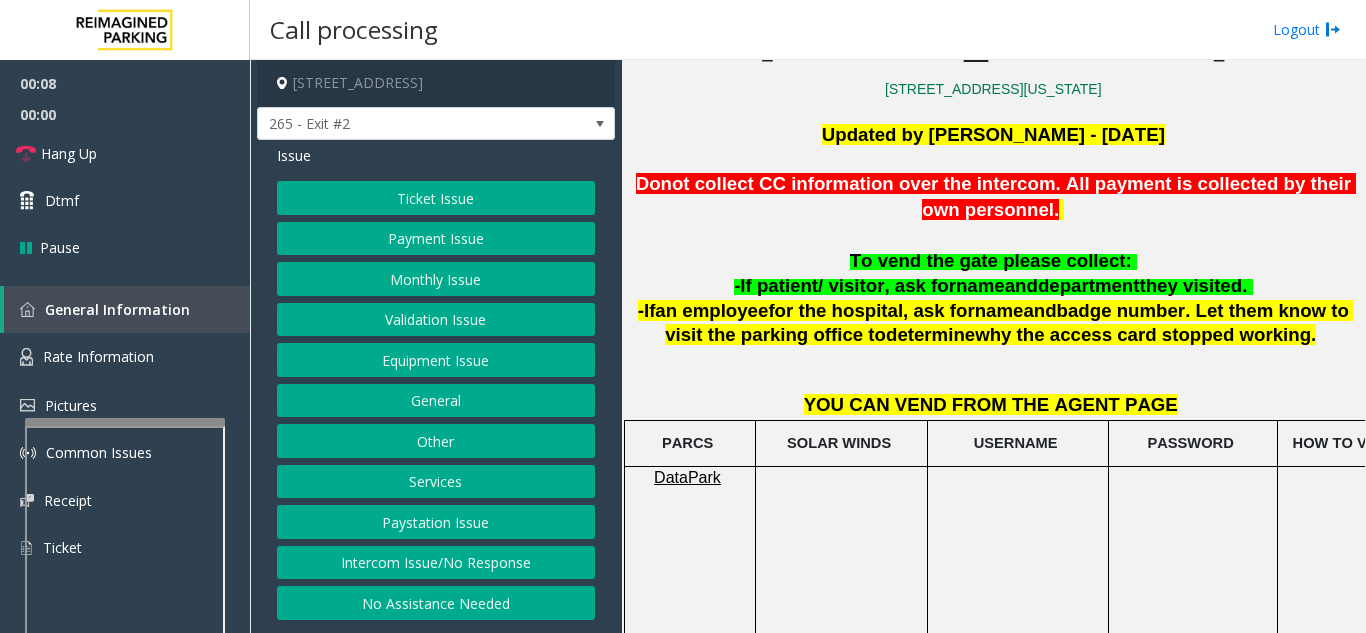 scroll, scrollTop: 500, scrollLeft: 0, axis: vertical 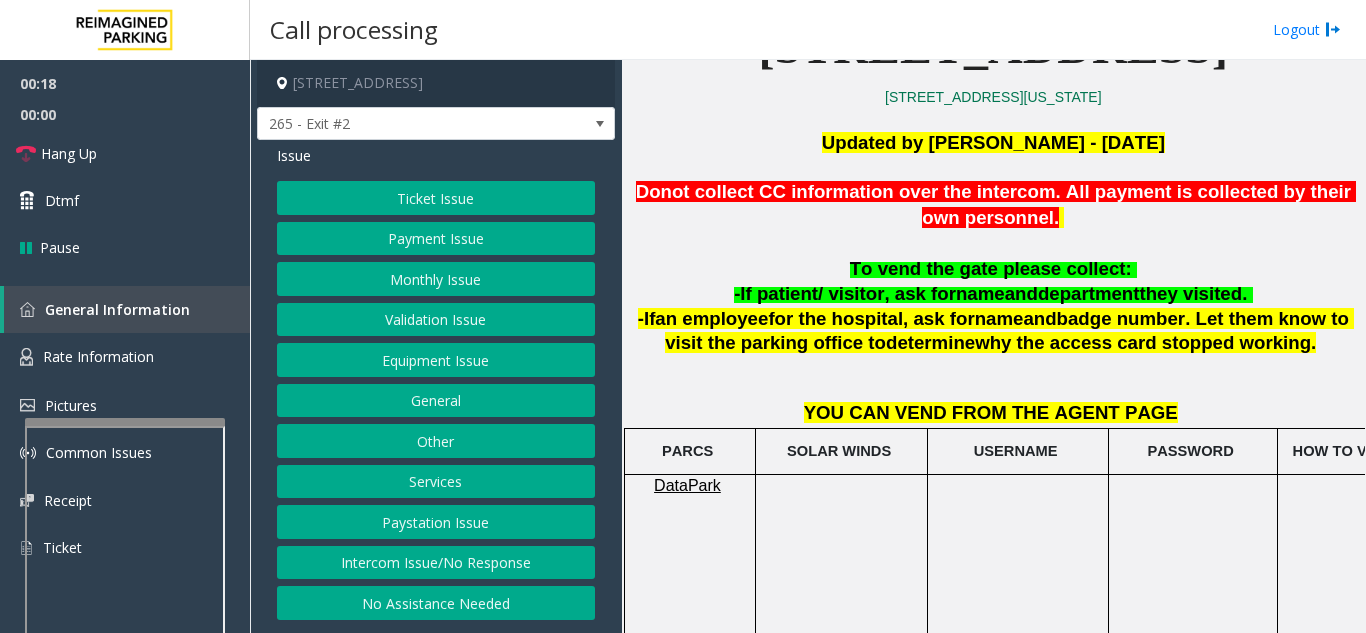 click on "Monthly Issue" 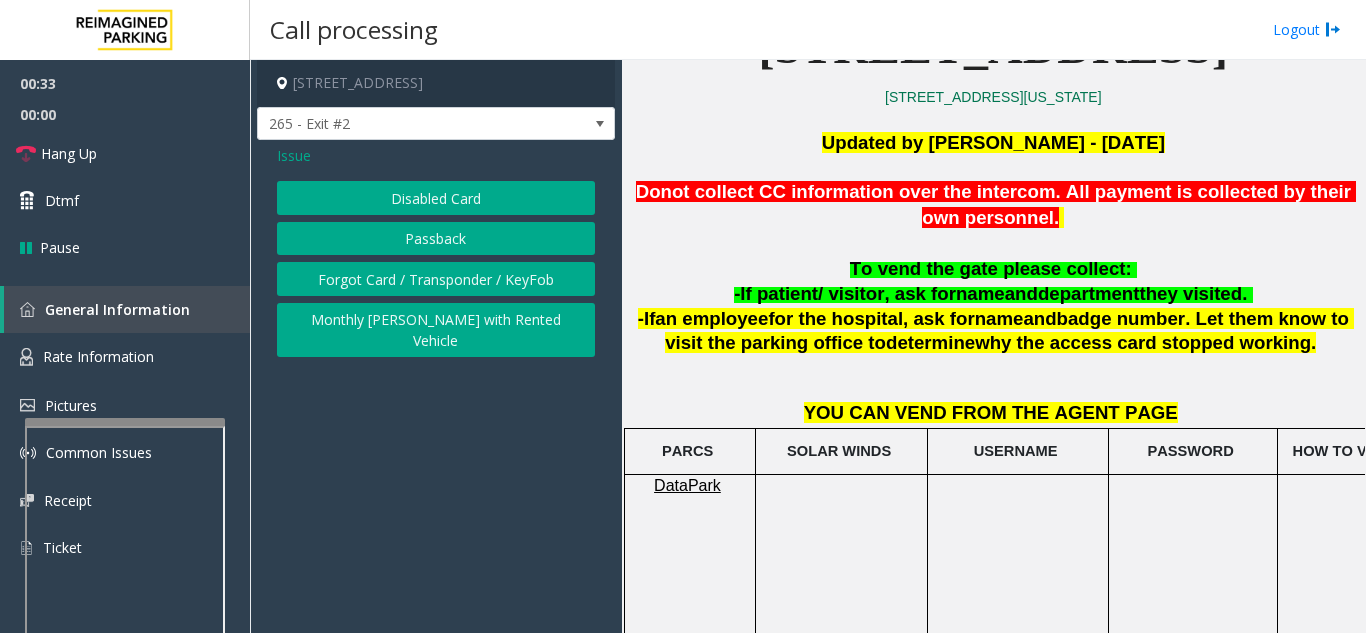 click on "Passback" 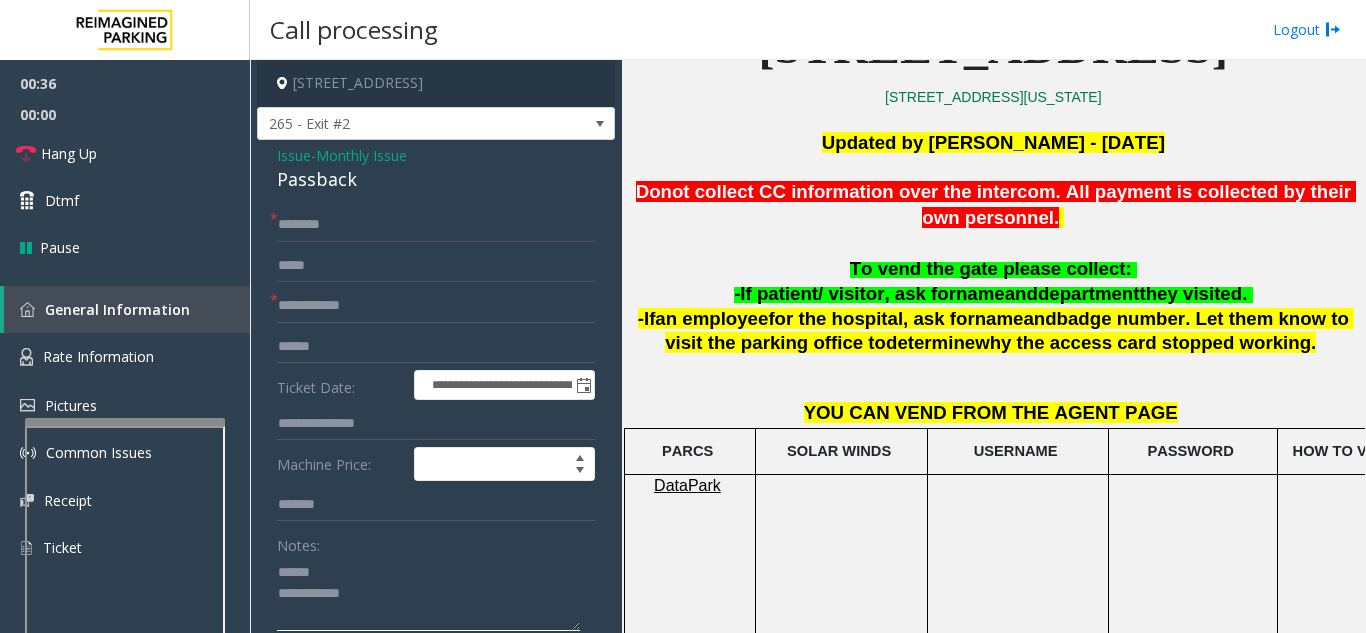 click 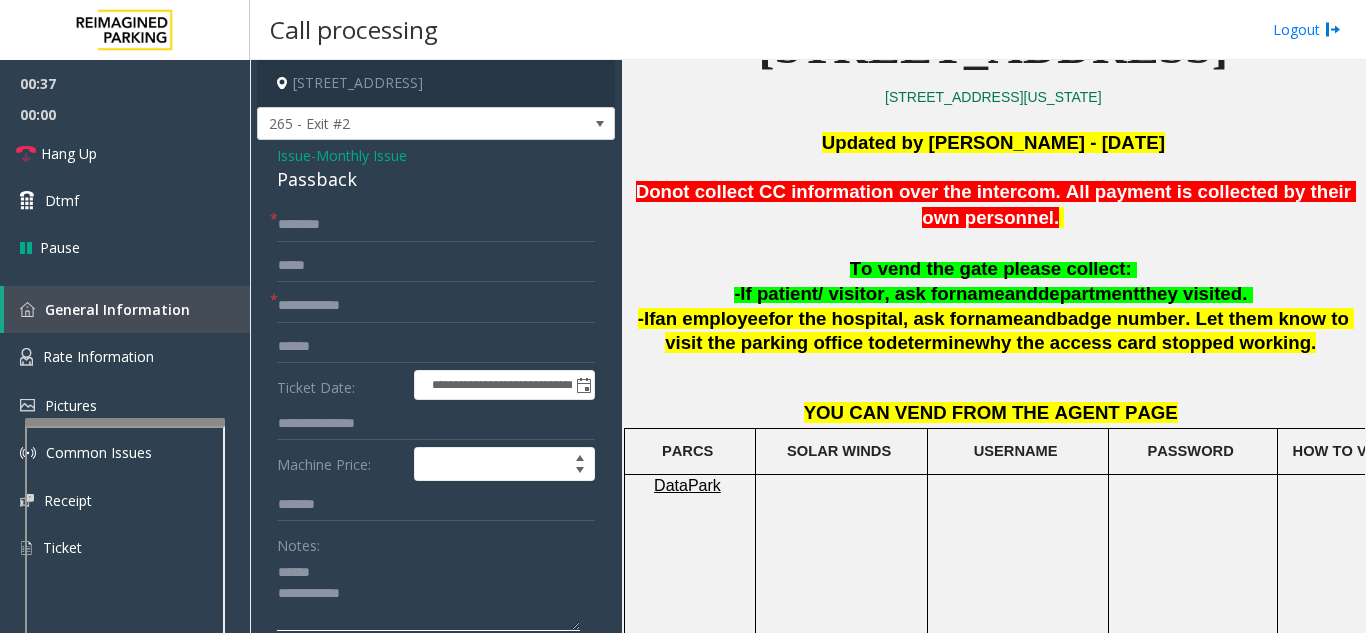 click 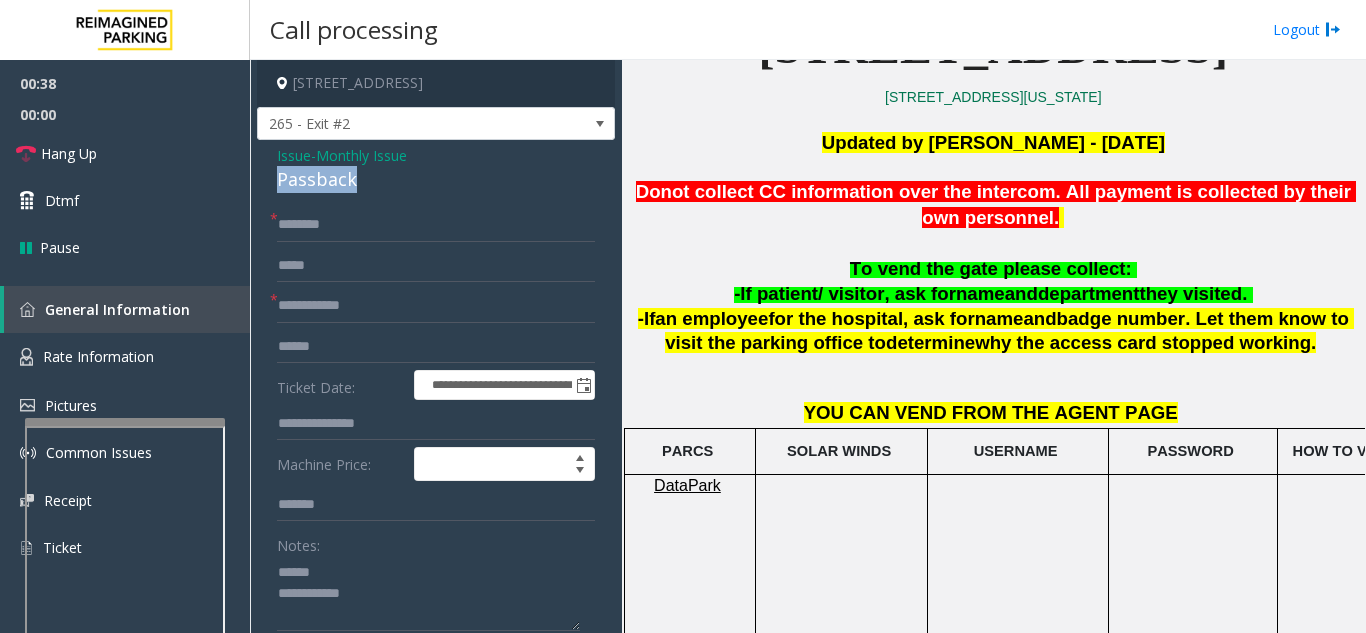 drag, startPoint x: 261, startPoint y: 177, endPoint x: 359, endPoint y: 180, distance: 98.045906 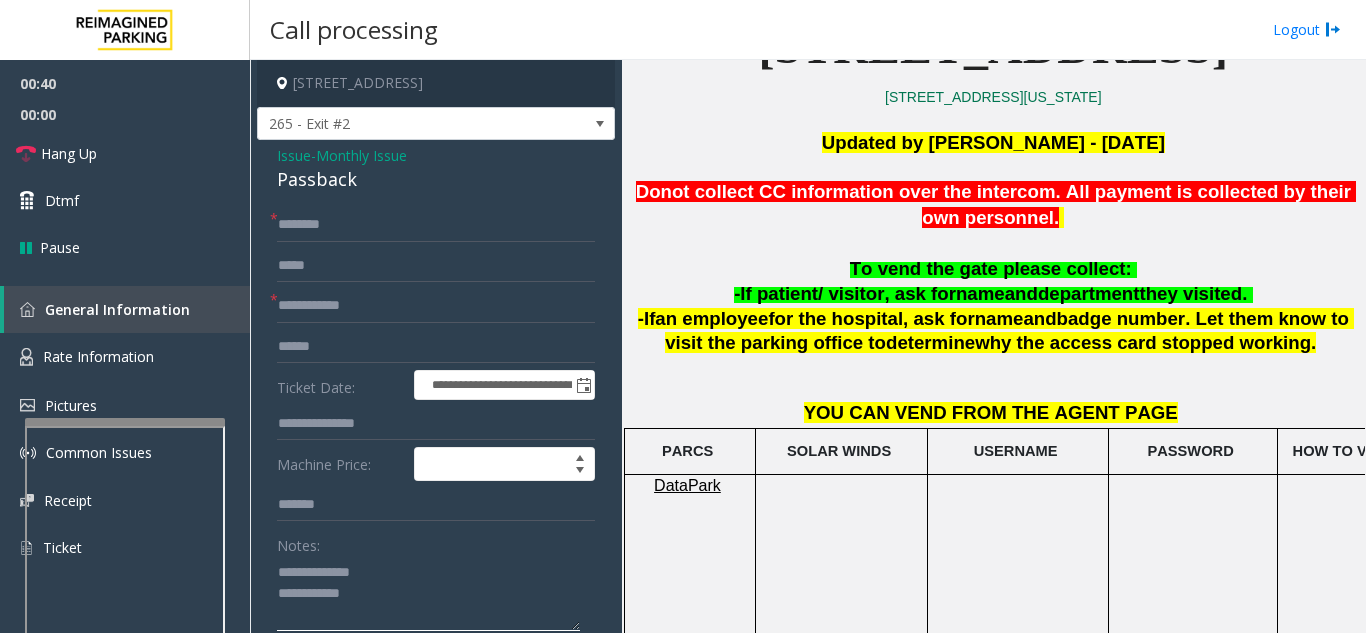 type on "**********" 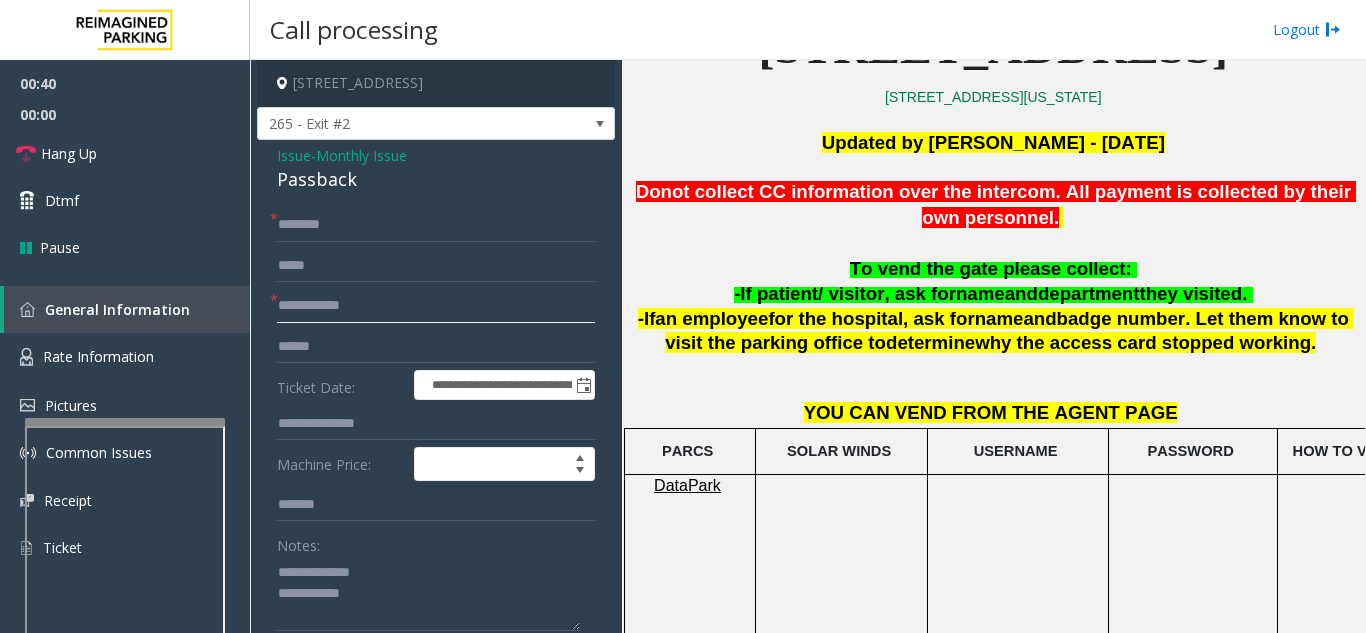 click 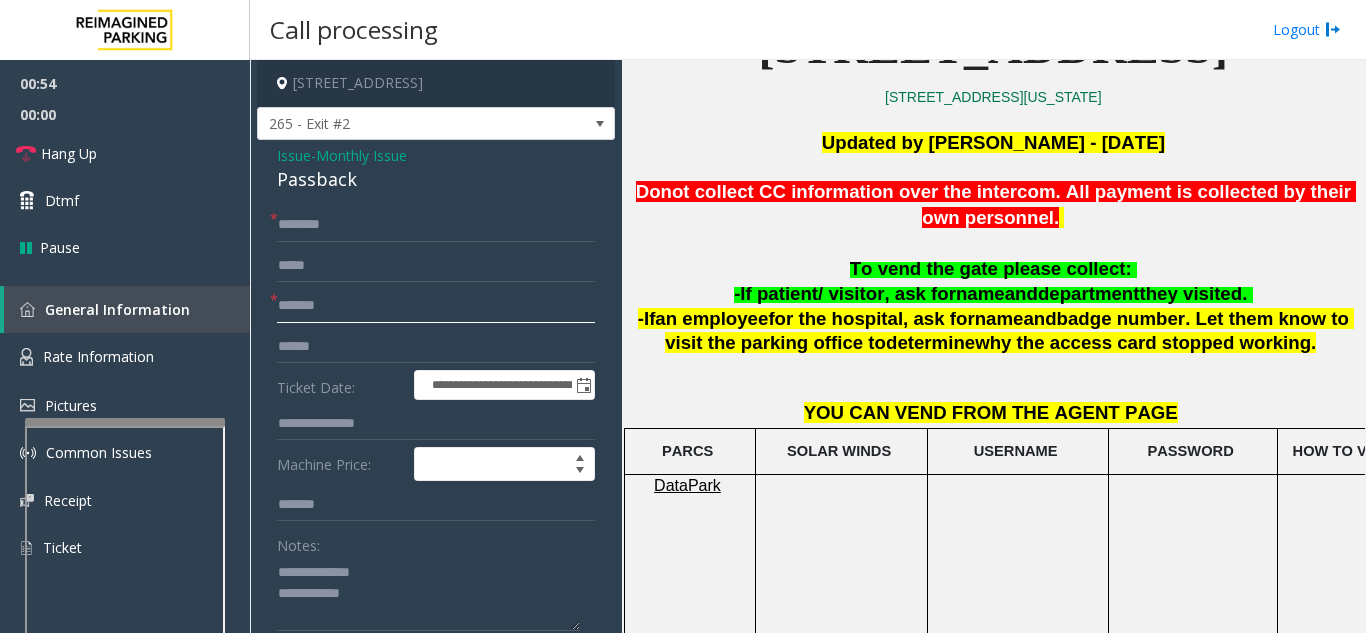 type on "********" 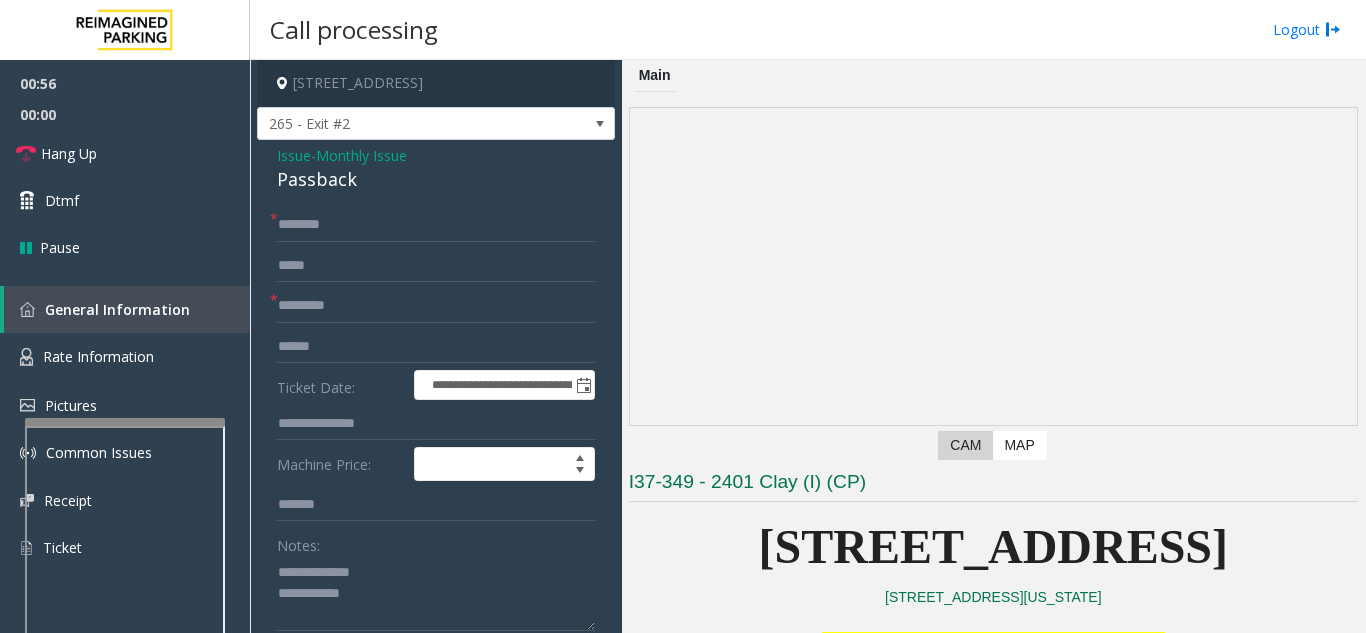 scroll, scrollTop: 0, scrollLeft: 0, axis: both 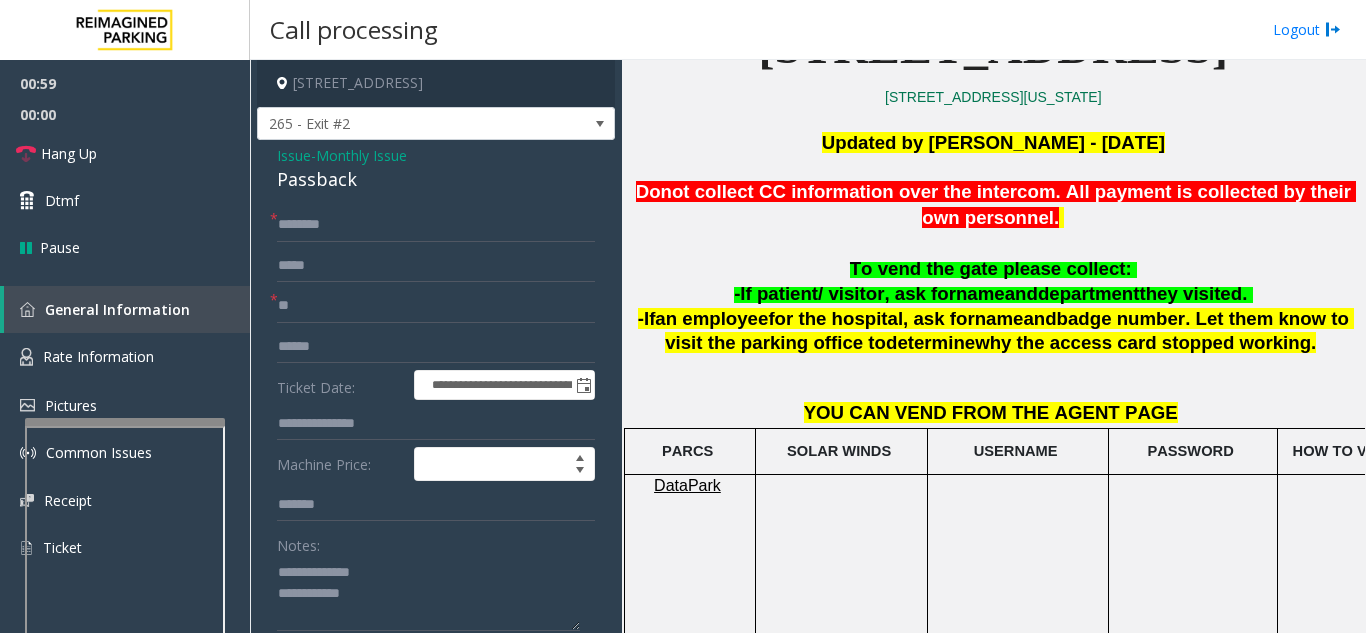 type on "*" 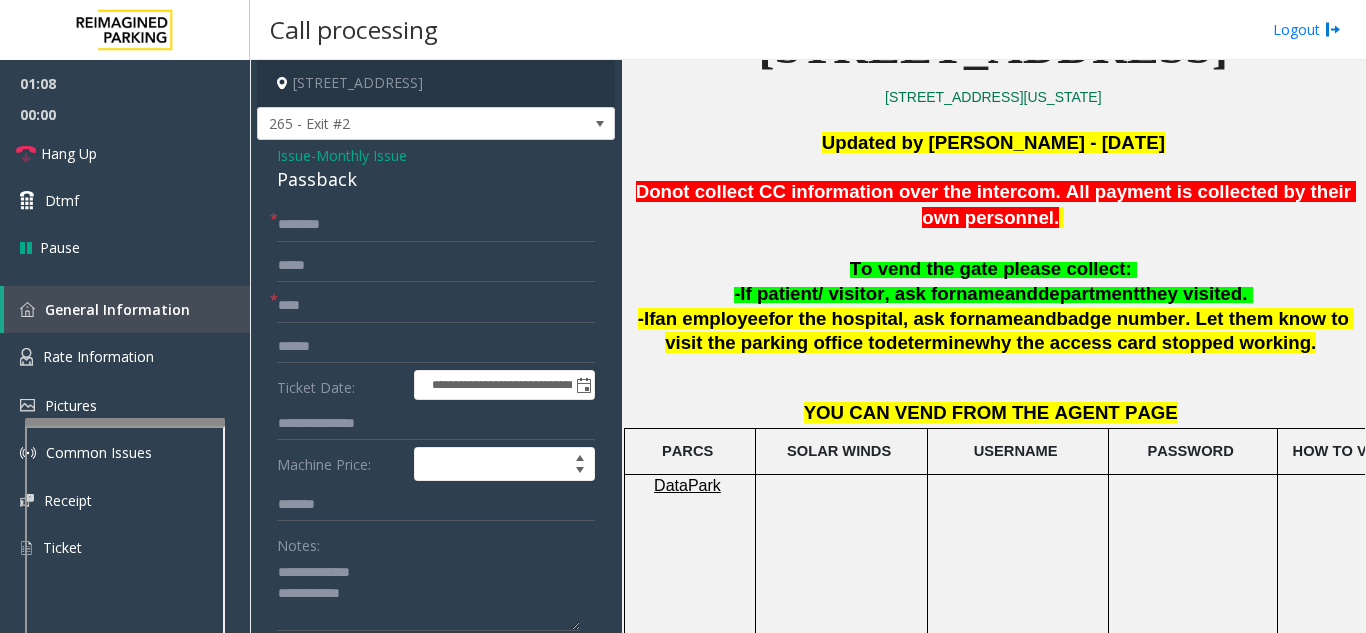 type on "****" 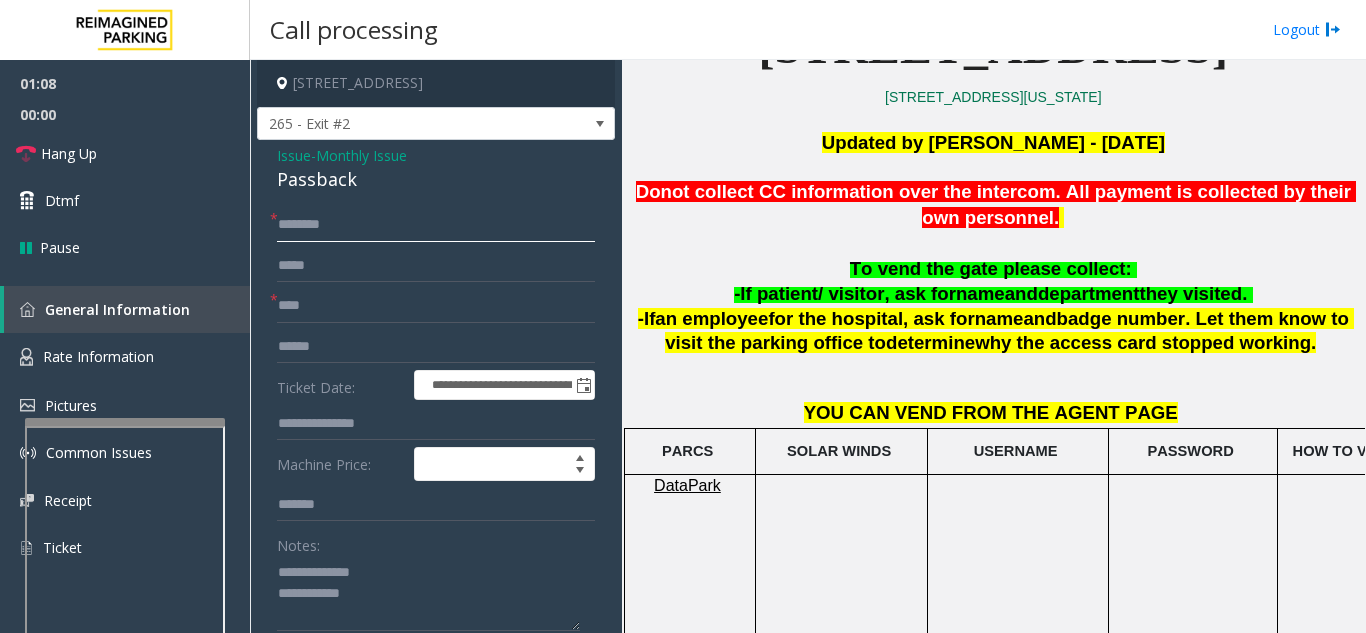 click 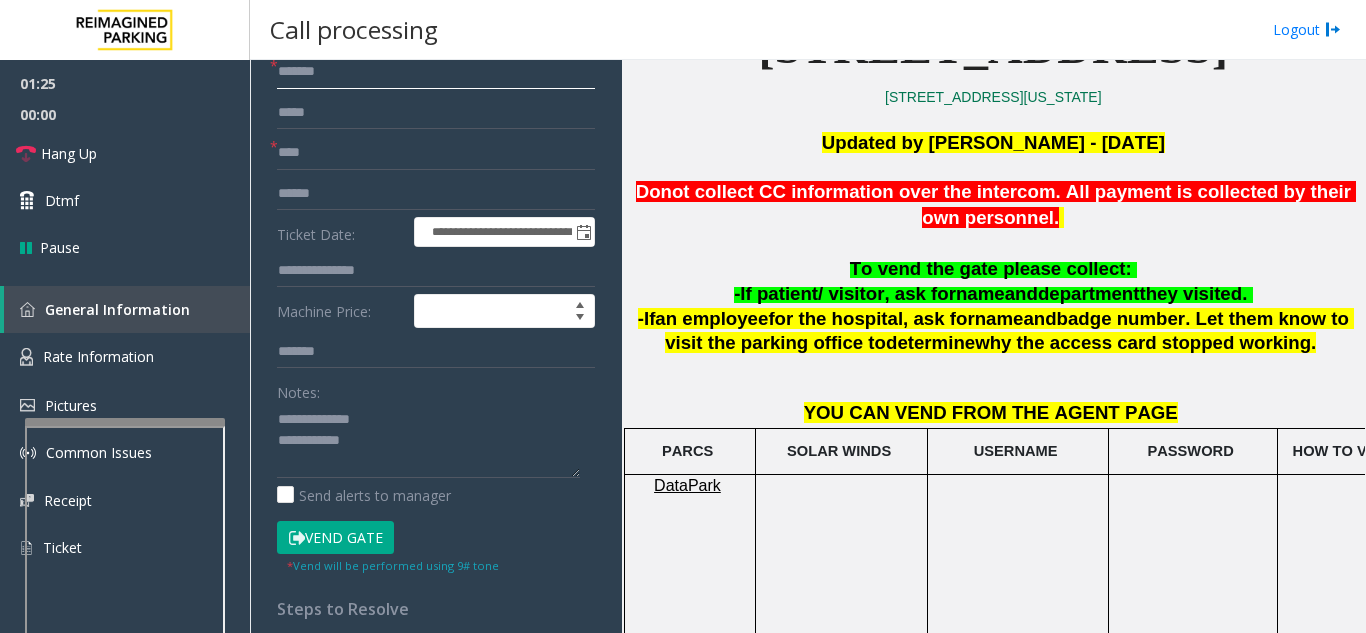 scroll, scrollTop: 200, scrollLeft: 0, axis: vertical 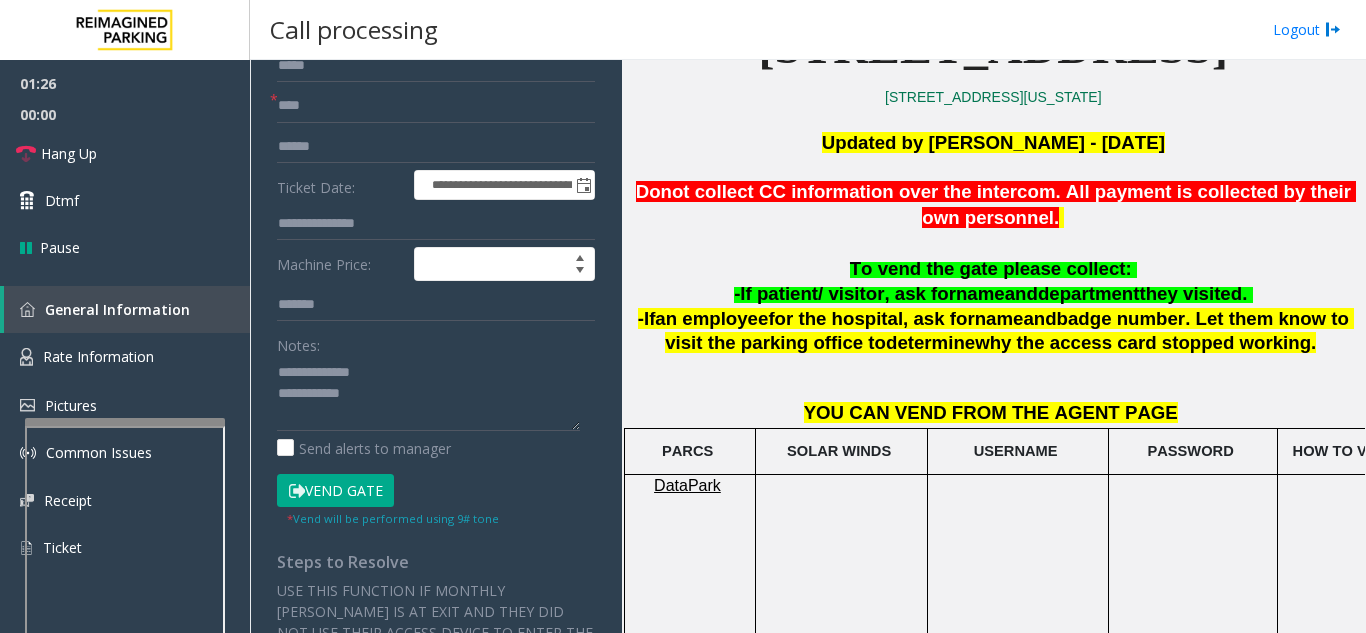 type on "******" 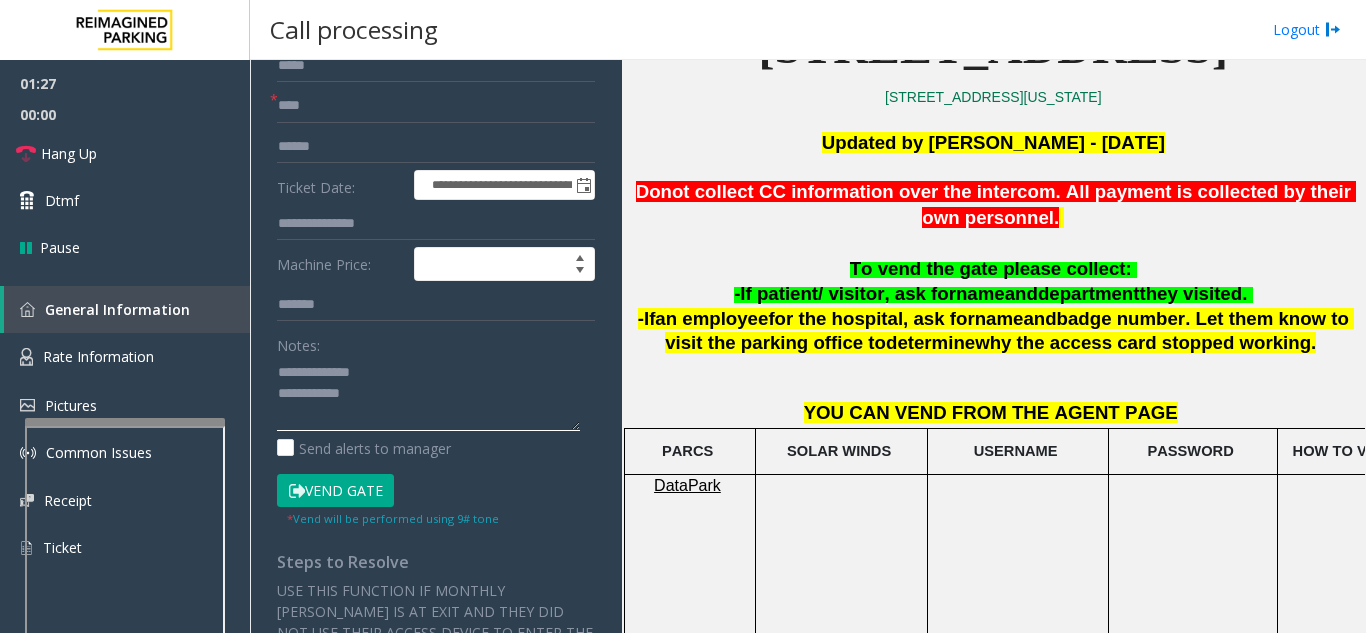 click 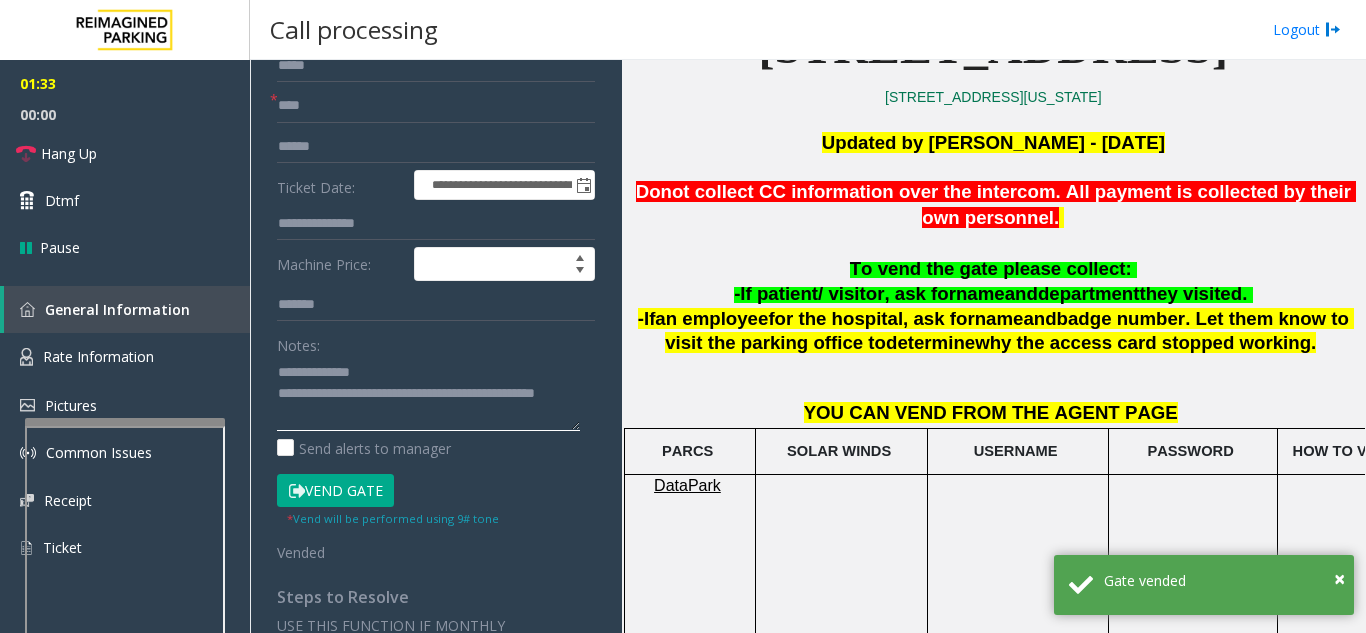 type on "**********" 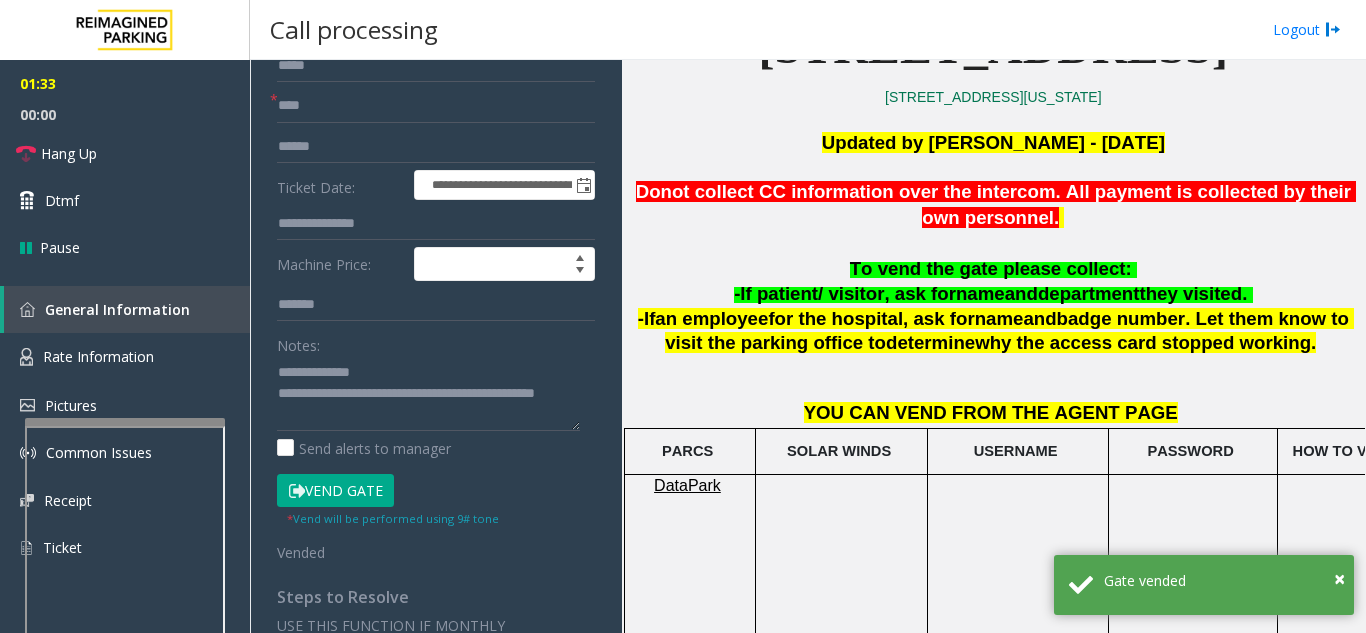 click on "Notes:" 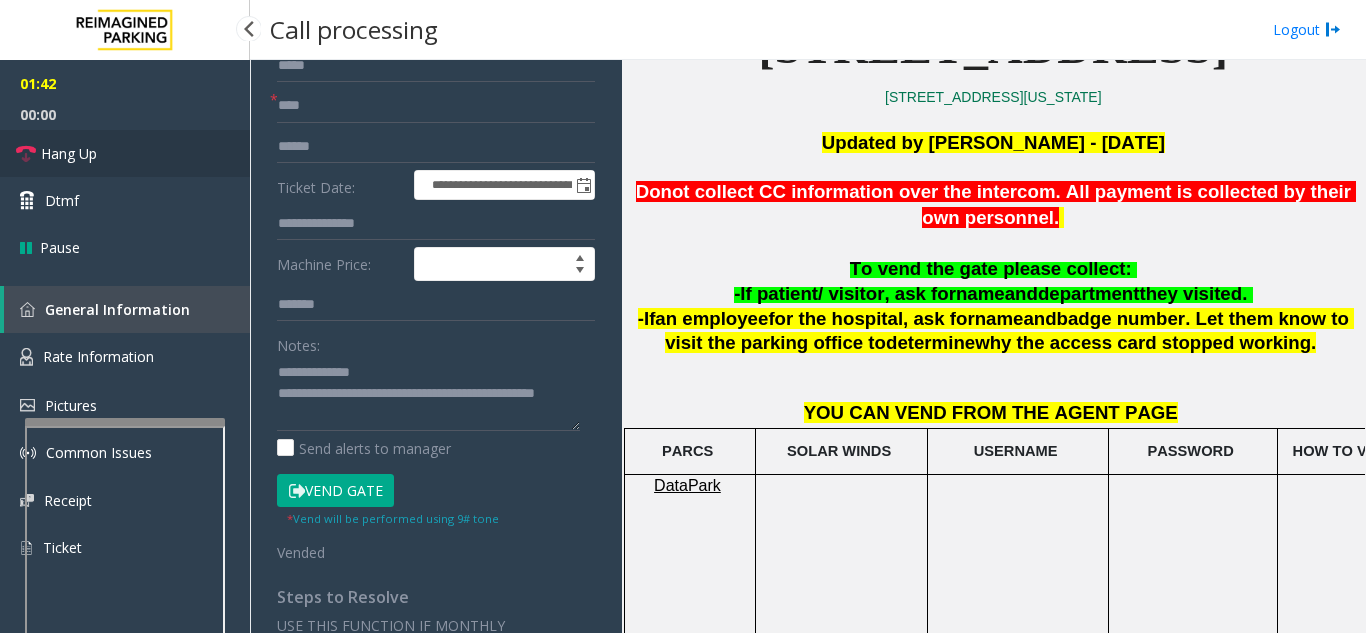 click on "Hang Up" at bounding box center (125, 153) 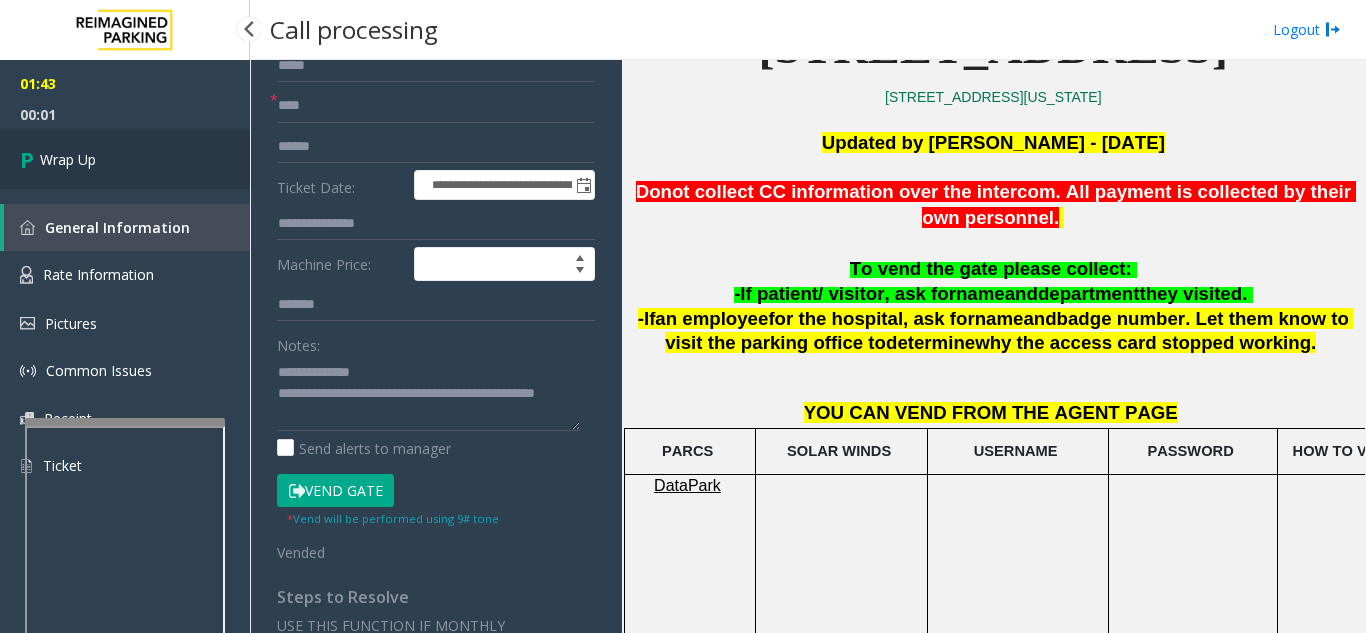 click on "Wrap Up" at bounding box center (125, 159) 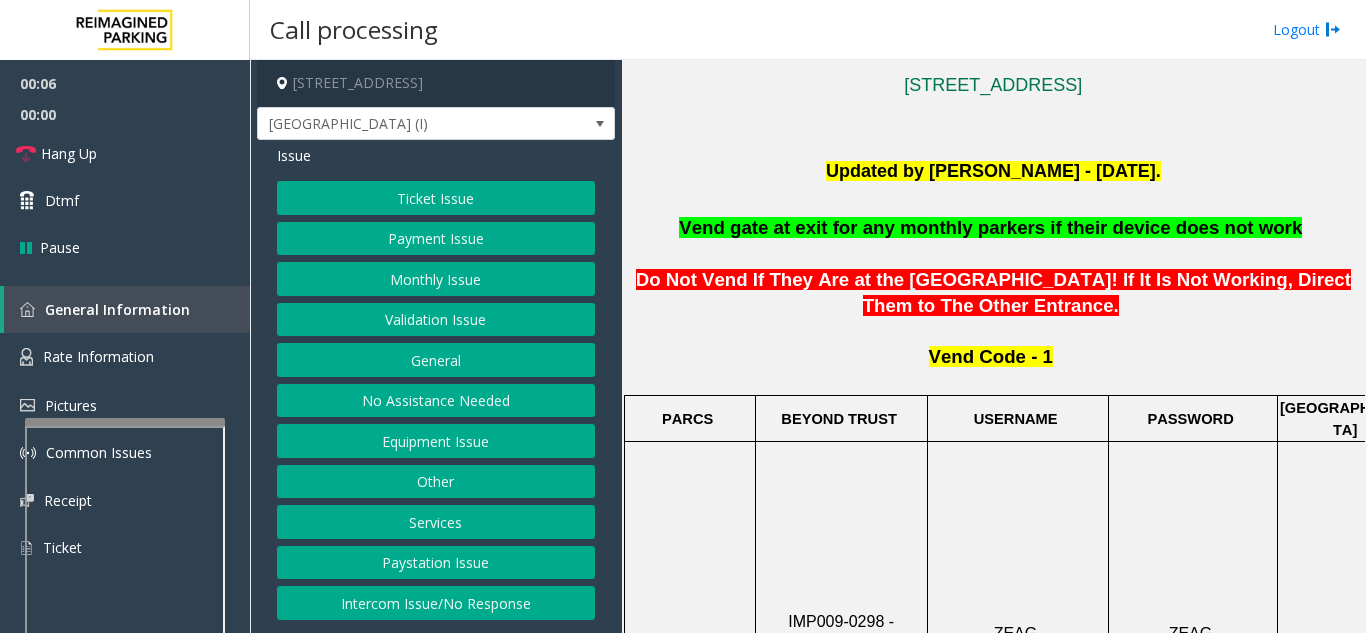scroll, scrollTop: 400, scrollLeft: 0, axis: vertical 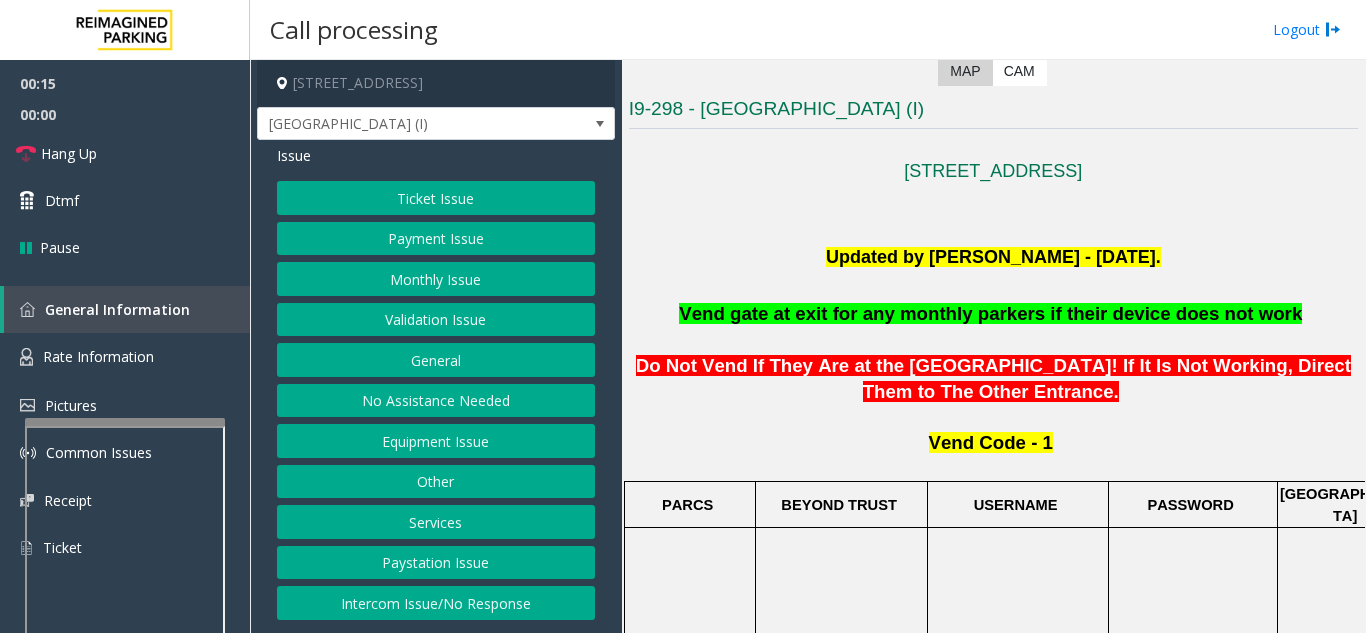 click on "Intercom Issue/No Response" 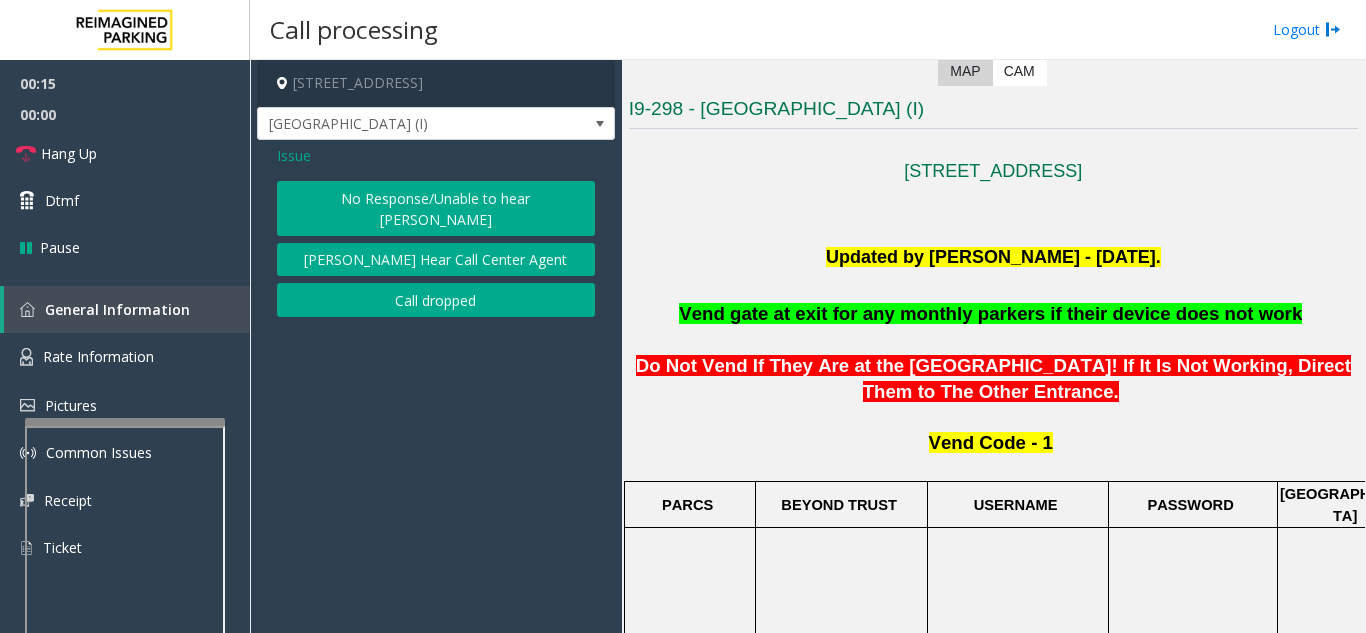 click on "No Response/Unable to hear [PERSON_NAME]" 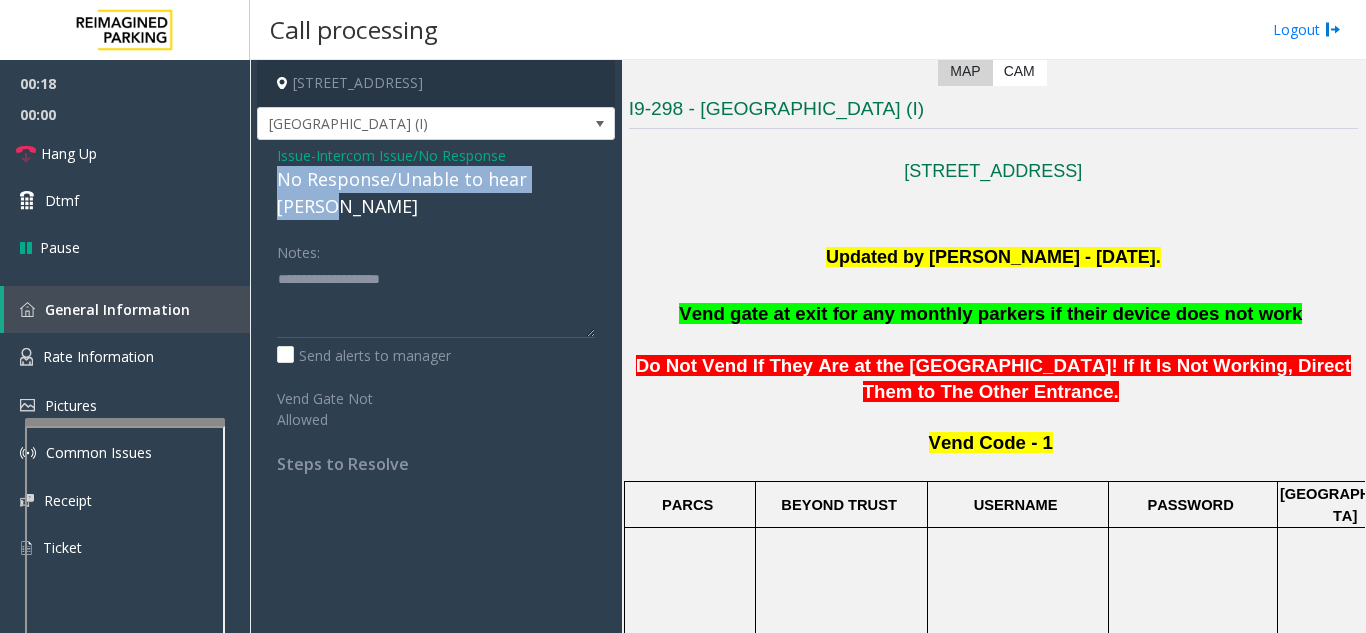 drag, startPoint x: 261, startPoint y: 172, endPoint x: 583, endPoint y: 182, distance: 322.15524 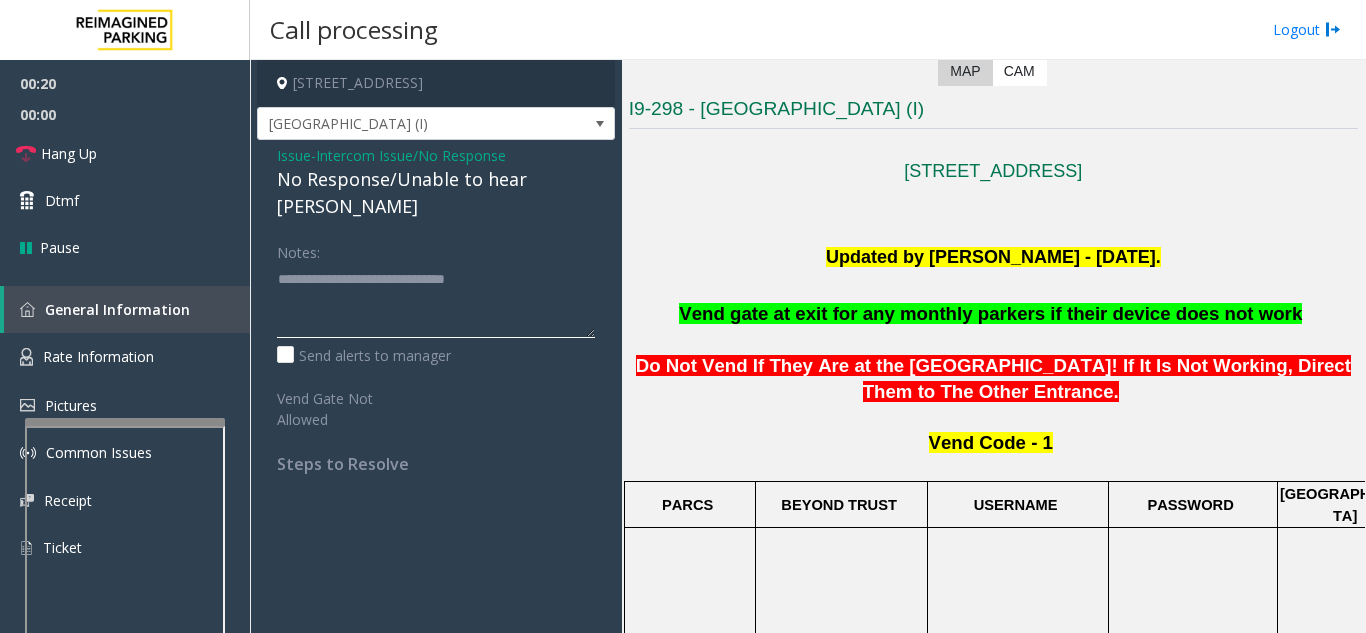 type on "**********" 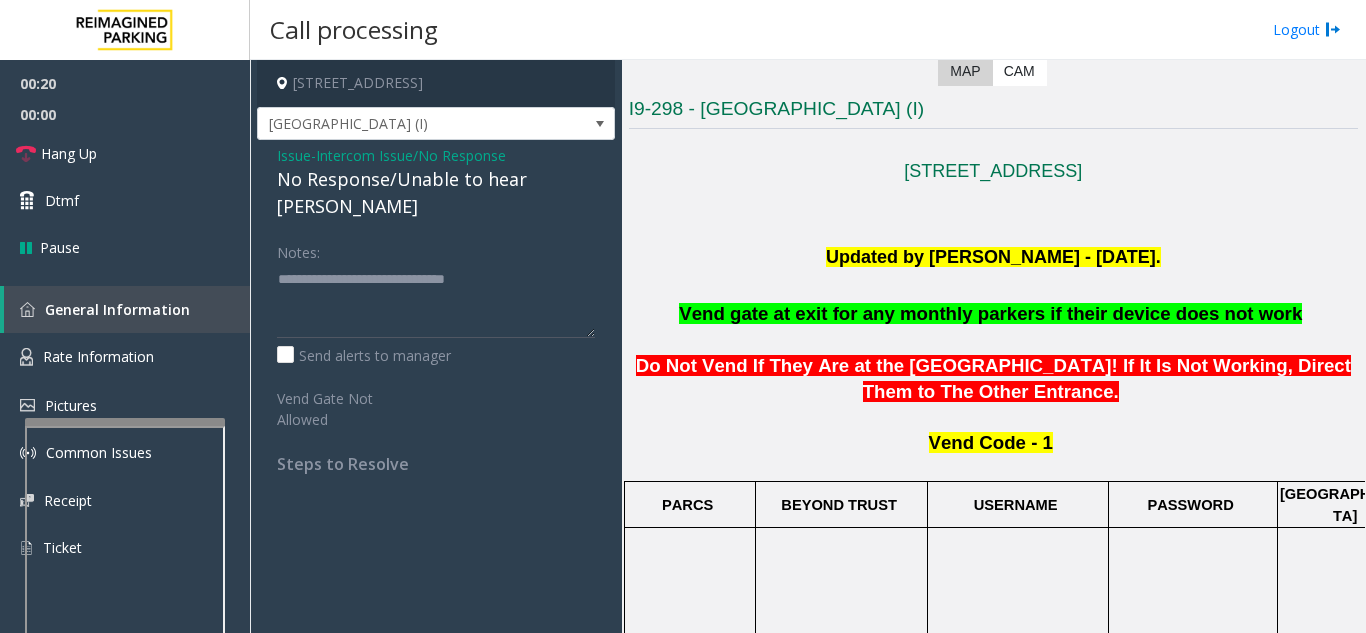 click on "Notes:" 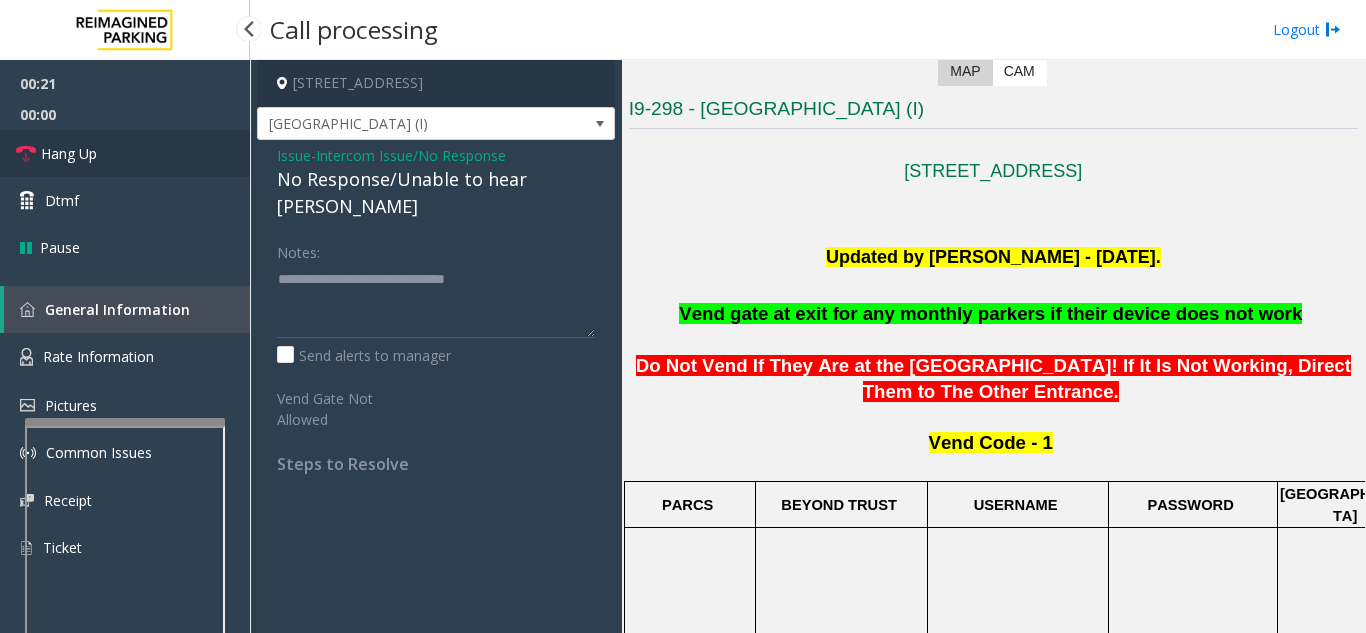 click on "Hang Up" at bounding box center [125, 153] 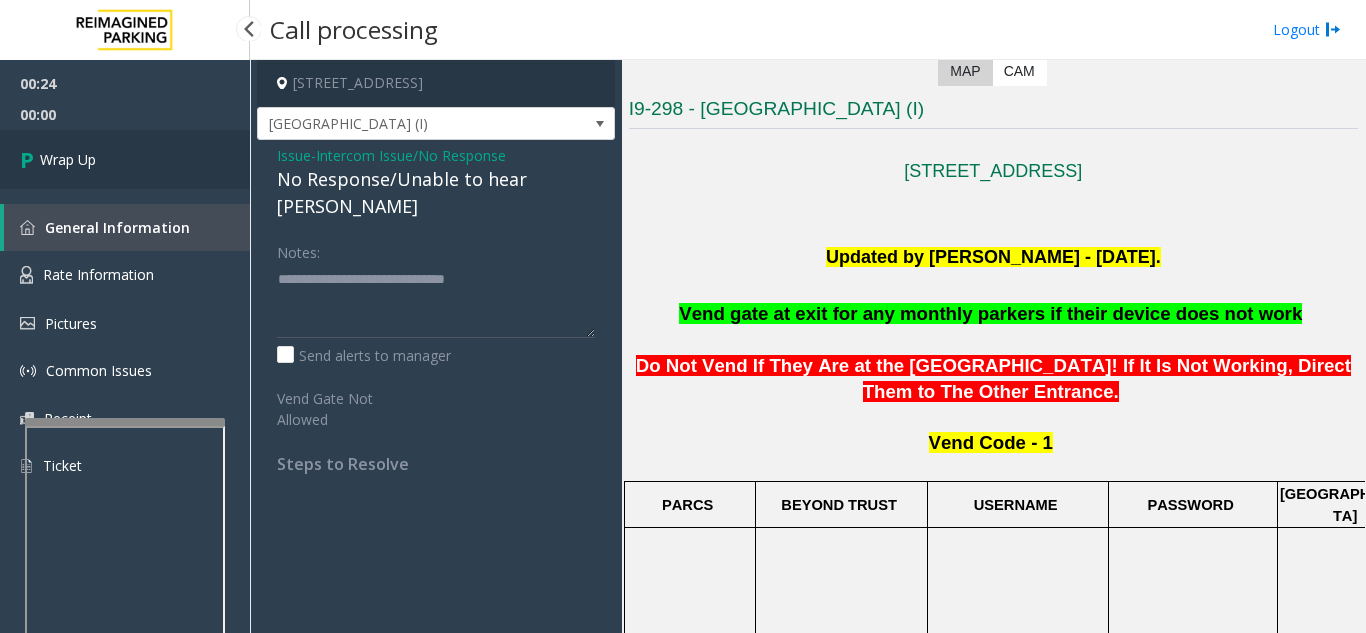 click on "Wrap Up" at bounding box center [125, 159] 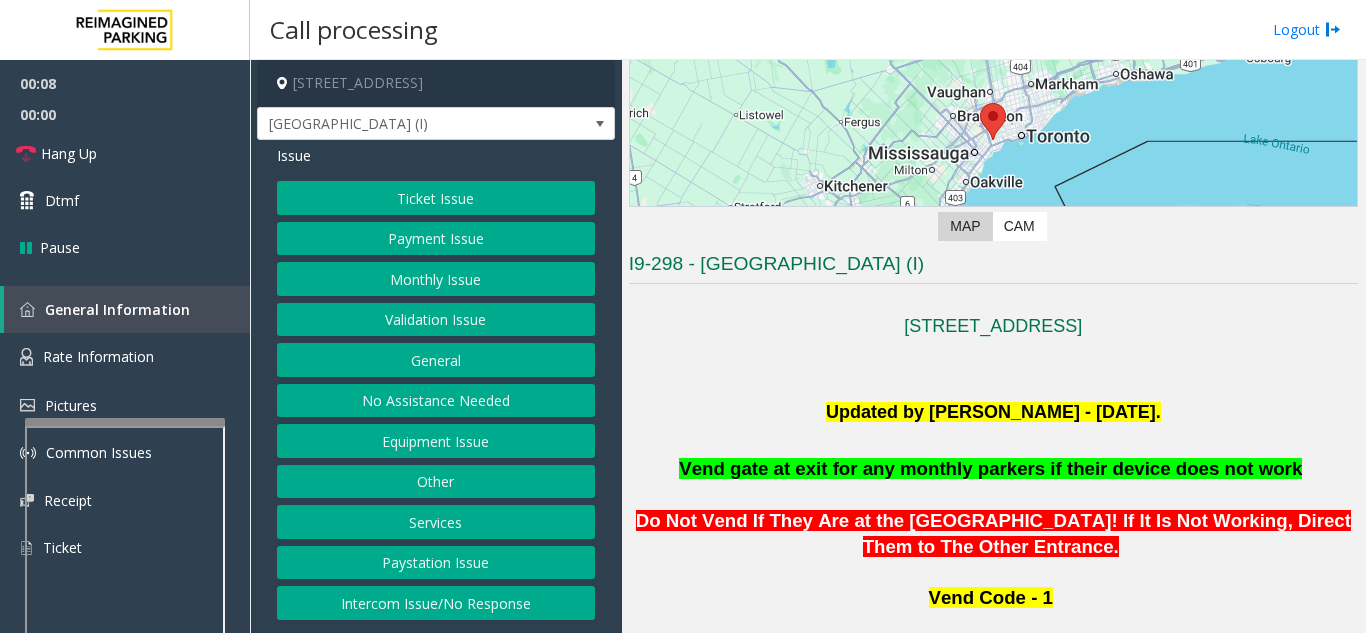 scroll, scrollTop: 500, scrollLeft: 0, axis: vertical 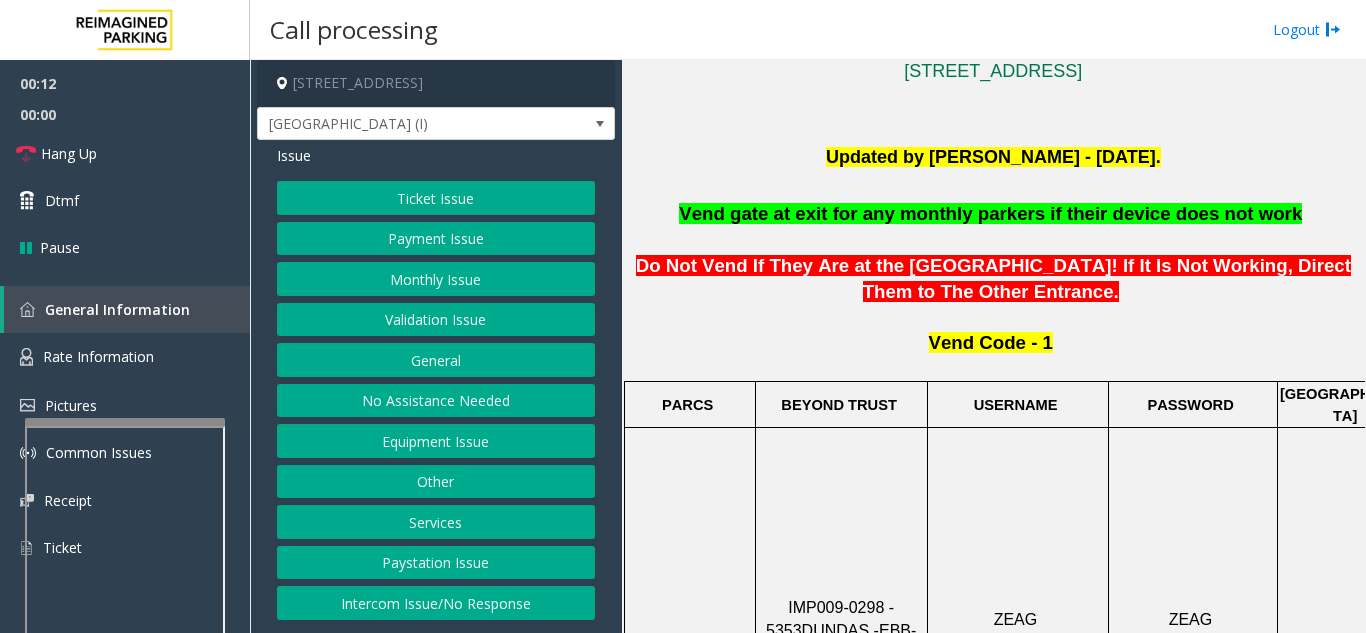 click on "Intercom Issue/No Response" 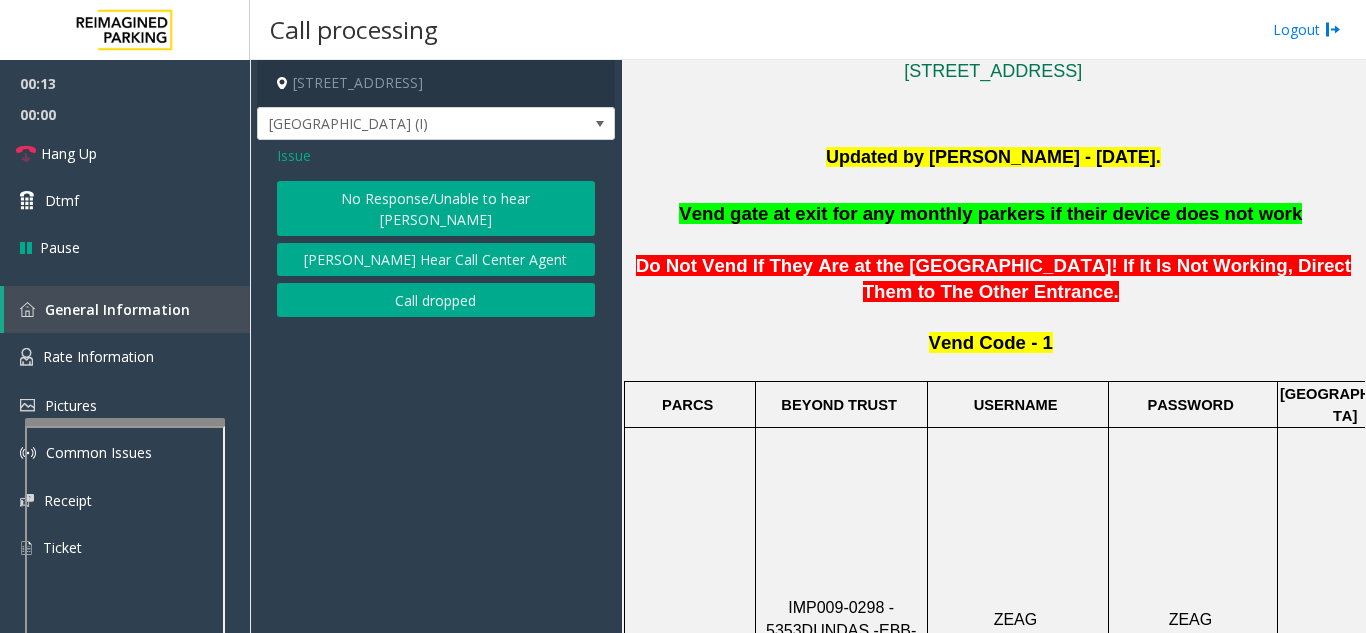 click on "No Response/Unable to hear [PERSON_NAME]" 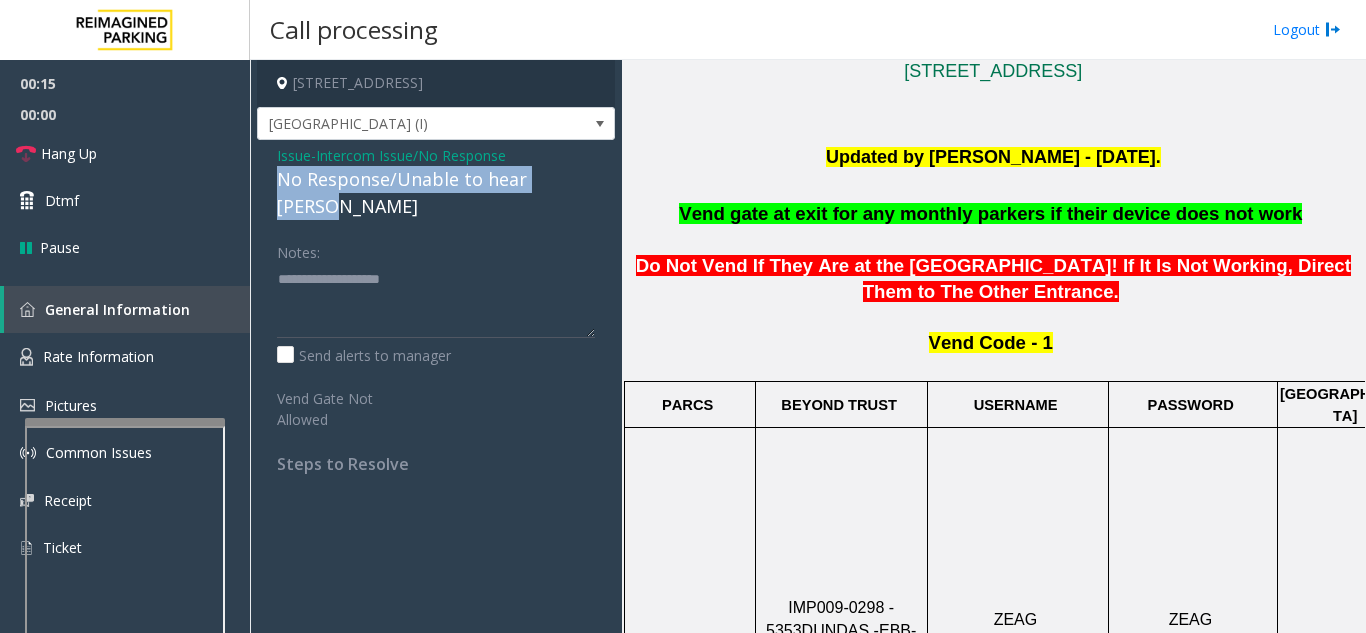 drag, startPoint x: 266, startPoint y: 179, endPoint x: 593, endPoint y: 187, distance: 327.09784 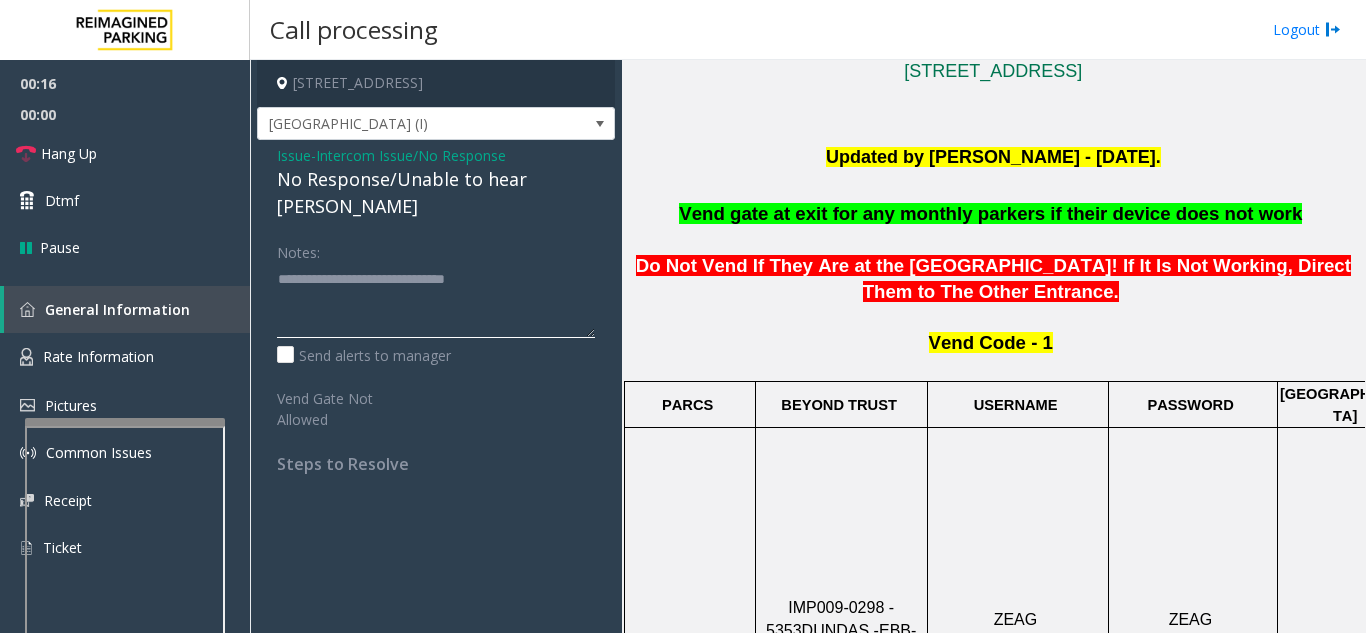 click 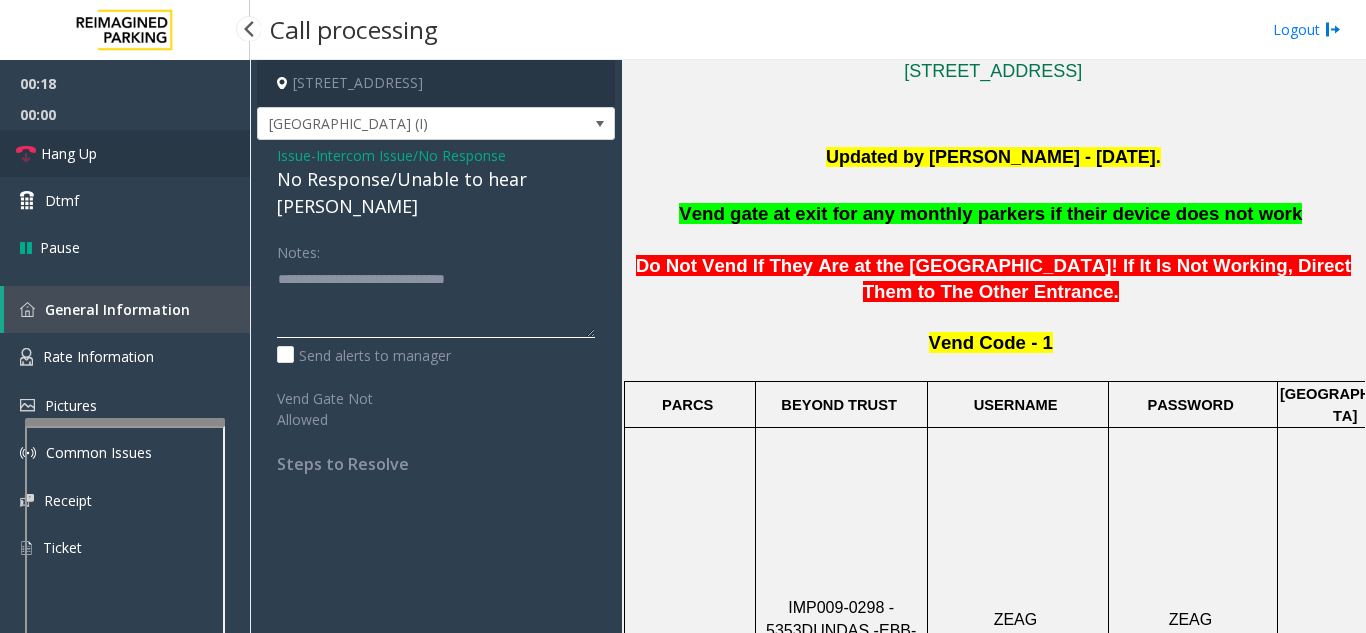 type on "**********" 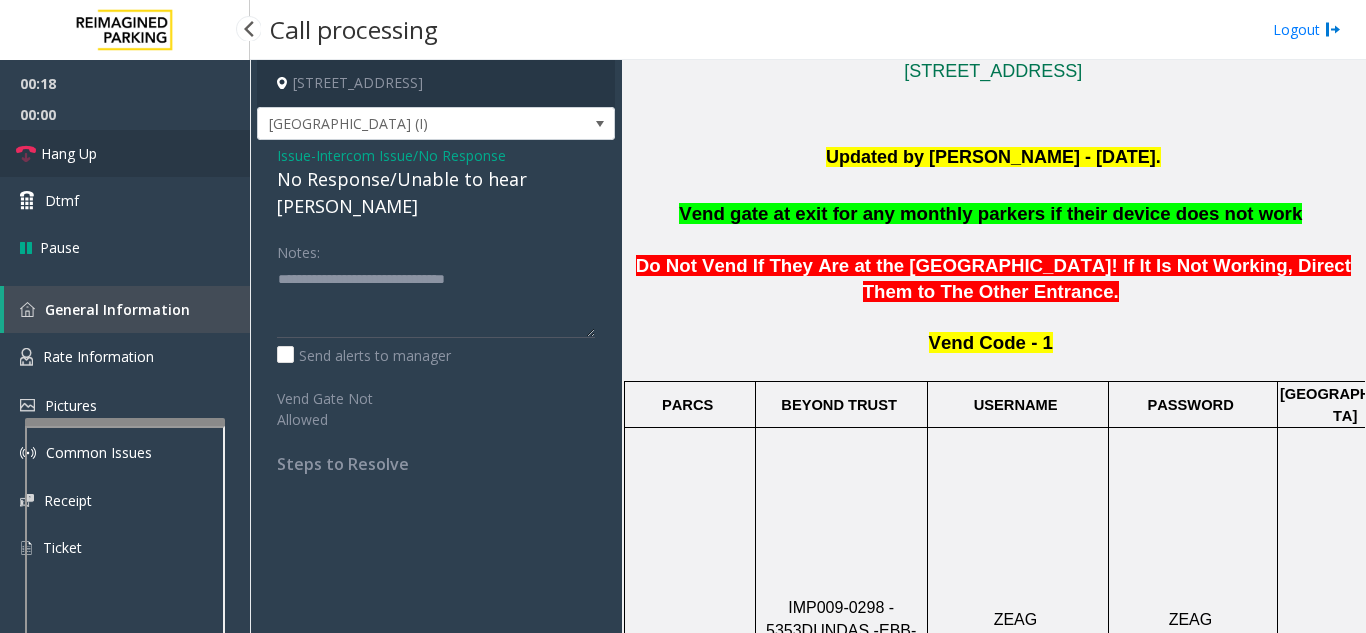 click on "Hang Up" at bounding box center [125, 153] 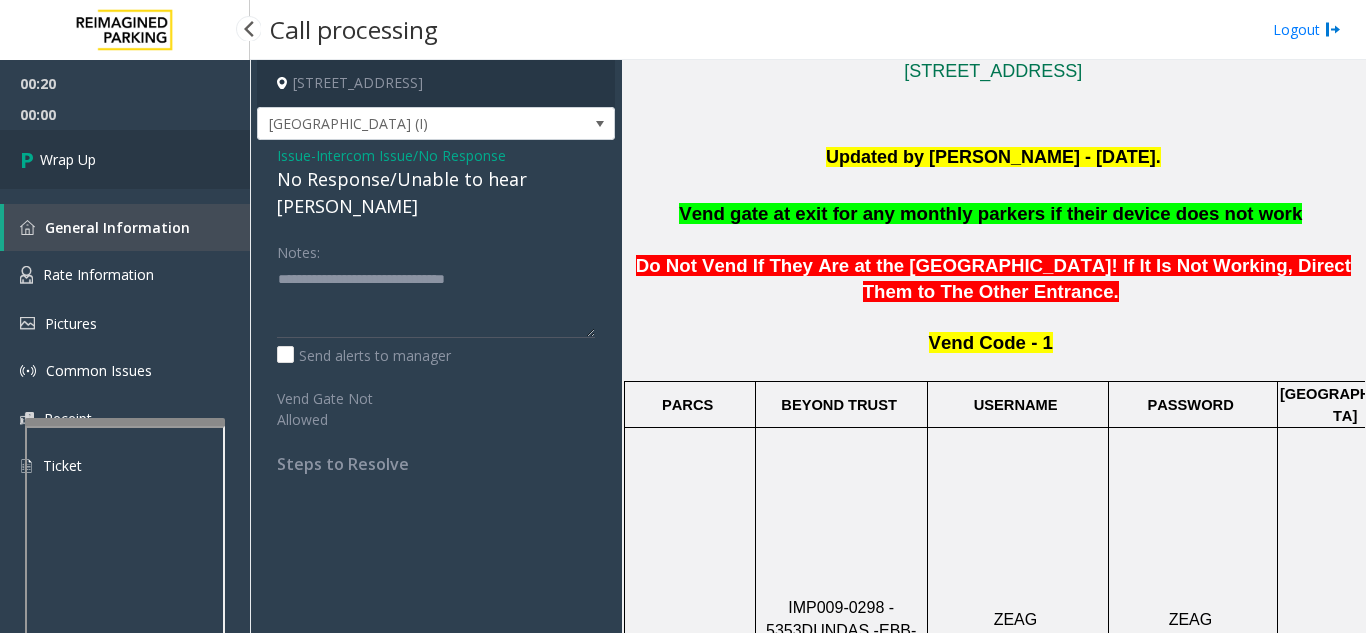 click on "Wrap Up" at bounding box center [125, 159] 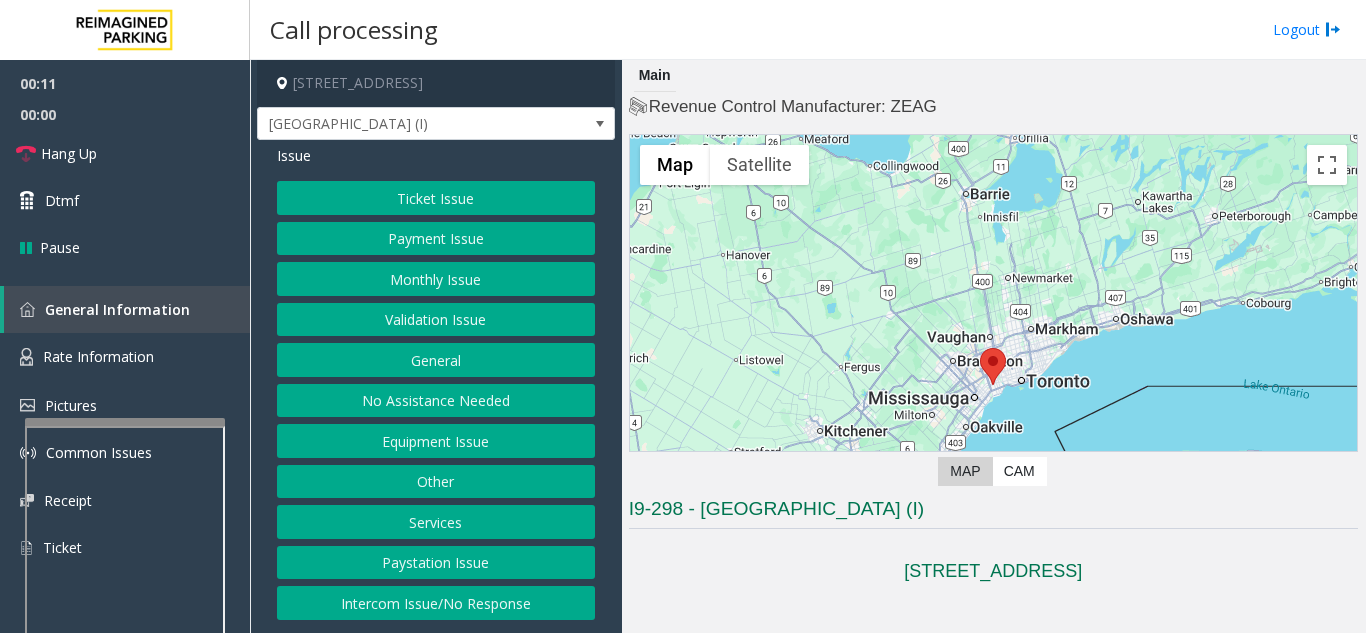 click on "Intercom Issue/No Response" 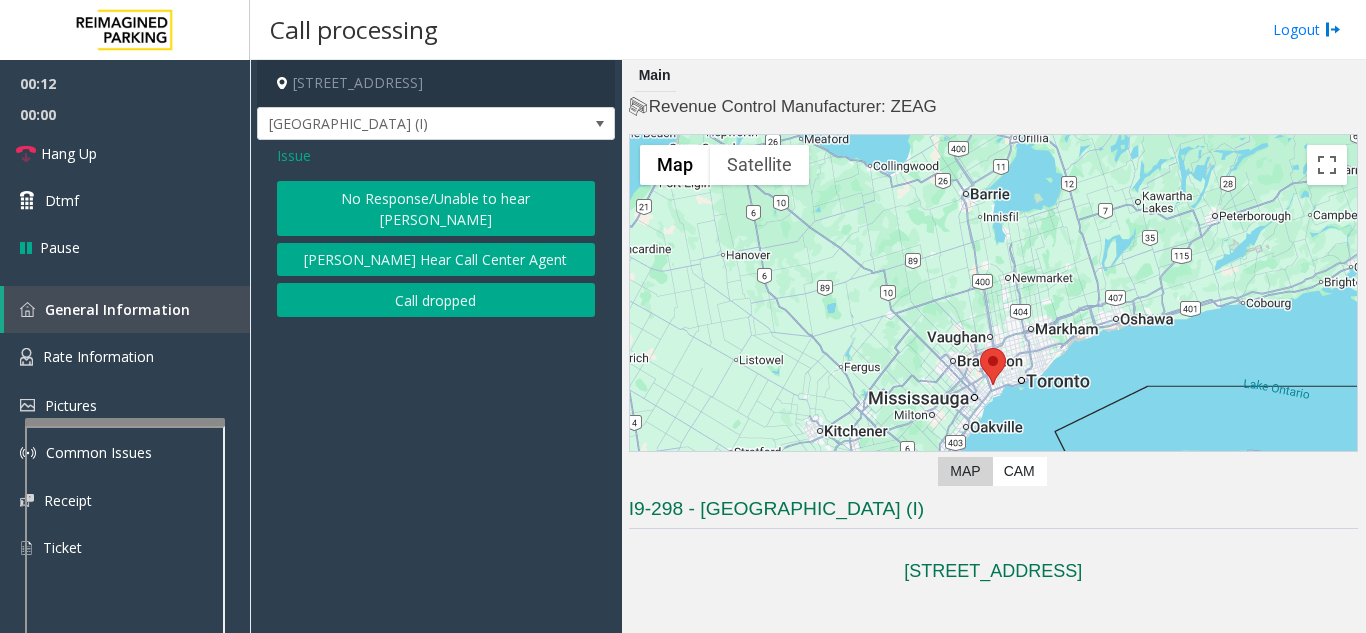 click on "No Response/Unable to hear parker   Parker Cannot Hear Call Center Agent   Call dropped" 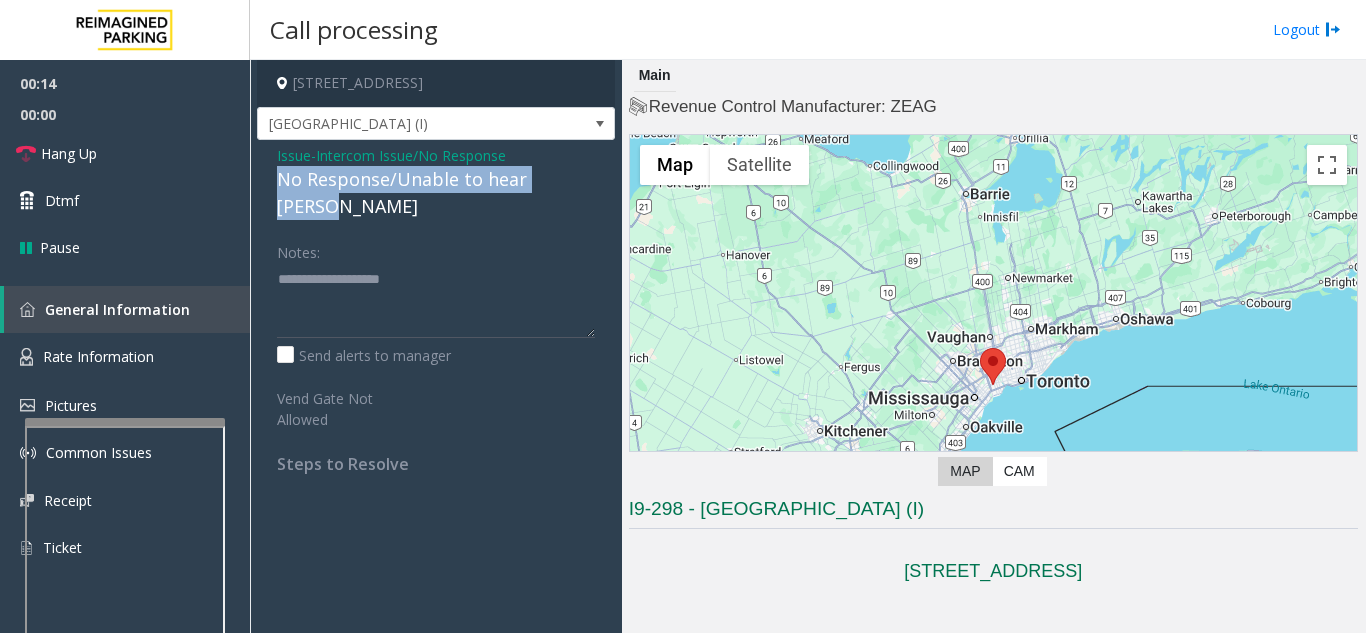 drag, startPoint x: 318, startPoint y: 178, endPoint x: 587, endPoint y: 181, distance: 269.01672 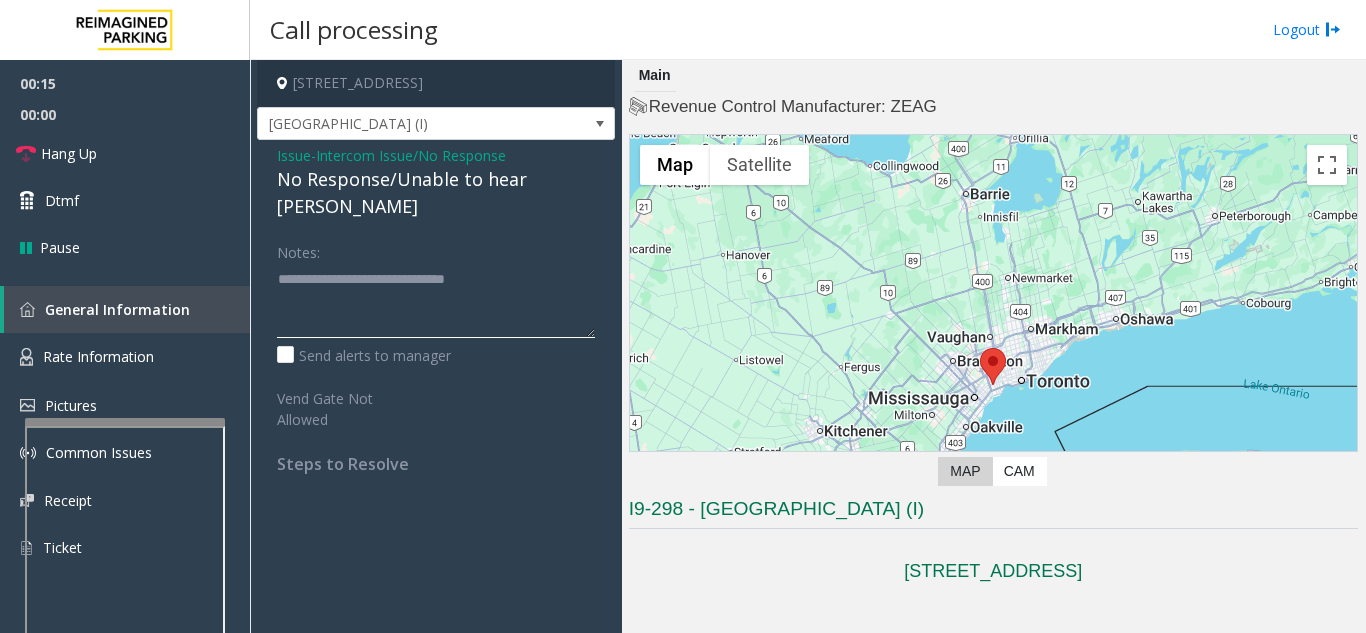 type on "**********" 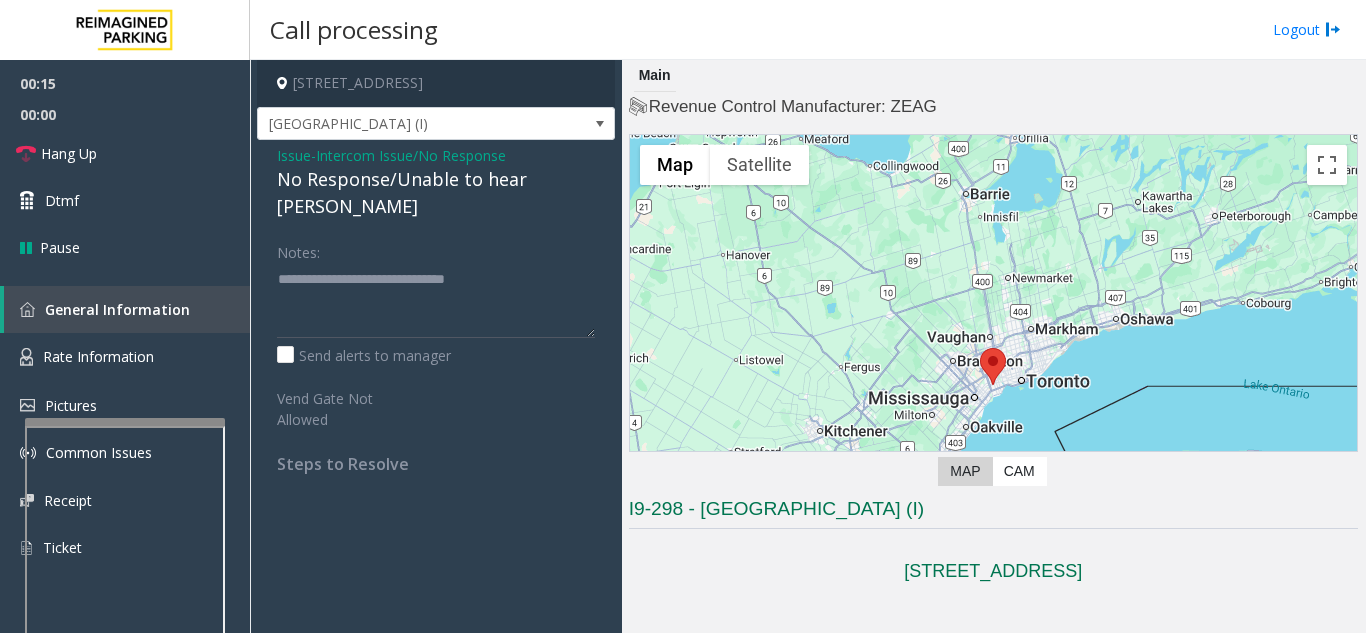click on "Notes:" 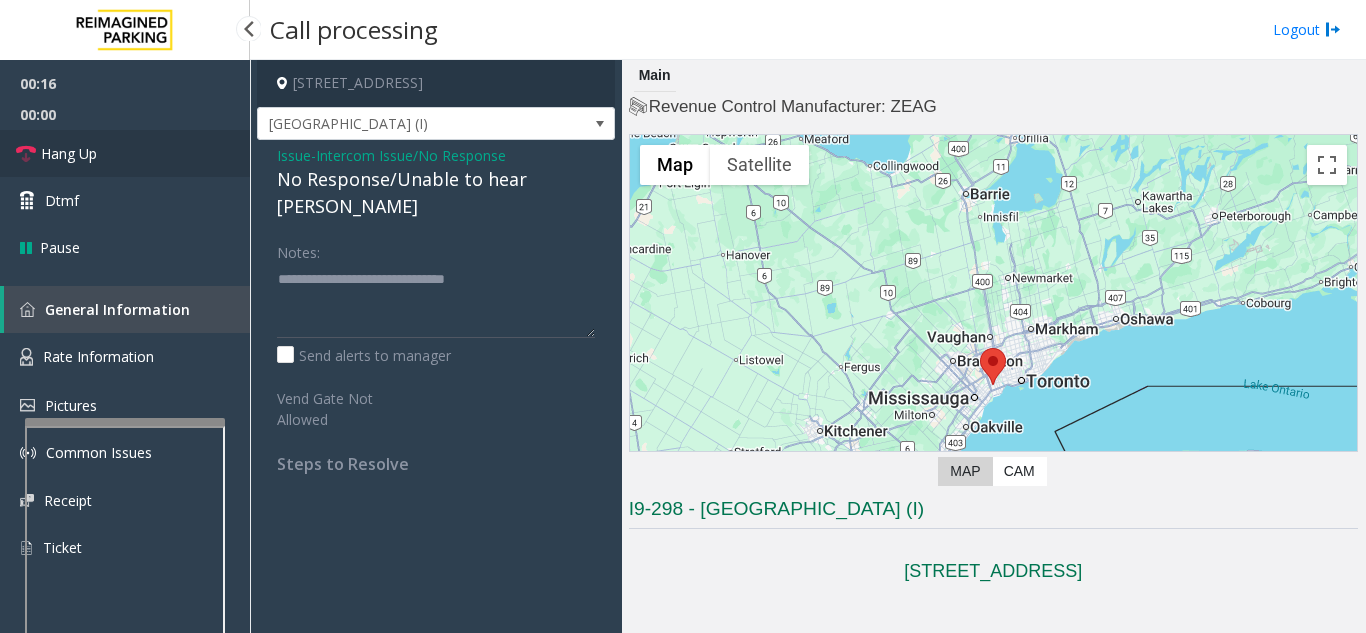 click on "Hang Up" at bounding box center [69, 153] 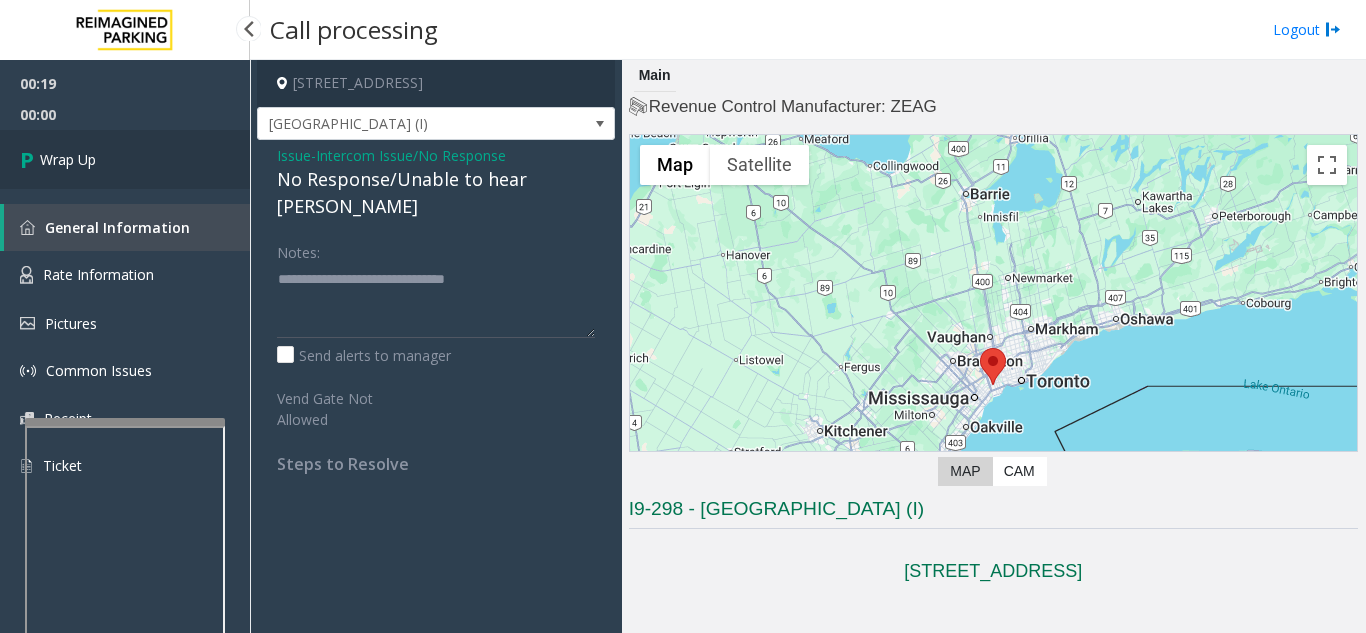 click on "Wrap Up" at bounding box center [68, 159] 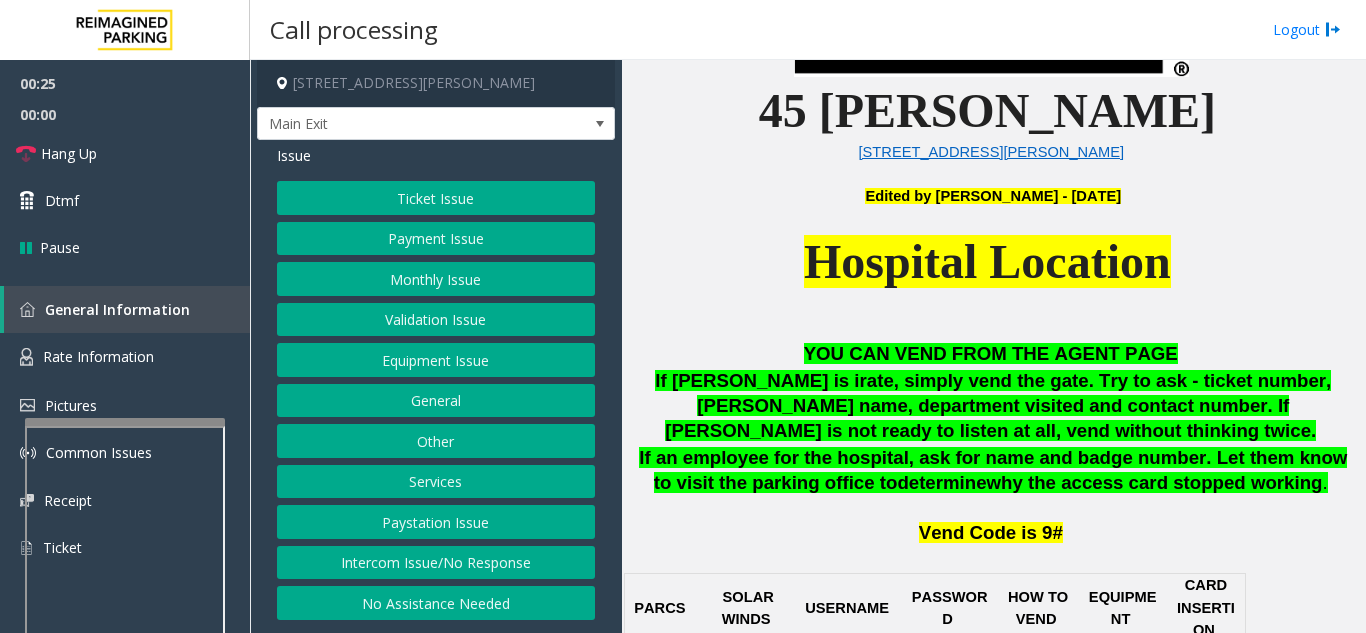 scroll, scrollTop: 700, scrollLeft: 0, axis: vertical 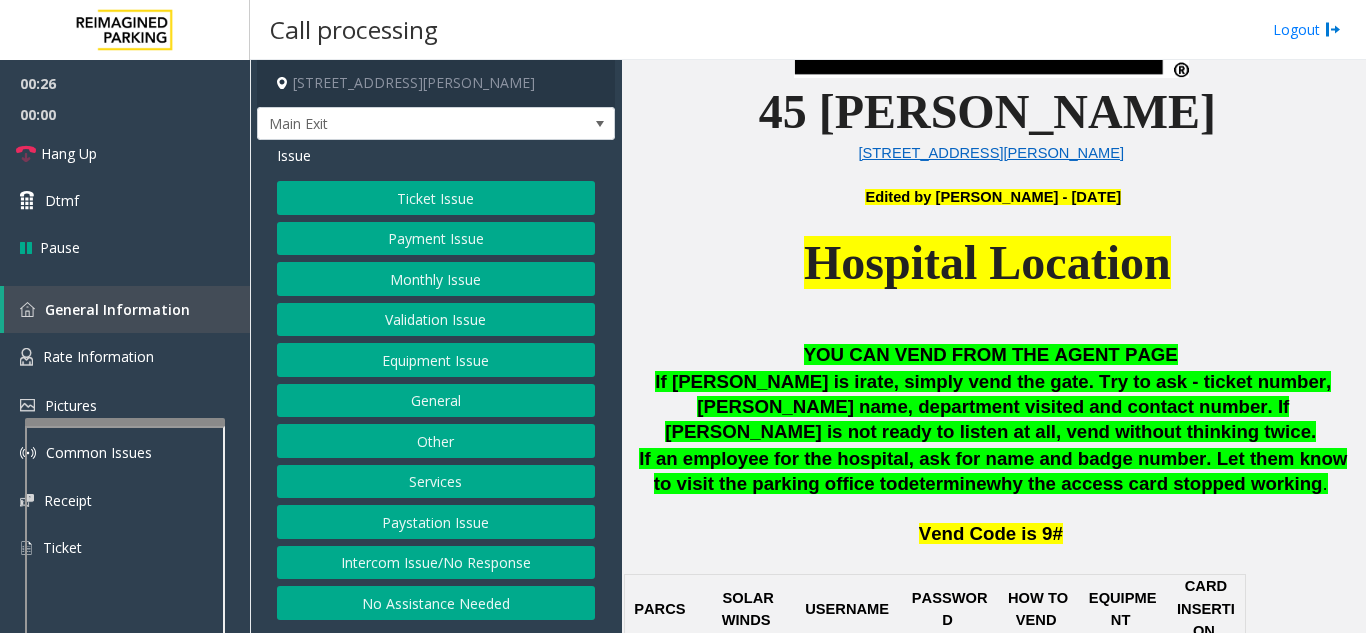 click on "Ticket Issue" 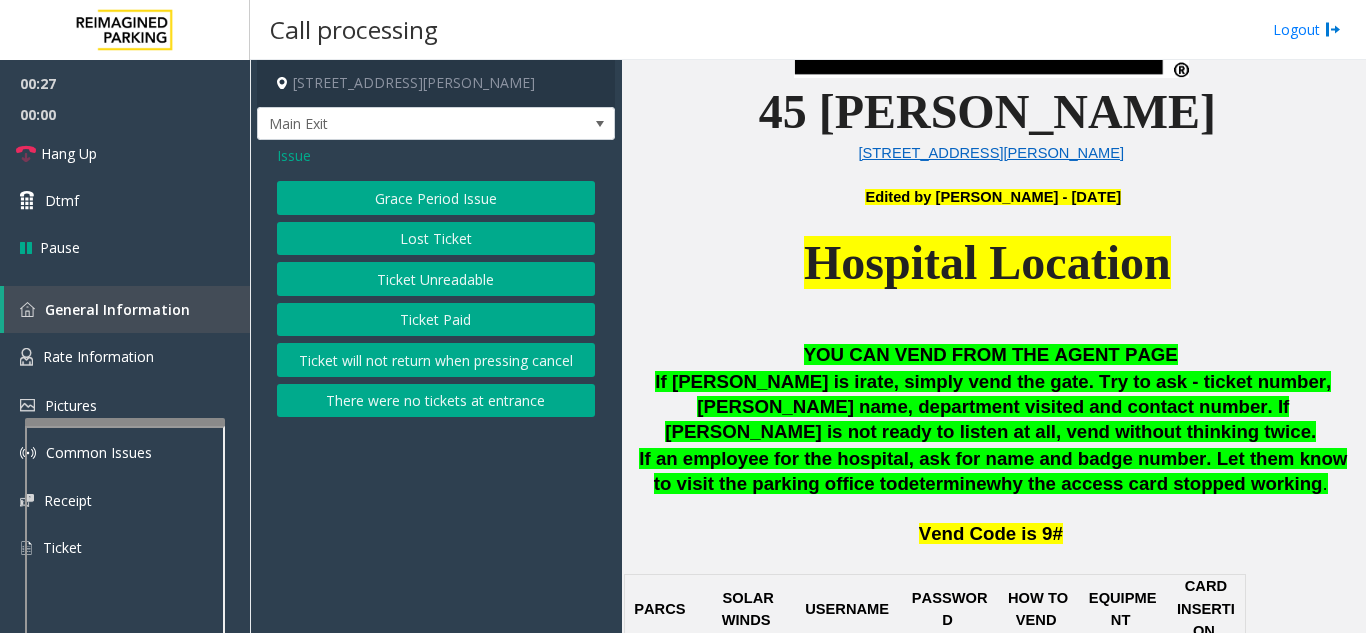click on "Ticket Unreadable" 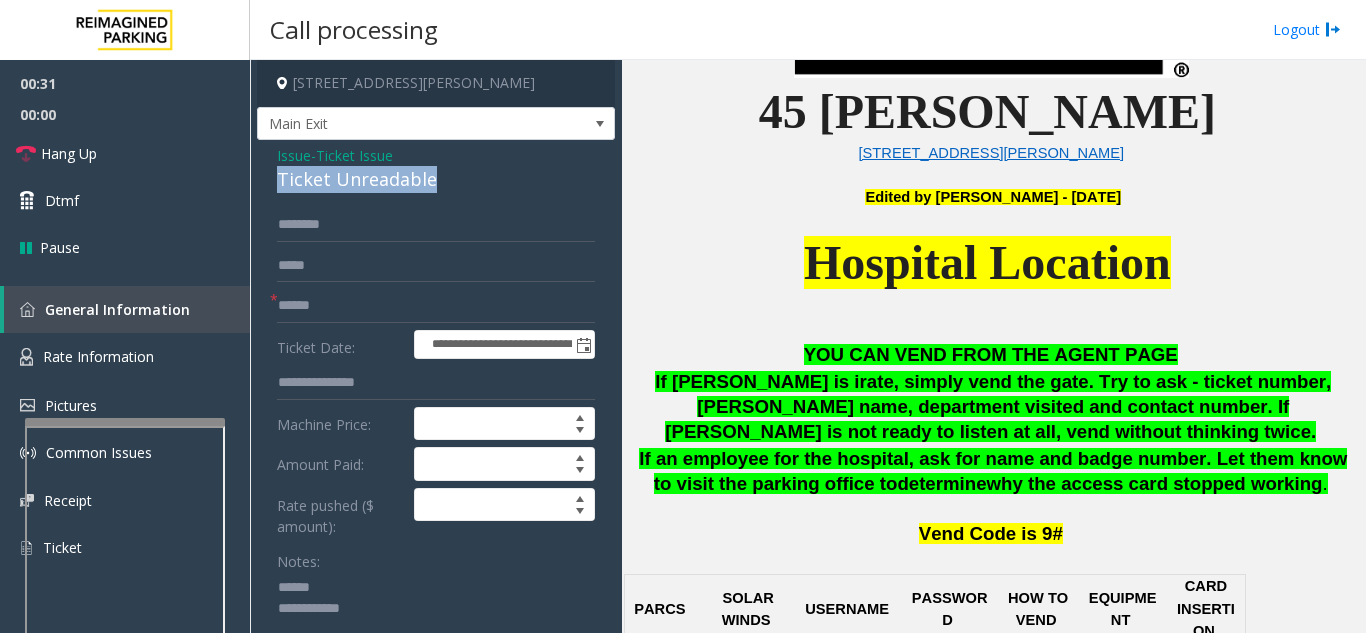 drag, startPoint x: 266, startPoint y: 181, endPoint x: 430, endPoint y: 184, distance: 164.02744 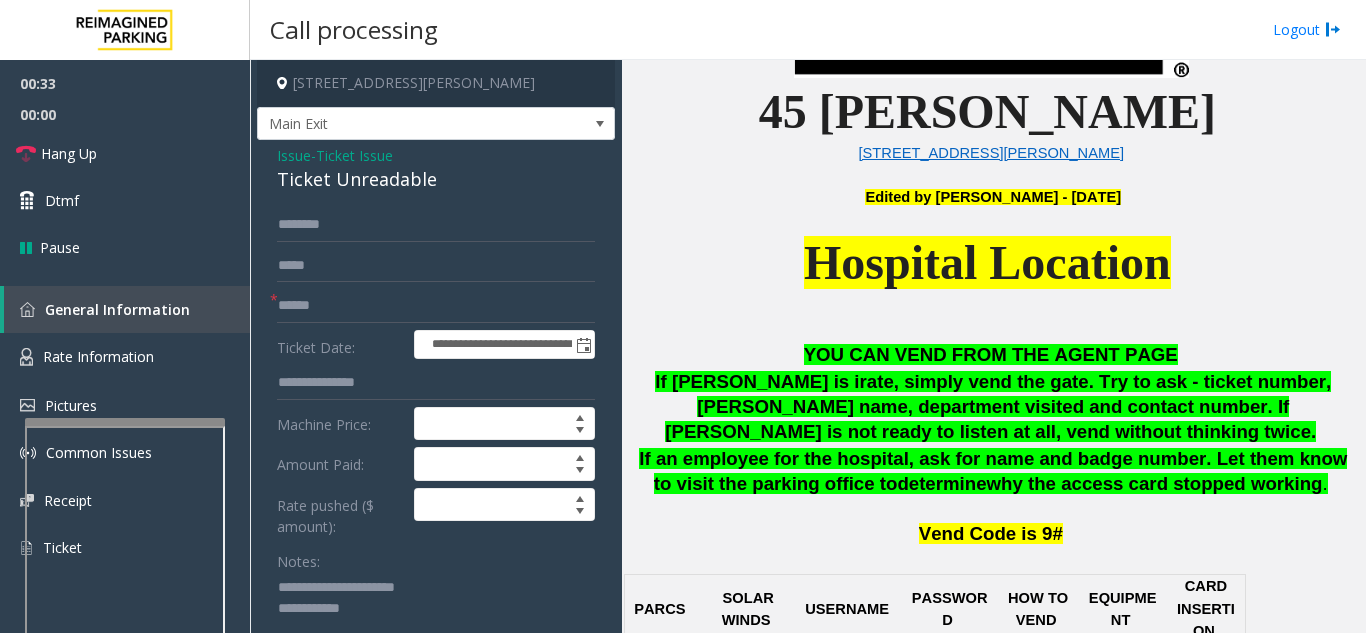 type on "**********" 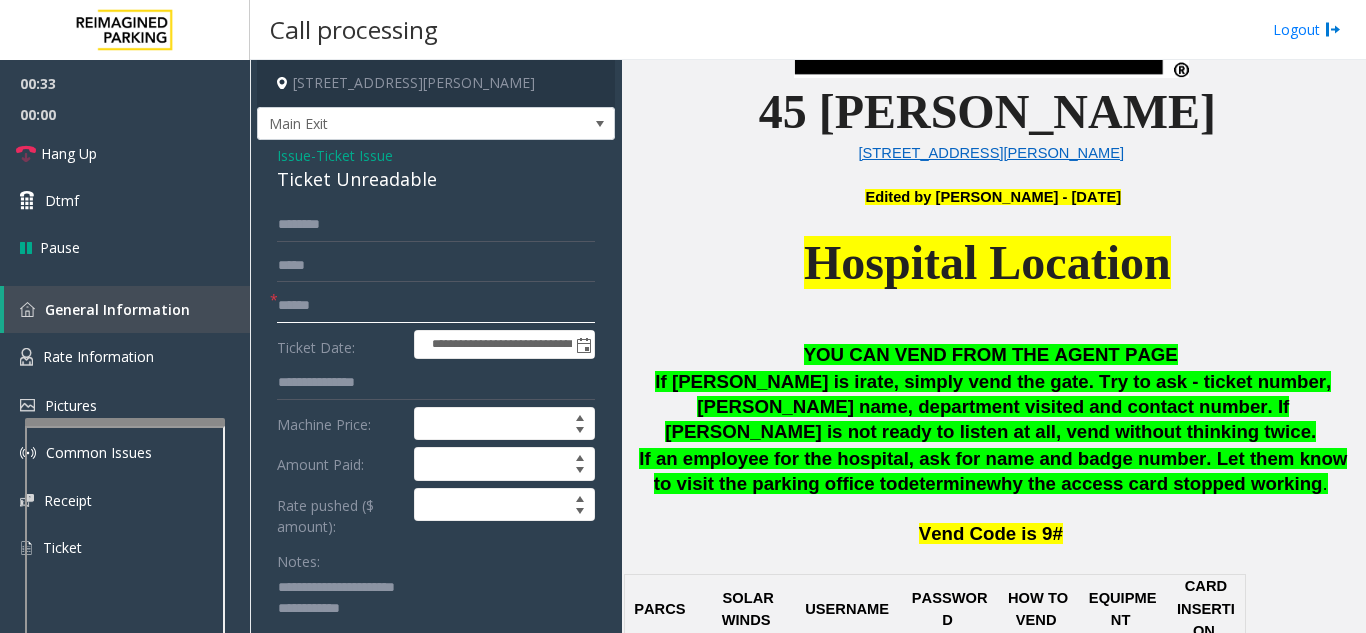 click 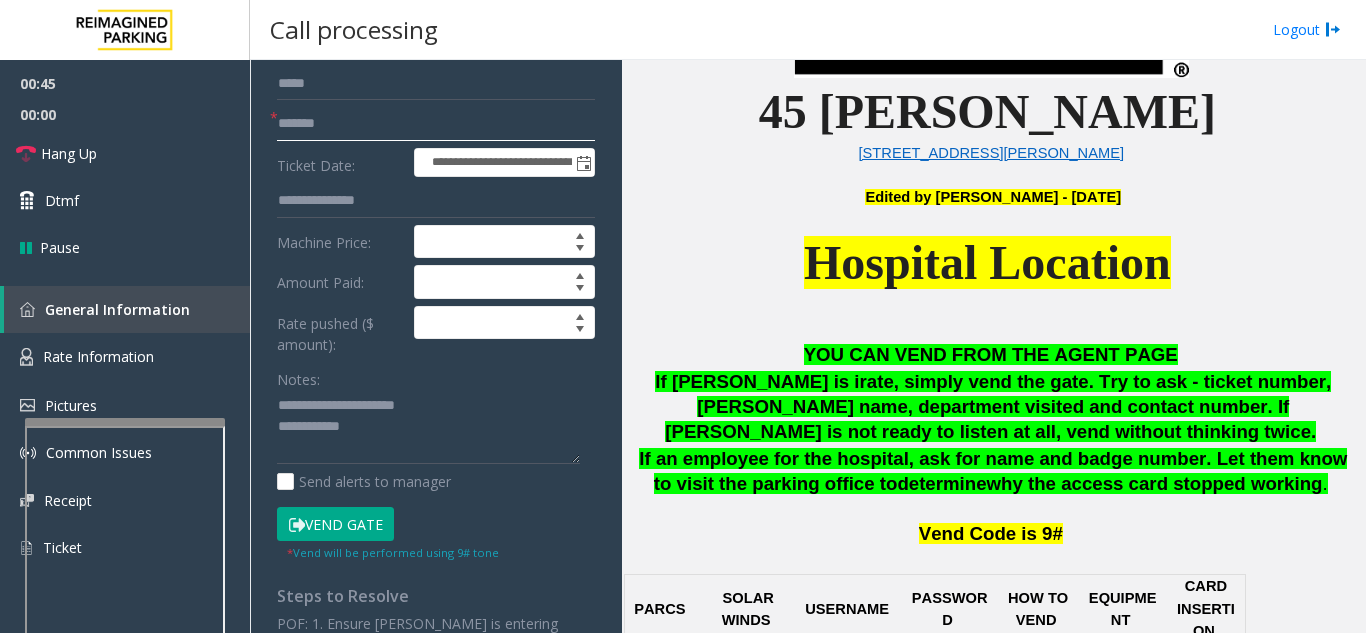 scroll, scrollTop: 200, scrollLeft: 0, axis: vertical 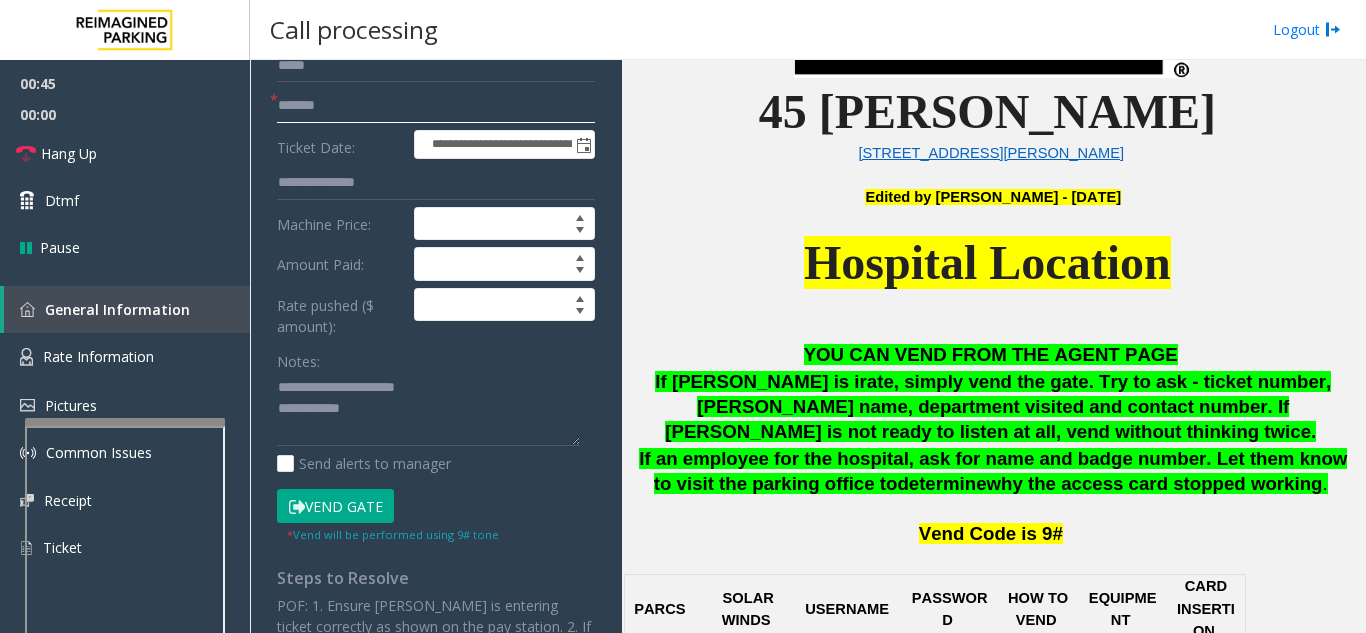 type on "*******" 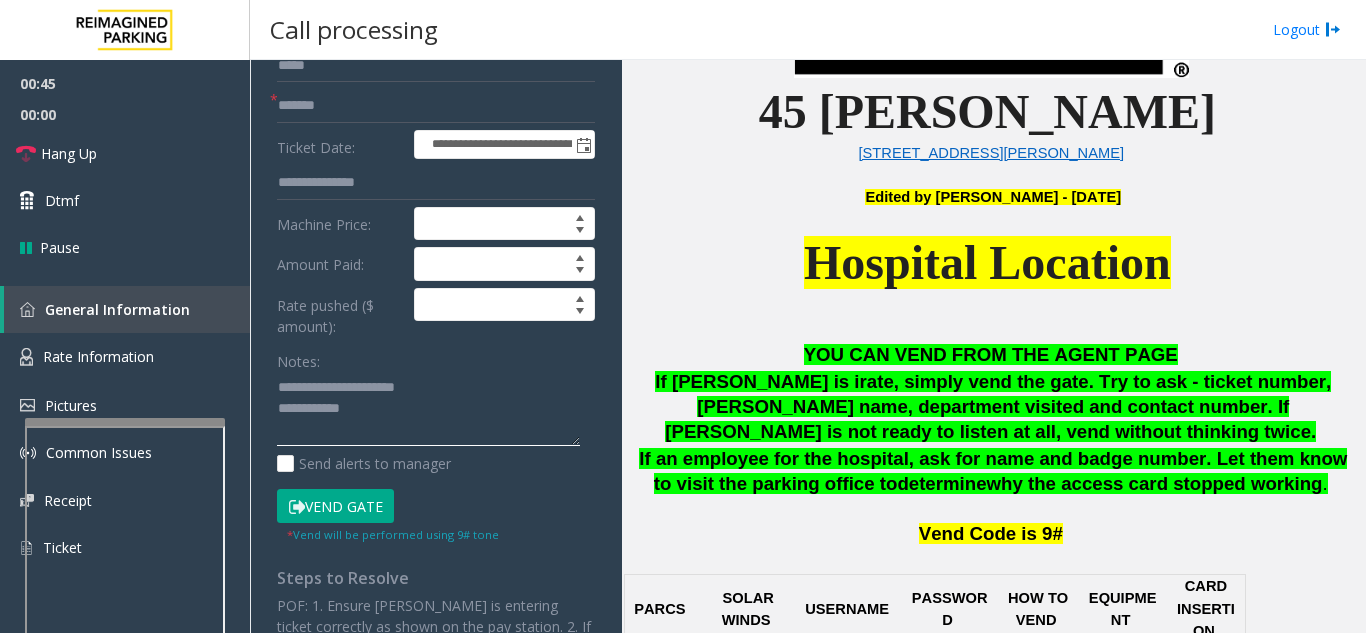 click 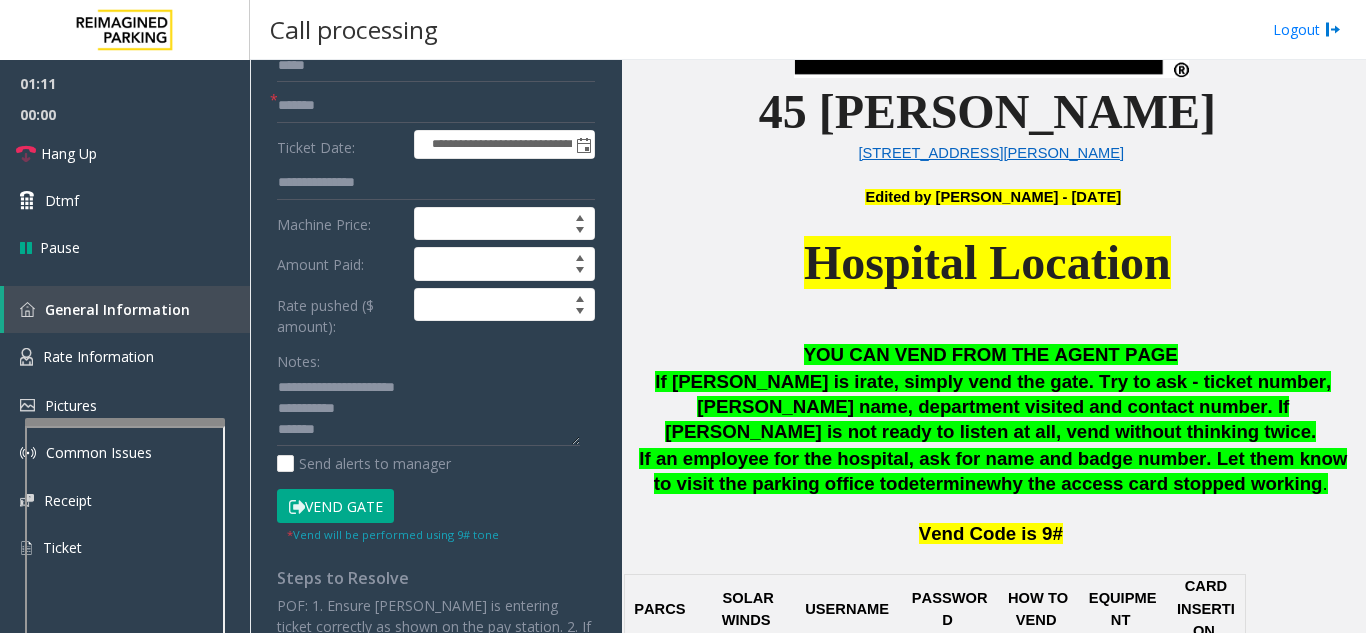 click on "Vend Gate" 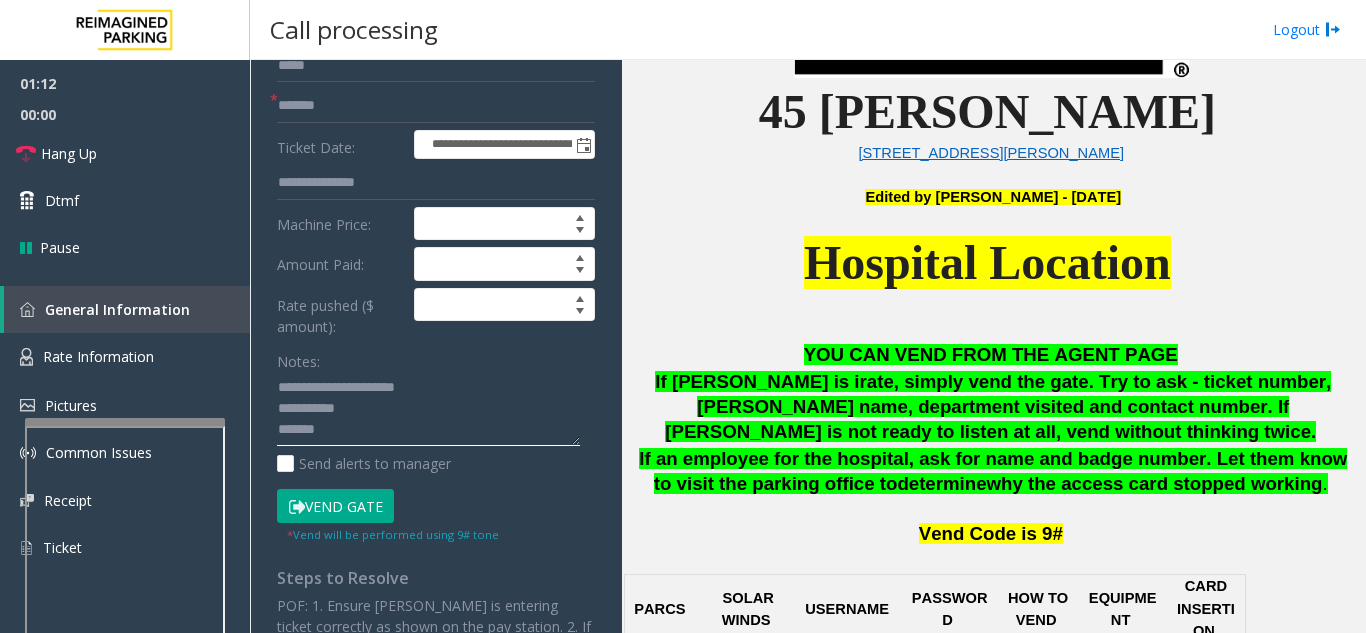 click 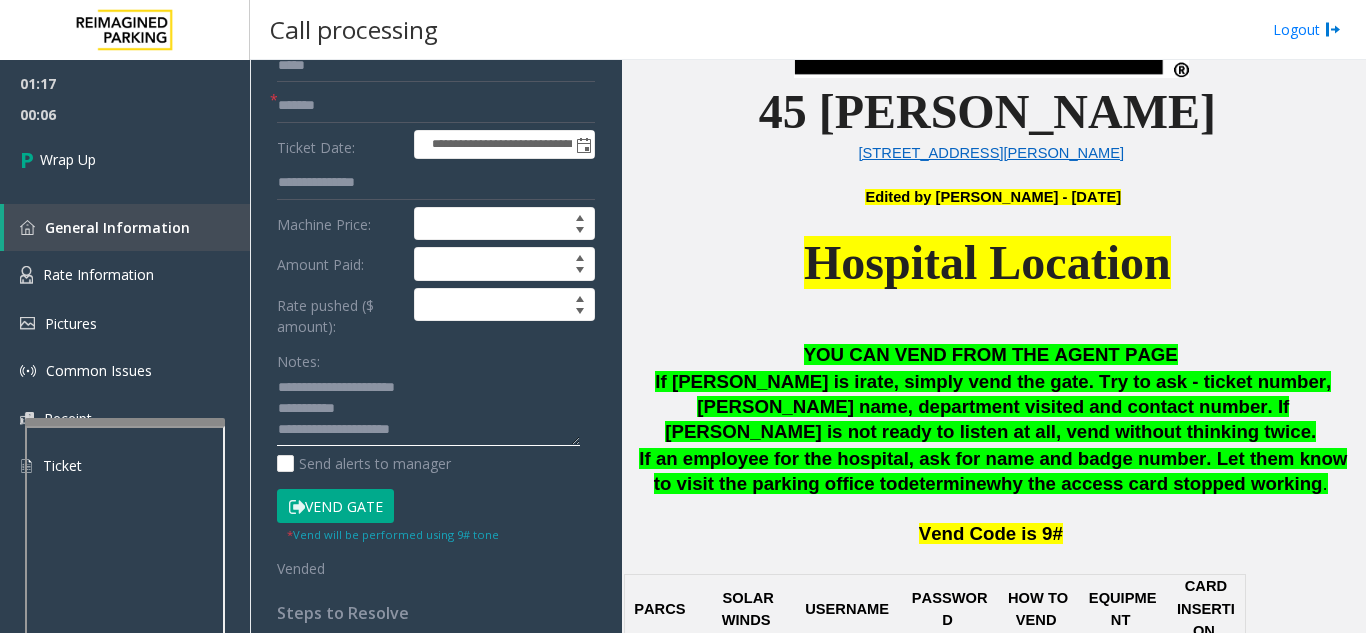 click 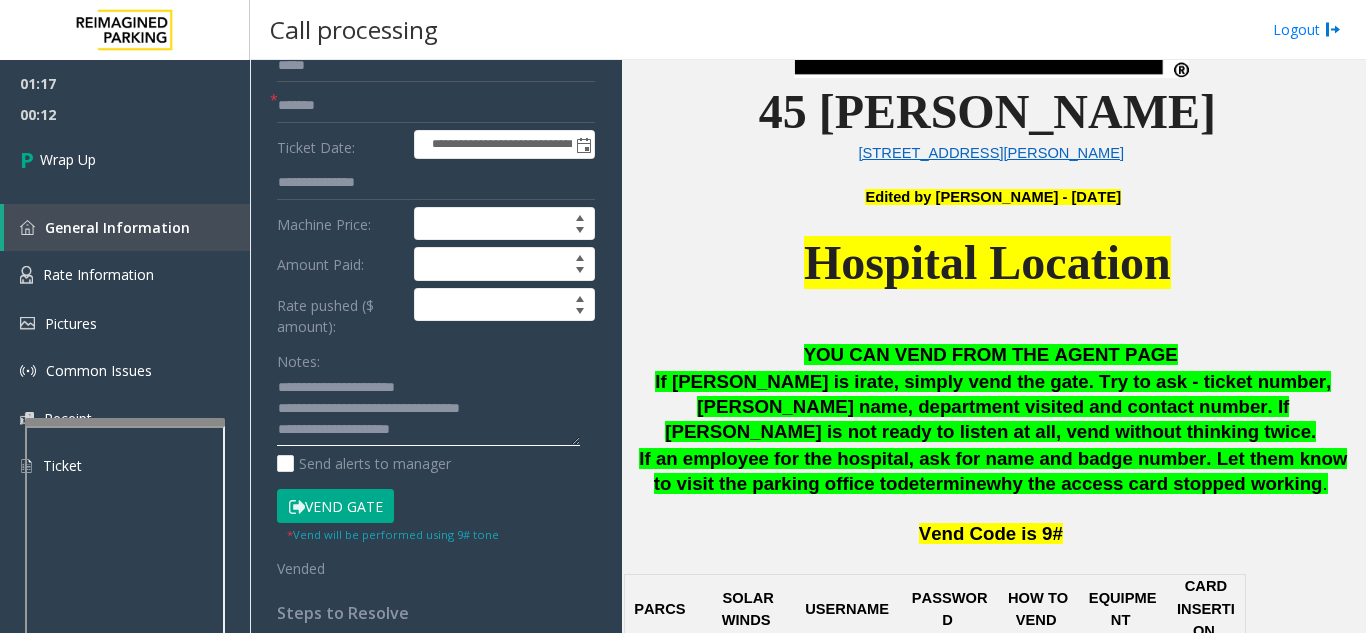 type on "**********" 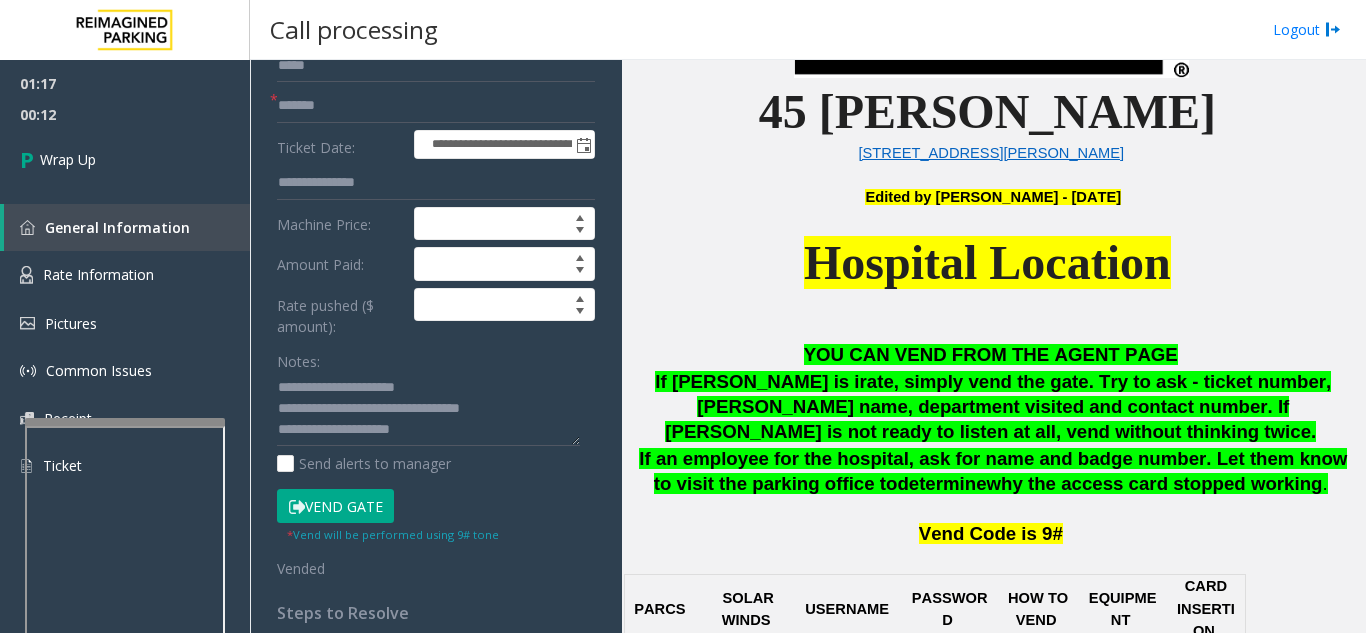 click on "Notes:" 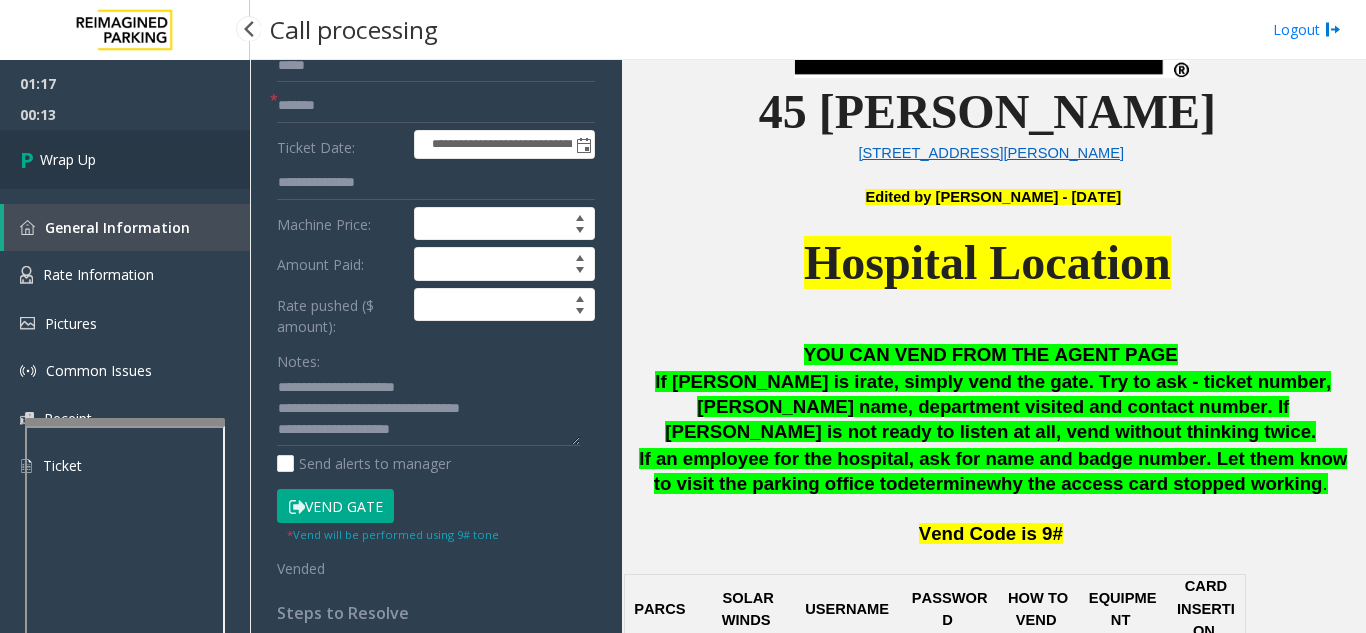 click on "Wrap Up" at bounding box center [68, 159] 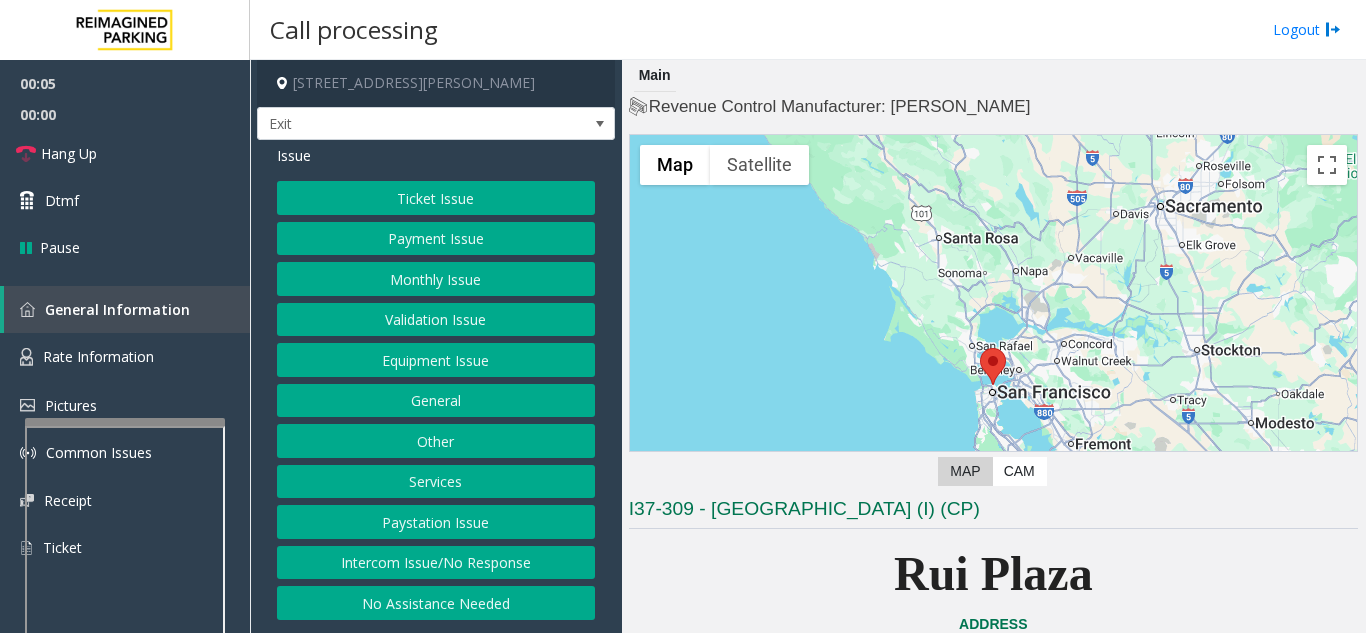 click on "Services" 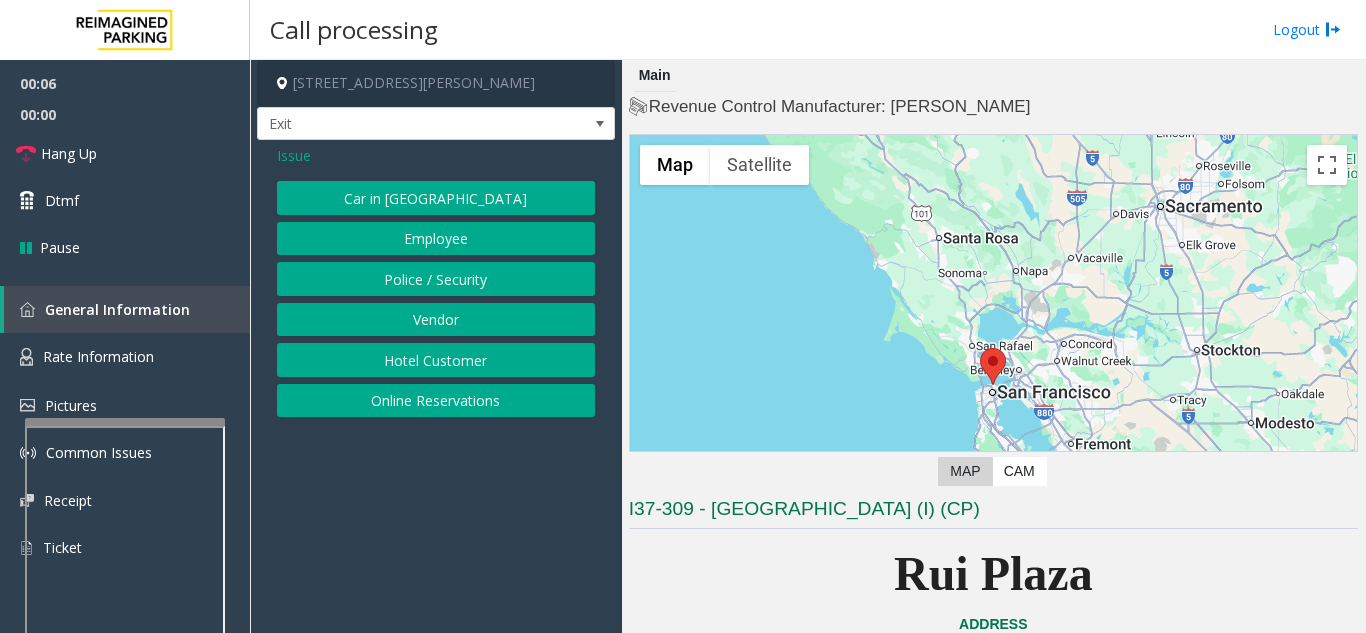 click on "Car in Tow   Employee   Police / Security   Vendor   Hotel Customer   Online Reservations" 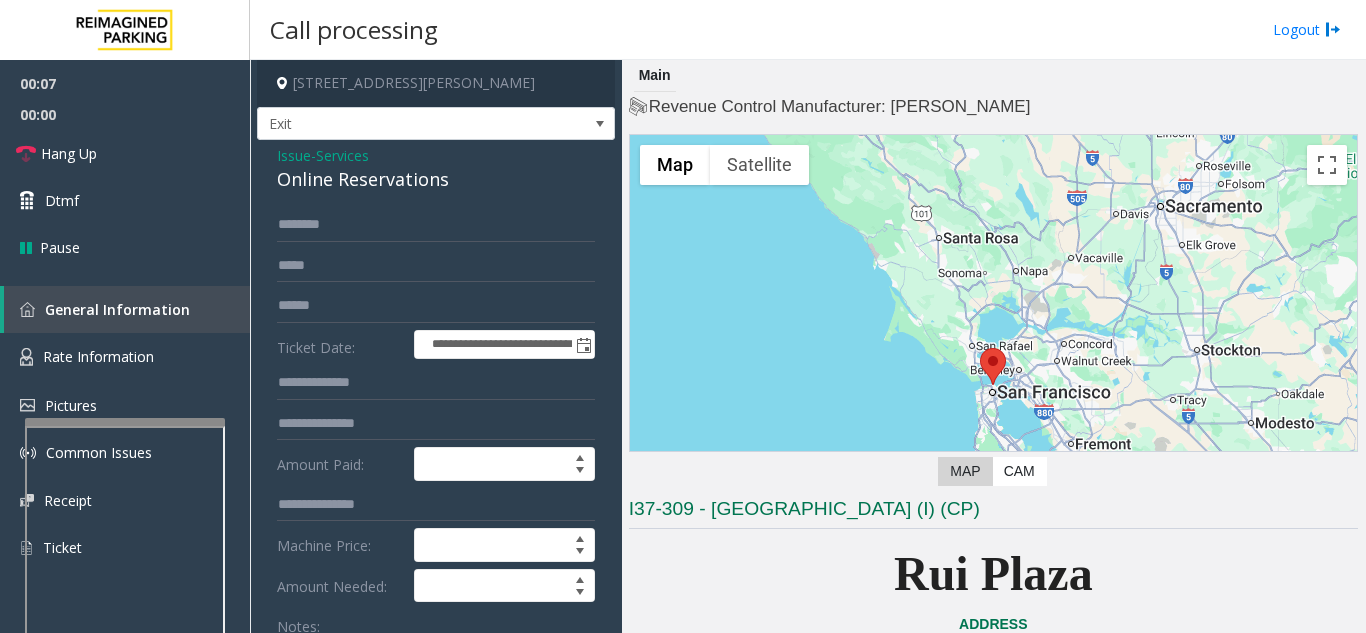 scroll, scrollTop: 100, scrollLeft: 0, axis: vertical 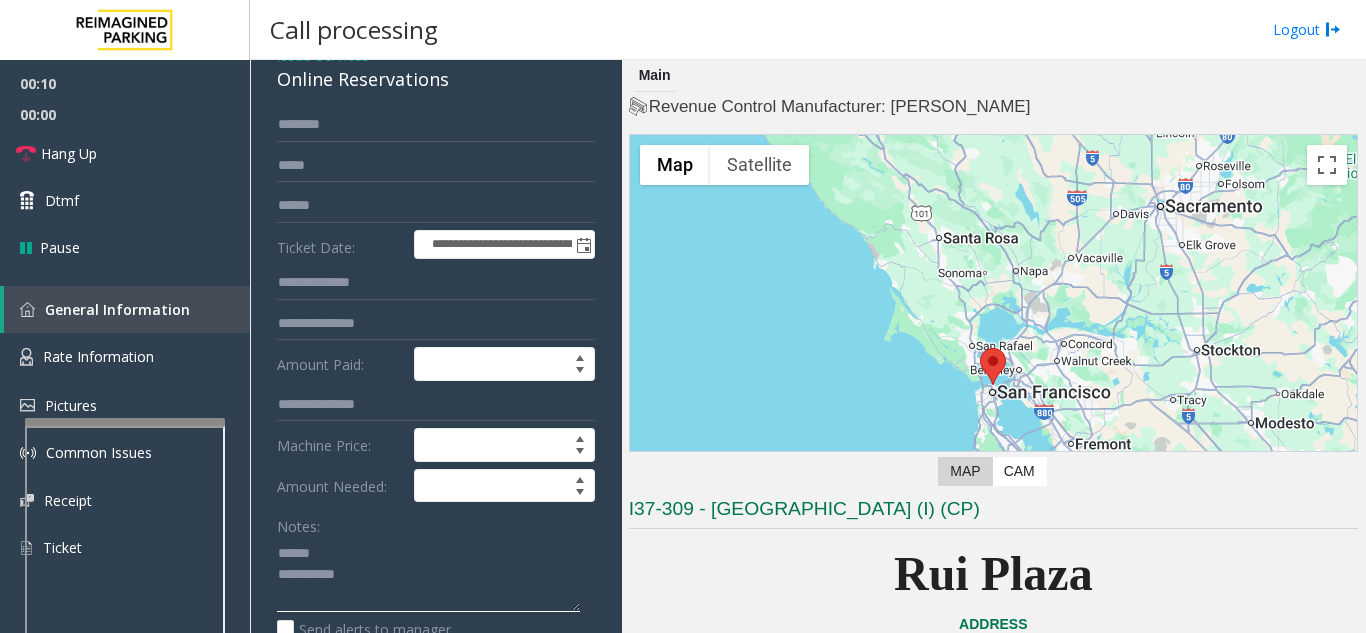 click 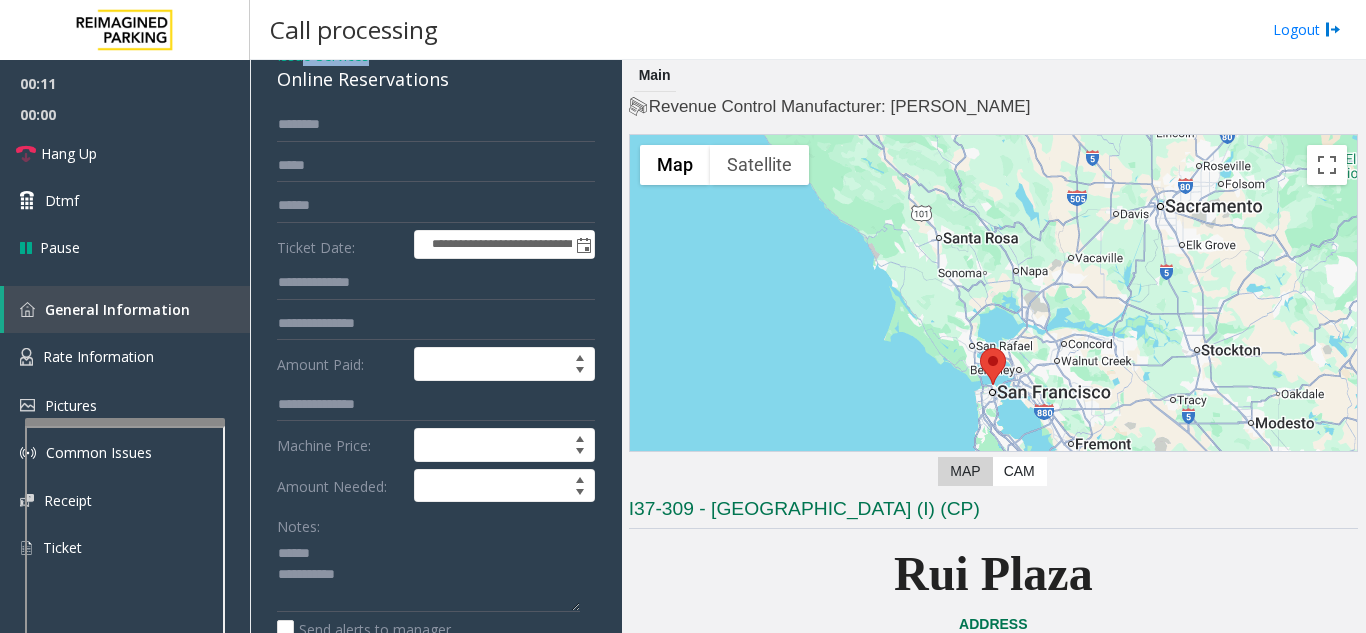 scroll, scrollTop: 76, scrollLeft: 0, axis: vertical 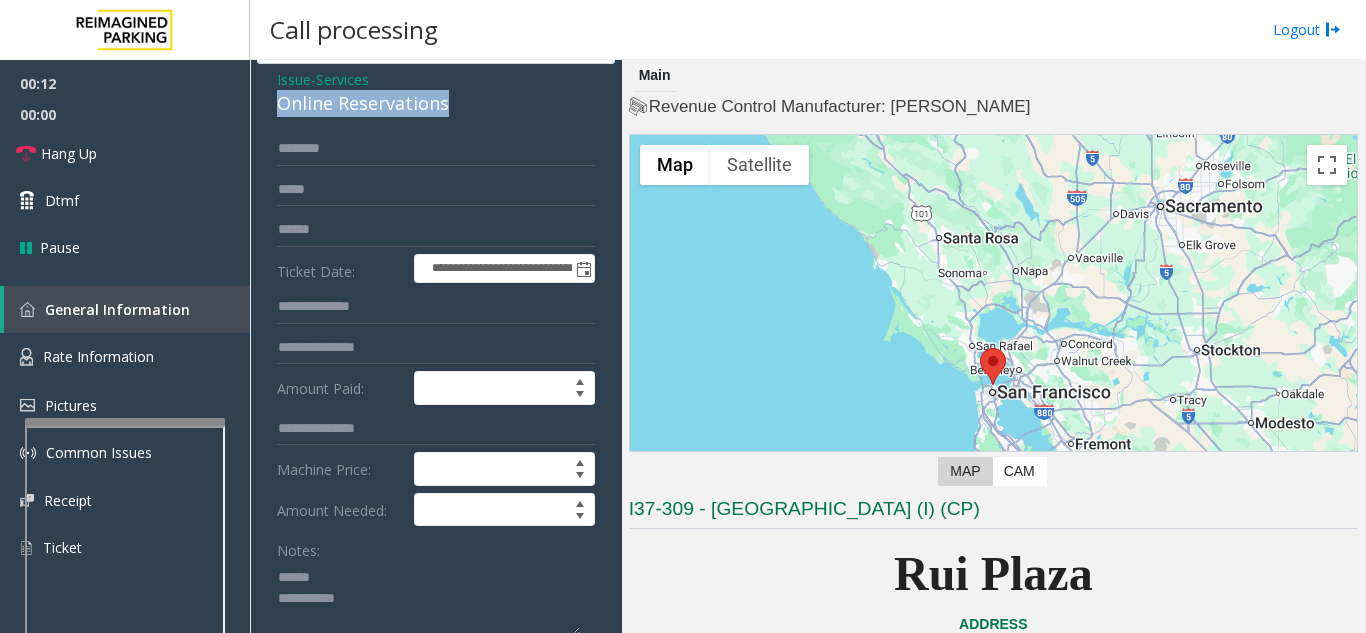 drag, startPoint x: 269, startPoint y: 71, endPoint x: 463, endPoint y: 101, distance: 196.30588 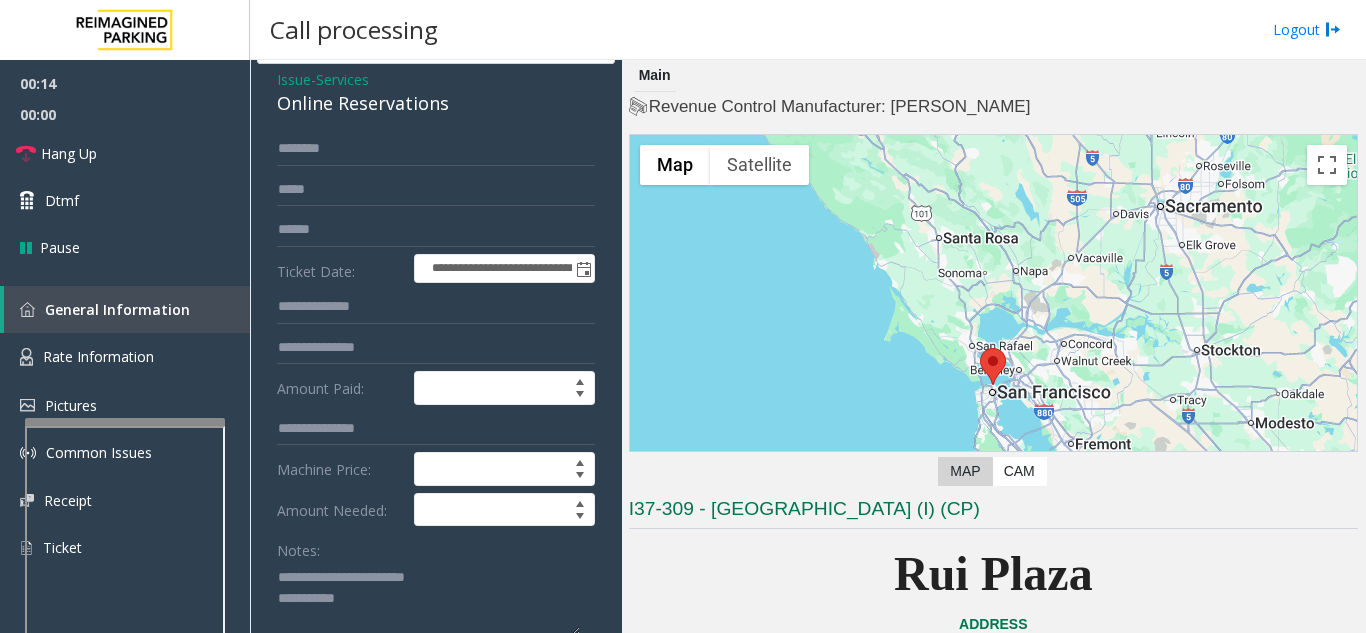 type on "**********" 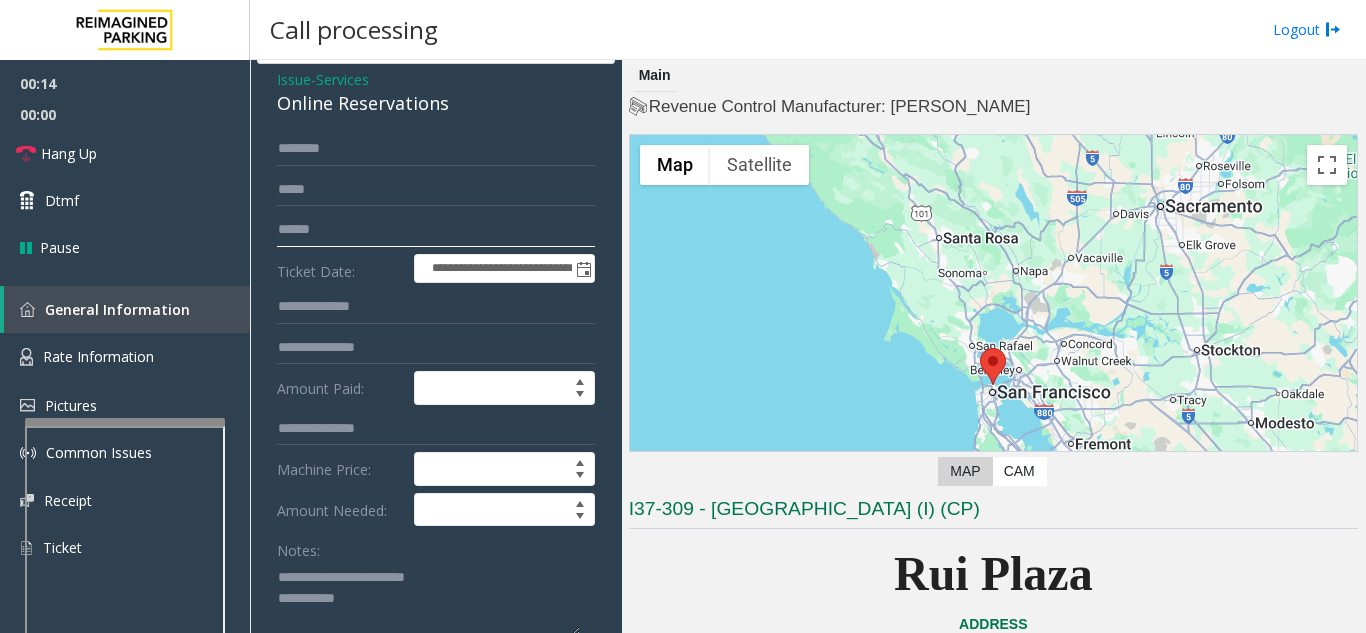 click 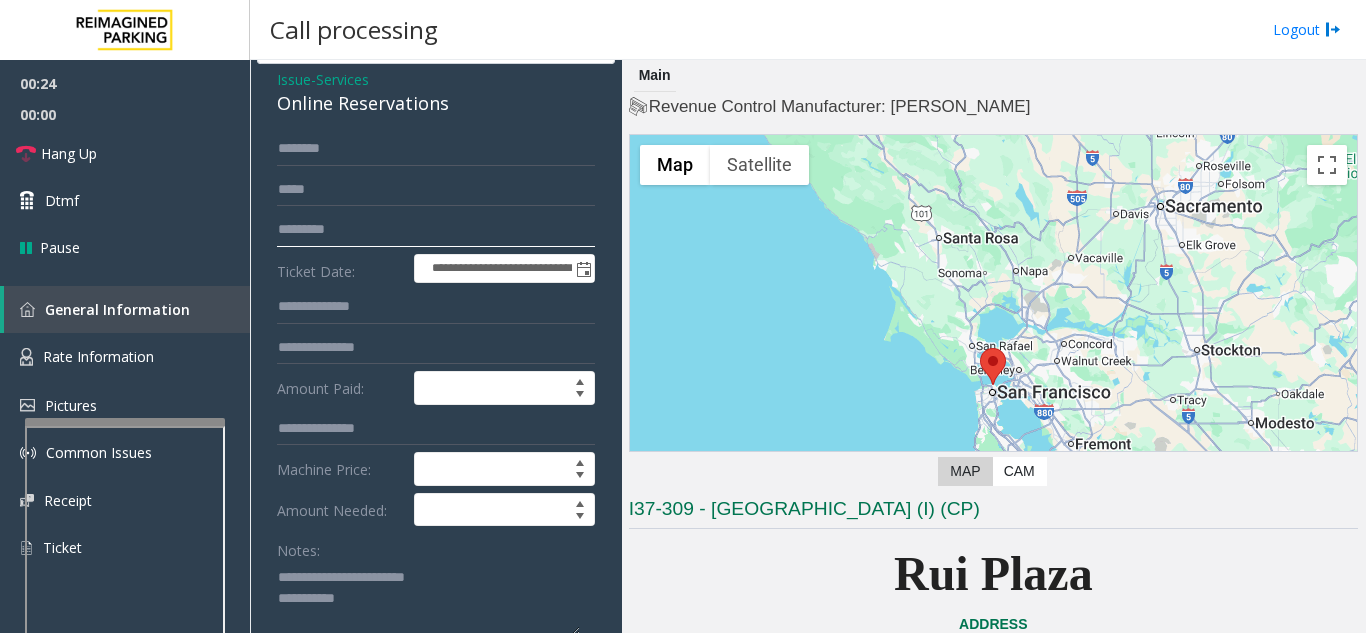 type on "*********" 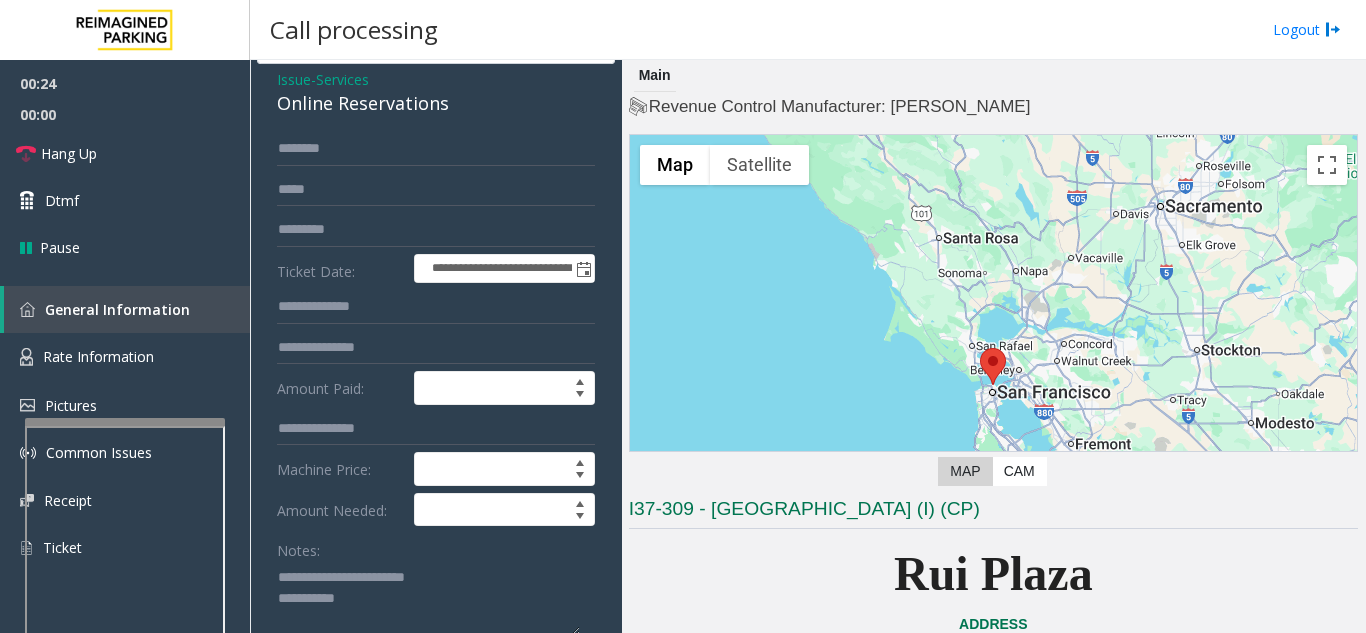 click 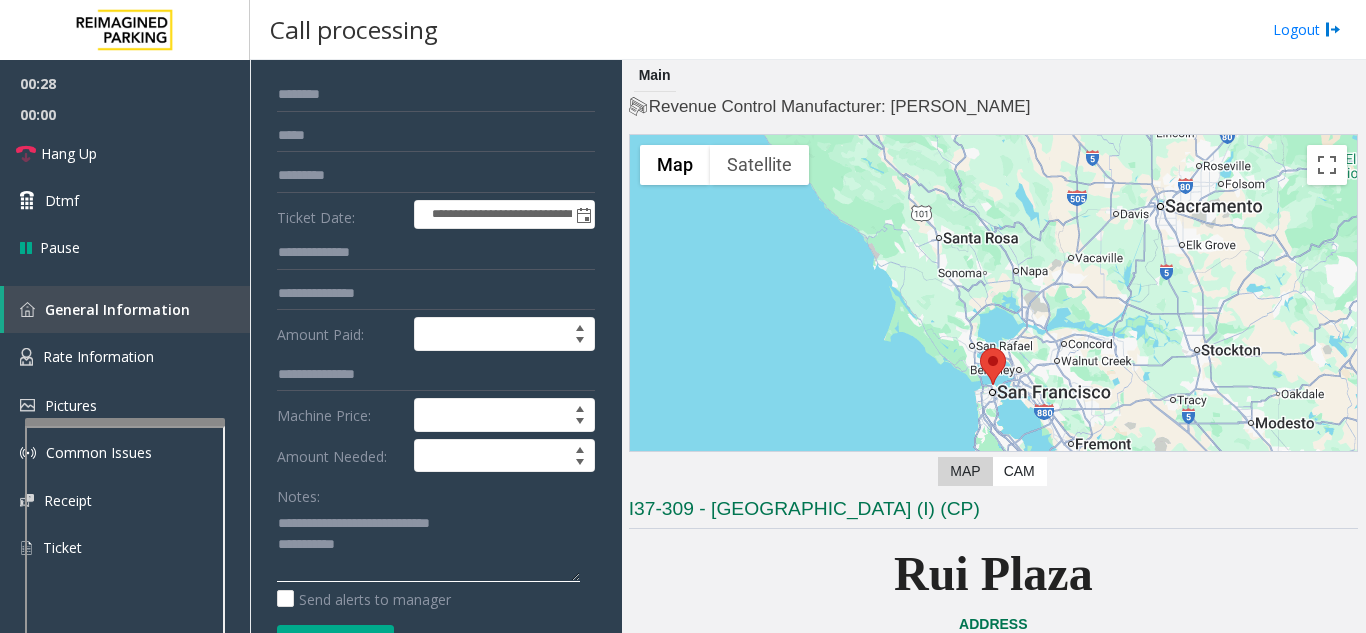 scroll, scrollTop: 176, scrollLeft: 0, axis: vertical 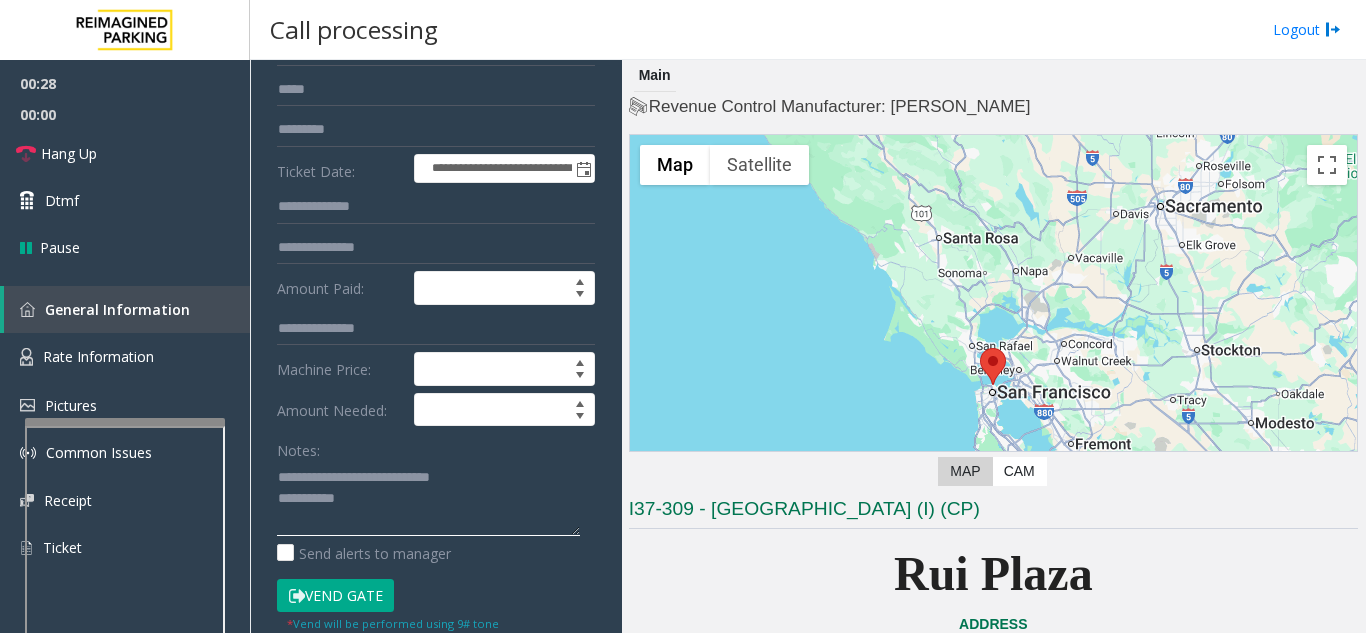 type on "**********" 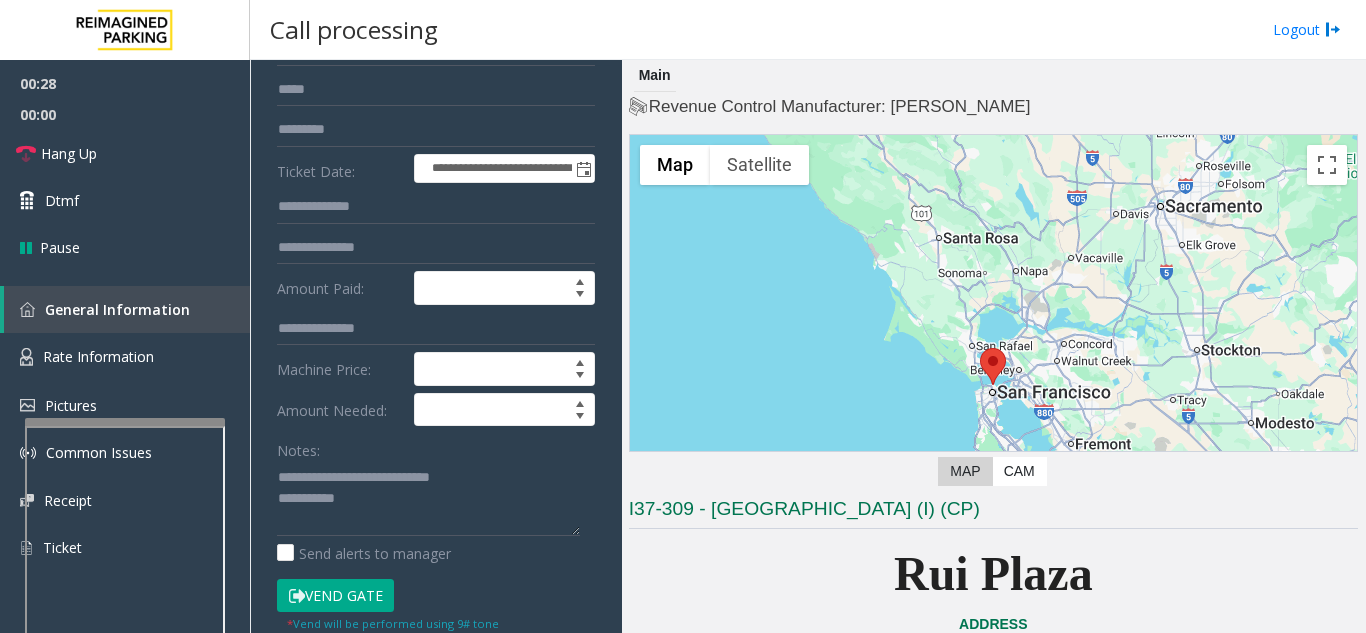 click on "Vend Gate" 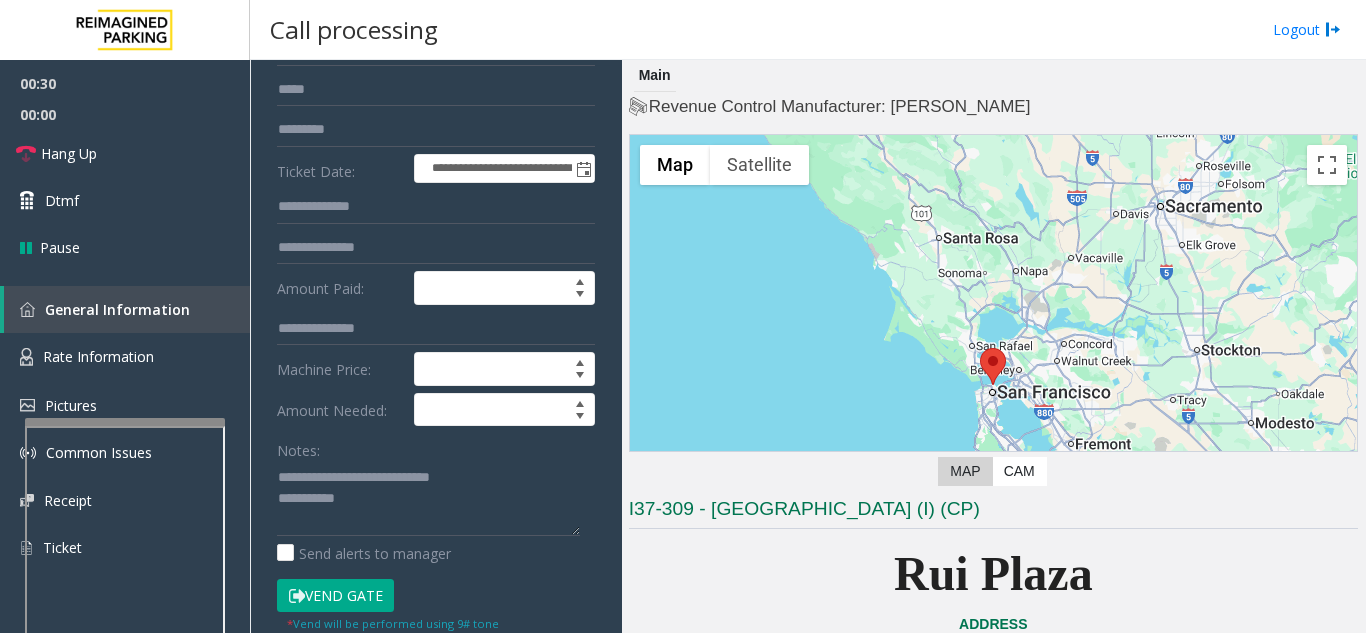 type 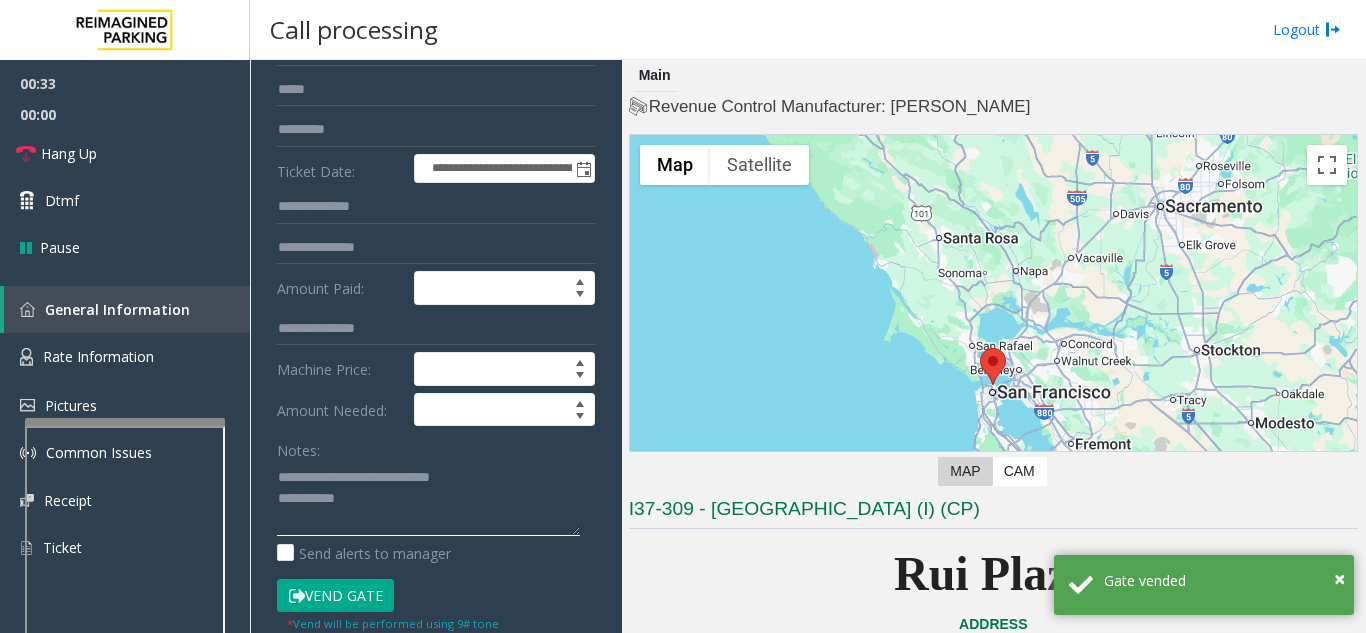 click 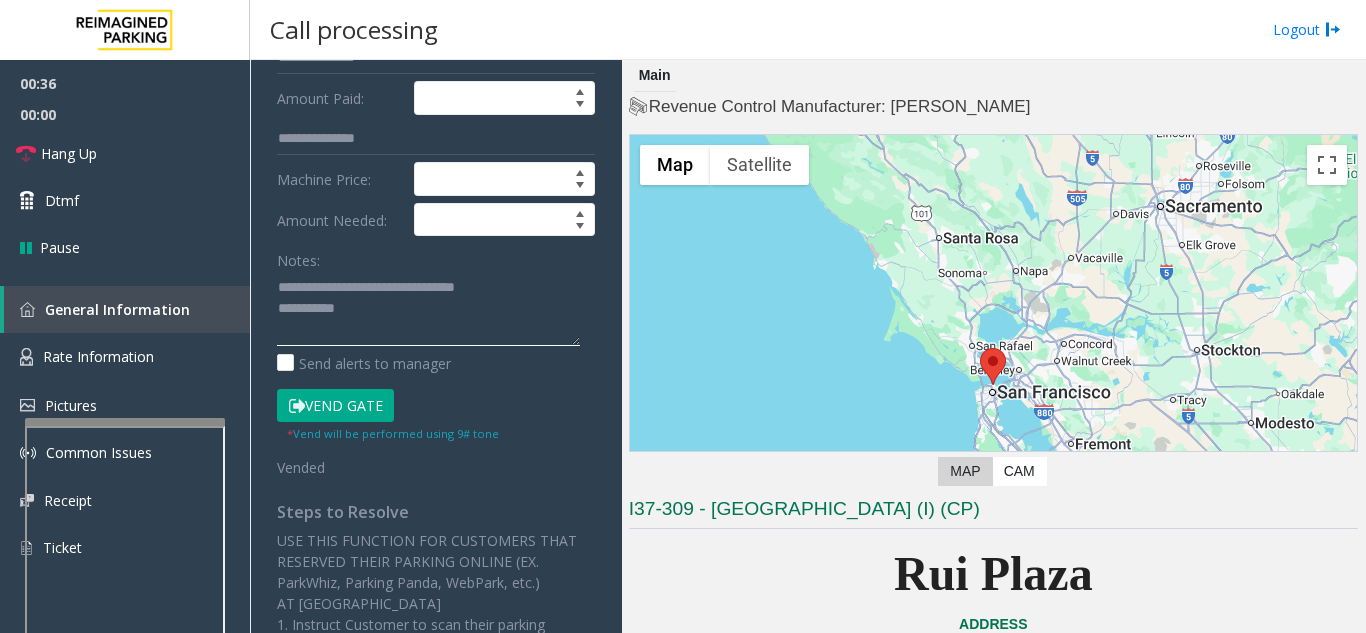 scroll, scrollTop: 376, scrollLeft: 0, axis: vertical 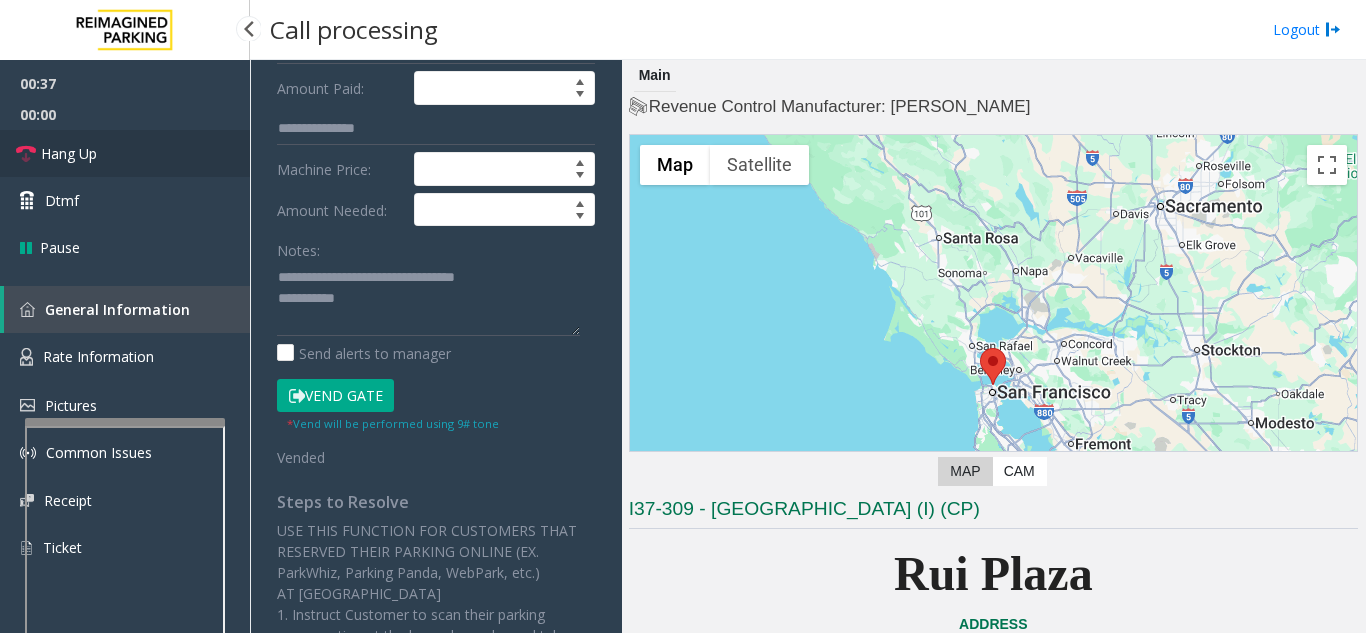 click on "Hang Up" at bounding box center [125, 153] 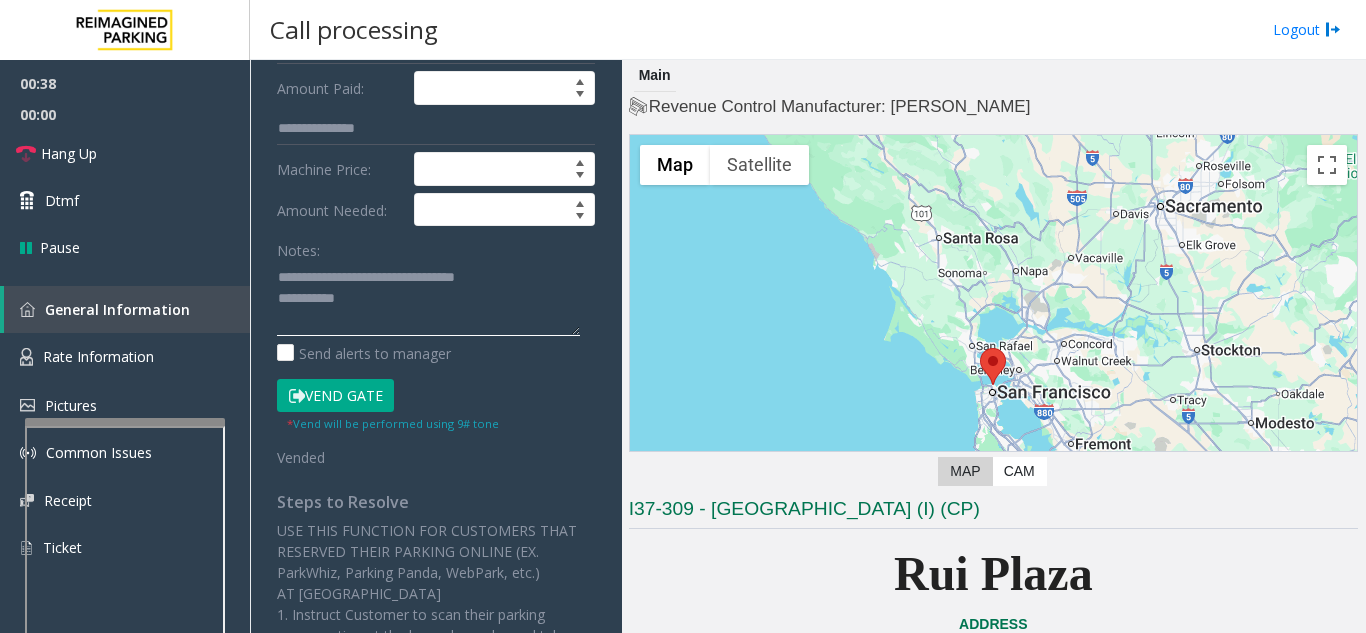 click 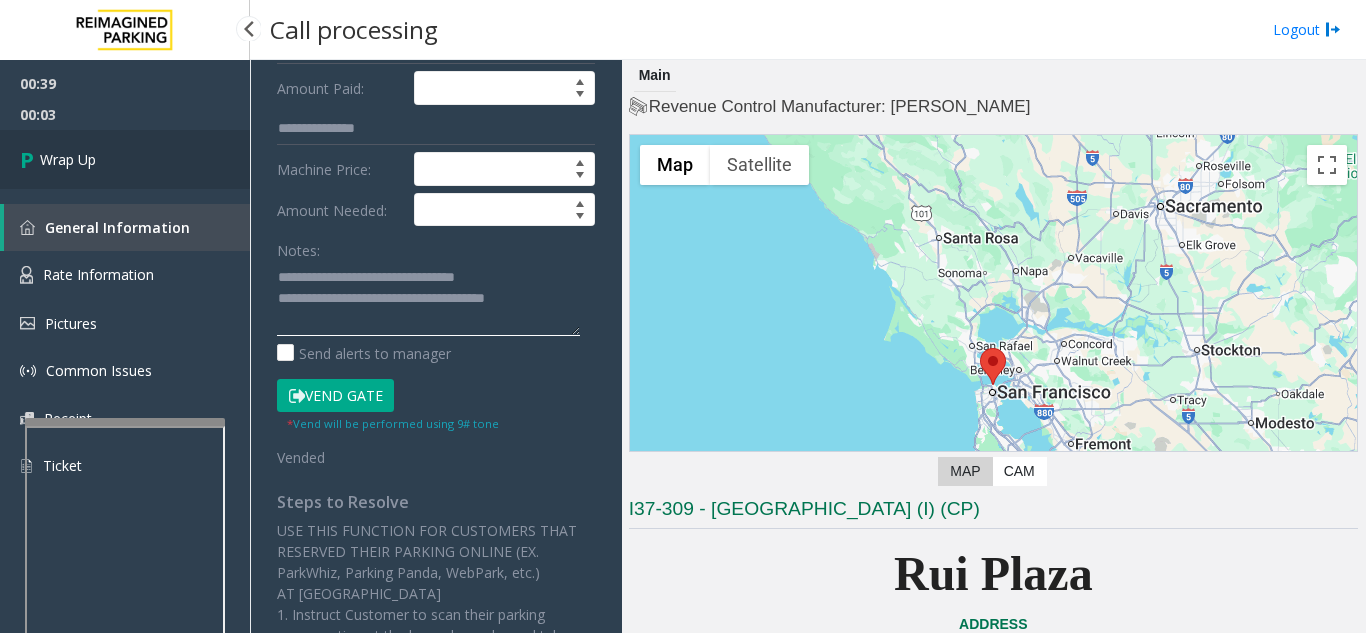 type on "**********" 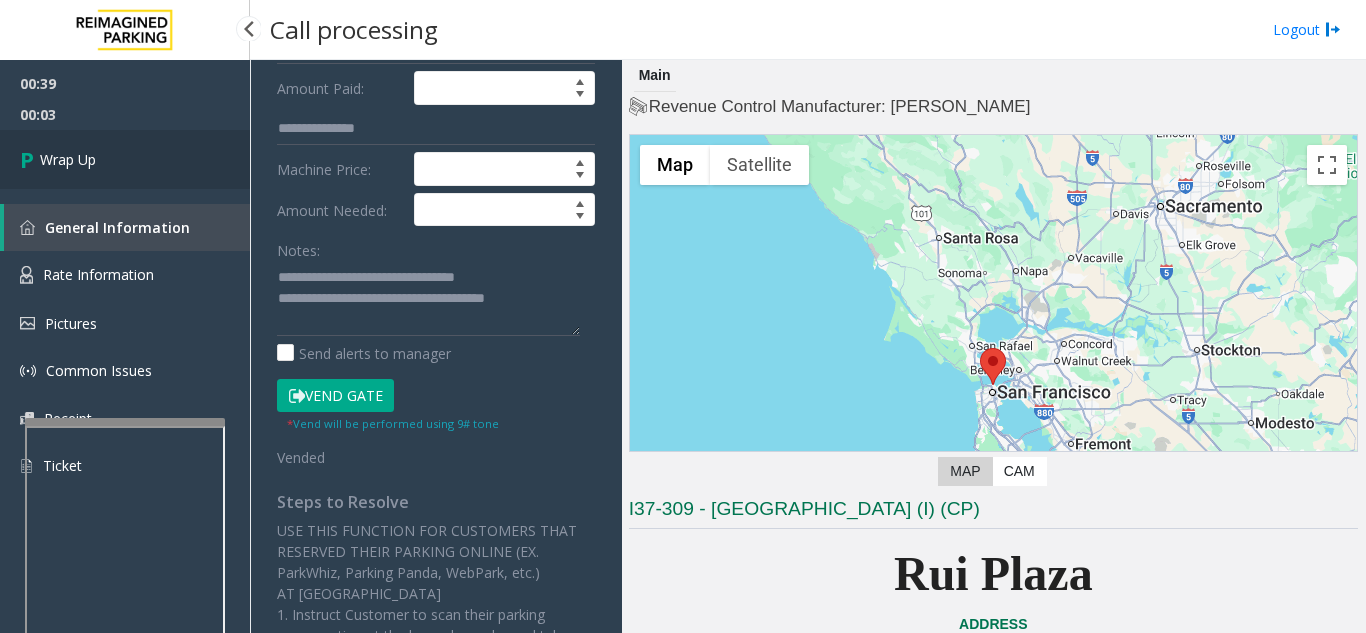 click on "Wrap Up" at bounding box center (125, 159) 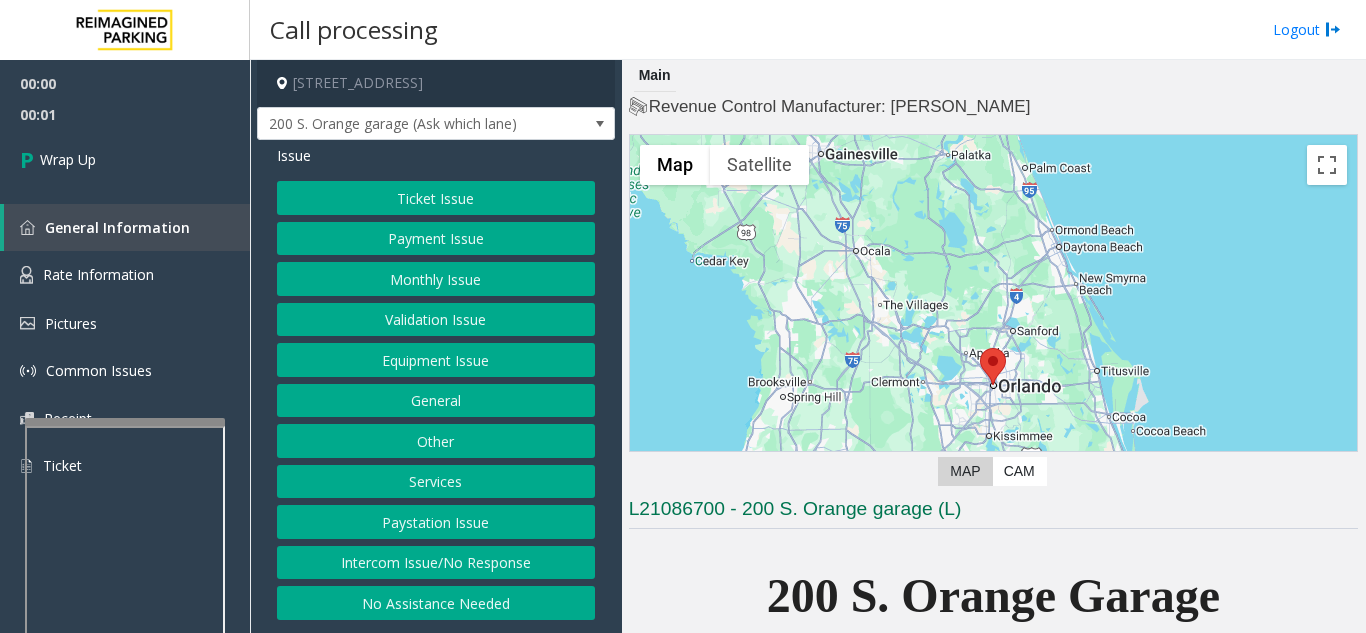 click on "Intercom Issue/No Response" 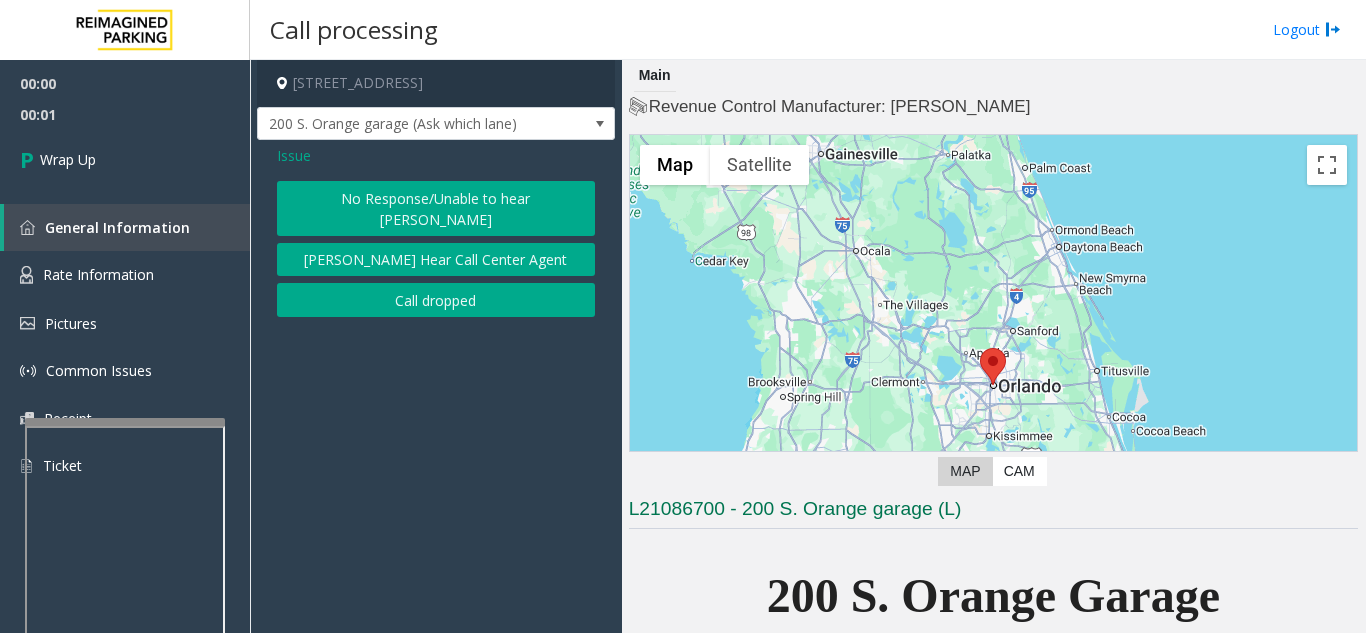 click on "Call dropped" 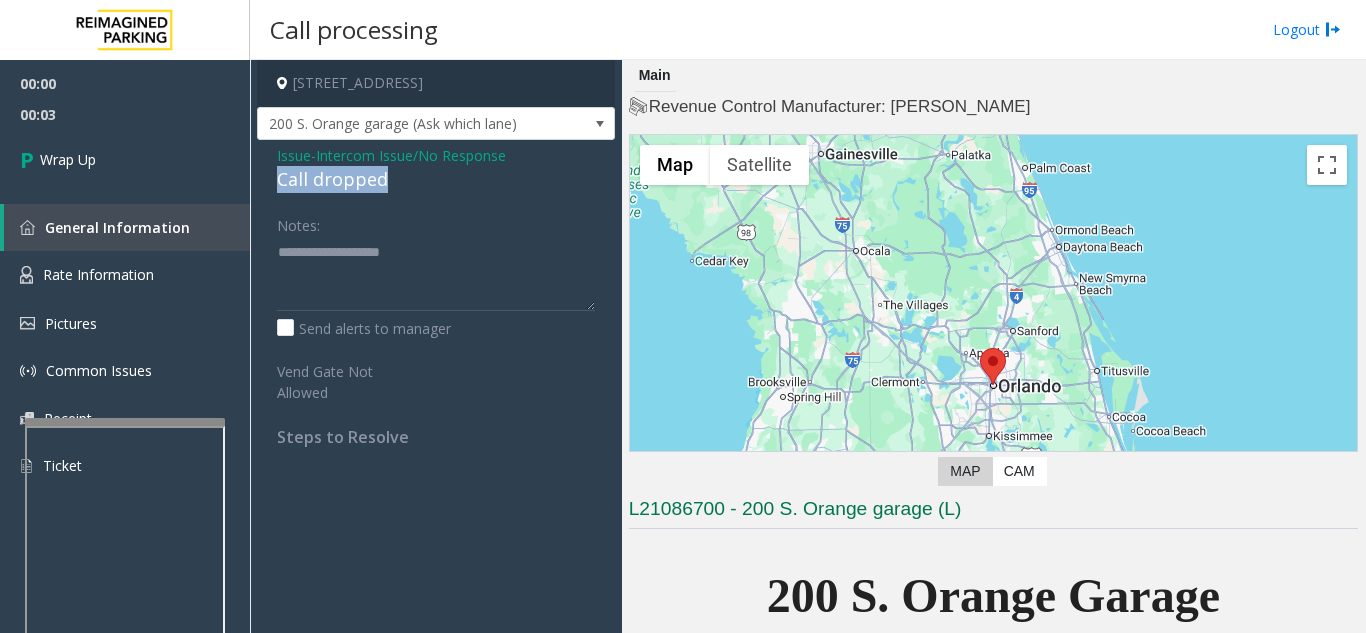 drag, startPoint x: 261, startPoint y: 174, endPoint x: 411, endPoint y: 188, distance: 150.65192 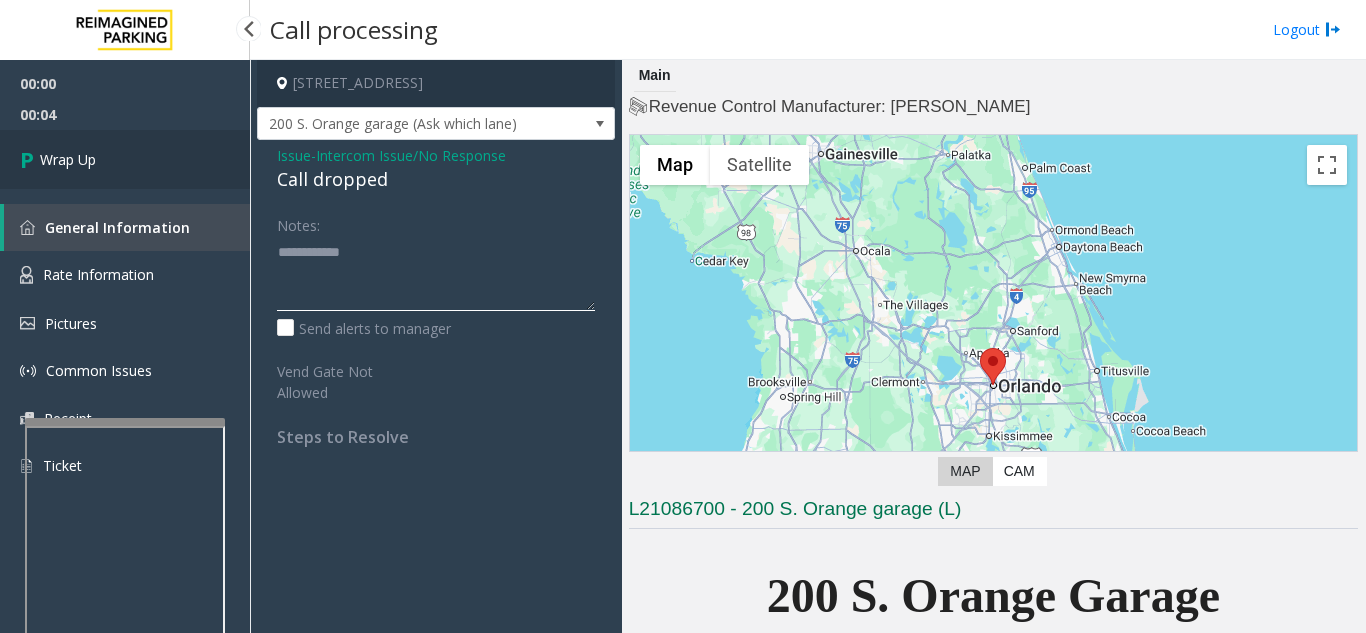 type on "**********" 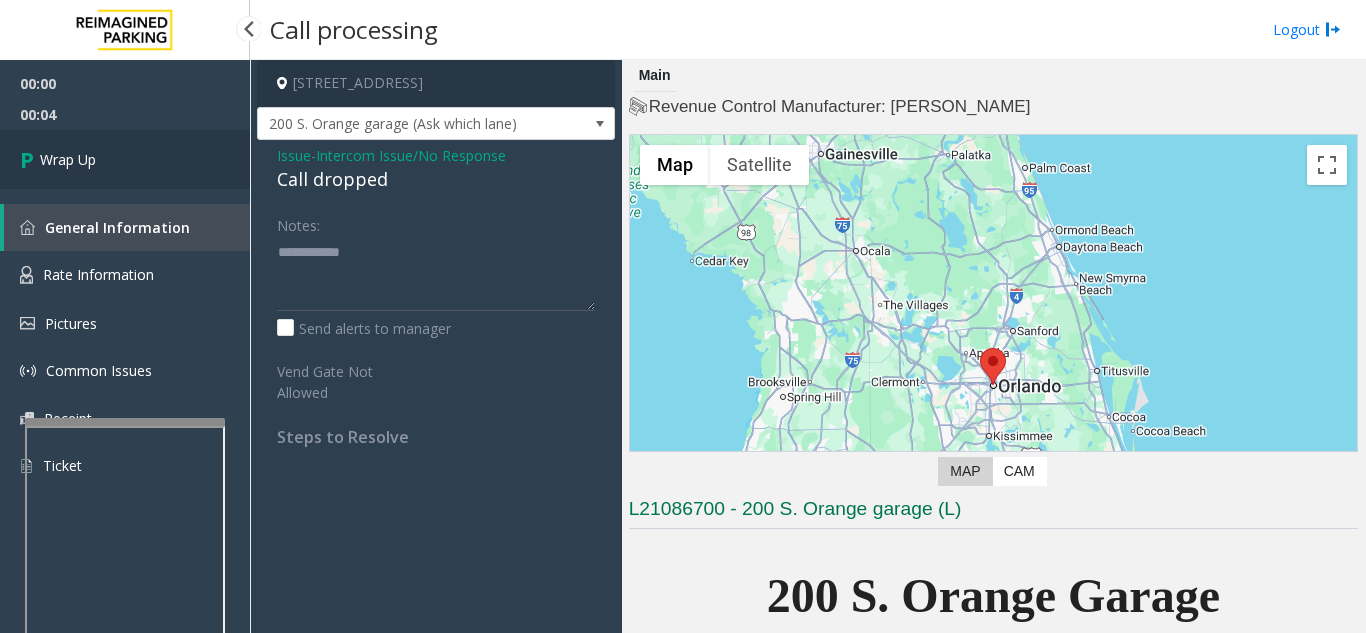 click on "Wrap Up" at bounding box center [125, 159] 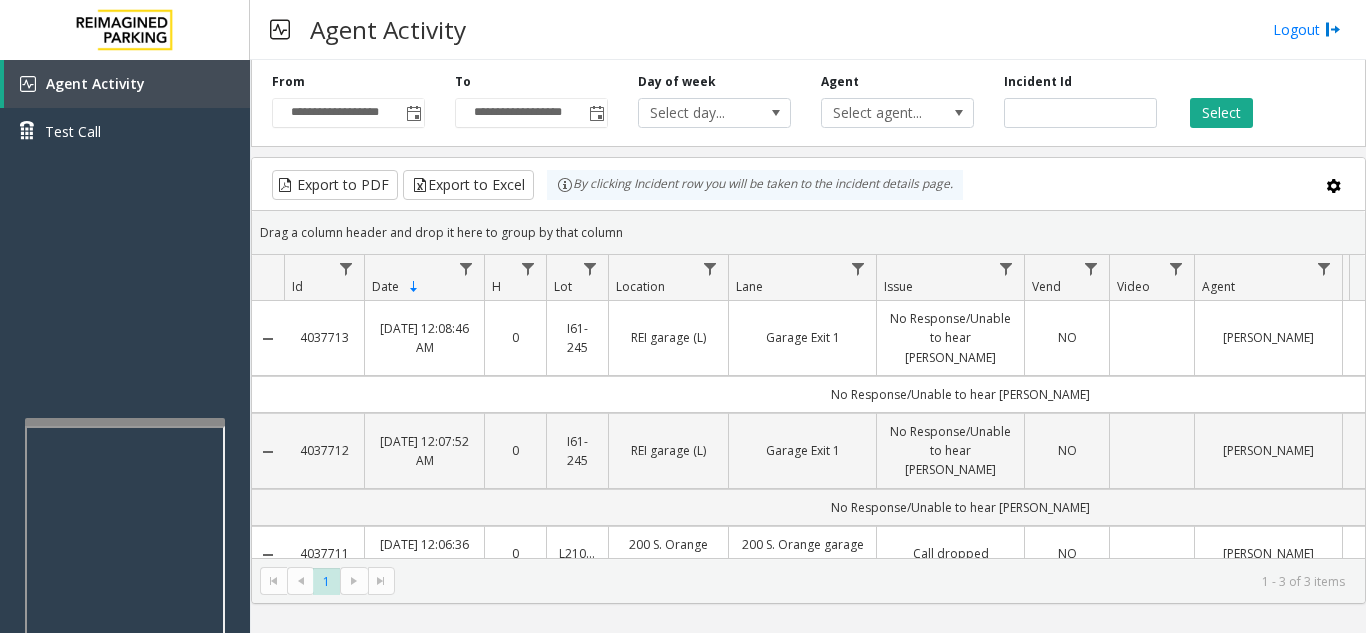 type 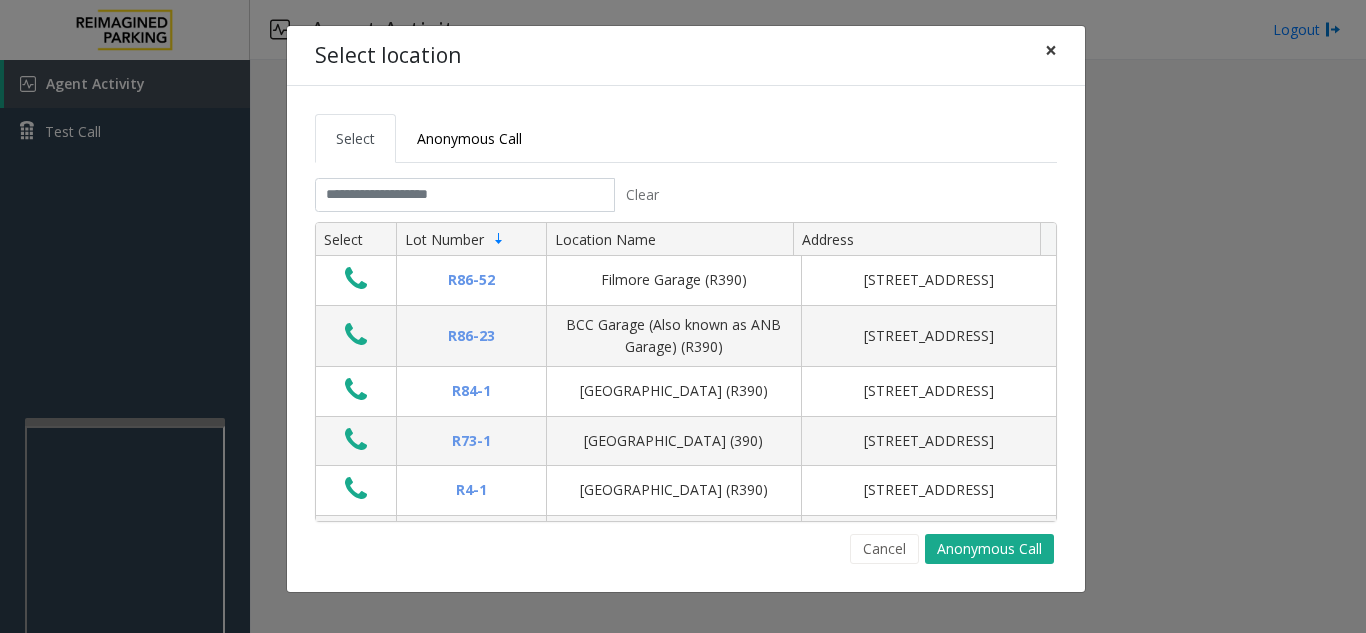 click on "×" 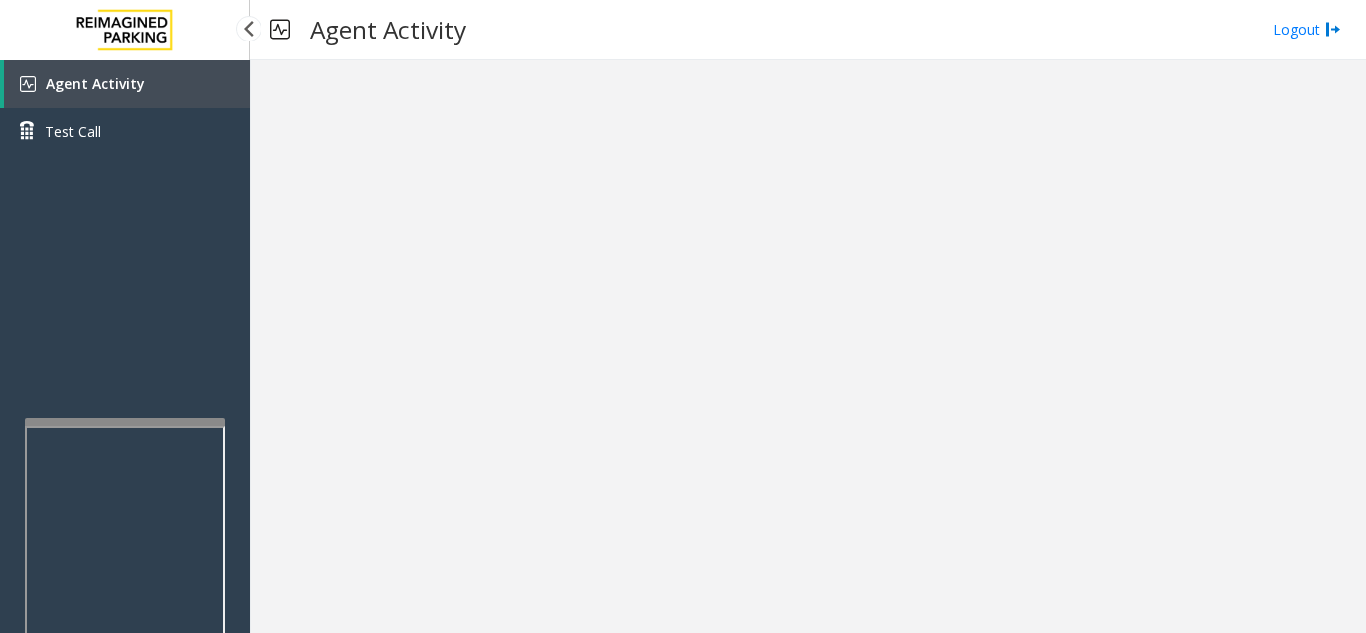 click on "Agent Activity" at bounding box center (127, 84) 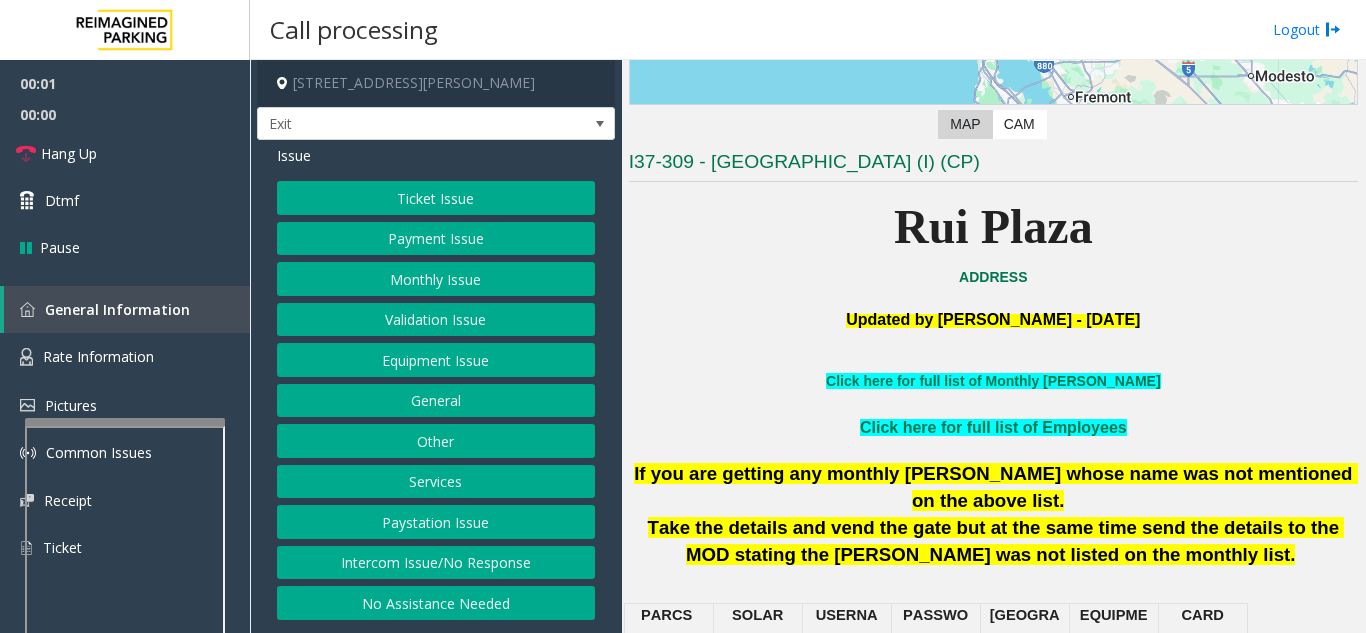 scroll, scrollTop: 400, scrollLeft: 0, axis: vertical 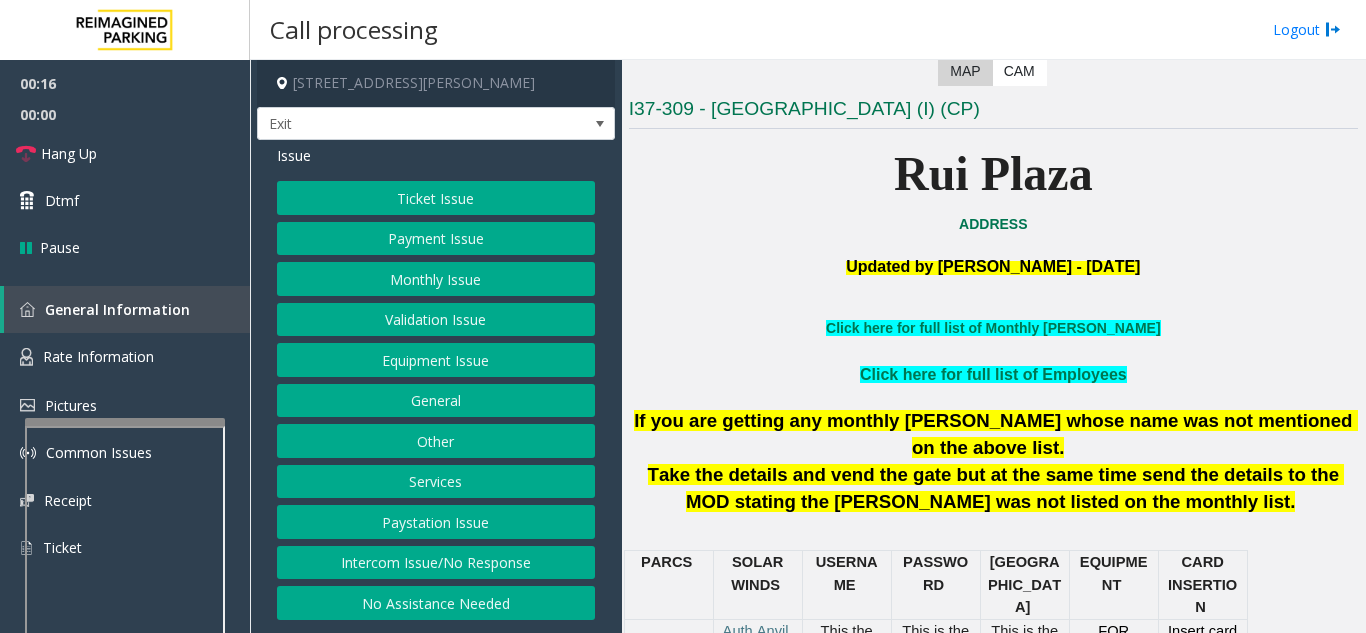 click on "Intercom Issue/No Response" 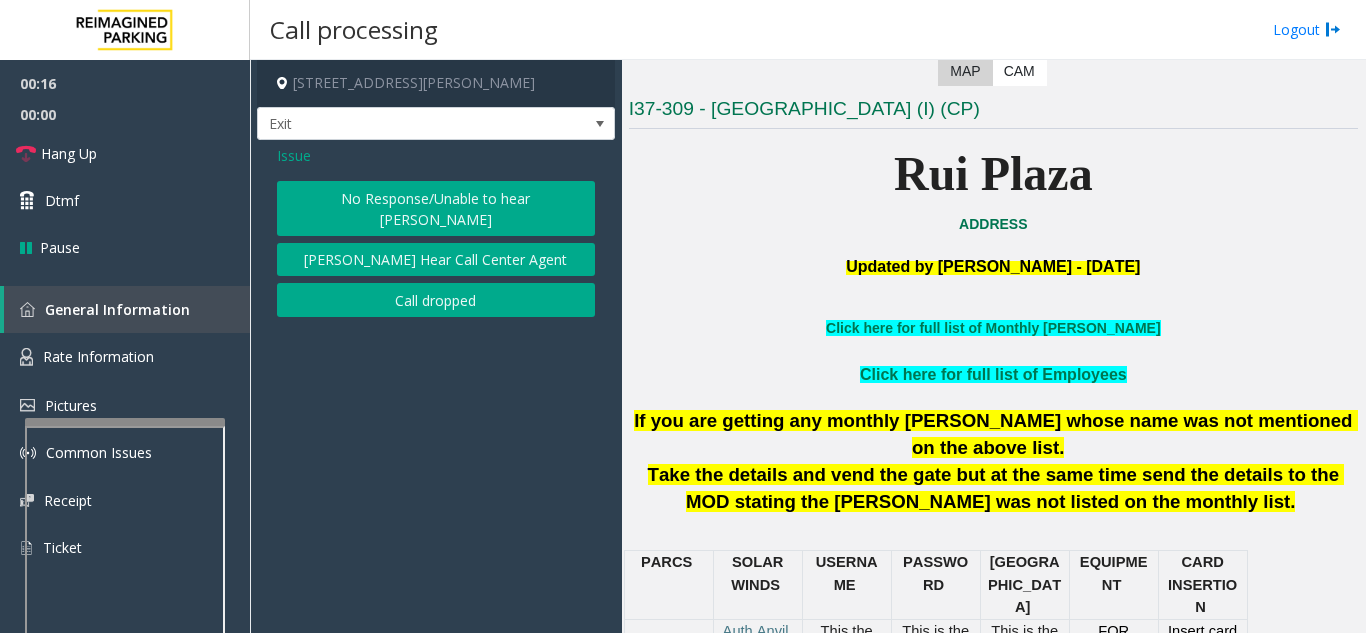 click on "No Response/Unable to hear [PERSON_NAME]" 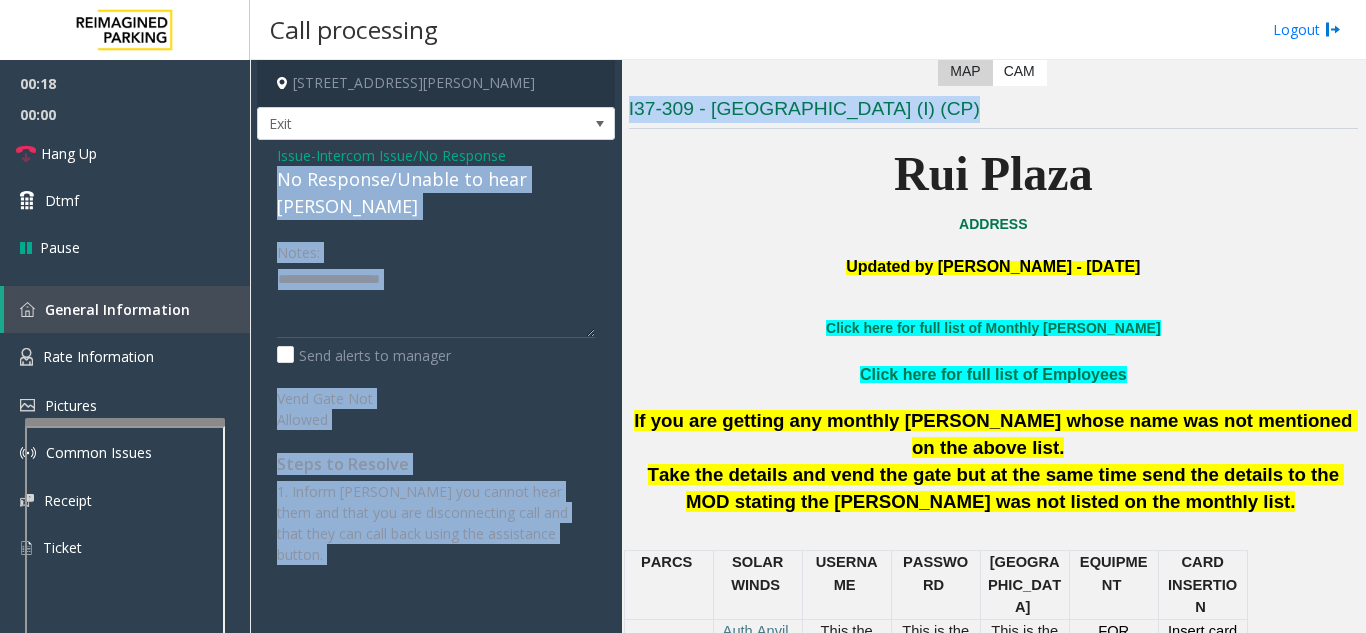 drag, startPoint x: 279, startPoint y: 179, endPoint x: 623, endPoint y: 191, distance: 344.20923 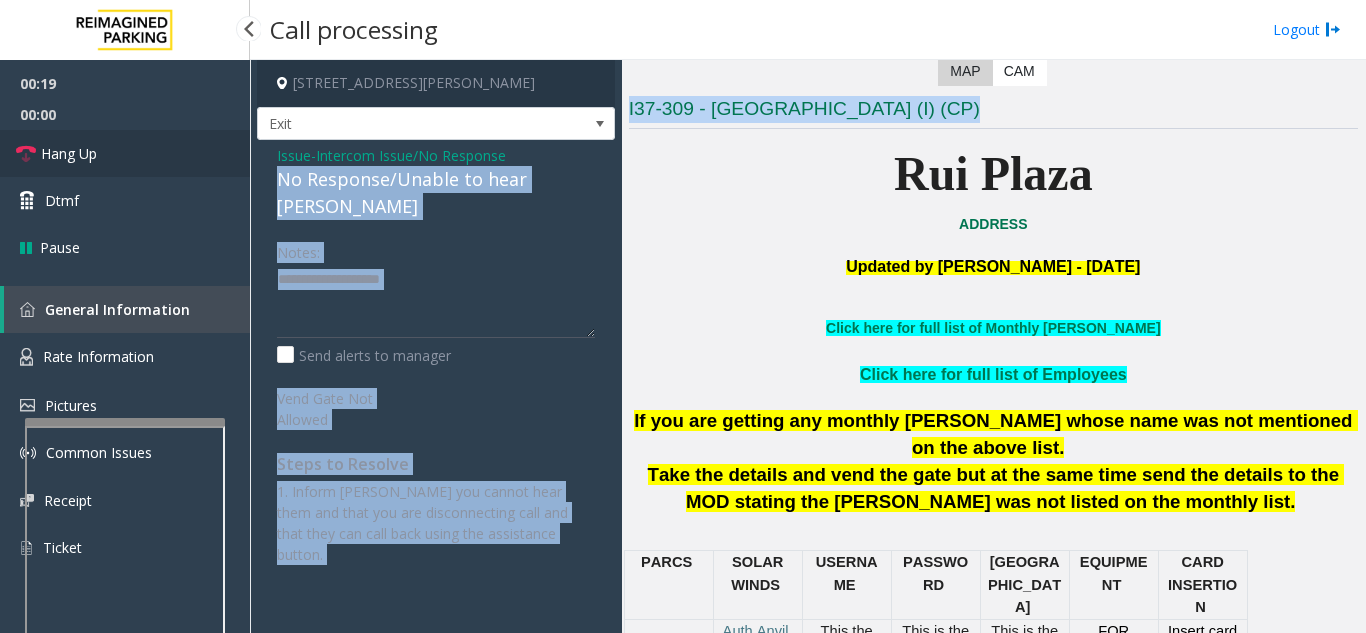 click on "Hang Up" at bounding box center (125, 153) 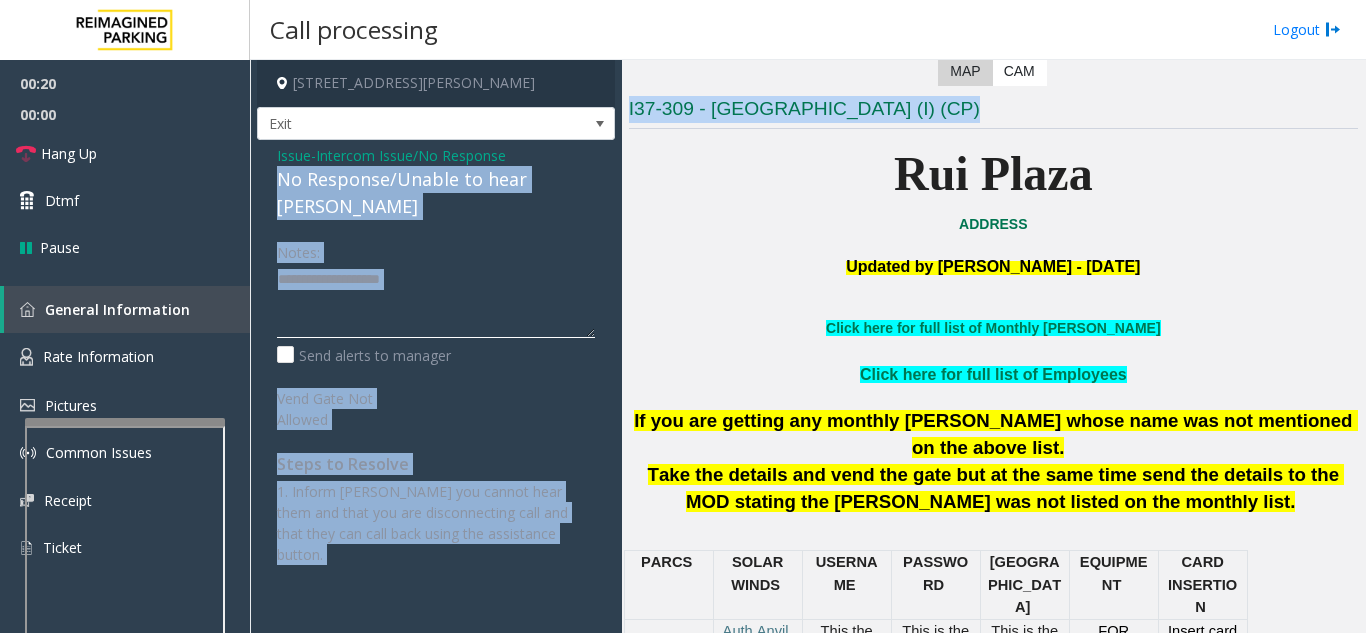 click 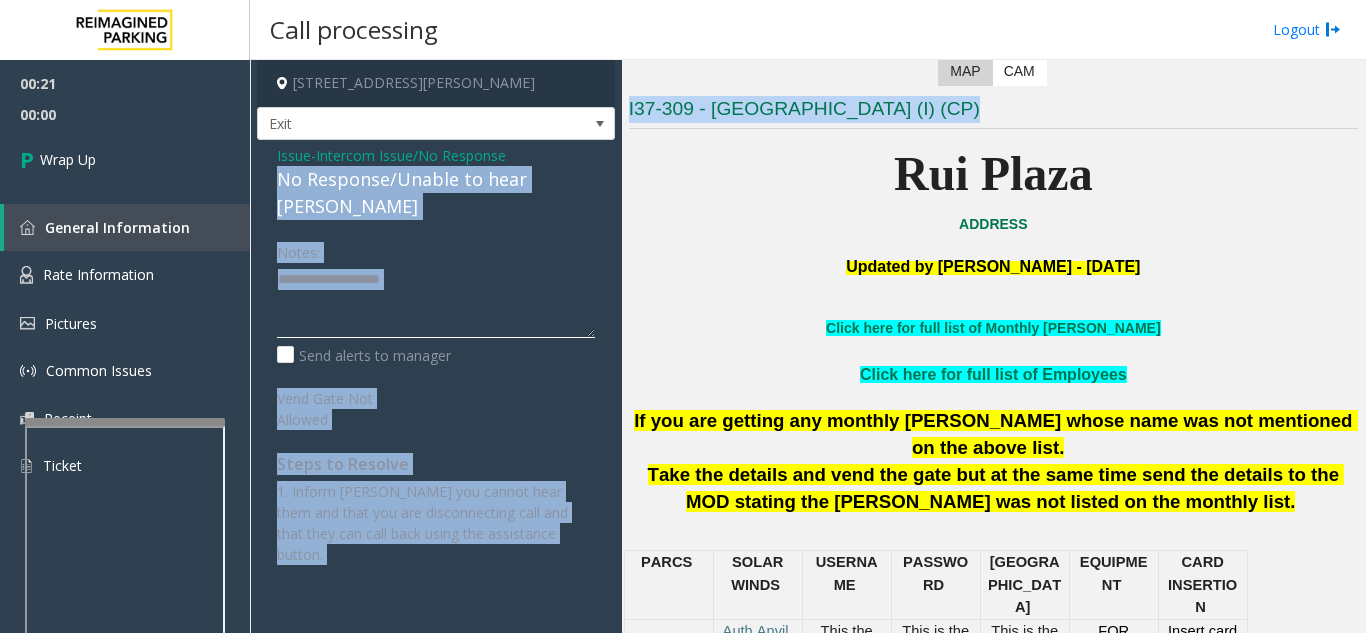 click 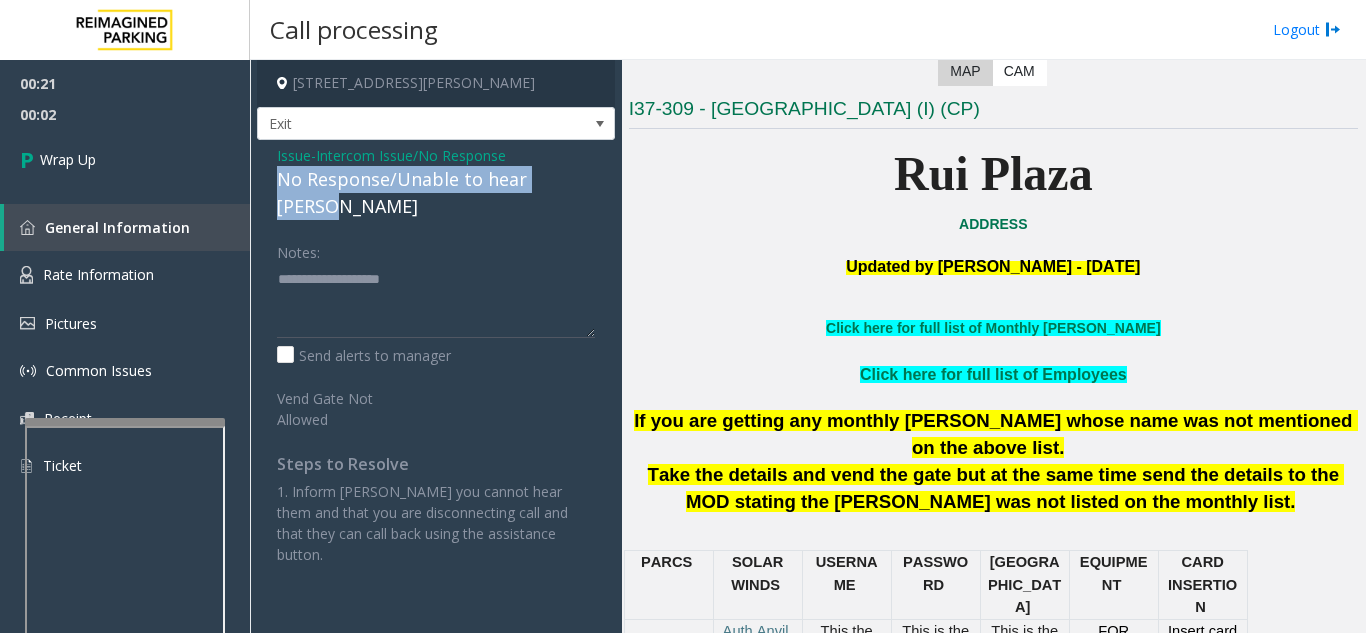 drag, startPoint x: 271, startPoint y: 178, endPoint x: 485, endPoint y: 174, distance: 214.03738 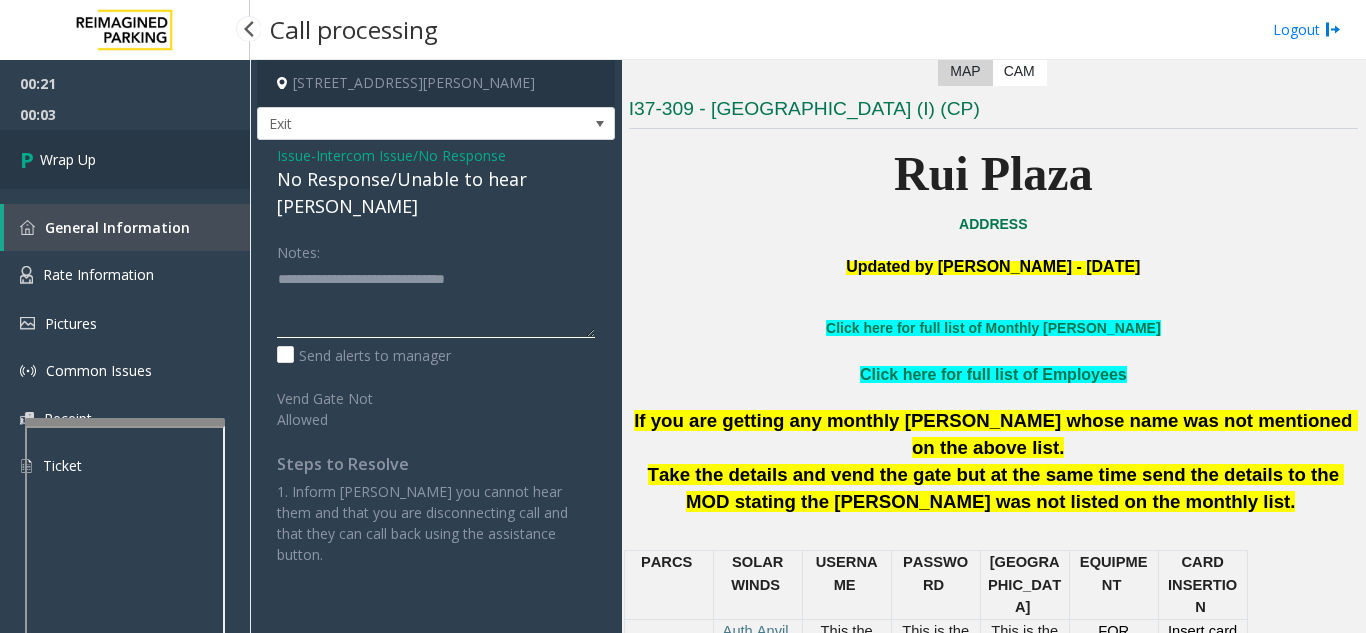 type on "**********" 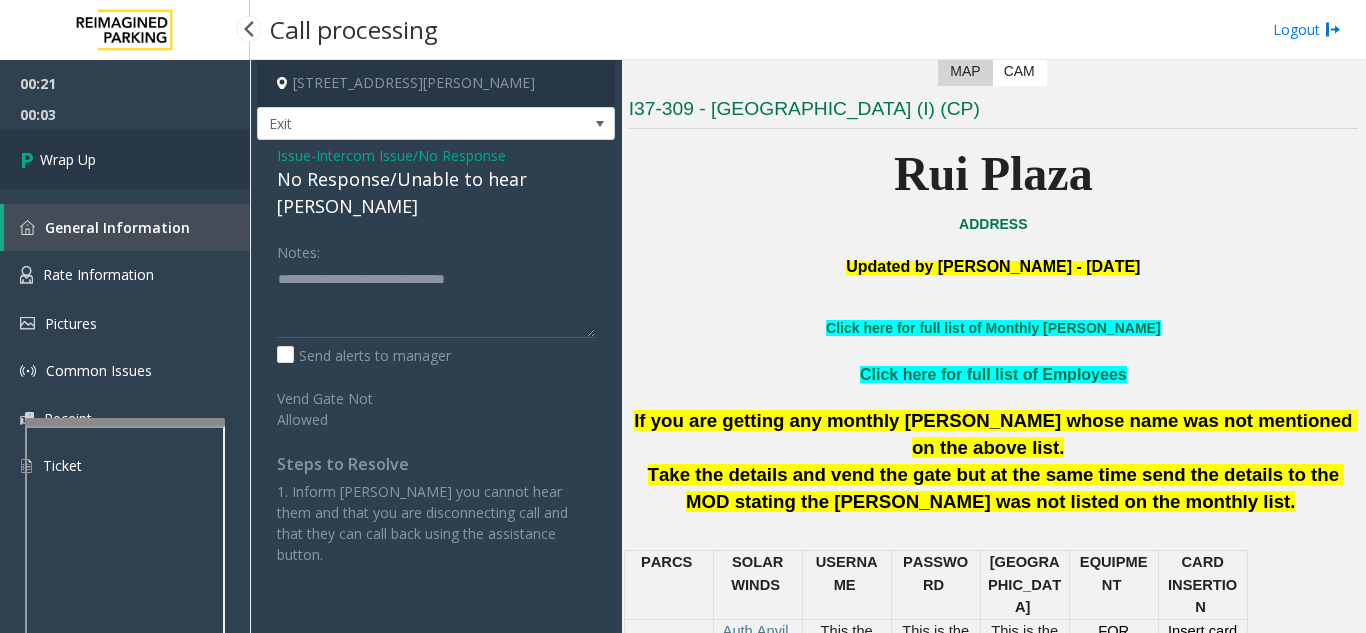 click on "Wrap Up" at bounding box center [125, 159] 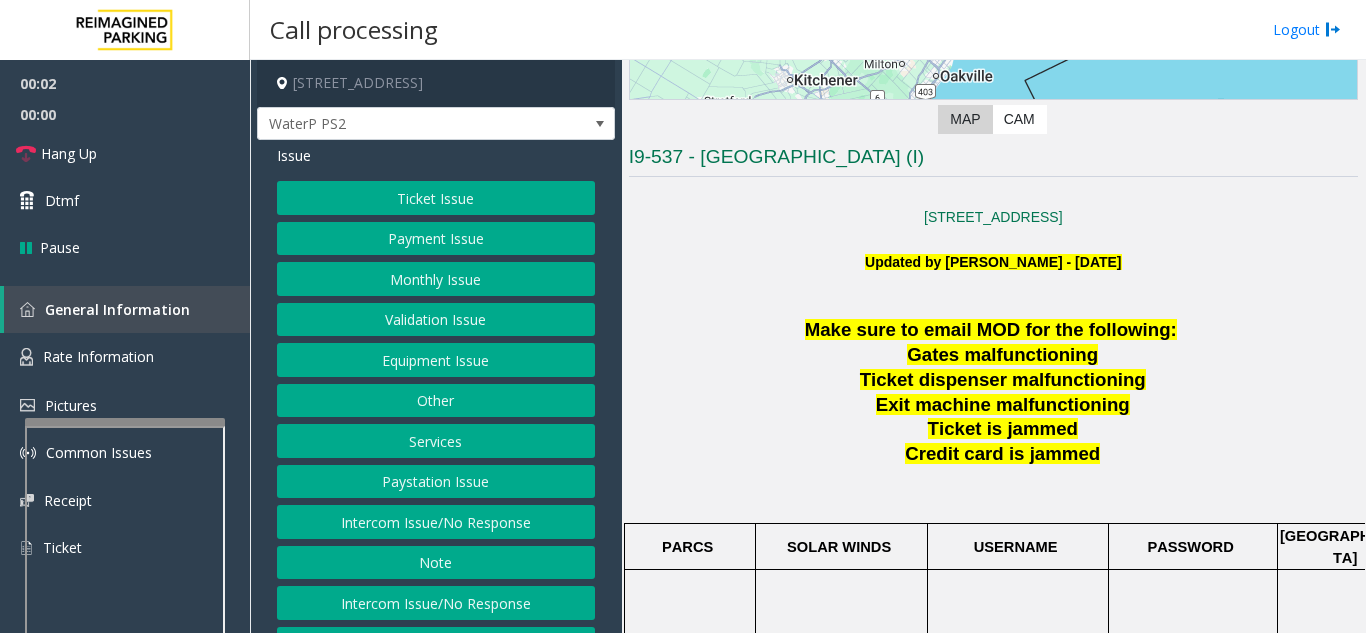 scroll, scrollTop: 400, scrollLeft: 0, axis: vertical 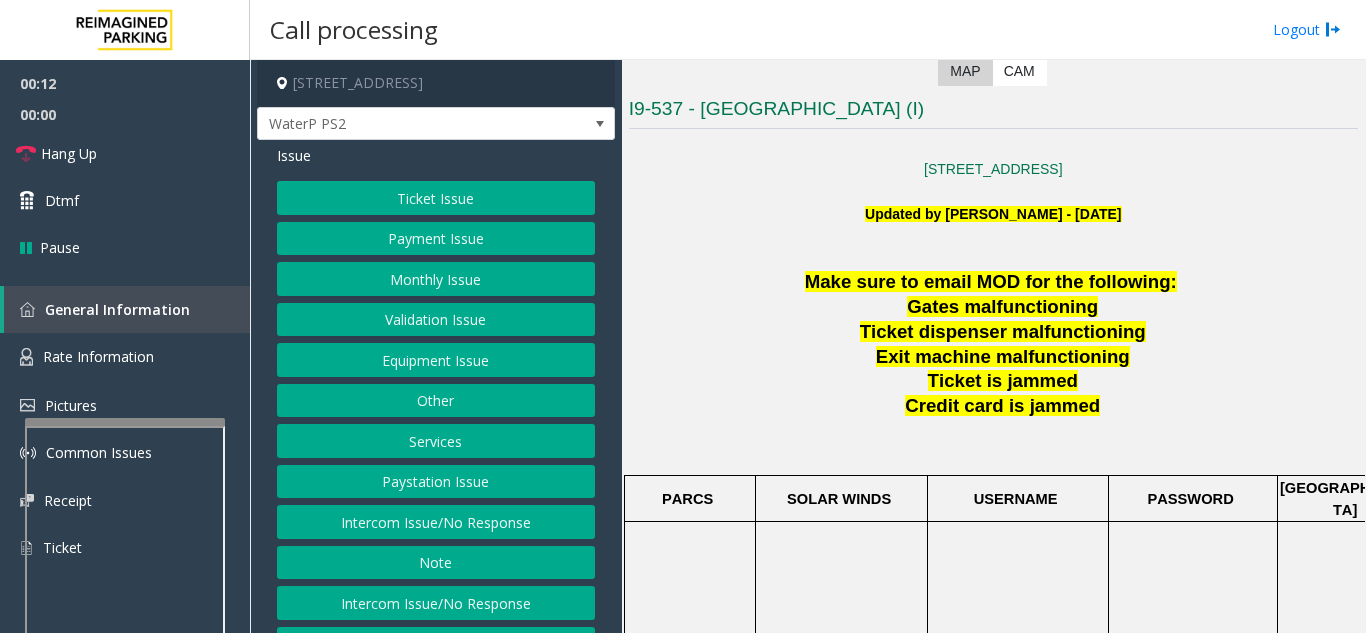 click on "Intercom Issue/No Response" 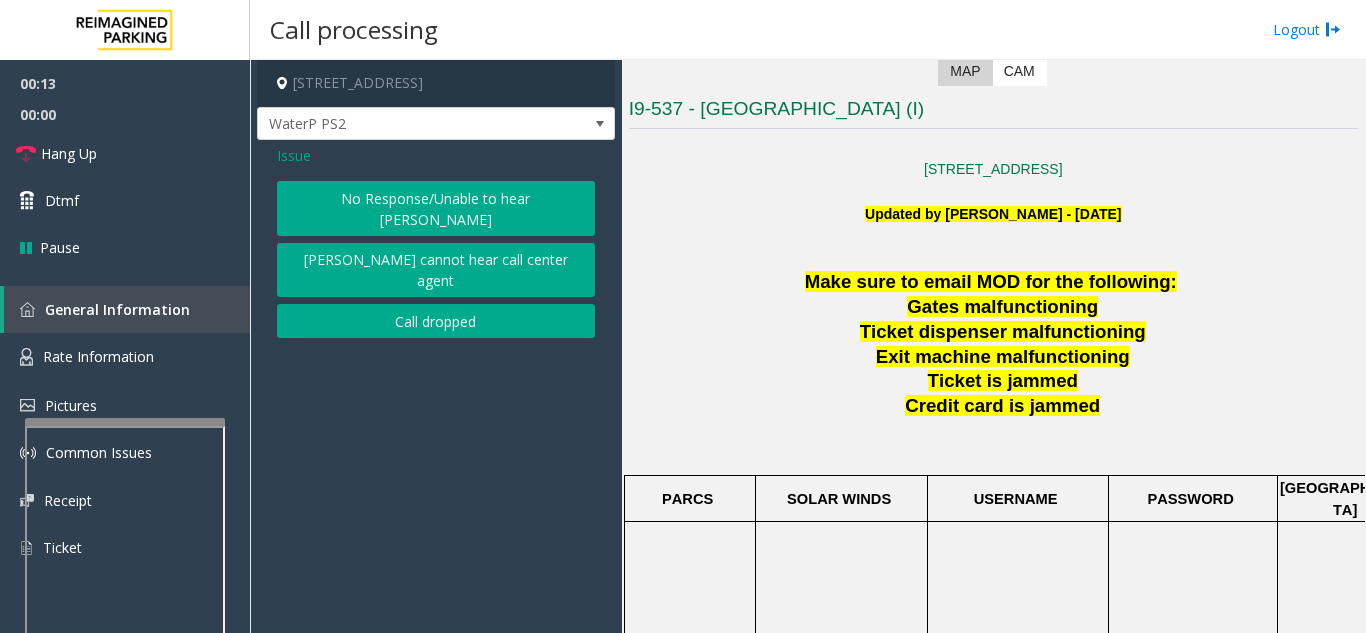 click on "No Response/Unable to hear [PERSON_NAME]" 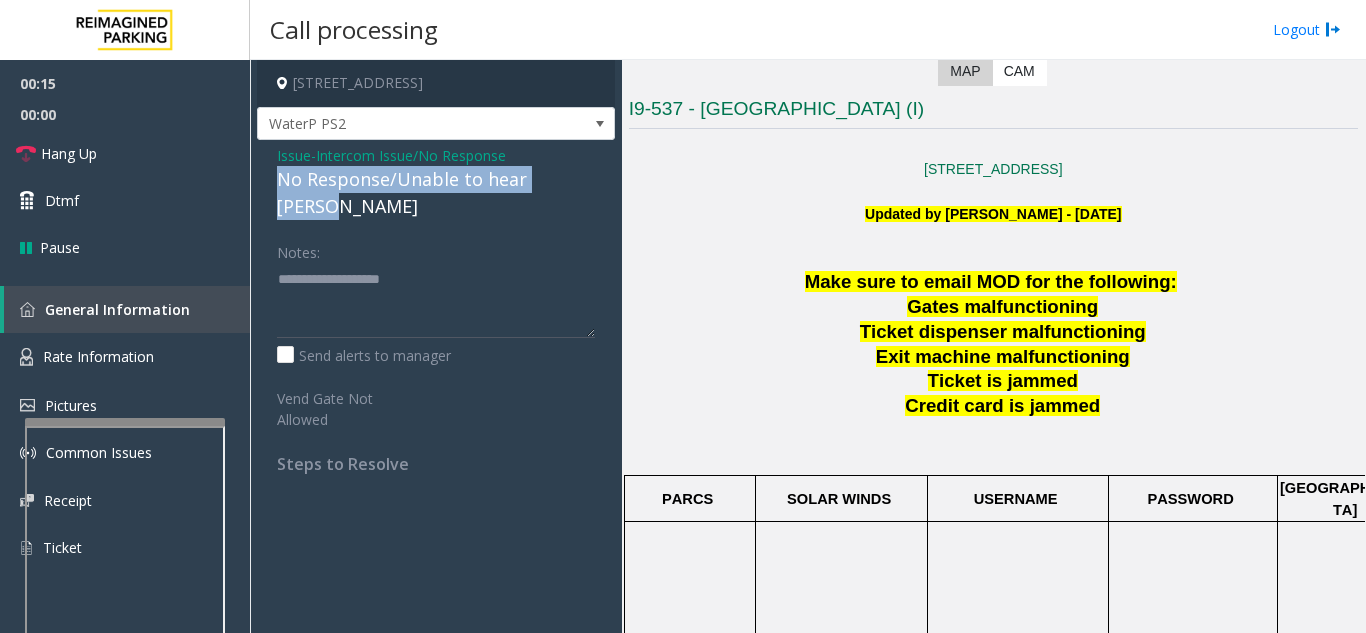 drag, startPoint x: 273, startPoint y: 169, endPoint x: 583, endPoint y: 180, distance: 310.1951 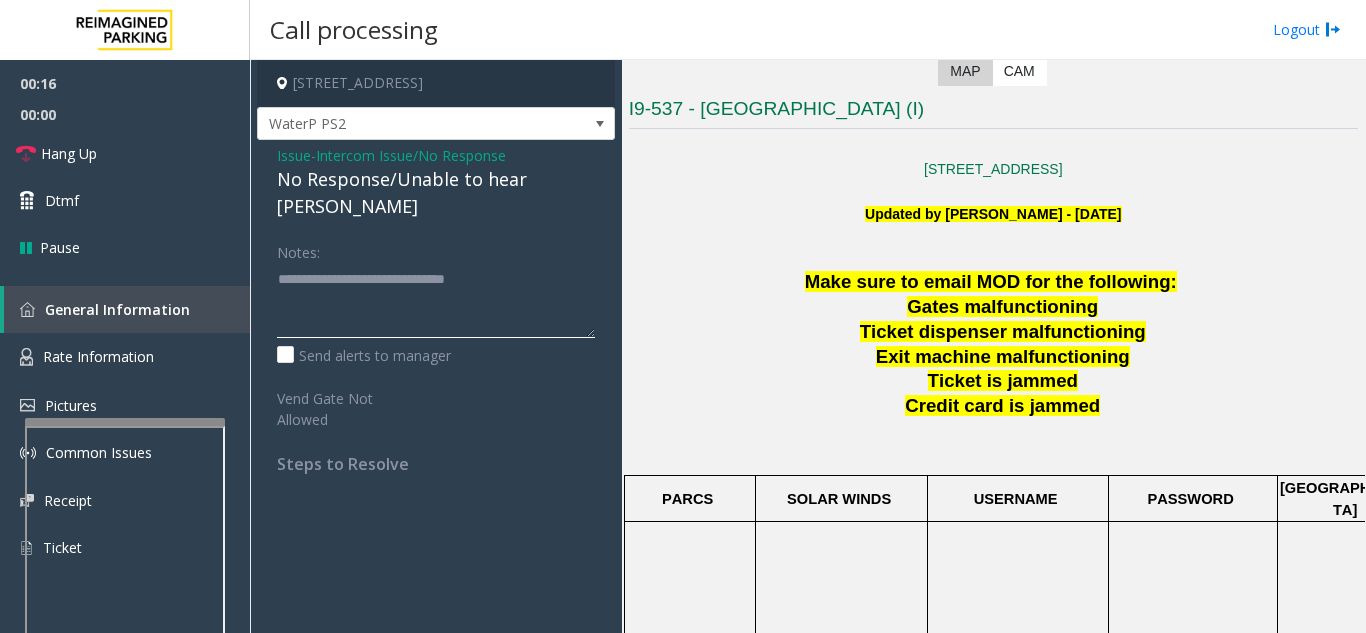 click 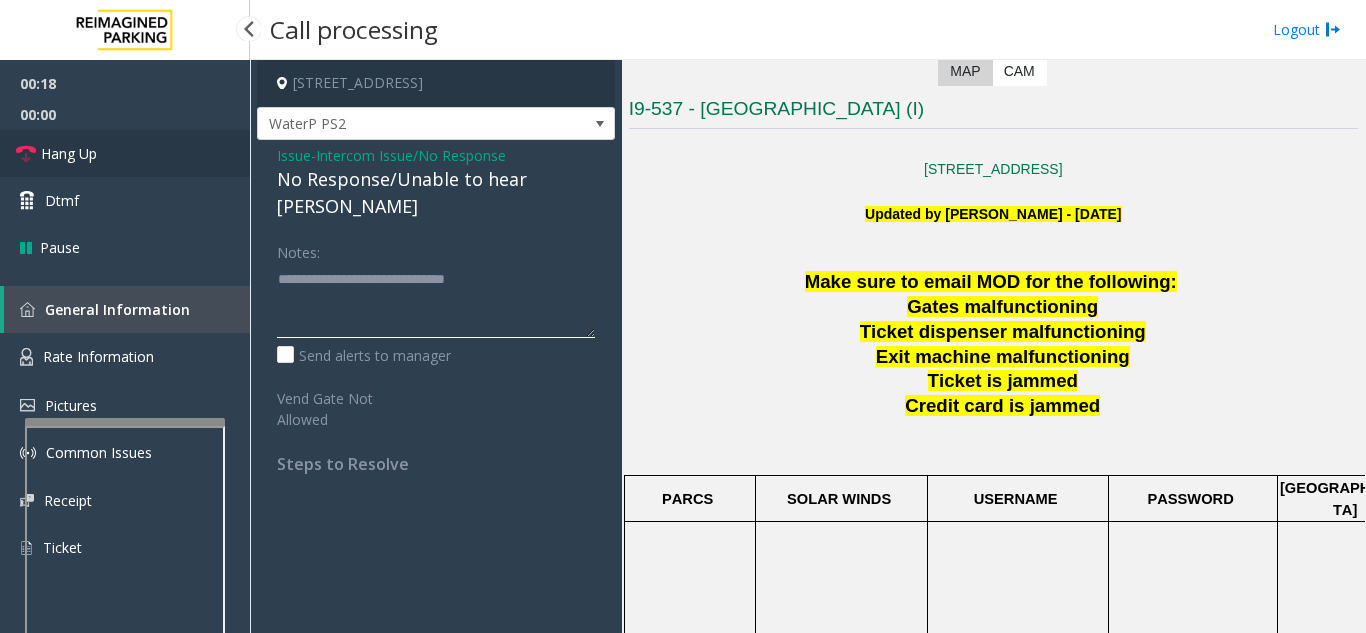 type on "**********" 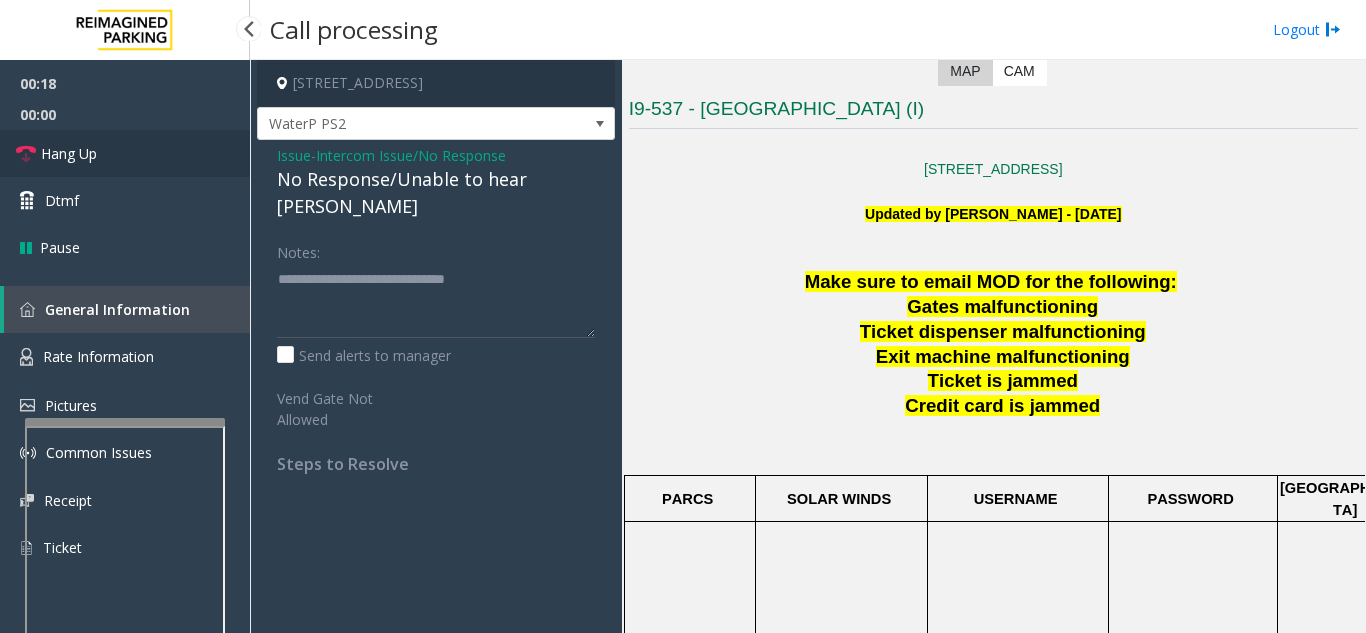 click on "Hang Up" at bounding box center [125, 153] 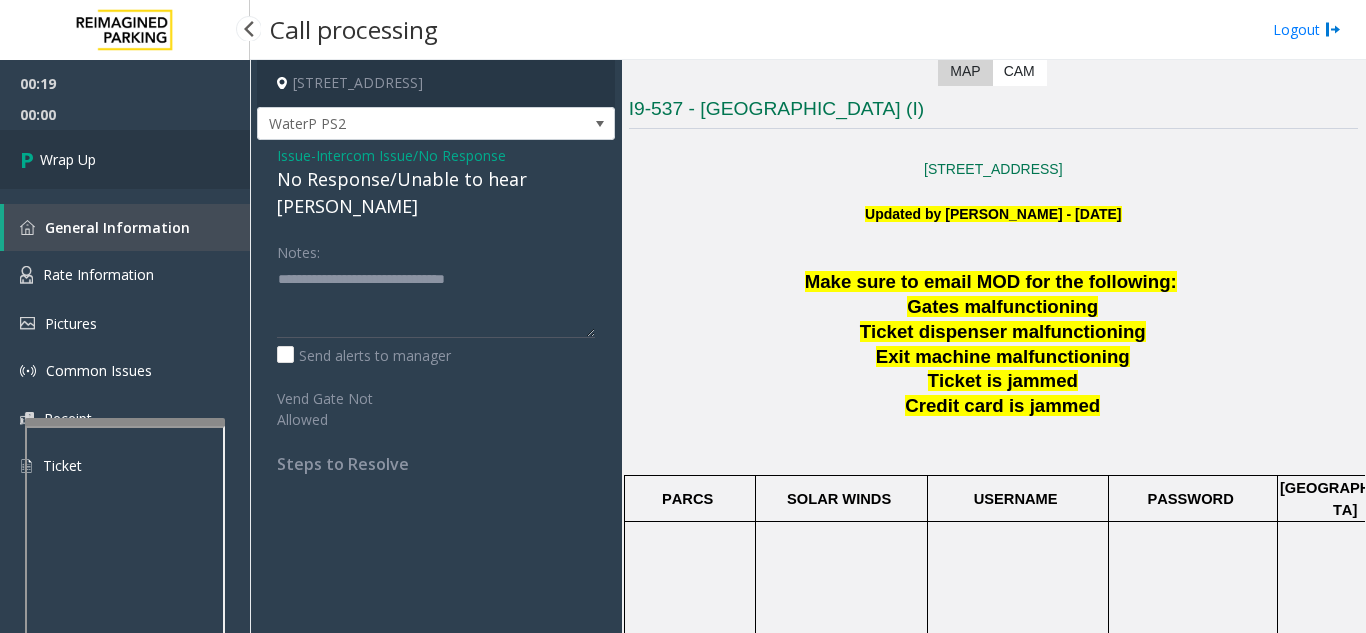click on "Wrap Up" at bounding box center [125, 159] 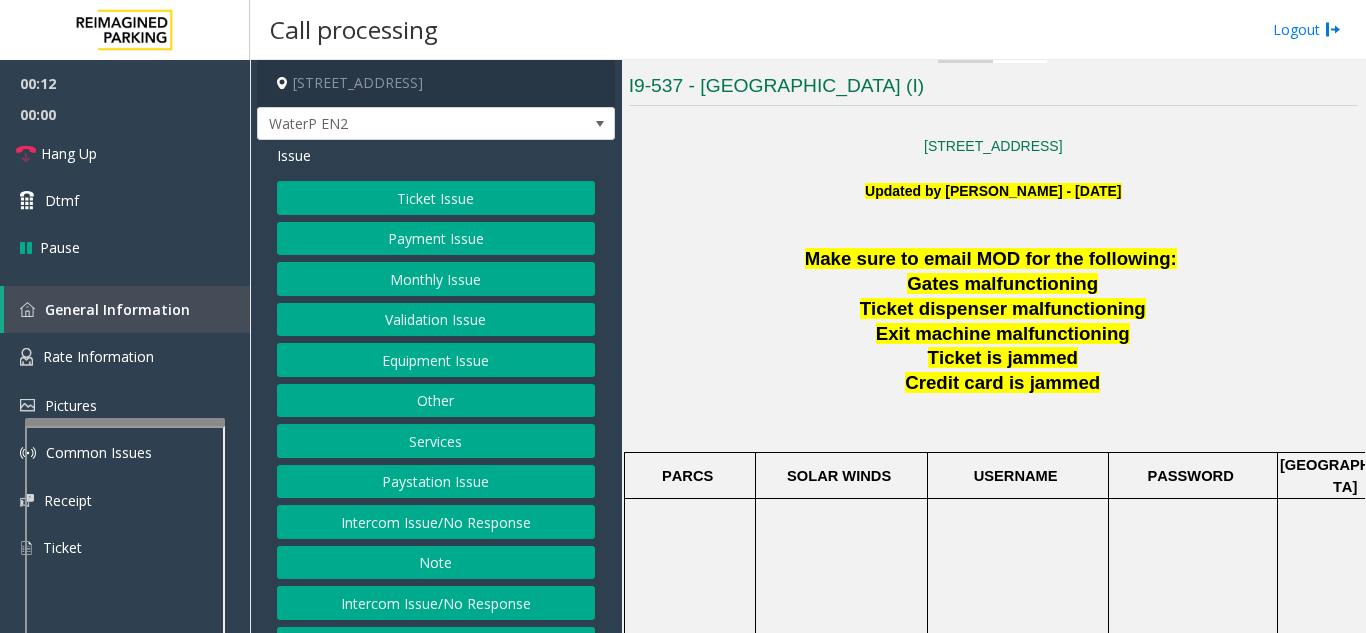 scroll, scrollTop: 400, scrollLeft: 0, axis: vertical 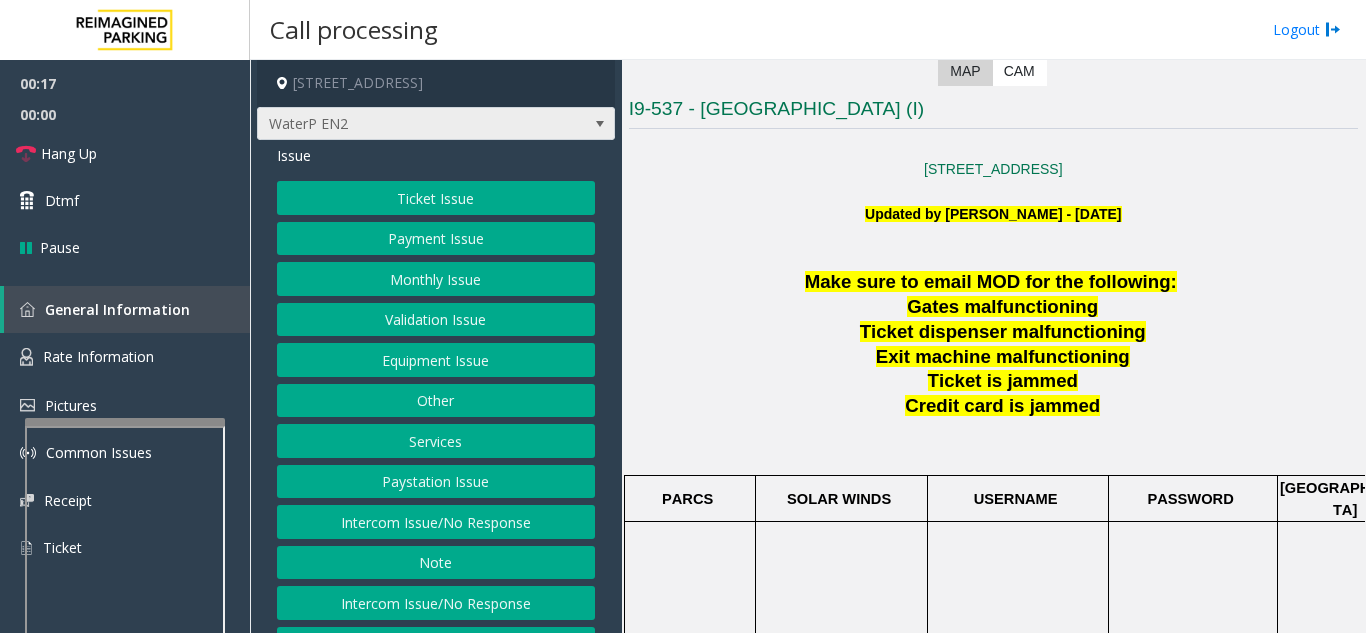 click on "WaterP EN2" at bounding box center (400, 124) 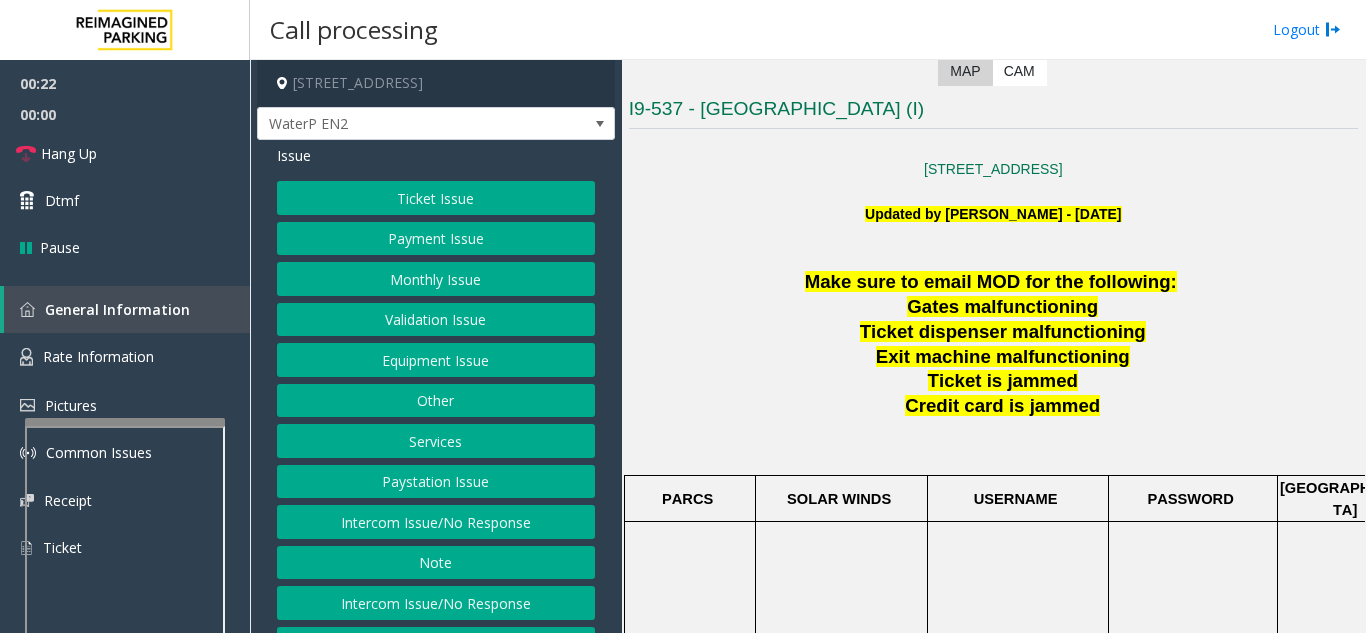click on "Make sure to email MOD for the following:" 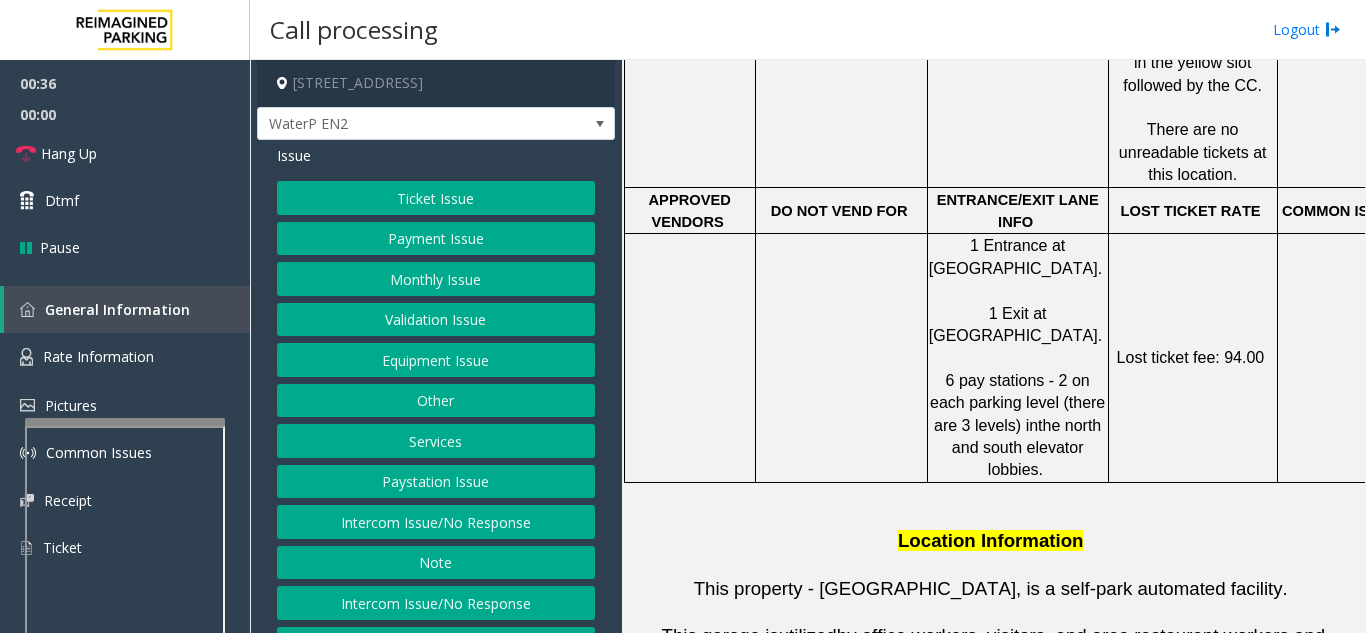 scroll, scrollTop: 1100, scrollLeft: 0, axis: vertical 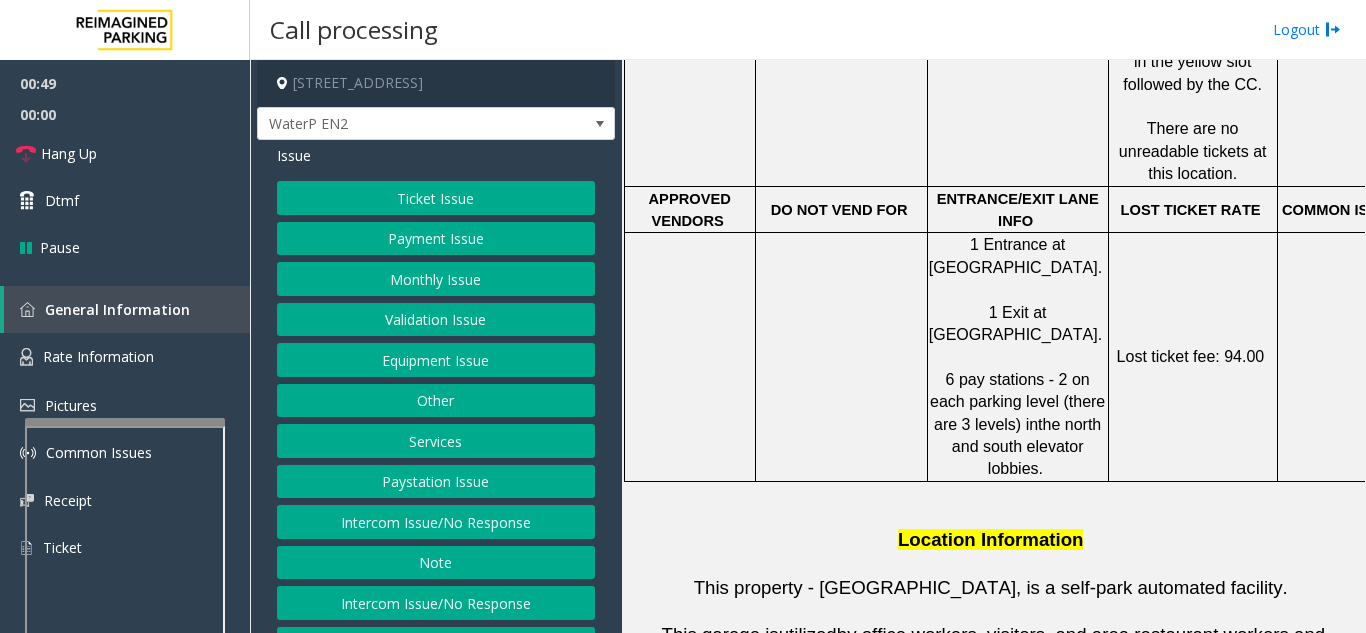 click on "Ticket Issue" 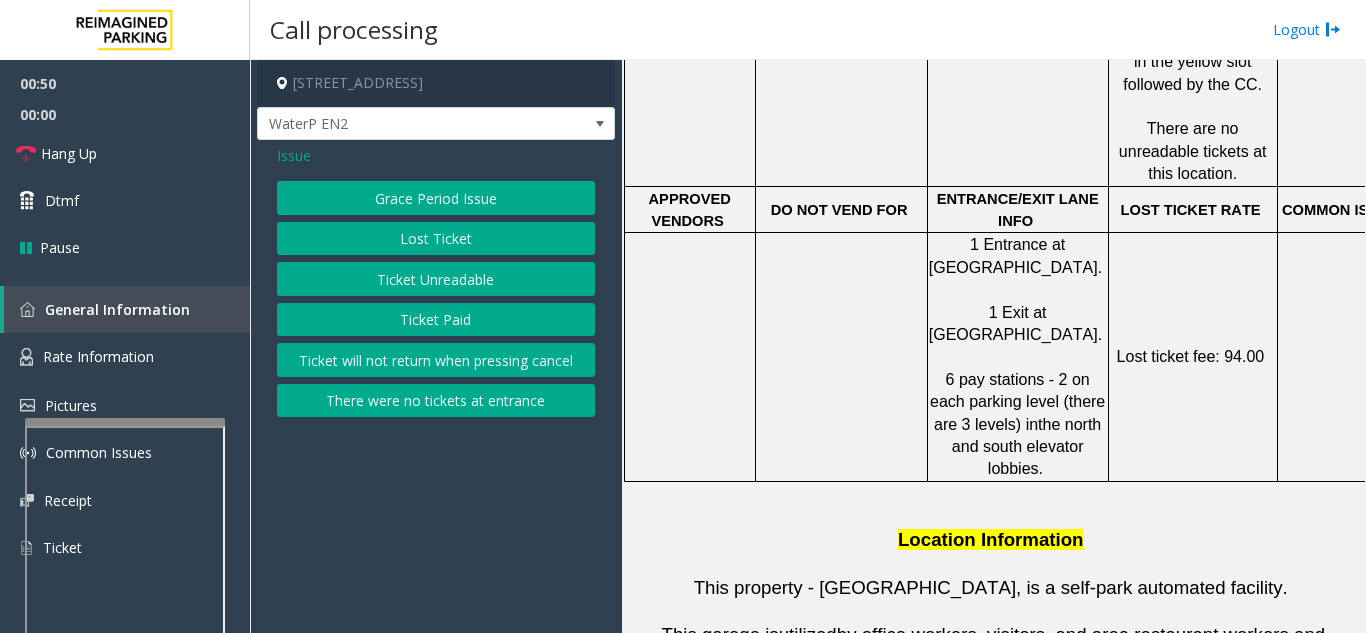click on "Lost Ticket" 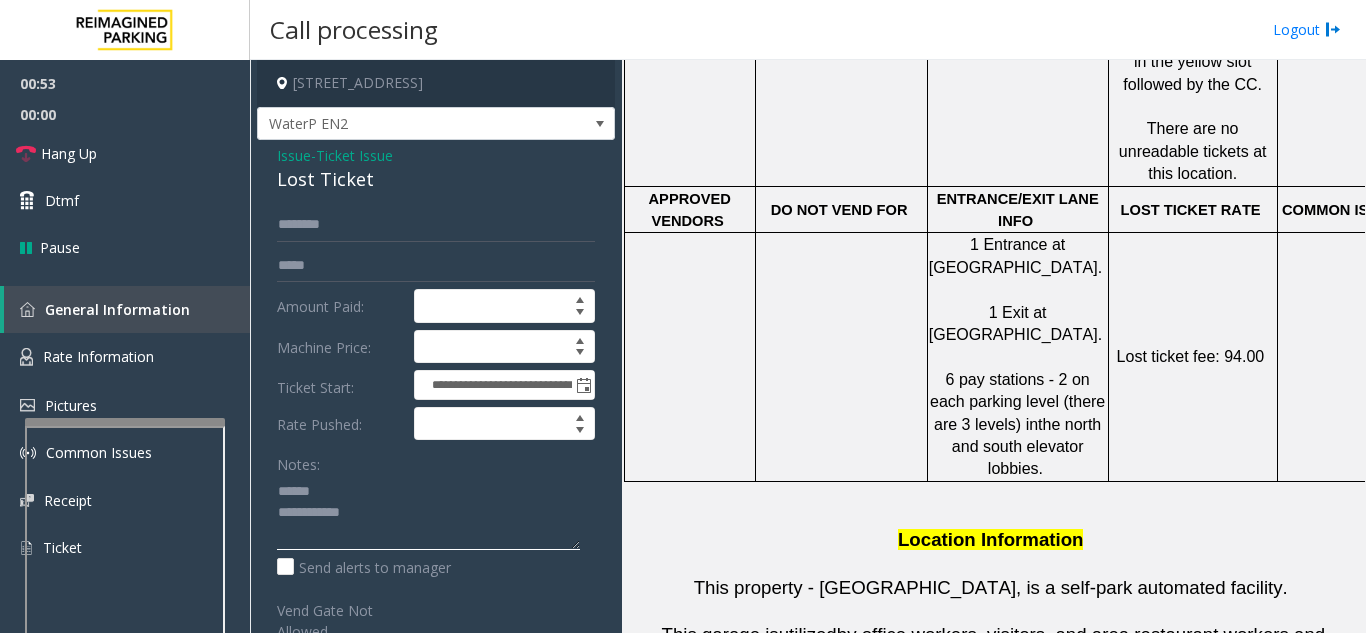 click 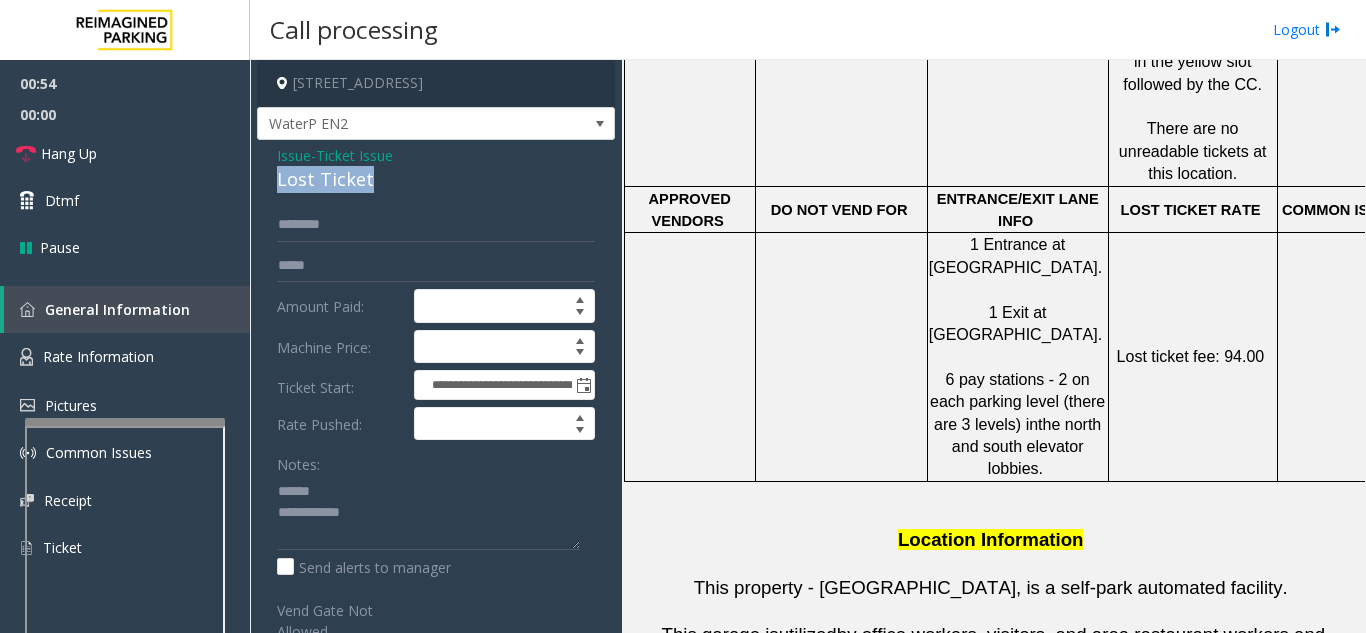 drag, startPoint x: 266, startPoint y: 180, endPoint x: 382, endPoint y: 180, distance: 116 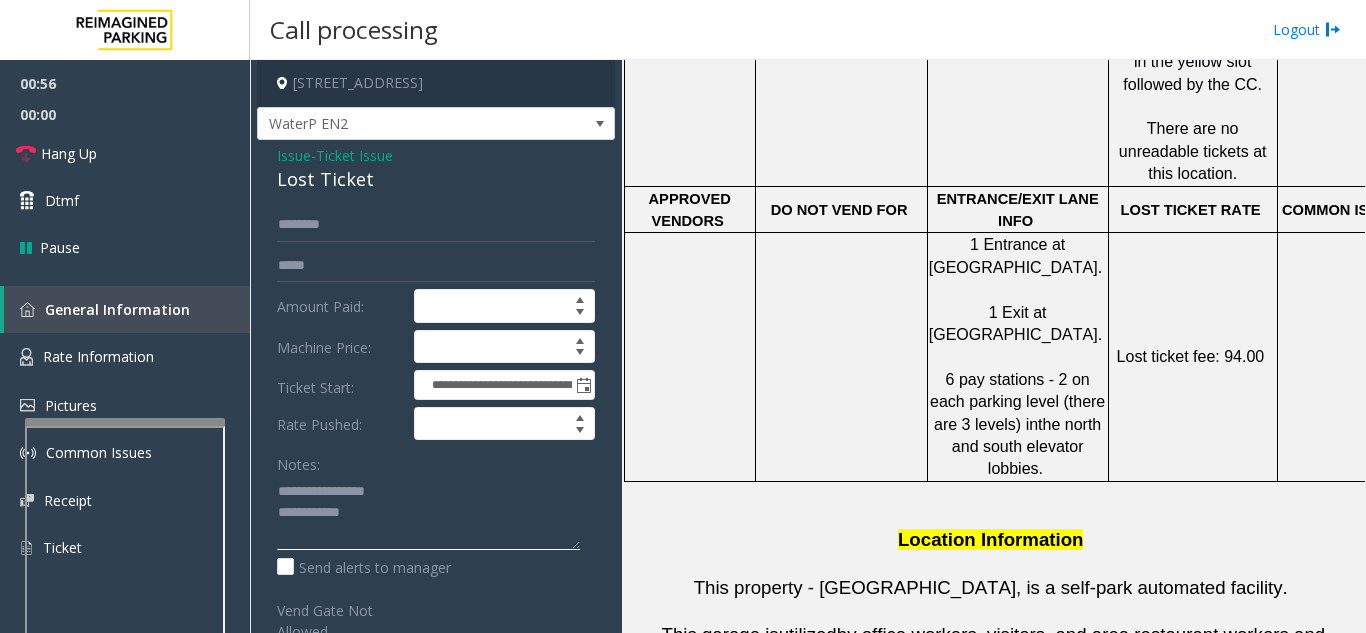 click 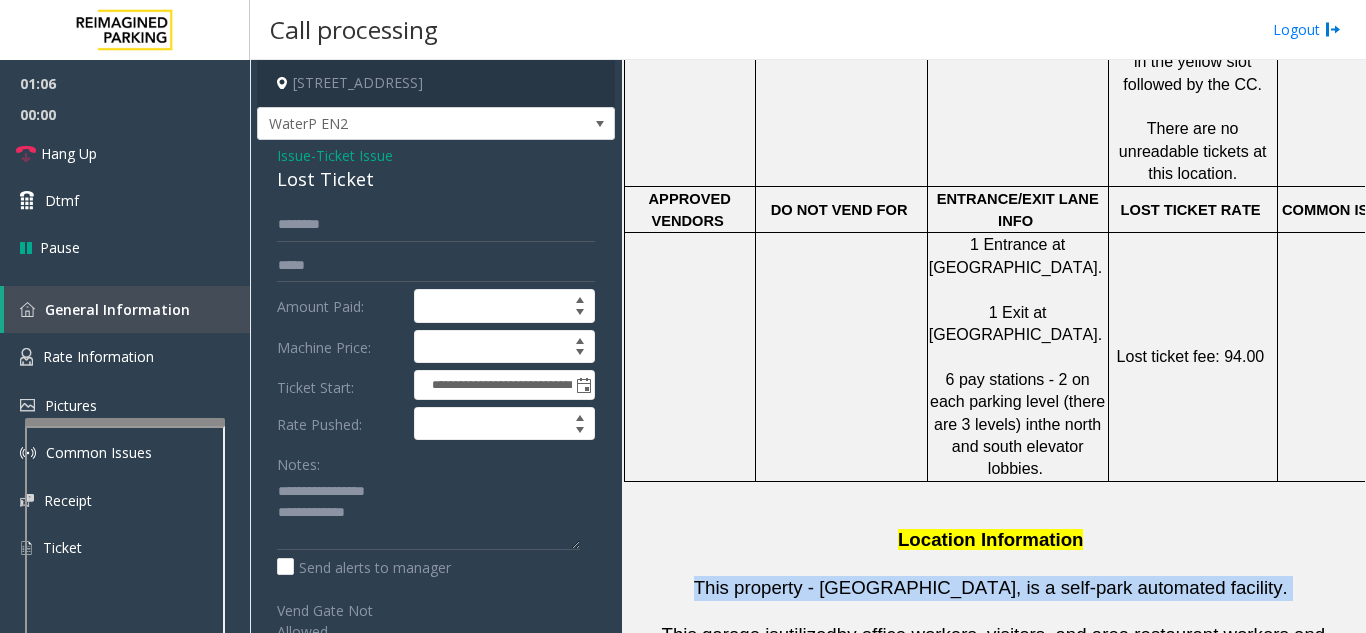 drag, startPoint x: 736, startPoint y: 506, endPoint x: 1266, endPoint y: 496, distance: 530.09436 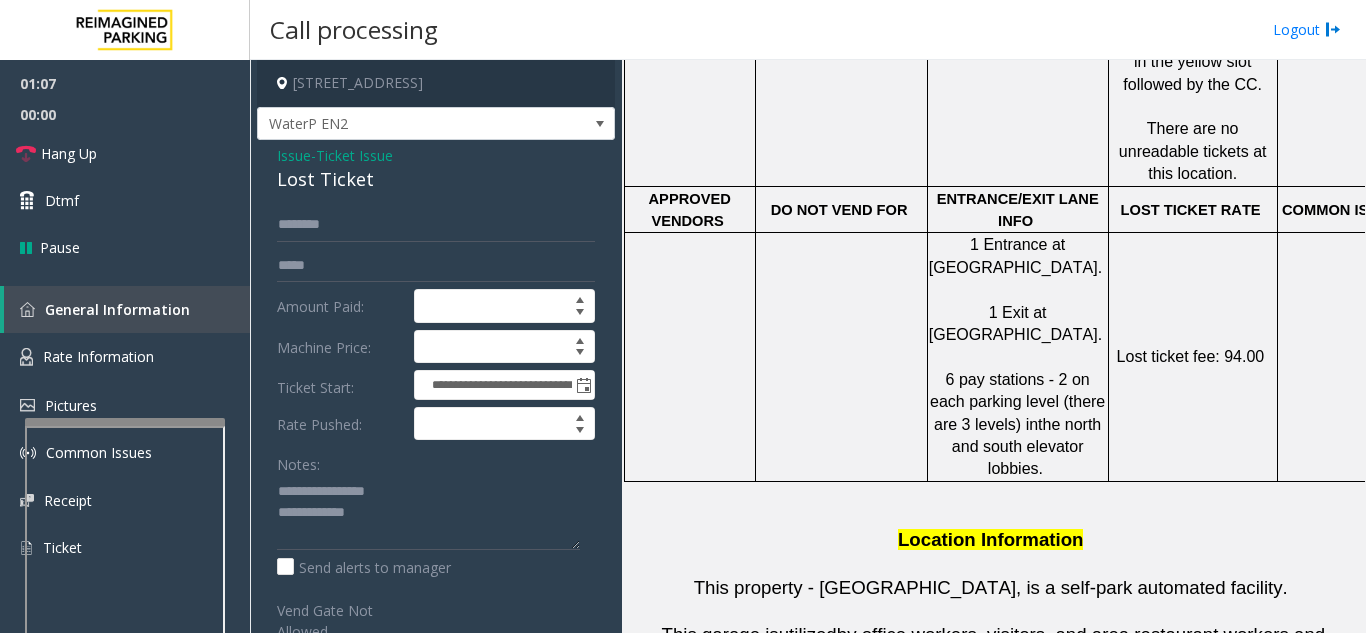 click on "Location Information" 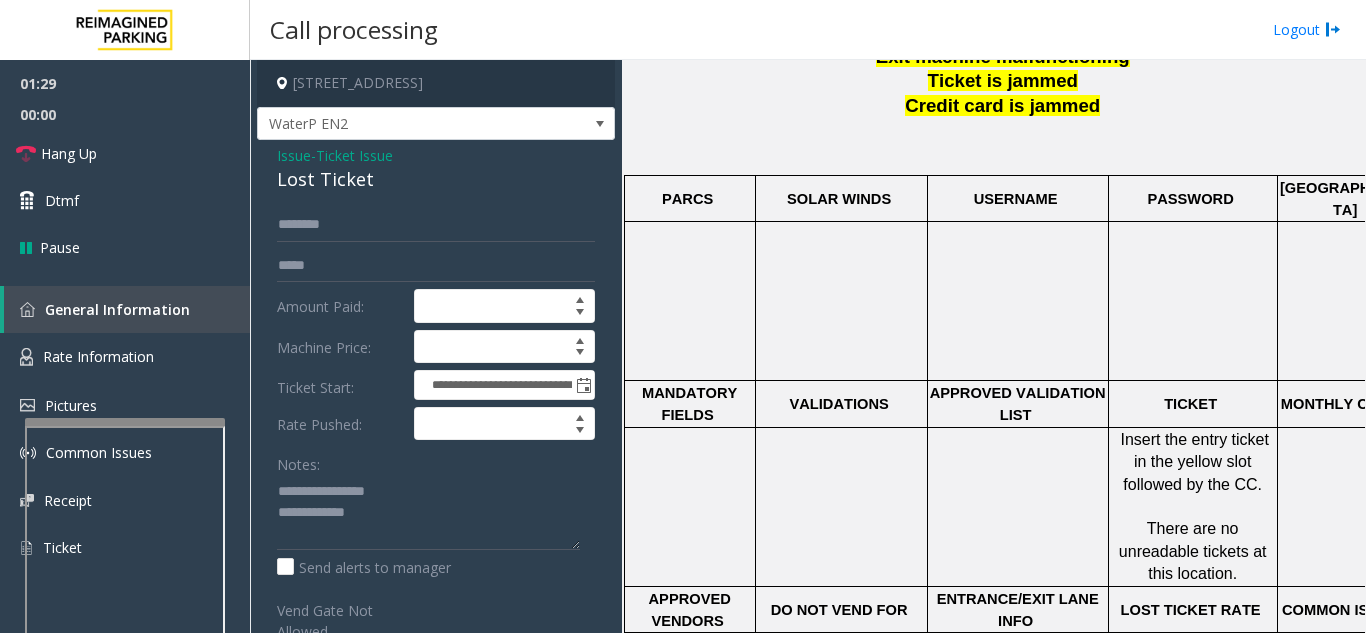 scroll, scrollTop: 400, scrollLeft: 0, axis: vertical 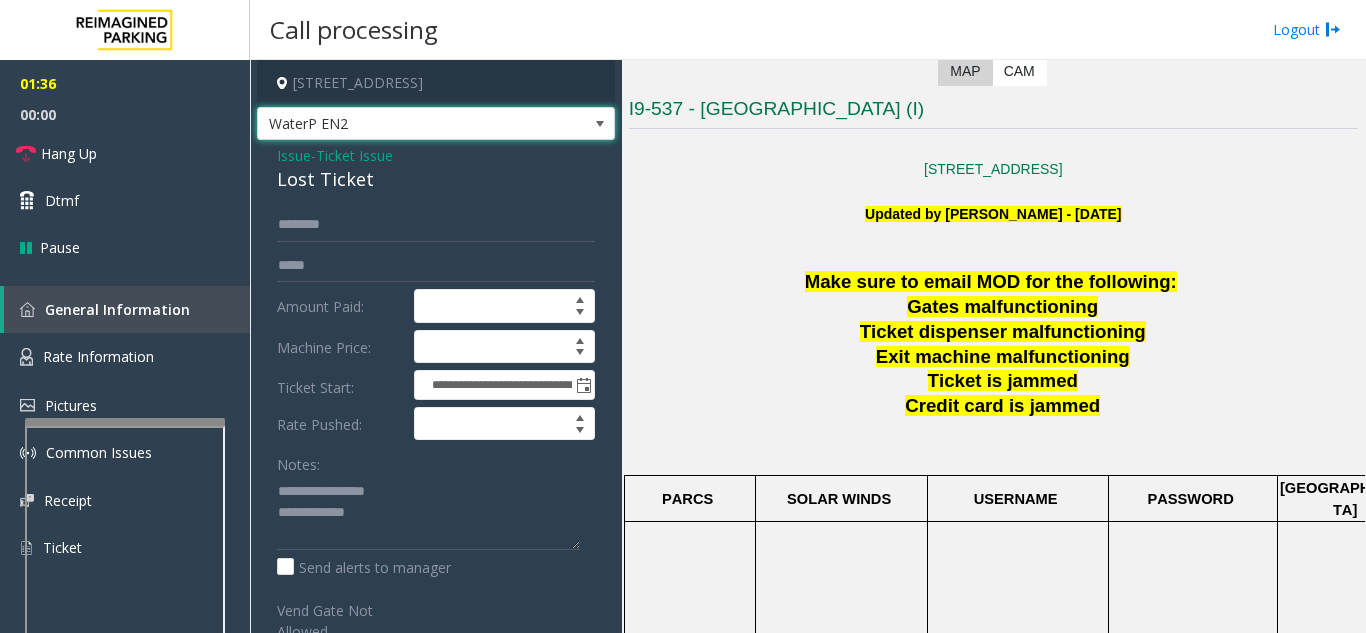 click on "WaterP EN2" at bounding box center (400, 124) 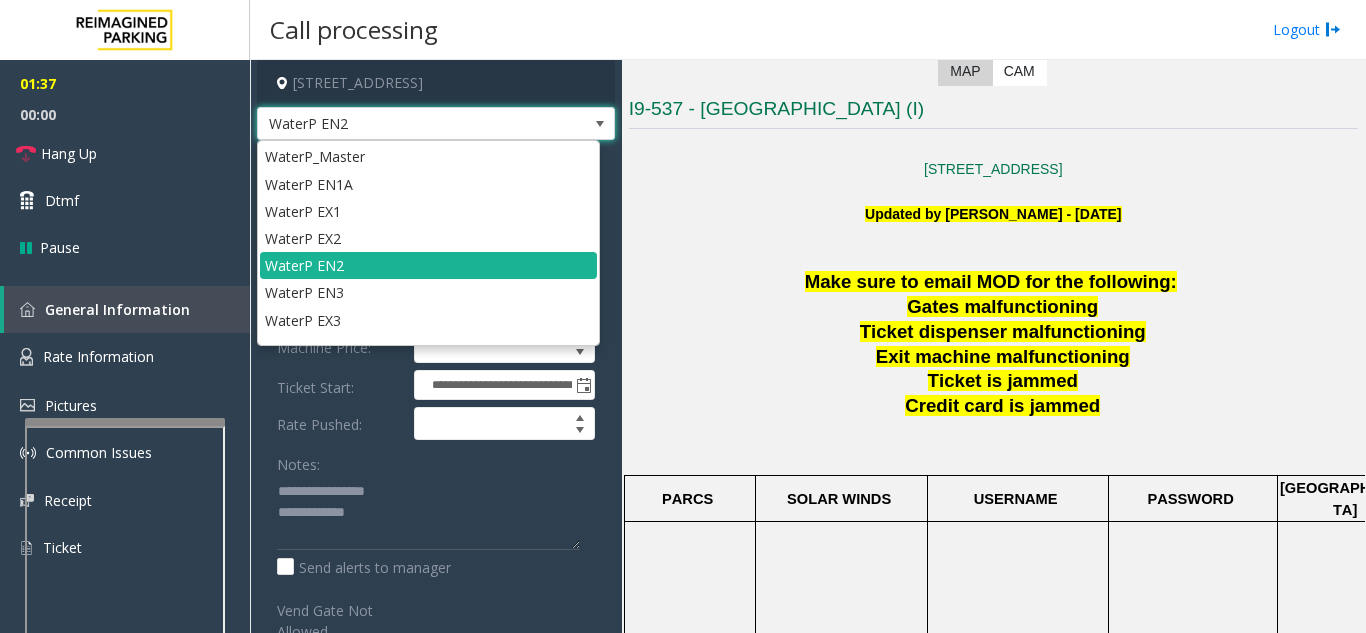 click on "Updated by Pranav Babbar - 10th August 2024" 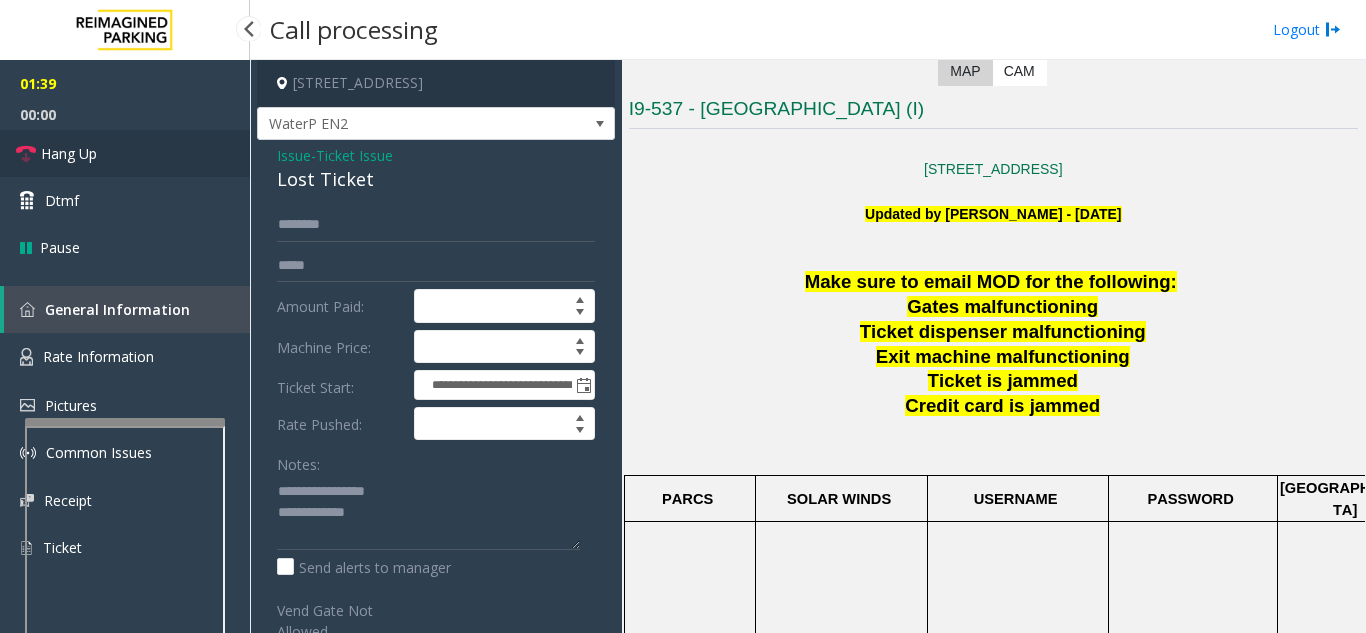 click on "Hang Up" at bounding box center [125, 153] 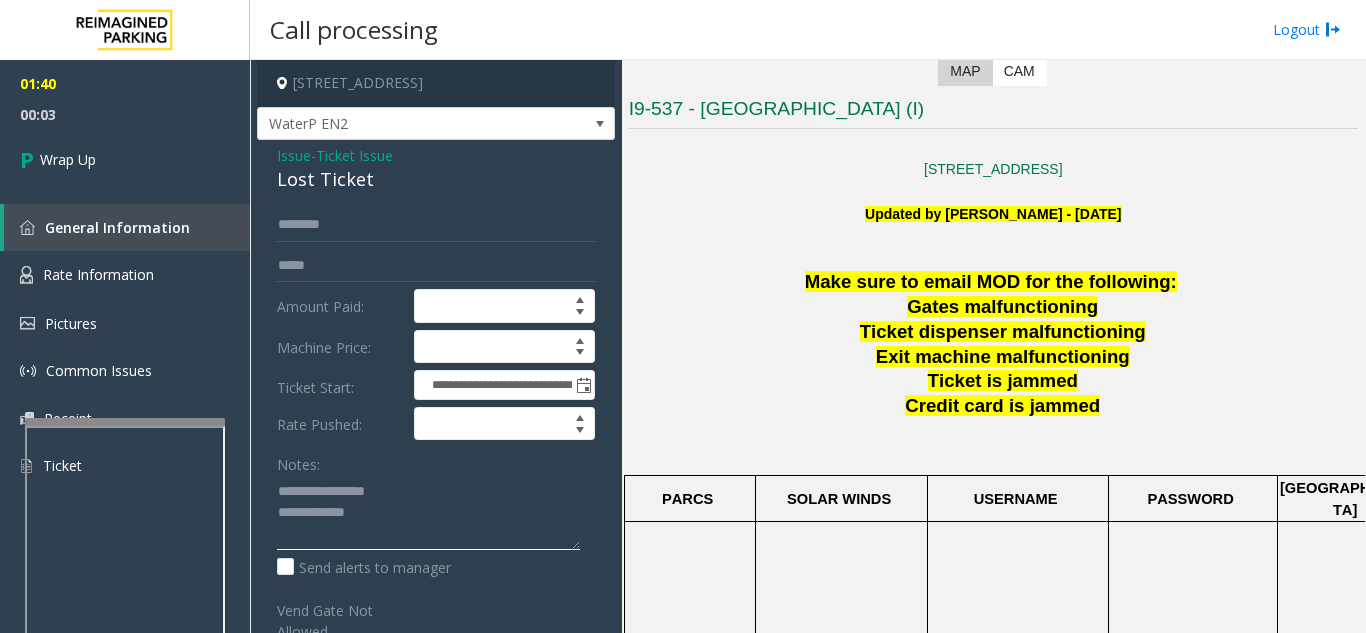 click 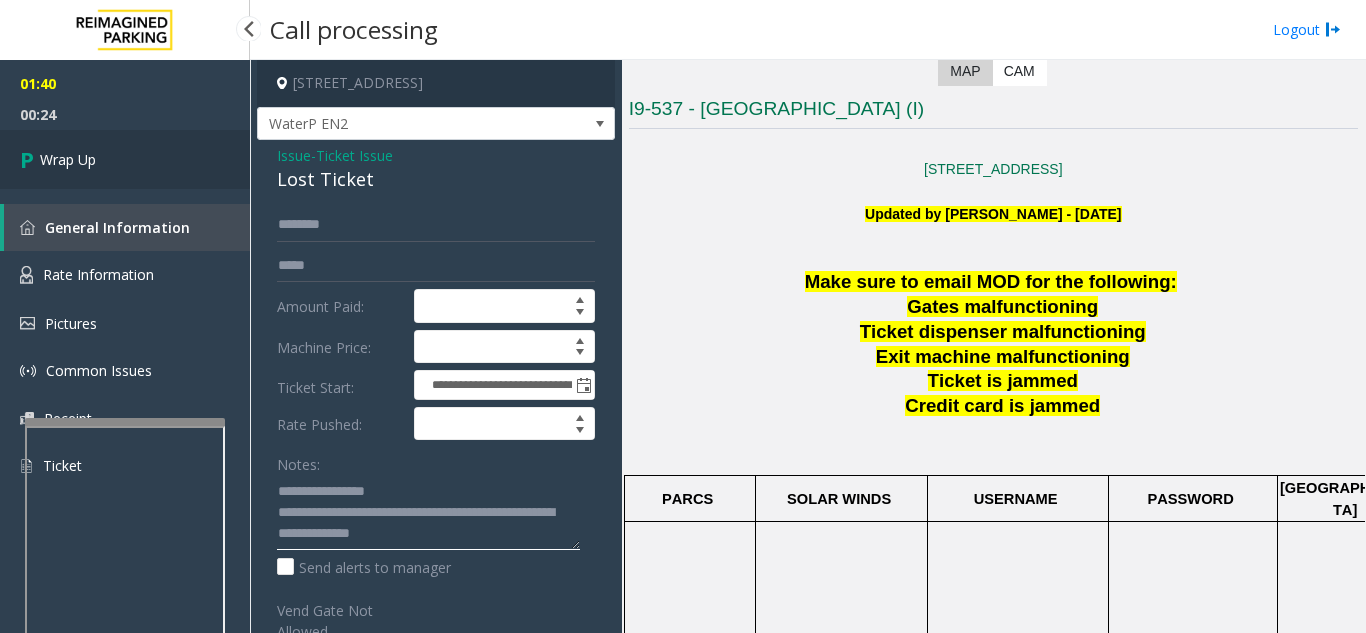 type on "**********" 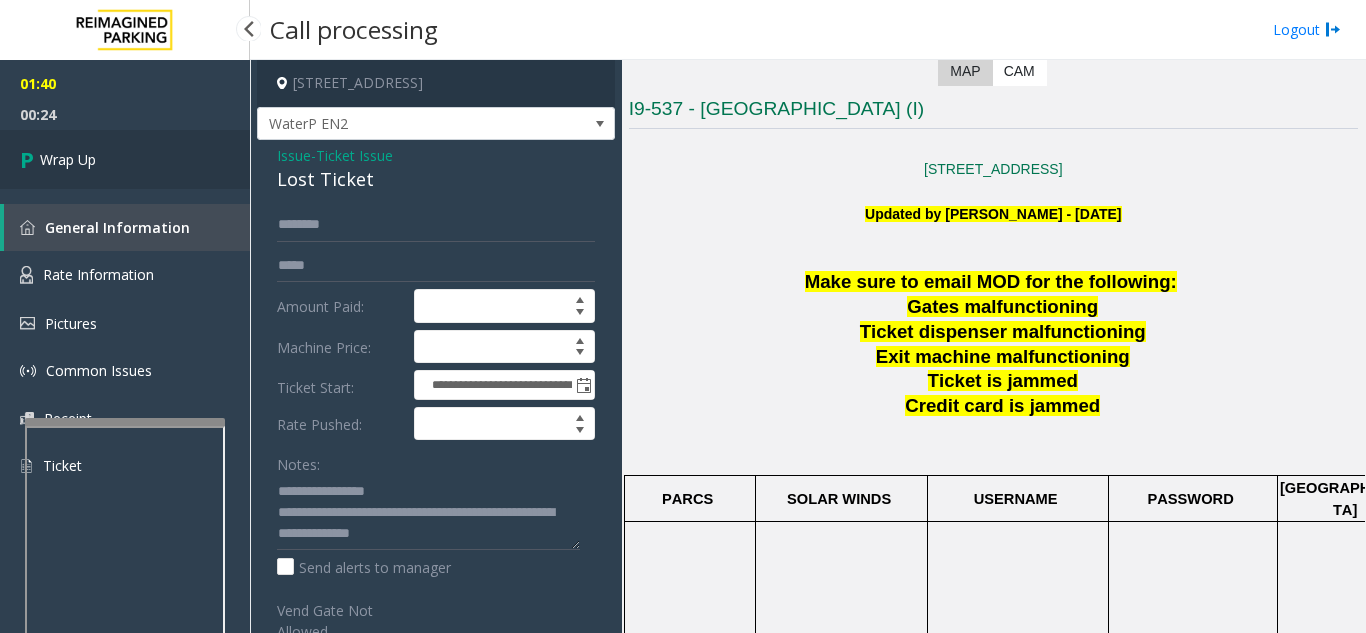 click on "Wrap Up" at bounding box center [125, 159] 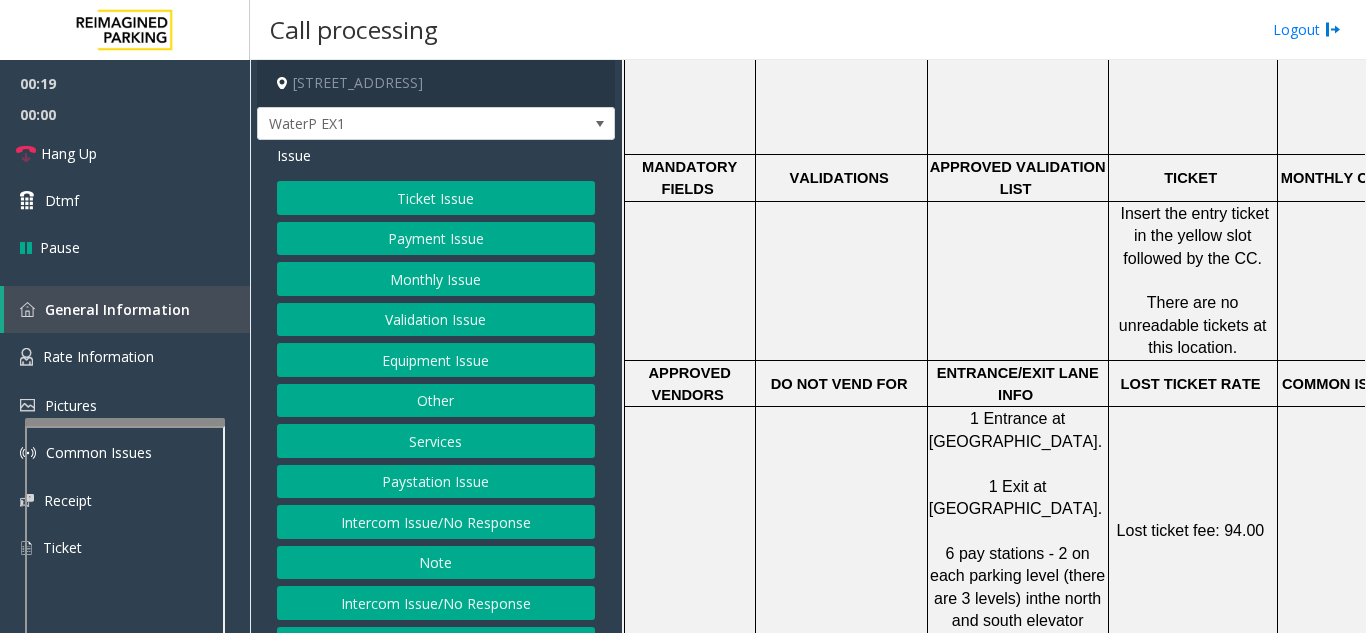 scroll, scrollTop: 1000, scrollLeft: 0, axis: vertical 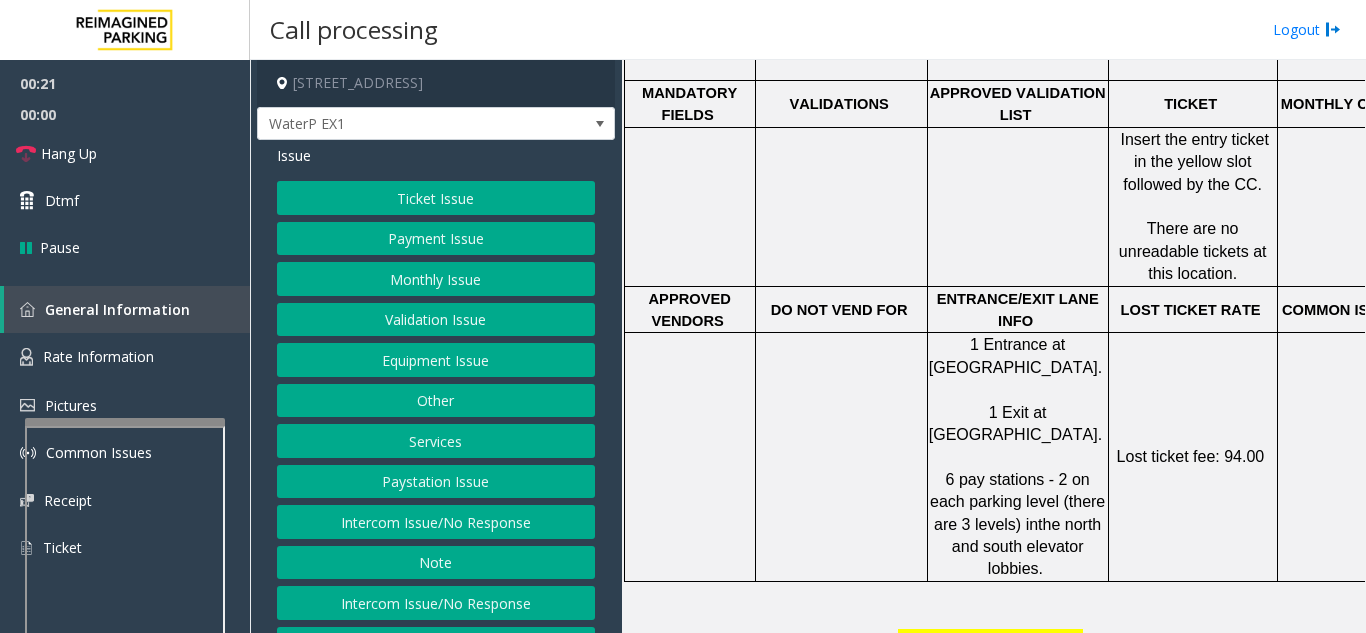 click on "Ticket Issue" 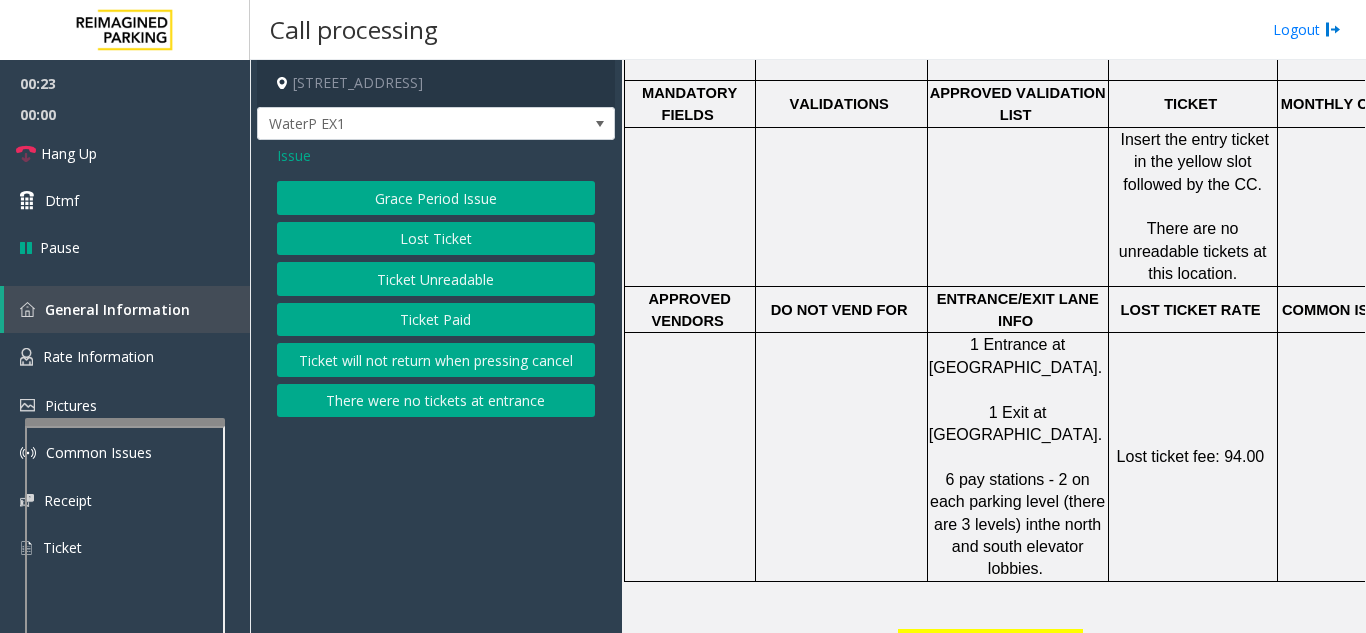 click on "Lost Ticket" 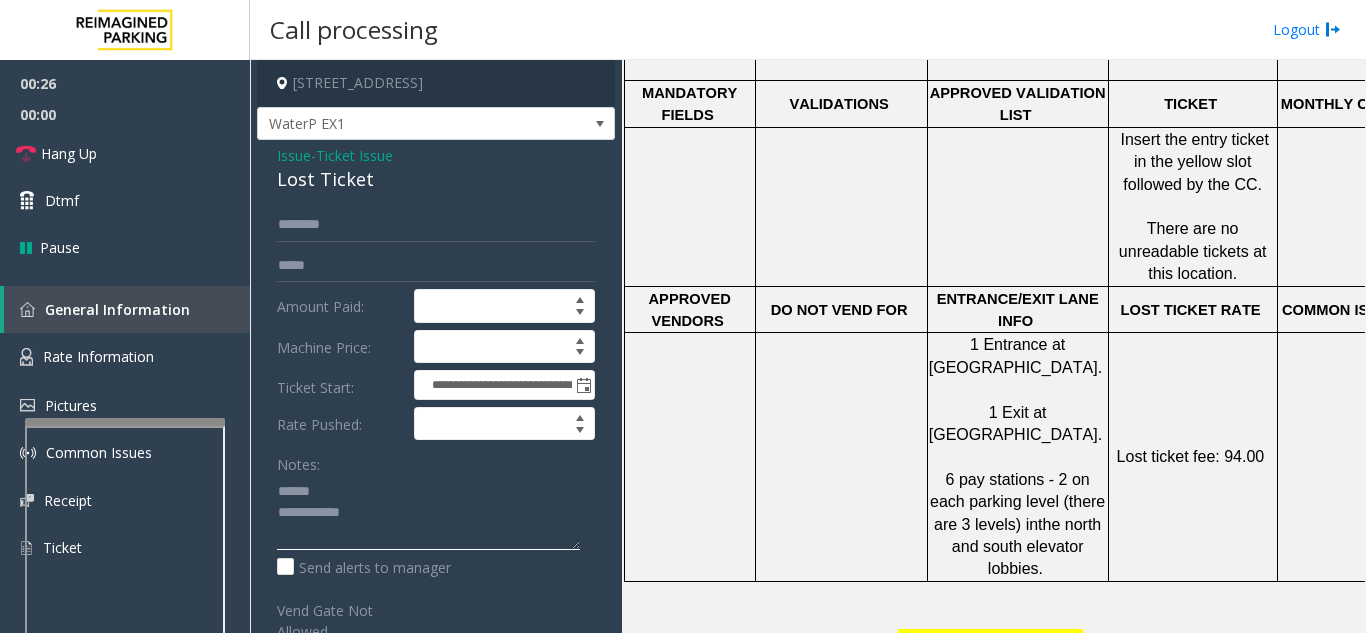 click 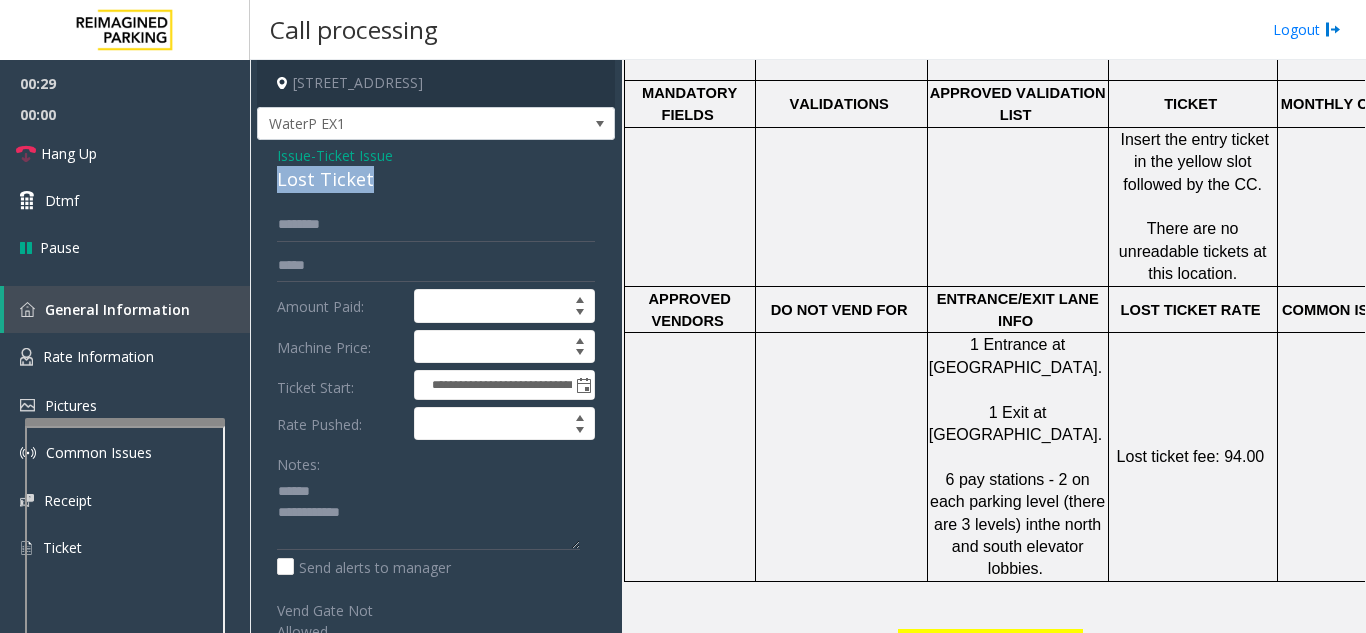 drag, startPoint x: 271, startPoint y: 178, endPoint x: 386, endPoint y: 180, distance: 115.01739 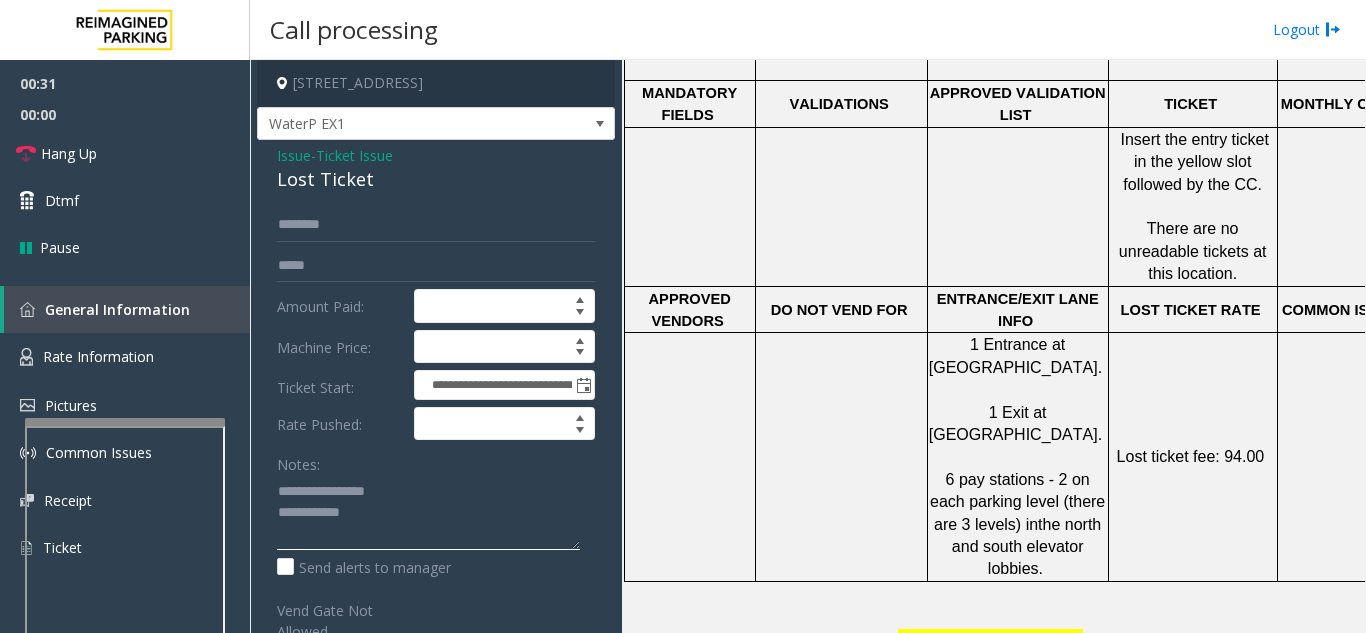 click 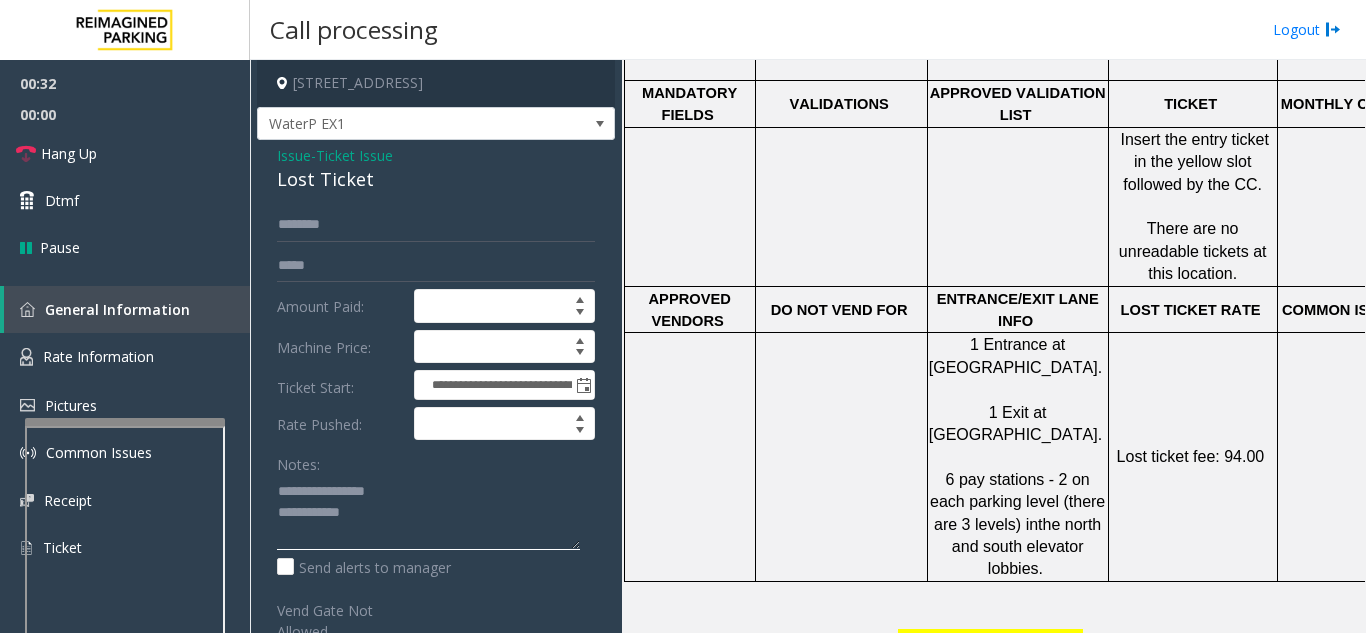 click 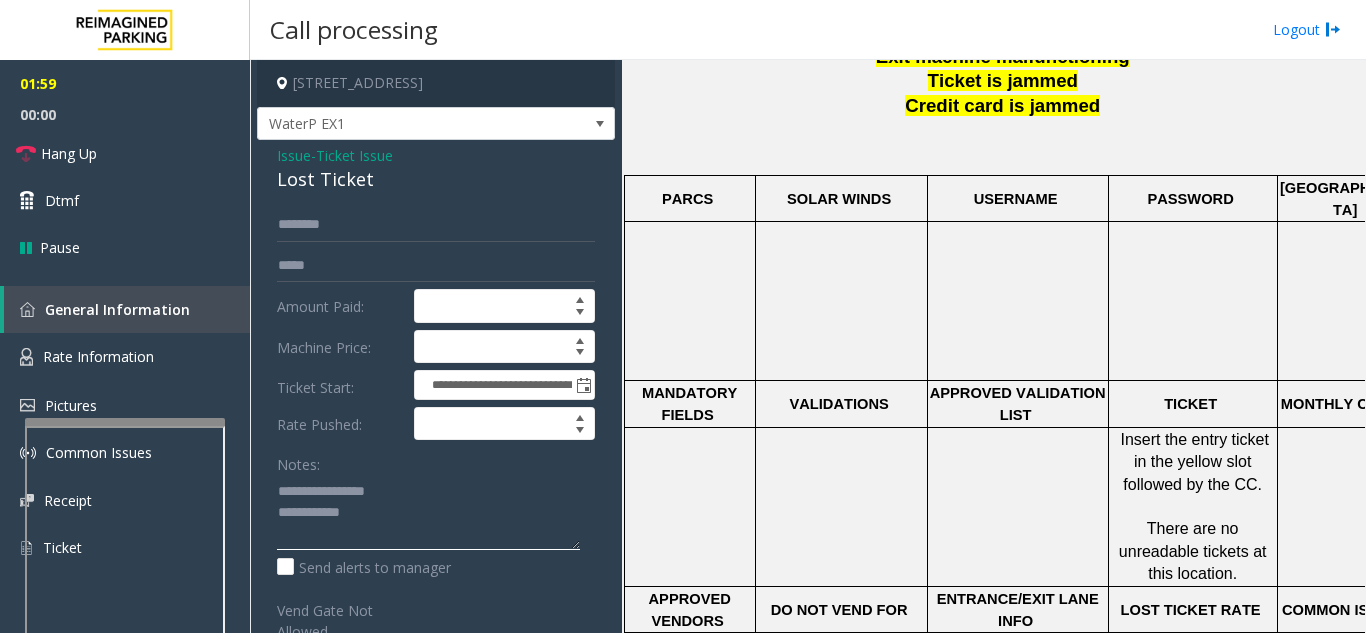 scroll, scrollTop: 1000, scrollLeft: 0, axis: vertical 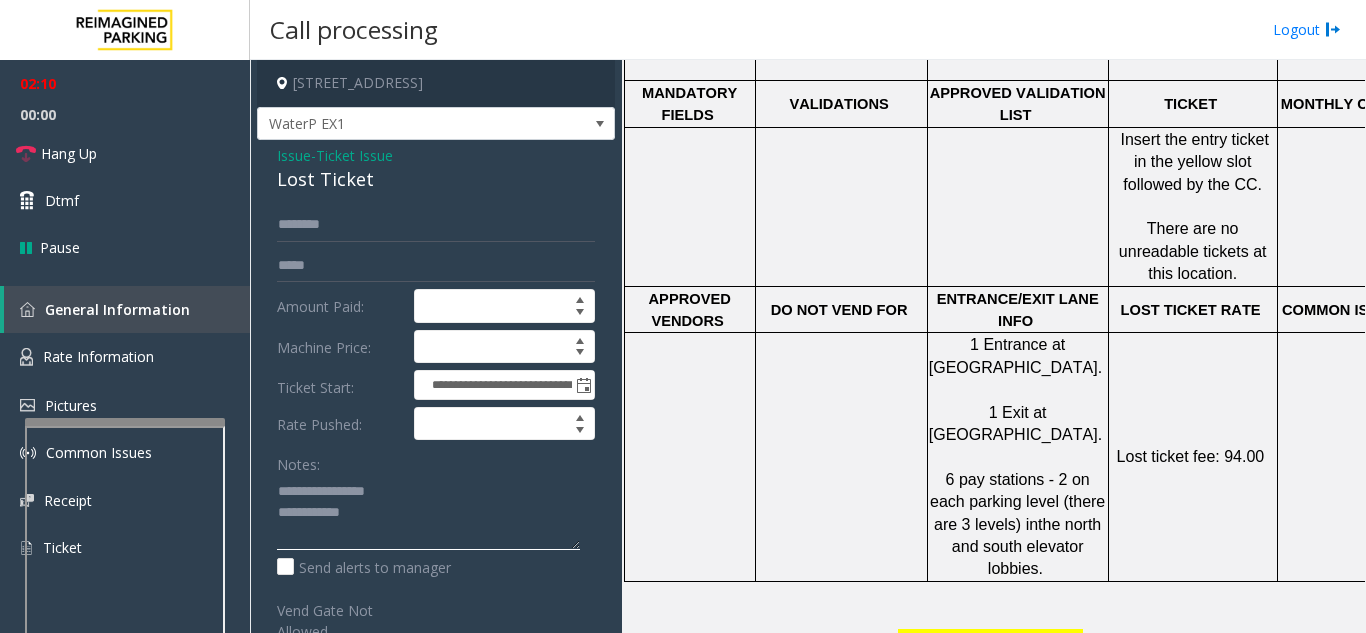 type on "**********" 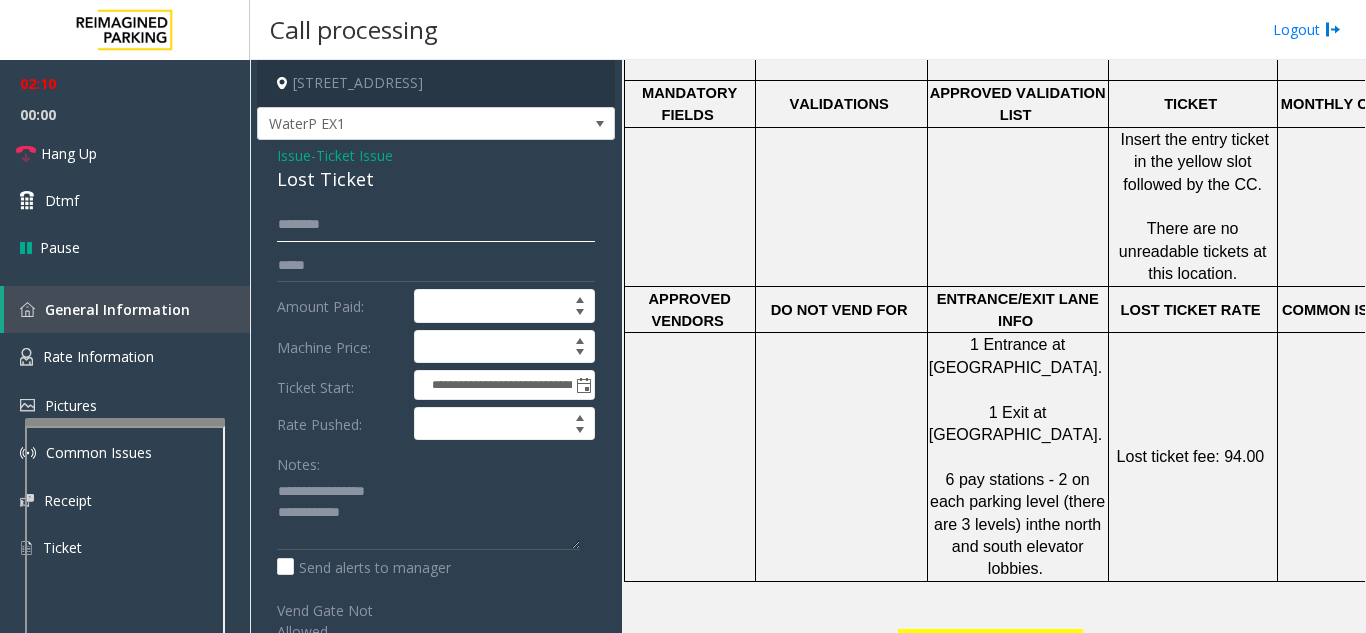 click 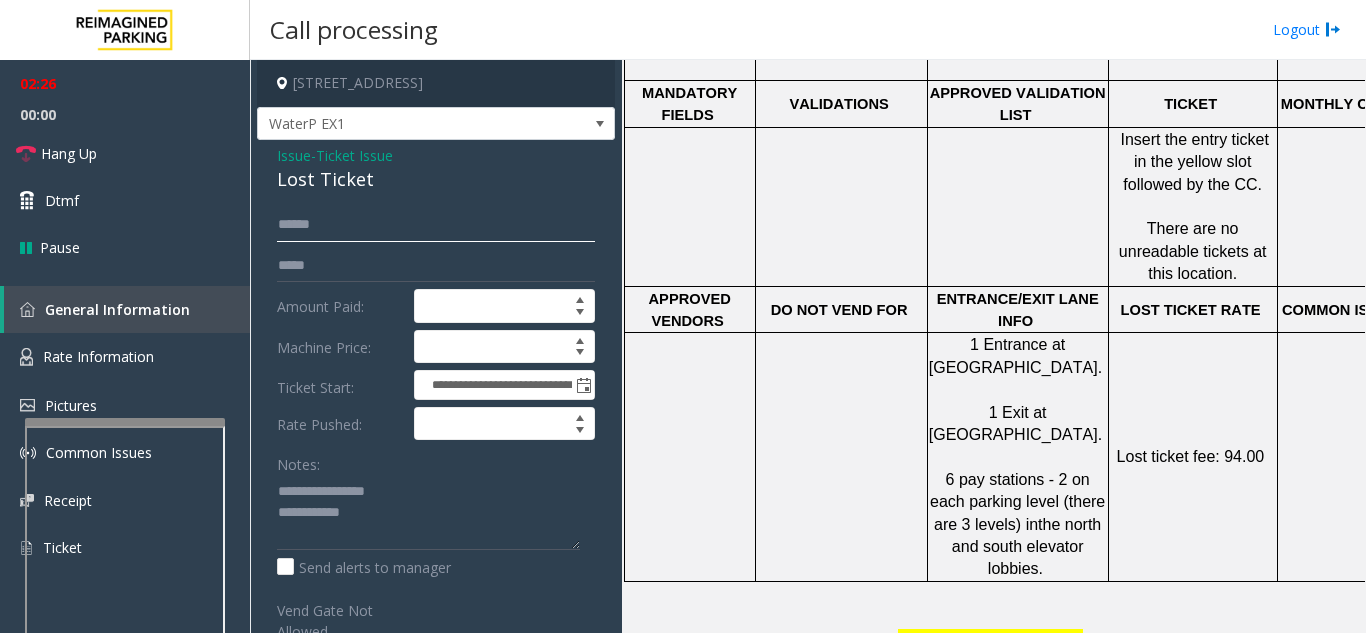 type on "*****" 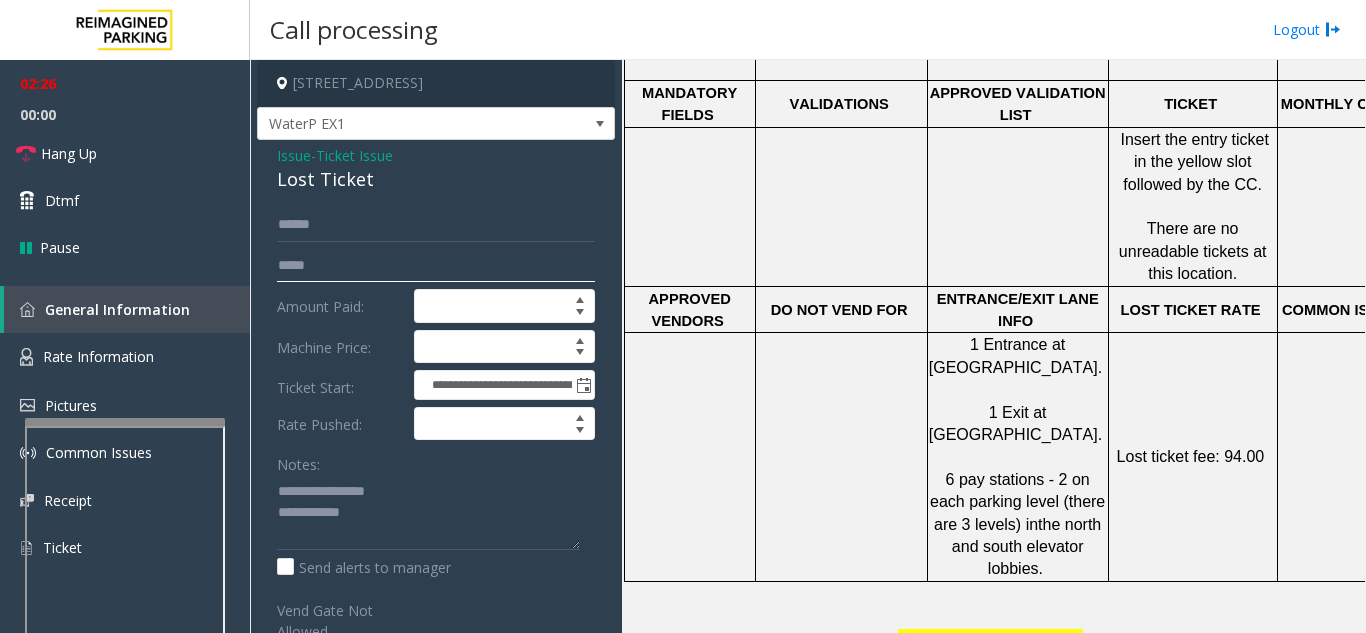 click 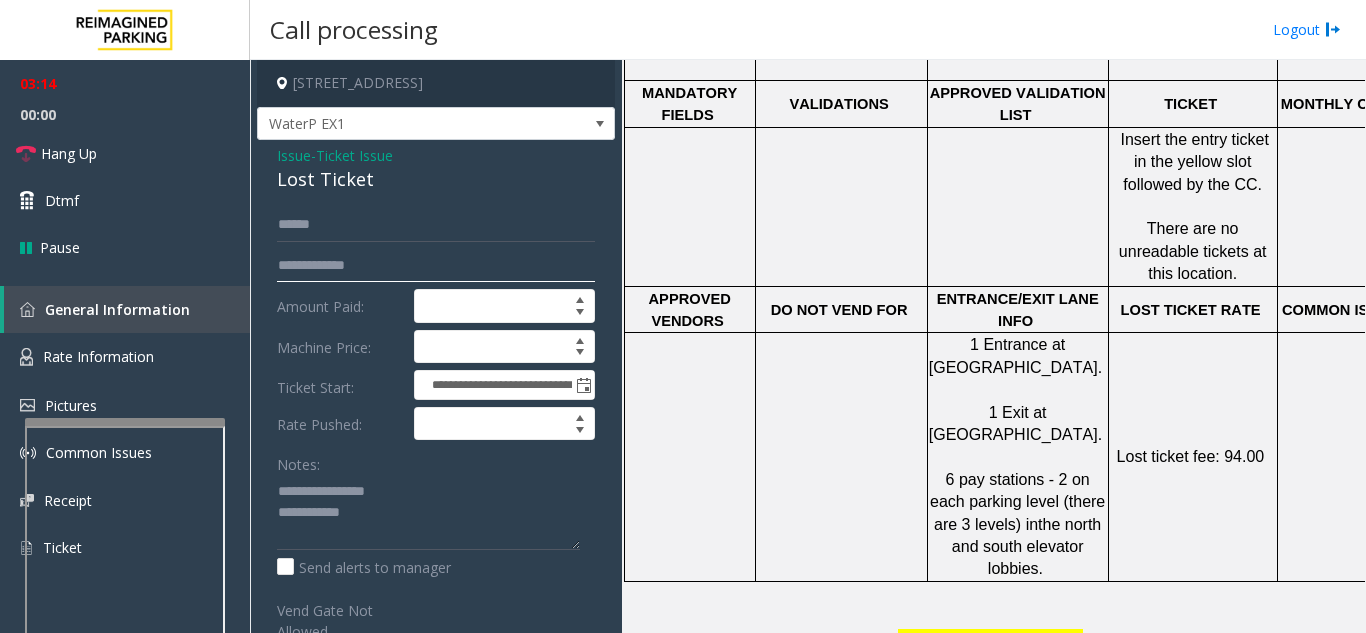 type on "**********" 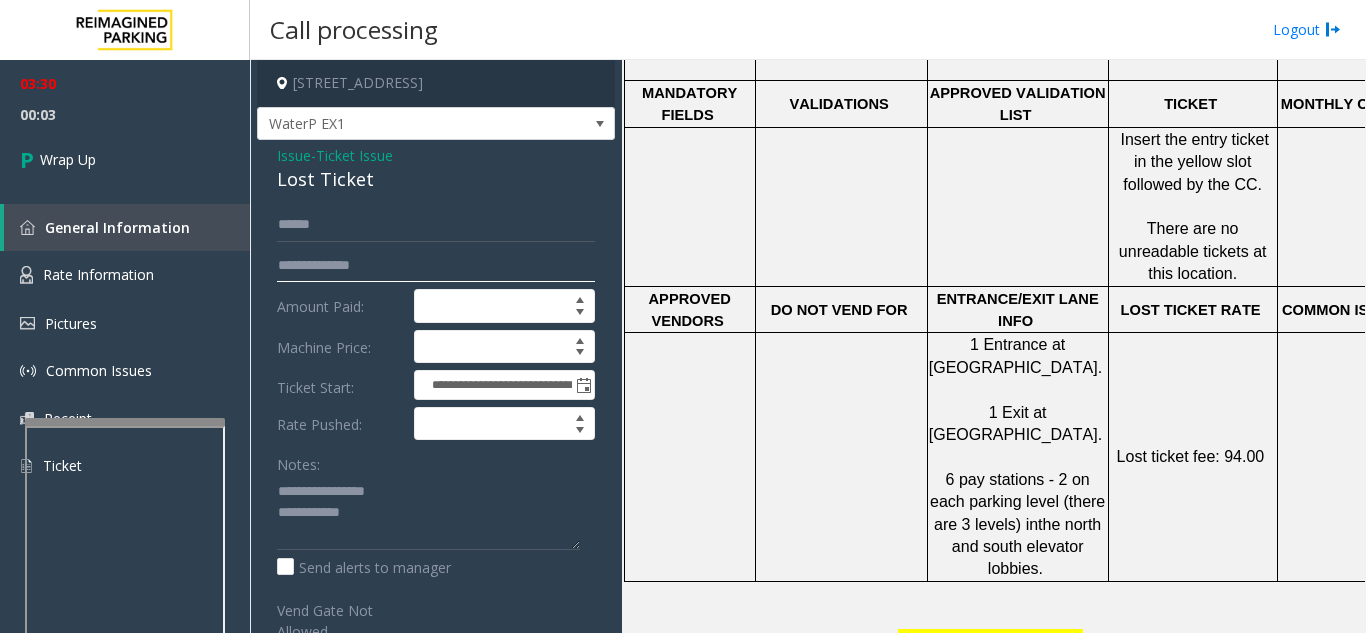 drag, startPoint x: 404, startPoint y: 265, endPoint x: 267, endPoint y: 274, distance: 137.2953 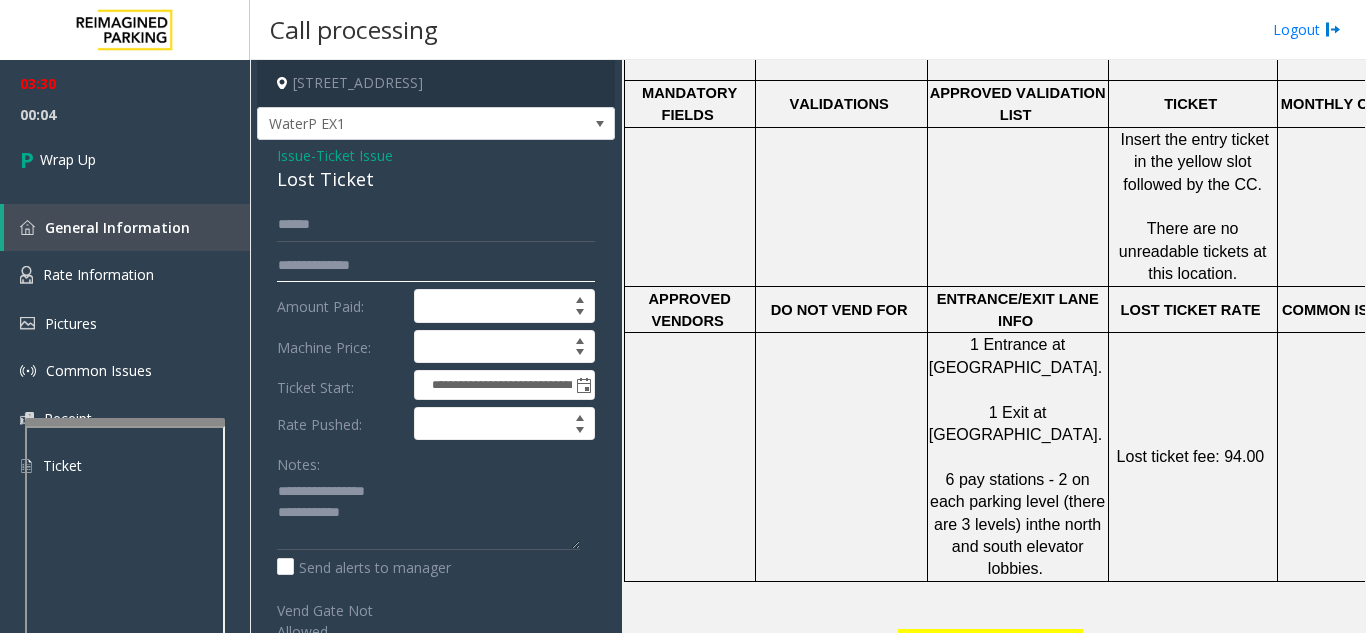 type 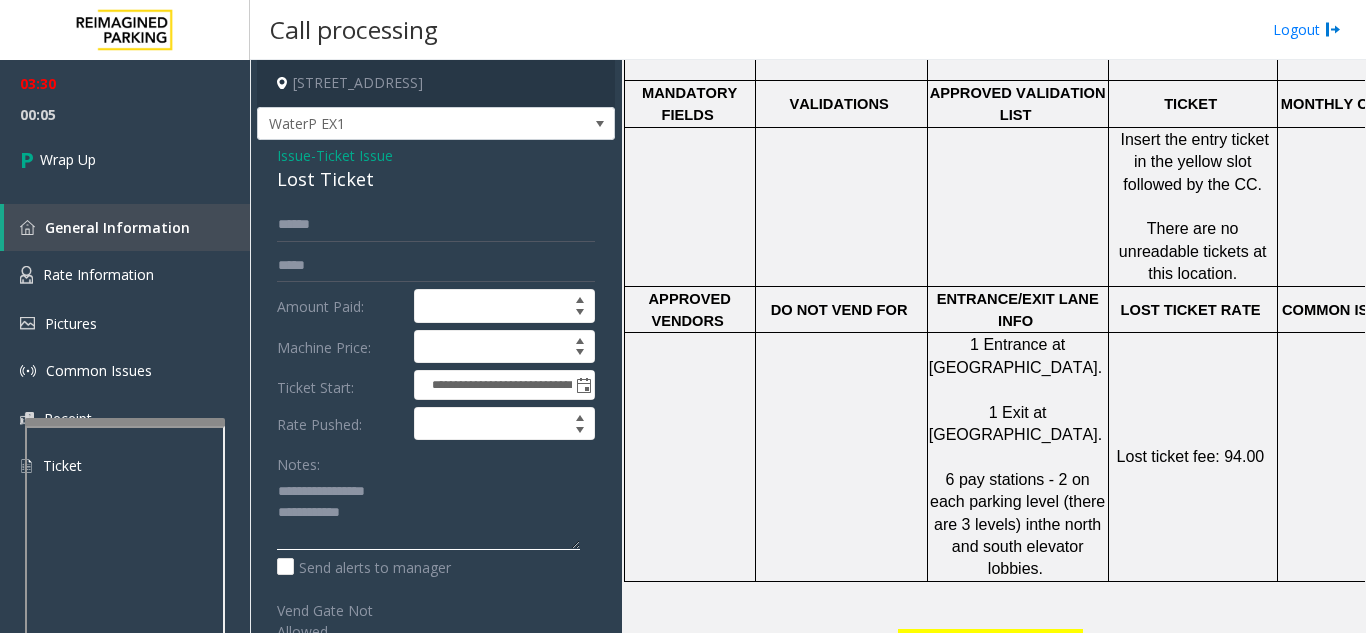 click 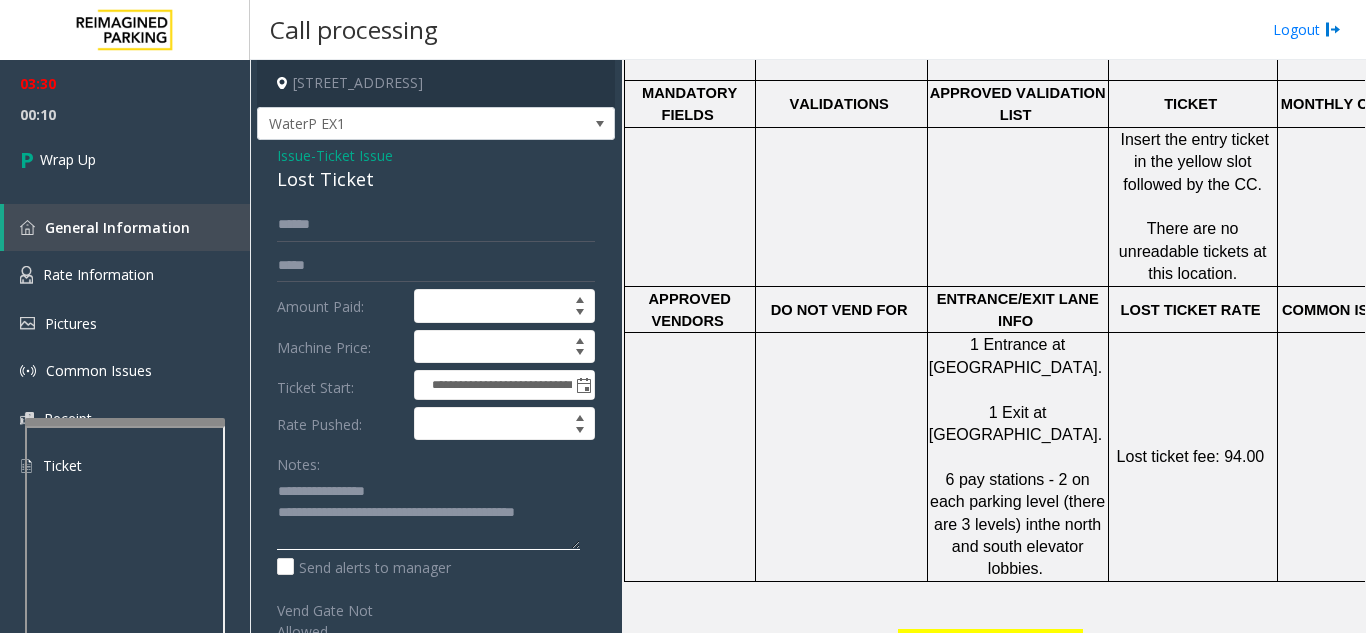 click 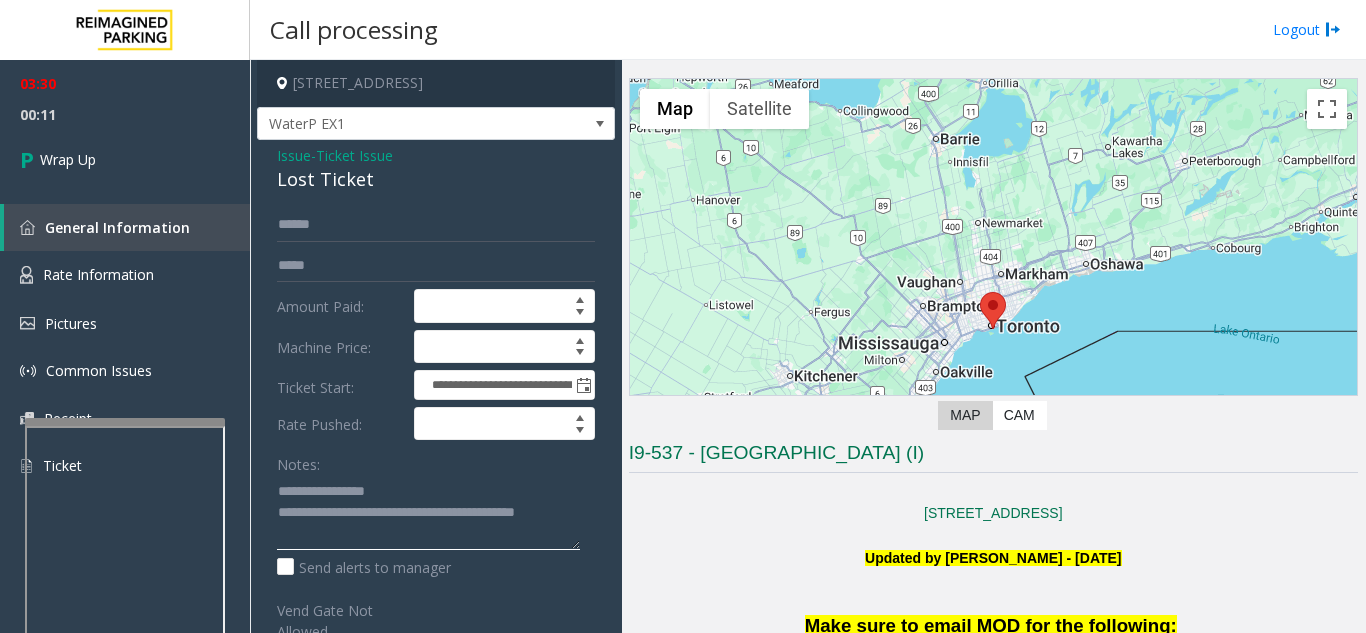 scroll, scrollTop: 0, scrollLeft: 0, axis: both 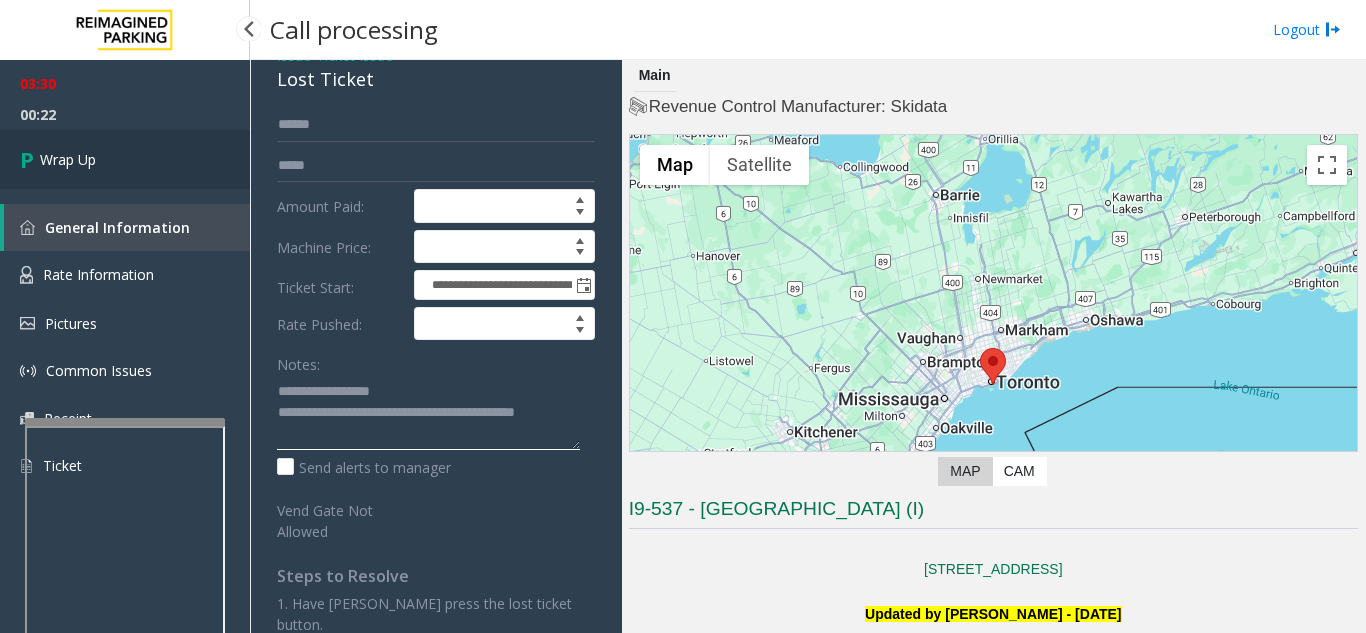 type on "**********" 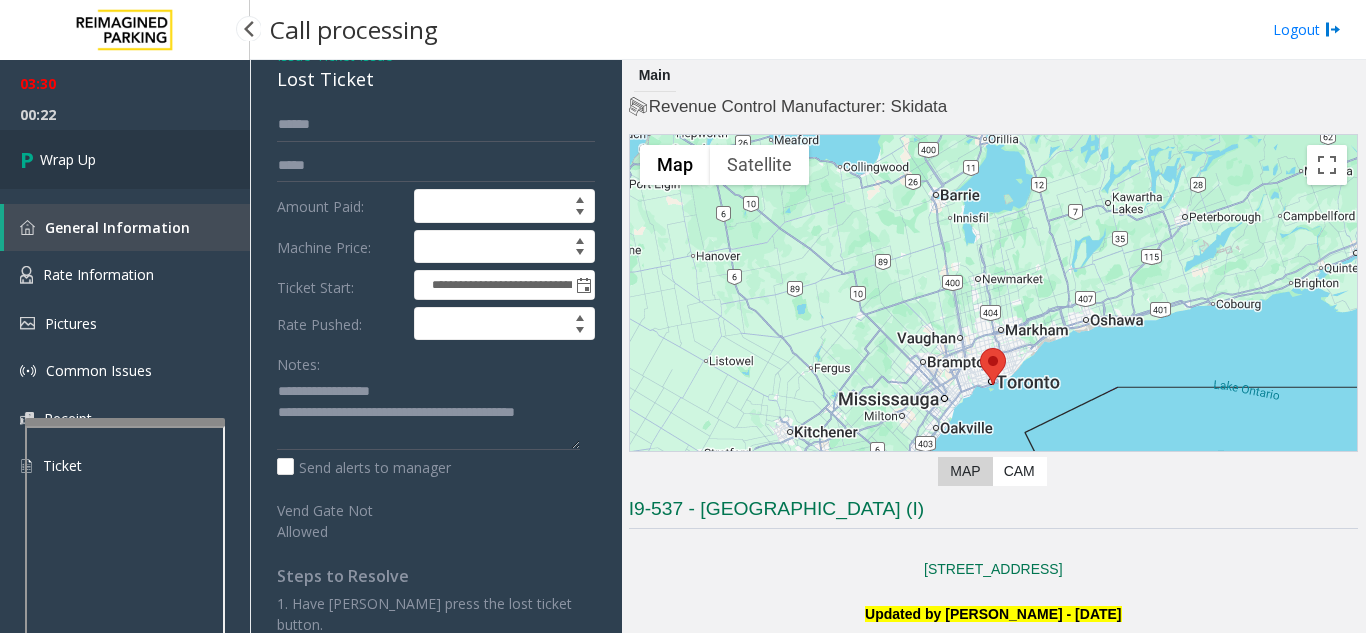 click on "Wrap Up" at bounding box center (125, 159) 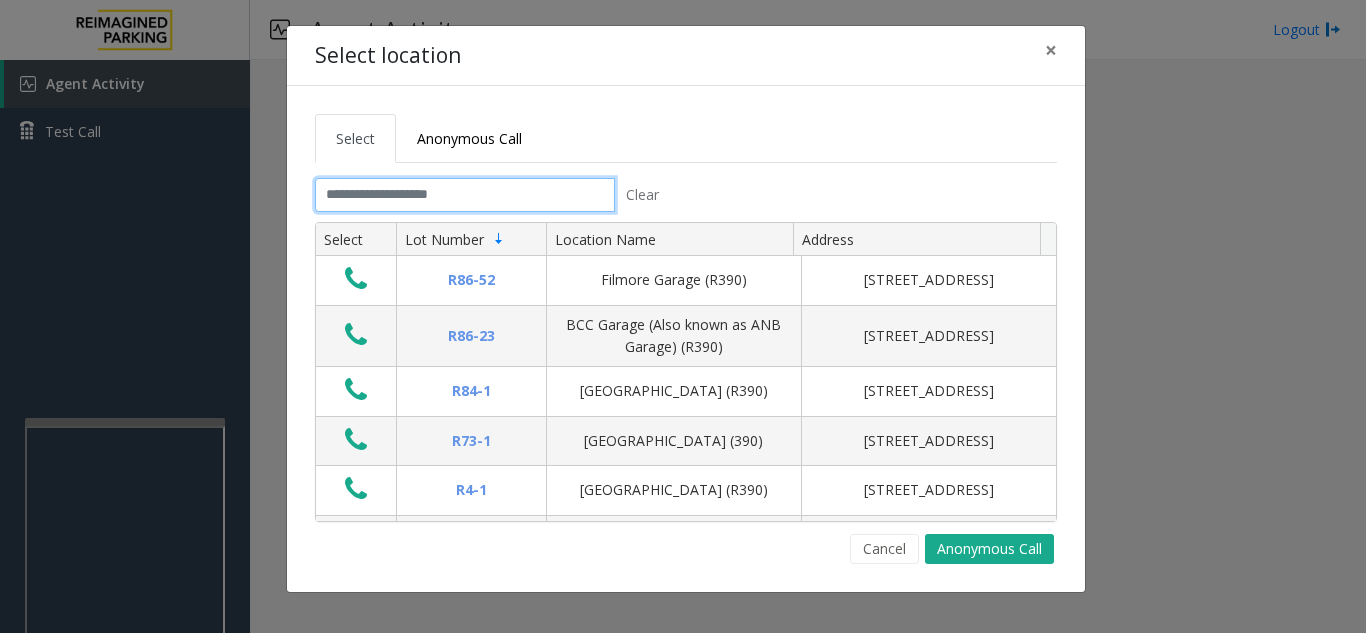 click 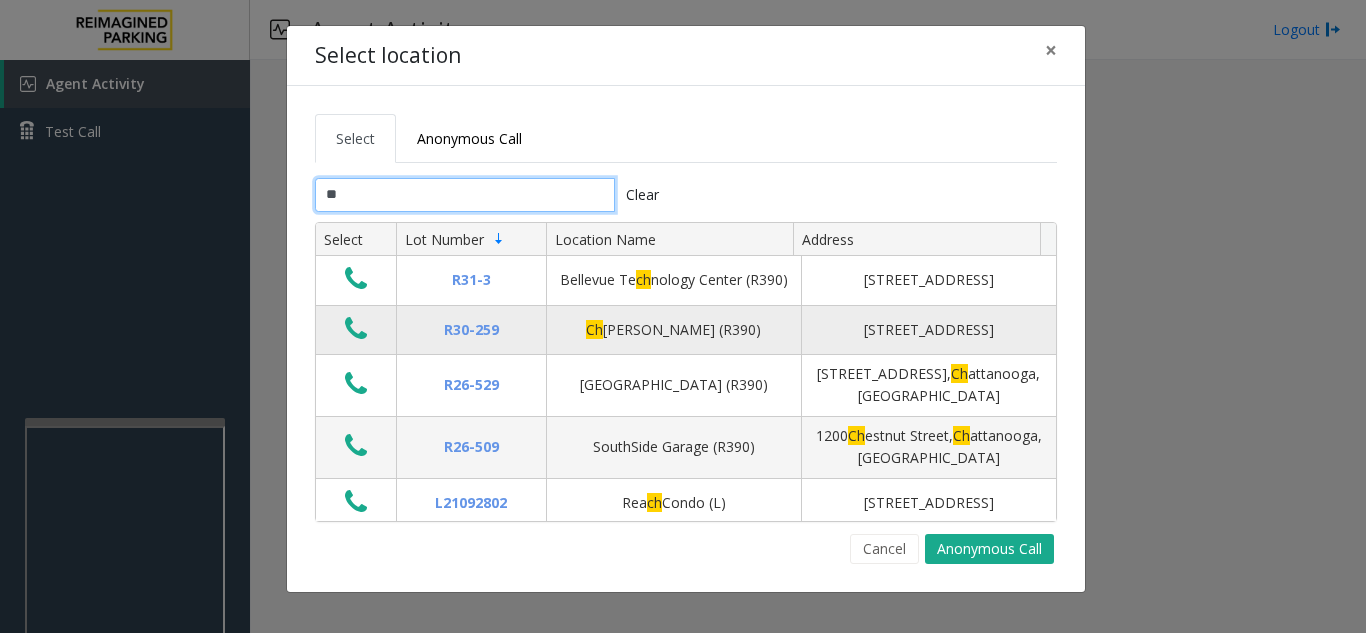 type on "**" 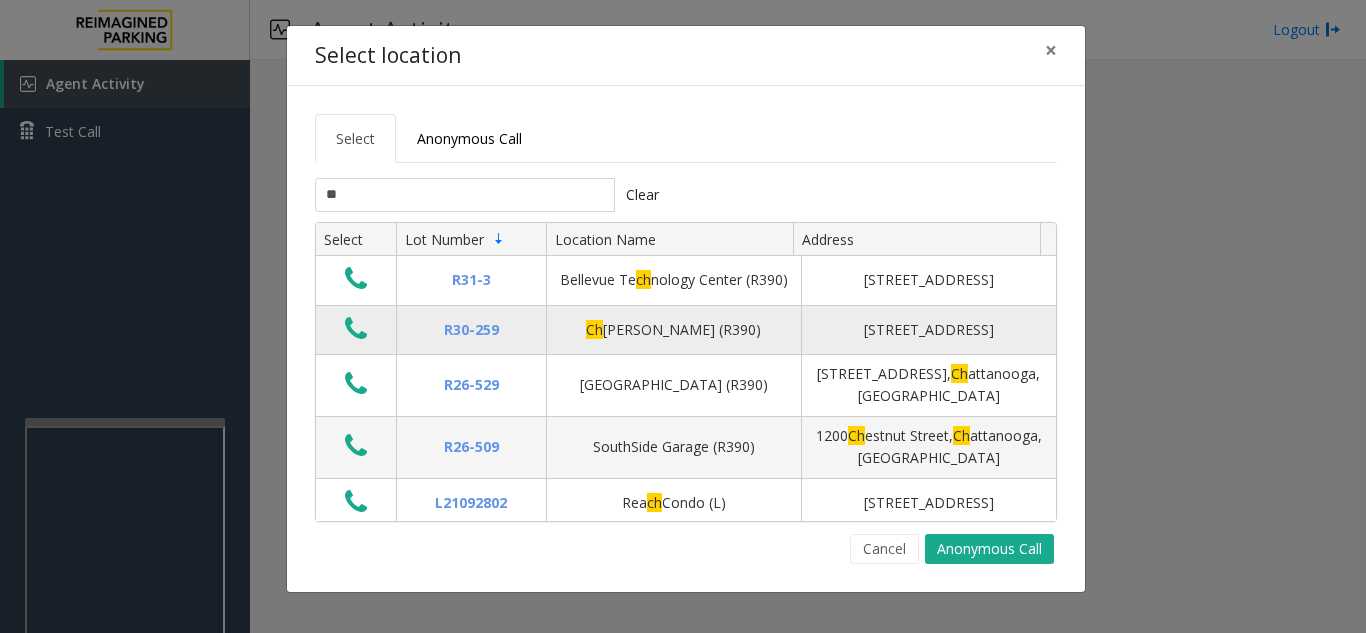 click 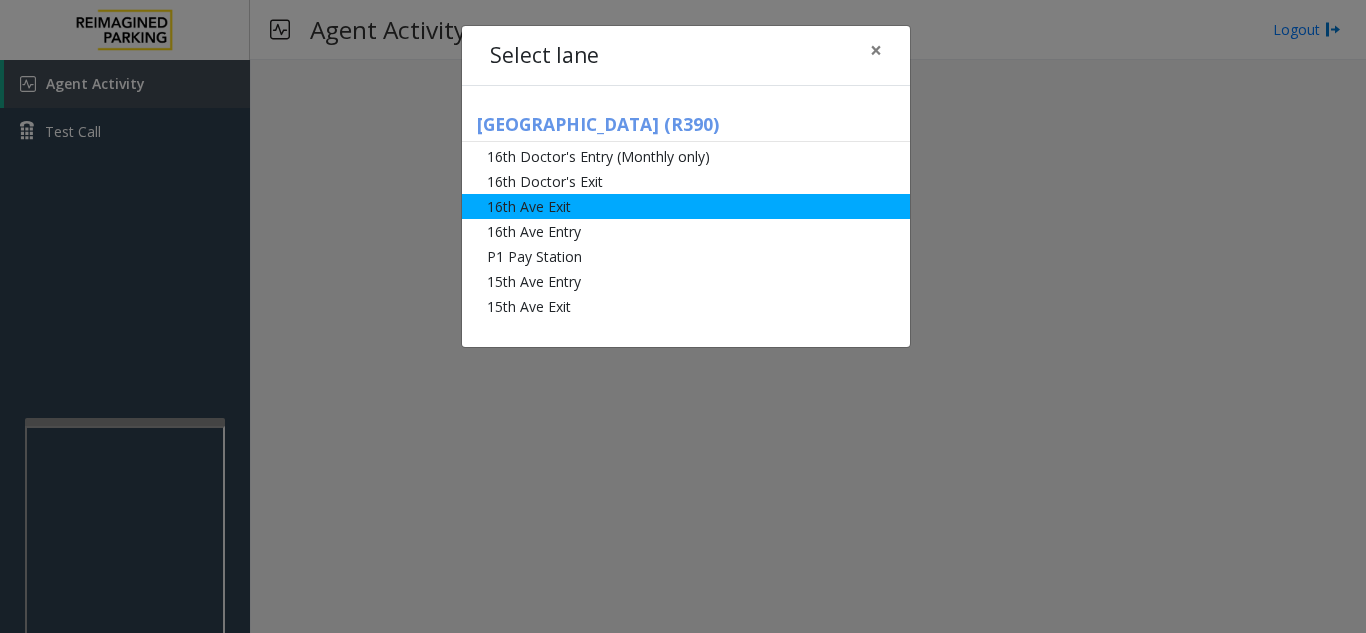 click on "16th Ave Exit" 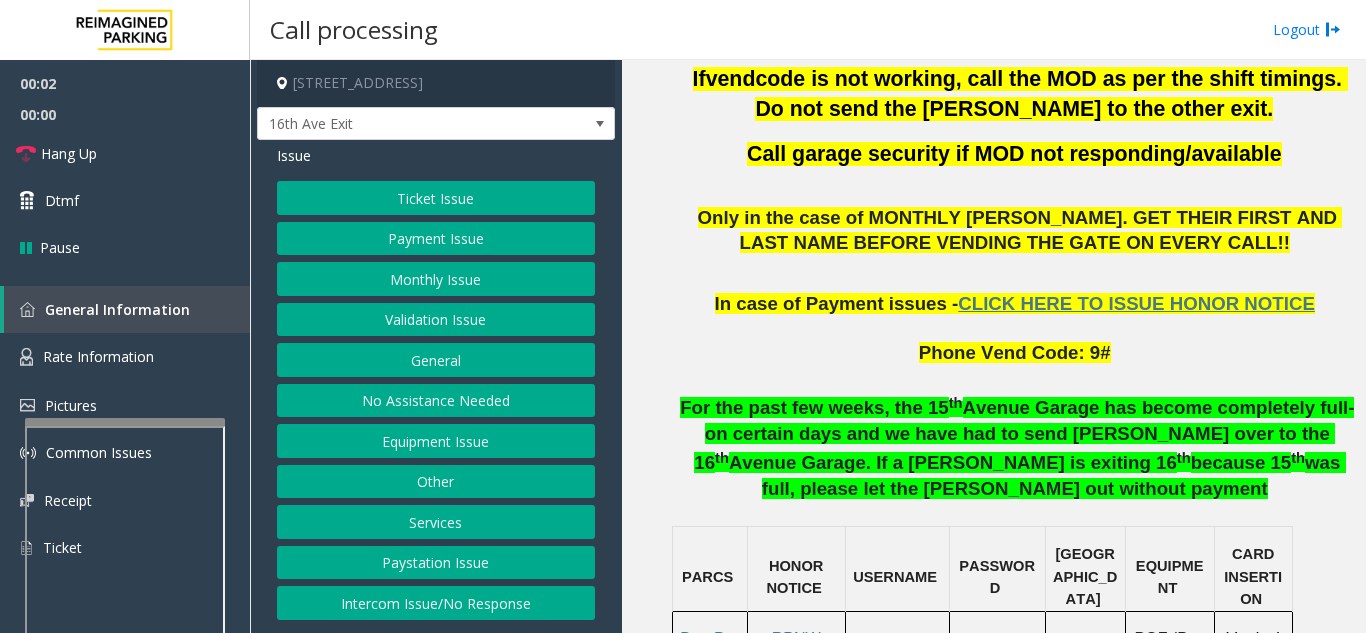 scroll, scrollTop: 1000, scrollLeft: 0, axis: vertical 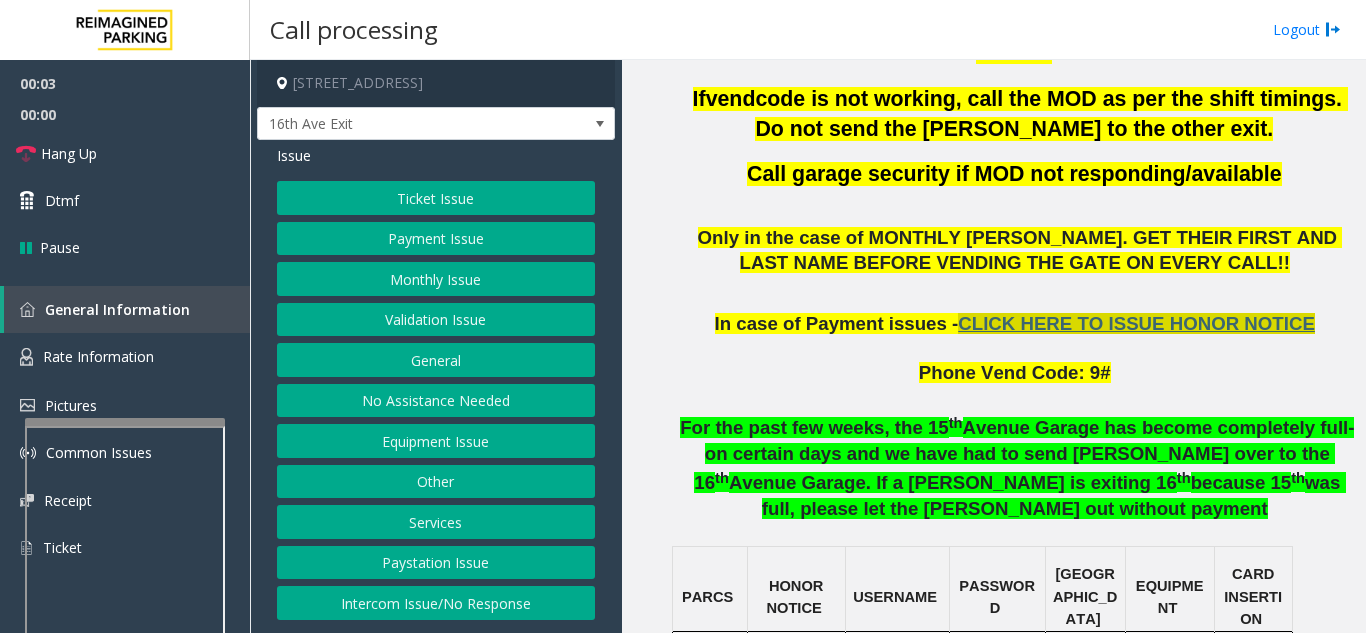 click on "CLICK HERE TO ISSUE HONOR NOTICE" 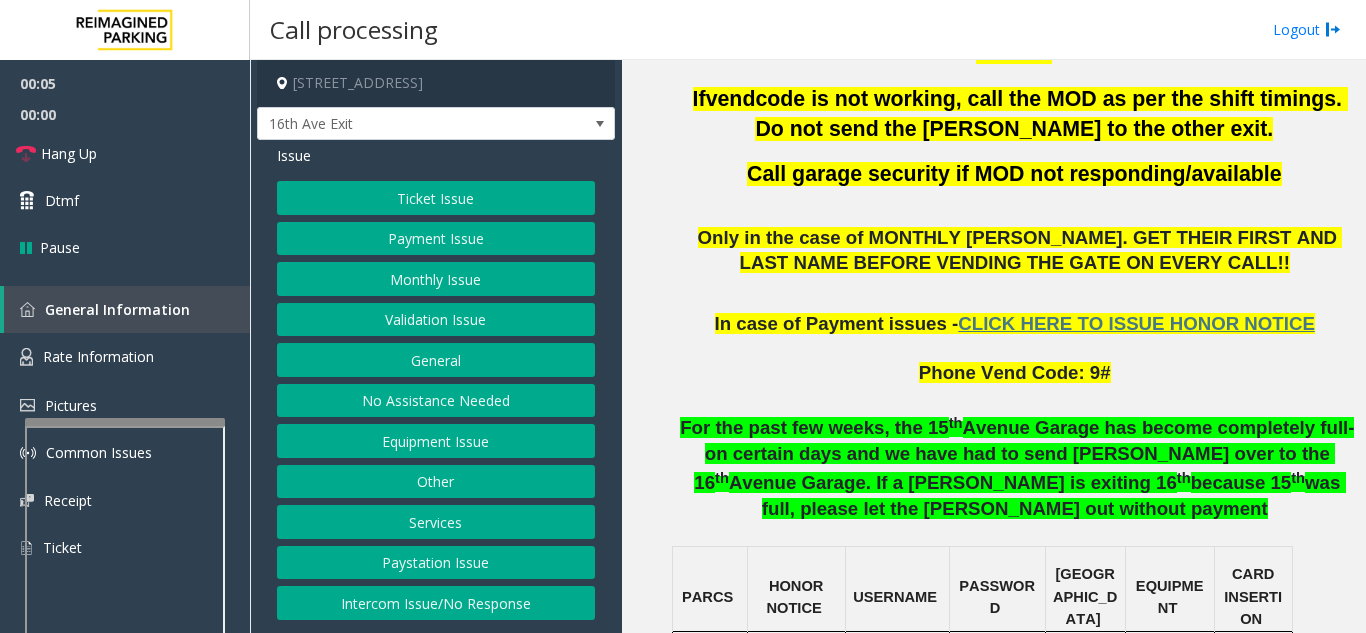 click on "Payment Issue" 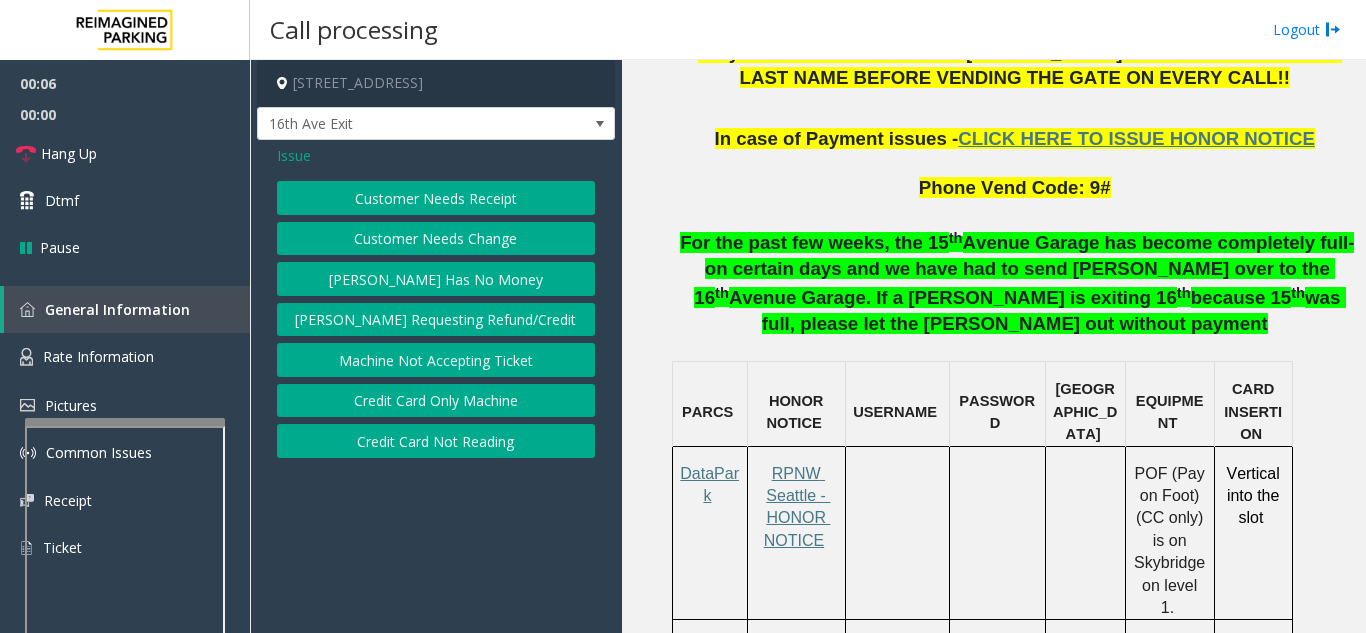scroll, scrollTop: 1400, scrollLeft: 0, axis: vertical 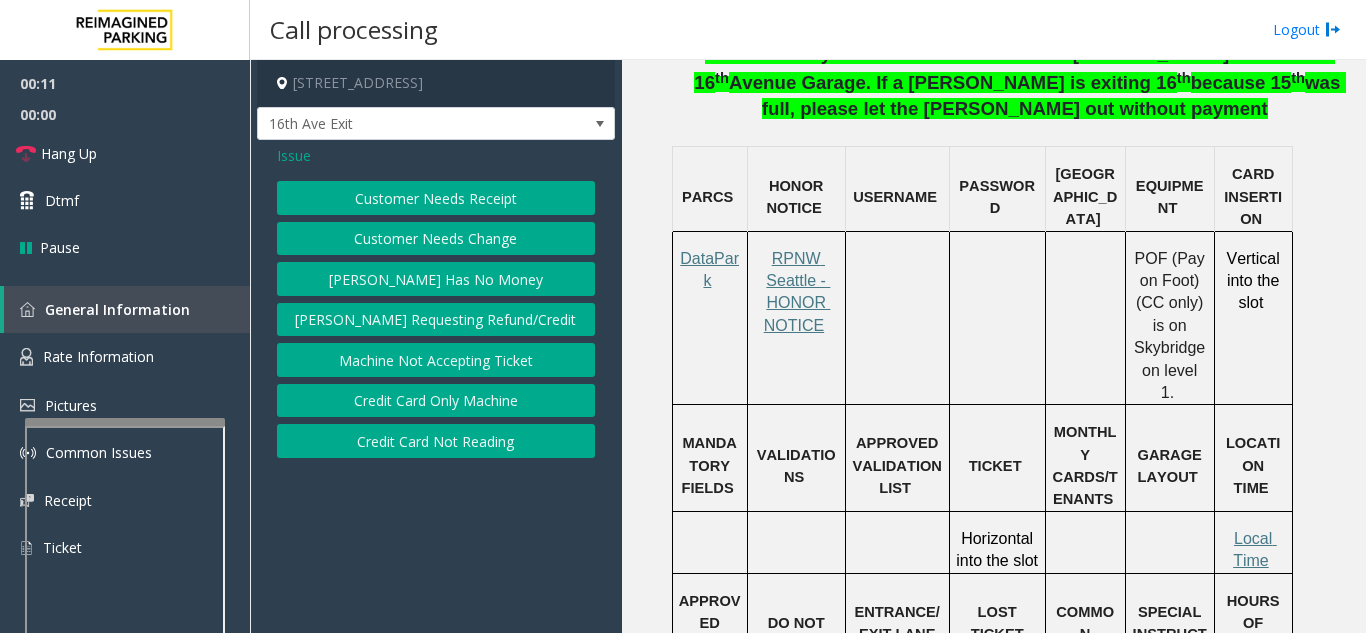 click on "Credit Card Not Reading" 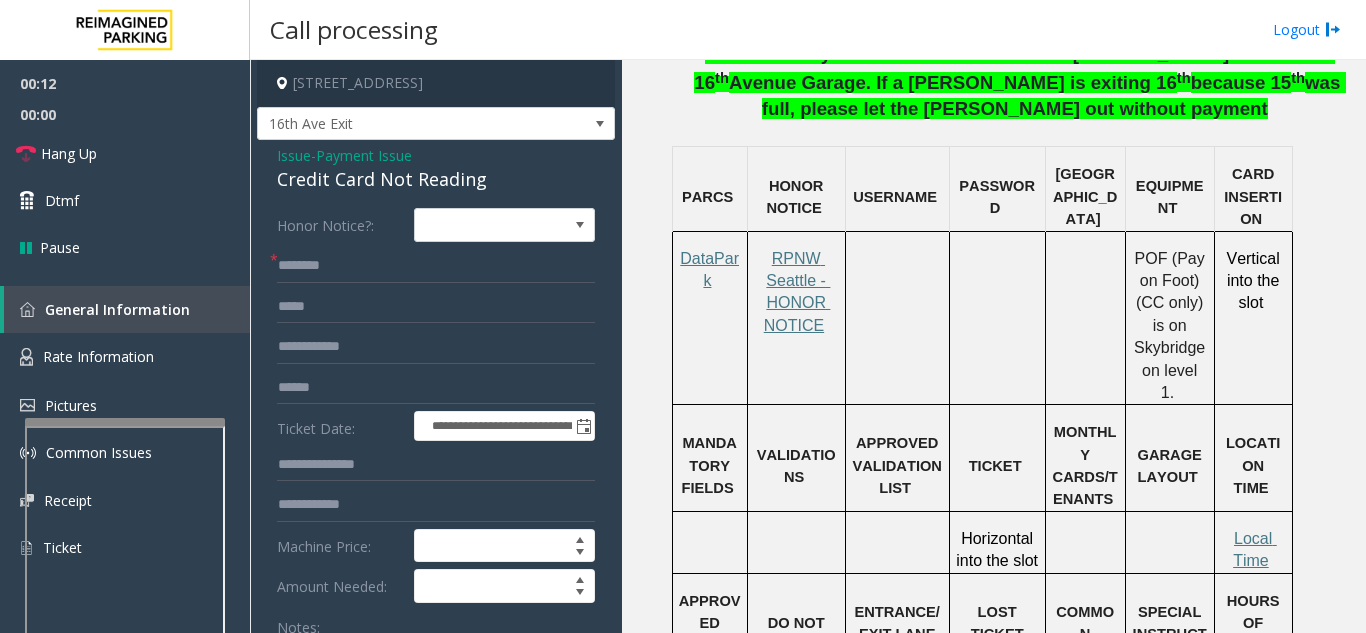 scroll, scrollTop: 100, scrollLeft: 0, axis: vertical 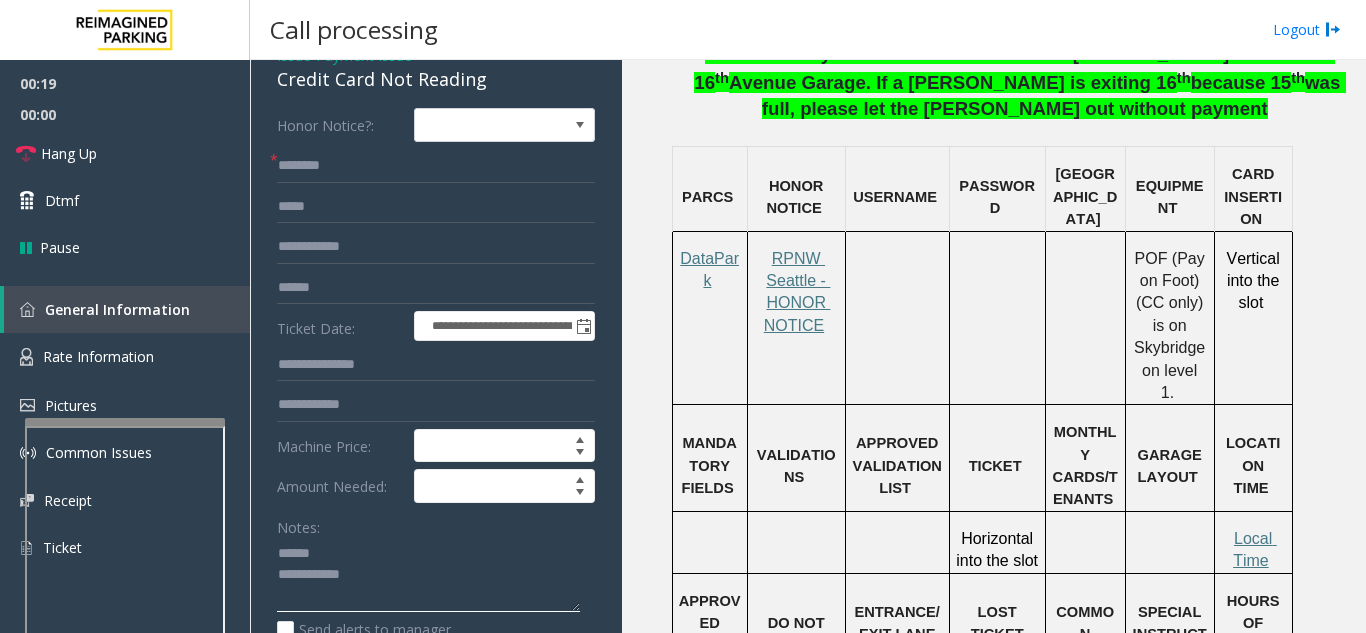 click 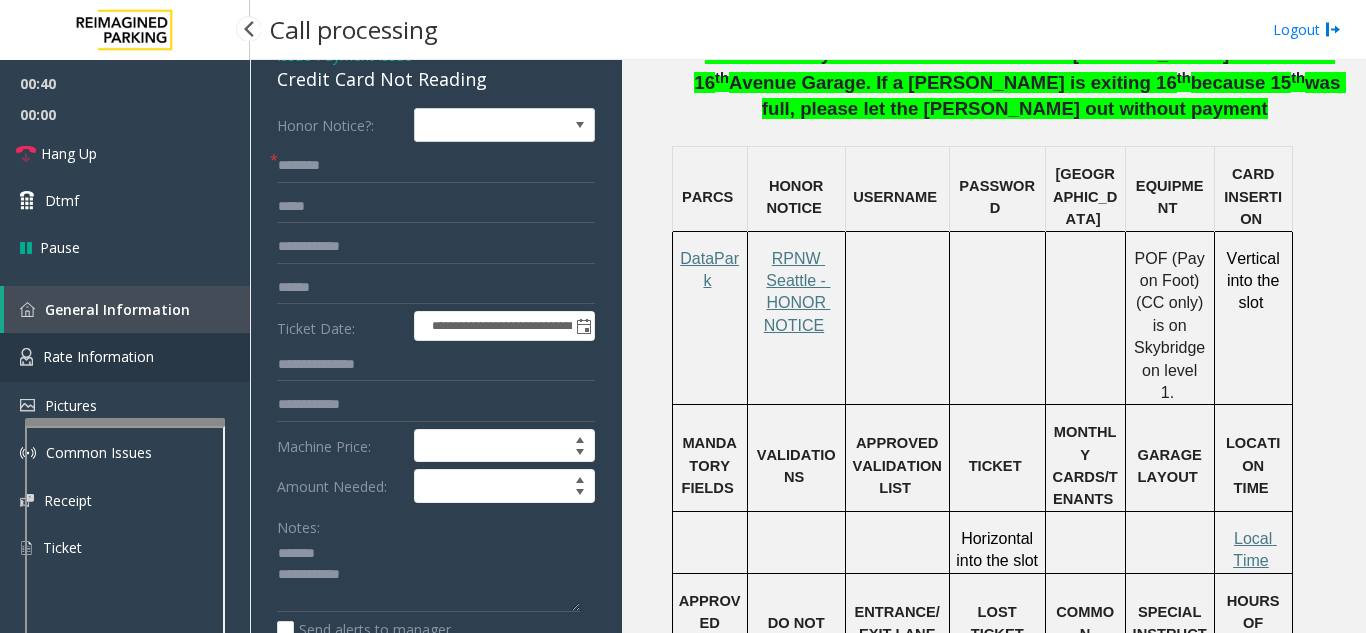 click on "Rate Information" at bounding box center [98, 356] 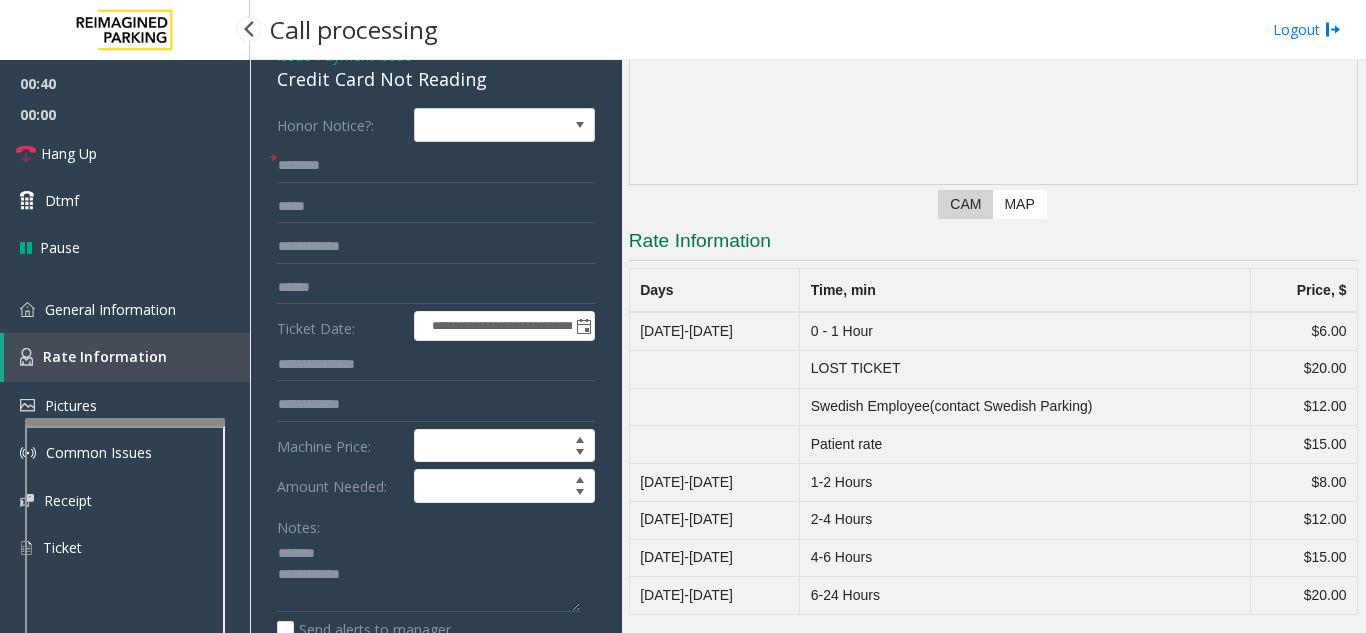 scroll, scrollTop: 241, scrollLeft: 0, axis: vertical 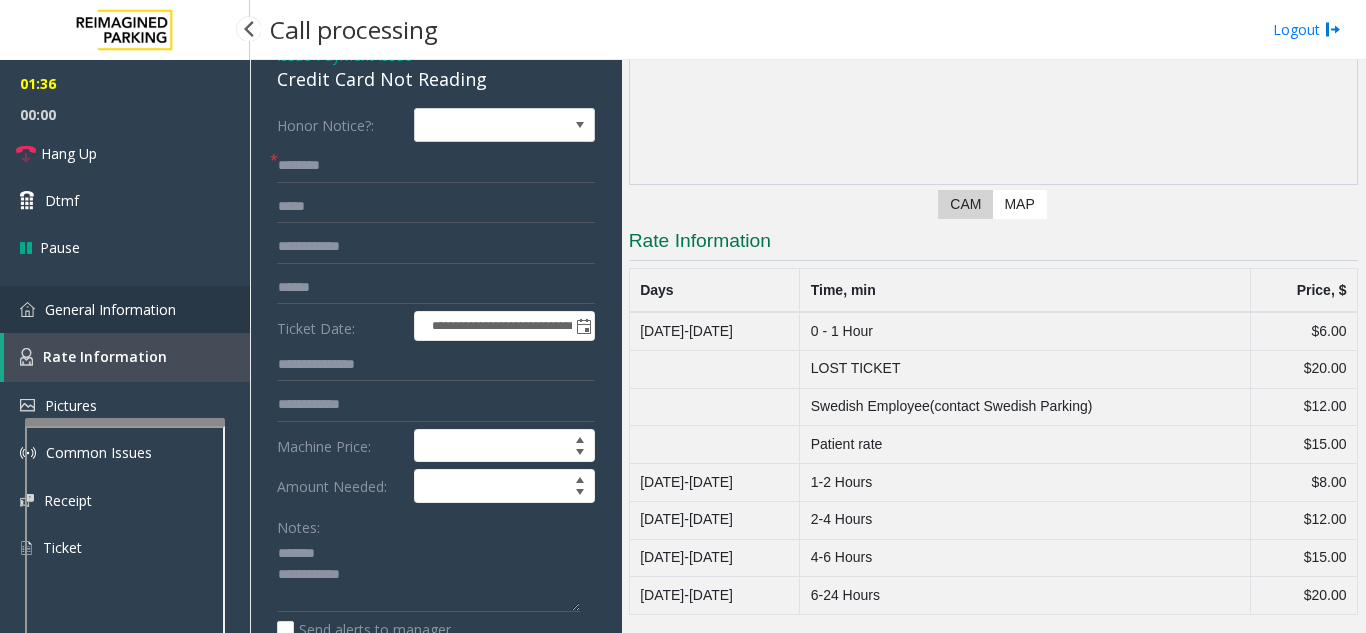 click on "General Information" at bounding box center [110, 309] 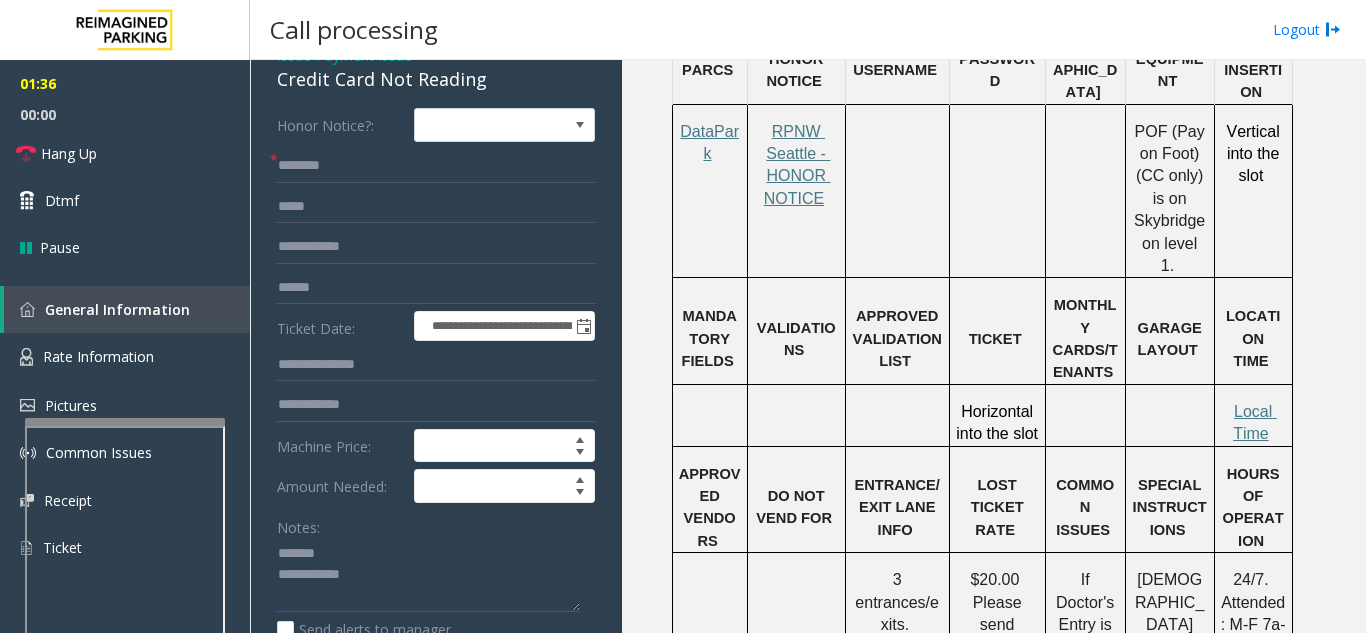 scroll, scrollTop: 1700, scrollLeft: 0, axis: vertical 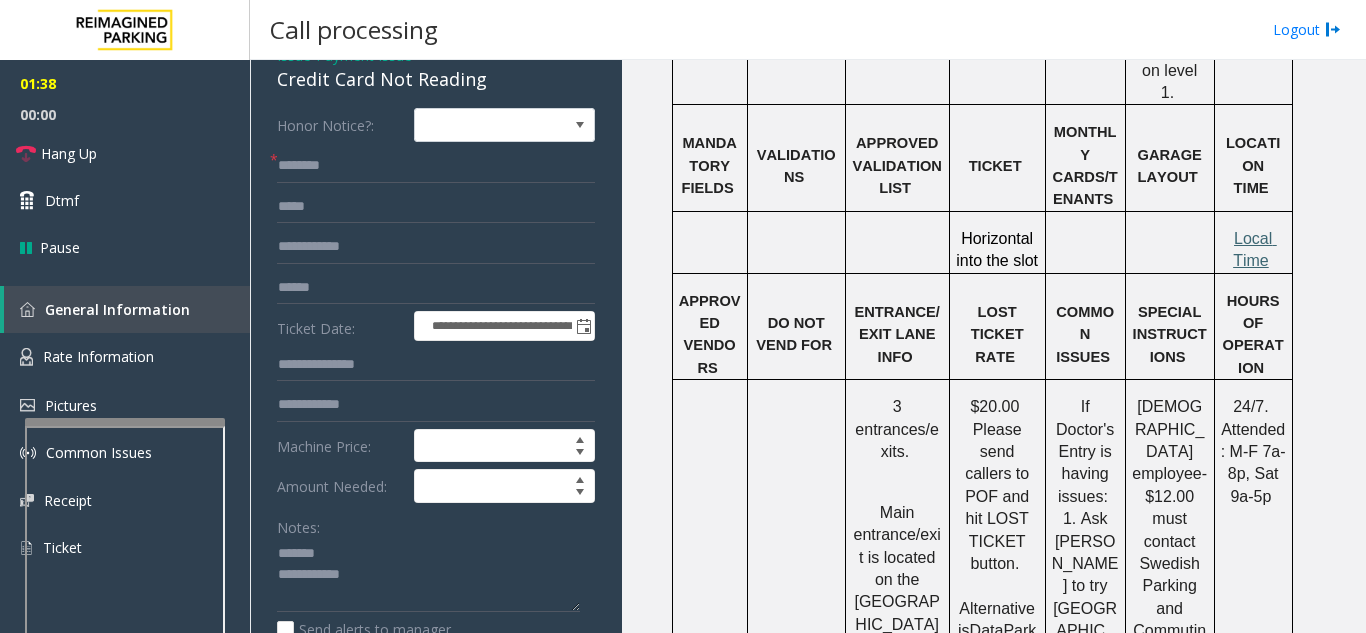 click on "Local Time" 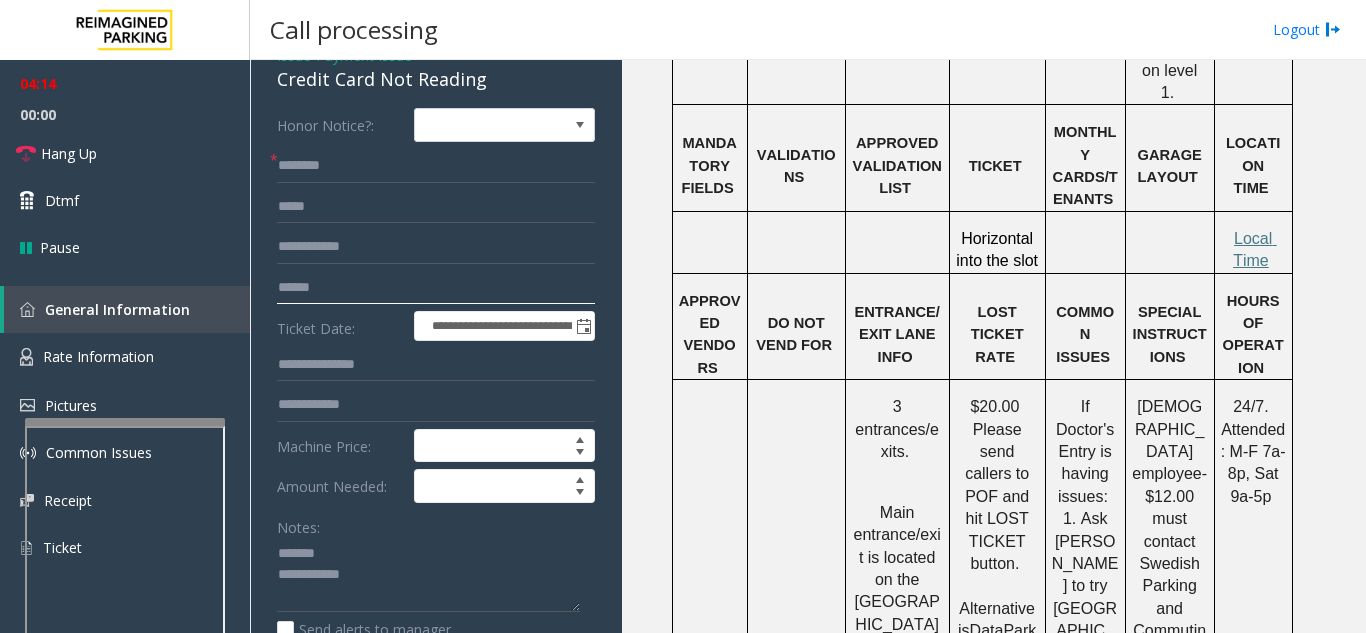 click 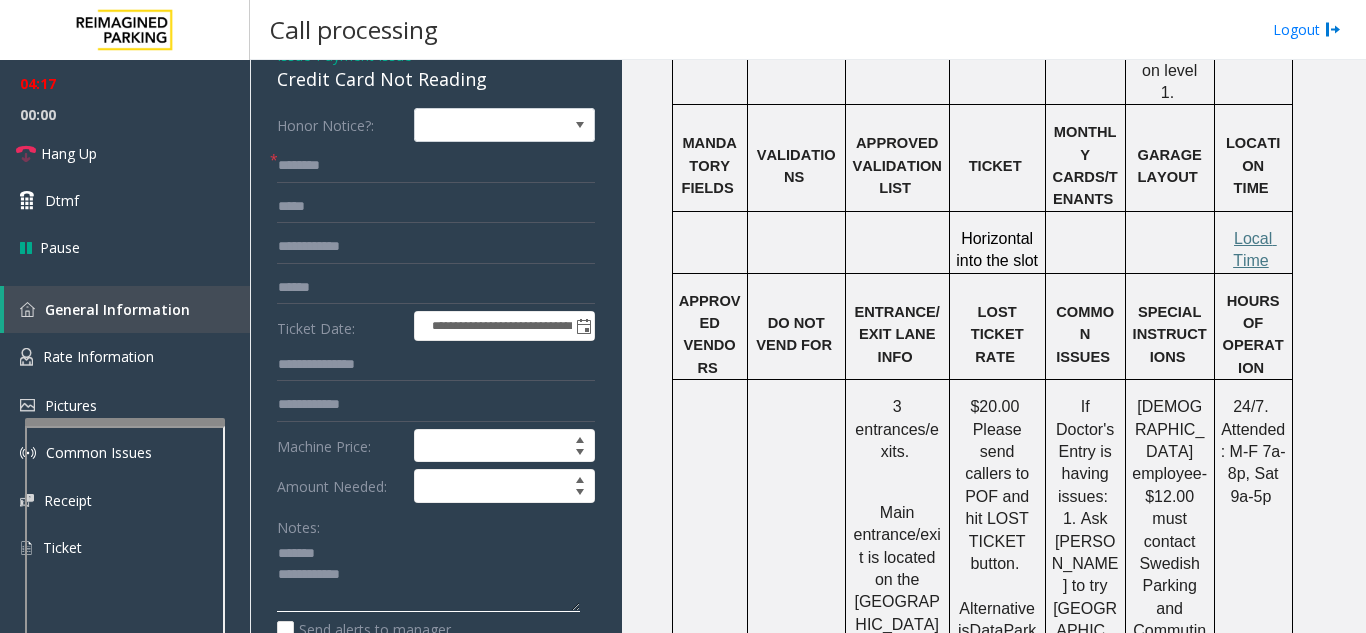click 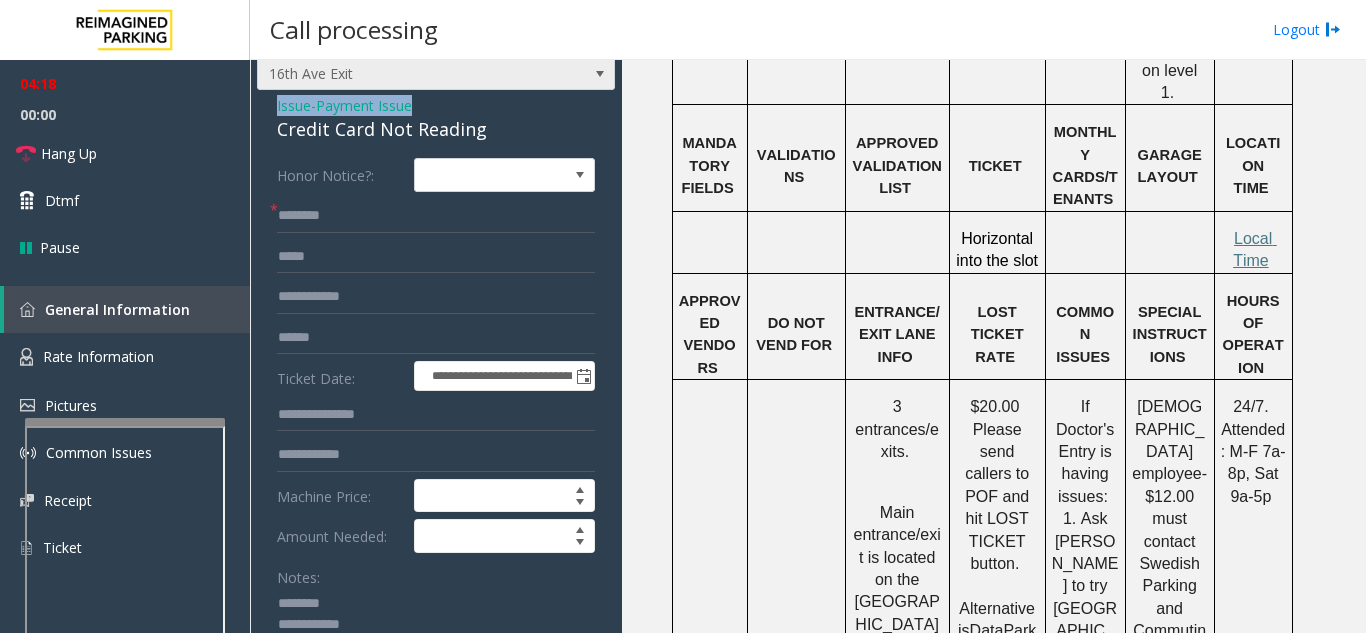 scroll, scrollTop: 17, scrollLeft: 0, axis: vertical 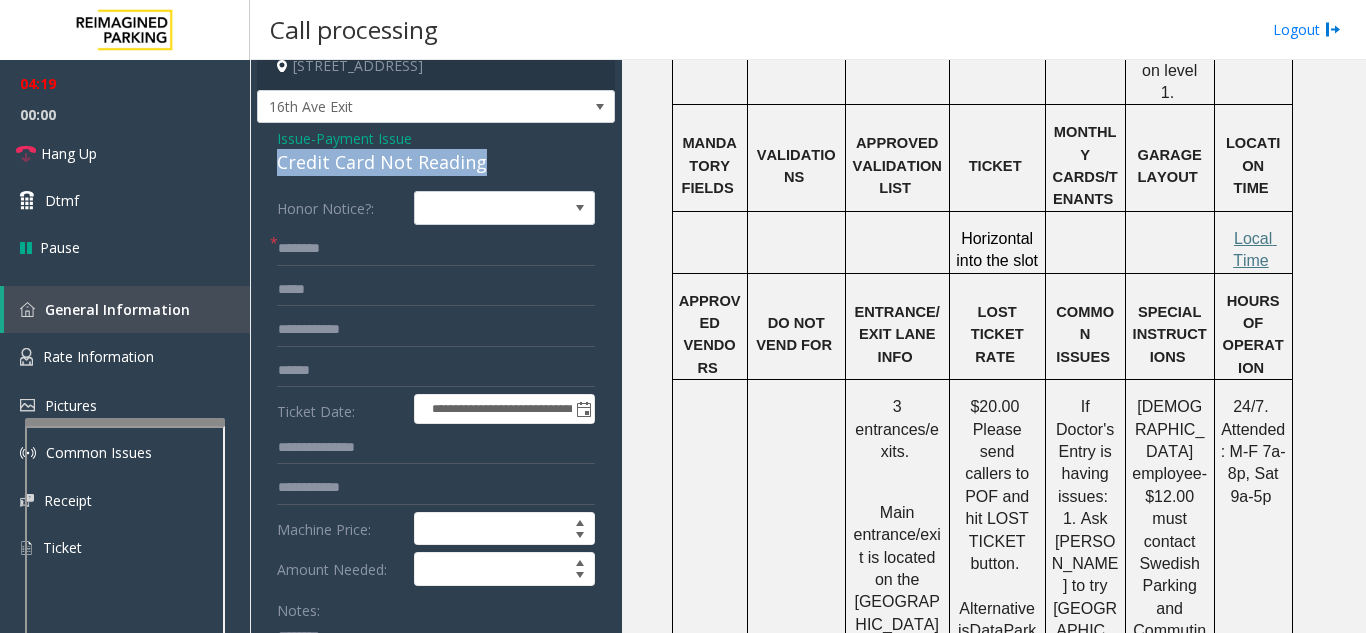 drag, startPoint x: 268, startPoint y: 83, endPoint x: 498, endPoint y: 161, distance: 242.86621 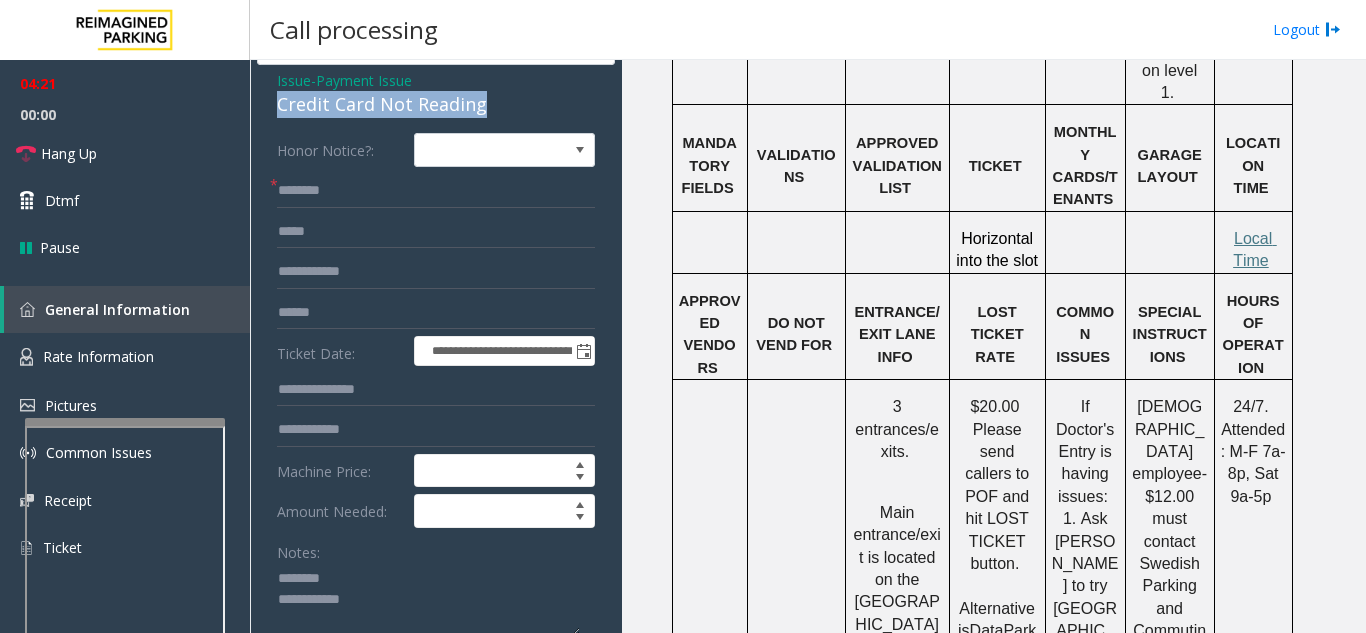 scroll, scrollTop: 102, scrollLeft: 0, axis: vertical 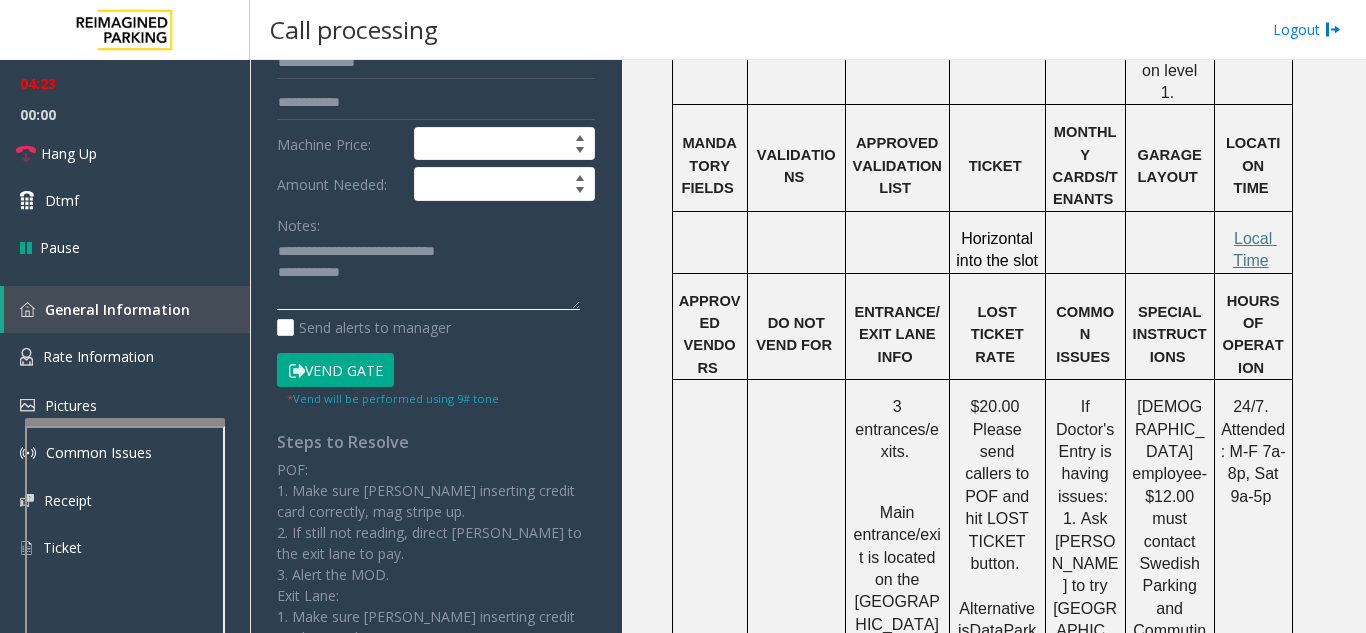 type on "**********" 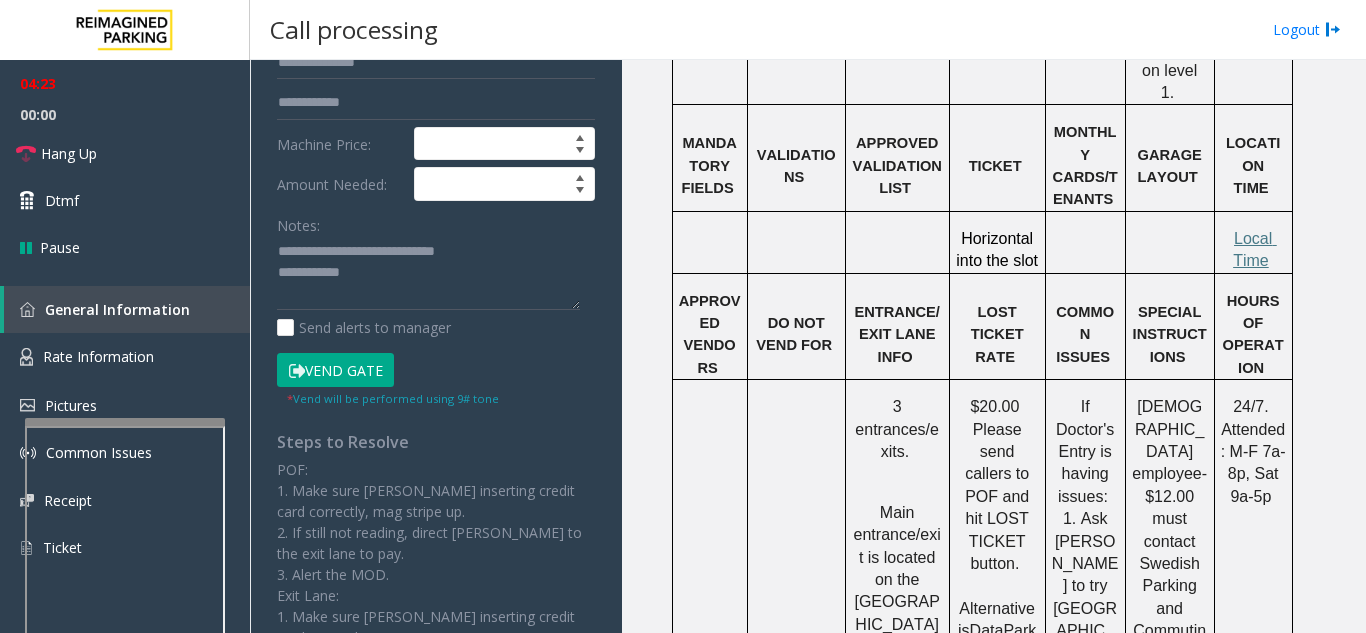 click on "Vend Gate" 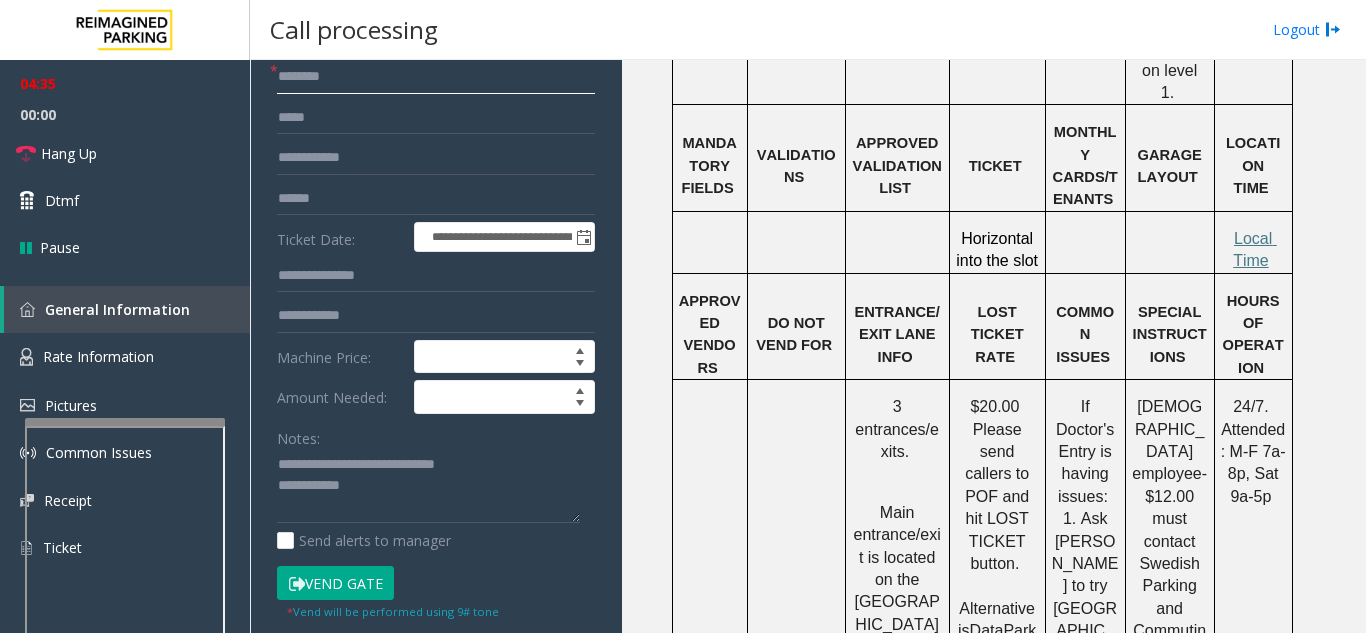 scroll, scrollTop: 89, scrollLeft: 0, axis: vertical 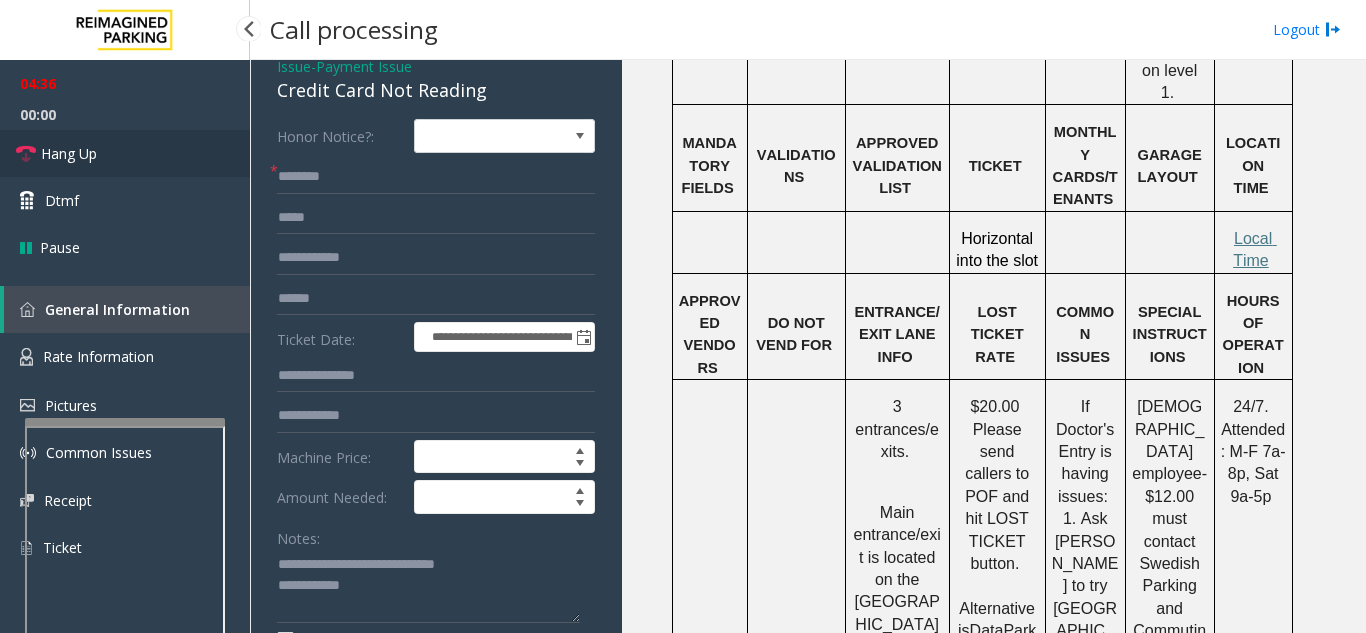 click on "Hang Up" at bounding box center [125, 153] 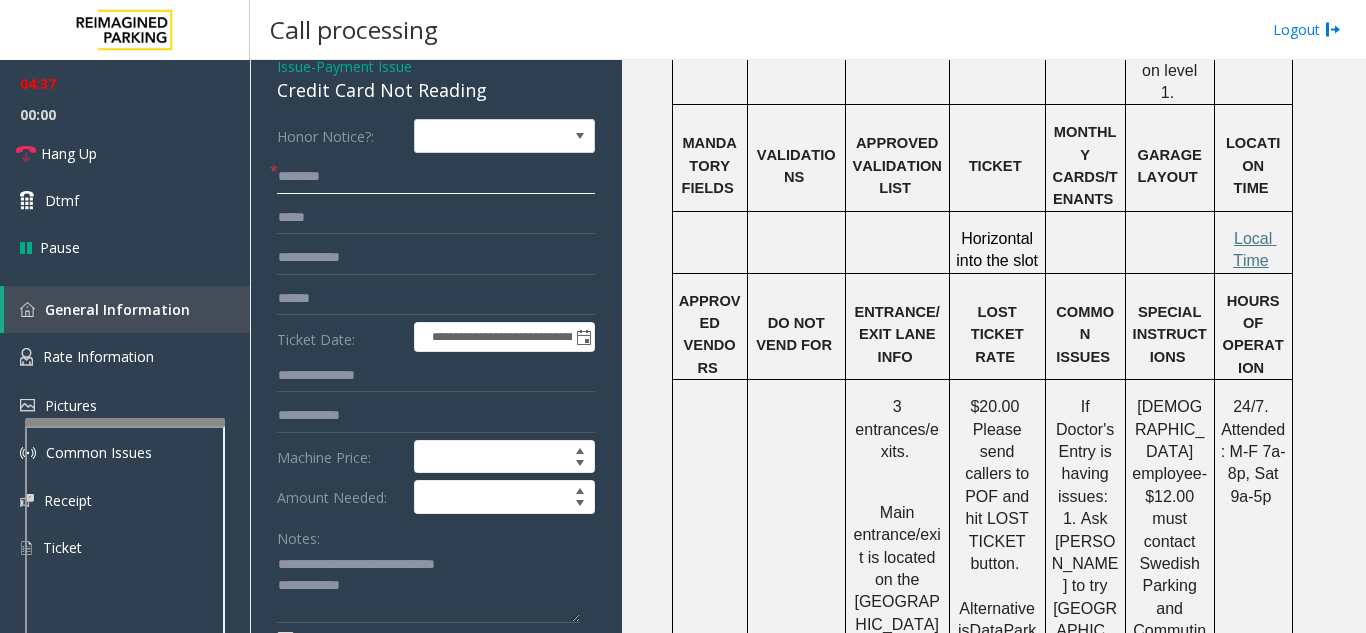click 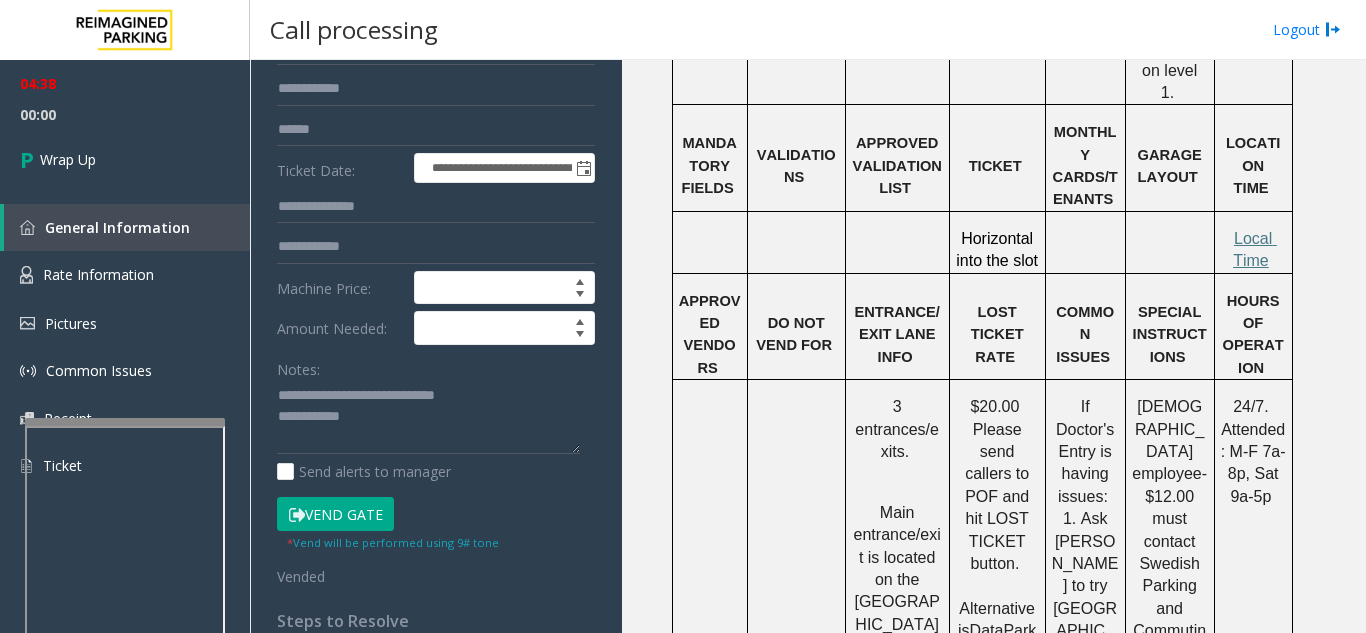 scroll, scrollTop: 289, scrollLeft: 0, axis: vertical 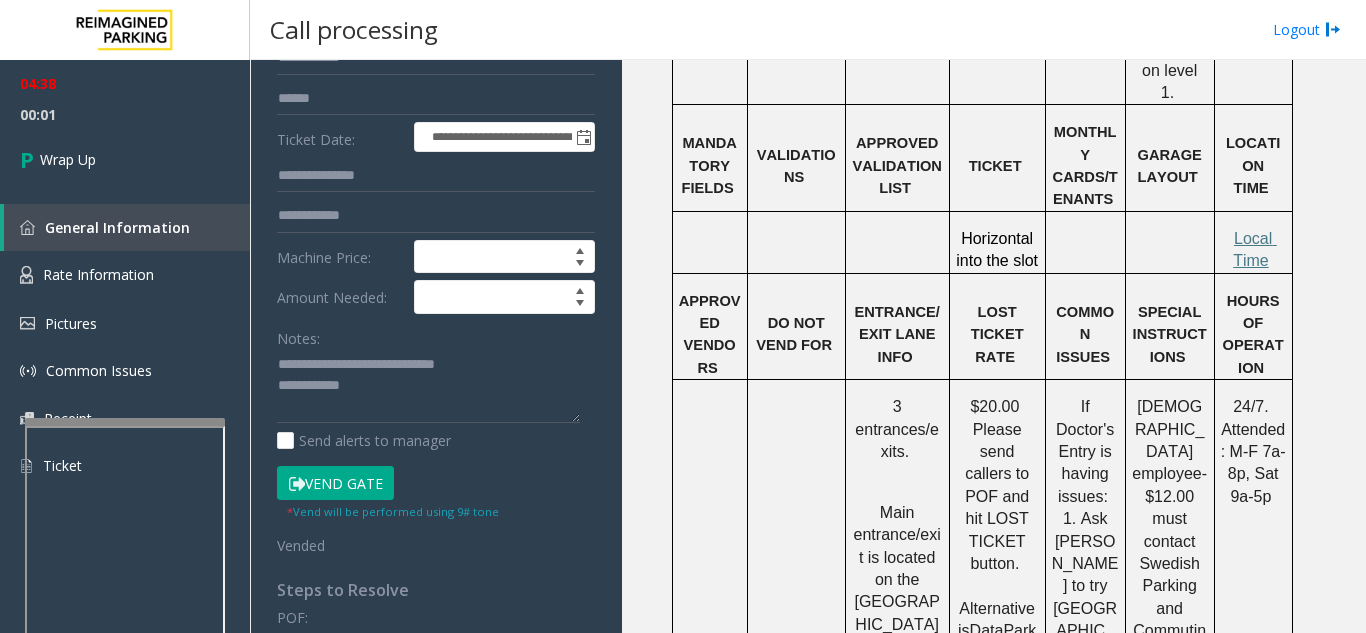 type on "********" 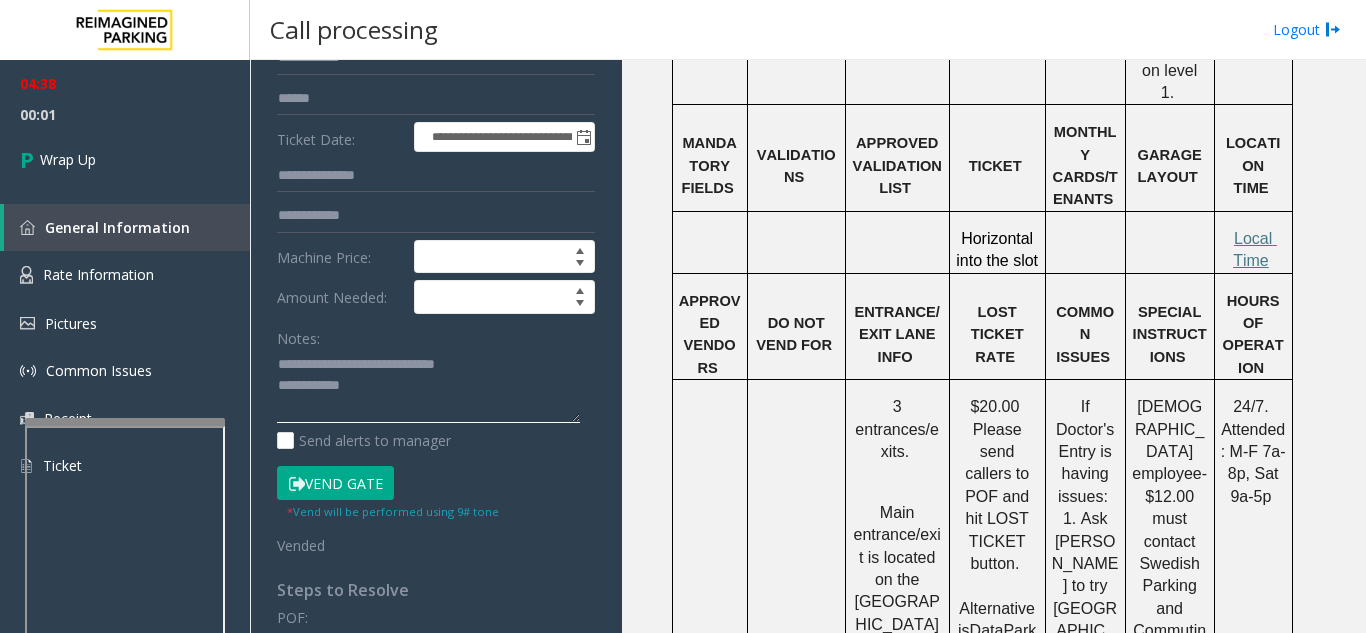 click 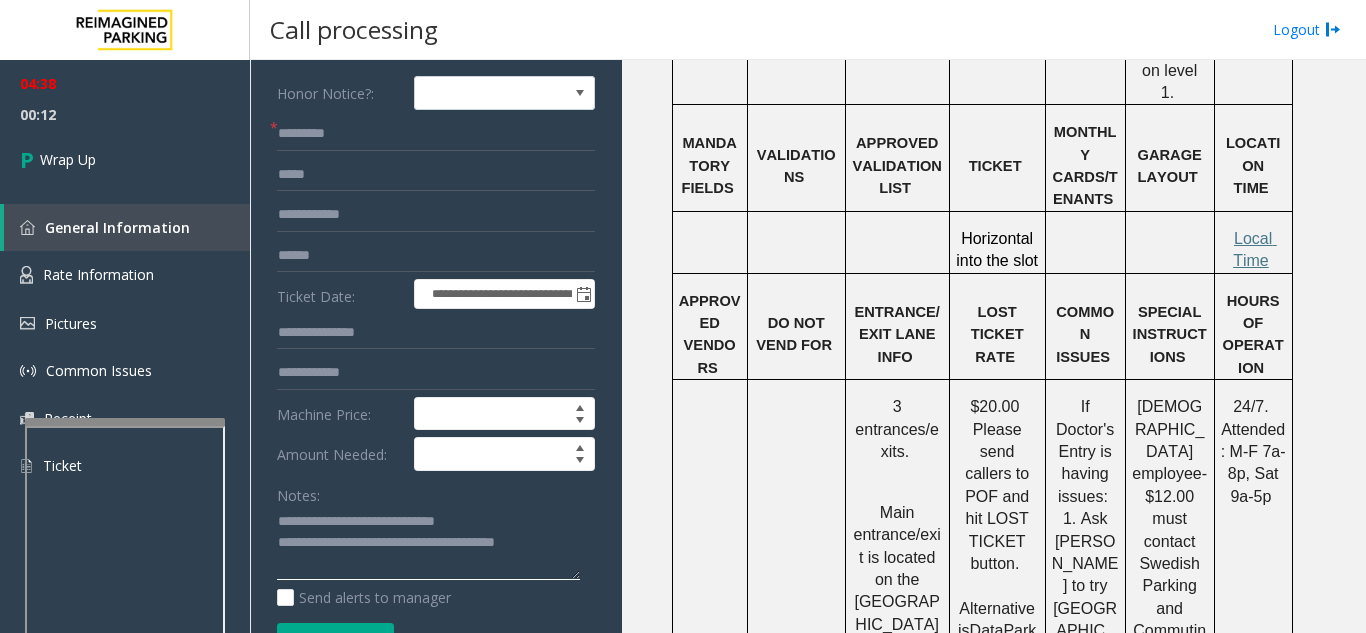scroll, scrollTop: 0, scrollLeft: 0, axis: both 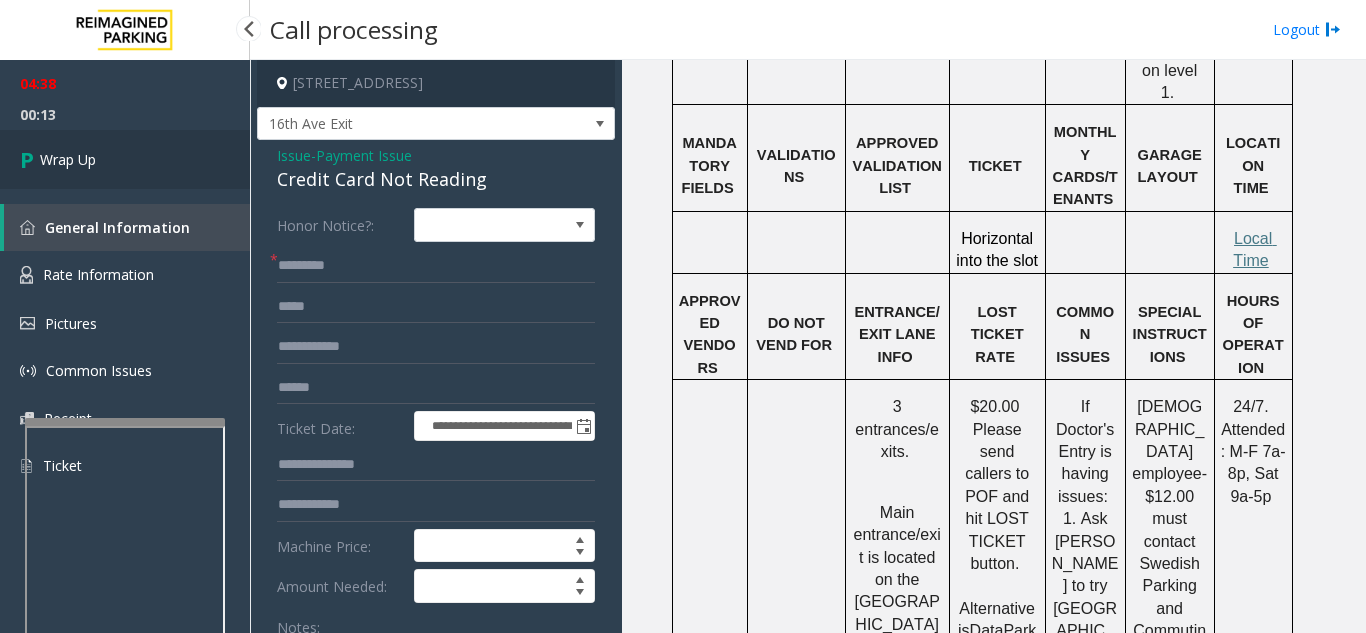 type on "**********" 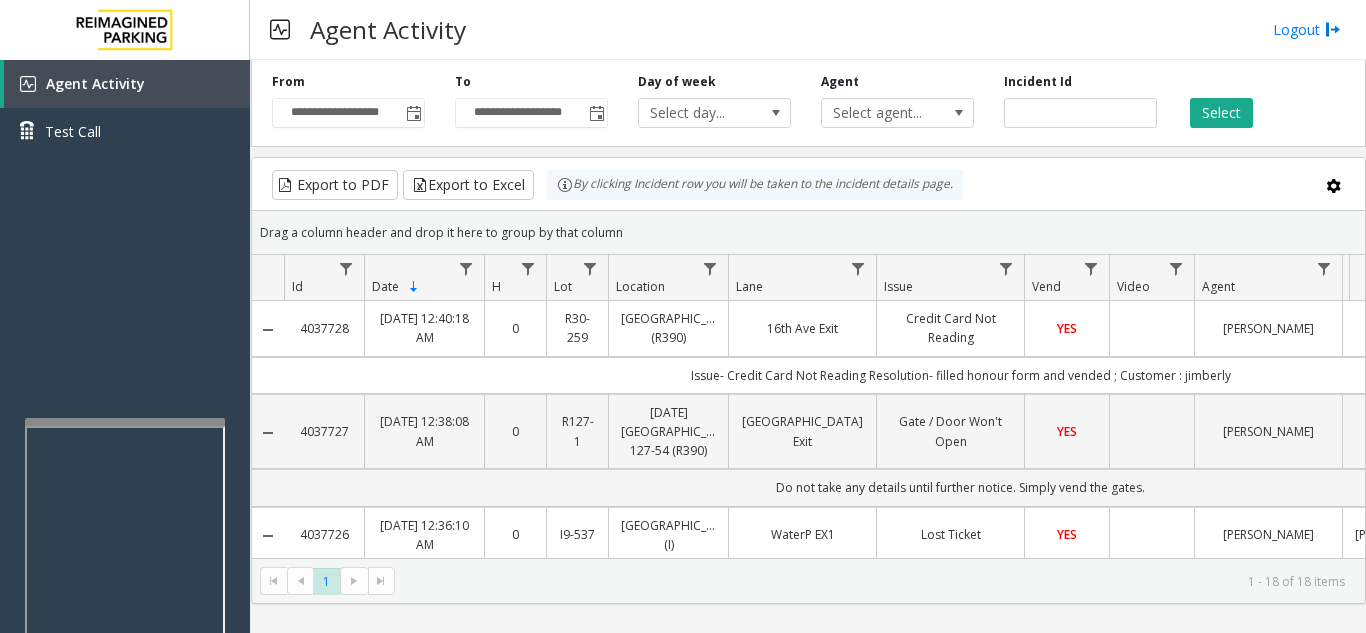 type 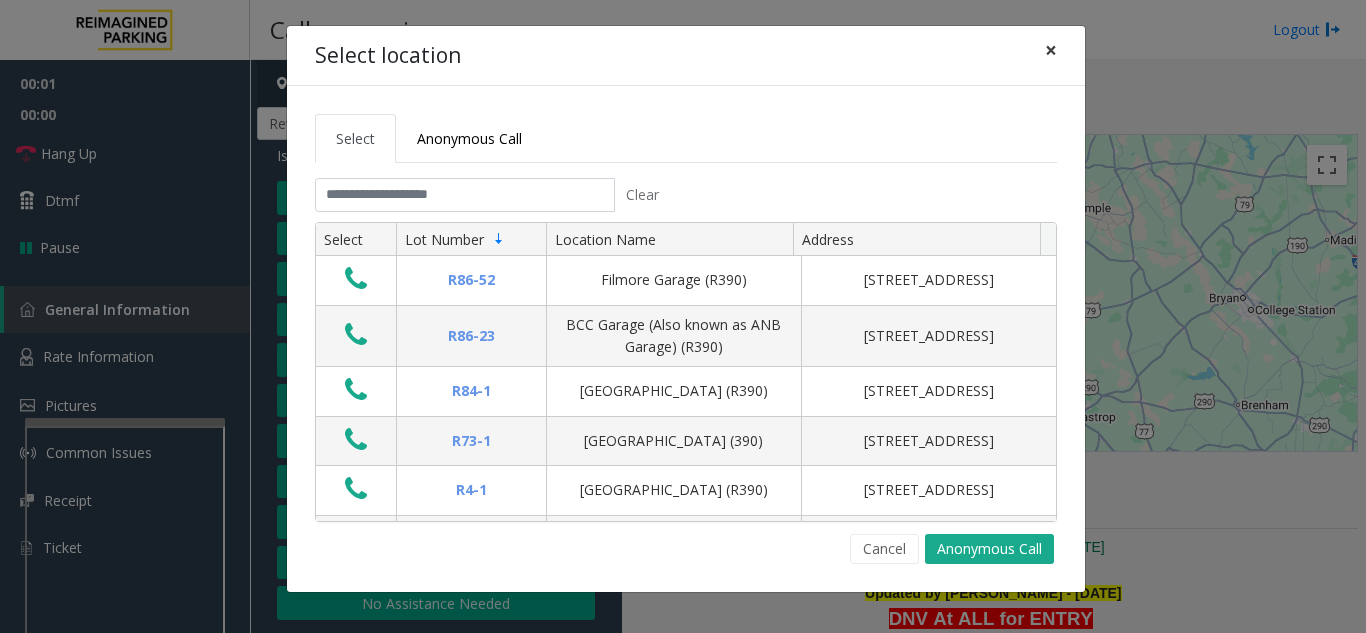click on "×" 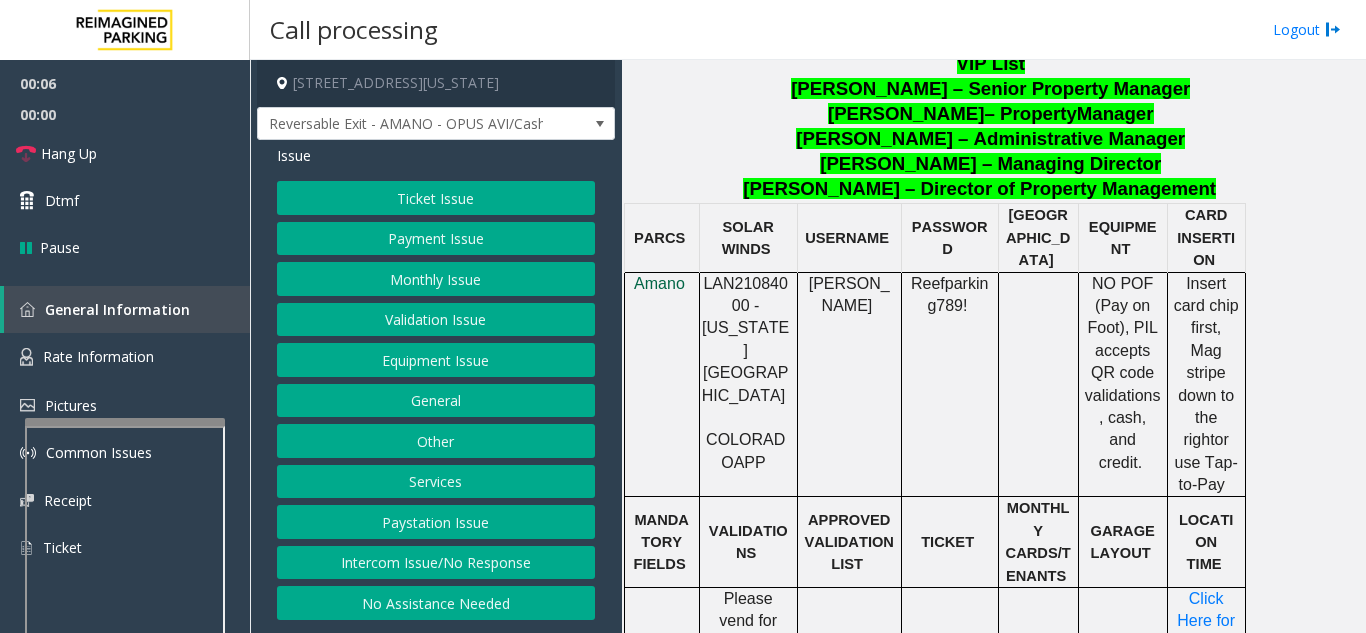 scroll, scrollTop: 1400, scrollLeft: 0, axis: vertical 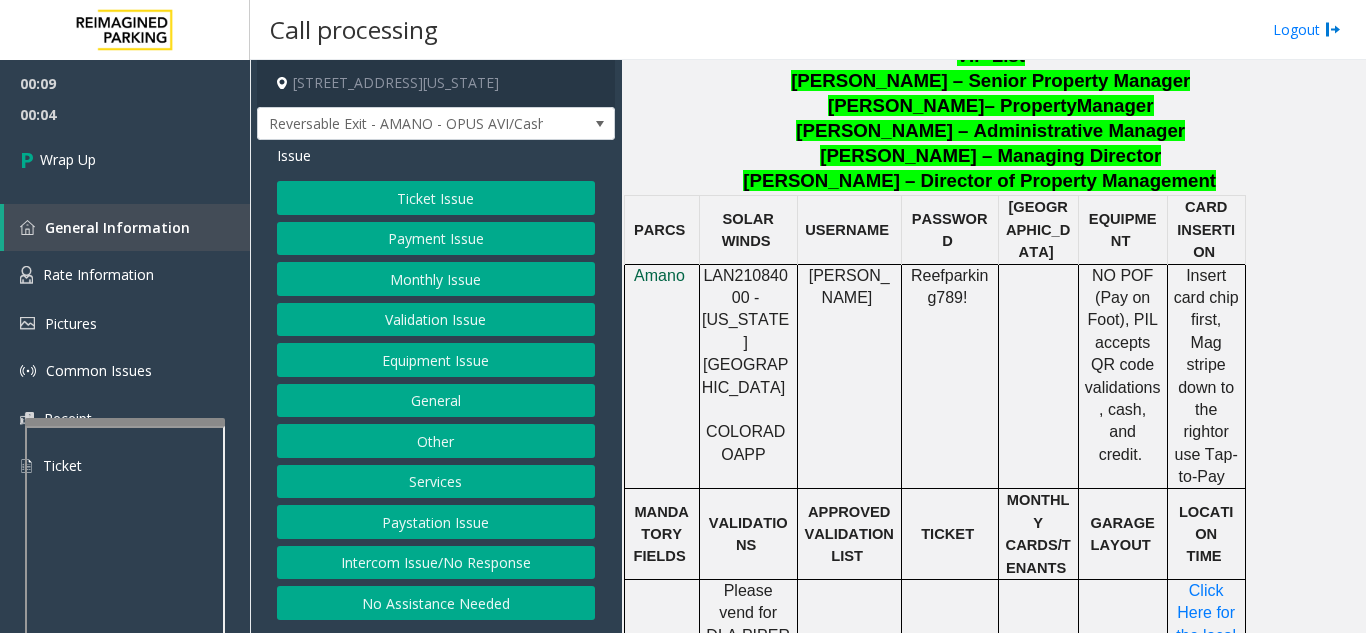 click on "Intercom Issue/No Response" 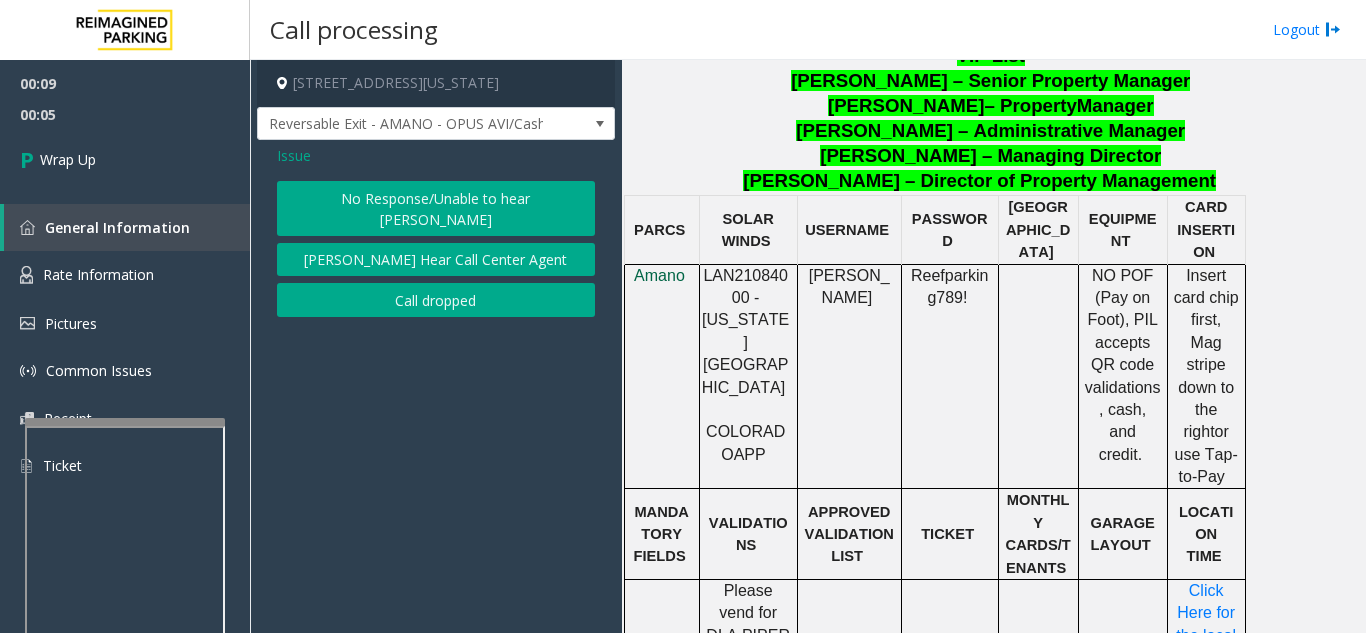 click on "Call dropped" 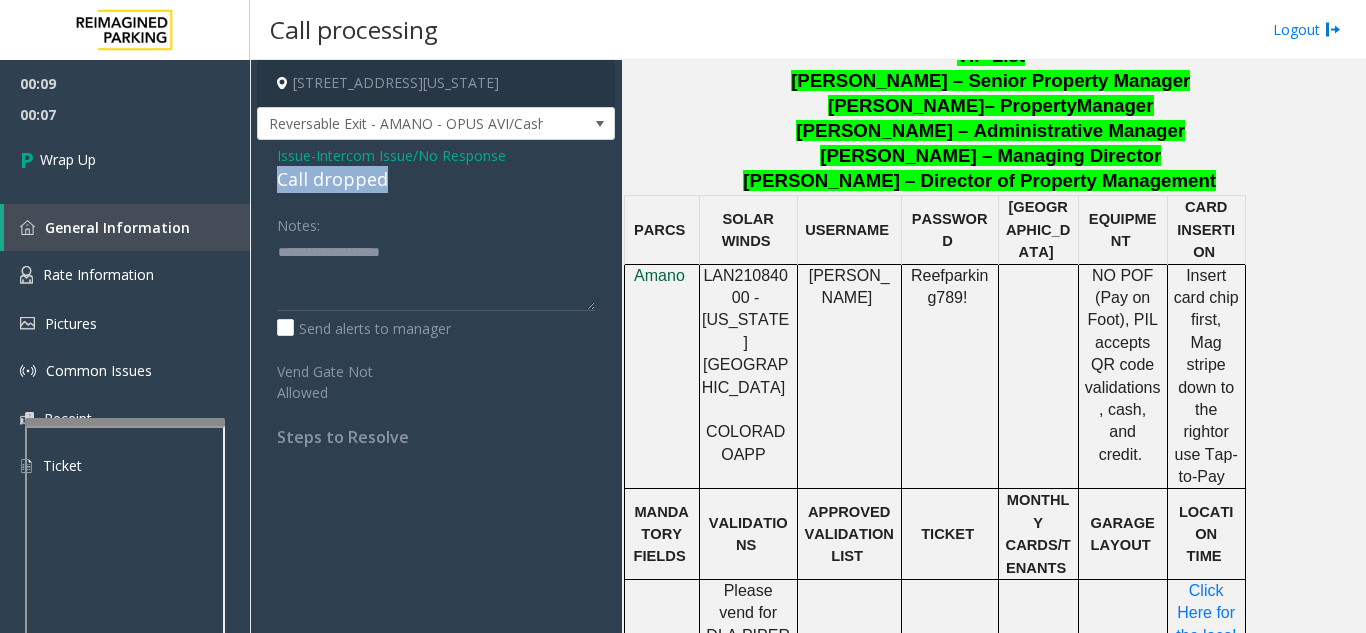 drag, startPoint x: 273, startPoint y: 177, endPoint x: 393, endPoint y: 177, distance: 120 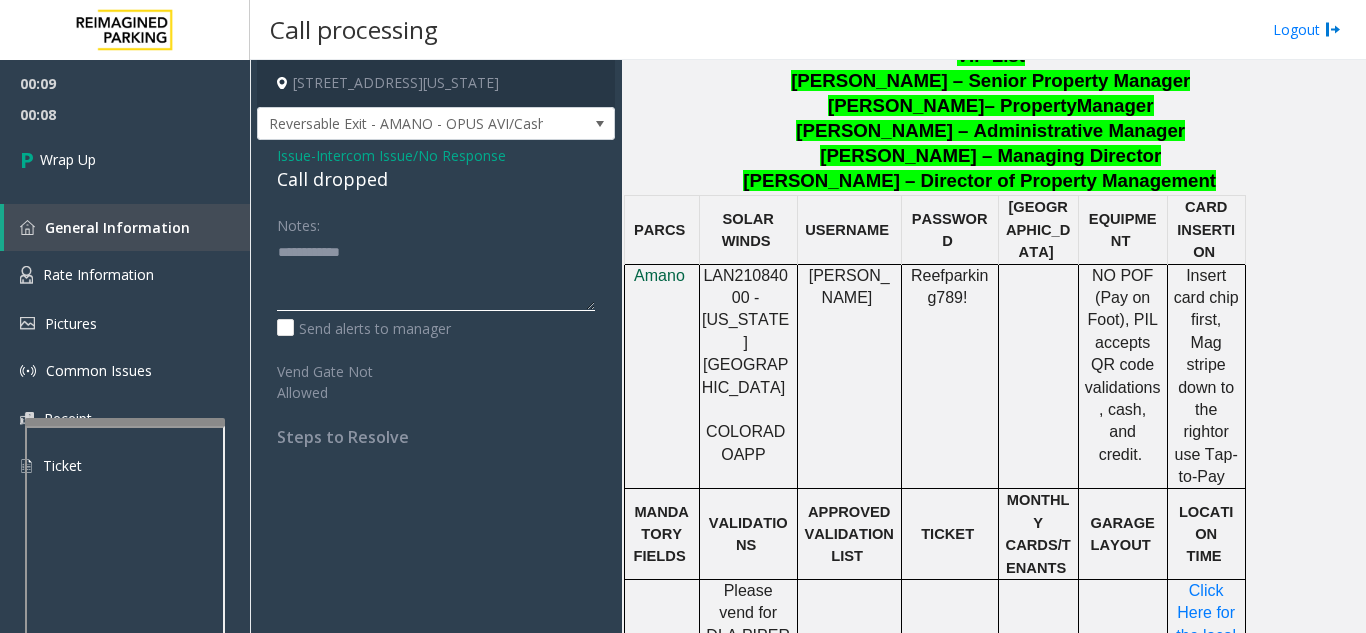 type on "**********" 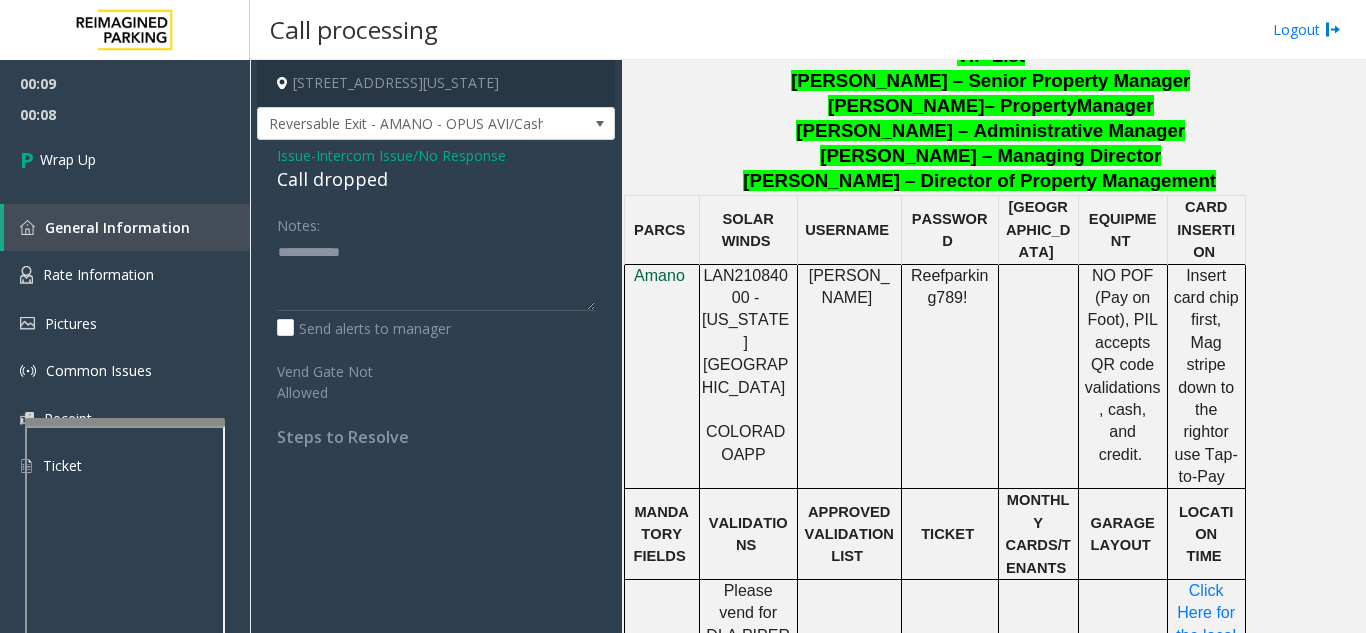 click on "Notes:" 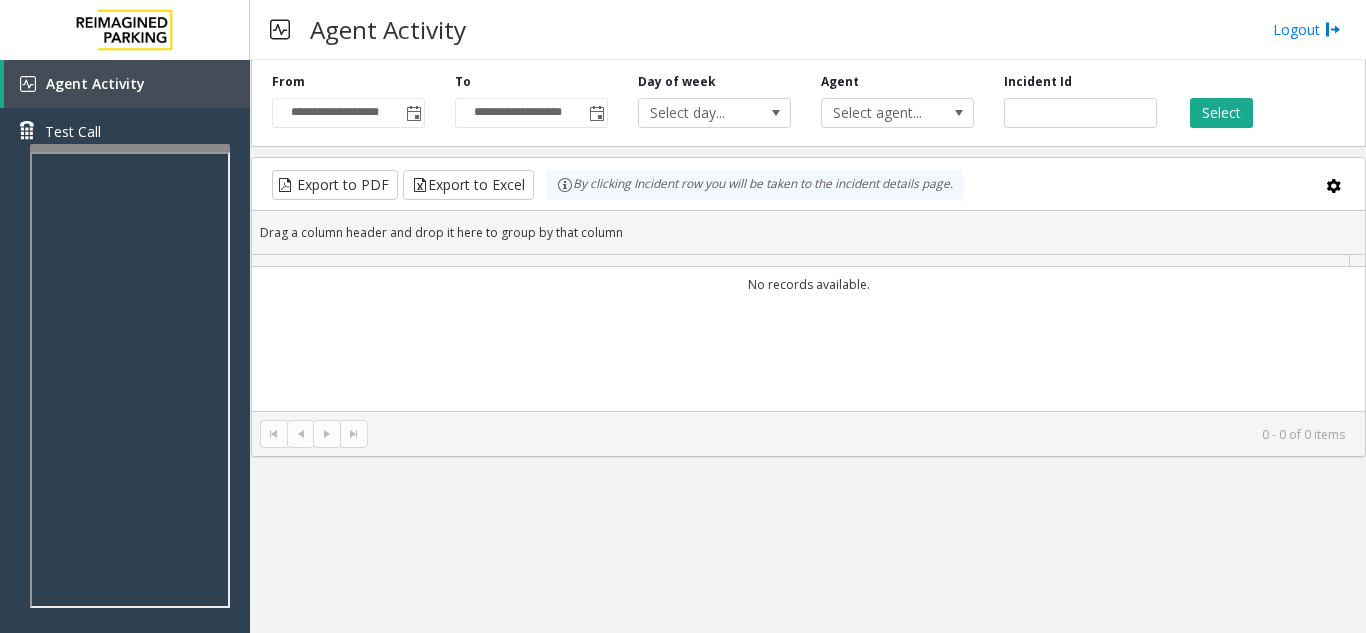 scroll, scrollTop: 0, scrollLeft: 0, axis: both 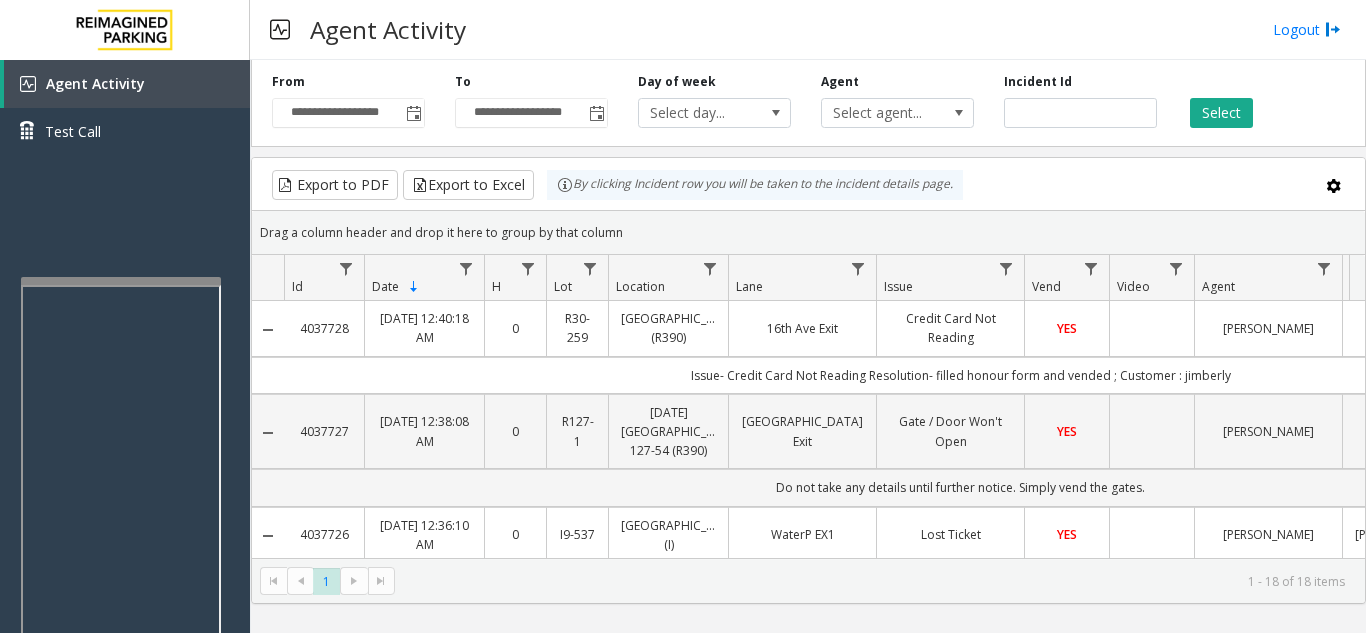 click at bounding box center [121, 511] 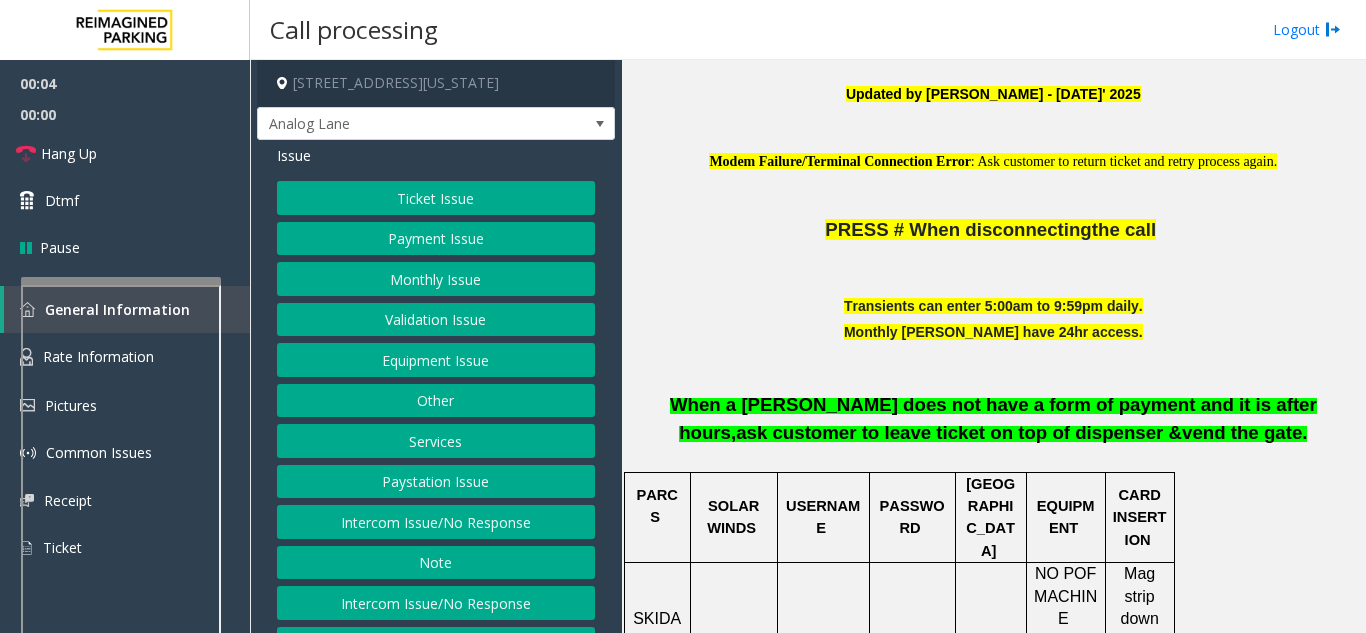 scroll, scrollTop: 600, scrollLeft: 0, axis: vertical 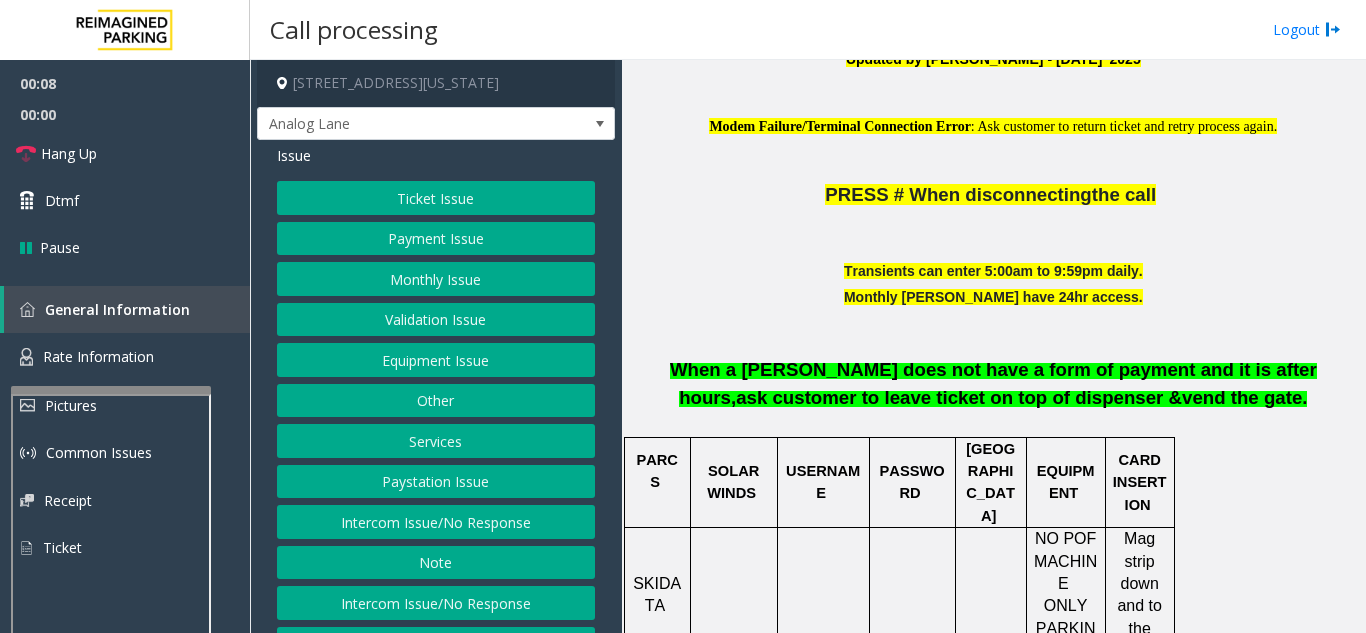 click at bounding box center [111, 390] 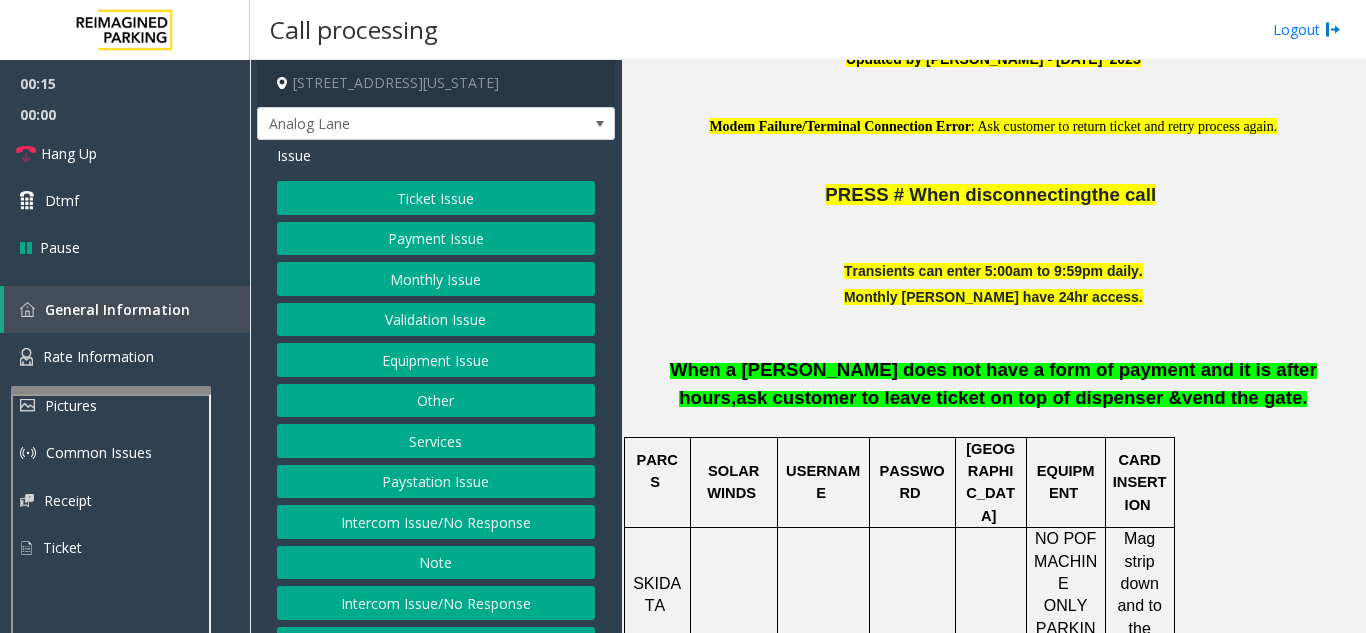click on "Intercom Issue/No Response" 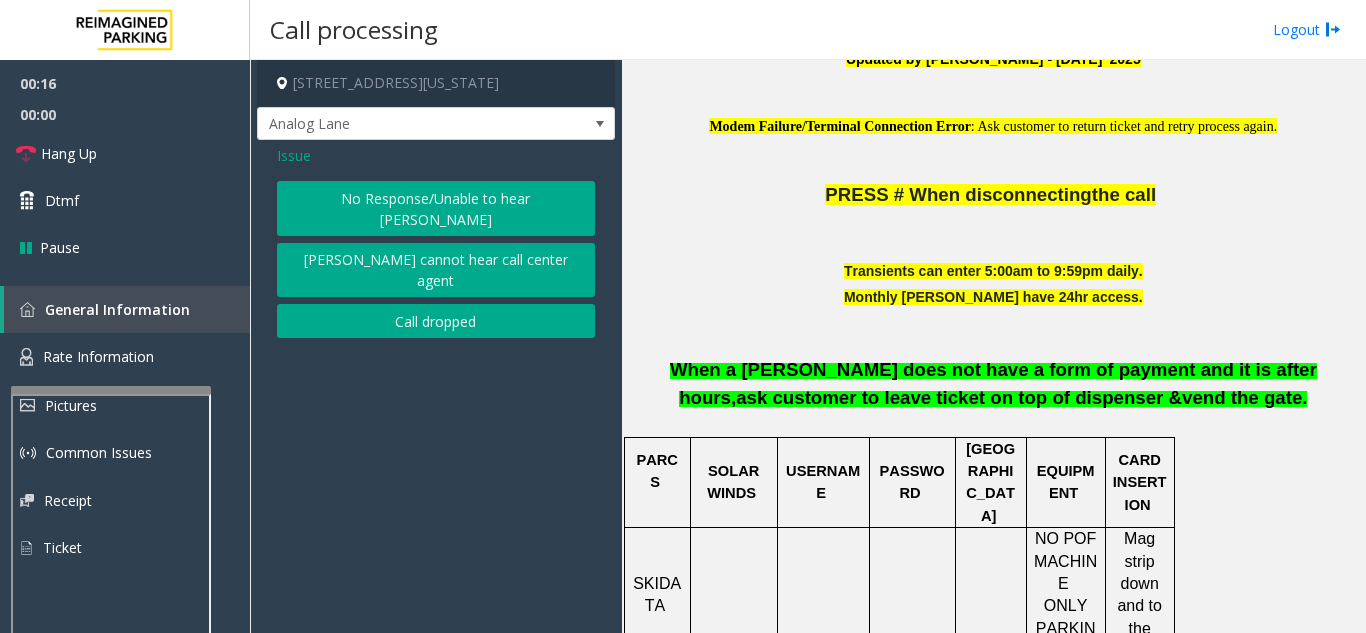click on "No Response/Unable to hear [PERSON_NAME]" 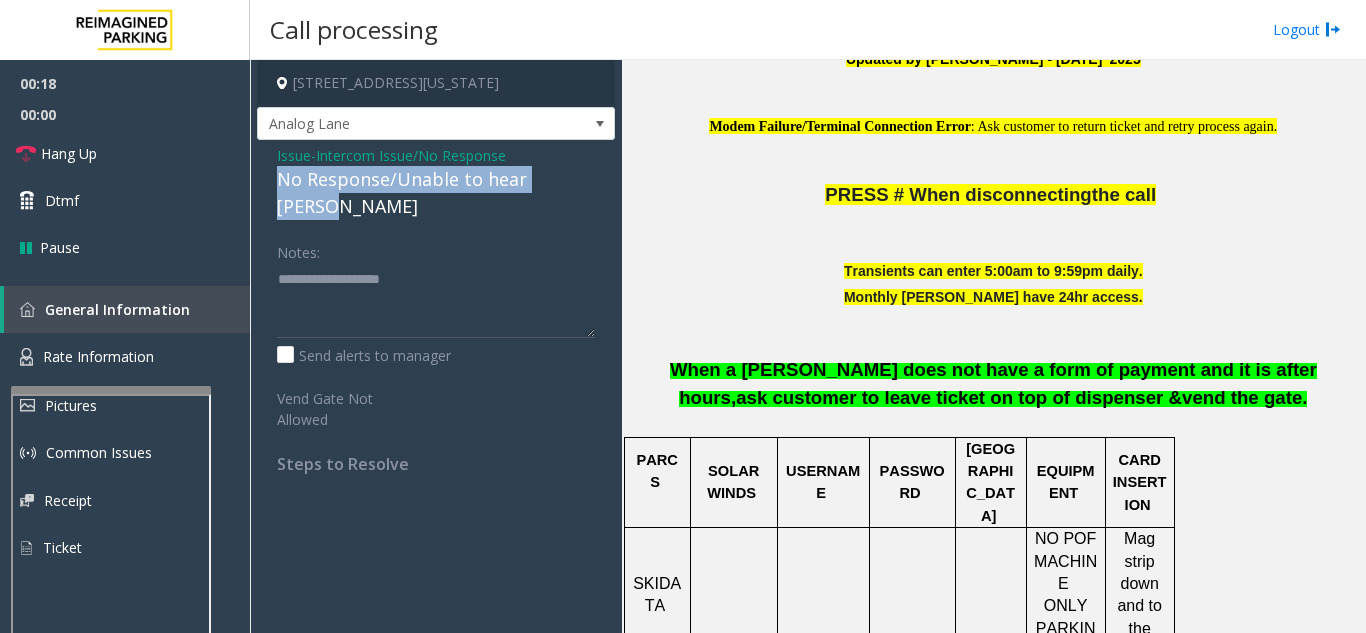drag, startPoint x: 275, startPoint y: 182, endPoint x: 573, endPoint y: 187, distance: 298.04193 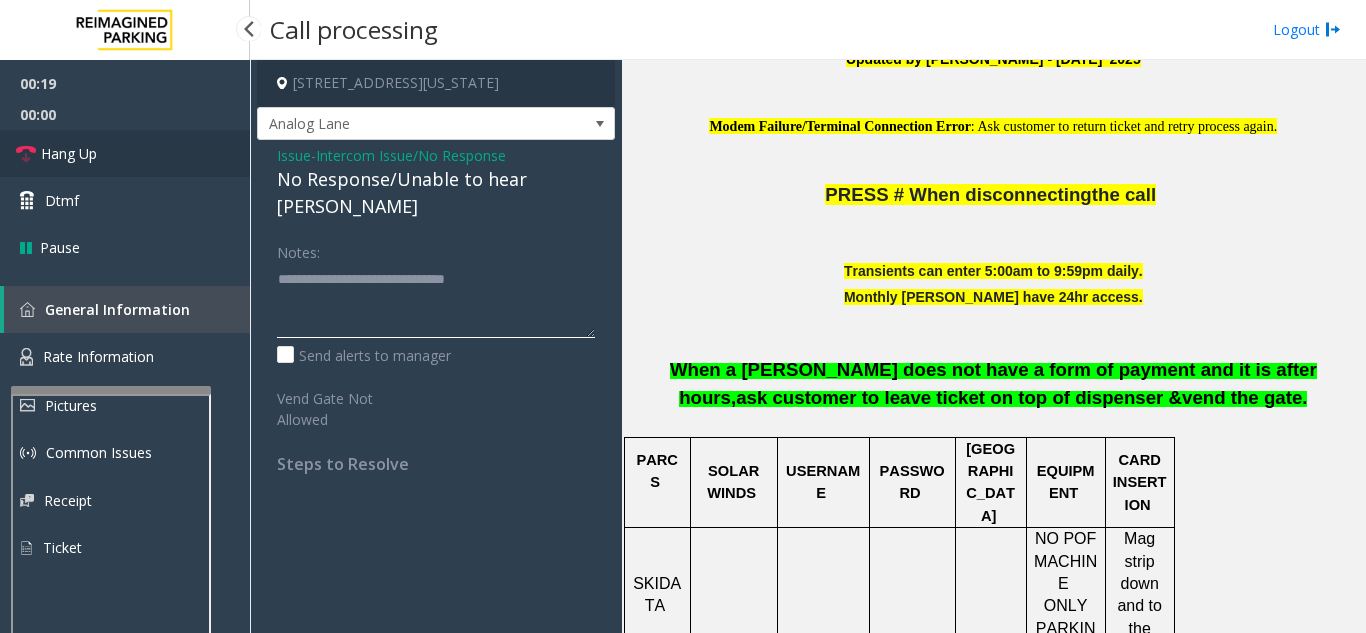 type on "**********" 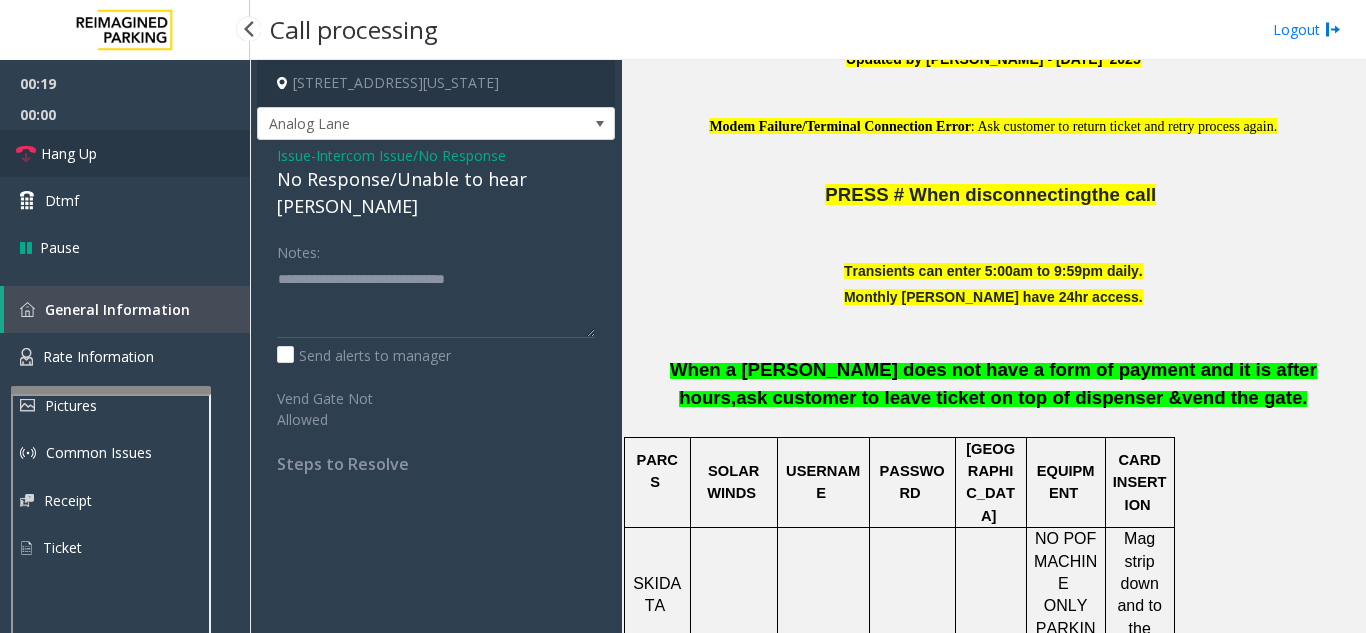click on "Hang Up" at bounding box center [125, 153] 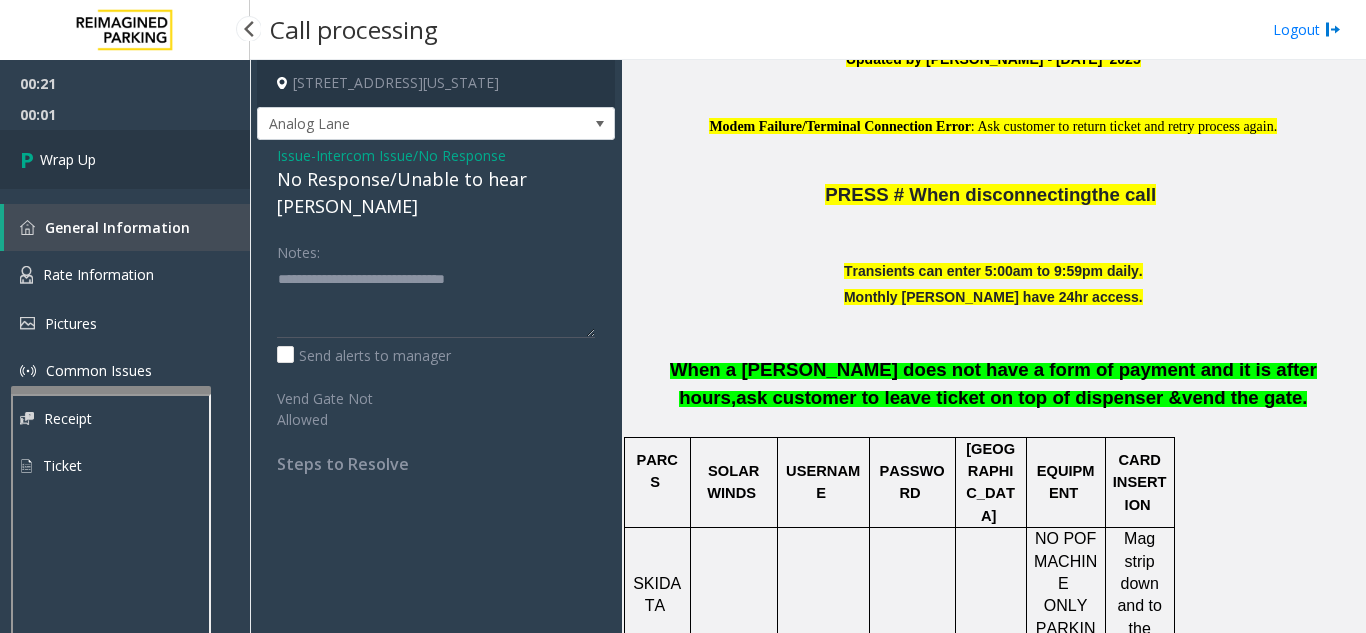 click on "Wrap Up" at bounding box center [125, 159] 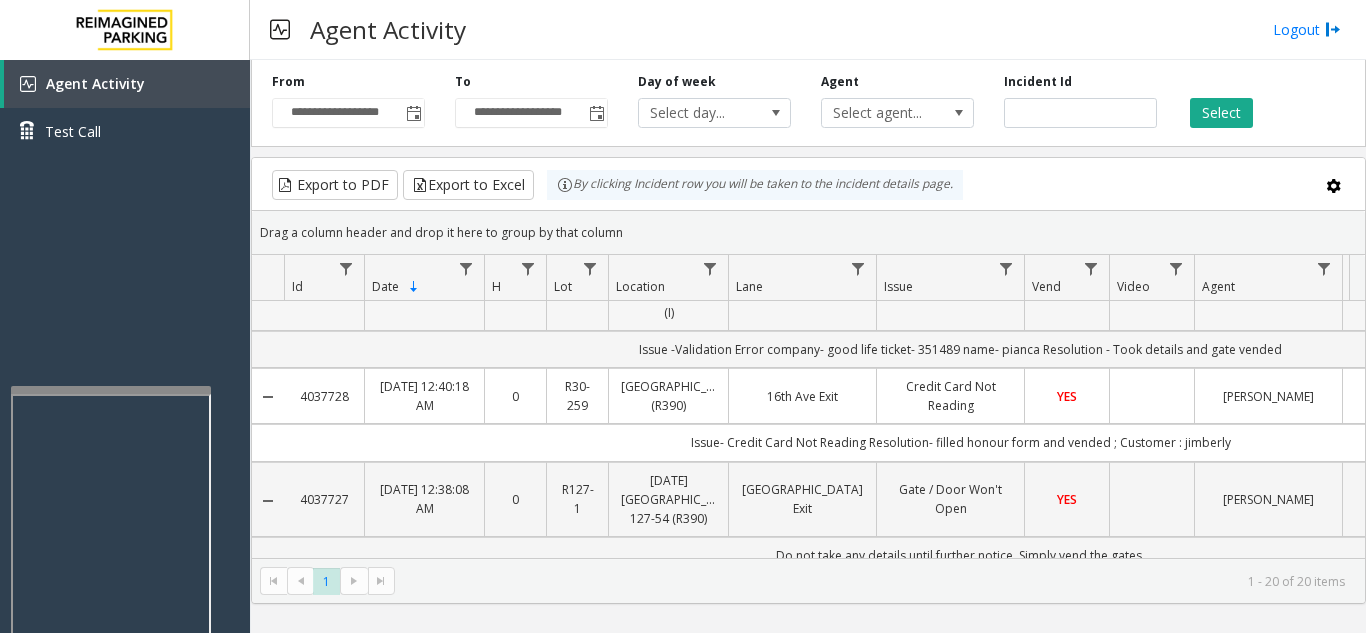 scroll, scrollTop: 200, scrollLeft: 0, axis: vertical 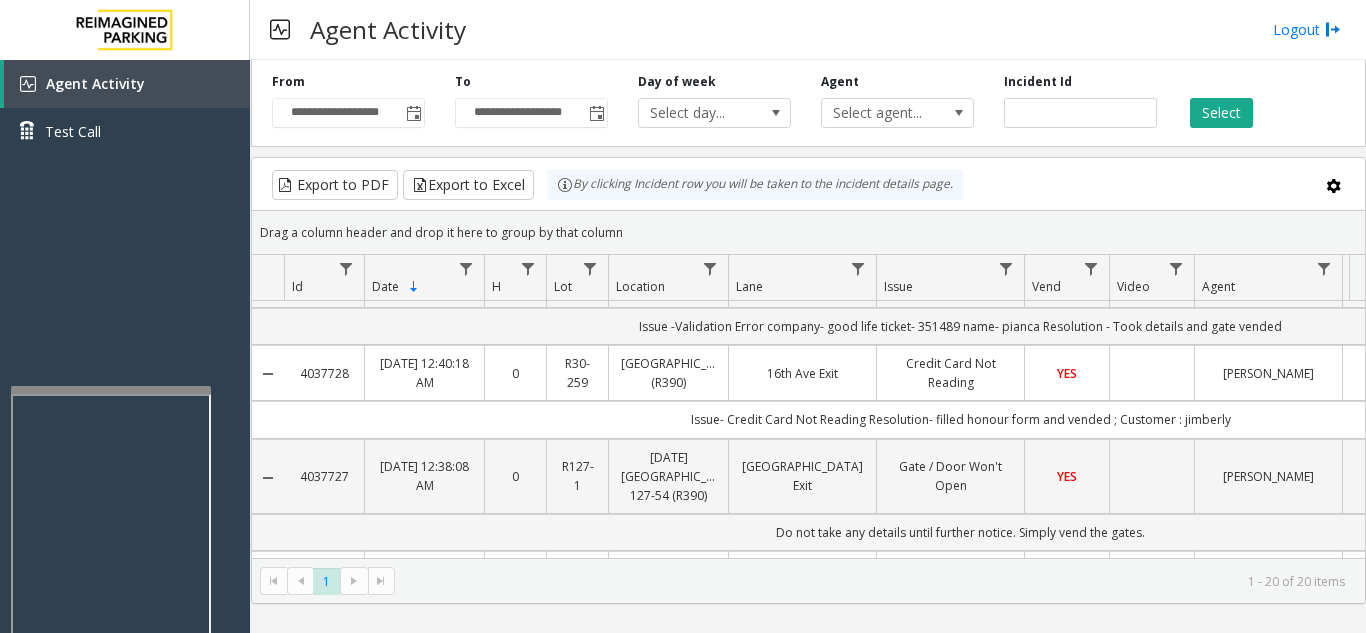 click 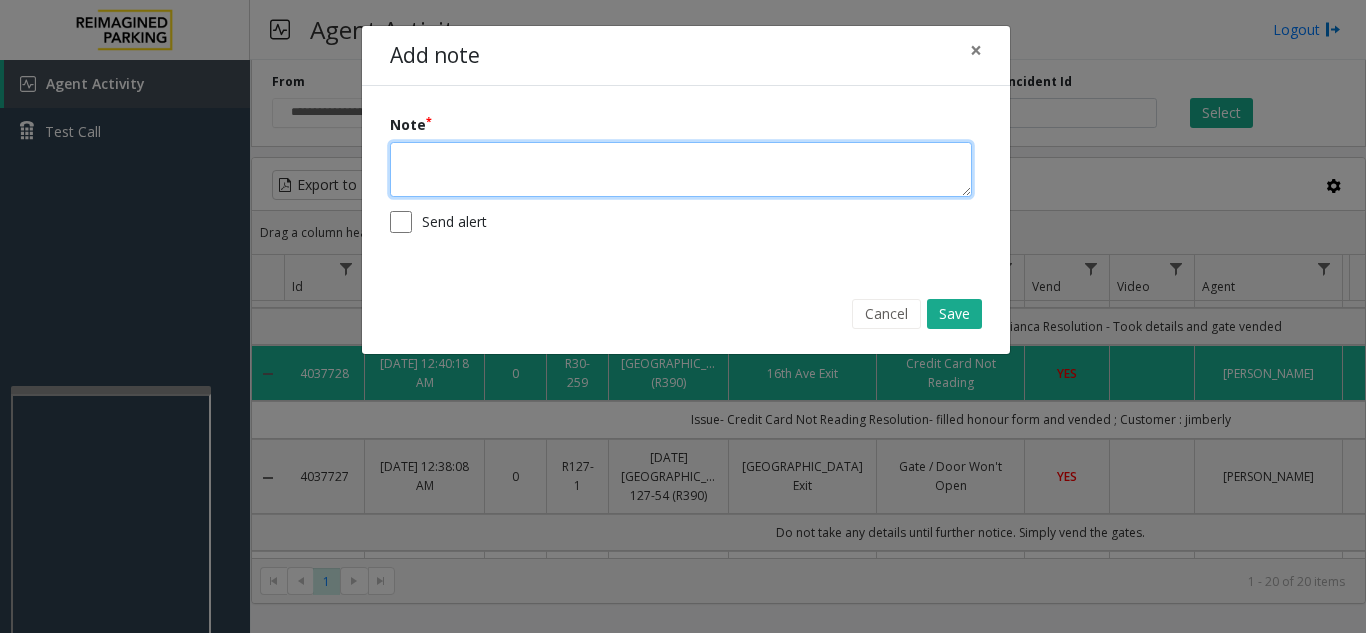 drag, startPoint x: 551, startPoint y: 174, endPoint x: 554, endPoint y: 221, distance: 47.095646 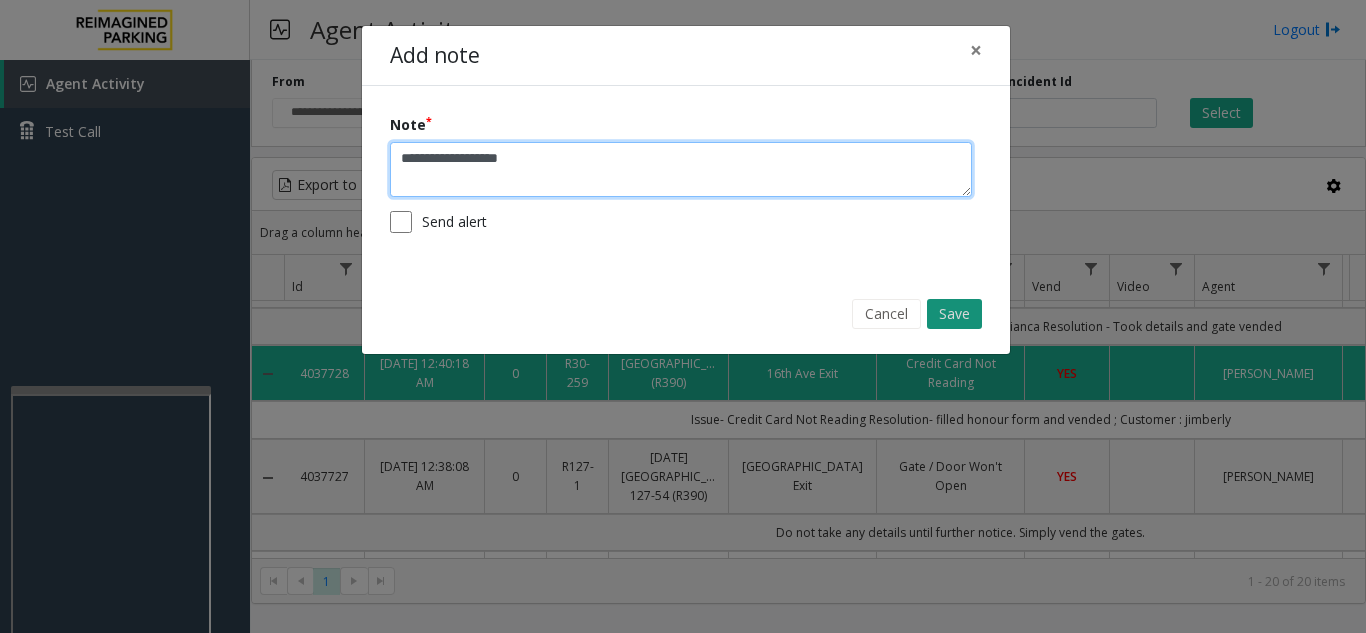 type on "**********" 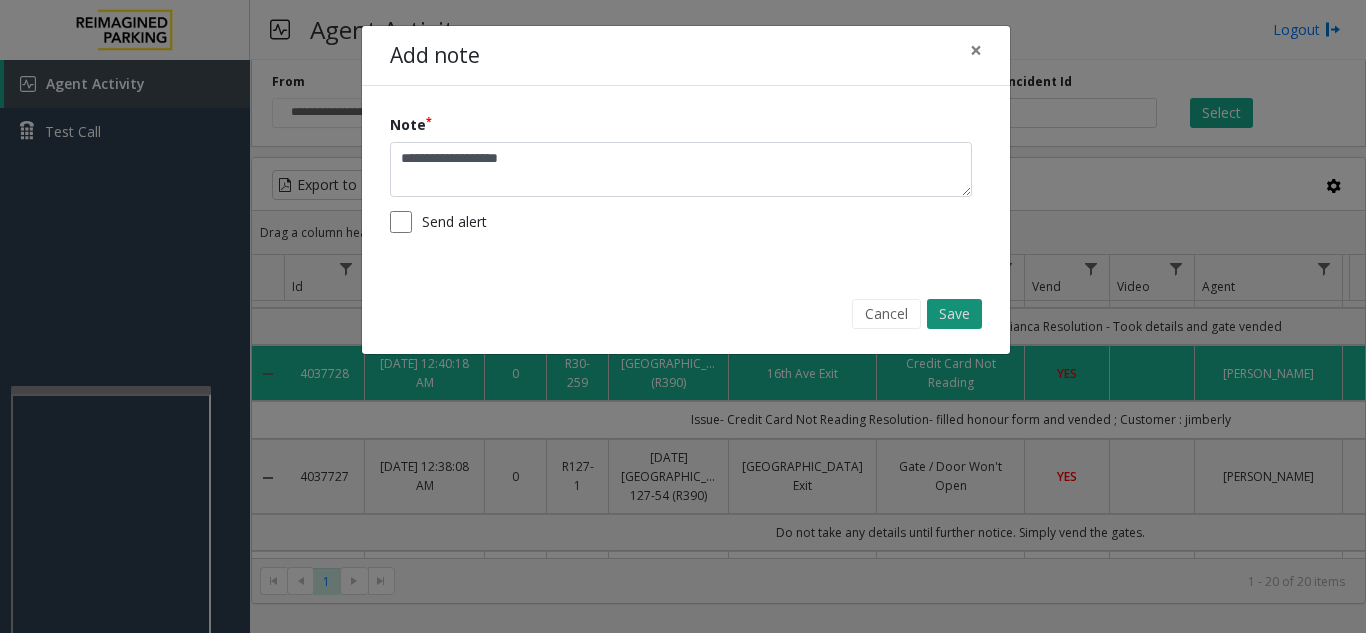 click on "Save" 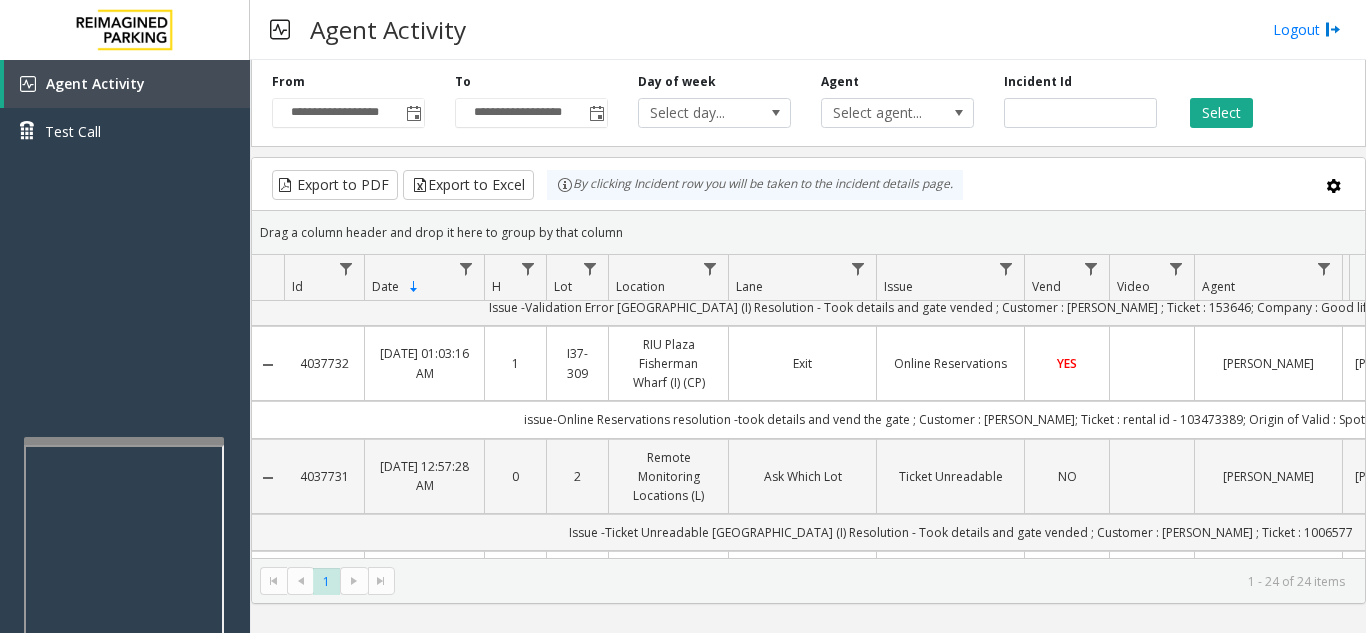 click at bounding box center [124, 441] 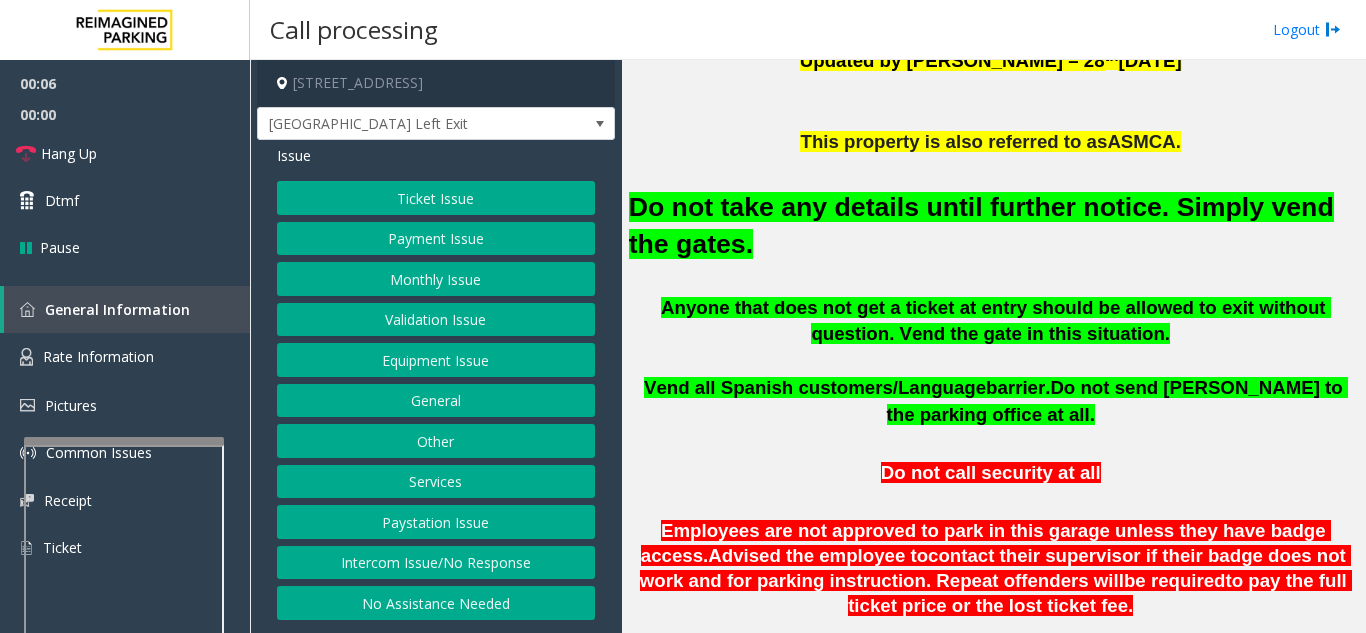 scroll, scrollTop: 600, scrollLeft: 0, axis: vertical 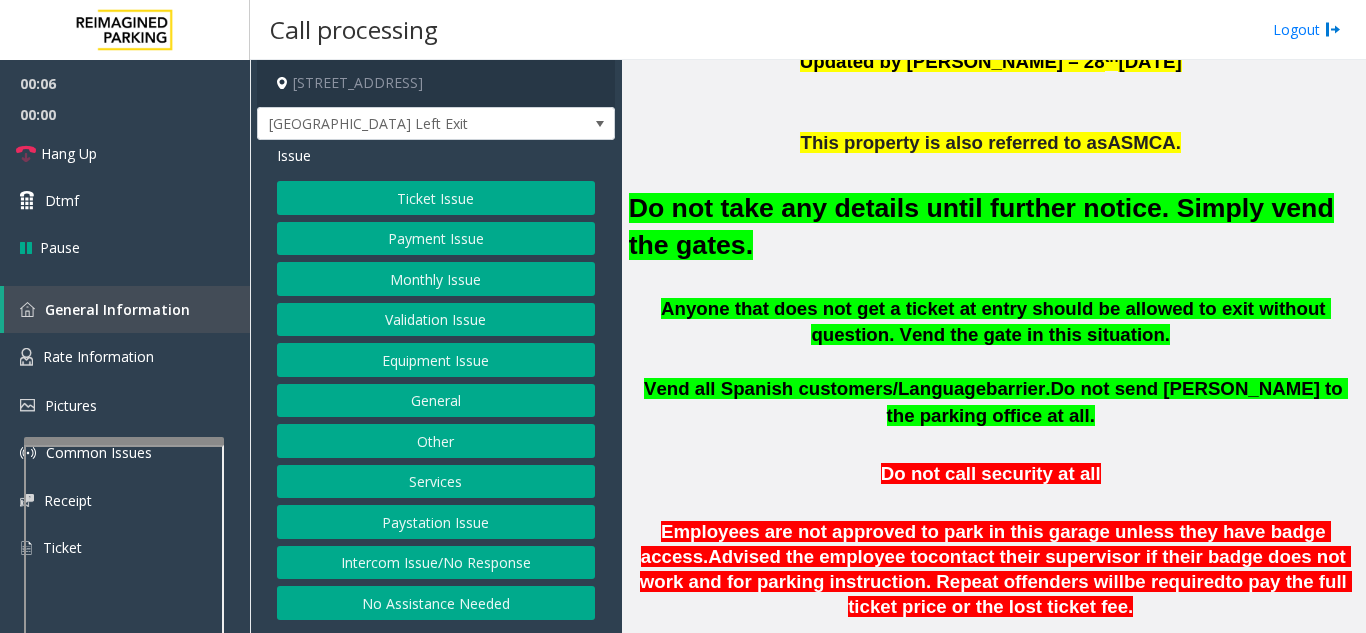 click on "Equipment Issue" 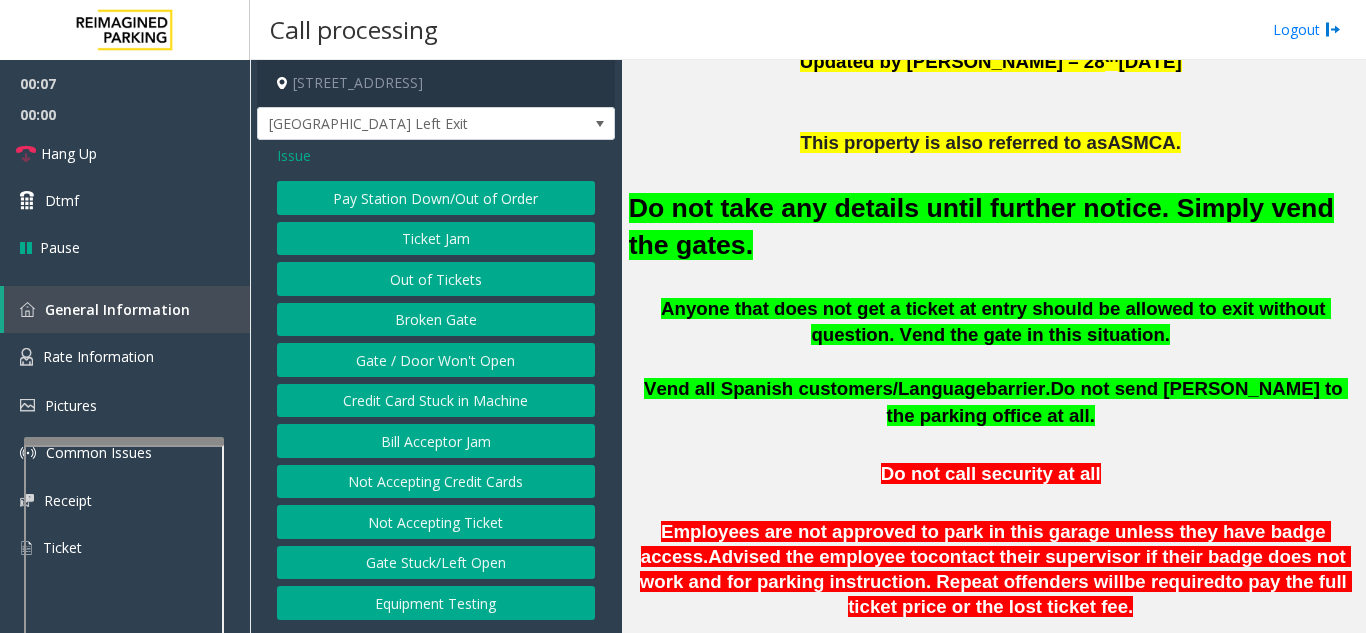 click on "Gate / Door Won't Open" 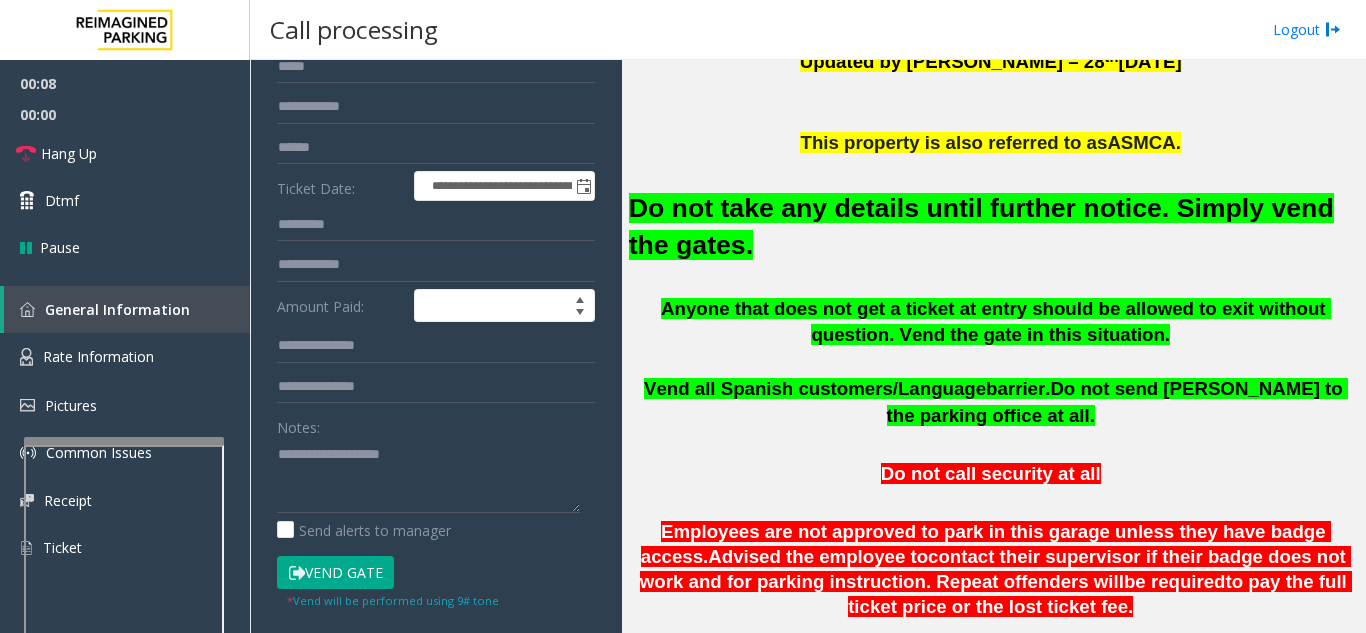 scroll, scrollTop: 200, scrollLeft: 0, axis: vertical 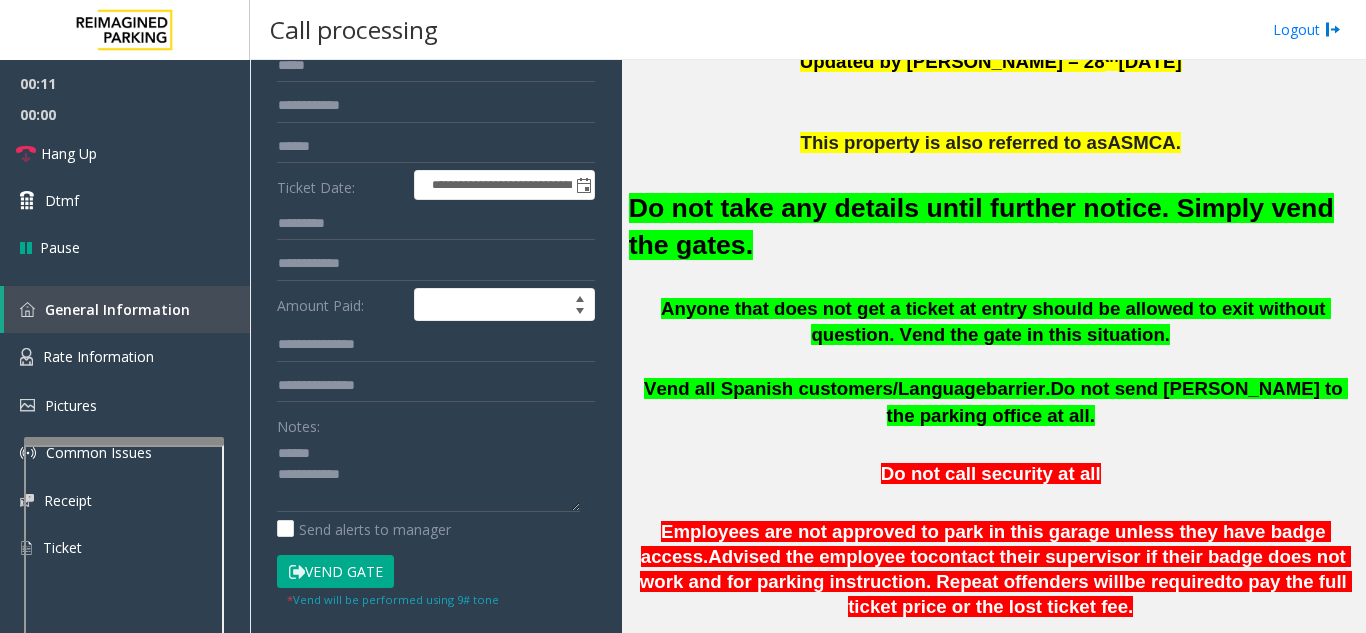 click on "Vend Gate" 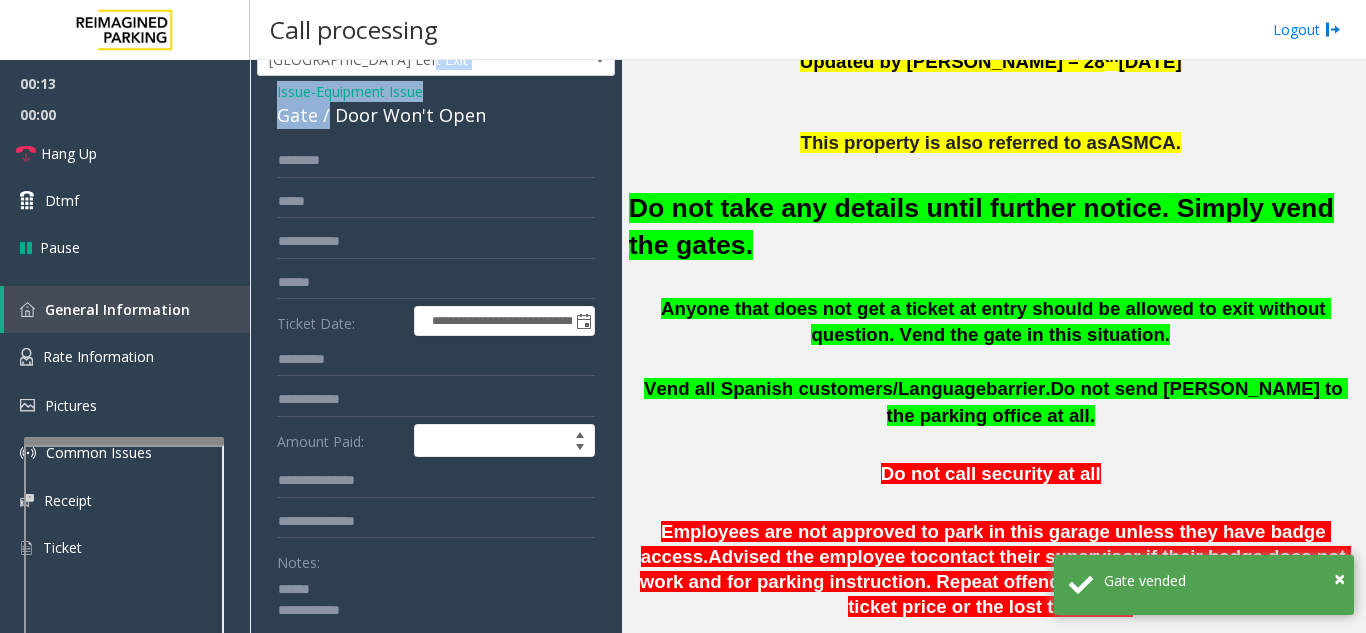scroll, scrollTop: 46, scrollLeft: 0, axis: vertical 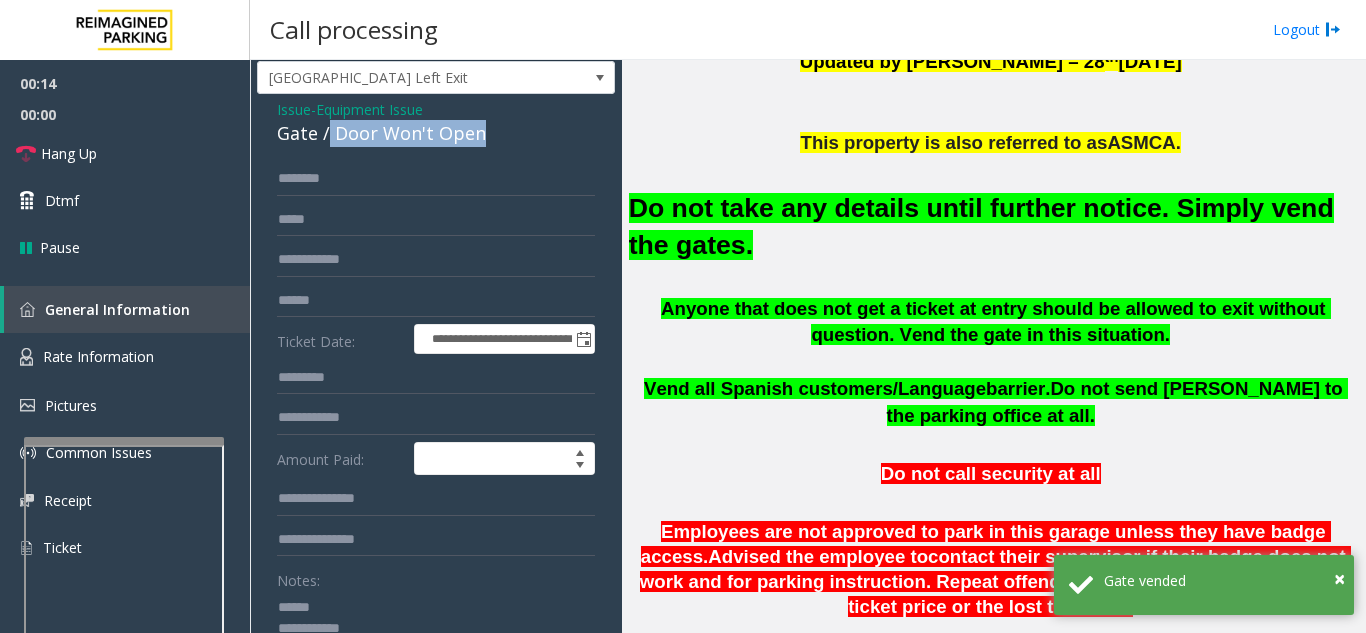 drag, startPoint x: 328, startPoint y: 82, endPoint x: 505, endPoint y: 124, distance: 181.91481 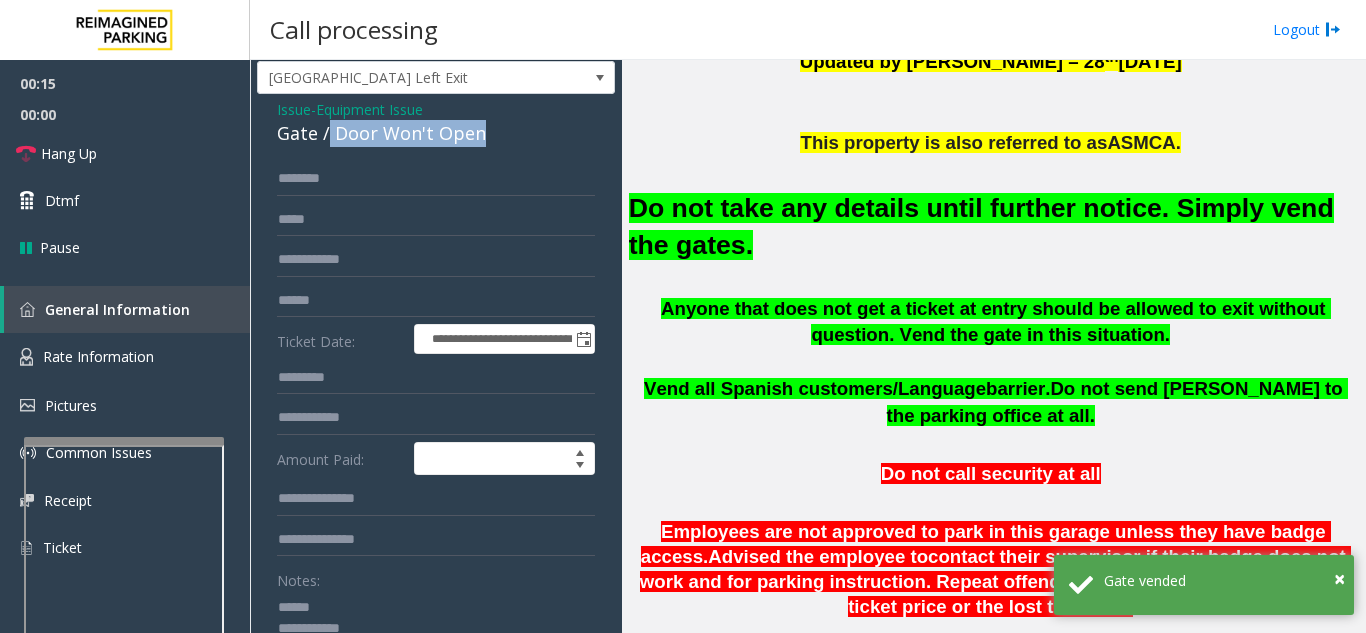 scroll, scrollTop: 102, scrollLeft: 0, axis: vertical 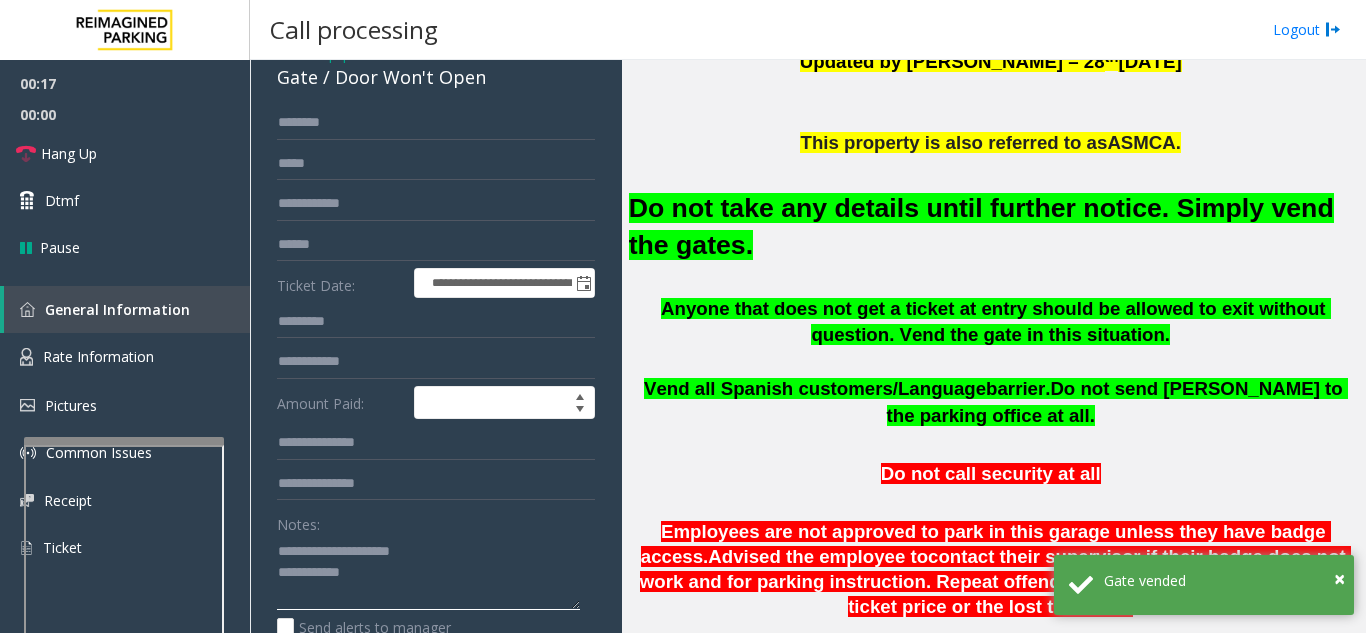 click 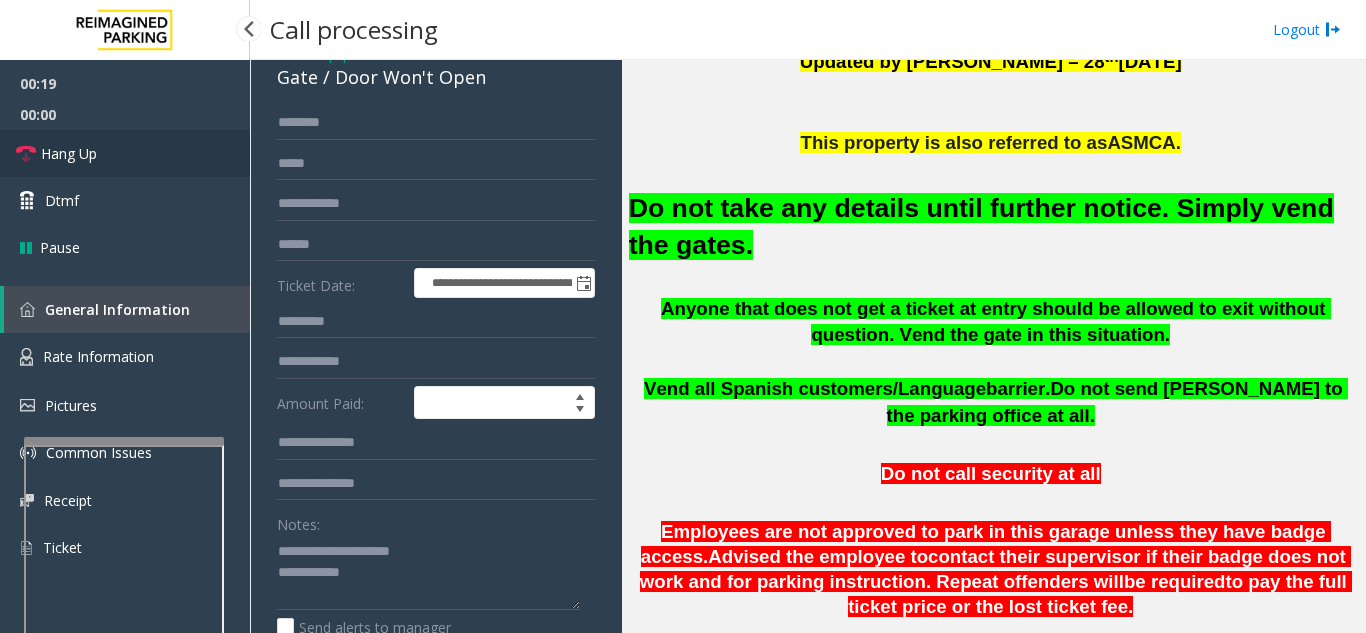 drag, startPoint x: 146, startPoint y: 159, endPoint x: 177, endPoint y: 171, distance: 33.24154 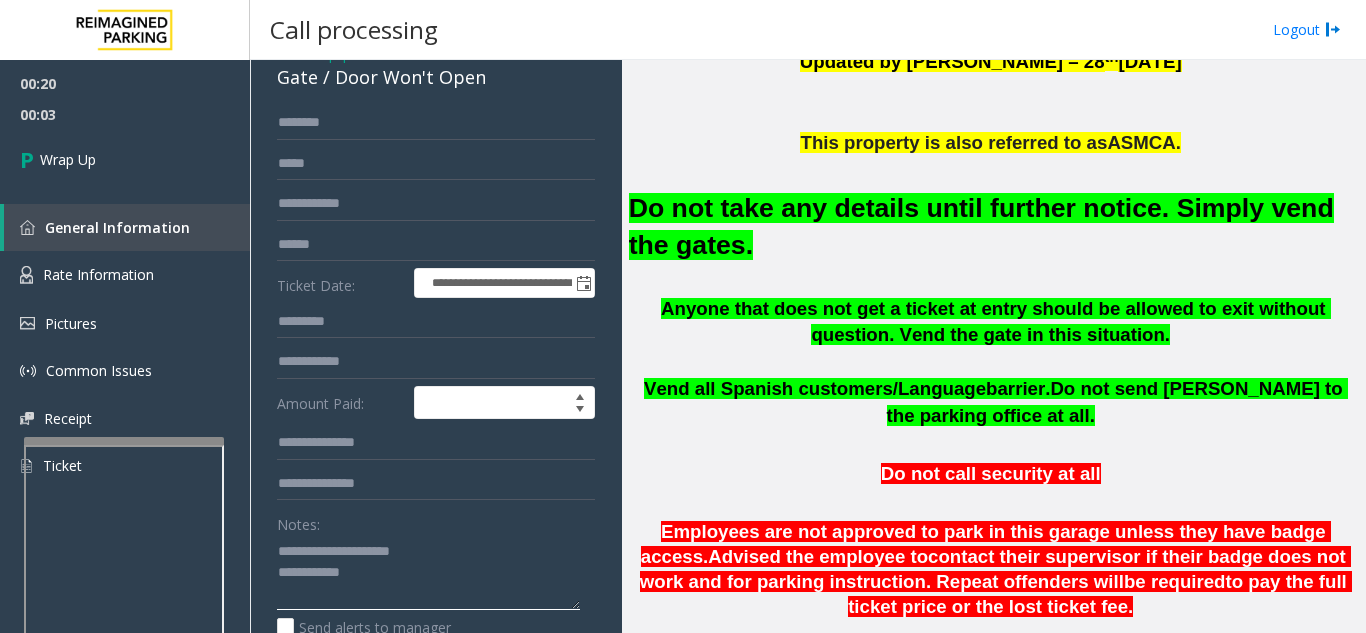 click 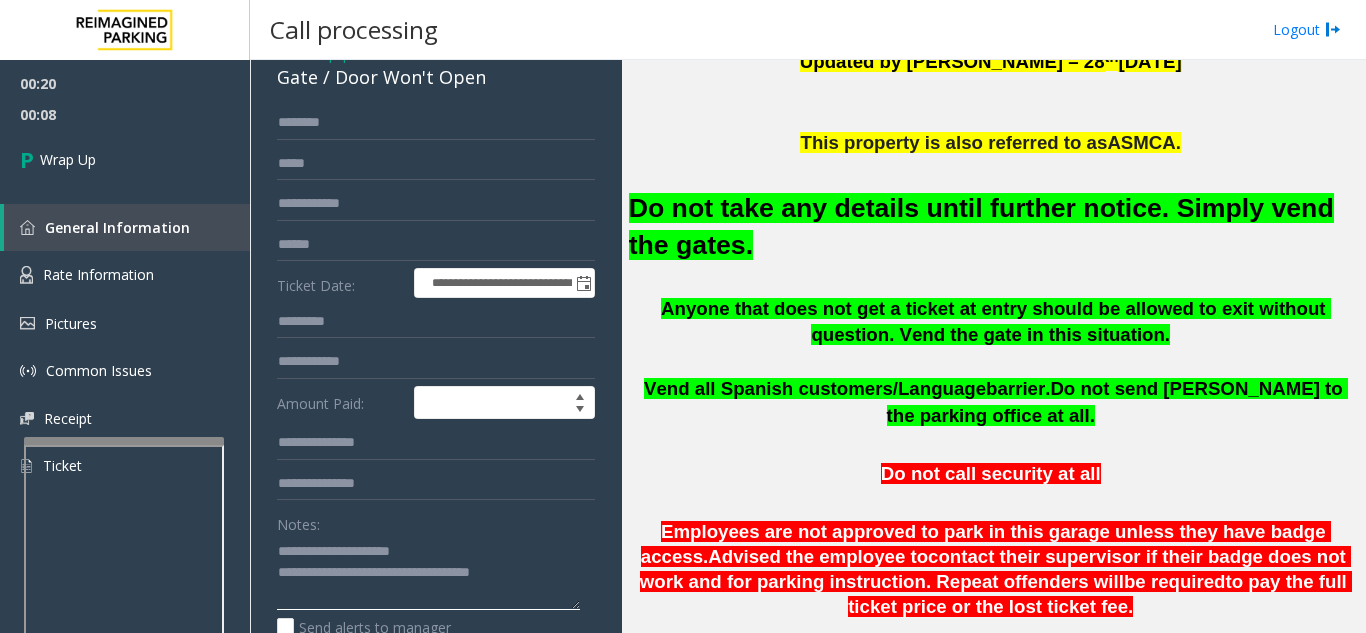 type on "**********" 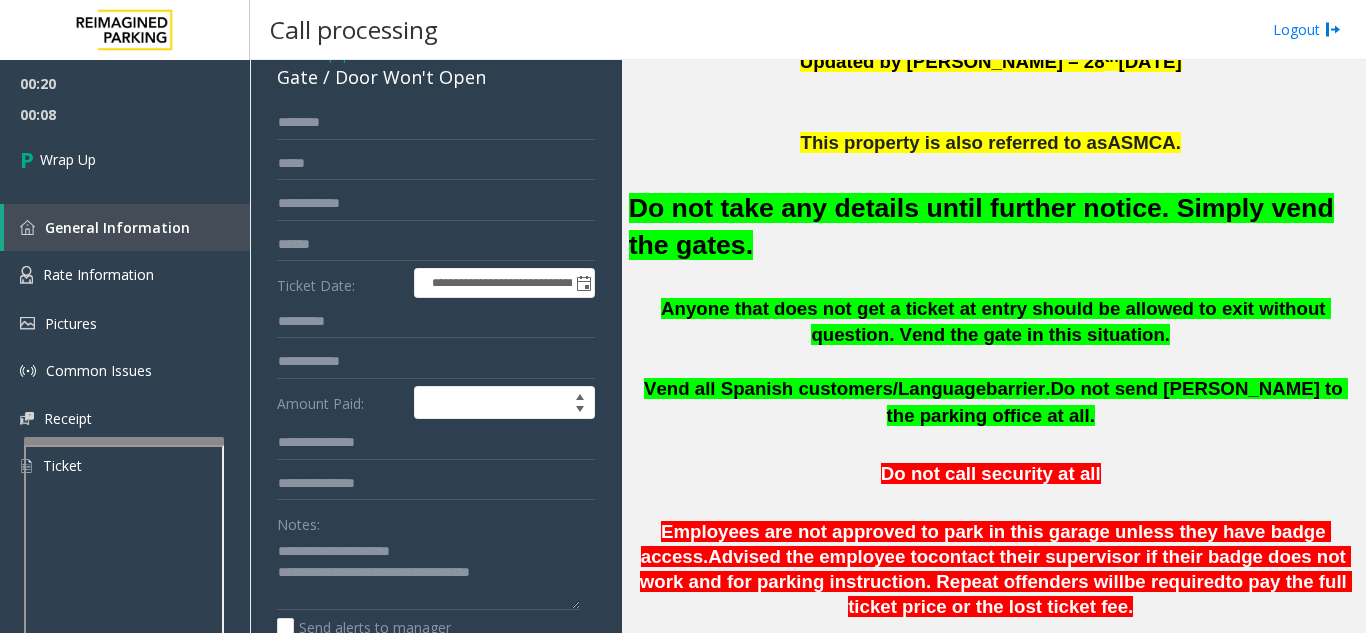click on "Notes:" 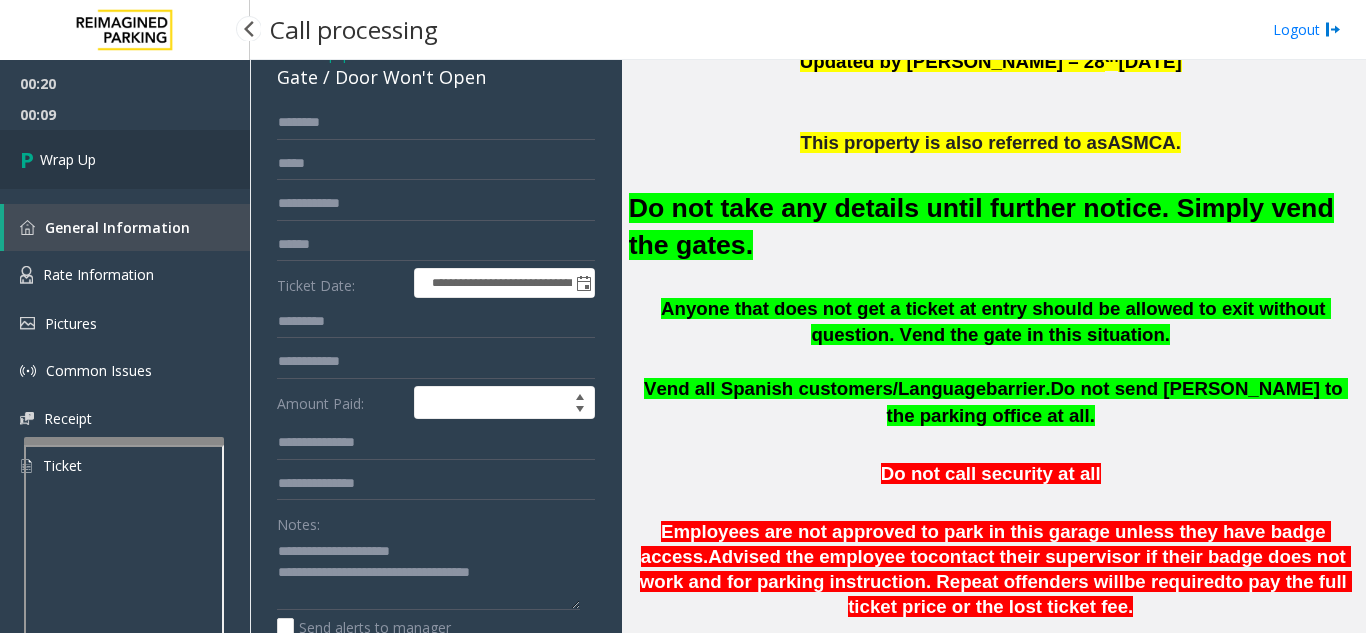 click on "Wrap Up" at bounding box center [125, 159] 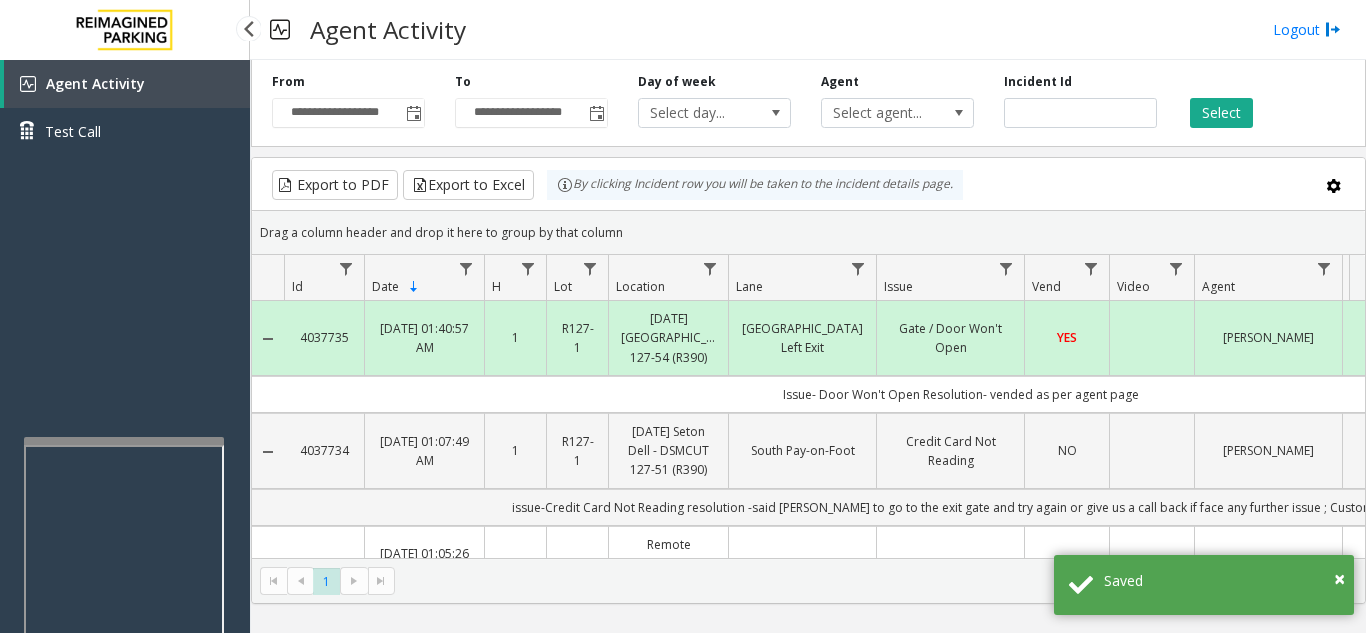 click on "Agent Activity Test Call" at bounding box center (125, 376) 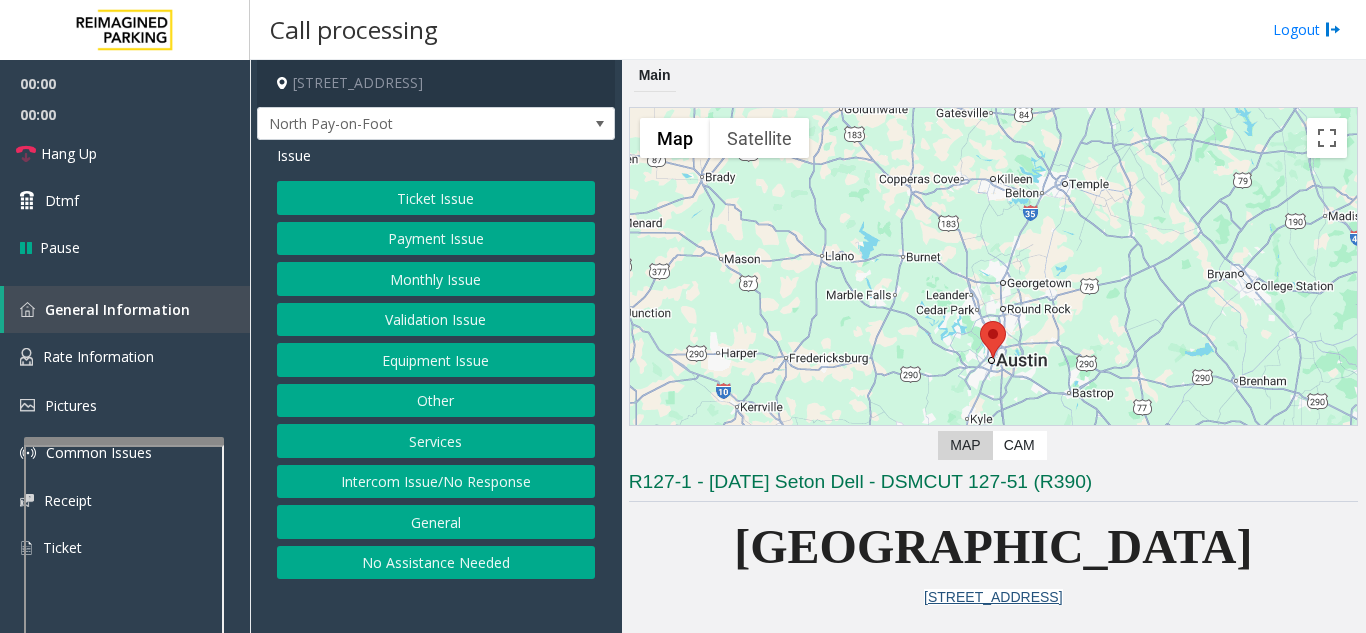 scroll, scrollTop: 400, scrollLeft: 0, axis: vertical 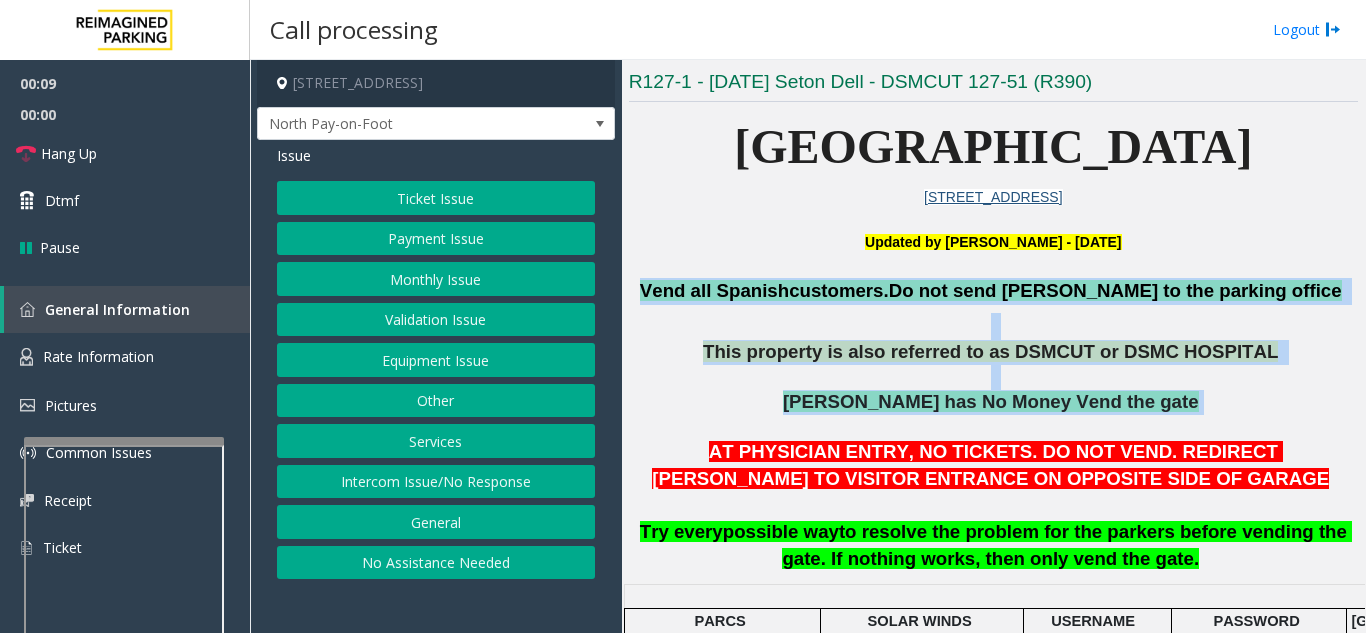 drag, startPoint x: 700, startPoint y: 281, endPoint x: 1236, endPoint y: 402, distance: 549.4879 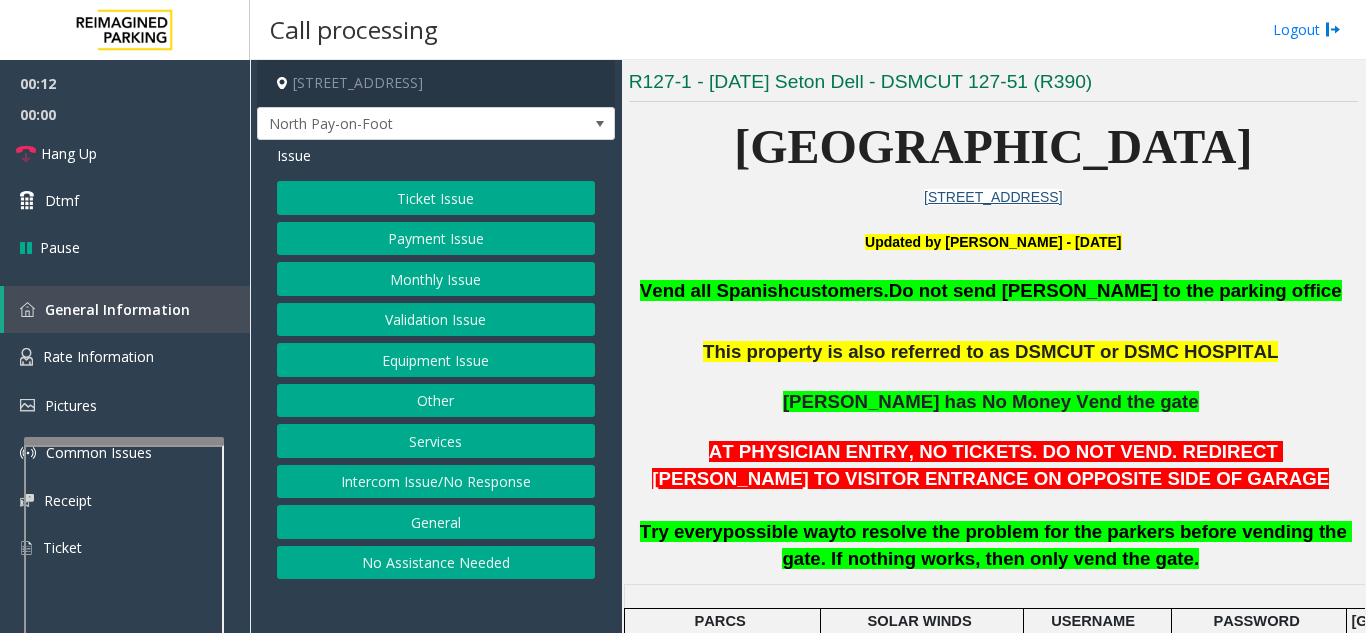 click 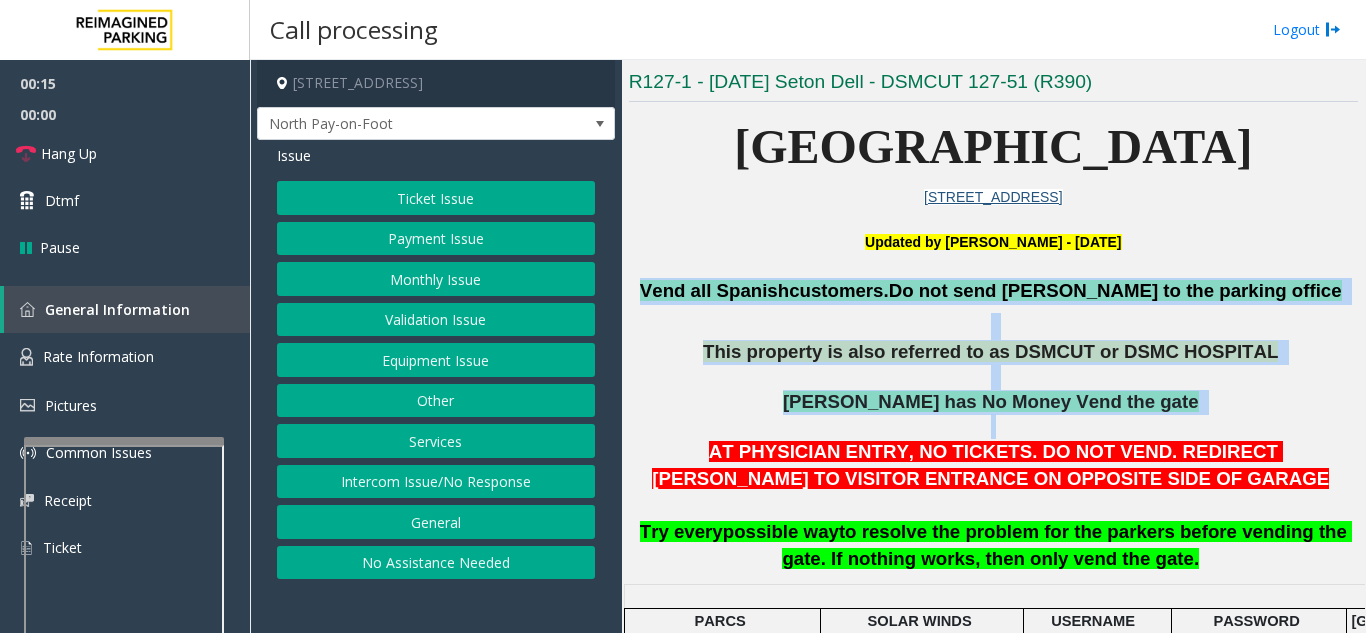 drag, startPoint x: 695, startPoint y: 284, endPoint x: 1130, endPoint y: 434, distance: 460.13586 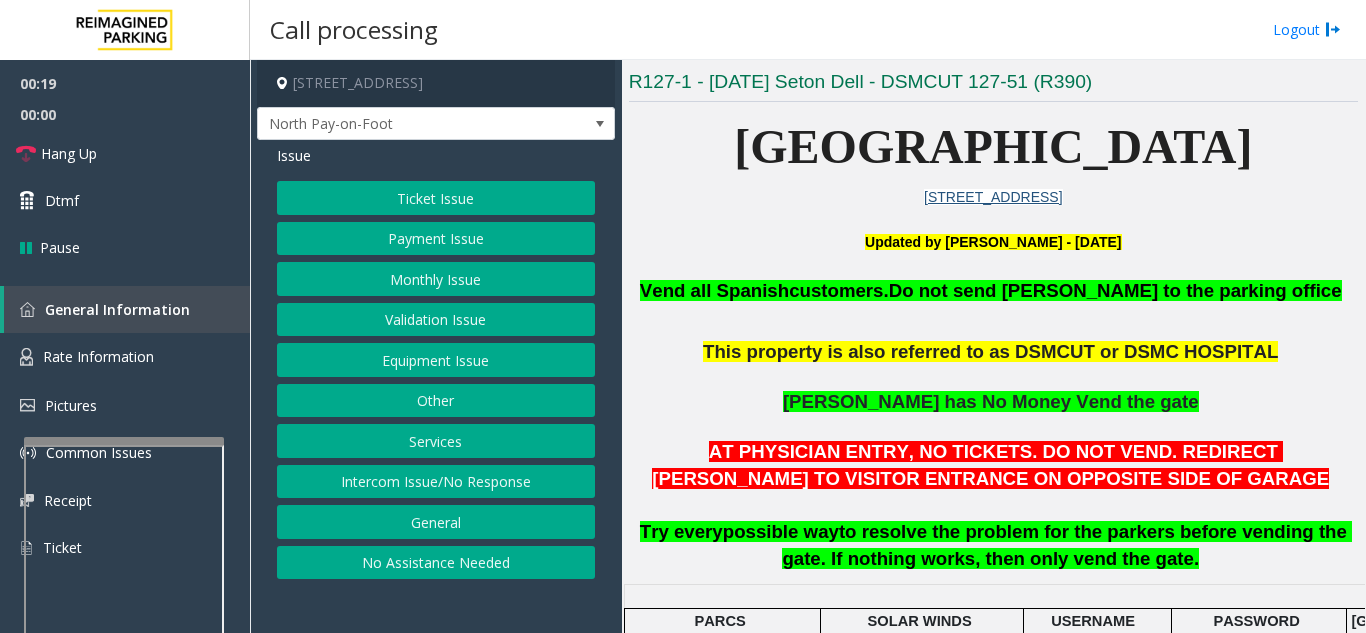 click on "1500 Red River St. Austin, TX" 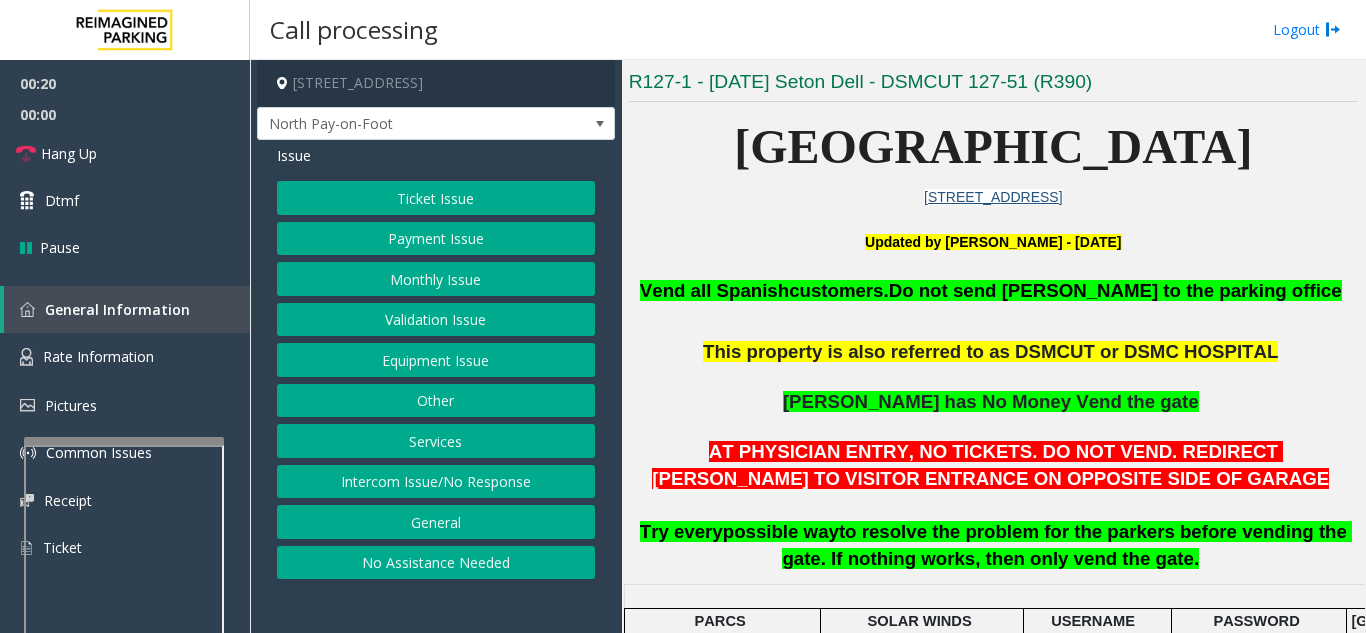 click on "Equipment Issue" 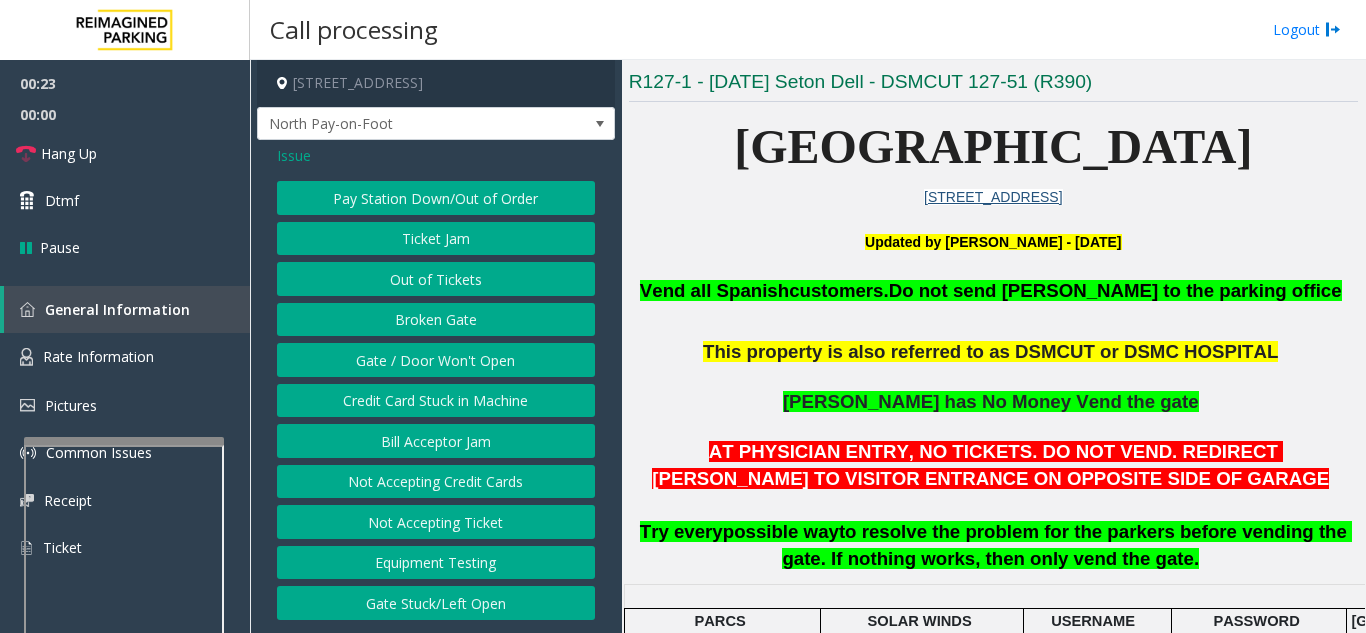 click on "Gate / Door Won't Open" 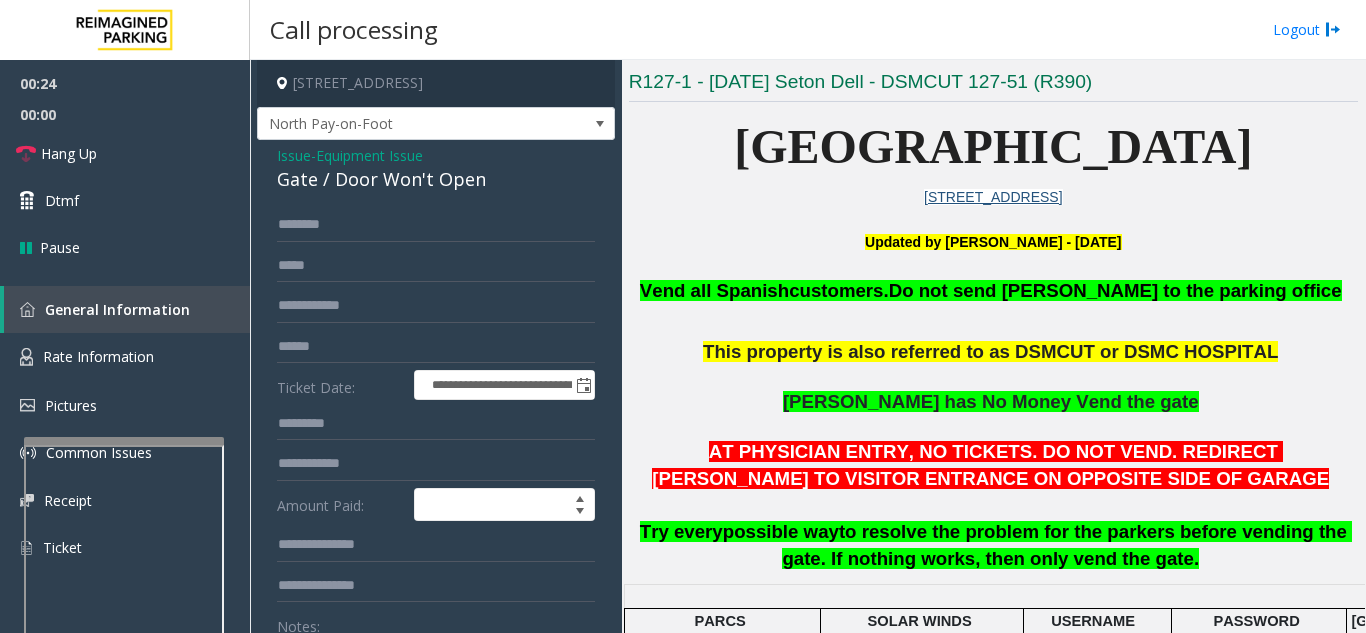 scroll, scrollTop: 100, scrollLeft: 0, axis: vertical 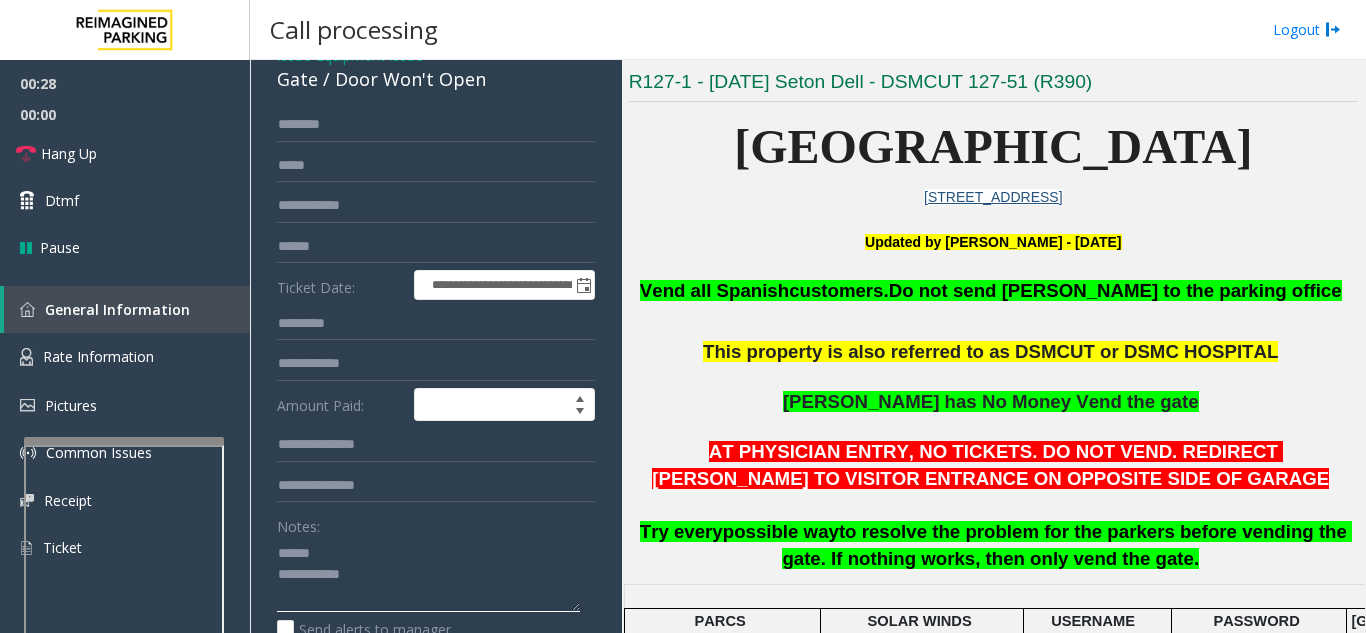 click 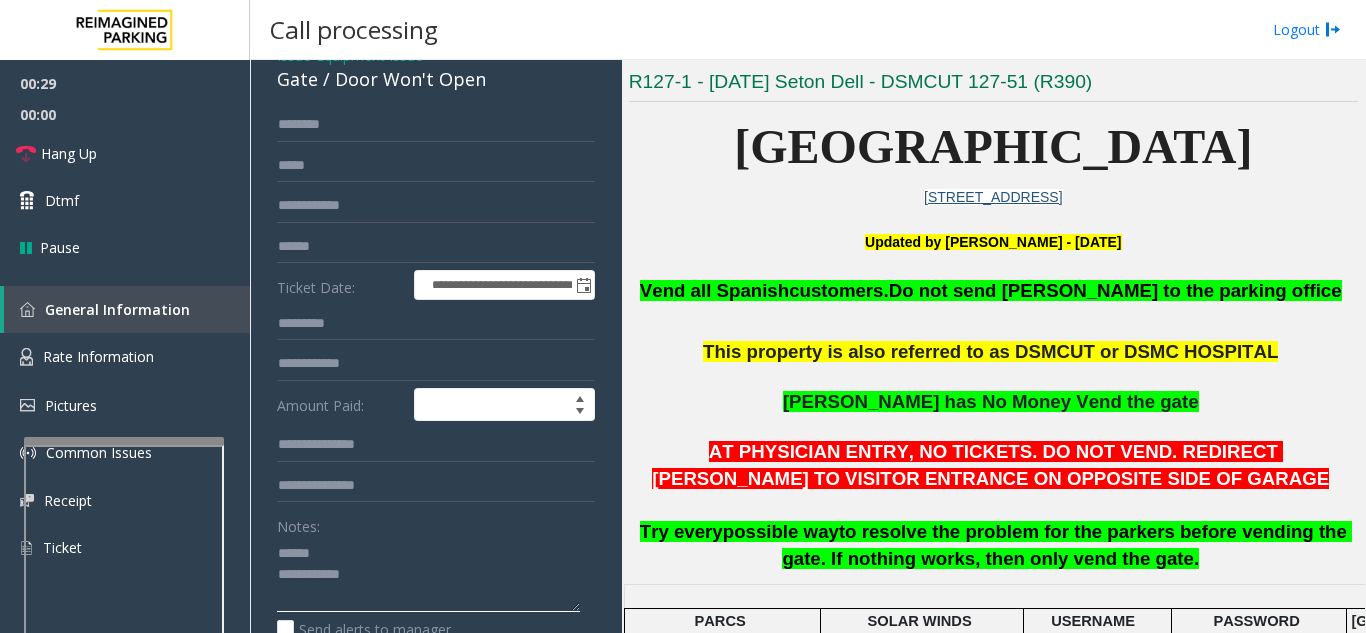 scroll, scrollTop: 0, scrollLeft: 0, axis: both 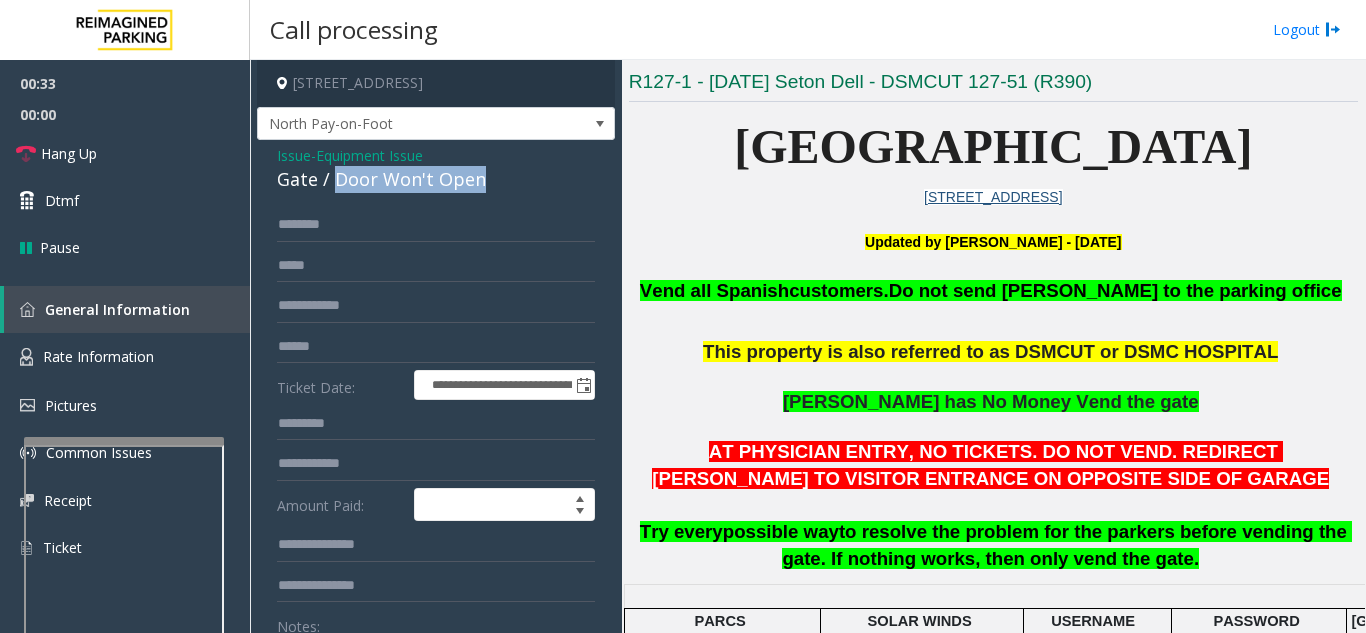 drag, startPoint x: 334, startPoint y: 179, endPoint x: 493, endPoint y: 191, distance: 159.4522 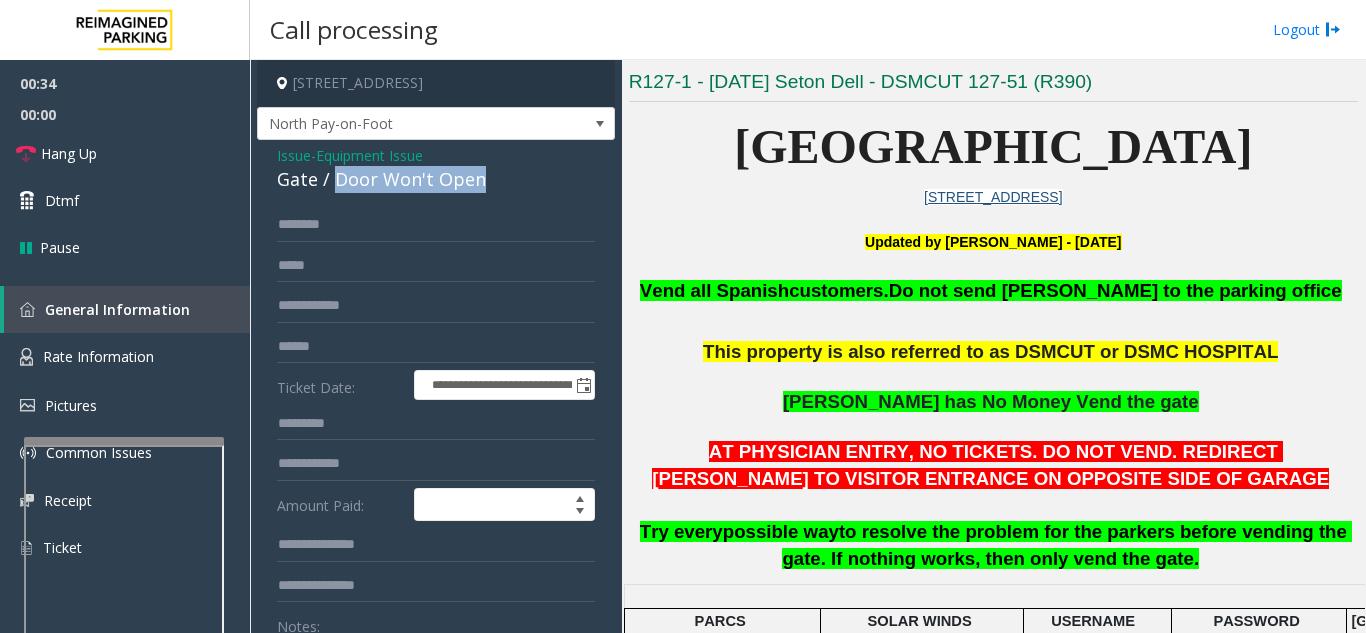 scroll, scrollTop: 240, scrollLeft: 0, axis: vertical 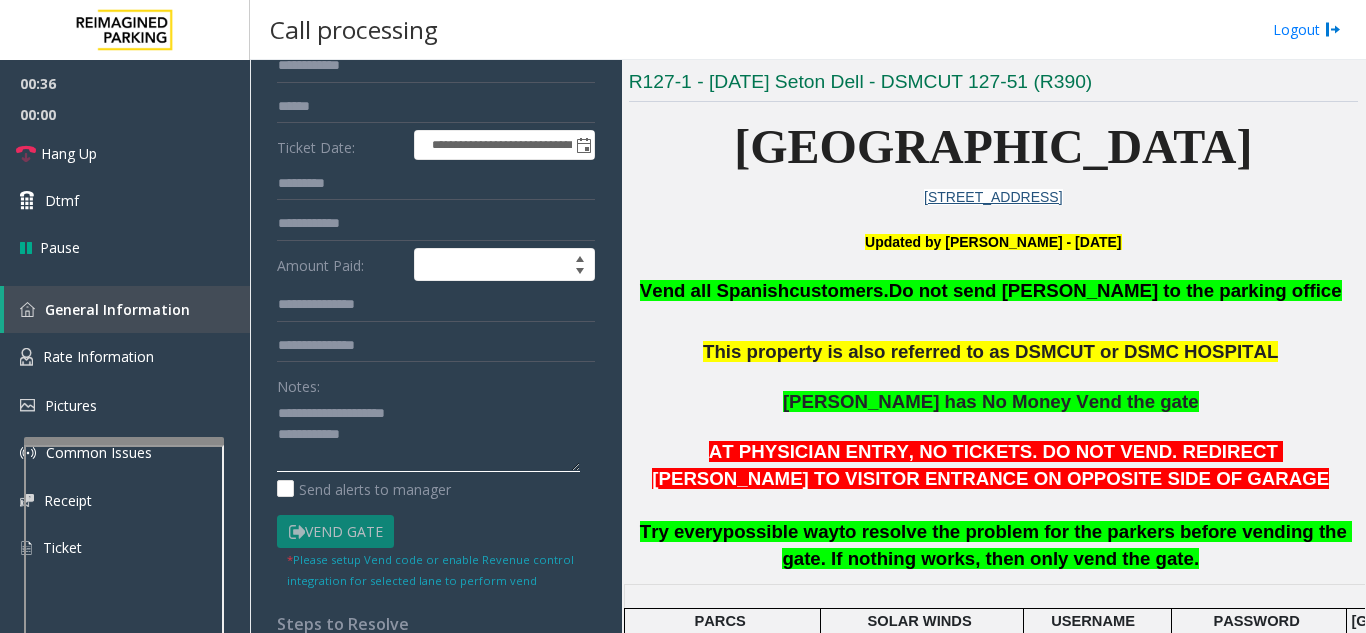 click 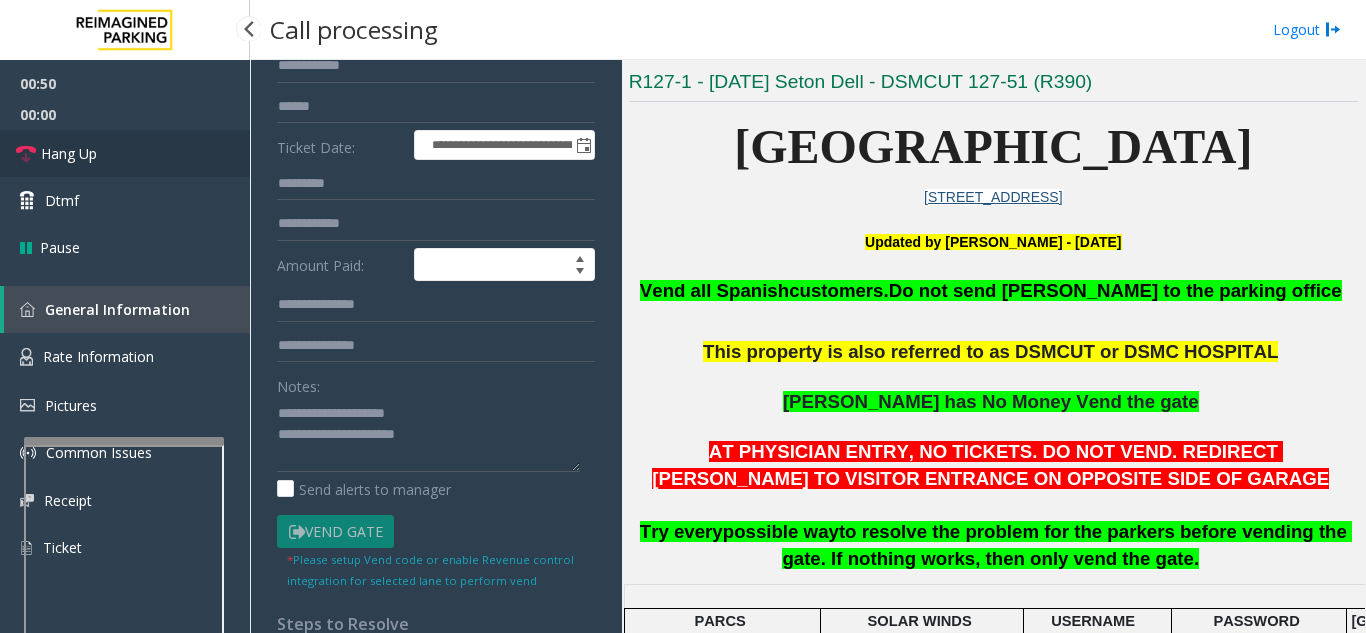 click on "Hang Up" at bounding box center (125, 153) 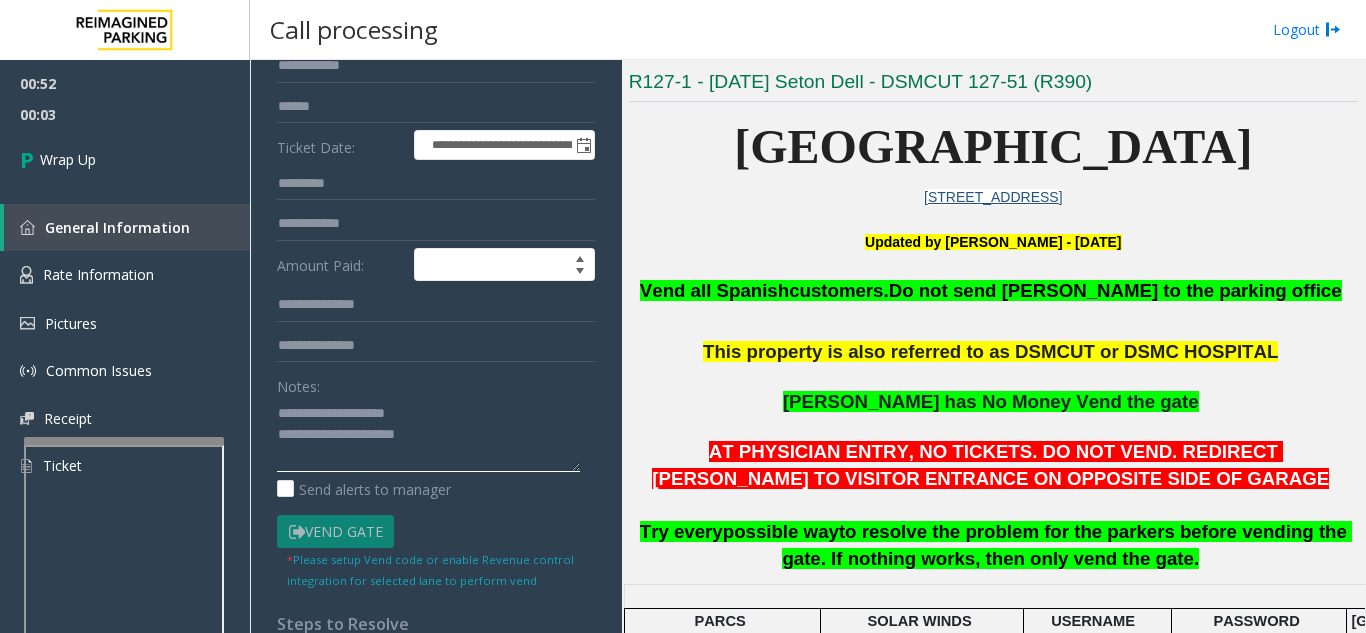 click 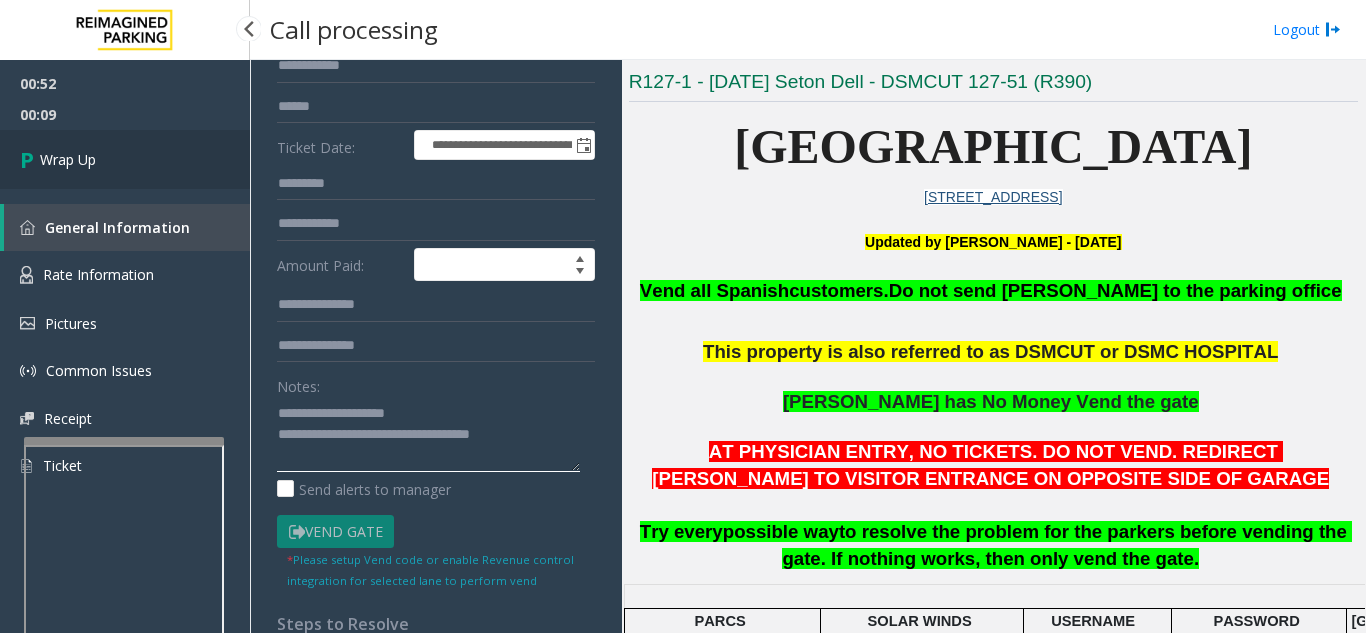 type on "**********" 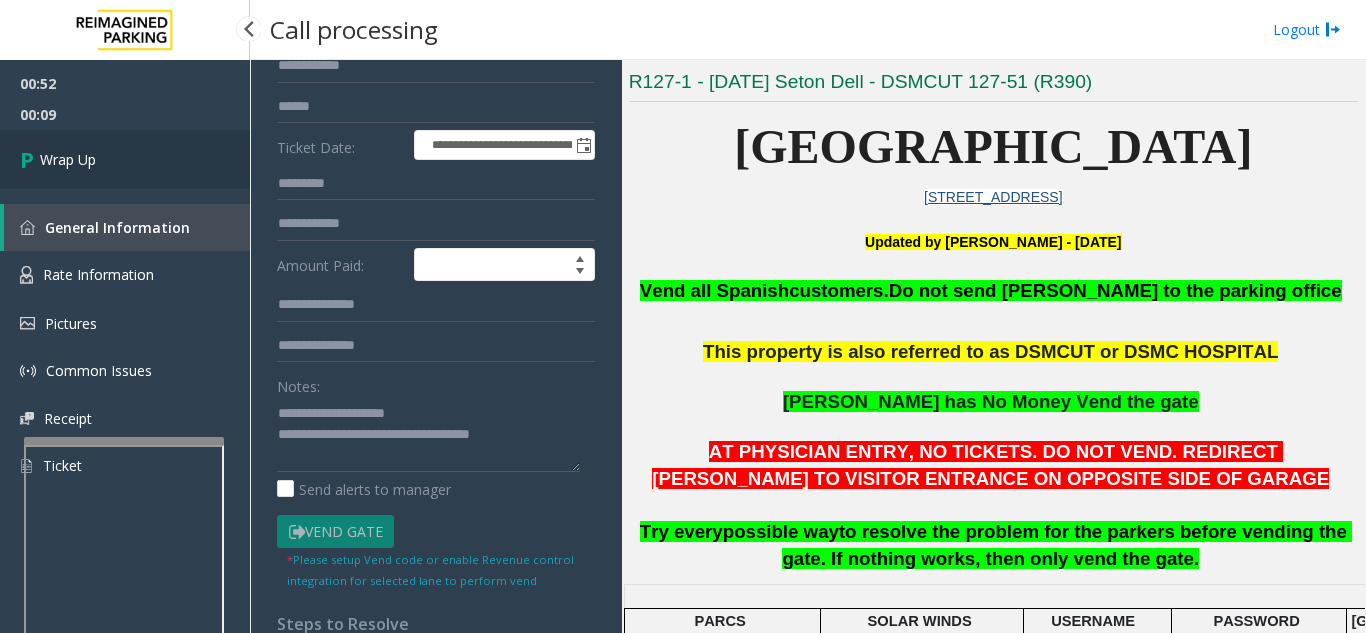 click on "Wrap Up" at bounding box center (125, 159) 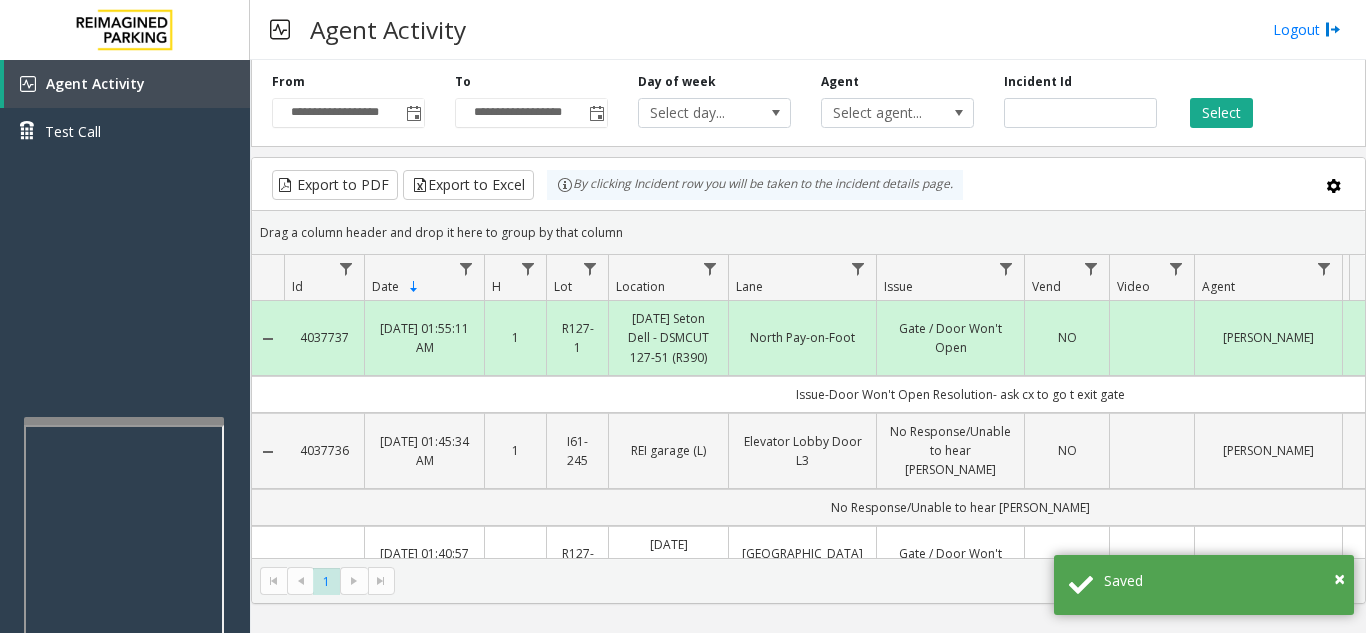 click at bounding box center (124, 421) 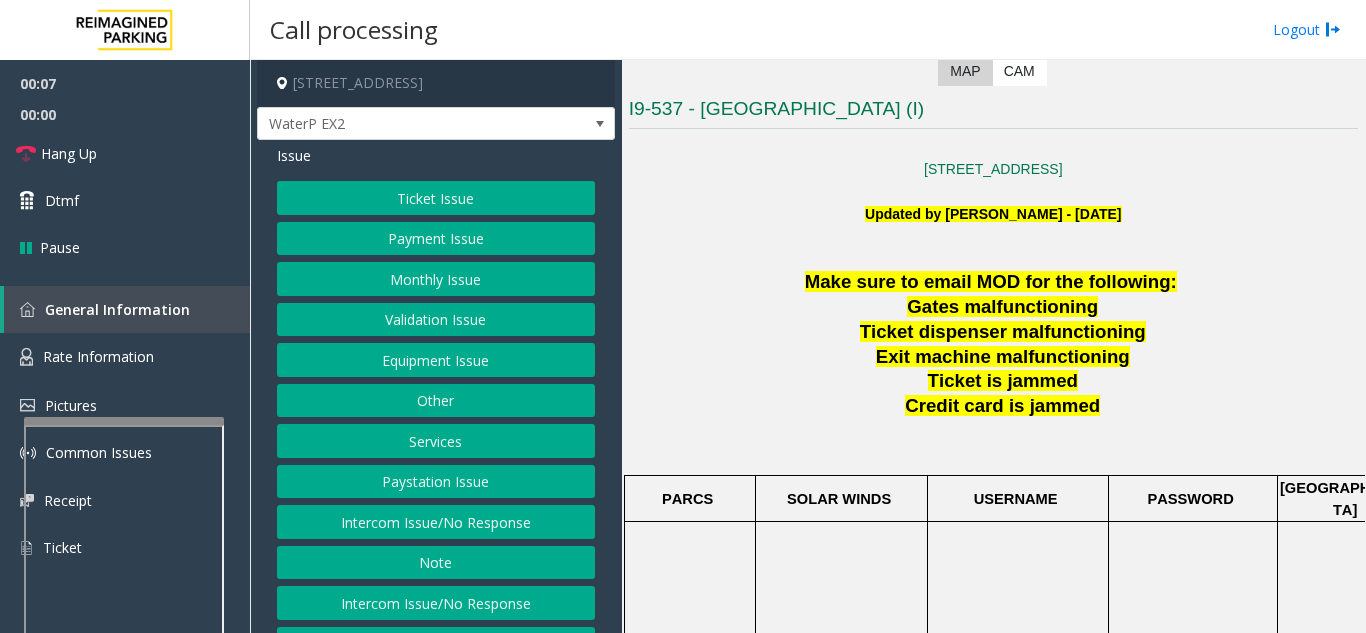 scroll, scrollTop: 500, scrollLeft: 0, axis: vertical 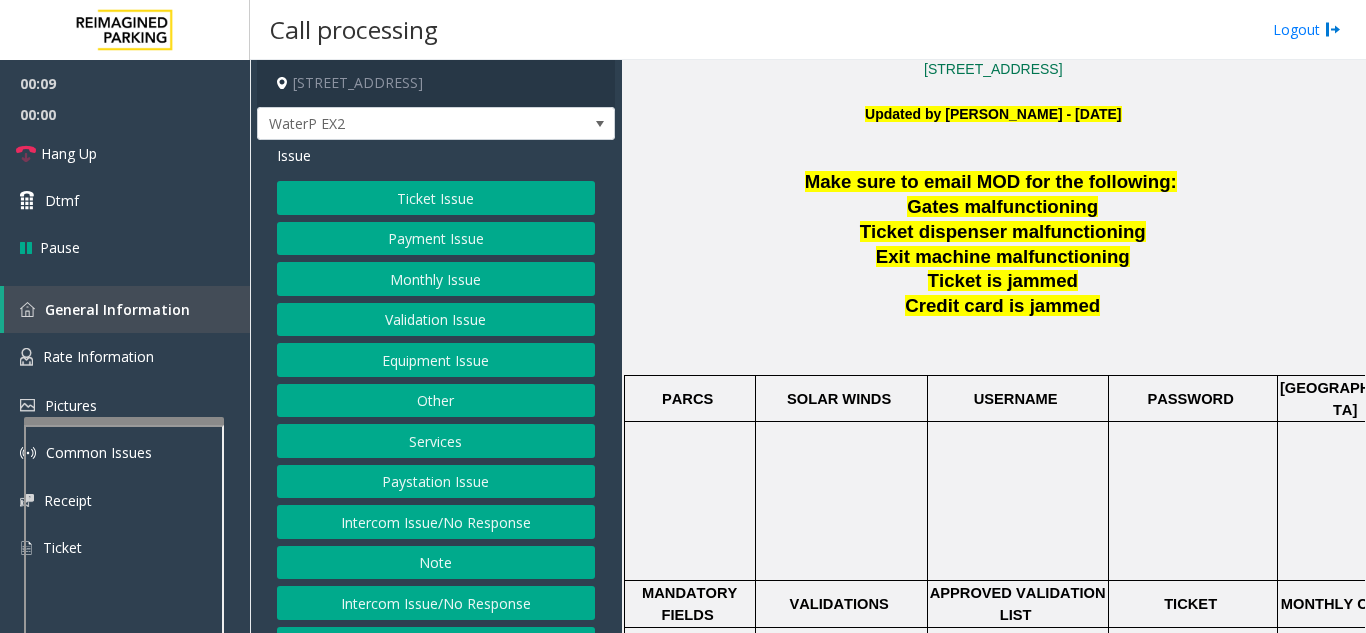 click on "Intercom Issue/No Response" 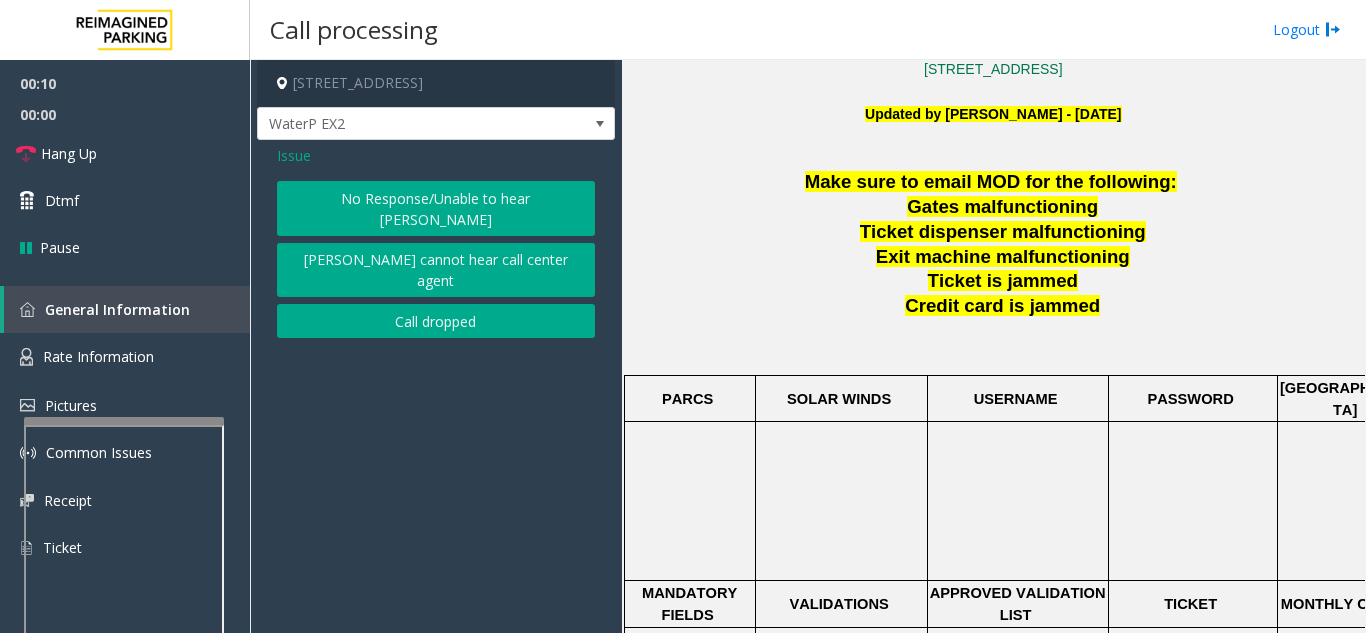 click on "No Response/Unable to hear [PERSON_NAME]" 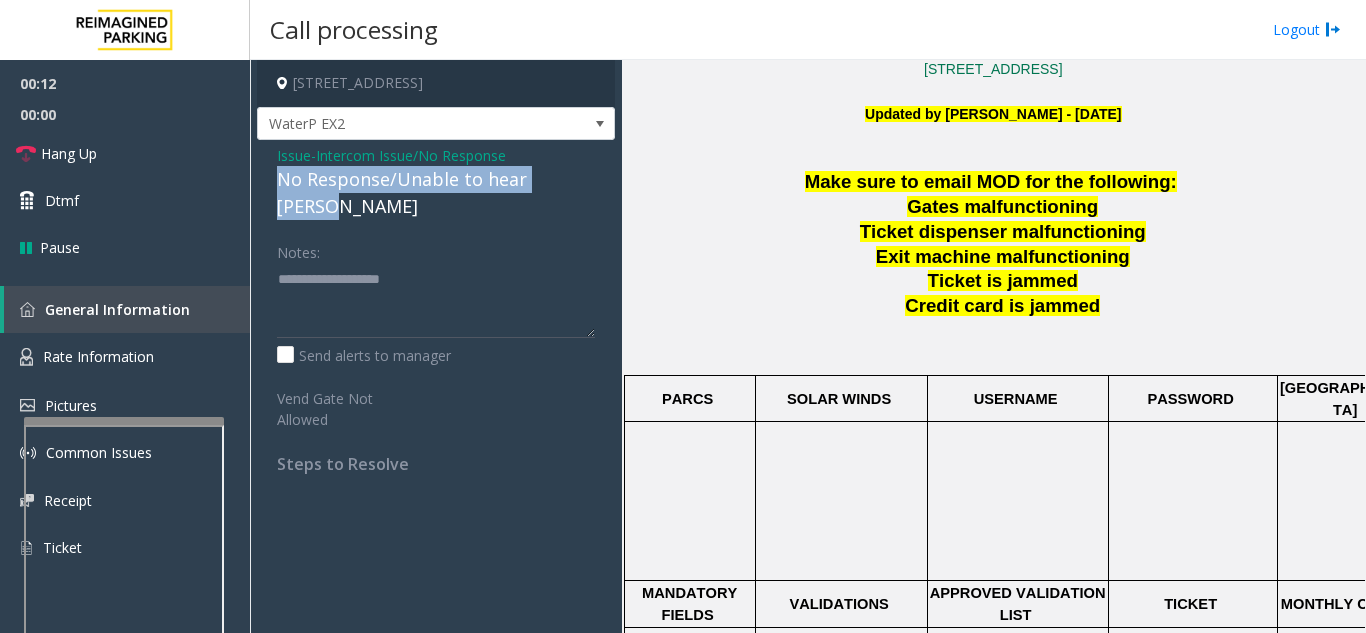 drag, startPoint x: 270, startPoint y: 174, endPoint x: 586, endPoint y: 173, distance: 316.0016 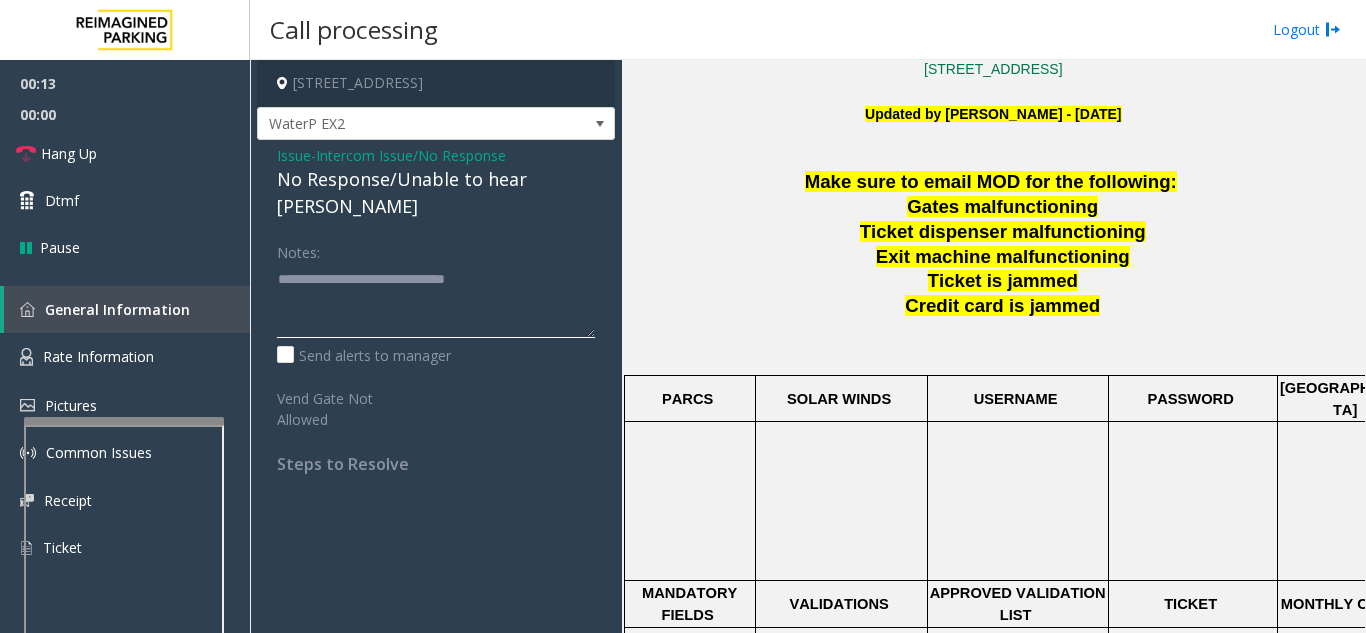 type on "**********" 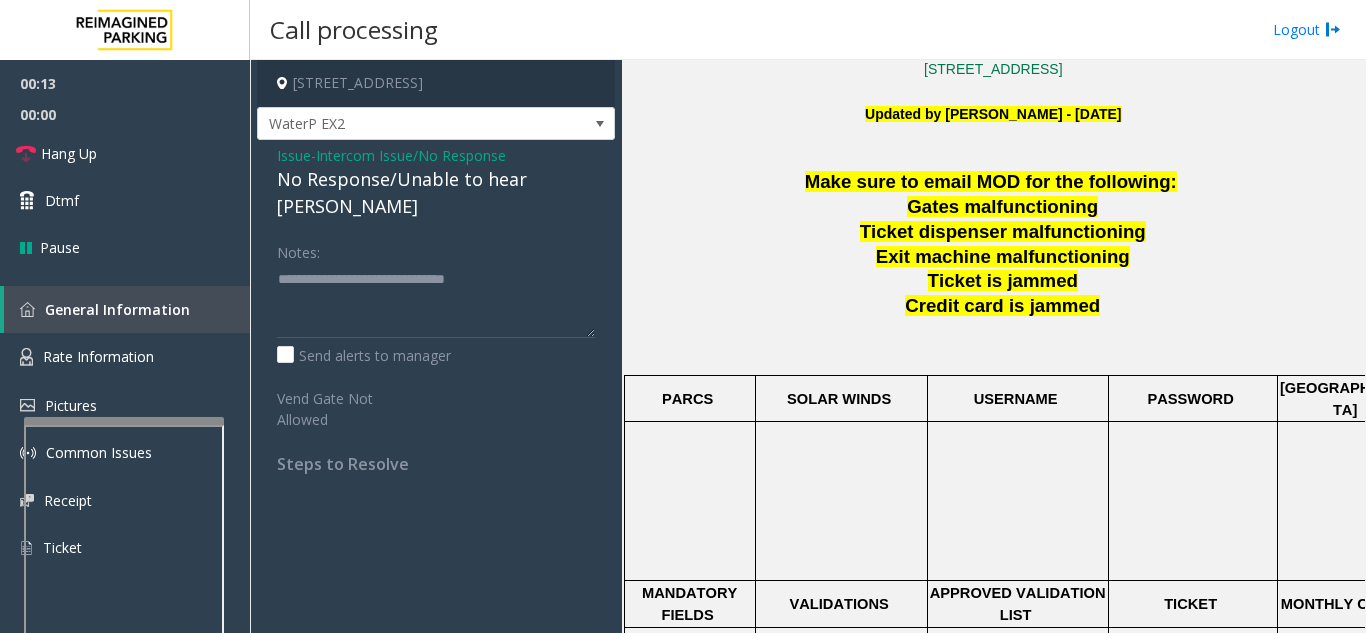 click on "Issue  -  Intercom Issue/No Response No Response/Unable to hear [PERSON_NAME] Notes:                      Send alerts to manager  Vend Gate Not Allowed  Steps to Resolve" 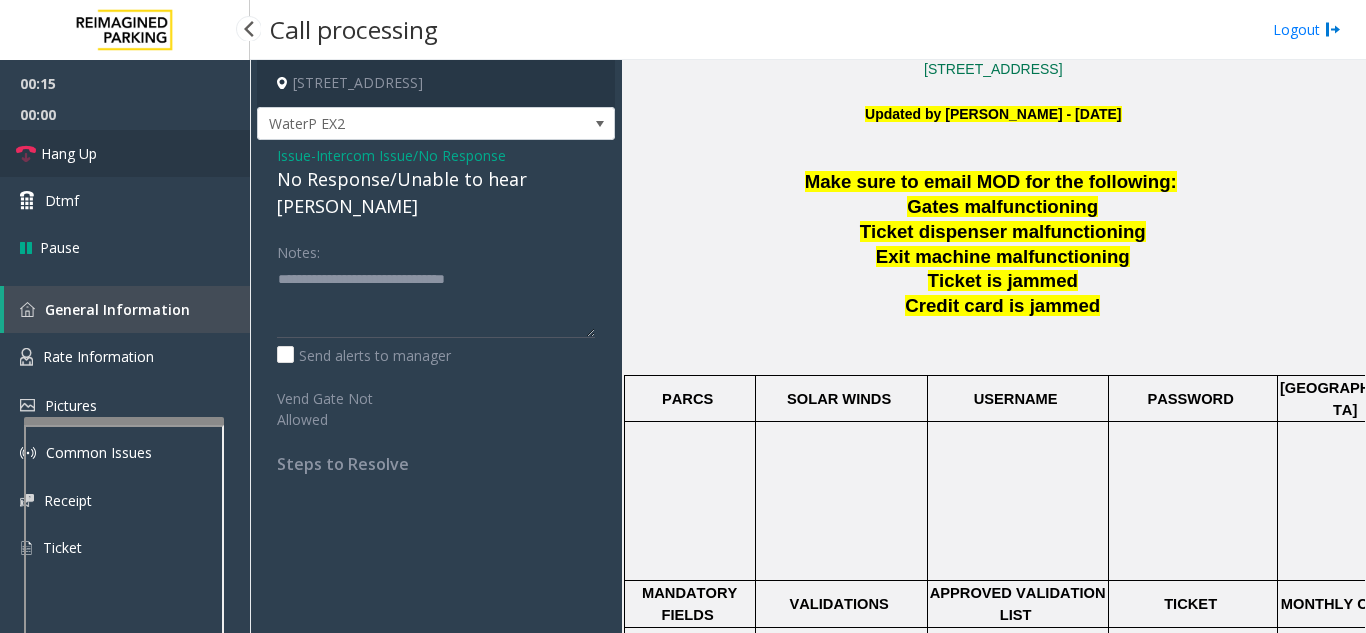 click on "Hang Up" at bounding box center [125, 153] 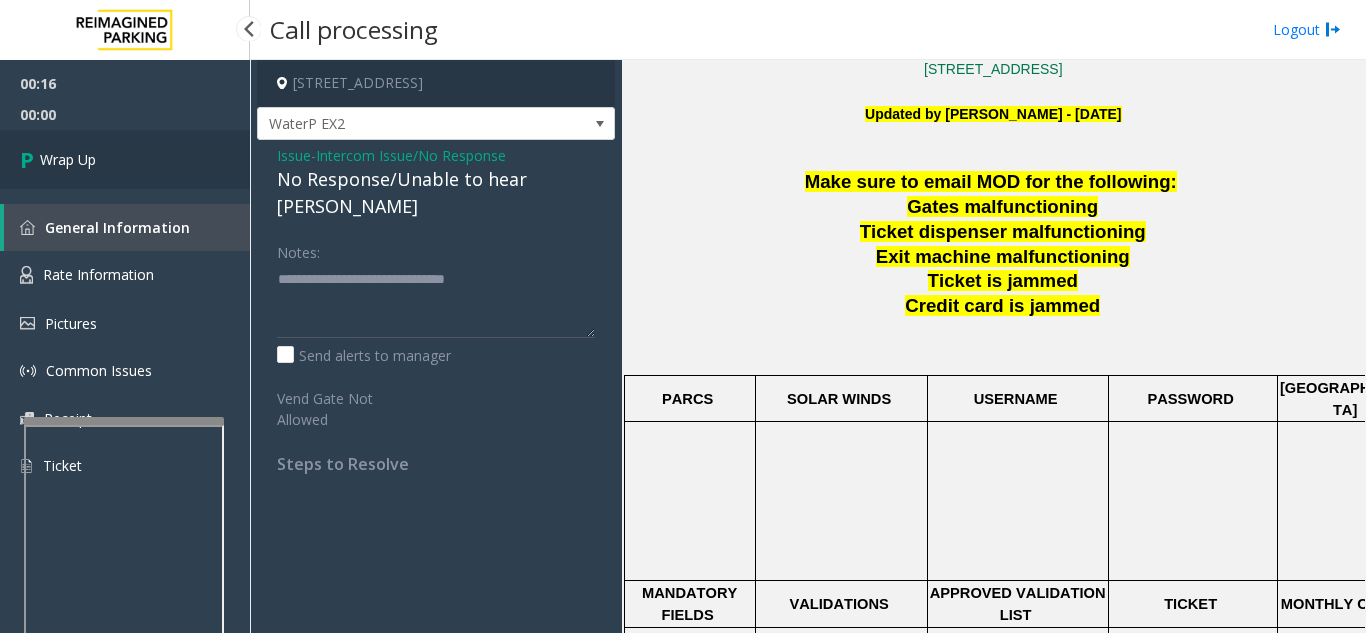 click on "Wrap Up" at bounding box center [125, 159] 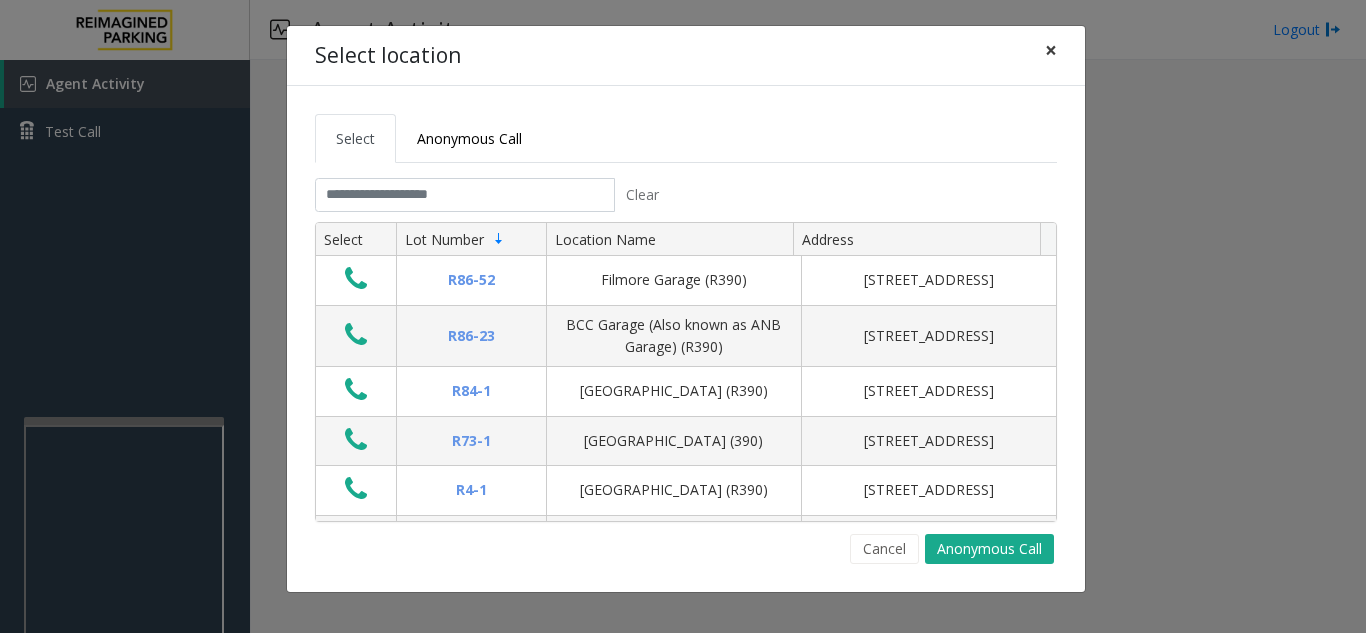 click on "×" 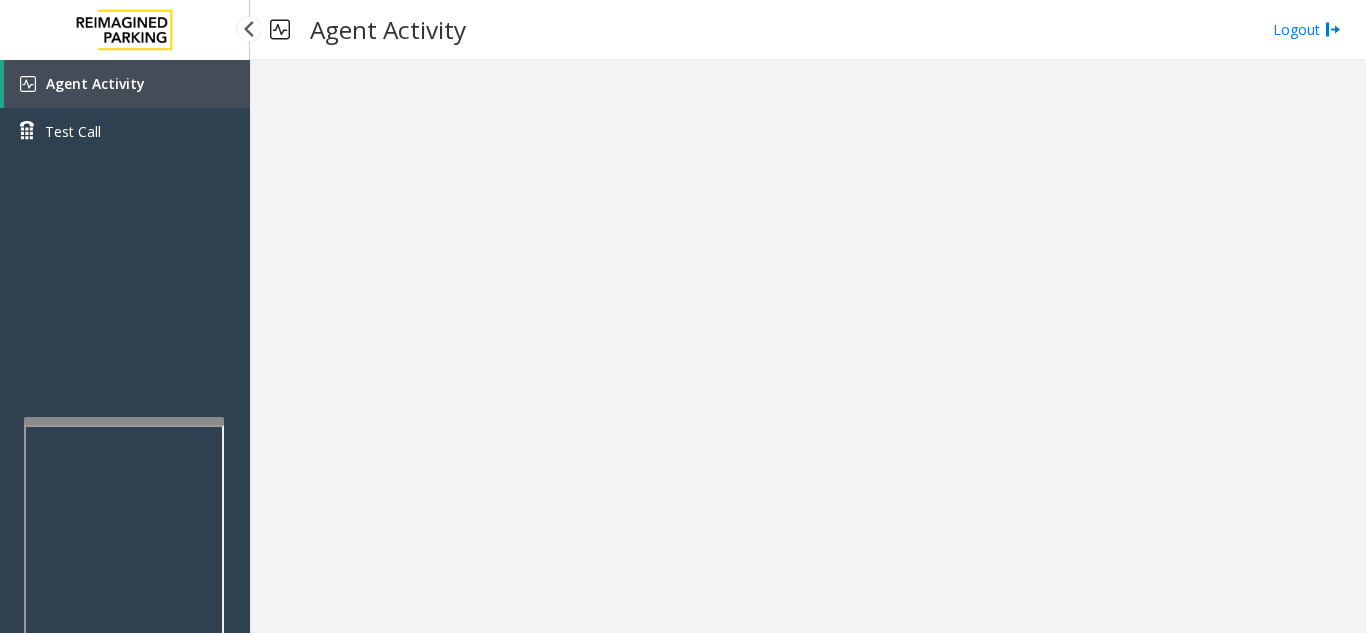 click on "Agent Activity" at bounding box center [127, 84] 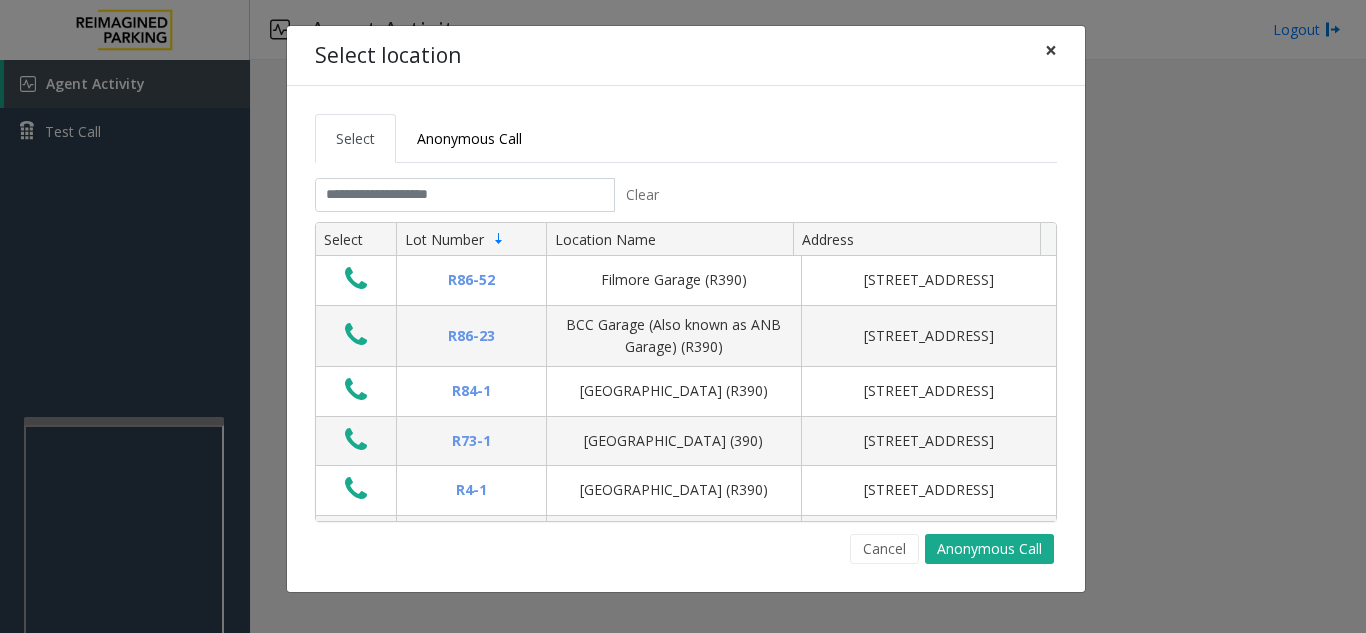click on "×" 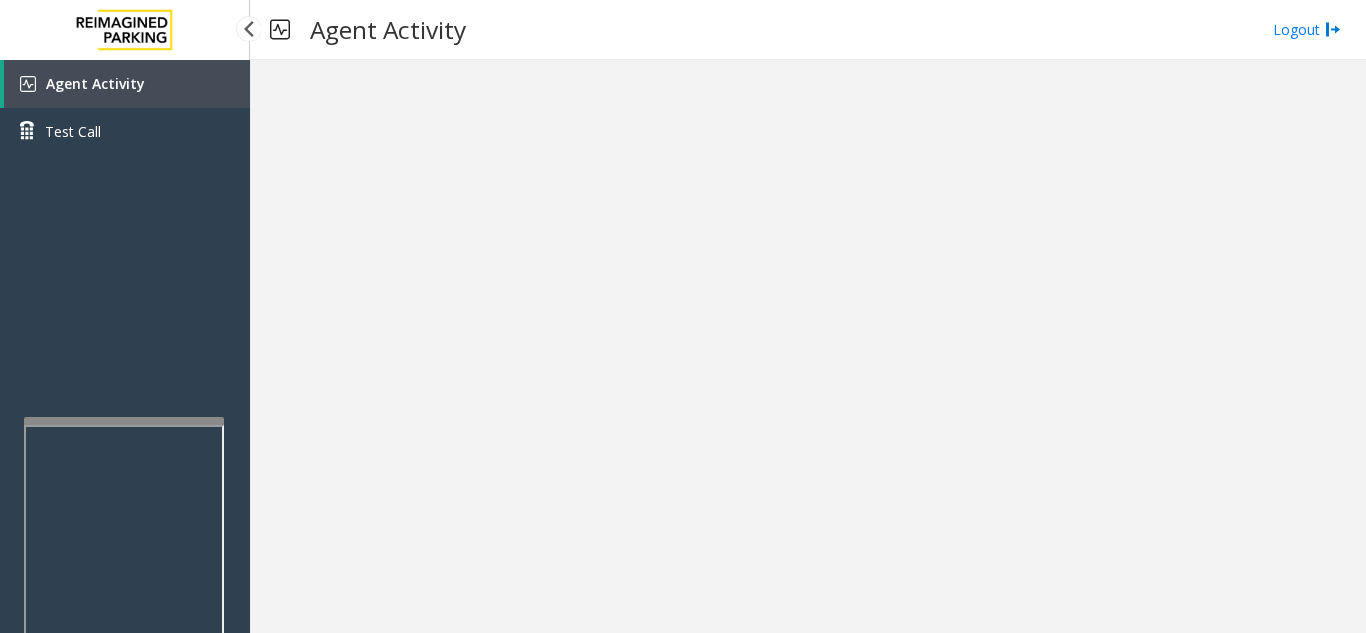 click on "Agent Activity" at bounding box center (127, 84) 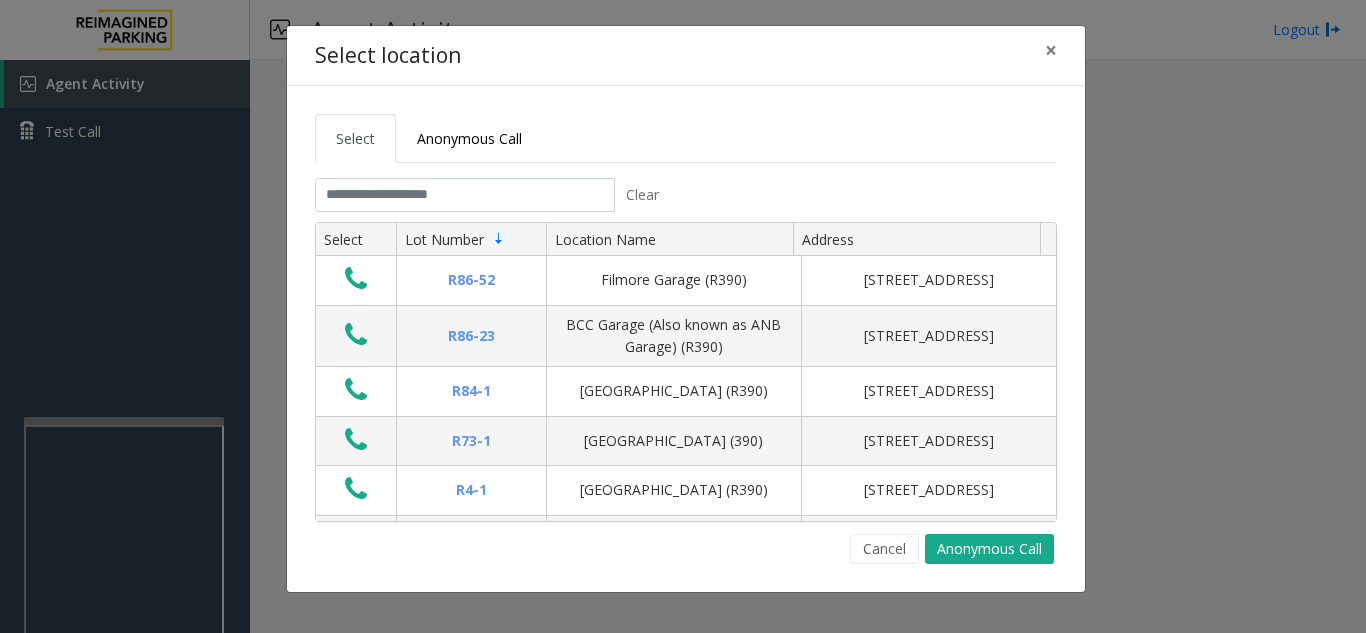 scroll, scrollTop: 0, scrollLeft: 0, axis: both 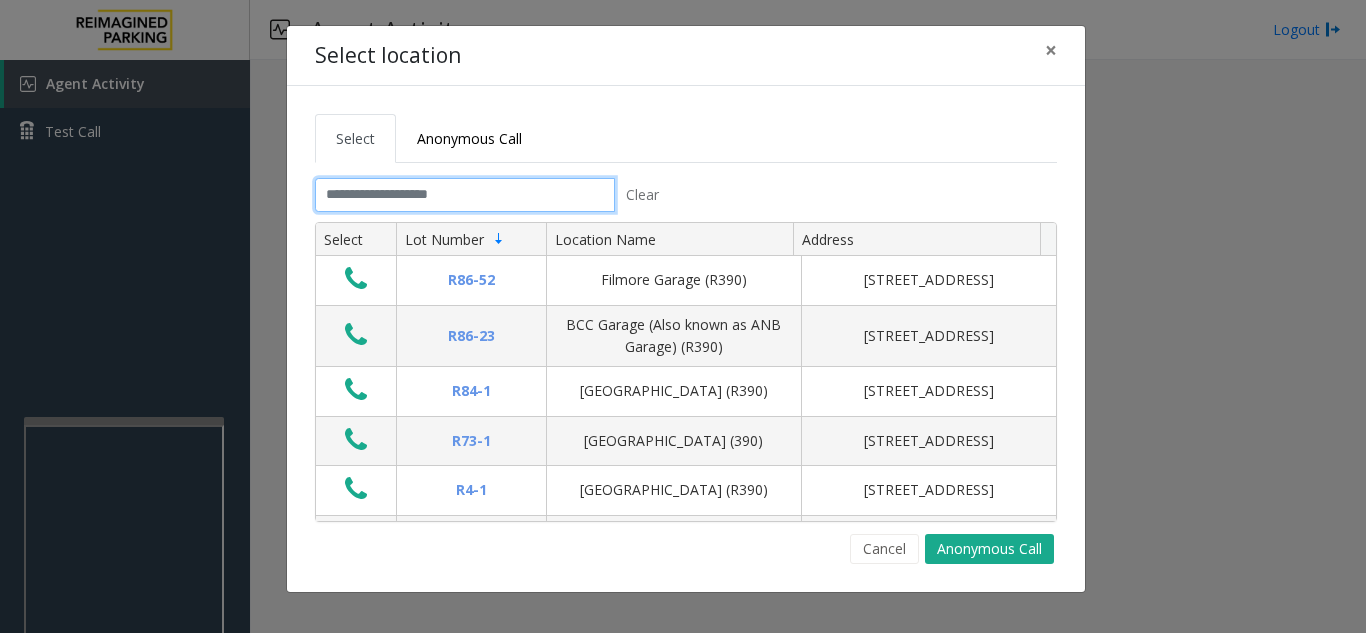 click 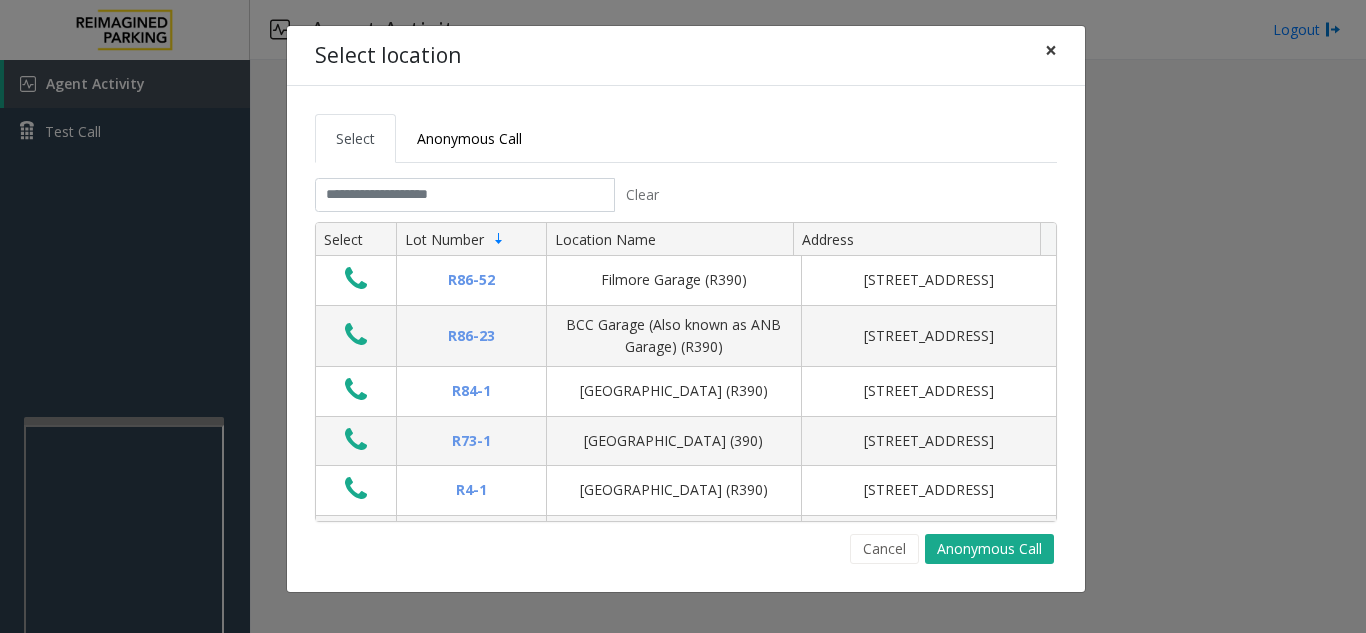 click on "×" 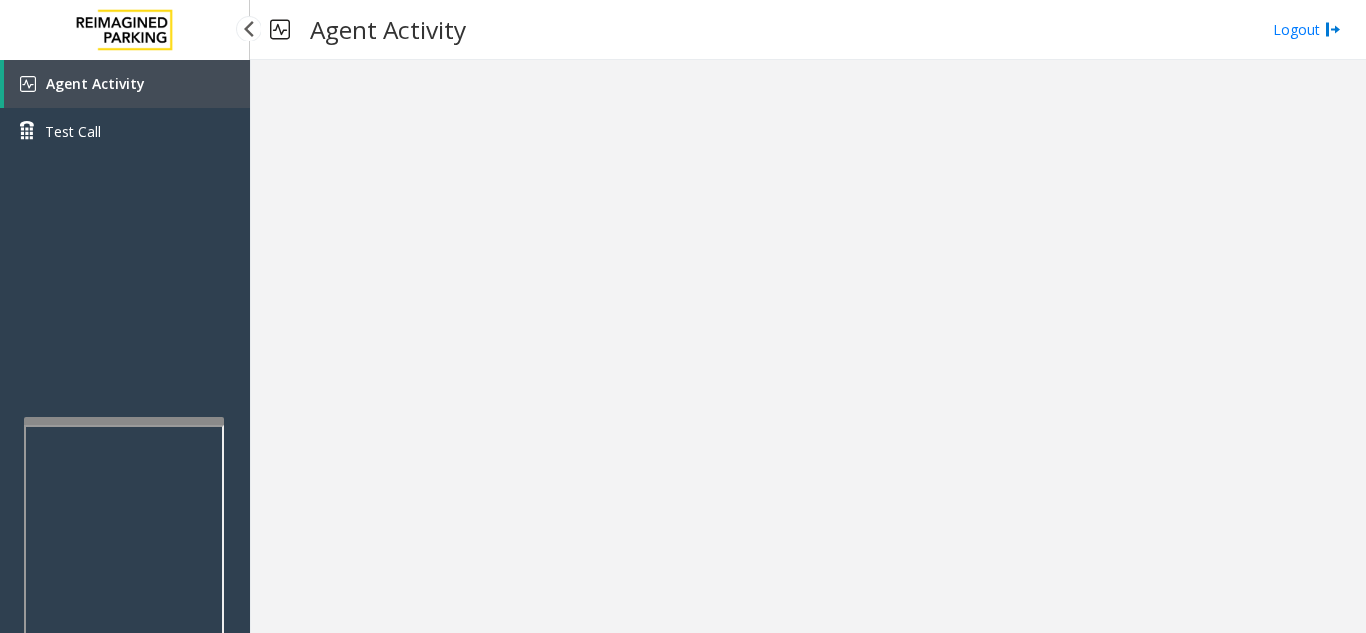 click on "Agent Activity" at bounding box center [127, 84] 